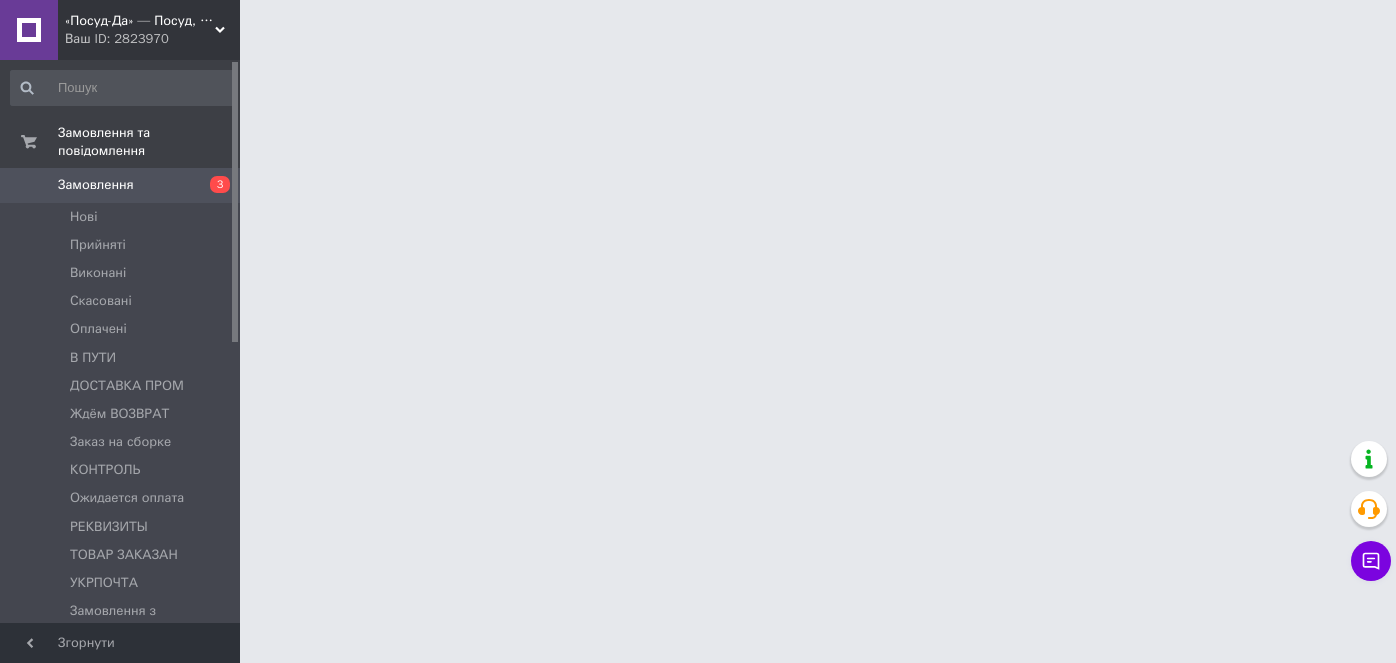 scroll, scrollTop: 0, scrollLeft: 0, axis: both 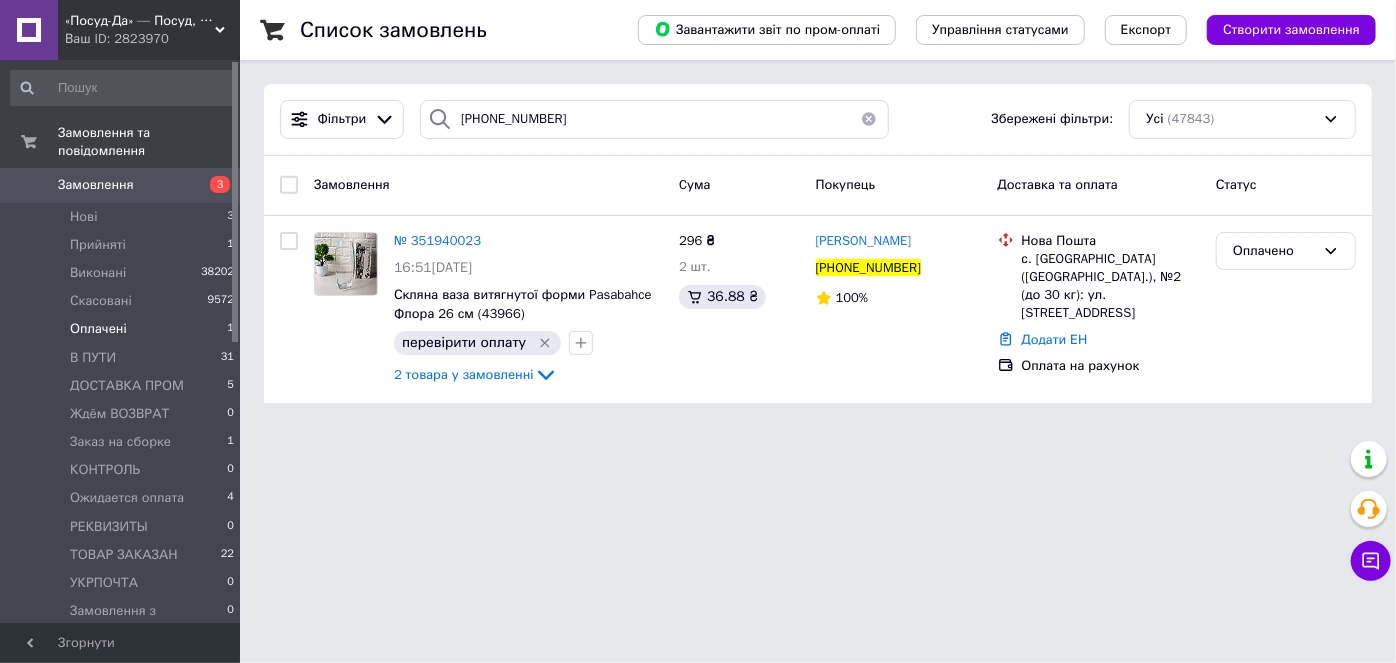 click on "Оплачені 1" at bounding box center (123, 329) 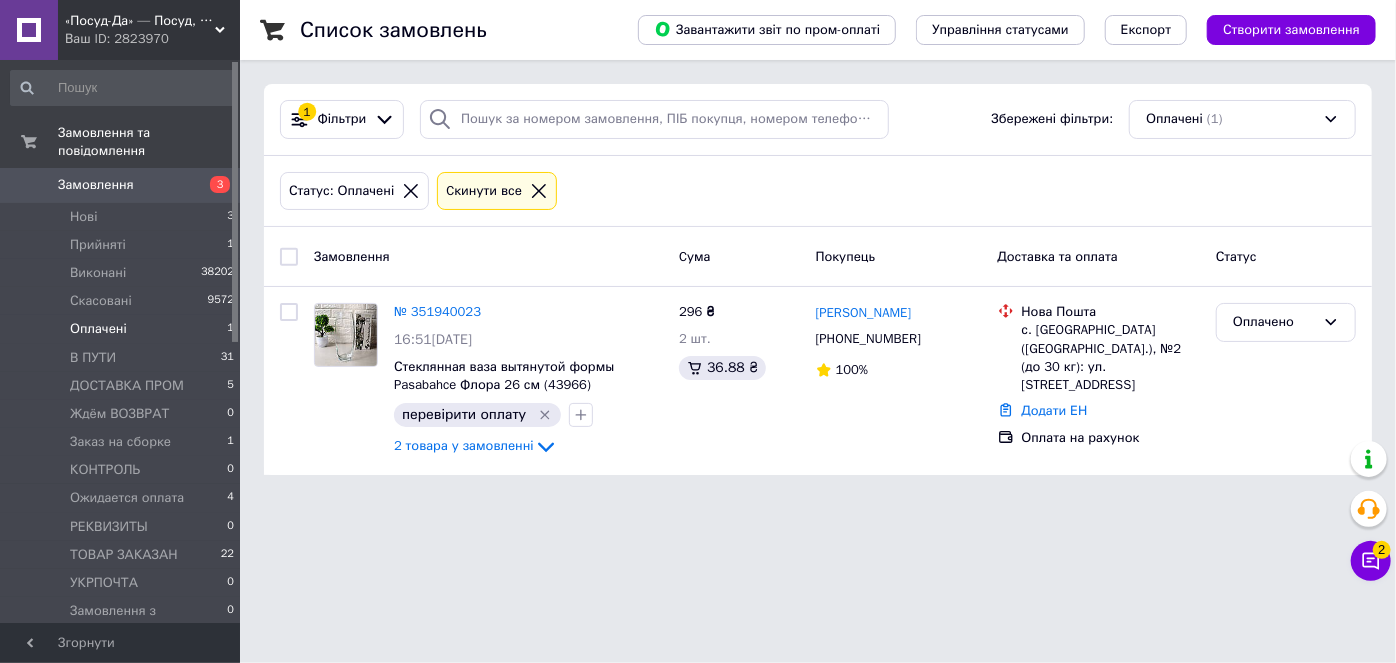 click on "«Посуд-Да» — Посуд, Подарунки, Товари для дому" at bounding box center (140, 21) 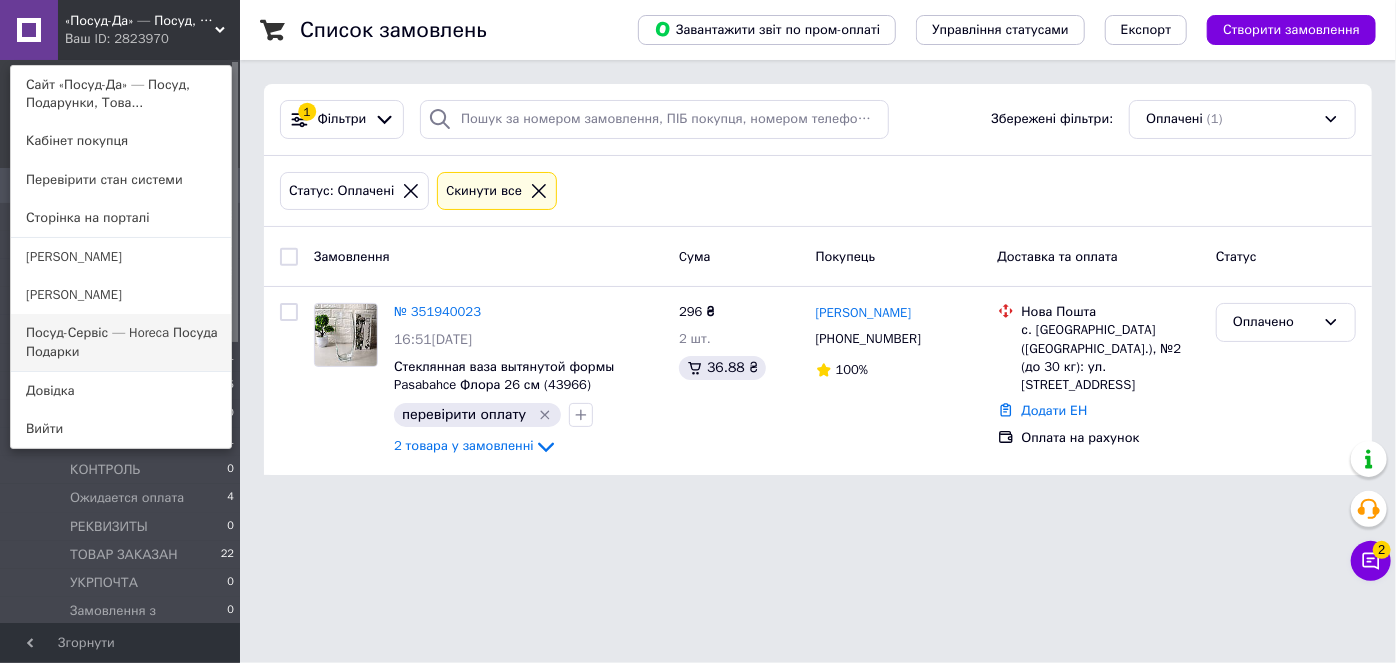 click on "Посуд-Сервіс — Horeca Посуда Подарки" at bounding box center [121, 342] 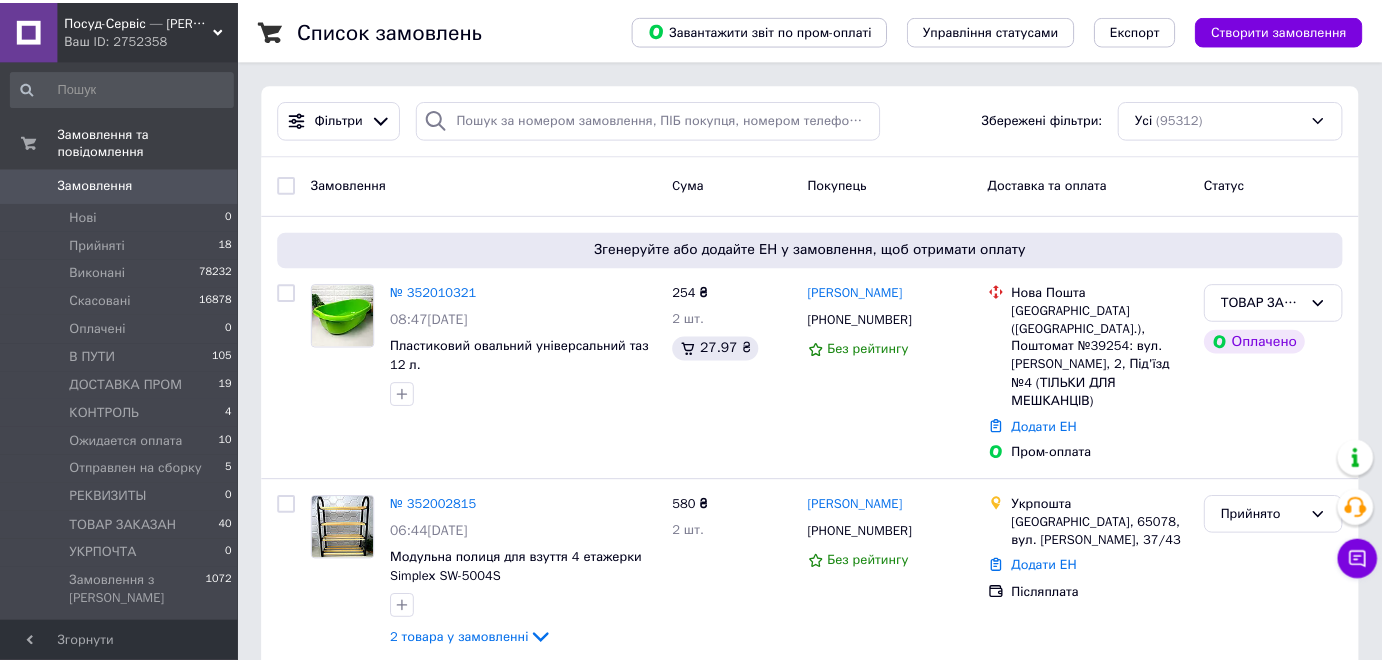 scroll, scrollTop: 0, scrollLeft: 0, axis: both 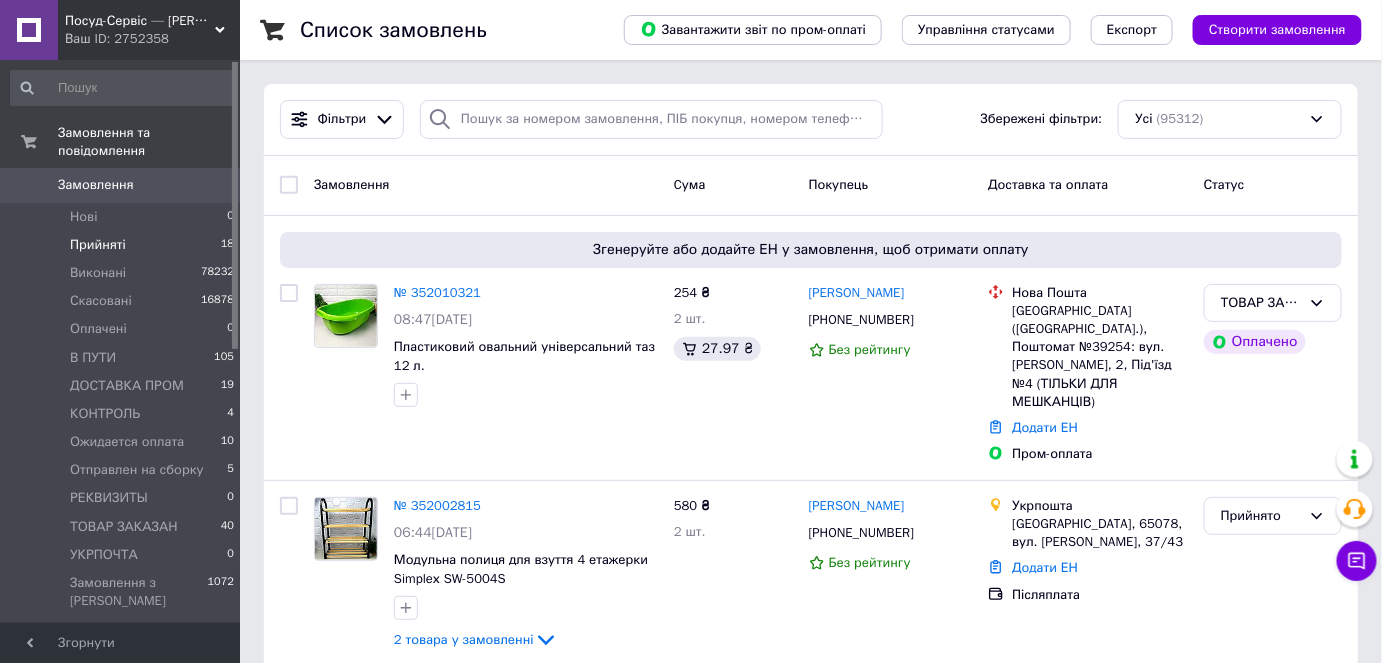 click on "Прийняті" at bounding box center (98, 245) 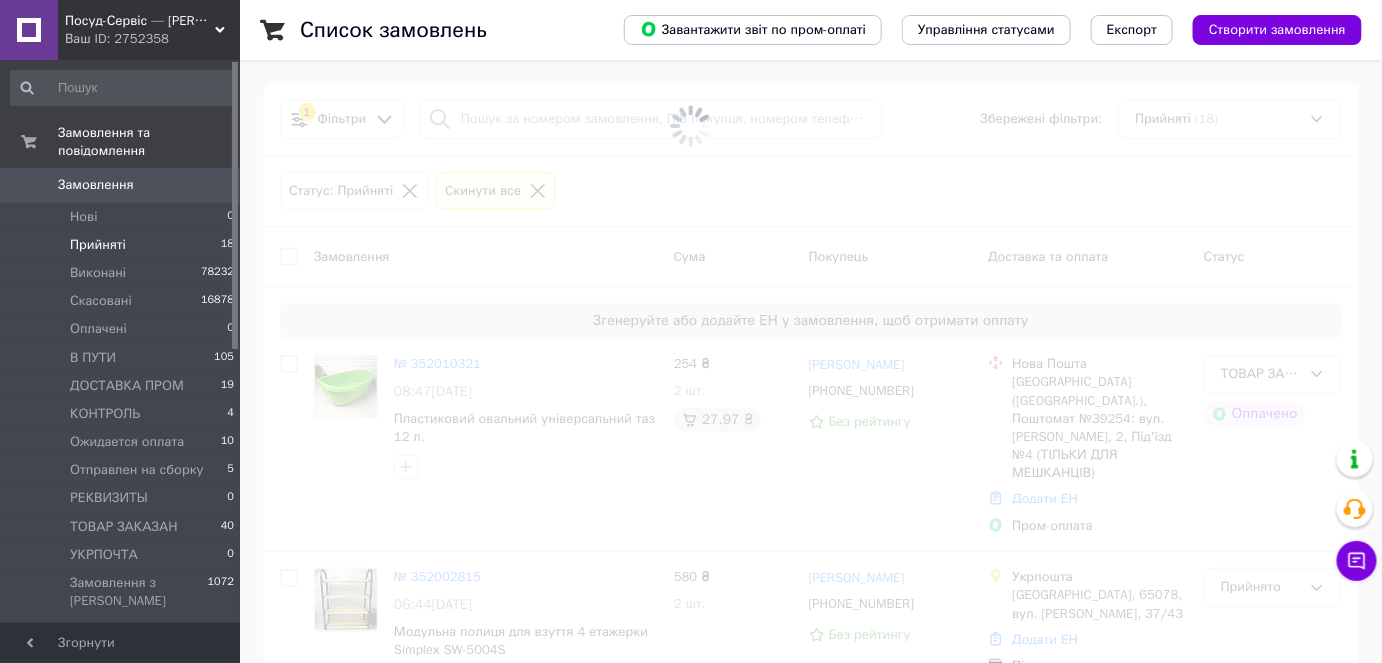 click on "Посуд-Сервіс — Horeca Посуд Подарунки" at bounding box center (140, 21) 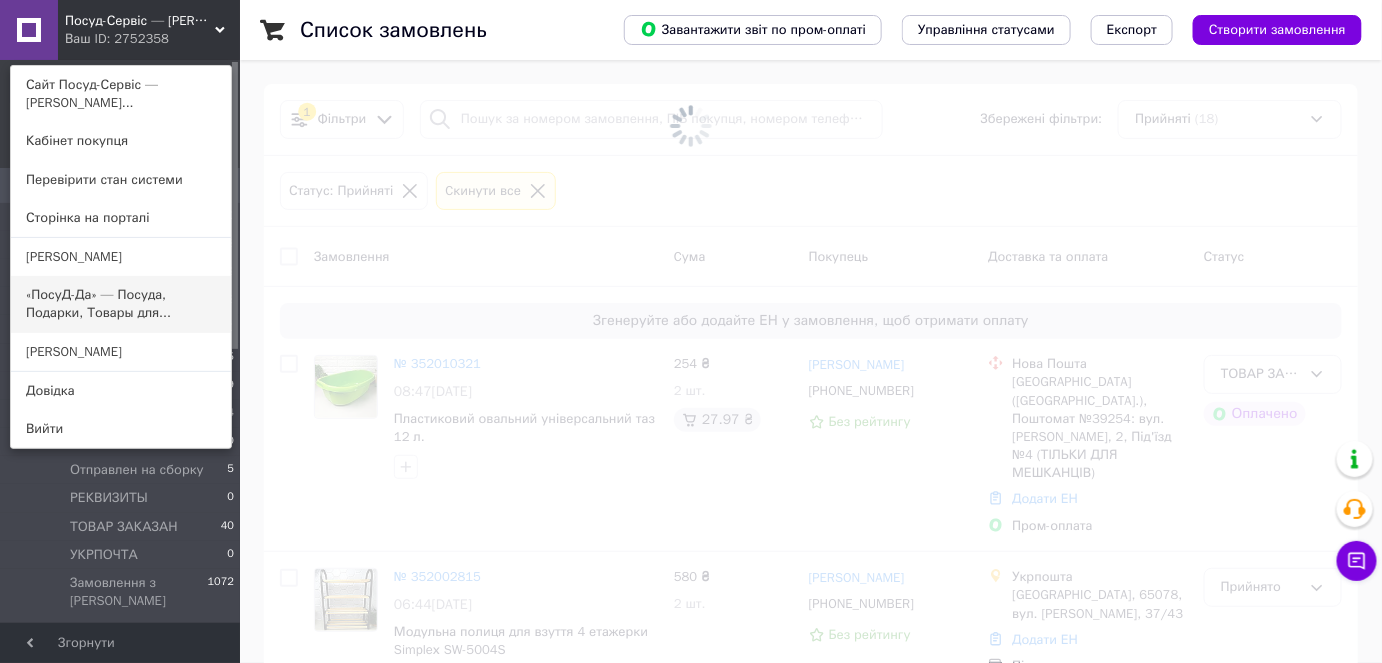 click on "«ПосуД-Да» — Посуда, Подарки, Товары для..." at bounding box center (121, 304) 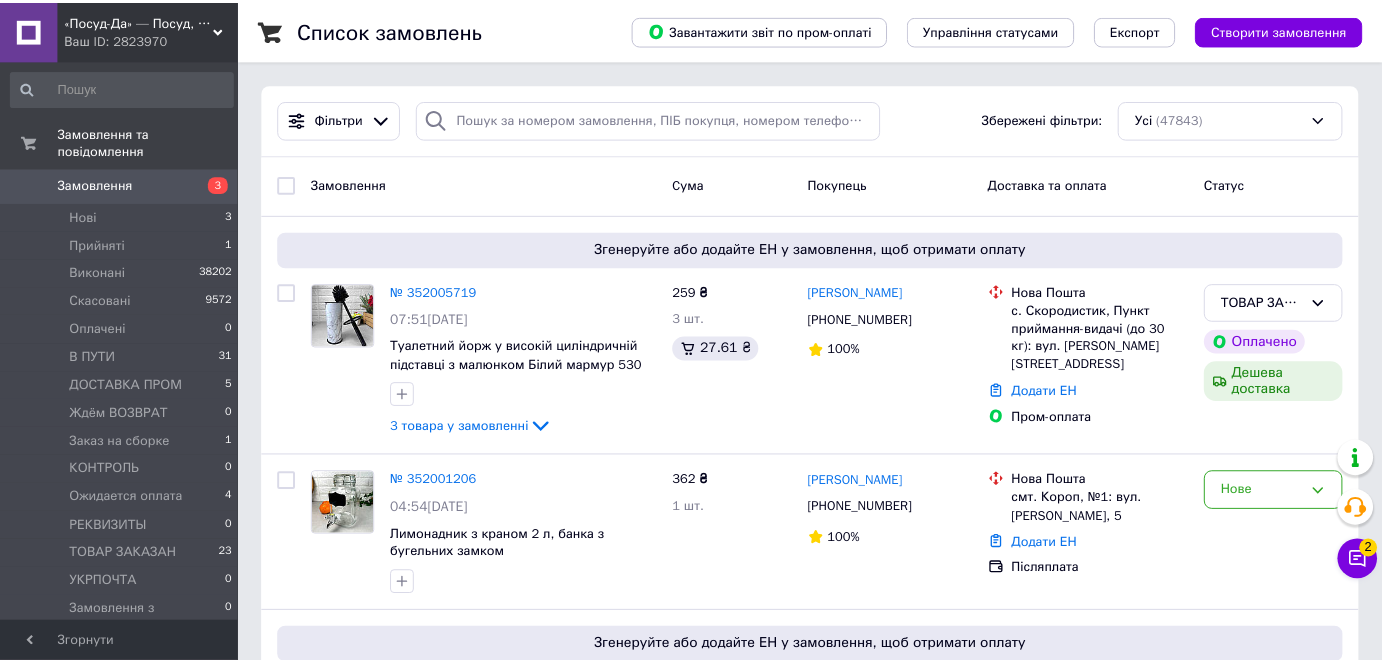 scroll, scrollTop: 0, scrollLeft: 0, axis: both 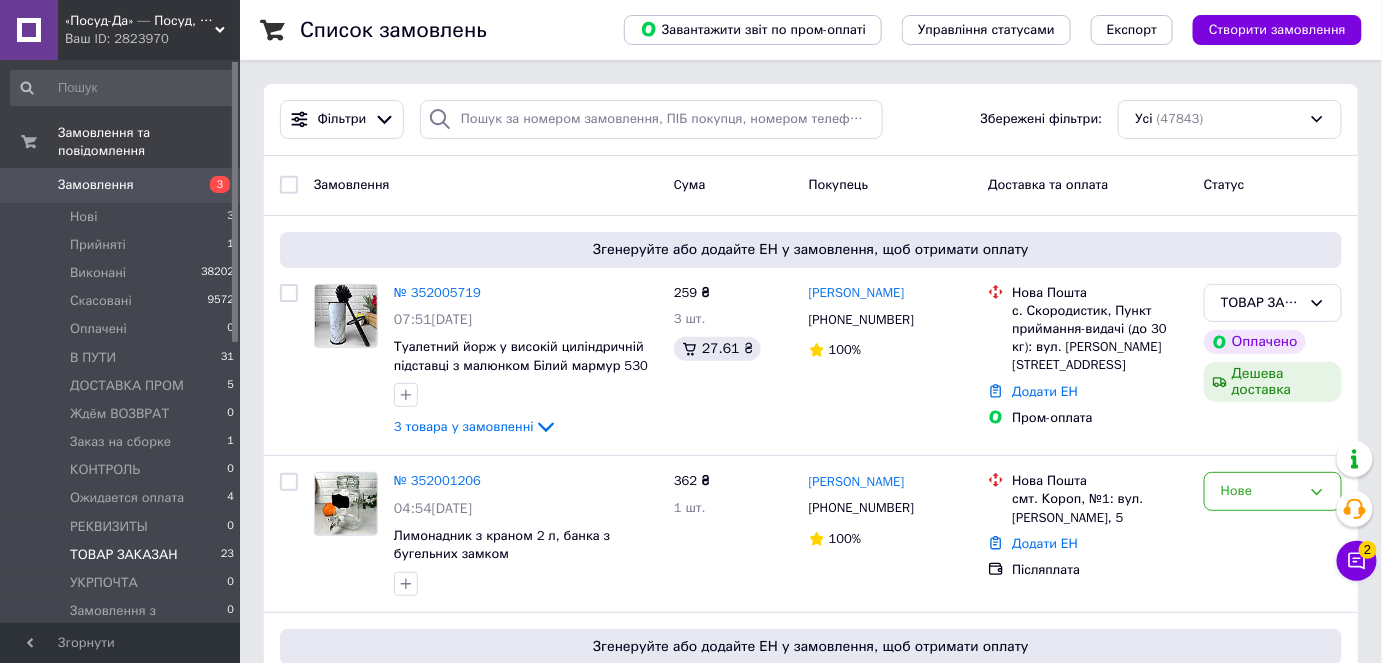 click on "ТОВАР ЗАКАЗАН 23" at bounding box center [123, 555] 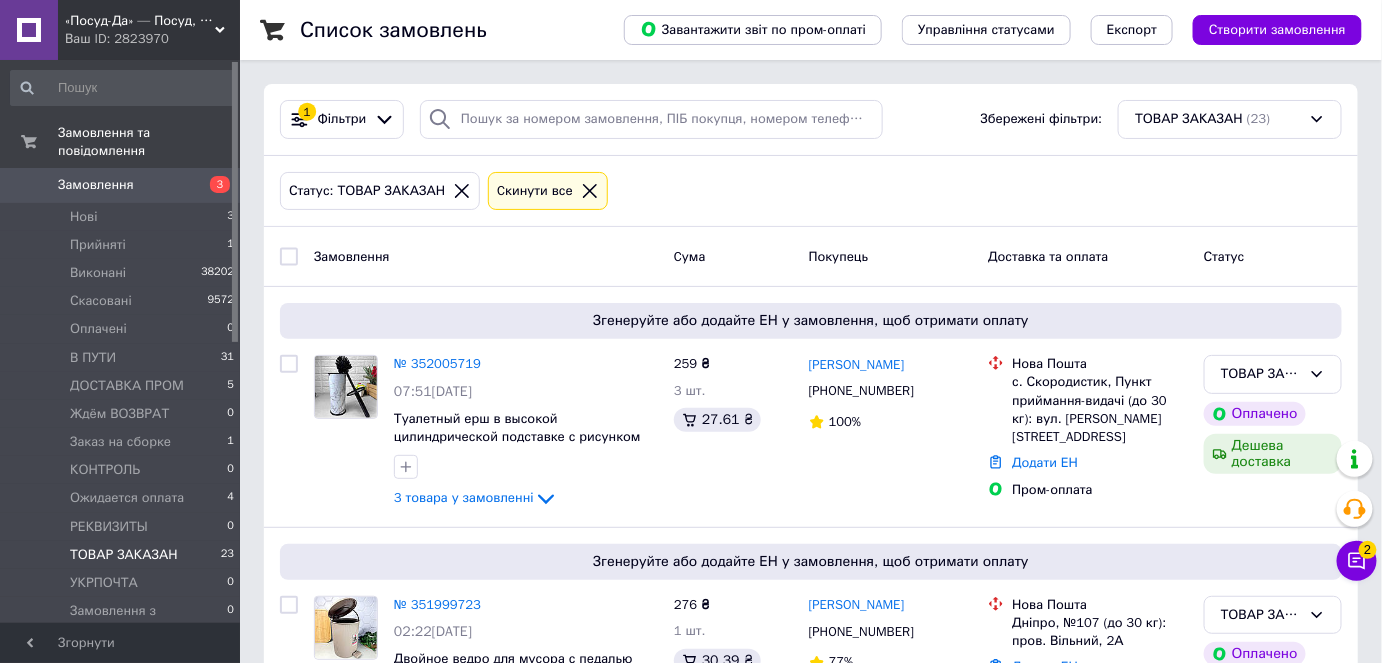 click on "ТОВАР ЗАКАЗАН 23" at bounding box center [123, 555] 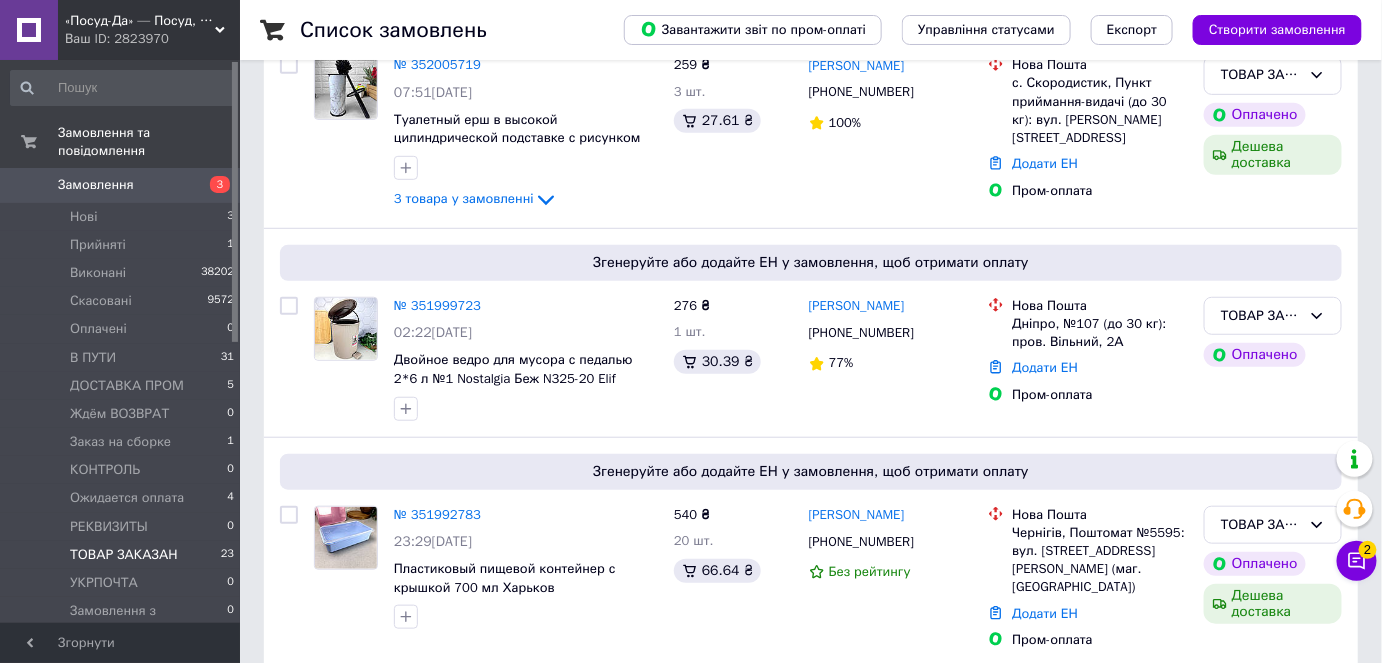 scroll, scrollTop: 545, scrollLeft: 0, axis: vertical 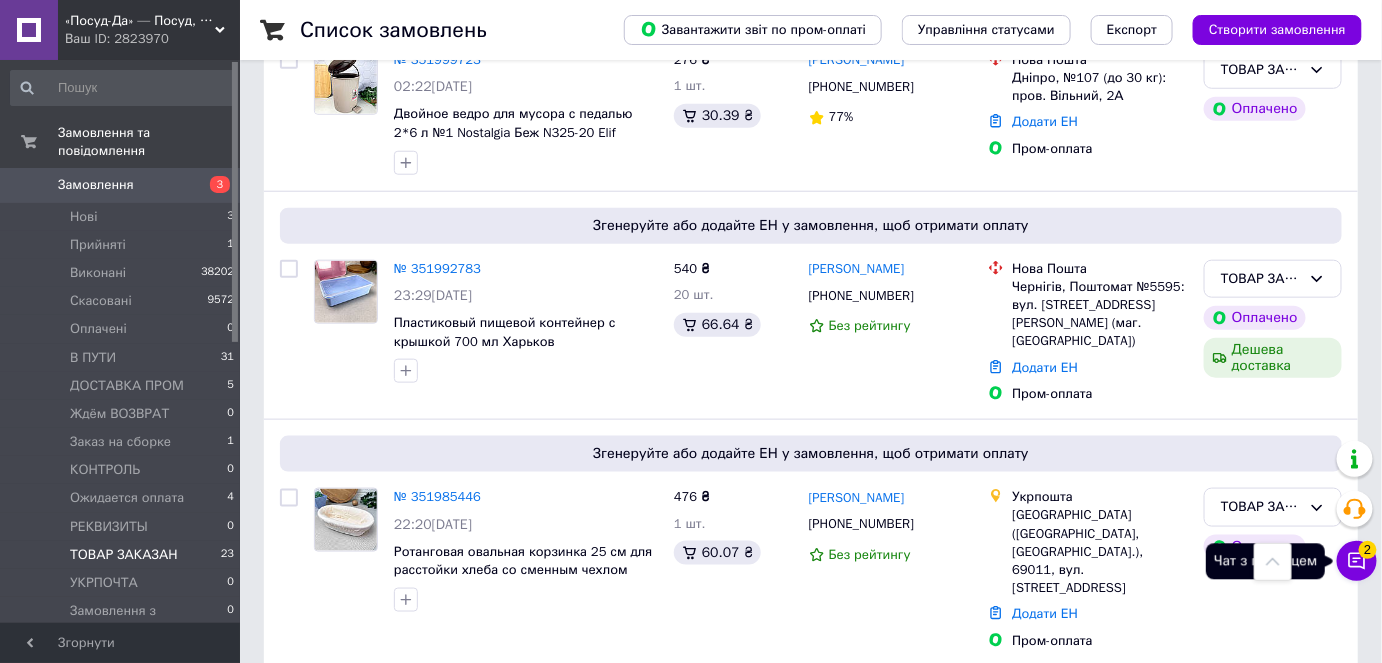 click on "Чат з покупцем 2" at bounding box center (1357, 561) 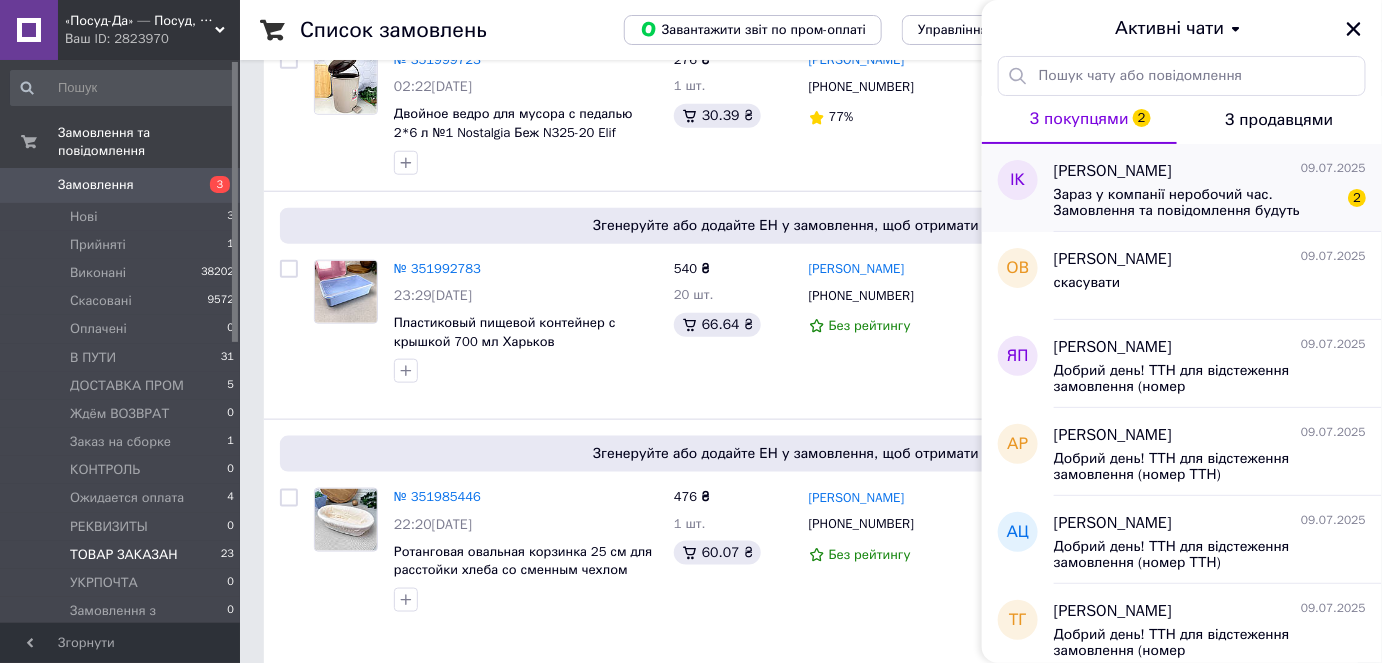 click on "Зараз у компанії неробочий час. Замовлення та повідомлення будуть оброблені з 09:00 найближчого робочого дня (завтра, 10.07)" at bounding box center [1196, 203] 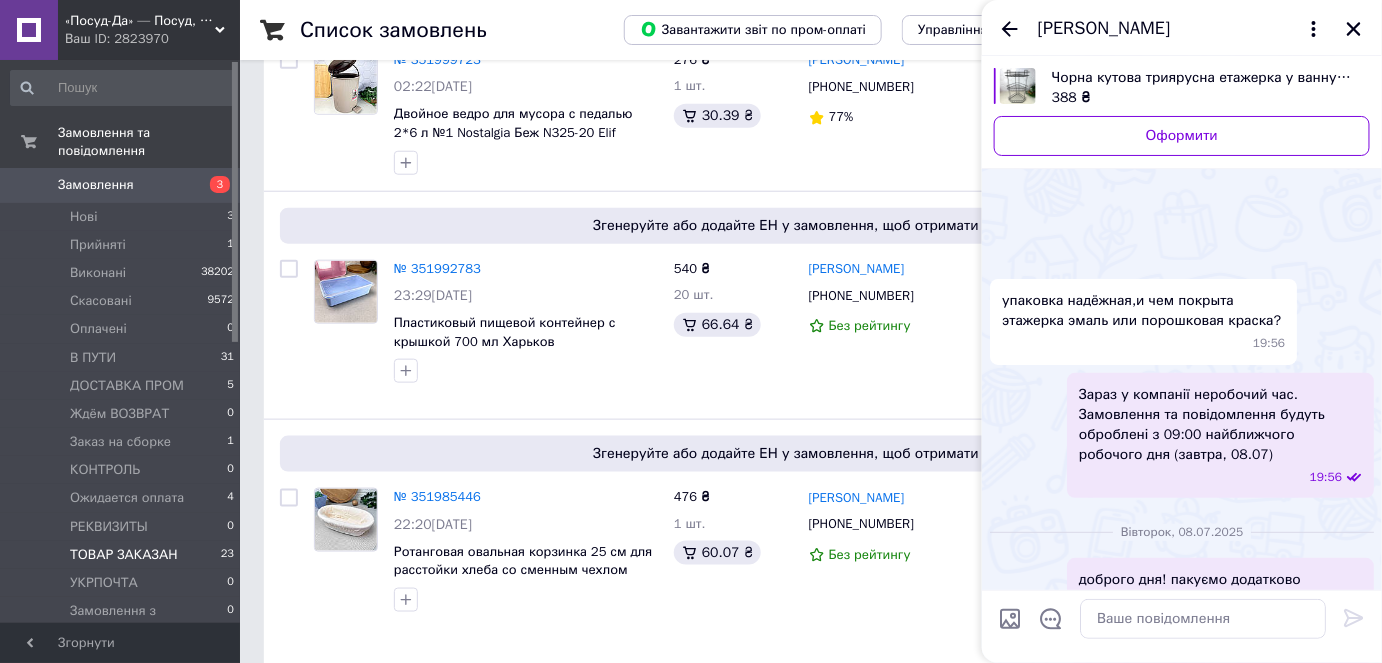 scroll, scrollTop: 1024, scrollLeft: 0, axis: vertical 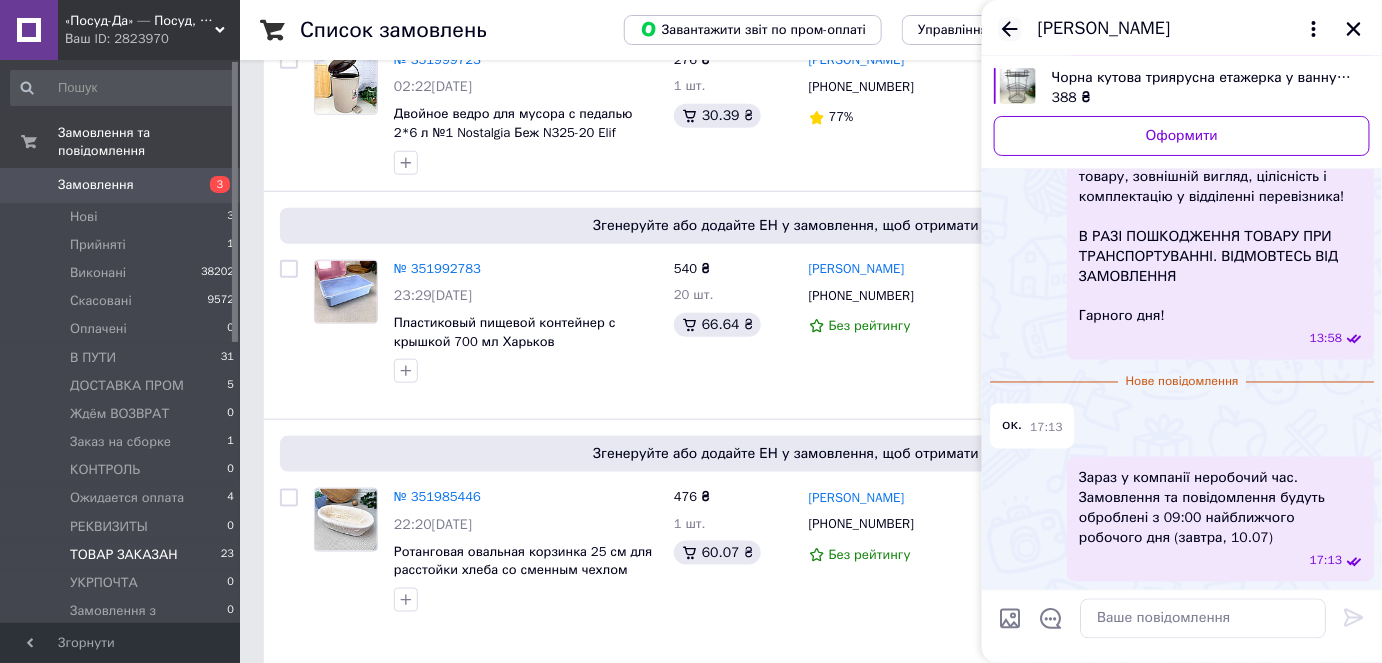click 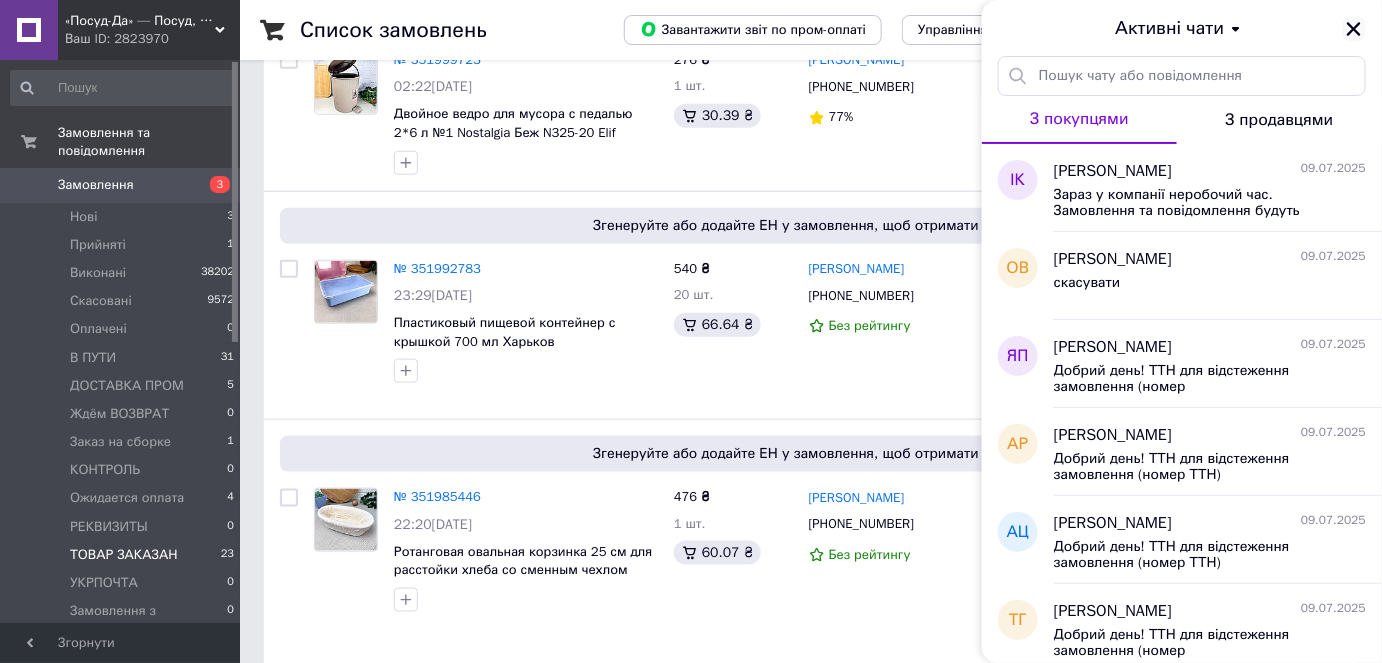 click at bounding box center (1354, 29) 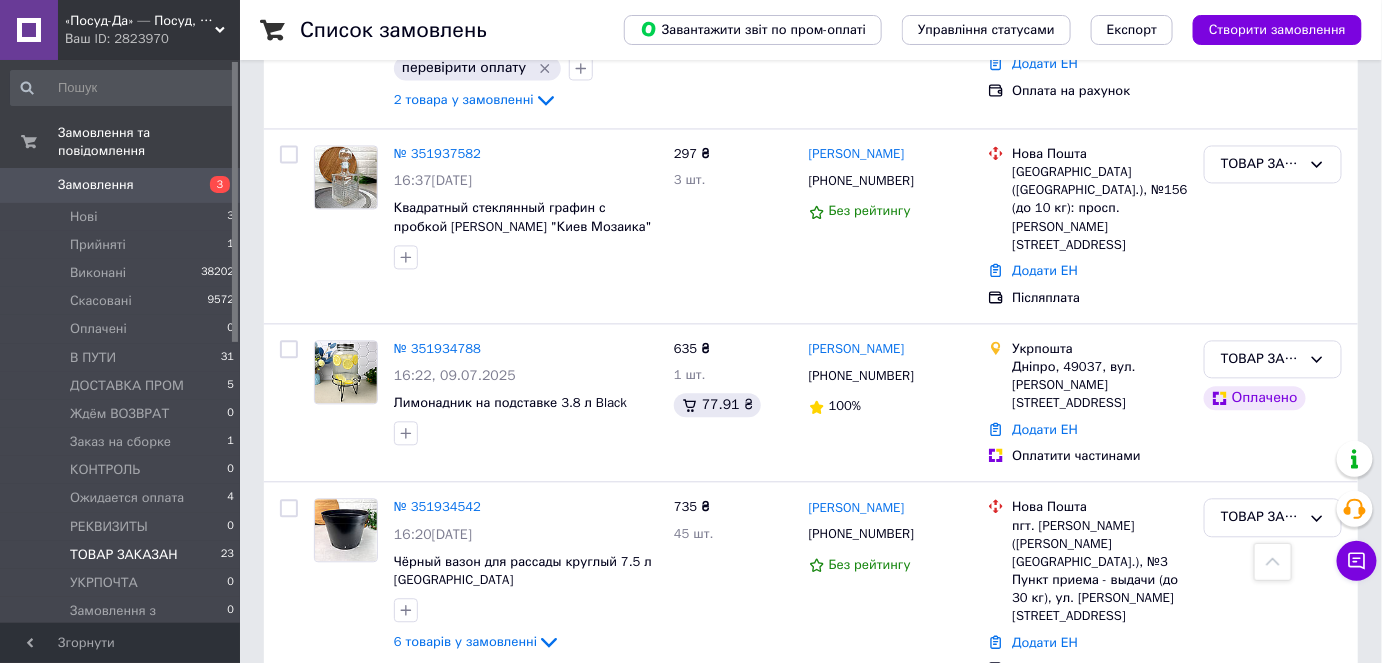 scroll, scrollTop: 4020, scrollLeft: 0, axis: vertical 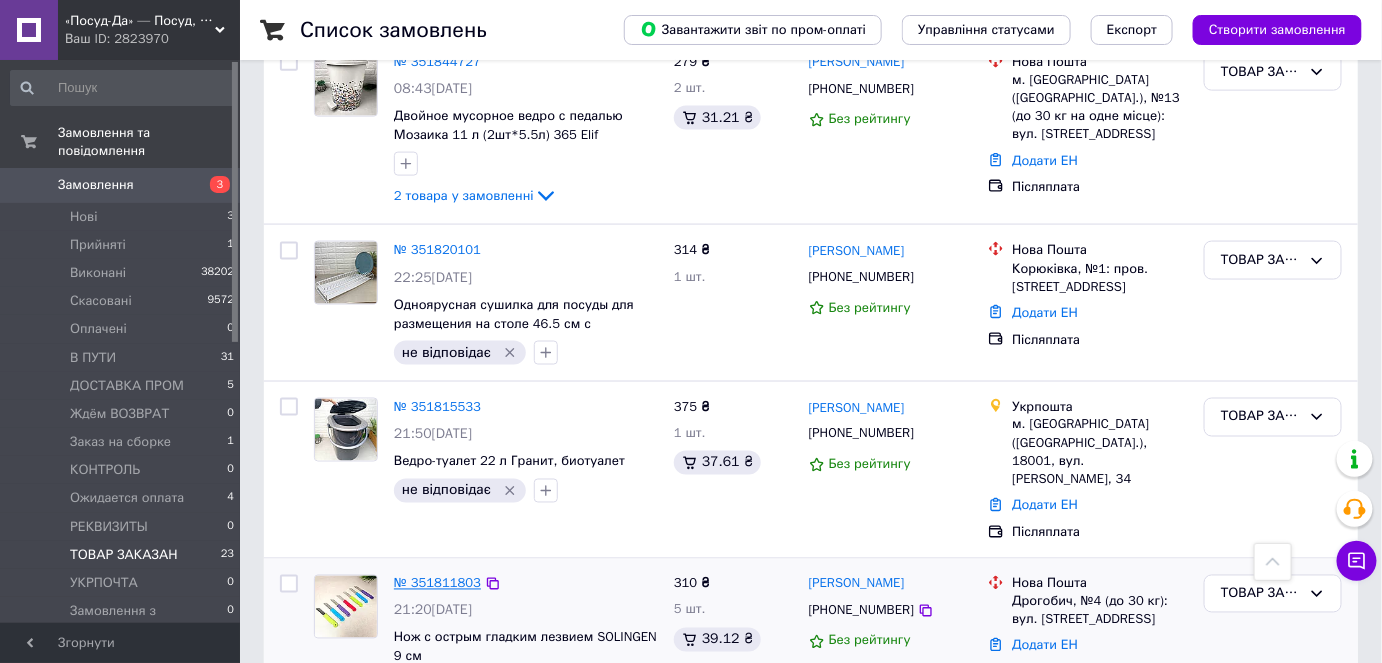 drag, startPoint x: 448, startPoint y: 344, endPoint x: 437, endPoint y: 355, distance: 15.556349 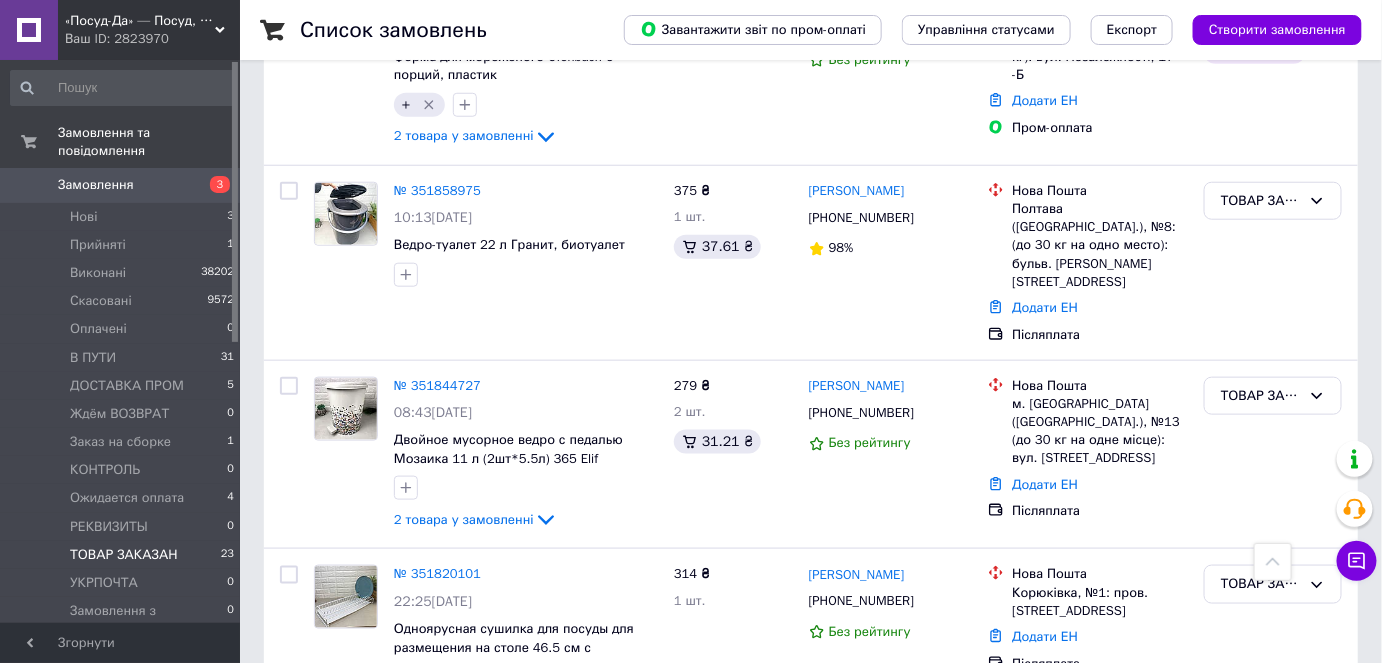 scroll, scrollTop: 3020, scrollLeft: 0, axis: vertical 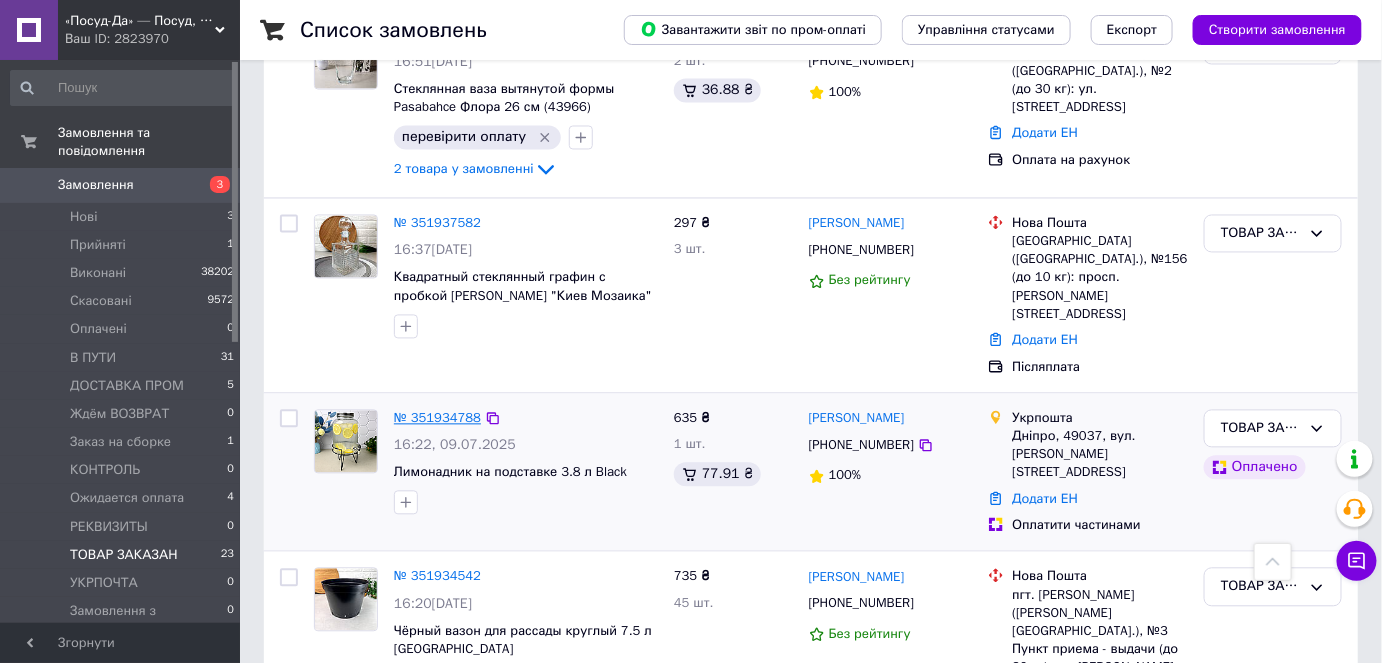 drag, startPoint x: 466, startPoint y: 365, endPoint x: 455, endPoint y: 347, distance: 21.095022 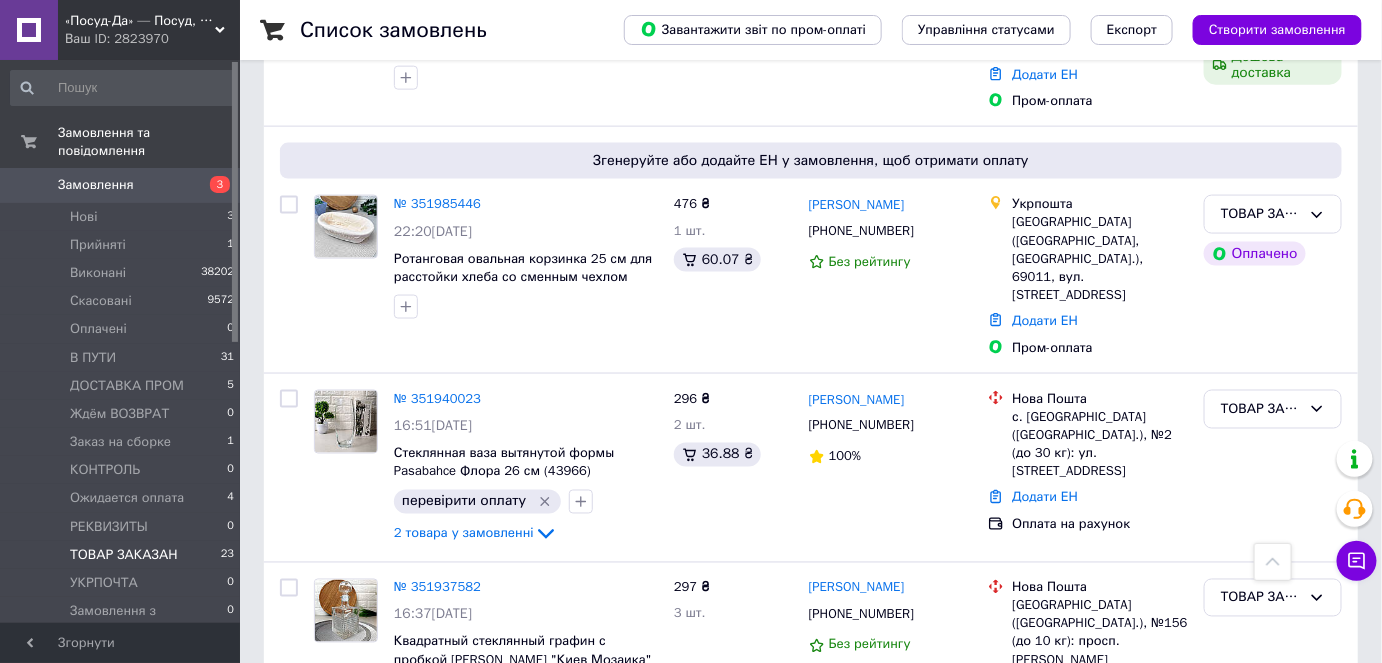 scroll, scrollTop: 929, scrollLeft: 0, axis: vertical 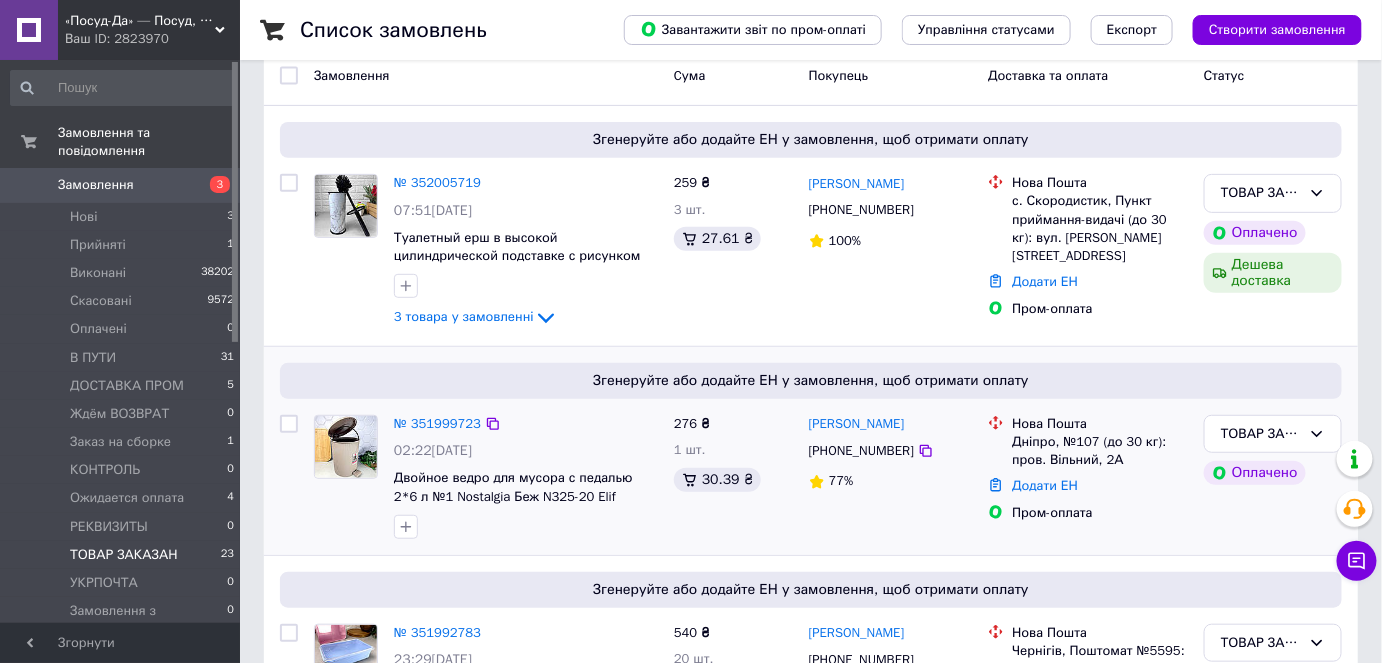 drag, startPoint x: 986, startPoint y: 451, endPoint x: 933, endPoint y: 478, distance: 59.48109 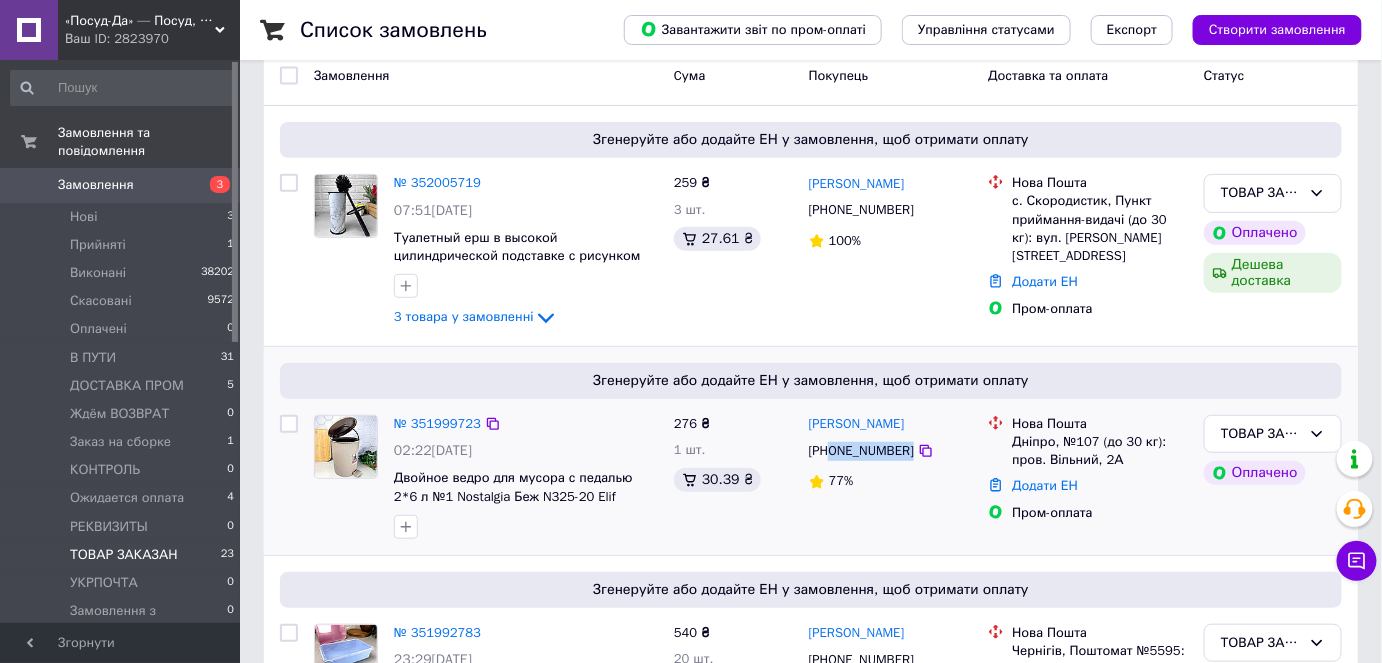 drag, startPoint x: 950, startPoint y: 453, endPoint x: 834, endPoint y: 451, distance: 116.01724 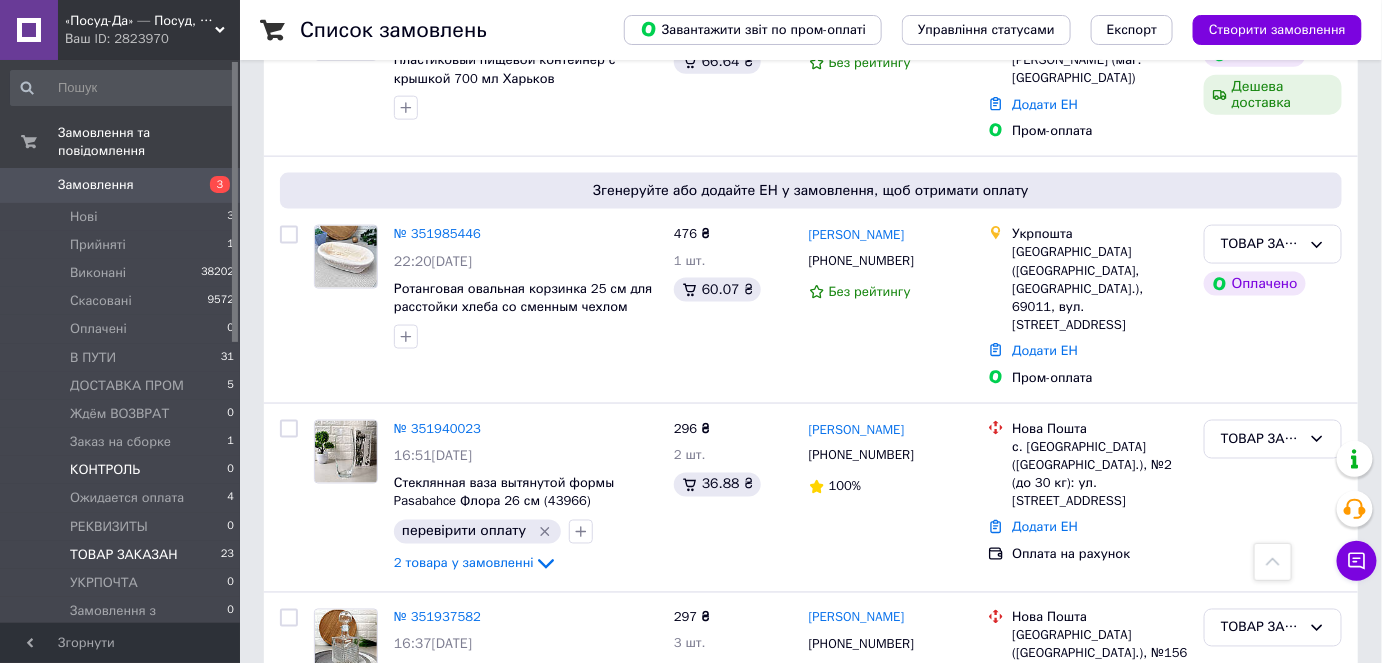 scroll, scrollTop: 818, scrollLeft: 0, axis: vertical 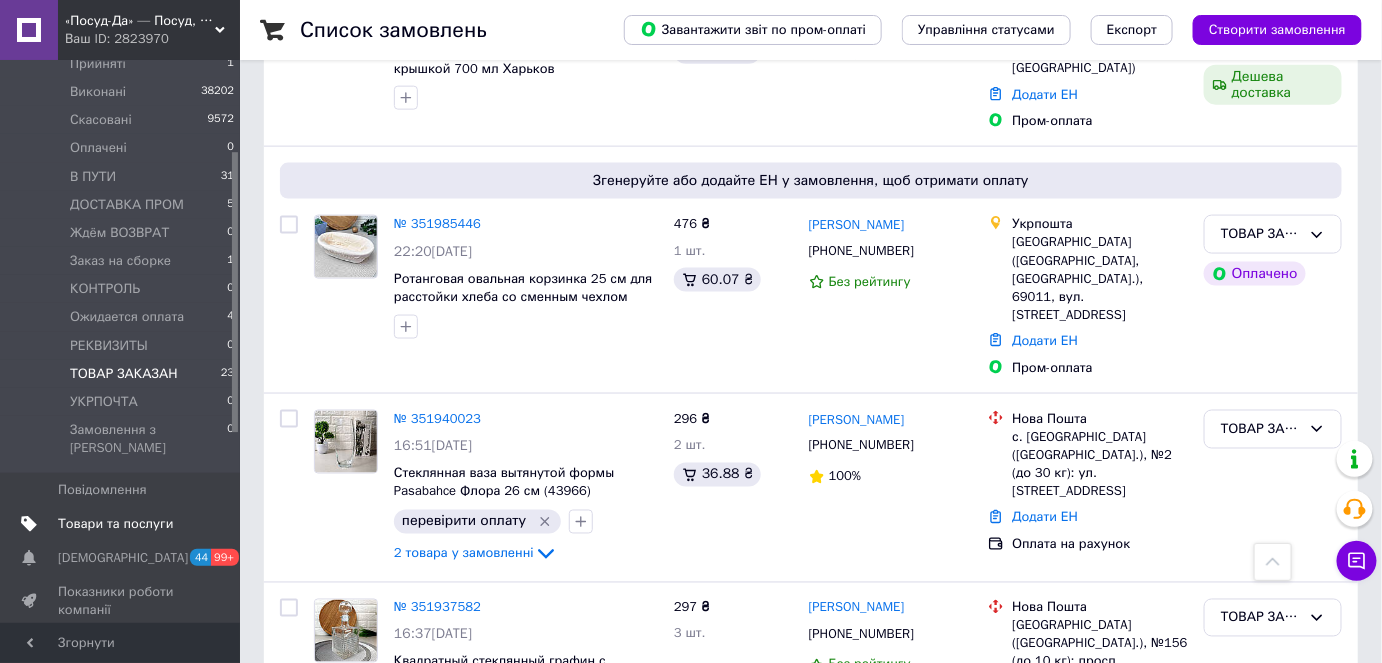 click on "Товари та послуги" at bounding box center (115, 524) 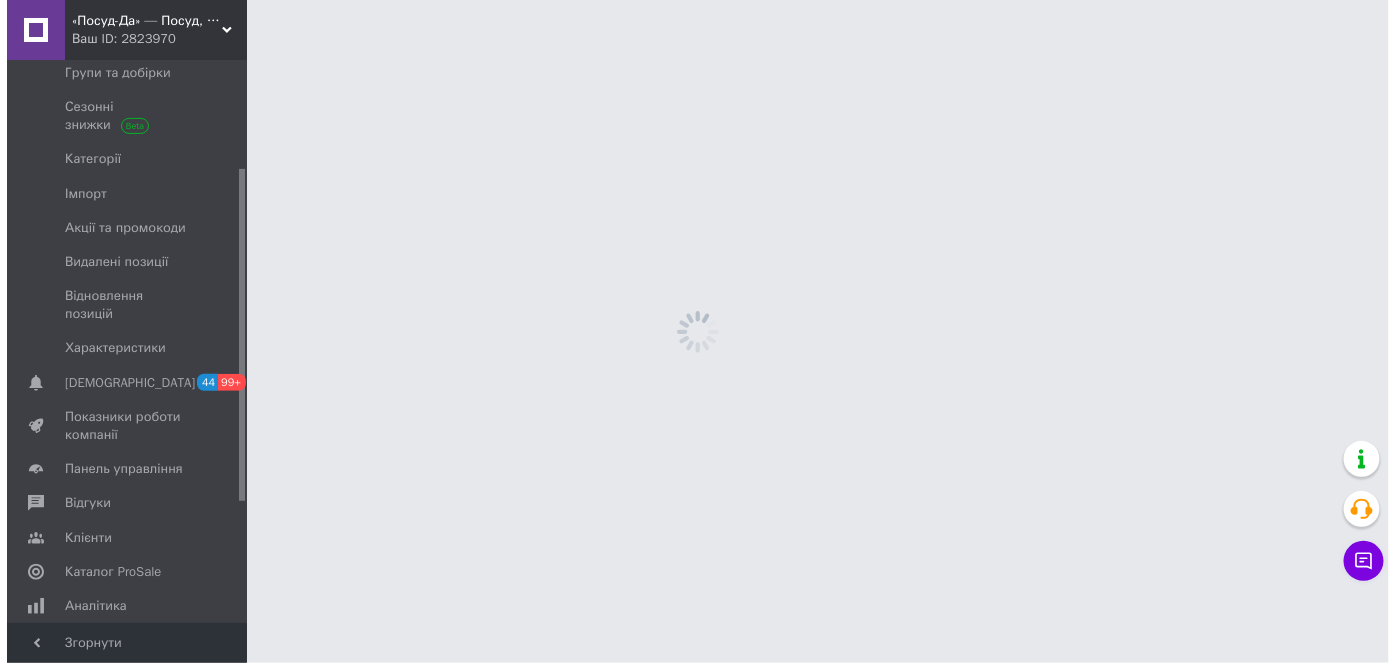 scroll, scrollTop: 0, scrollLeft: 0, axis: both 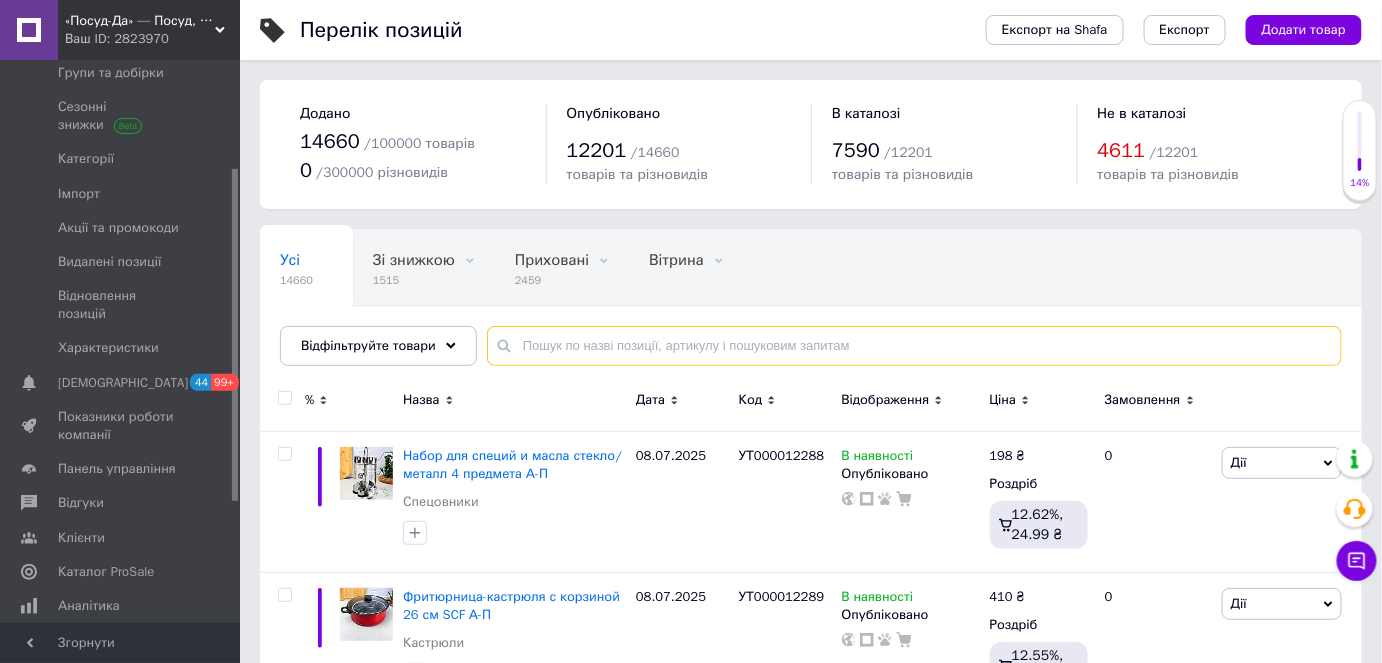 paste on "УТ000010314" 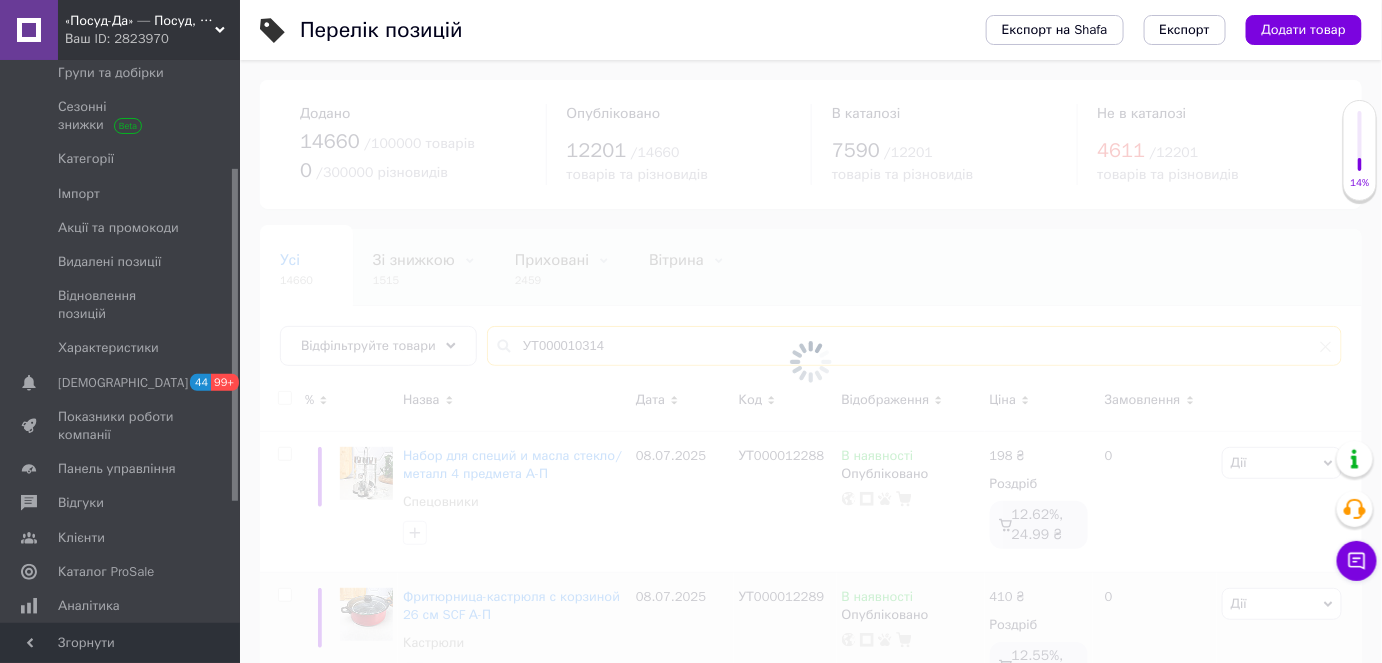 type on "УТ000010314" 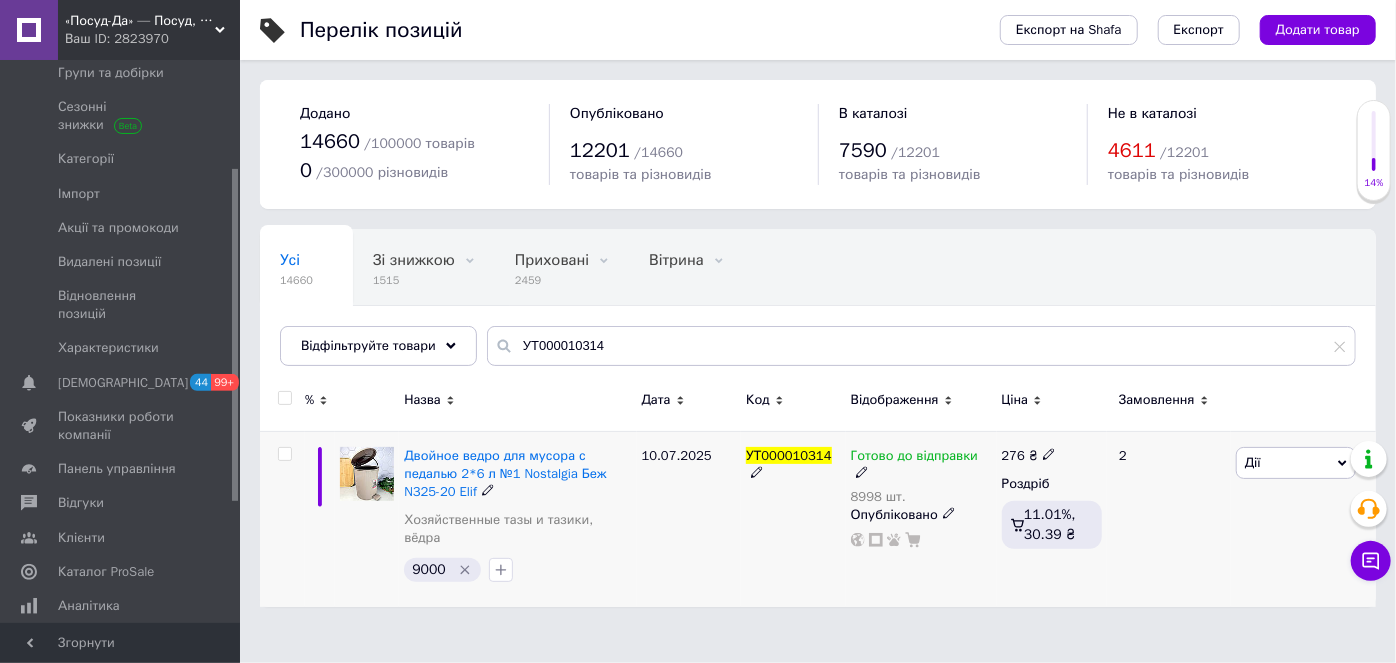 drag, startPoint x: 909, startPoint y: 446, endPoint x: 968, endPoint y: 488, distance: 72.42237 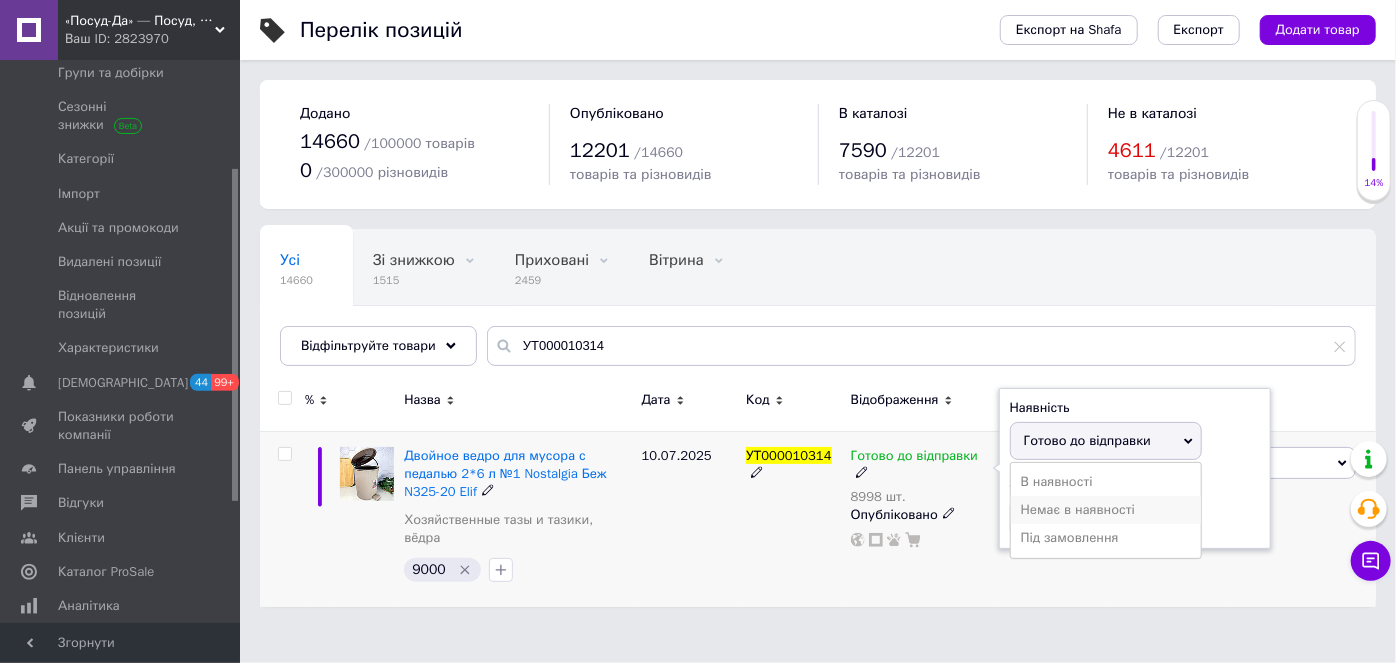 click on "Немає в наявності" at bounding box center [1106, 510] 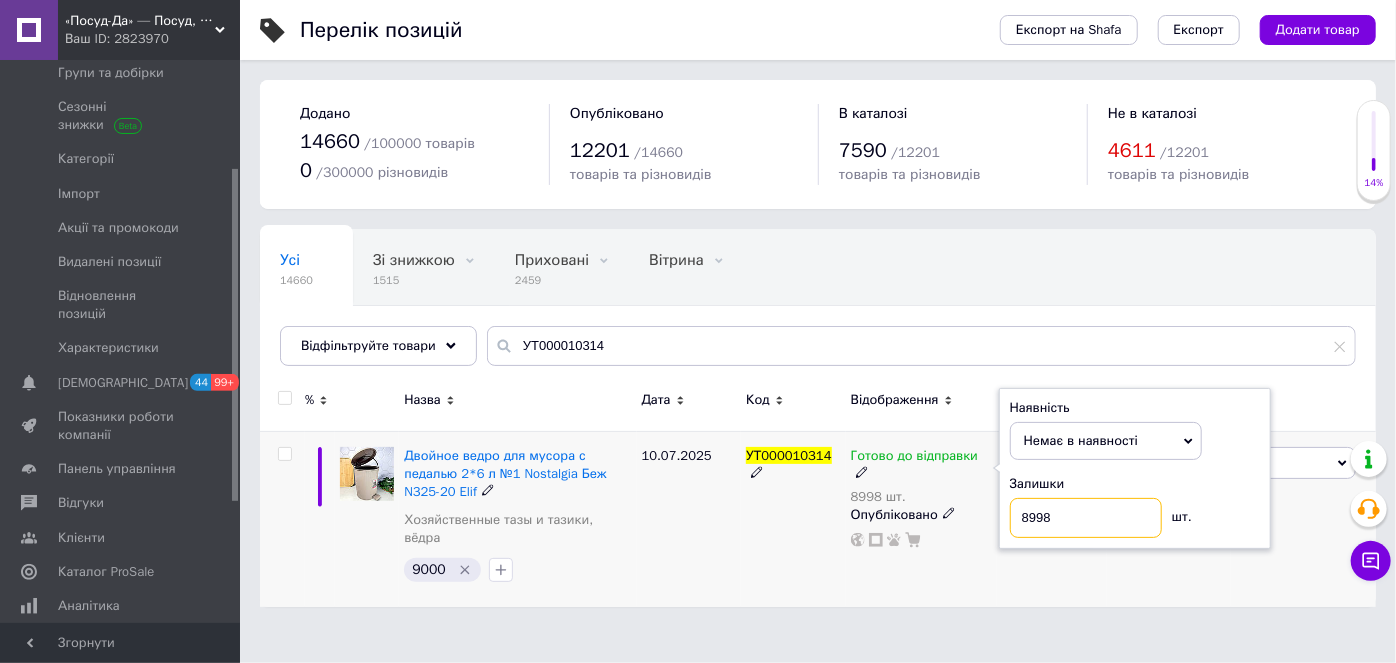 click on "8998" at bounding box center (1086, 518) 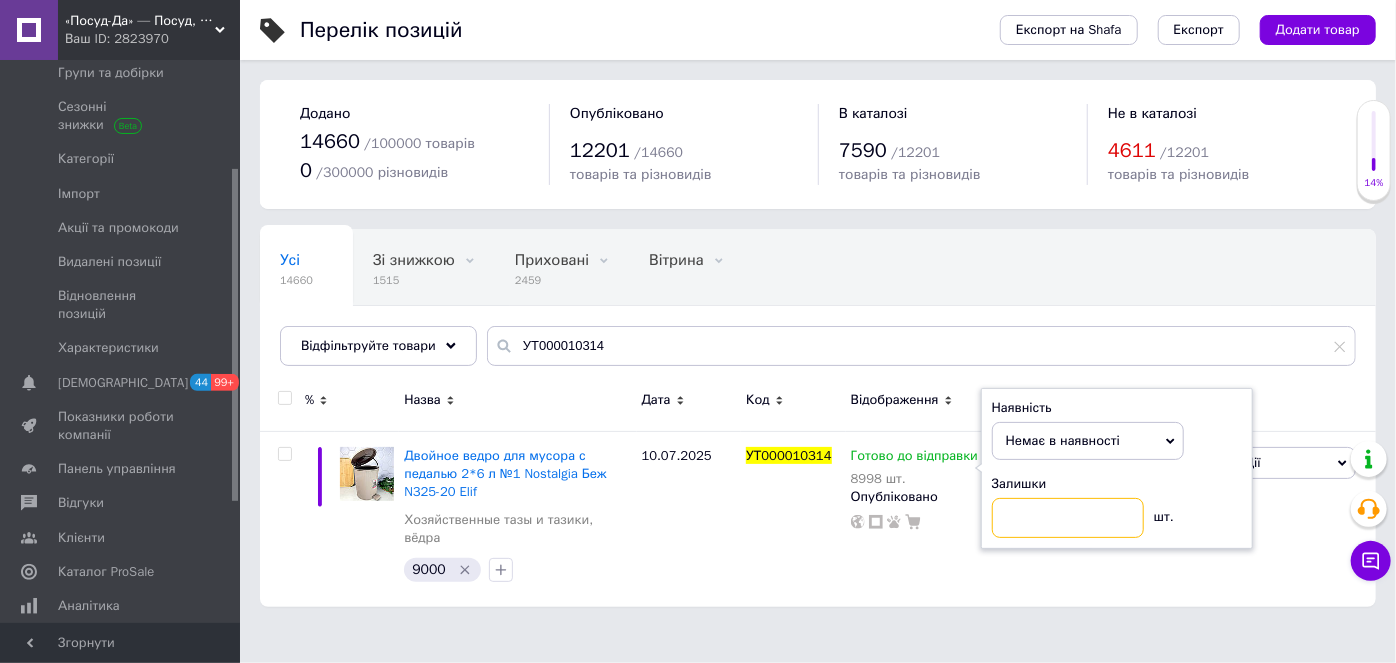 type 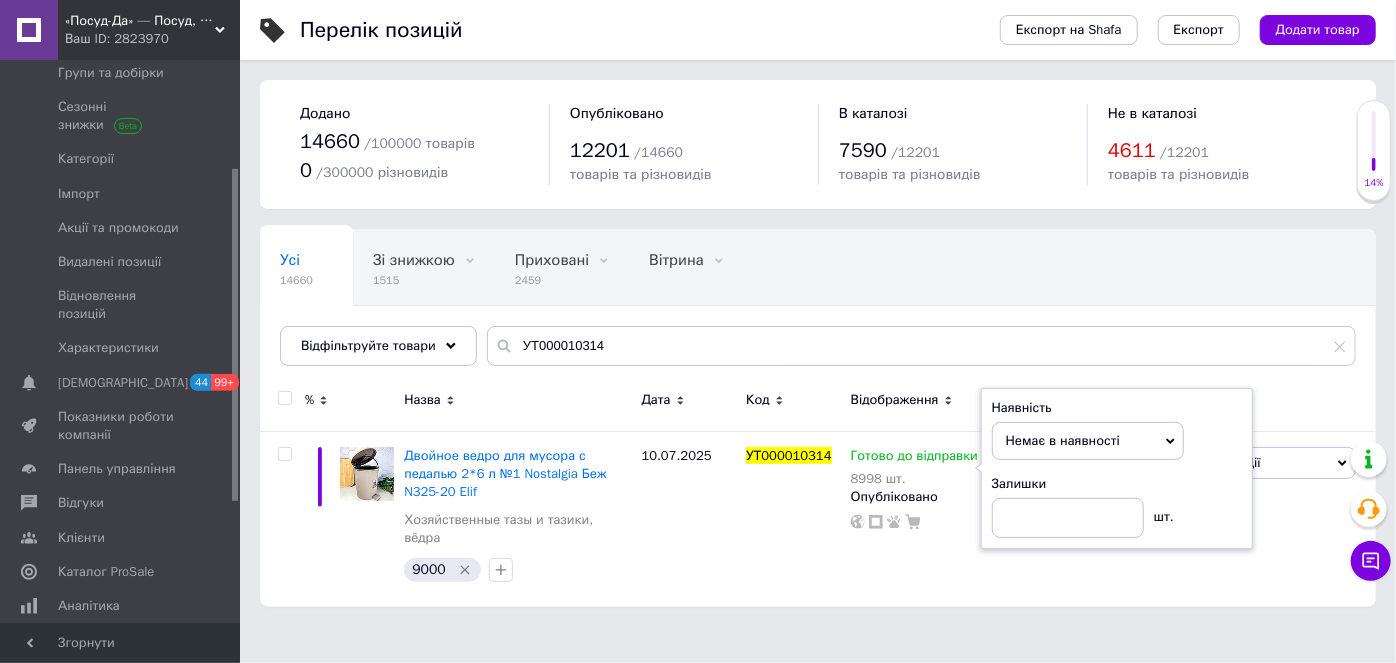 click on "«Посуд-Да» — Посуд, Подарунки, Товари для дому Ваш ID: 2823970 Сайт «Посуд-Да» — Посуд, Подарунки, Това... Кабінет покупця Перевірити стан системи Сторінка на порталі Тетяна Меркєєва Татьяна Меркеева Посуд-Сервіс — Horeca Посуда Подарки Довідка Вийти Замовлення та повідомлення 0 3 Товари та послуги Позиції Групи та добірки Сезонні знижки Категорії Імпорт Акції та промокоди Видалені позиції Відновлення позицій Характеристики Сповіщення 44 99+ Показники роботи компанії Панель управління Відгуки Клієнти Маркет   /" at bounding box center [698, 313] 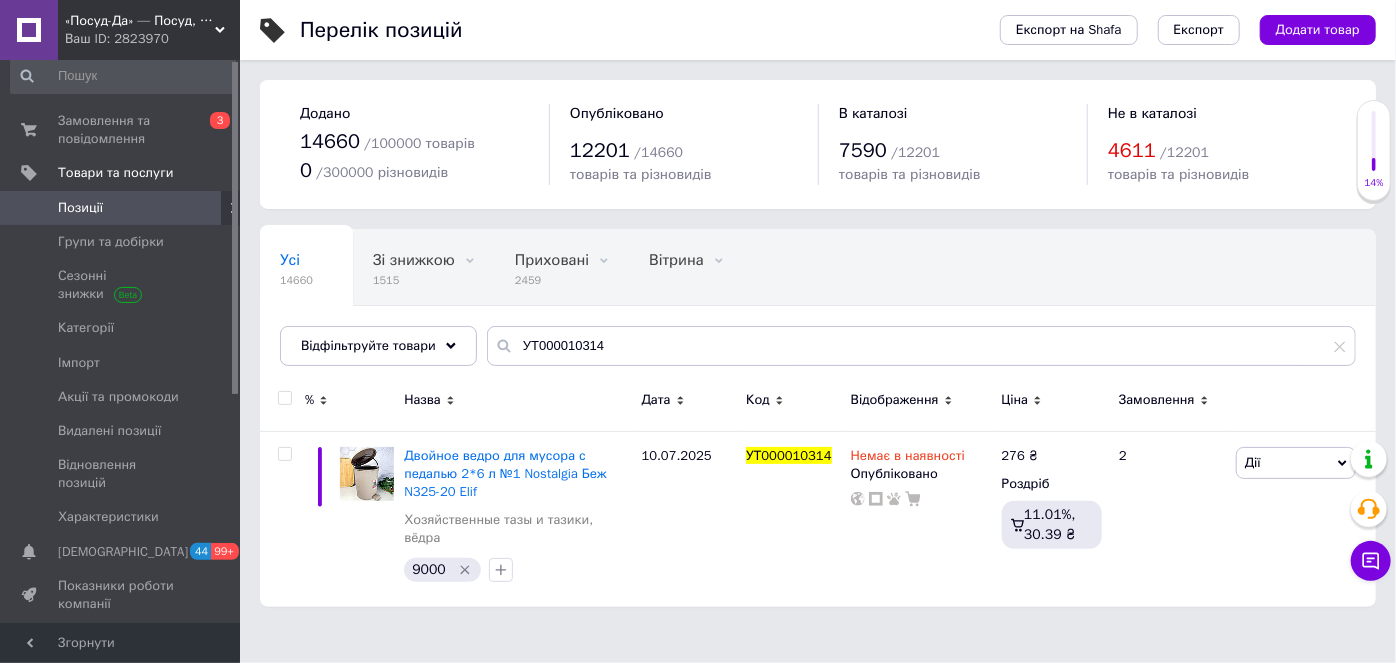 scroll, scrollTop: 0, scrollLeft: 0, axis: both 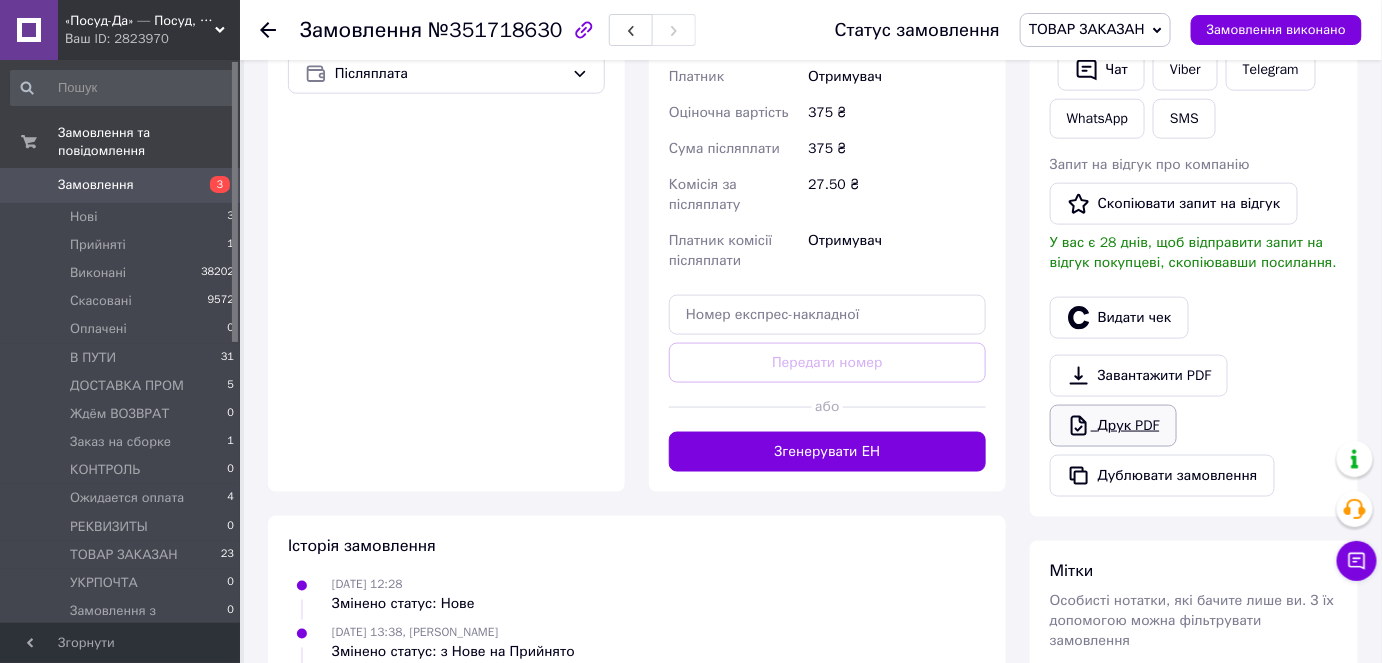 click on "Друк PDF" at bounding box center (1113, 426) 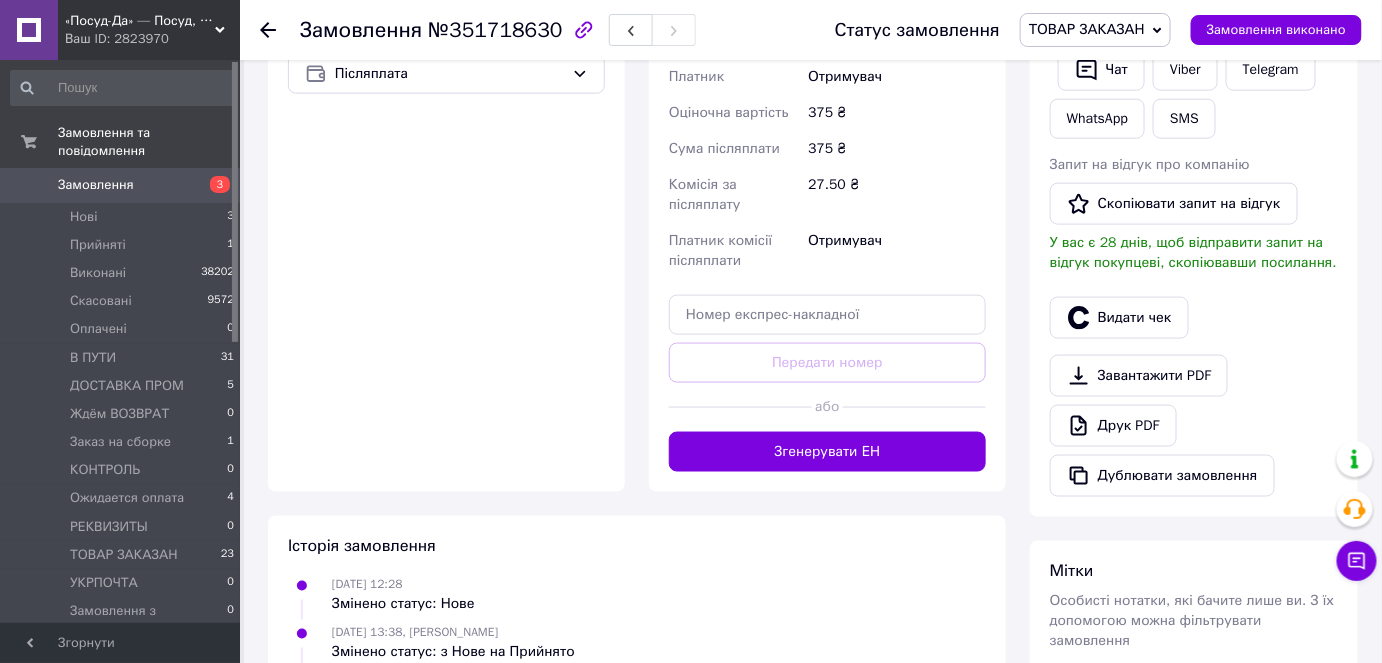 click on "ТОВАР ЗАКАЗАН" at bounding box center (1095, 30) 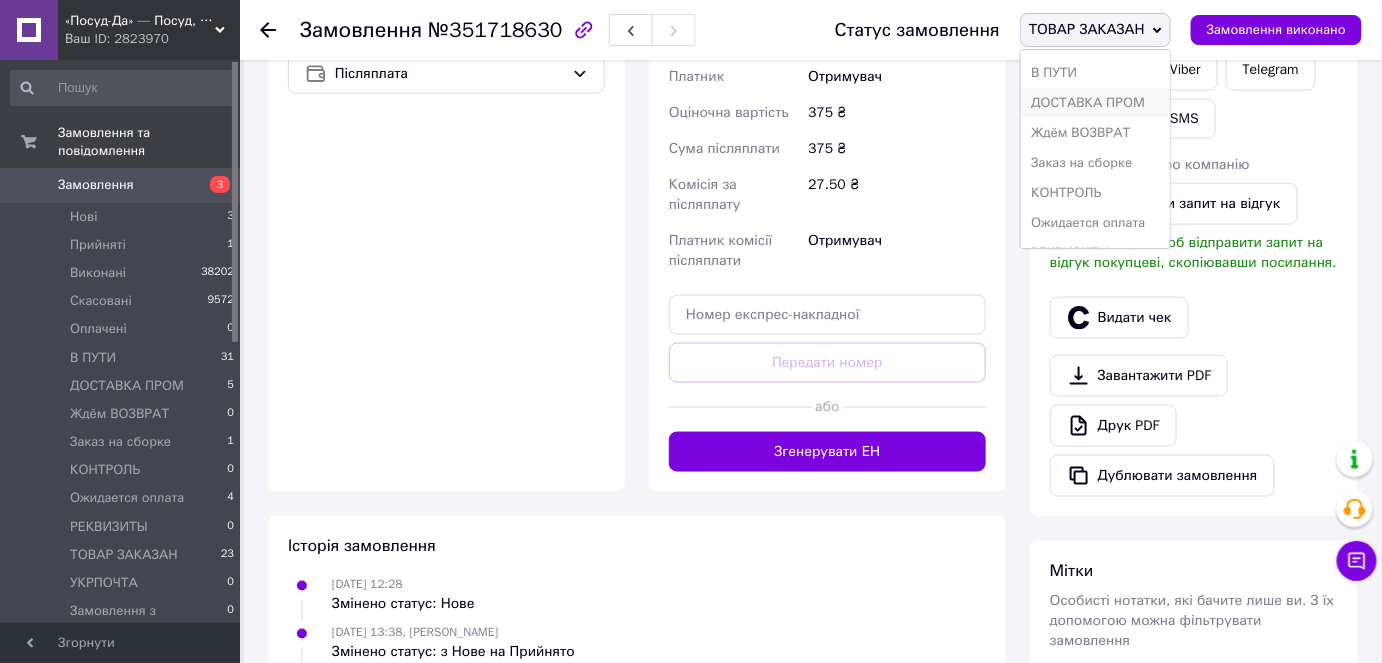 scroll, scrollTop: 171, scrollLeft: 0, axis: vertical 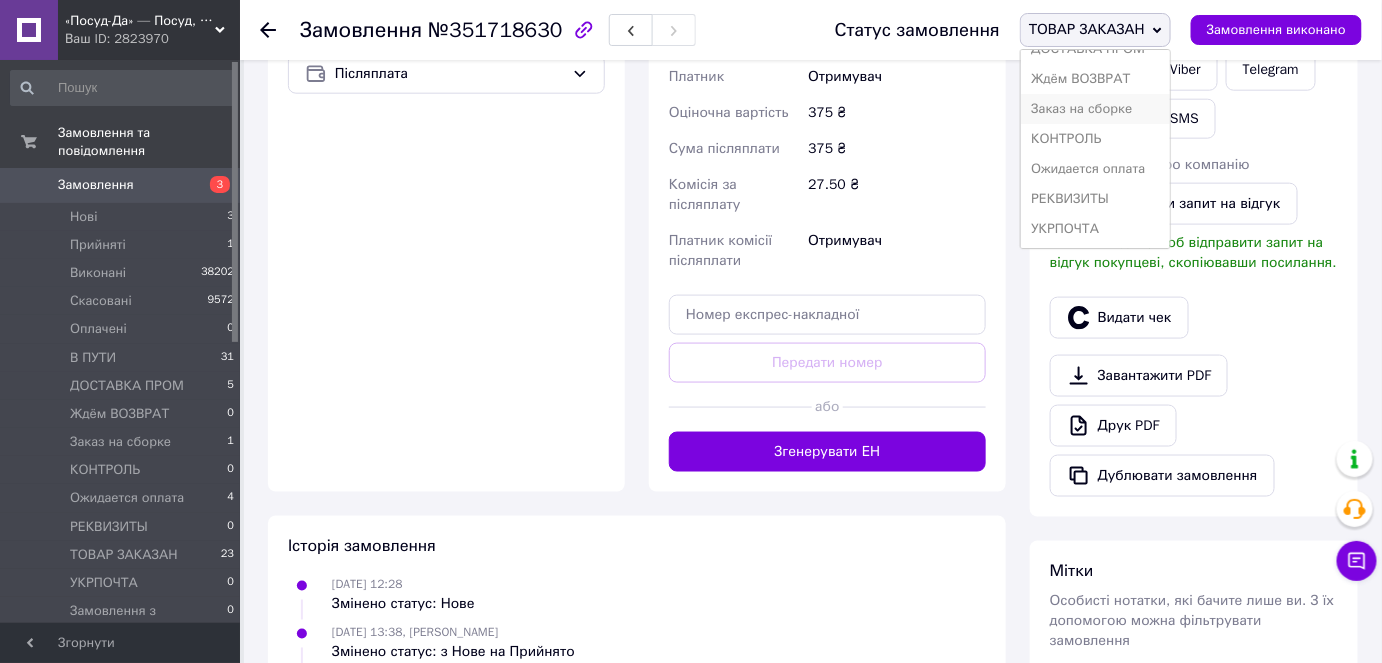 click on "Заказ на сборке" at bounding box center (1095, 109) 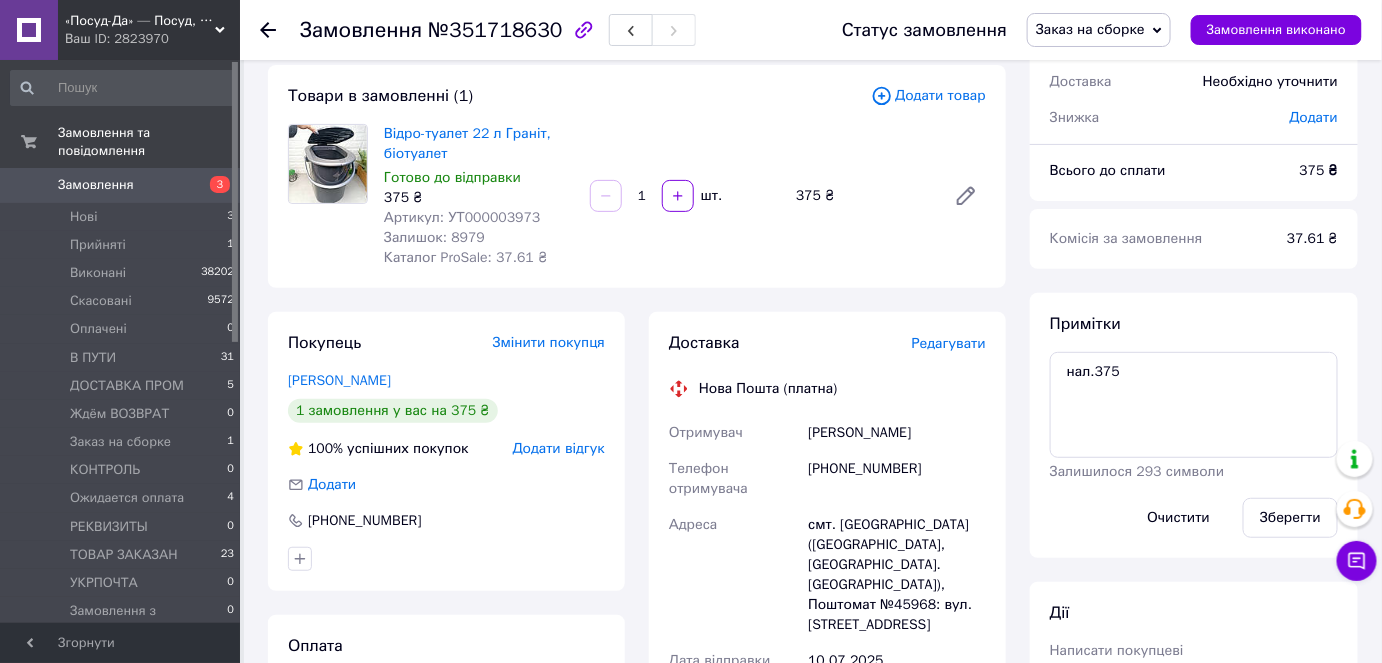scroll, scrollTop: 0, scrollLeft: 0, axis: both 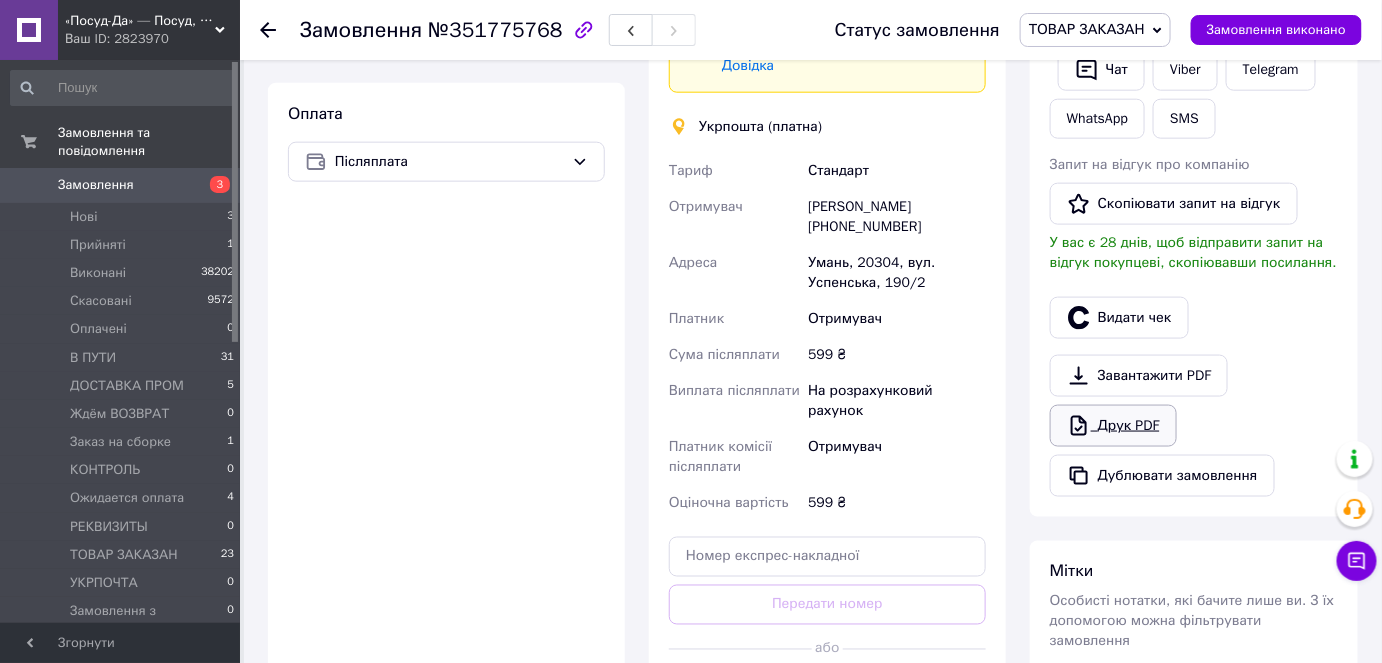 click on "Друк PDF" at bounding box center (1113, 426) 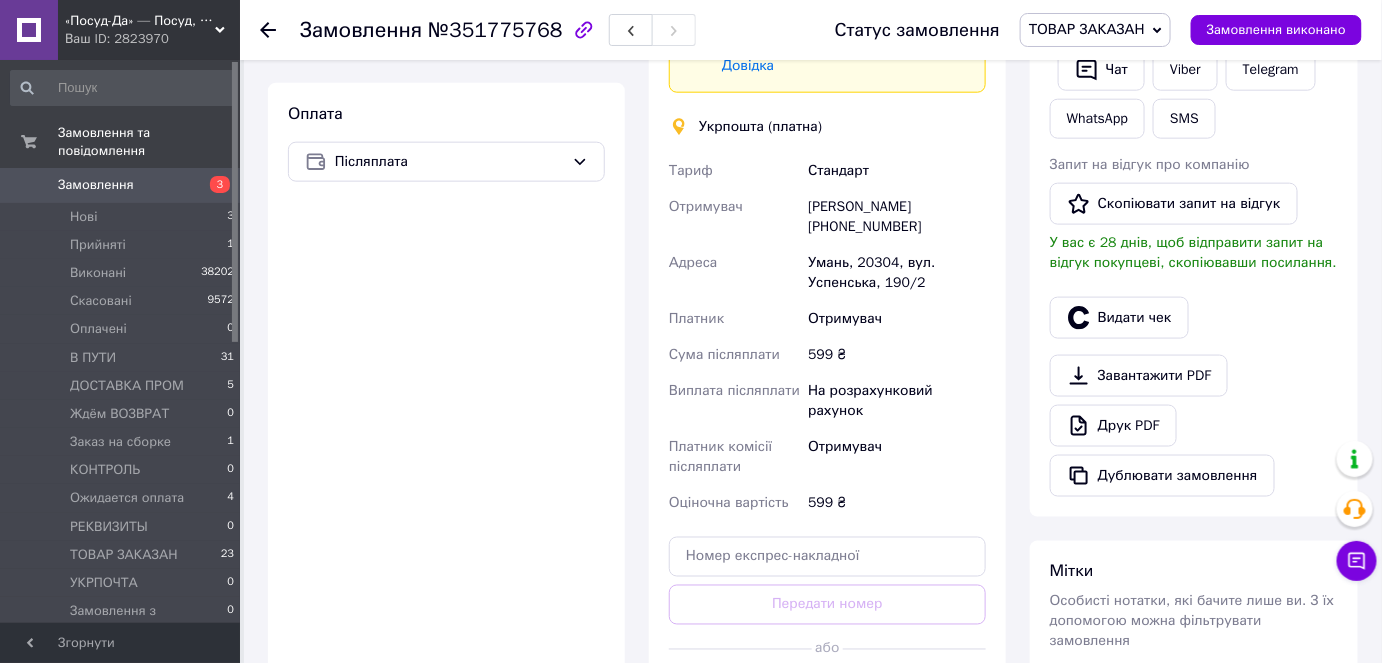click on "ТОВАР ЗАКАЗАН" at bounding box center [1087, 29] 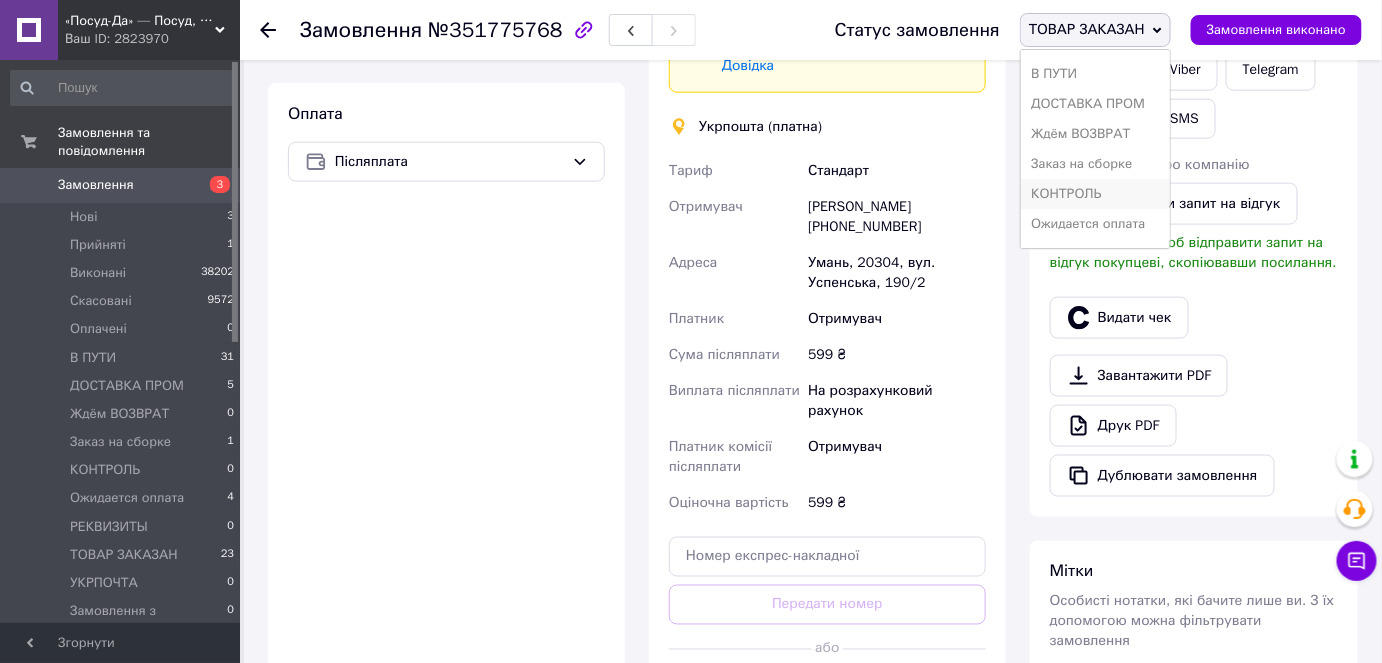 scroll, scrollTop: 171, scrollLeft: 0, axis: vertical 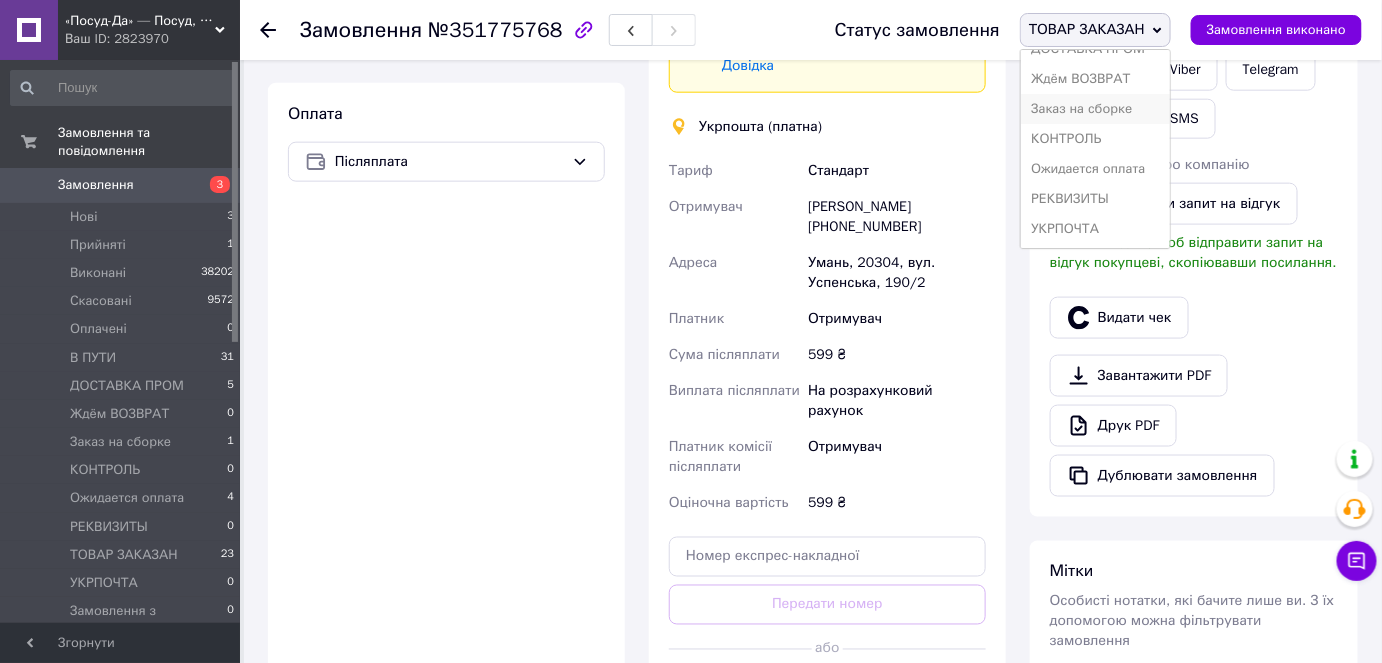 click on "Заказ на сборке" at bounding box center [1095, 109] 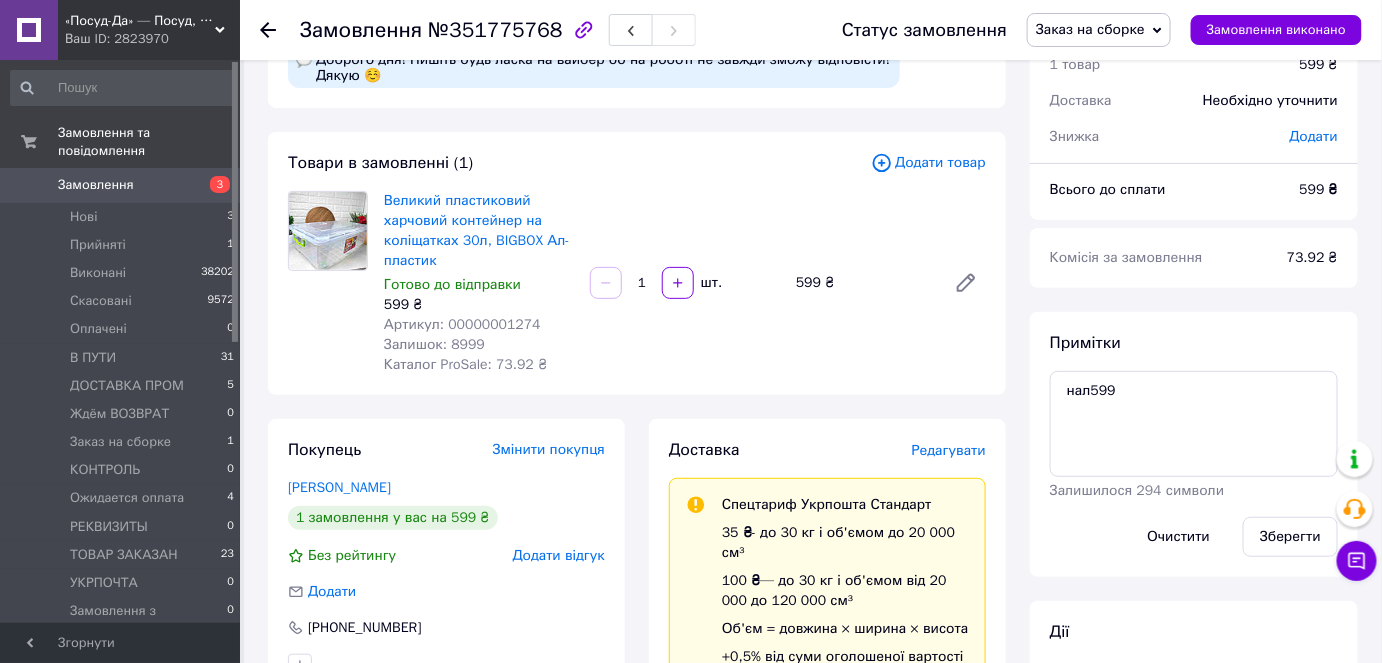 scroll, scrollTop: 0, scrollLeft: 0, axis: both 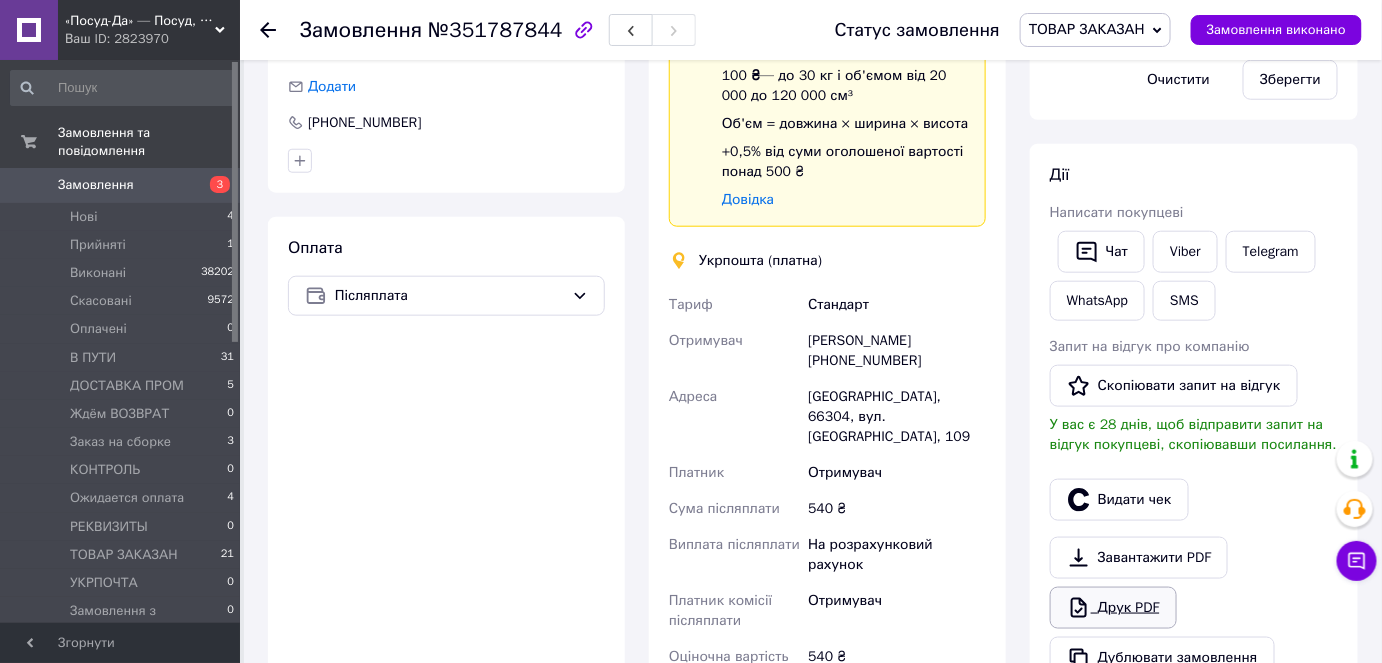 click on "Друк PDF" at bounding box center (1113, 608) 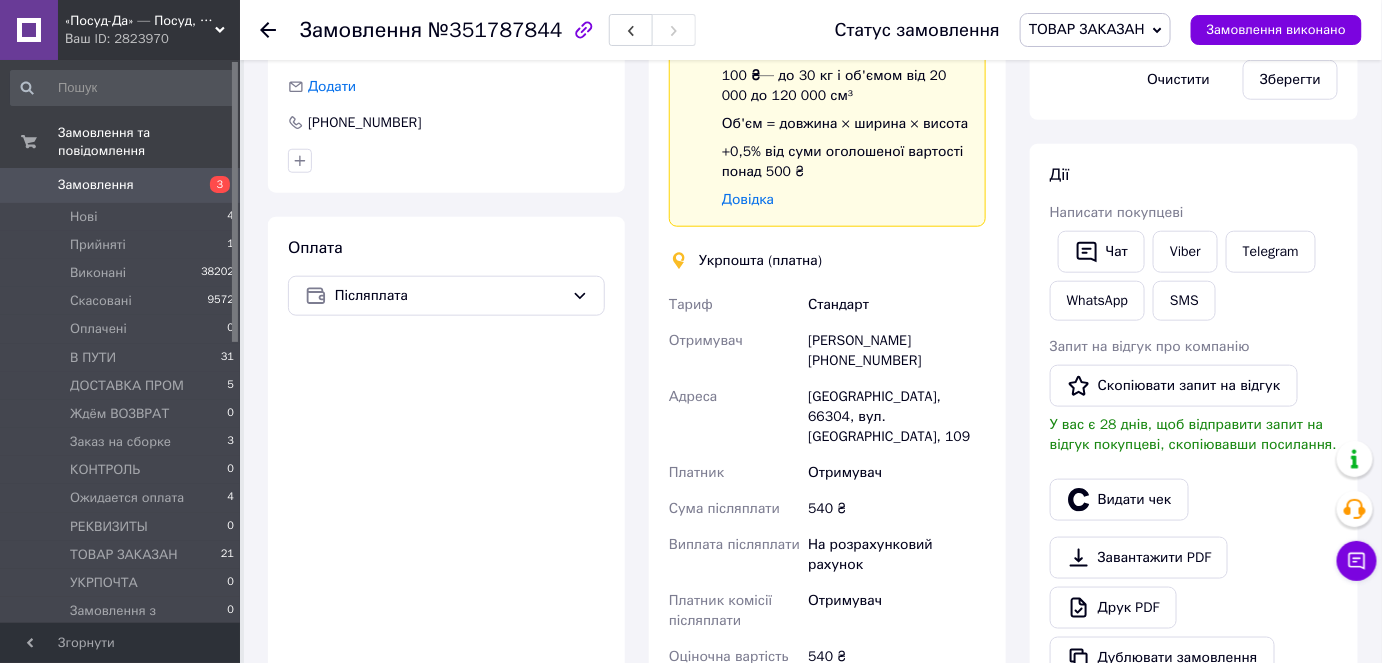 click on "ТОВАР ЗАКАЗАН" at bounding box center [1087, 29] 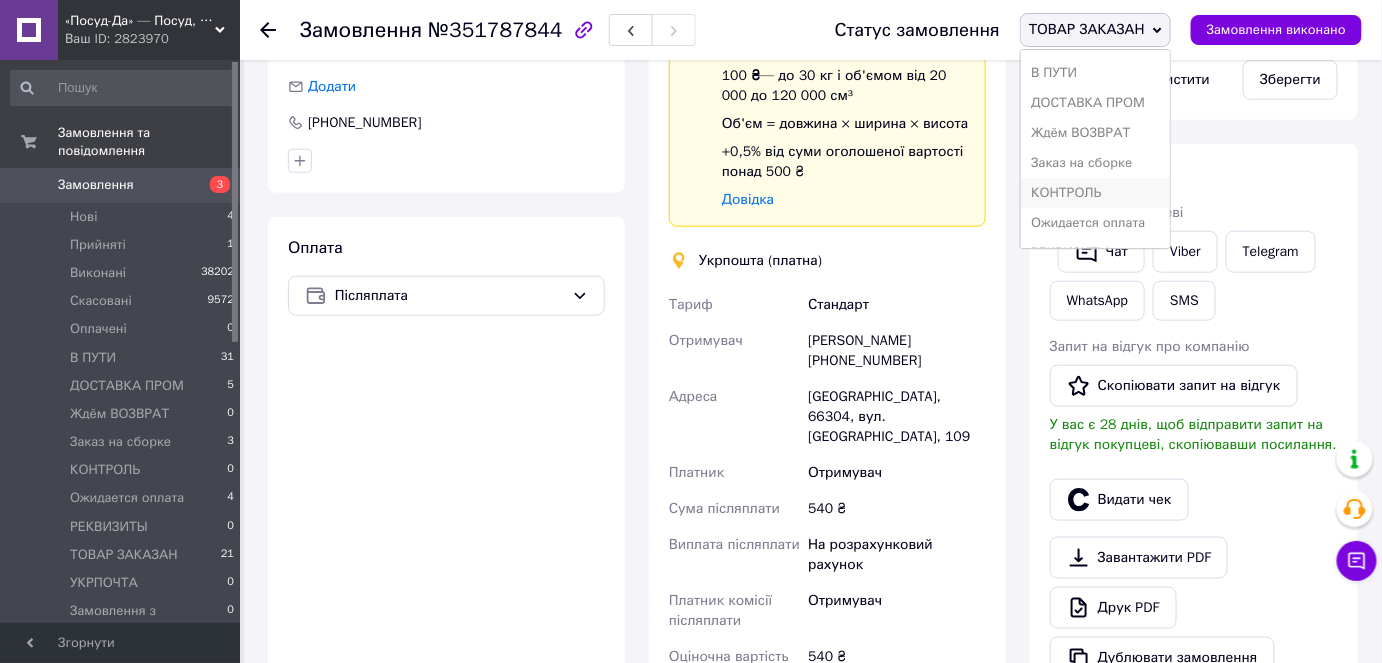 scroll, scrollTop: 171, scrollLeft: 0, axis: vertical 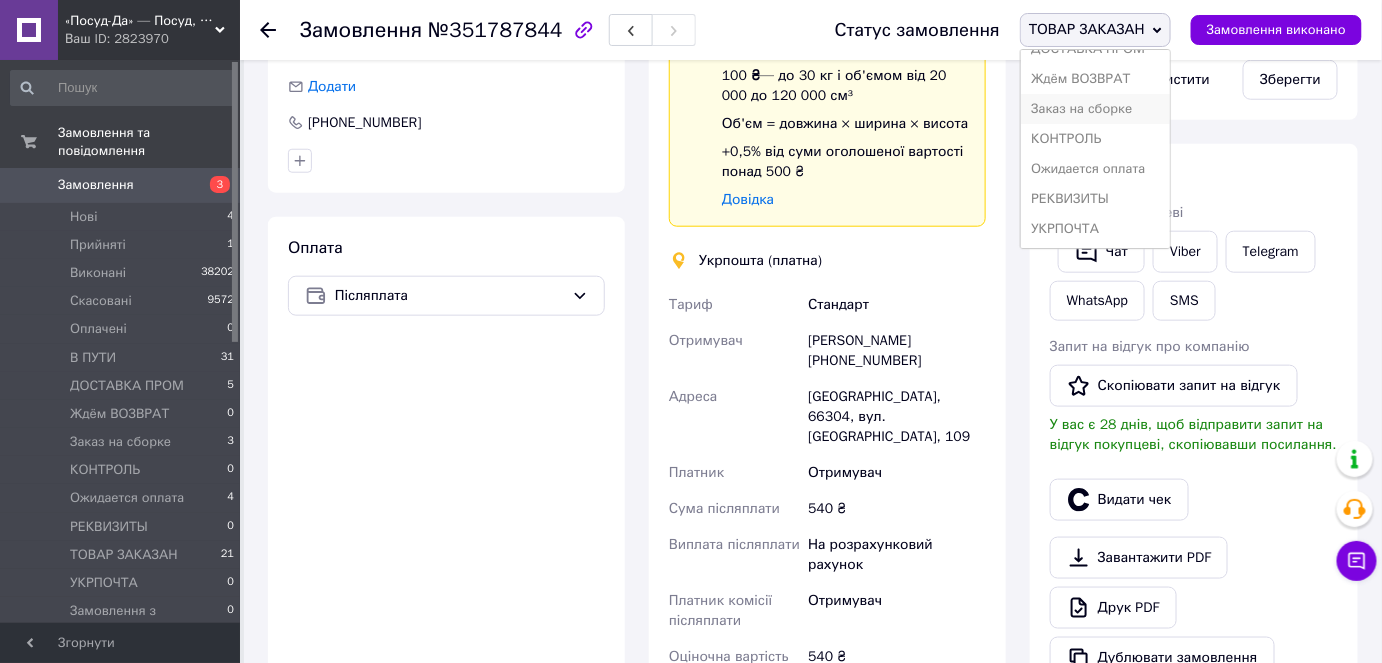 click on "Заказ на сборке" at bounding box center (1095, 109) 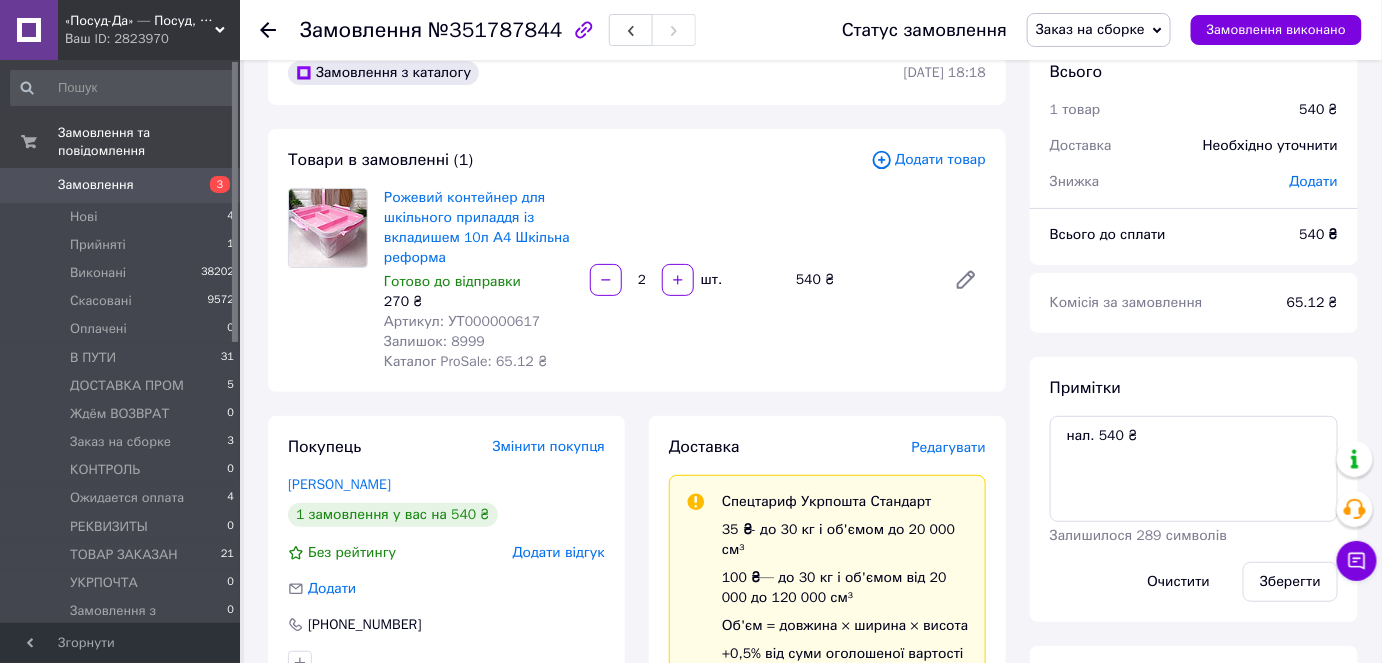 scroll, scrollTop: 0, scrollLeft: 0, axis: both 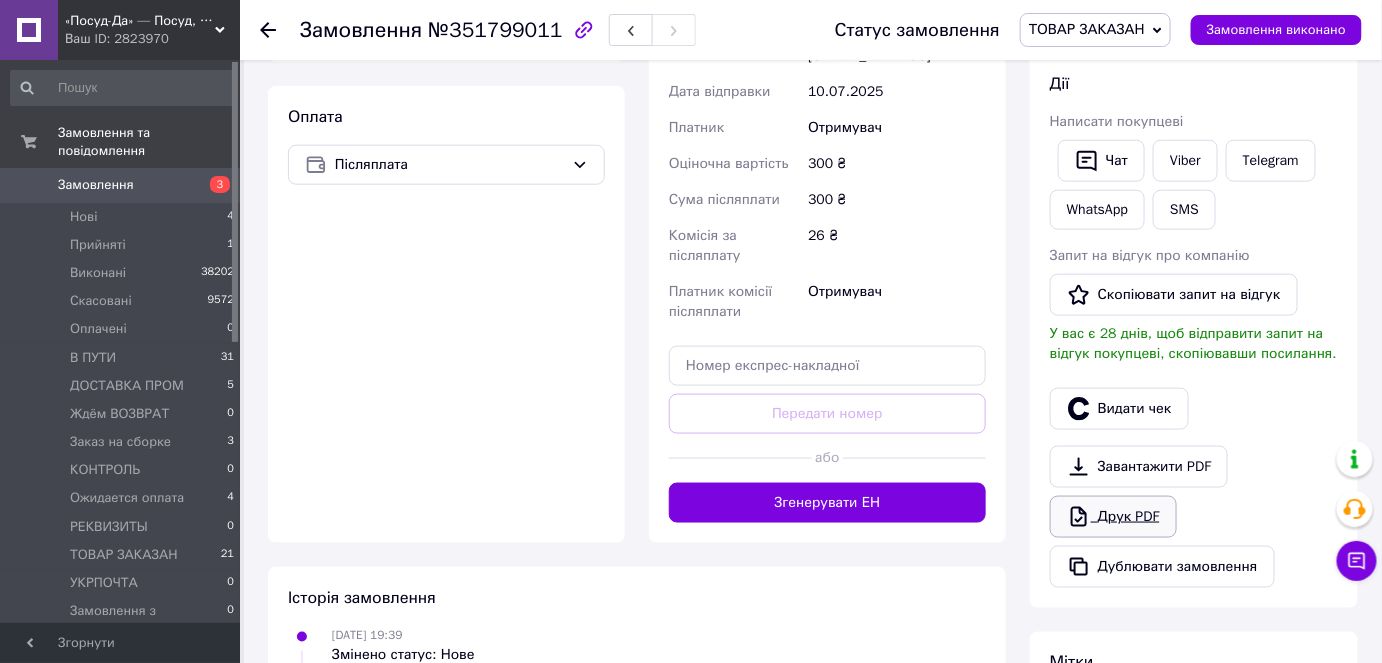 click on "Друк PDF" at bounding box center [1113, 517] 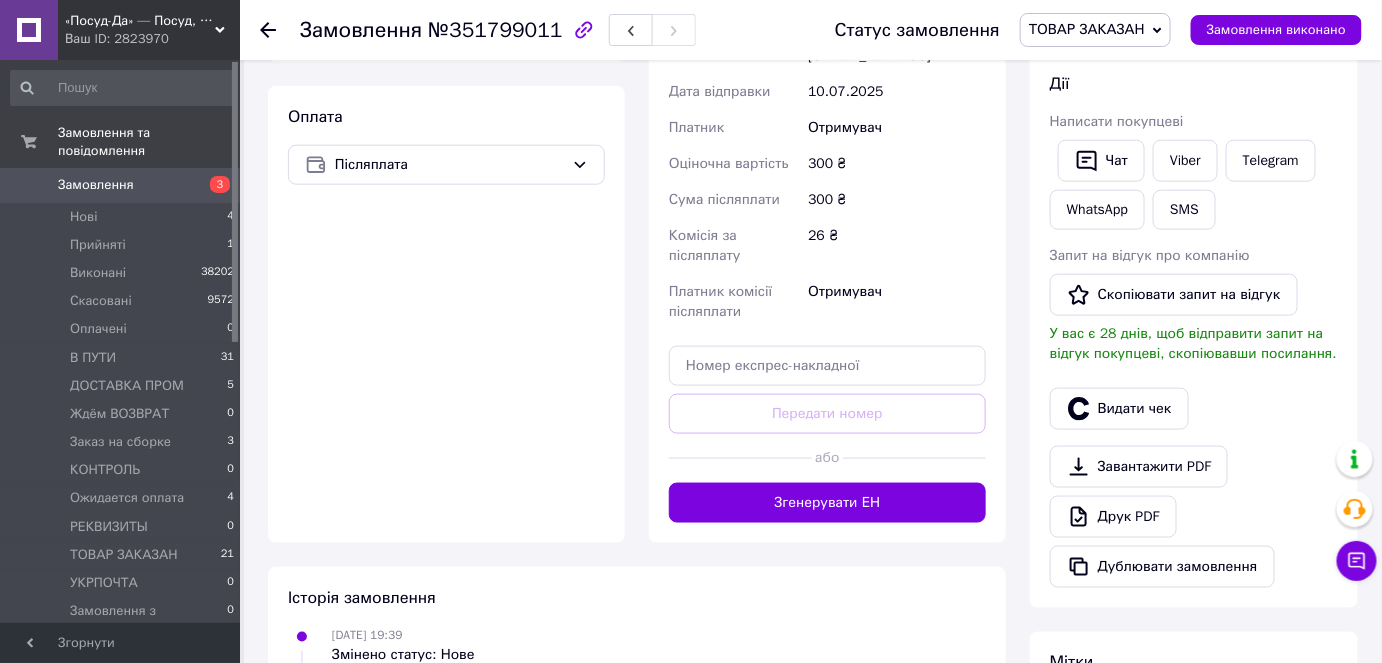 click on "ТОВАР ЗАКАЗАН" at bounding box center (1087, 29) 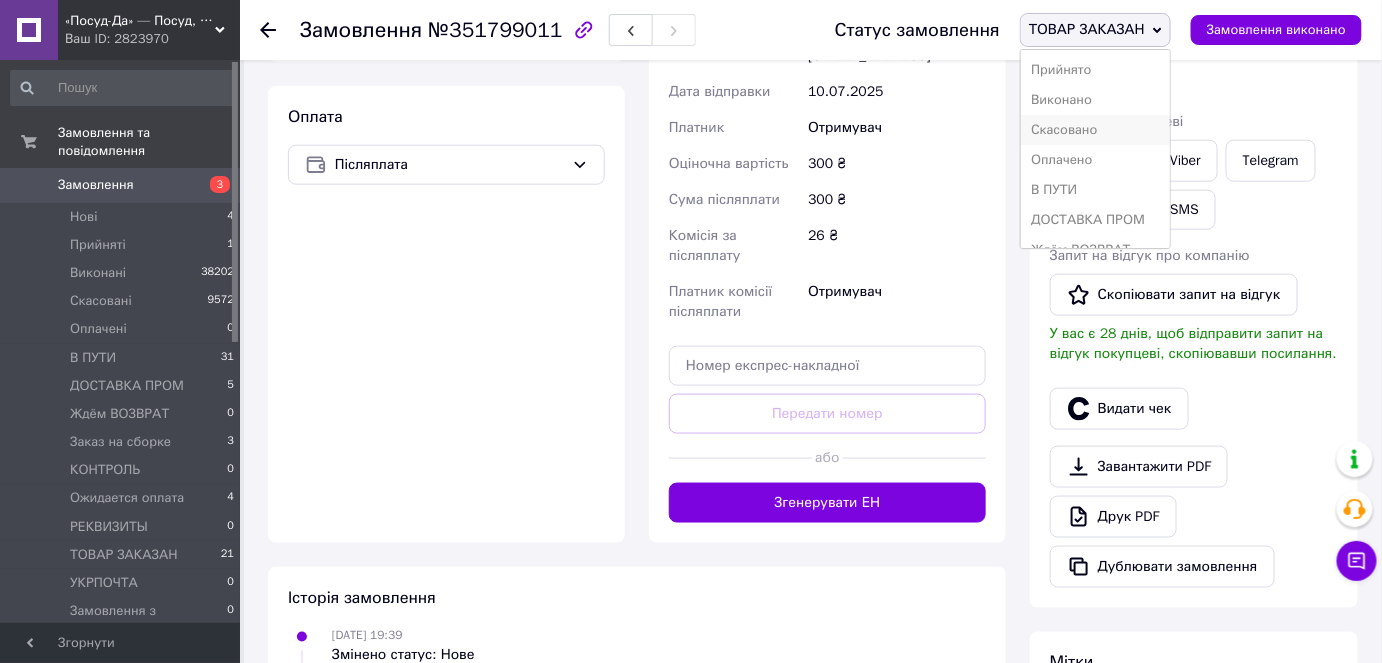 scroll, scrollTop: 171, scrollLeft: 0, axis: vertical 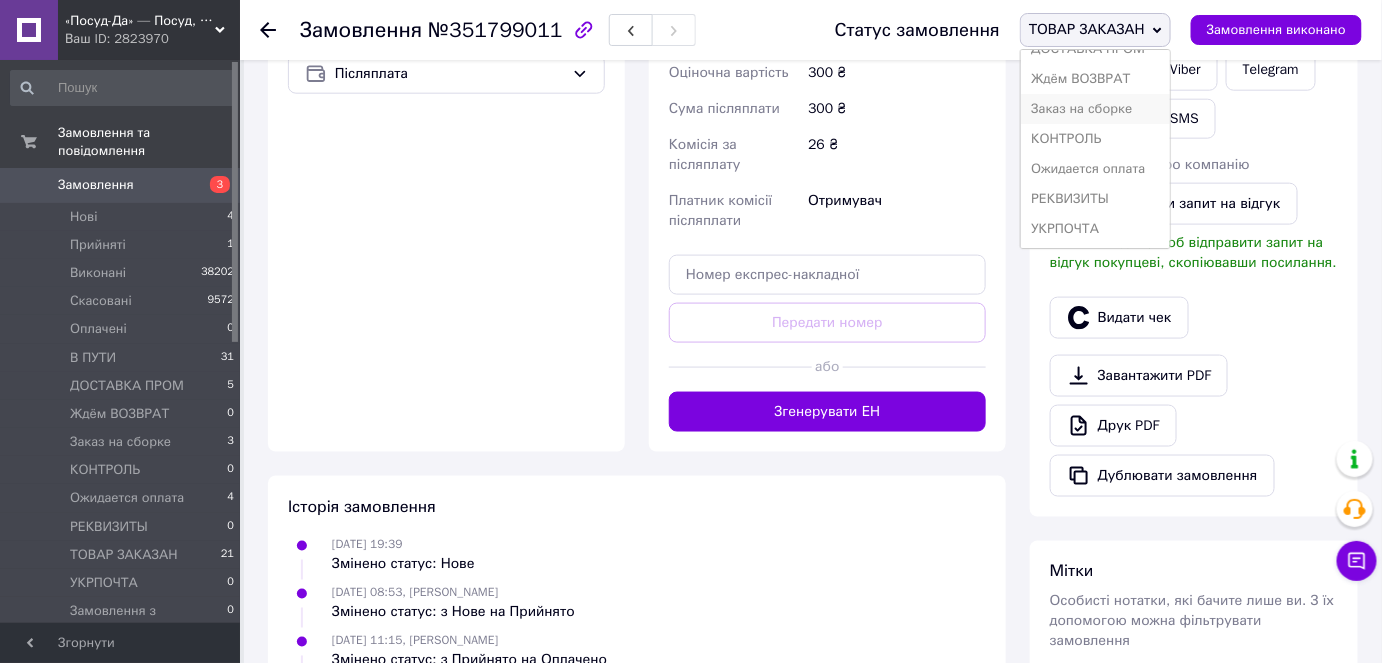 click on "Заказ на сборке" at bounding box center (1095, 109) 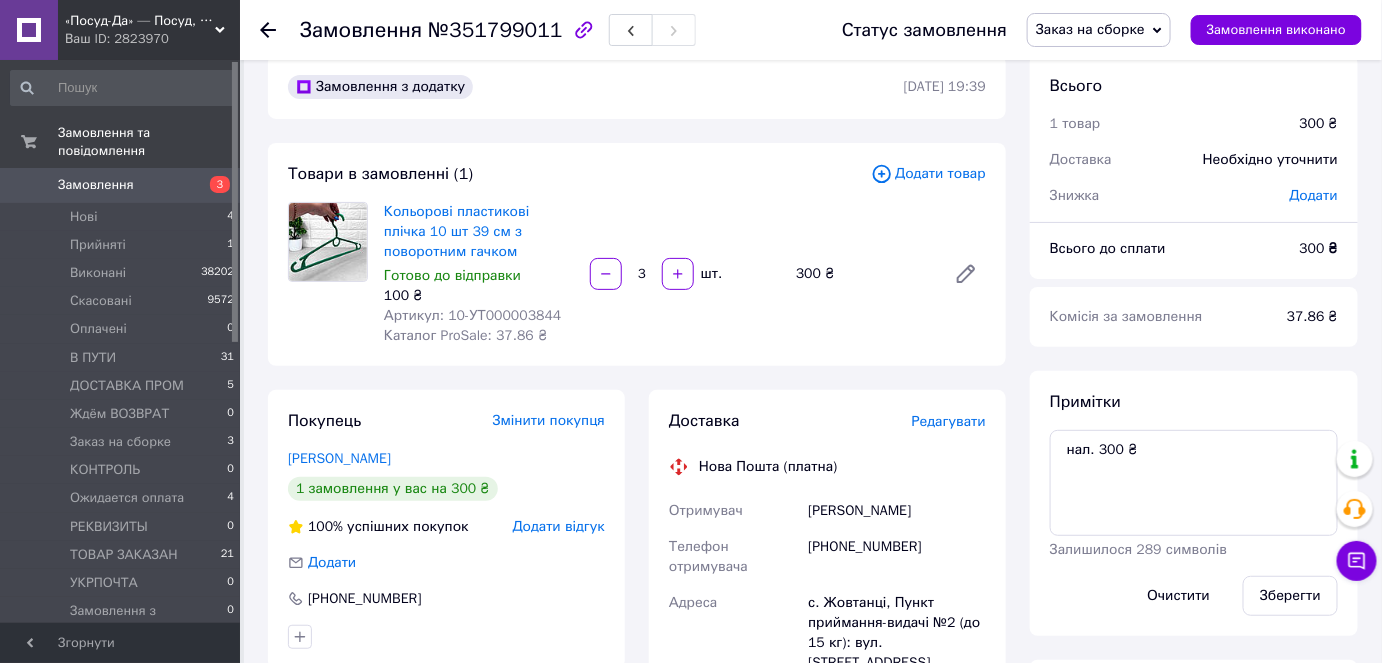 scroll, scrollTop: 0, scrollLeft: 0, axis: both 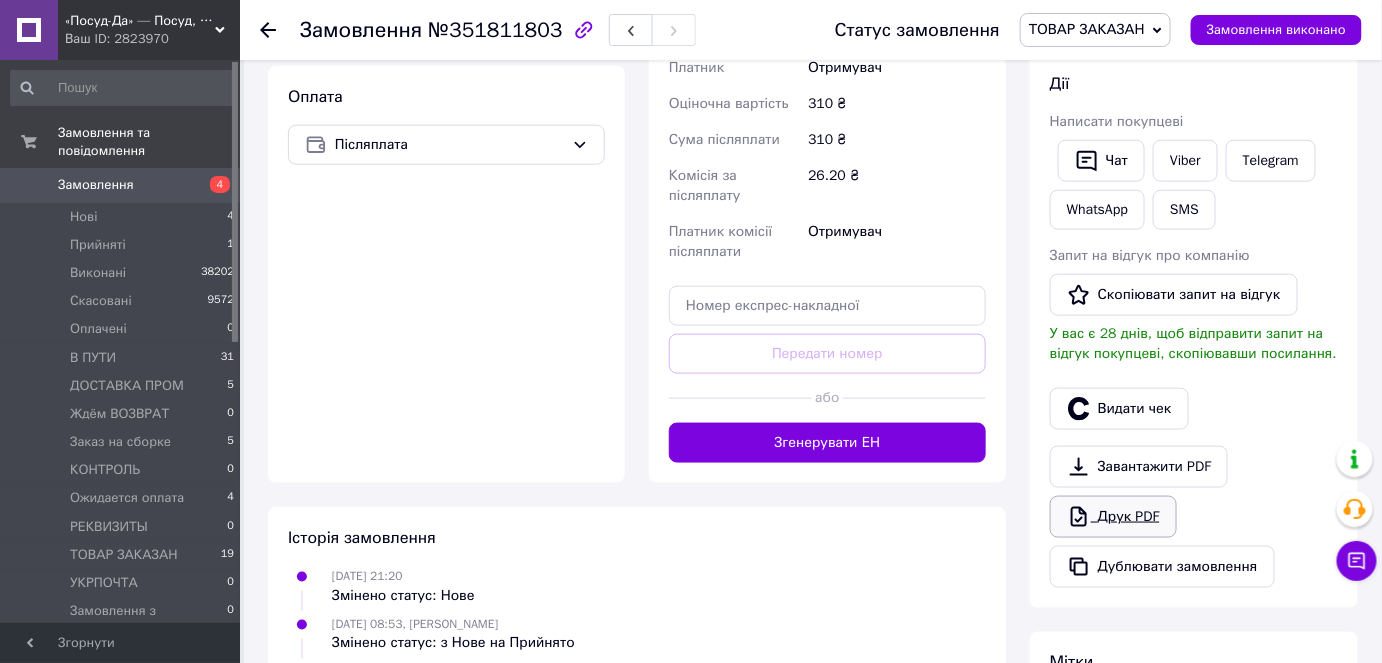 click on "Друк PDF" at bounding box center [1113, 517] 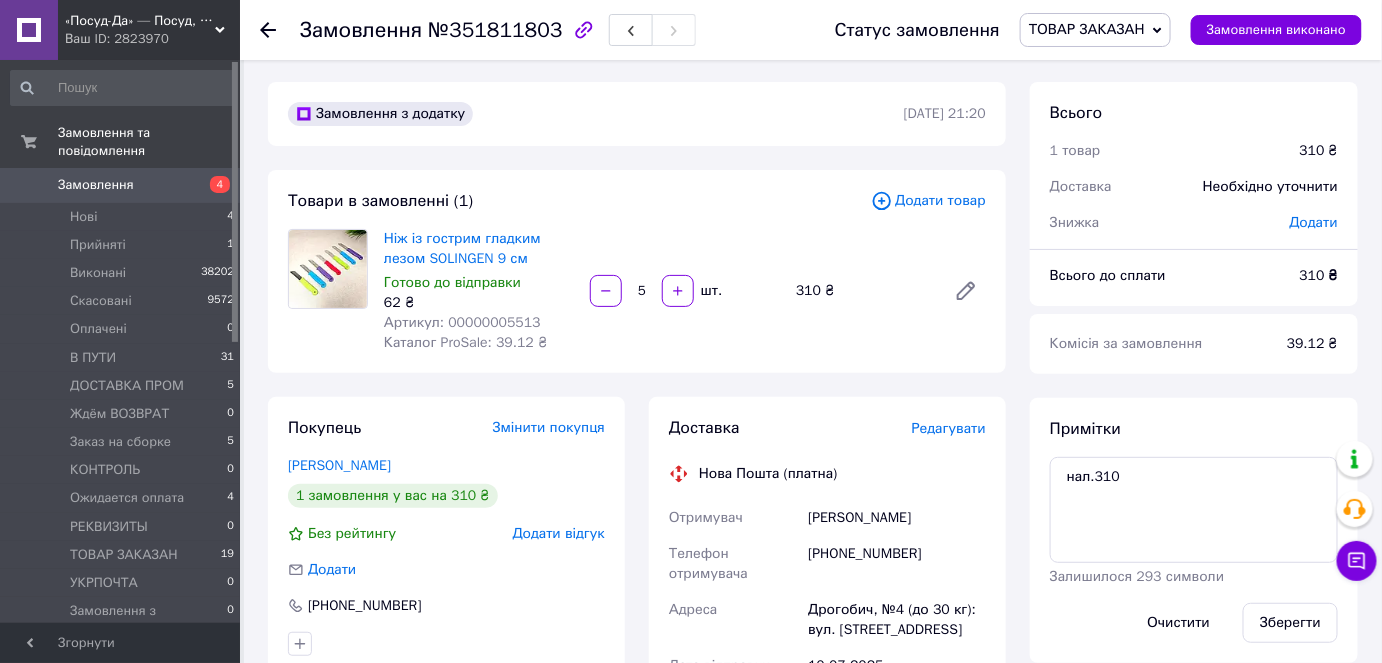 scroll, scrollTop: 0, scrollLeft: 0, axis: both 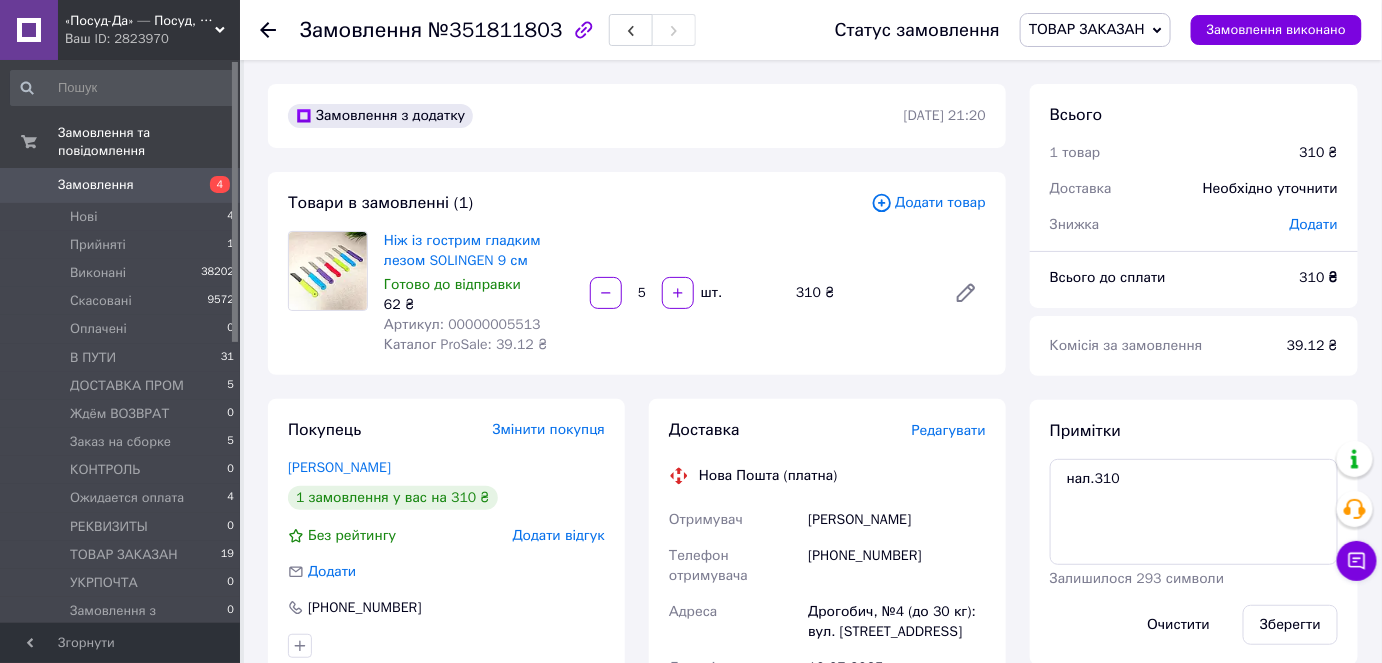 click on "ТОВАР ЗАКАЗАН" at bounding box center [1087, 29] 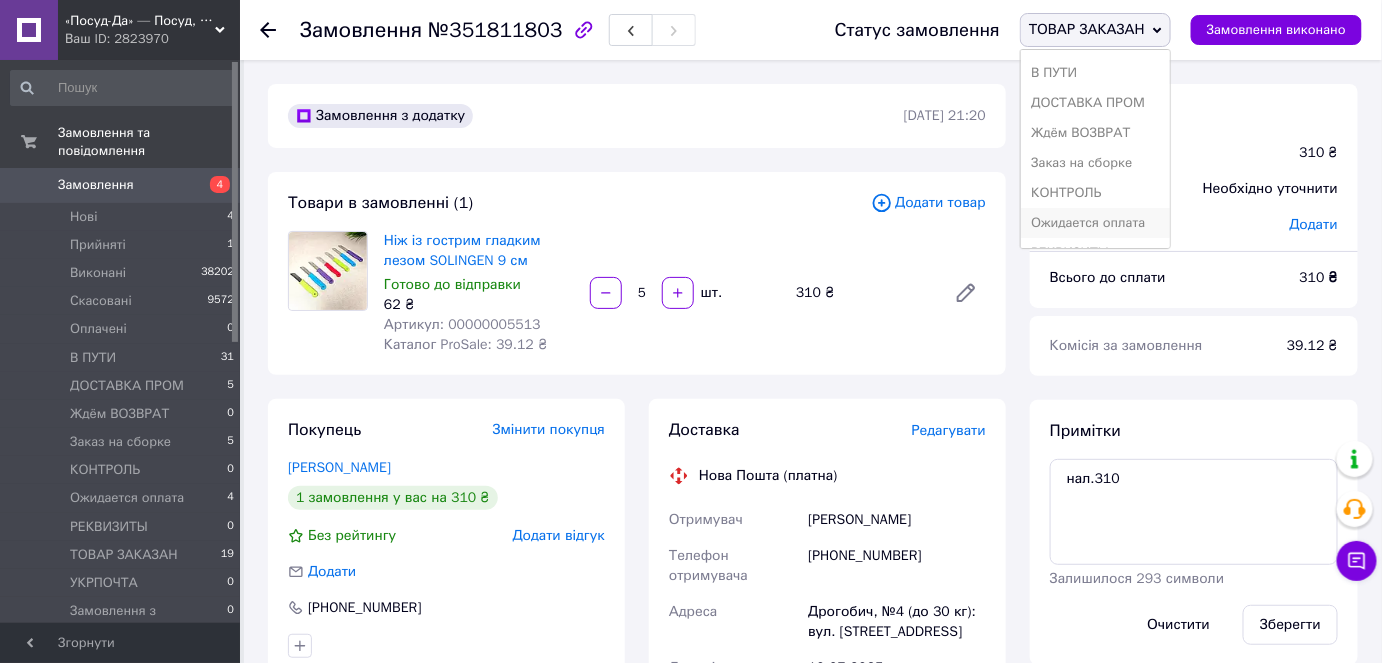 scroll, scrollTop: 171, scrollLeft: 0, axis: vertical 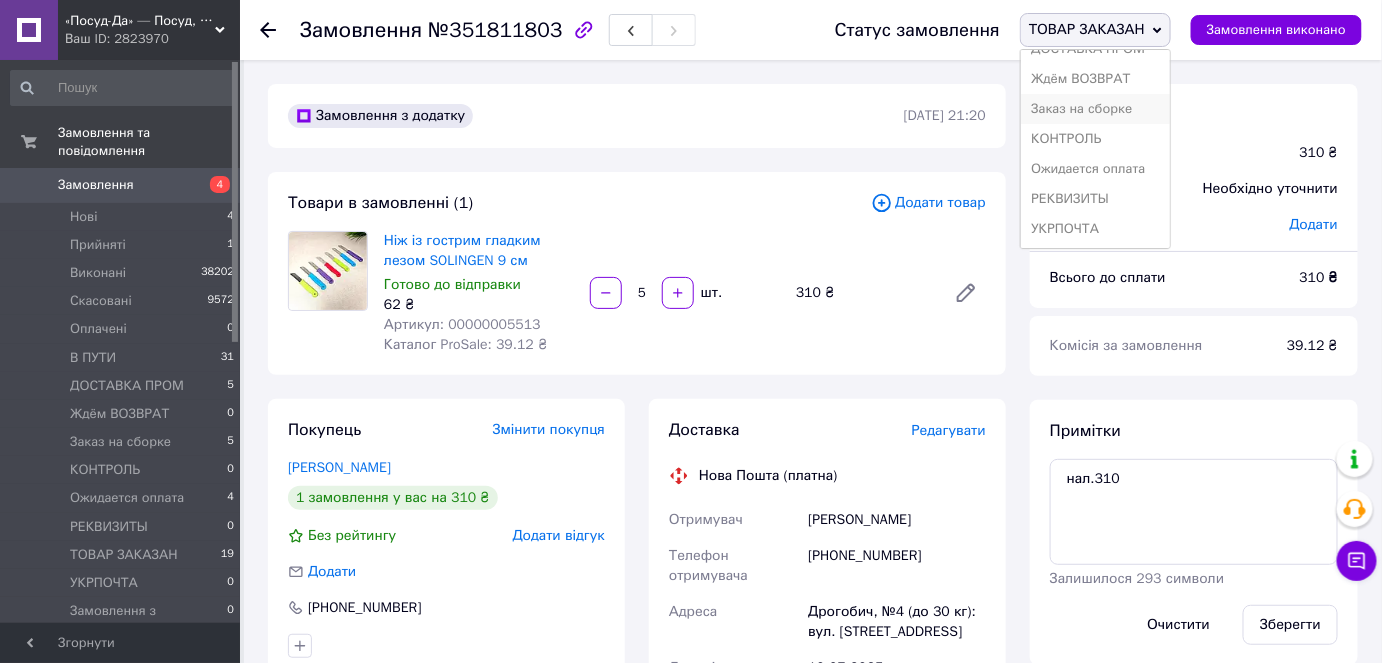 click on "Заказ на сборке" at bounding box center (1095, 109) 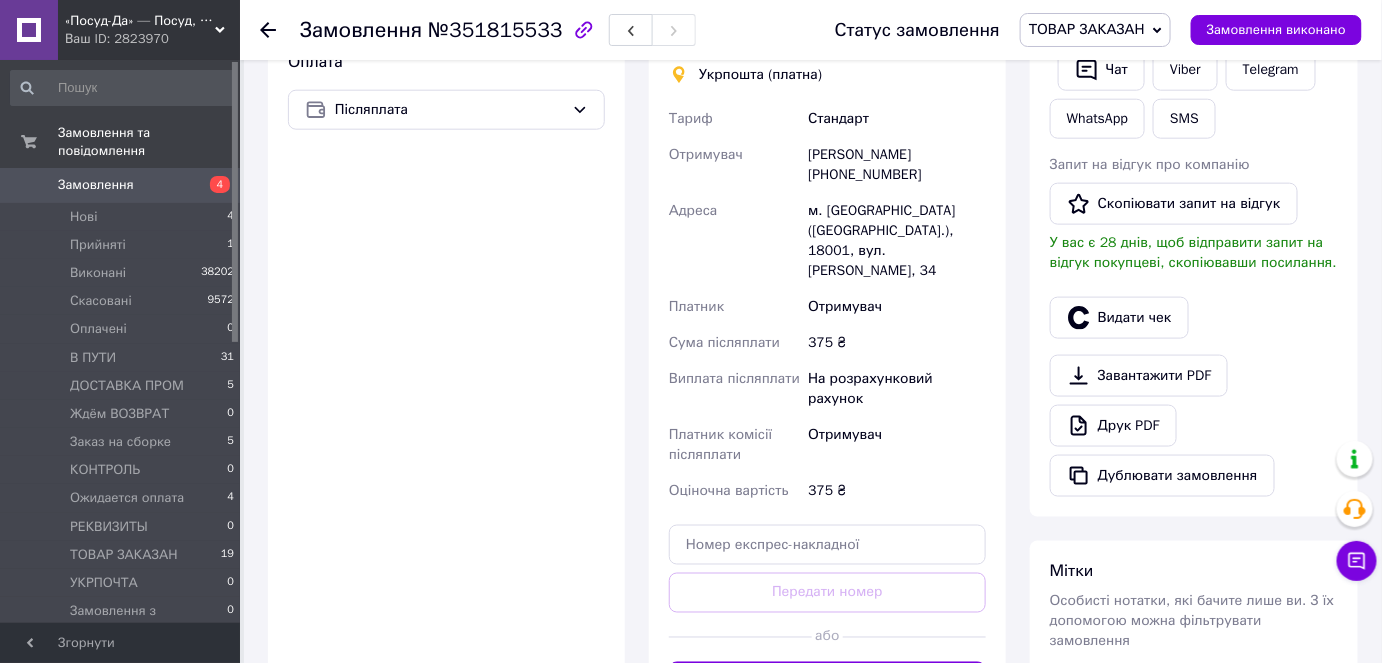 scroll, scrollTop: 727, scrollLeft: 0, axis: vertical 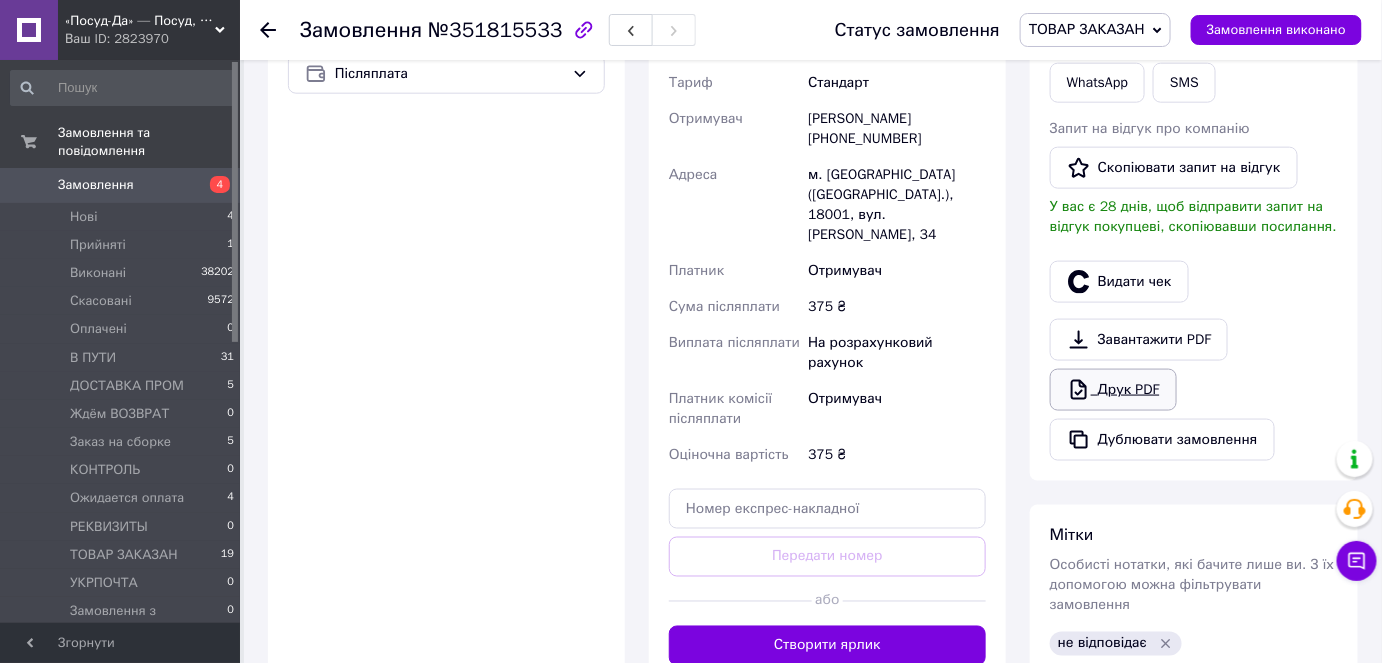 click on "Друк PDF" at bounding box center [1113, 390] 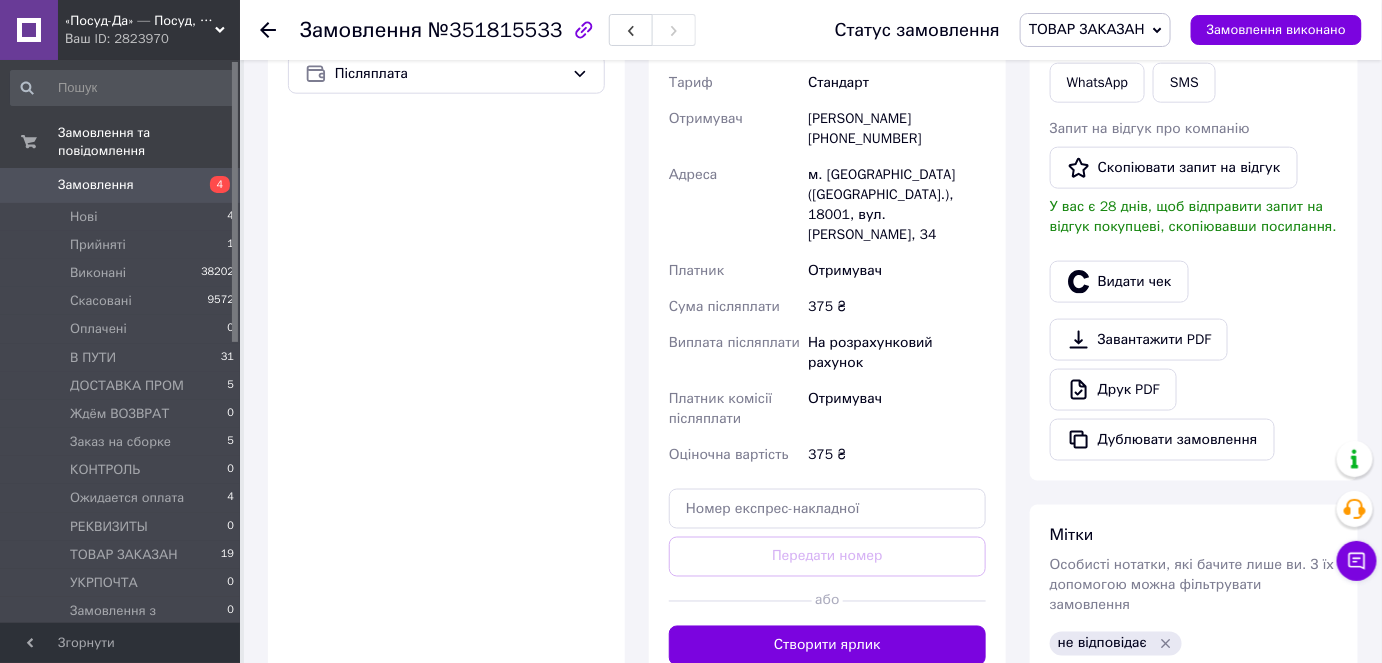 click on "ТОВАР ЗАКАЗАН" at bounding box center [1087, 29] 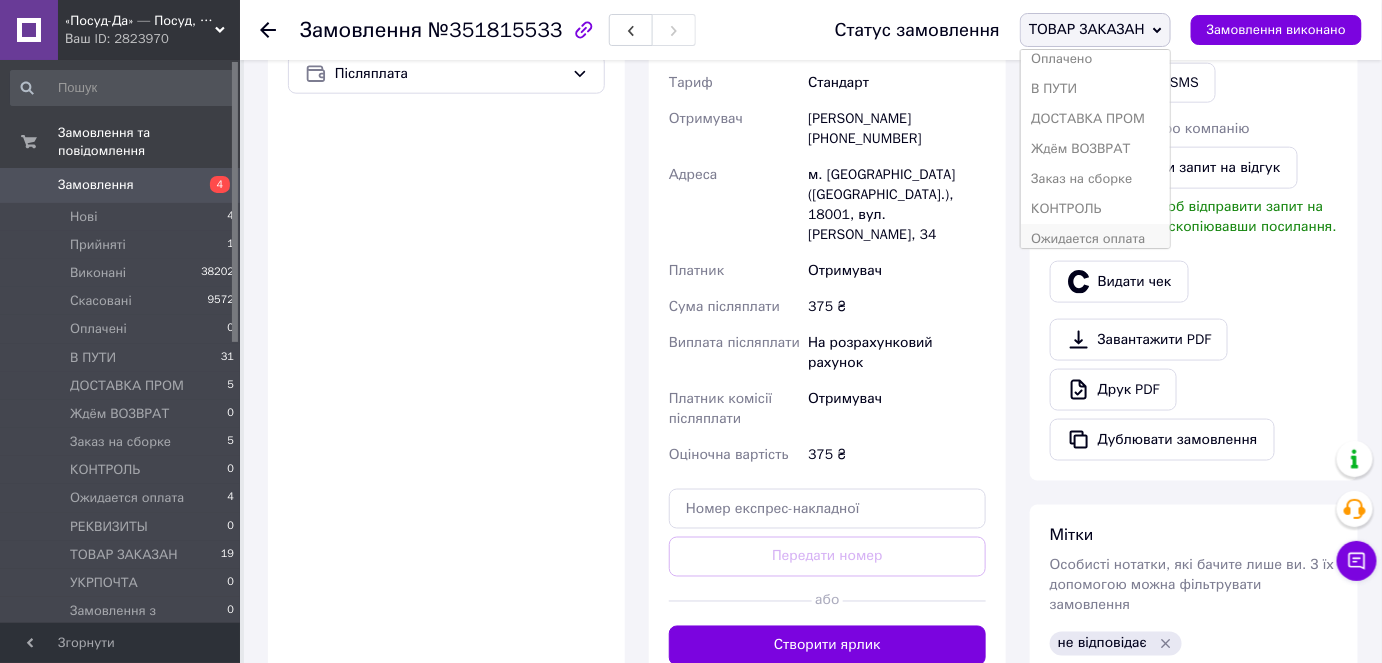 scroll, scrollTop: 171, scrollLeft: 0, axis: vertical 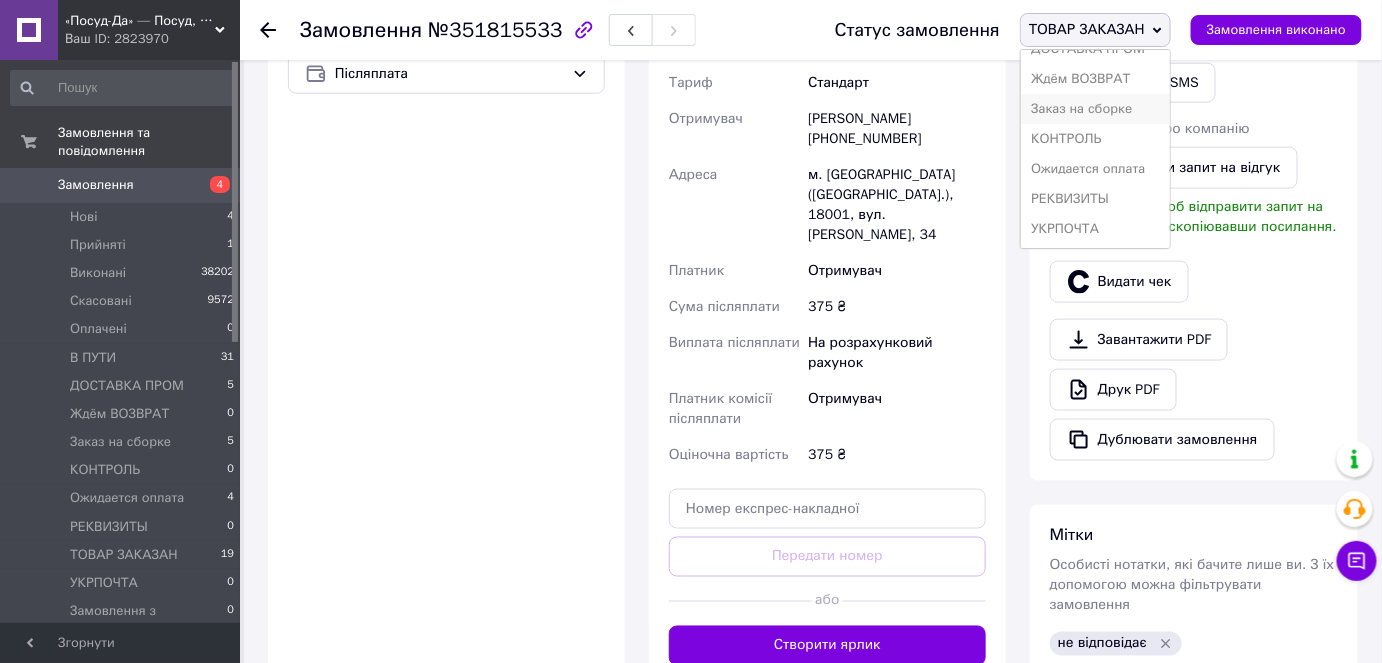 click on "Заказ на сборке" at bounding box center (1095, 109) 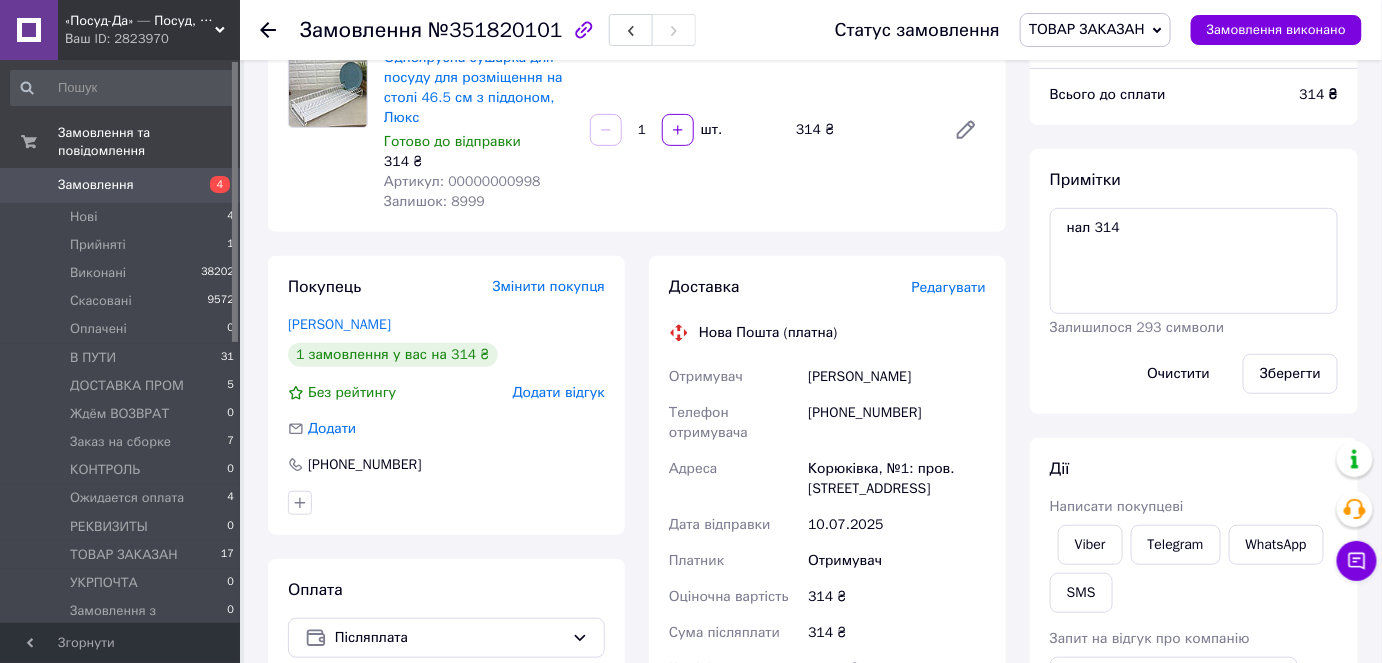 scroll, scrollTop: 545, scrollLeft: 0, axis: vertical 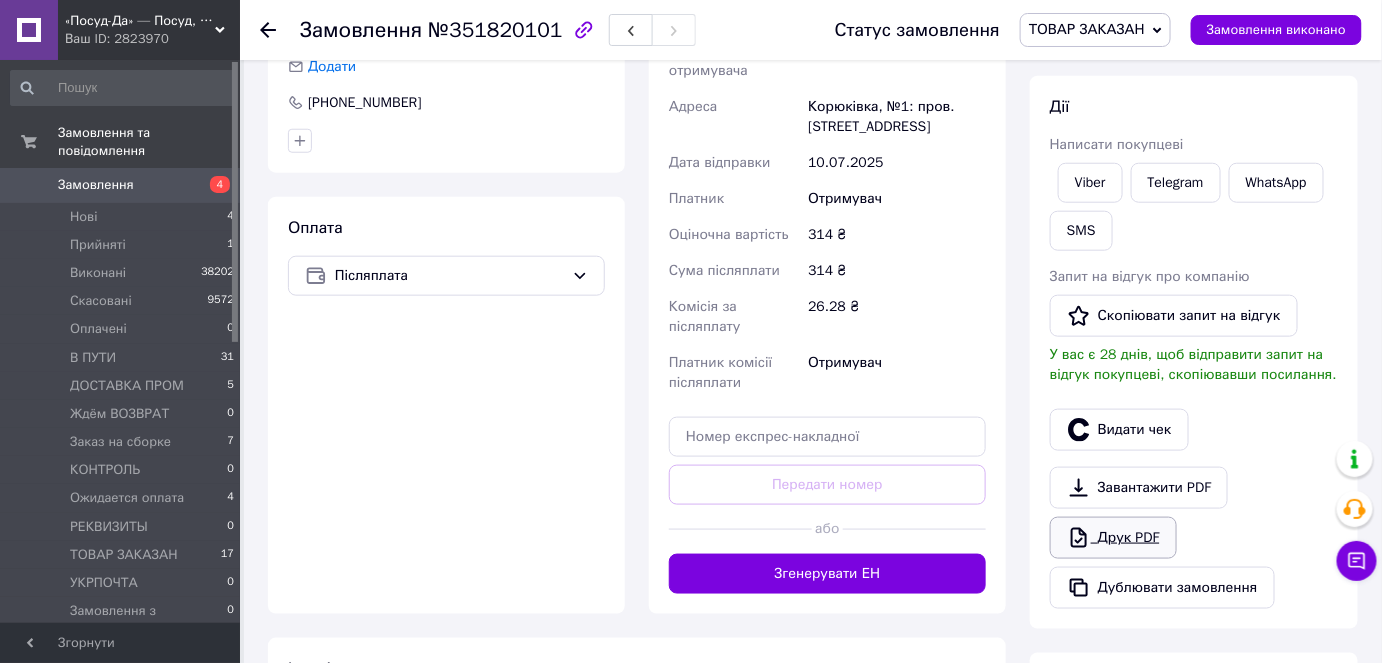 click on "Друк PDF" at bounding box center (1113, 538) 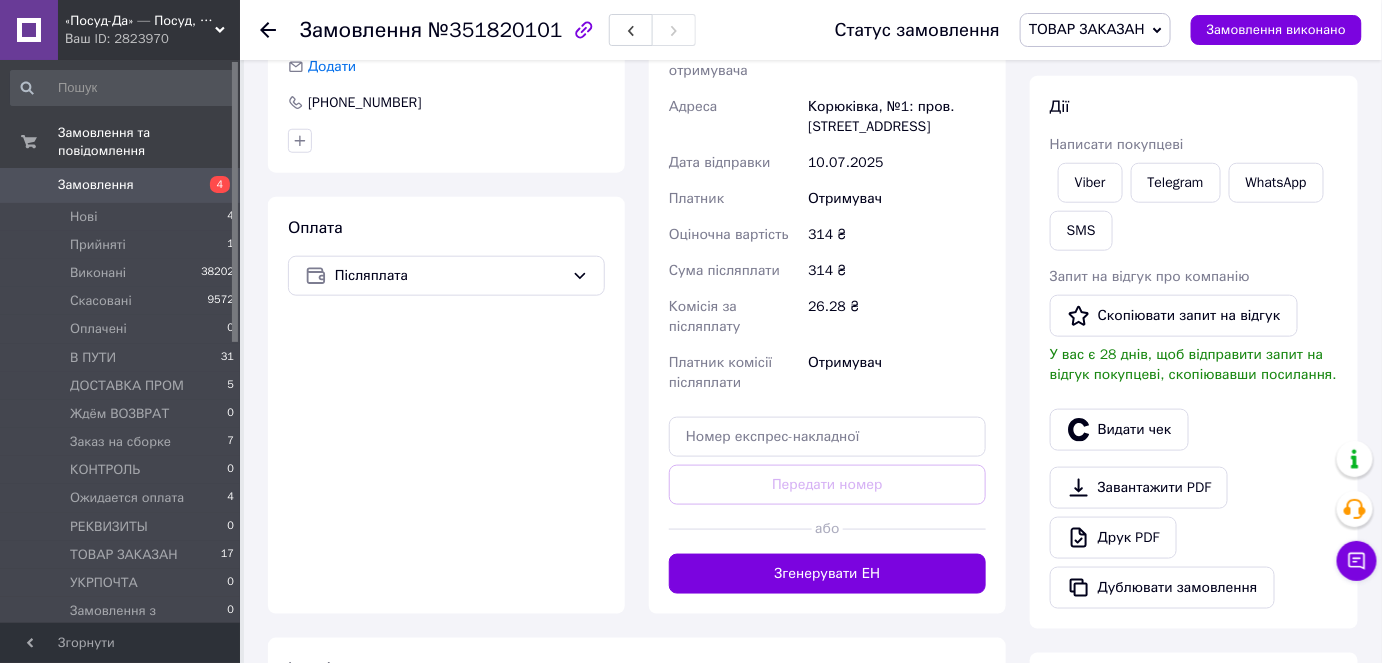 click on "ТОВАР ЗАКАЗАН" at bounding box center (1095, 30) 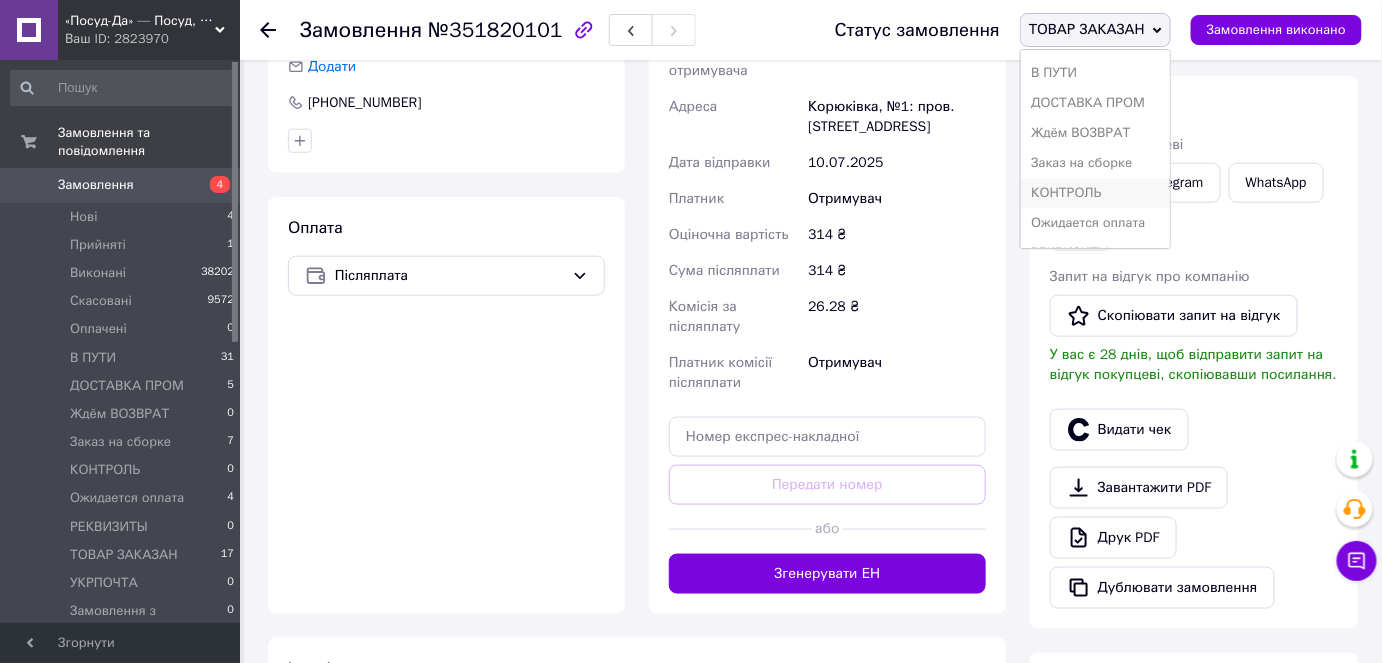 scroll, scrollTop: 171, scrollLeft: 0, axis: vertical 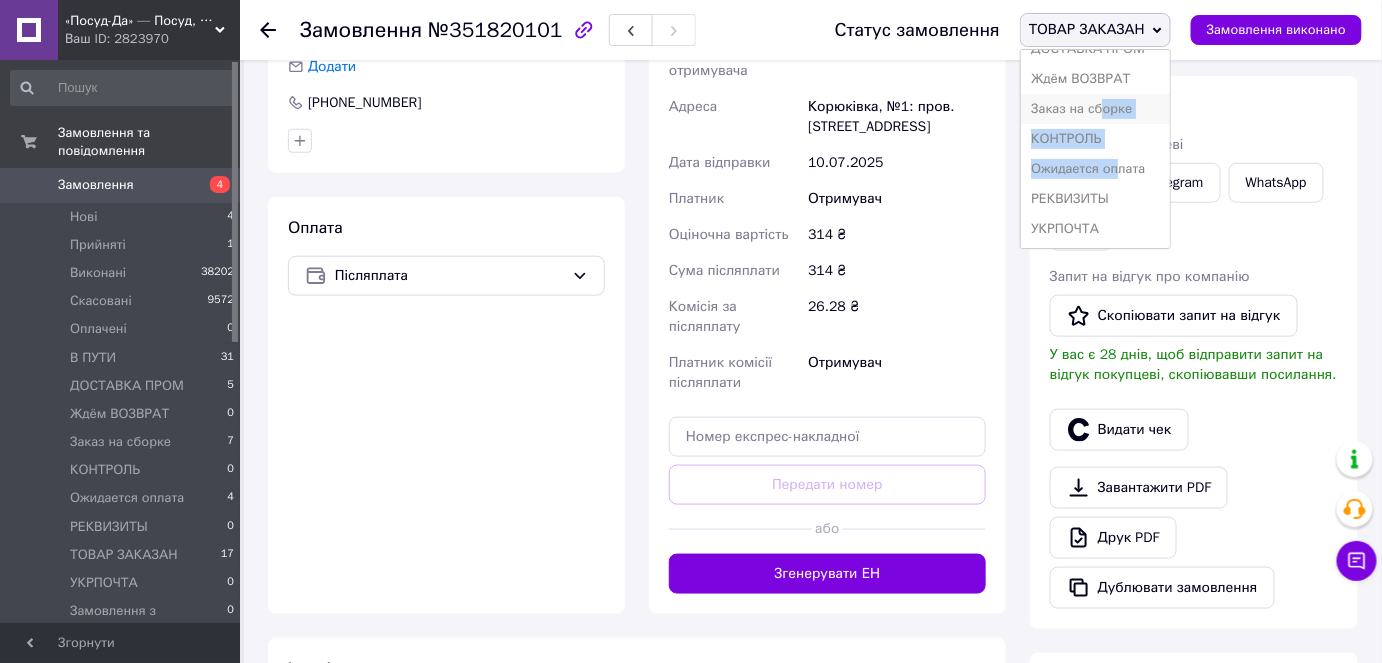 drag, startPoint x: 1130, startPoint y: 163, endPoint x: 1112, endPoint y: 120, distance: 46.615448 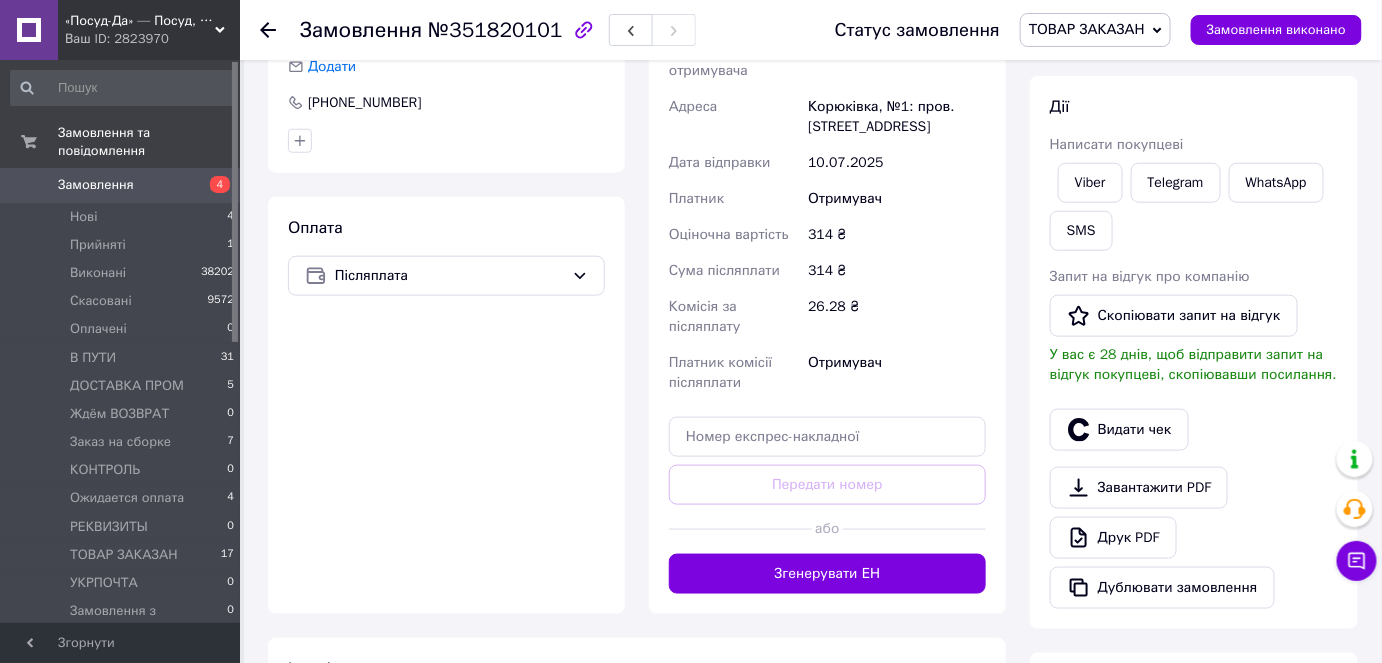 click on "ТОВАР ЗАКАЗАН" at bounding box center (1095, 30) 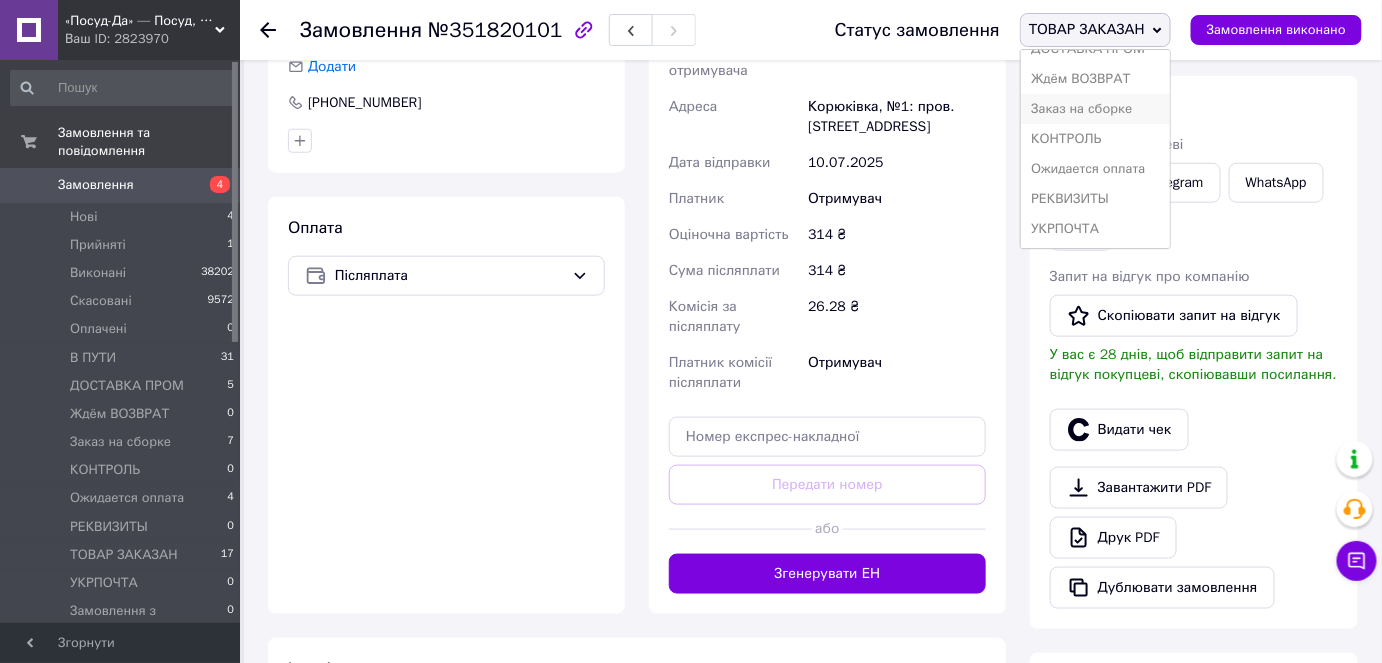 click on "Заказ на сборке" at bounding box center (1095, 109) 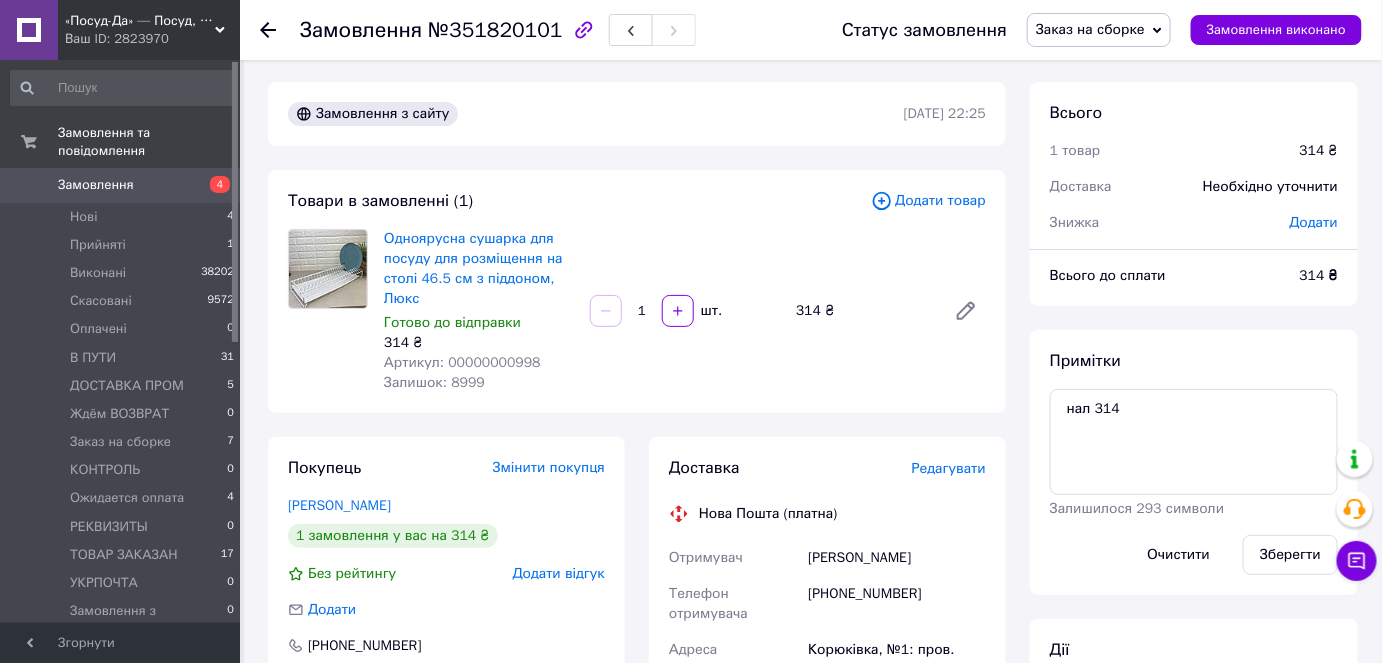 scroll, scrollTop: 0, scrollLeft: 0, axis: both 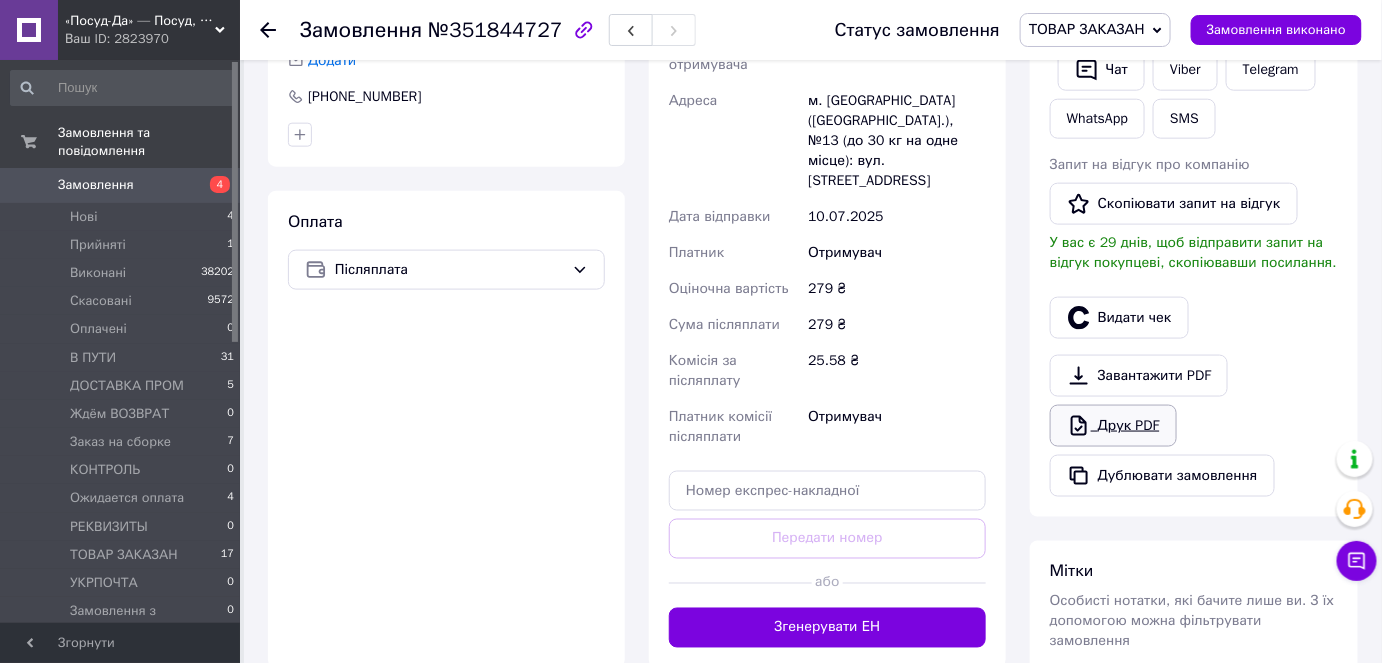 click on "Друк PDF" at bounding box center [1113, 426] 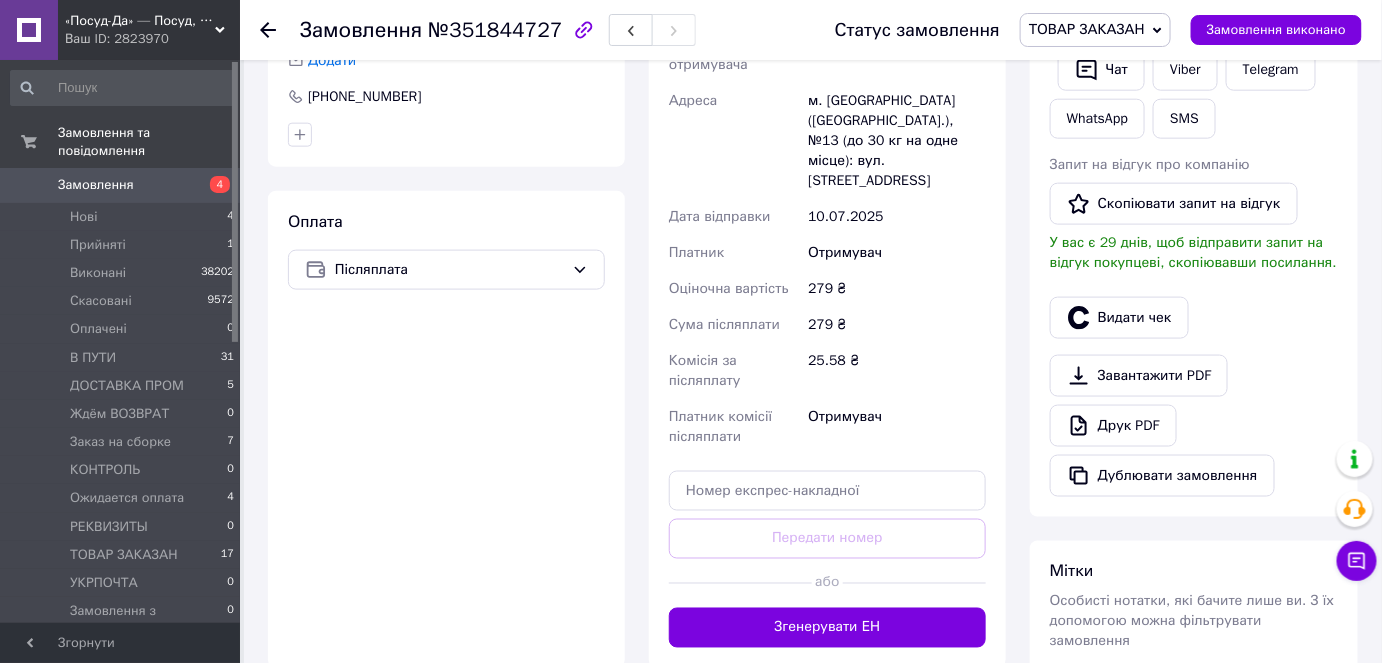 click on "ТОВАР ЗАКАЗАН" at bounding box center (1087, 29) 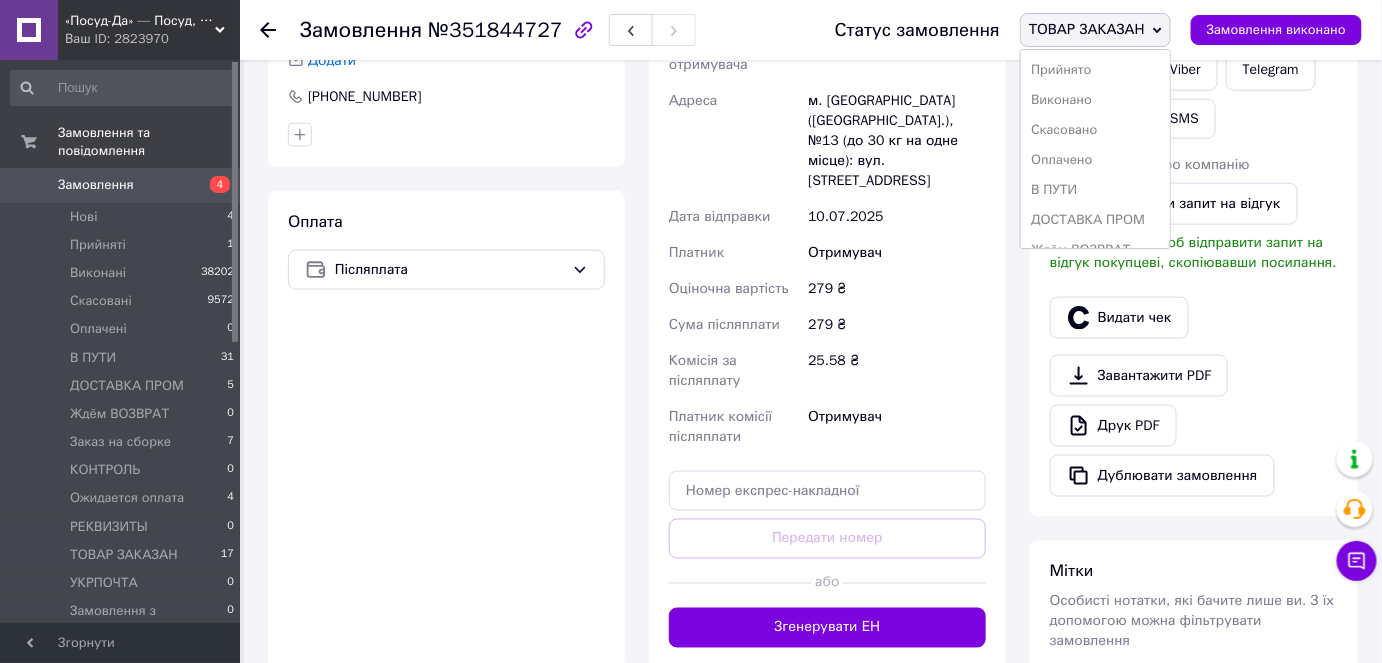 scroll, scrollTop: 171, scrollLeft: 0, axis: vertical 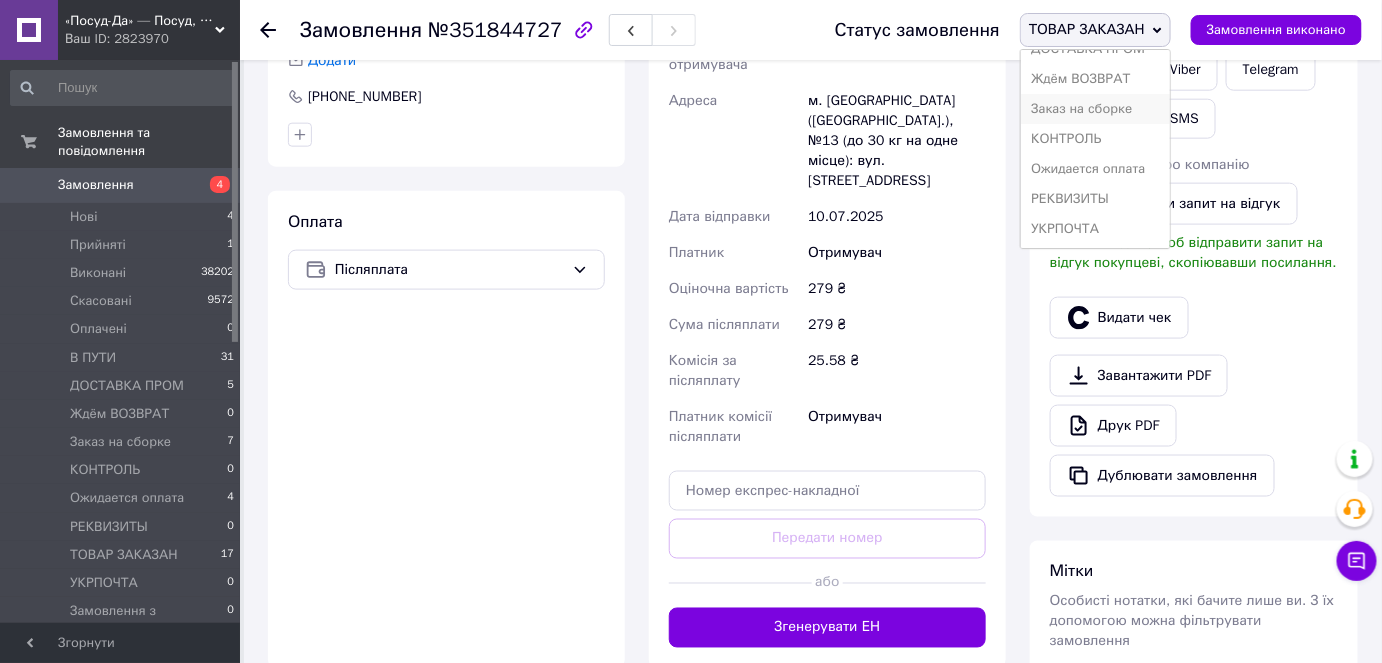 click on "Заказ на сборке" at bounding box center [1095, 109] 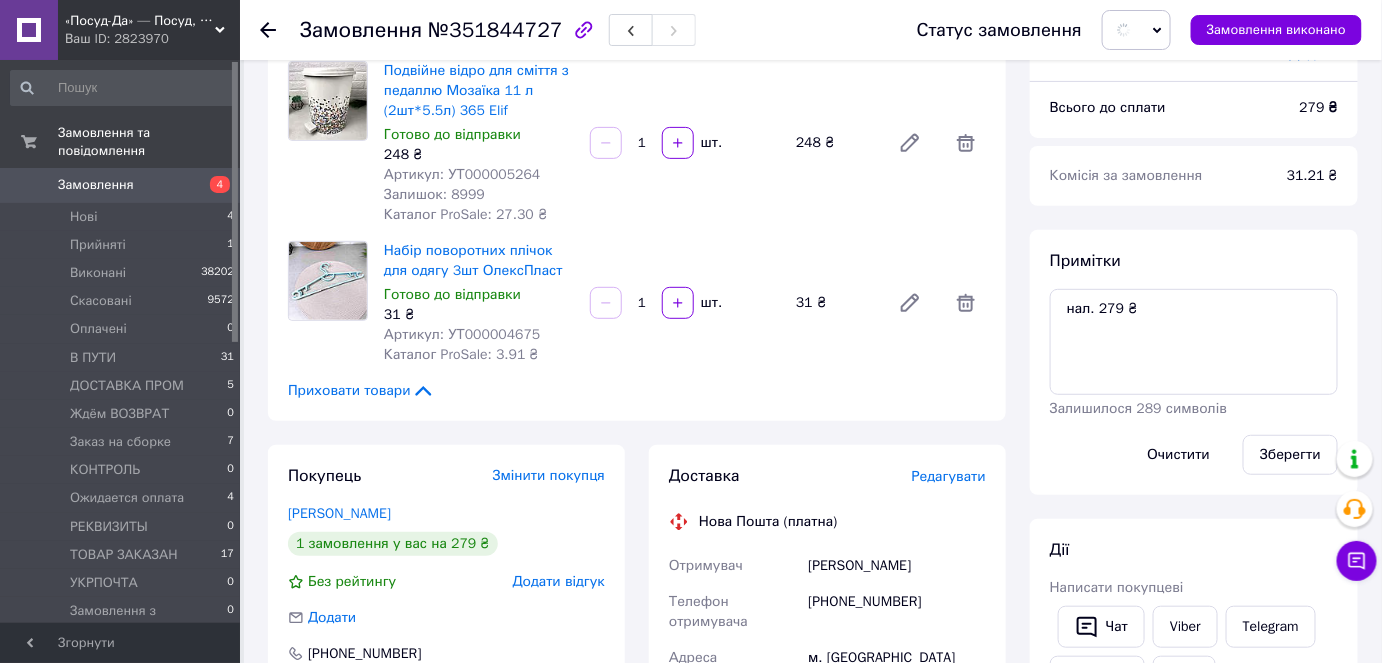 scroll, scrollTop: 90, scrollLeft: 0, axis: vertical 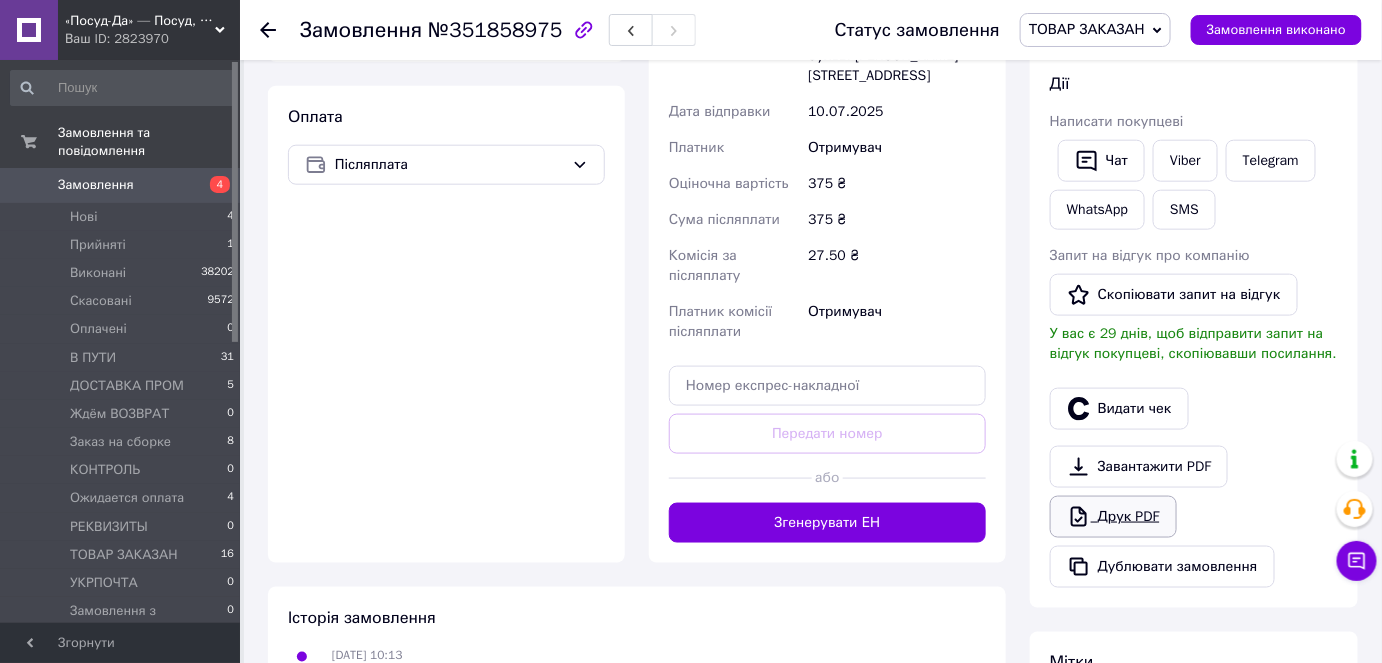 click on "Друк PDF" at bounding box center [1113, 517] 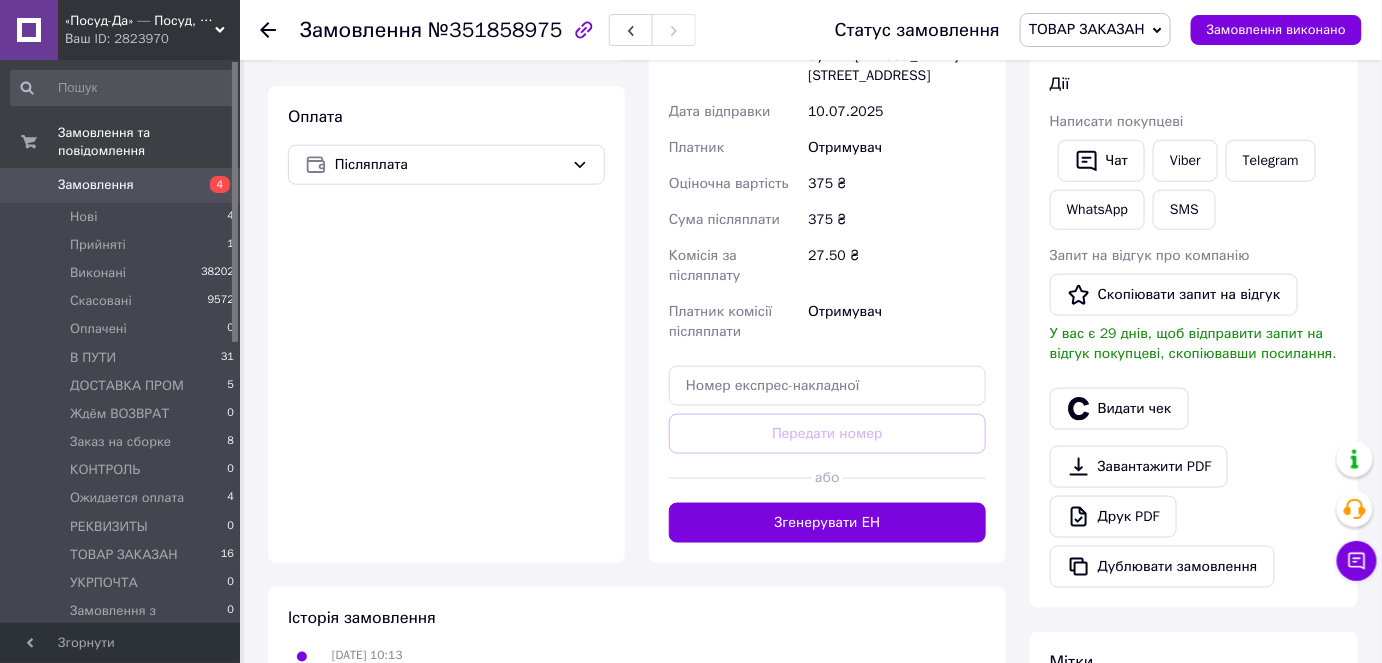 click on "ТОВАР ЗАКАЗАН" at bounding box center (1087, 29) 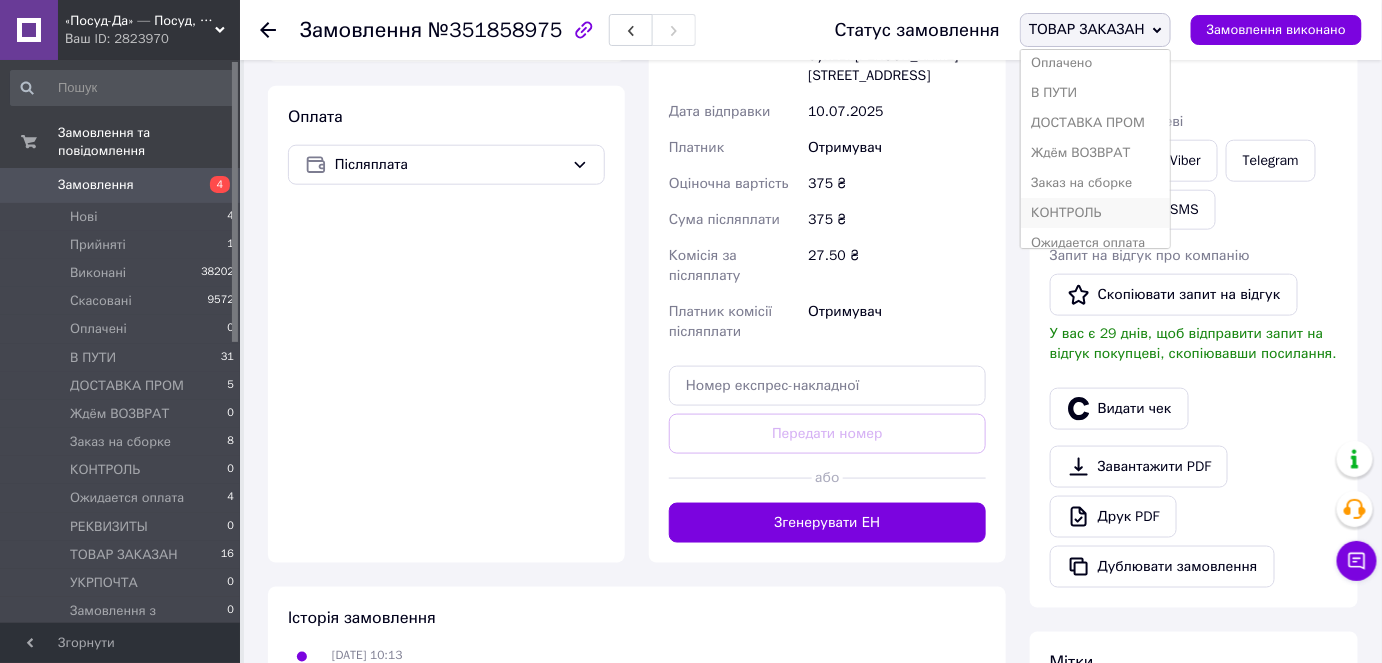 scroll, scrollTop: 171, scrollLeft: 0, axis: vertical 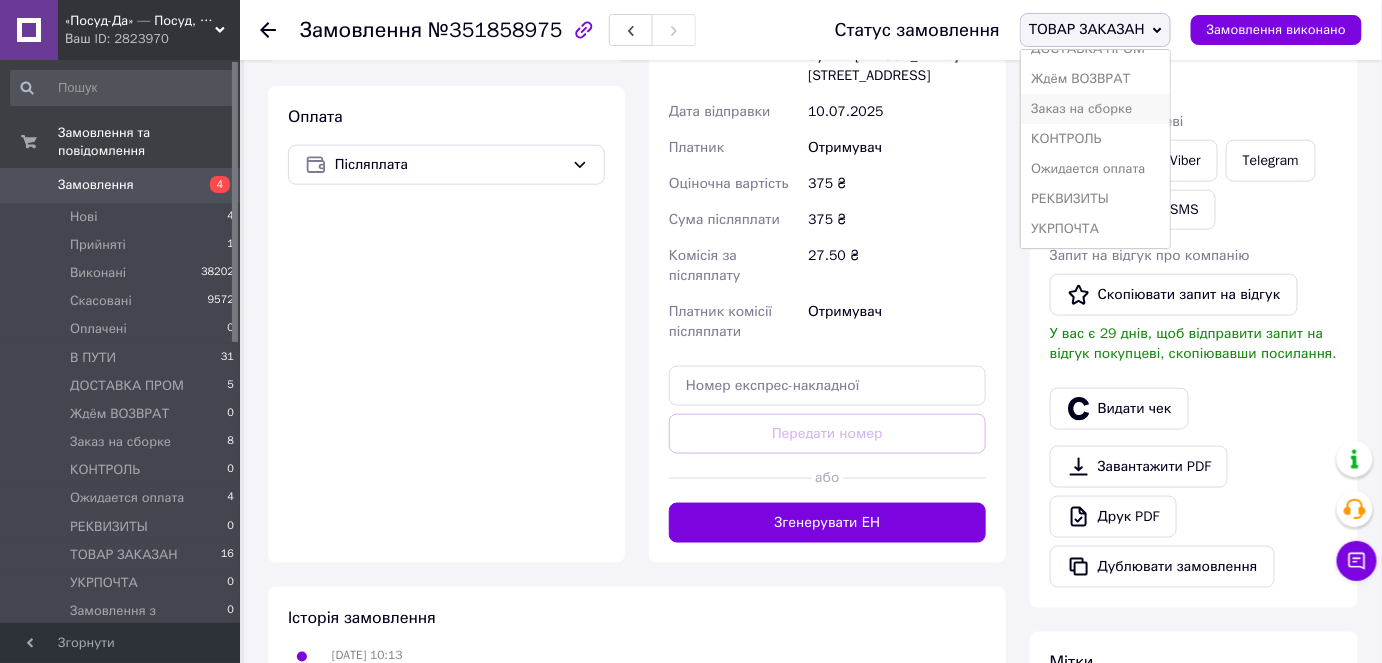 click on "Заказ на сборке" at bounding box center (1095, 109) 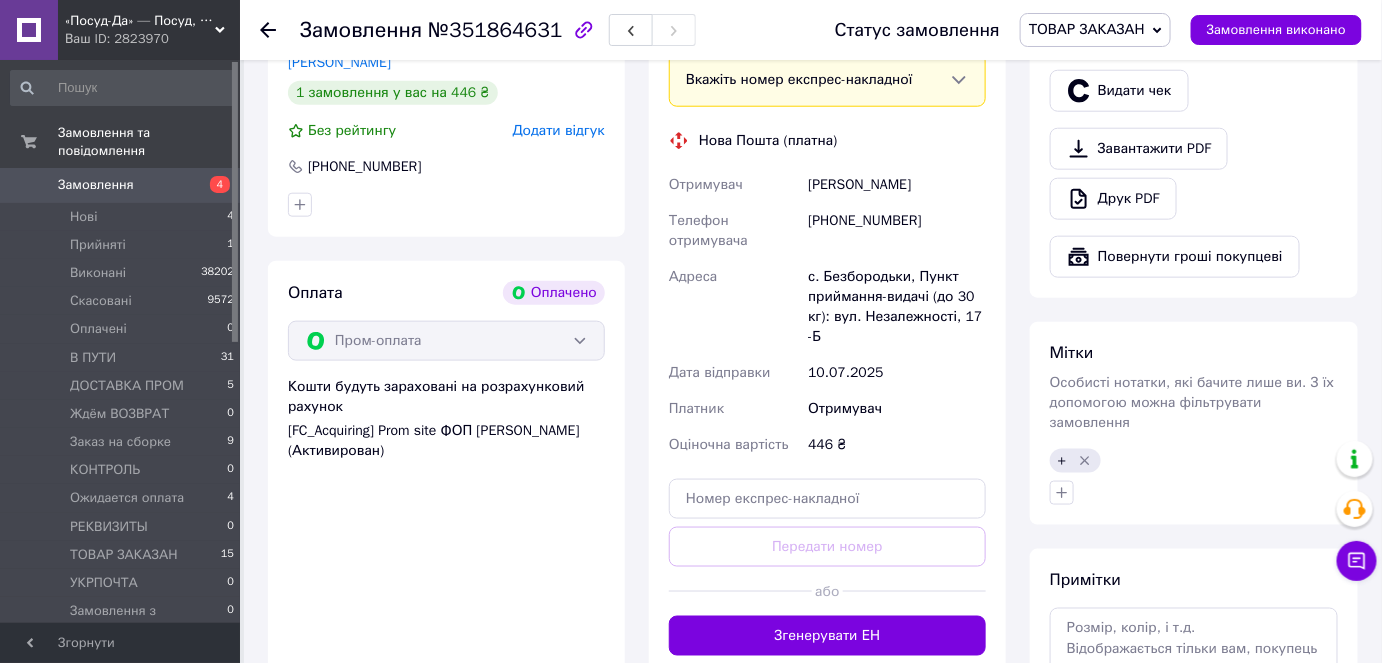 scroll, scrollTop: 636, scrollLeft: 0, axis: vertical 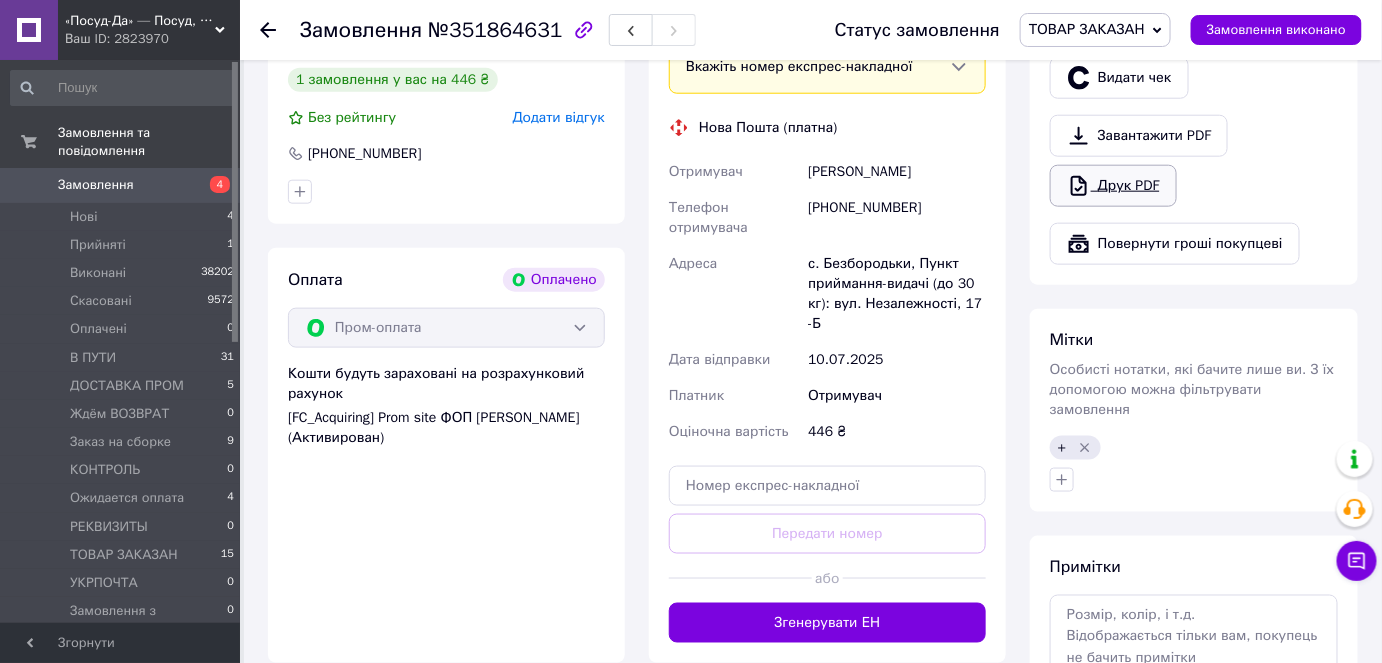 click on "Друк PDF" at bounding box center (1113, 186) 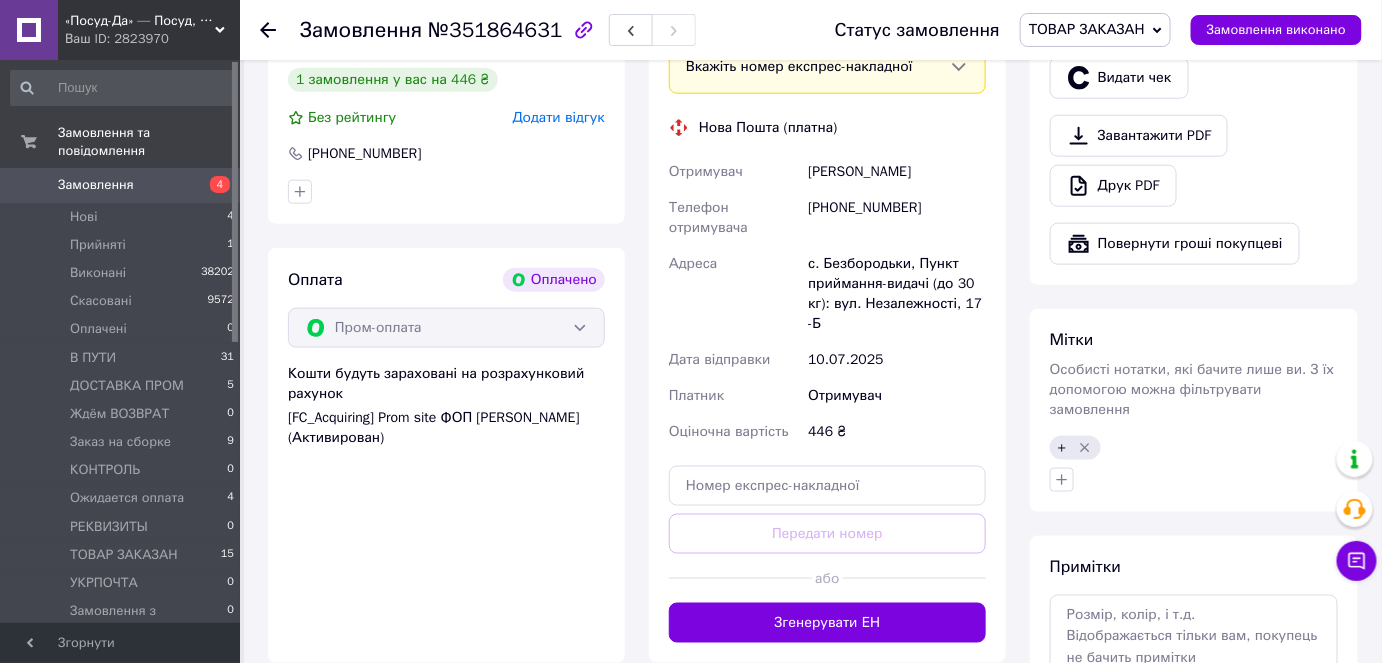 click on "ТОВАР ЗАКАЗАН" at bounding box center [1087, 29] 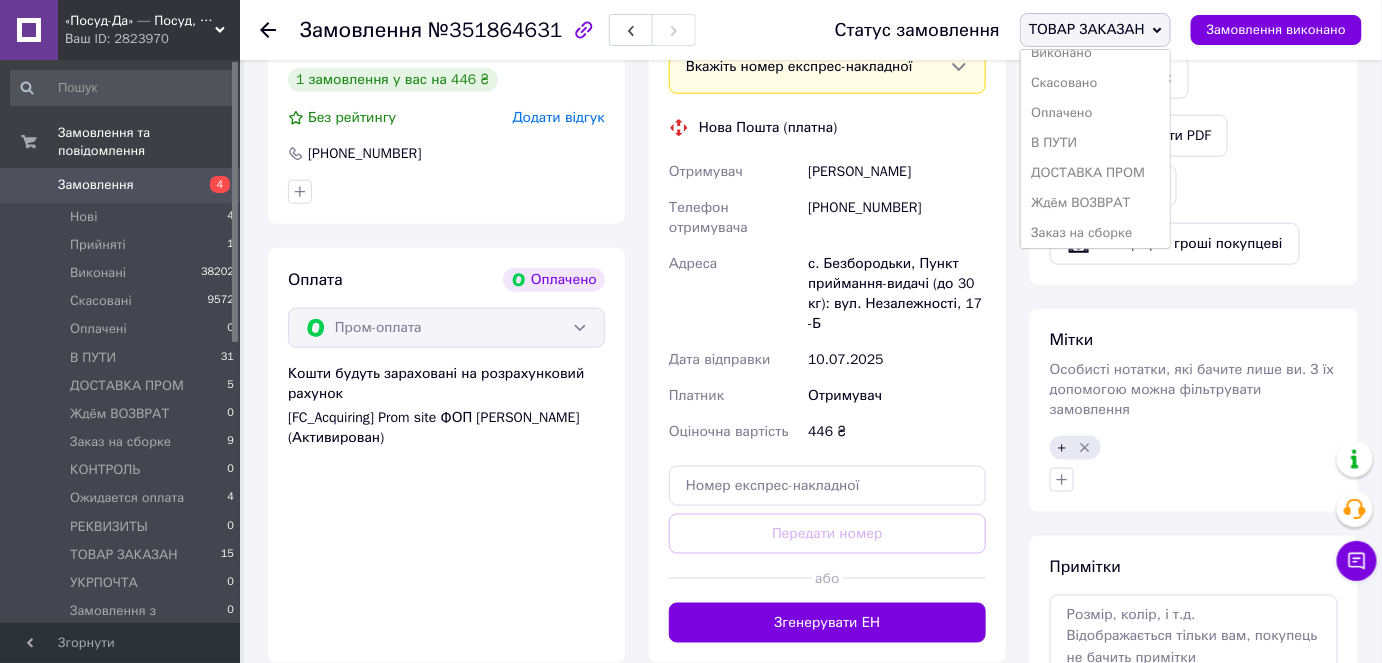 scroll, scrollTop: 171, scrollLeft: 0, axis: vertical 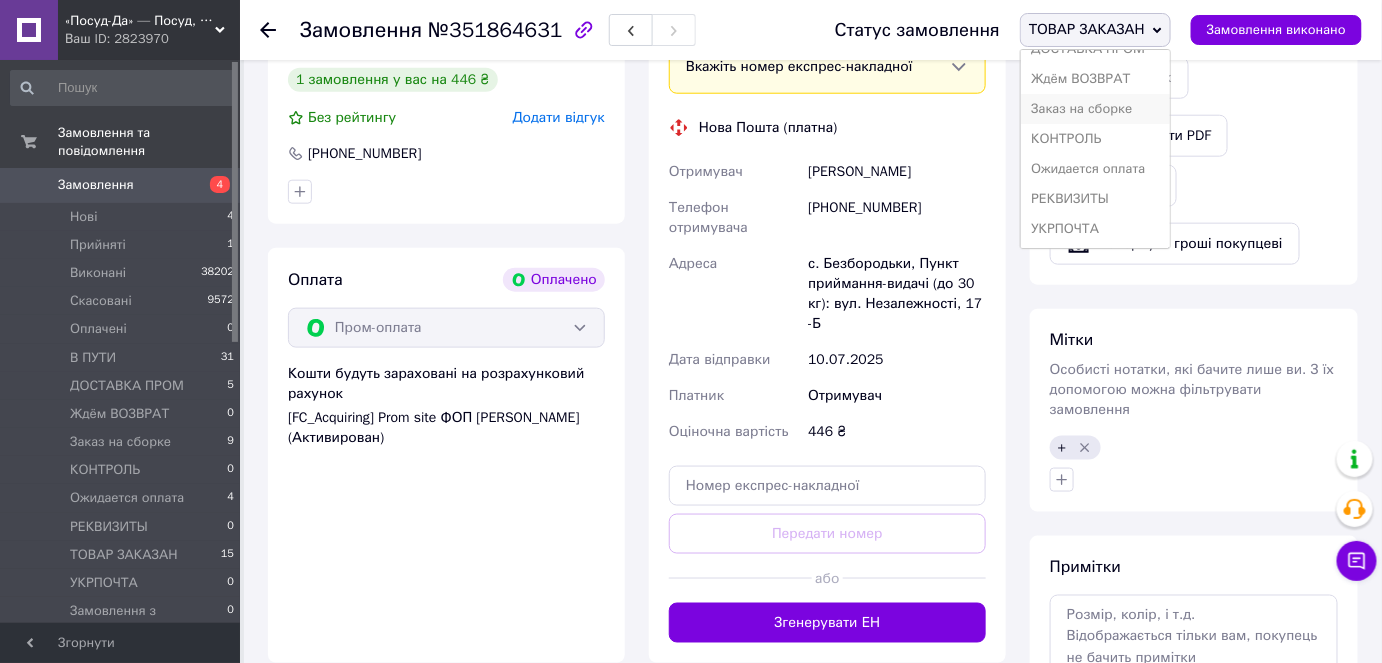 click on "Заказ на сборке" at bounding box center [1095, 109] 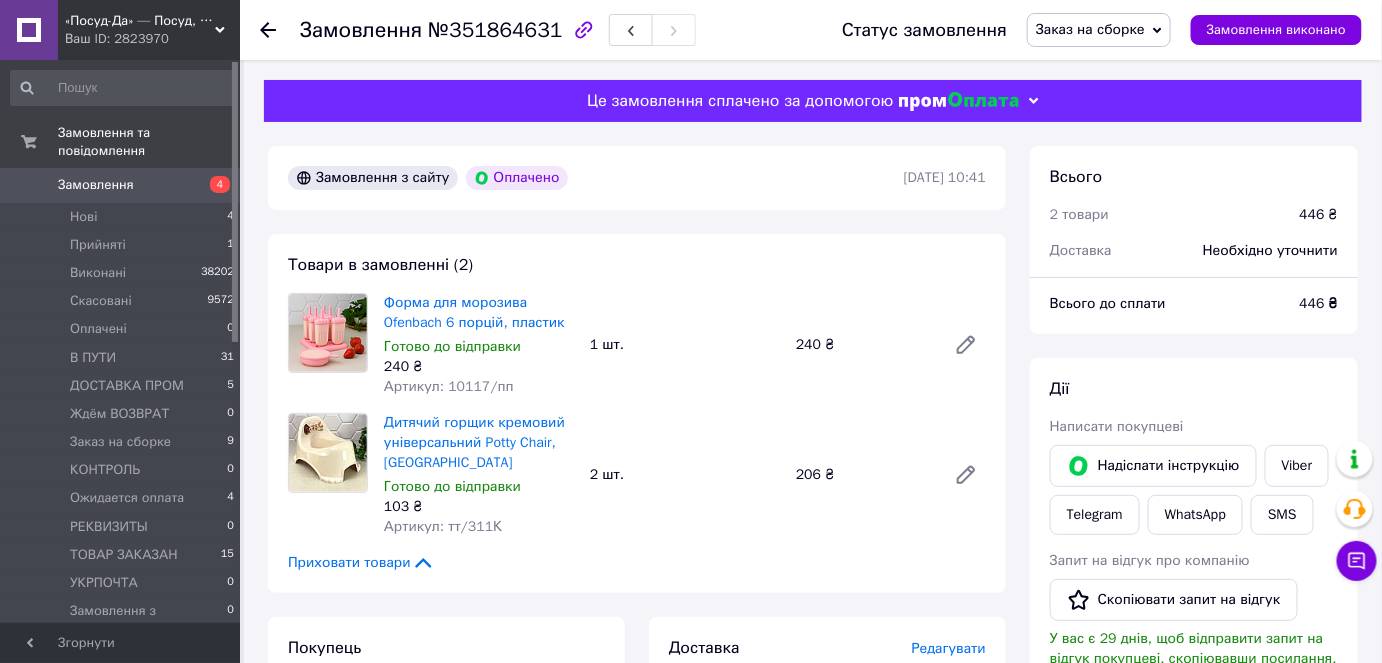 scroll, scrollTop: 0, scrollLeft: 0, axis: both 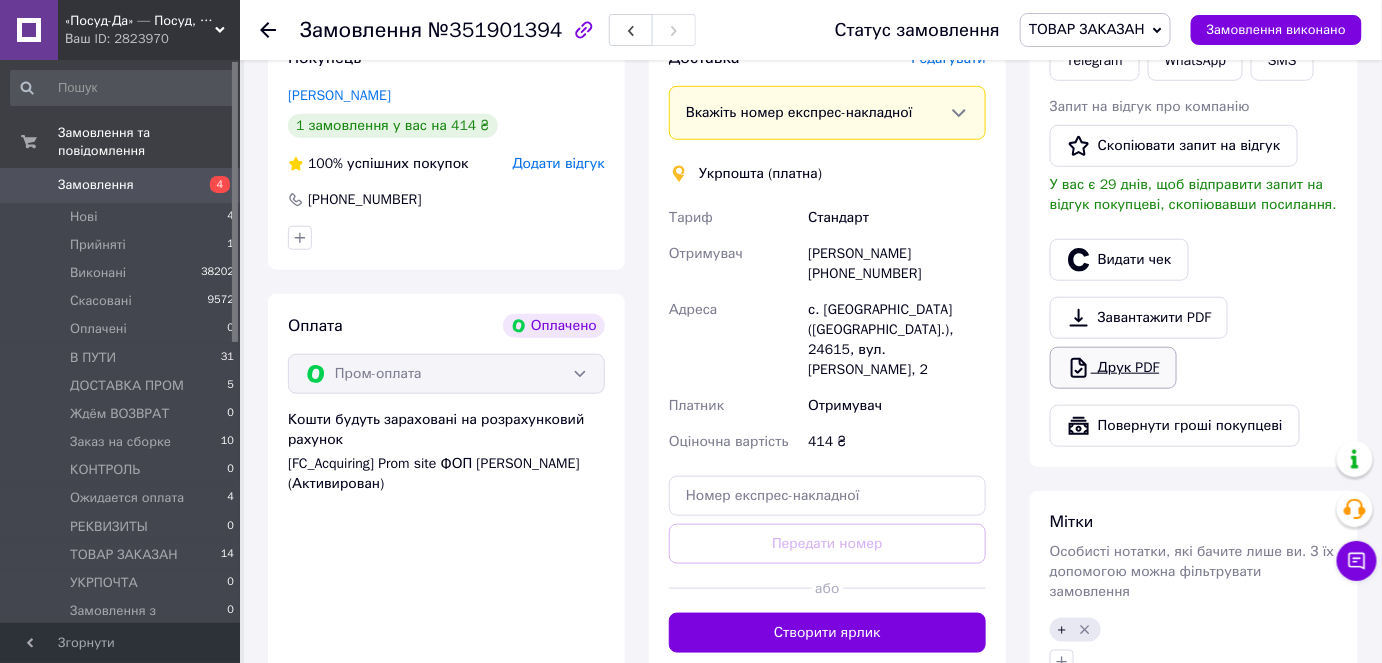 click on "Друк PDF" at bounding box center (1113, 368) 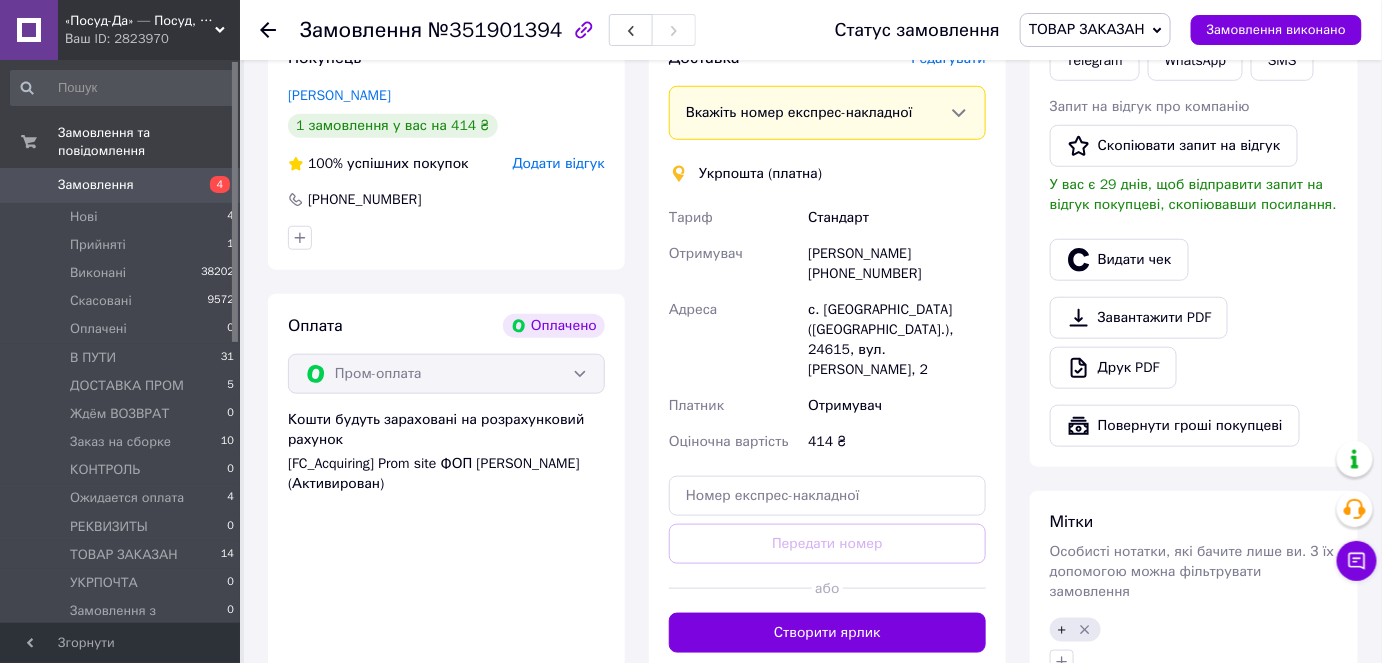 click on "ТОВАР ЗАКАЗАН" at bounding box center [1087, 29] 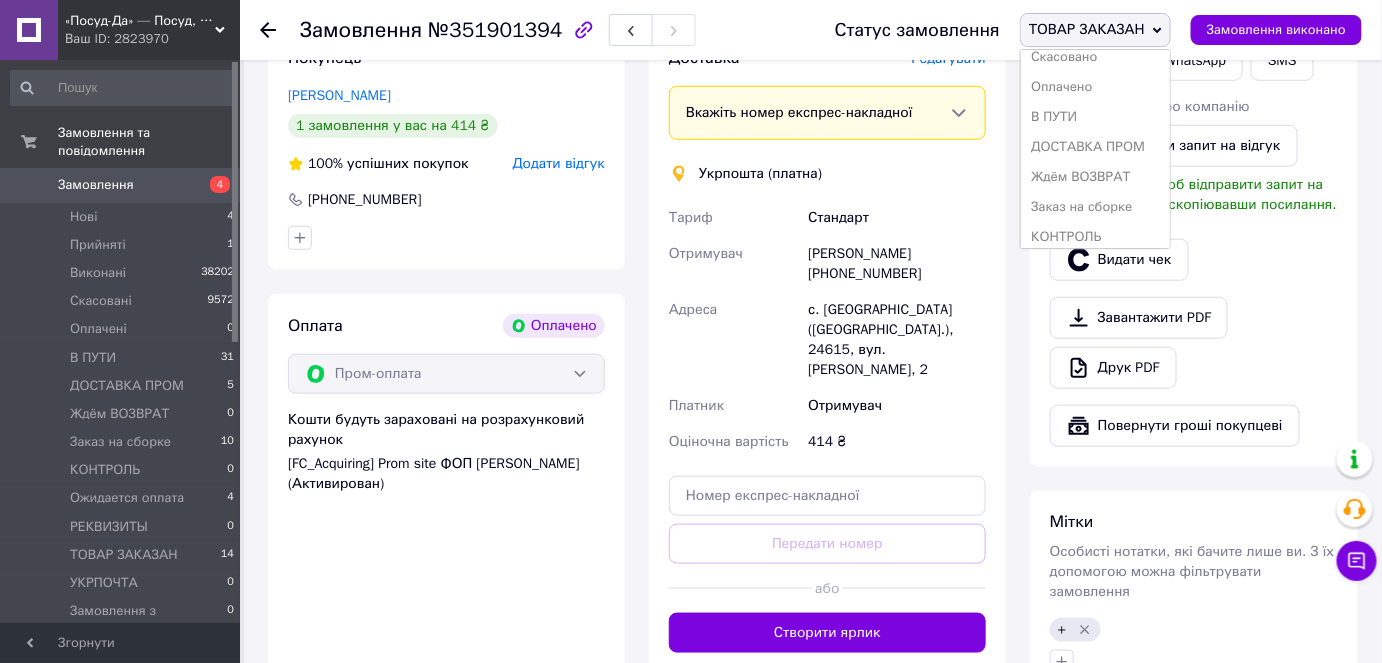 scroll, scrollTop: 171, scrollLeft: 0, axis: vertical 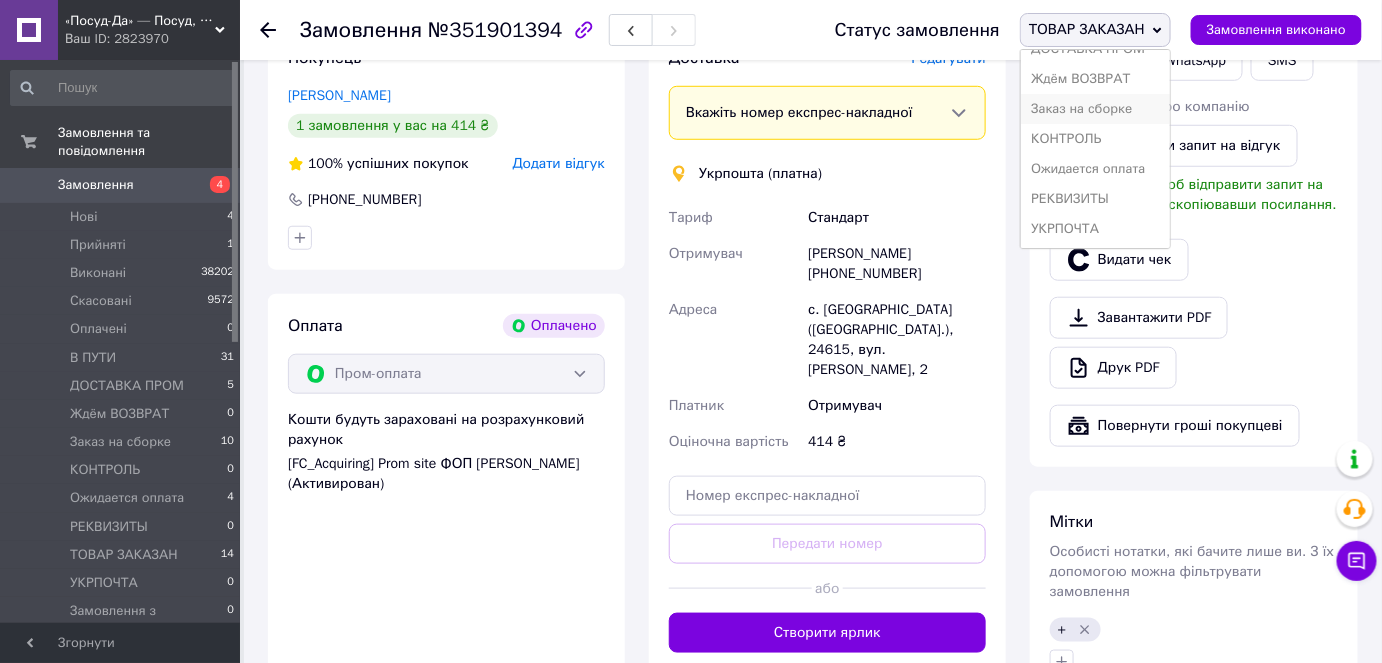 click on "Заказ на сборке" at bounding box center (1095, 109) 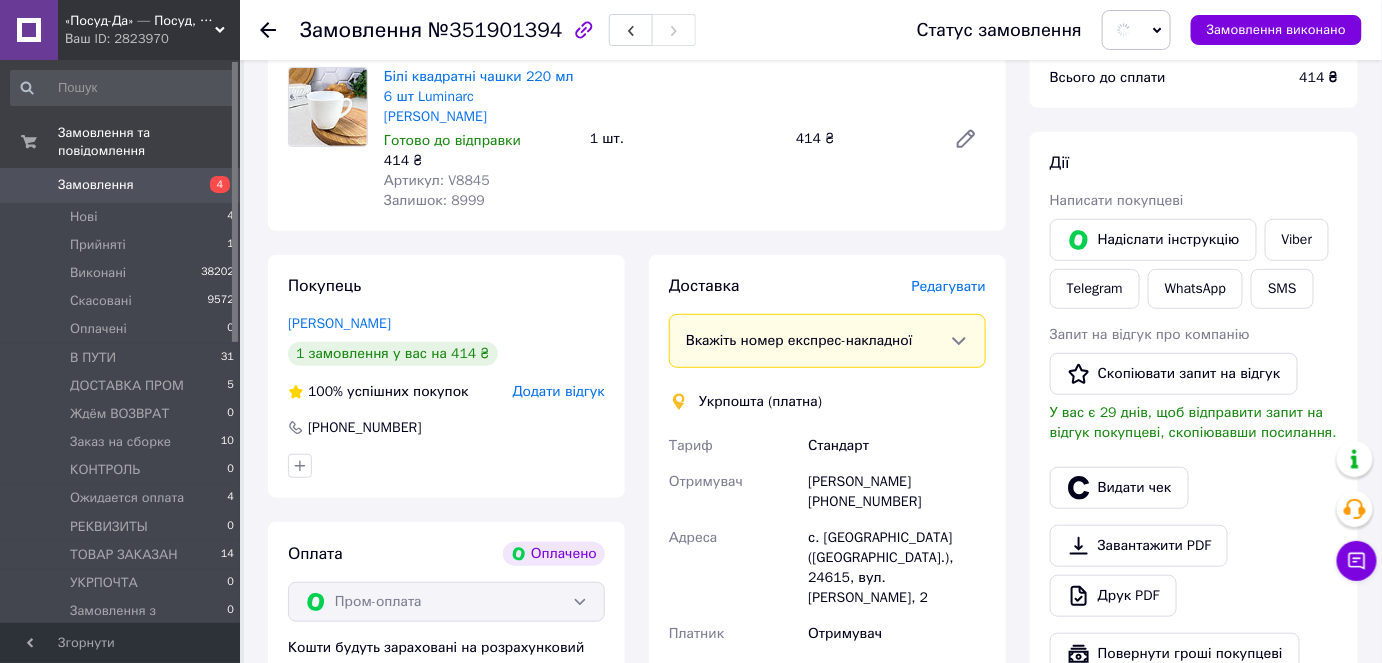 scroll, scrollTop: 0, scrollLeft: 0, axis: both 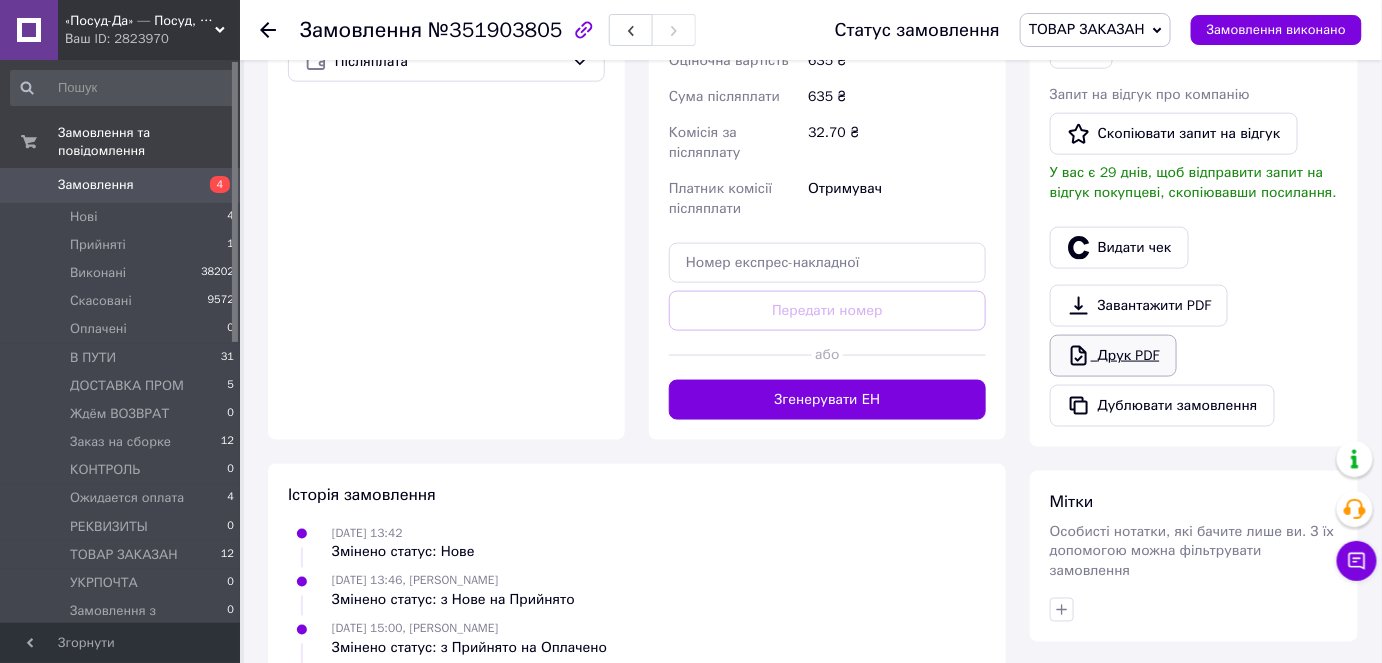 click 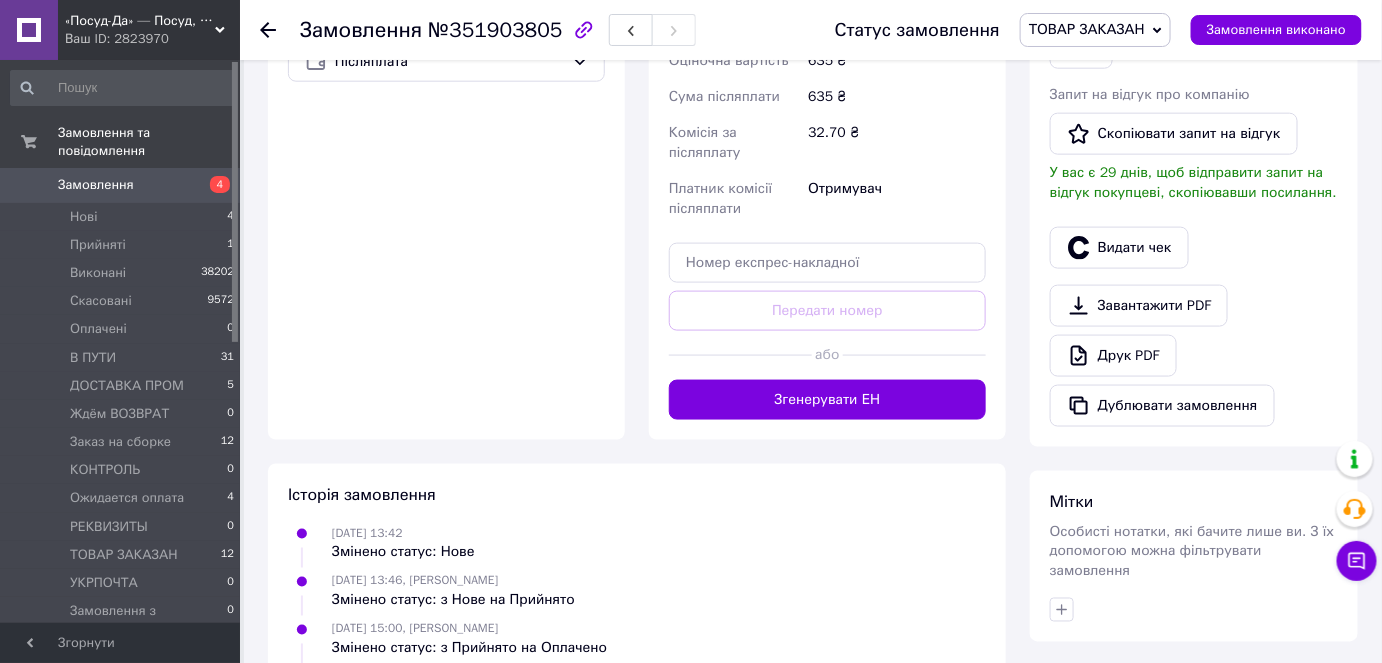click on "ТОВАР ЗАКАЗАН" at bounding box center [1095, 30] 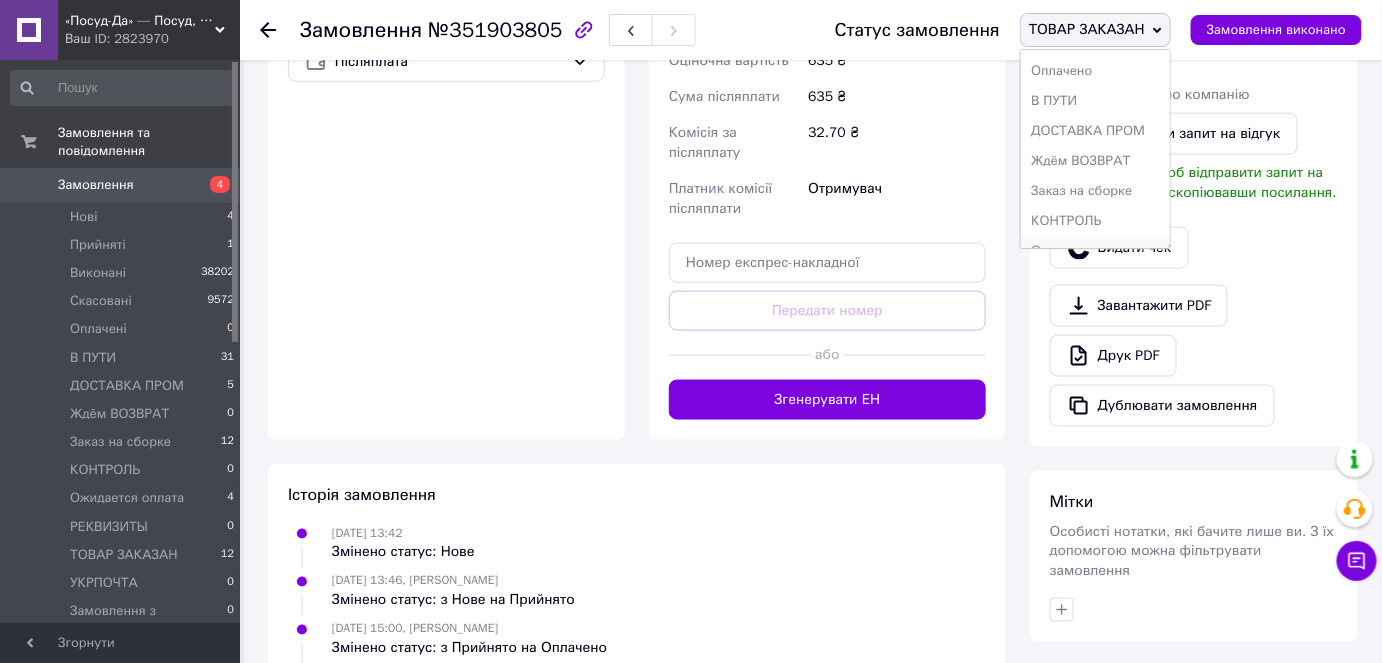 scroll, scrollTop: 171, scrollLeft: 0, axis: vertical 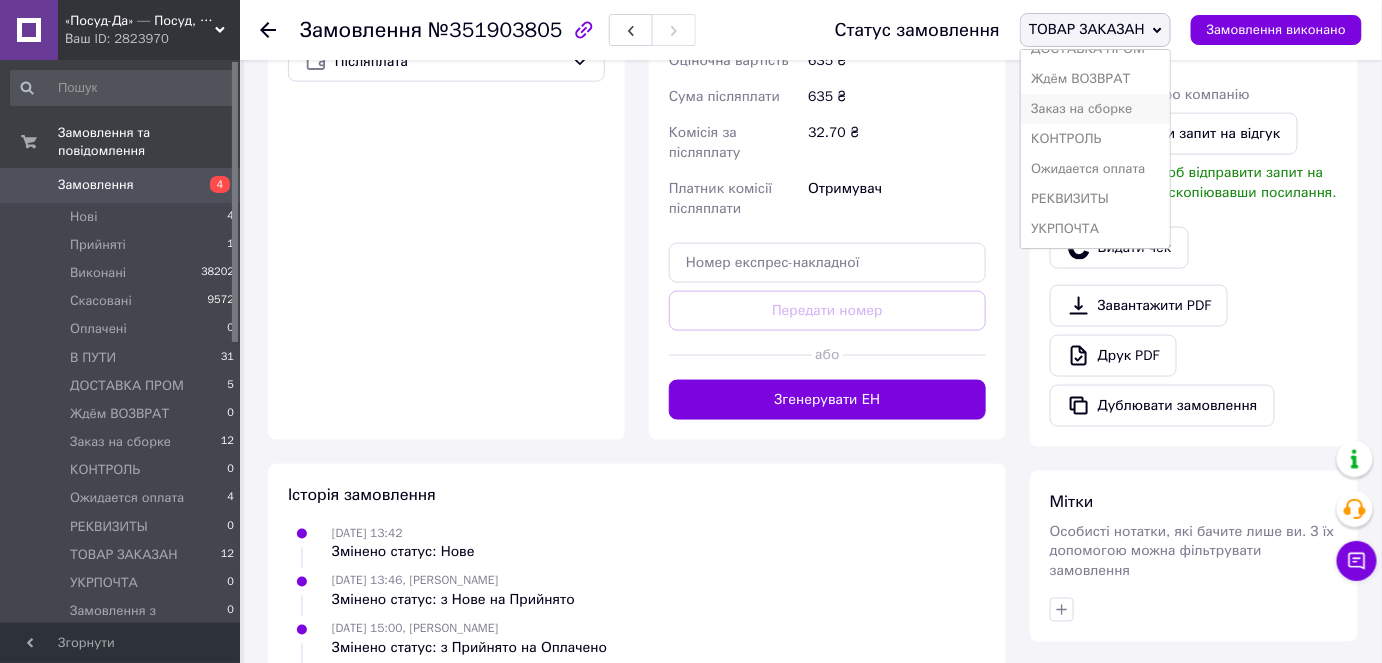 click on "Заказ на сборке" at bounding box center [1095, 109] 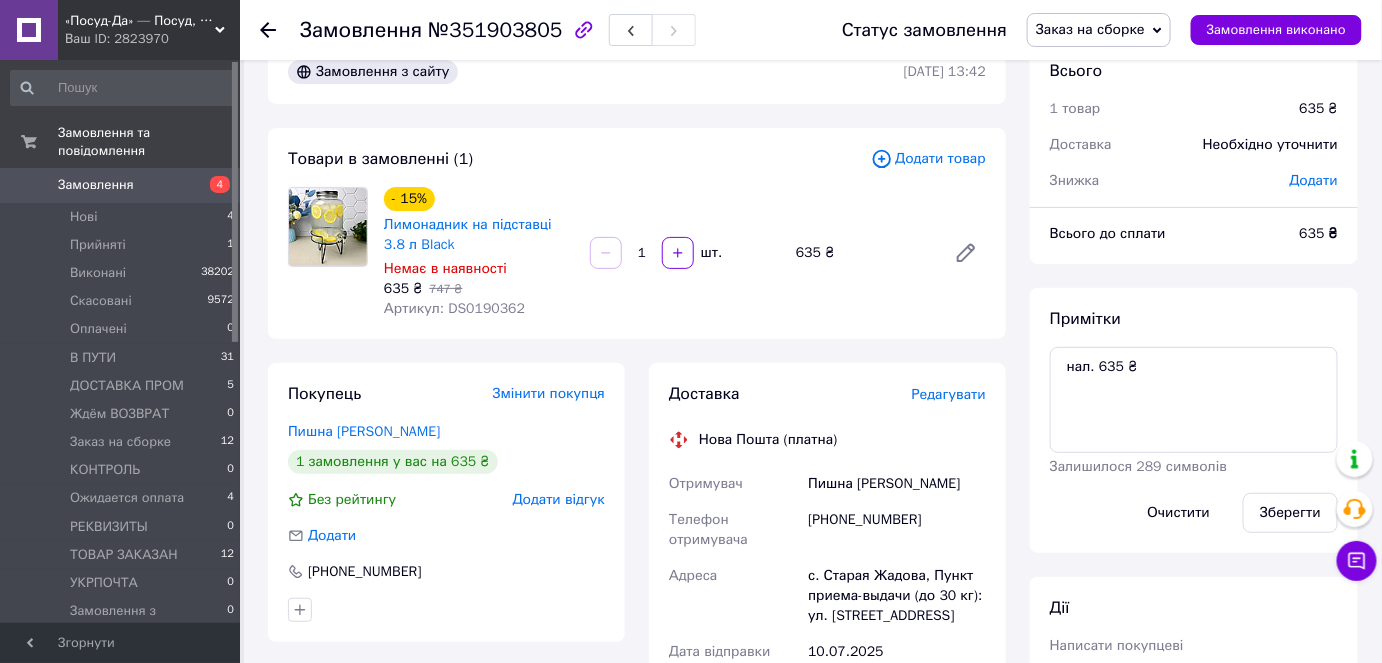 scroll, scrollTop: 0, scrollLeft: 0, axis: both 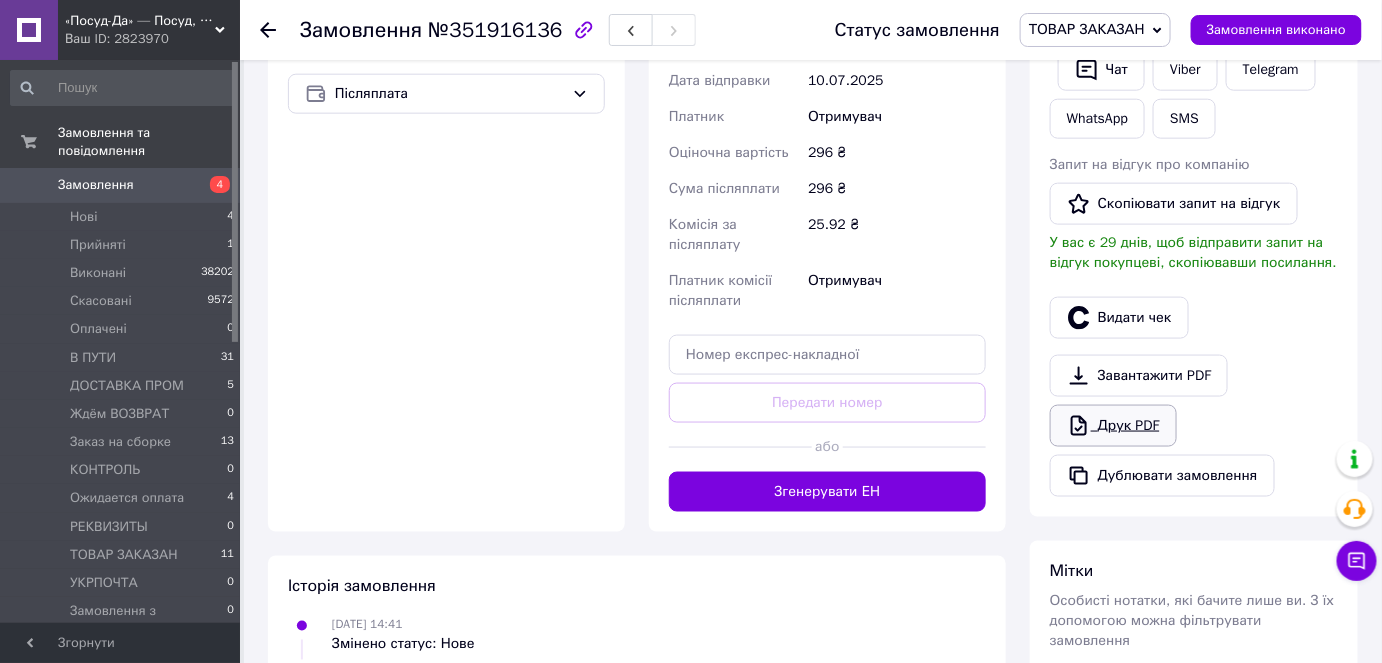 click on "Друк PDF" at bounding box center (1113, 426) 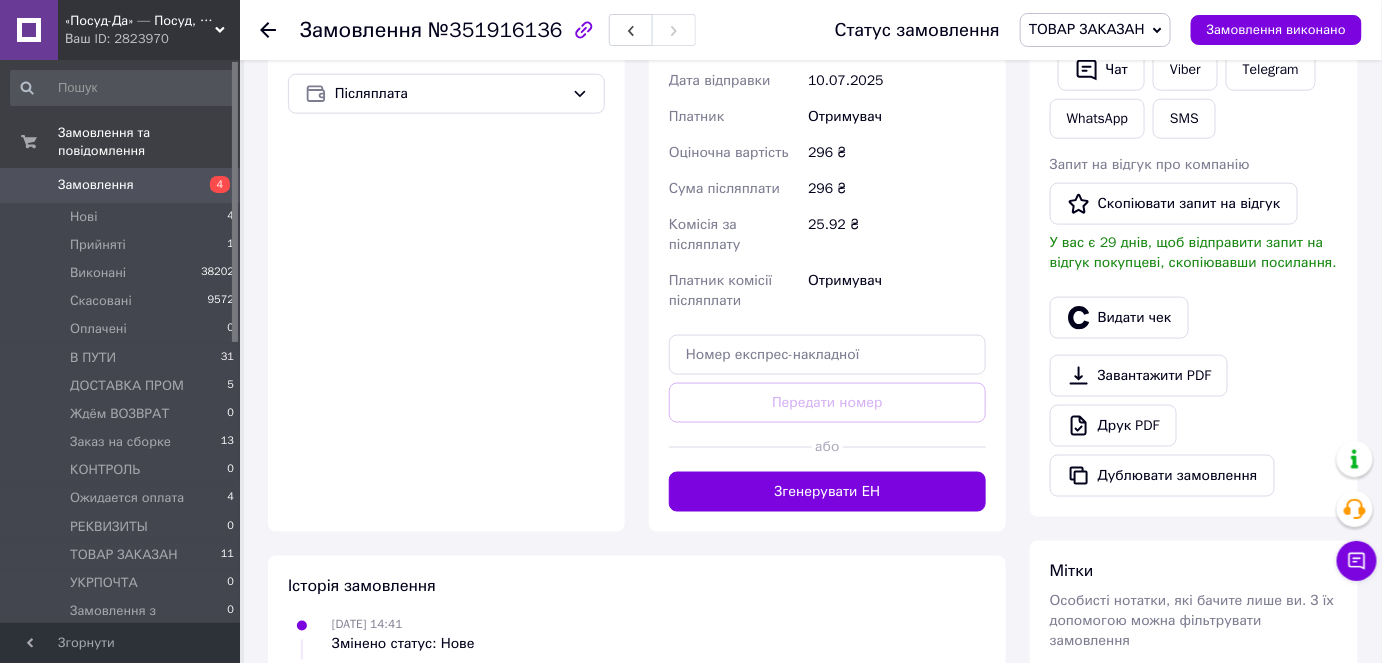click on "ТОВАР ЗАКАЗАН" at bounding box center (1095, 30) 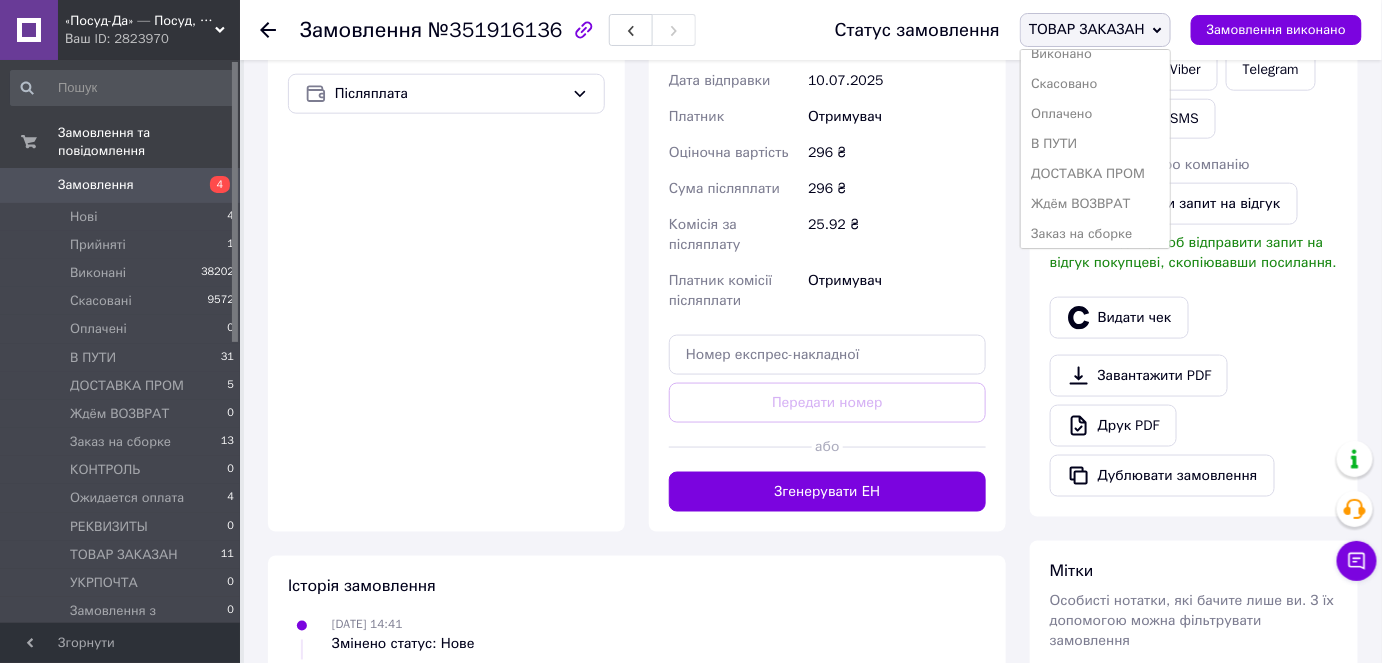 scroll, scrollTop: 171, scrollLeft: 0, axis: vertical 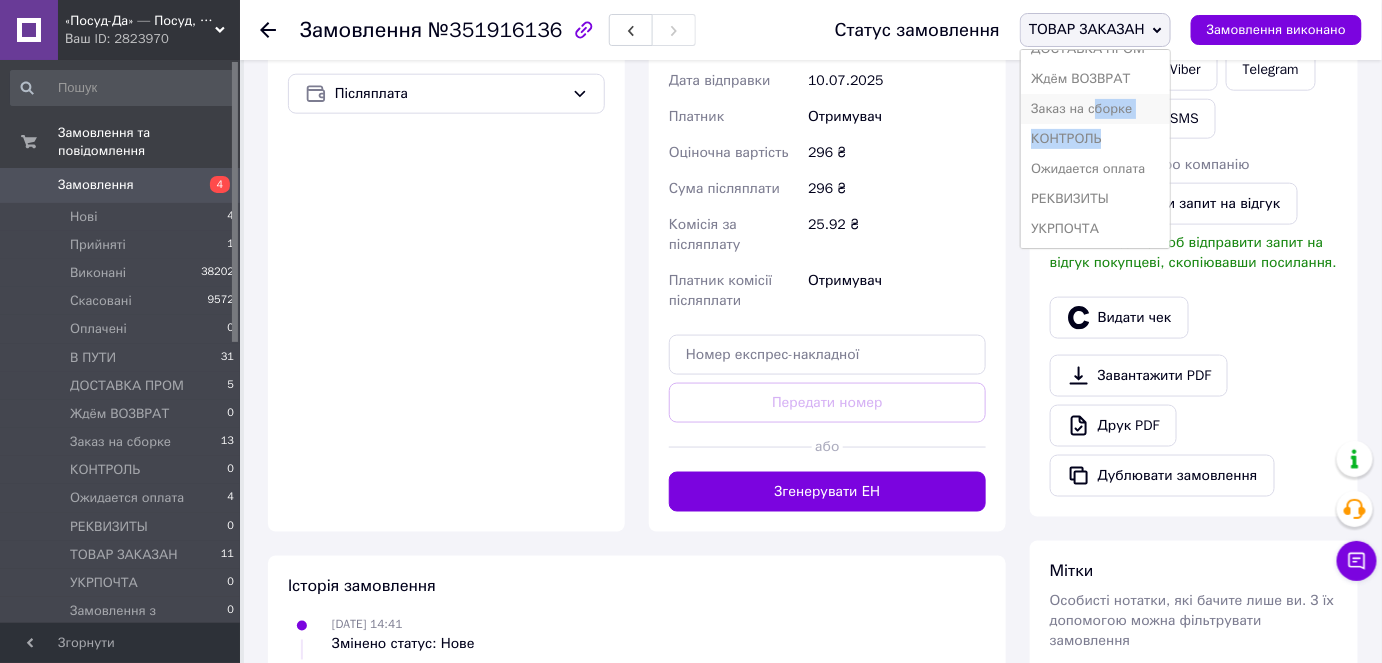 drag, startPoint x: 1111, startPoint y: 123, endPoint x: 1106, endPoint y: 108, distance: 15.811388 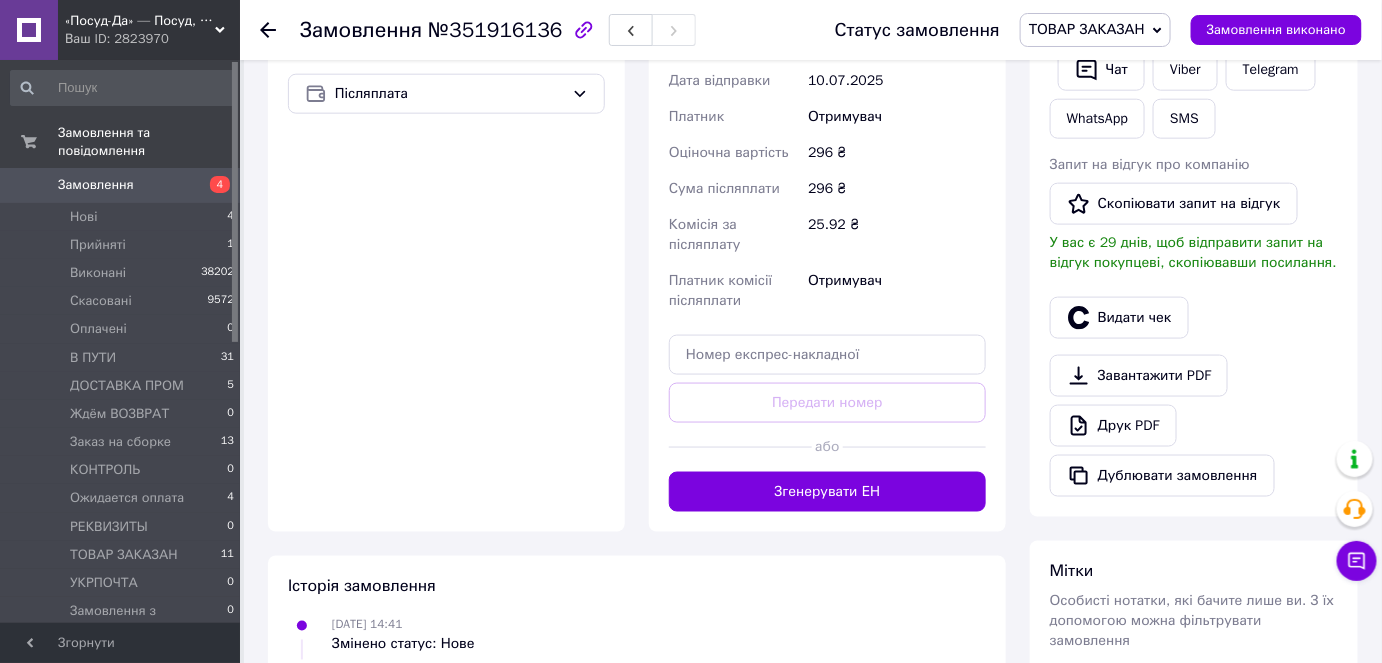 click on "ТОВАР ЗАКАЗАН" at bounding box center [1087, 29] 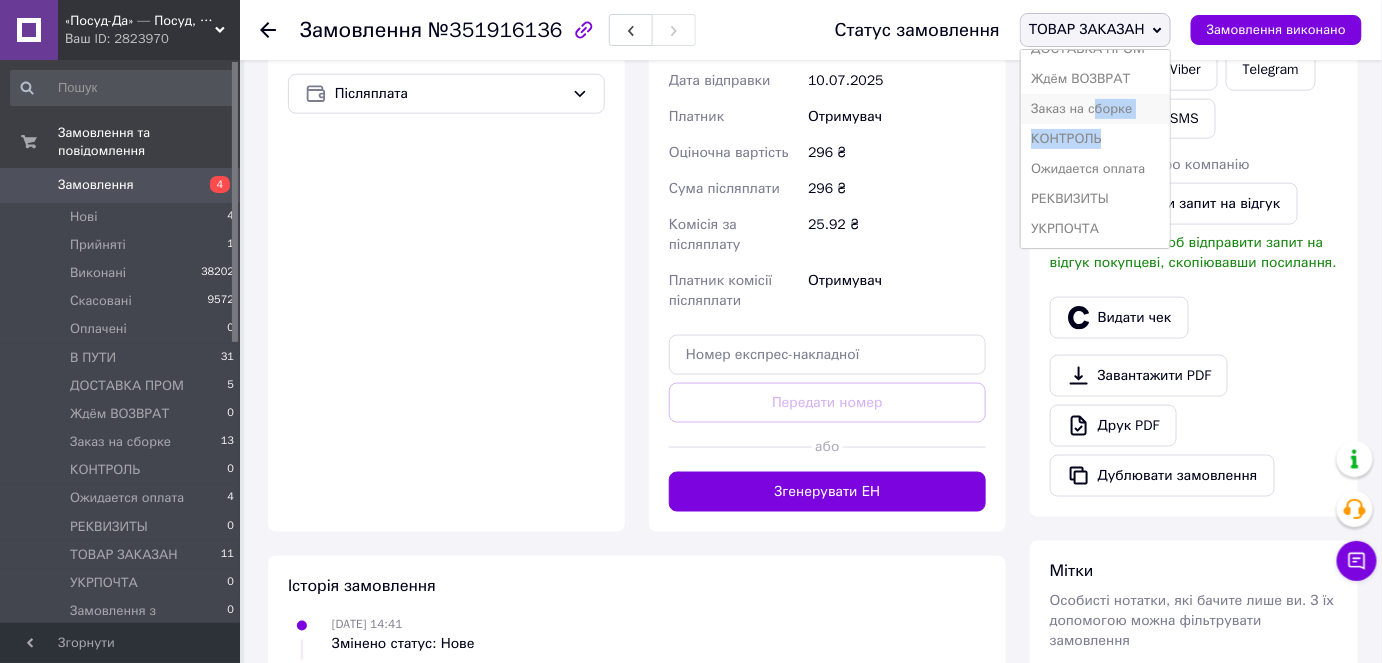 click on "Заказ на сборке" at bounding box center [1095, 109] 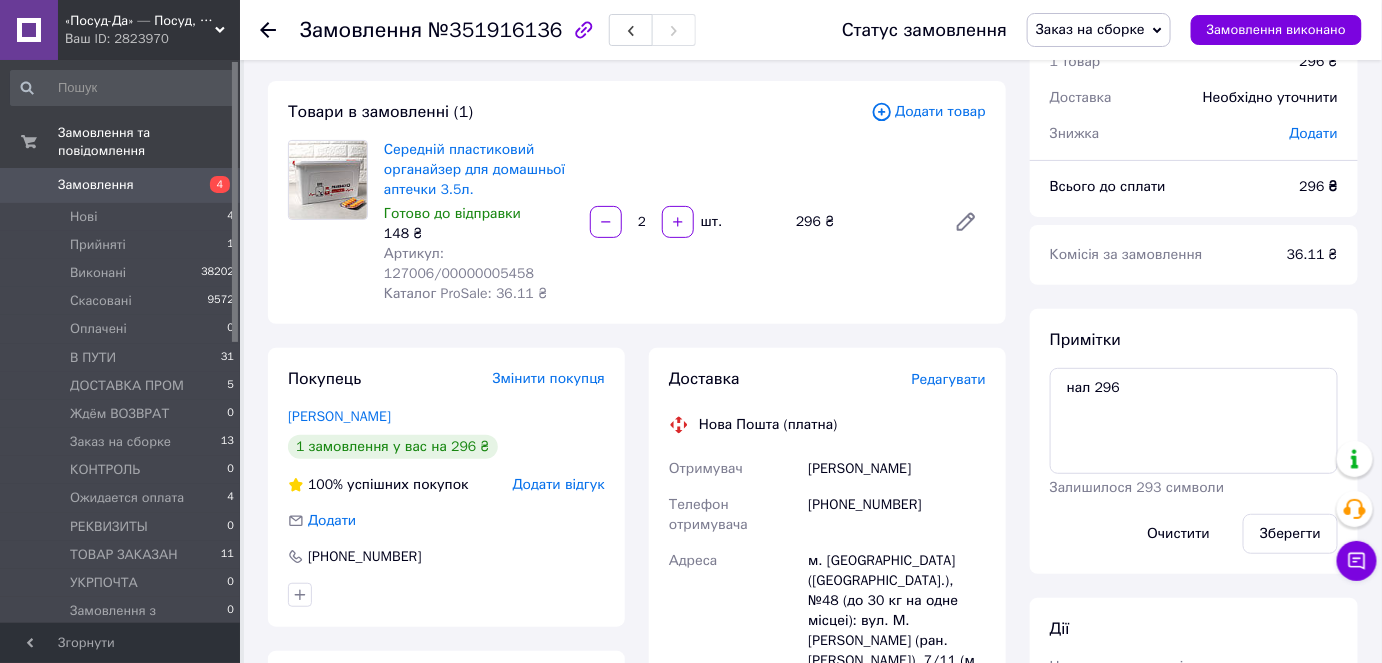 scroll, scrollTop: 0, scrollLeft: 0, axis: both 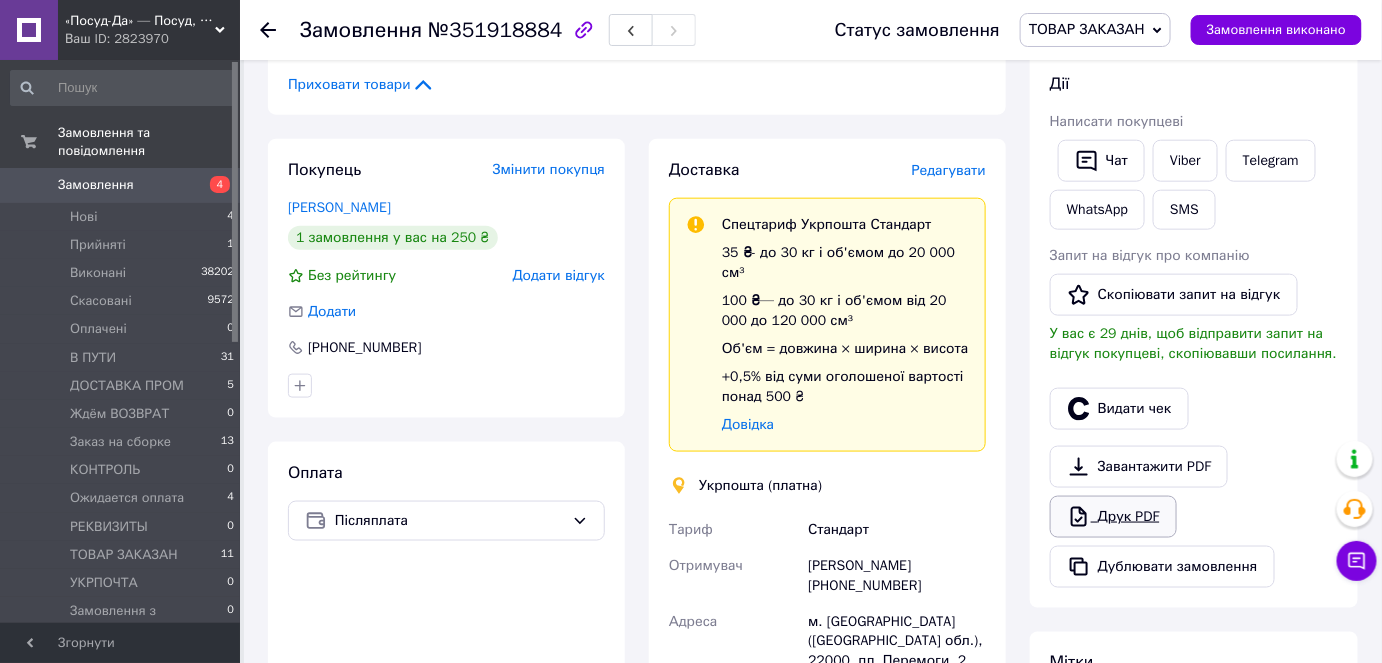 click 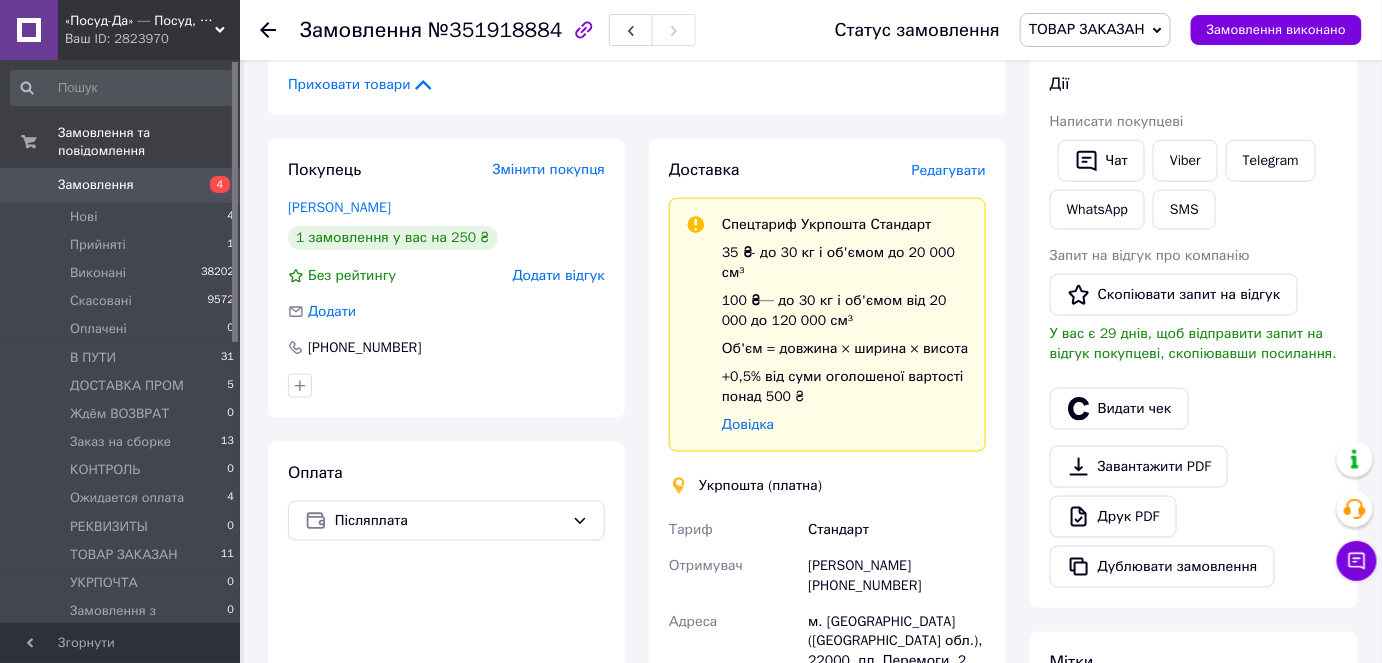 click on "ТОВАР ЗАКАЗАН" at bounding box center (1095, 30) 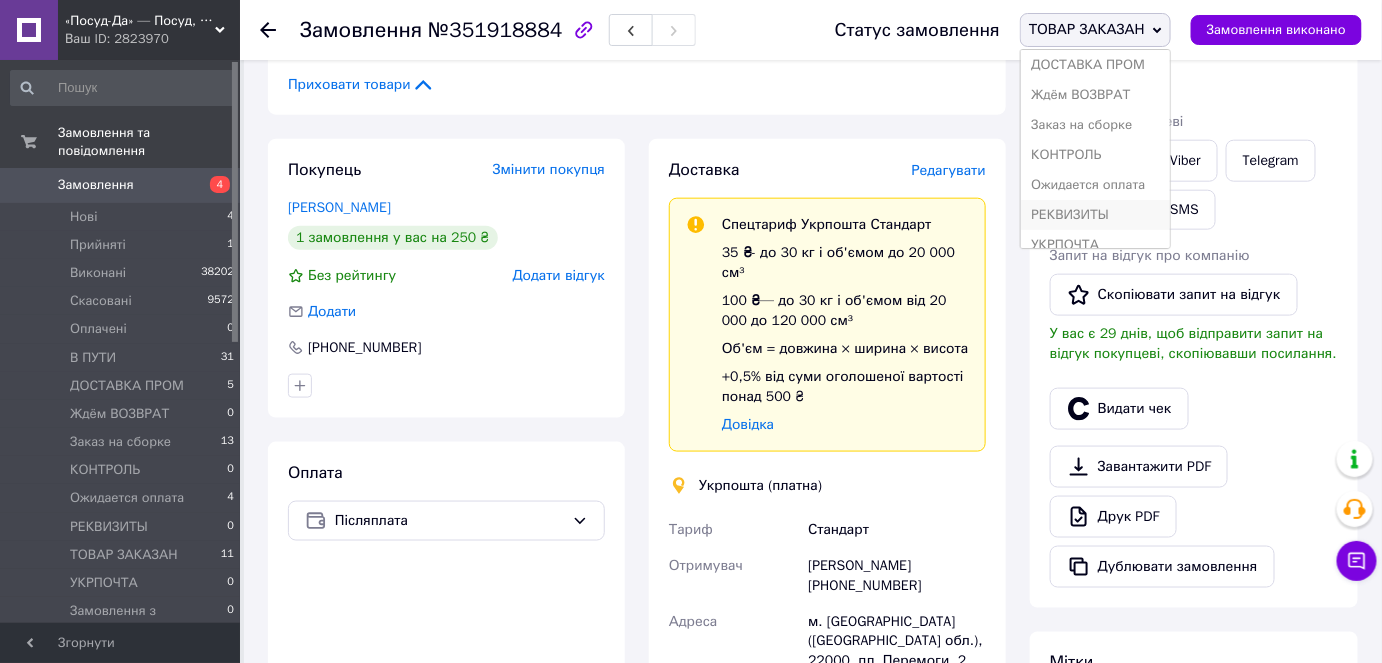 scroll, scrollTop: 171, scrollLeft: 0, axis: vertical 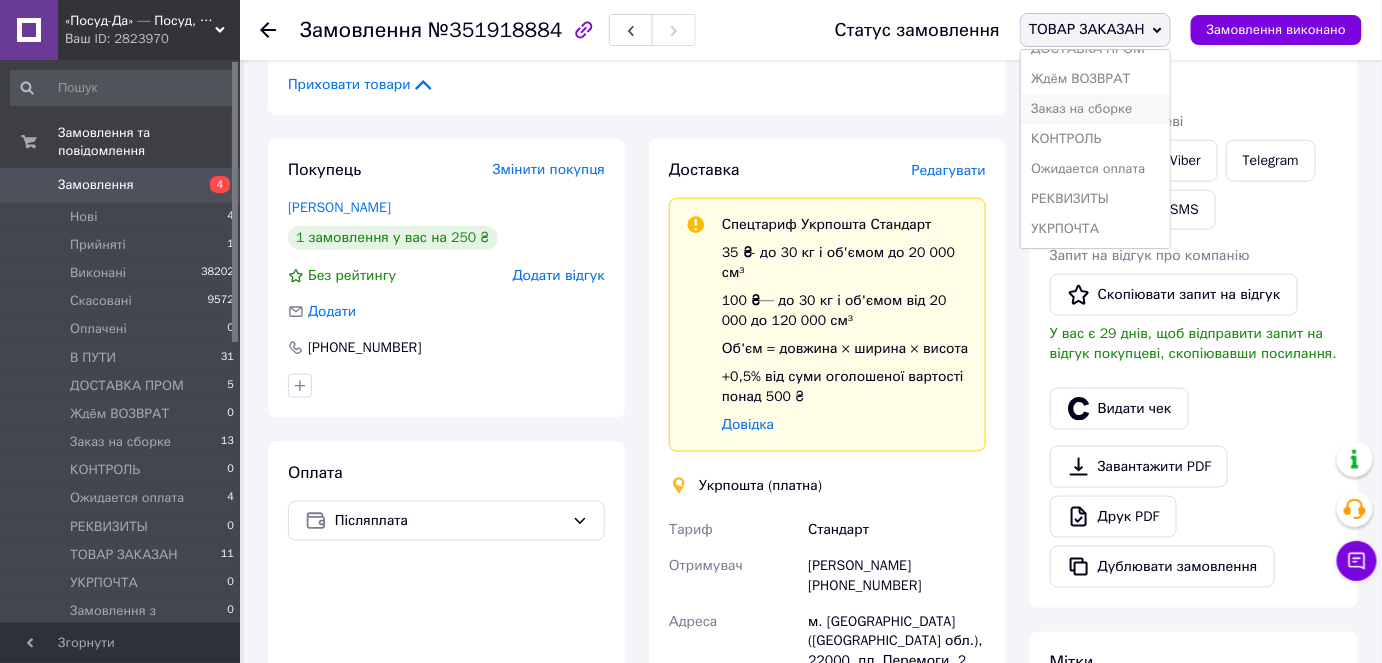 click on "Заказ на сборке" at bounding box center [1095, 109] 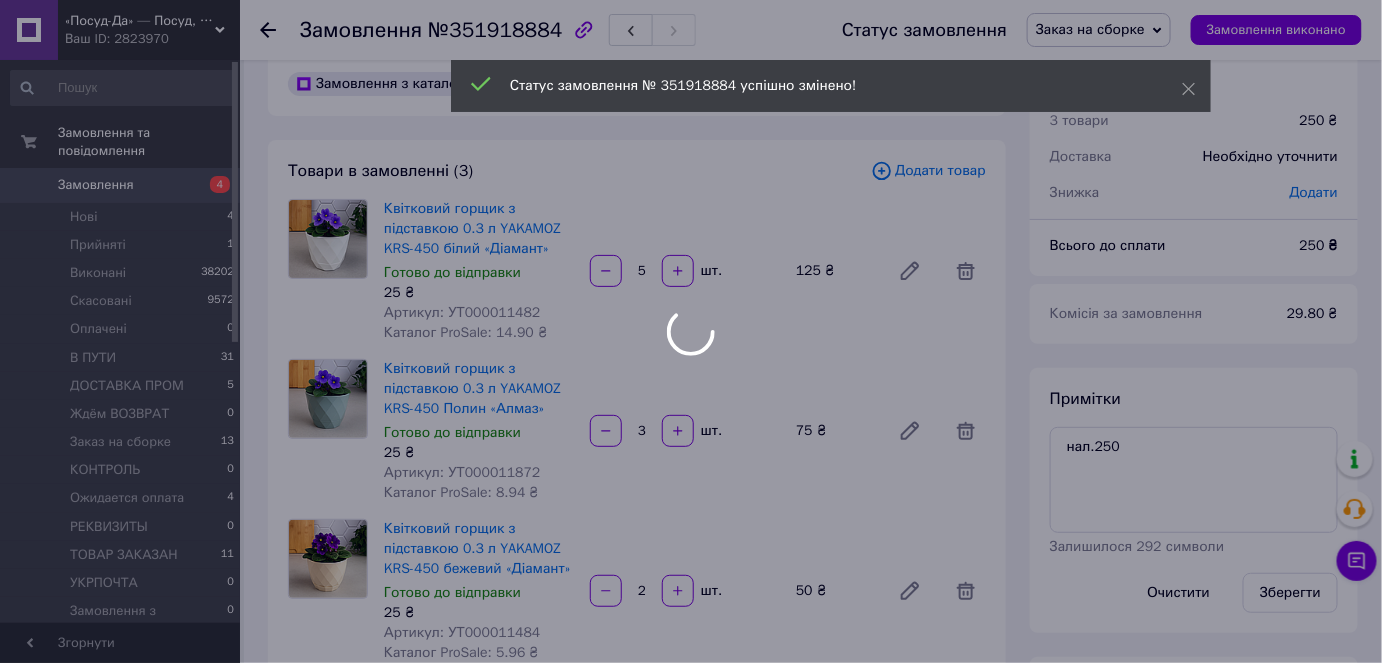 scroll, scrollTop: 0, scrollLeft: 0, axis: both 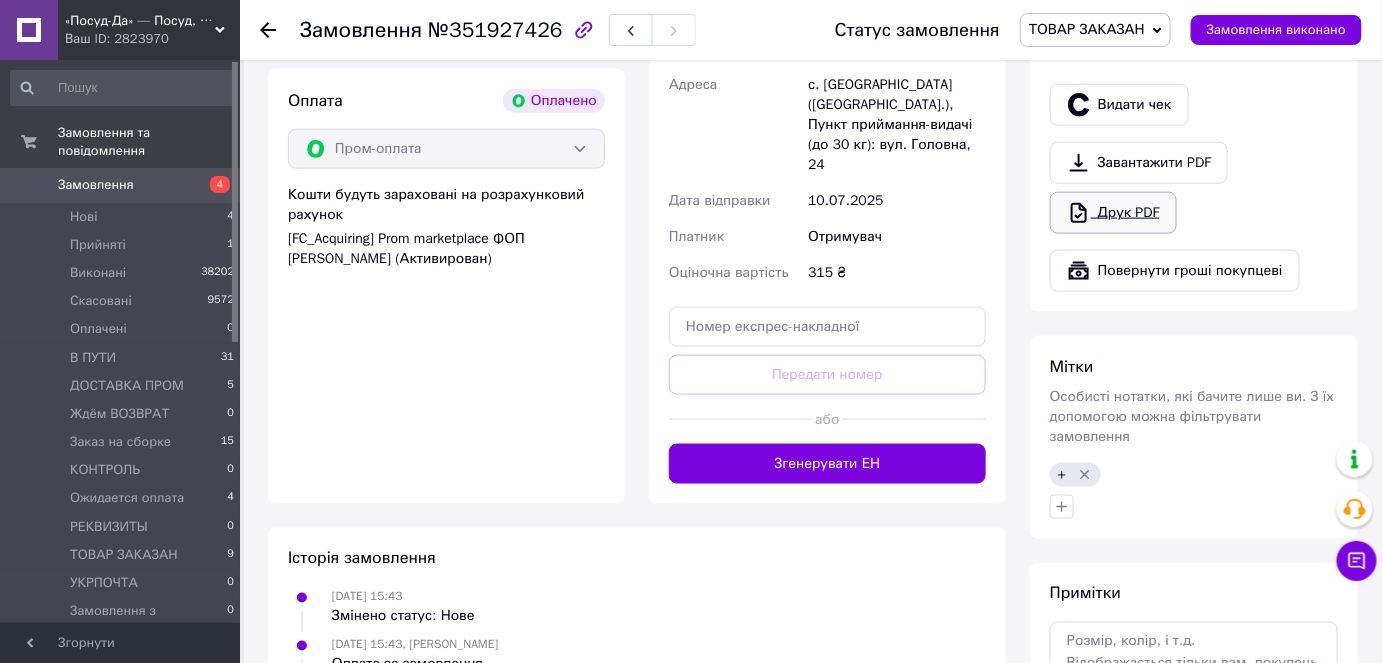 click on "Друк PDF" at bounding box center (1113, 213) 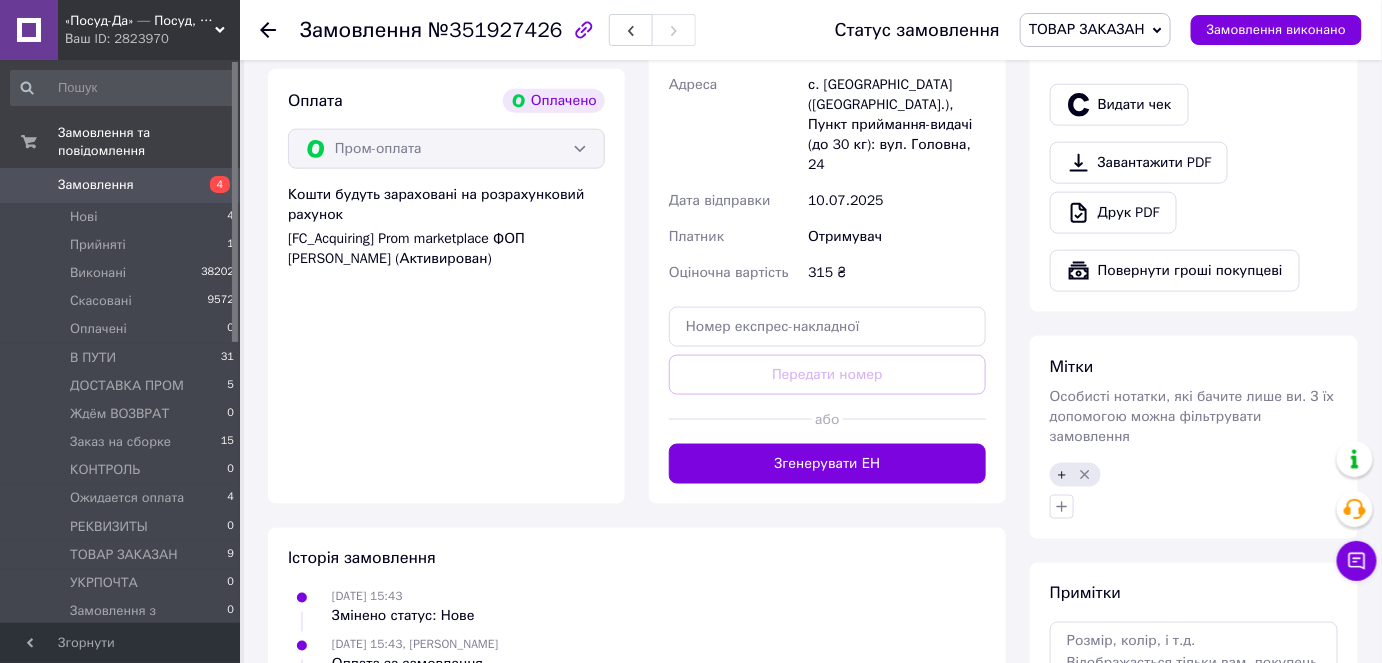click on "ТОВАР ЗАКАЗАН" at bounding box center (1087, 29) 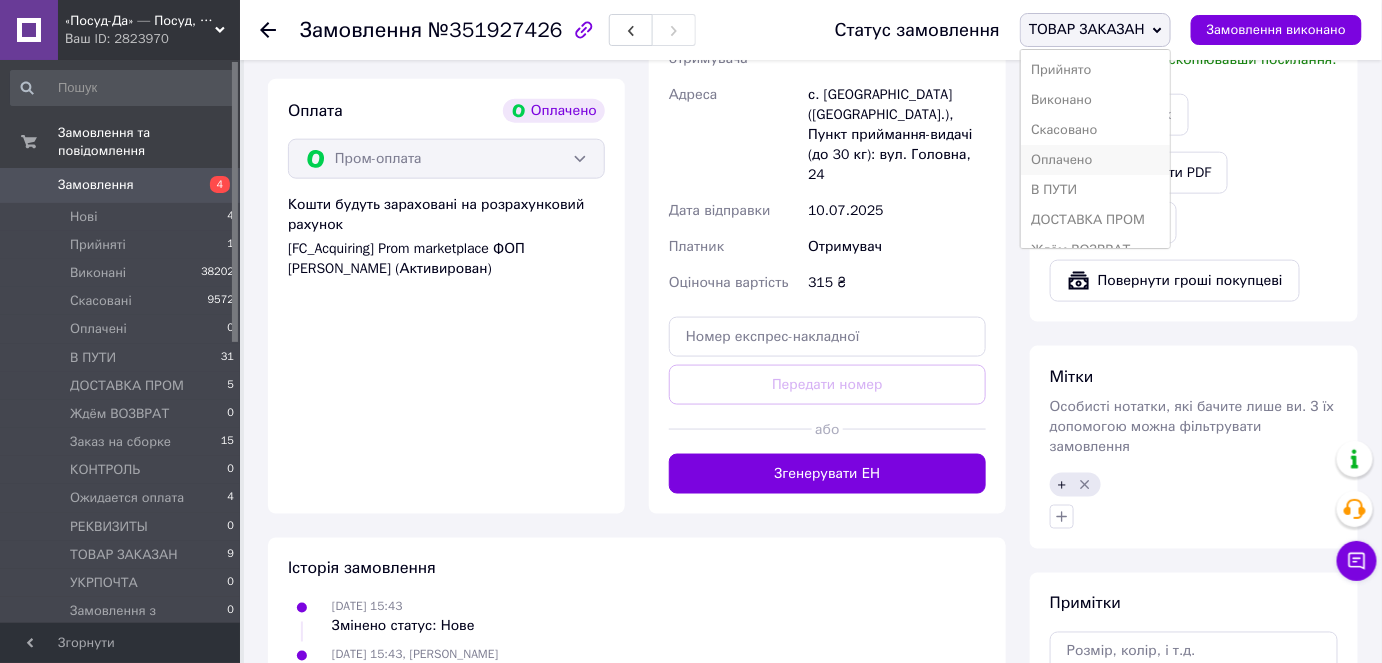 scroll, scrollTop: 909, scrollLeft: 0, axis: vertical 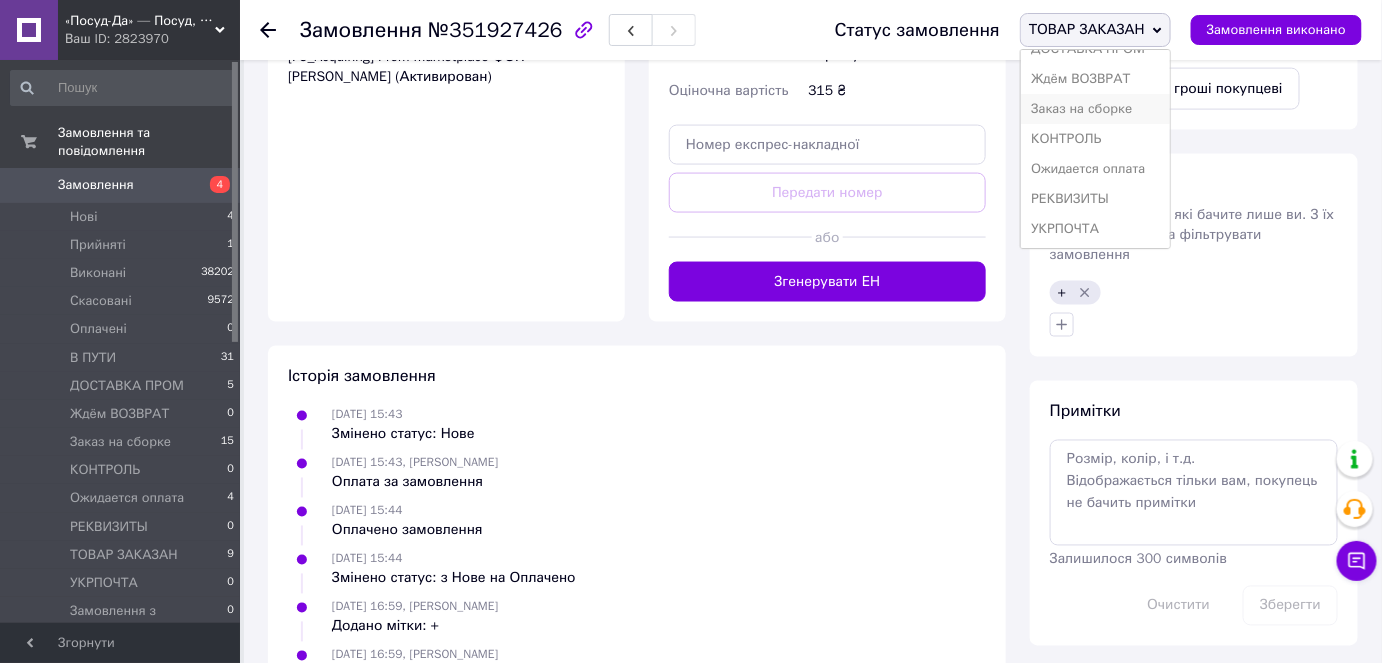 click on "Заказ на сборке" at bounding box center [1095, 109] 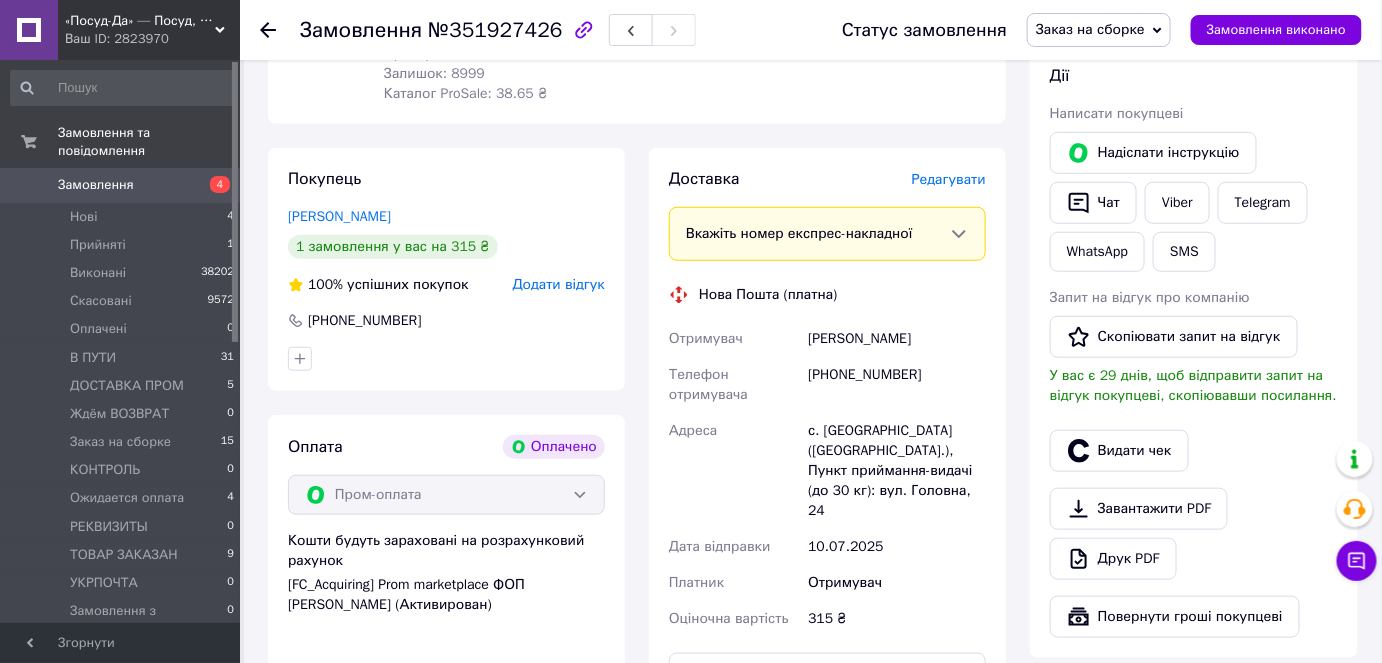 scroll, scrollTop: 272, scrollLeft: 0, axis: vertical 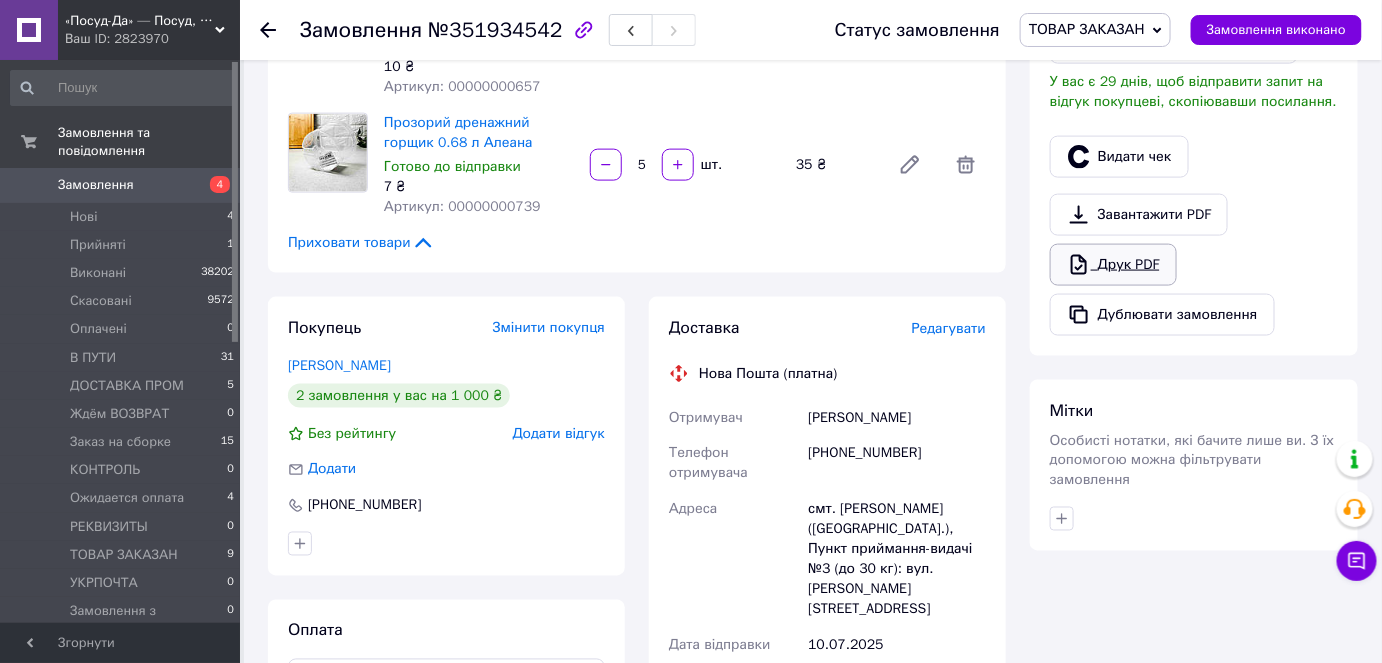click on "Друк PDF" at bounding box center (1113, 265) 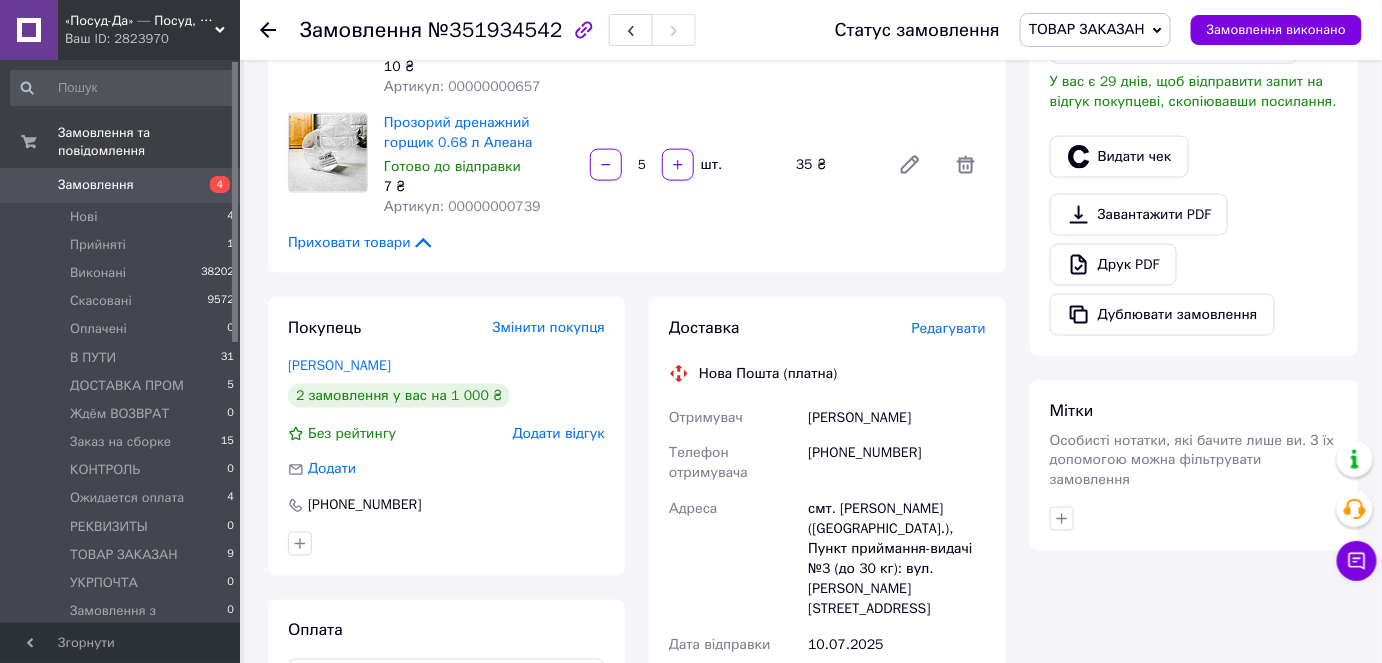 click on "ТОВАР ЗАКАЗАН" at bounding box center [1087, 29] 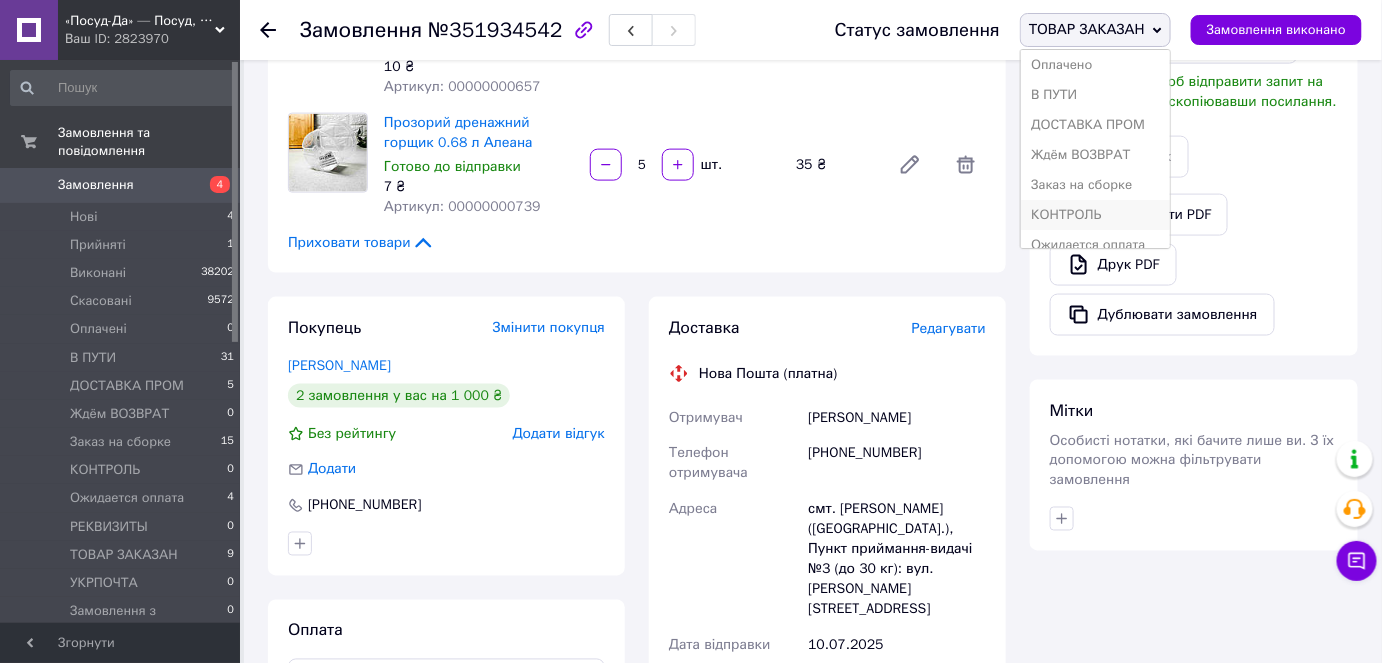 scroll, scrollTop: 171, scrollLeft: 0, axis: vertical 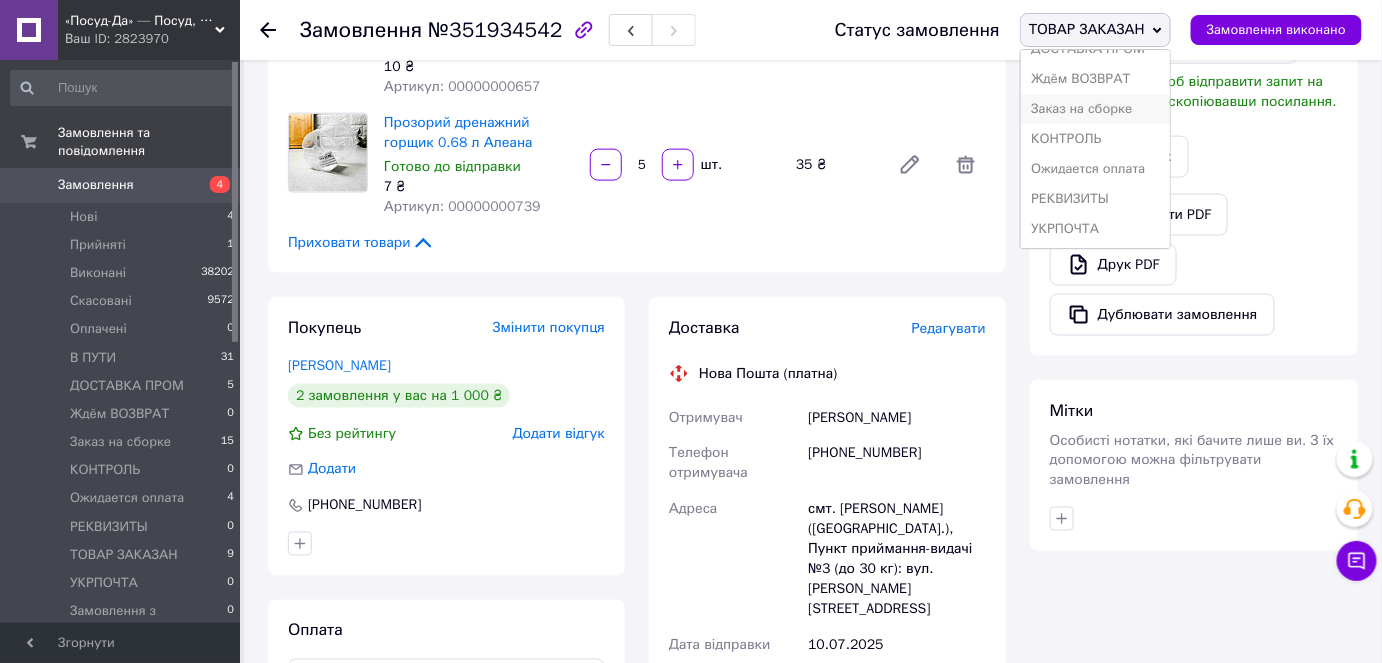 click on "Заказ на сборке" at bounding box center (1095, 109) 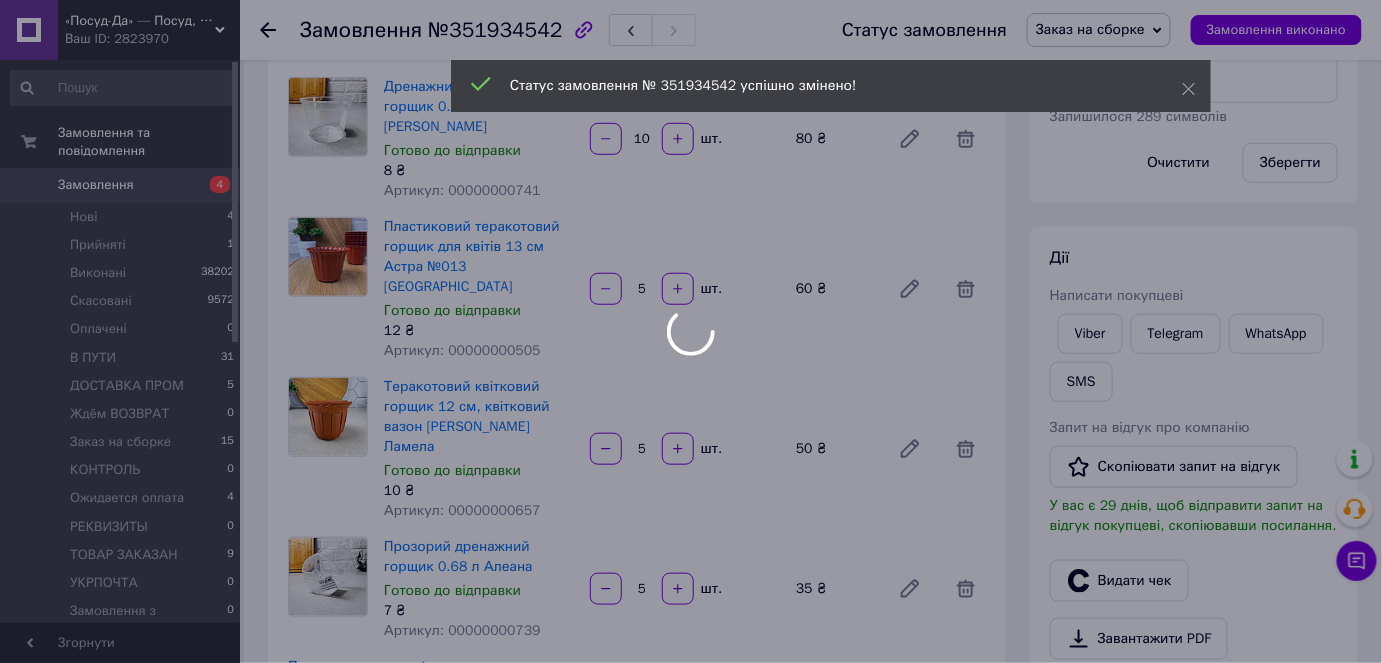 scroll, scrollTop: 363, scrollLeft: 0, axis: vertical 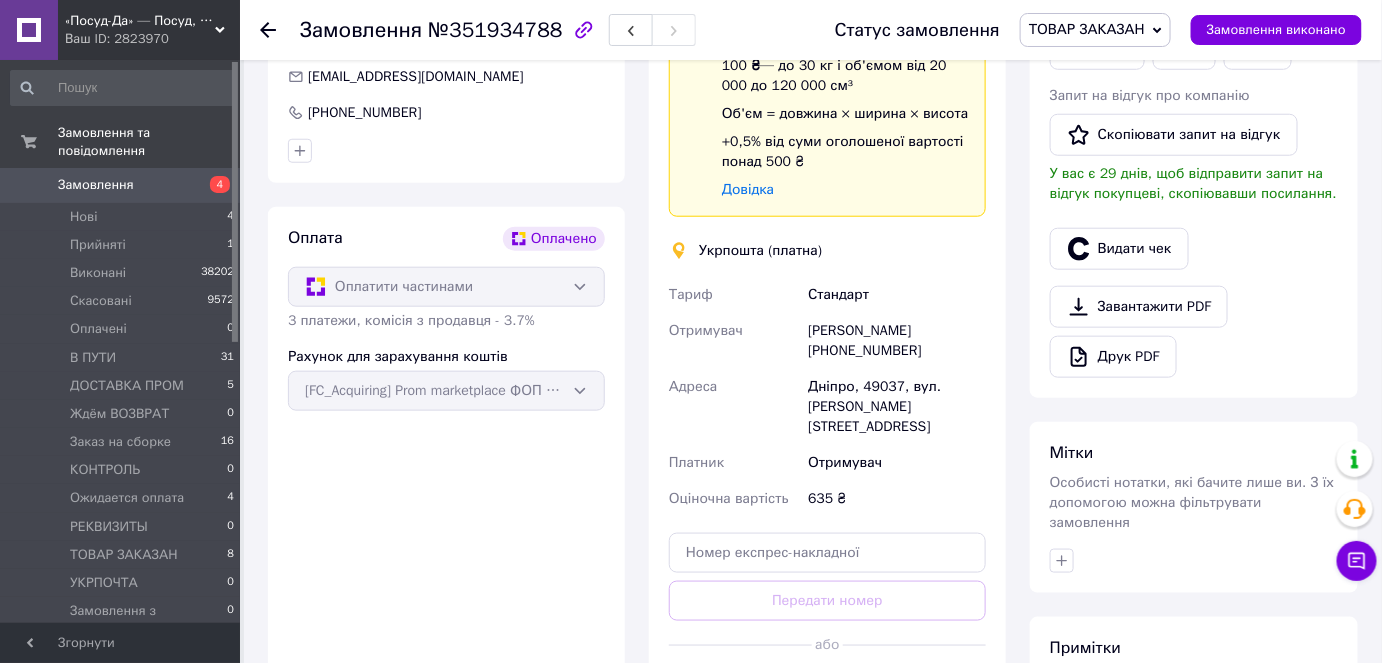 click on "Рахунок для зарахування коштів [FC_Acquiring] Prom marketplace ФОП [PERSON_NAME]" at bounding box center [446, 379] 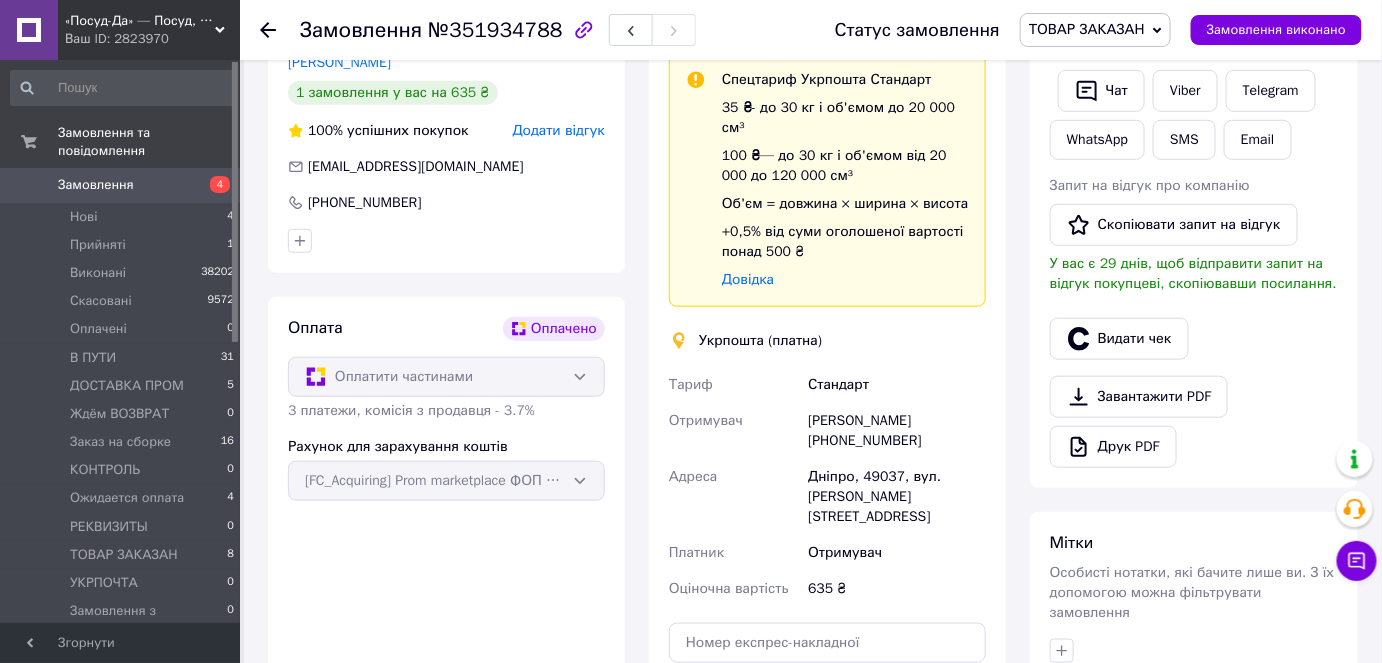 scroll, scrollTop: 432, scrollLeft: 0, axis: vertical 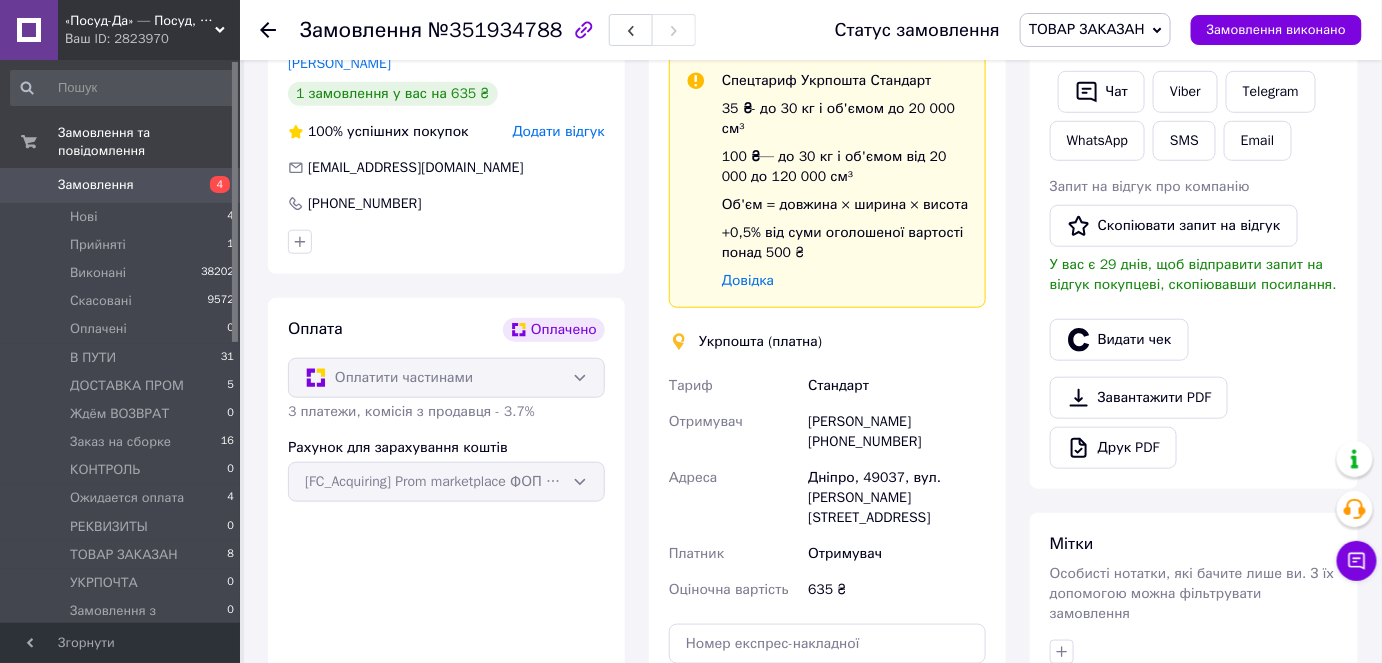 click on "Рахунок для зарахування коштів [FC_Acquiring] Prom marketplace ФОП Гуцуляк Марія Іванівна" at bounding box center [446, 470] 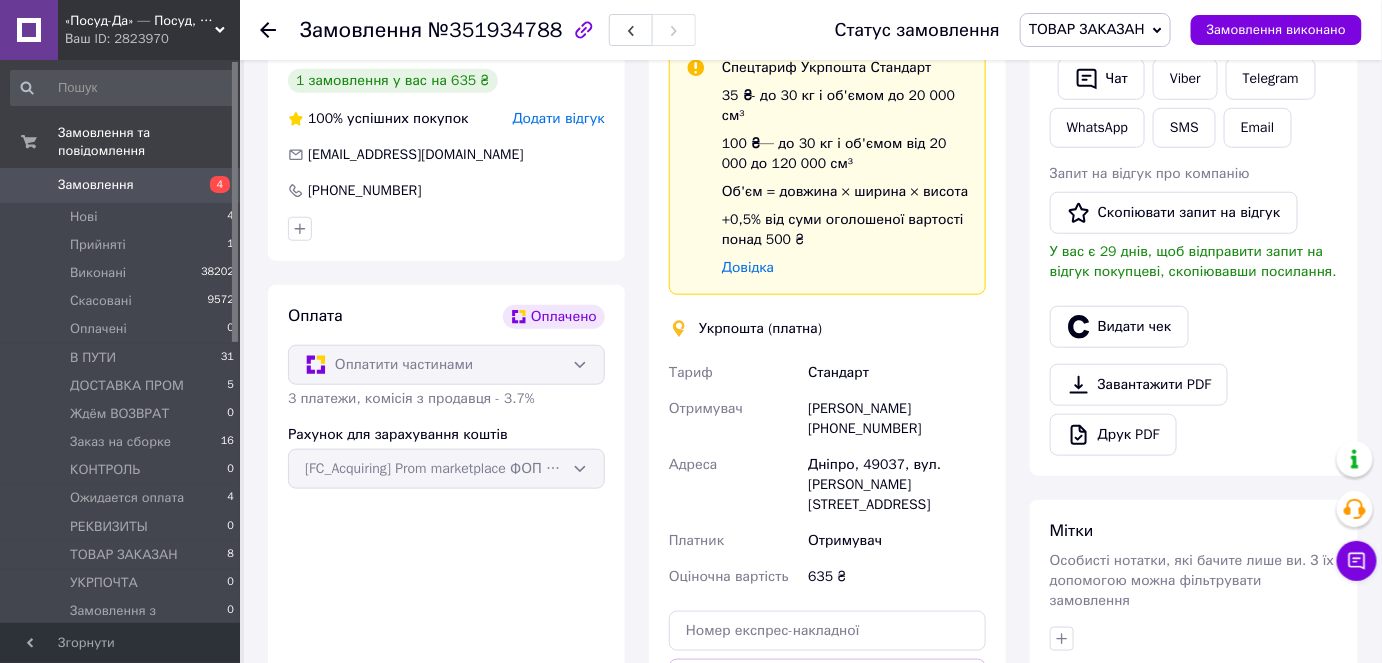 scroll, scrollTop: 403, scrollLeft: 0, axis: vertical 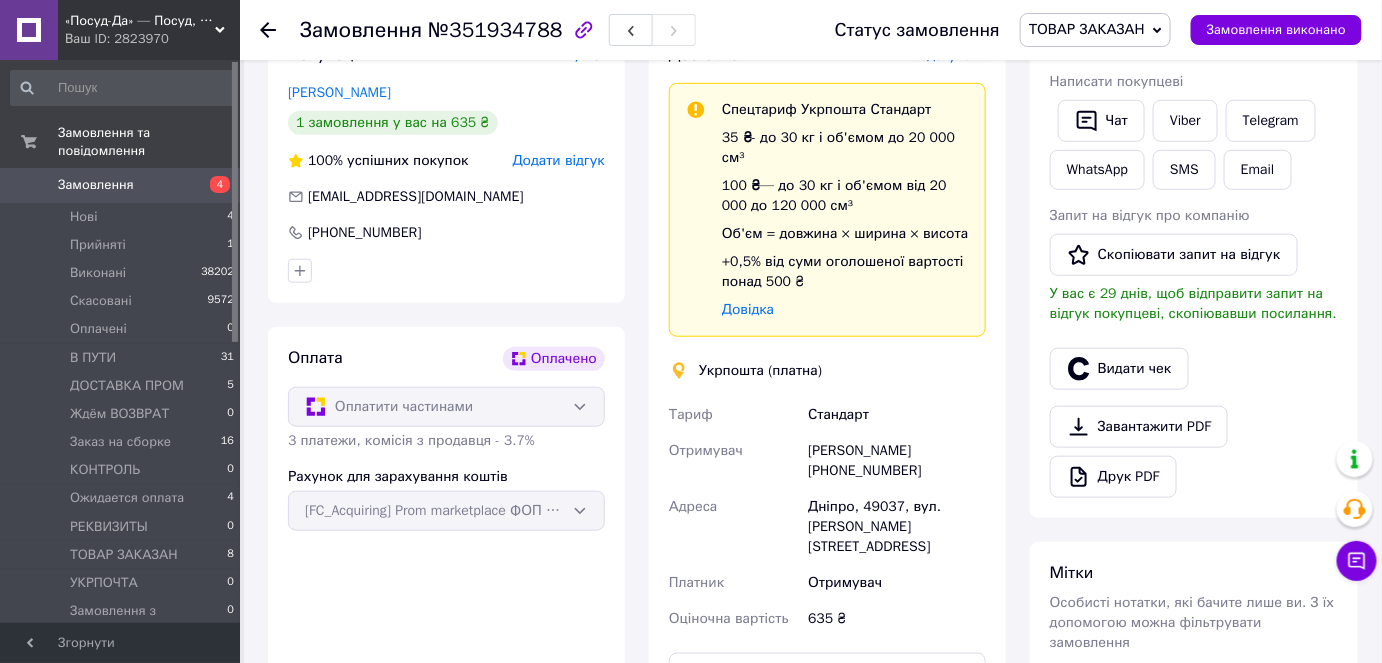 click on "Рахунок для зарахування коштів [FC_Acquiring] Prom marketplace ФОП Гуцуляк Марія Іванівна" at bounding box center (446, 499) 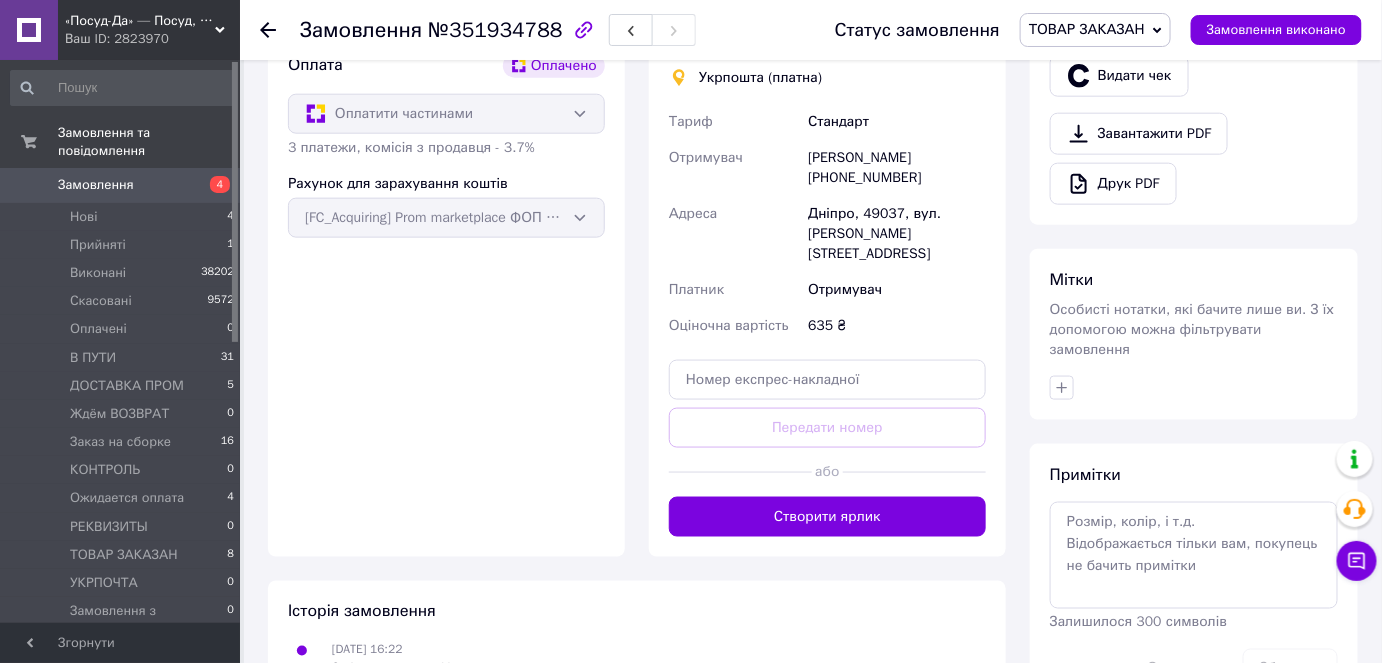 scroll, scrollTop: 494, scrollLeft: 0, axis: vertical 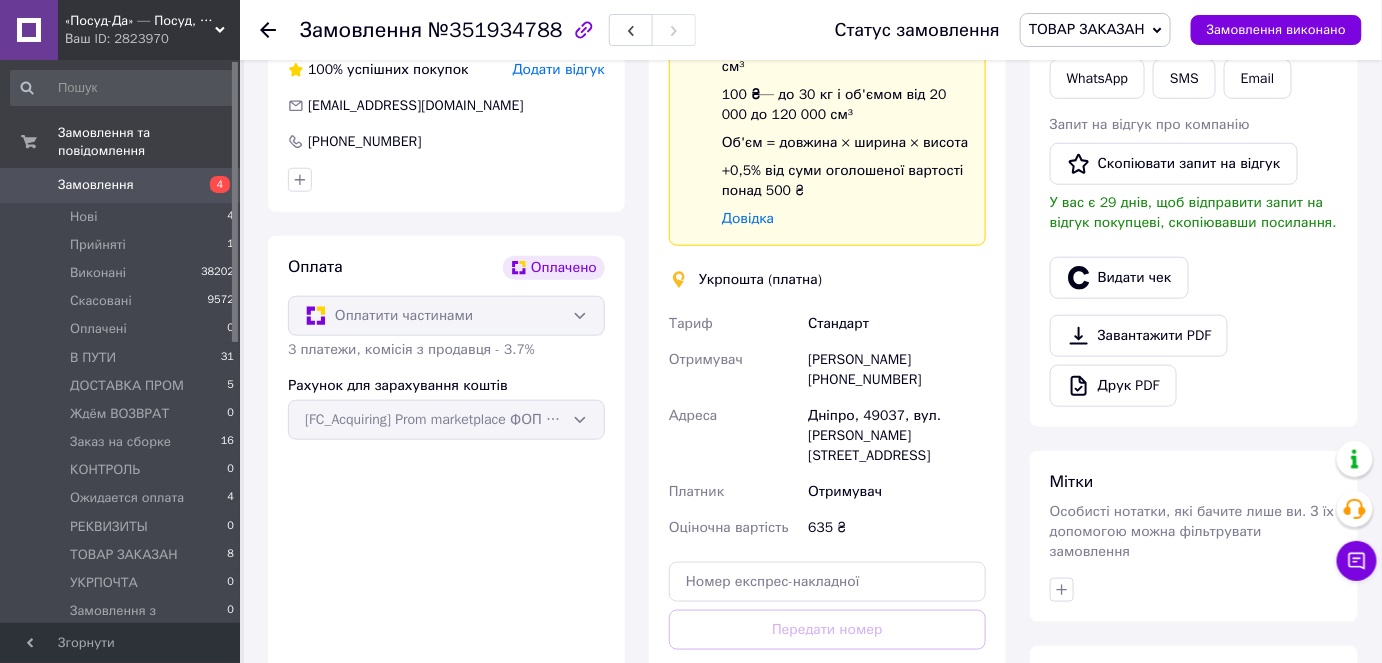 click on "Рахунок для зарахування коштів [FC_Acquiring] Prom marketplace ФОП Гуцуляк Марія Іванівна" at bounding box center [446, 408] 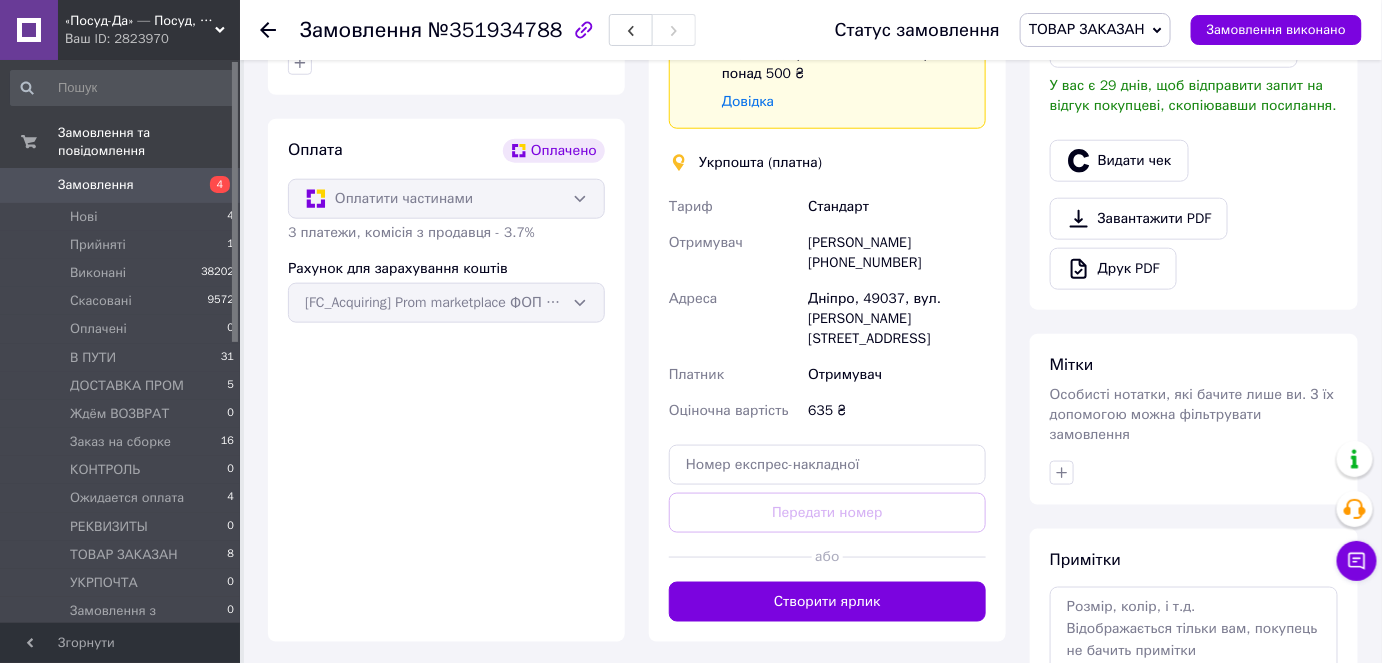 scroll, scrollTop: 585, scrollLeft: 0, axis: vertical 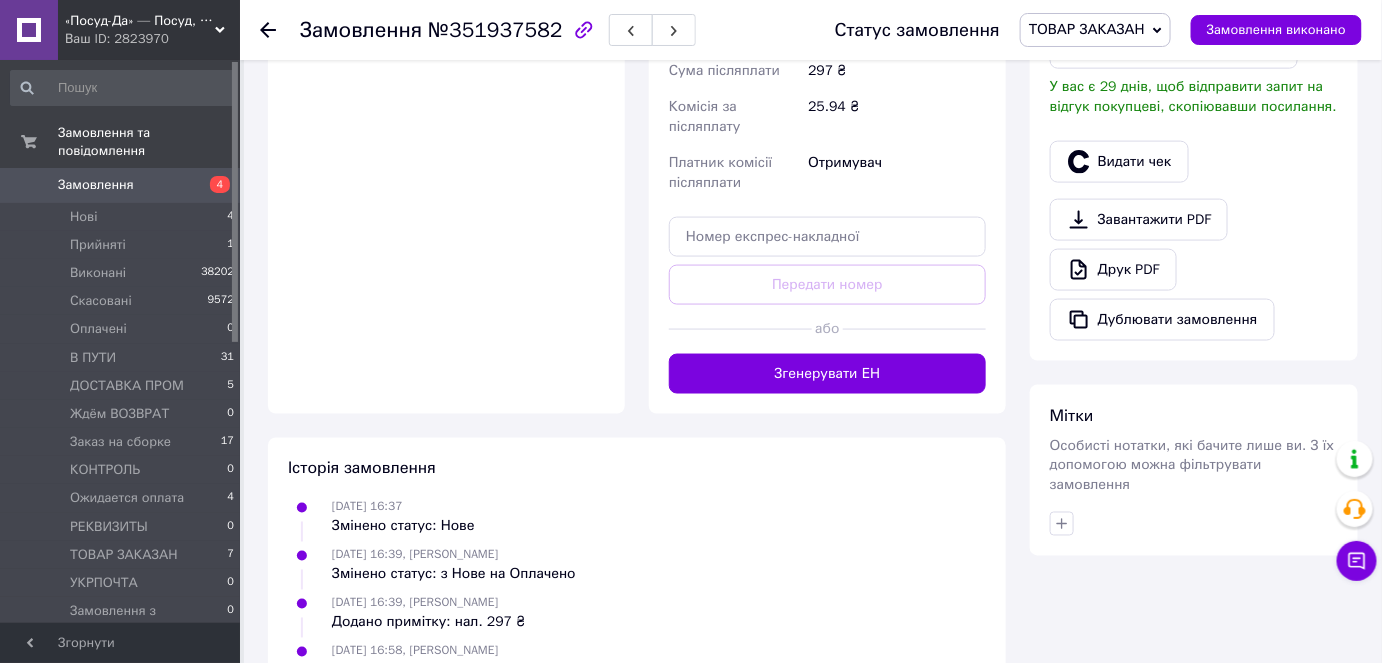 click on "Завантажити PDF   Друк PDF   Дублювати замовлення" at bounding box center (1194, 270) 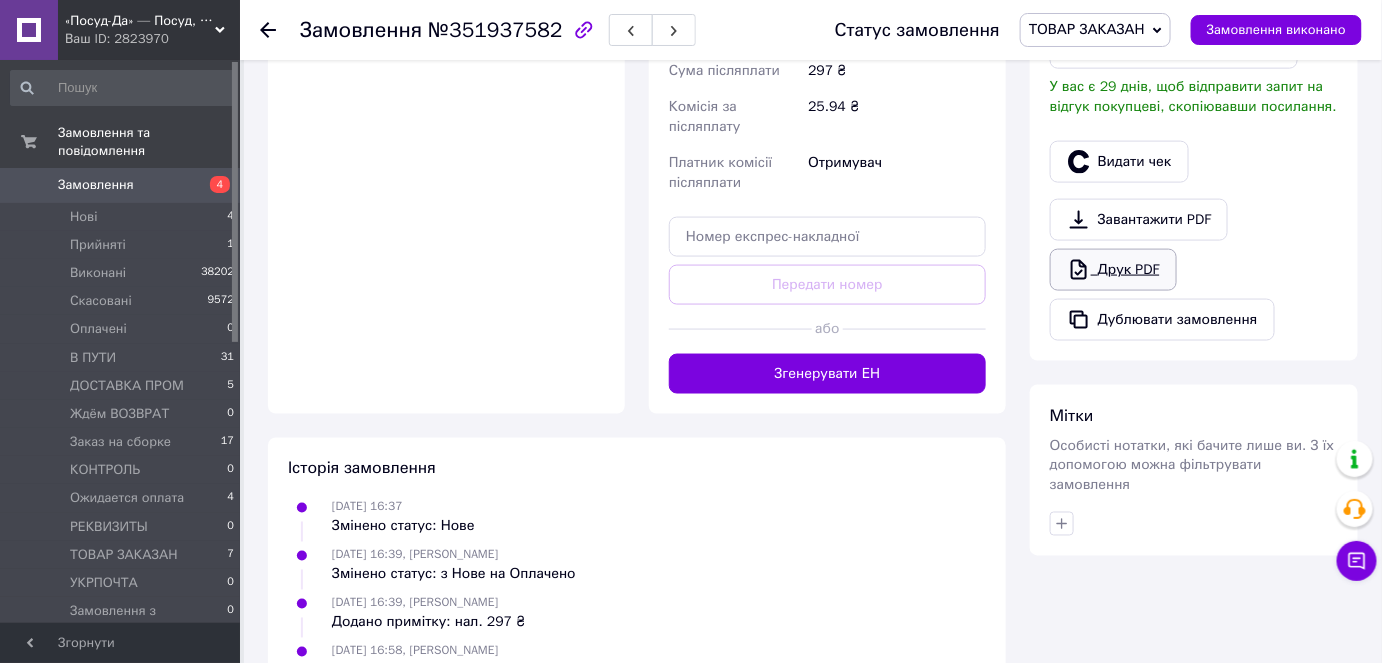 click on "Друк PDF" at bounding box center (1113, 270) 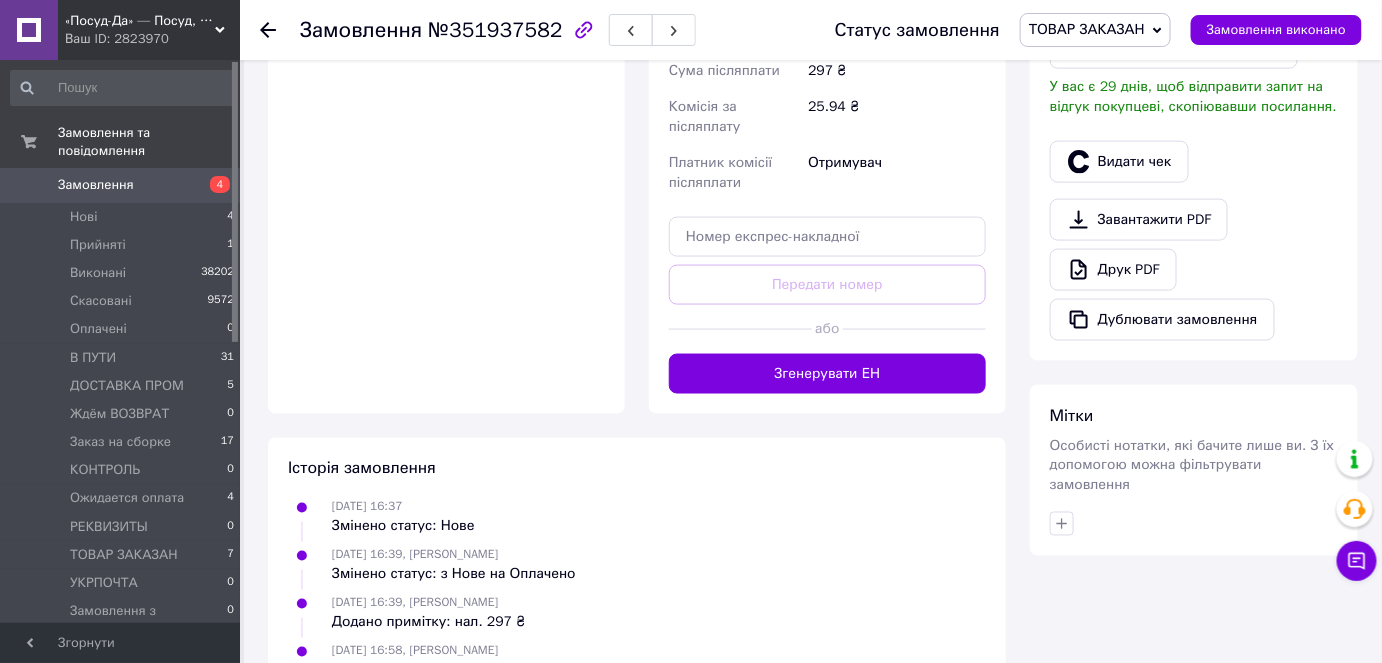 click on "ТОВАР ЗАКАЗАН" at bounding box center [1095, 30] 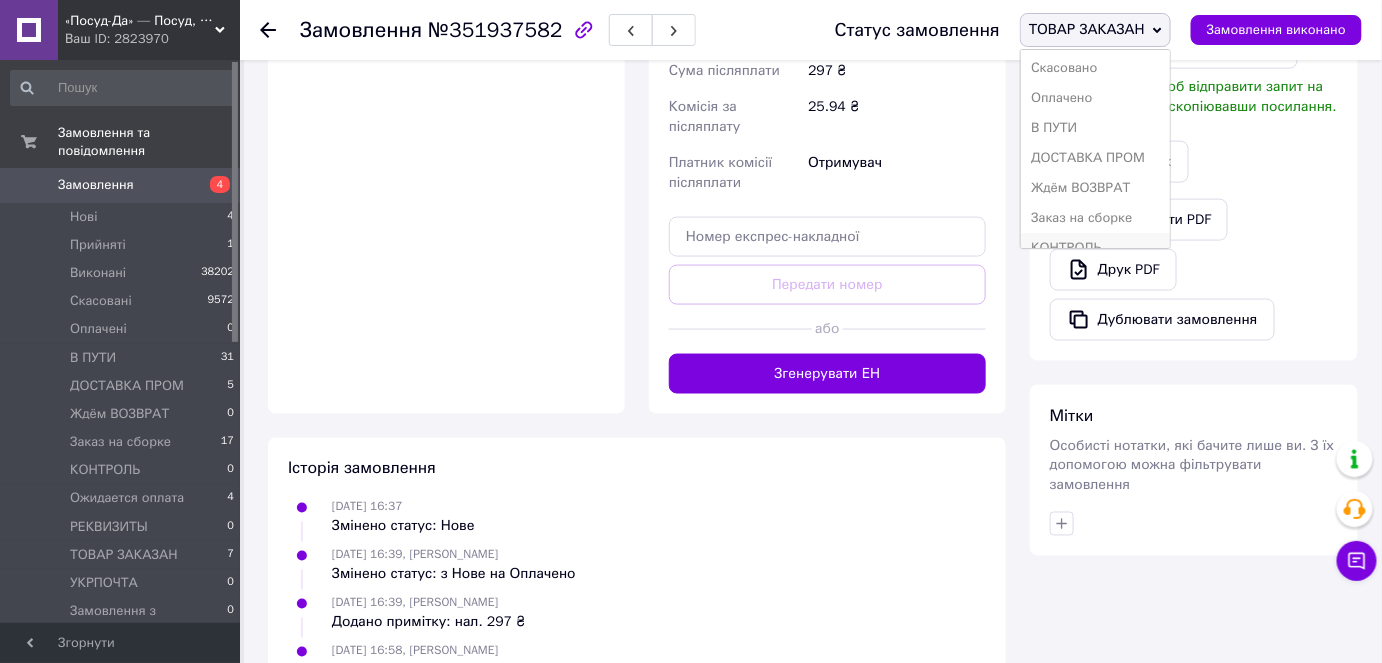scroll, scrollTop: 171, scrollLeft: 0, axis: vertical 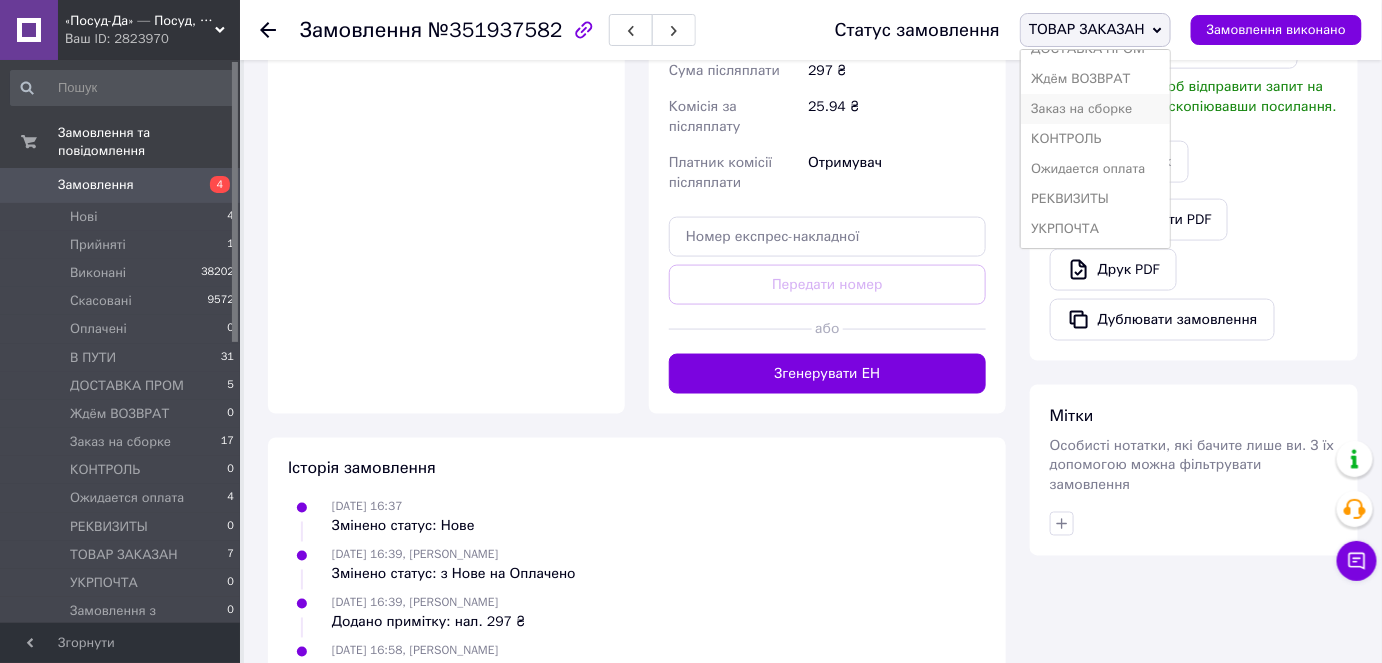 click on "Заказ на сборке" at bounding box center [1095, 109] 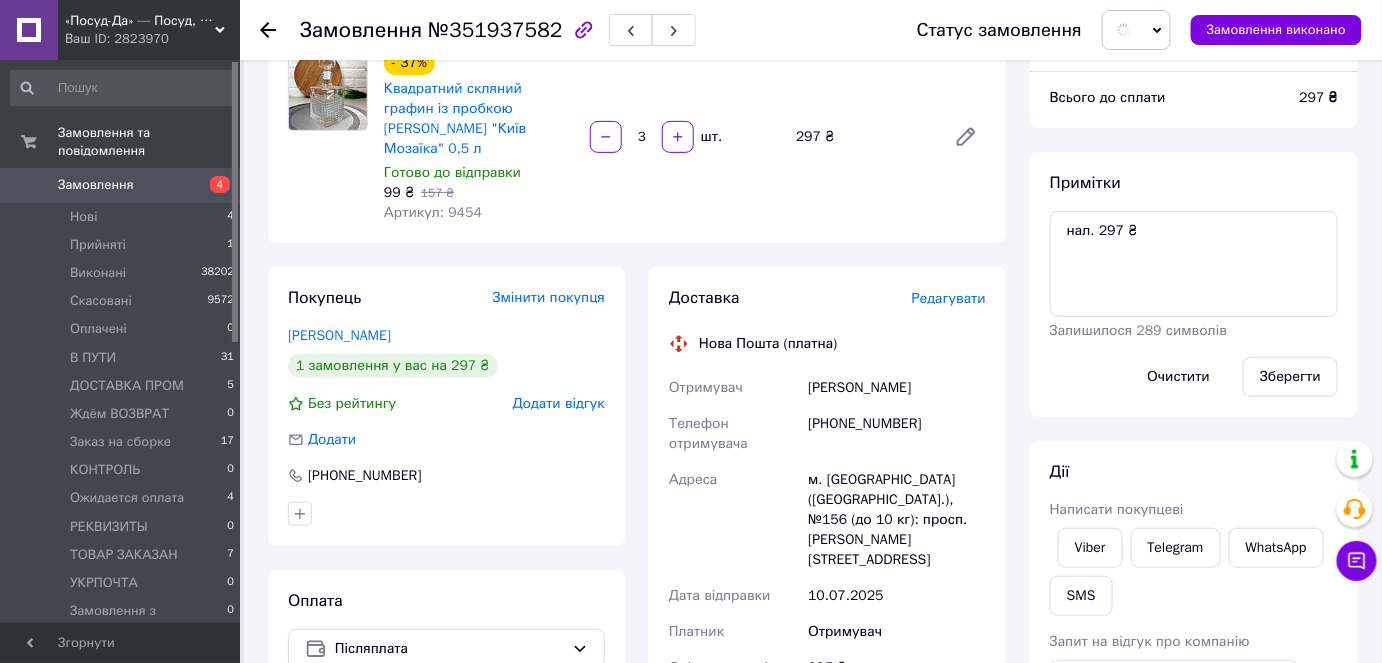 scroll, scrollTop: 85, scrollLeft: 0, axis: vertical 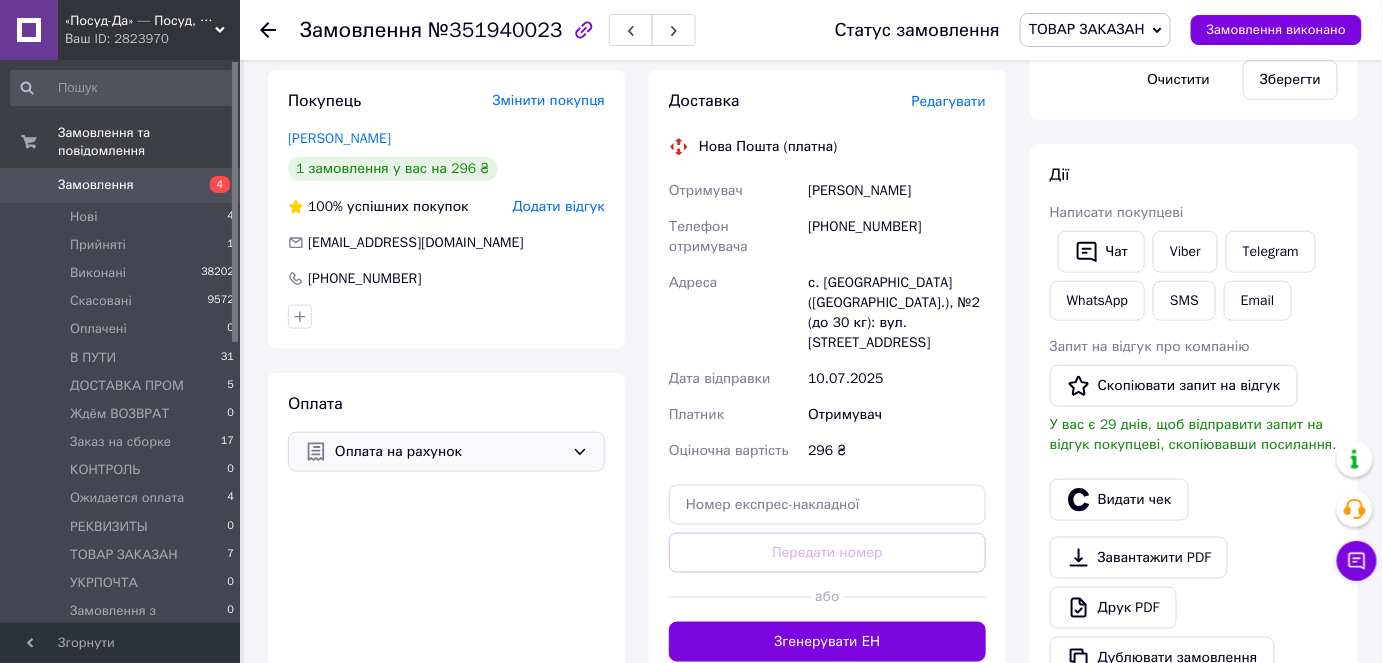 click on "Оплата на рахунок" at bounding box center [449, 452] 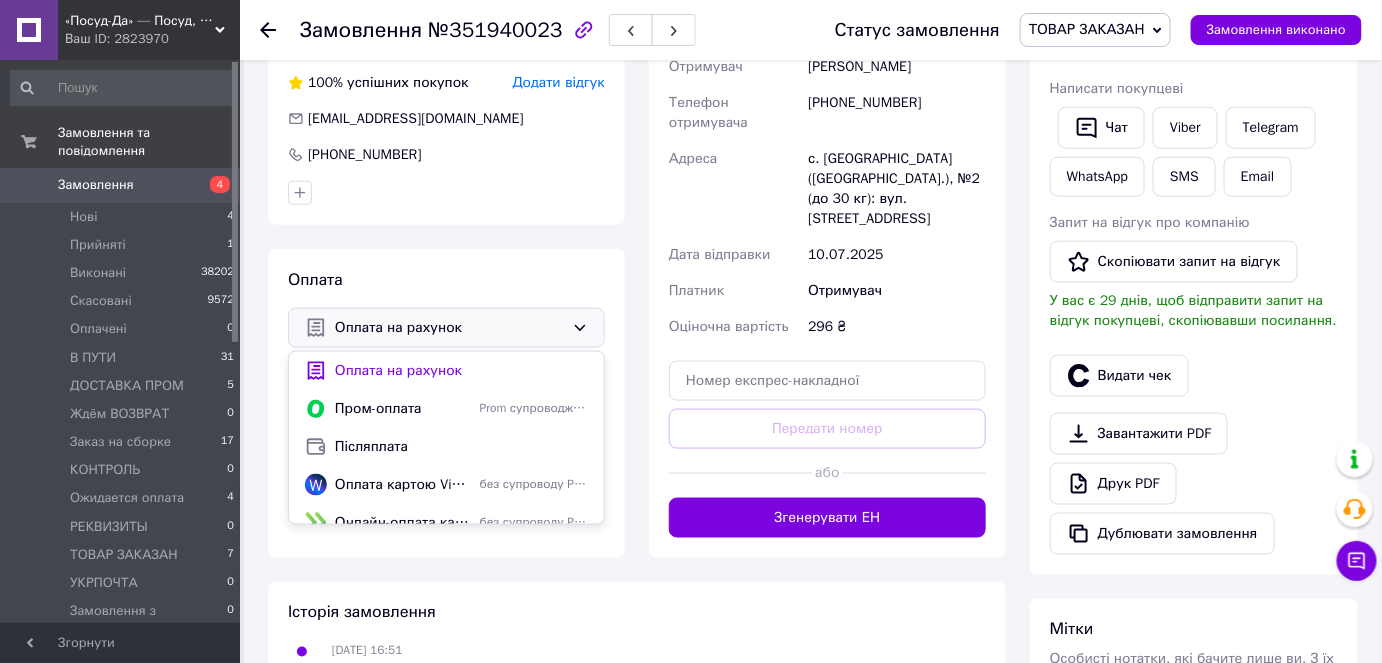 scroll, scrollTop: 818, scrollLeft: 0, axis: vertical 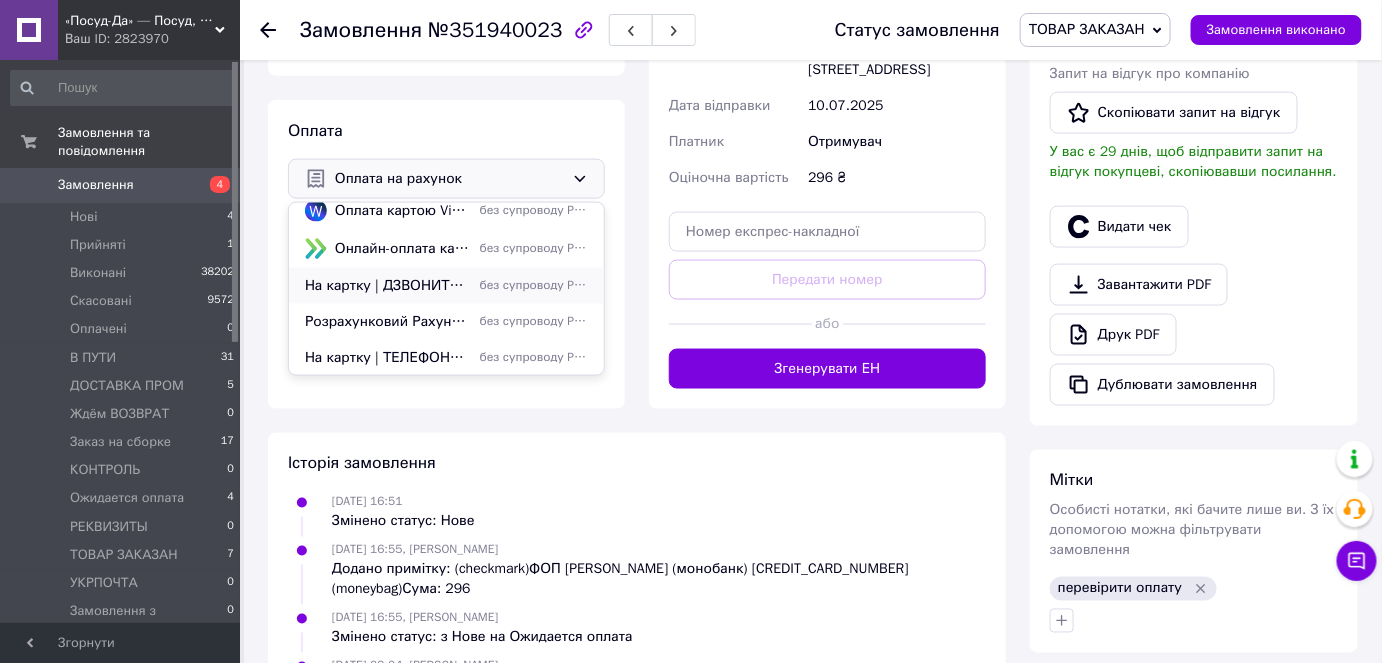 click on "На картку | ДЗВОНИТИ НЕ ОБОВ'ЯЗКОВО | чекаю реквізити!" at bounding box center (388, 286) 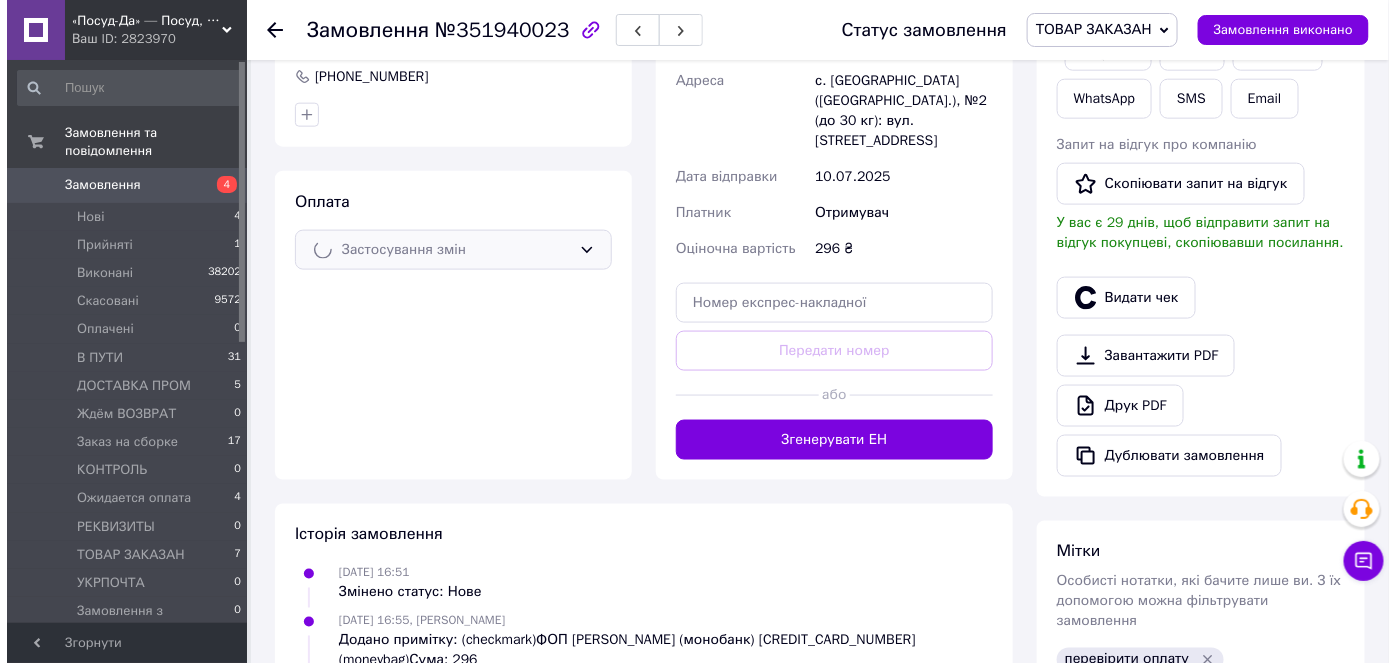 scroll, scrollTop: 727, scrollLeft: 0, axis: vertical 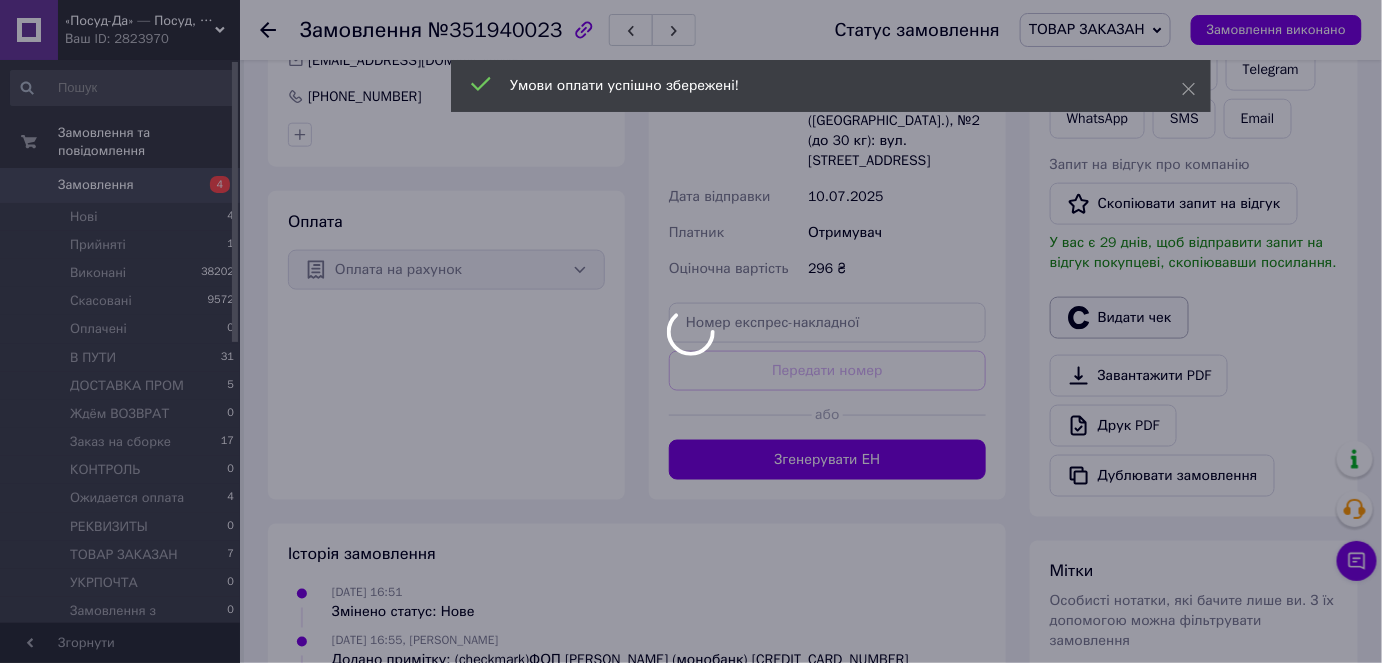 click at bounding box center (691, 331) 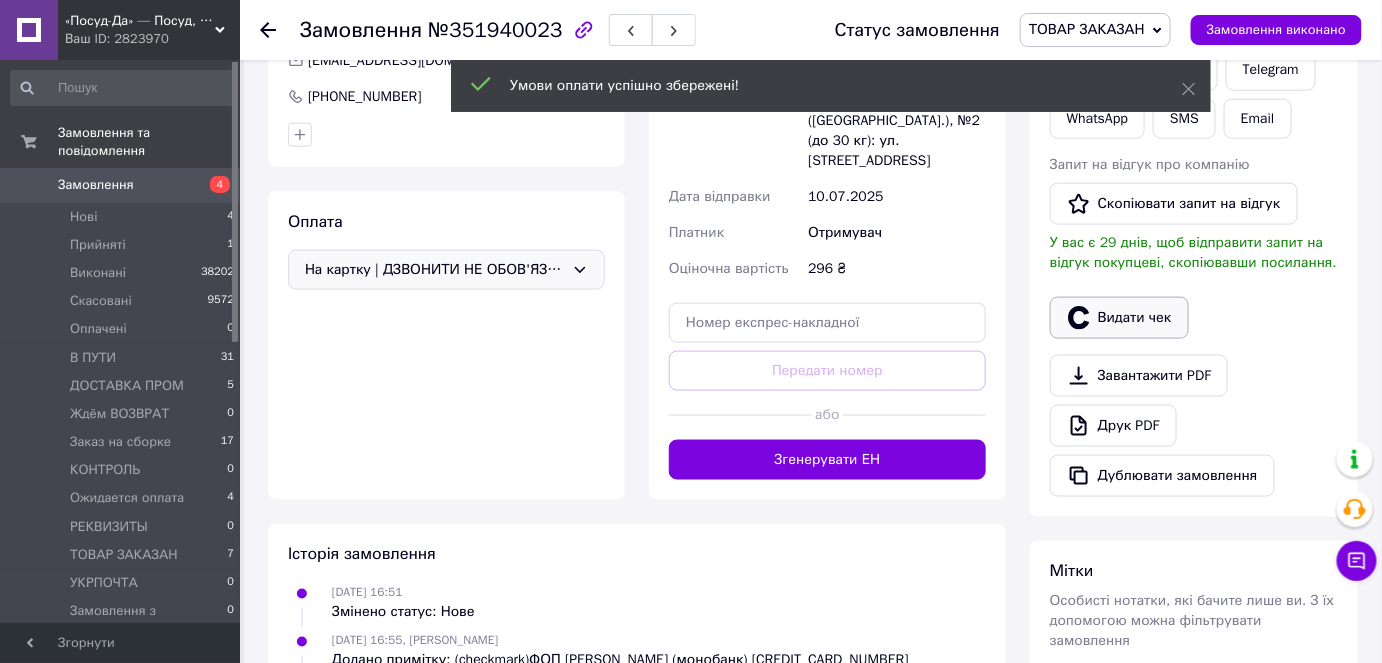 click on "Видати чек" at bounding box center (1119, 318) 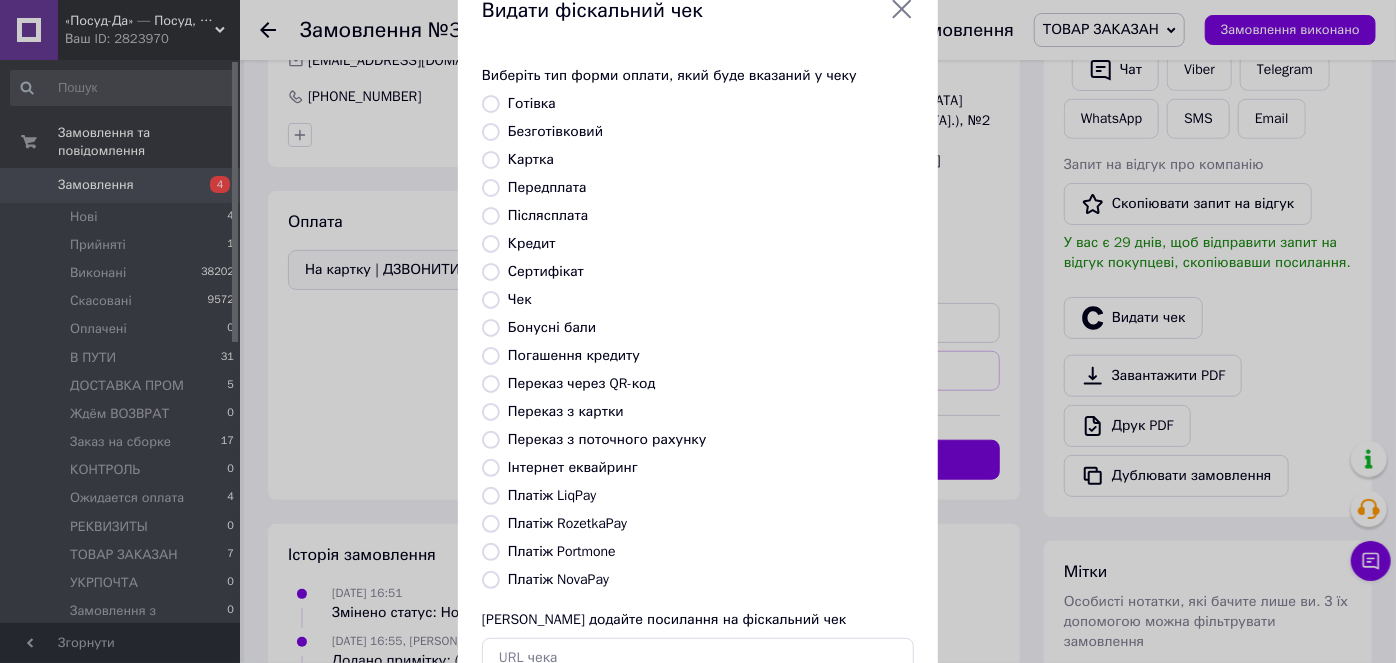 scroll, scrollTop: 0, scrollLeft: 0, axis: both 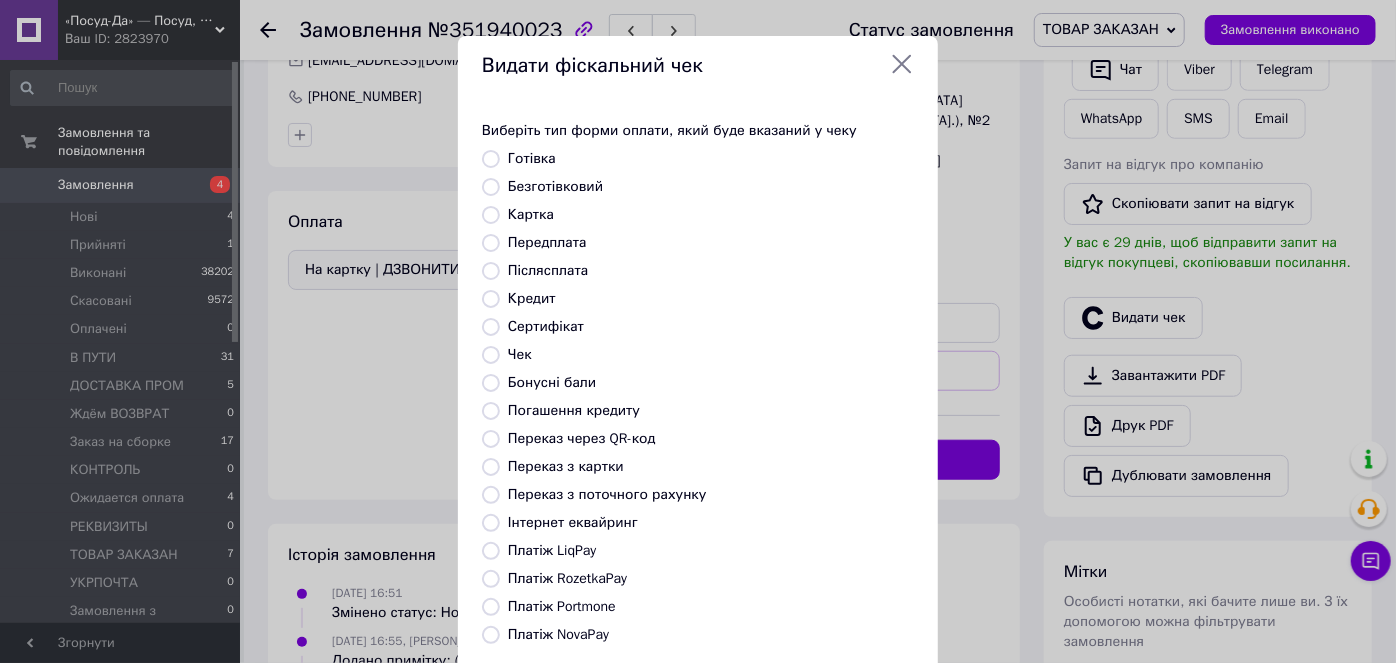 click on "Безготівковий" at bounding box center (555, 186) 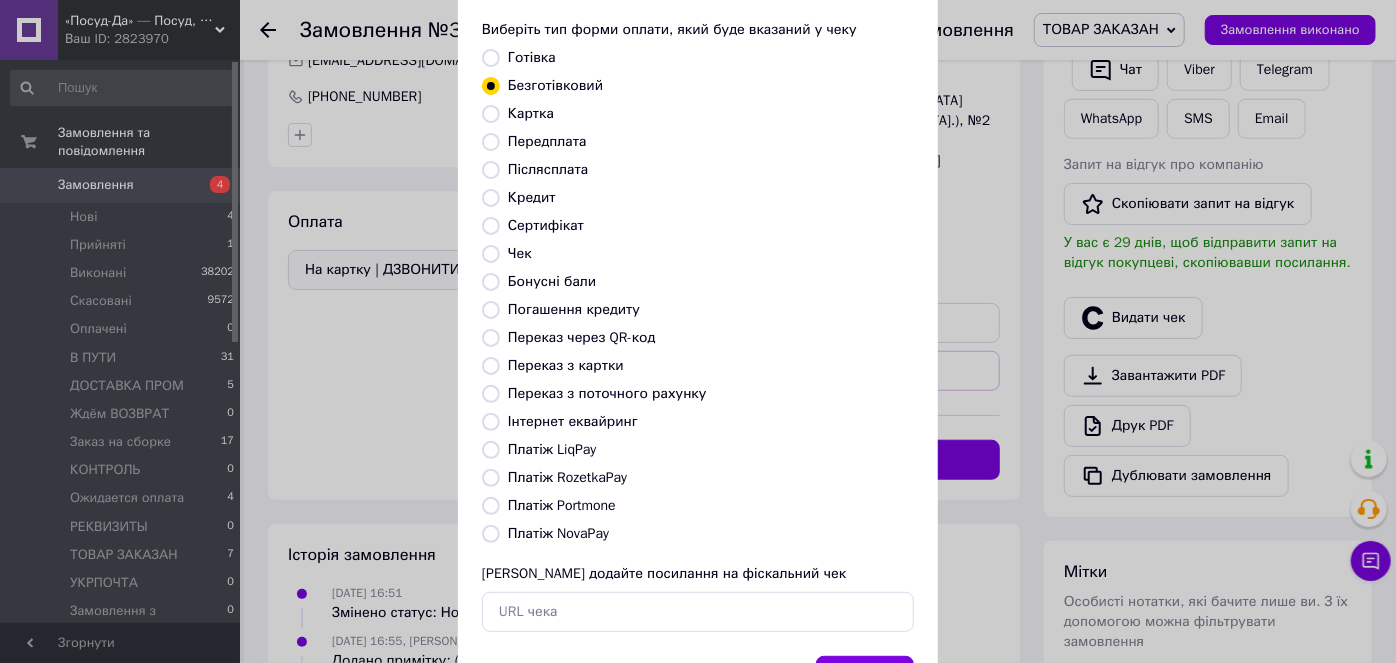 scroll, scrollTop: 195, scrollLeft: 0, axis: vertical 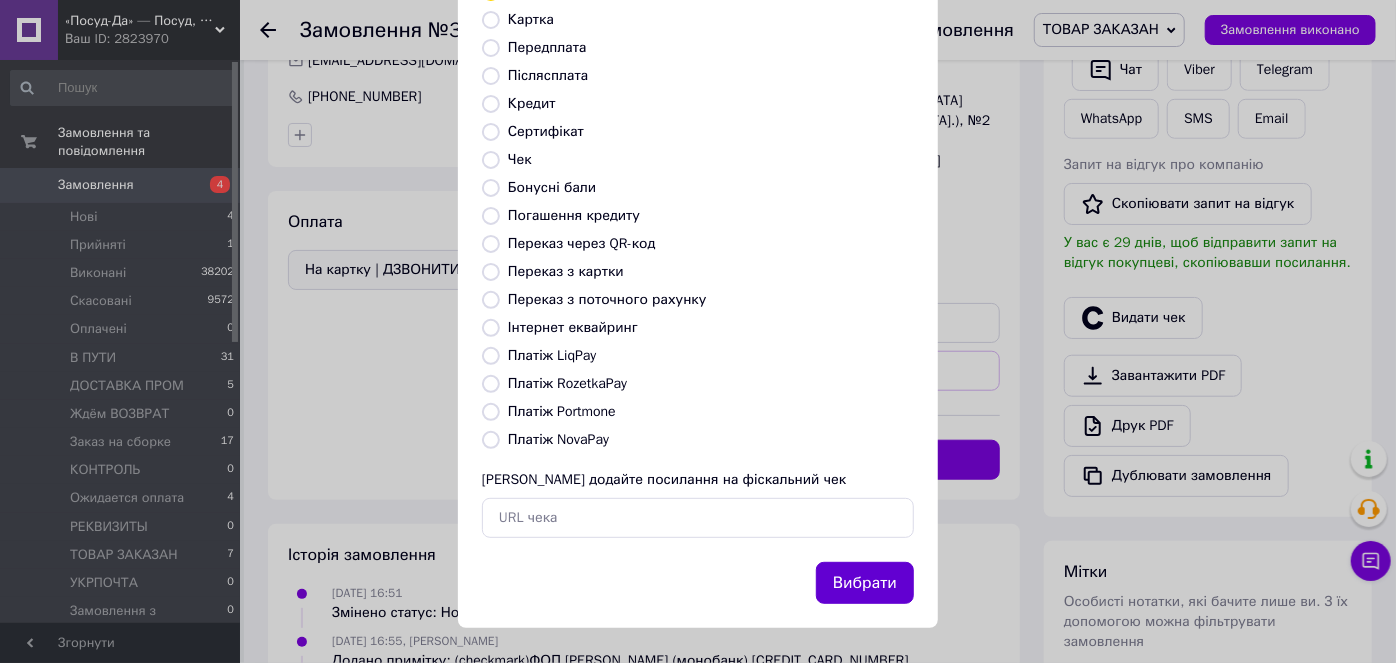 click on "Вибрати" at bounding box center [865, 583] 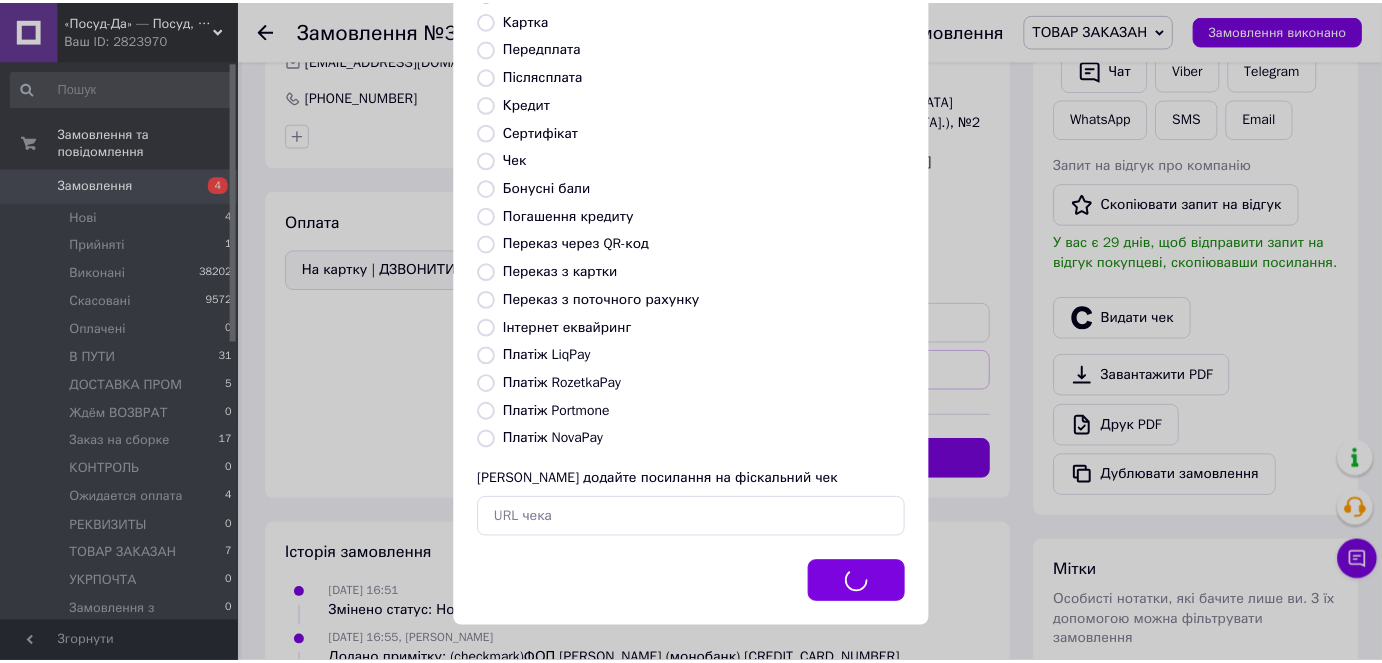 scroll, scrollTop: 0, scrollLeft: 0, axis: both 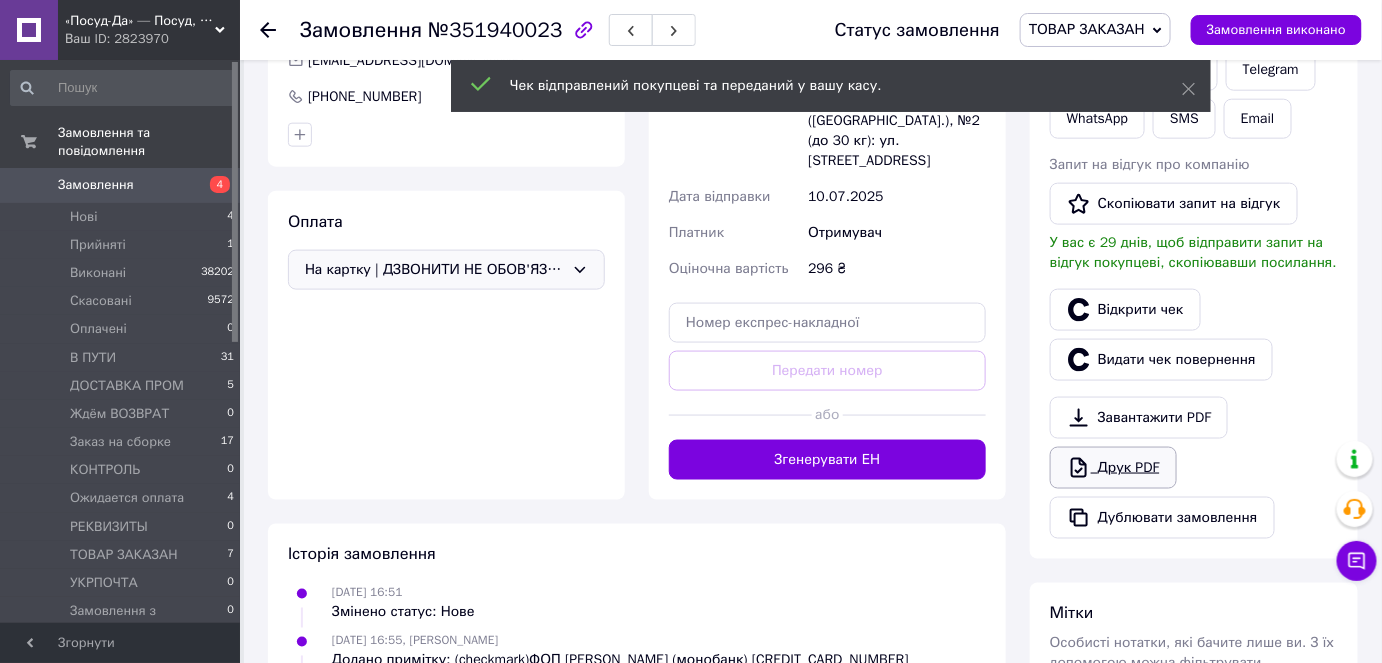 click on "Друк PDF" at bounding box center [1113, 468] 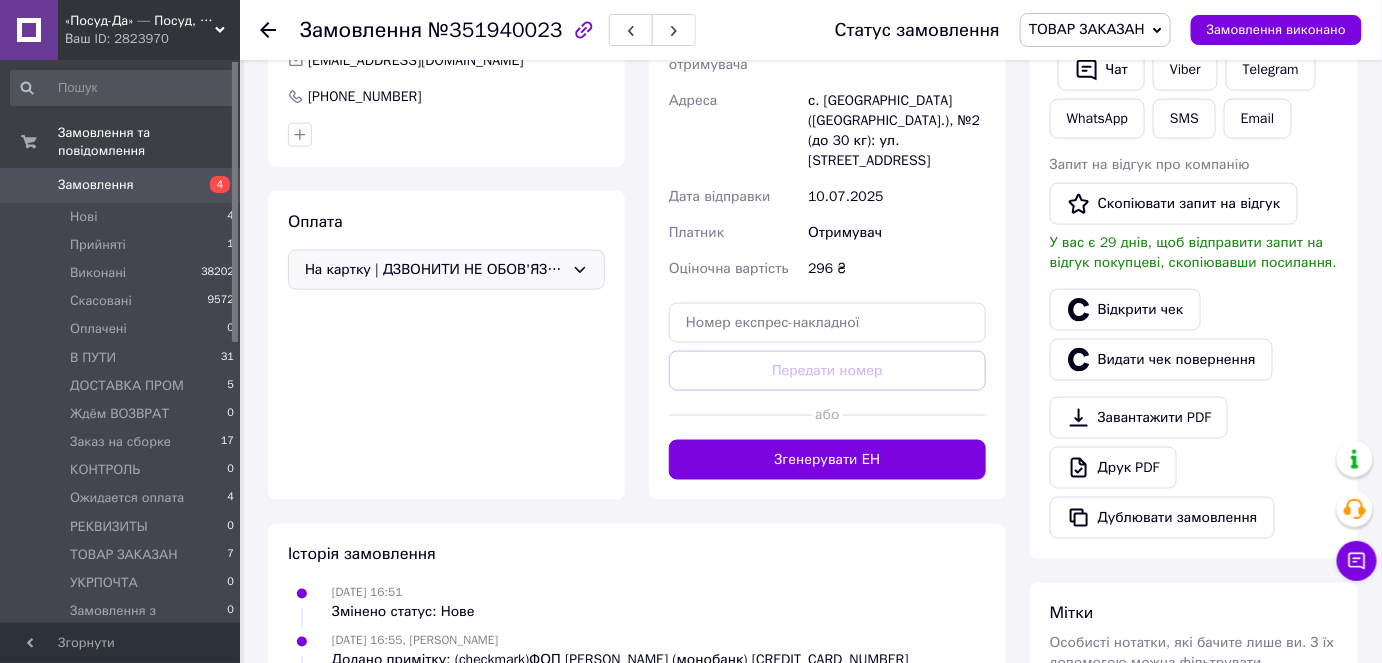 click on "ТОВАР ЗАКАЗАН" at bounding box center [1095, 30] 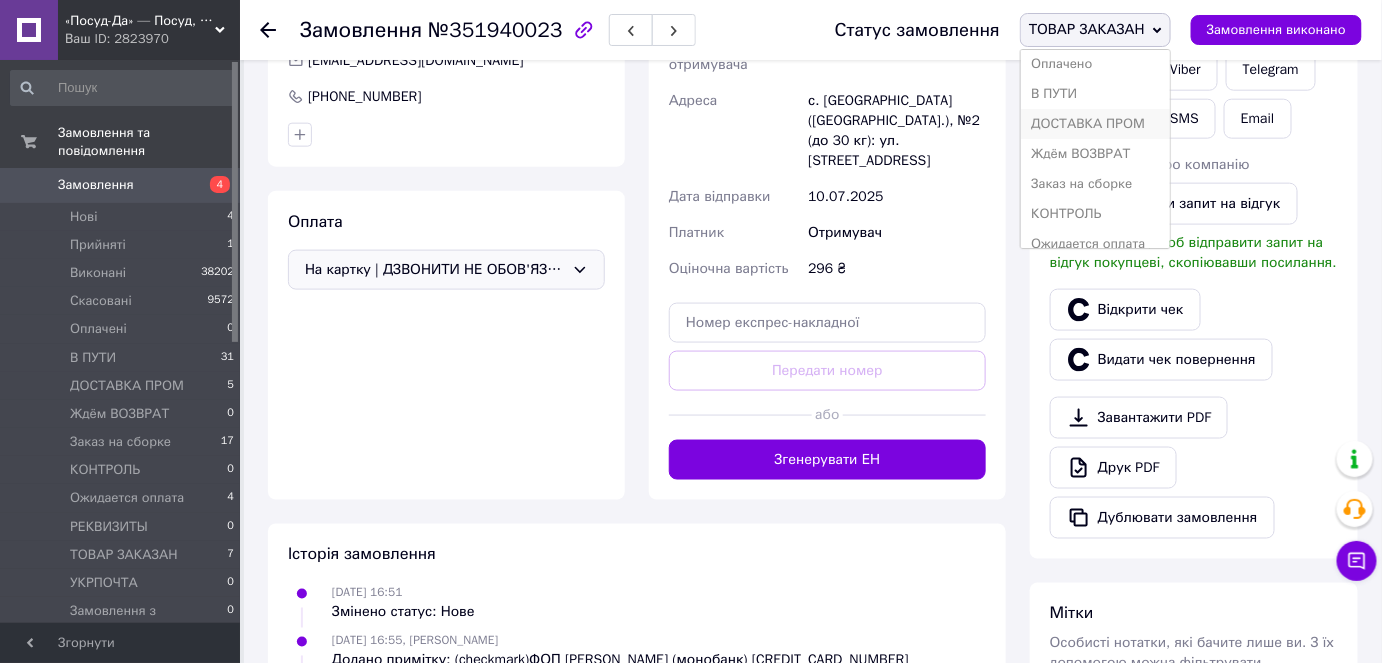 scroll, scrollTop: 171, scrollLeft: 0, axis: vertical 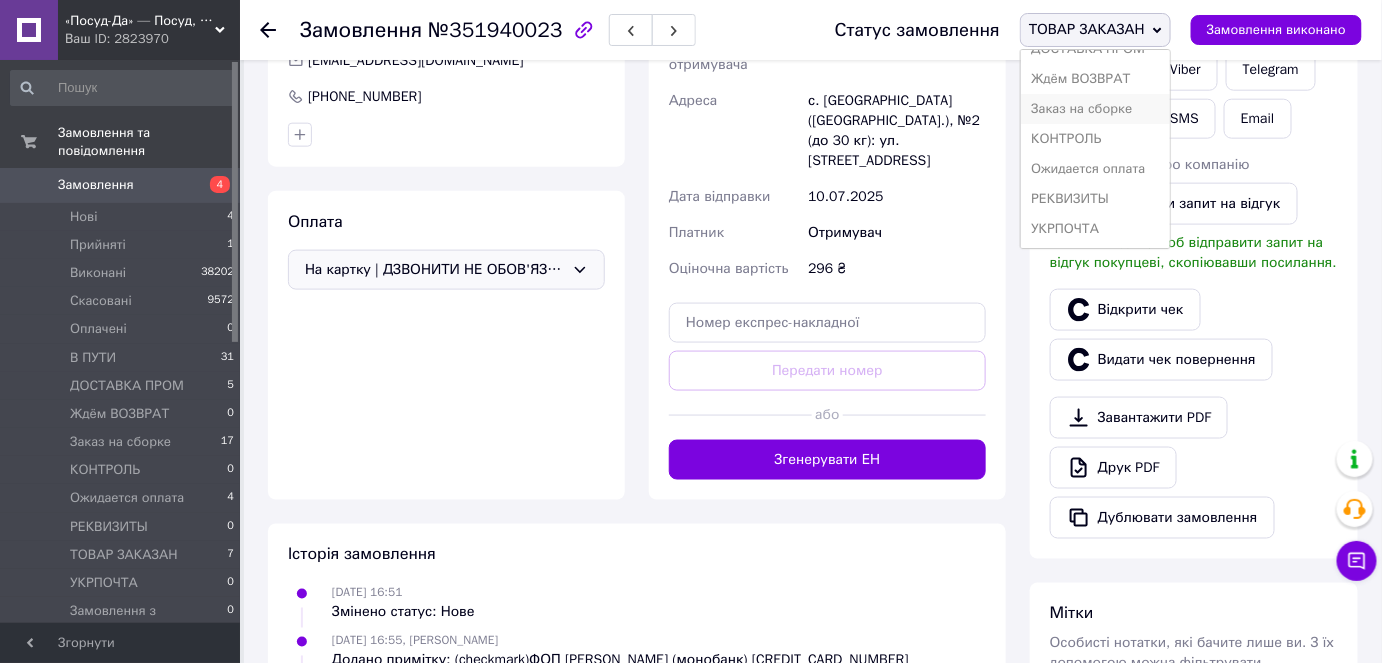 click on "Заказ на сборке" at bounding box center [1095, 109] 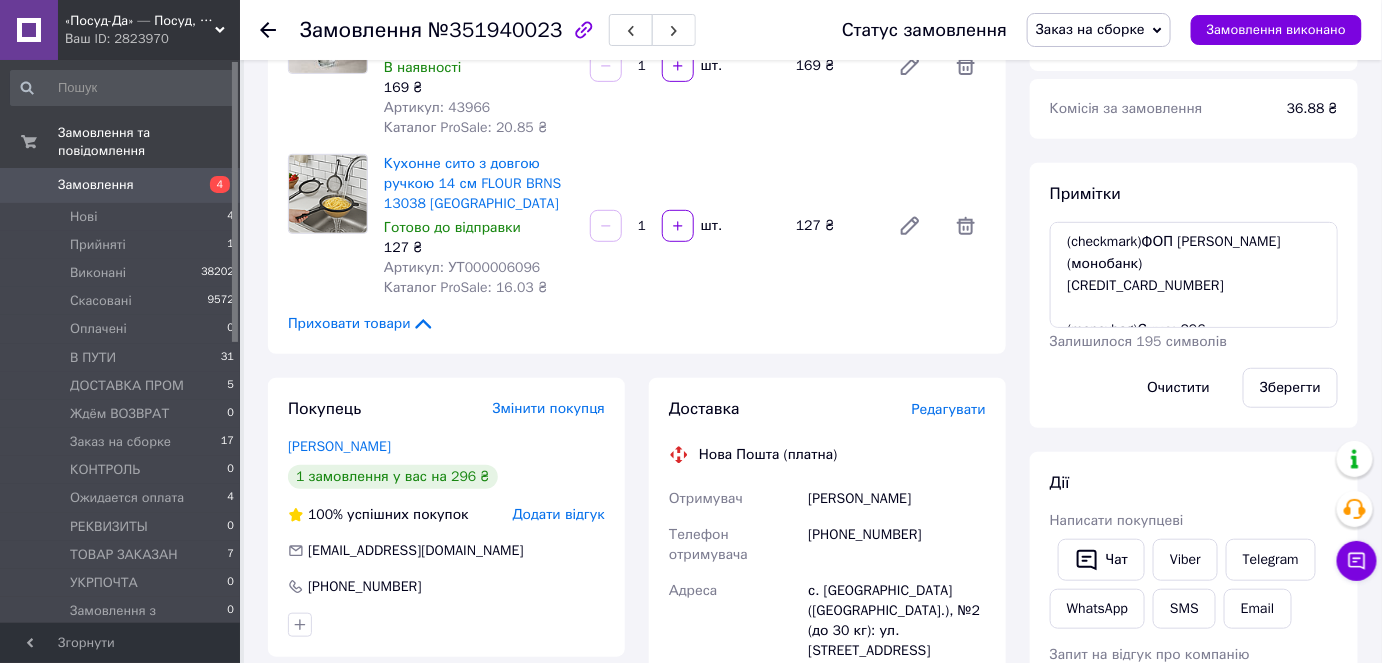 scroll, scrollTop: 0, scrollLeft: 0, axis: both 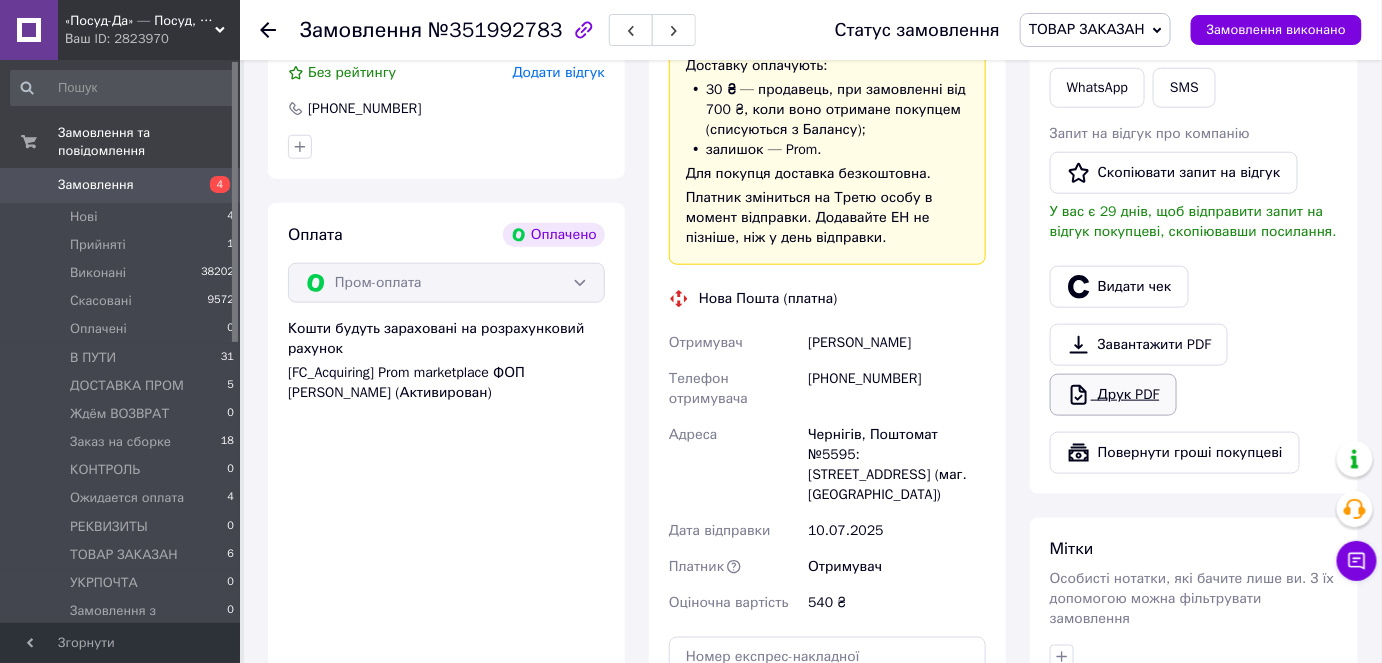 click on "Друк PDF" at bounding box center [1113, 395] 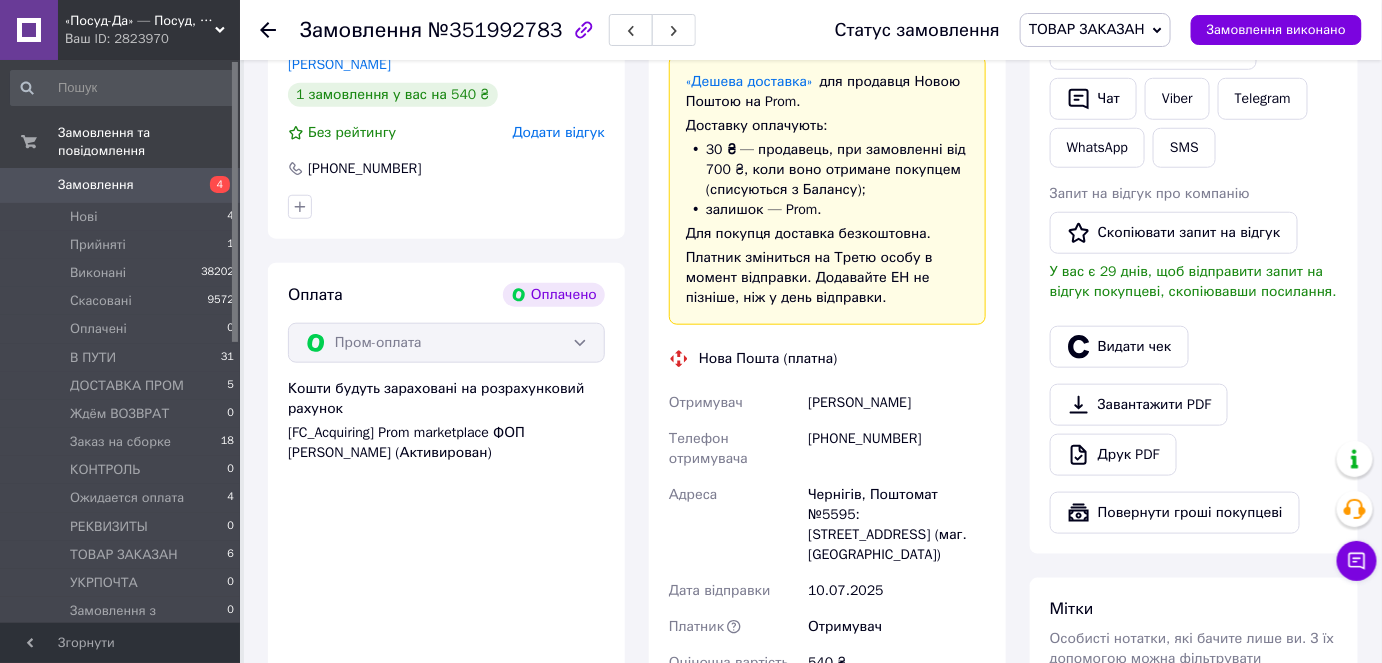 scroll, scrollTop: 454, scrollLeft: 0, axis: vertical 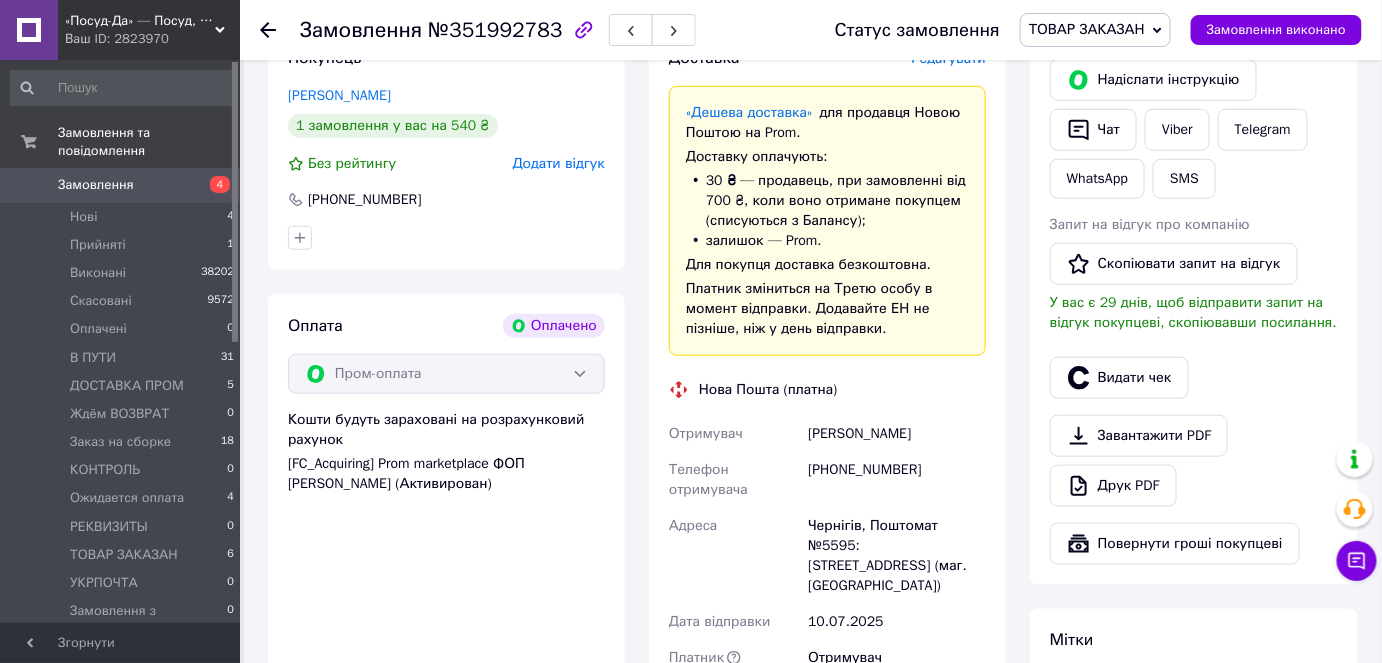 click on "[PHONE_NUMBER]" at bounding box center [897, 480] 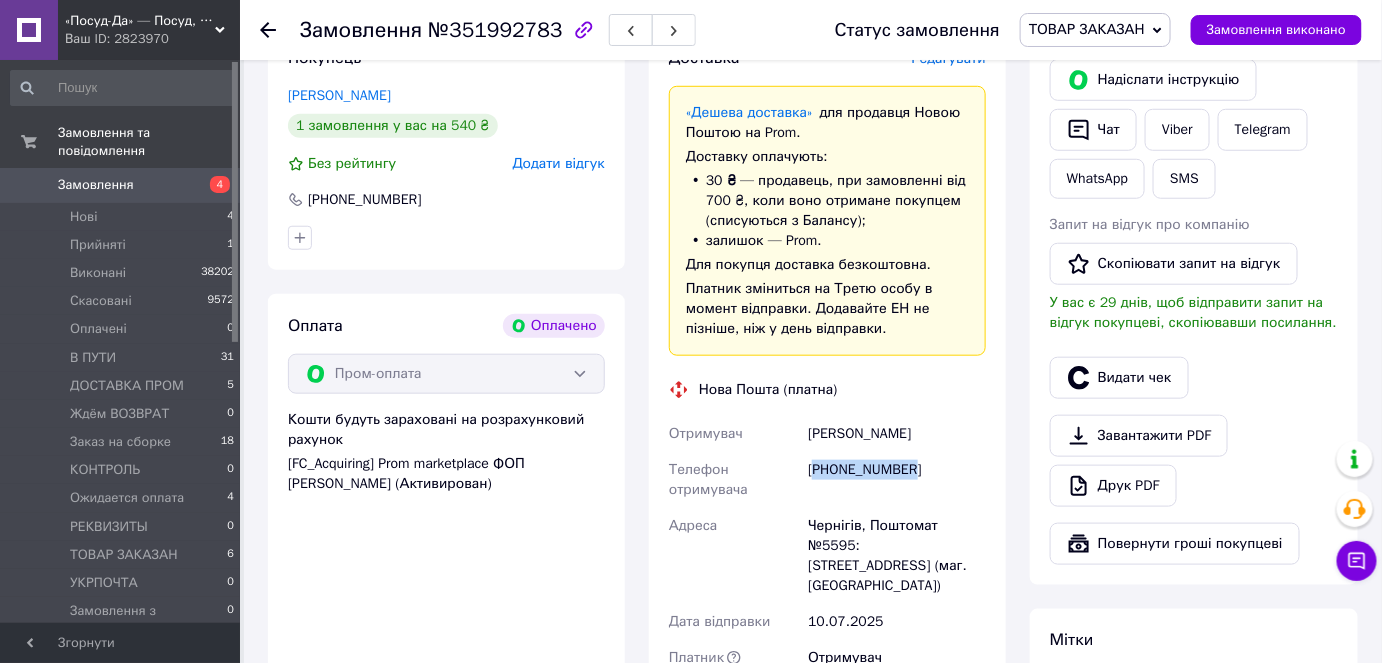 click on "[PHONE_NUMBER]" at bounding box center [897, 480] 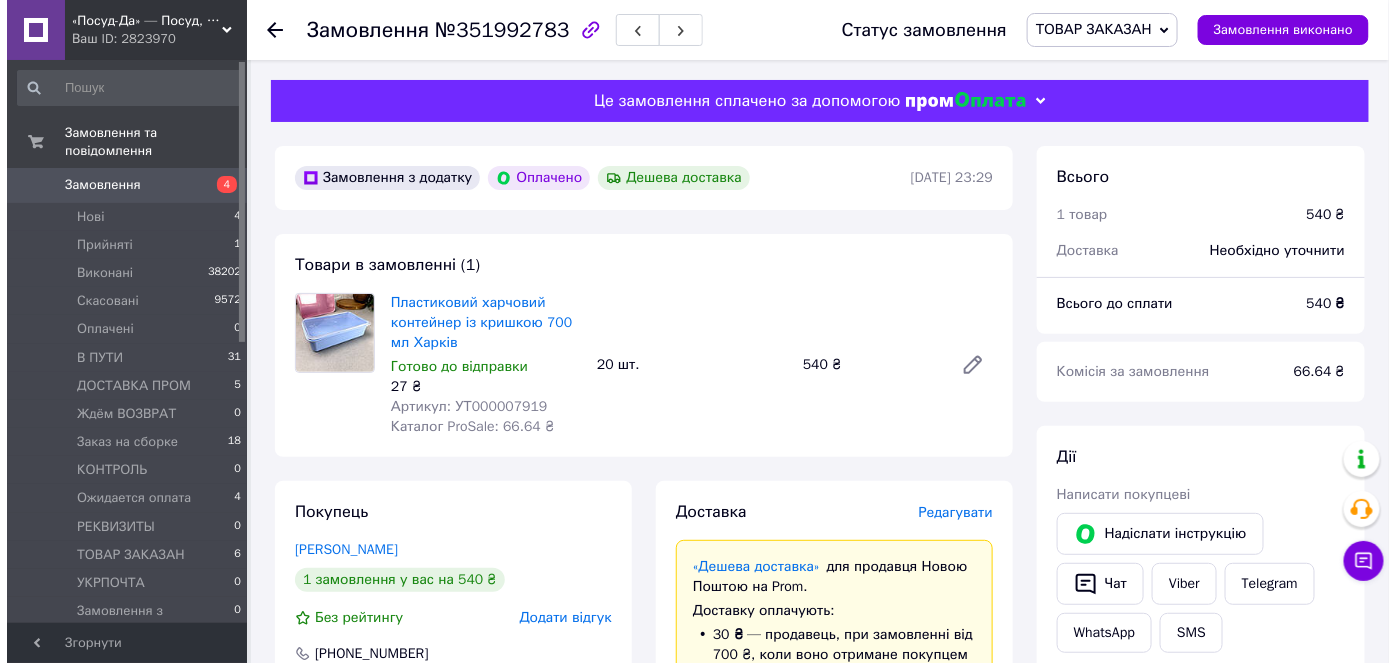scroll, scrollTop: 454, scrollLeft: 0, axis: vertical 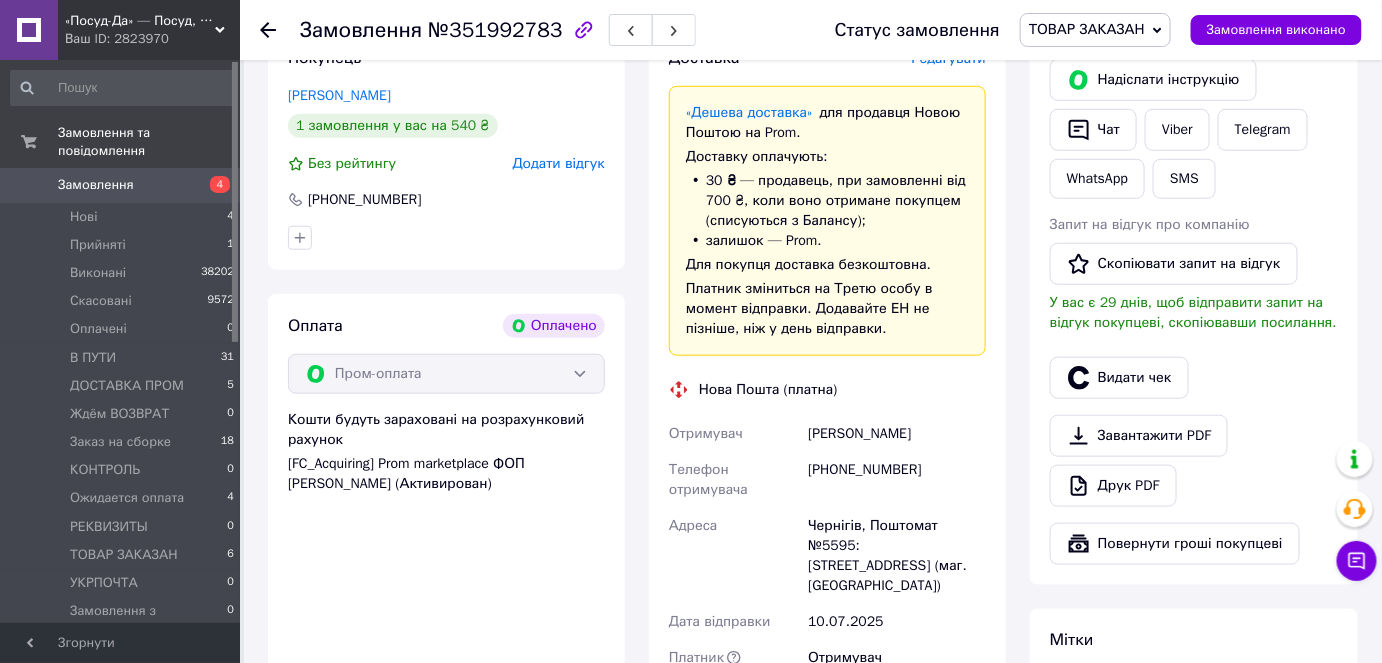 click on "Редагувати" at bounding box center [949, 58] 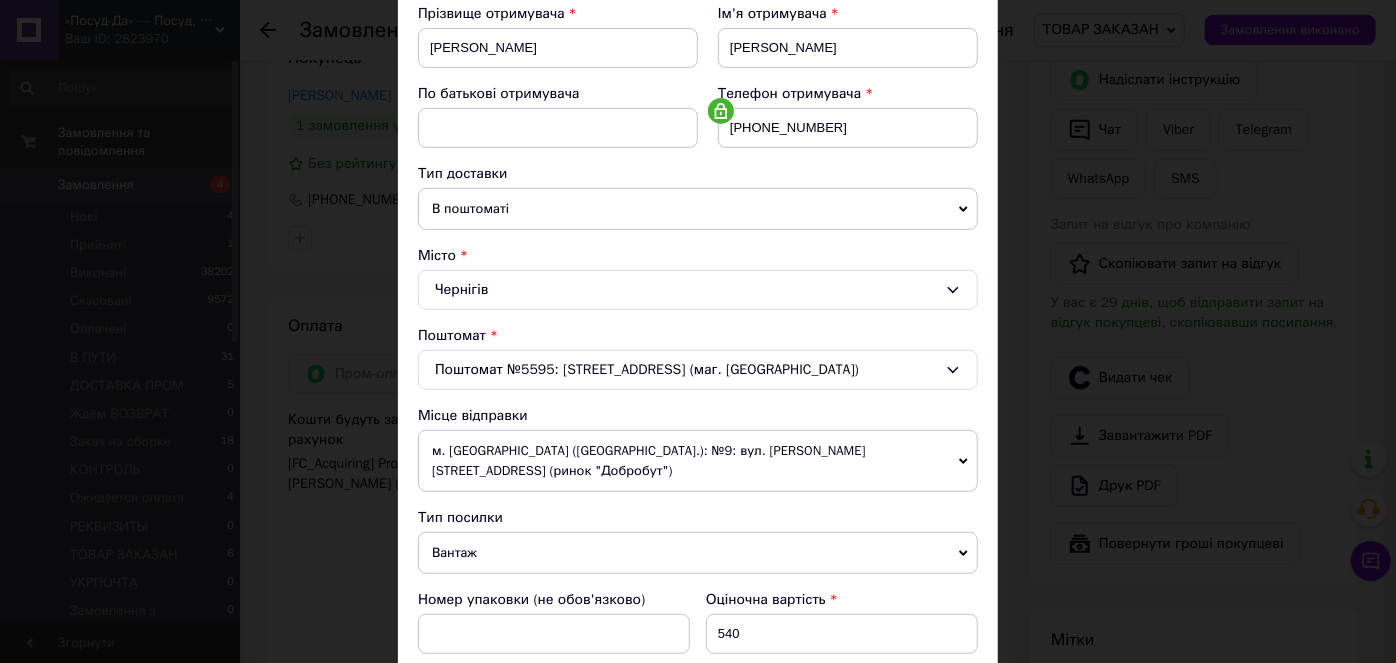 scroll, scrollTop: 363, scrollLeft: 0, axis: vertical 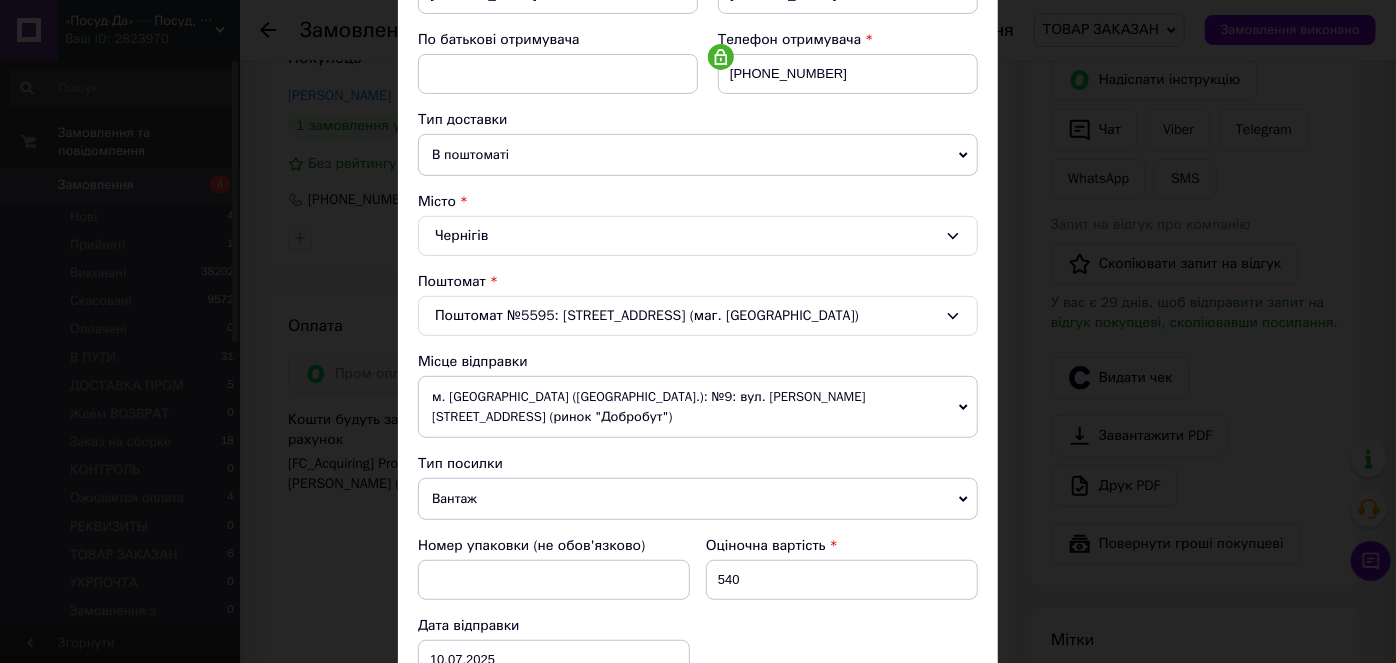 click on "В поштоматі" at bounding box center (698, 155) 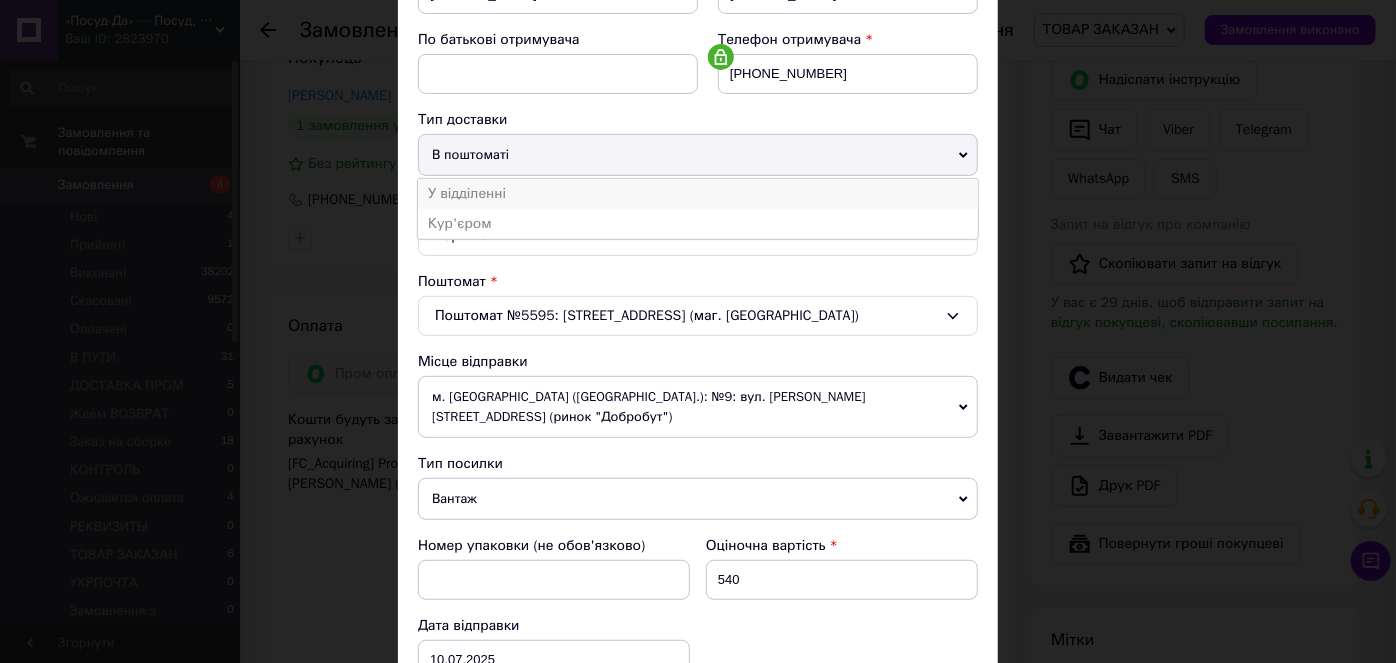 click on "У відділенні" at bounding box center [698, 194] 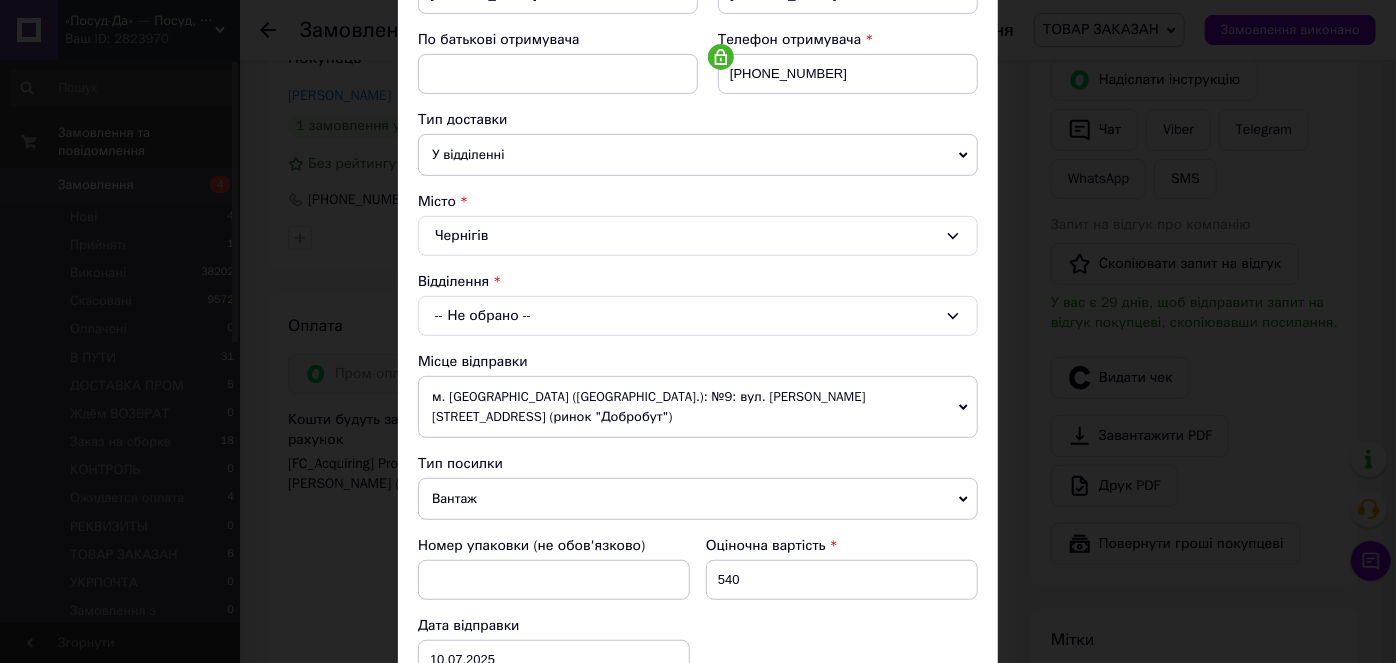 click on "-- Не обрано --" at bounding box center [698, 316] 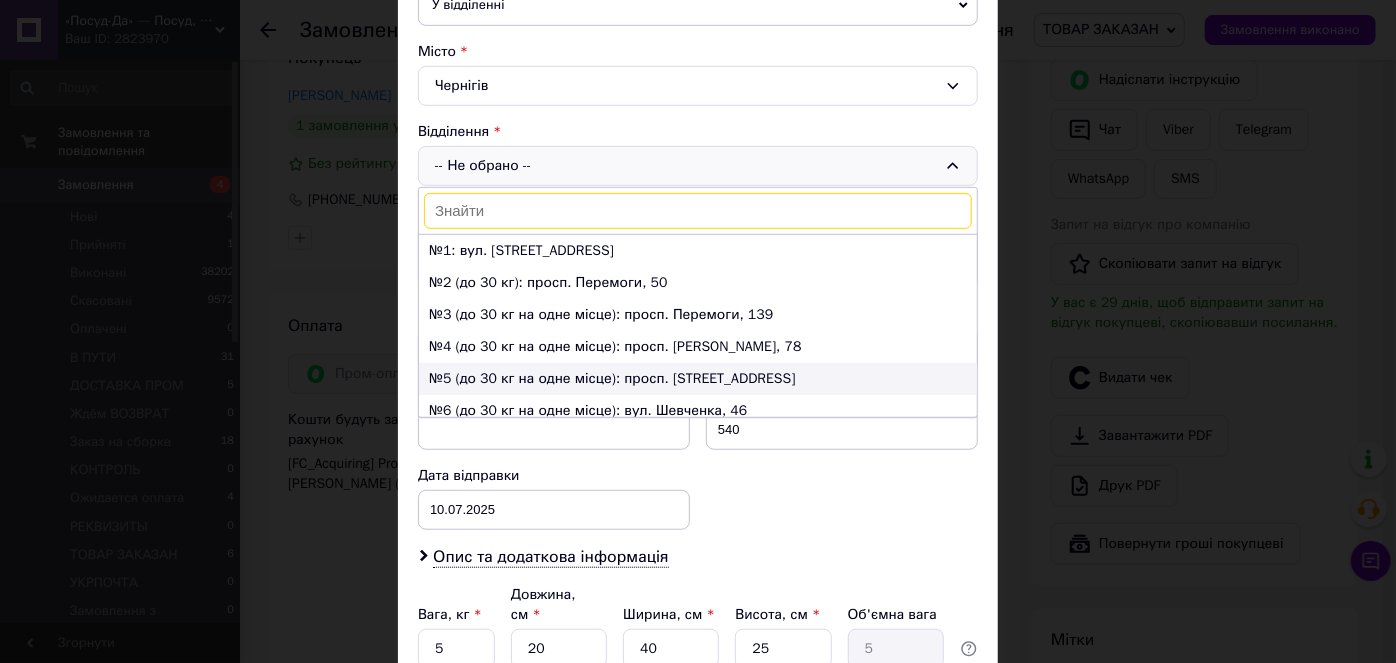 scroll, scrollTop: 545, scrollLeft: 0, axis: vertical 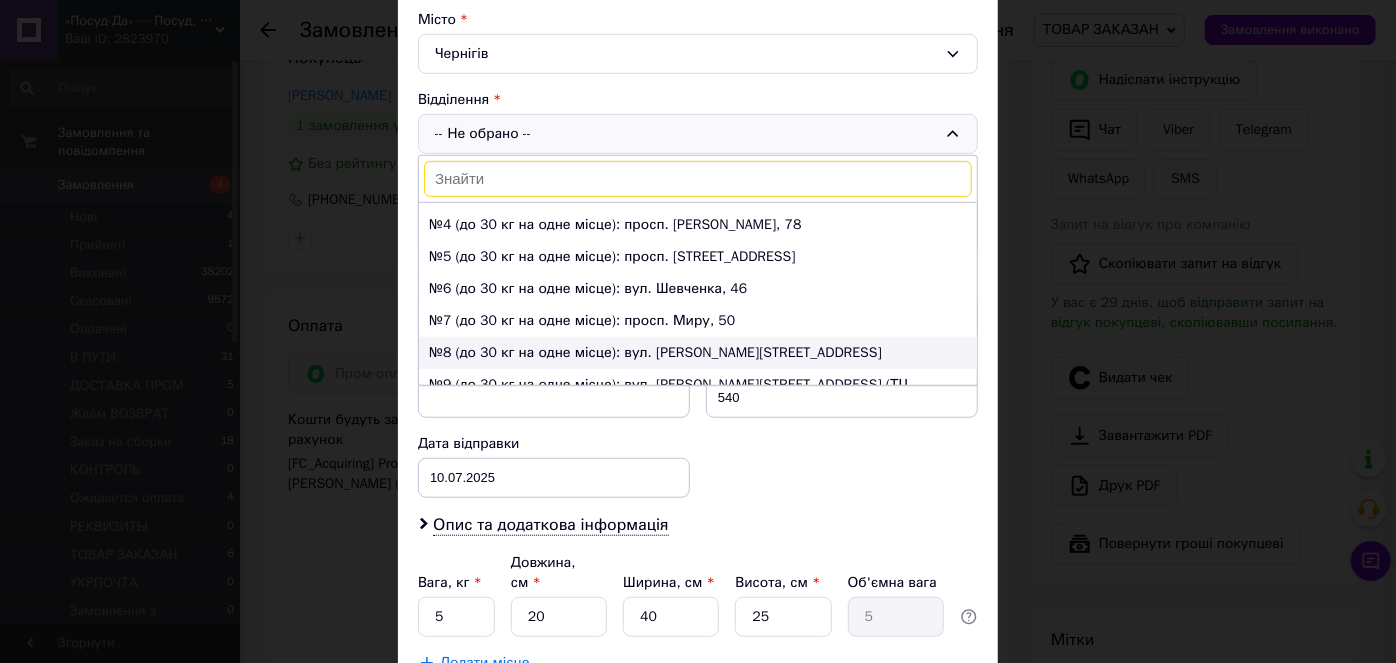 click on "№8 (до 30 кг на одне місце): вул. [PERSON_NAME][STREET_ADDRESS]" at bounding box center (698, 353) 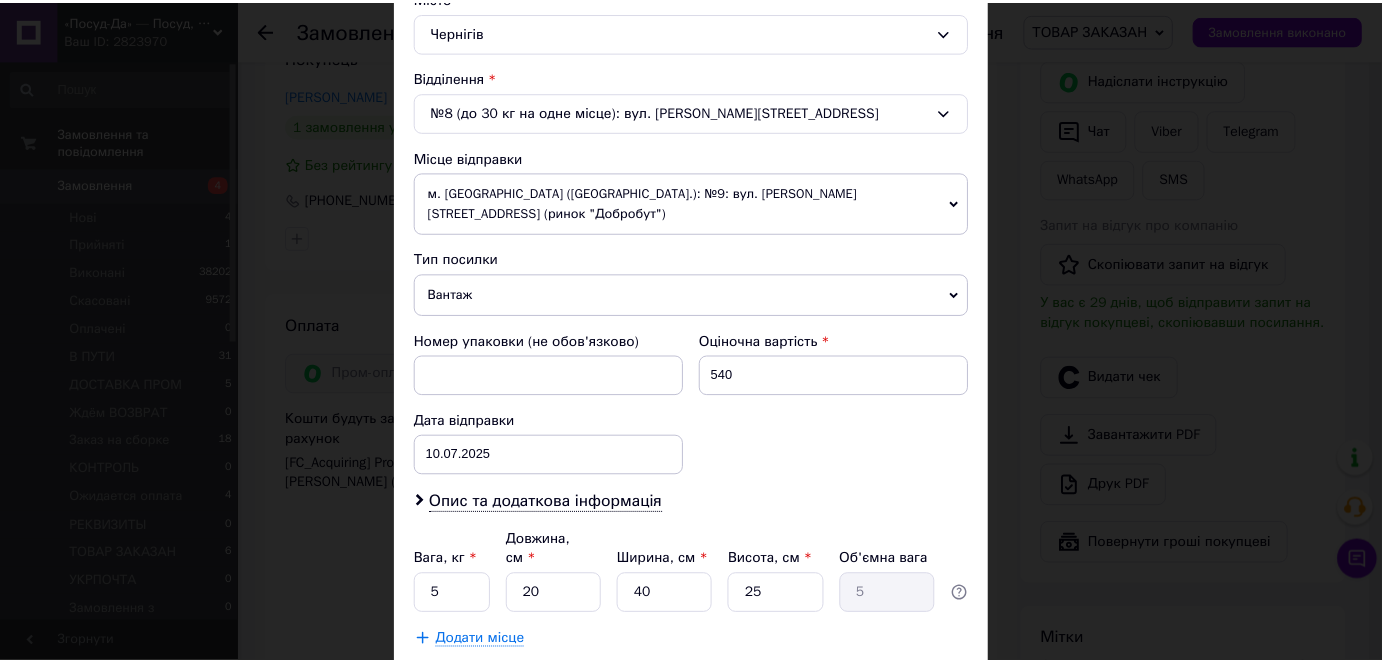 scroll, scrollTop: 566, scrollLeft: 0, axis: vertical 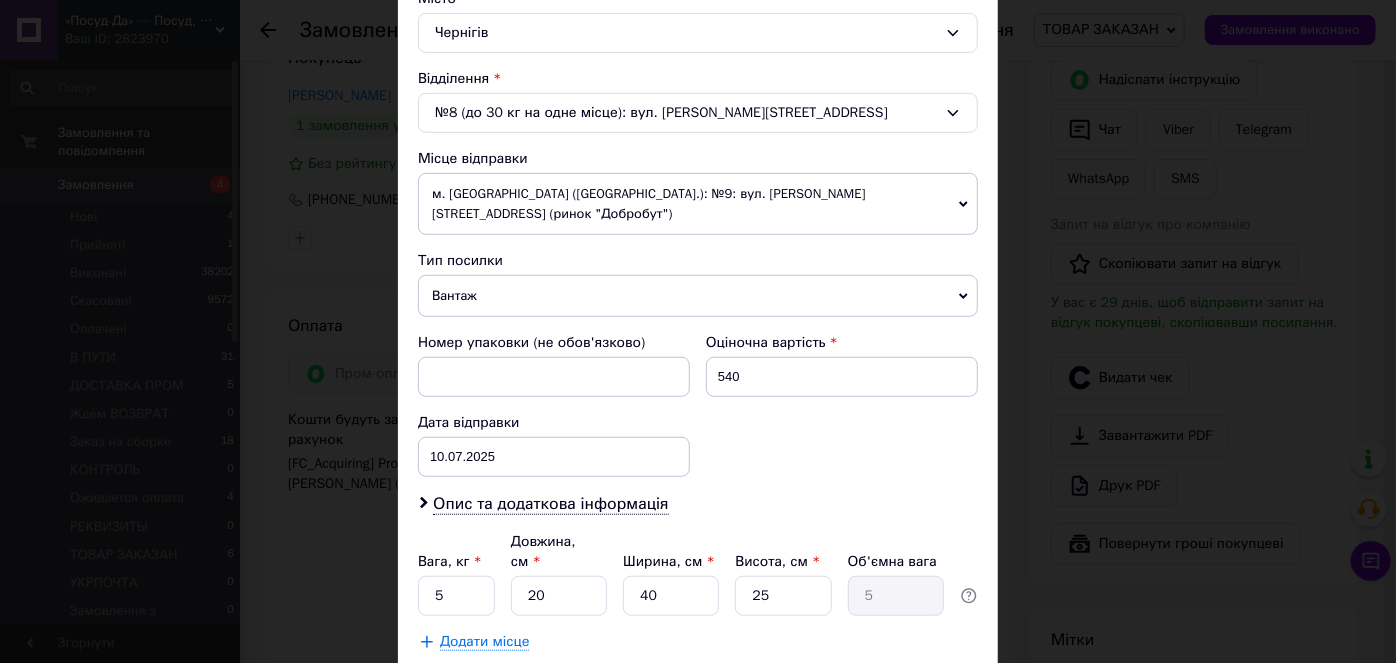 click on "Зберегти" at bounding box center (929, 692) 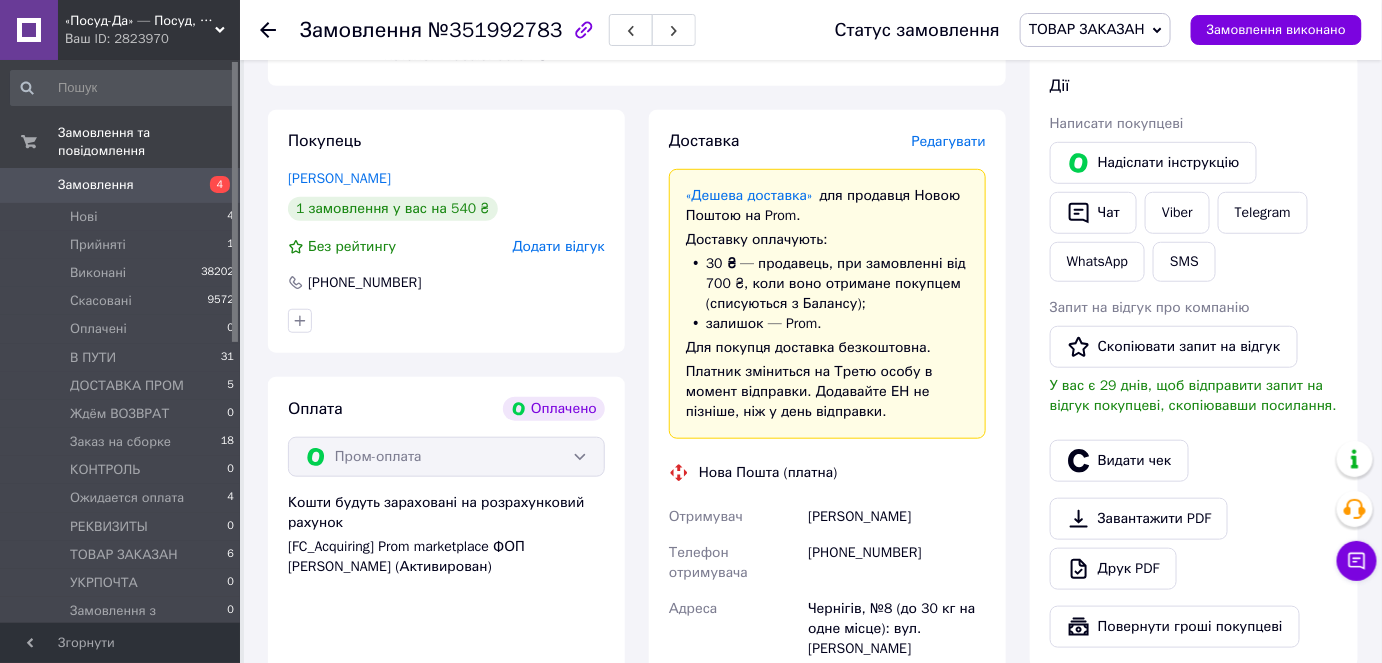 scroll, scrollTop: 181, scrollLeft: 0, axis: vertical 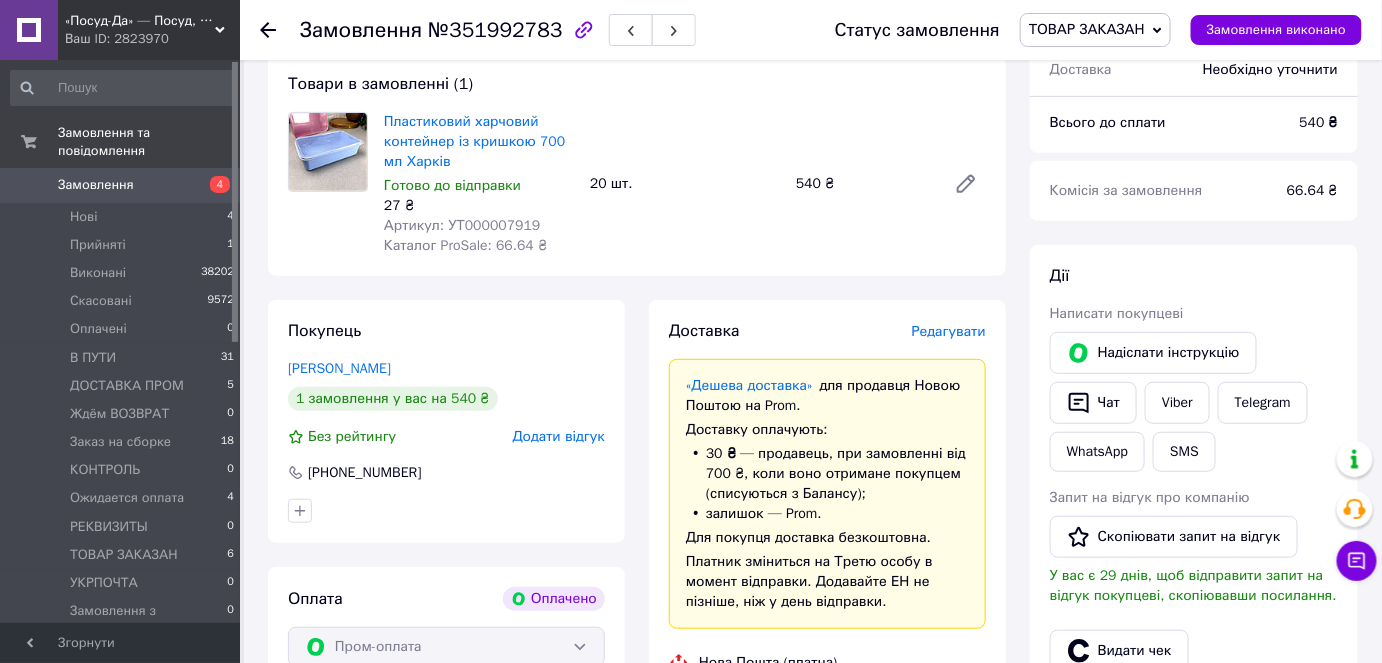 click on "ТОВАР ЗАКАЗАН" at bounding box center [1087, 29] 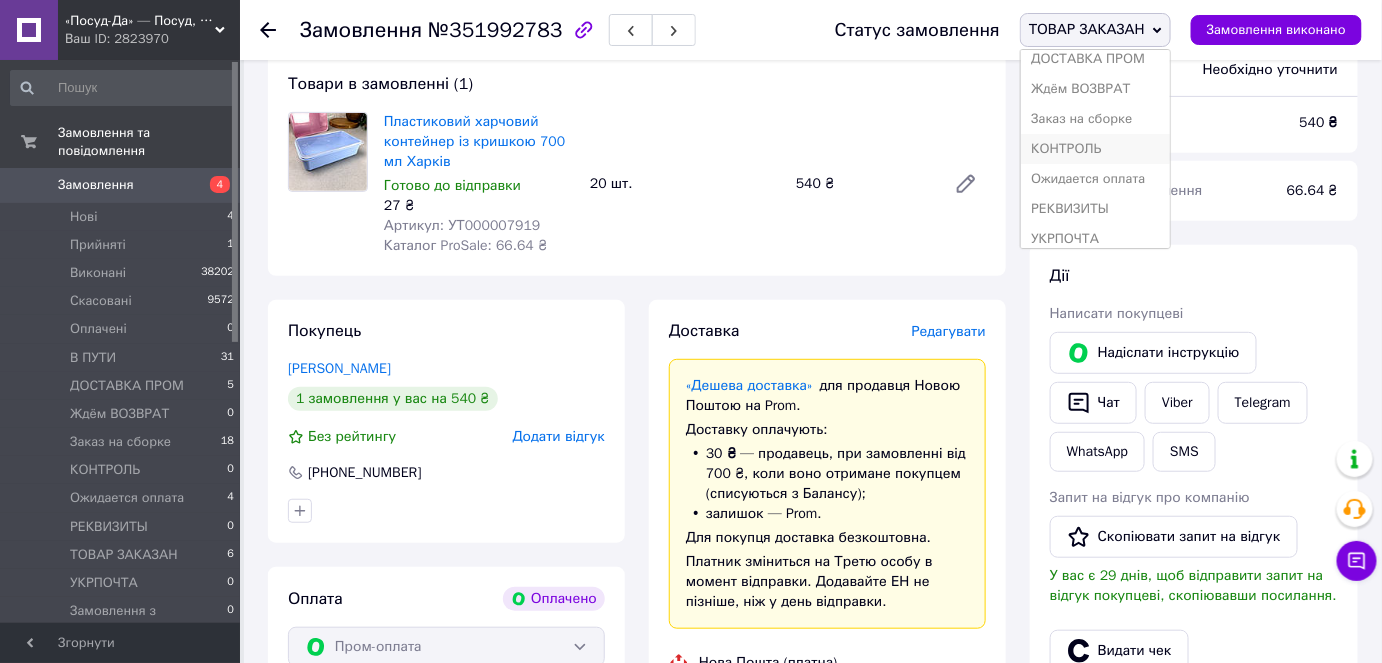 scroll, scrollTop: 171, scrollLeft: 0, axis: vertical 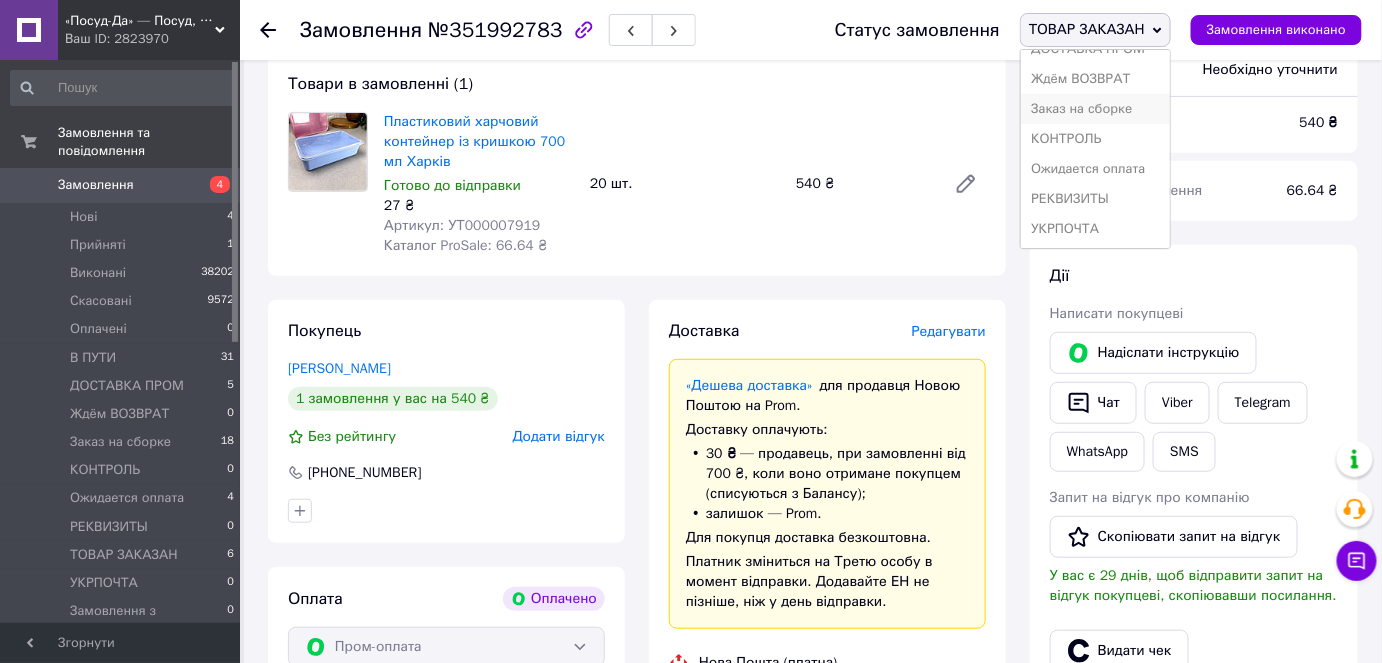 click on "Заказ на сборке" at bounding box center [1095, 109] 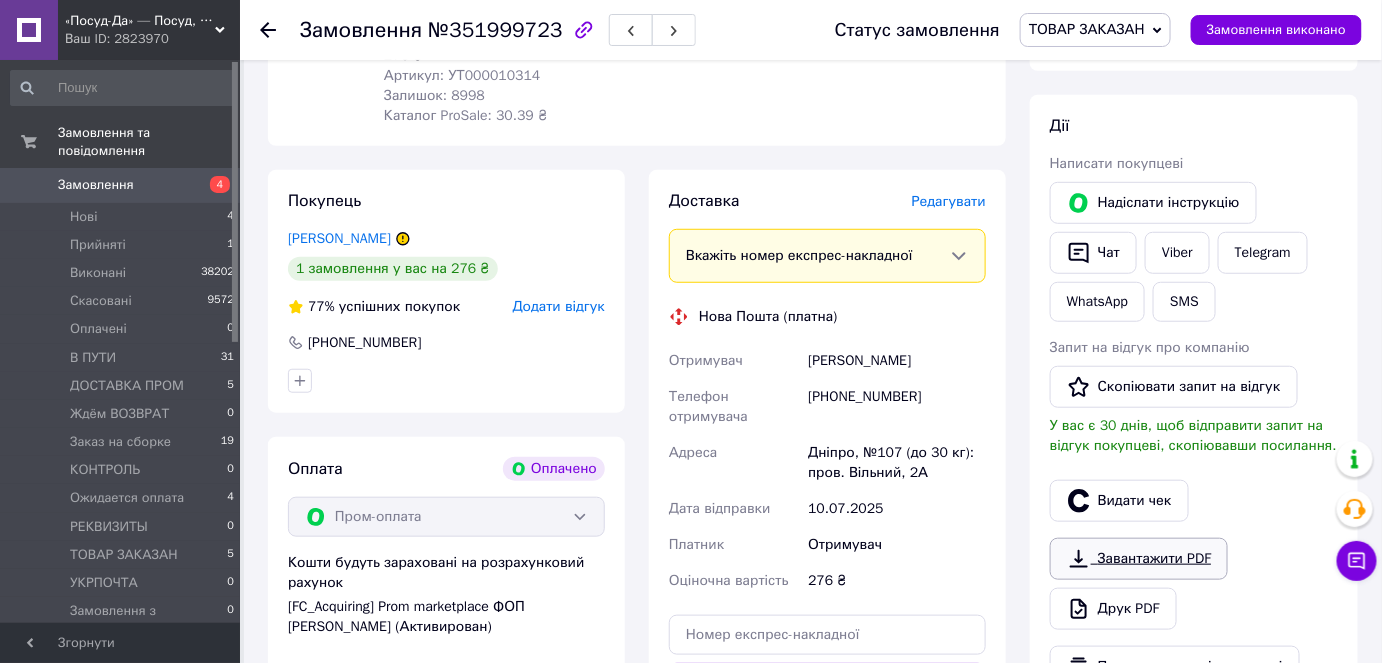 scroll, scrollTop: 363, scrollLeft: 0, axis: vertical 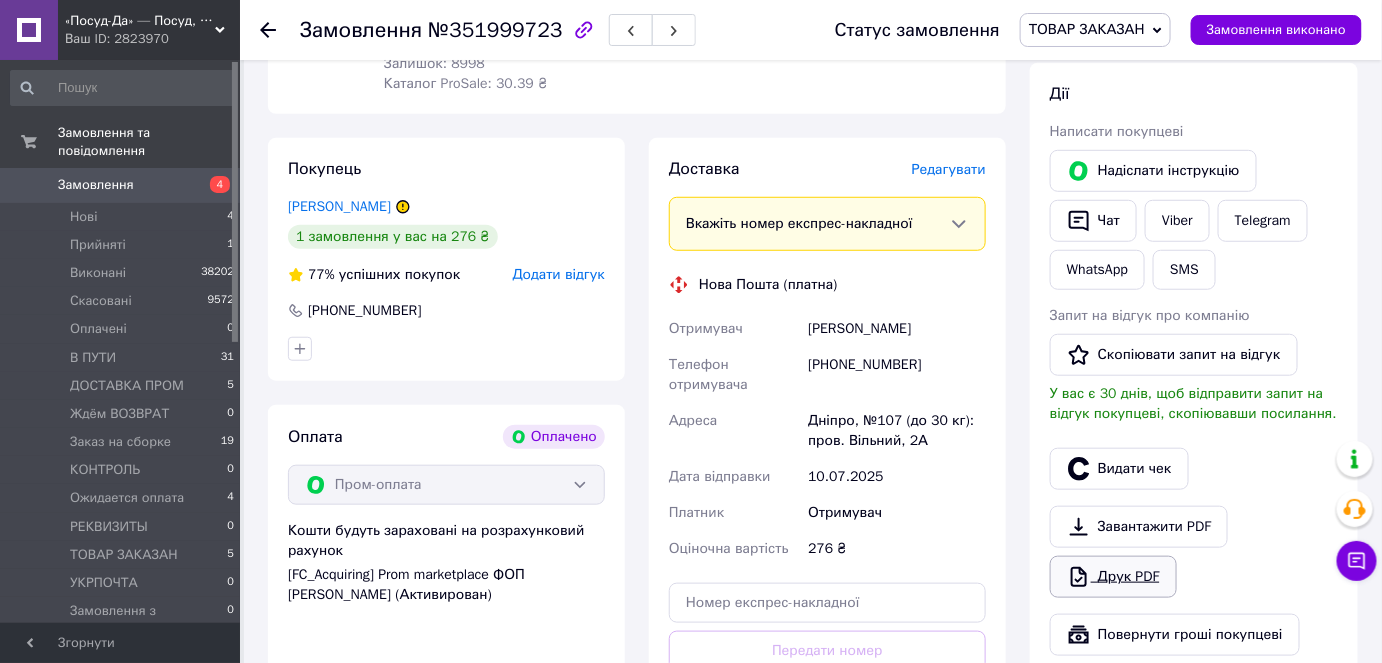 click on "Друк PDF" at bounding box center [1113, 577] 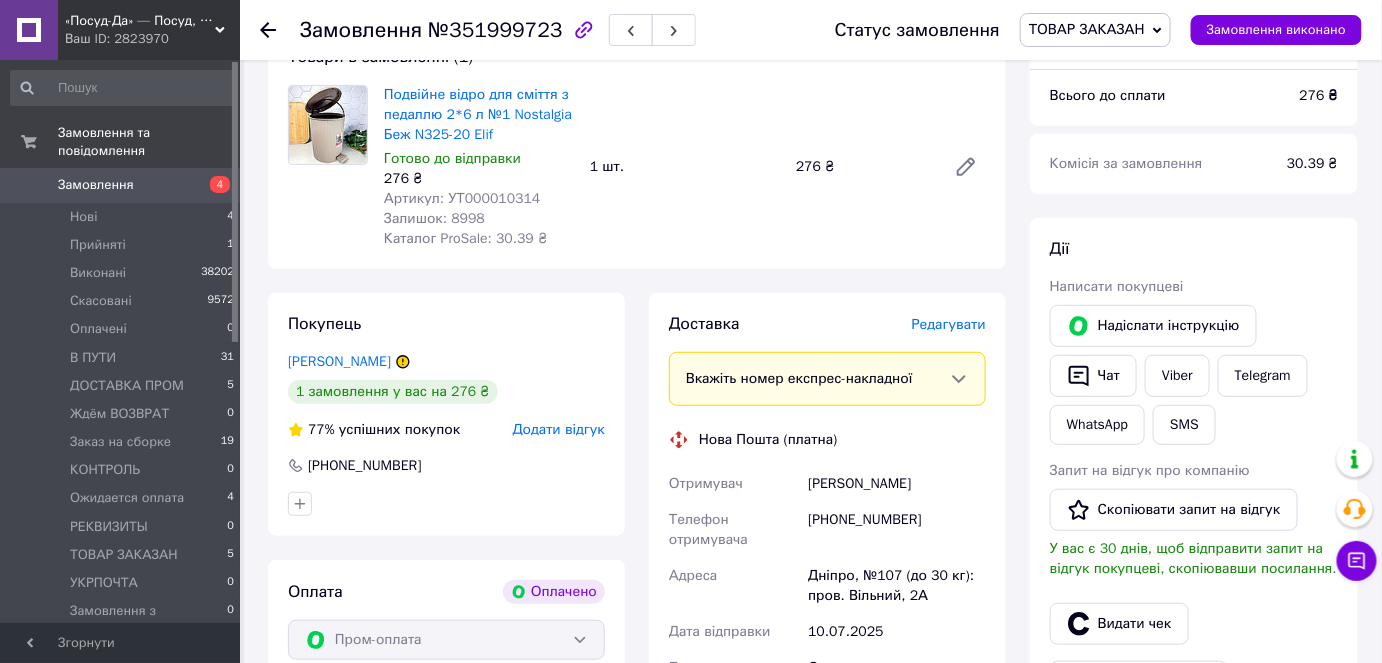 scroll, scrollTop: 0, scrollLeft: 0, axis: both 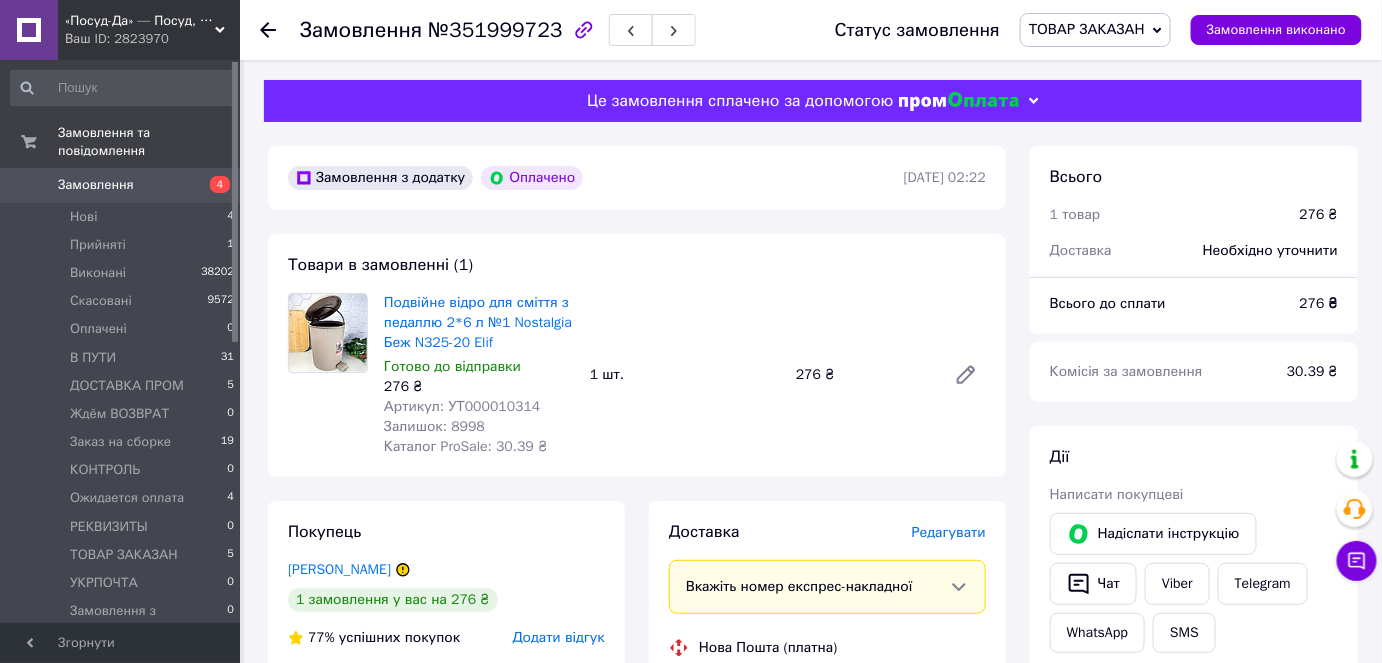 click on "ТОВАР ЗАКАЗАН" at bounding box center (1087, 29) 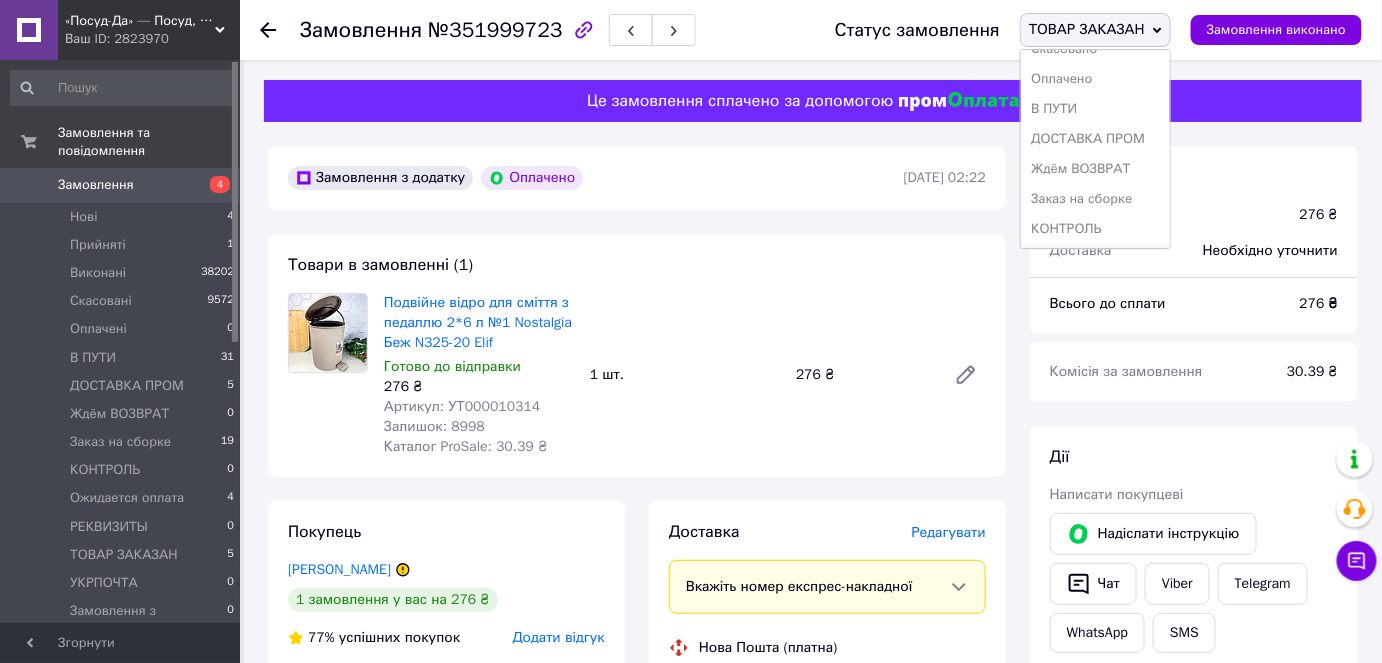 scroll, scrollTop: 171, scrollLeft: 0, axis: vertical 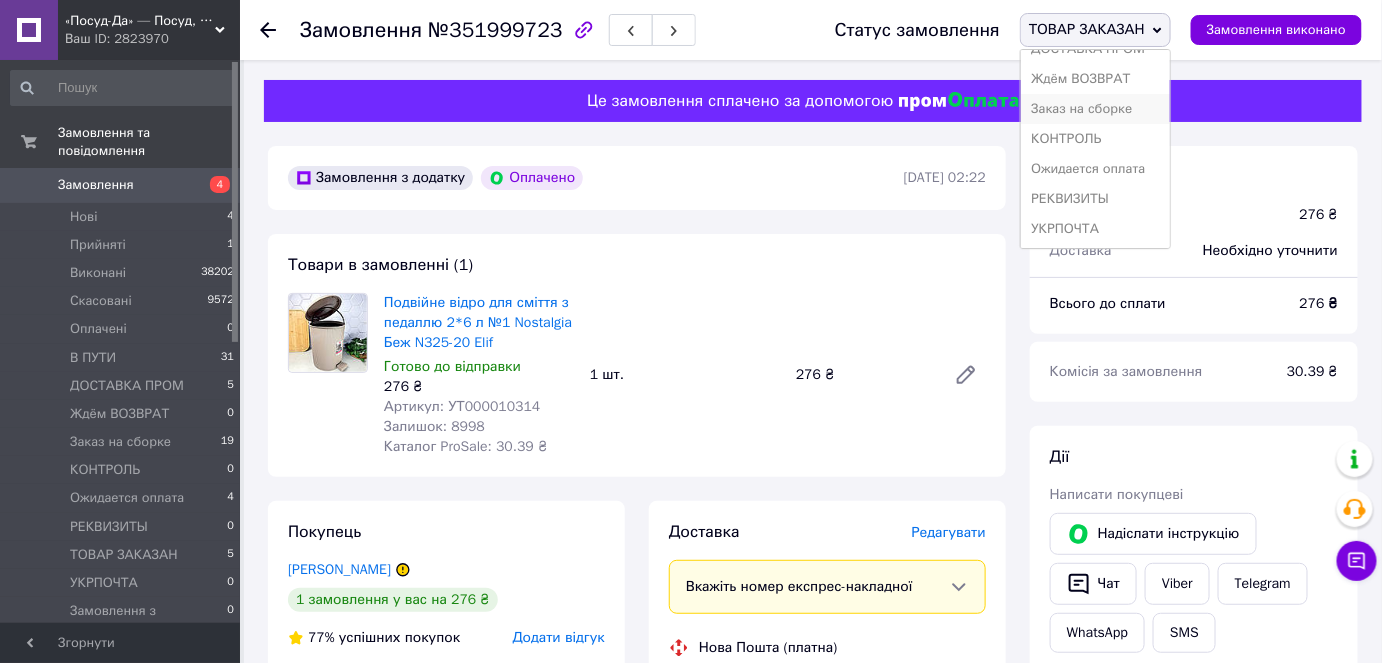 click on "Заказ на сборке" at bounding box center [1095, 109] 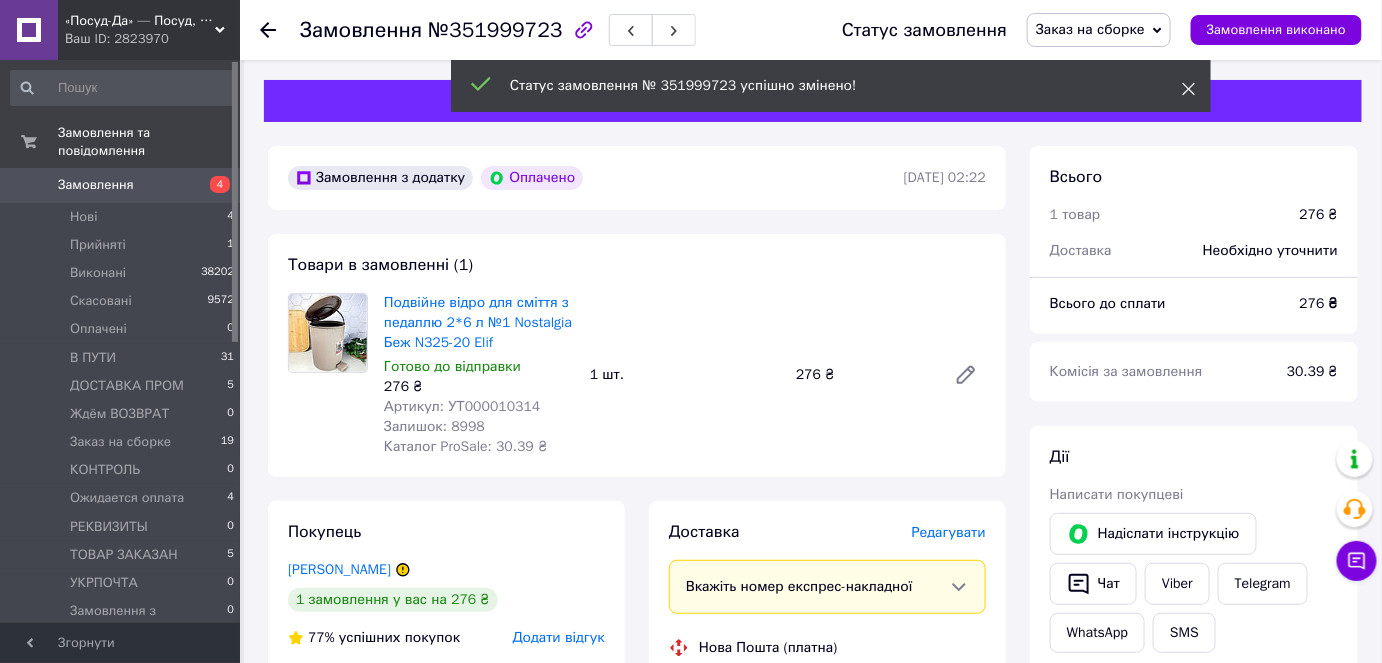 click 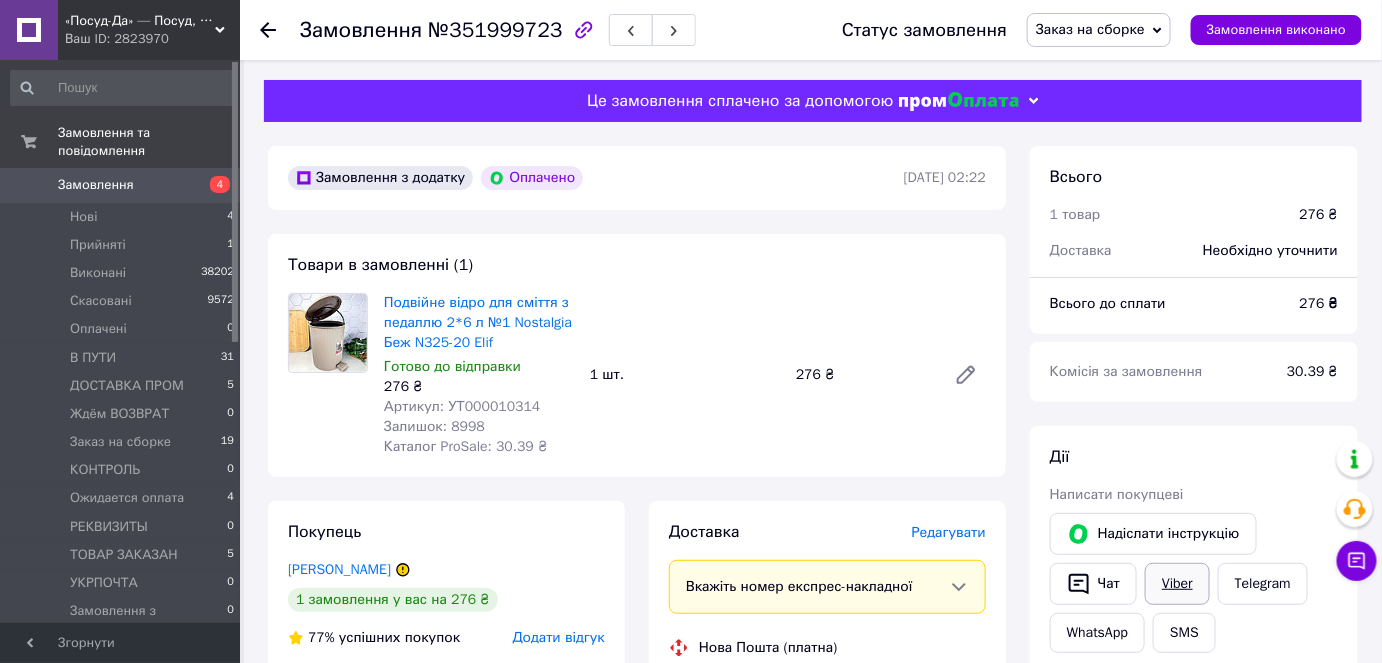 click on "Viber" at bounding box center (1177, 584) 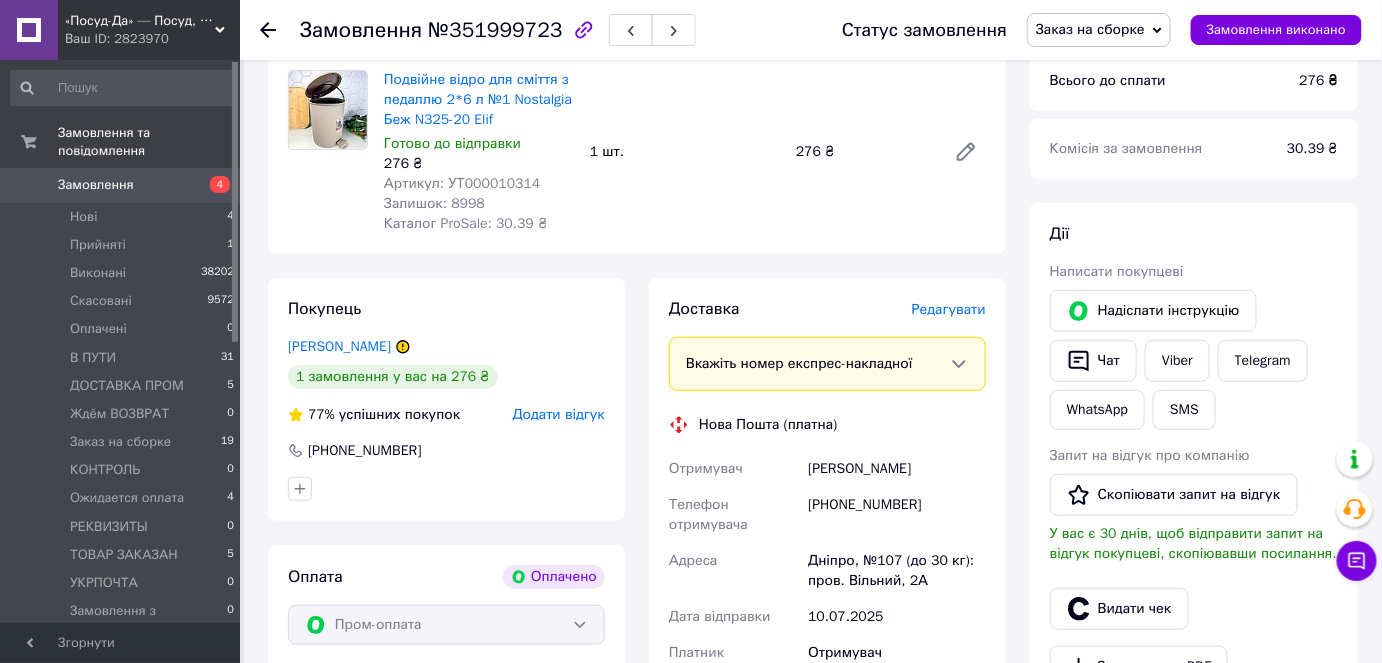 scroll, scrollTop: 0, scrollLeft: 0, axis: both 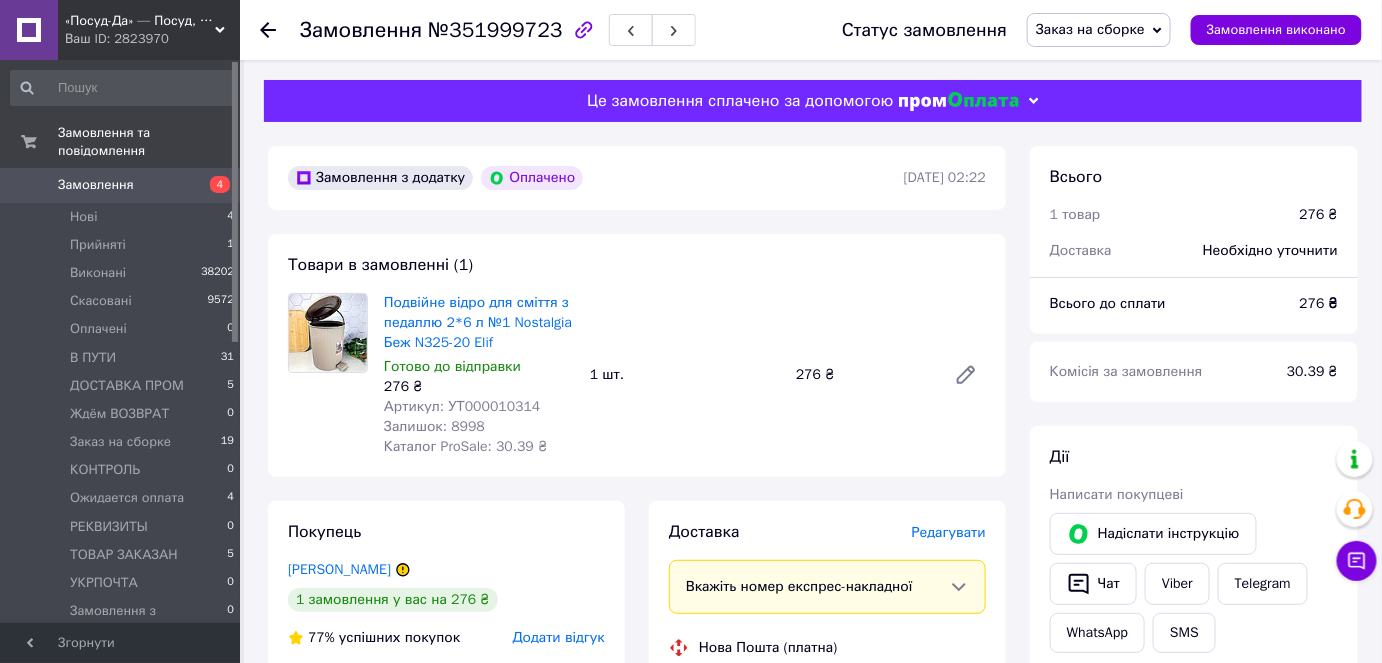 click on "Артикул: УТ000010314" at bounding box center (462, 406) 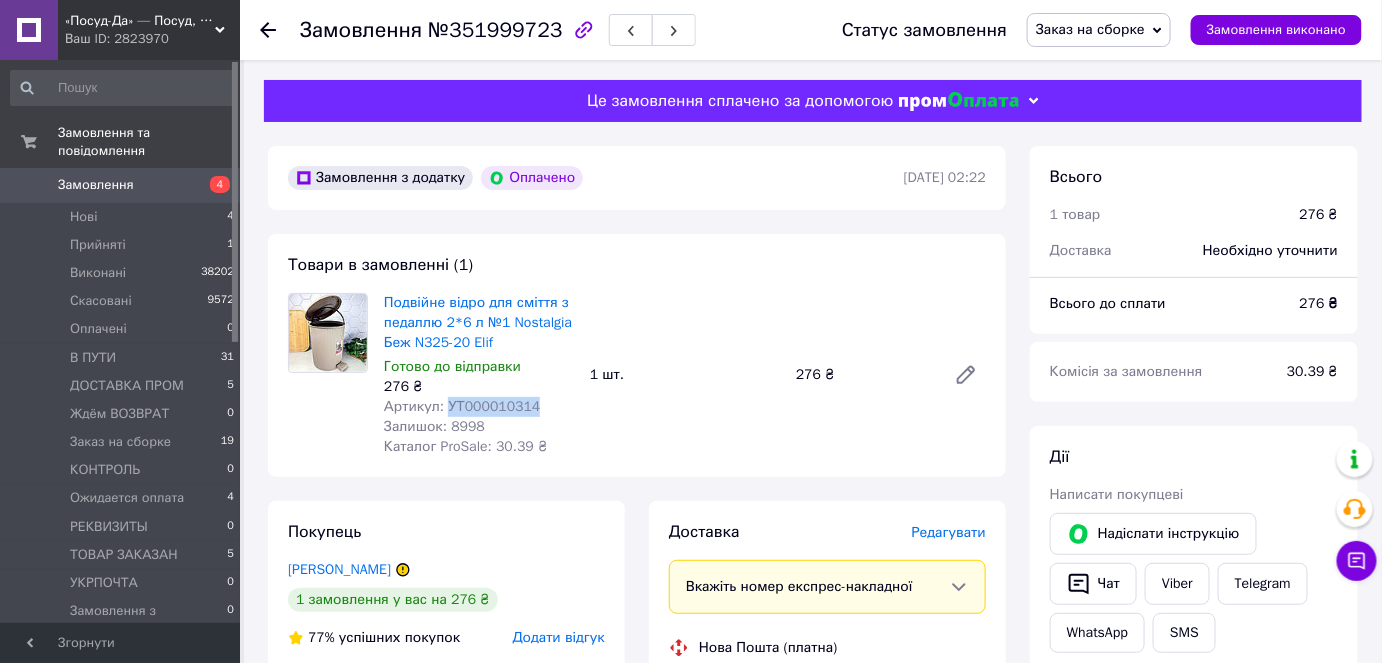 click on "Артикул: УТ000010314" at bounding box center (462, 406) 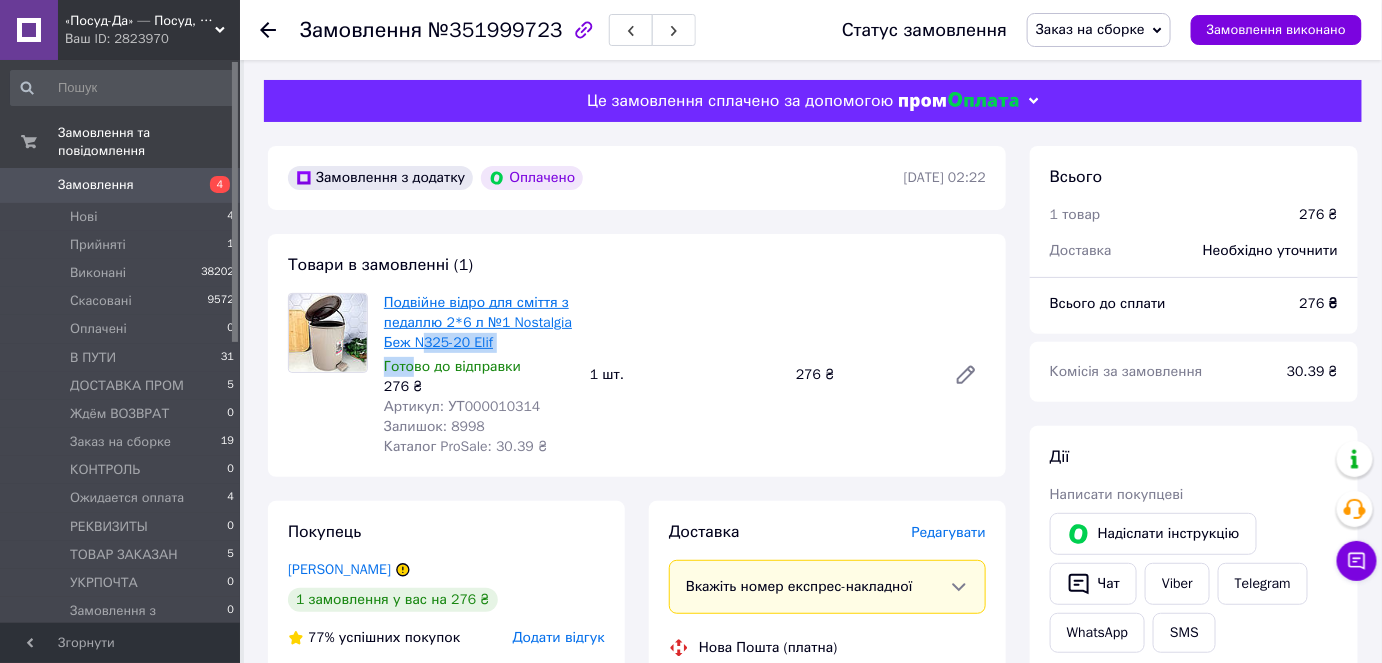 drag, startPoint x: 409, startPoint y: 357, endPoint x: 425, endPoint y: 342, distance: 21.931713 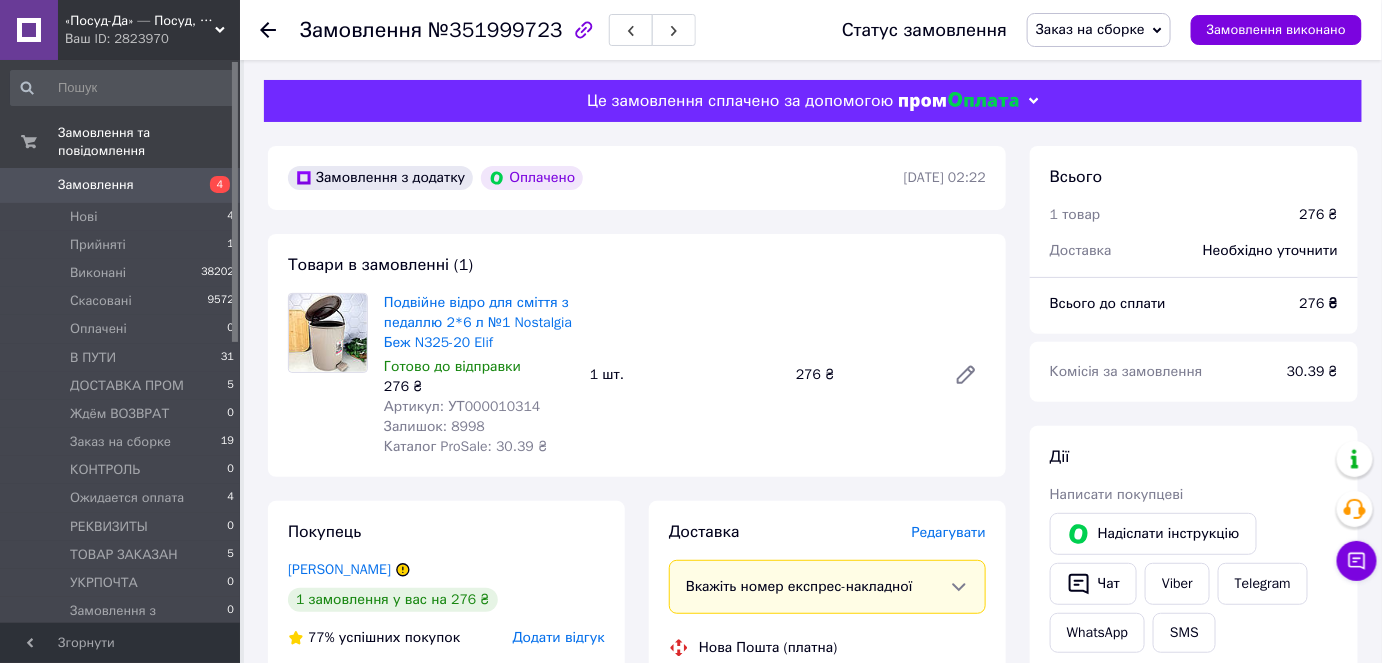 click on "Подвійне відро для сміття з педаллю 2*6 л №1 Nostalgia Беж N325-20 Elif Готово до відправки 276 ₴ Артикул: УТ000010314 Залишок: 8998 Каталог ProSale: 30.39 ₴" at bounding box center [479, 375] 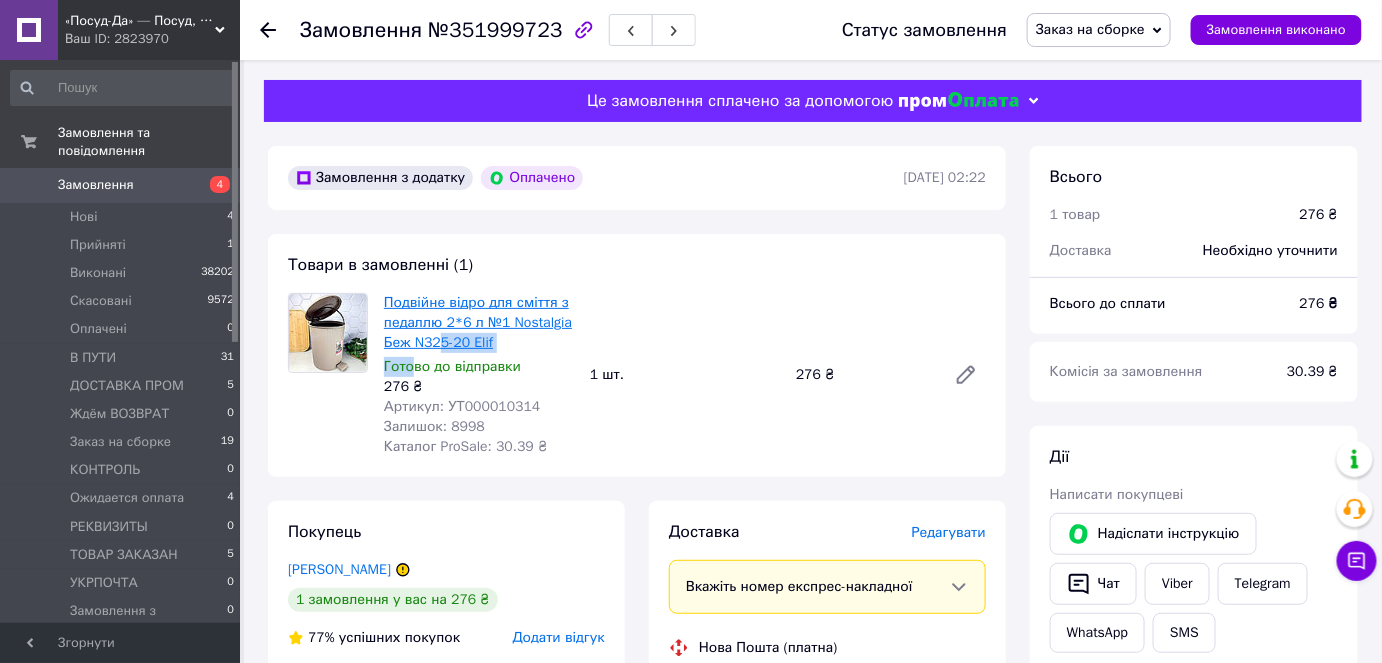 drag, startPoint x: 413, startPoint y: 354, endPoint x: 437, endPoint y: 343, distance: 26.400757 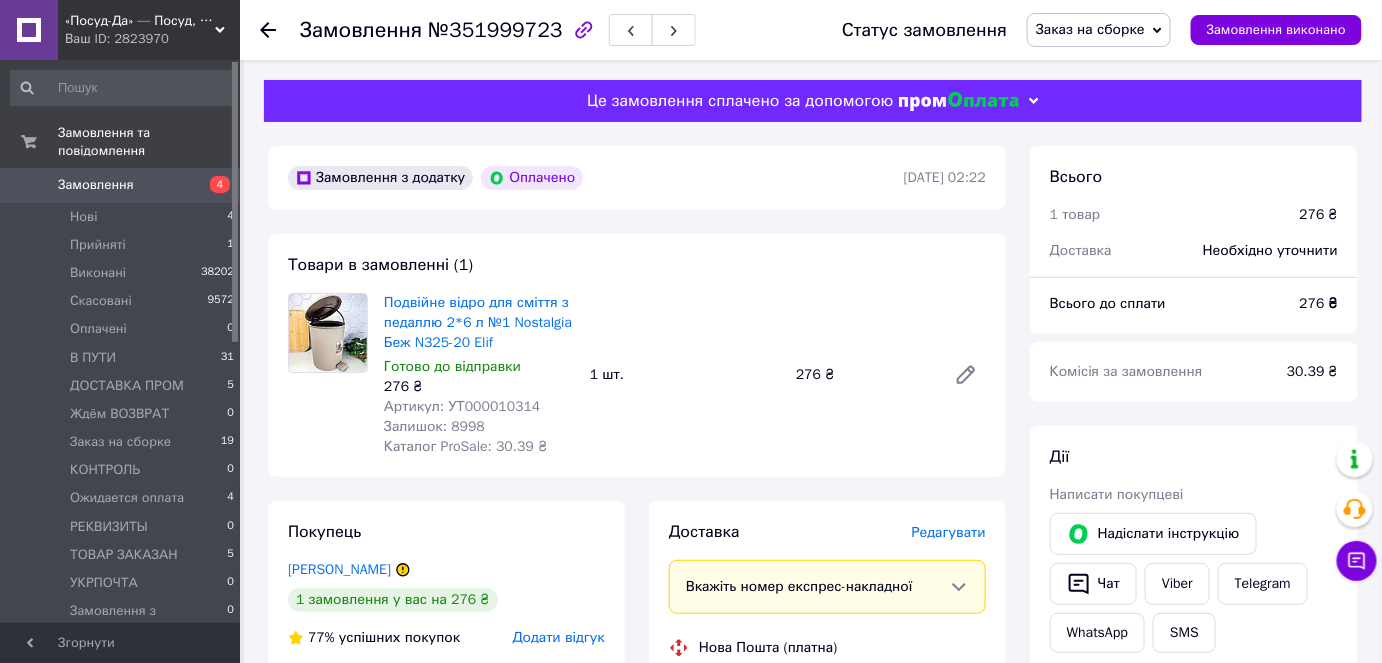click on "Артикул: УТ000010314" at bounding box center [462, 406] 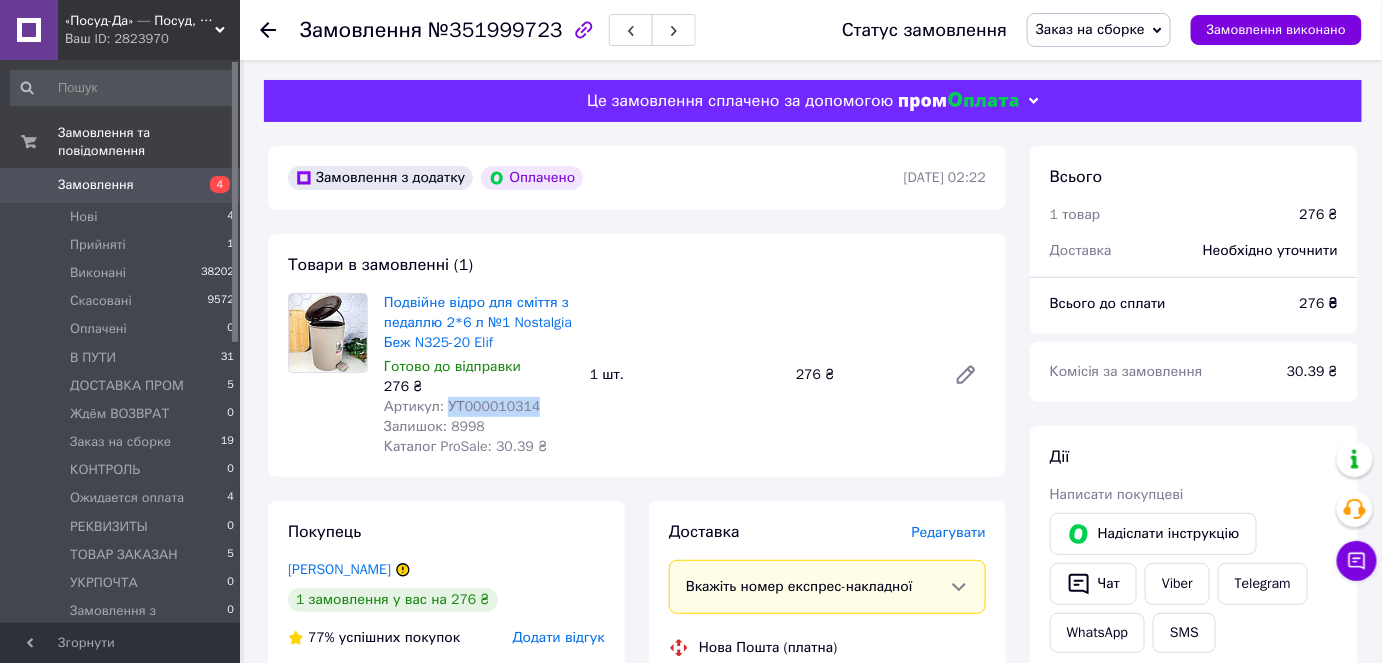 click on "Артикул: УТ000010314" at bounding box center (462, 406) 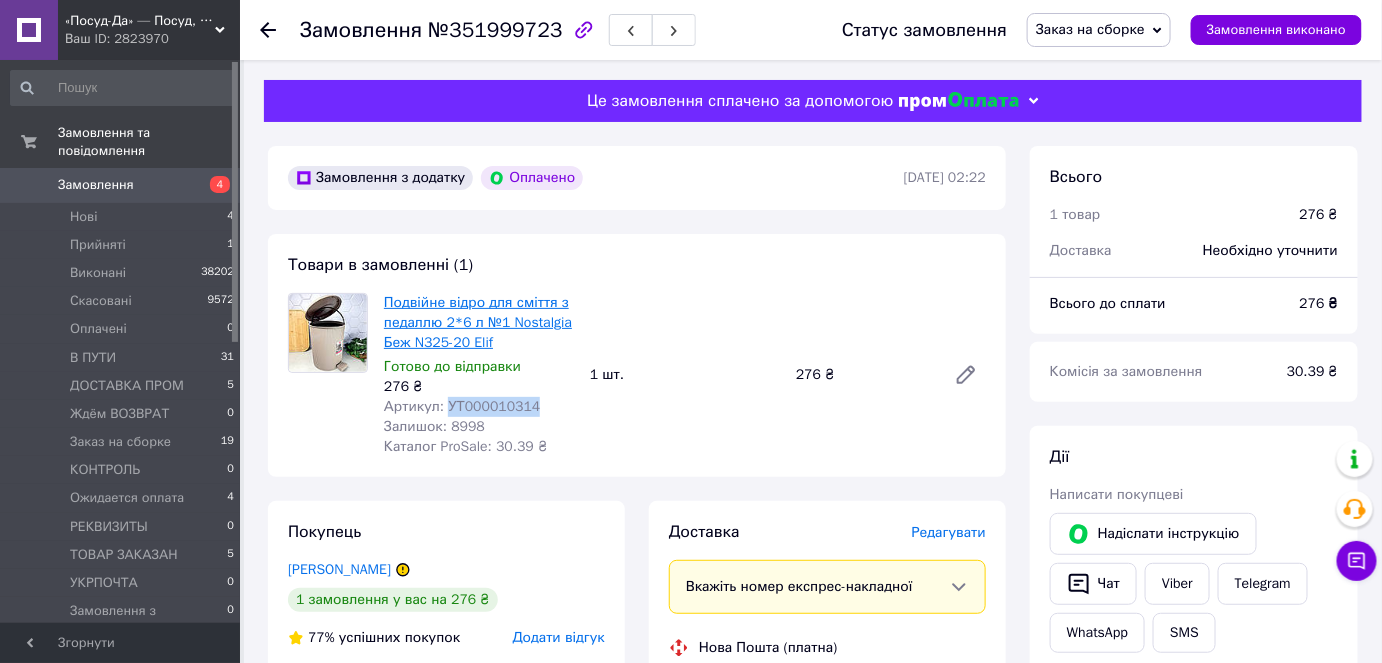 click on "Подвійне відро для сміття з педаллю 2*6 л №1 Nostalgia Беж N325-20 Elif" at bounding box center [478, 322] 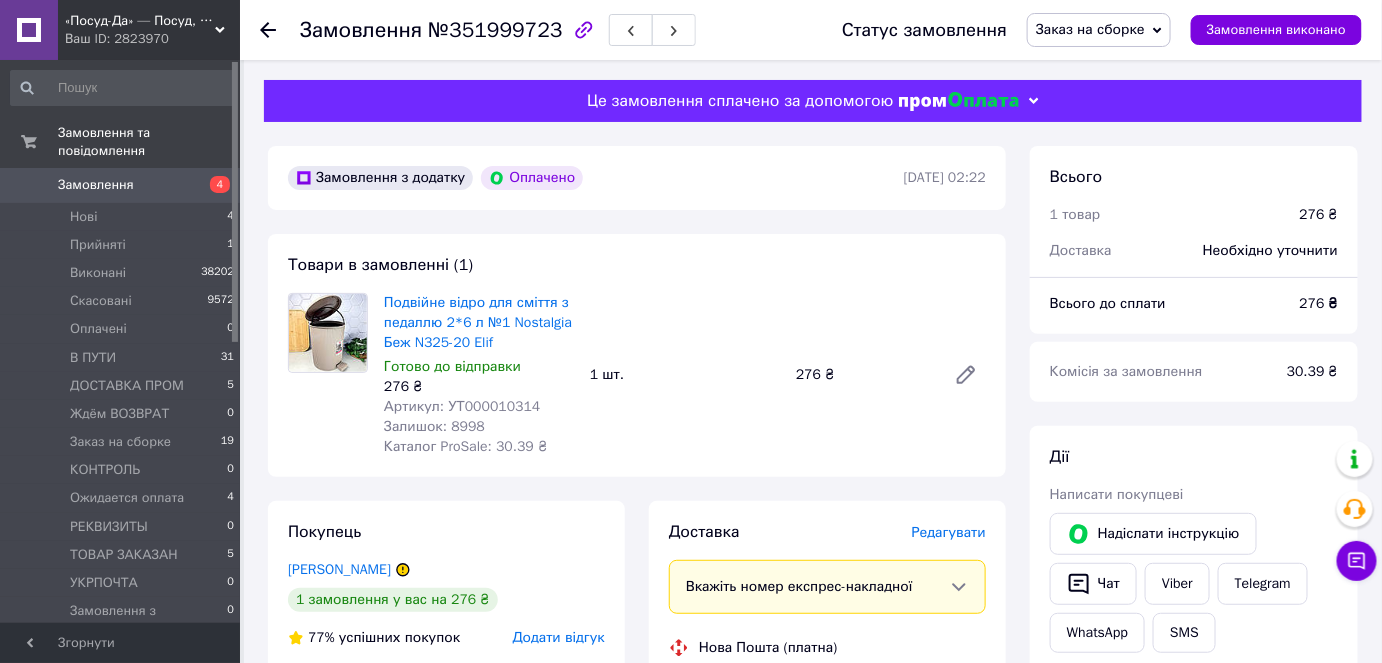 click on "«Посуд-Да» — Посуд, Подарунки, Товари для дому Ваш ID: 2823970" at bounding box center (149, 30) 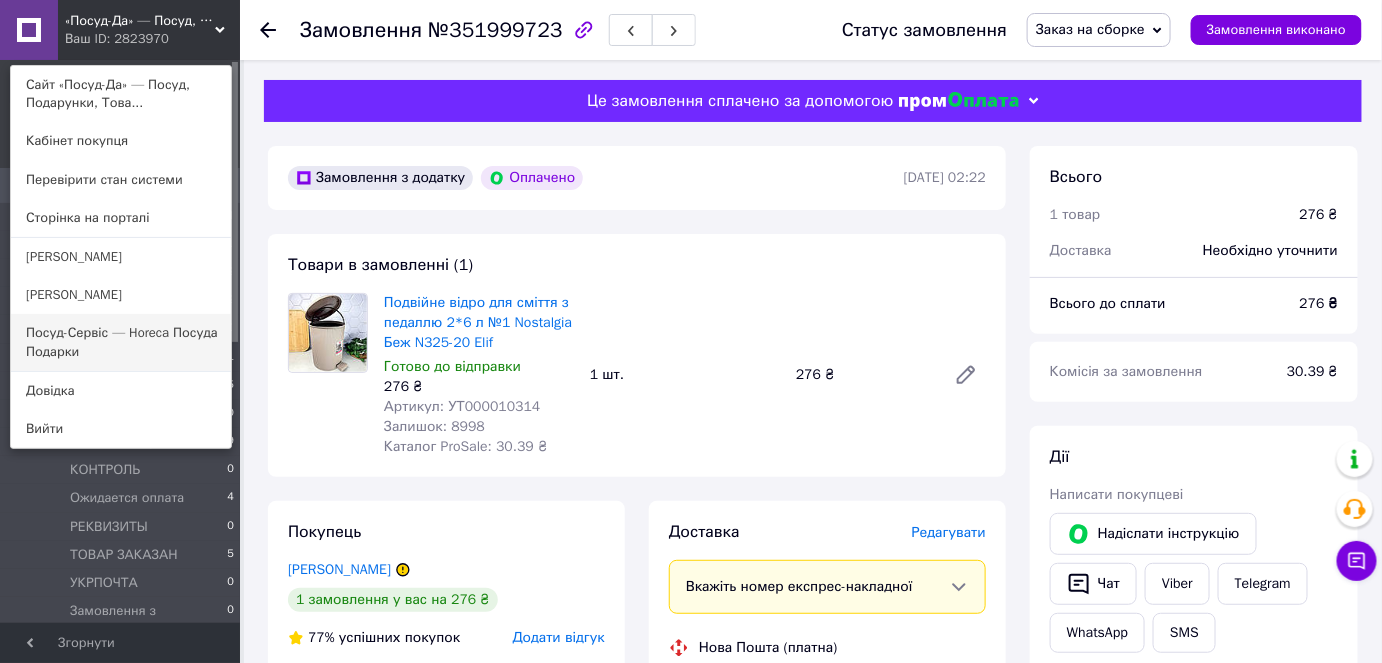click on "Посуд-Сервіс — Horeca Посуда Подарки" at bounding box center (121, 342) 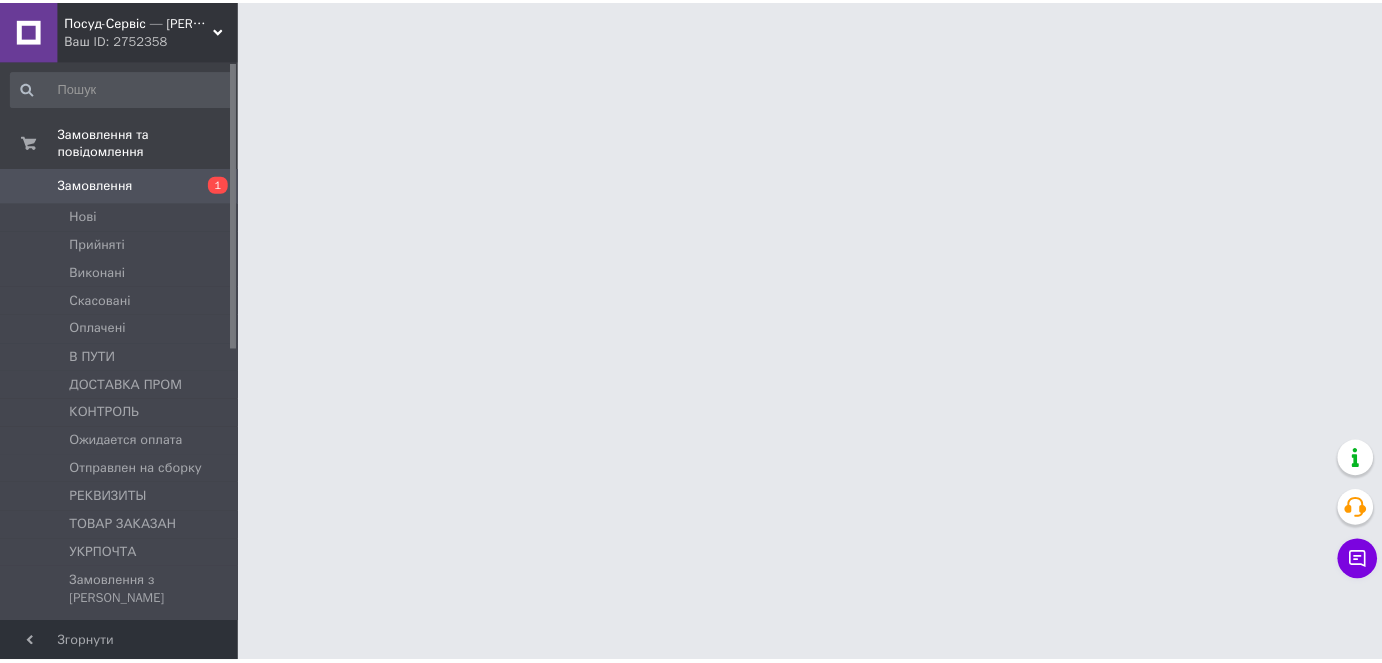 scroll, scrollTop: 0, scrollLeft: 0, axis: both 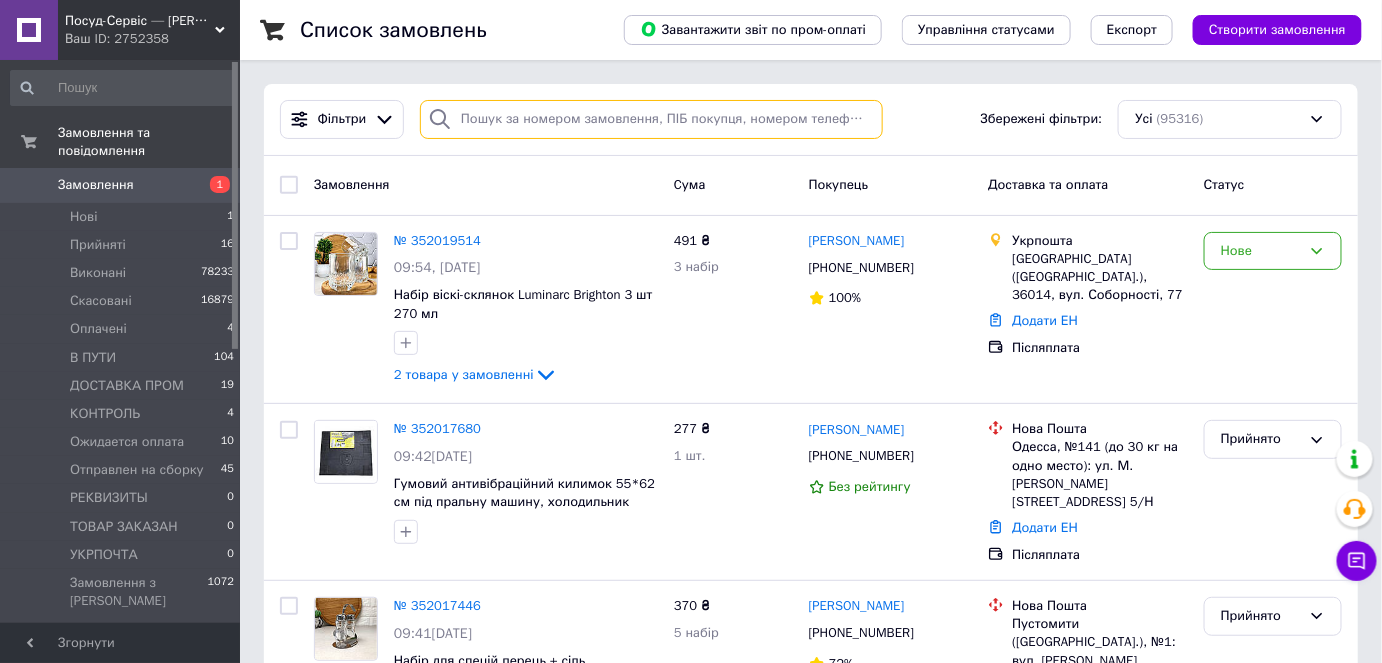 paste on "050 386 75 11" 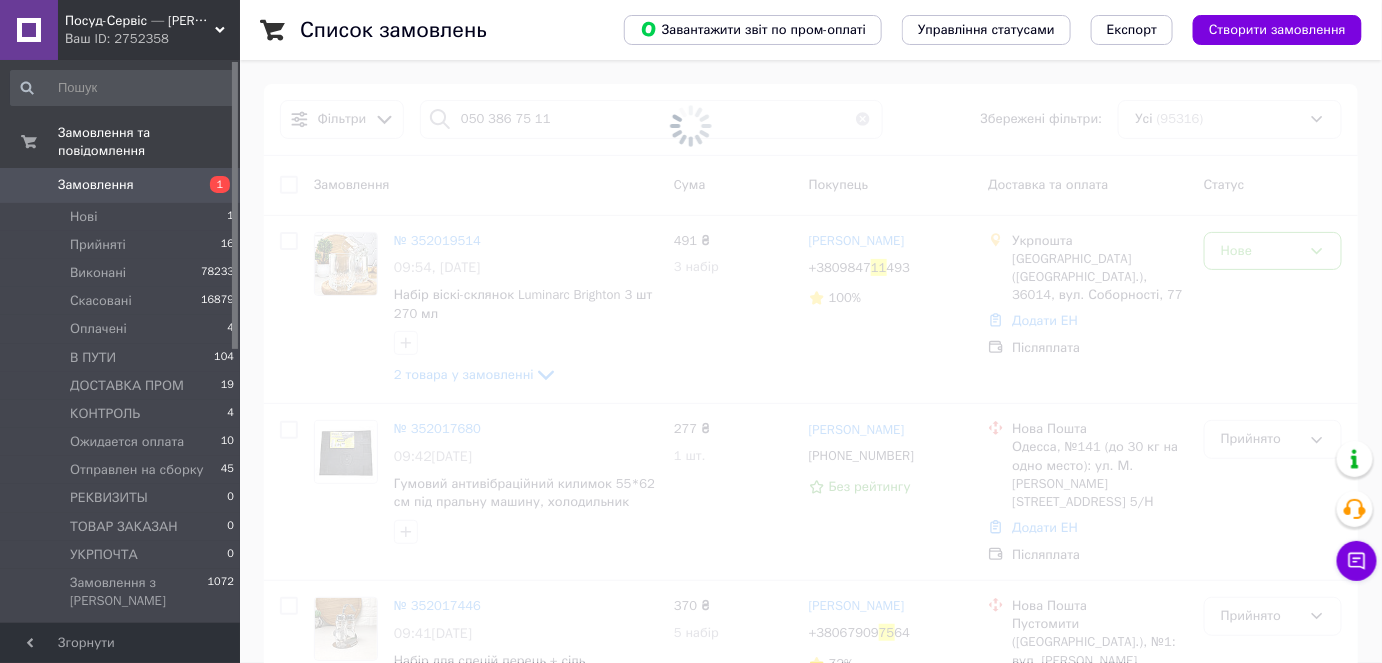 click at bounding box center (691, 126) 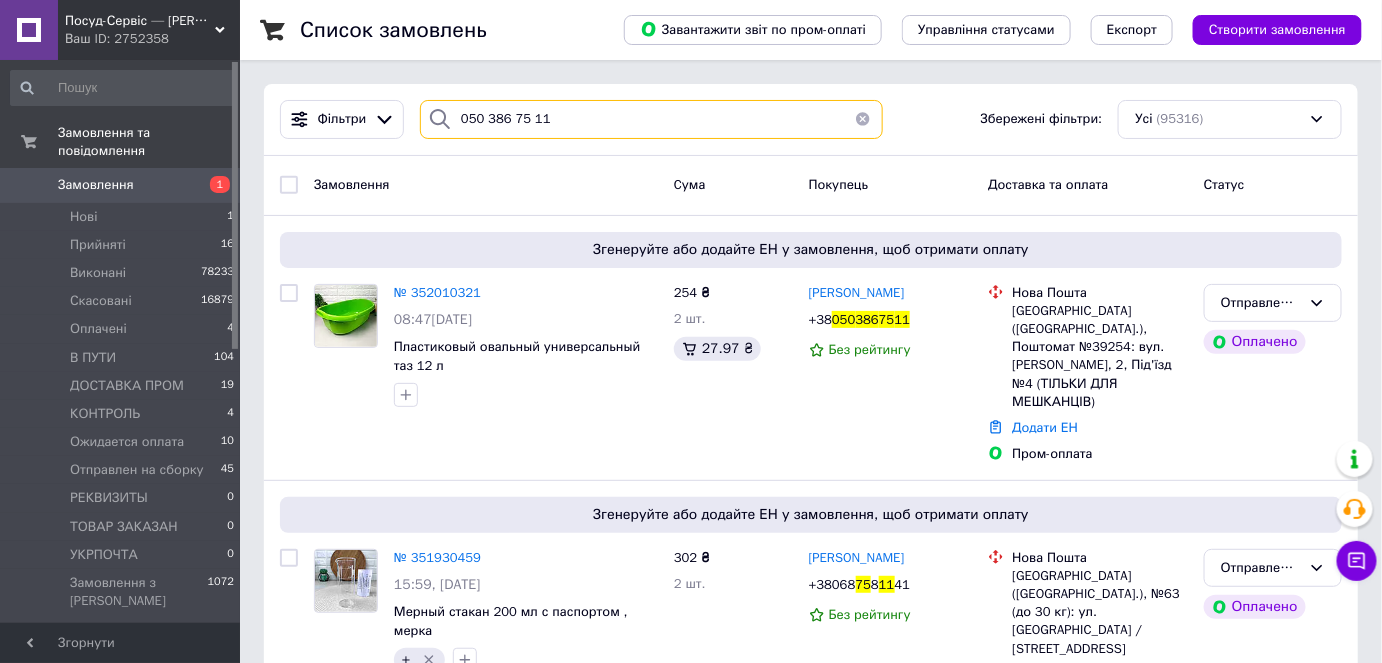 click on "050 386 75 11" at bounding box center (651, 119) 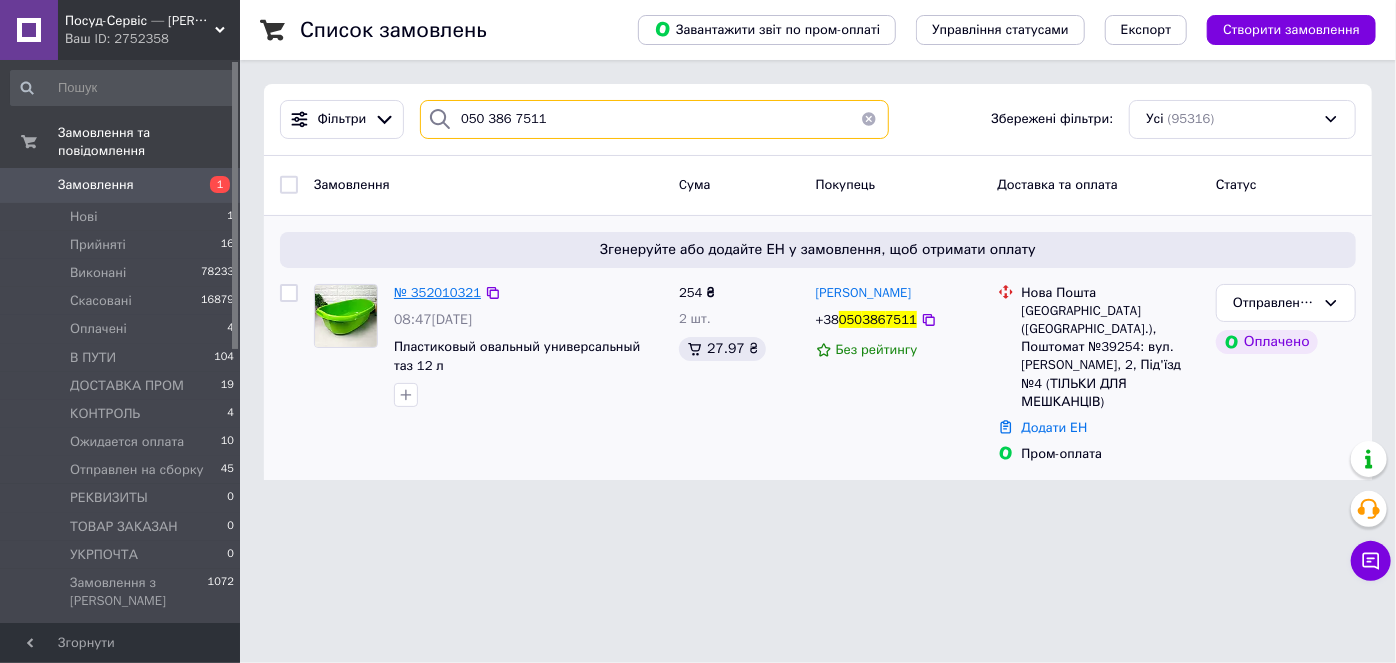 type on "050 386 7511" 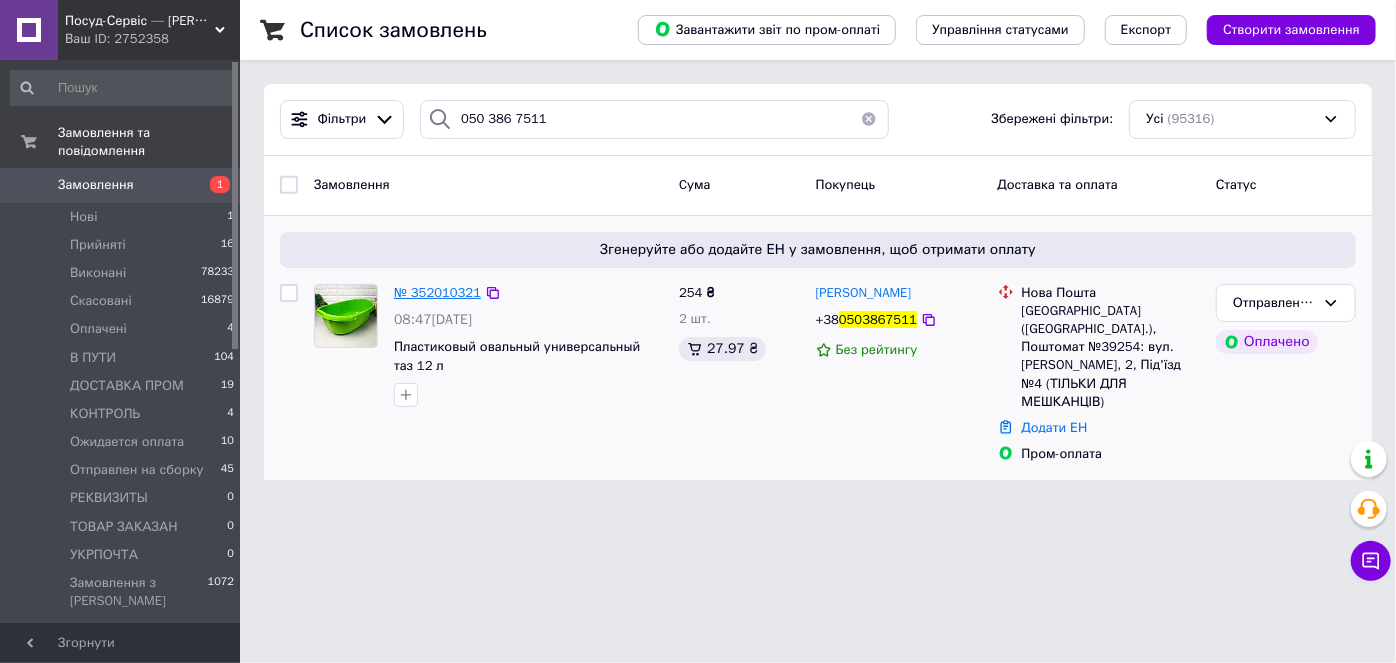click on "№ 352010321" at bounding box center [437, 292] 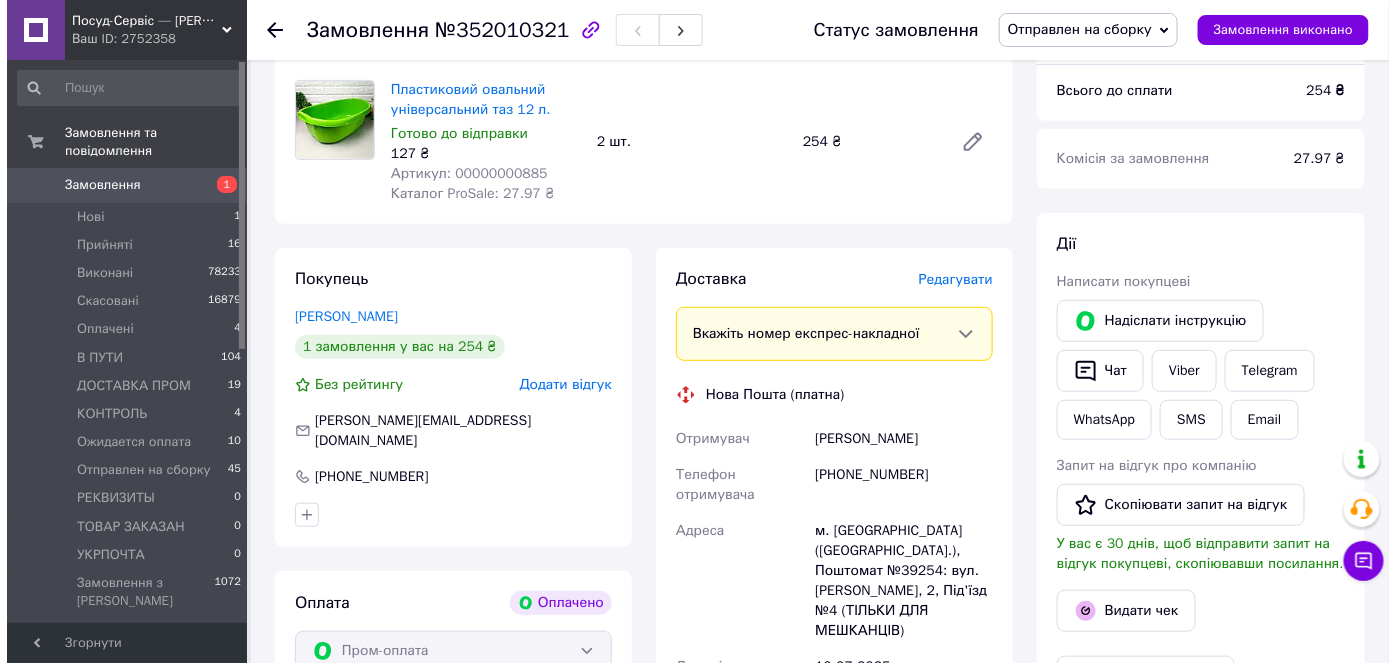 scroll, scrollTop: 181, scrollLeft: 0, axis: vertical 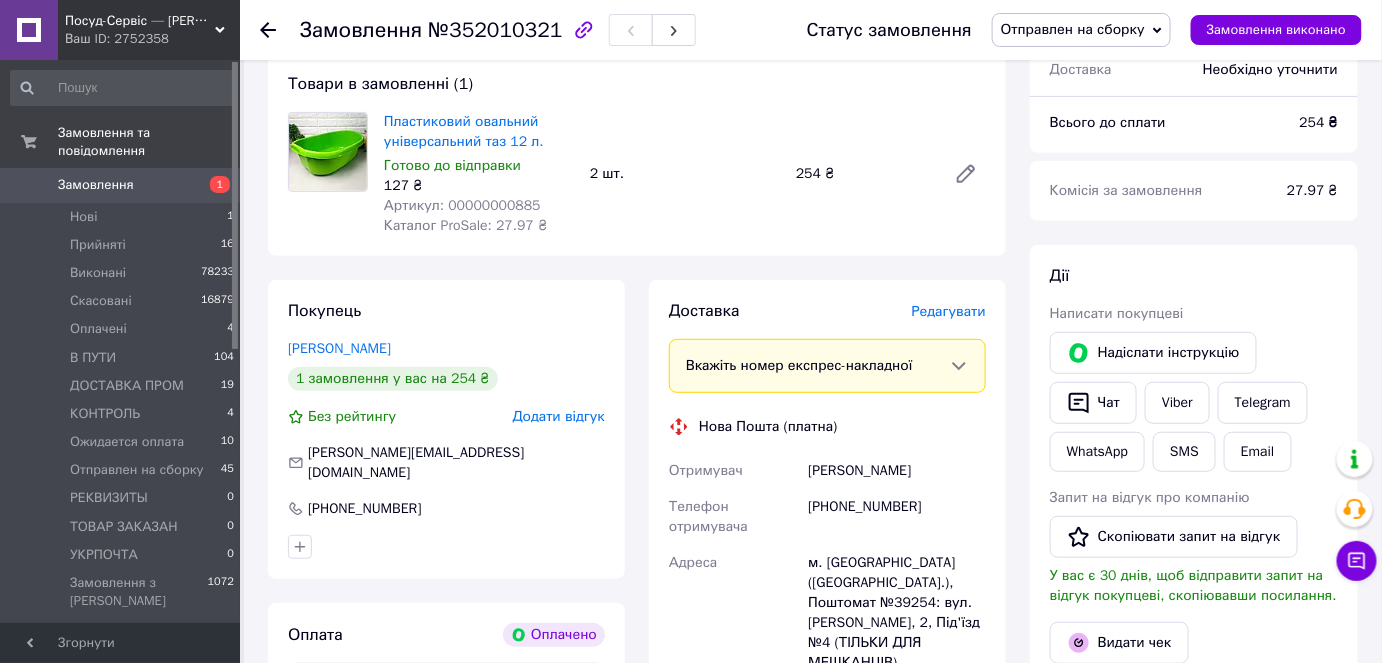 click on "Редагувати" at bounding box center (949, 311) 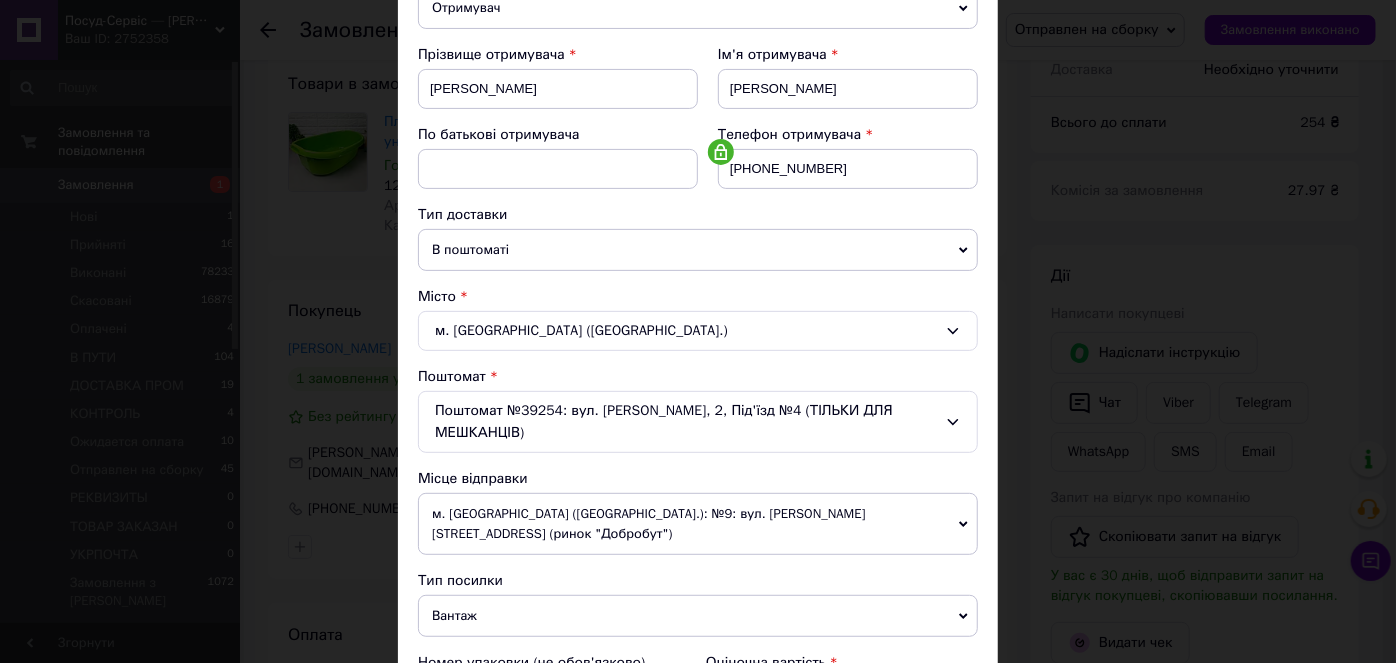 scroll, scrollTop: 272, scrollLeft: 0, axis: vertical 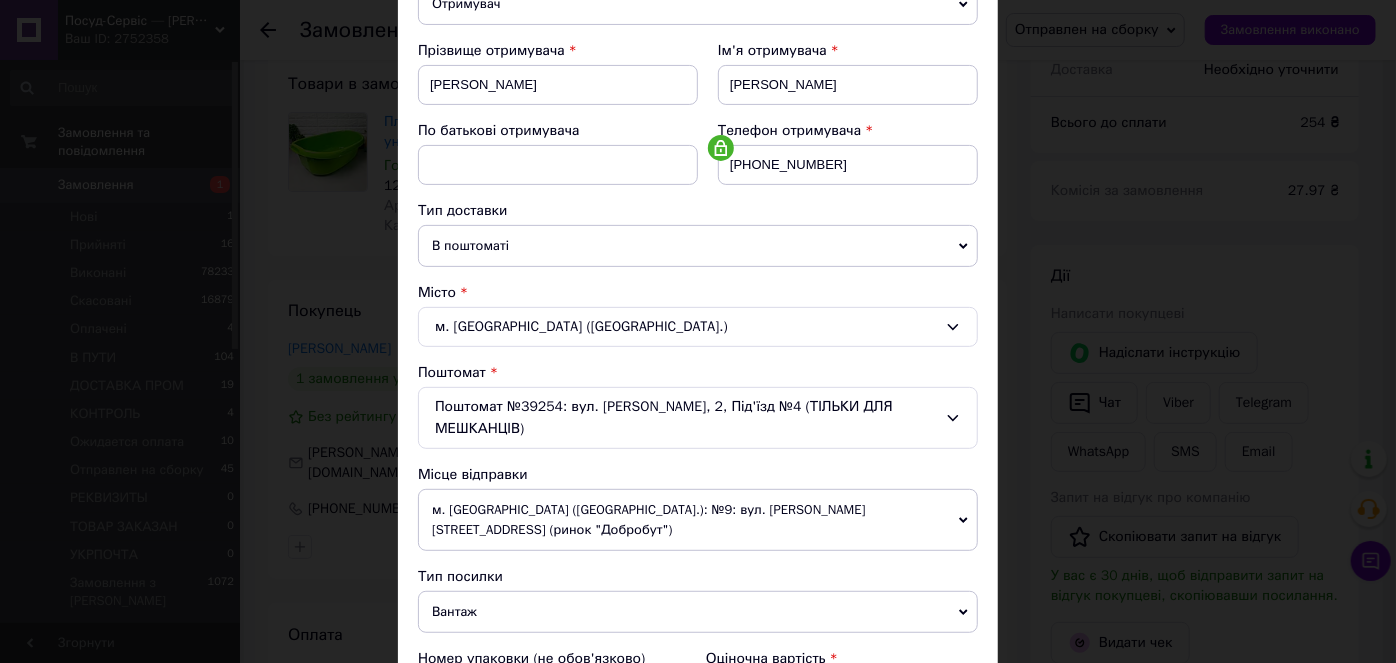 click on "В поштоматі" at bounding box center (698, 246) 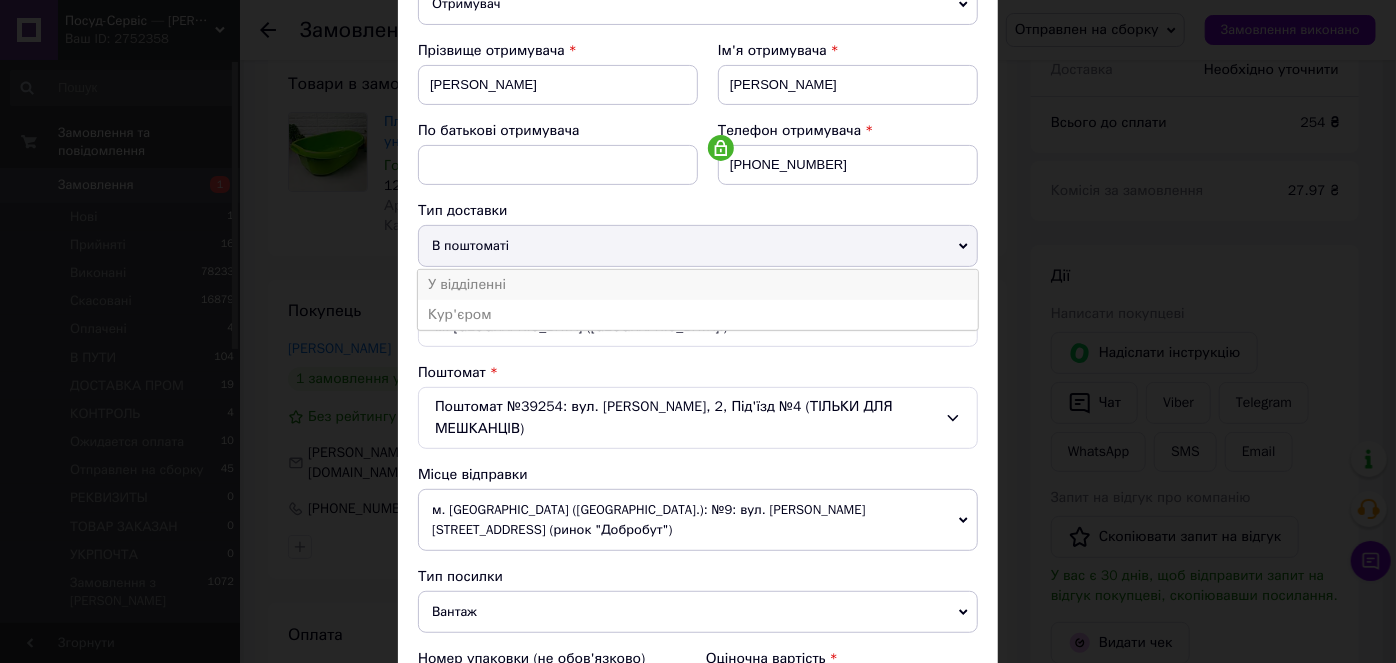 click on "У відділенні" at bounding box center (698, 285) 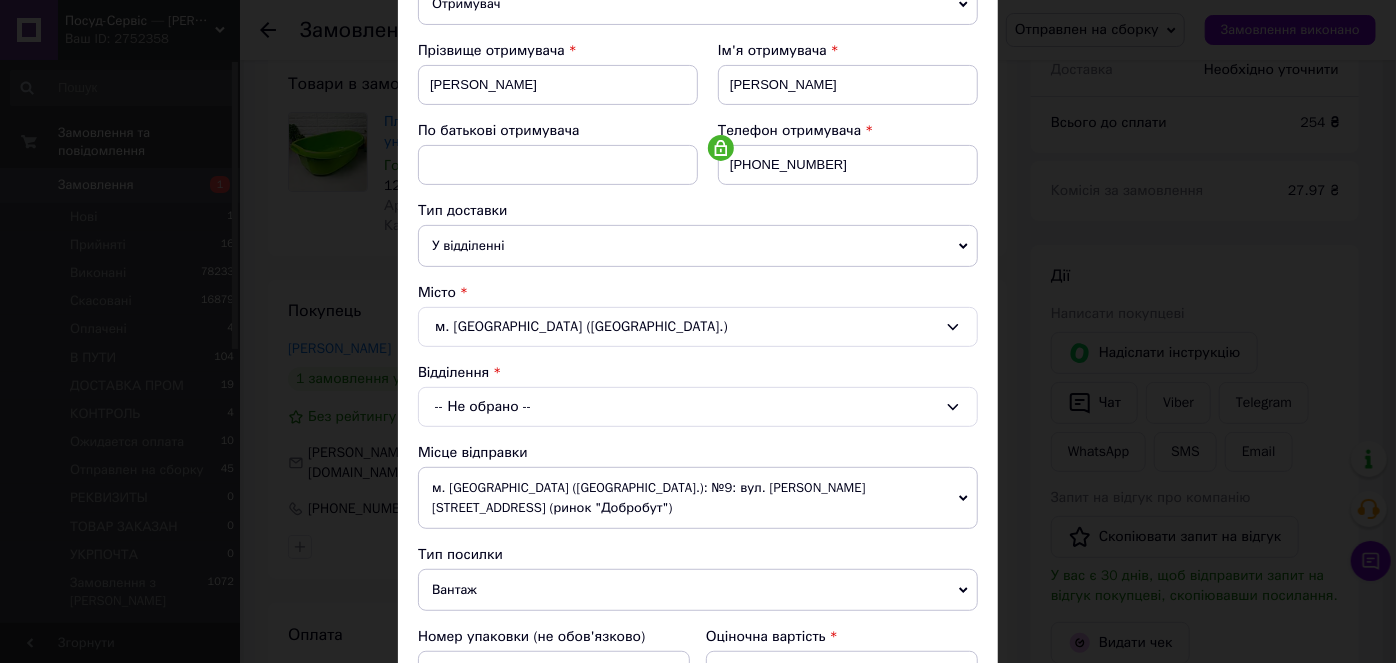 click on "-- Не обрано --" at bounding box center [698, 407] 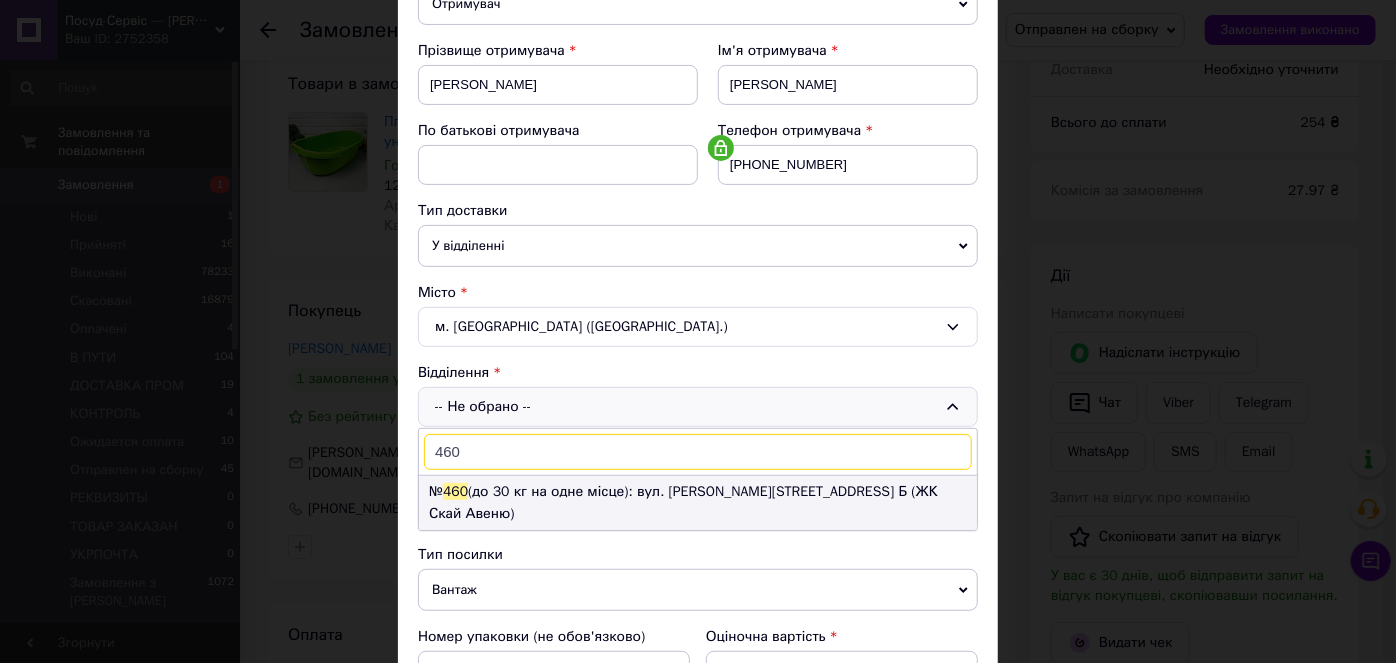 type on "460" 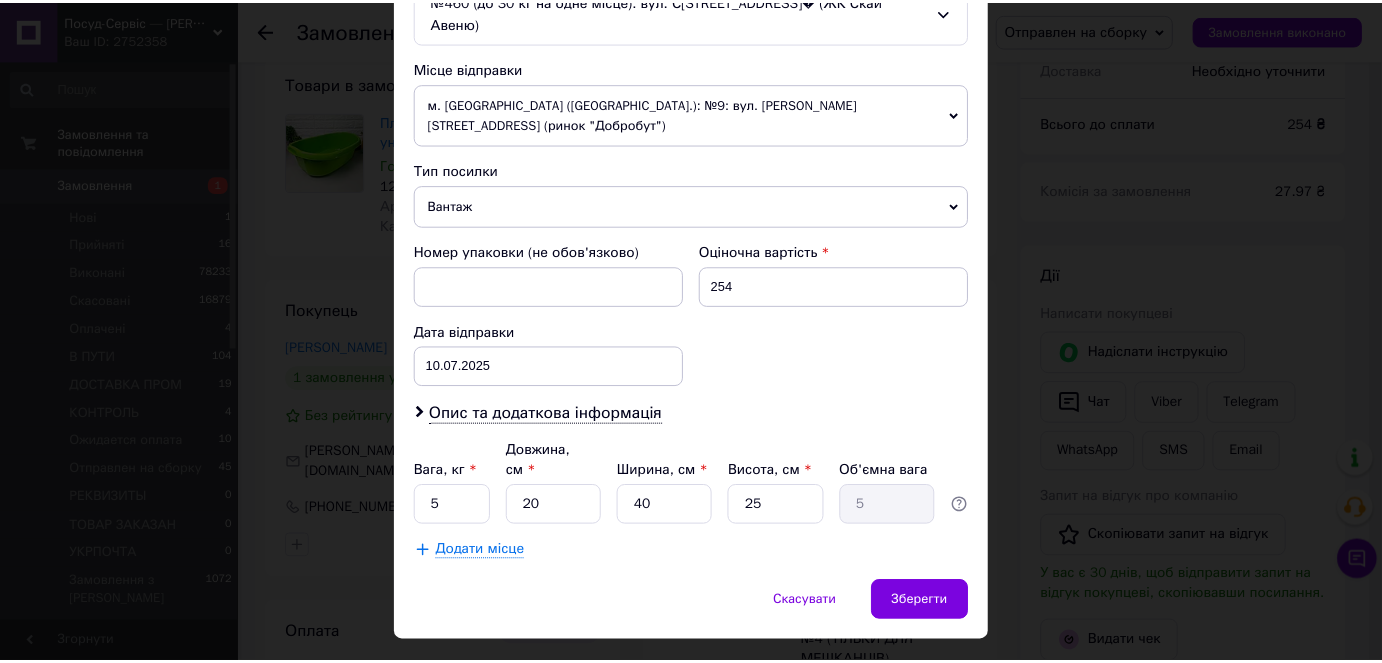 scroll, scrollTop: 679, scrollLeft: 0, axis: vertical 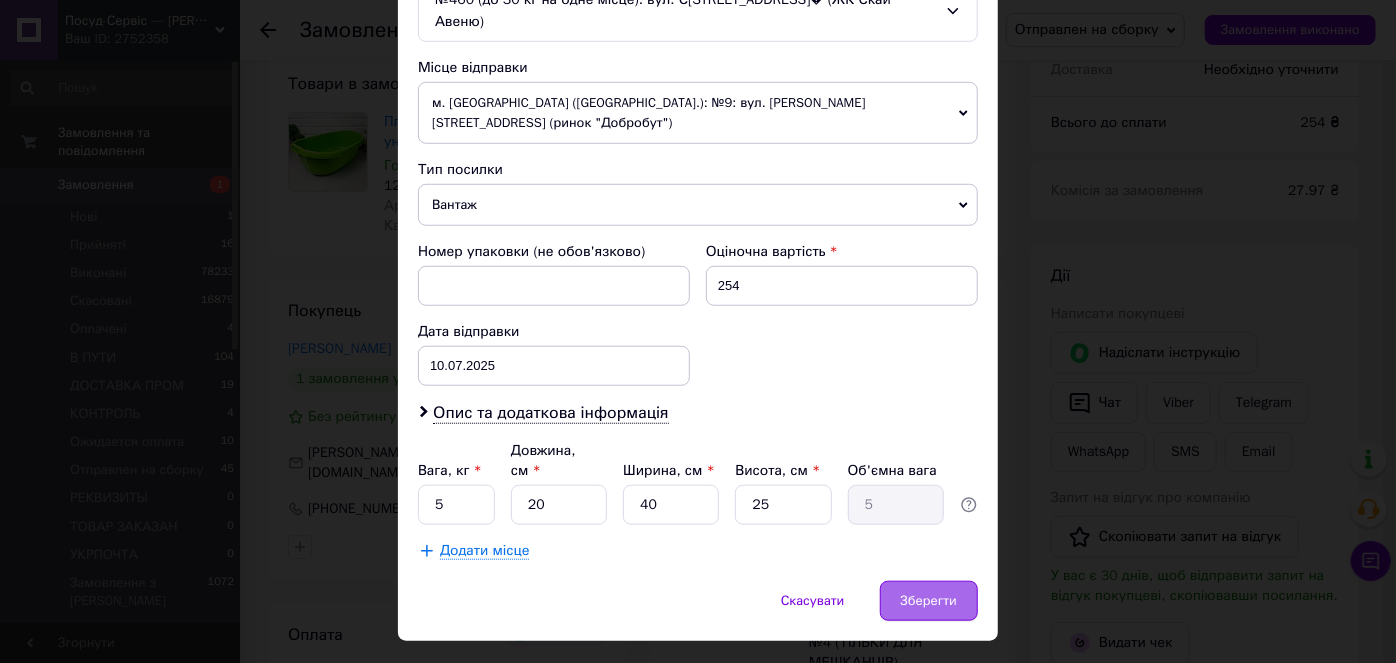 click on "Зберегти" at bounding box center [929, 601] 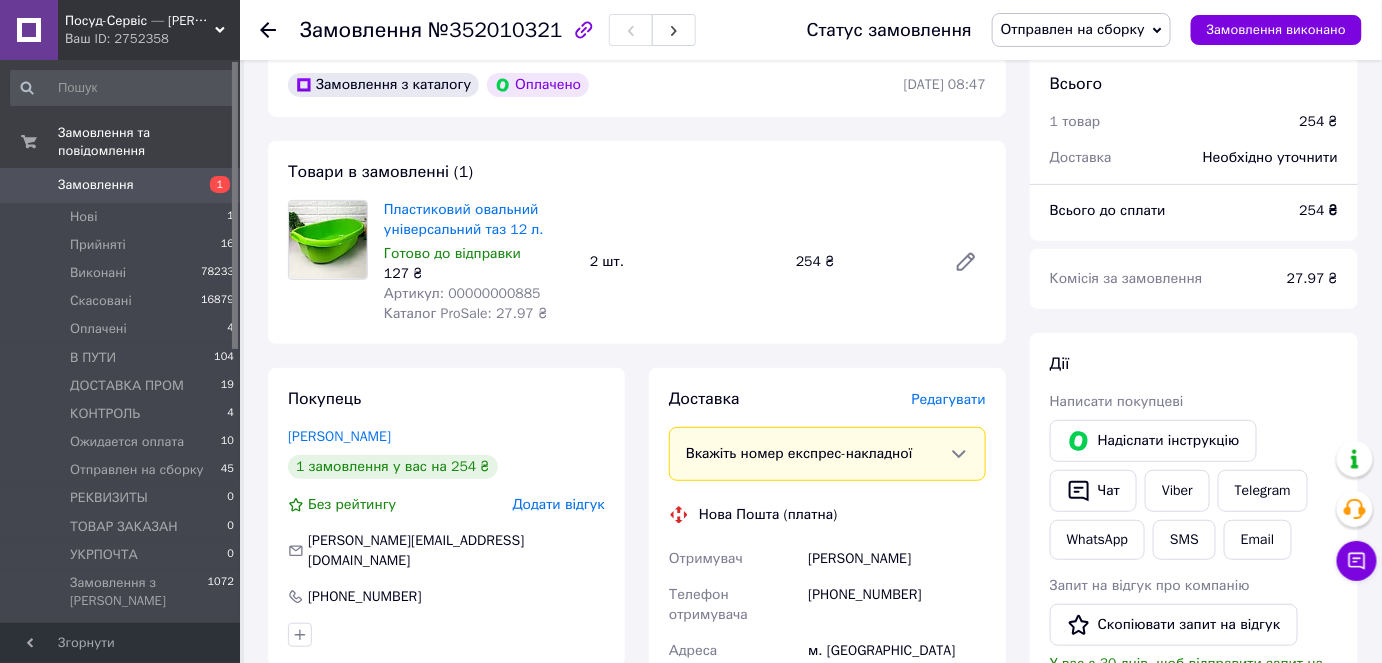 scroll, scrollTop: 0, scrollLeft: 0, axis: both 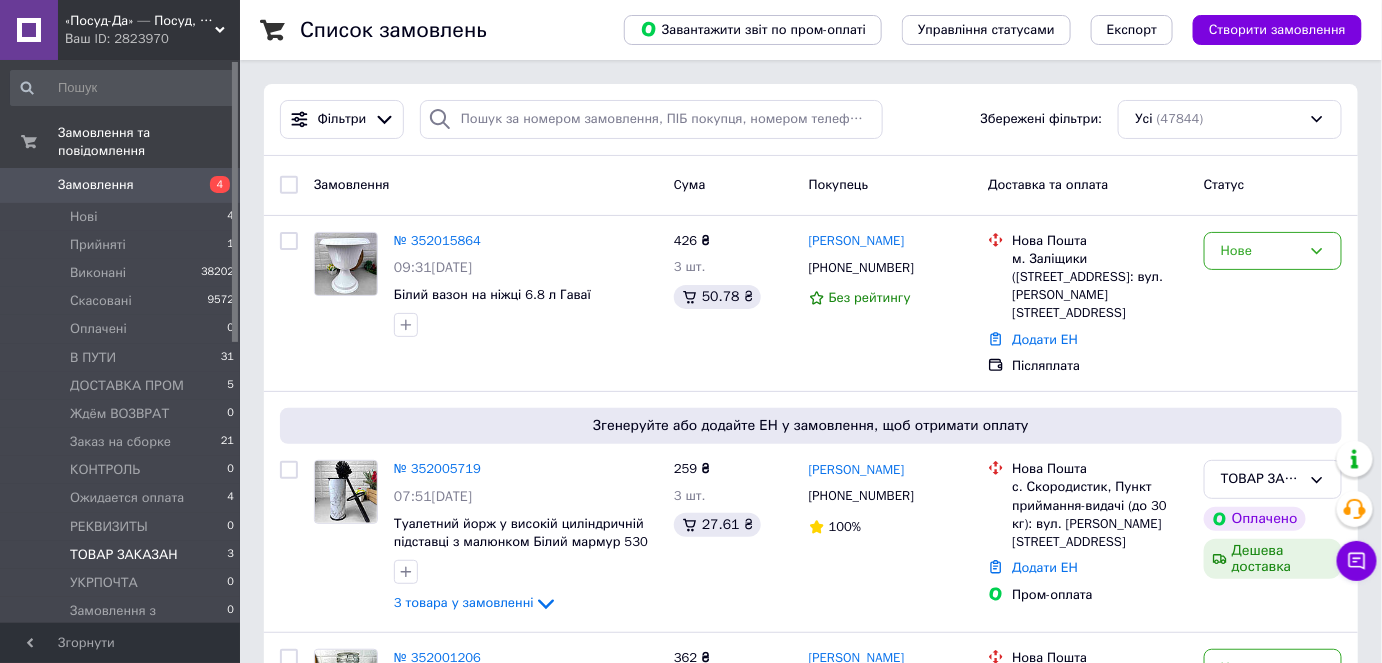 click on "ТОВАР ЗАКАЗАН 3" at bounding box center [123, 555] 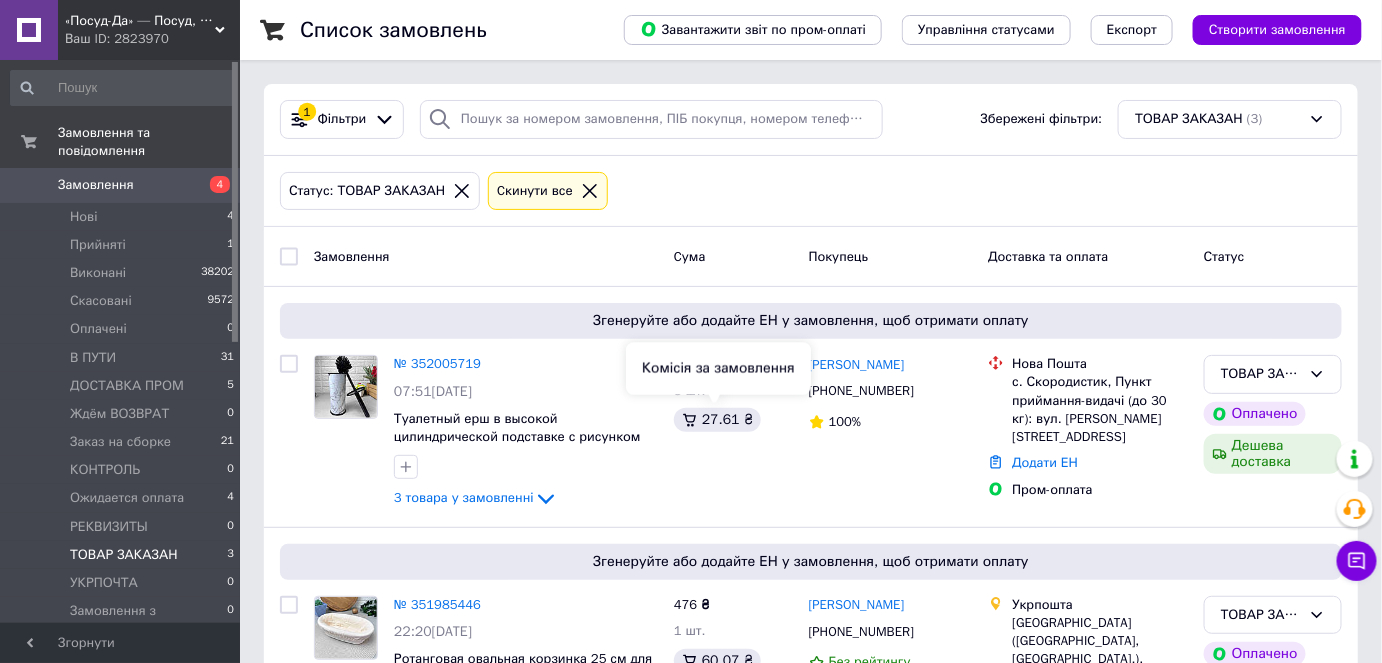 scroll, scrollTop: 254, scrollLeft: 0, axis: vertical 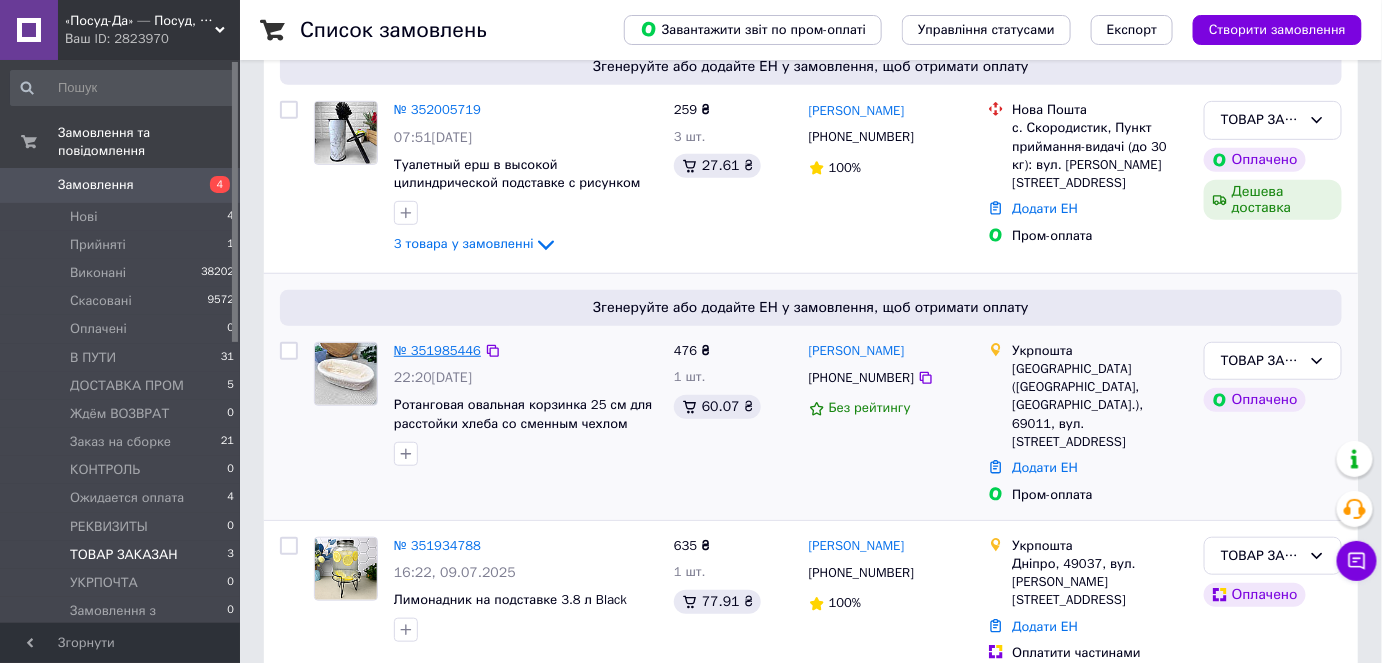 click on "№ 351985446" at bounding box center (437, 350) 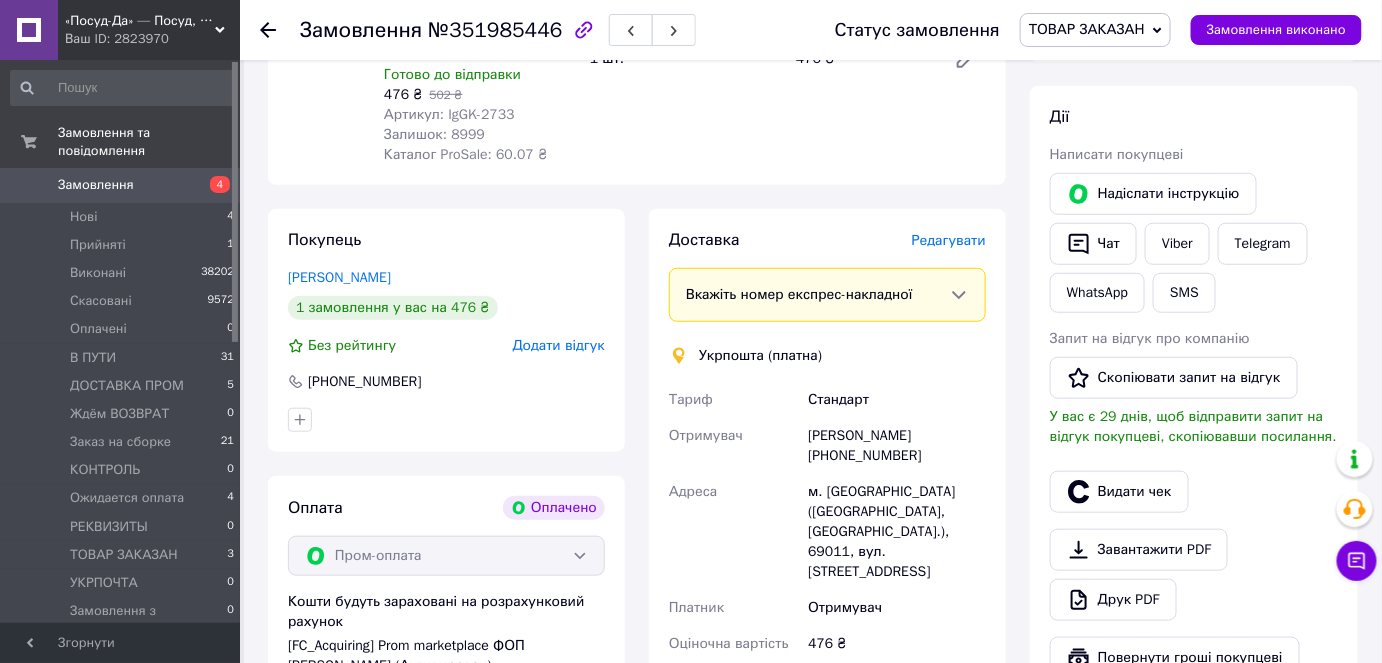 scroll, scrollTop: 363, scrollLeft: 0, axis: vertical 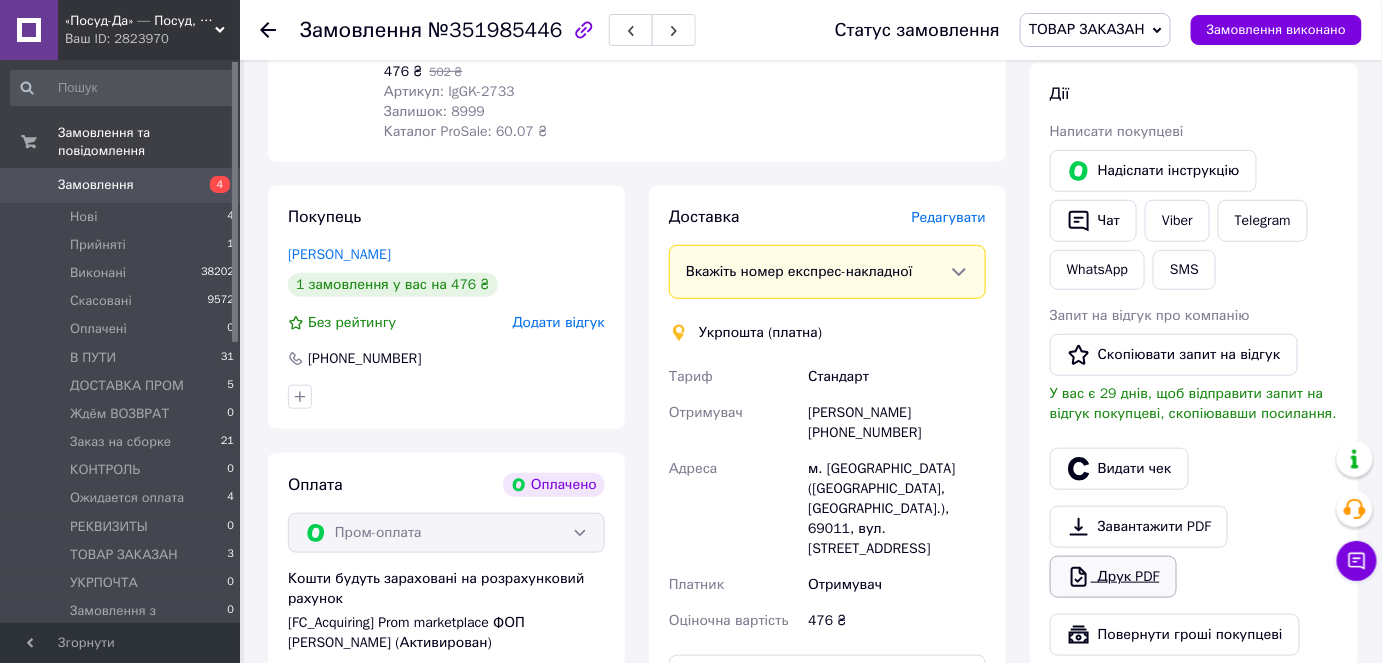 click on "Друк PDF" at bounding box center [1113, 577] 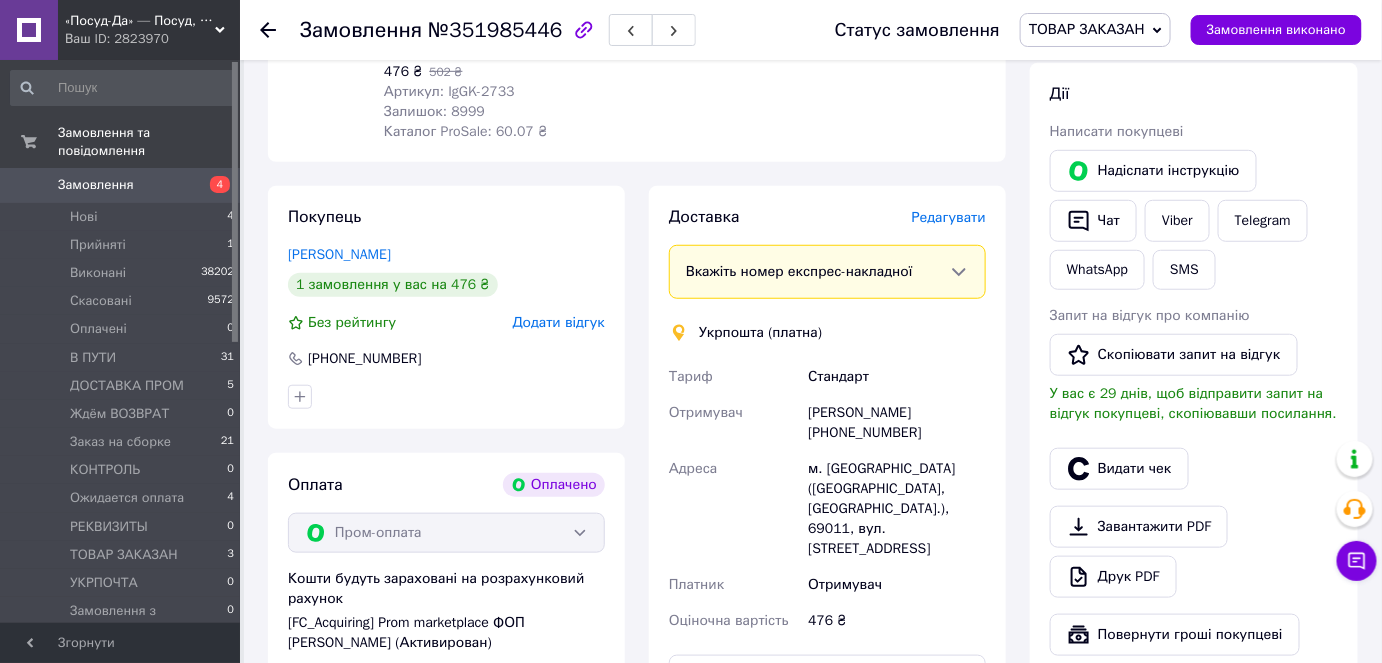 click on "ТОВАР ЗАКАЗАН" at bounding box center [1087, 29] 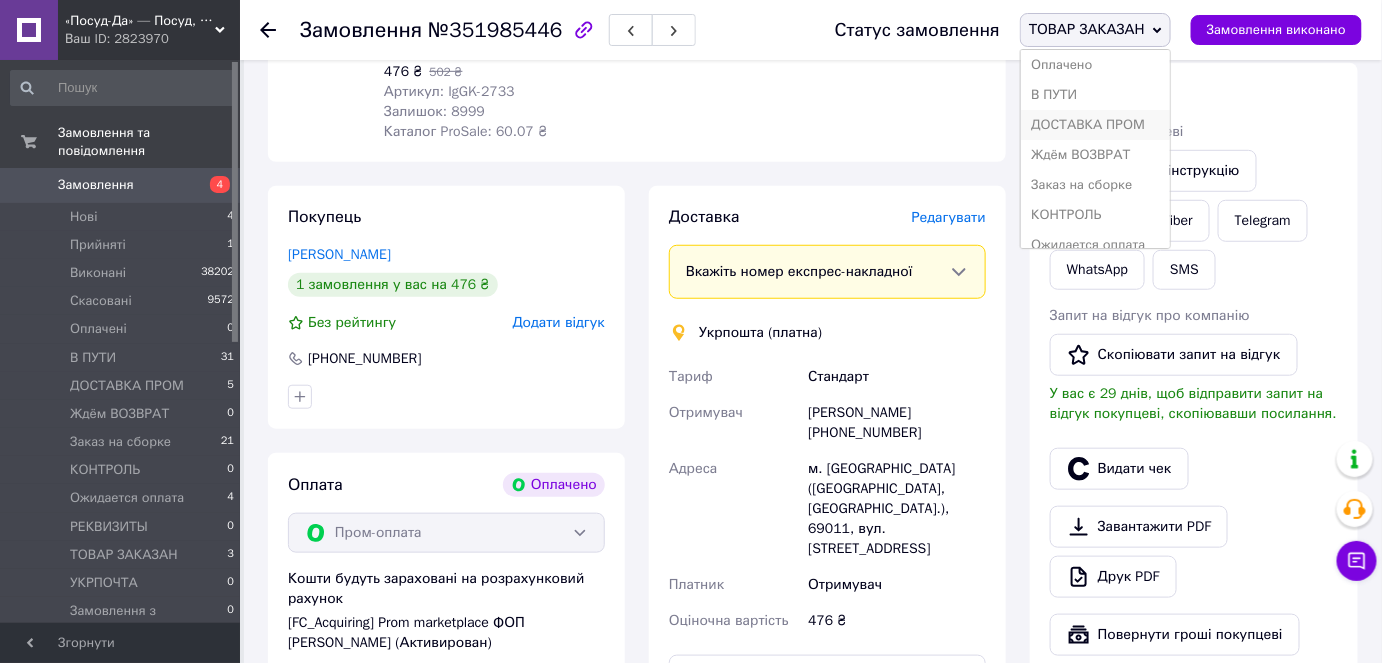 scroll, scrollTop: 171, scrollLeft: 0, axis: vertical 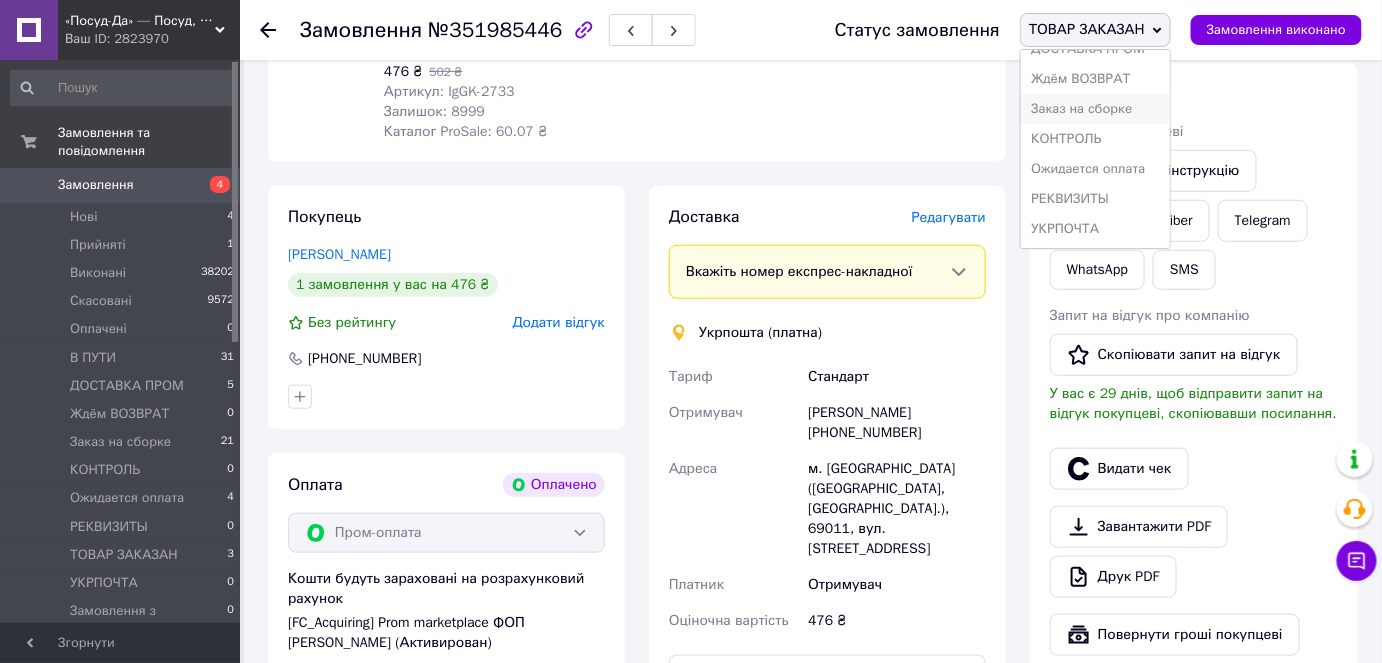 click on "Заказ на сборке" at bounding box center (1095, 109) 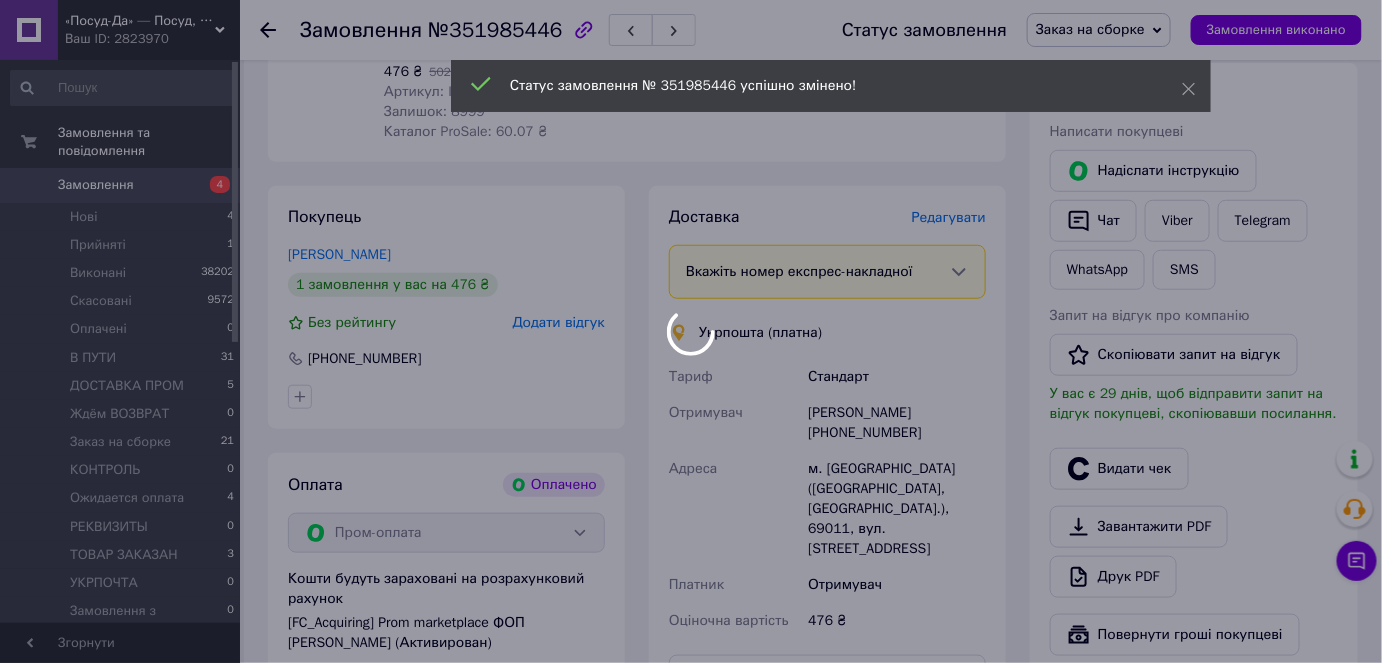 click at bounding box center [691, 331] 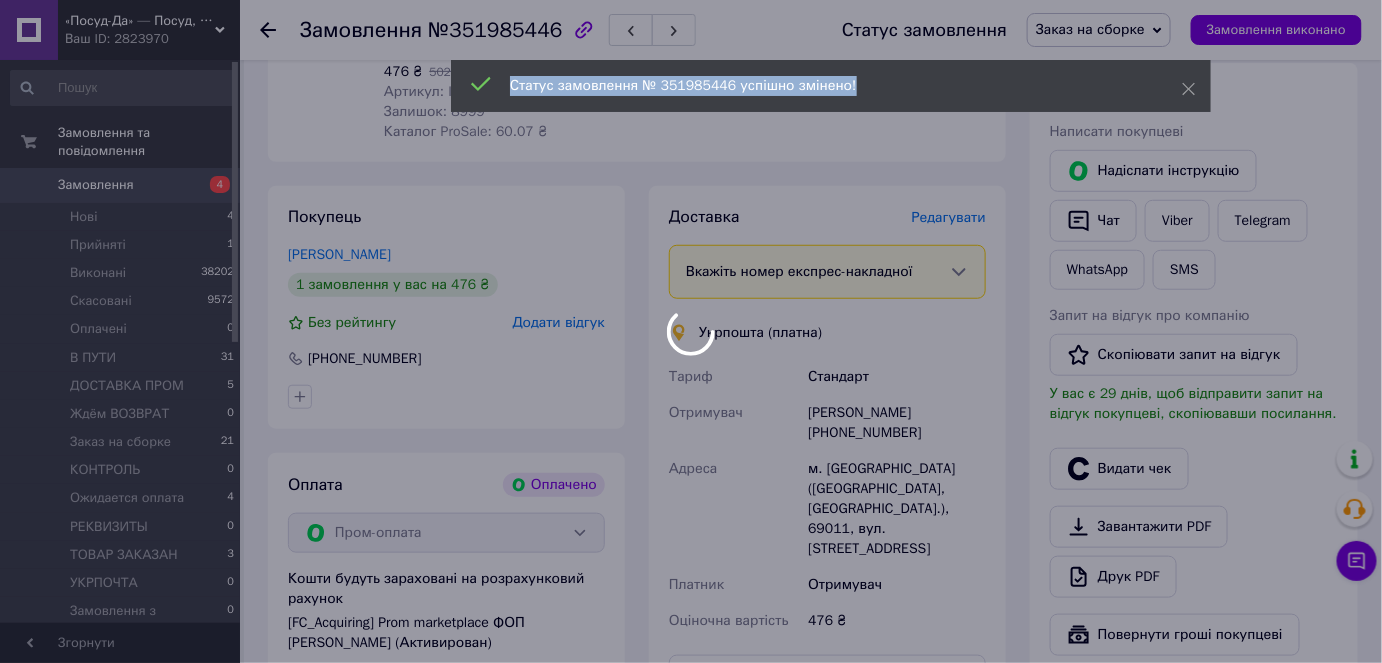 click on "«Посуд-Да» — Посуд, Подарунки, Товари для дому Ваш ID: 2823970 Сайт «Посуд-Да» — Посуд, Подарунки, Това... Кабінет покупця Перевірити стан системи Сторінка на порталі Тетяна Меркєєва Татьяна Меркеева Посуд-Сервіс — Horeca Посуда Подарки Довідка Вийти Замовлення та повідомлення Замовлення 4 Нові 4 Прийняті 1 Виконані 38202 Скасовані 9572 Оплачені 0 В ПУТИ 31 ДОСТАВКА ПРОМ 5 Ждём ВОЗВРАТ 0 Заказ на сборке 21 КОНТРОЛЬ 0 Ожидается оплата 4 РЕКВИЗИТЫ 0 ТОВАР ЗАКАЗАН 3 УКРПОЧТА 0 Замовлення з Розетки 0 Повідомлення 0 Сповіщення 44 99+" at bounding box center (691, 410) 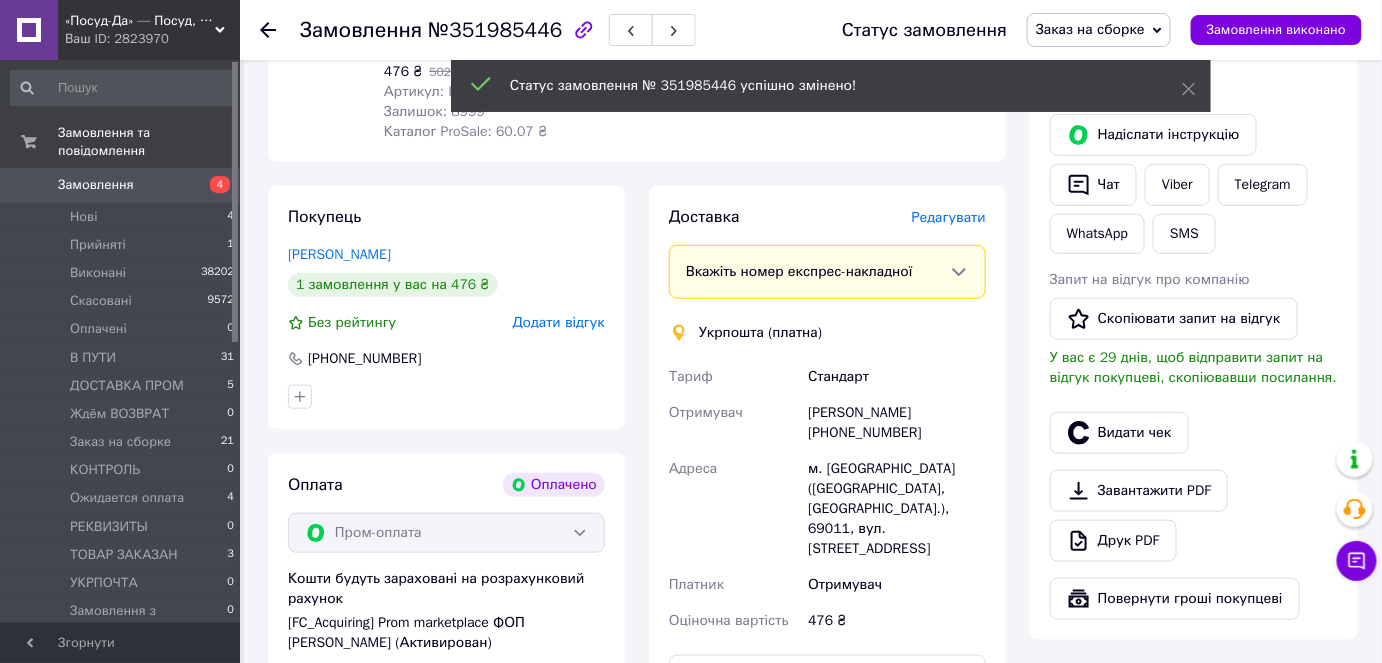 click on "Лариса Машинец +380661704548" at bounding box center [897, 423] 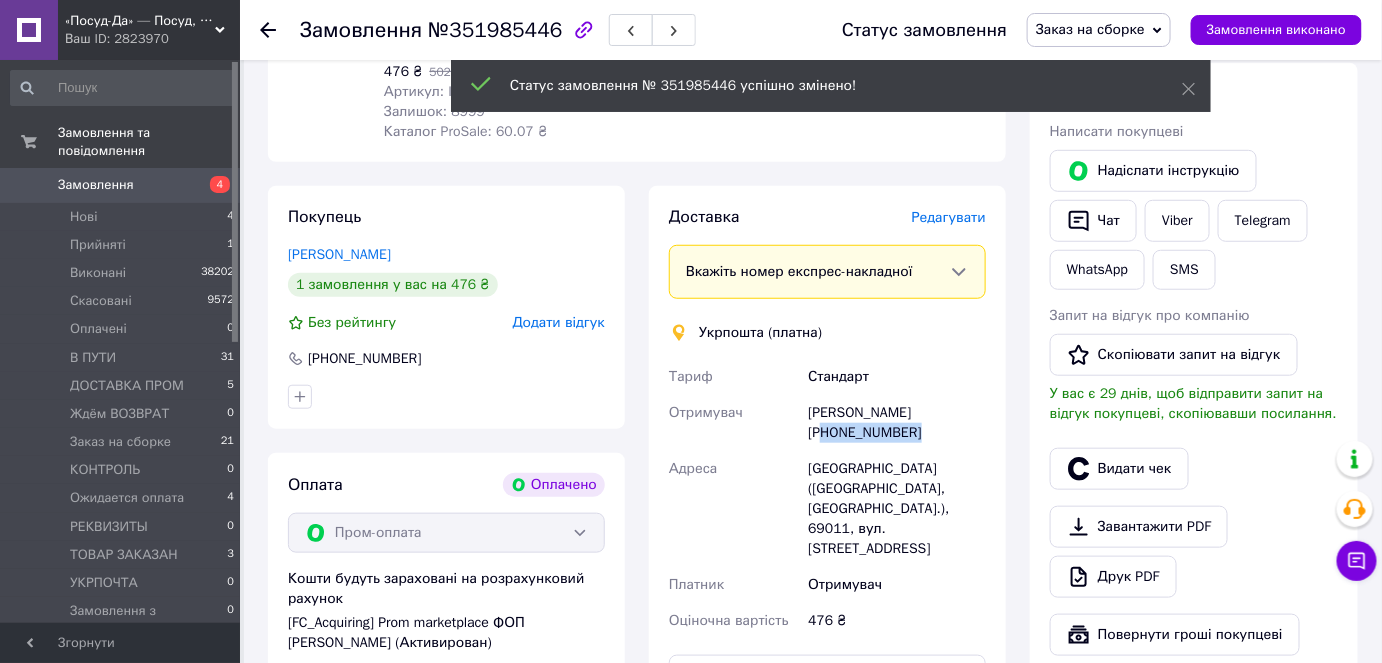 click on "Лариса Машинец +380661704548" at bounding box center (897, 423) 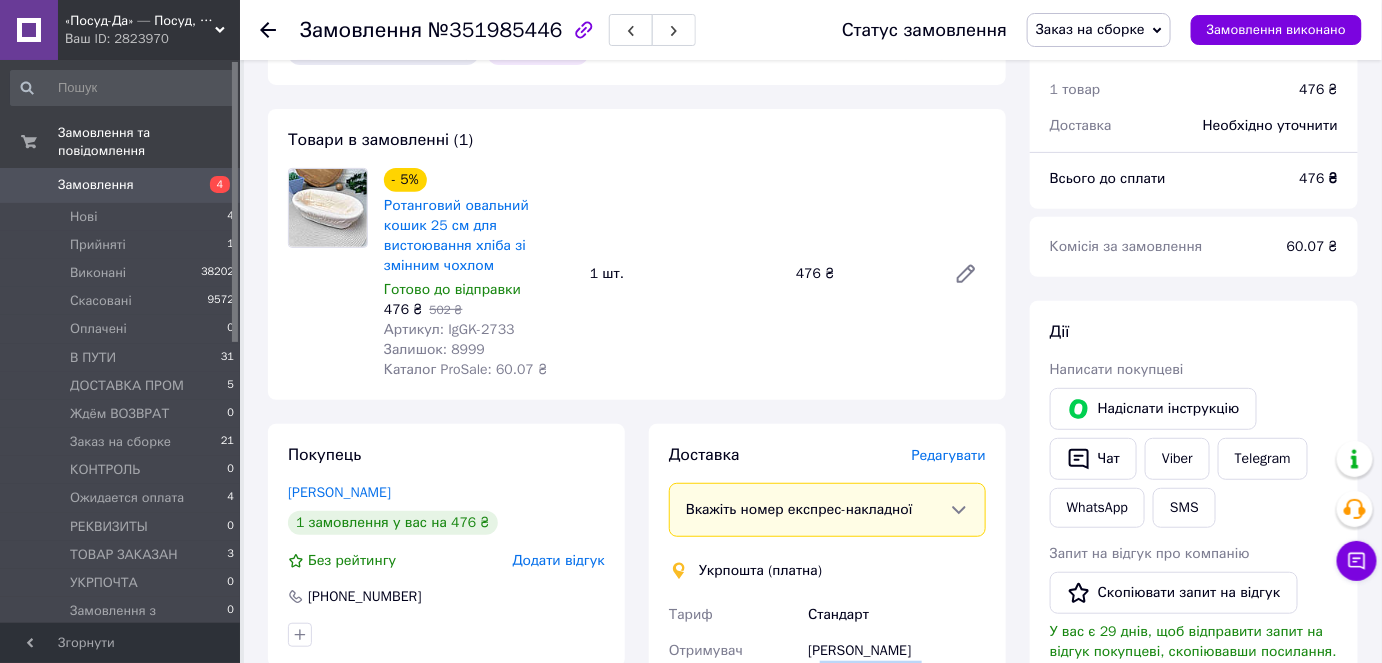 scroll, scrollTop: 272, scrollLeft: 0, axis: vertical 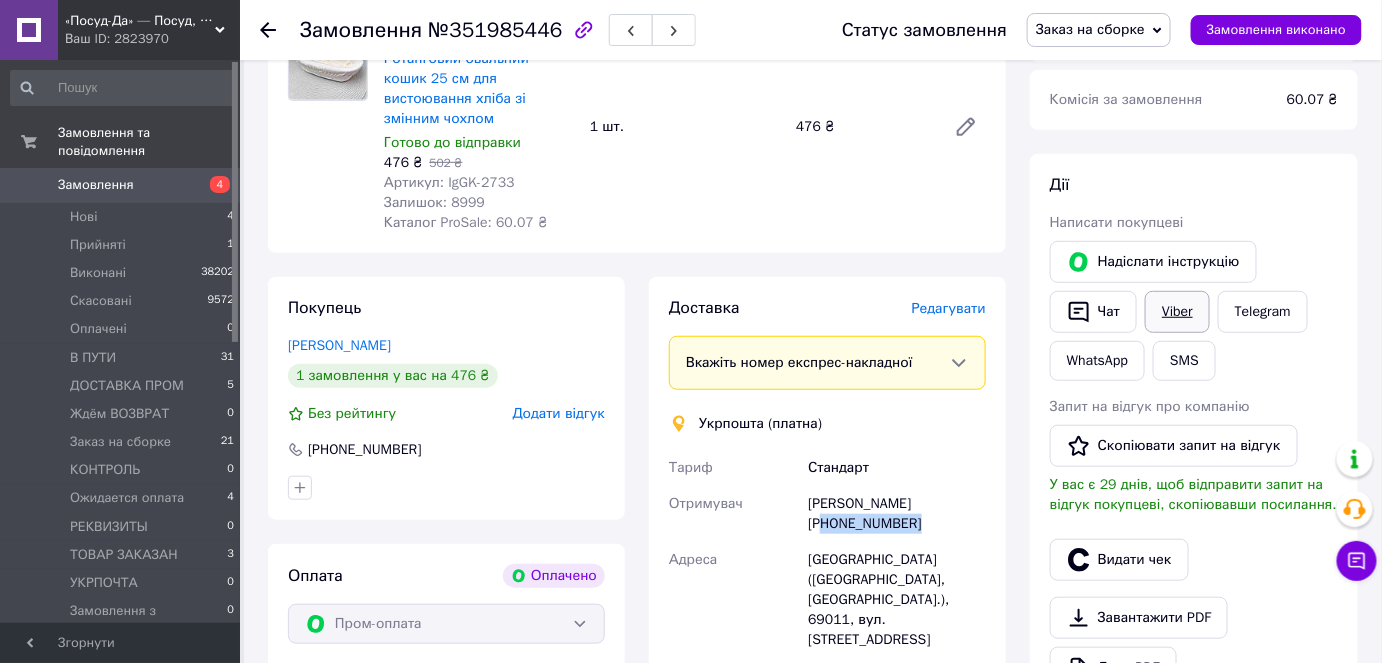 click on "Viber" at bounding box center (1177, 312) 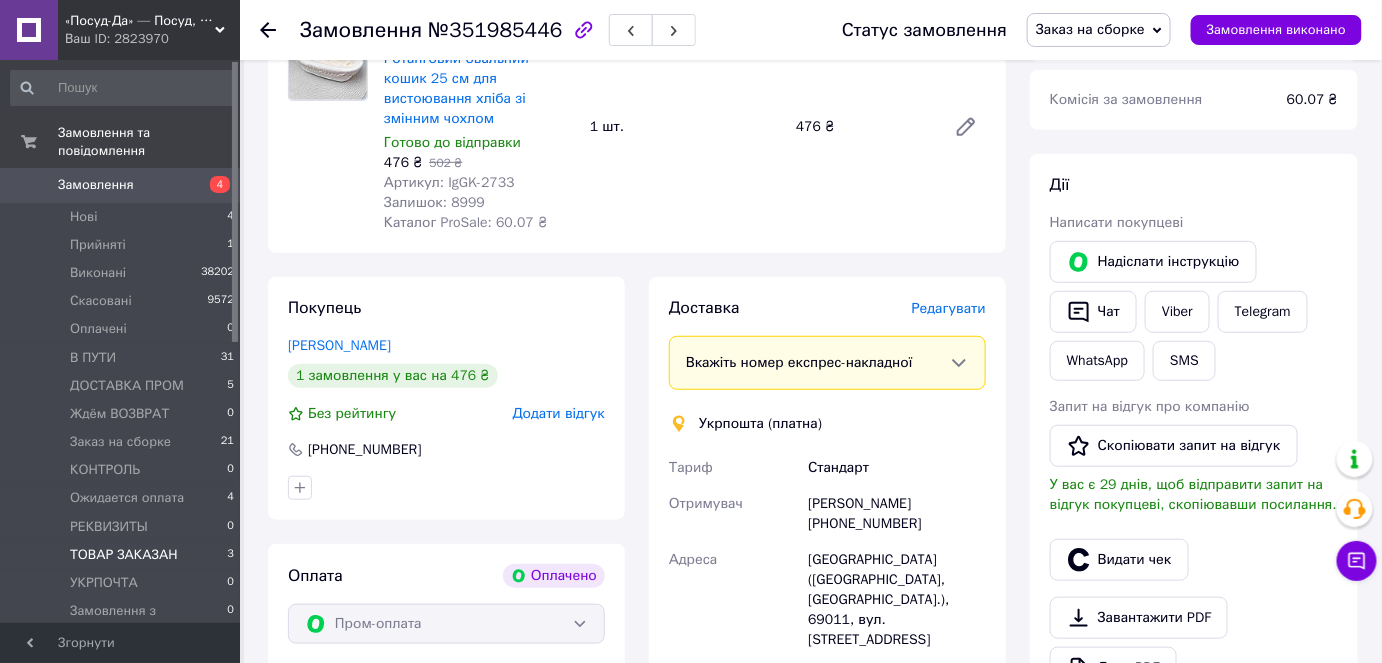 click on "ТОВАР ЗАКАЗАН" at bounding box center [124, 555] 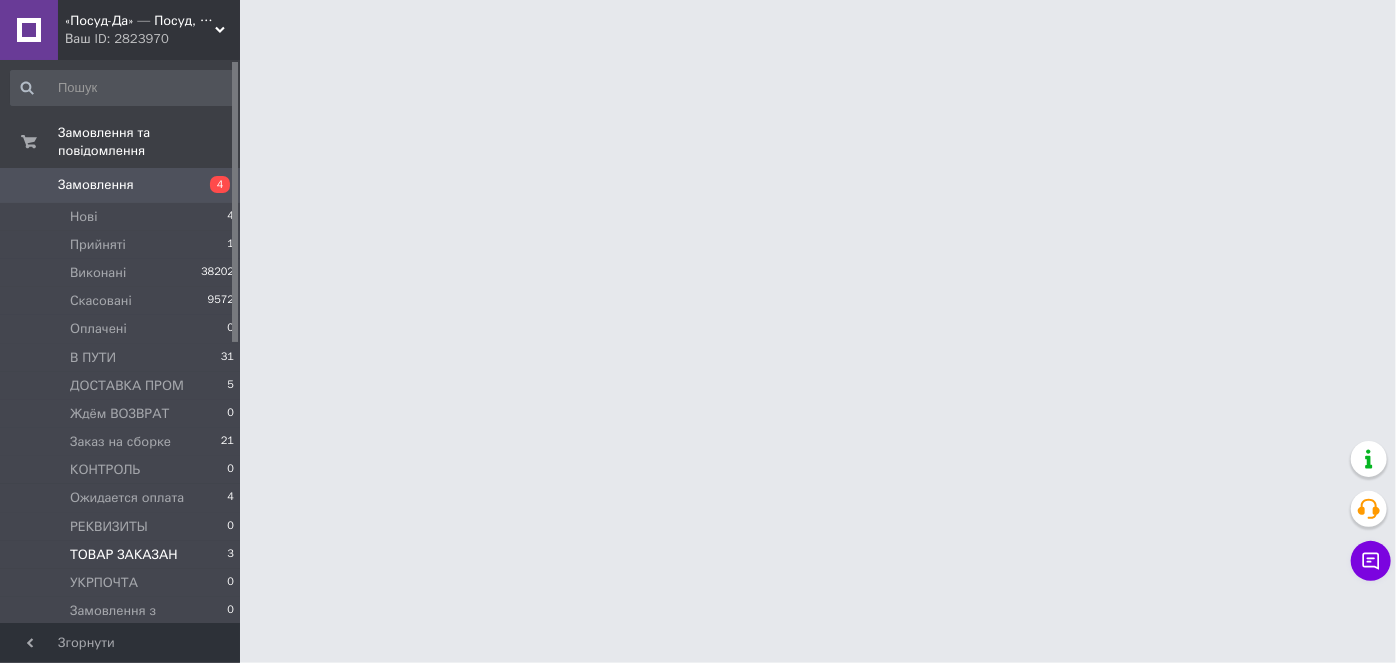 click on "ТОВАР ЗАКАЗАН 3" at bounding box center [123, 555] 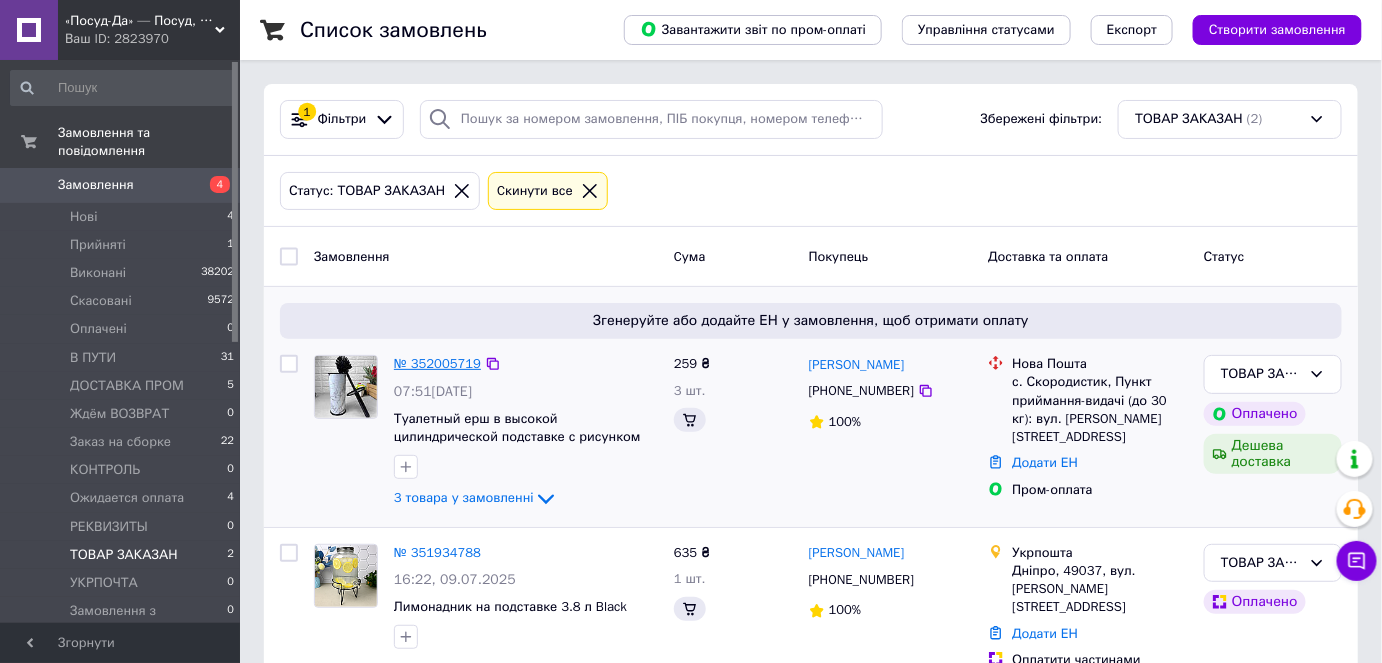 click on "№ 352005719" at bounding box center [437, 363] 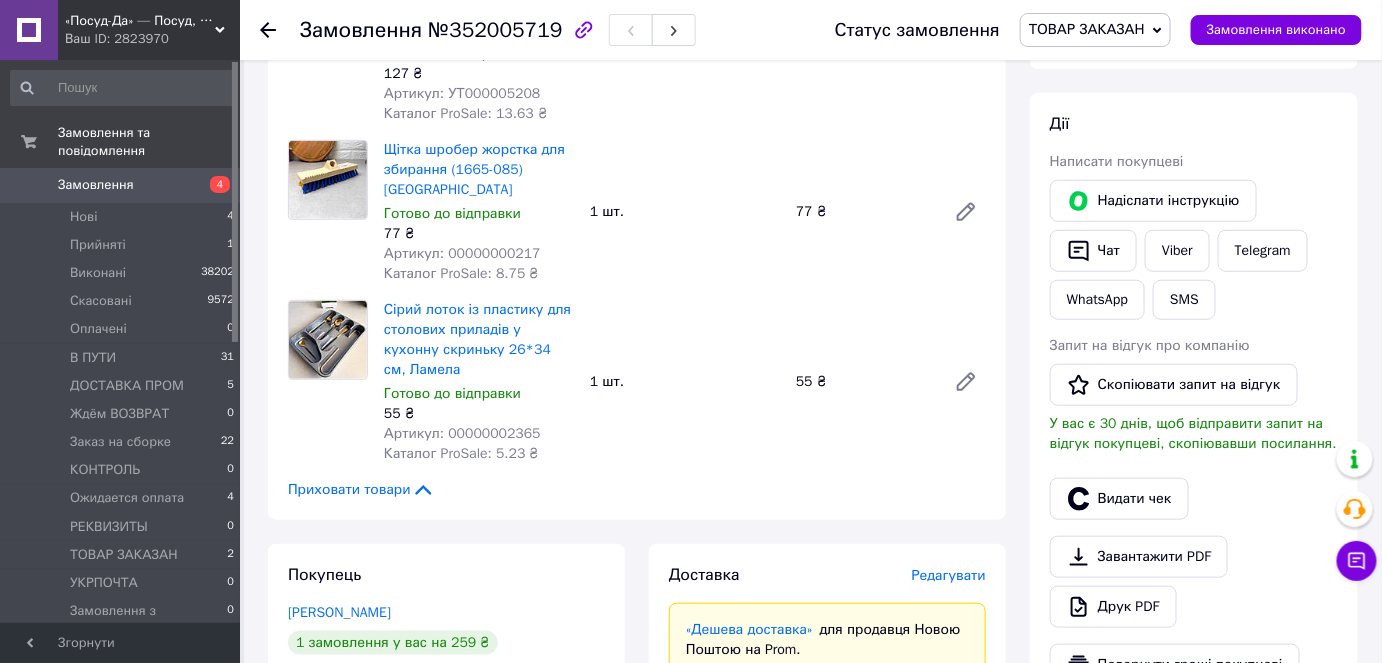 scroll, scrollTop: 363, scrollLeft: 0, axis: vertical 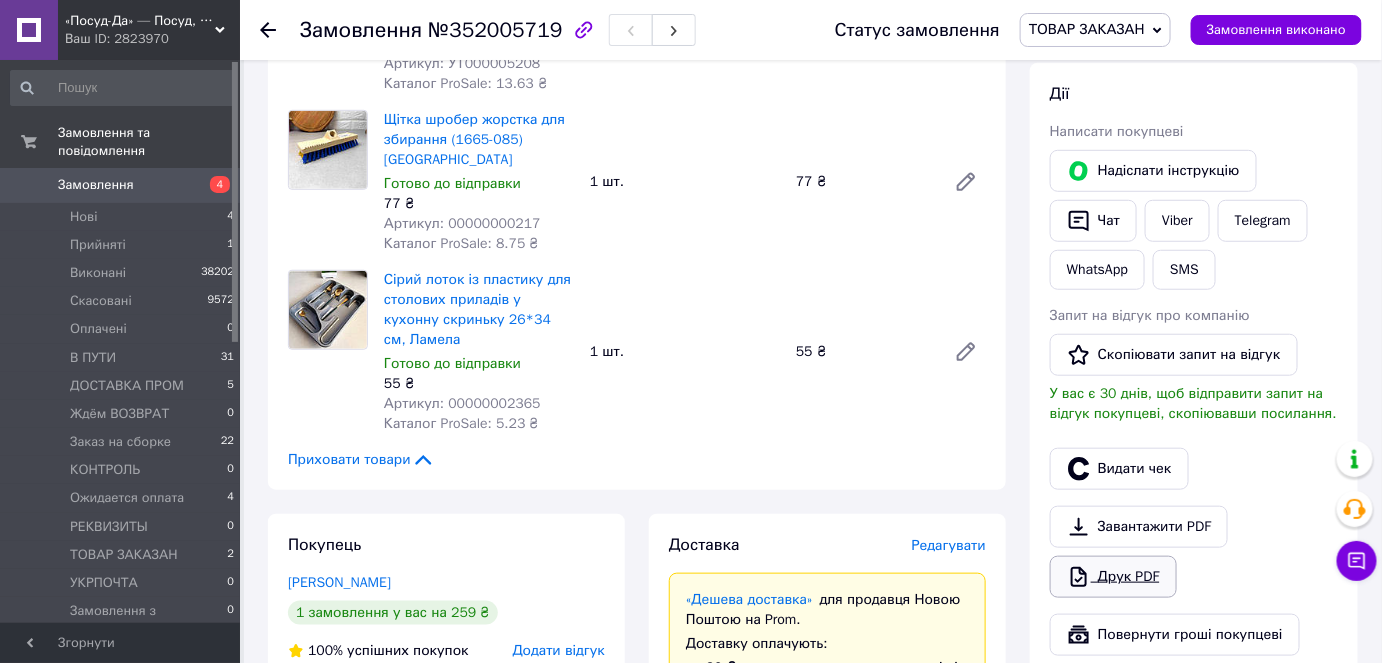 click on "Друк PDF" at bounding box center (1113, 577) 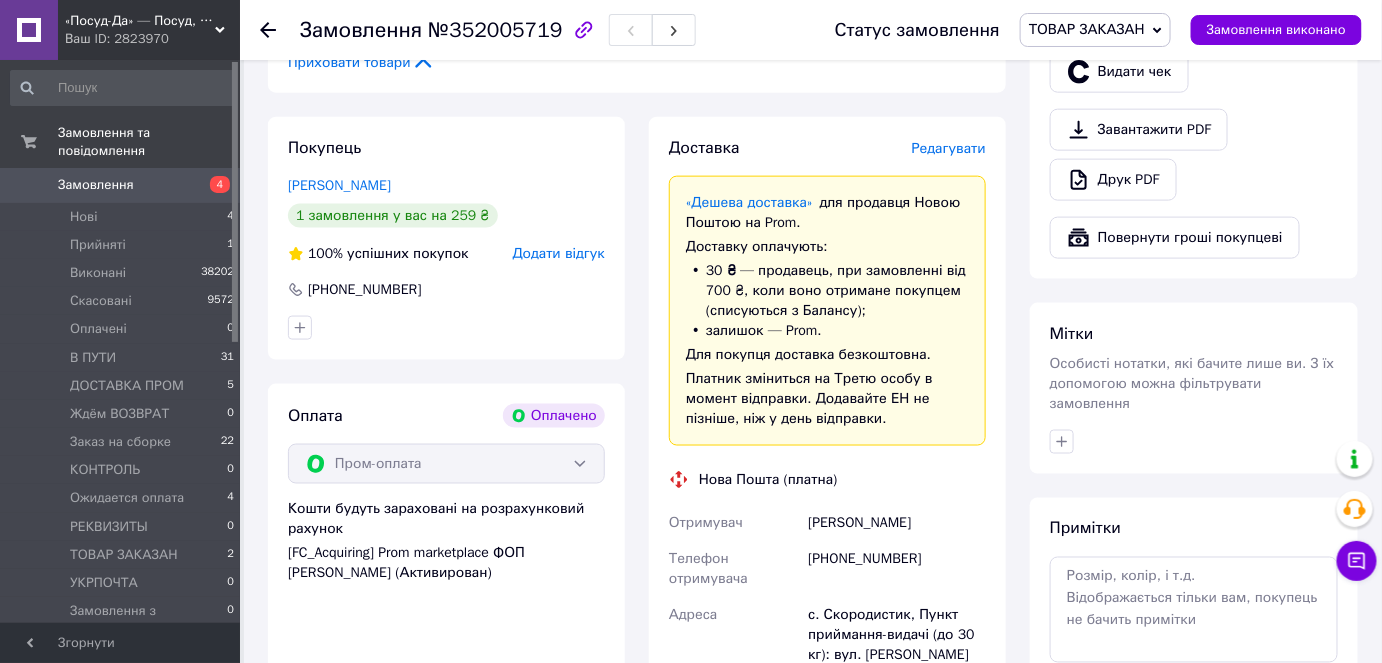 scroll, scrollTop: 909, scrollLeft: 0, axis: vertical 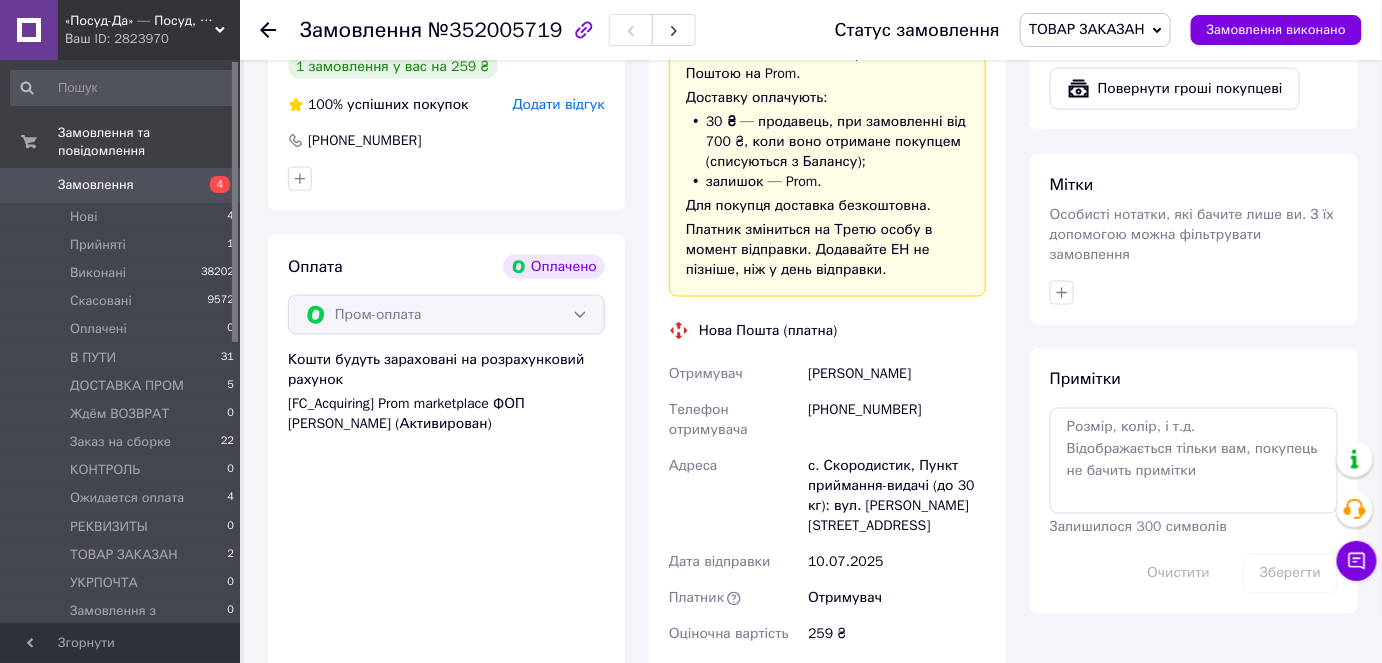 click on "[PHONE_NUMBER]" at bounding box center [897, 421] 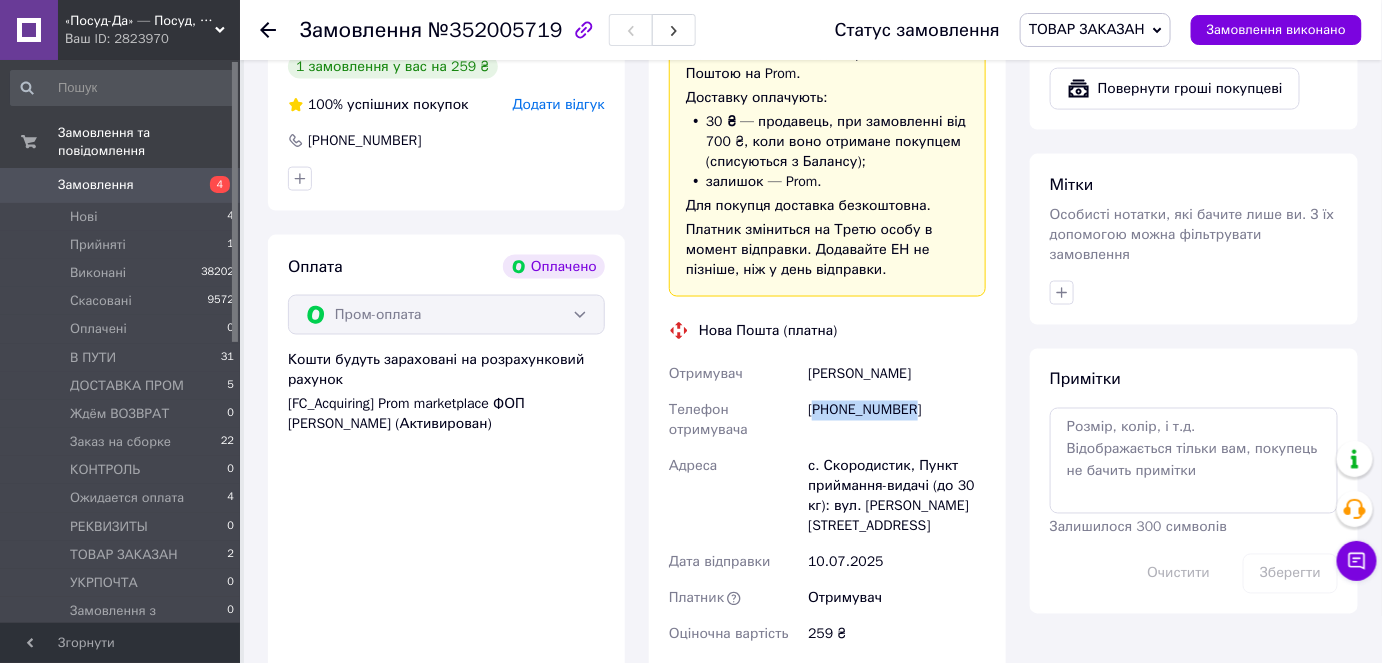 click on "[PHONE_NUMBER]" at bounding box center [897, 421] 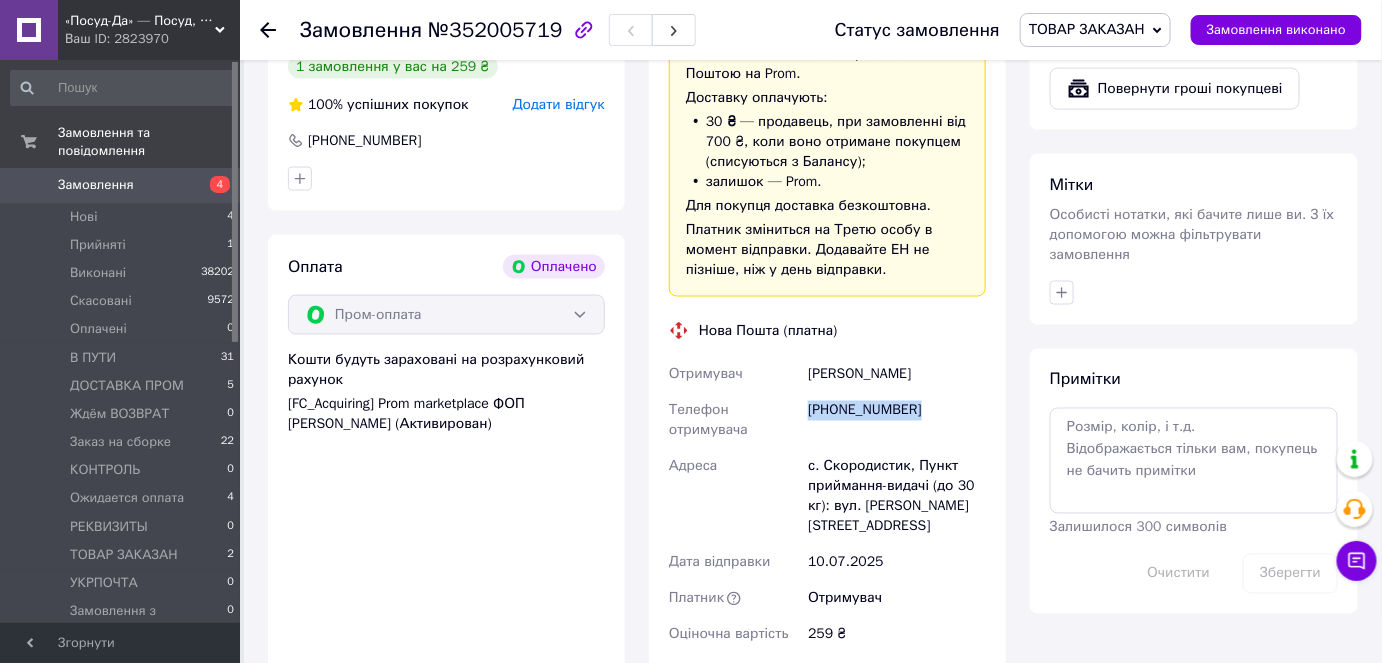 click on "[PHONE_NUMBER]" at bounding box center [897, 421] 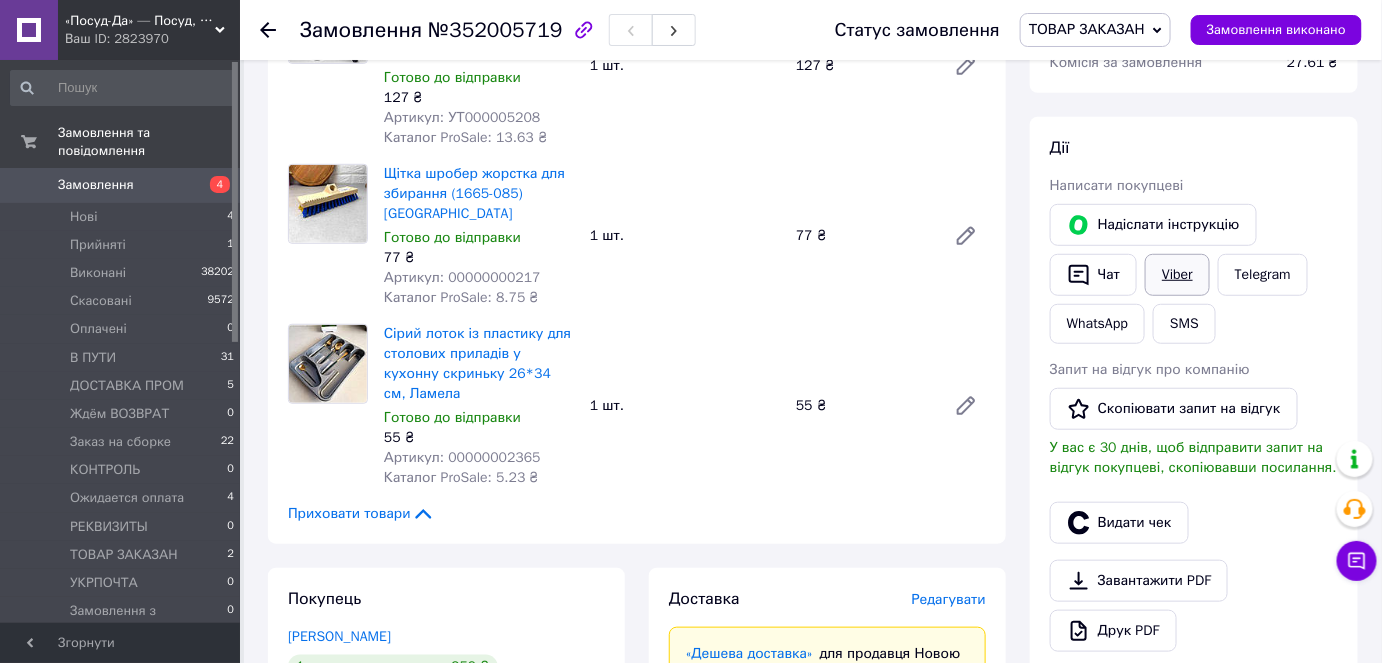 scroll, scrollTop: 272, scrollLeft: 0, axis: vertical 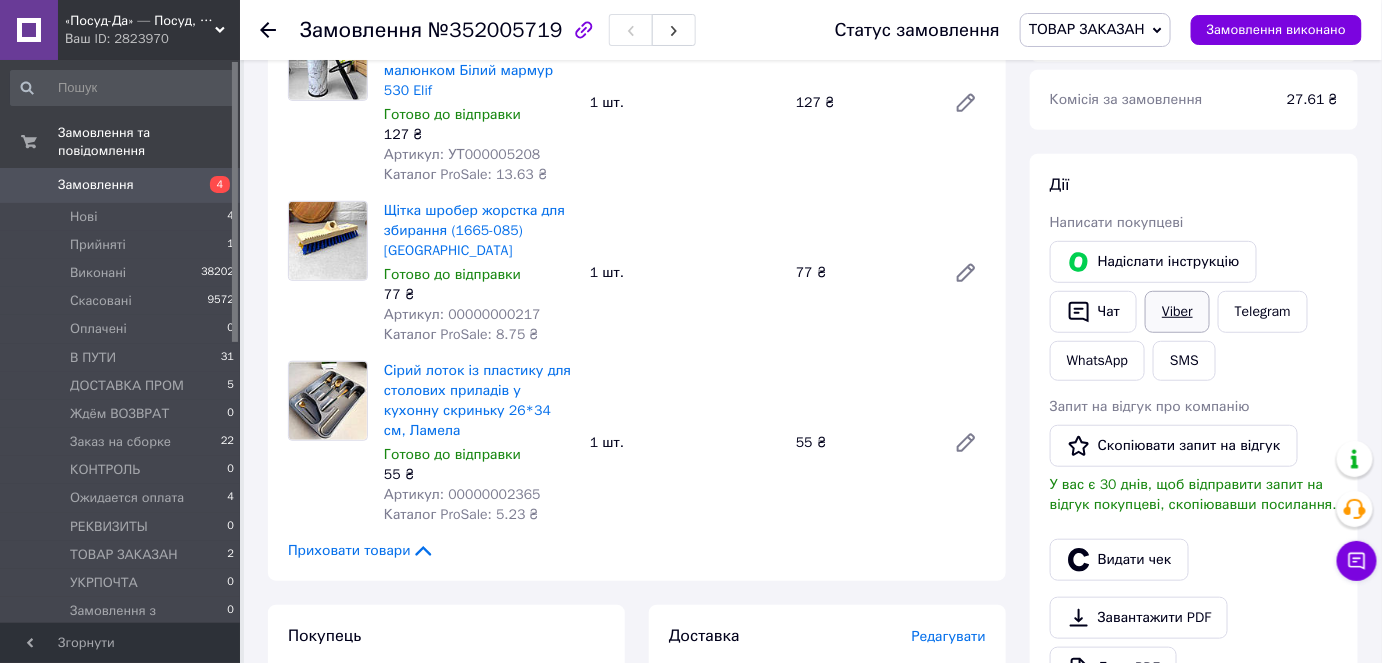 click on "Viber" at bounding box center (1177, 312) 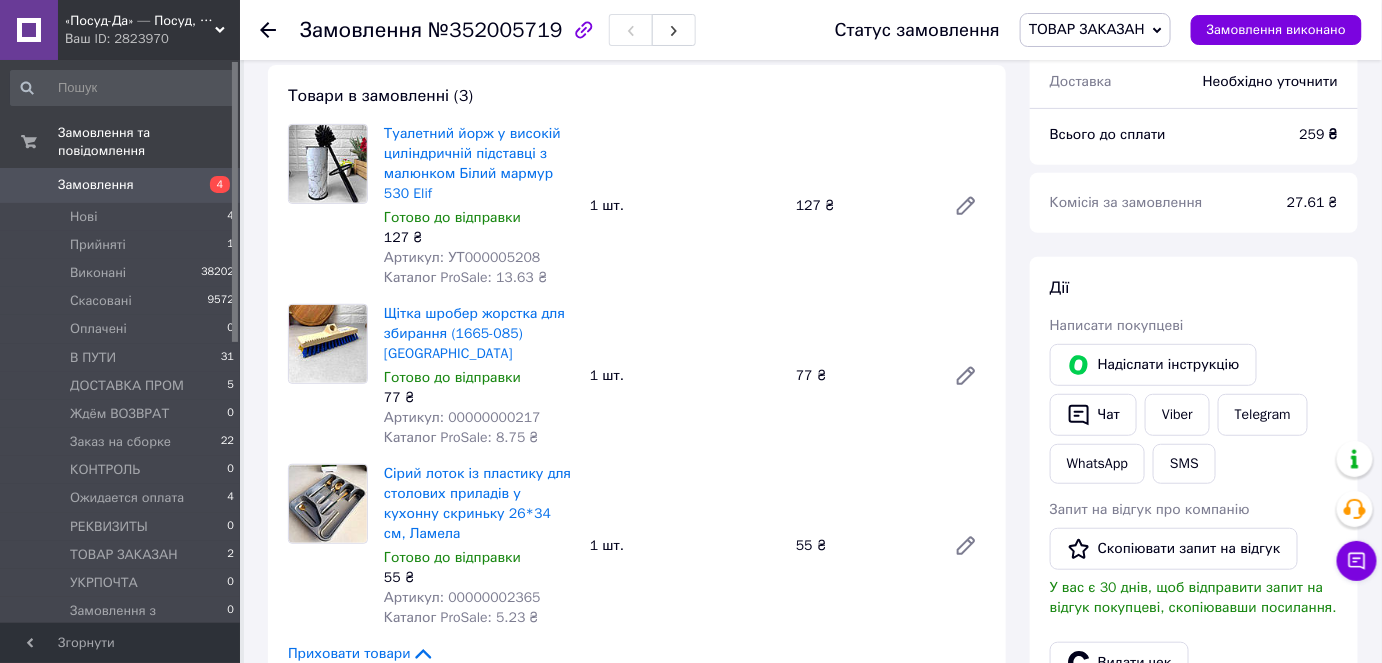 scroll, scrollTop: 90, scrollLeft: 0, axis: vertical 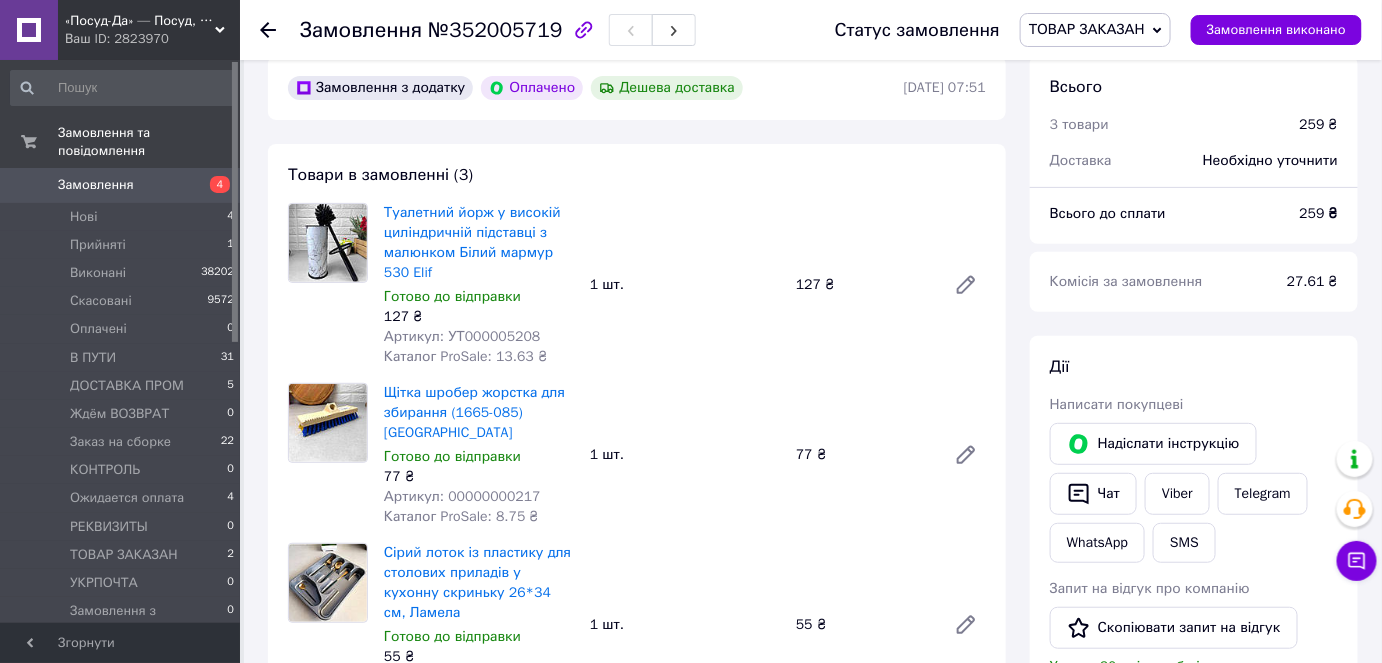 click on "ТОВАР ЗАКАЗАН" at bounding box center (1087, 29) 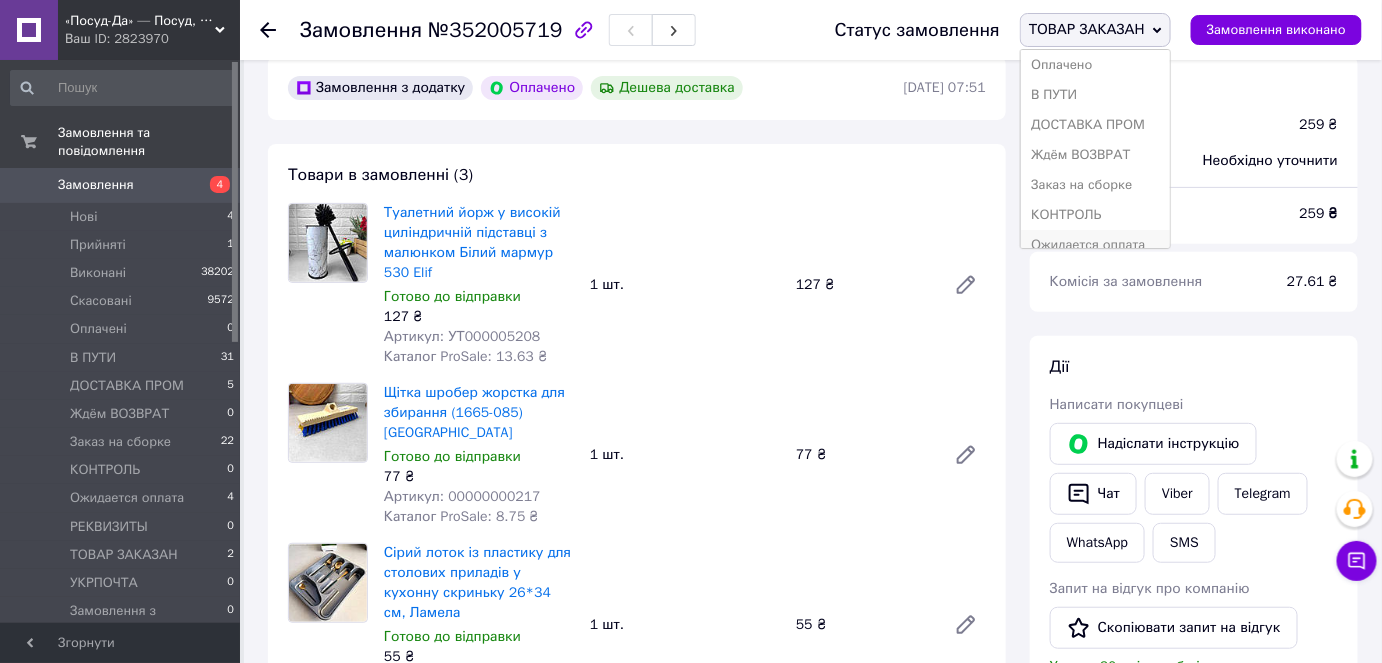 scroll, scrollTop: 171, scrollLeft: 0, axis: vertical 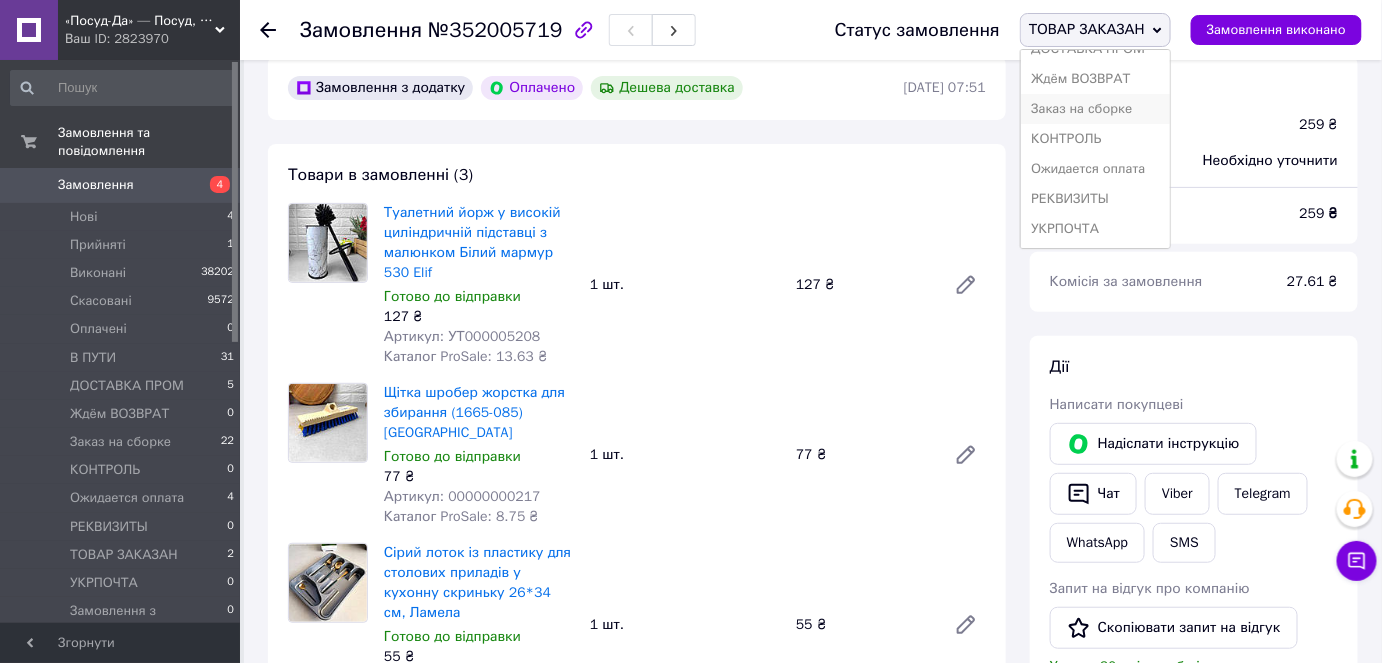 click on "Заказ на сборке" at bounding box center (1095, 109) 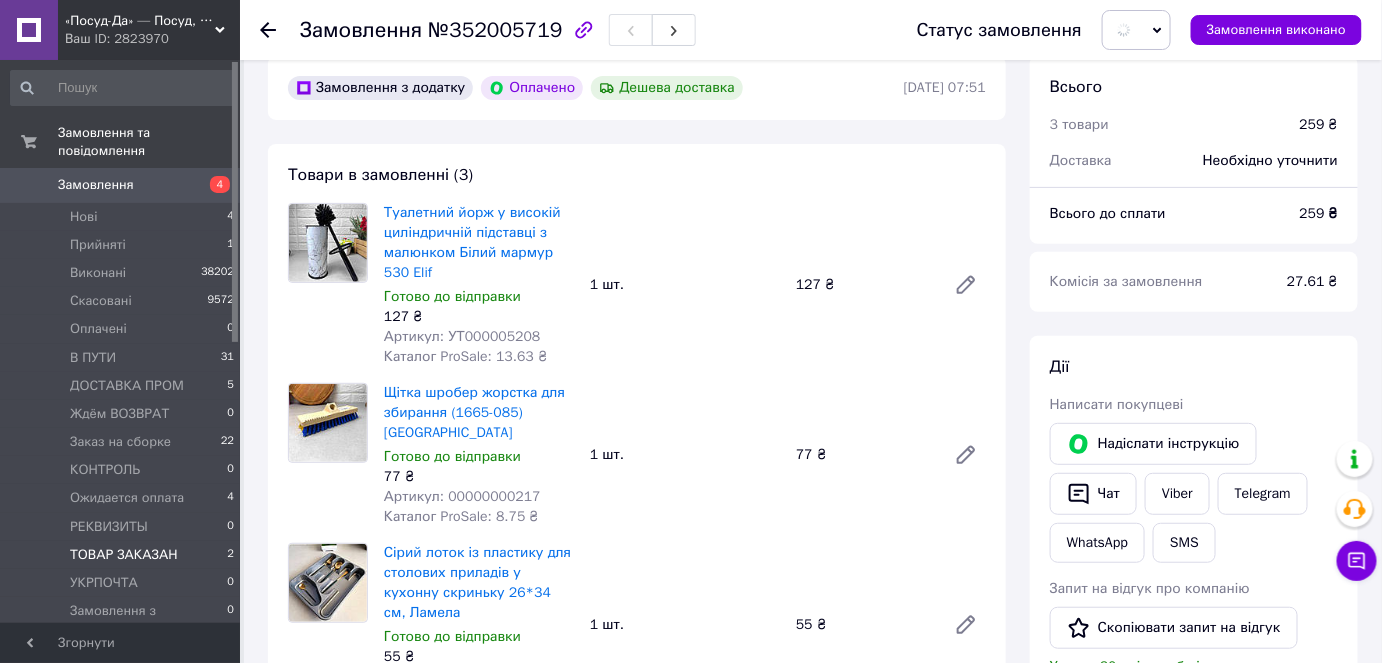 click on "ТОВАР ЗАКАЗАН" at bounding box center [124, 555] 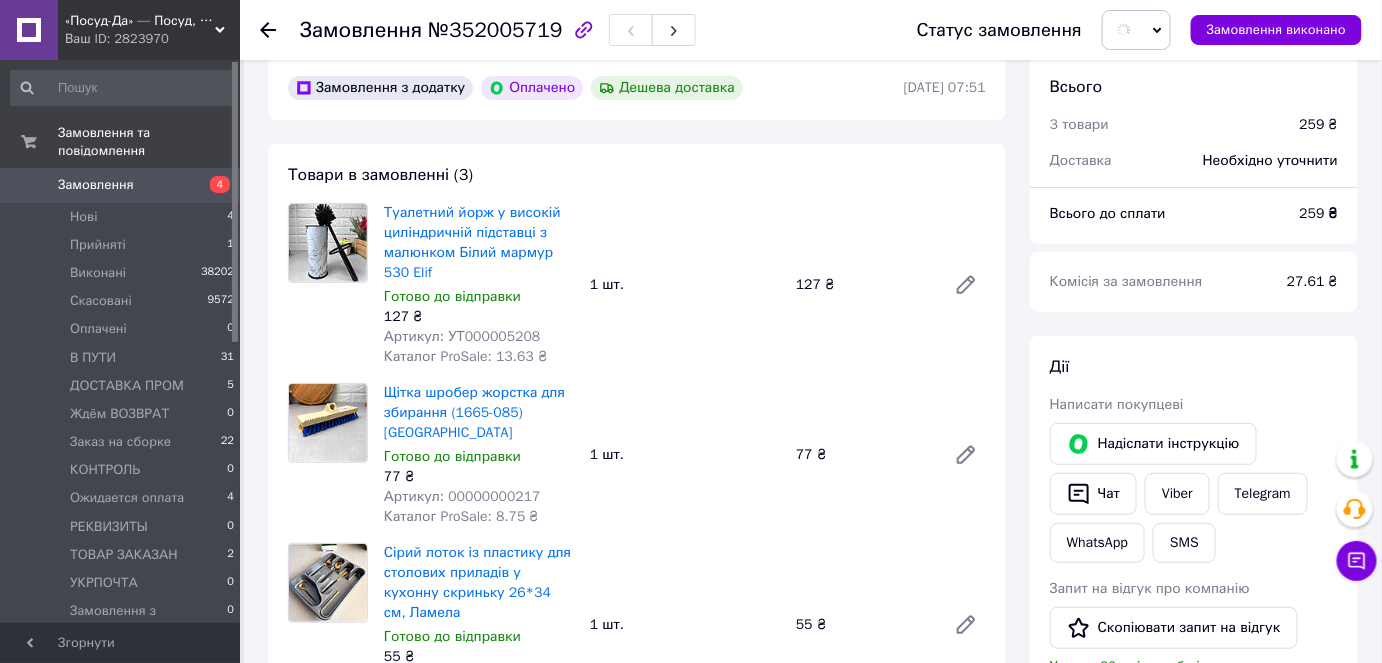 scroll, scrollTop: 0, scrollLeft: 0, axis: both 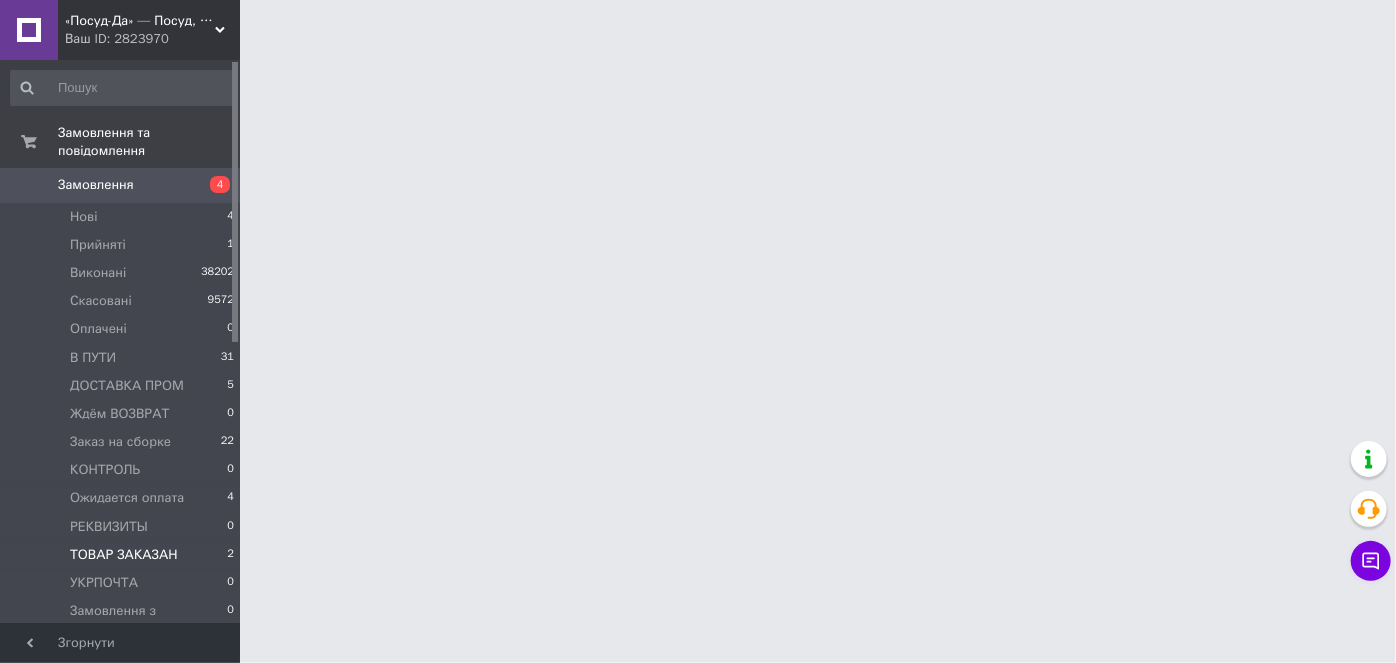 click on "ТОВАР ЗАКАЗАН" at bounding box center [124, 555] 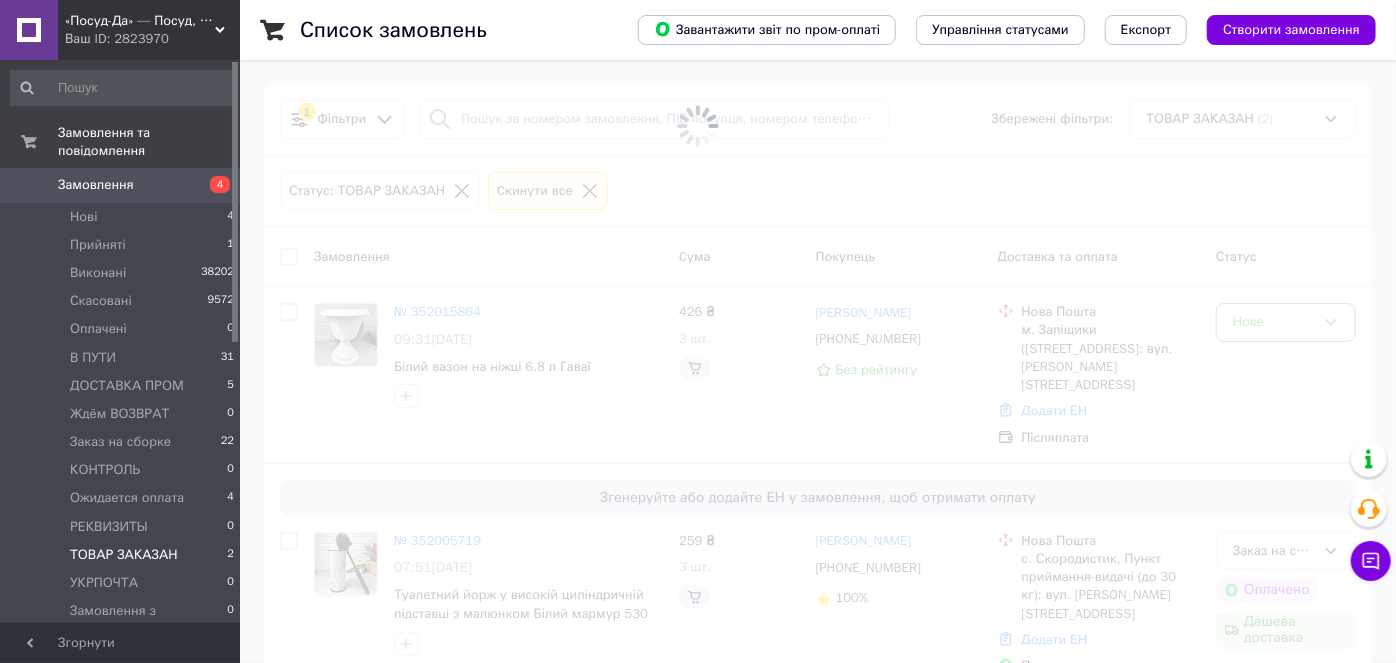 click on "ТОВАР ЗАКАЗАН" at bounding box center (124, 555) 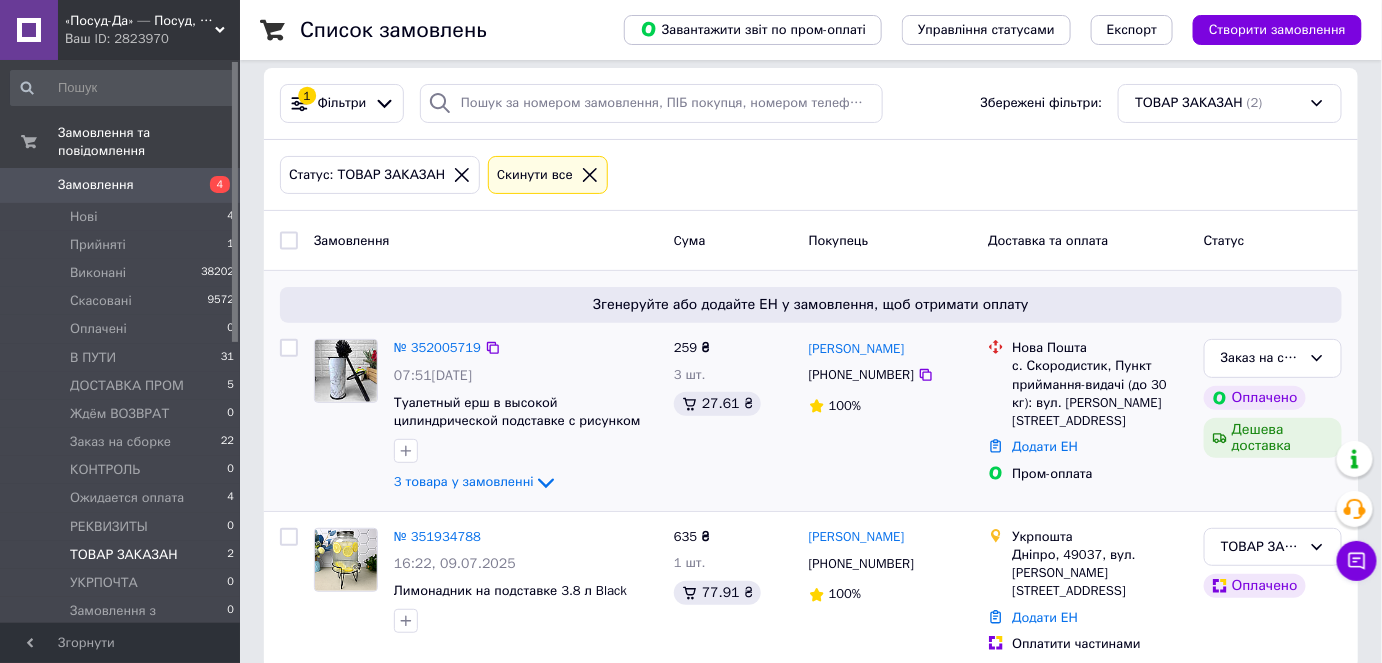 scroll, scrollTop: 26, scrollLeft: 0, axis: vertical 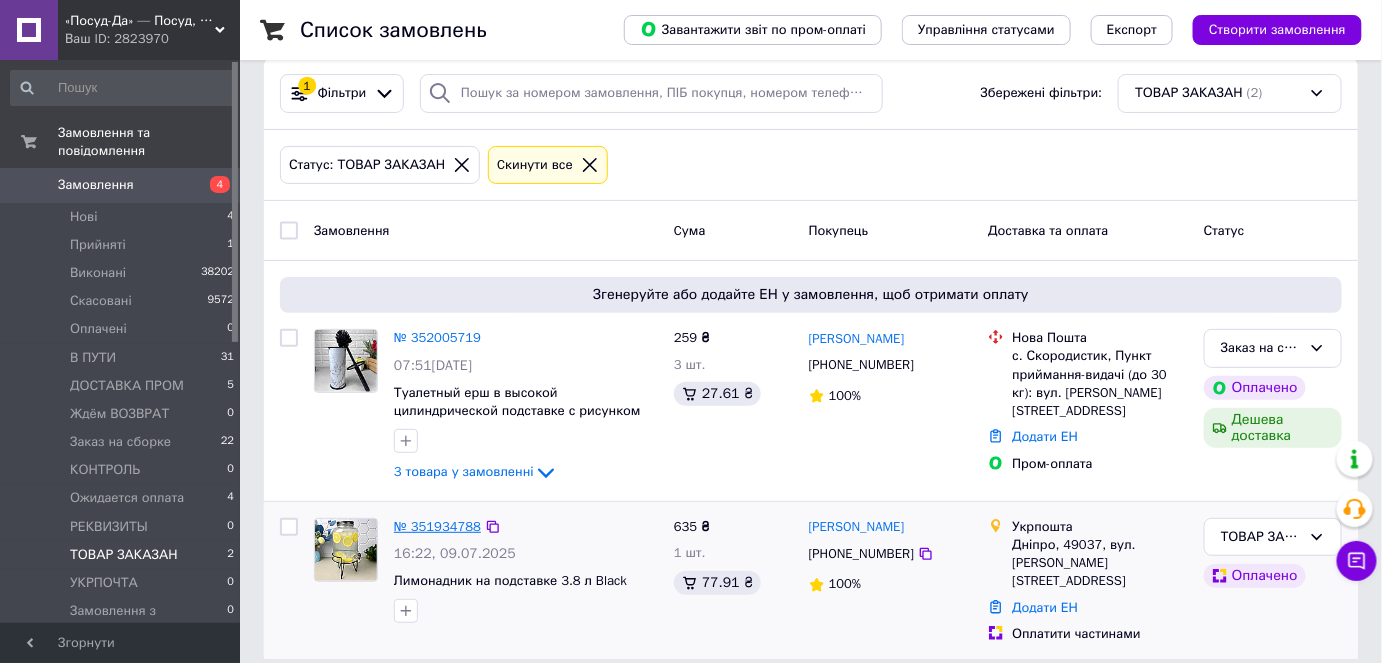 click on "№ 351934788" at bounding box center (437, 526) 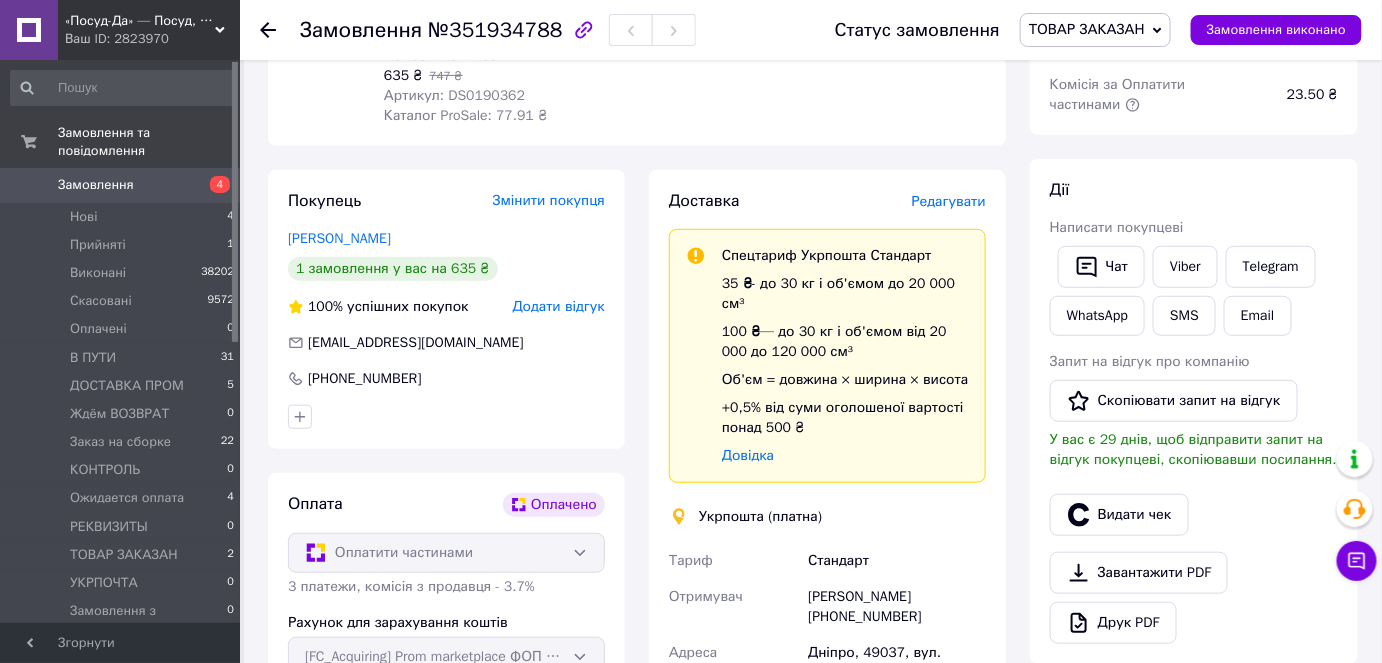 scroll, scrollTop: 571, scrollLeft: 0, axis: vertical 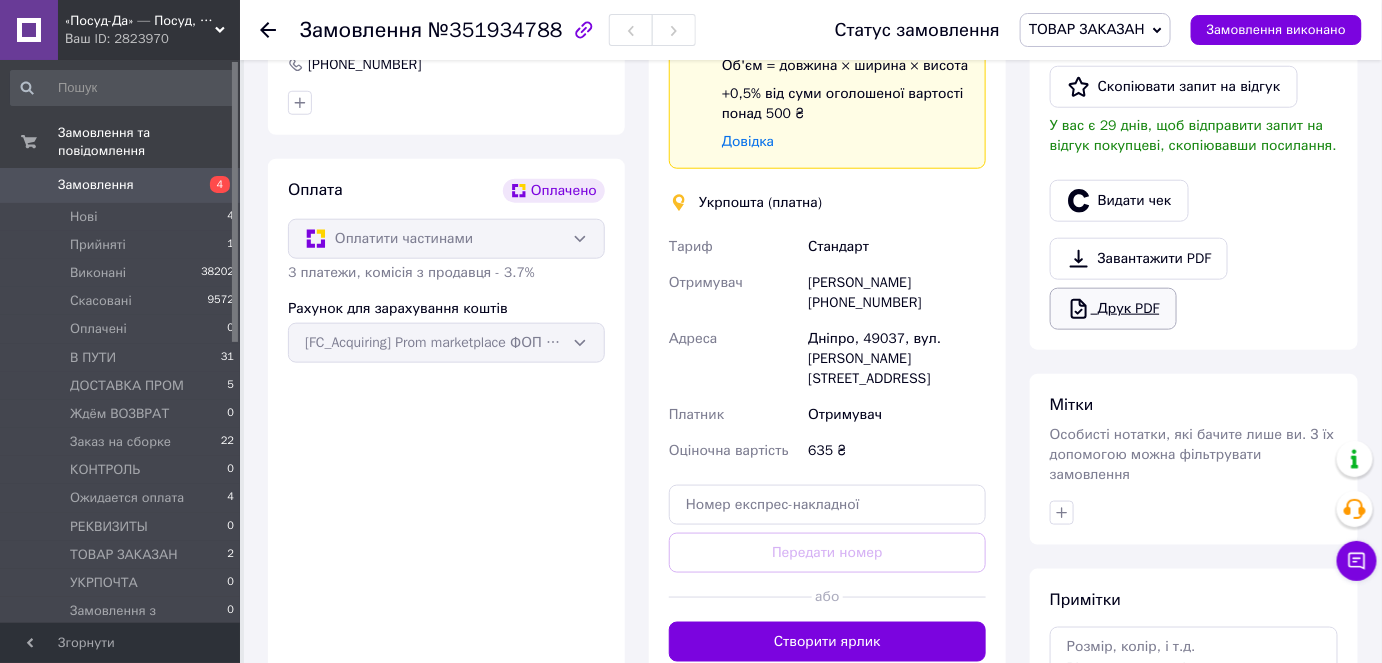 click on "Друк PDF" at bounding box center [1113, 309] 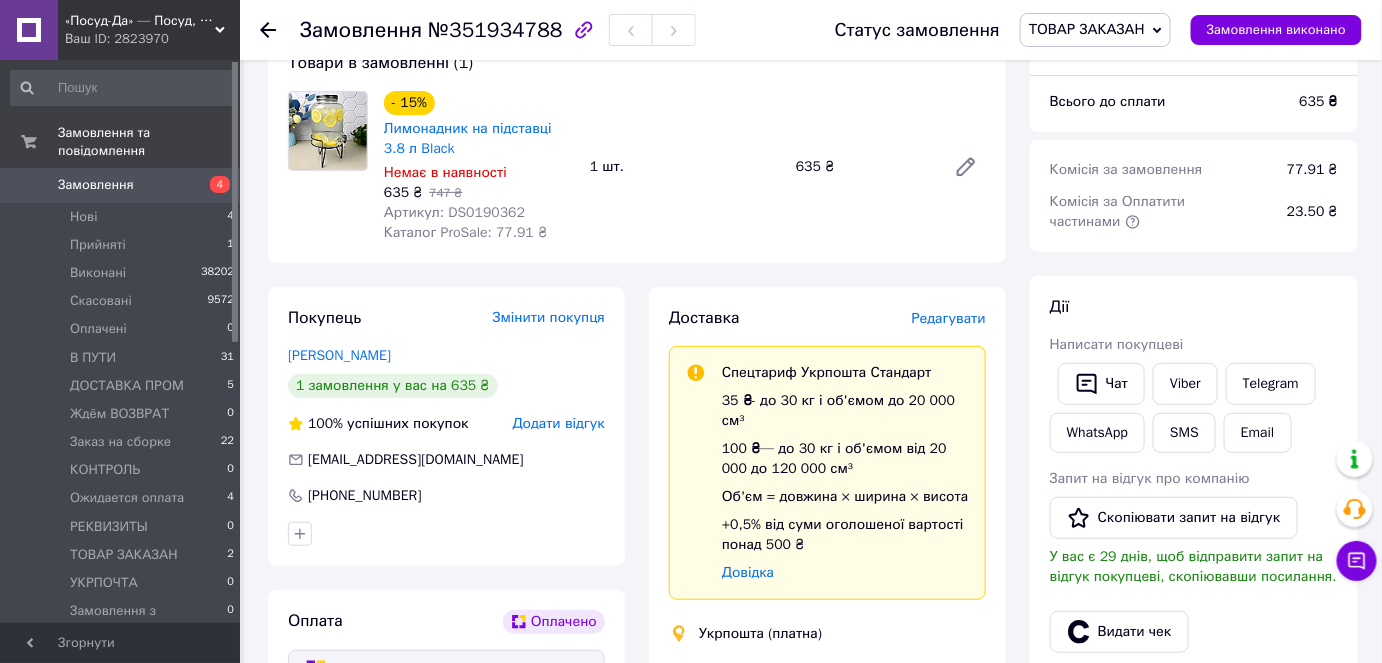 scroll, scrollTop: 130, scrollLeft: 0, axis: vertical 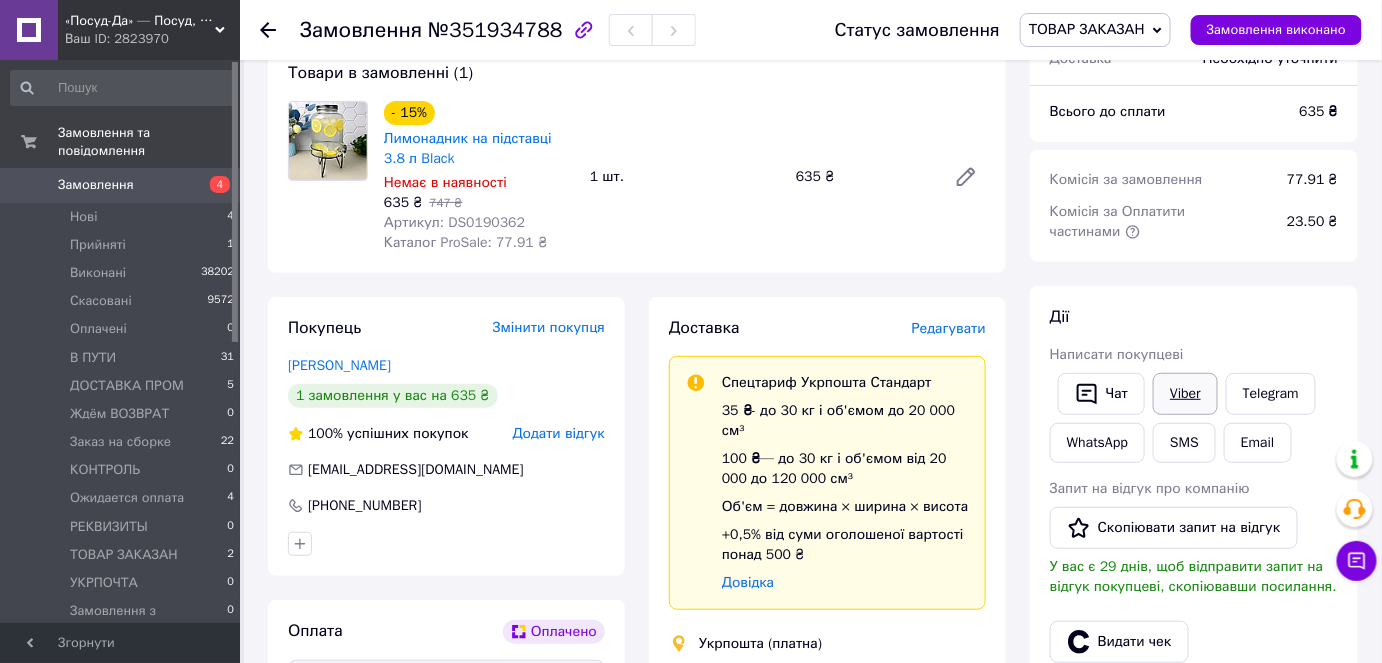 click on "Viber" at bounding box center (1185, 394) 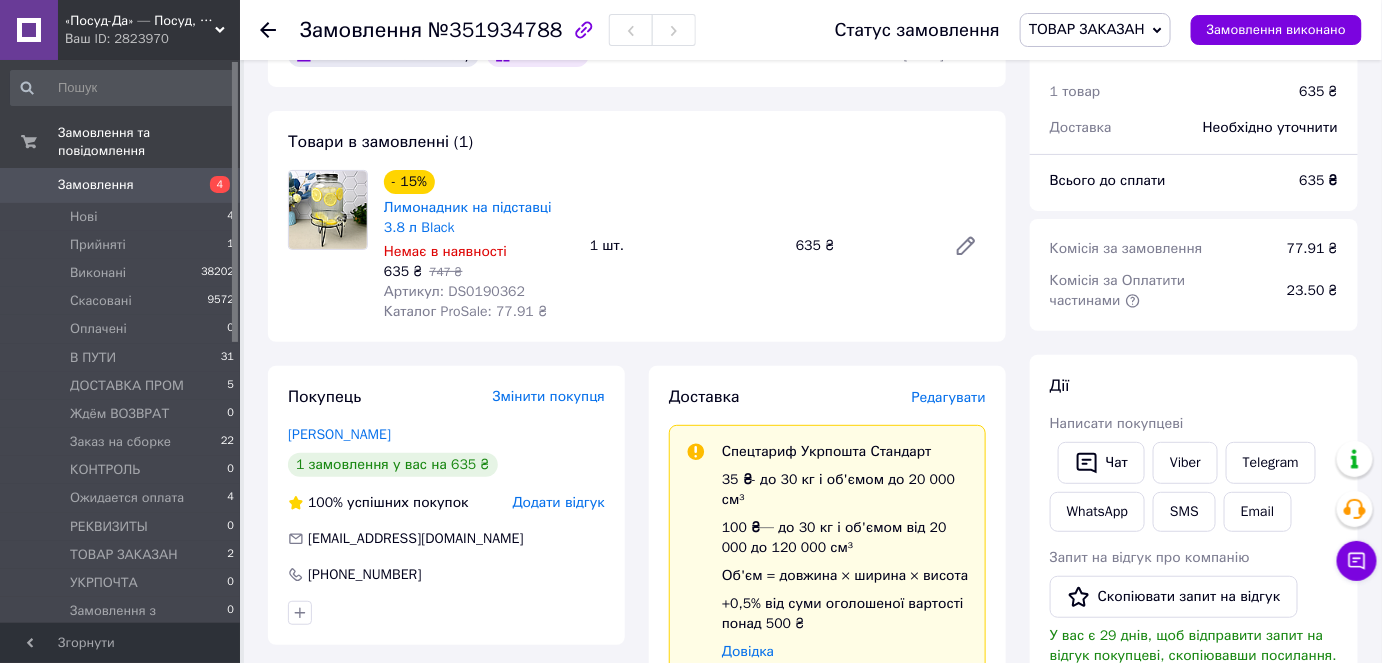 scroll, scrollTop: 0, scrollLeft: 0, axis: both 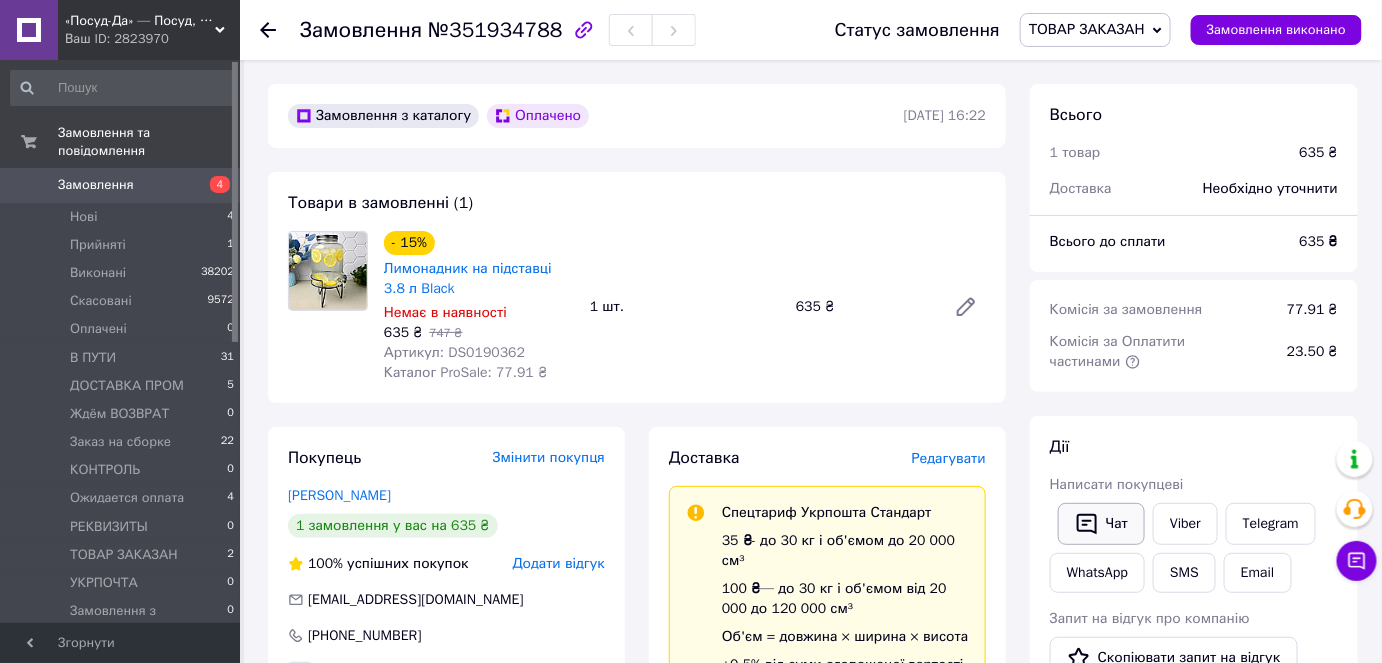 click 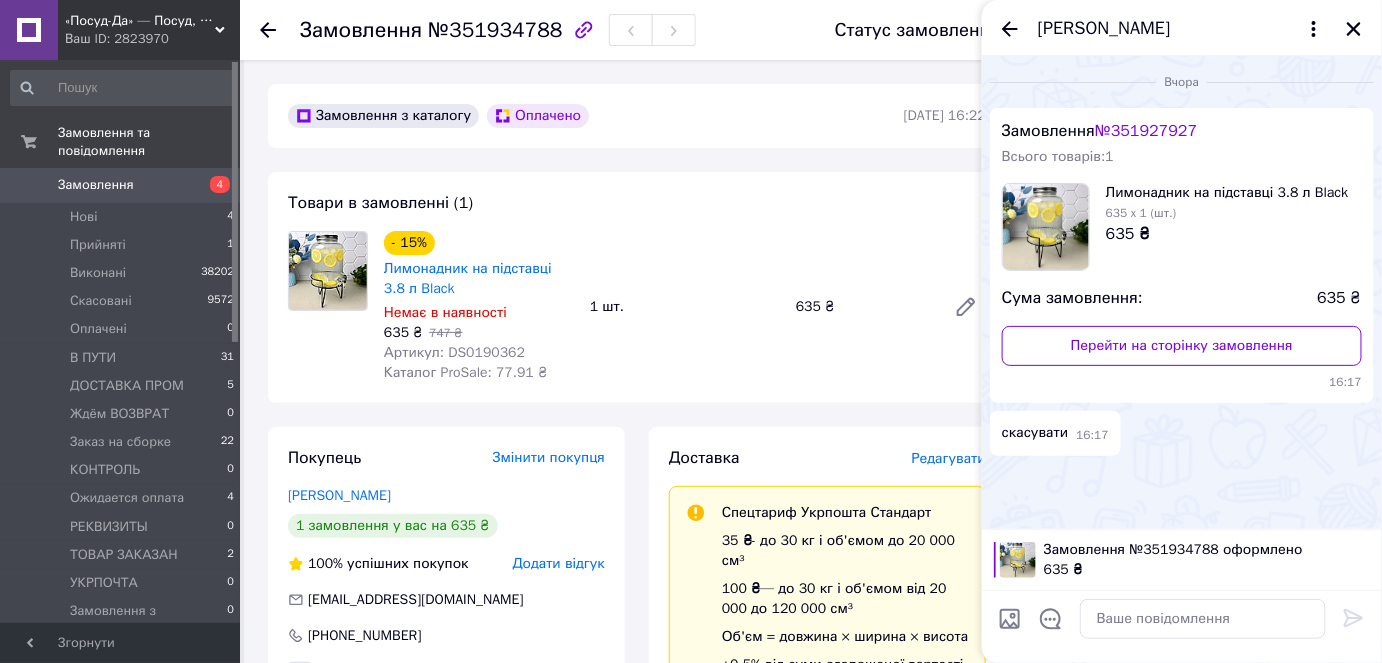 click at bounding box center (1051, 622) 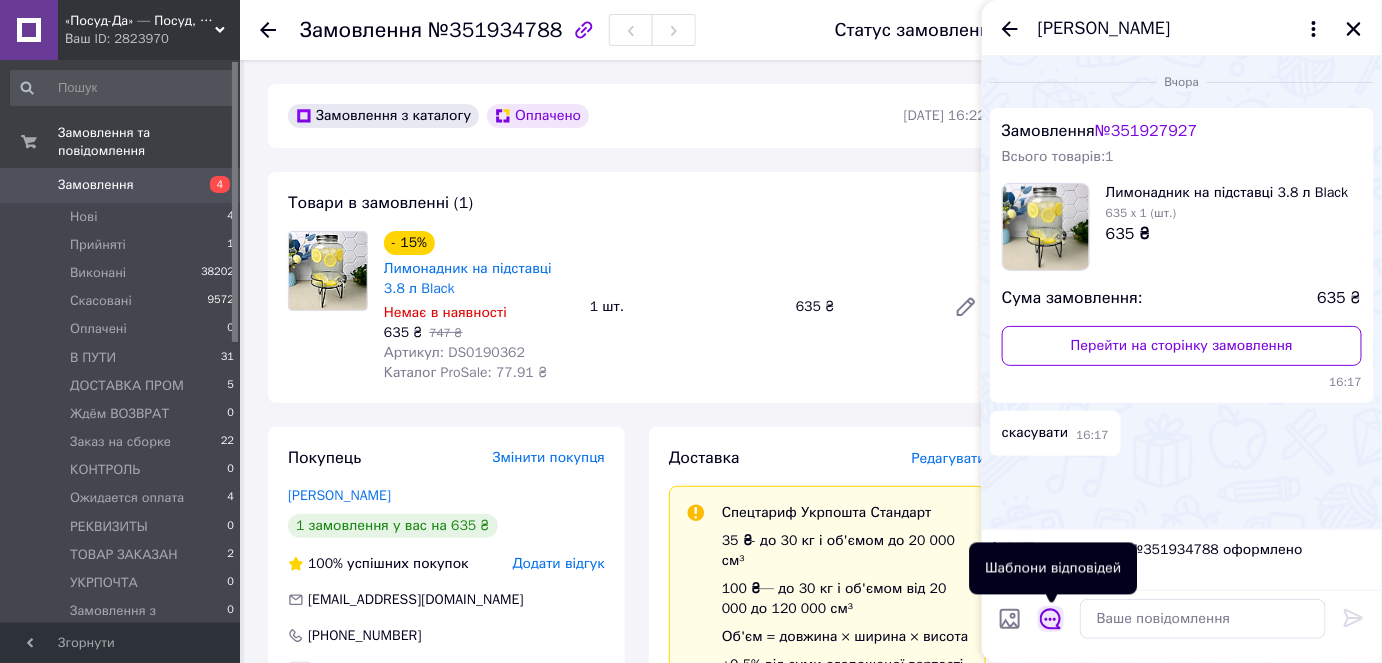 click 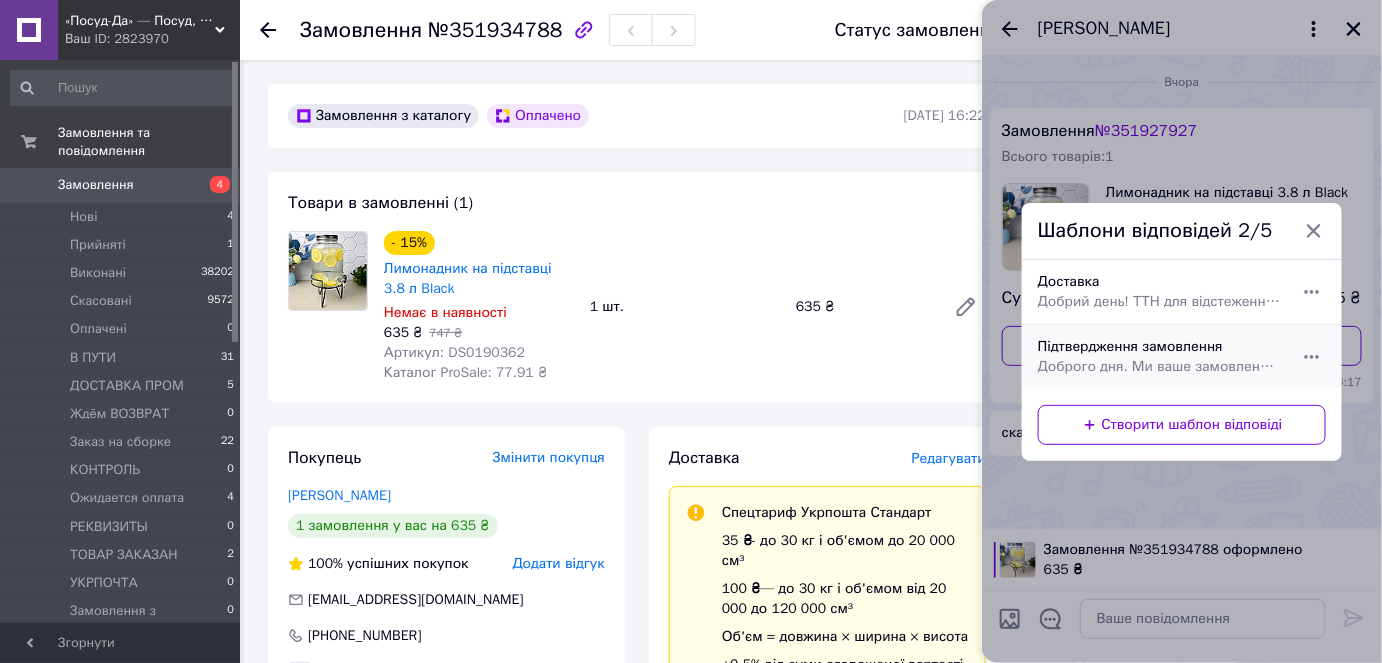 click on "Доброго дня. Ми ваше замовлення отримали.
Відправка буде здійснена протягом двох робочих днів.
Обовязково перевіряйте відповідність товару, зовнішній вигляд, цілісність і комплектацію у відділенні перевізника!
В РАЗІ ПОШКОДЖЕННЯ ТОВАРУ ПРИ ТРАНСПОРТУВАННІ. ВІДМОВТЕСЬ ВІД ЗАМОВЛЕННЯ
ПРЕТЕНЗІЇ З ДОМУ НЕ ПРИЙМАЄМО(!)
Дякуємо!" at bounding box center (1160, 367) 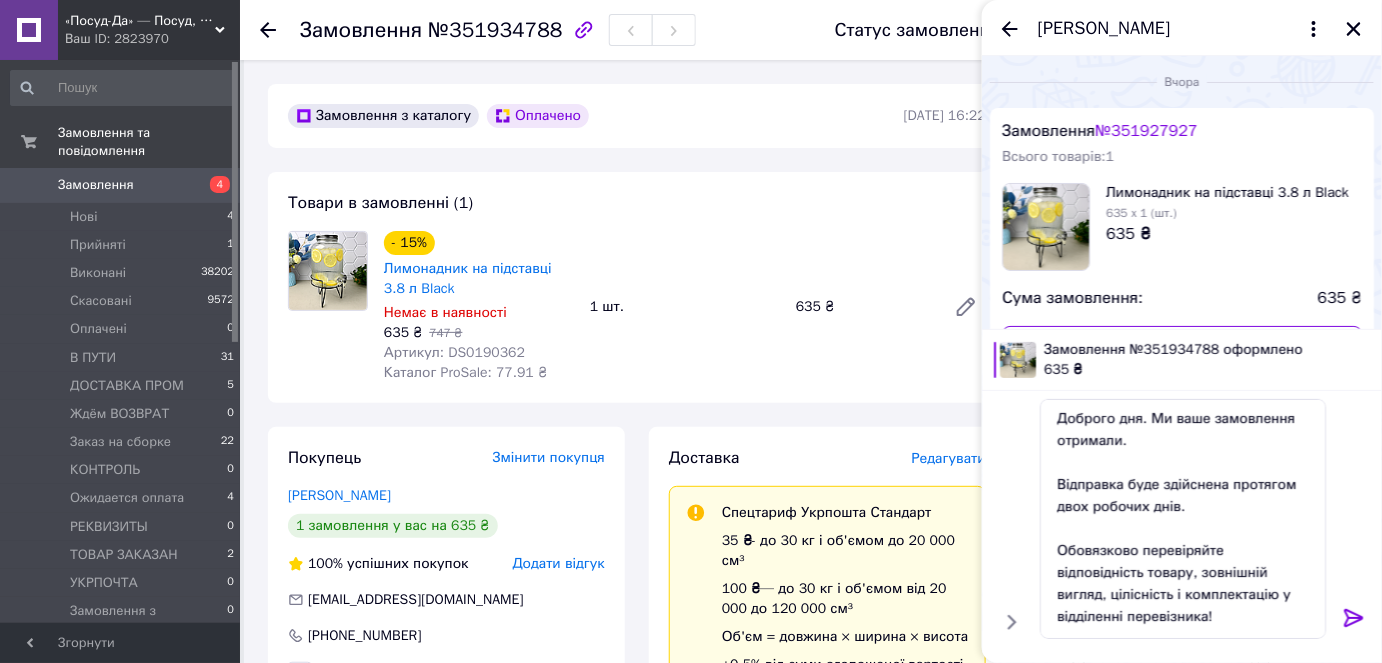 click 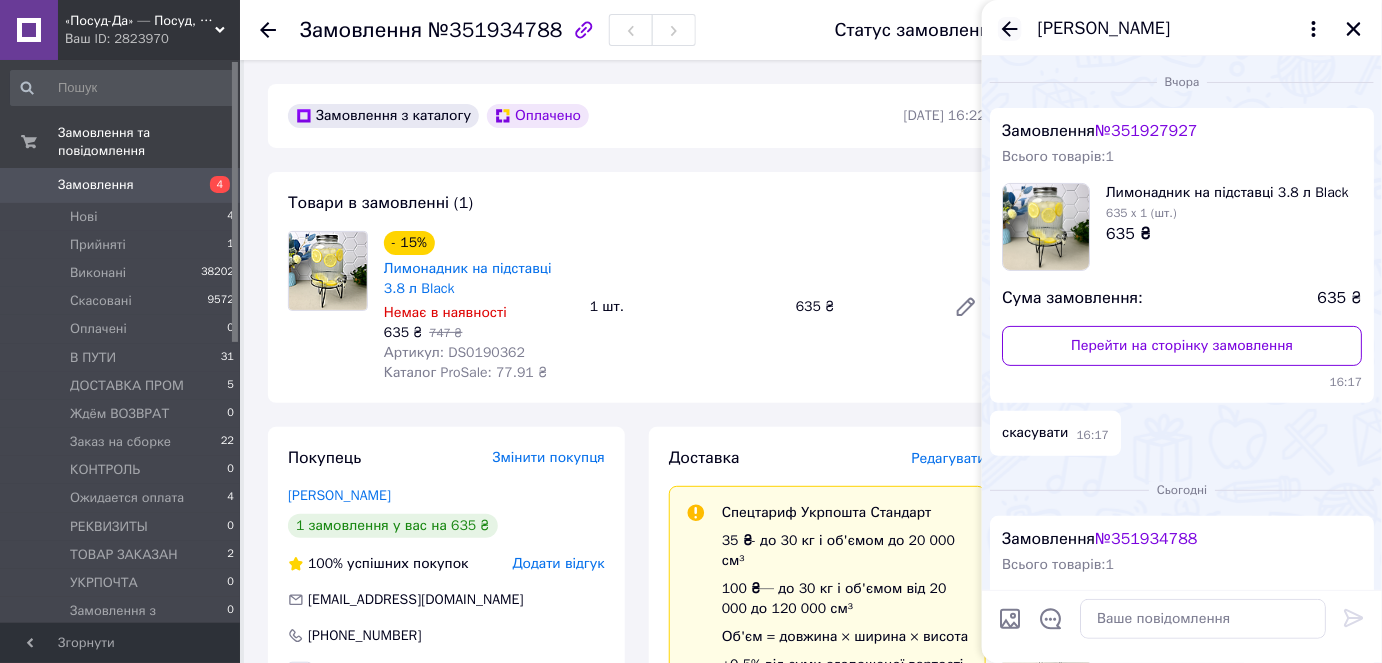click 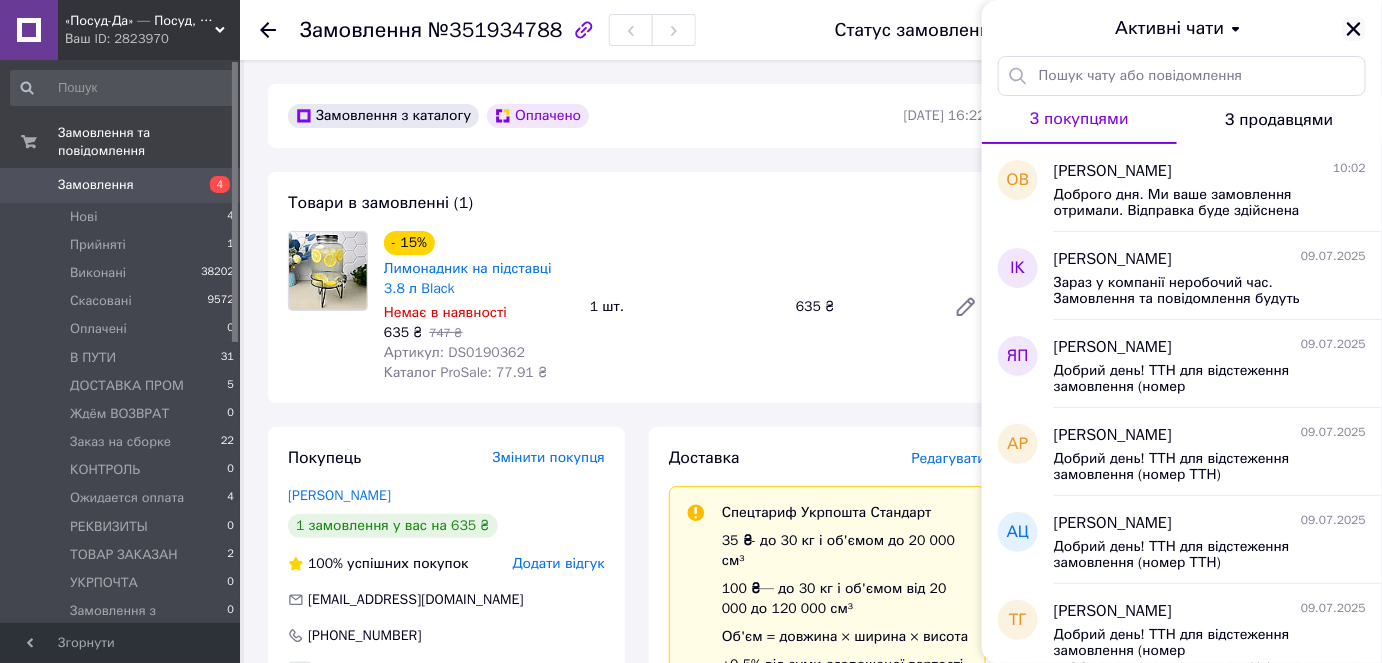 click 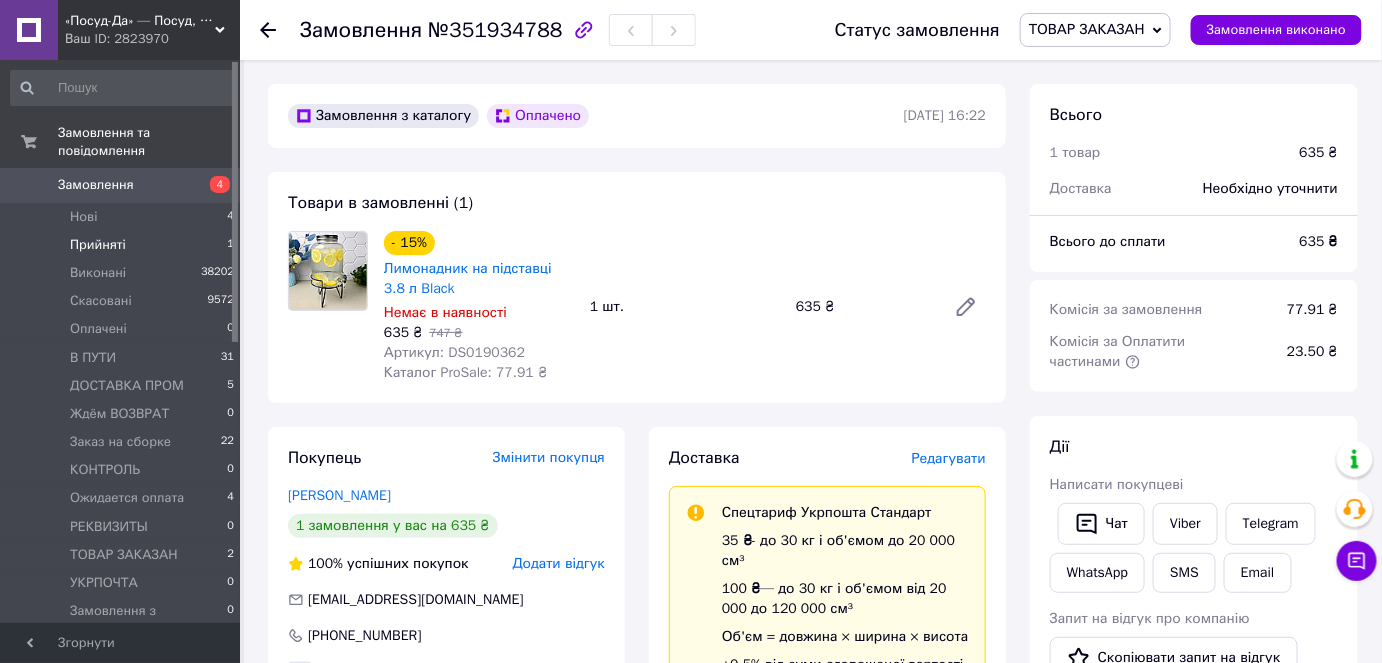 drag, startPoint x: 150, startPoint y: 194, endPoint x: 194, endPoint y: 224, distance: 53.25411 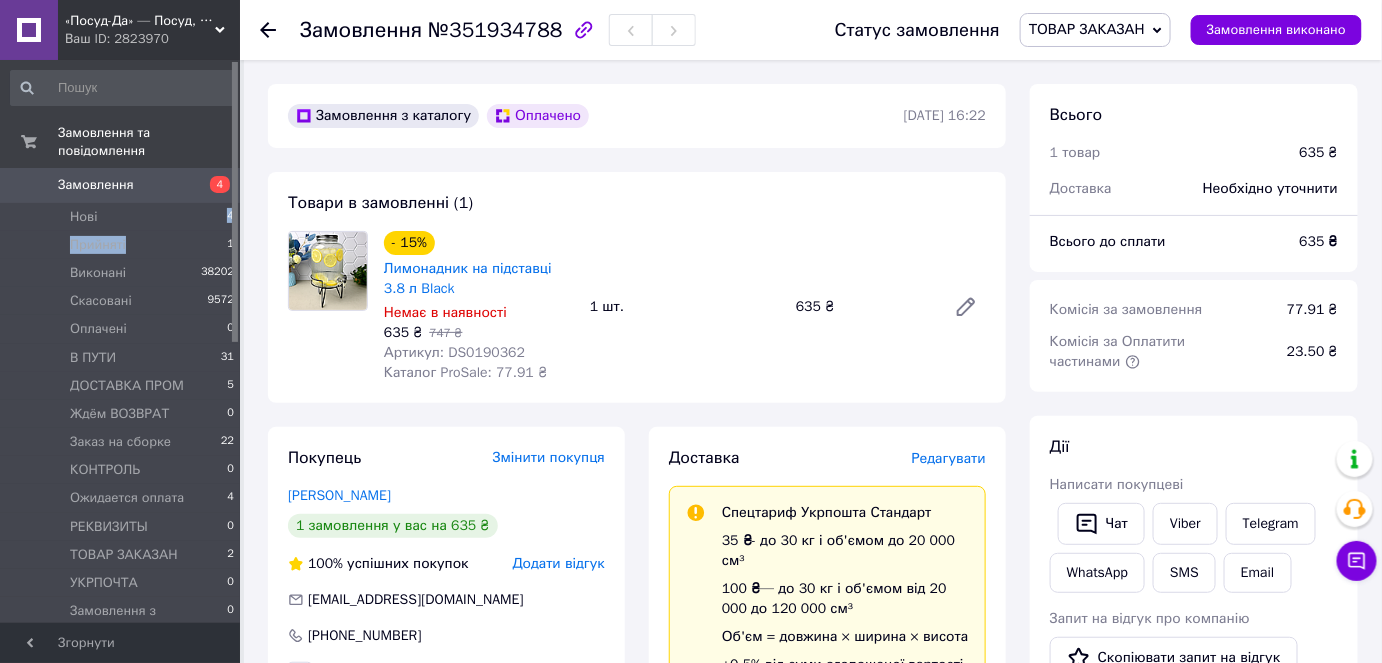 click on "ТОВАР ЗАКАЗАН" at bounding box center [1095, 30] 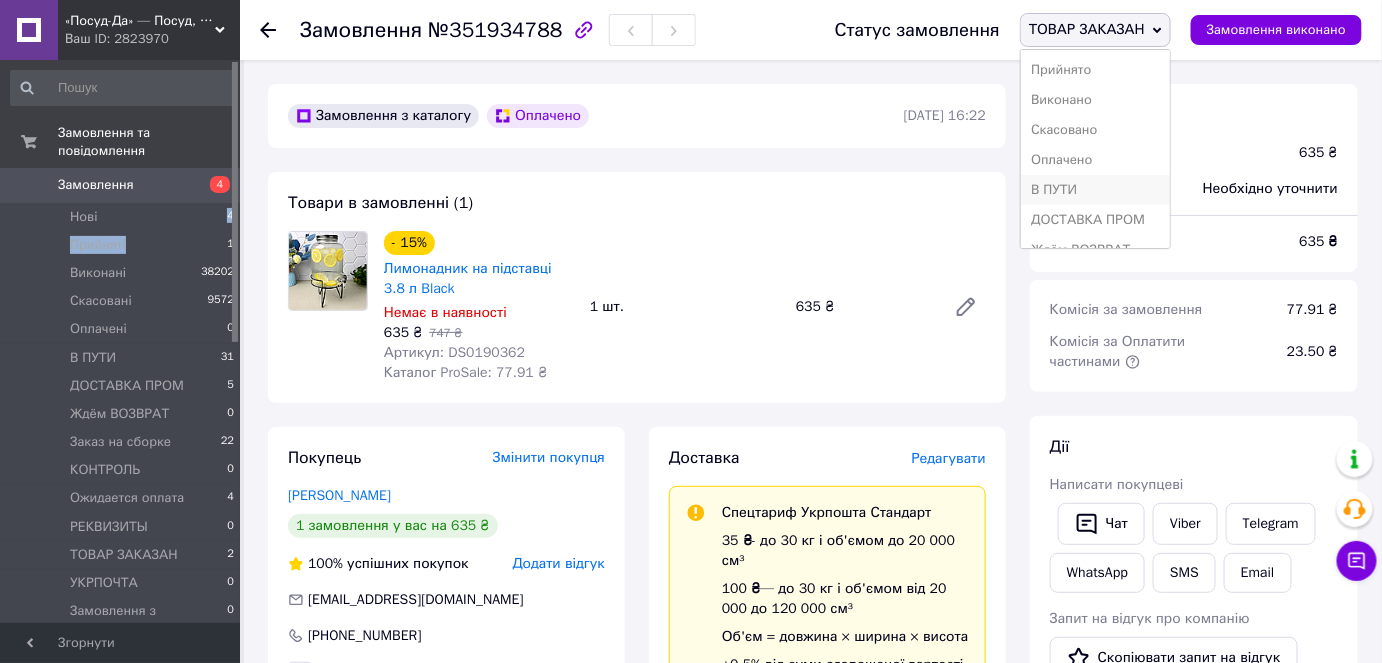 scroll, scrollTop: 171, scrollLeft: 0, axis: vertical 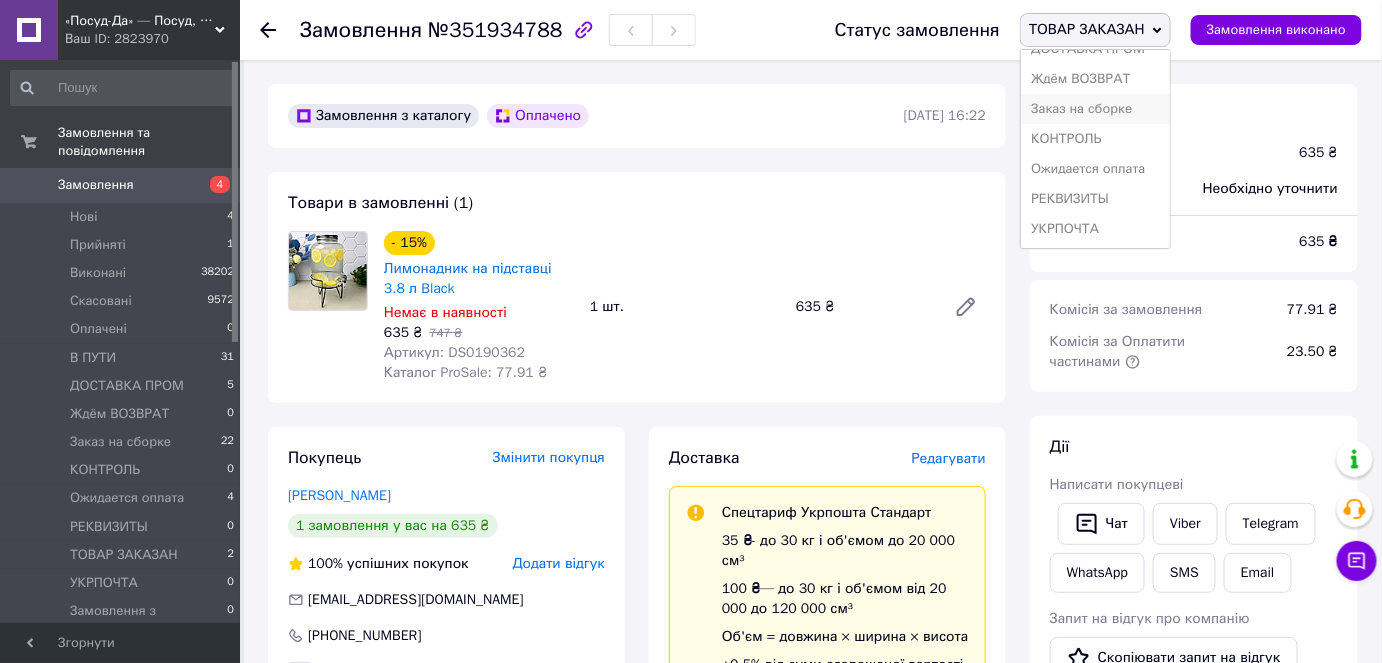 click on "Заказ на сборке" at bounding box center [1095, 109] 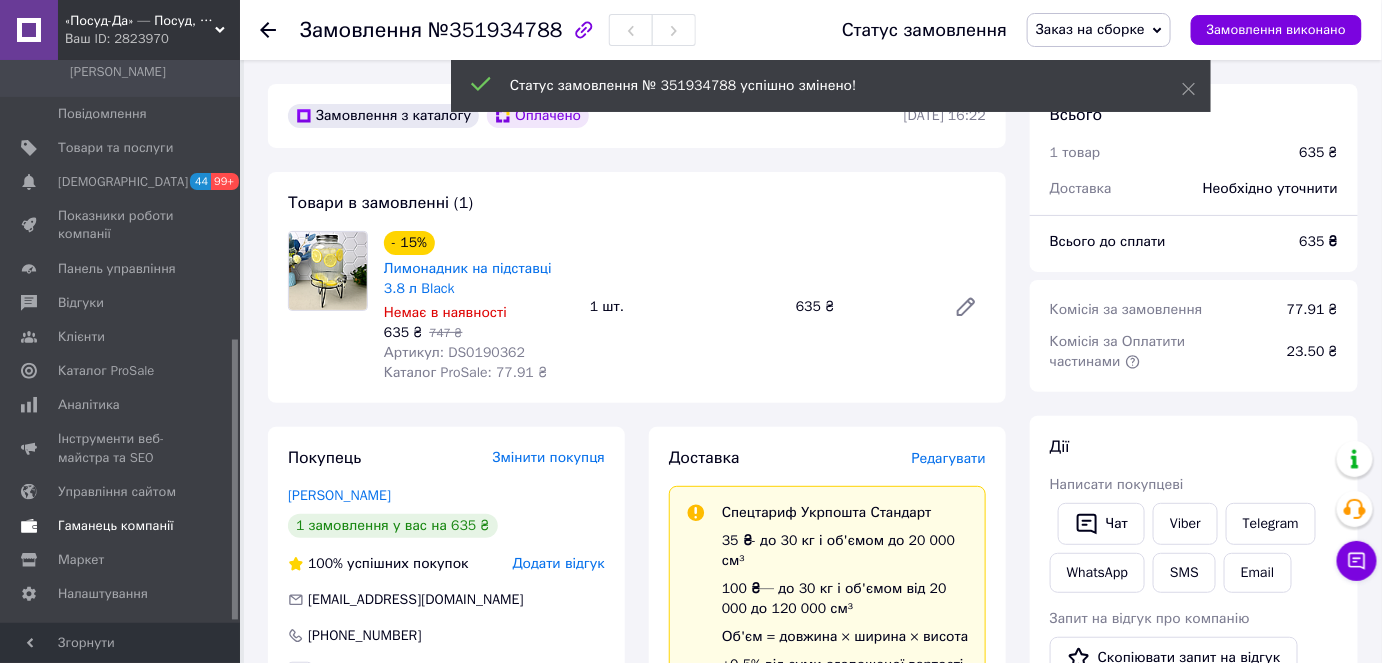 scroll, scrollTop: 561, scrollLeft: 0, axis: vertical 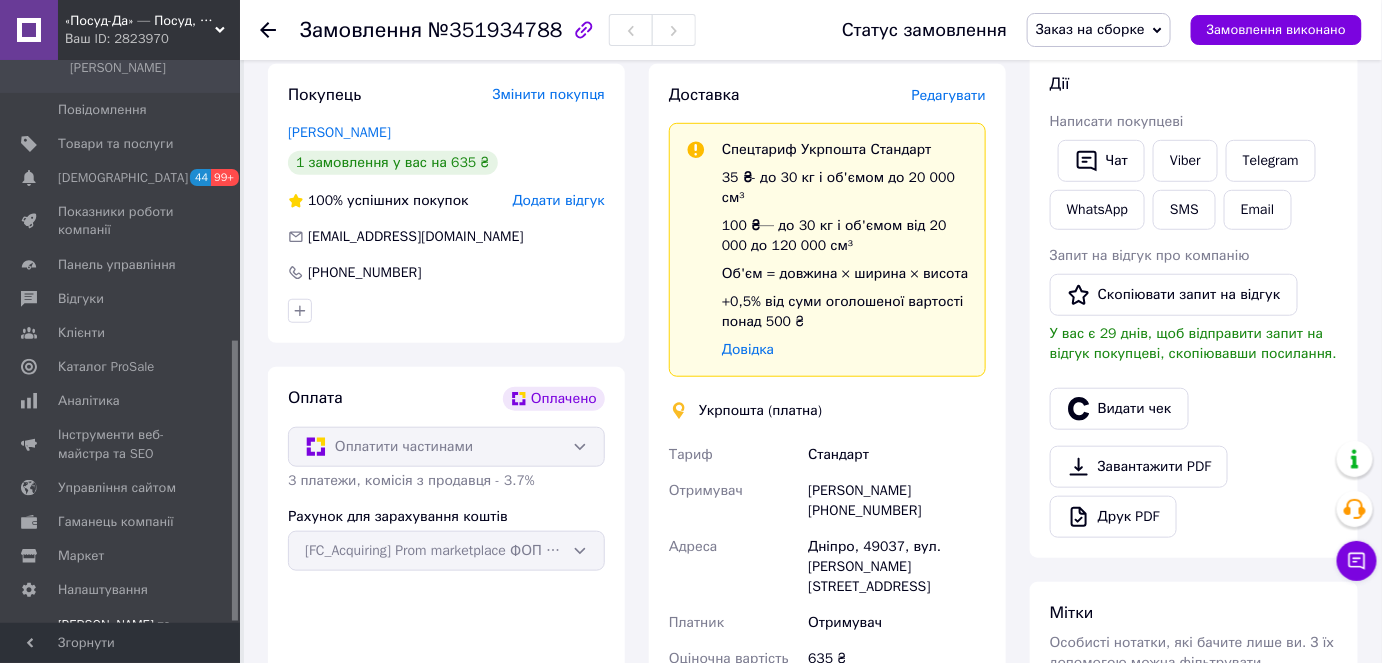 click on "Тарифи та рахунки Prom топ" at bounding box center [121, 643] 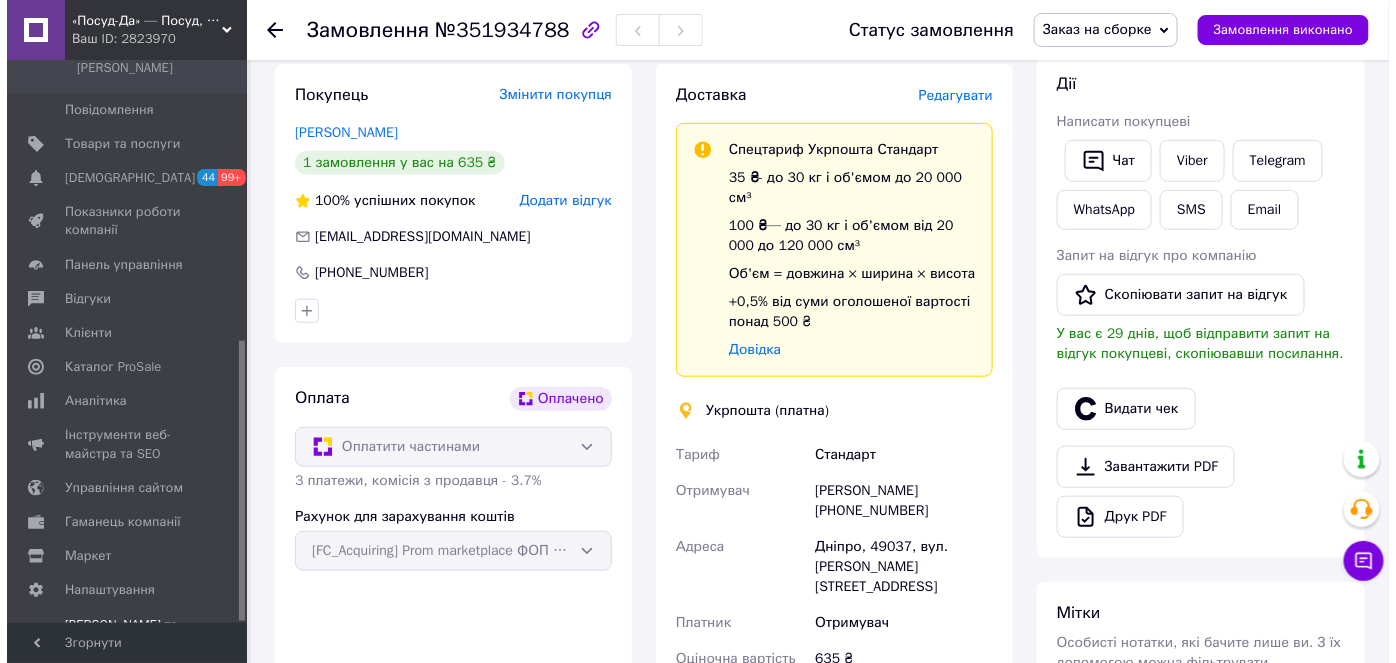 scroll, scrollTop: 0, scrollLeft: 0, axis: both 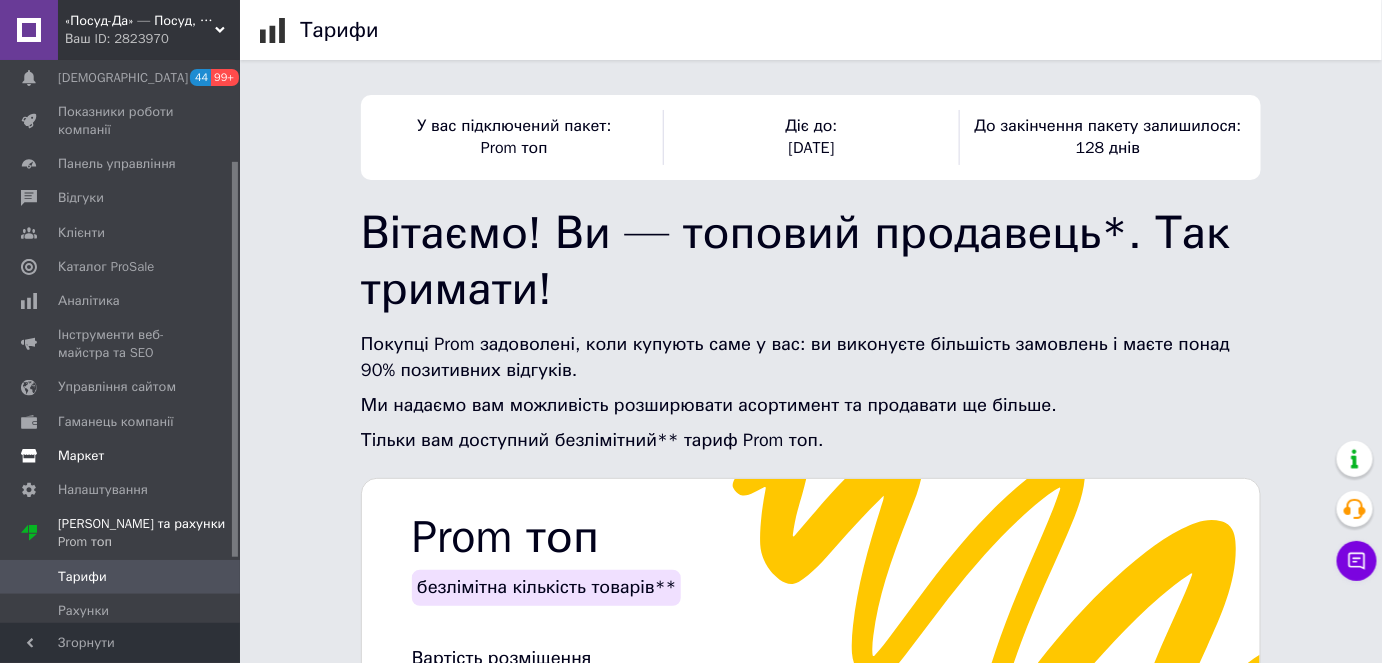 click on "Маркет" at bounding box center (121, 456) 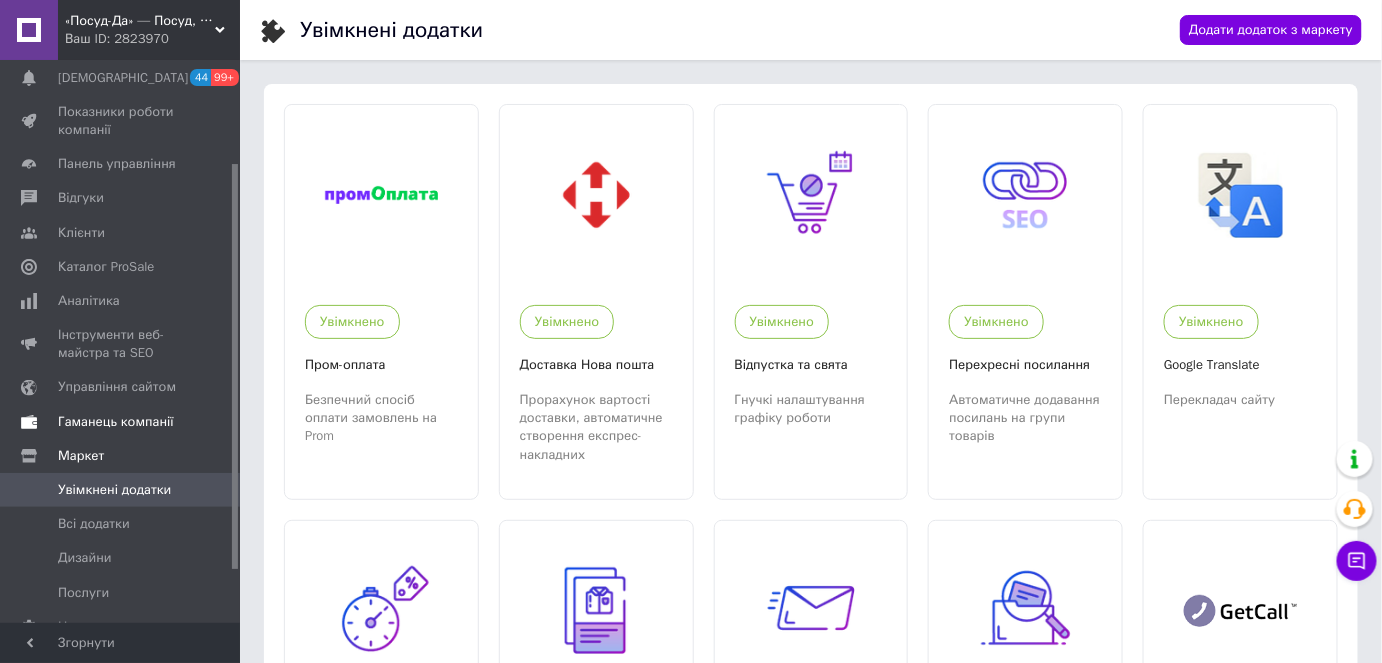 click on "Гаманець компанії" at bounding box center [116, 422] 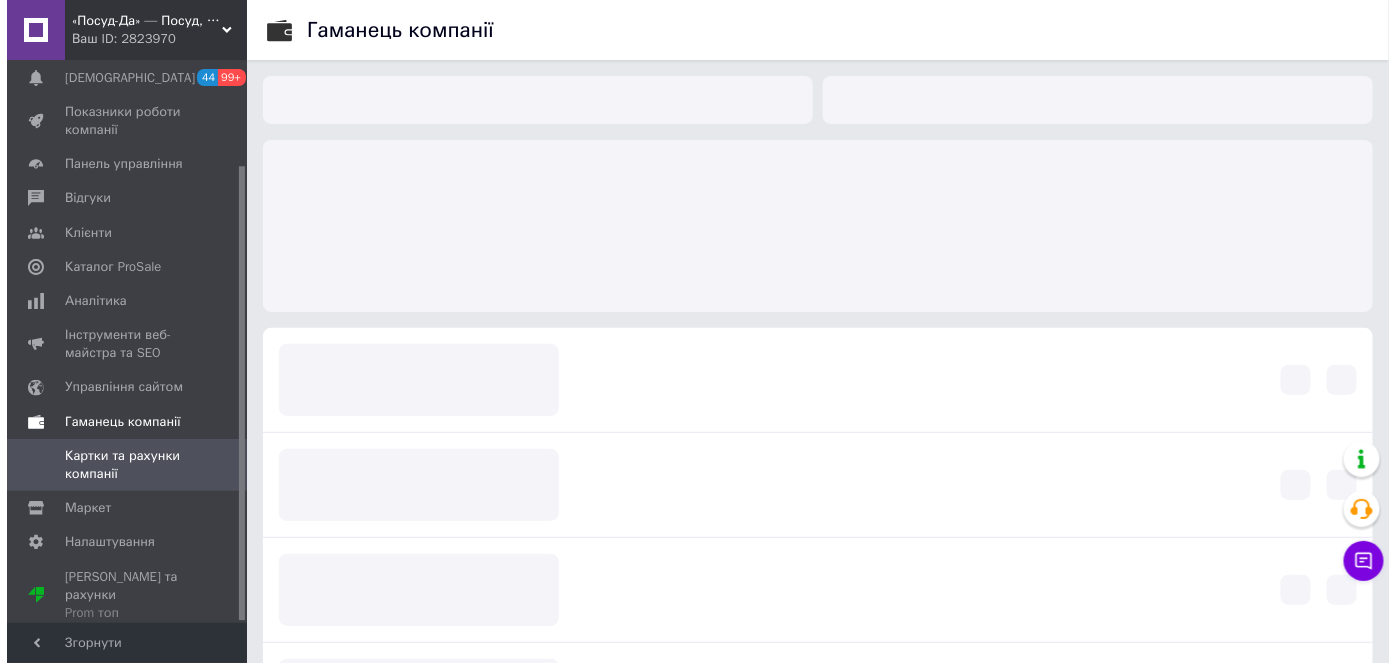 scroll, scrollTop: 130, scrollLeft: 0, axis: vertical 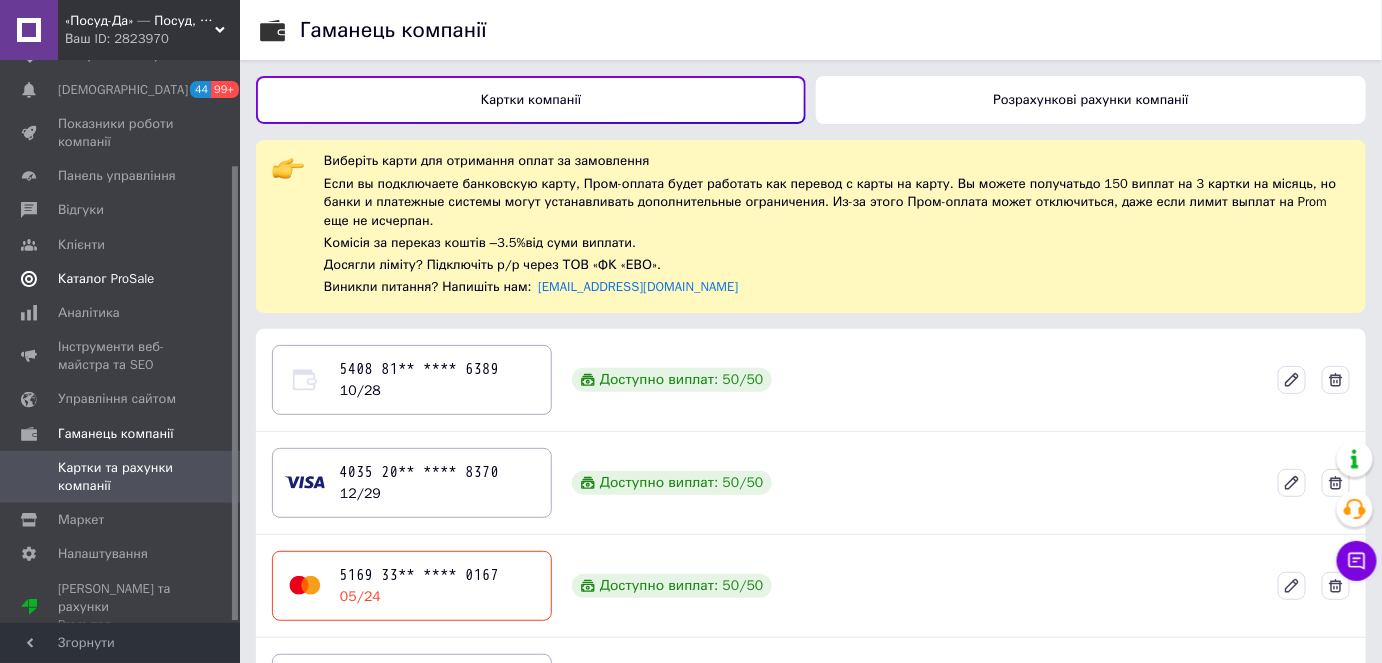 click on "Каталог ProSale" at bounding box center (106, 279) 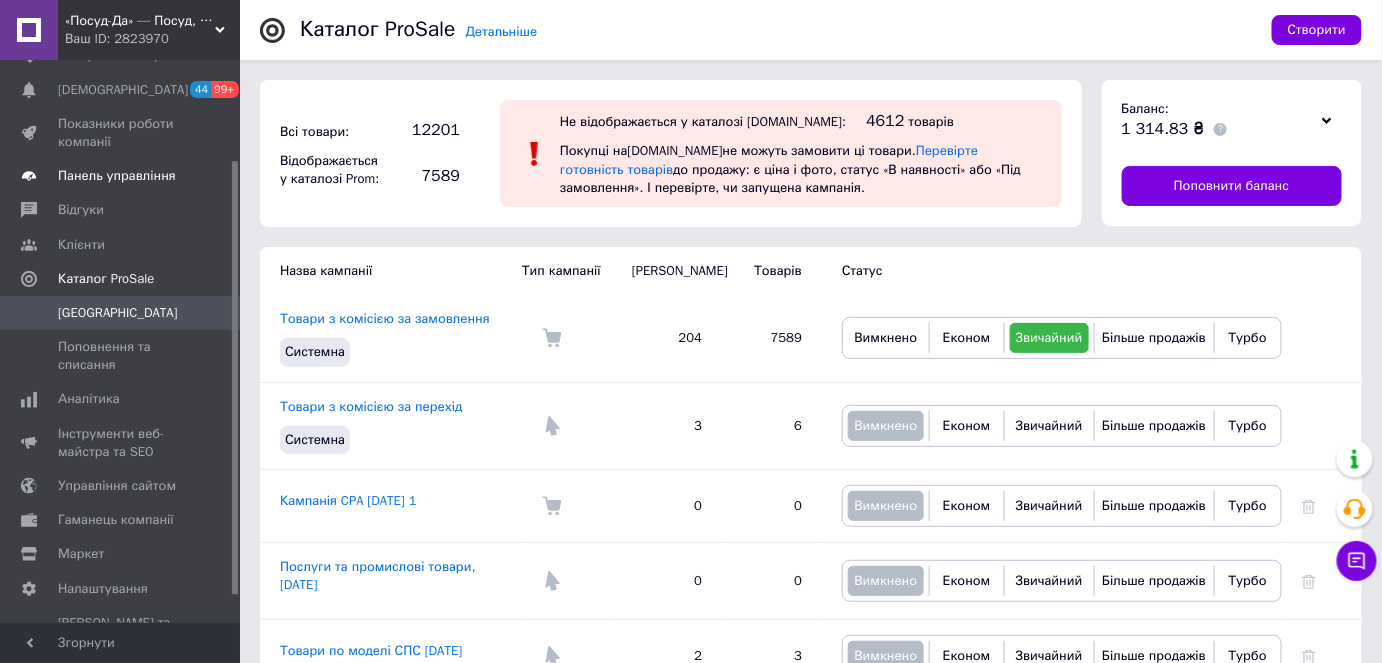 click on "Панель управління" at bounding box center [117, 176] 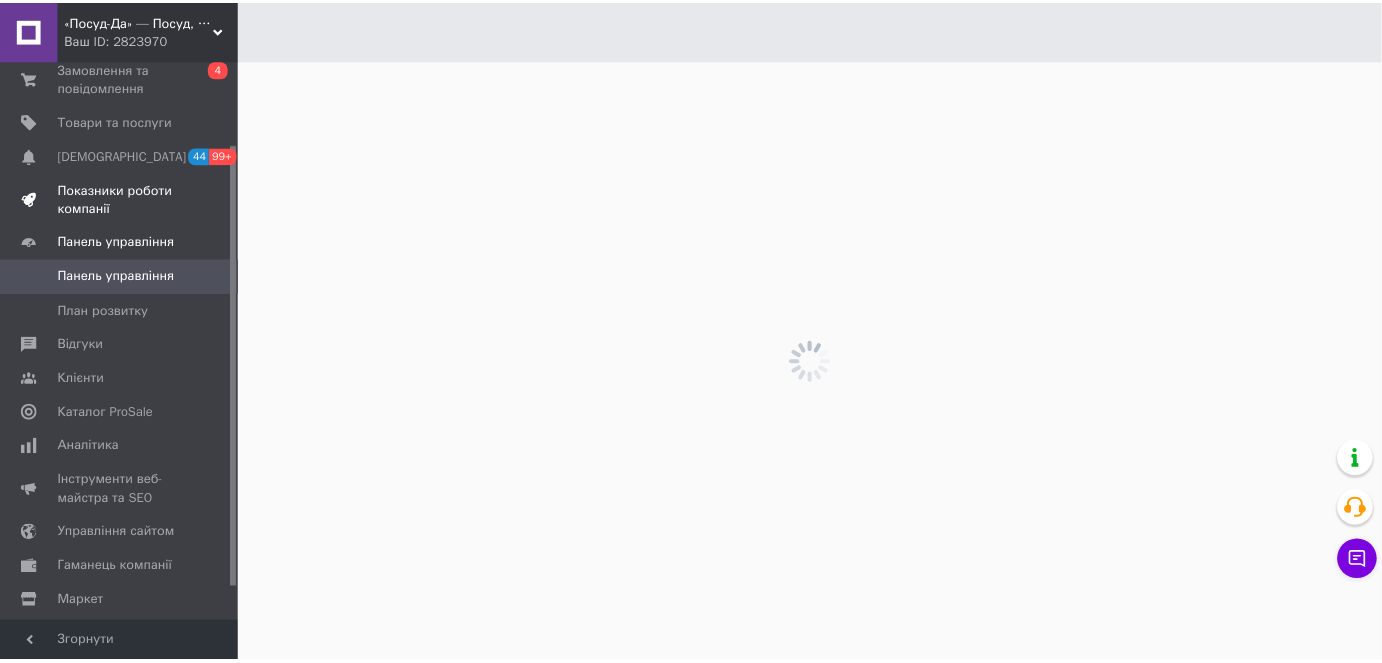 scroll, scrollTop: 0, scrollLeft: 0, axis: both 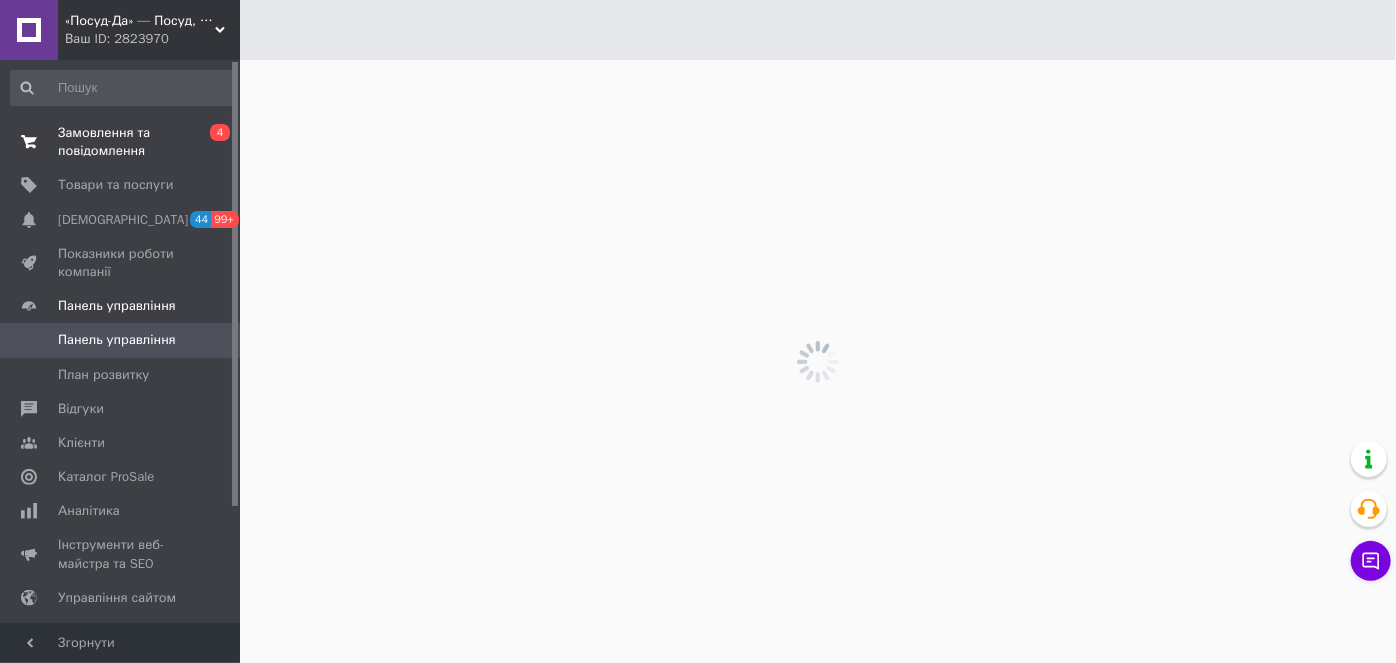 click on "Замовлення та повідомлення 0 4" at bounding box center [123, 142] 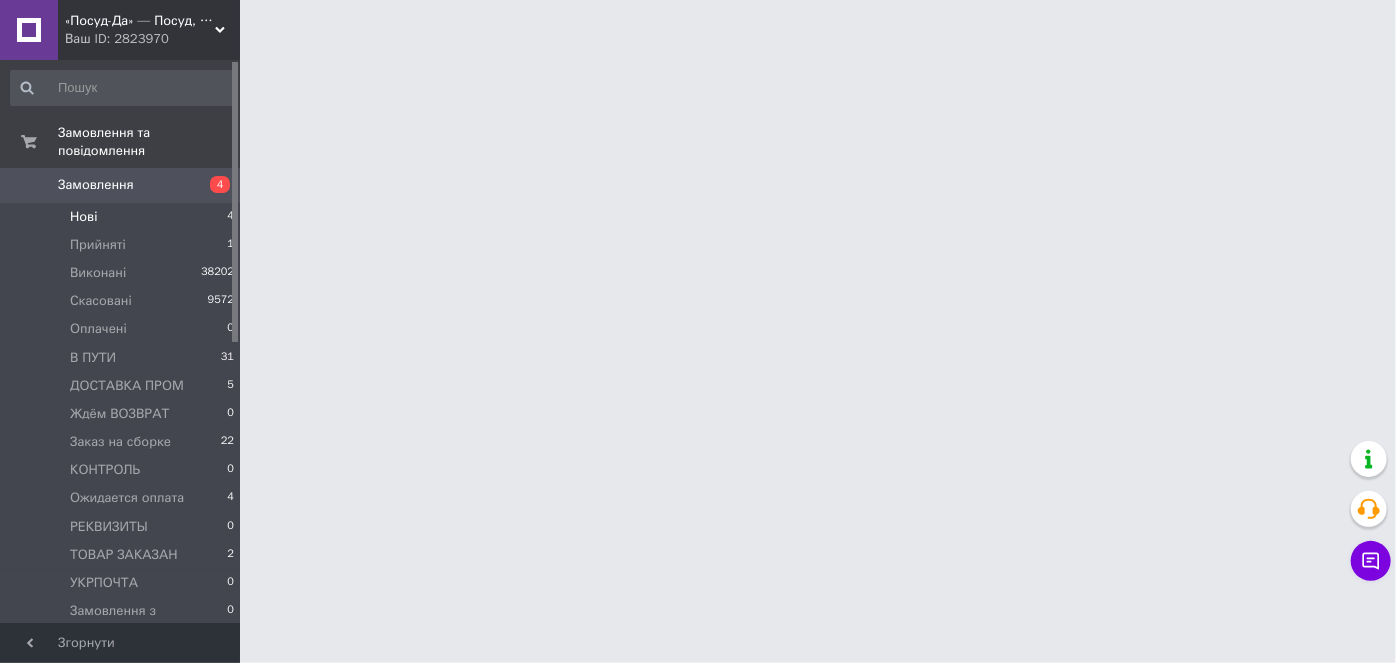 click on "Нові 4" at bounding box center (123, 217) 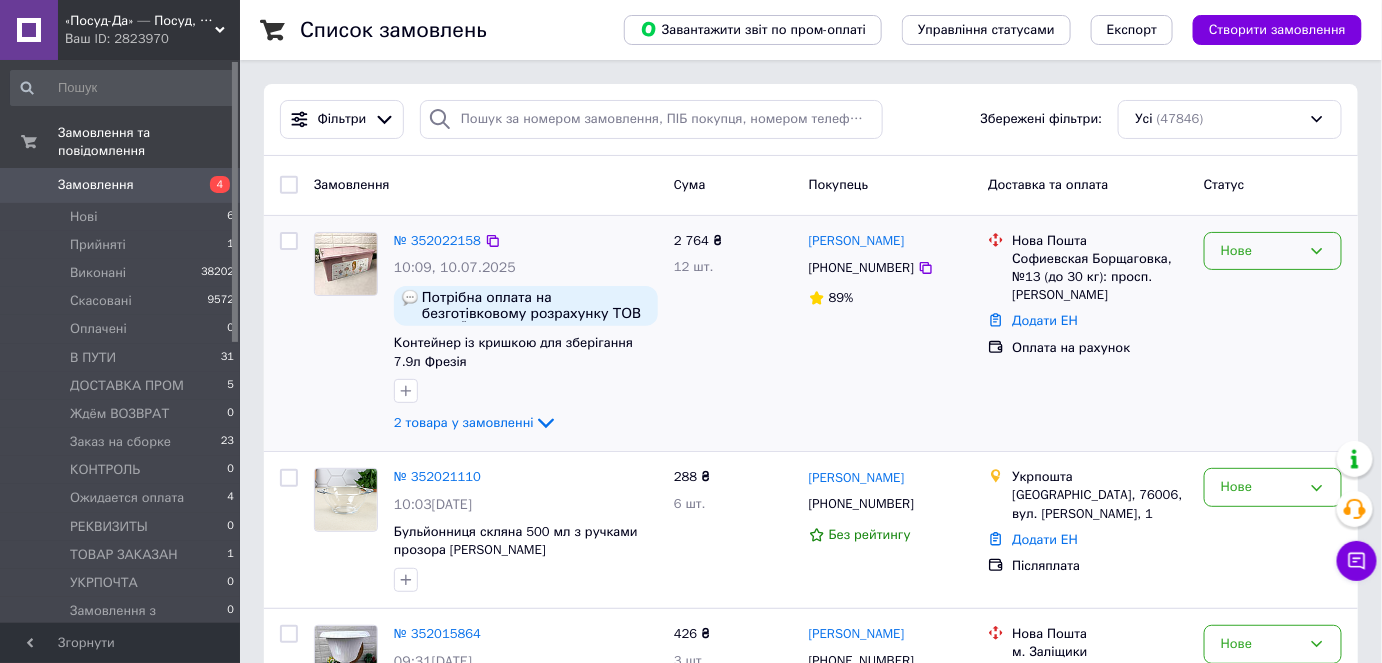 click on "Нове" at bounding box center (1261, 251) 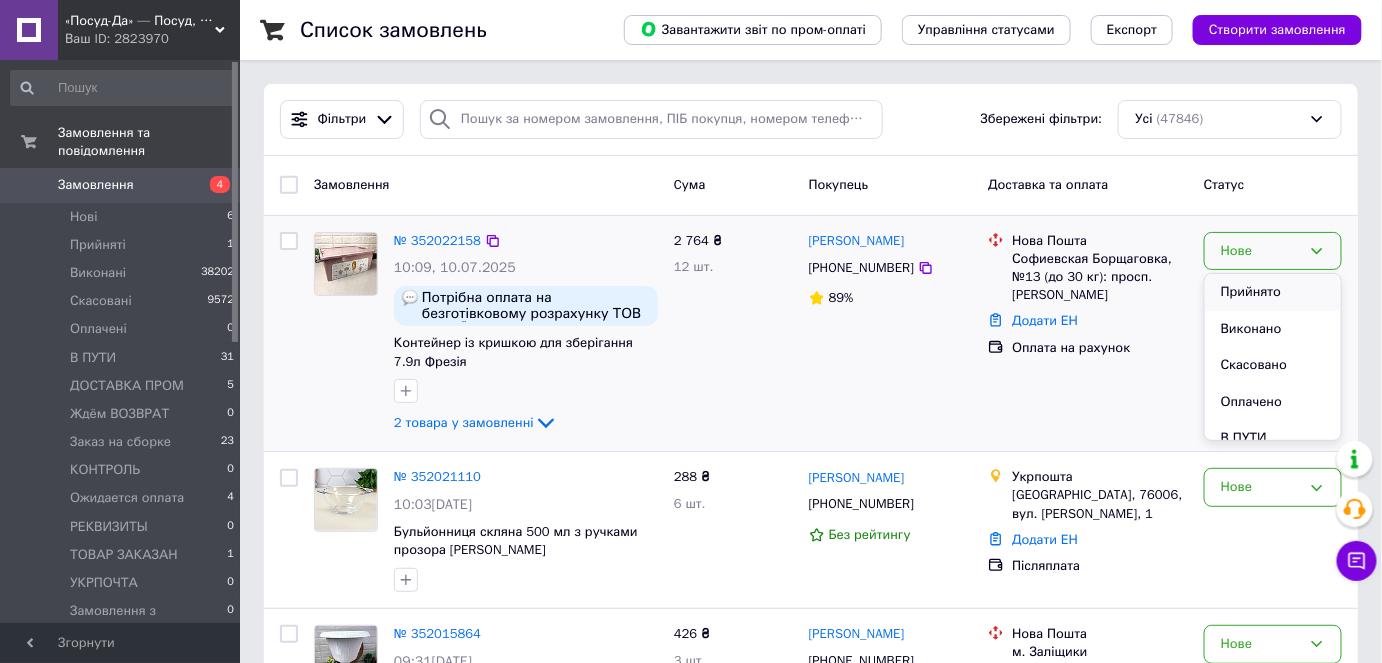 click on "Прийнято" at bounding box center [1273, 292] 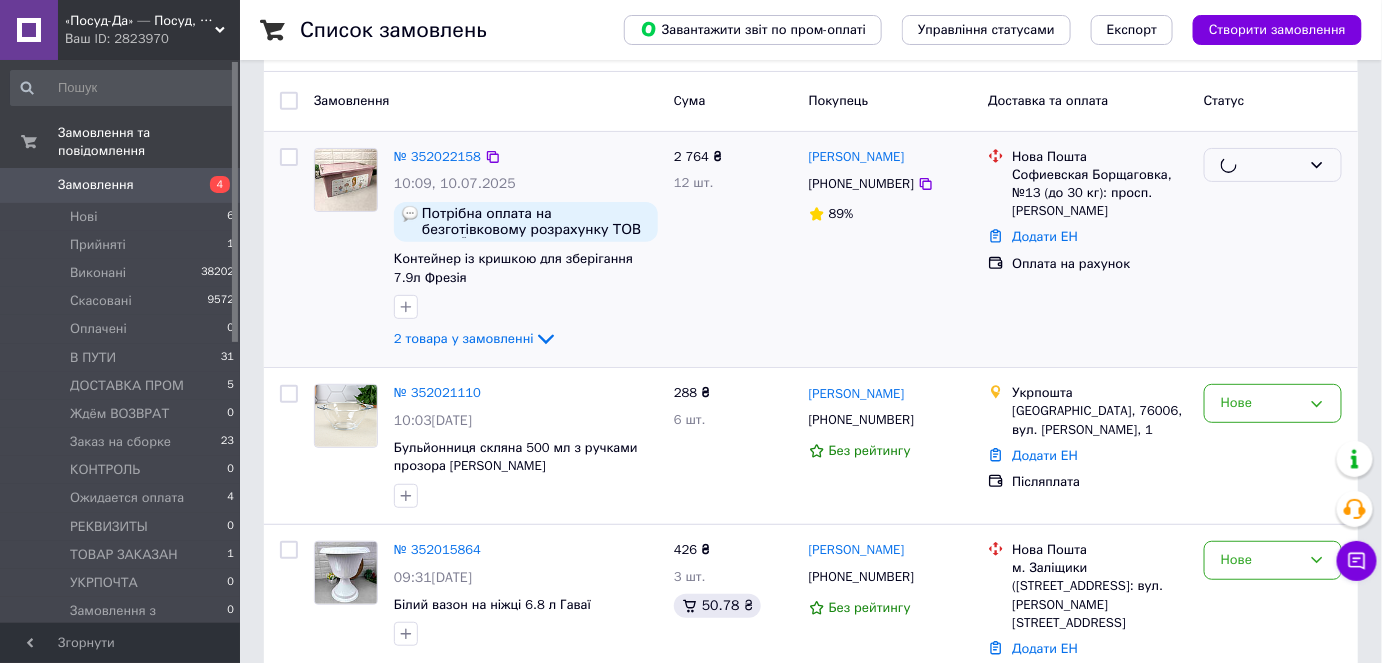 scroll, scrollTop: 181, scrollLeft: 0, axis: vertical 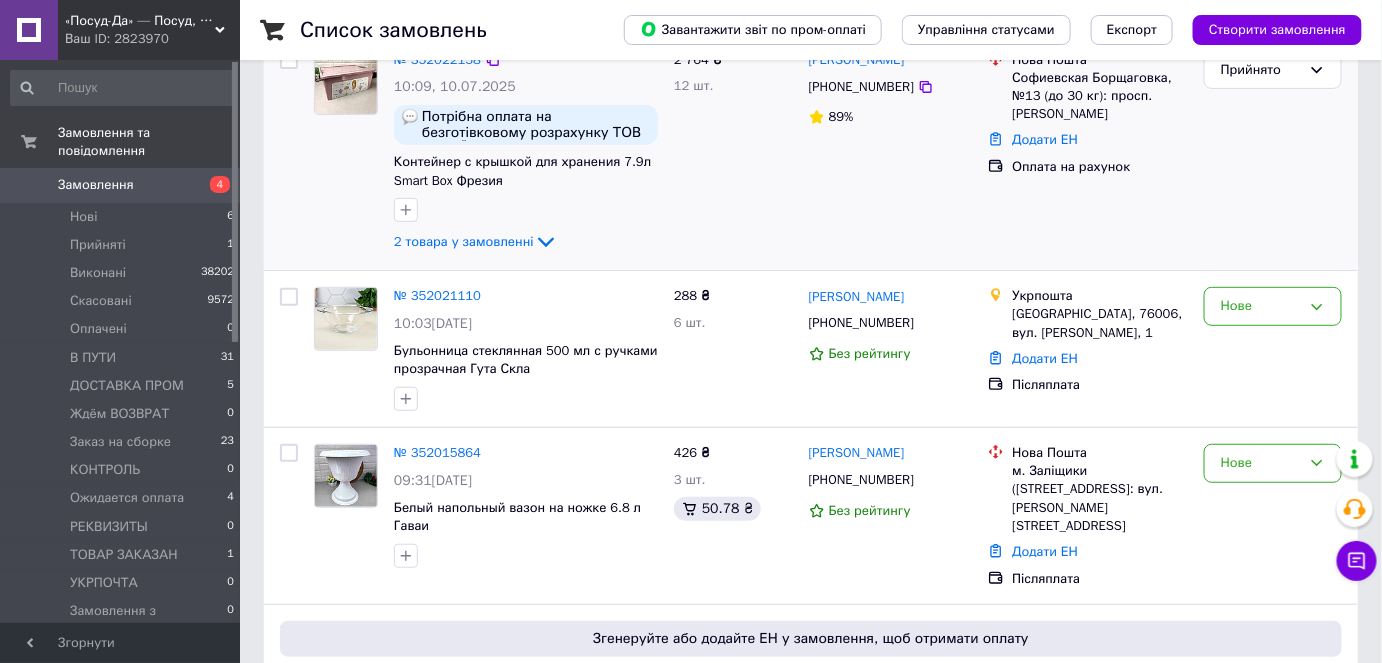 click on "Нове" at bounding box center (1261, 306) 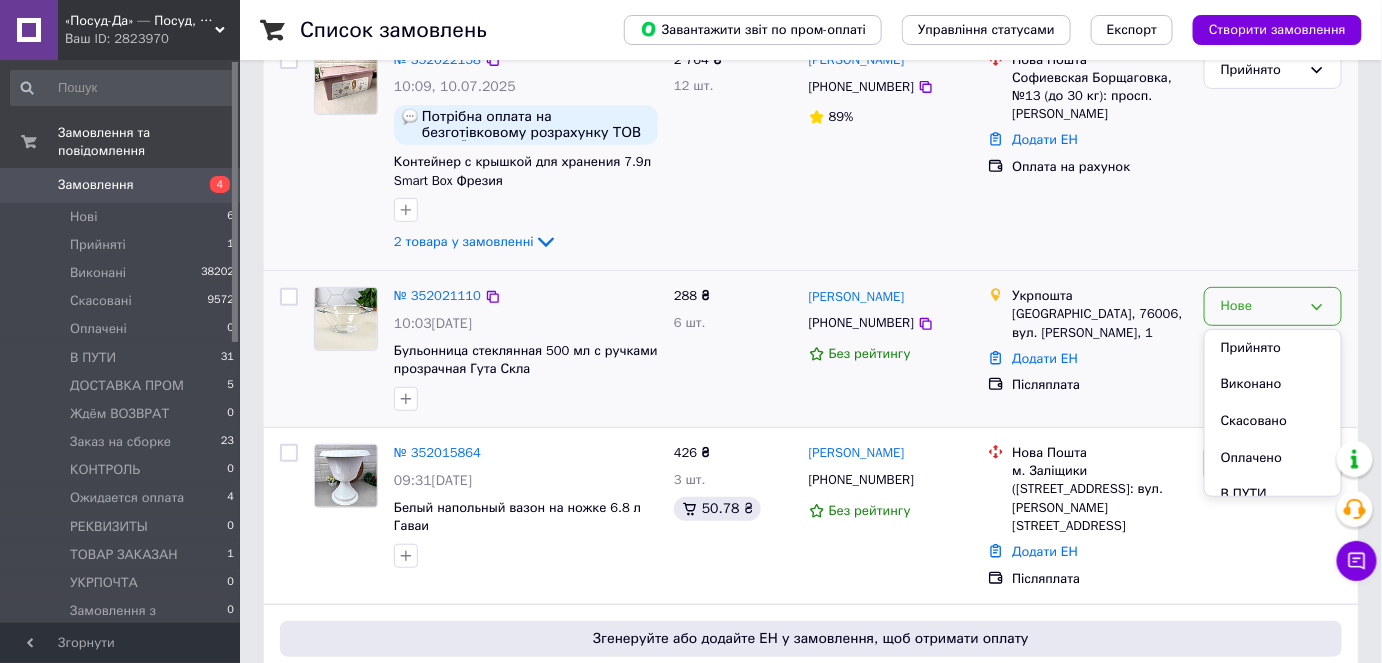 click on "Прийнято" at bounding box center (1273, 348) 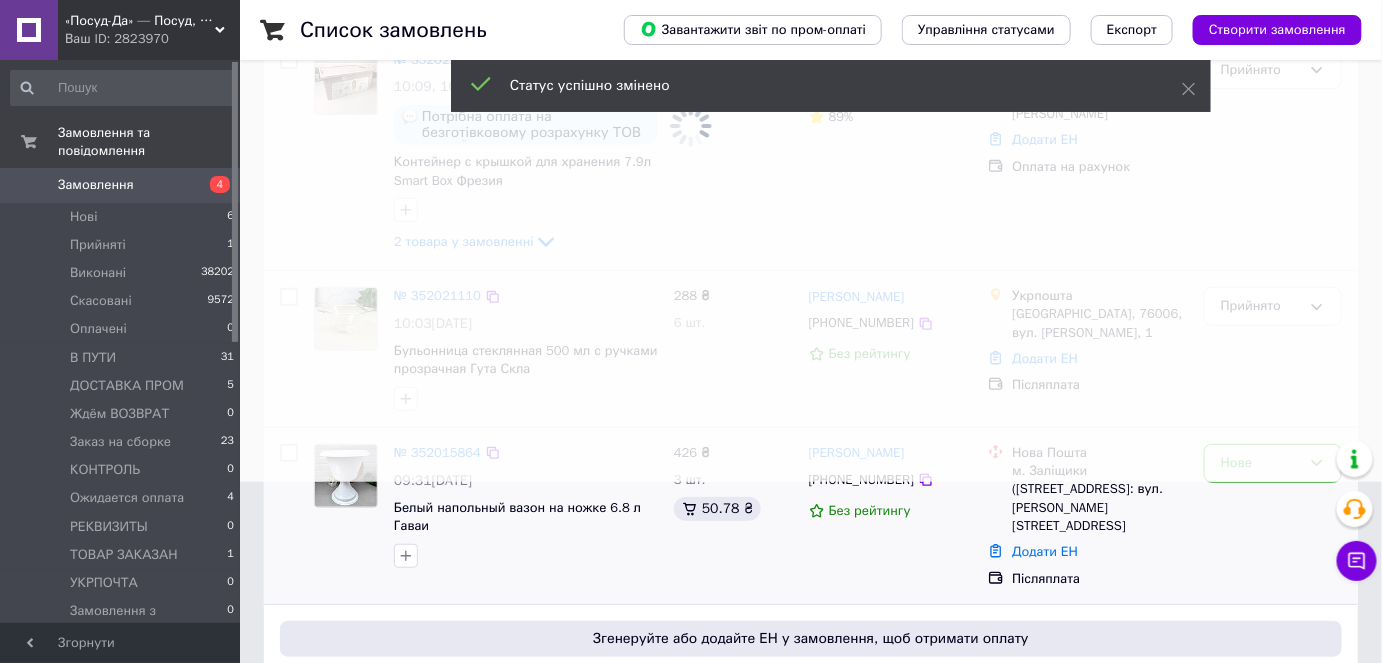 click at bounding box center (691, 150) 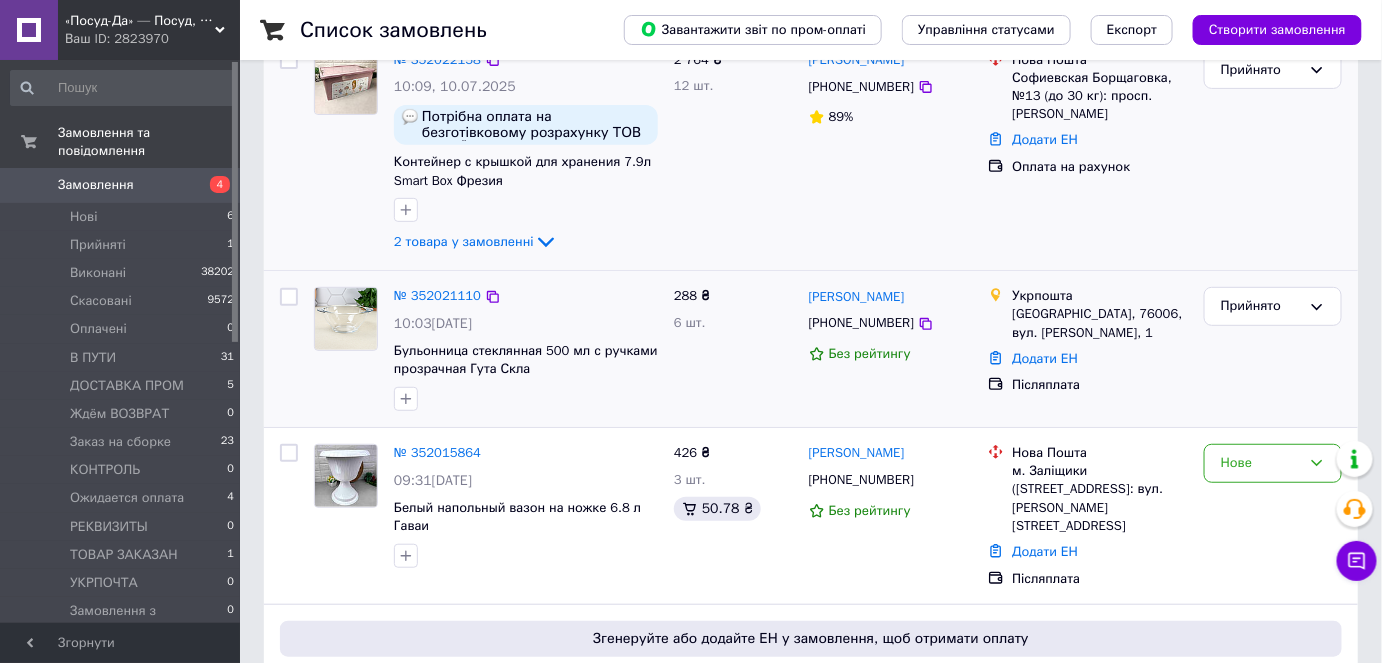 click on "Нове" at bounding box center [1261, 463] 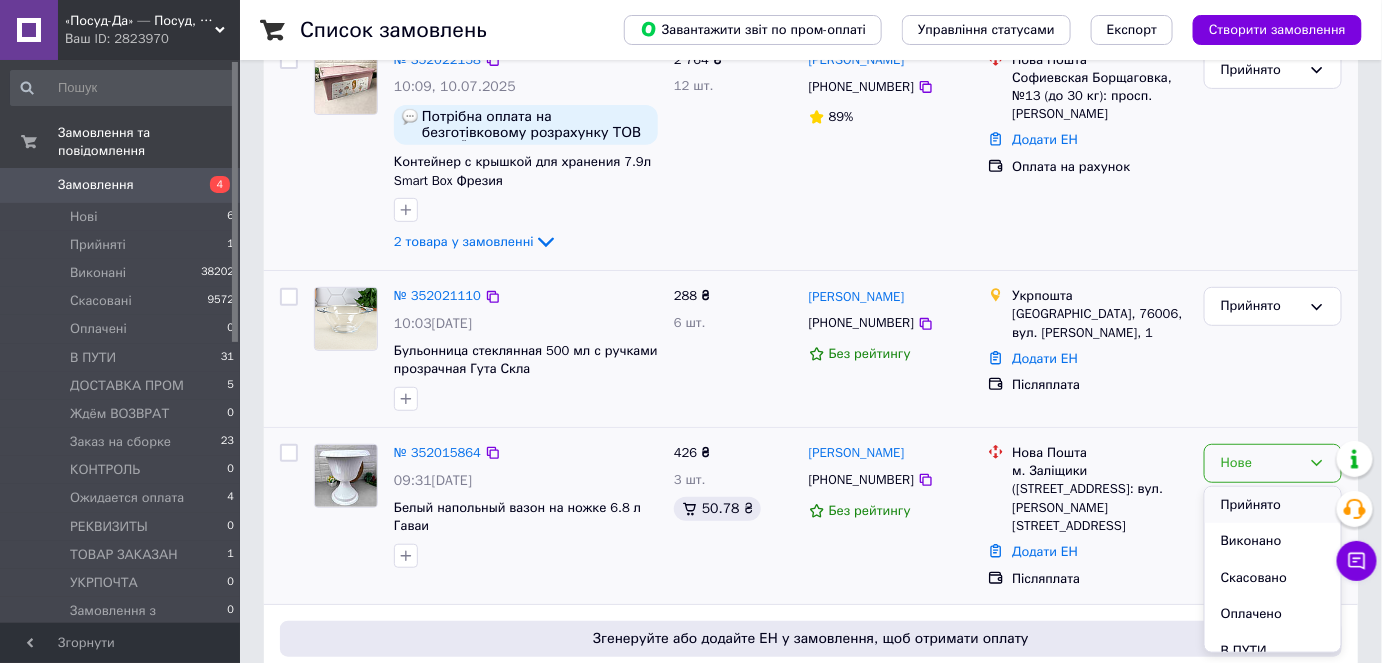 click on "Прийнято" at bounding box center (1273, 505) 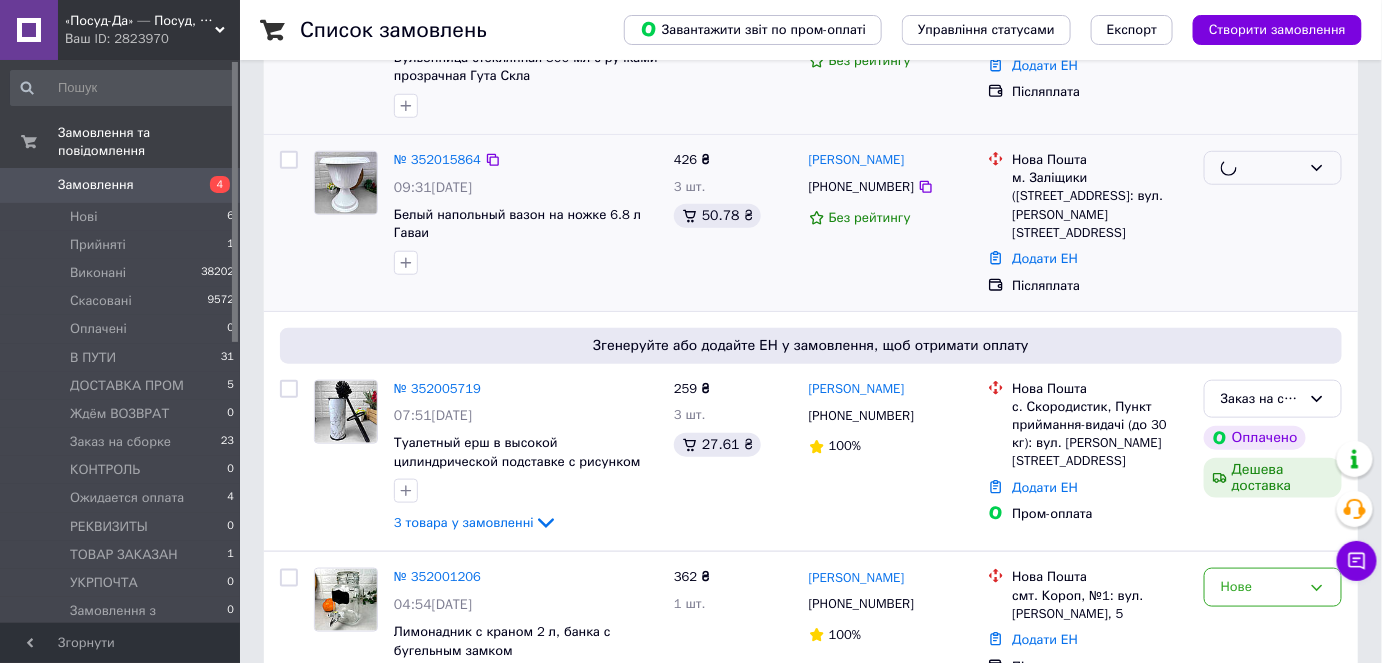 scroll, scrollTop: 727, scrollLeft: 0, axis: vertical 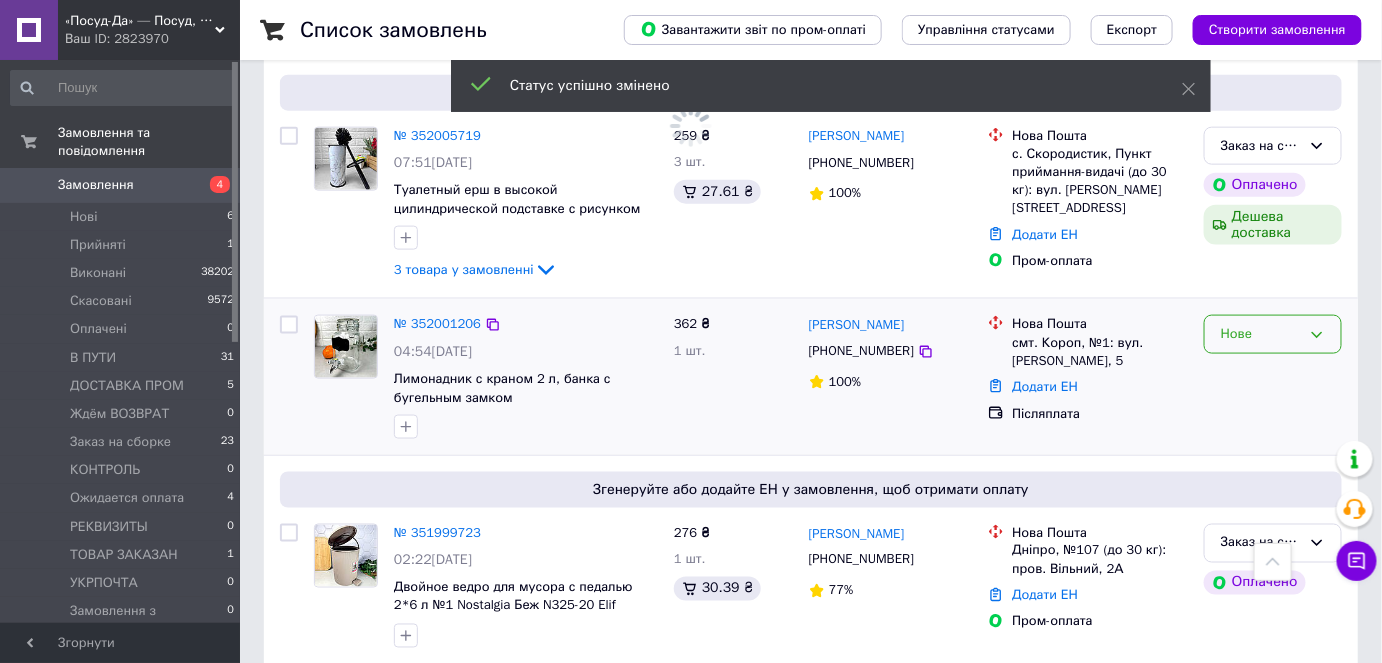 click on "Нове" at bounding box center (1261, 334) 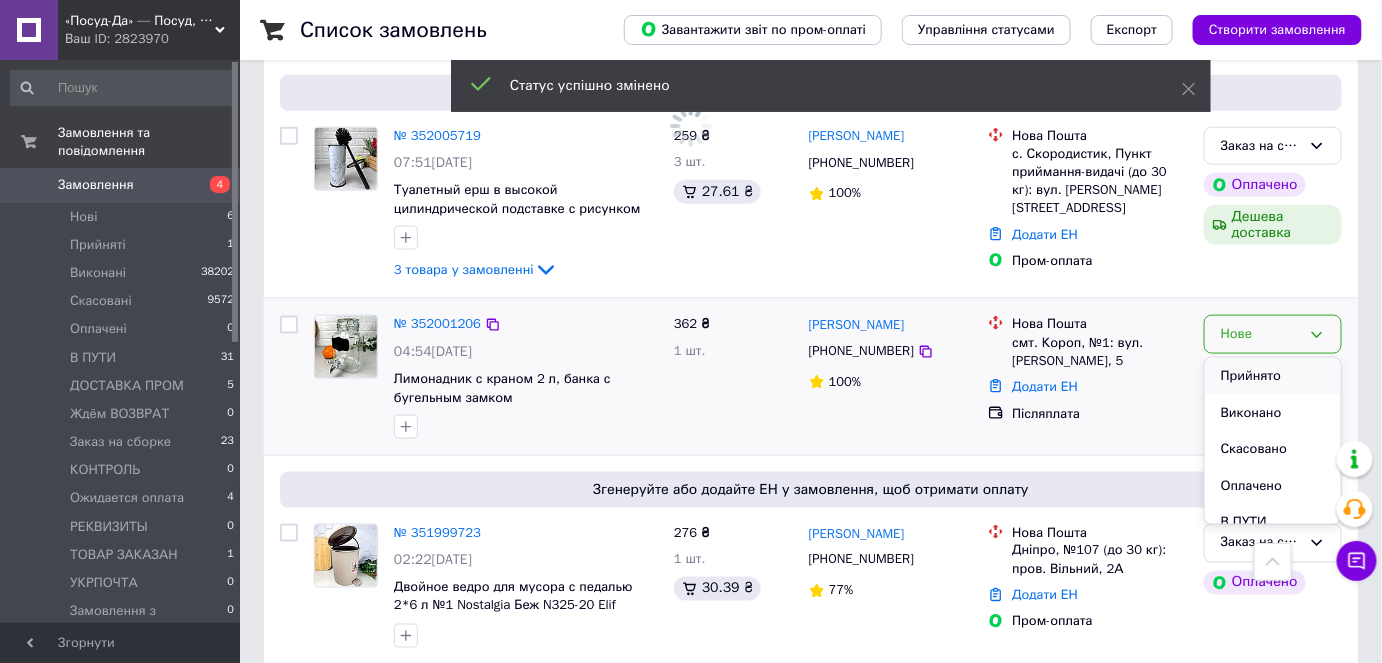 click on "Прийнято" at bounding box center [1273, 376] 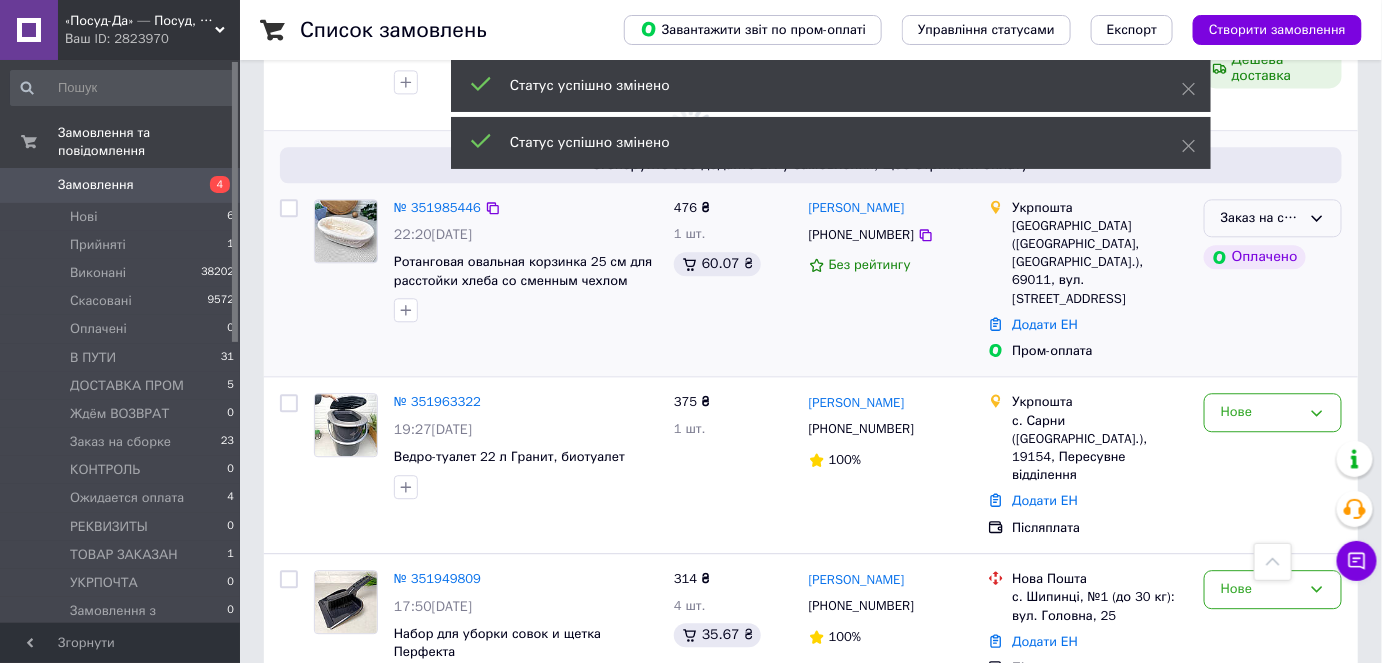 scroll, scrollTop: 1545, scrollLeft: 0, axis: vertical 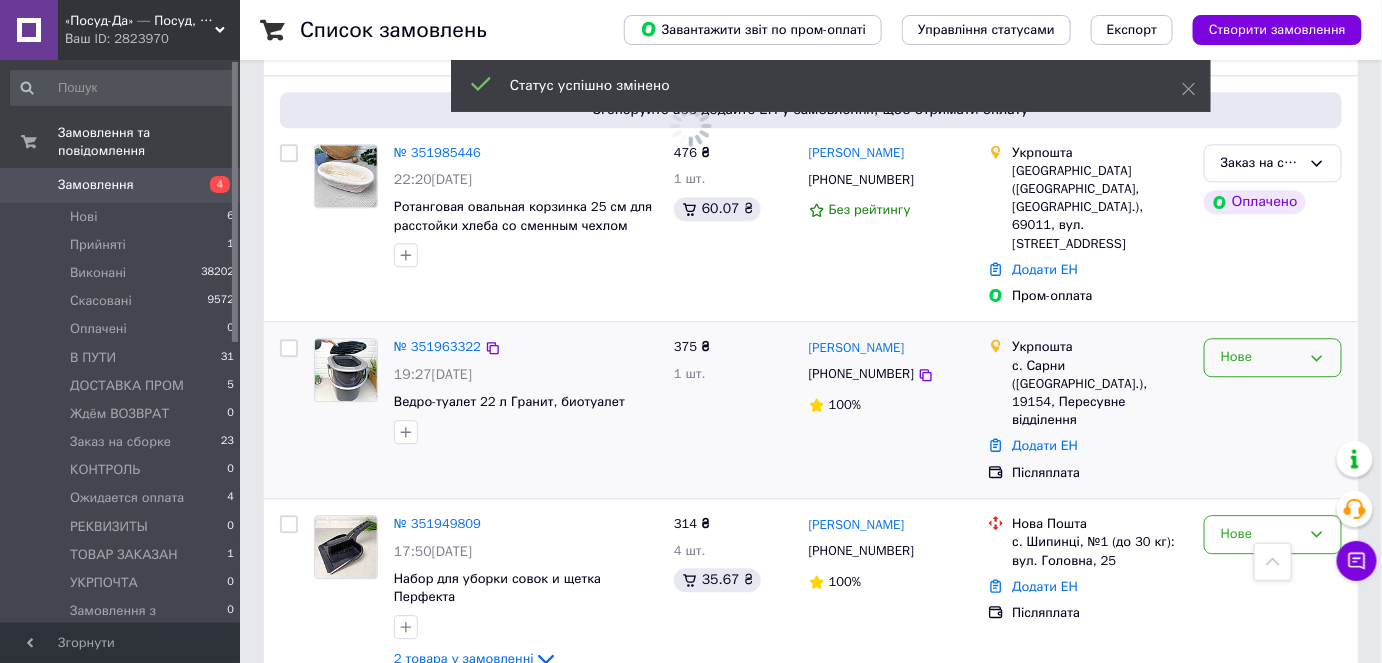 click on "Нове" at bounding box center [1273, 357] 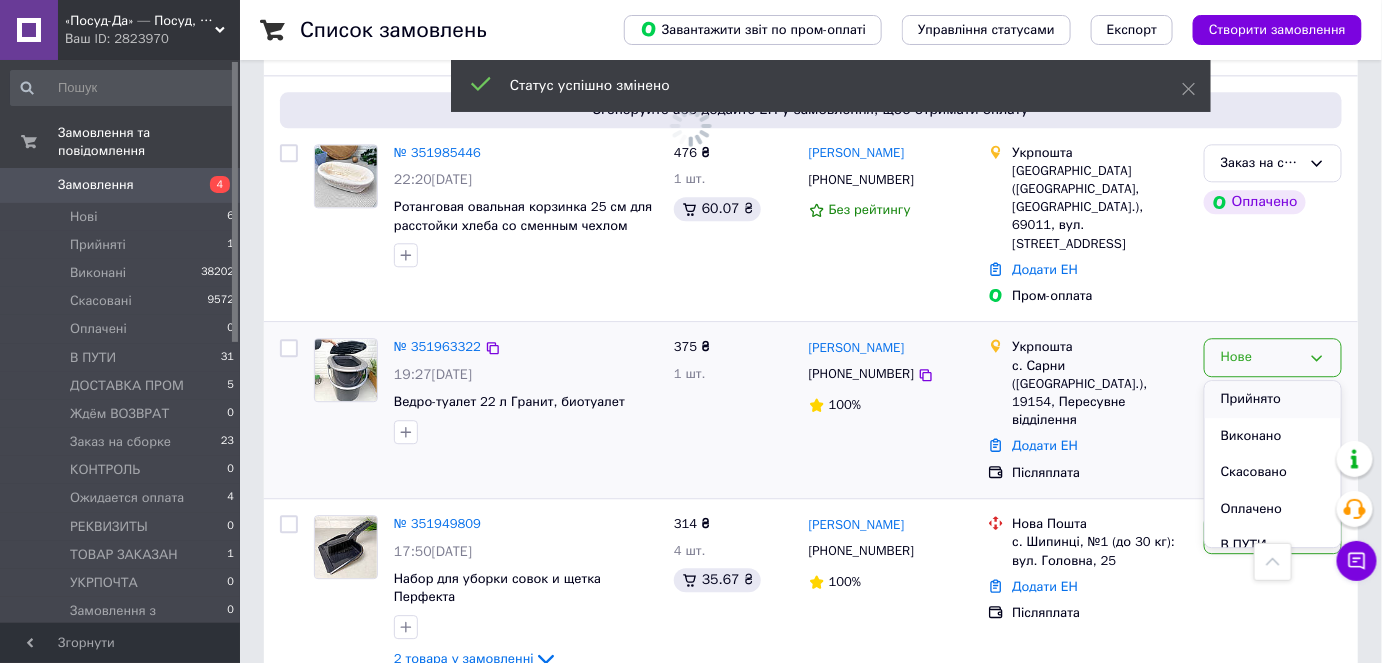 click on "Прийнято" at bounding box center [1273, 399] 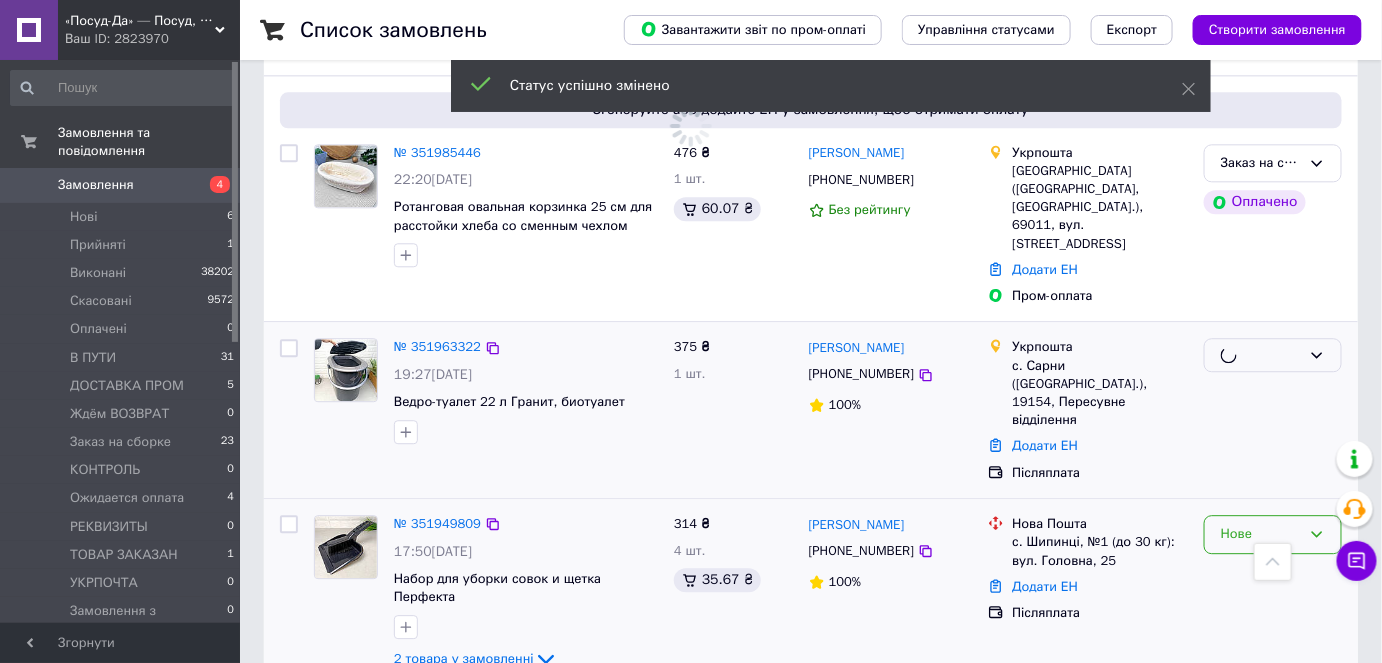 click on "Нове" at bounding box center [1273, 534] 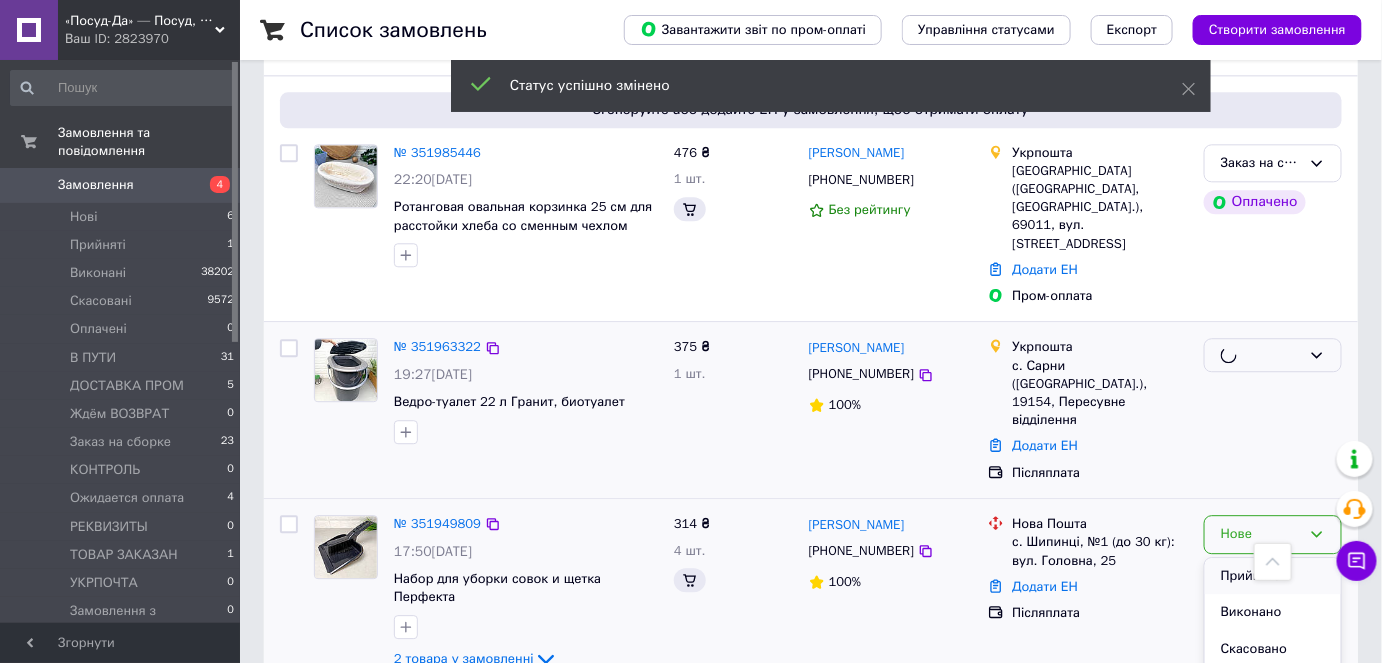 click on "Прийнято" at bounding box center [1273, 576] 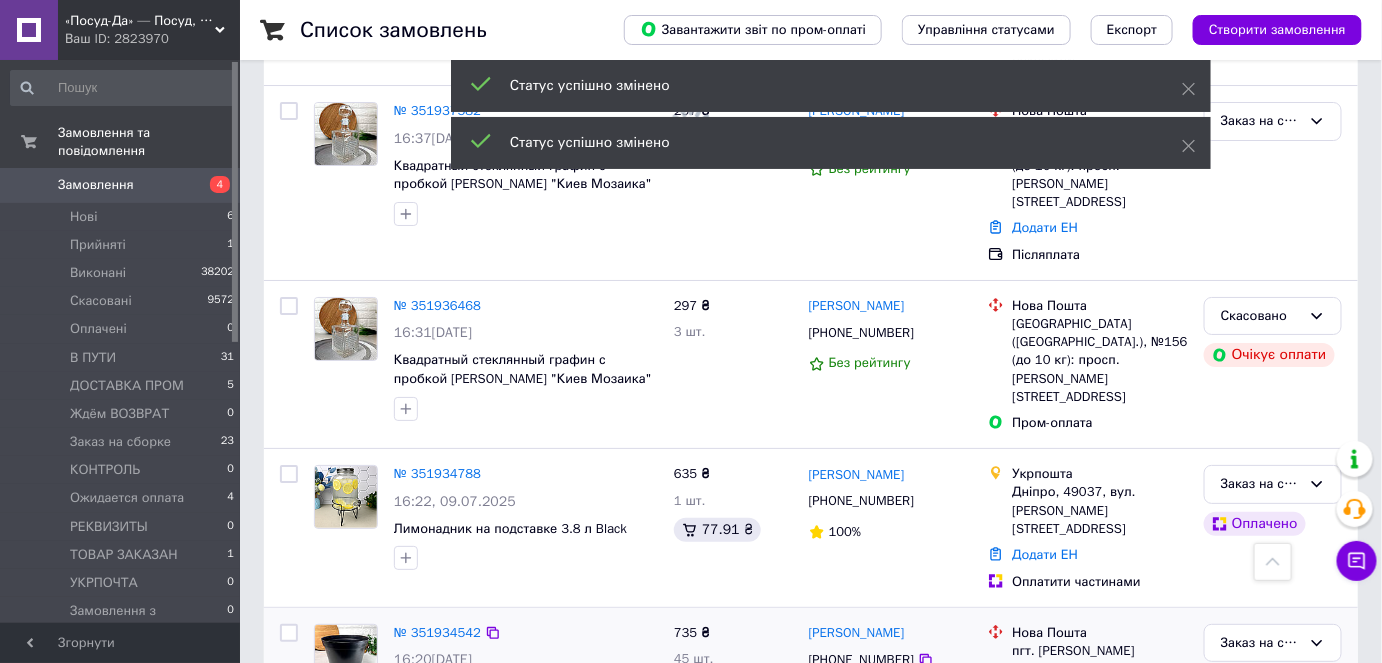 scroll, scrollTop: 2363, scrollLeft: 0, axis: vertical 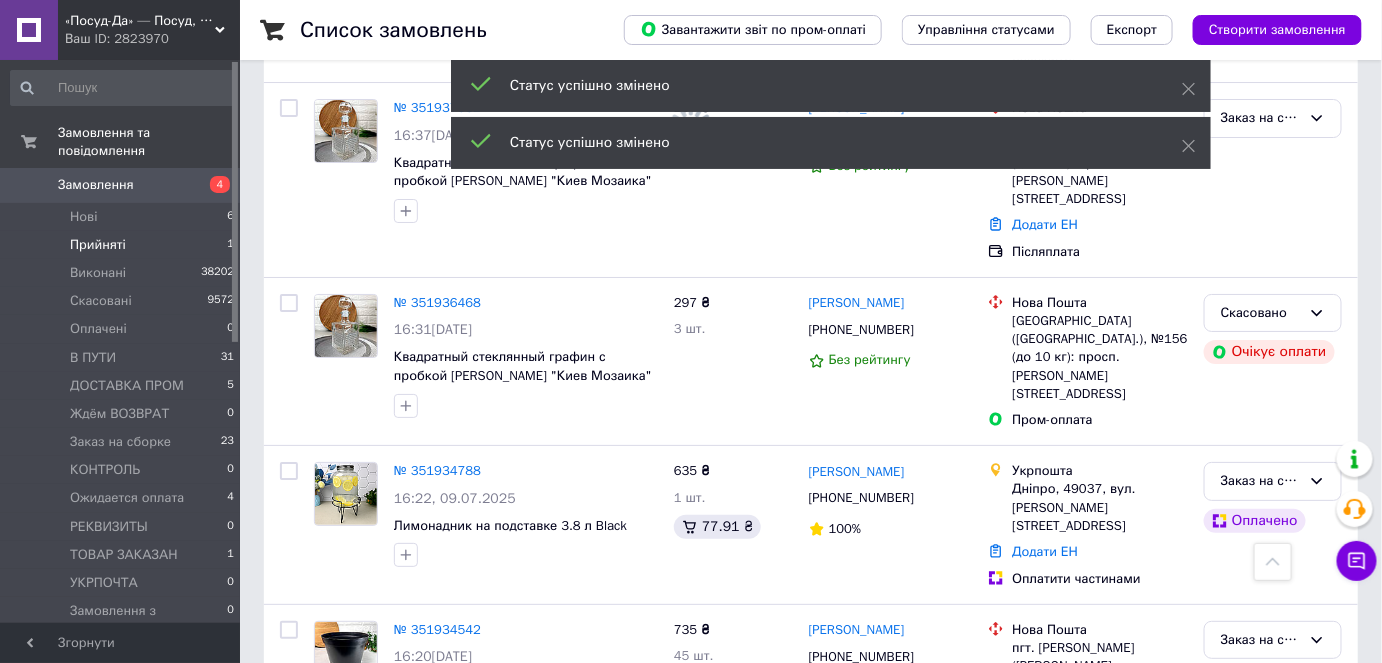 click on "Прийняті" at bounding box center (98, 245) 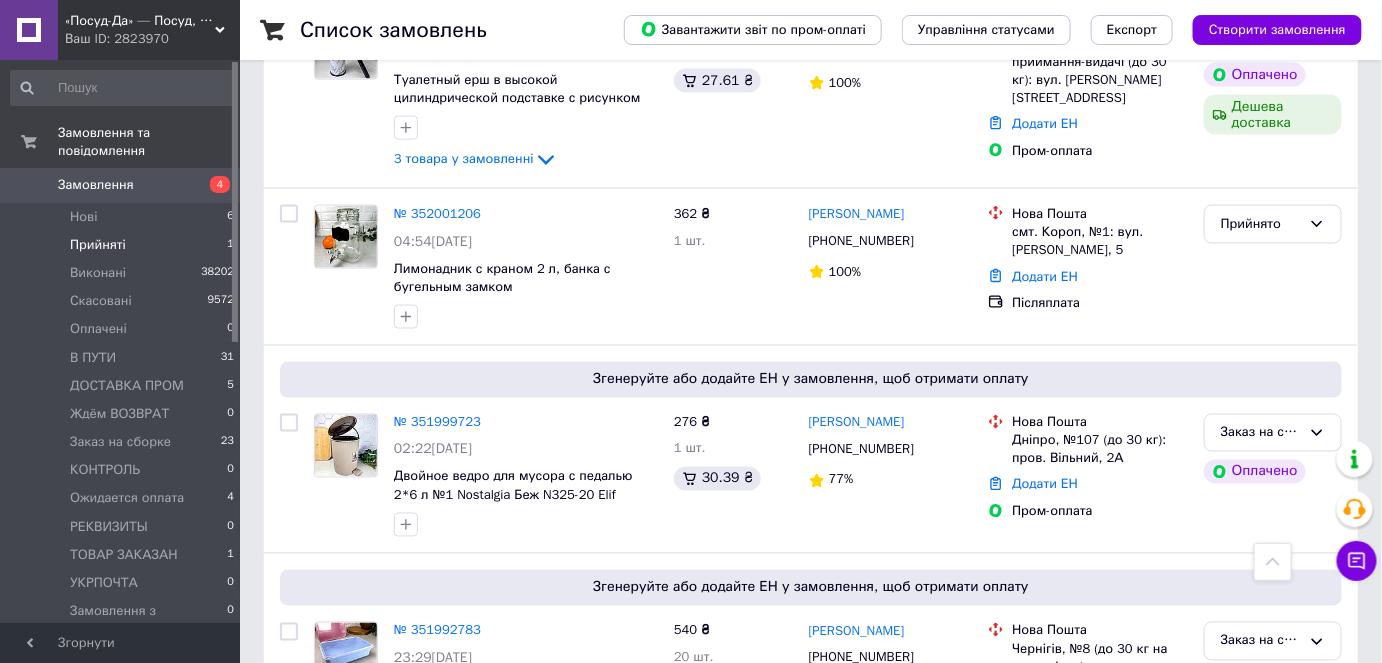 scroll, scrollTop: 1454, scrollLeft: 0, axis: vertical 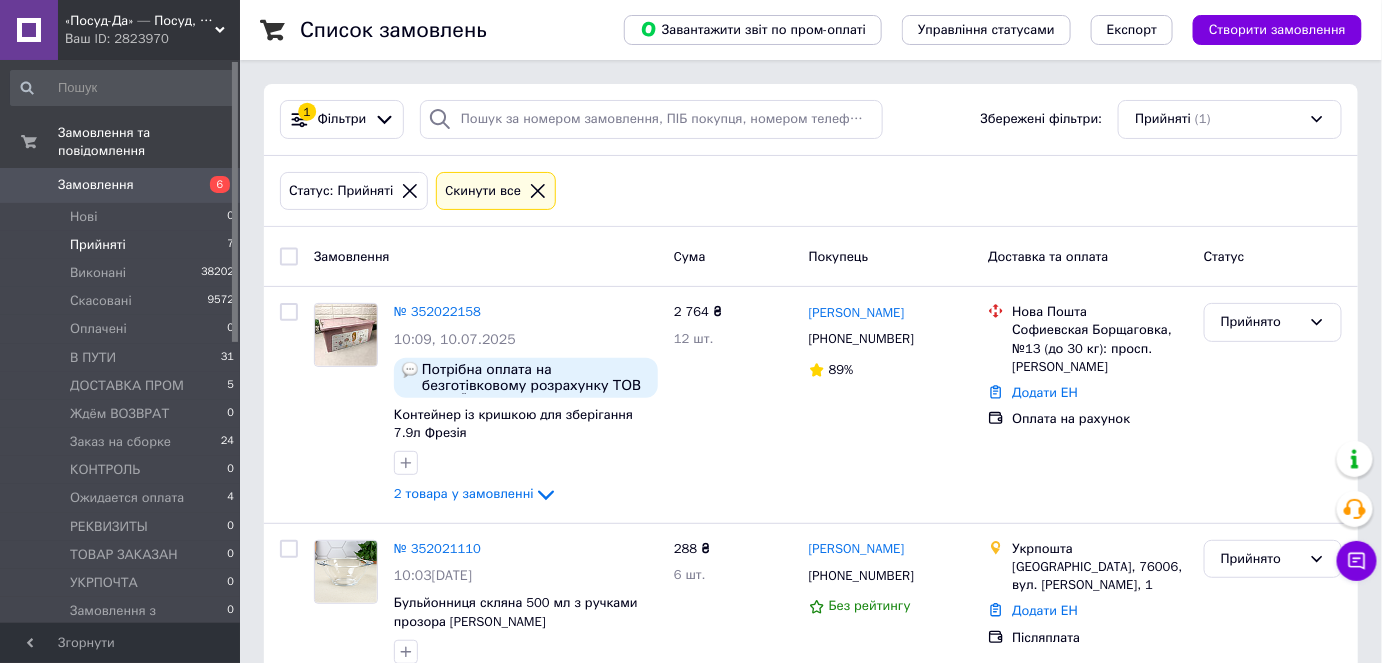 click on "Прийняті 7" at bounding box center (123, 245) 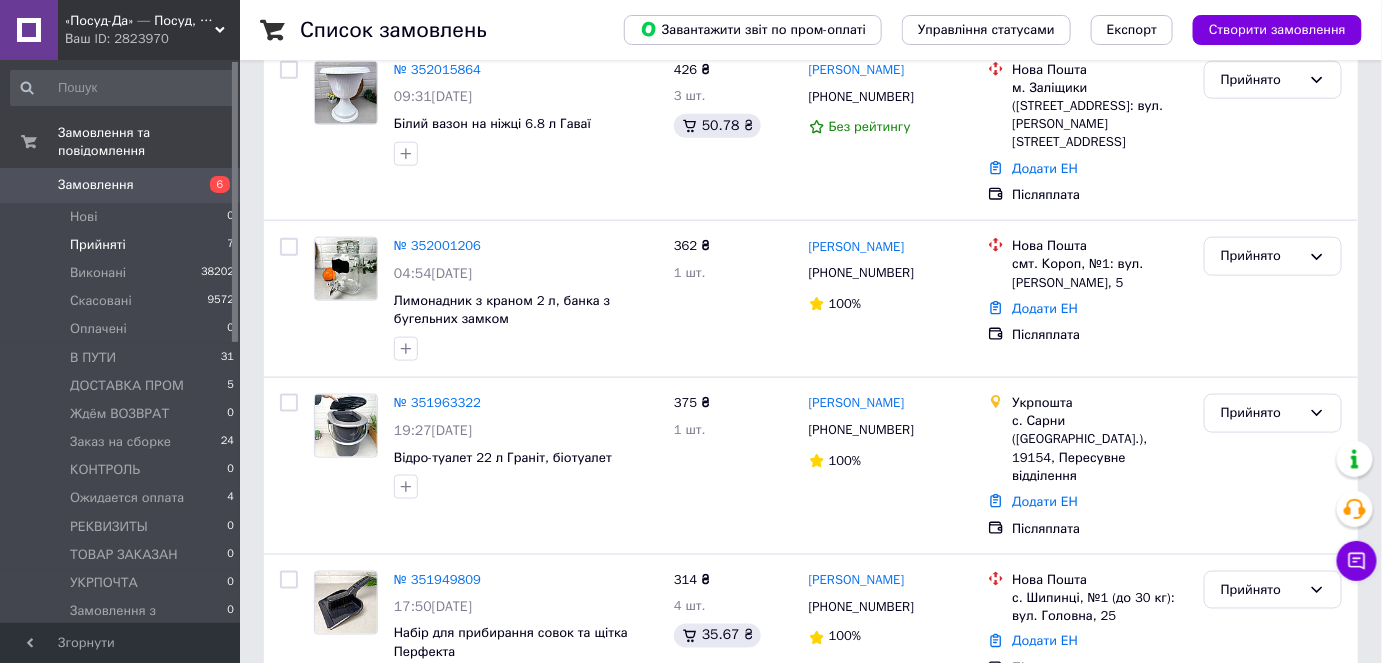 scroll, scrollTop: 840, scrollLeft: 0, axis: vertical 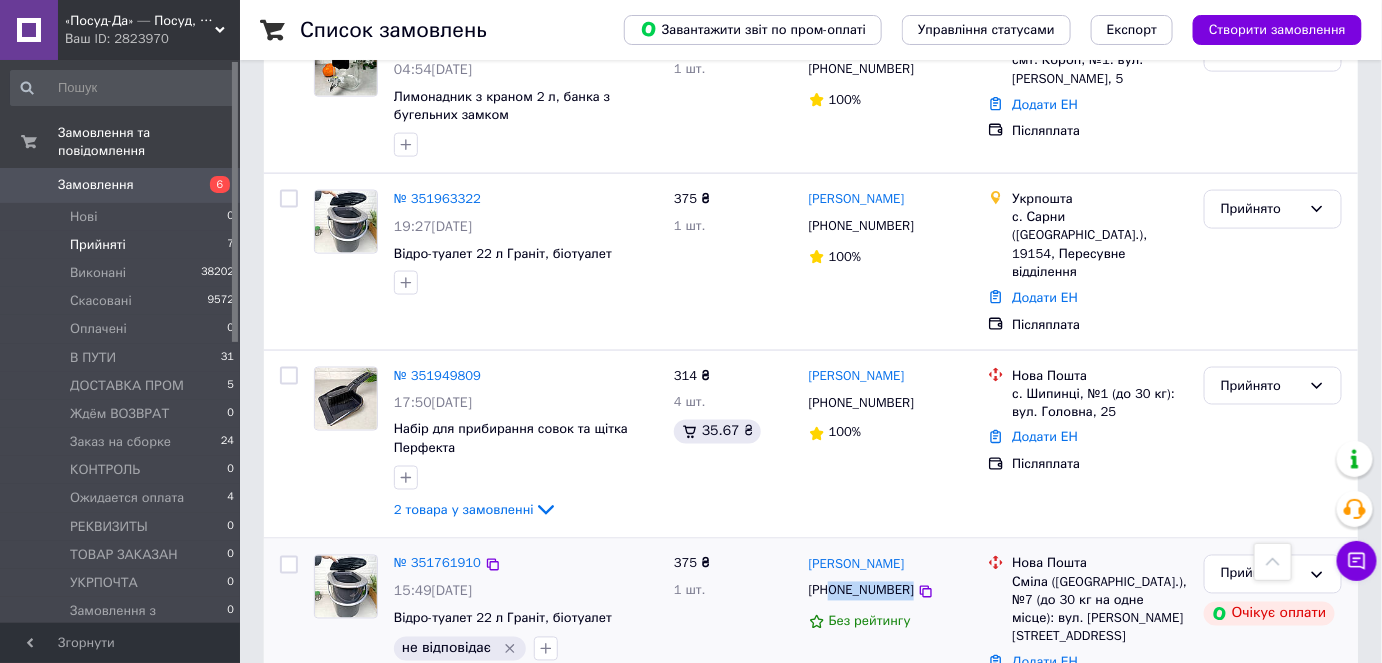 drag, startPoint x: 930, startPoint y: 542, endPoint x: 832, endPoint y: 542, distance: 98 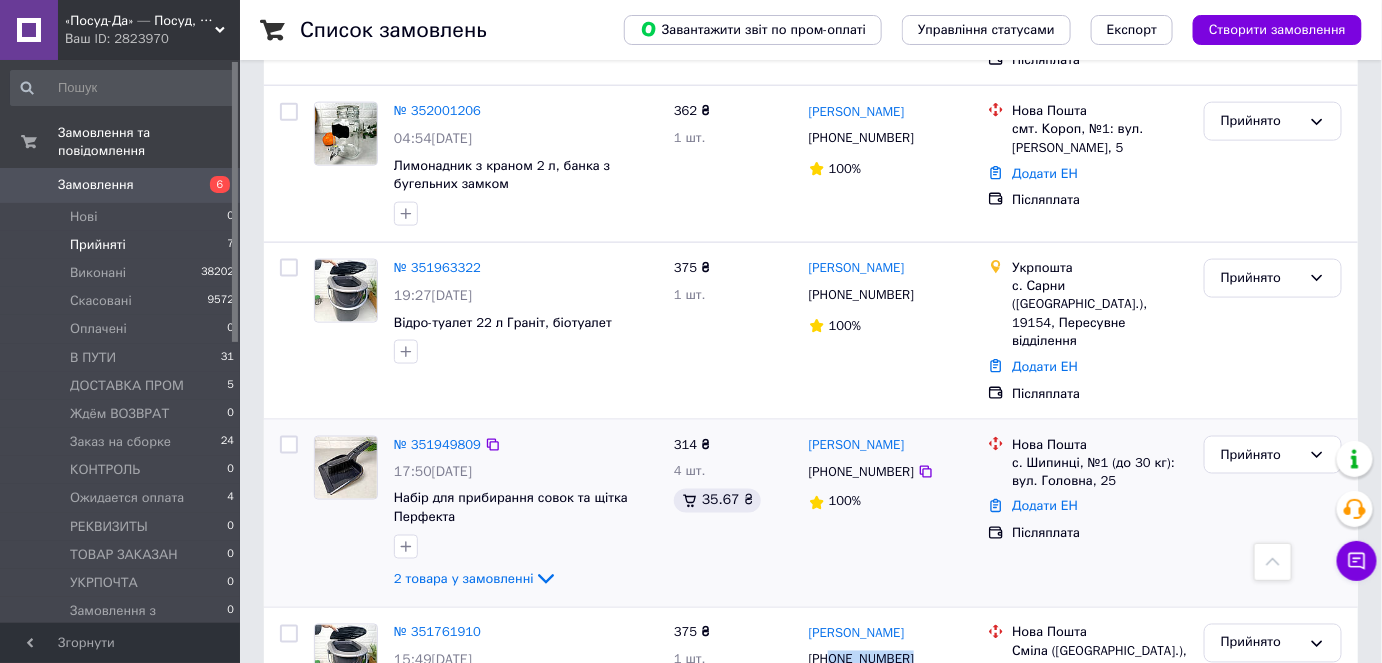 scroll, scrollTop: 658, scrollLeft: 0, axis: vertical 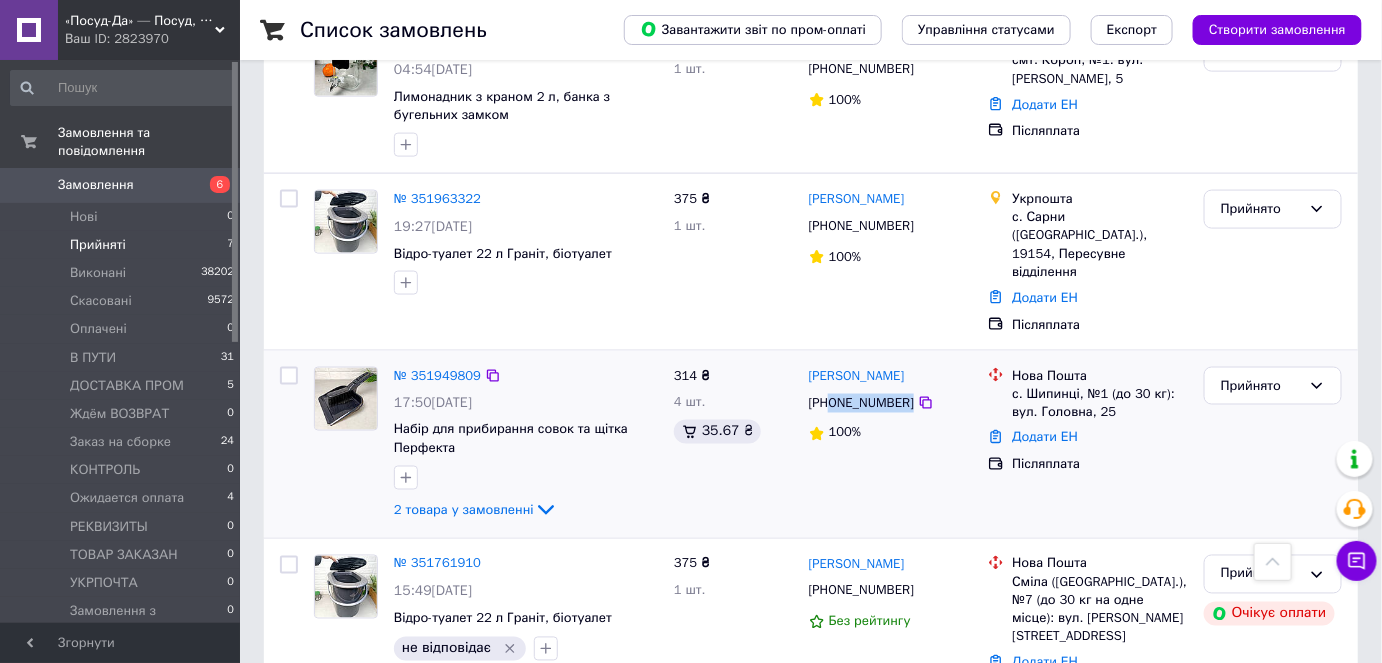 click on "[PHONE_NUMBER]" at bounding box center [861, 402] 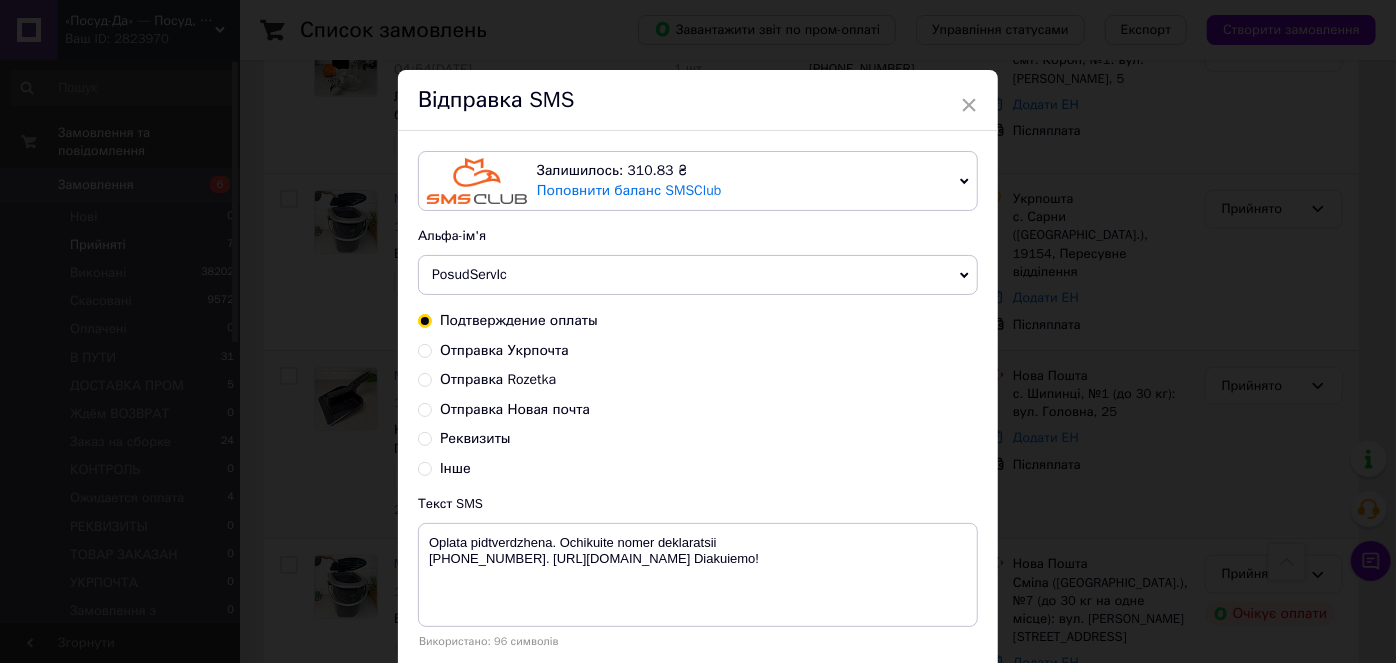 drag, startPoint x: 830, startPoint y: 345, endPoint x: 1065, endPoint y: 408, distance: 243.29817 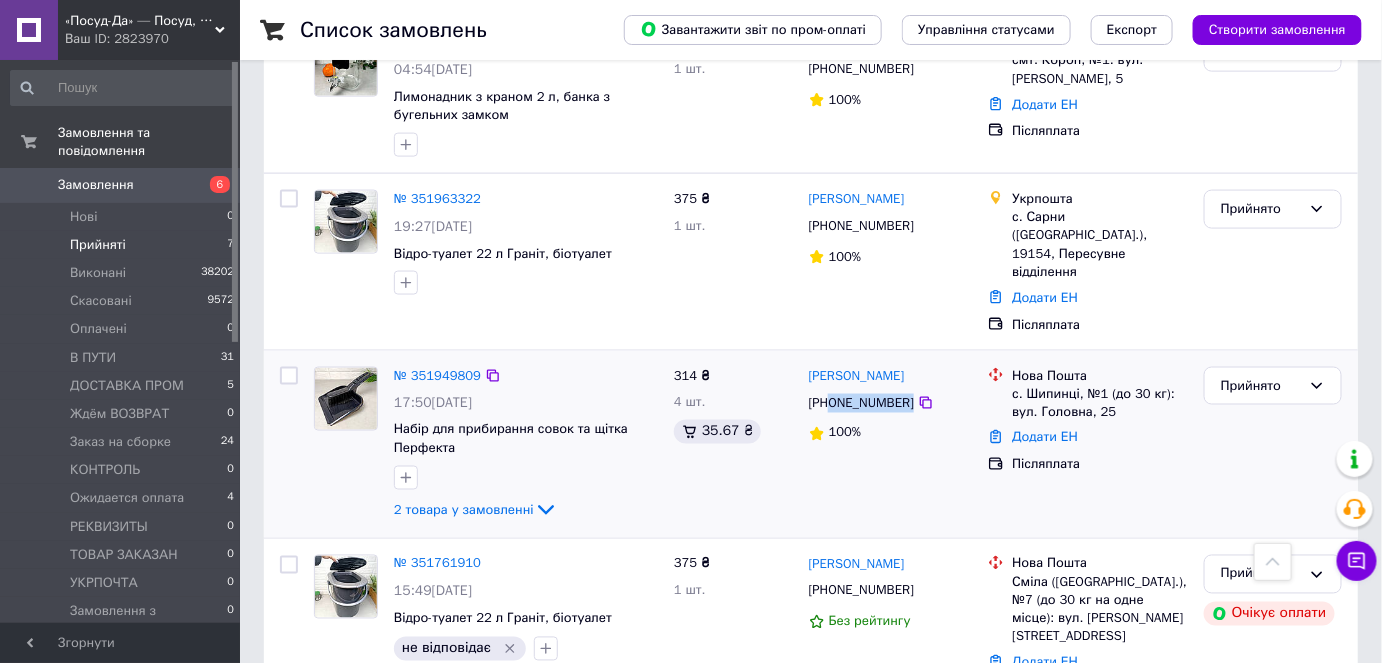 drag, startPoint x: 932, startPoint y: 346, endPoint x: 832, endPoint y: 346, distance: 100 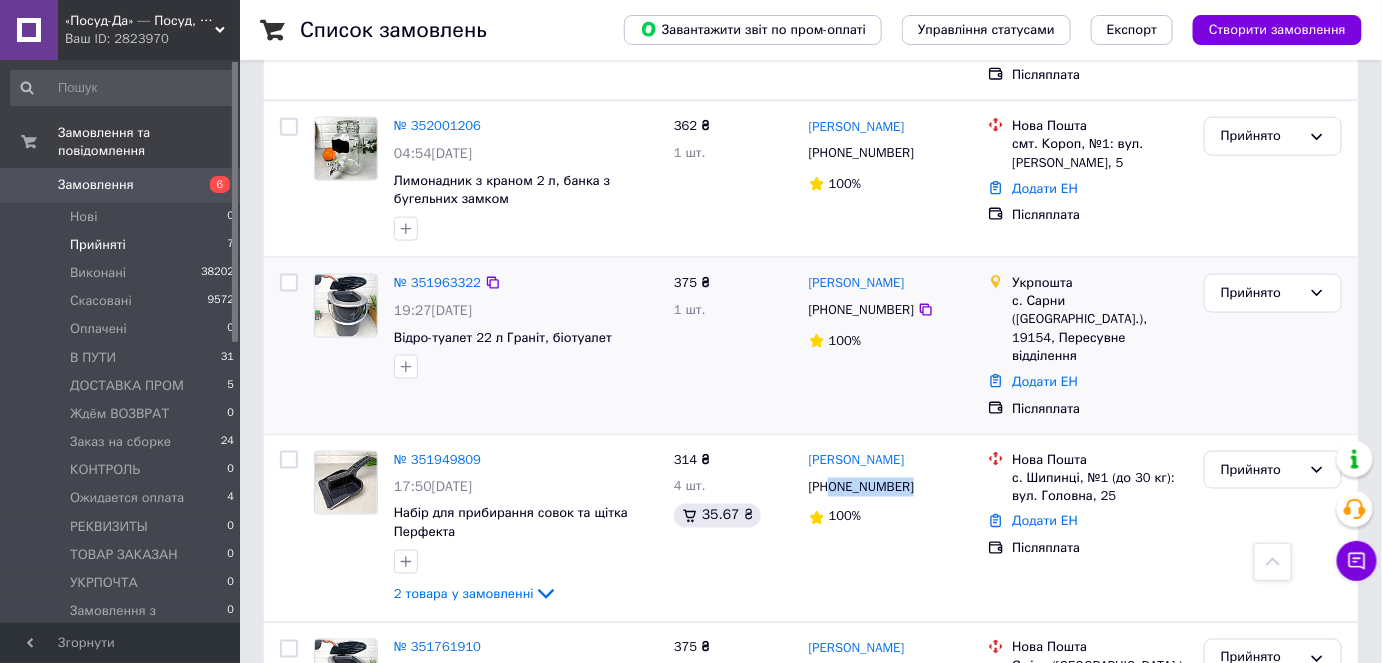 scroll, scrollTop: 658, scrollLeft: 0, axis: vertical 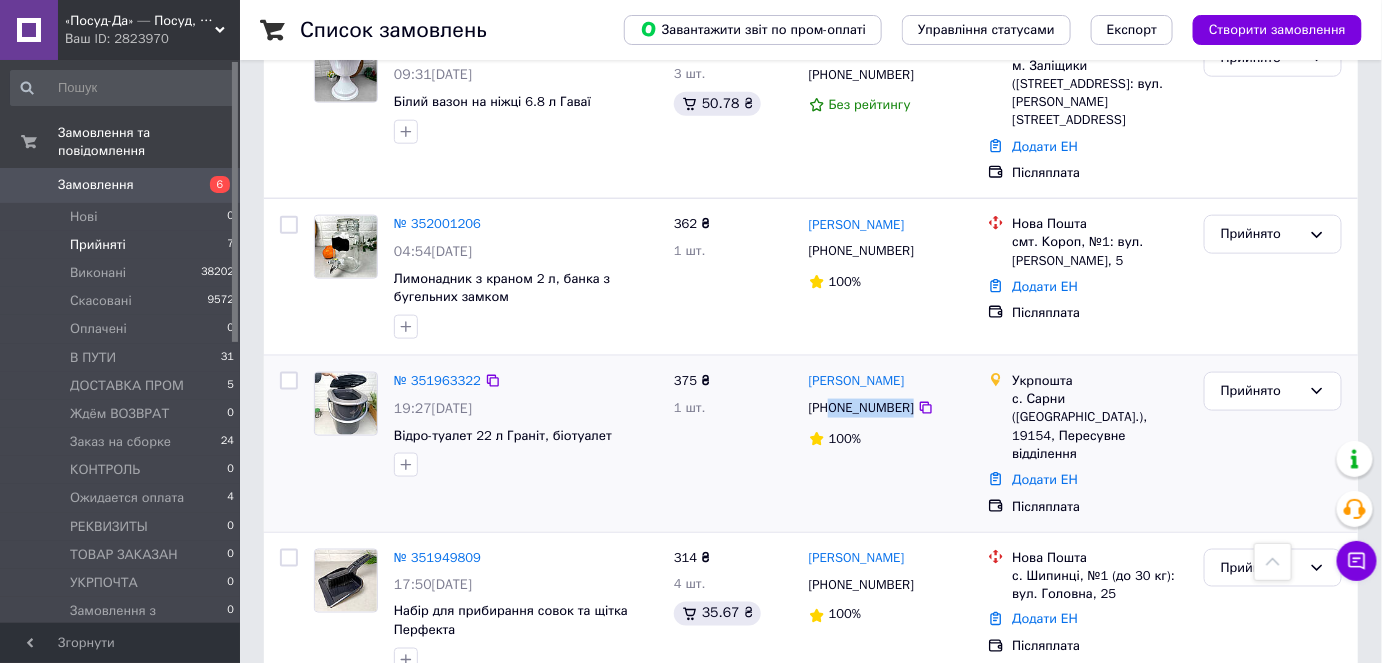 drag, startPoint x: 877, startPoint y: 384, endPoint x: 829, endPoint y: 388, distance: 48.166378 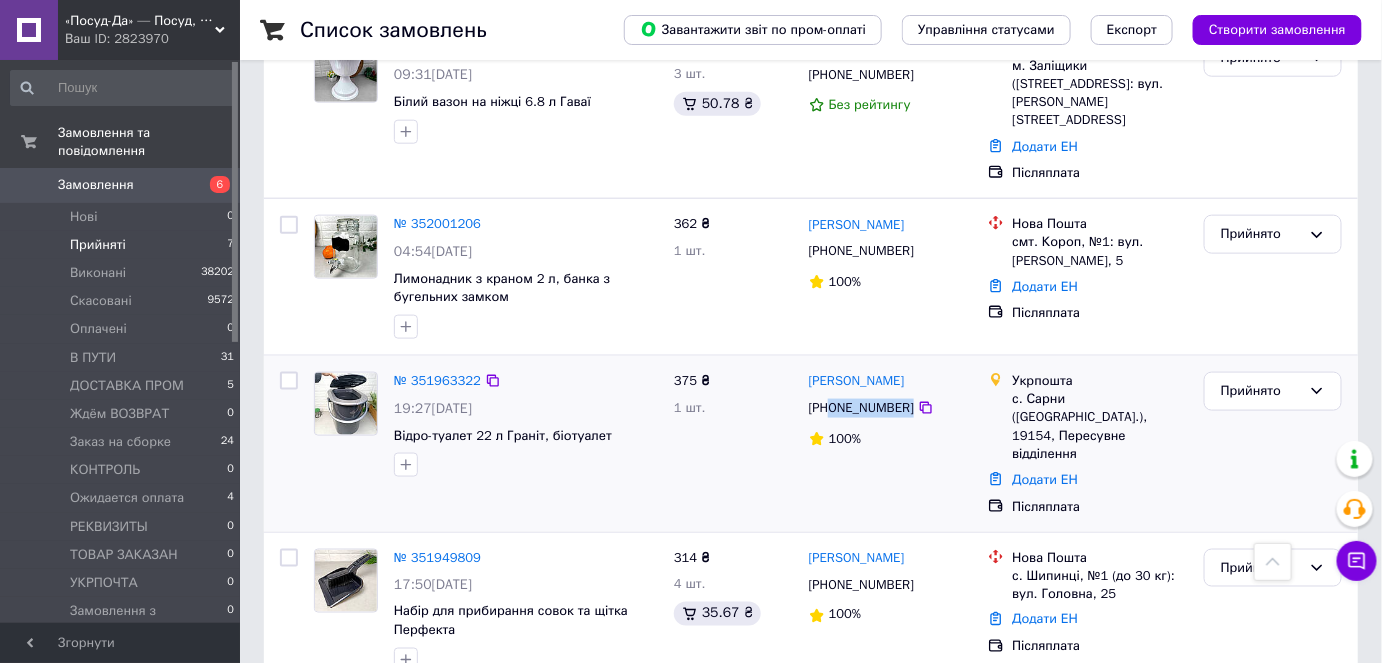copy on "0962041506" 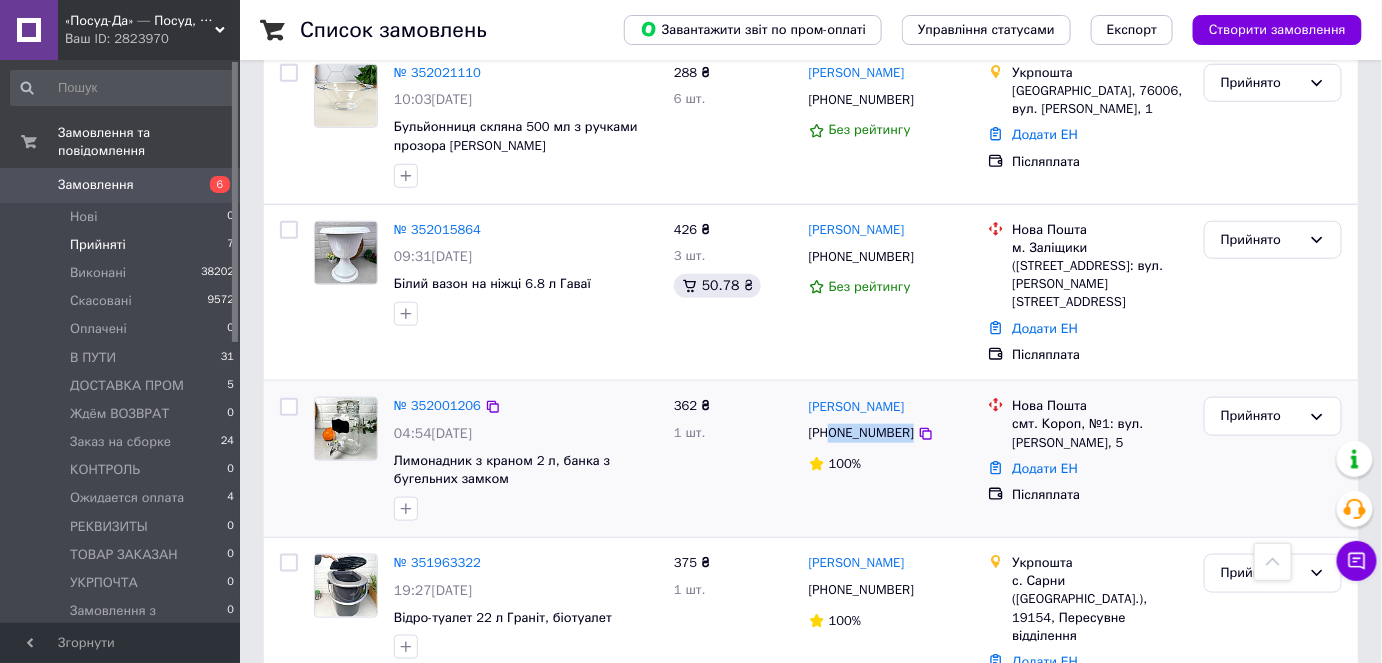 drag, startPoint x: 941, startPoint y: 409, endPoint x: 831, endPoint y: 412, distance: 110.0409 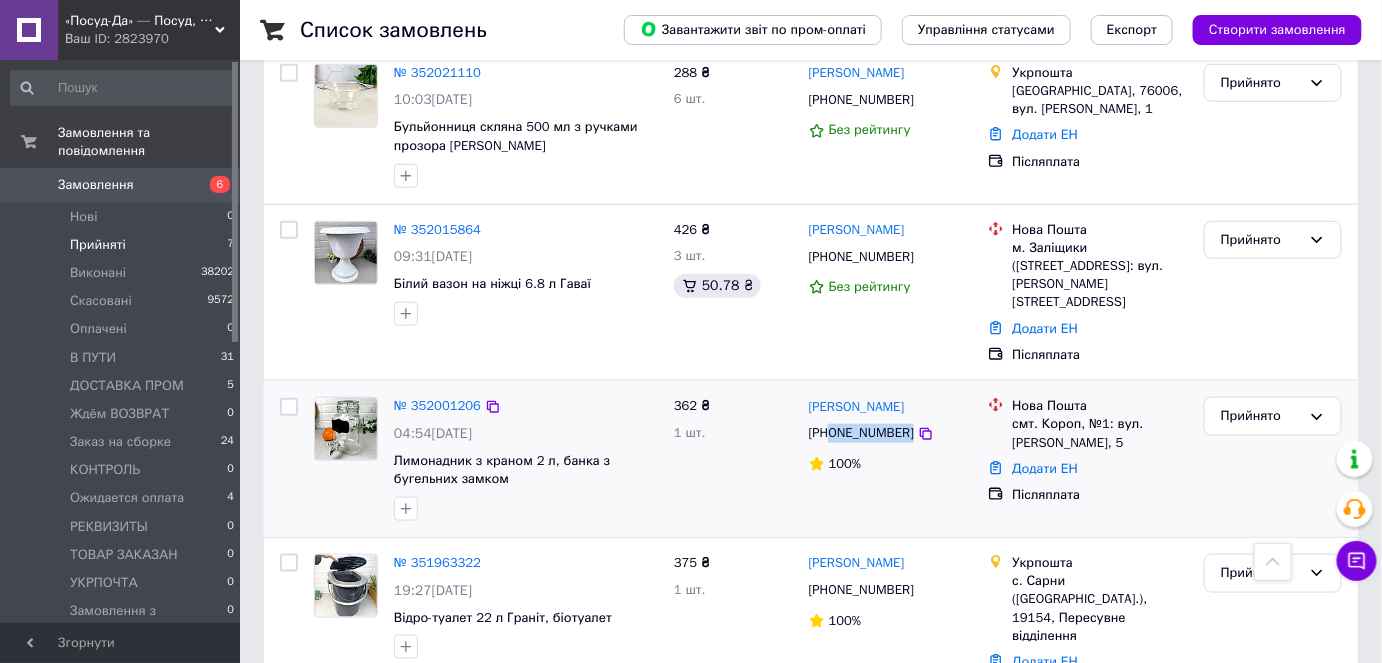 copy on "0680029359" 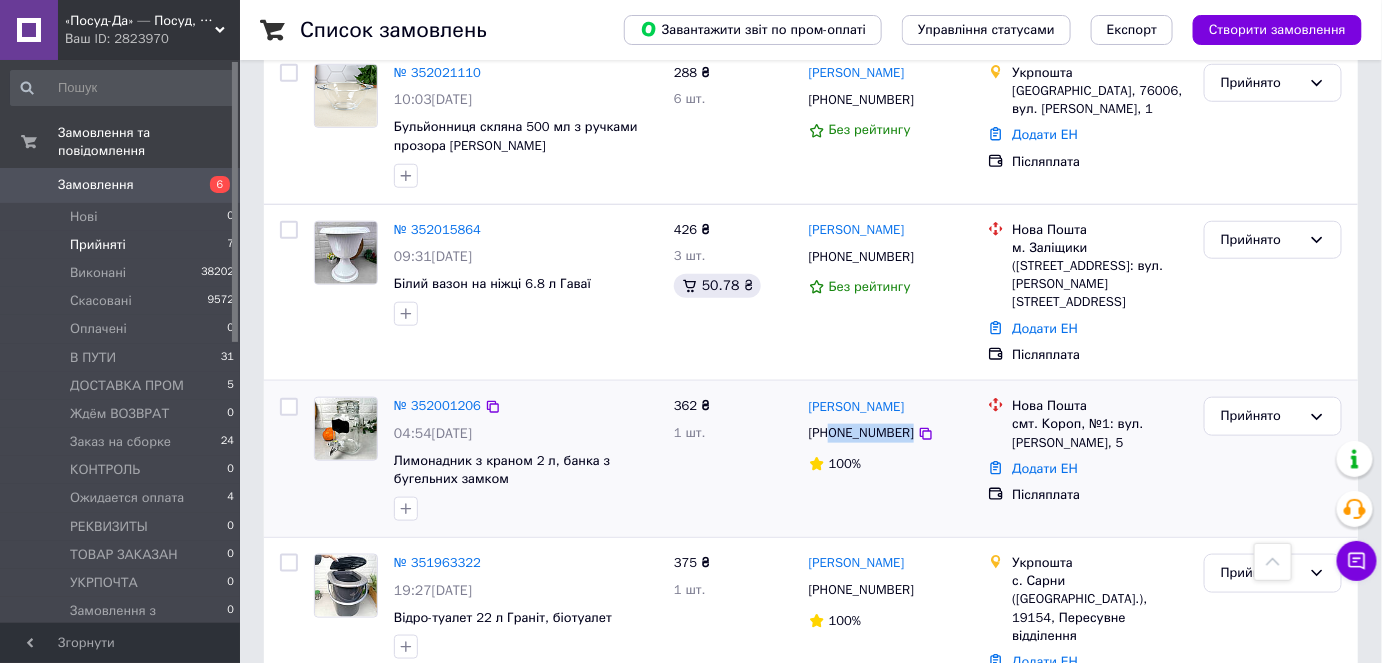 scroll, scrollTop: 294, scrollLeft: 0, axis: vertical 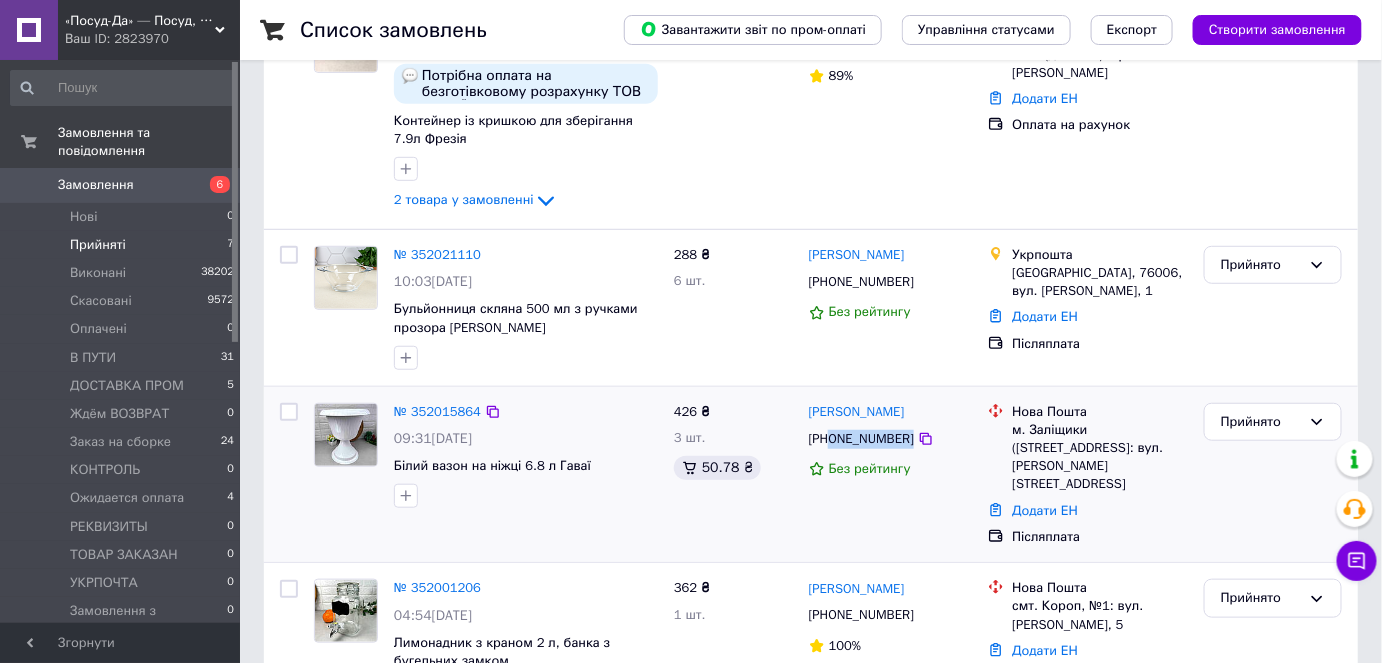 drag, startPoint x: 964, startPoint y: 435, endPoint x: 833, endPoint y: 438, distance: 131.03435 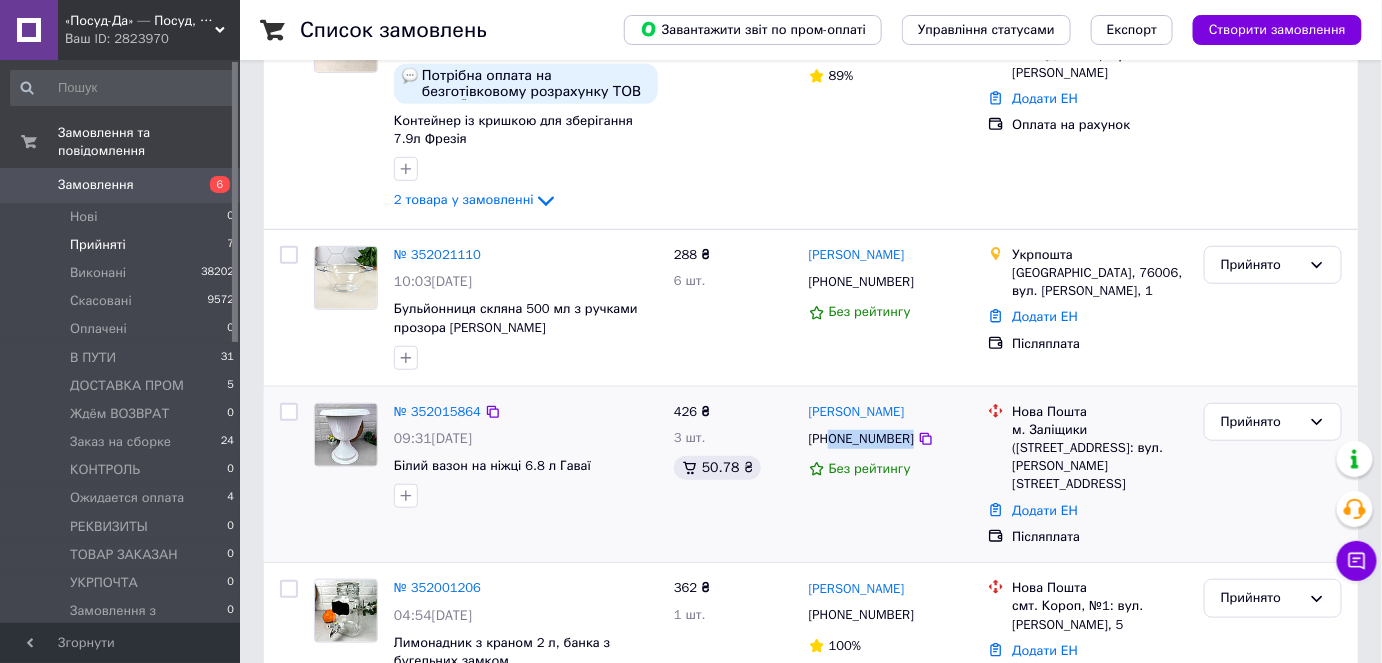 copy on "0935610381" 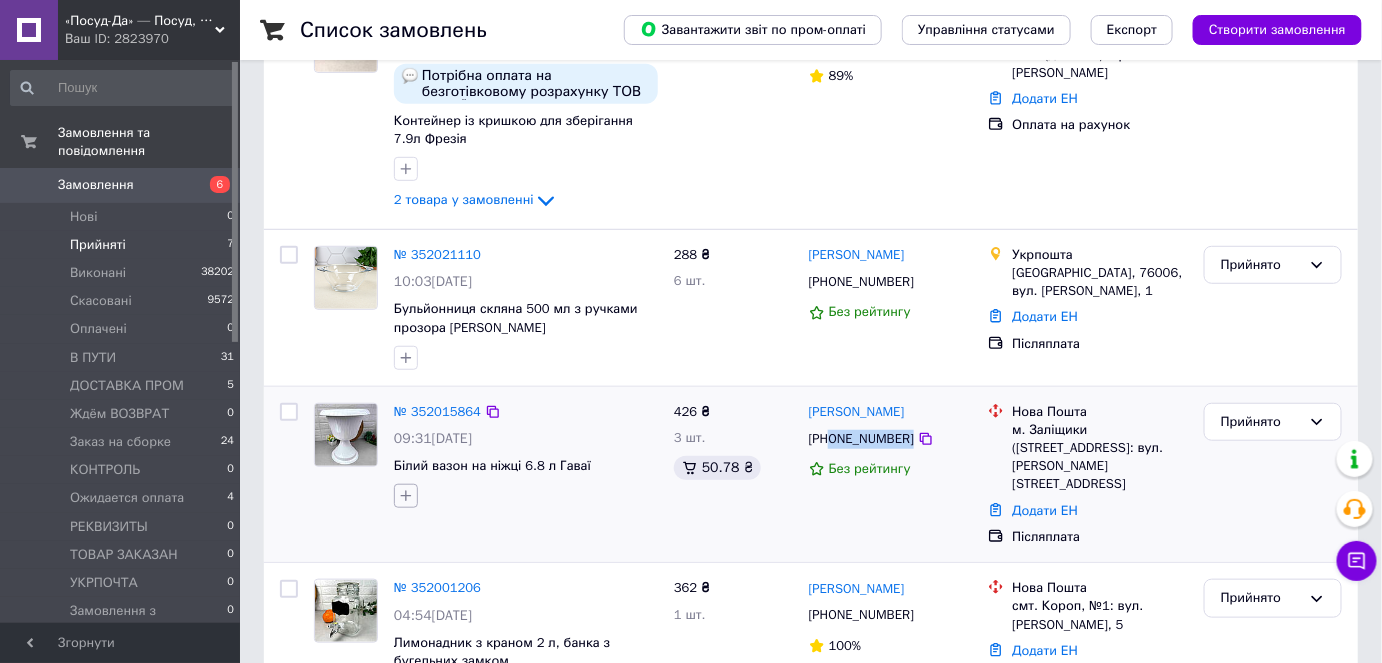 click 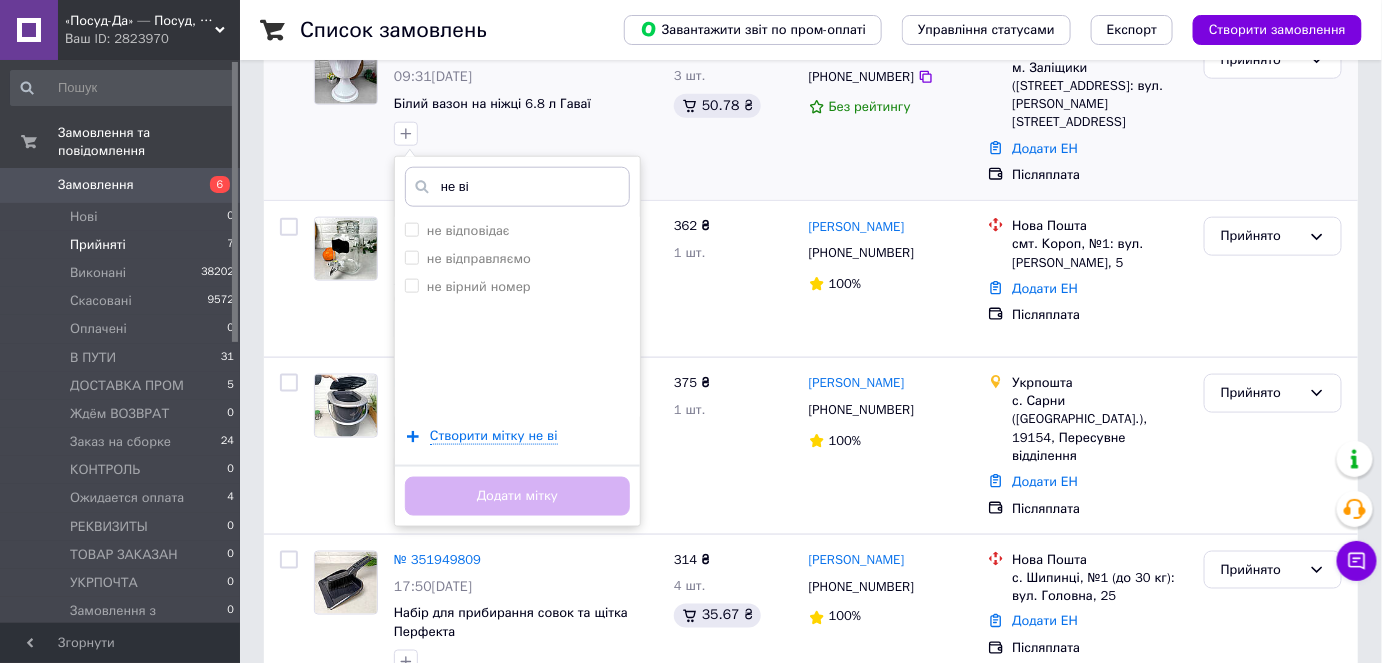 scroll, scrollTop: 658, scrollLeft: 0, axis: vertical 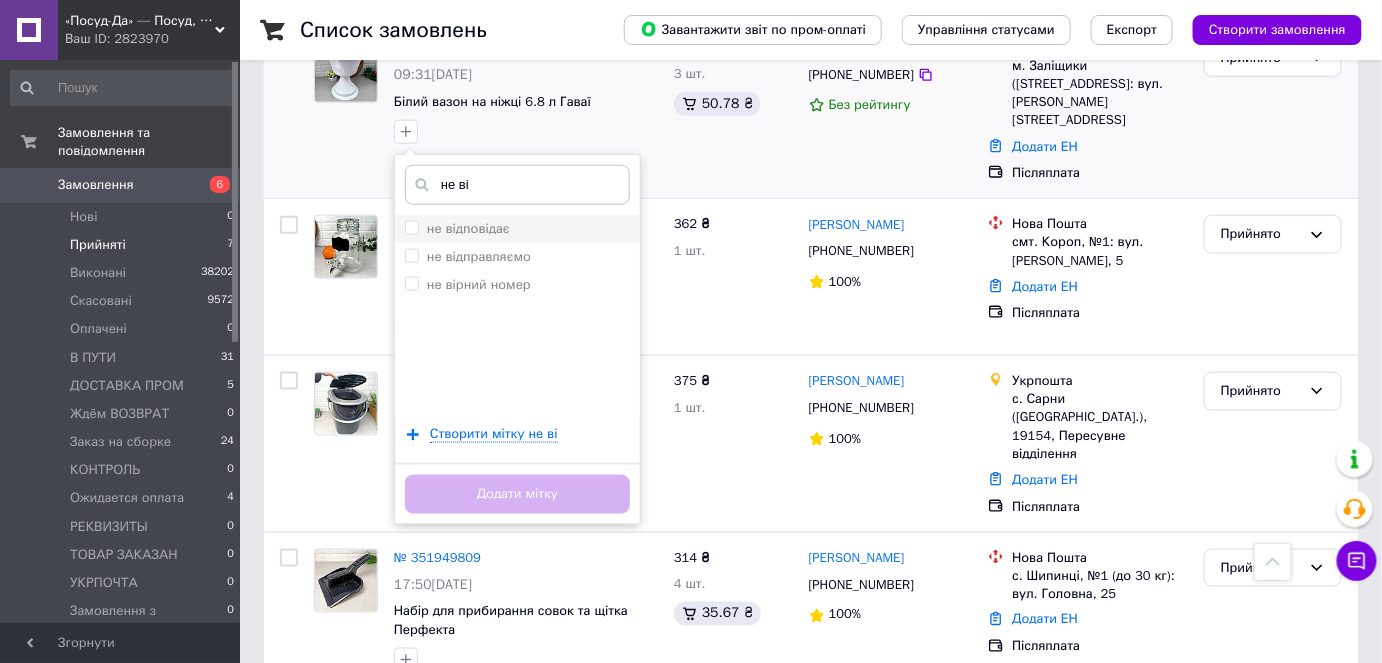 type on "не ві" 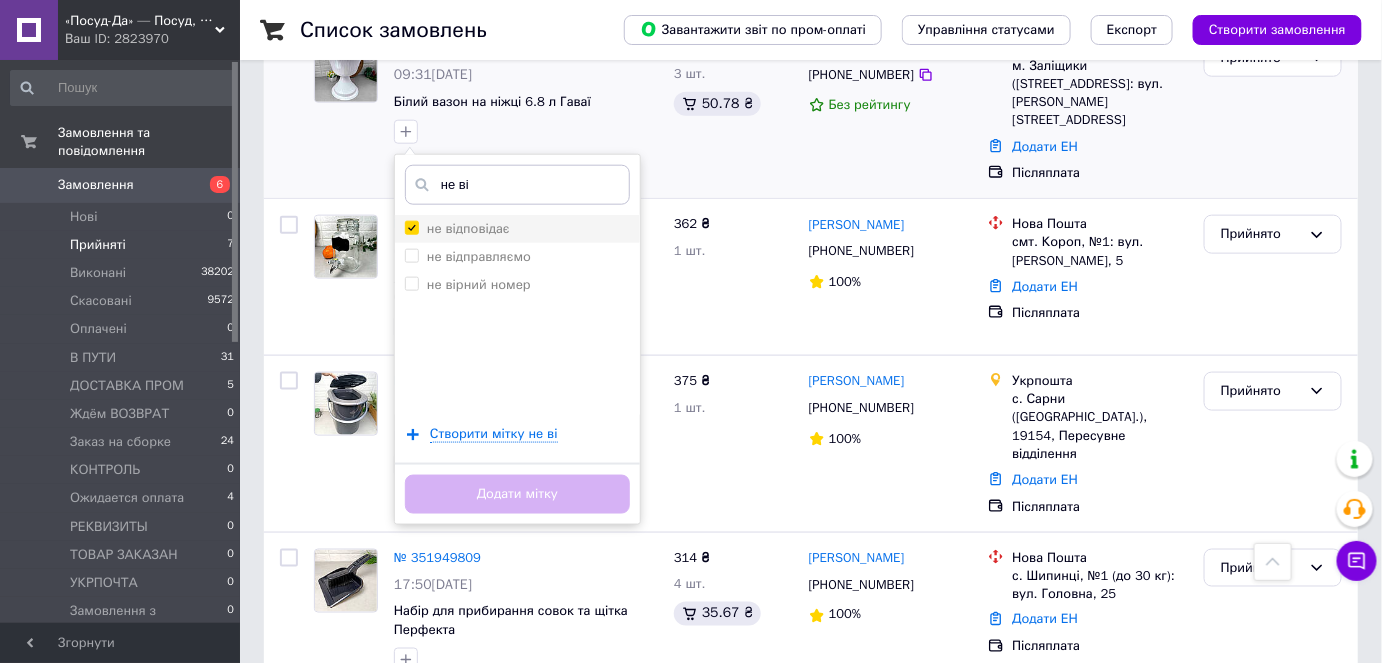 checkbox on "true" 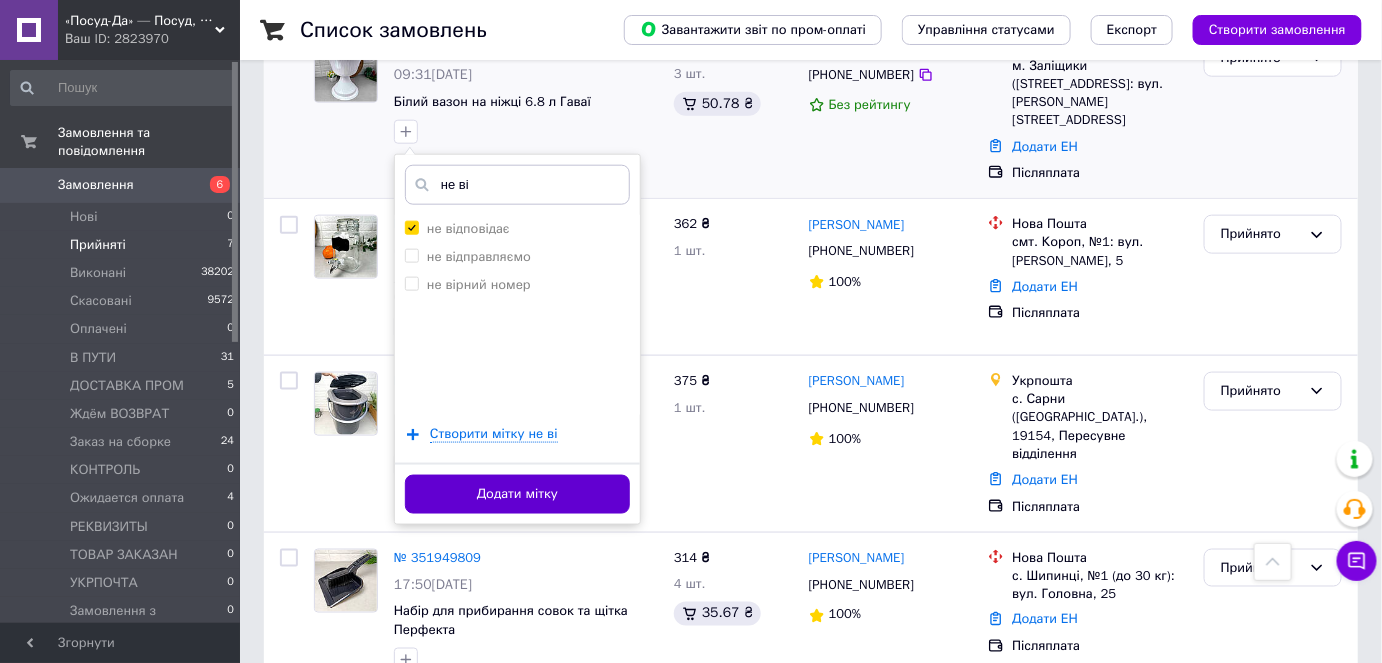 click on "Додати мітку" at bounding box center [517, 494] 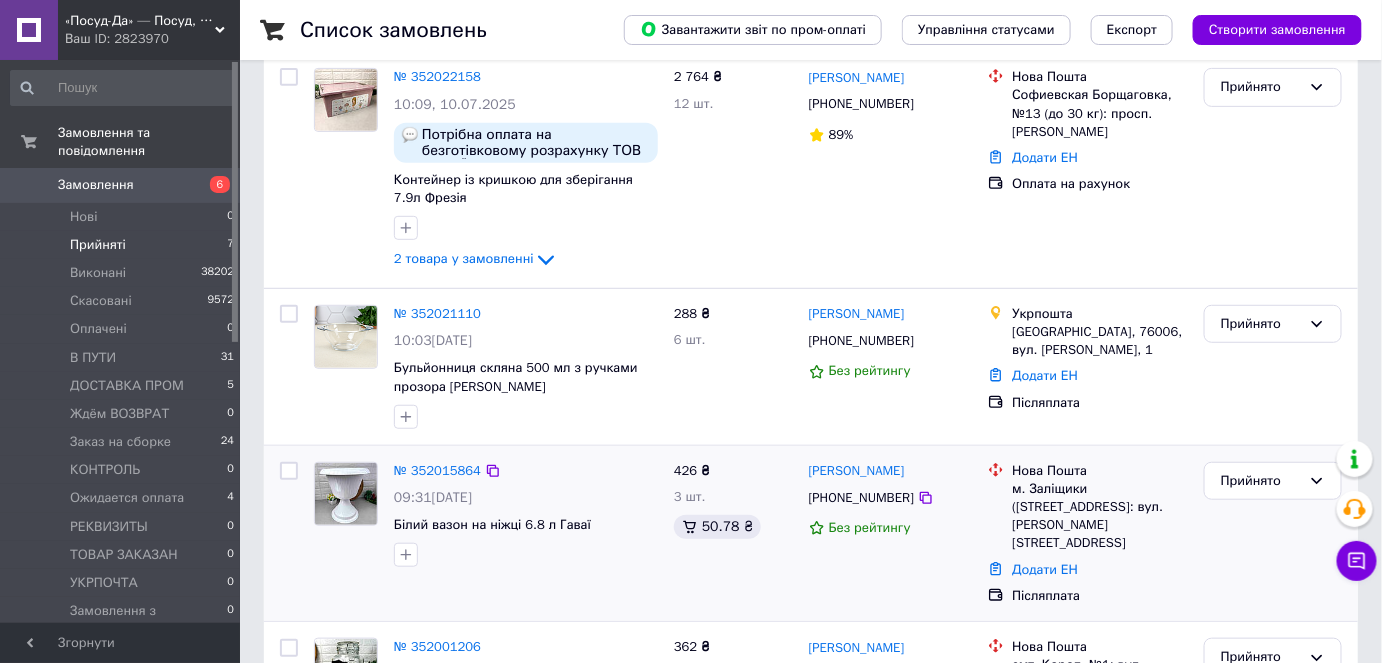 scroll, scrollTop: 203, scrollLeft: 0, axis: vertical 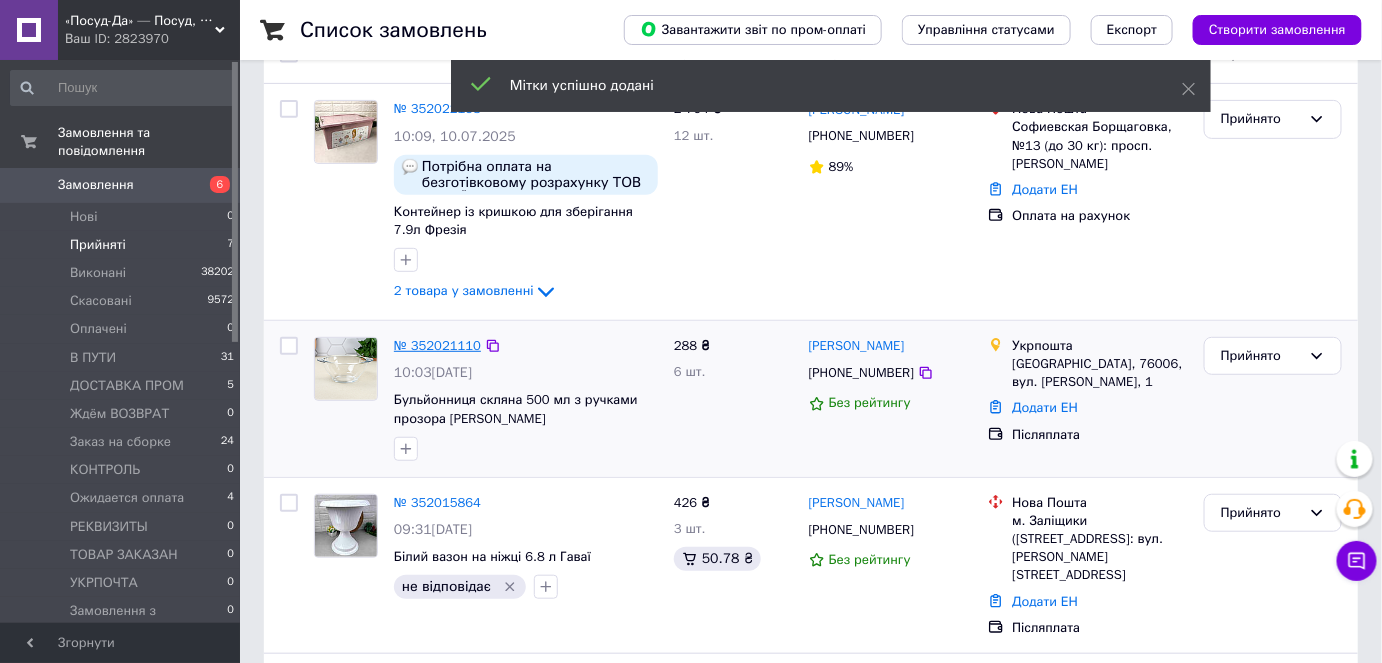 click on "№ 352021110" at bounding box center [437, 345] 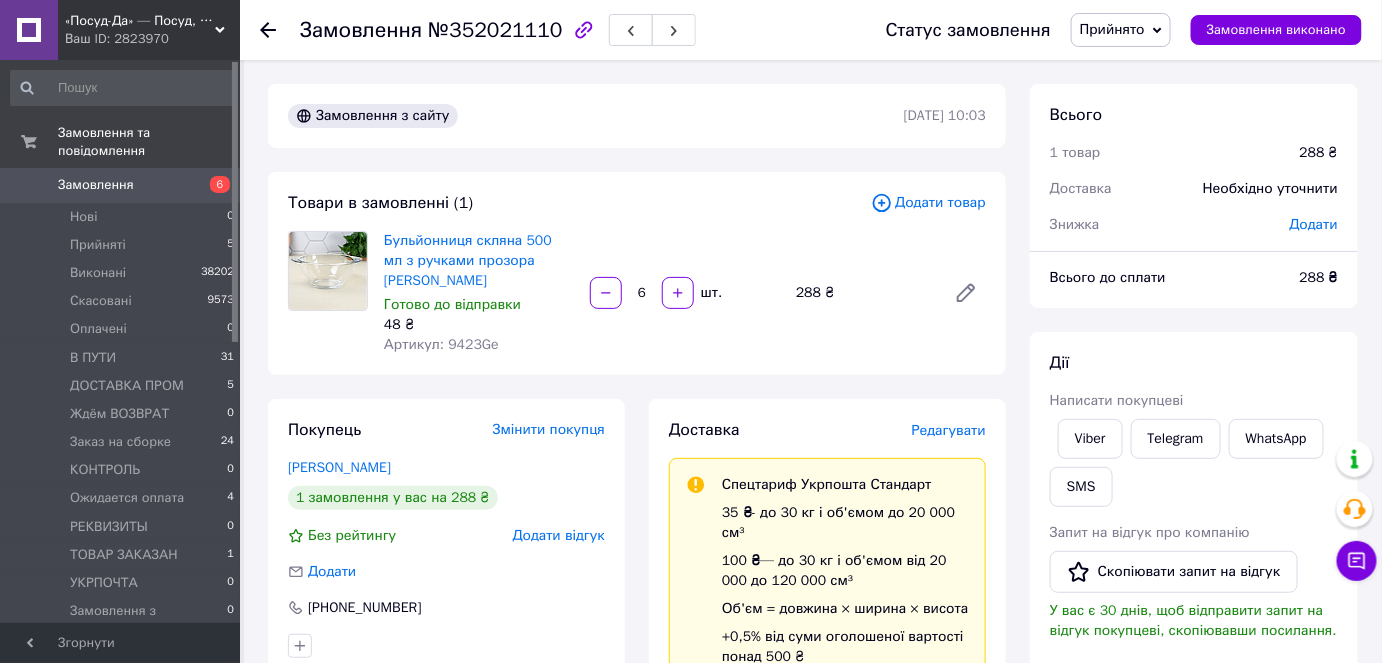 click on "Артикул: 9423Ge" at bounding box center (441, 344) 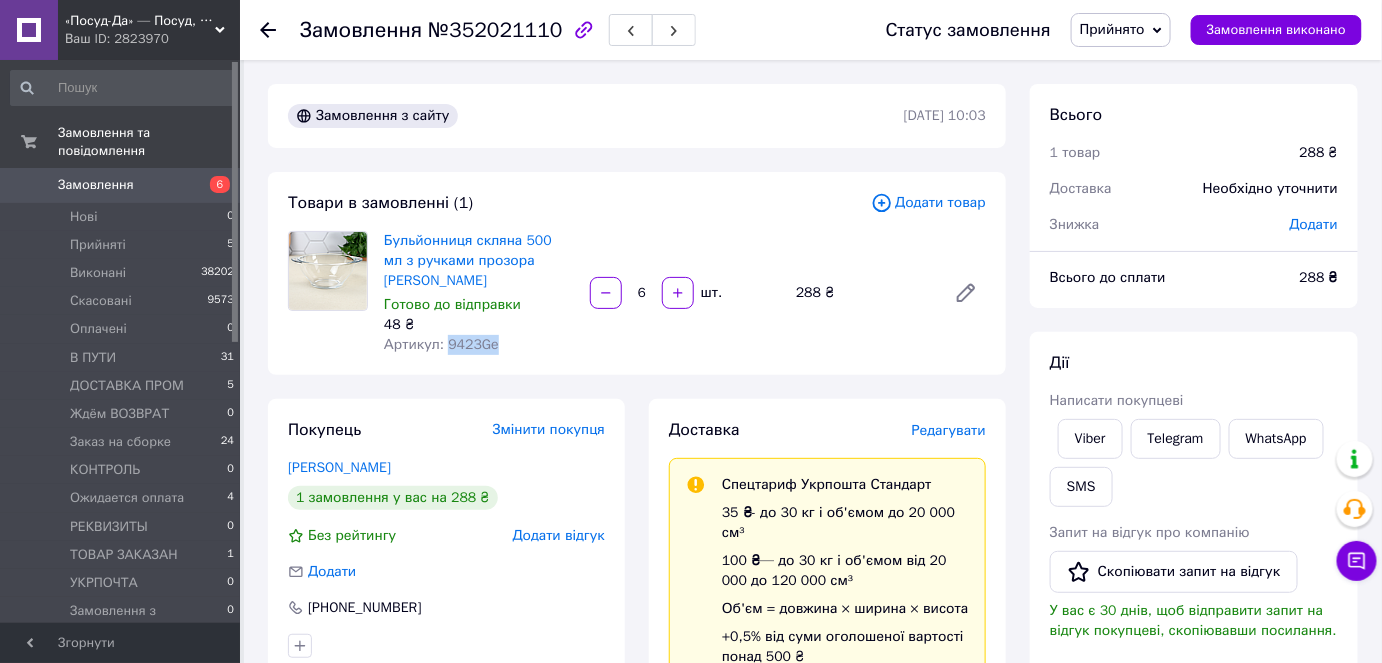 click on "Артикул: 9423Ge" at bounding box center [441, 344] 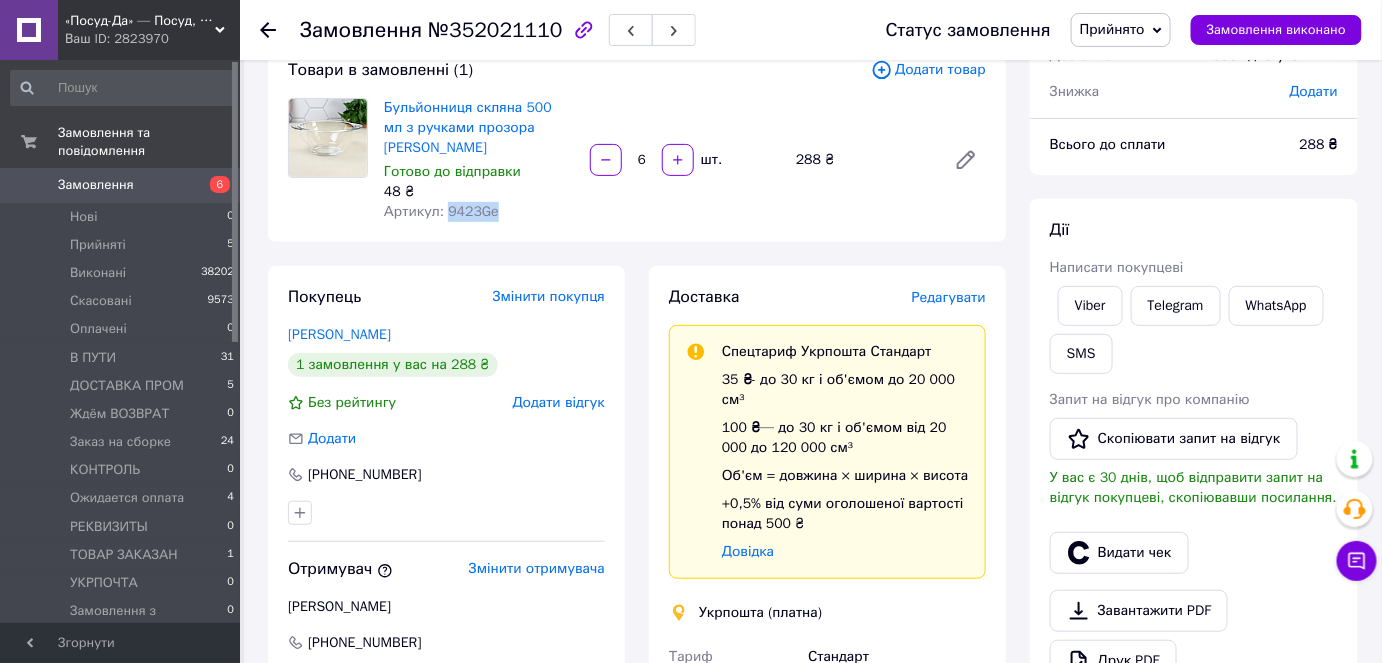 scroll, scrollTop: 272, scrollLeft: 0, axis: vertical 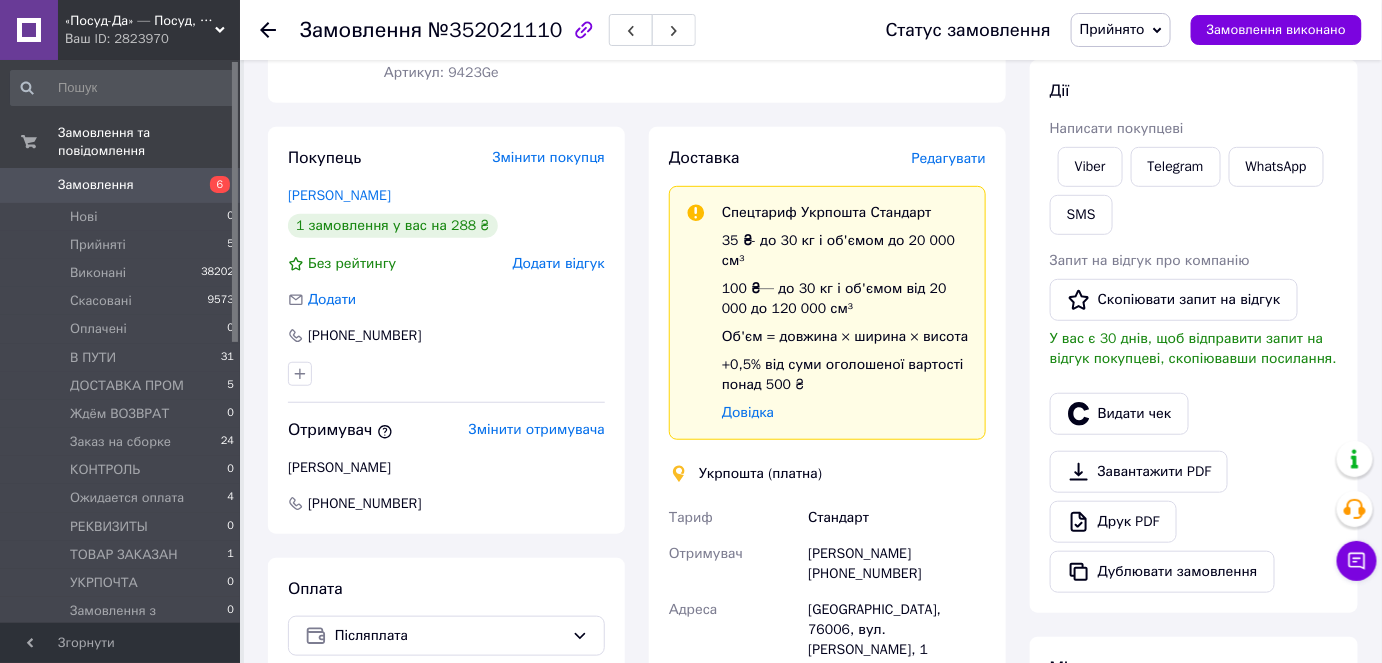 click on "Дмитро Журавльов +380509500418" at bounding box center (897, 564) 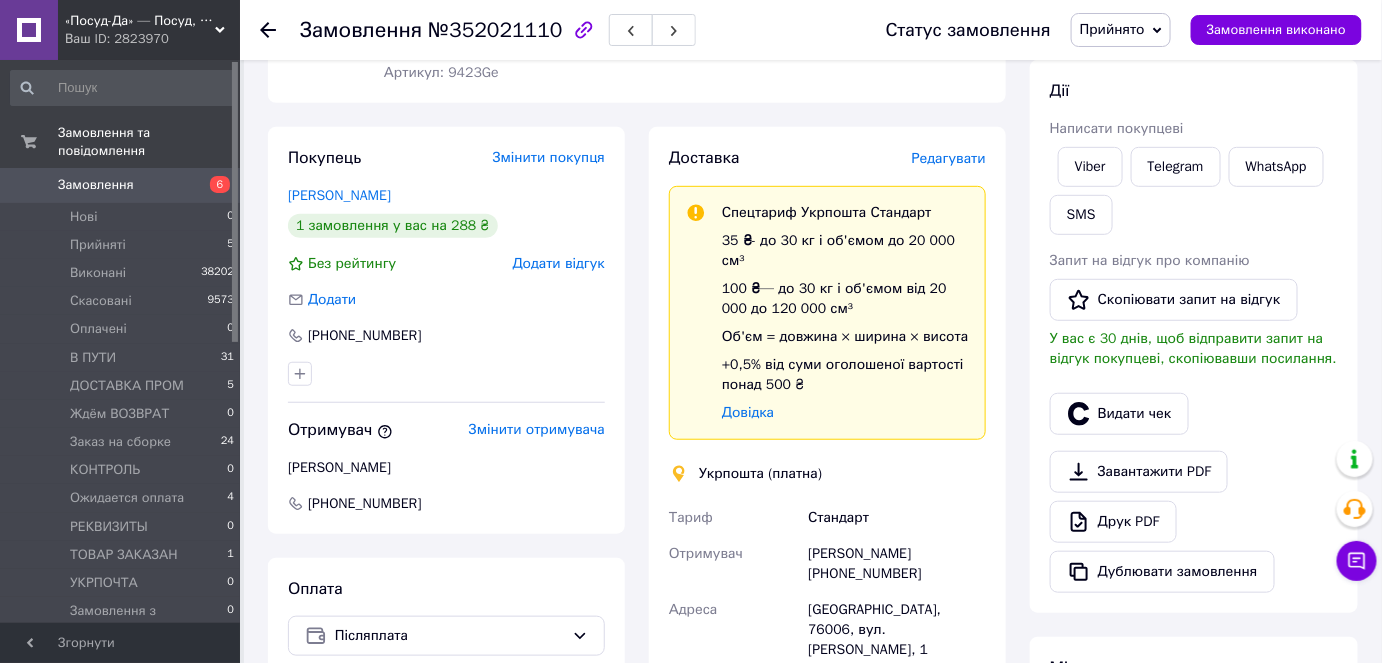 click on "Дмитро Журавльов +380509500418" at bounding box center (897, 564) 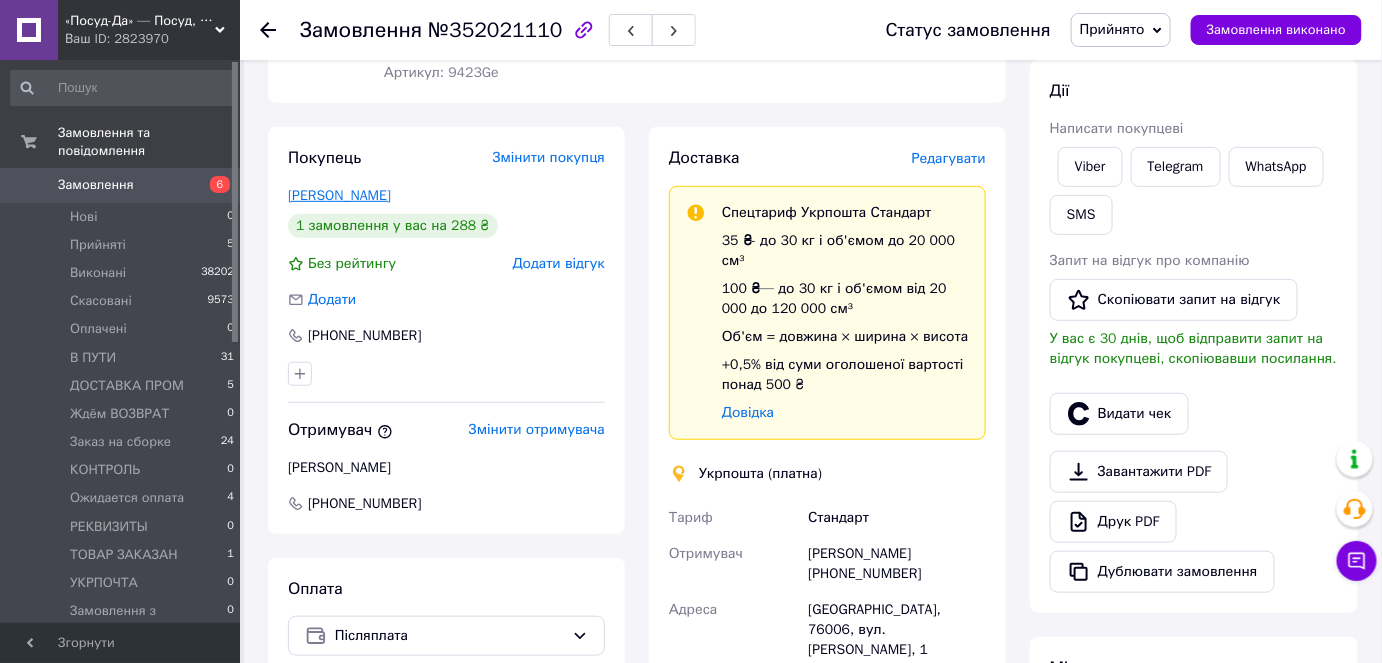 click on "Журавльов Олександр" at bounding box center (339, 195) 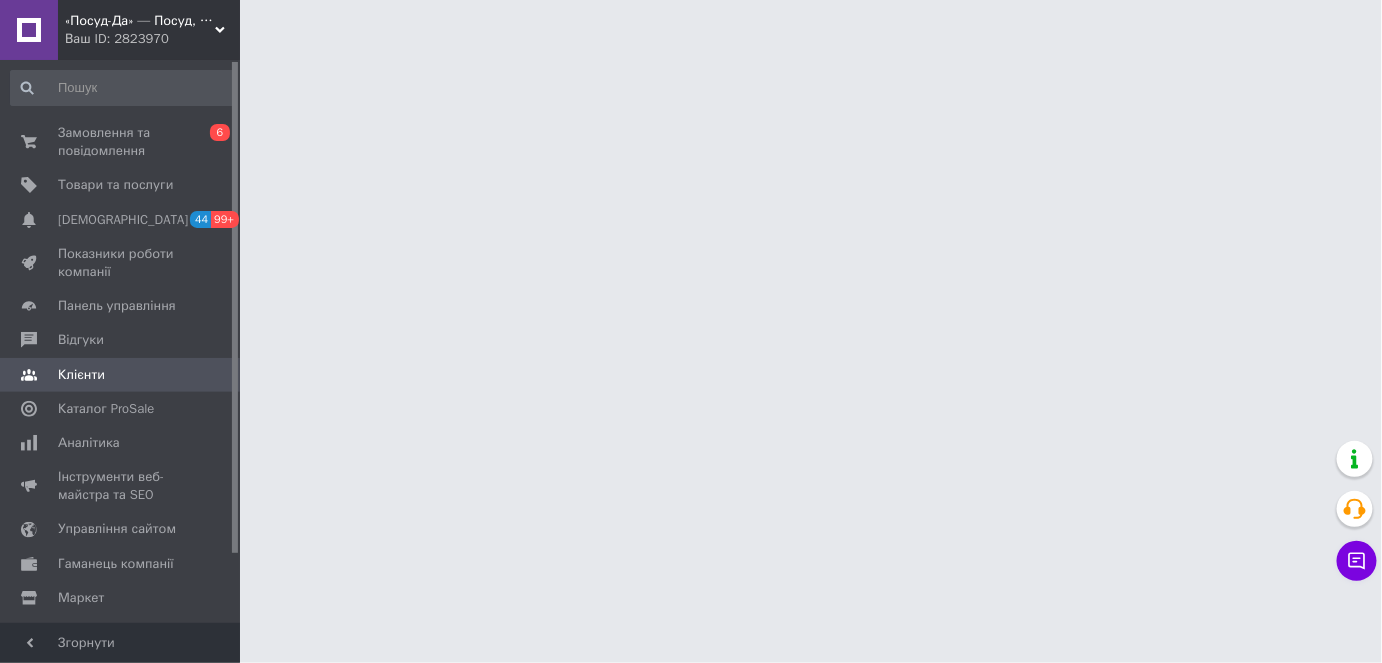 scroll, scrollTop: 0, scrollLeft: 0, axis: both 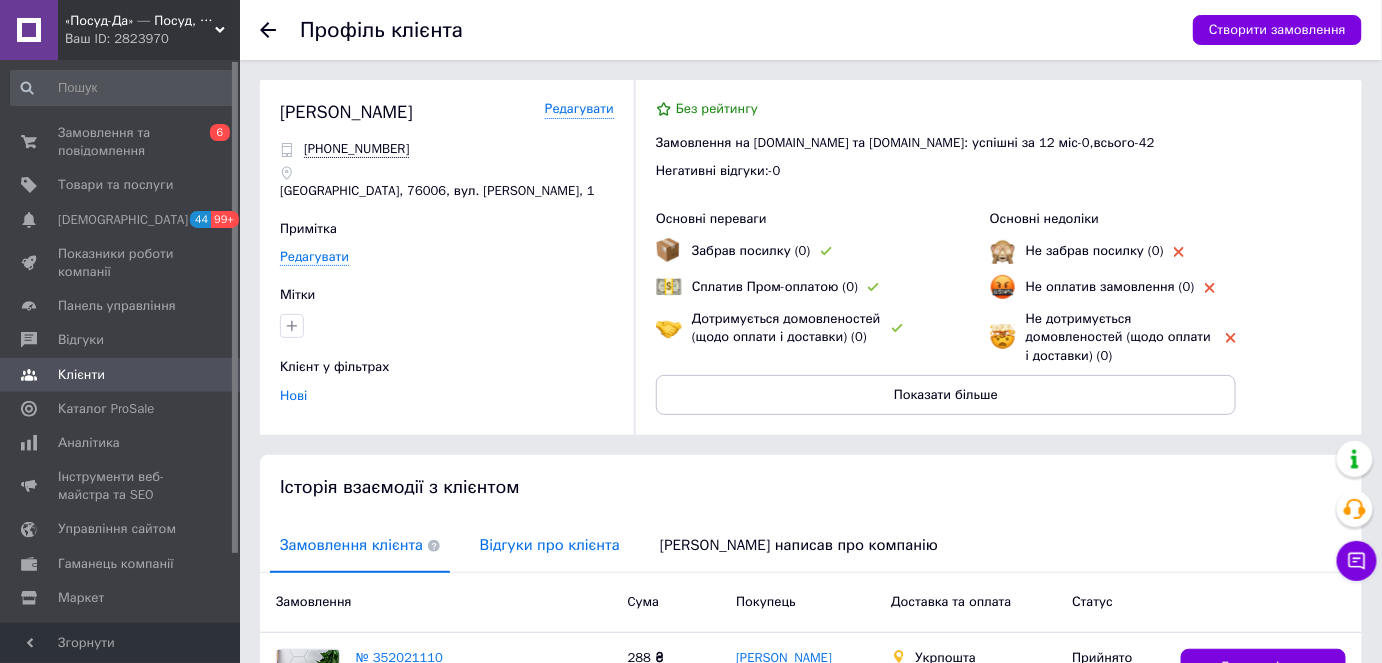 click on "Відгуки про клієнта" at bounding box center [550, 545] 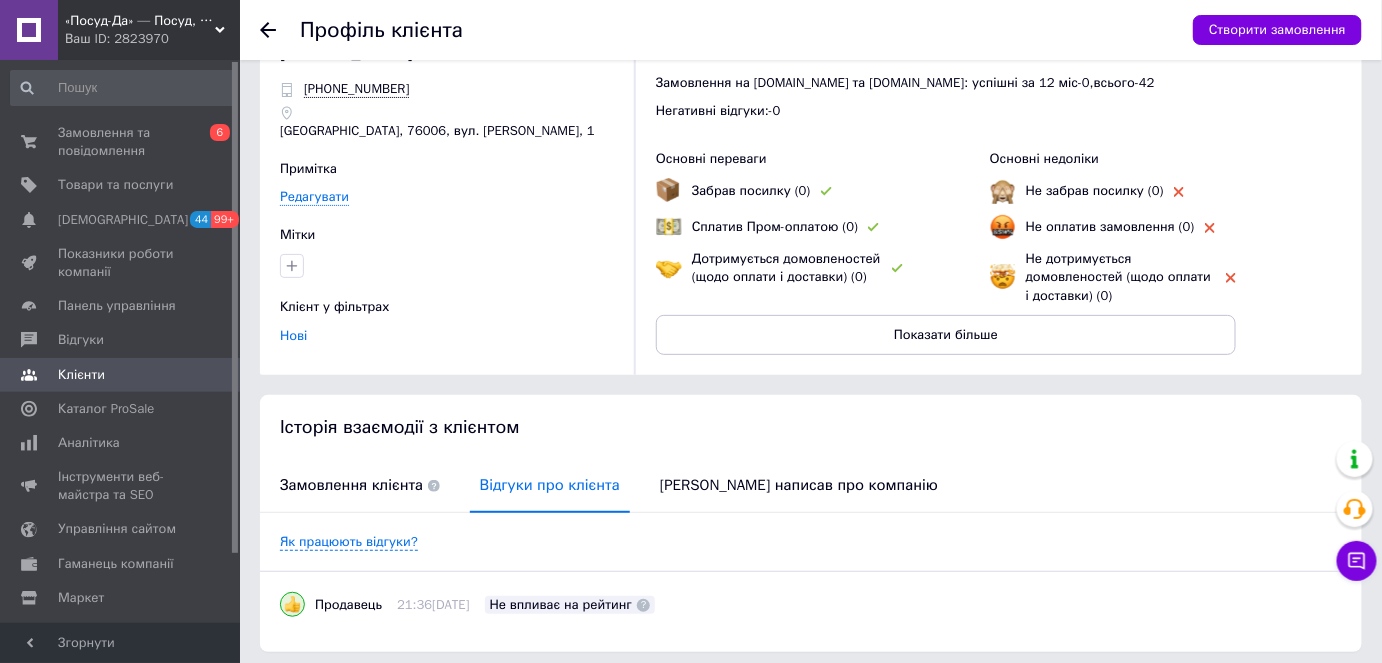 scroll, scrollTop: 128, scrollLeft: 0, axis: vertical 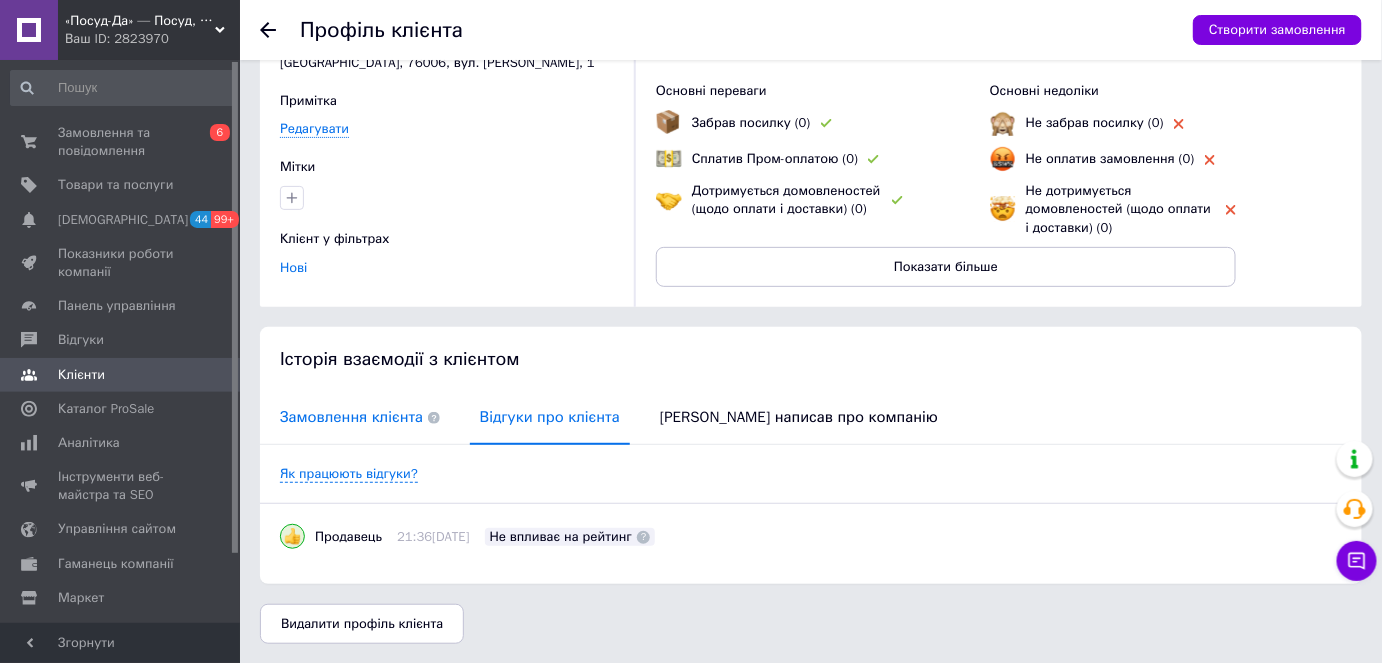 click on "Замовлення клієнта" at bounding box center (360, 417) 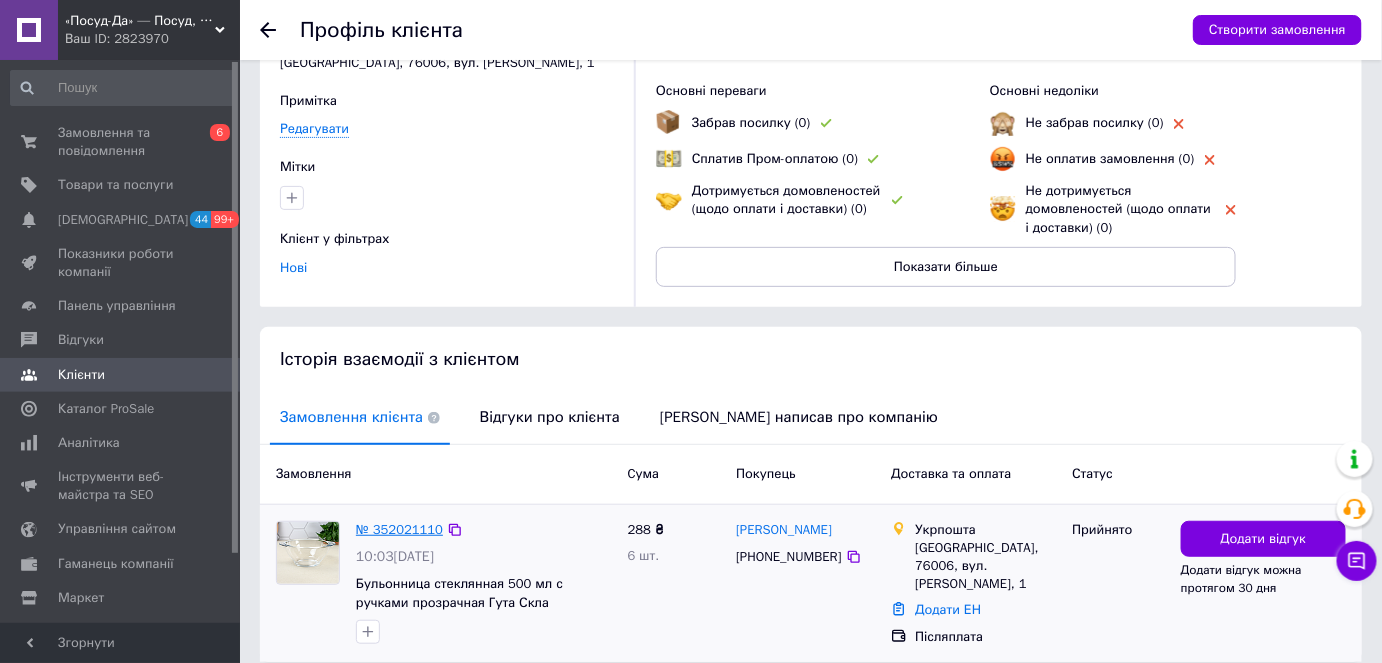 click on "№ 352021110" at bounding box center [399, 529] 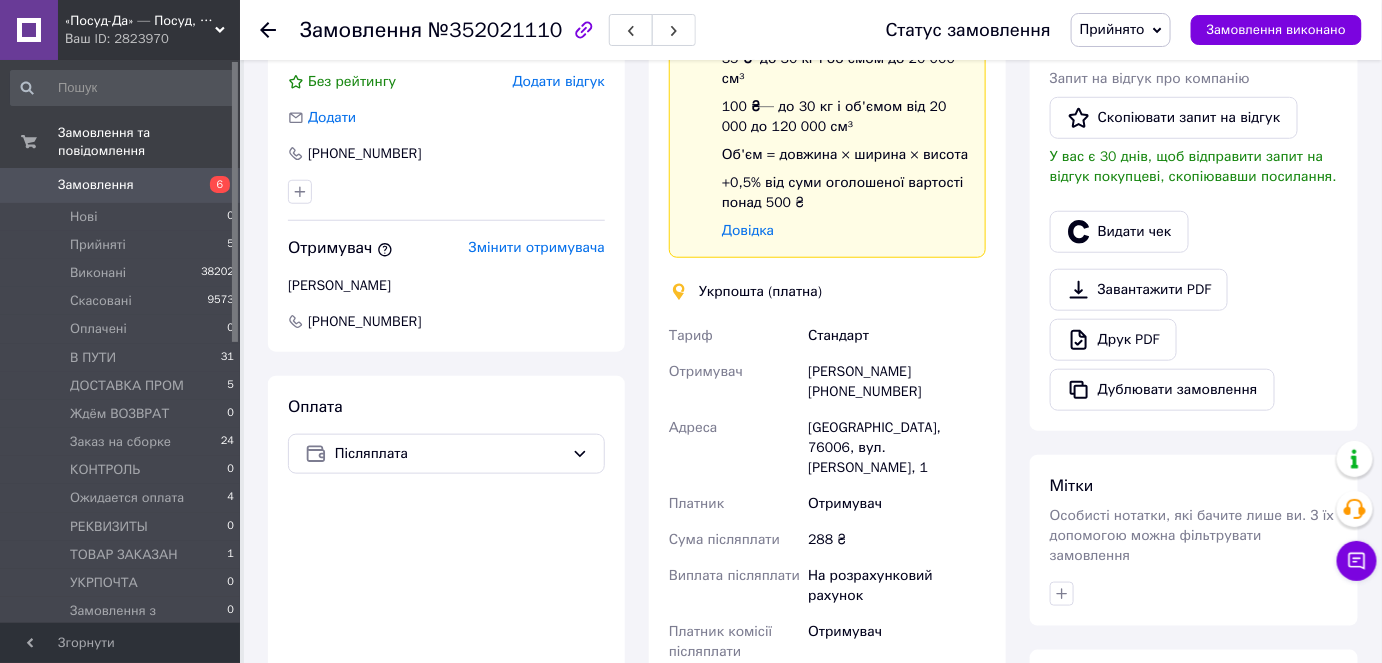 scroll, scrollTop: 0, scrollLeft: 0, axis: both 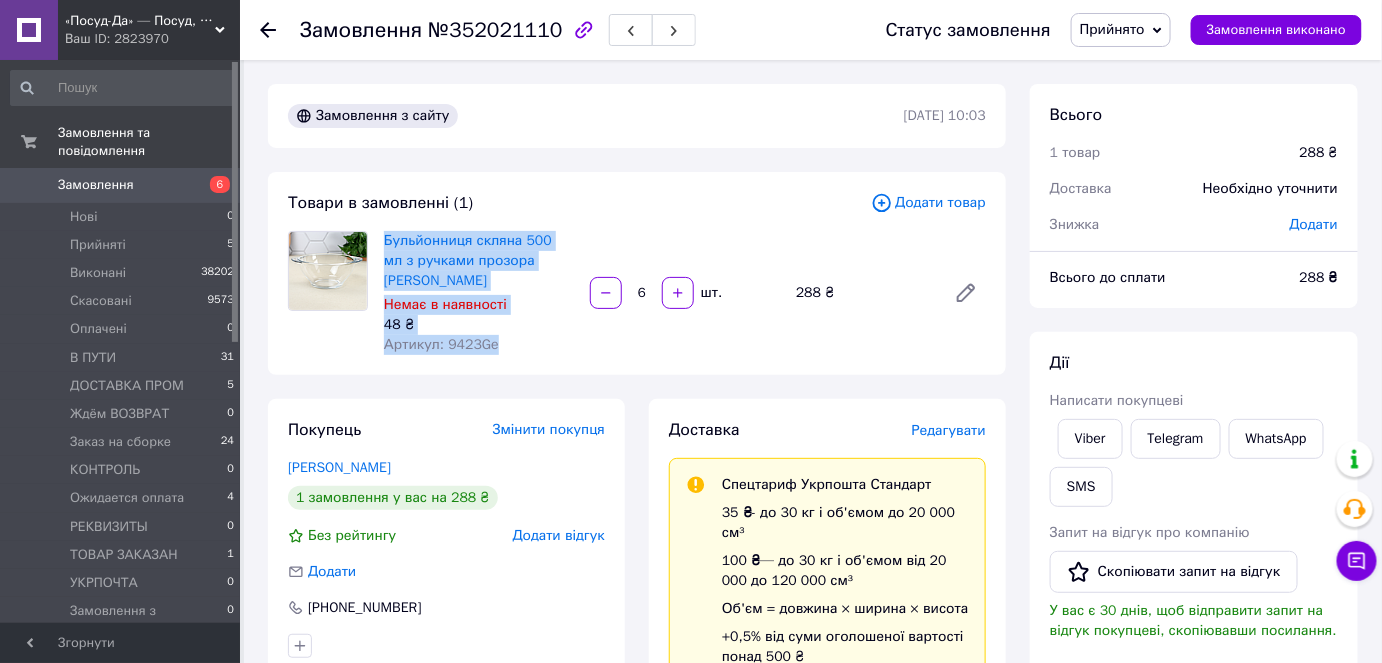 drag, startPoint x: 519, startPoint y: 320, endPoint x: 382, endPoint y: 233, distance: 162.28987 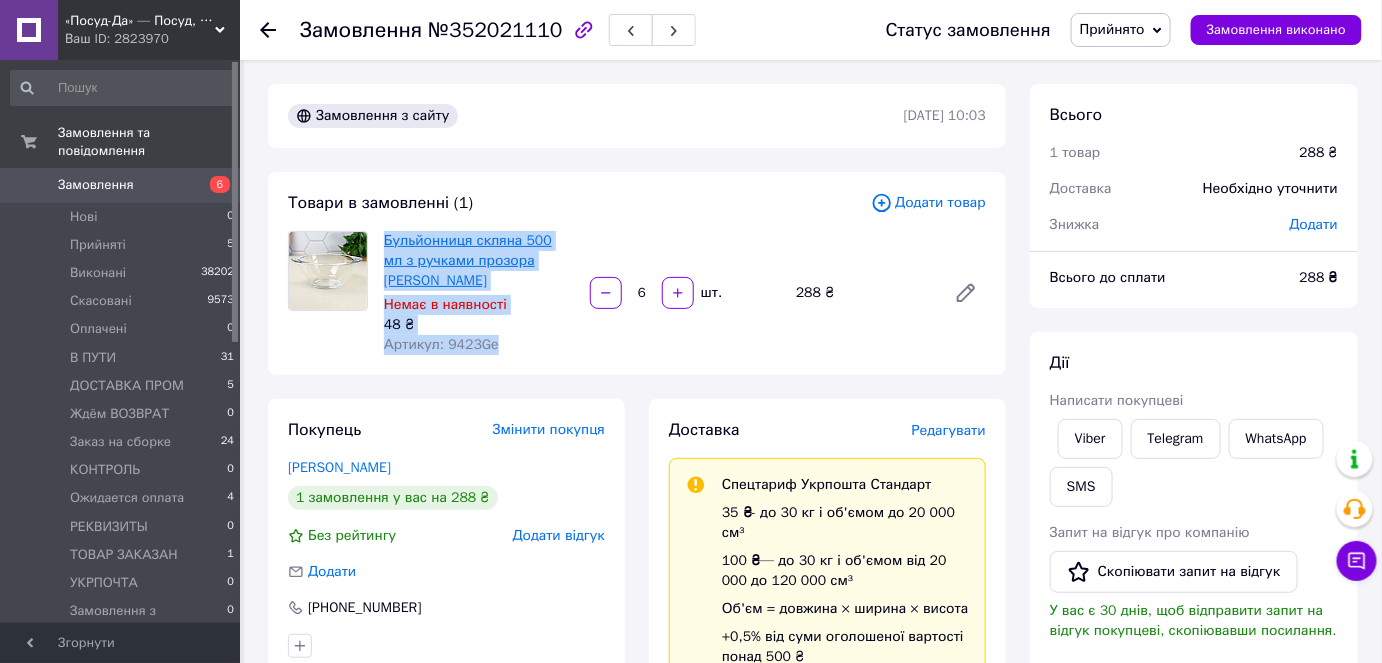 copy on "Бульйонниця скляна 500 мл з ручками прозора Гута Скла Немає в наявності 48 ₴ Артикул: 9423Ge" 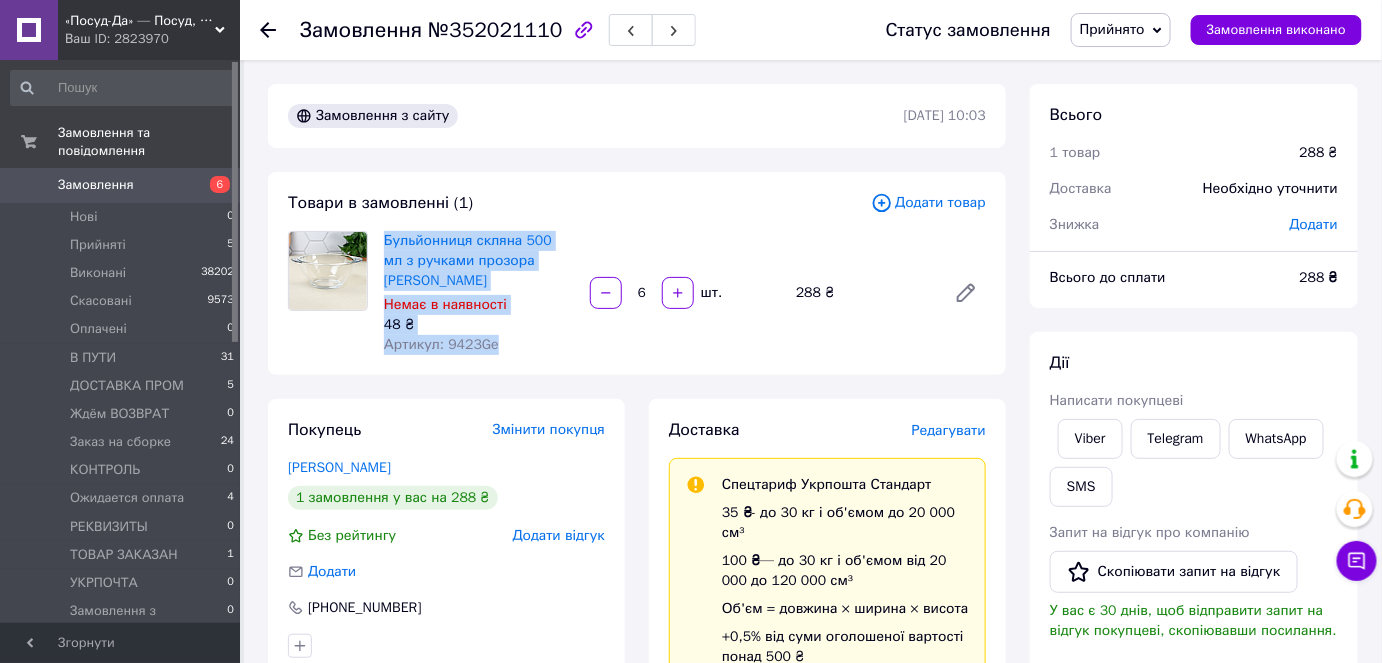 click on "Прийнято" at bounding box center [1112, 29] 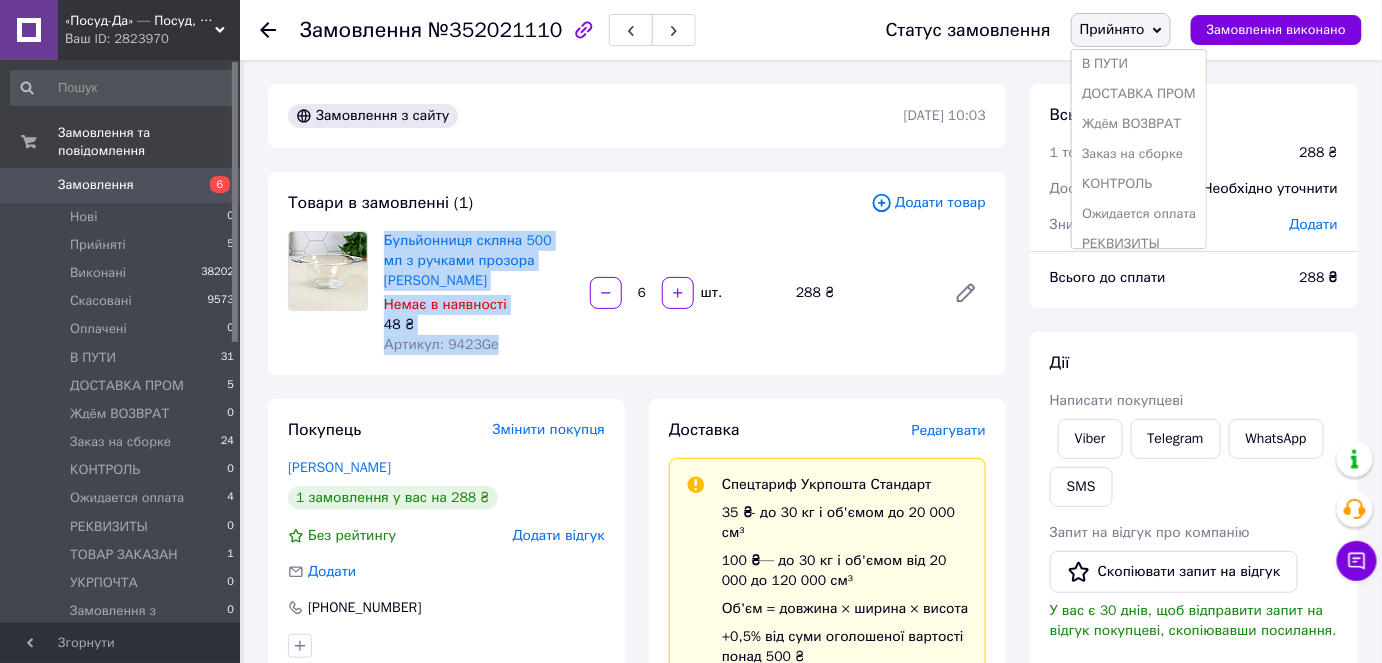 scroll, scrollTop: 171, scrollLeft: 0, axis: vertical 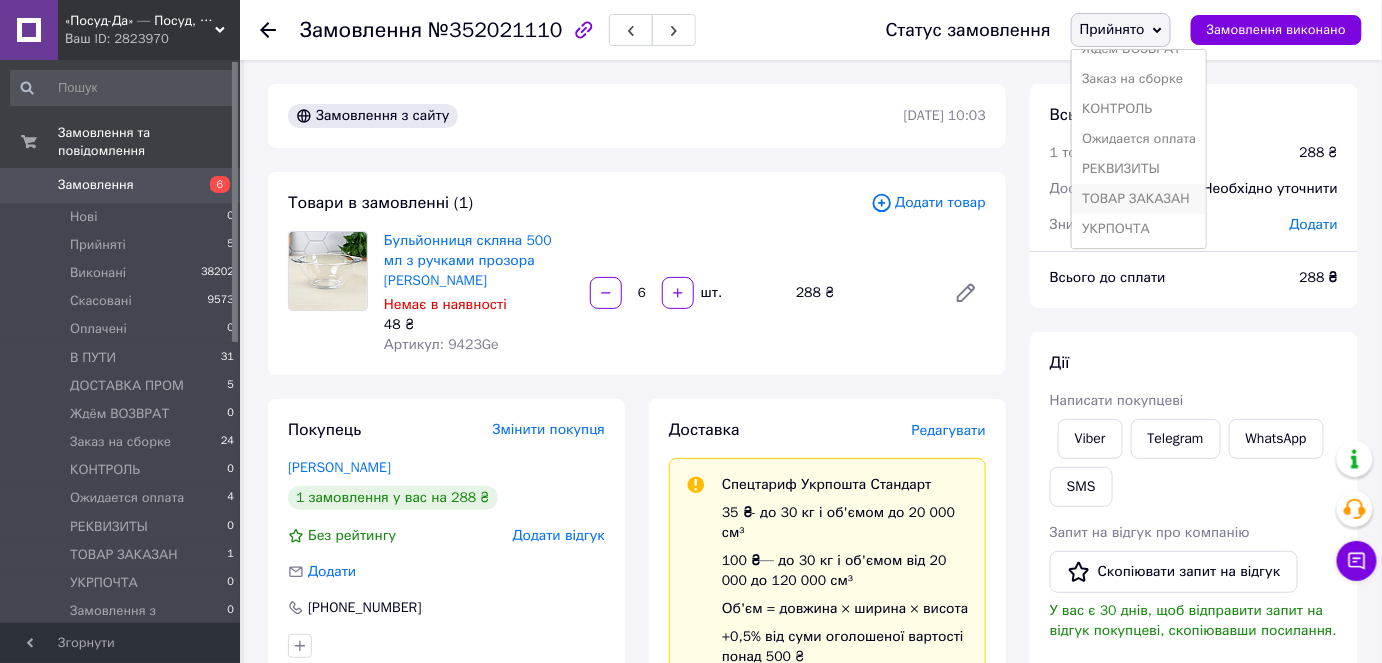 click on "ТОВАР ЗАКАЗАН" at bounding box center [1139, 199] 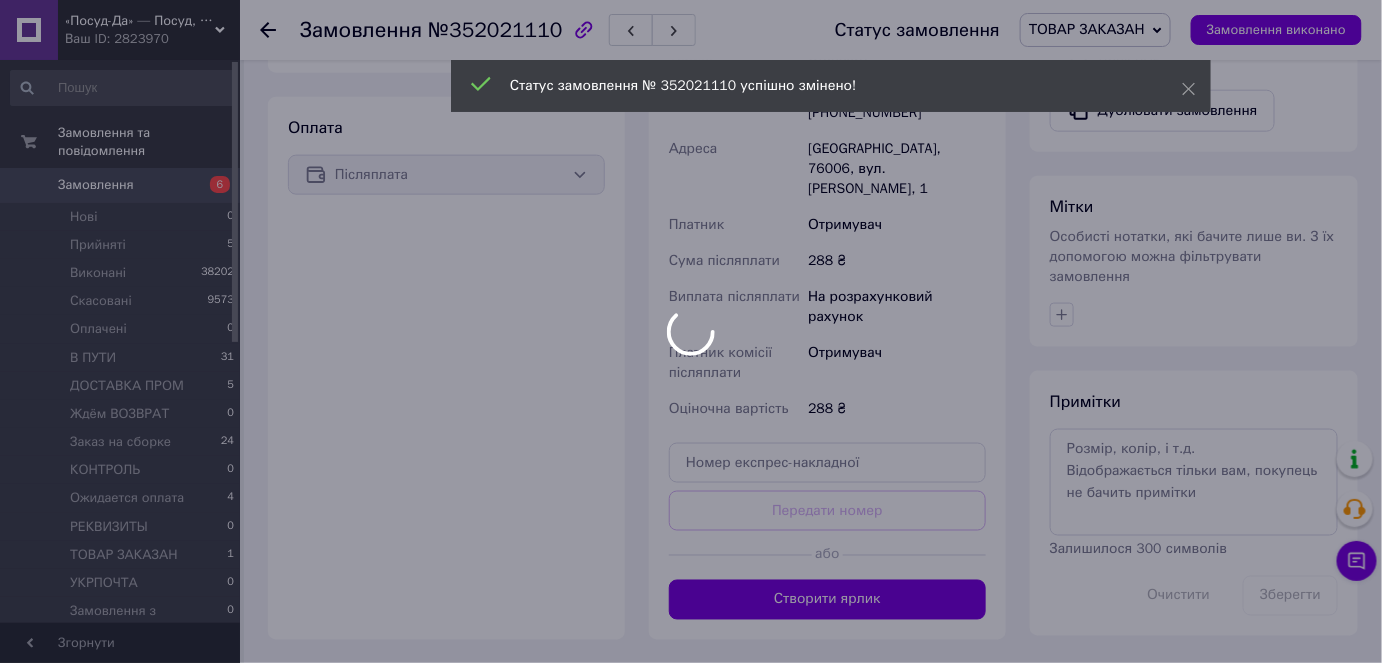 scroll, scrollTop: 842, scrollLeft: 0, axis: vertical 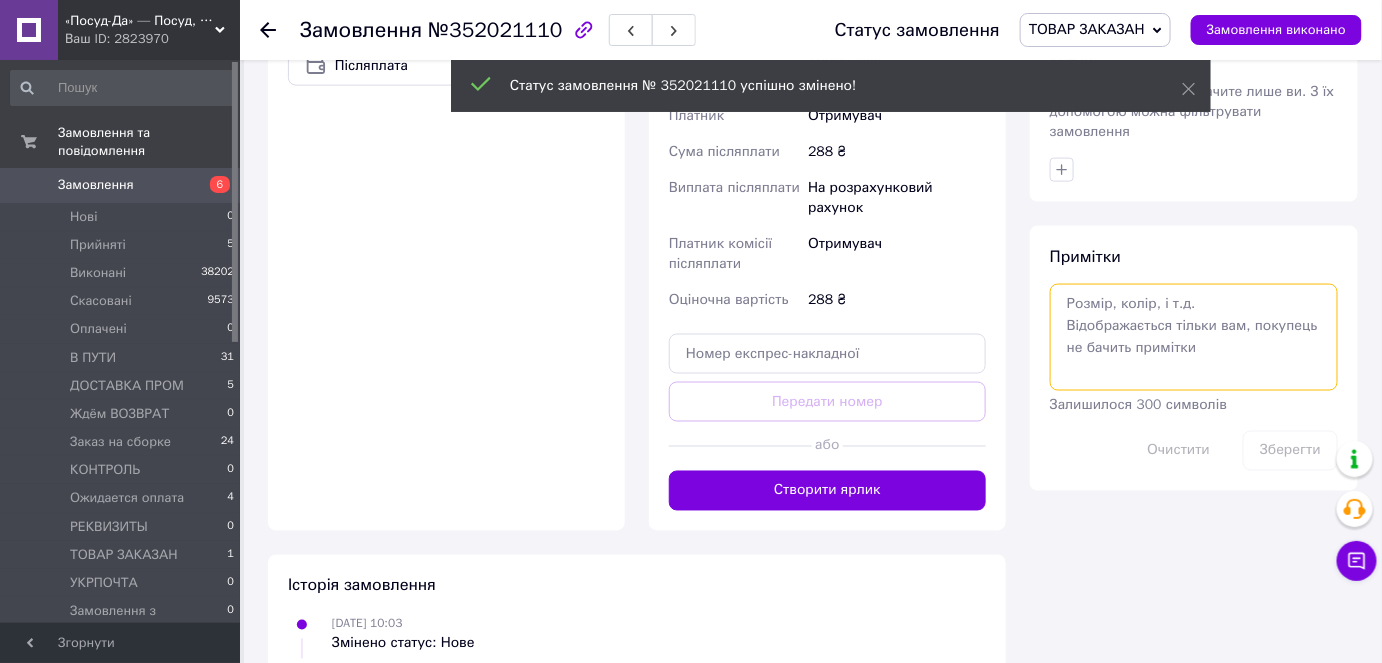 click at bounding box center [1194, 337] 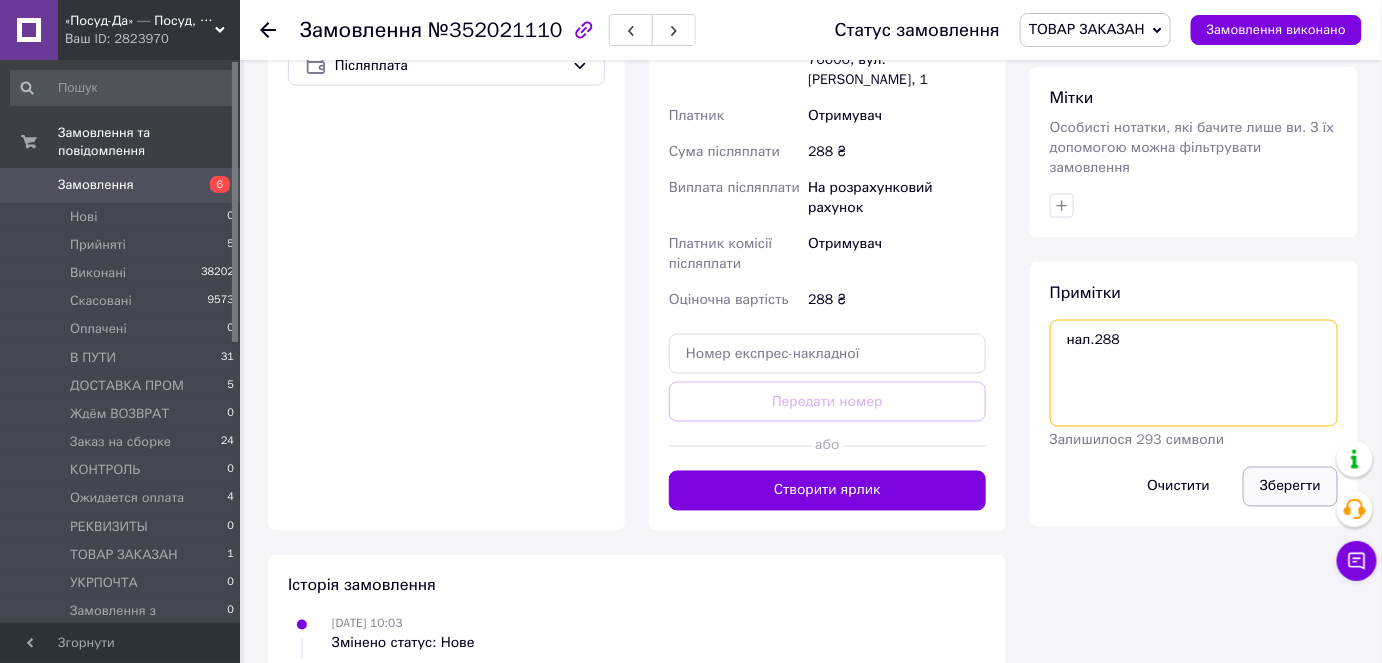 type on "нал.288" 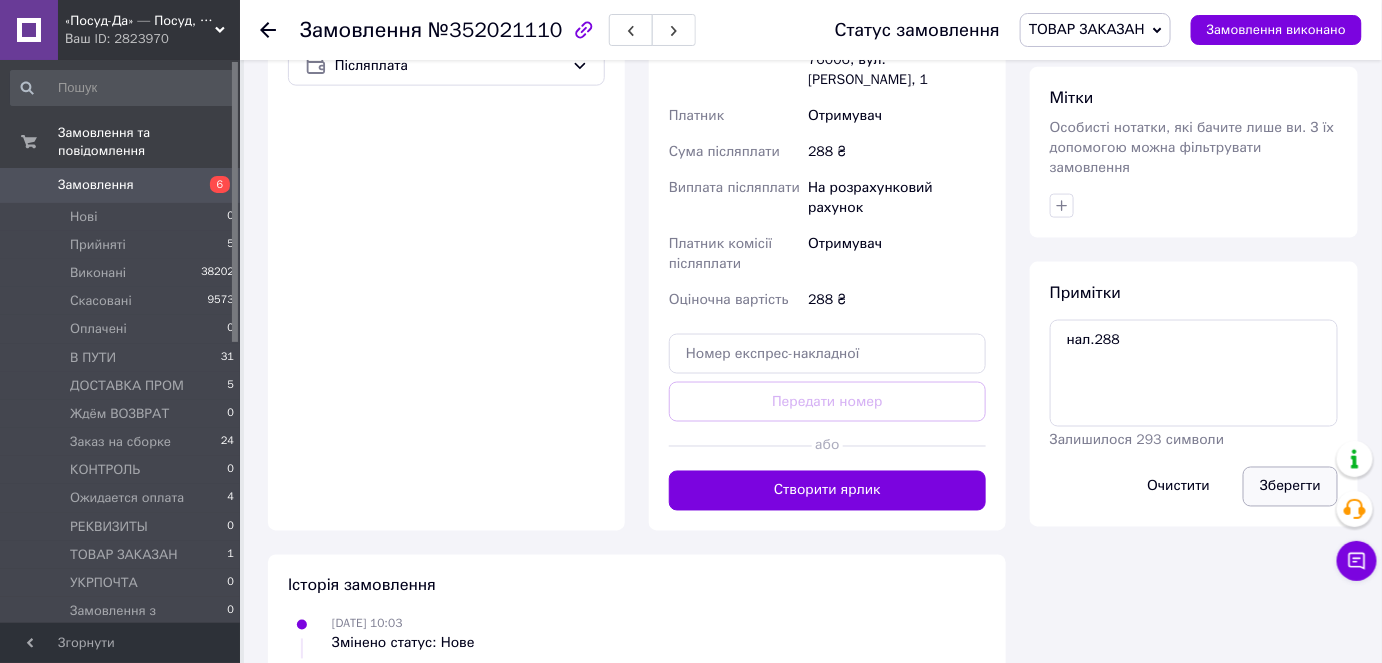 click on "Зберегти" at bounding box center [1290, 487] 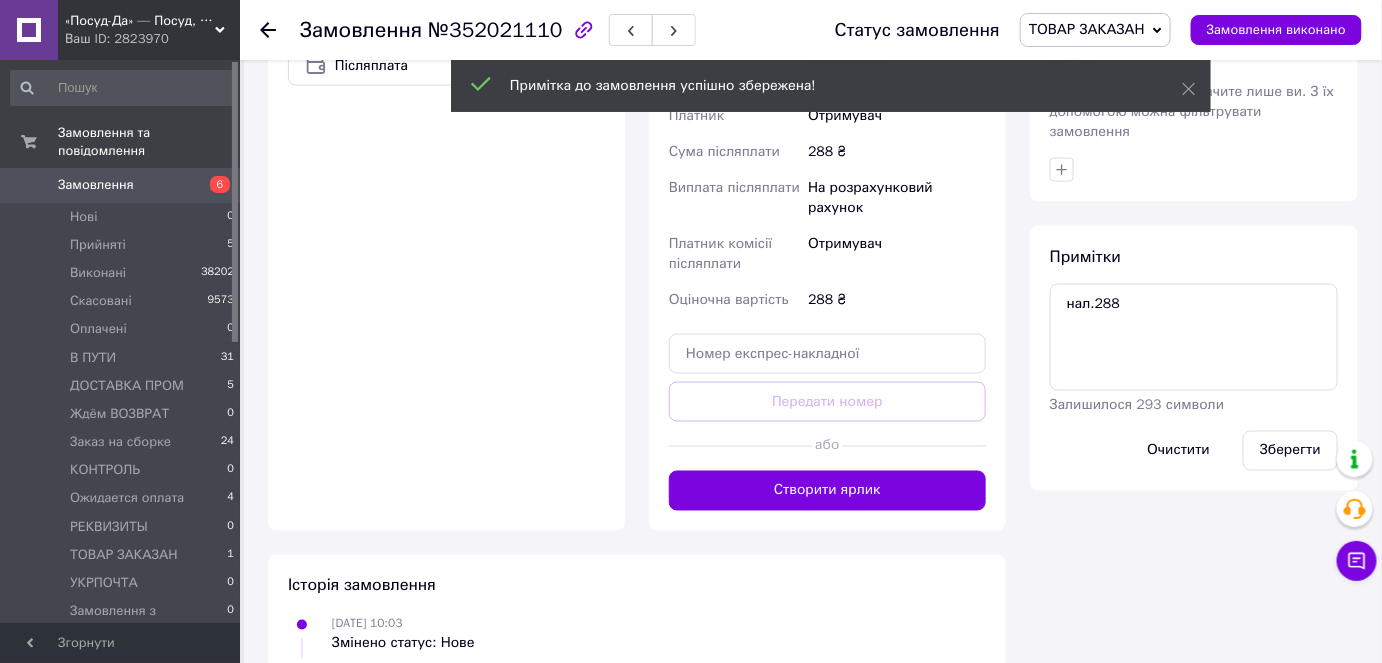 click on "Прийняті" at bounding box center [98, 245] 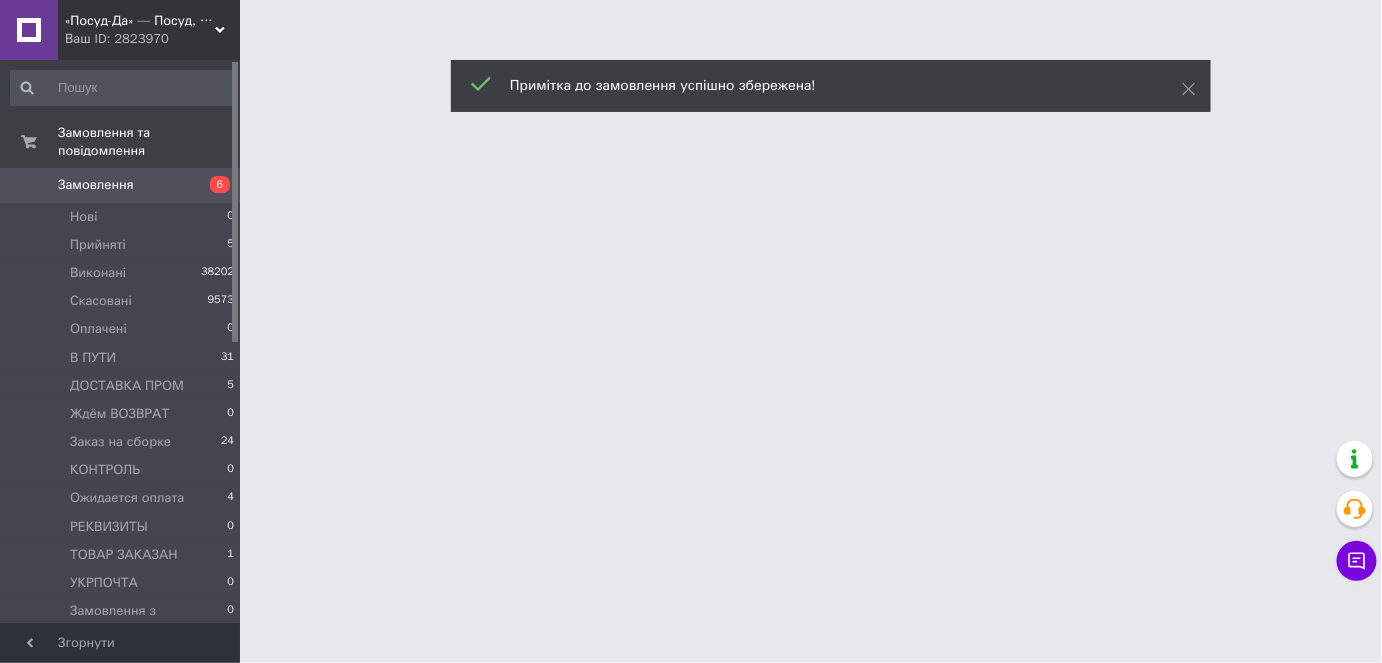 scroll, scrollTop: 0, scrollLeft: 0, axis: both 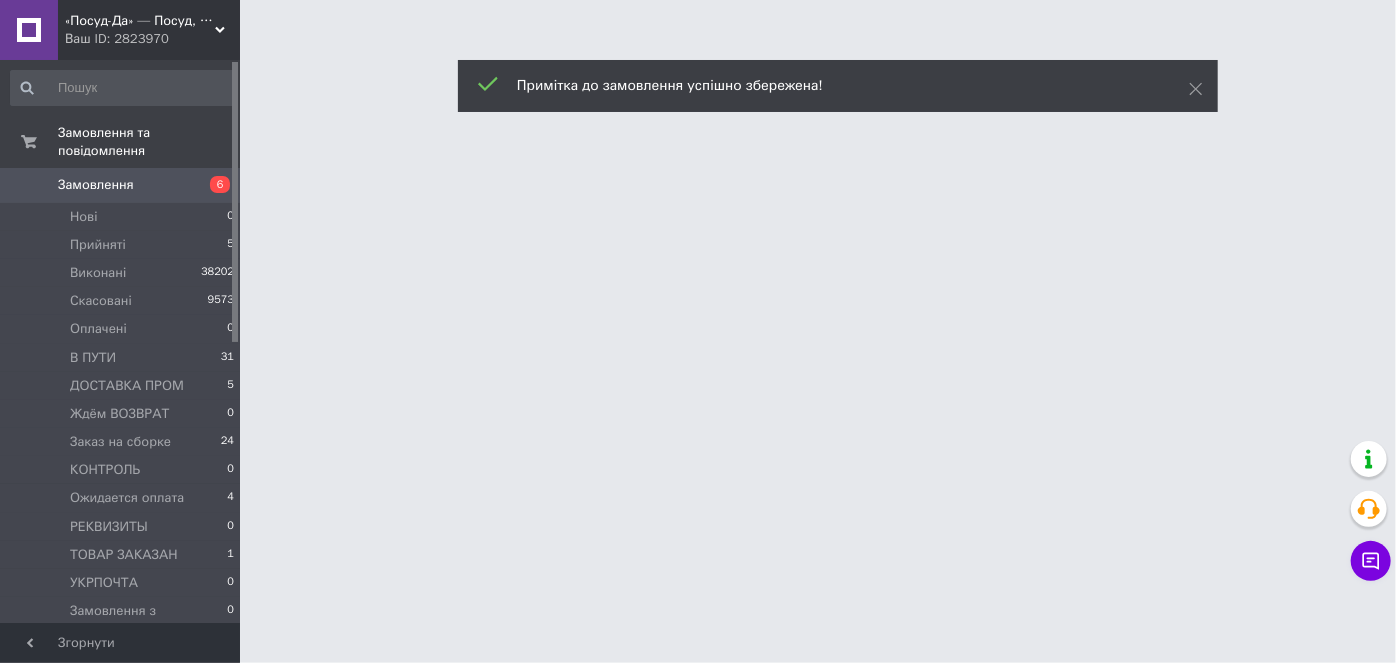 click on "Прийняті" at bounding box center (98, 245) 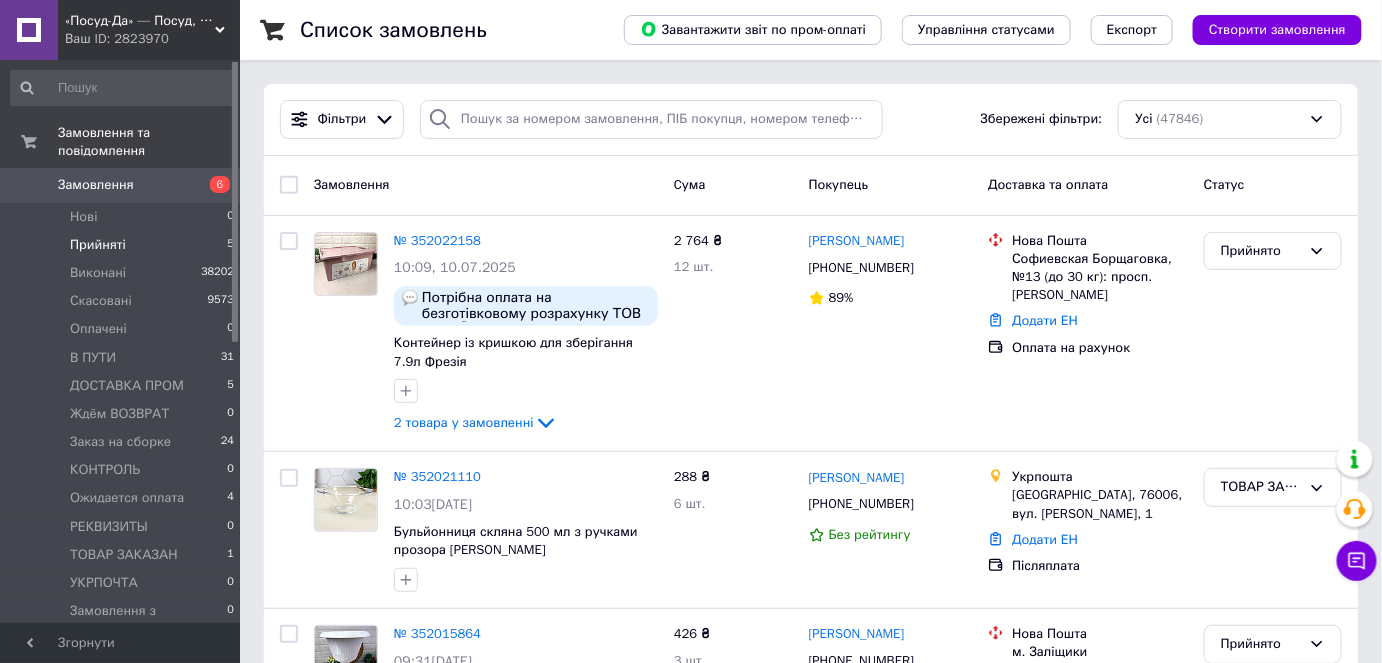 click on "Прийняті" at bounding box center [98, 245] 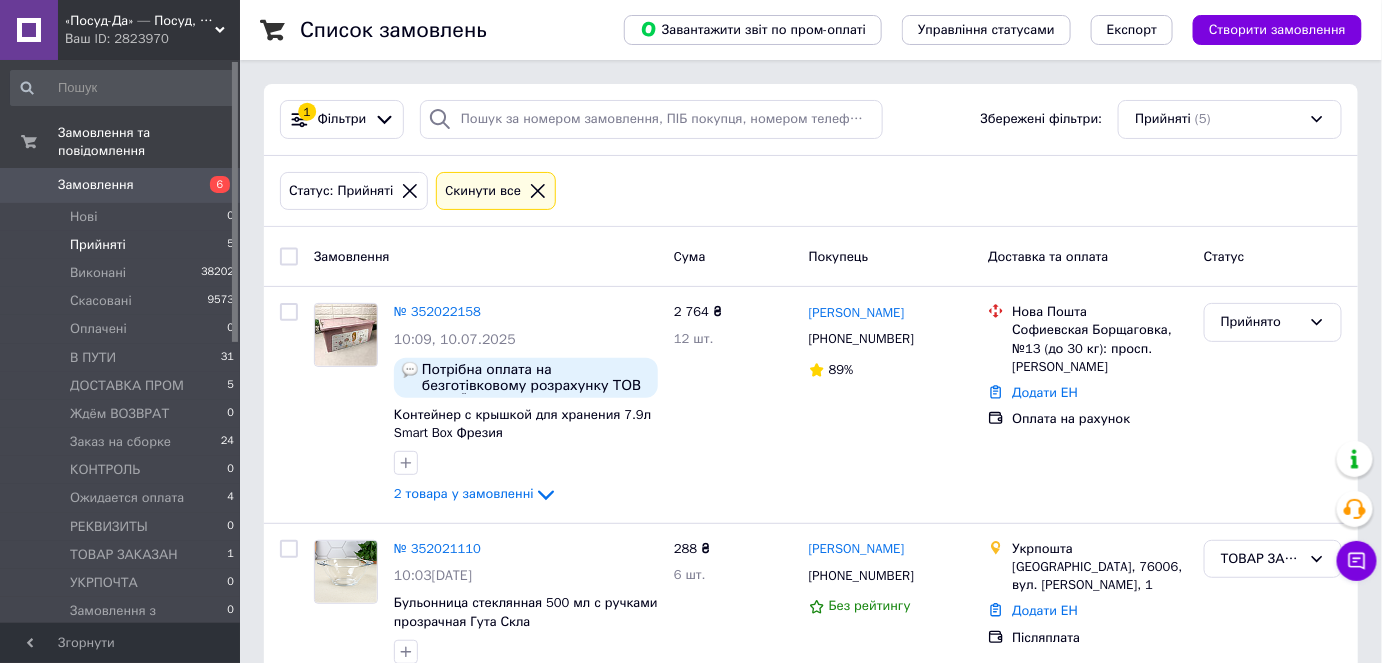 click on "№ 352022158" at bounding box center (437, 311) 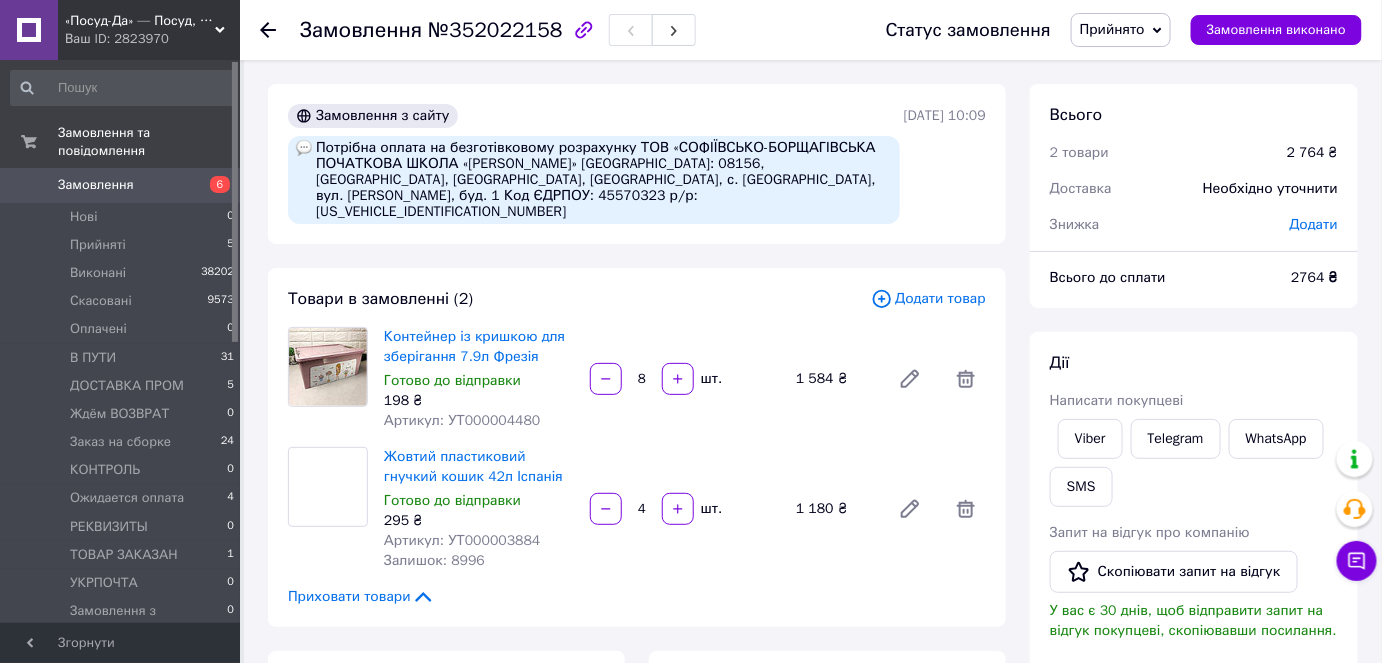click on "198 ₴" at bounding box center (479, 401) 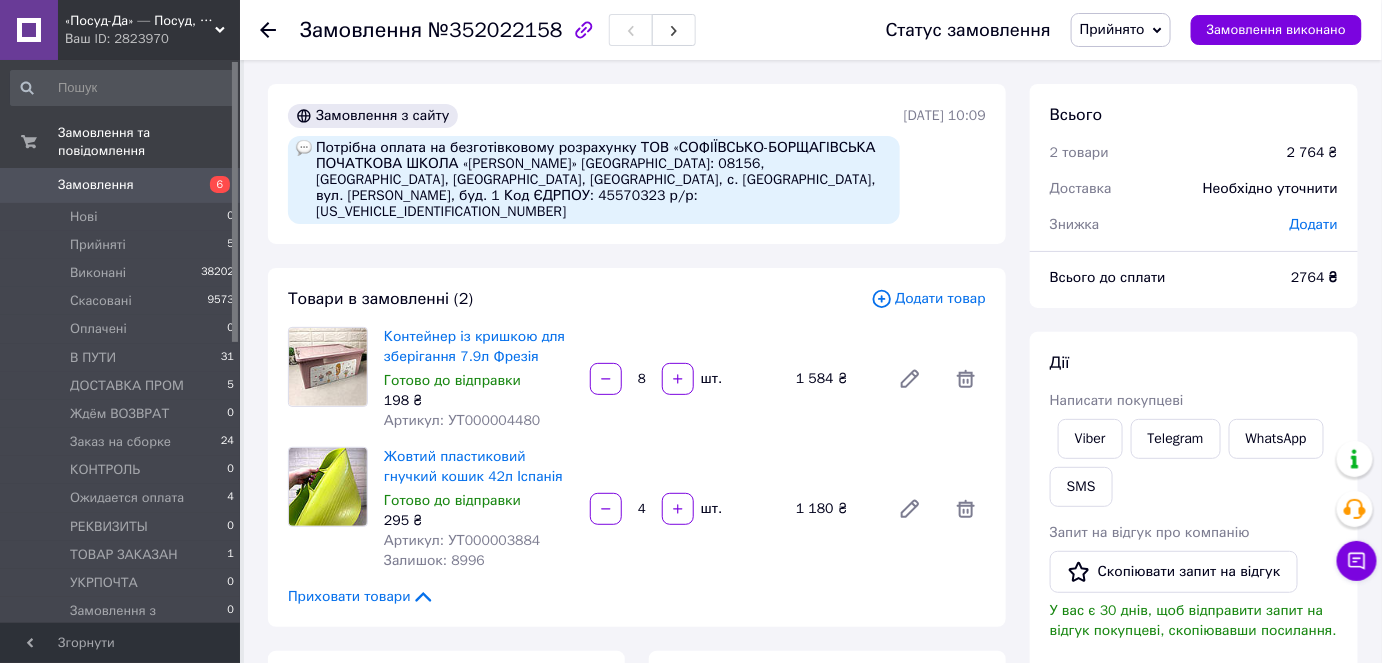 drag, startPoint x: 489, startPoint y: 391, endPoint x: 442, endPoint y: 395, distance: 47.169907 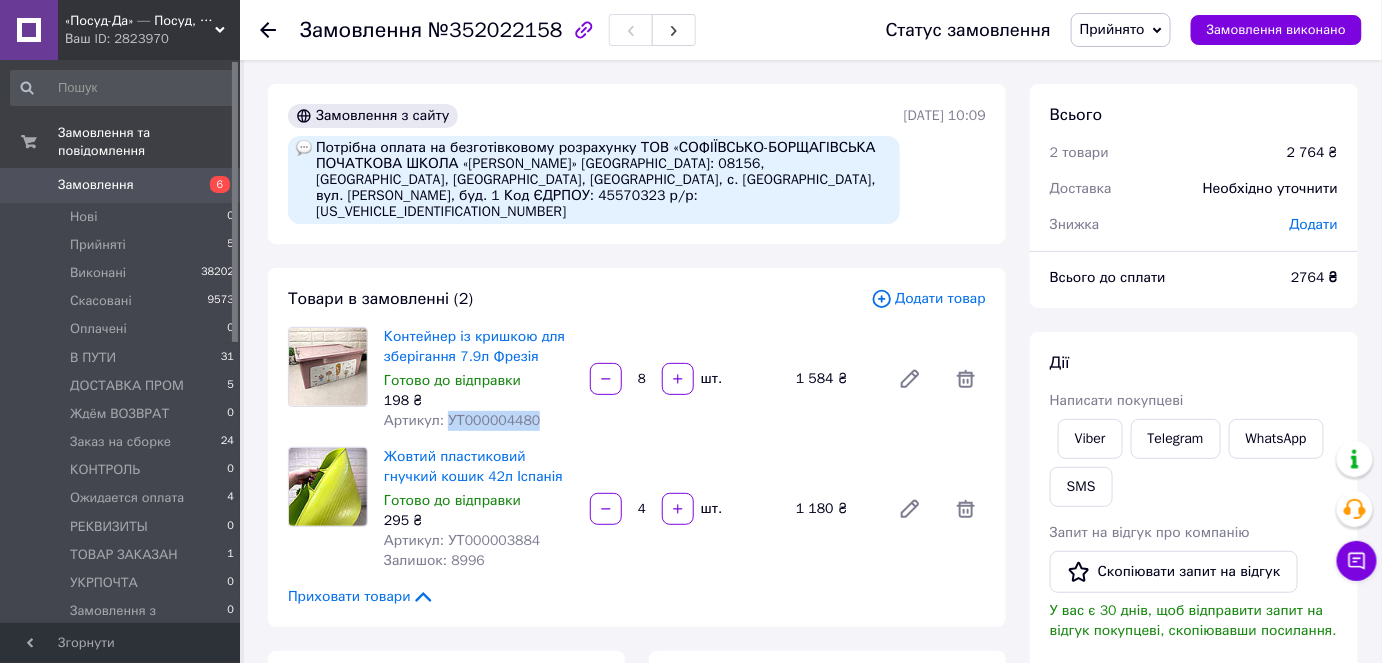 click on "Артикул: УТ000004480" at bounding box center (462, 420) 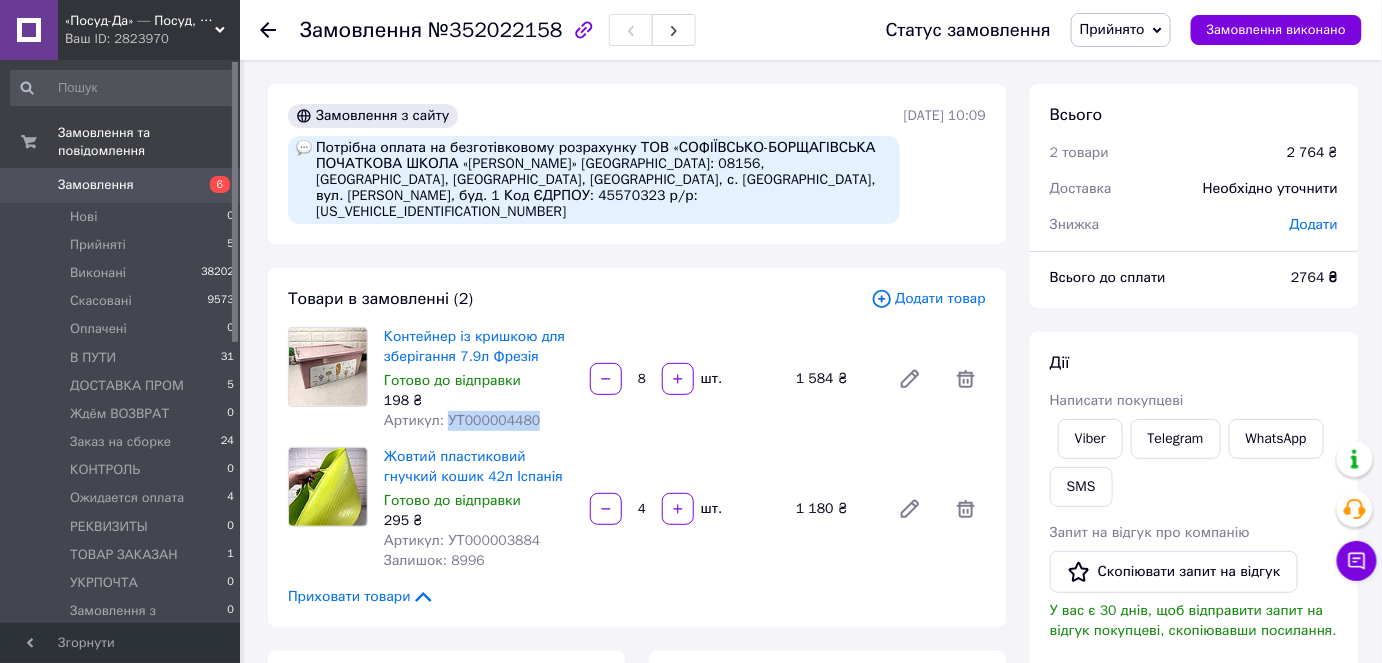 copy on "УТ000004480" 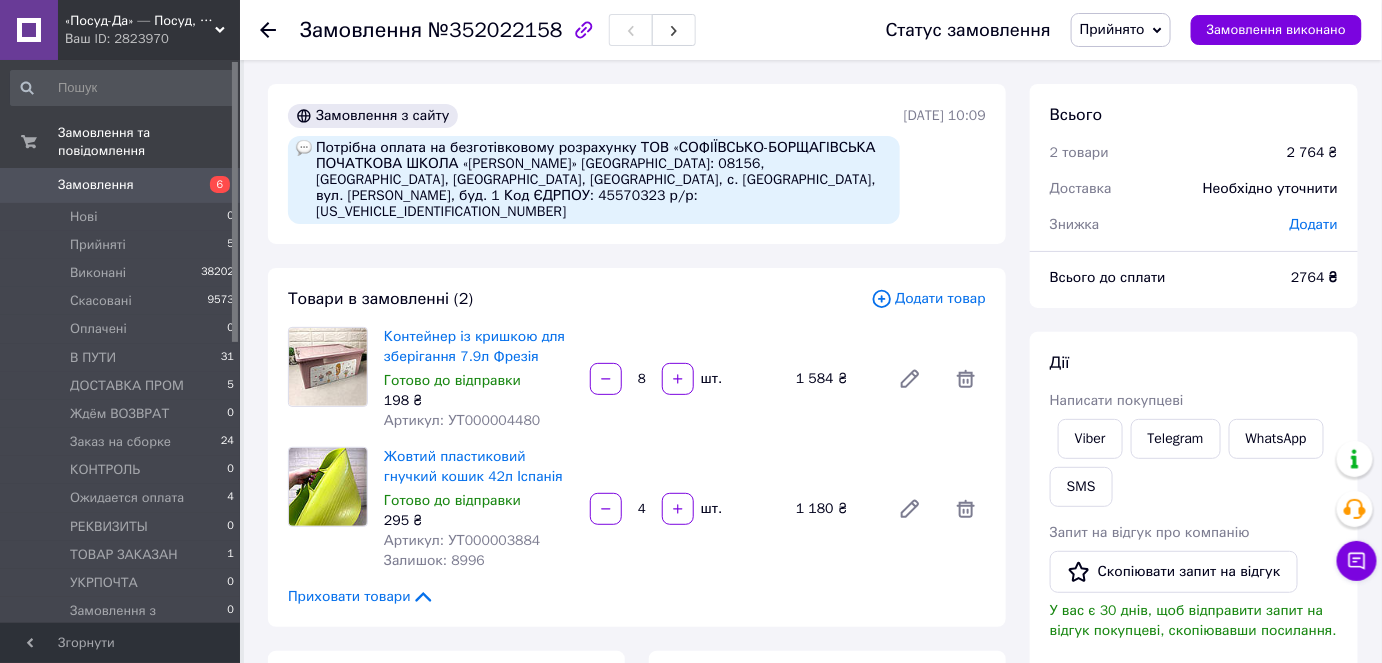 click on "Артикул: УТ000003884" at bounding box center [462, 540] 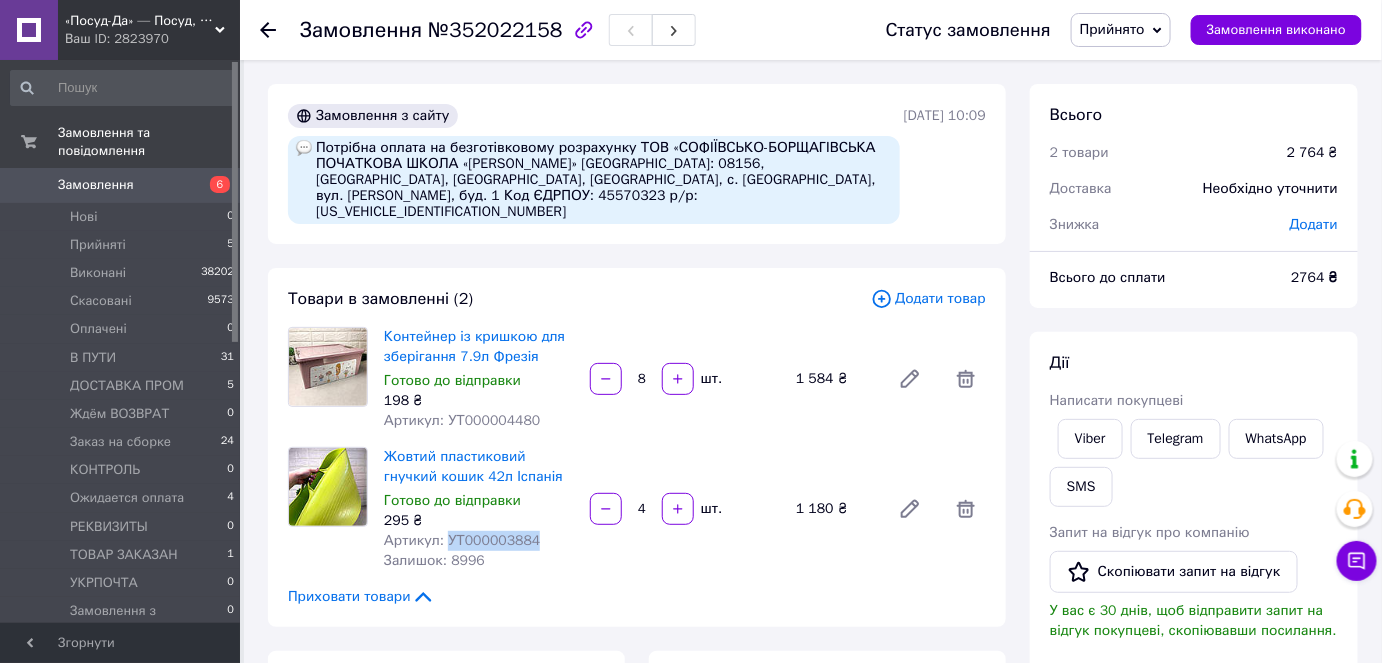 click on "Артикул: УТ000003884" at bounding box center (462, 540) 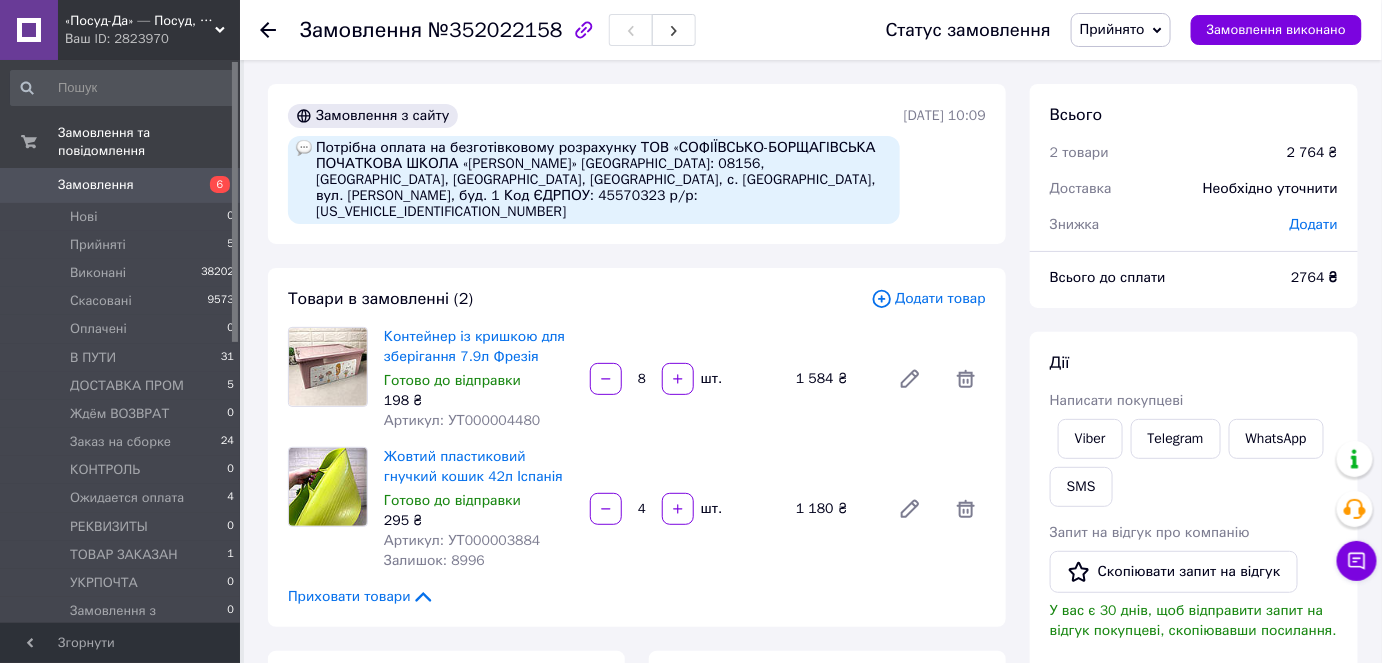 click on "Артикул: УТ000004480" at bounding box center (462, 420) 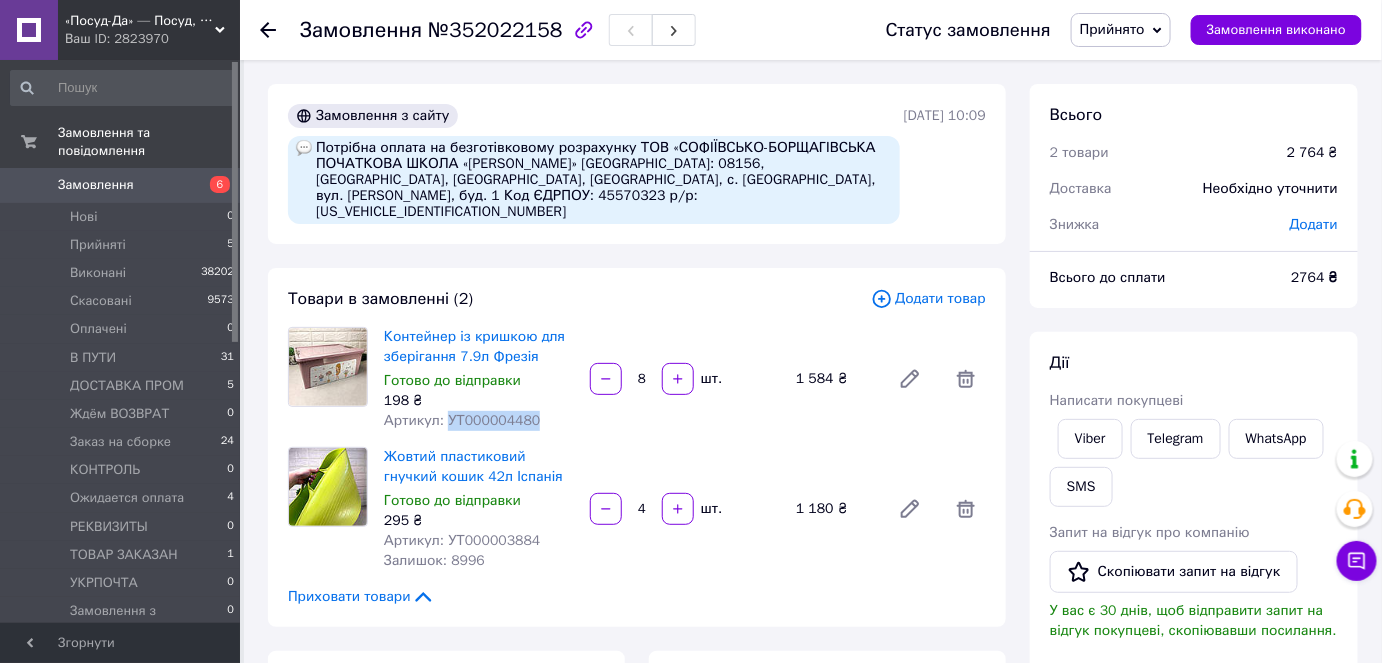 click on "Артикул: УТ000004480" at bounding box center [462, 420] 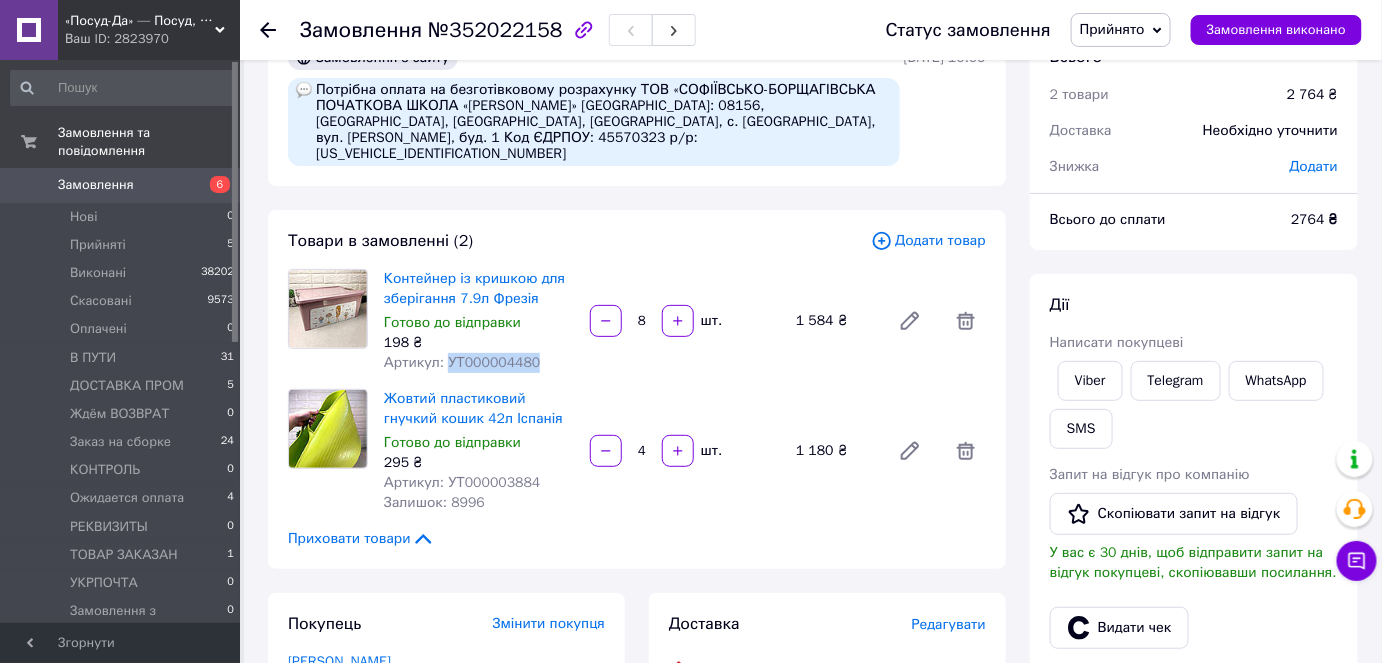 scroll, scrollTop: 90, scrollLeft: 0, axis: vertical 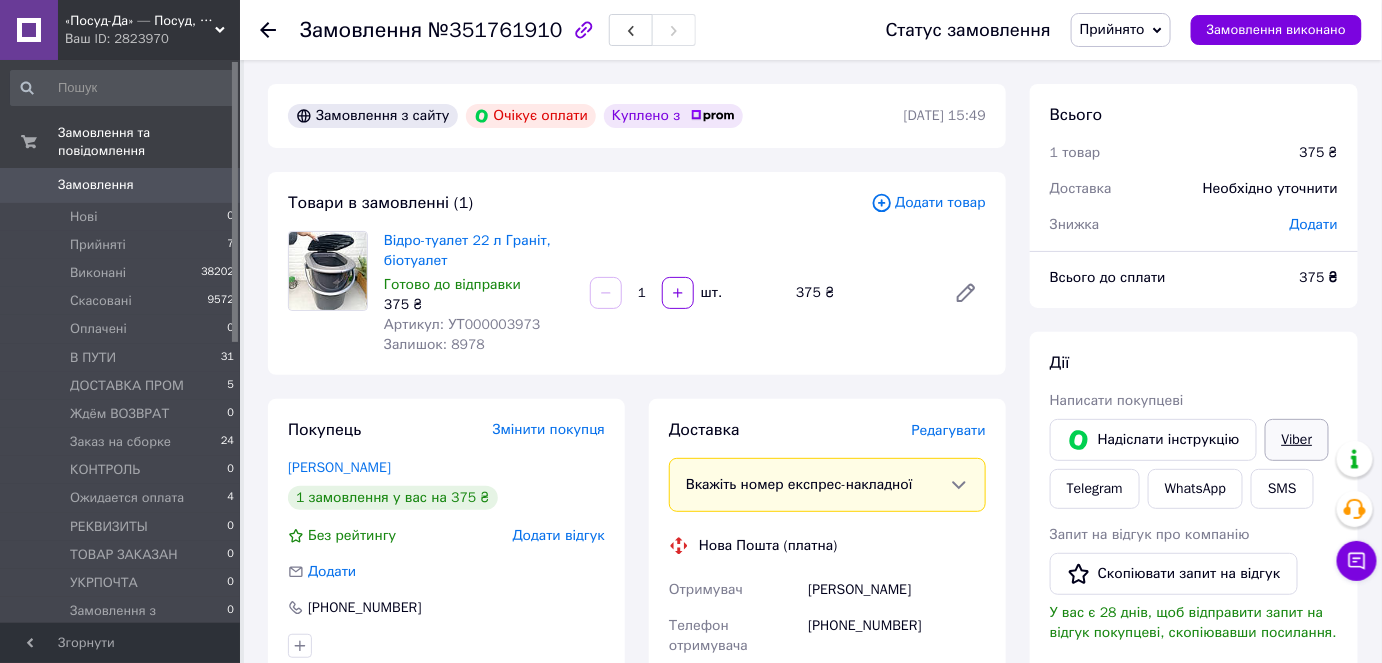 click on "Viber" at bounding box center [1297, 440] 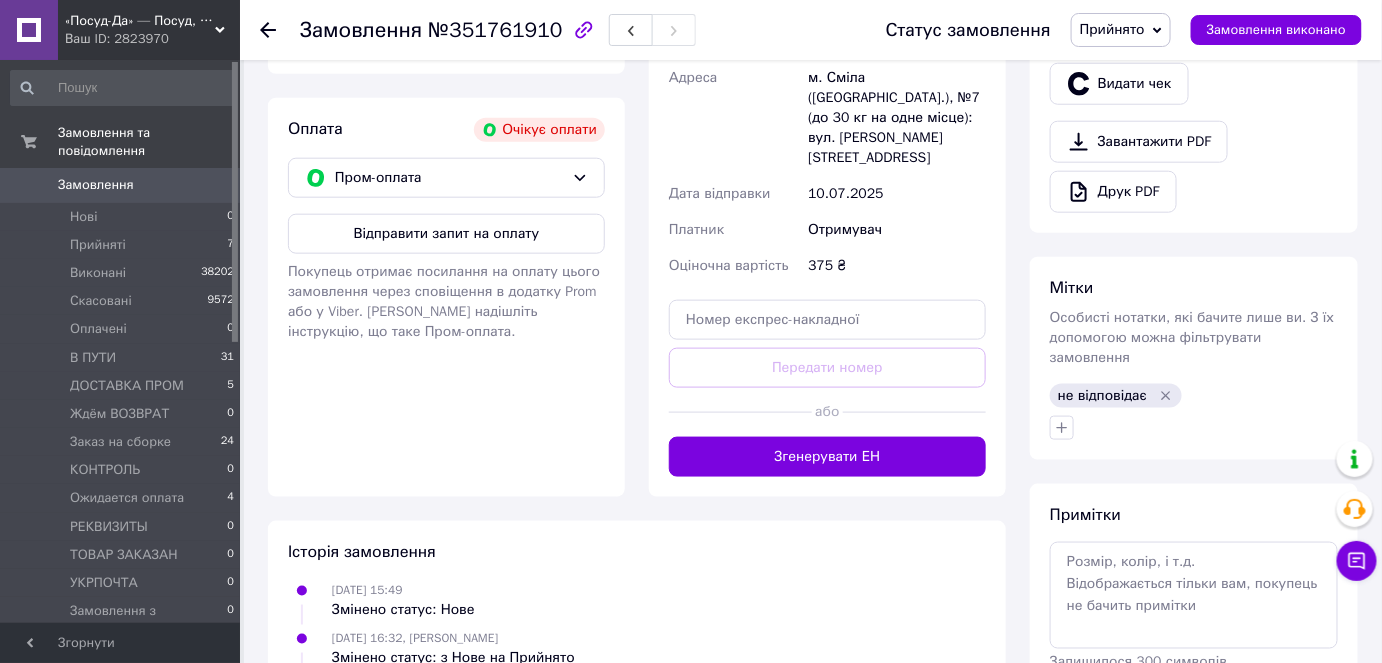 scroll, scrollTop: 636, scrollLeft: 0, axis: vertical 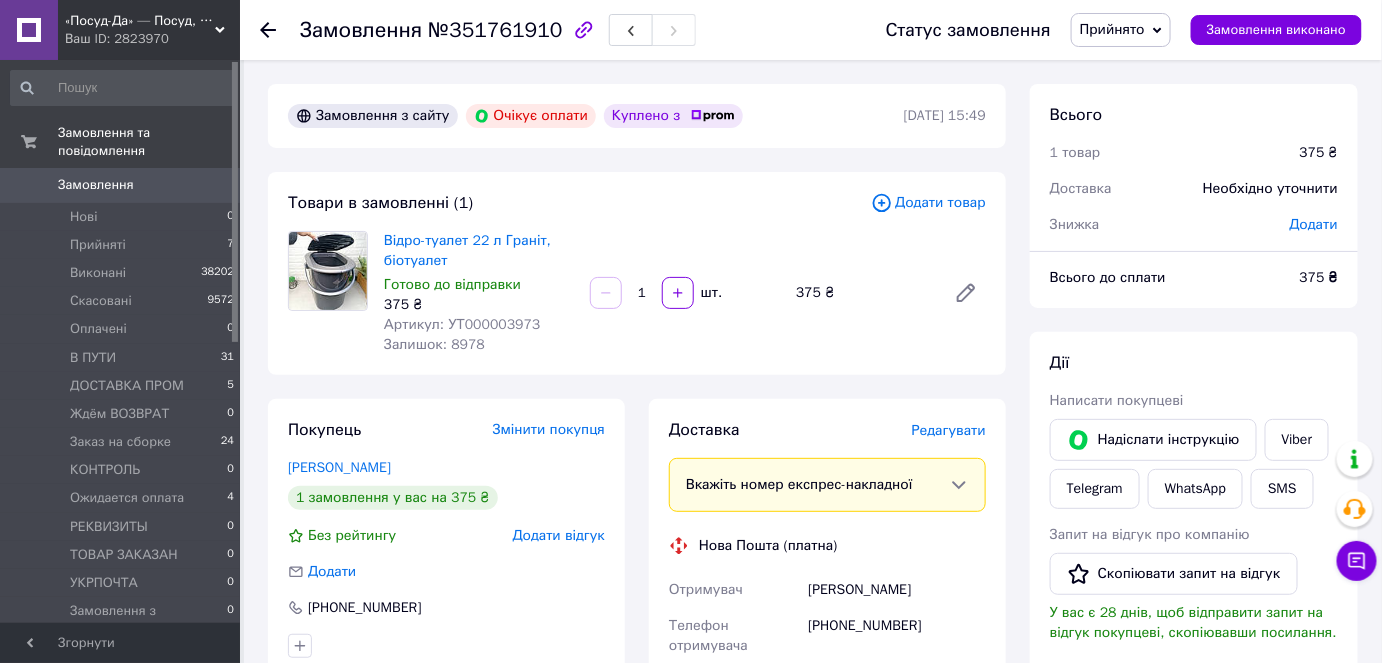 click on "Прийнято" at bounding box center (1121, 30) 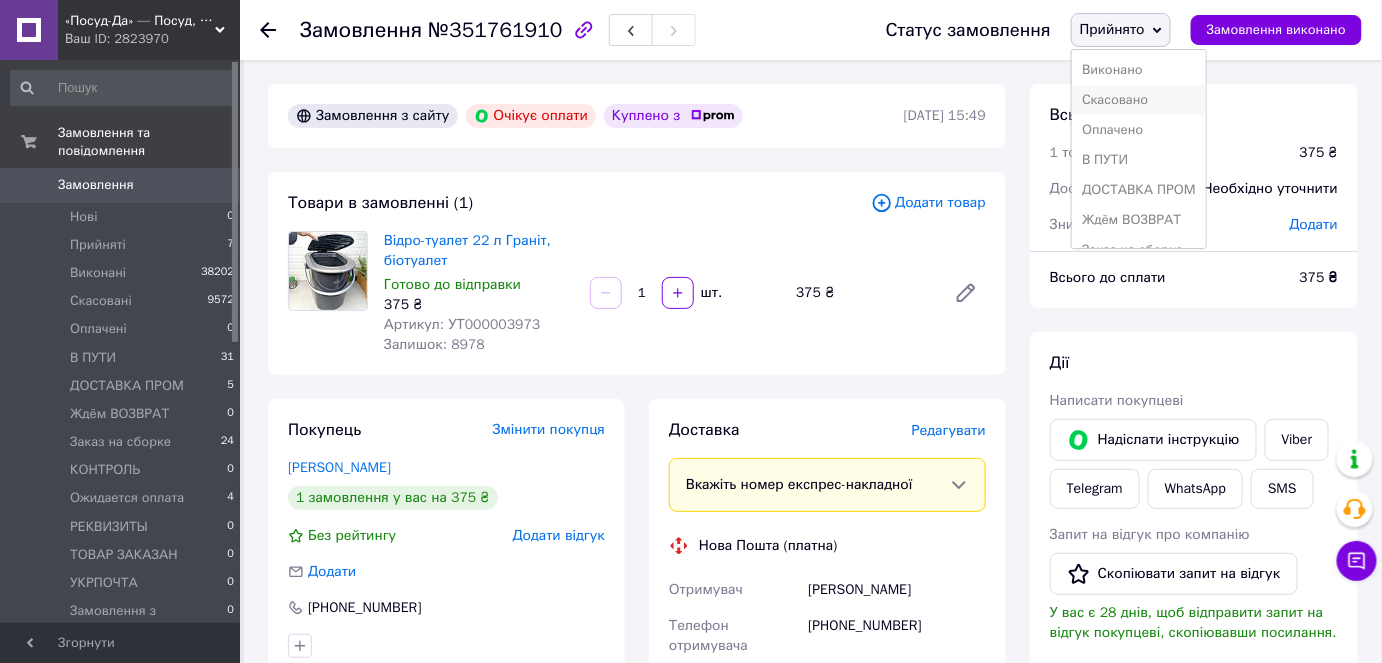 click on "Скасовано" at bounding box center (1139, 100) 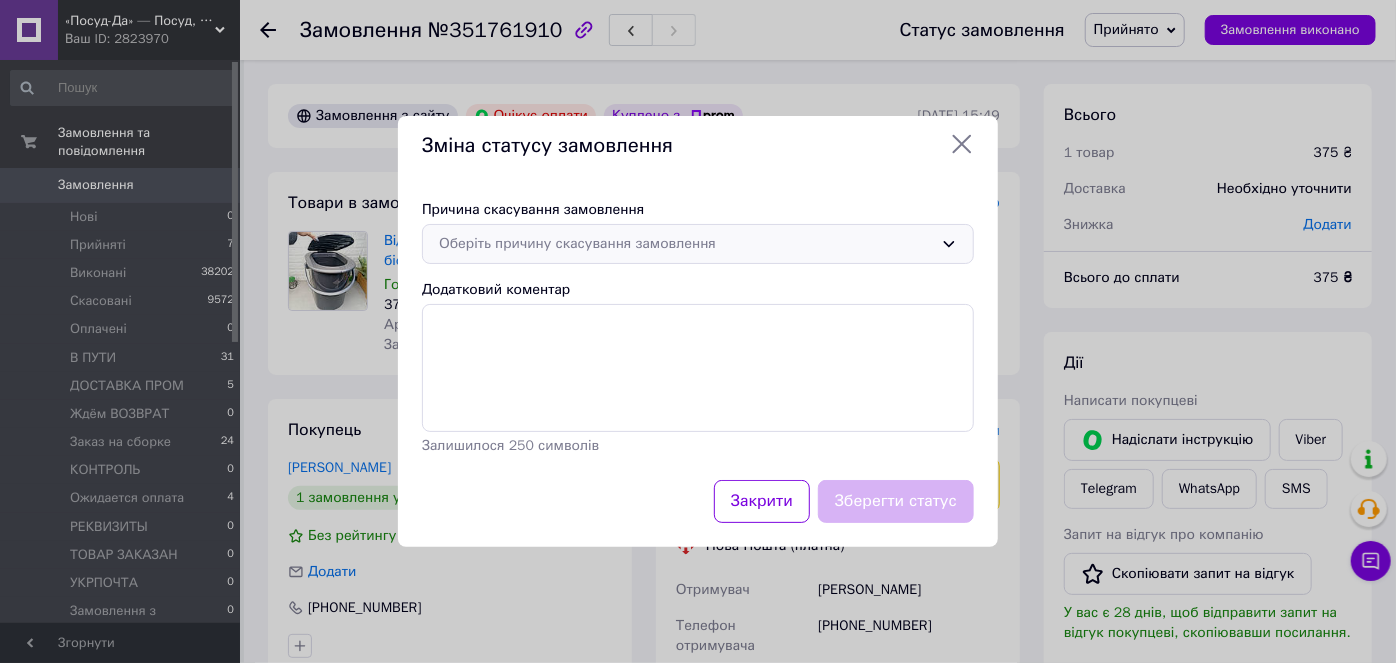 click on "Оберіть причину скасування замовлення" at bounding box center [686, 244] 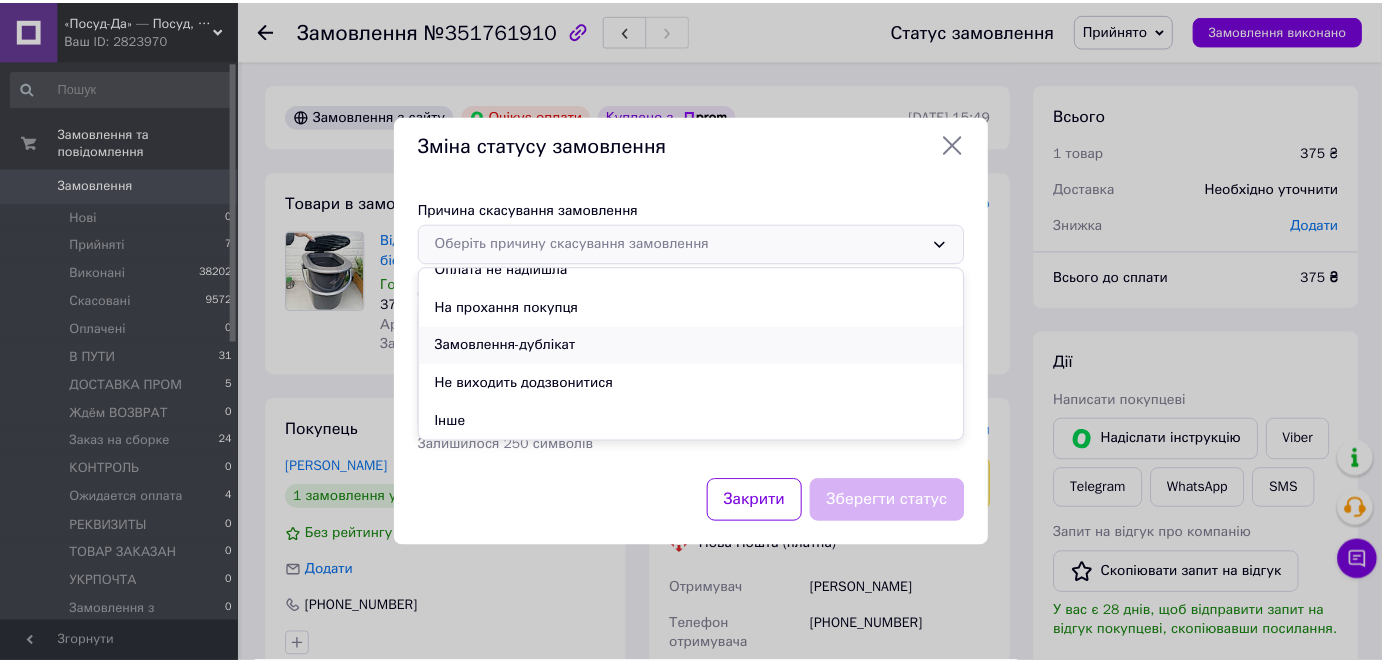 scroll, scrollTop: 93, scrollLeft: 0, axis: vertical 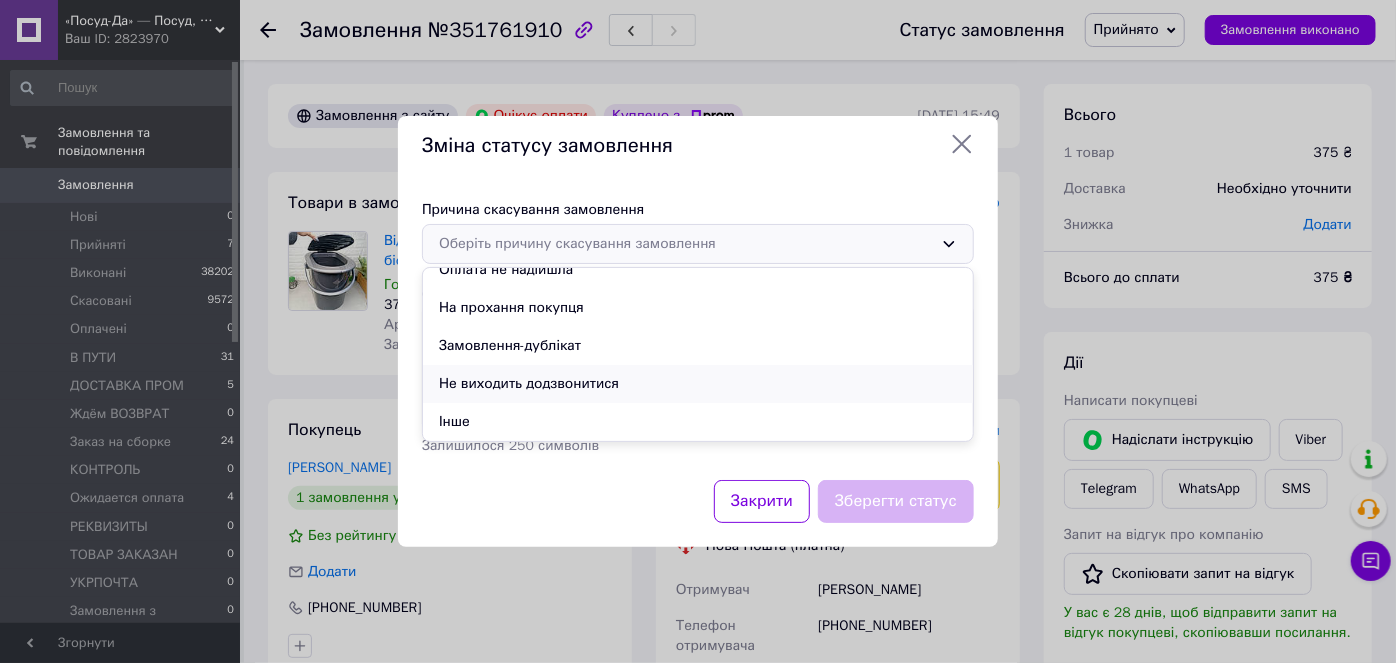 click on "Не виходить додзвонитися" at bounding box center (698, 384) 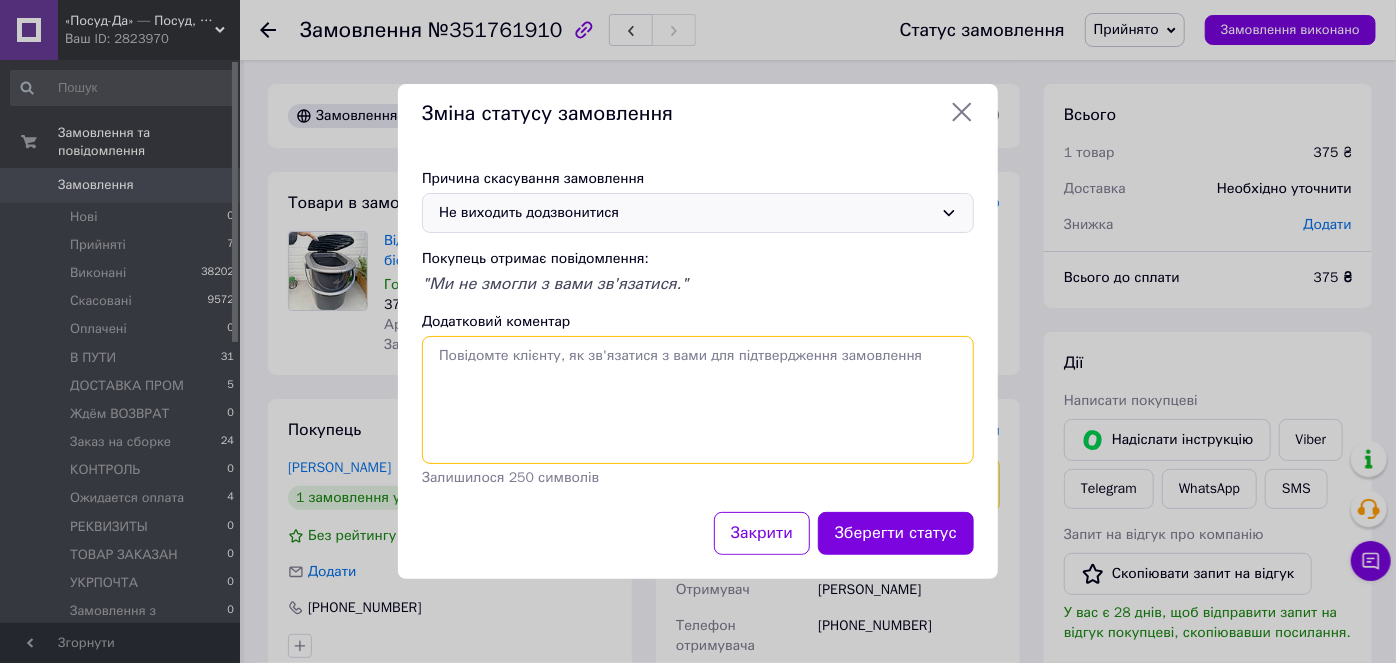 click on "Додатковий коментар" at bounding box center (698, 400) 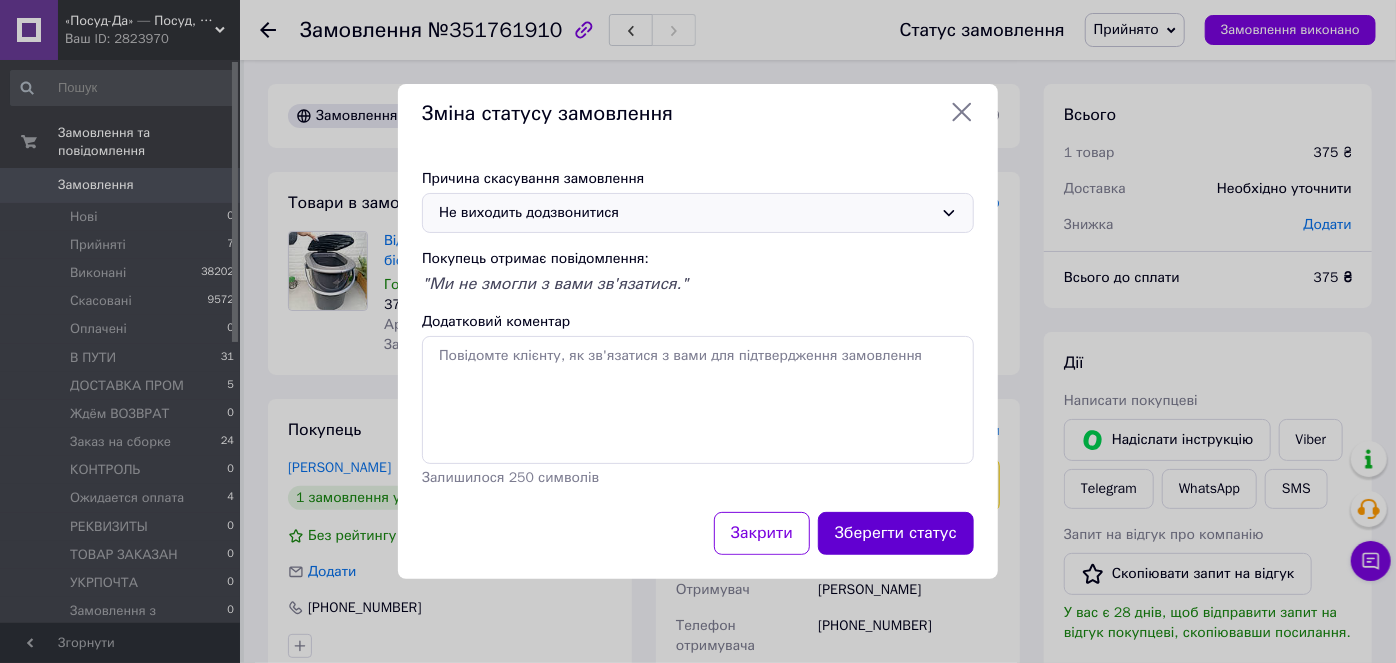 click on "Зберегти статус" at bounding box center (896, 533) 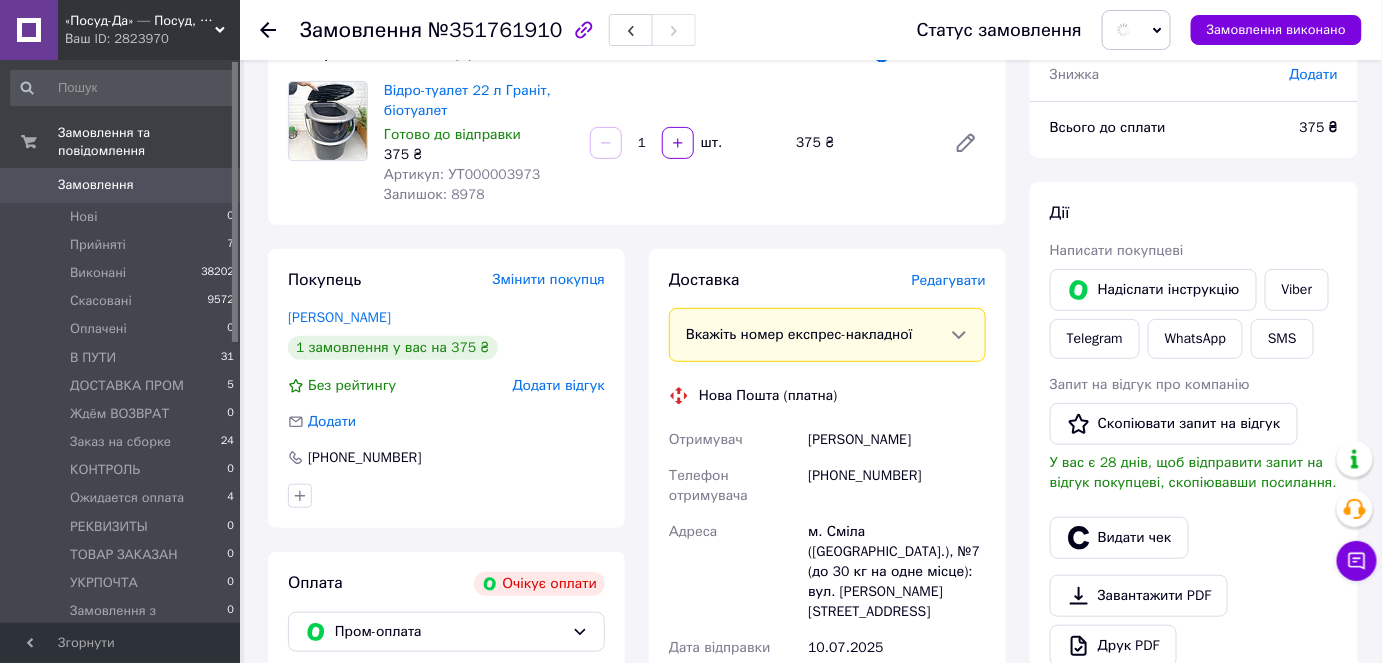 scroll, scrollTop: 181, scrollLeft: 0, axis: vertical 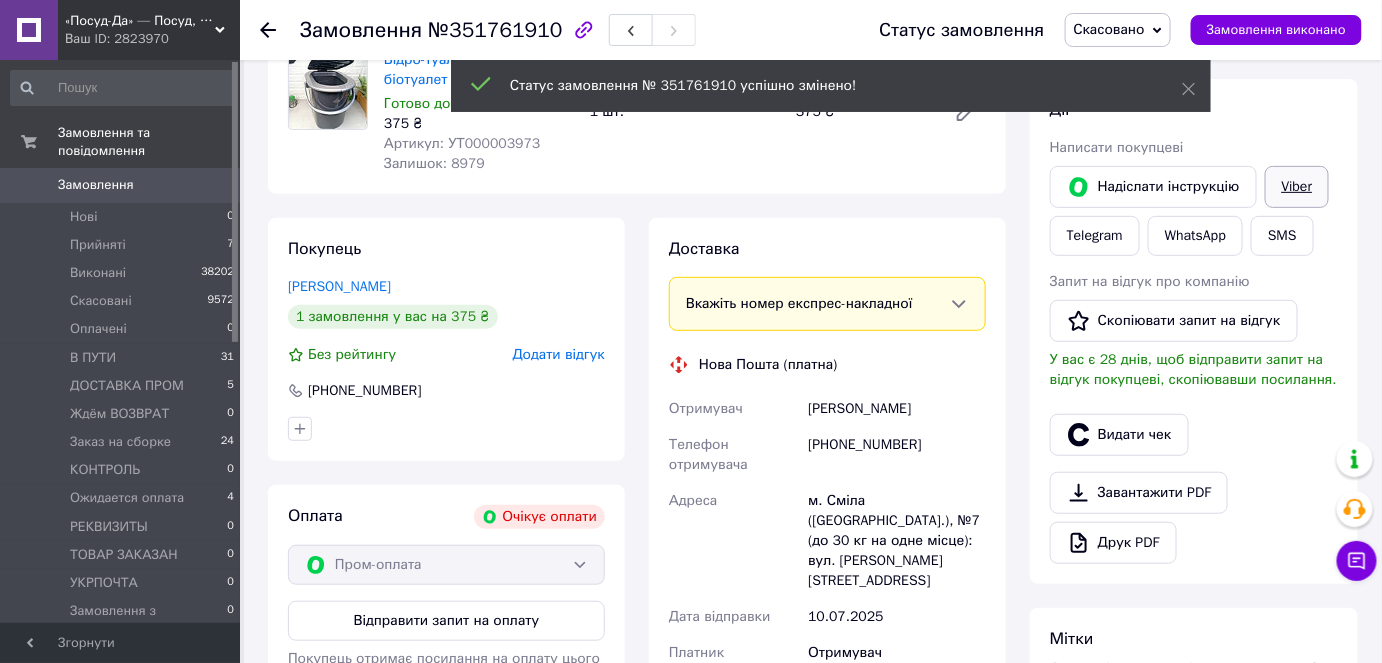 click on "[PERSON_NAME] покупцеві   [PERSON_NAME] інструкцію Viber Telegram WhatsApp SMS Запит на відгук про компанію   Скопіювати запит на відгук У вас є 28 днів, щоб відправити запит на відгук покупцеві, скопіювавши посилання.   Видати чек   Завантажити PDF   Друк PDF" at bounding box center (1194, 331) 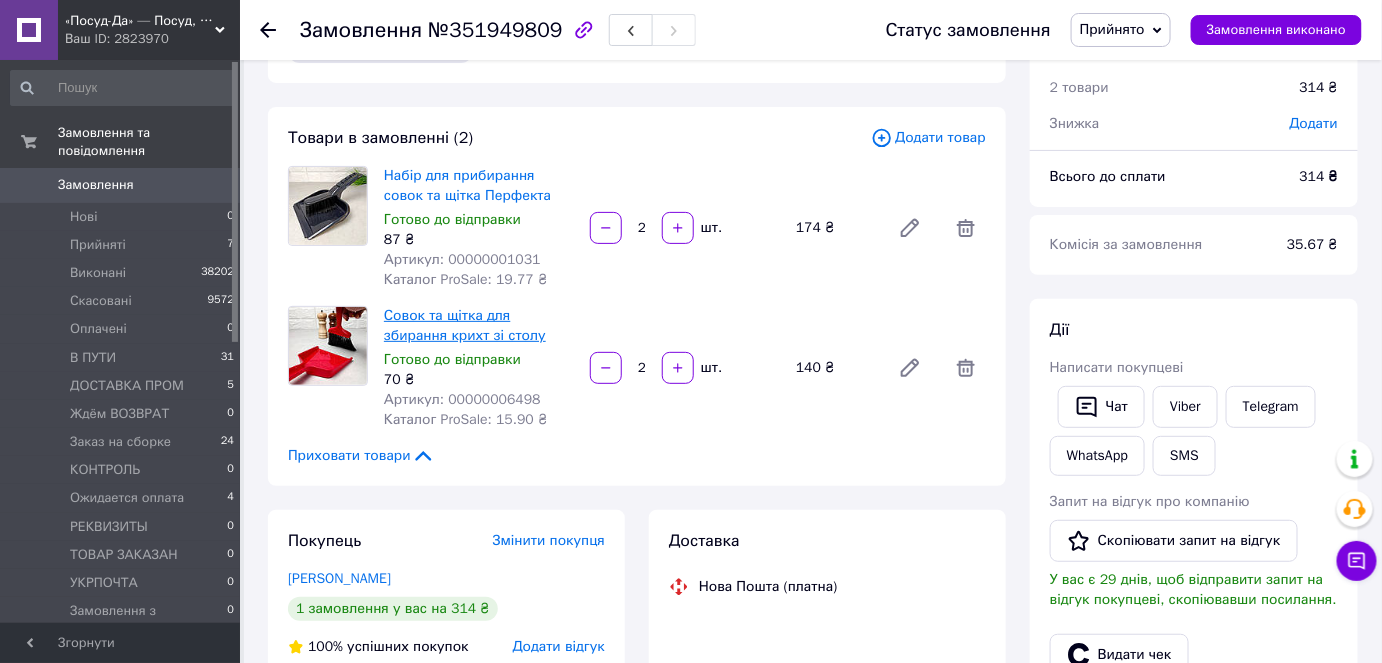 scroll, scrollTop: 90, scrollLeft: 0, axis: vertical 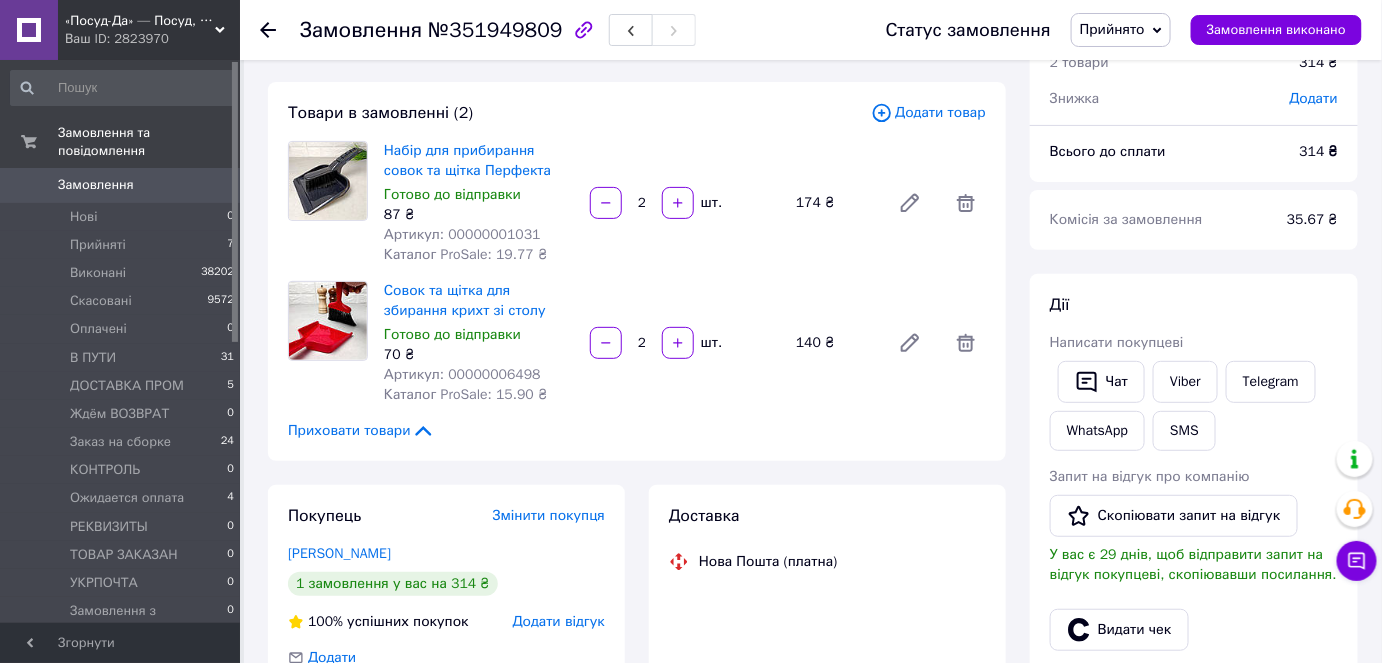 click on "Артикул: 00000001031" at bounding box center [462, 234] 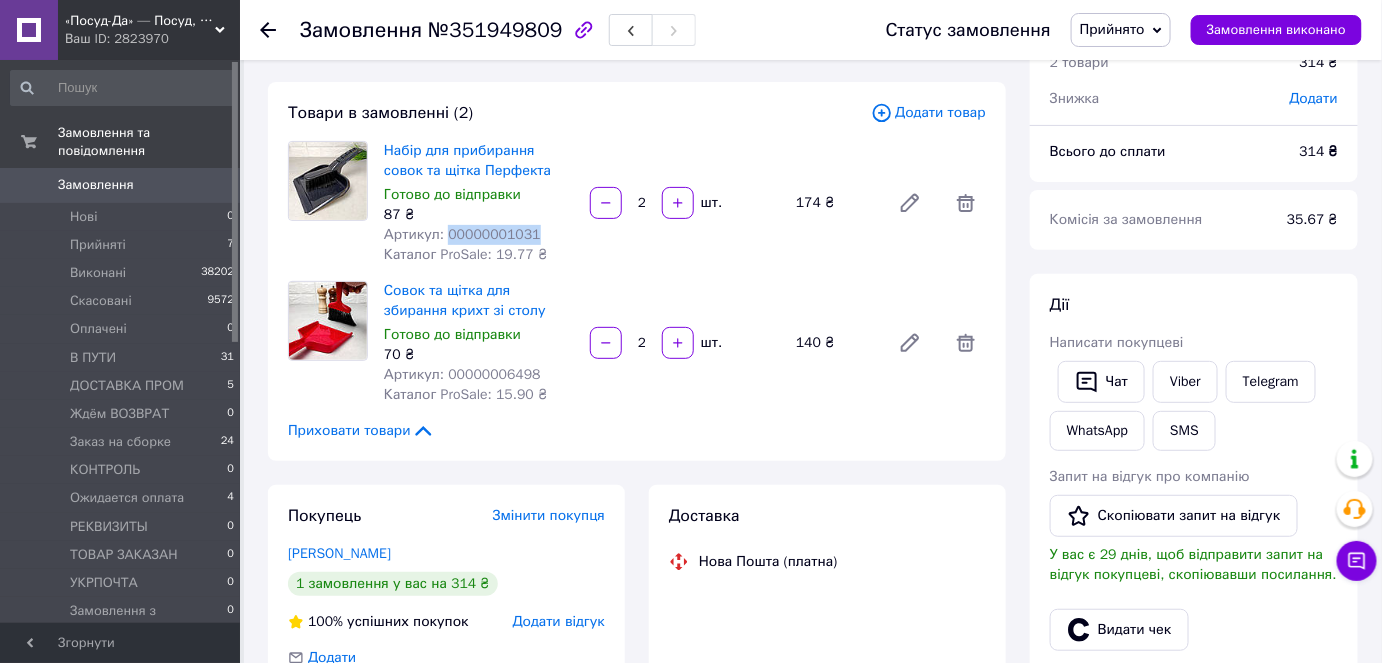 click on "Артикул: 00000001031" at bounding box center (462, 234) 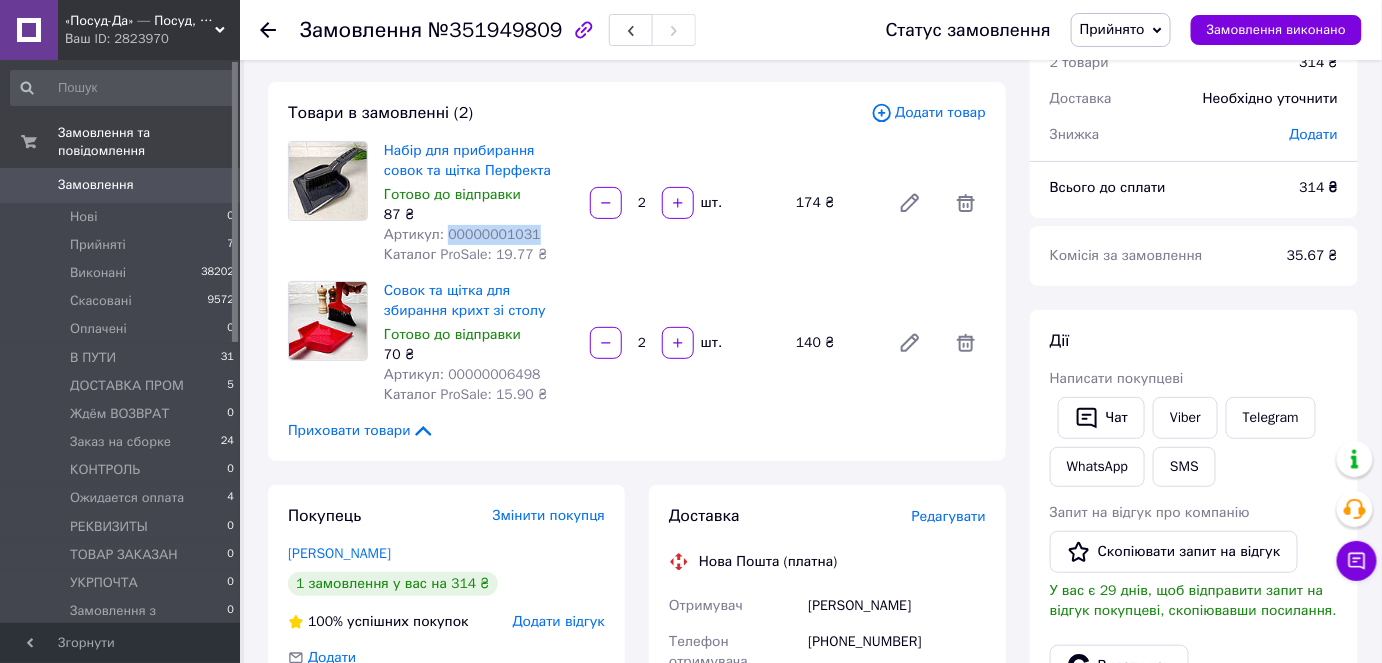copy on "00000001031" 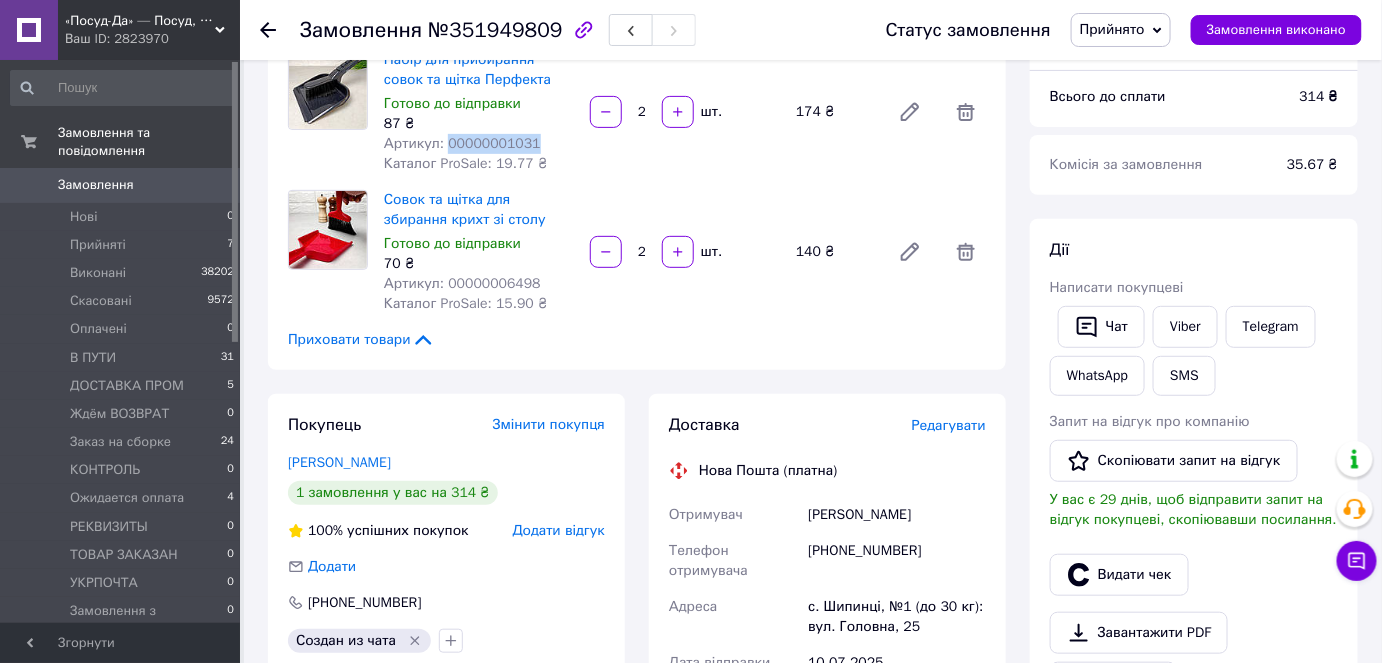 scroll, scrollTop: 181, scrollLeft: 0, axis: vertical 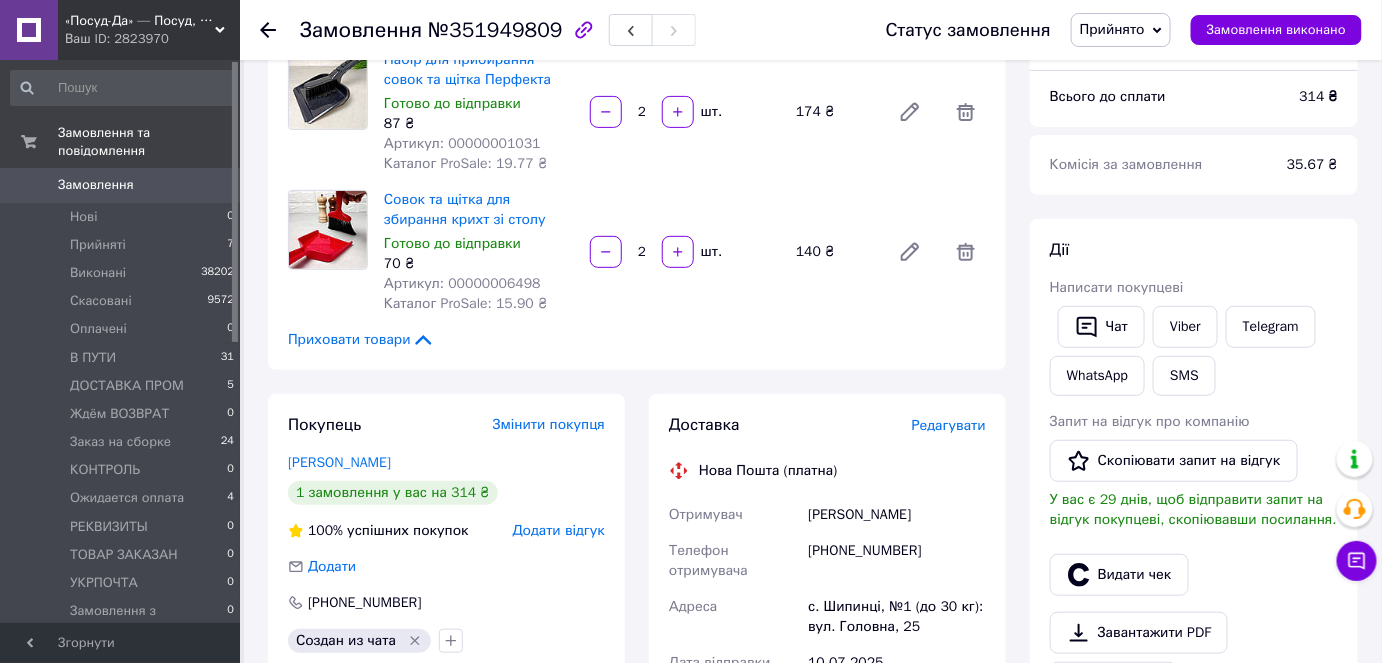 click on "Артикул: 00000006498" at bounding box center [462, 283] 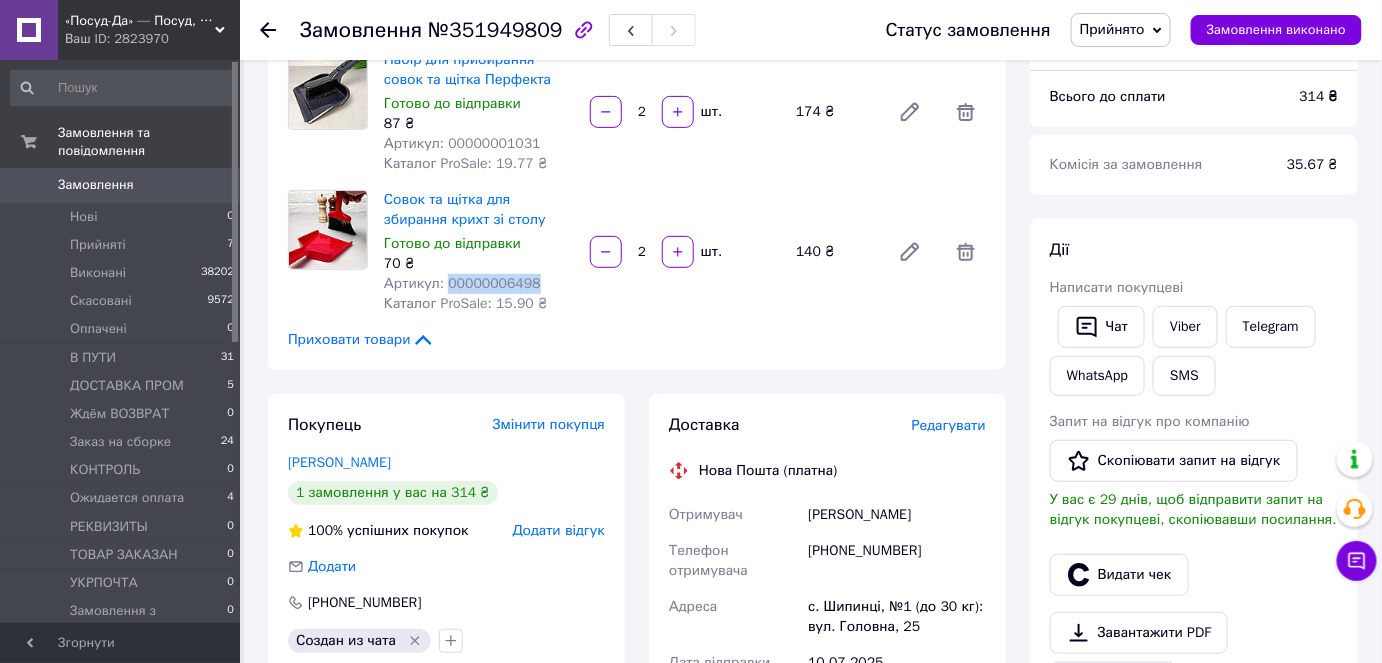 click on "Артикул: 00000006498" at bounding box center [462, 283] 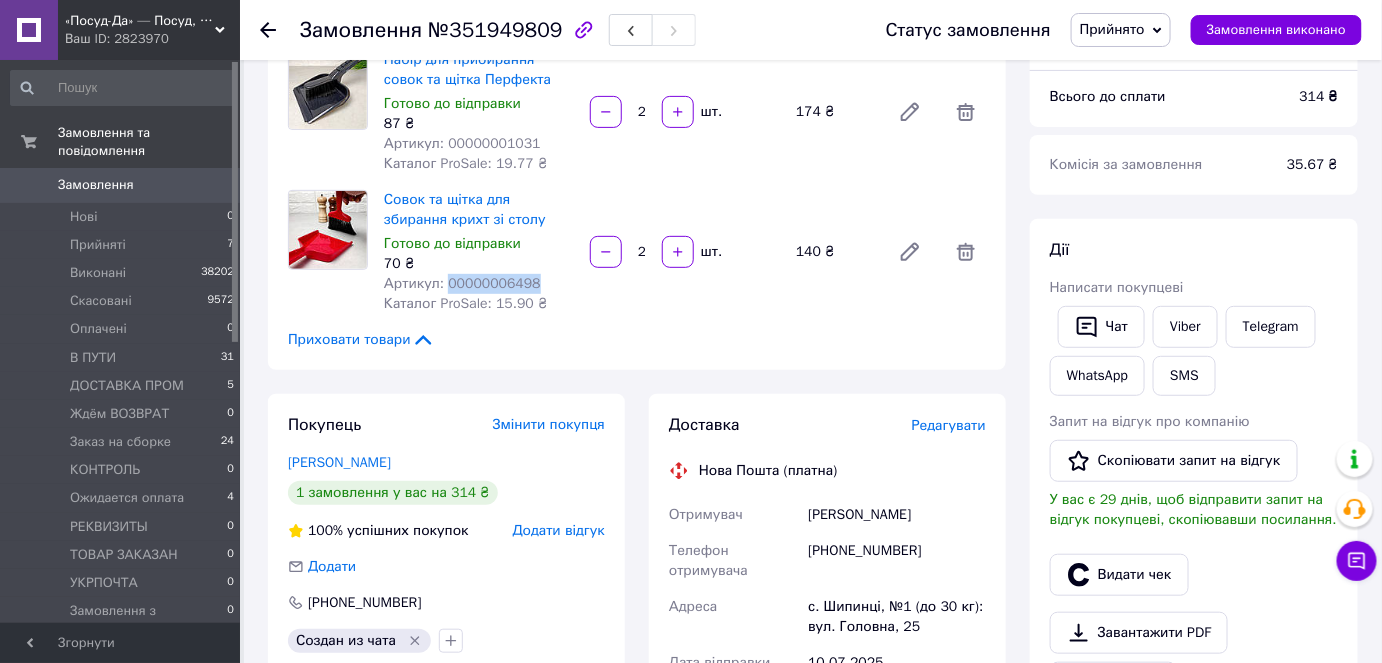 copy on "00000006498" 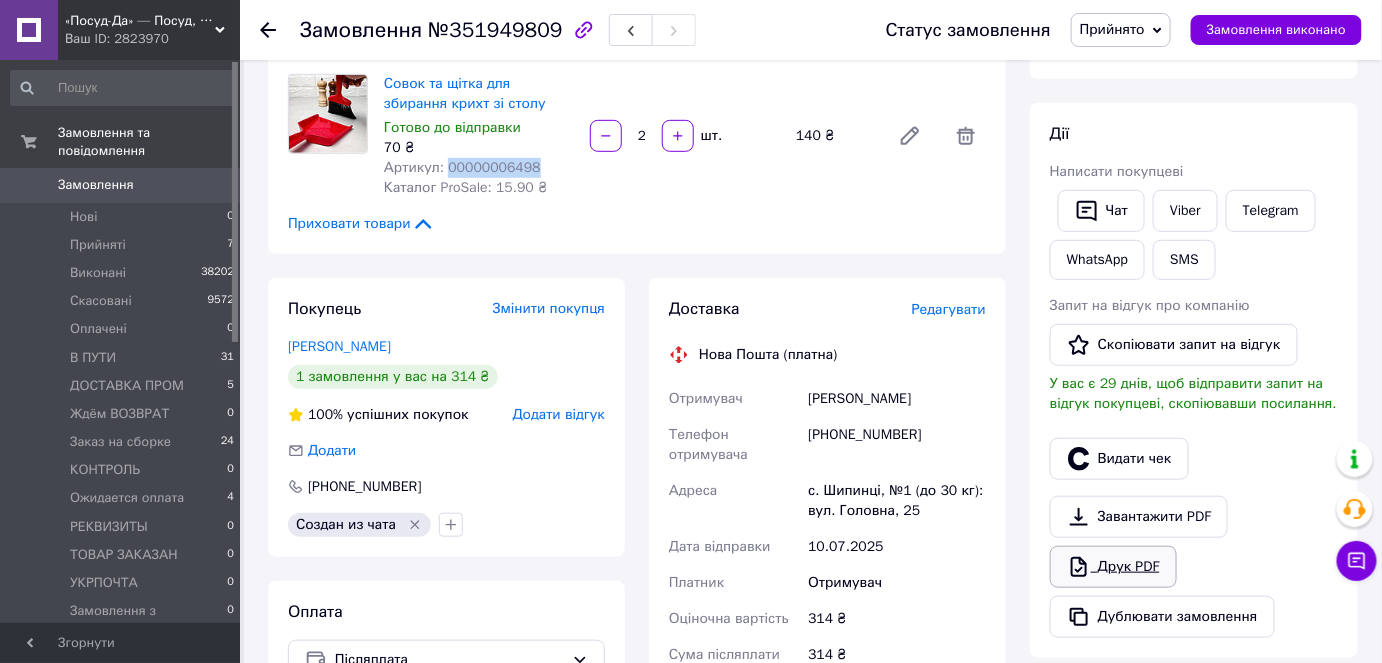 scroll, scrollTop: 545, scrollLeft: 0, axis: vertical 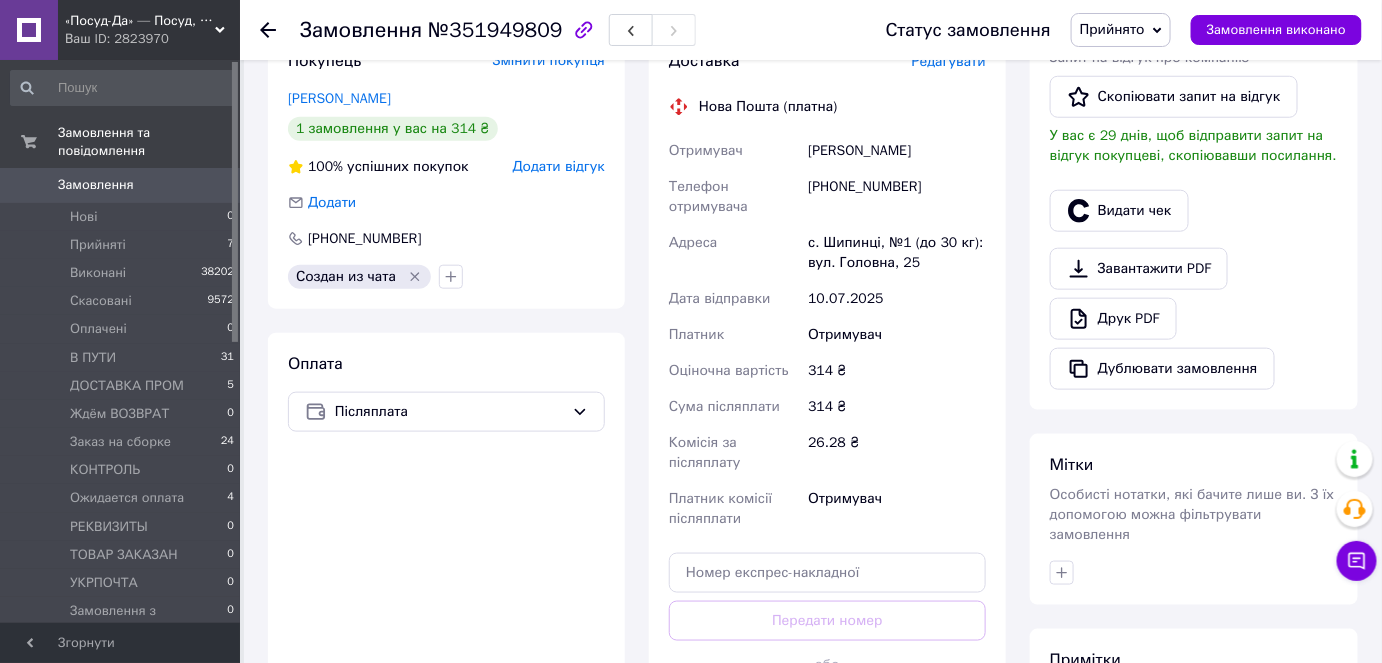 click on "+380950373287" at bounding box center (897, 197) 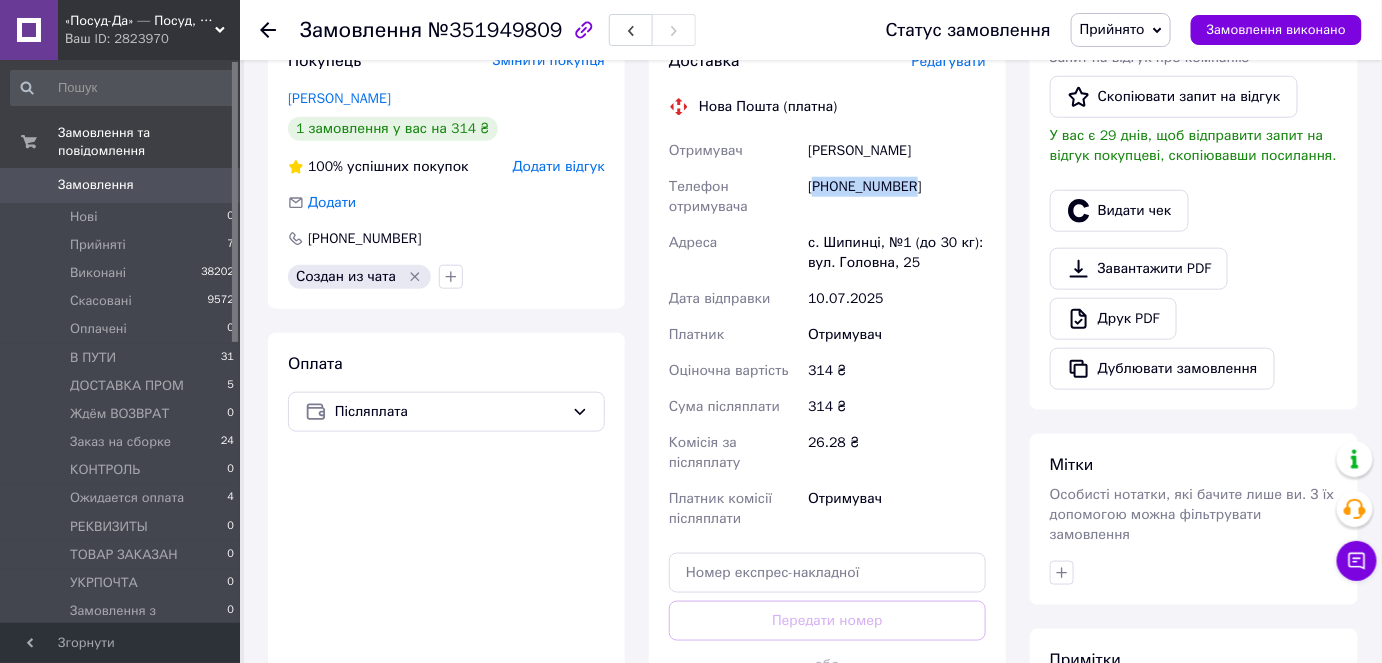 click on "+380950373287" at bounding box center [897, 197] 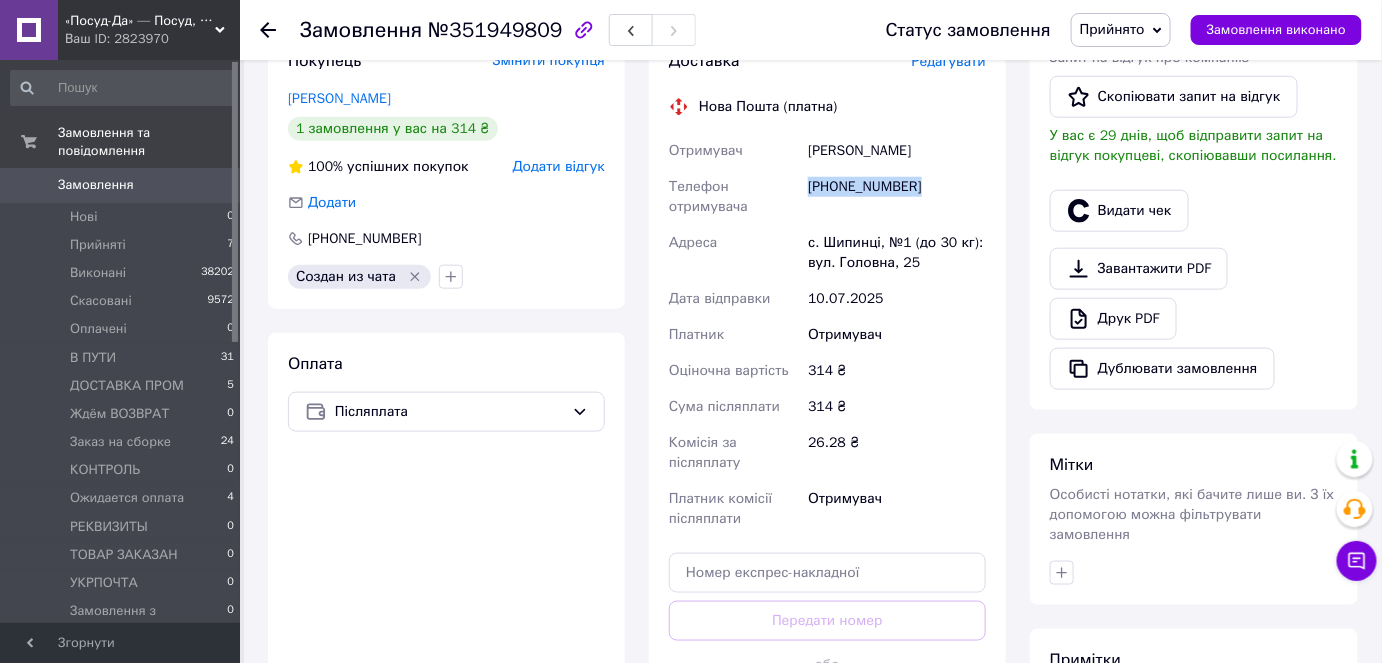 click on "+380950373287" at bounding box center (897, 197) 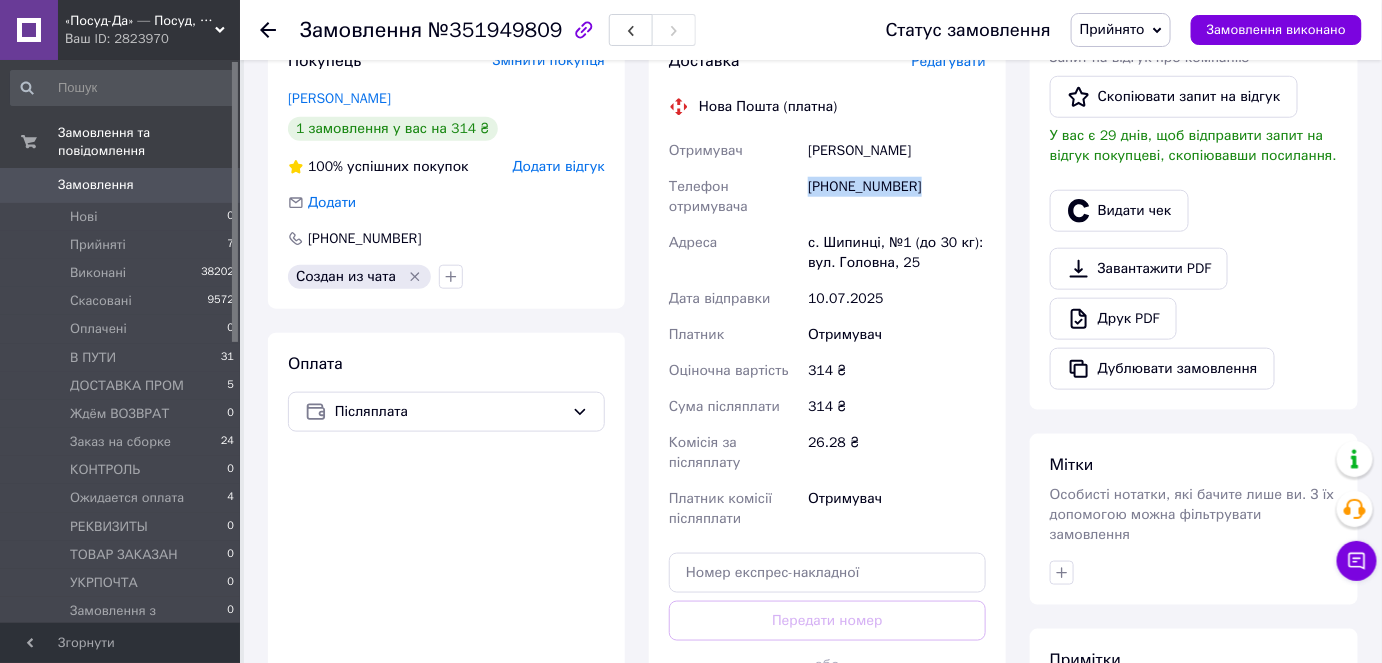 scroll, scrollTop: 363, scrollLeft: 0, axis: vertical 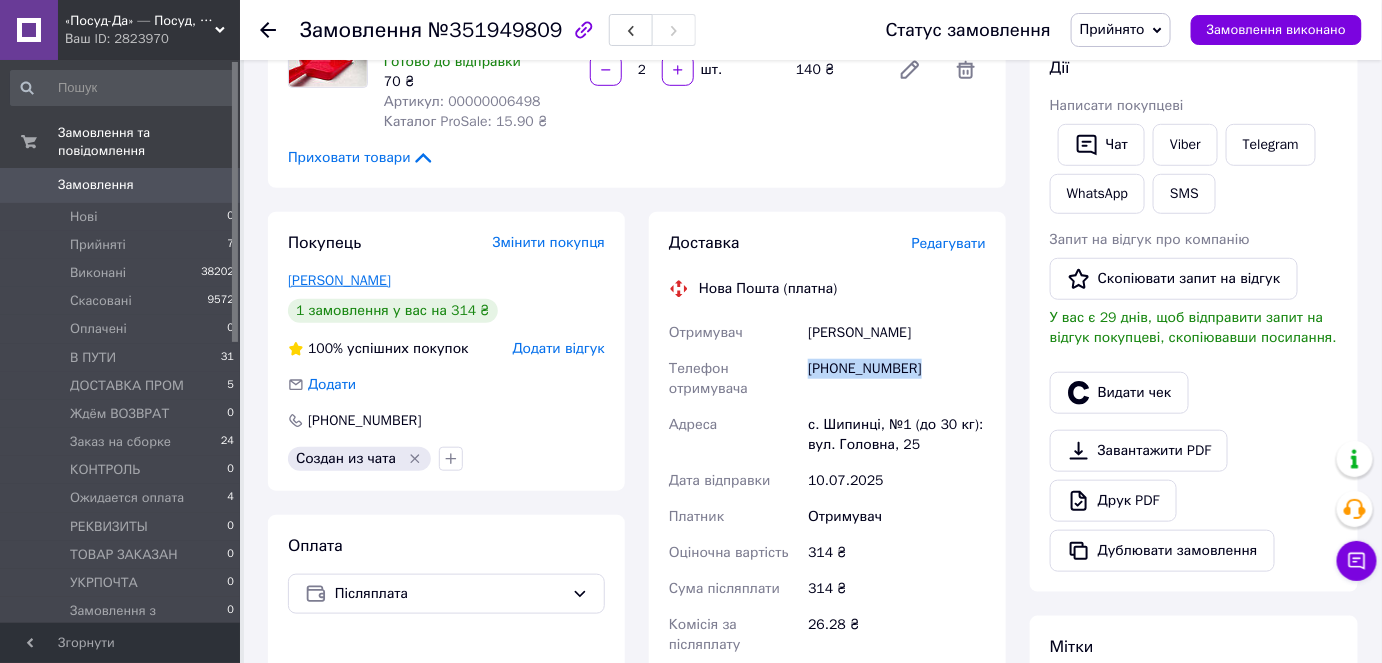 click on "Тодорюк Марина" at bounding box center (339, 280) 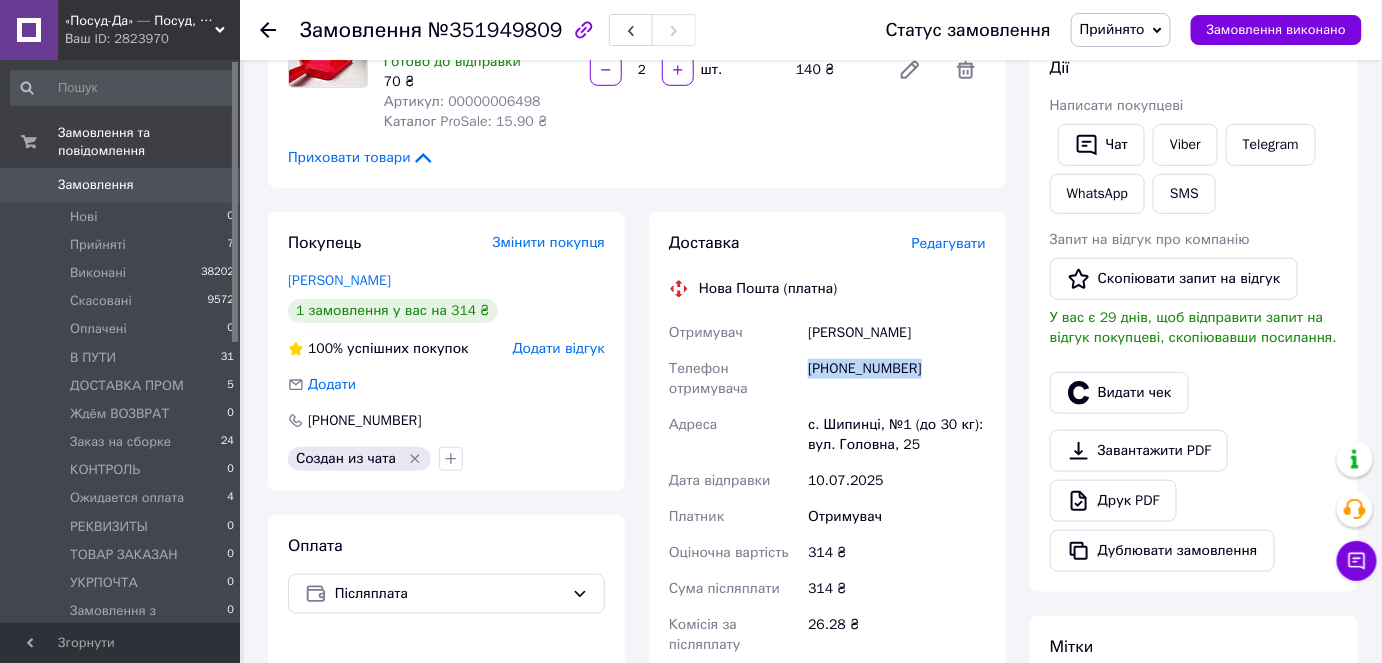 scroll, scrollTop: 0, scrollLeft: 0, axis: both 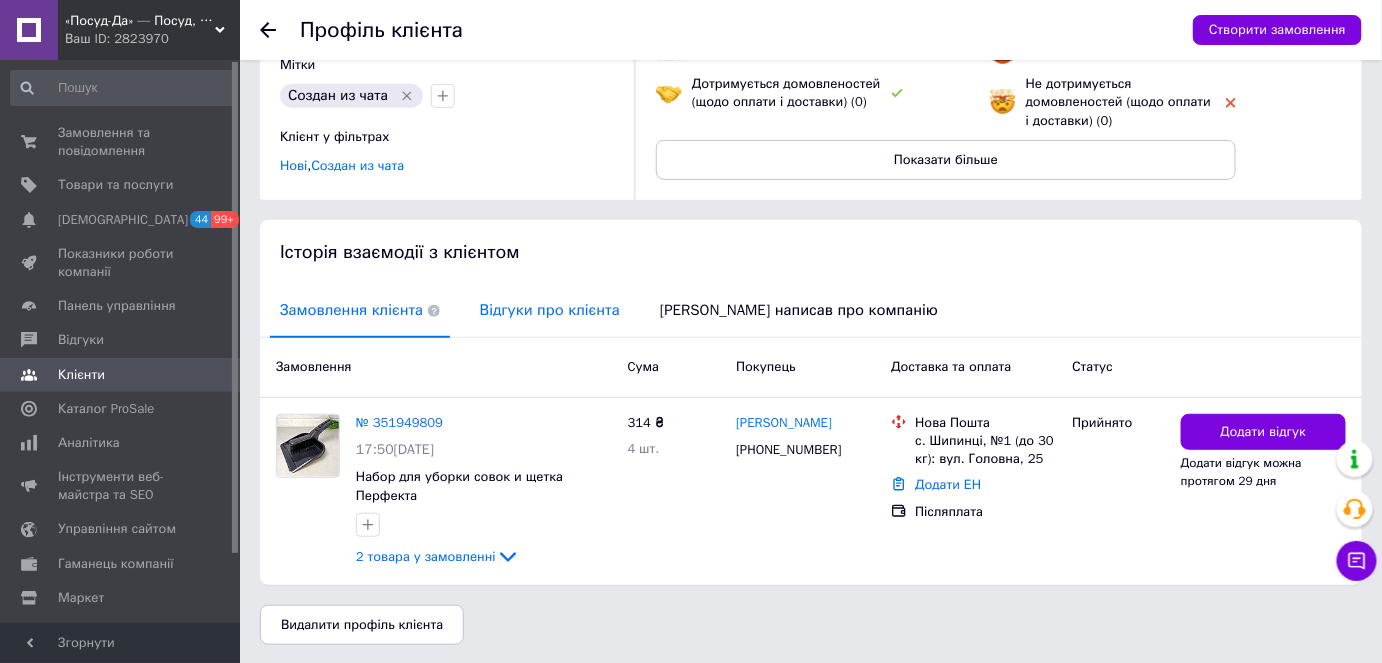 click on "Відгуки про клієнта" at bounding box center [550, 310] 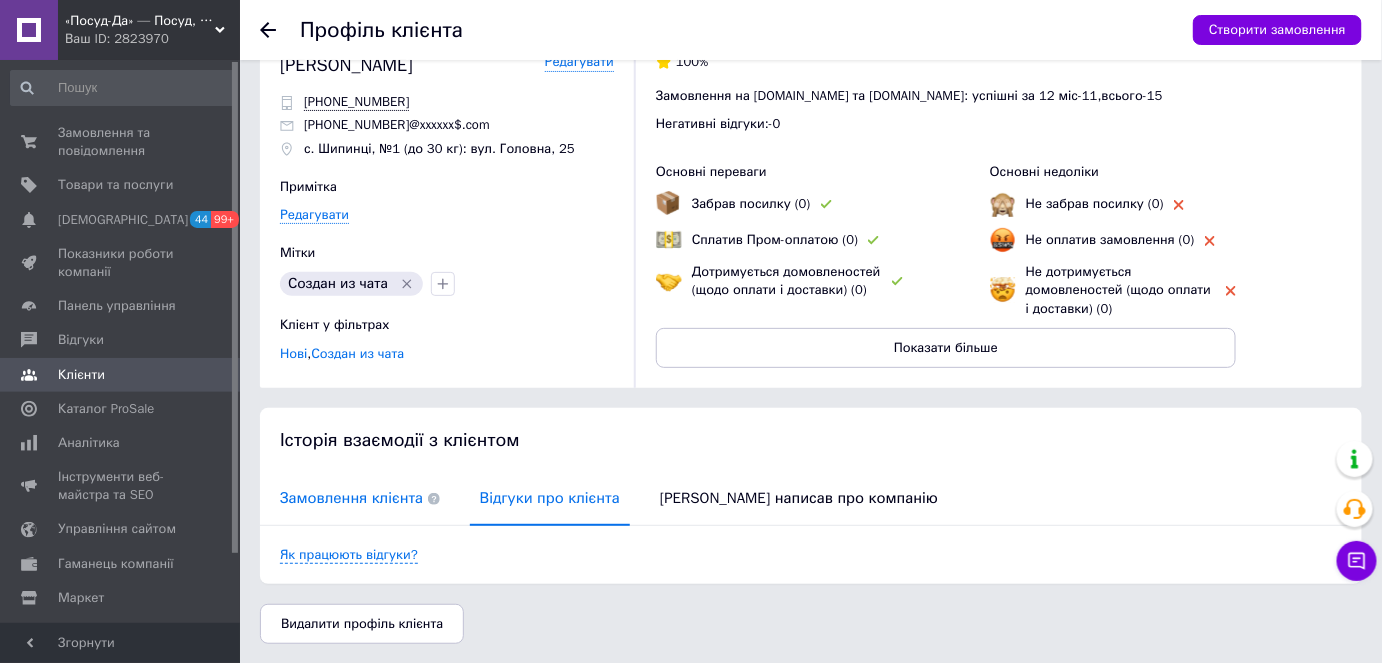 click on "Замовлення клієнта" at bounding box center [360, 498] 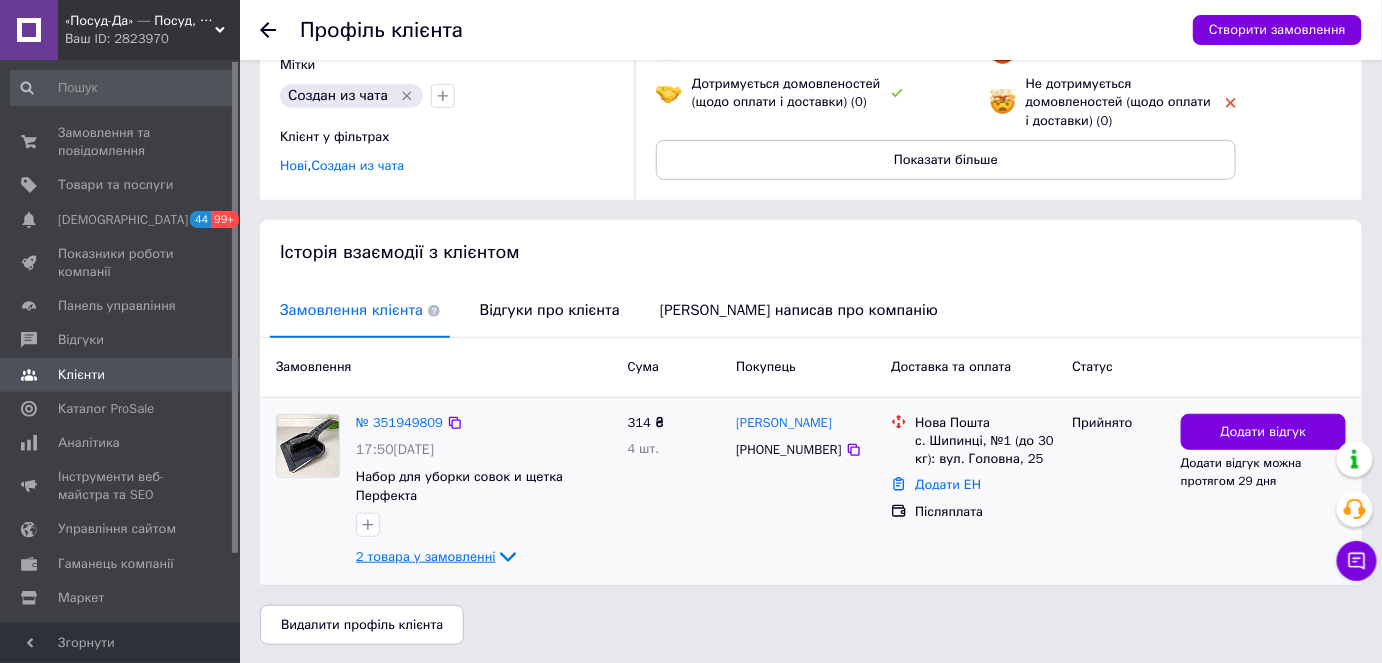 click on "2 товара у замовленні" at bounding box center (426, 556) 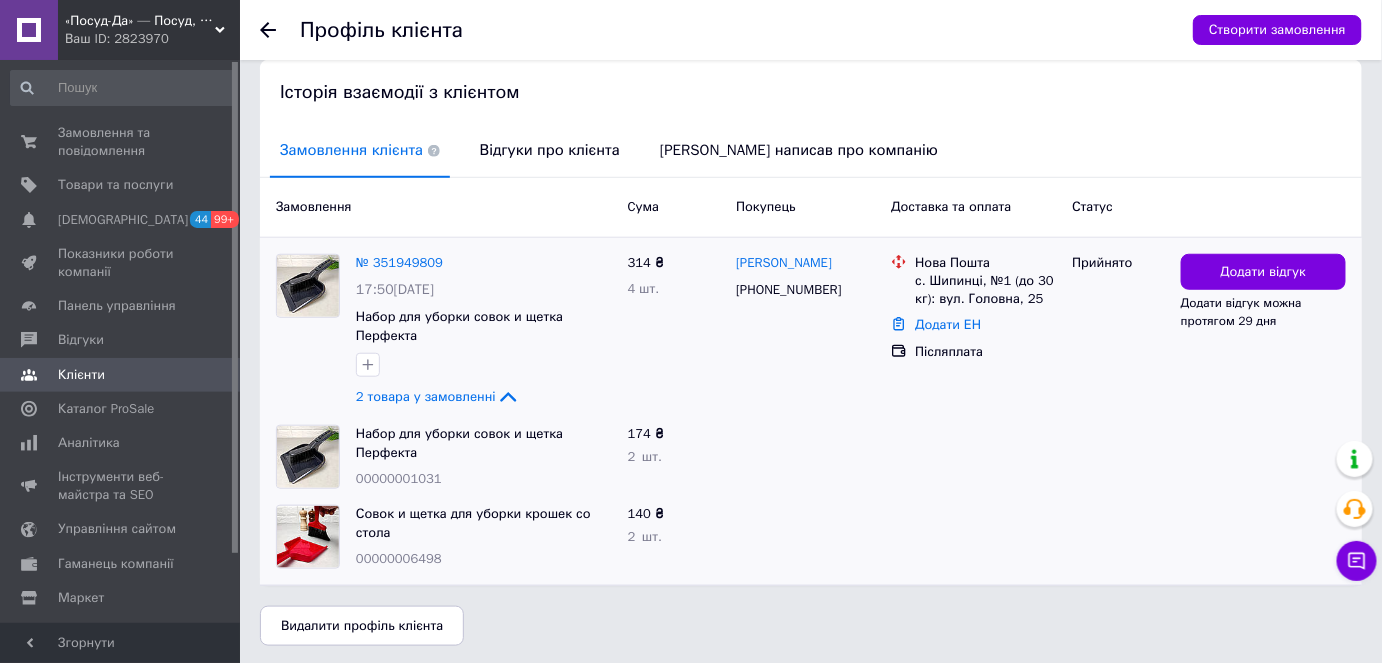 scroll, scrollTop: 396, scrollLeft: 0, axis: vertical 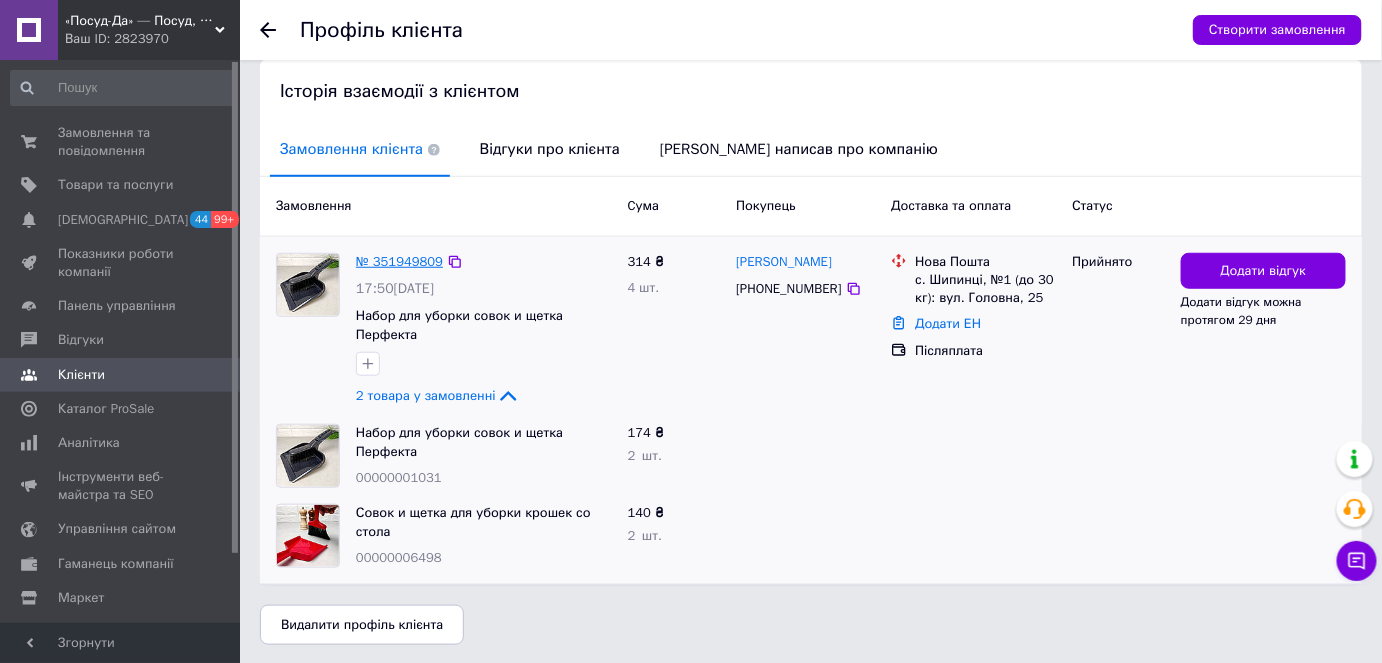 click on "№ 351949809" at bounding box center (399, 261) 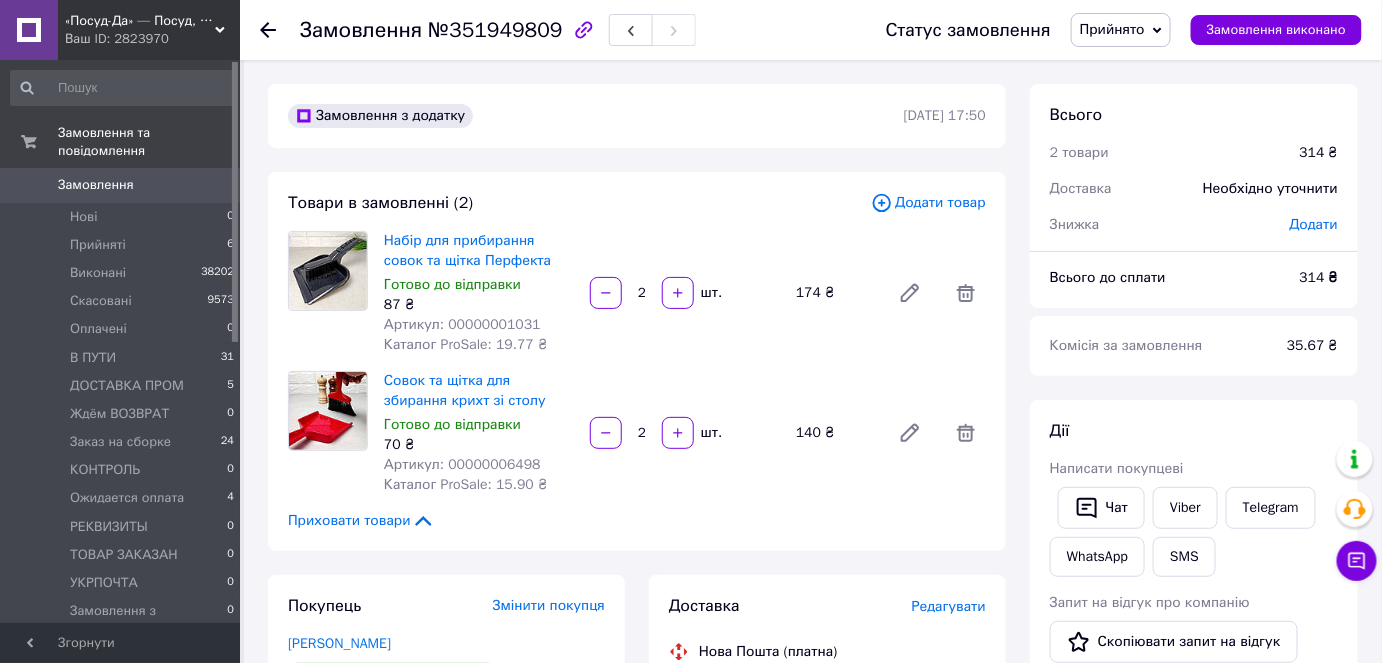 scroll, scrollTop: 0, scrollLeft: 0, axis: both 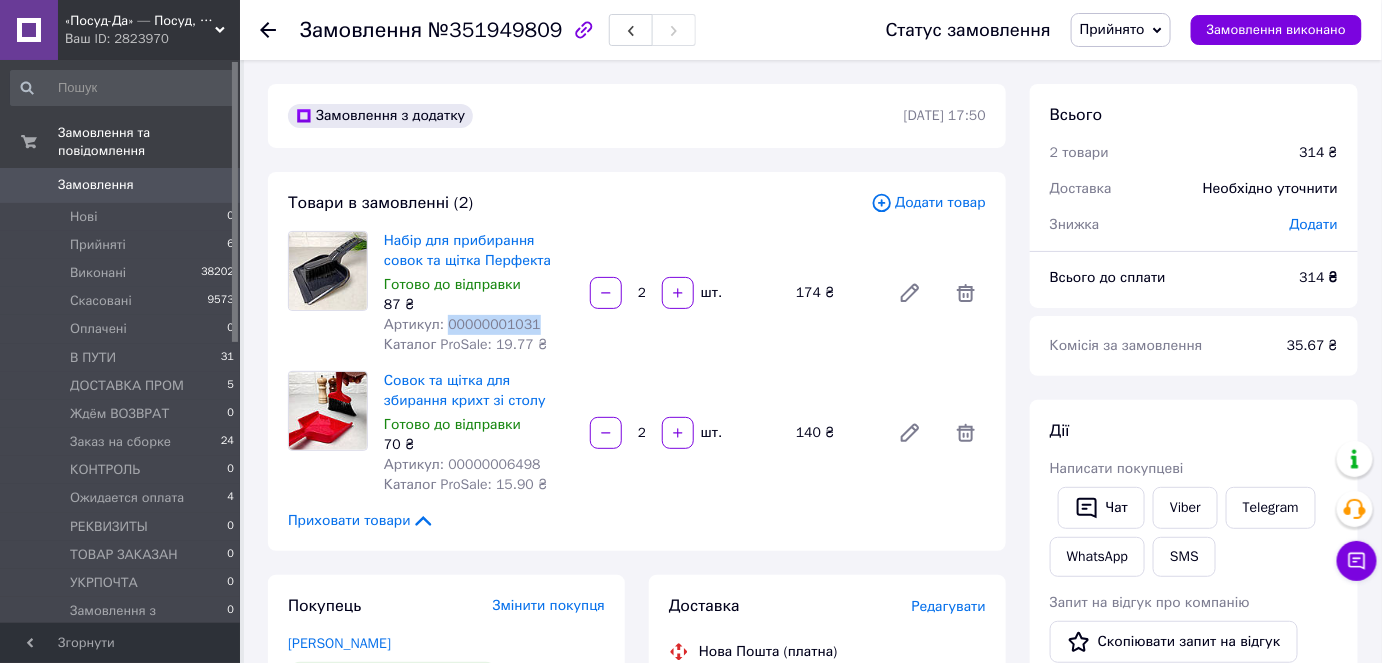 click on "Артикул: 00000001031" at bounding box center [462, 324] 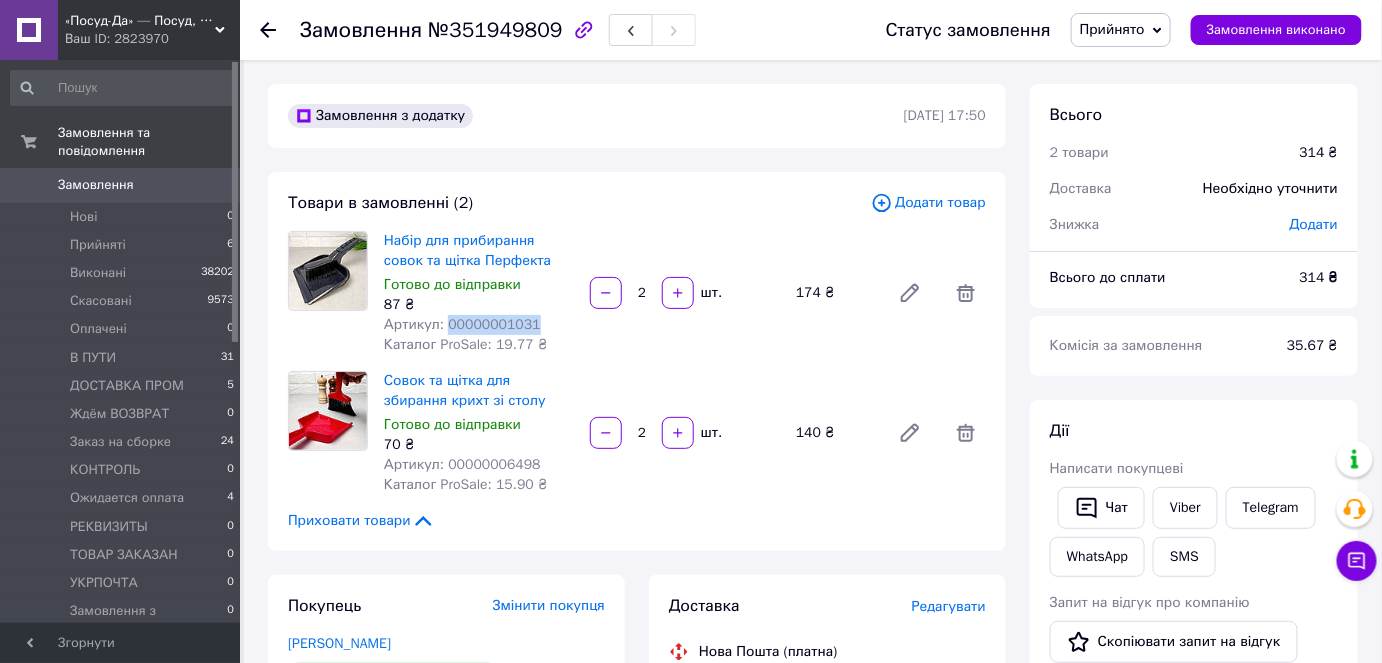 copy on "00000001031" 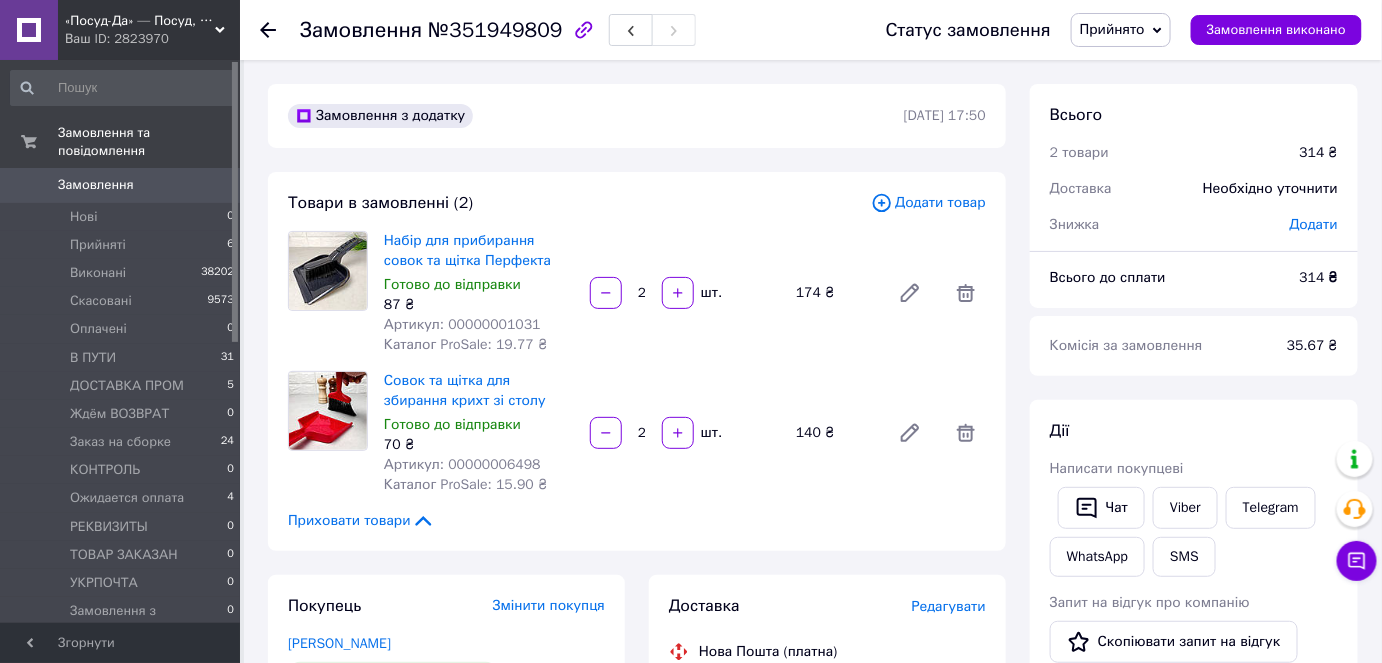 click on "Артикул: 00000006498" at bounding box center (462, 464) 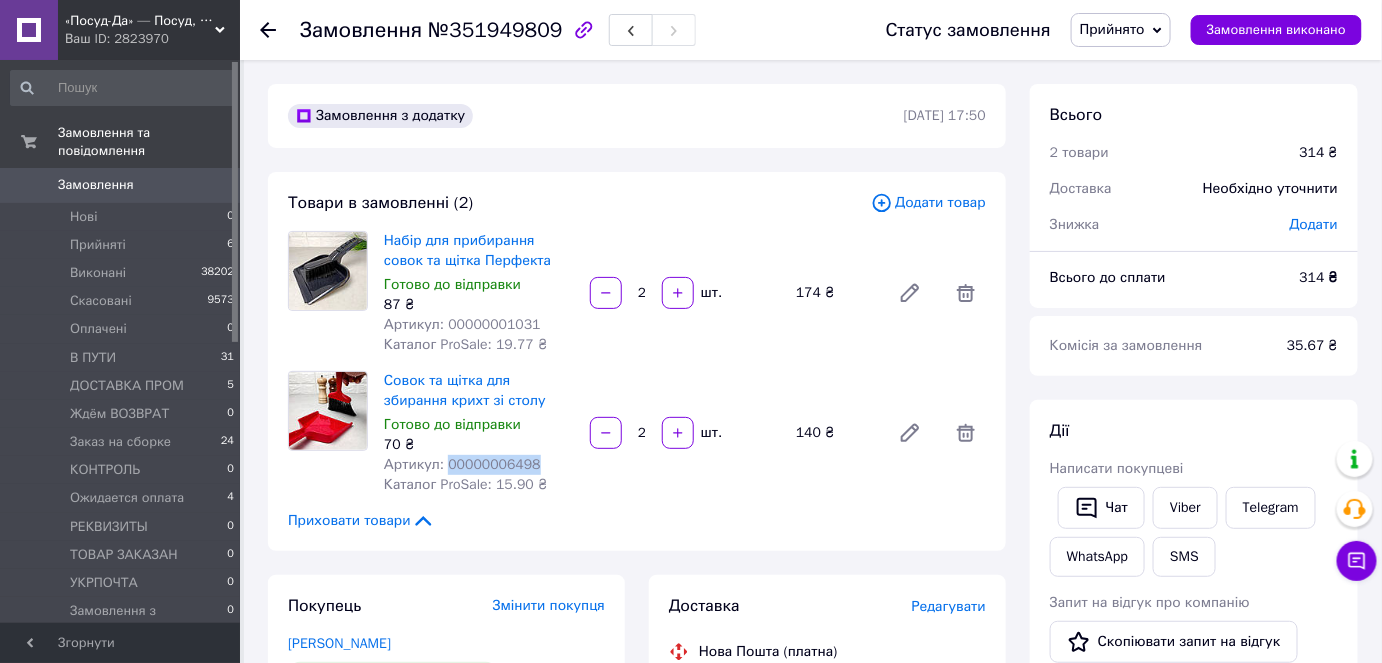 click on "Артикул: 00000006498" at bounding box center (462, 464) 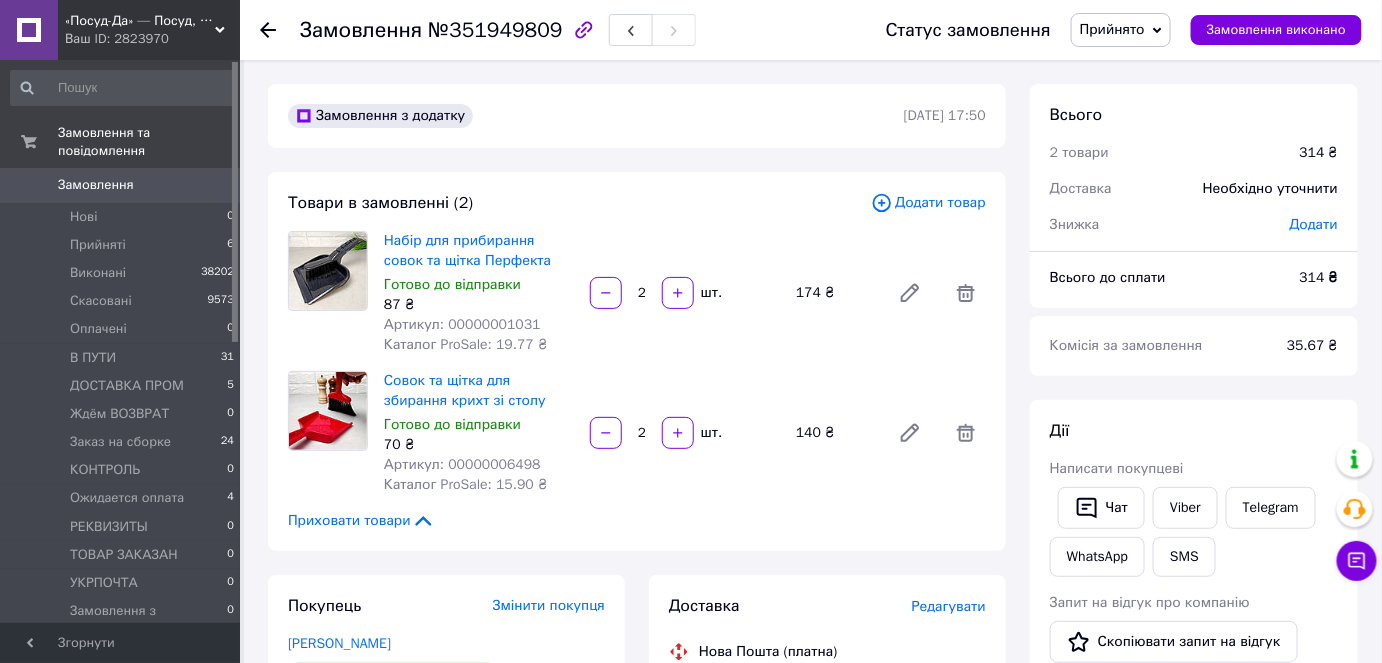 click on "Артикул: 00000001031" at bounding box center (462, 324) 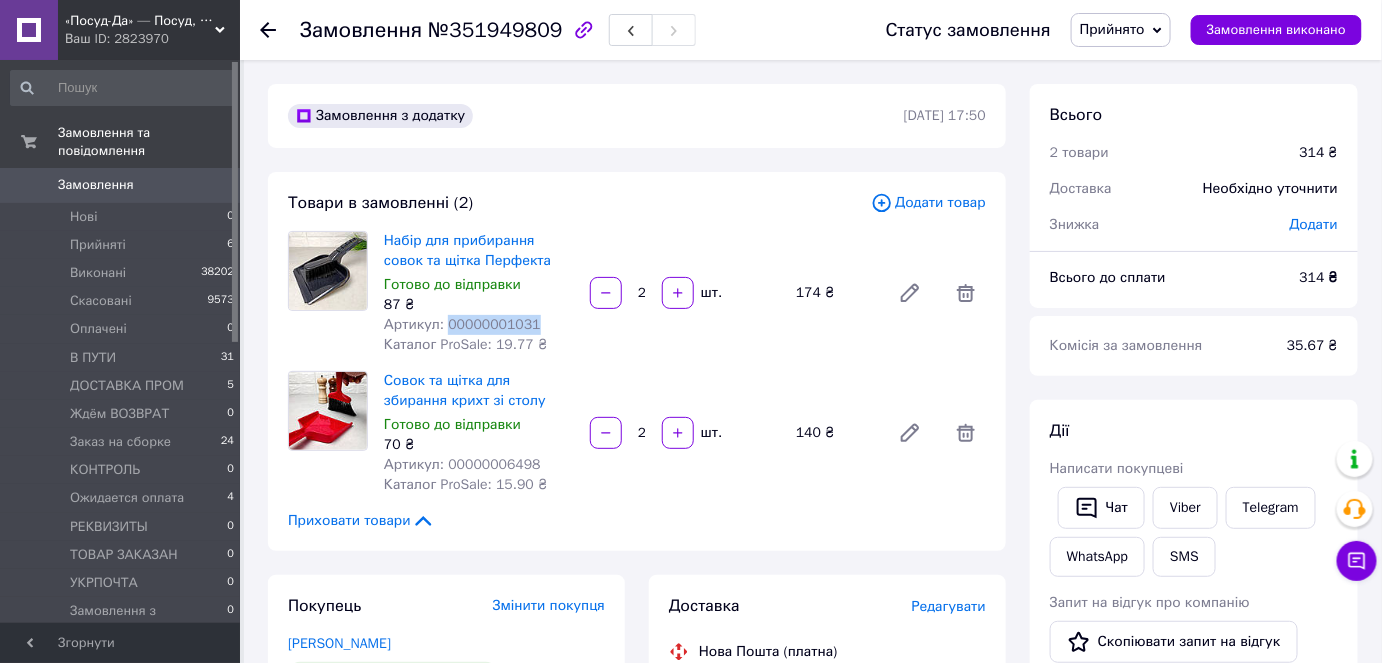 click on "Артикул: 00000001031" at bounding box center [462, 324] 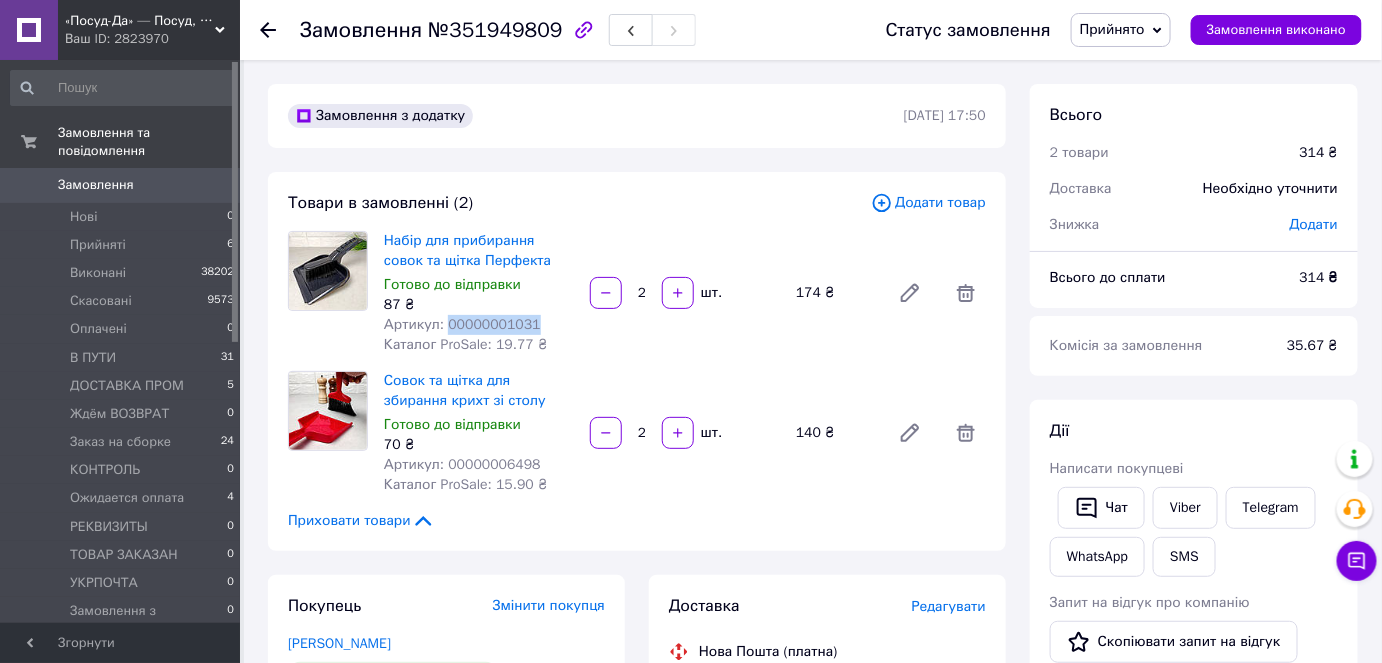 click on "Прийнято" at bounding box center (1121, 30) 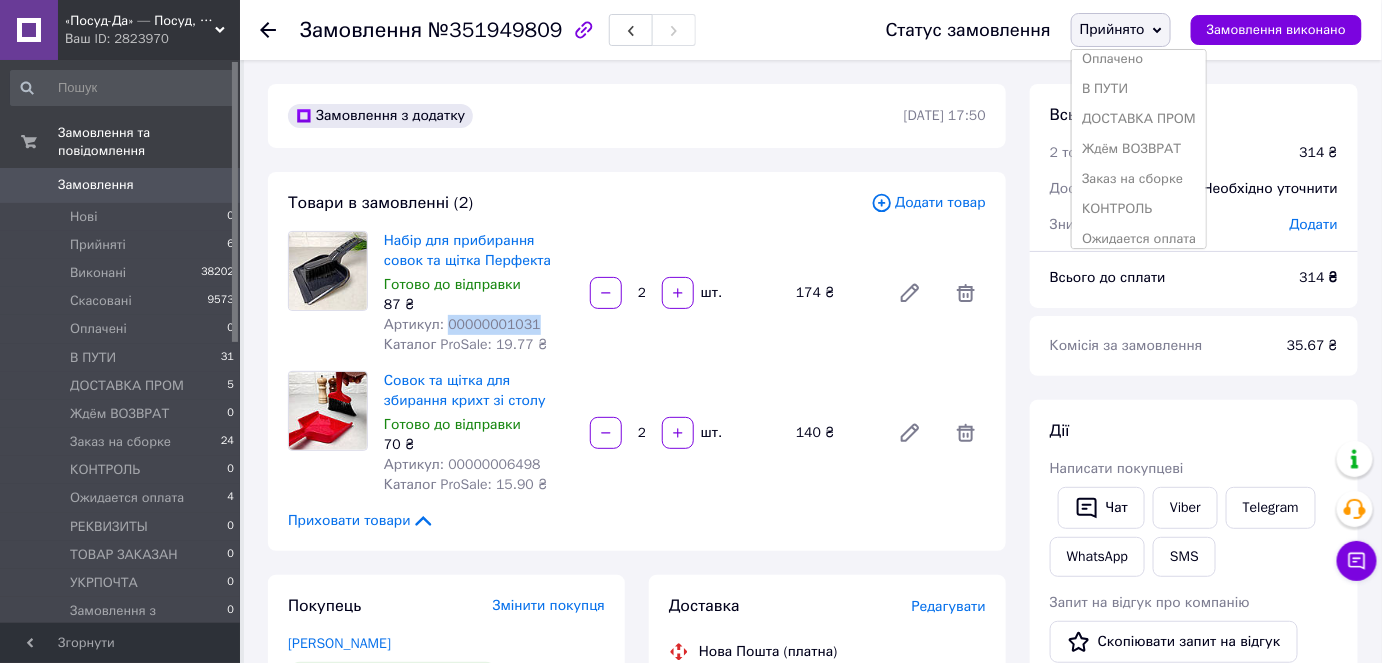 scroll, scrollTop: 171, scrollLeft: 0, axis: vertical 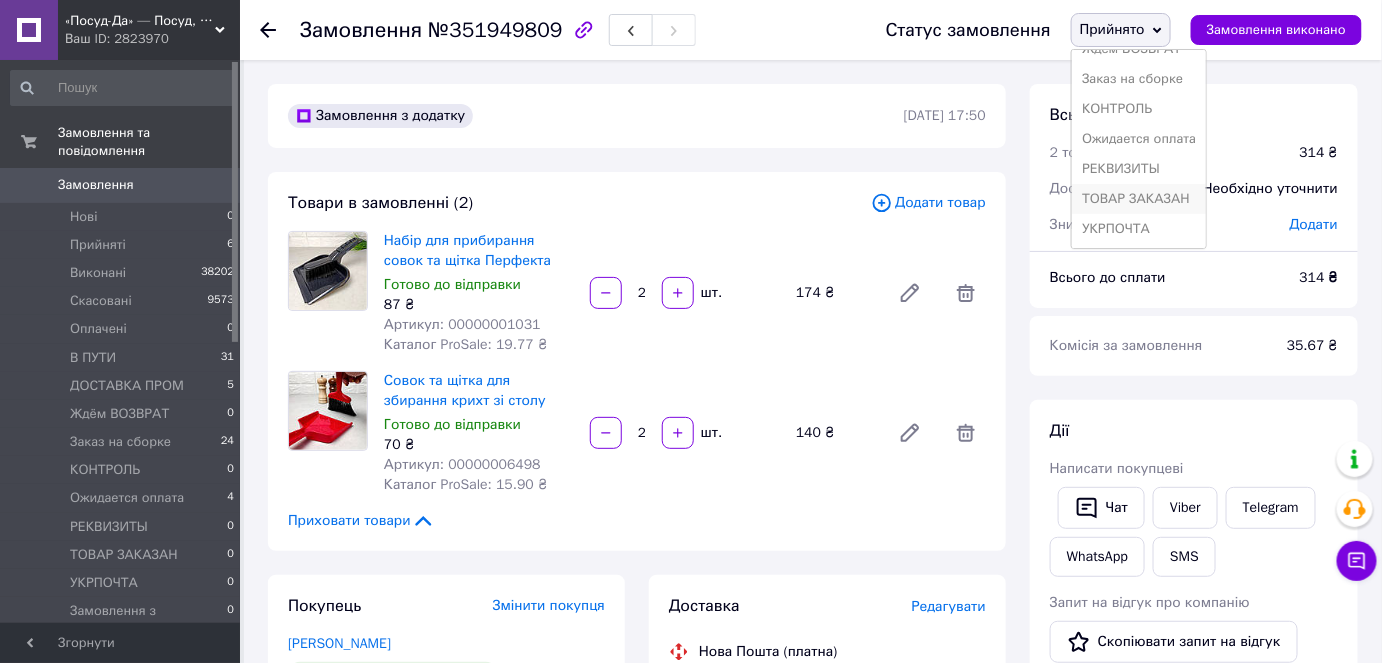 click on "ТОВАР ЗАКАЗАН" at bounding box center (1139, 199) 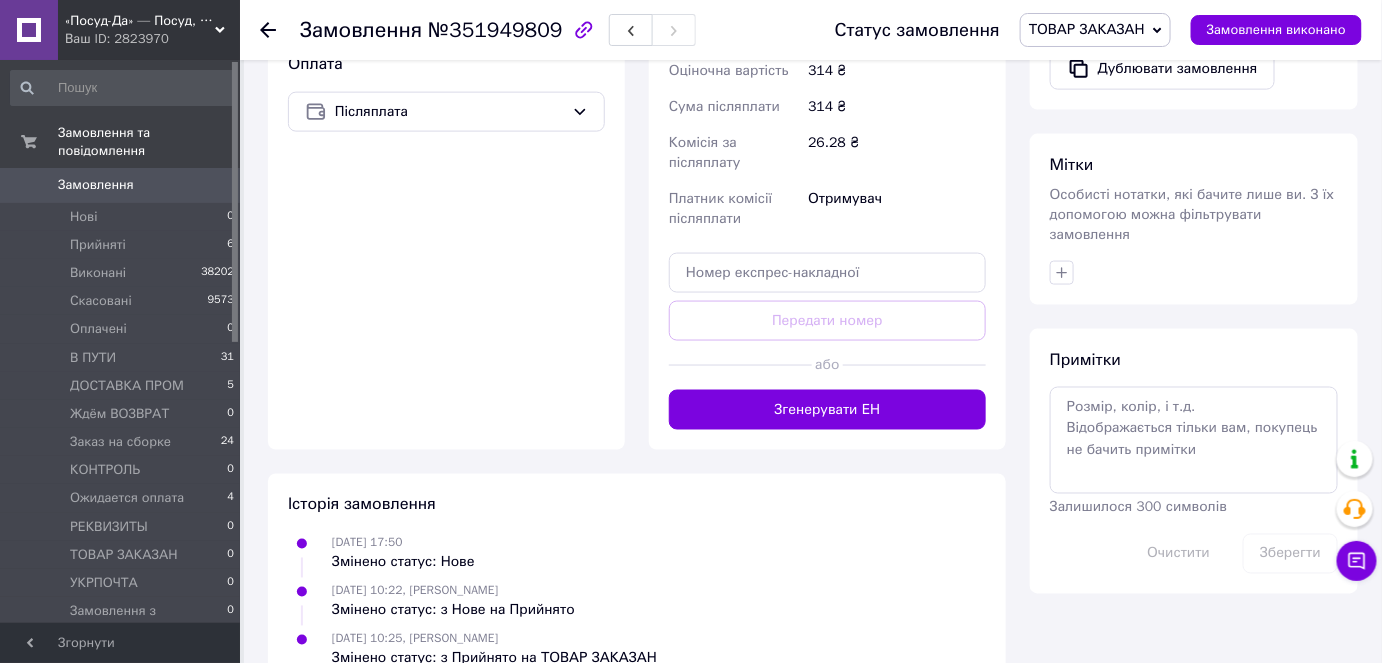 scroll, scrollTop: 893, scrollLeft: 0, axis: vertical 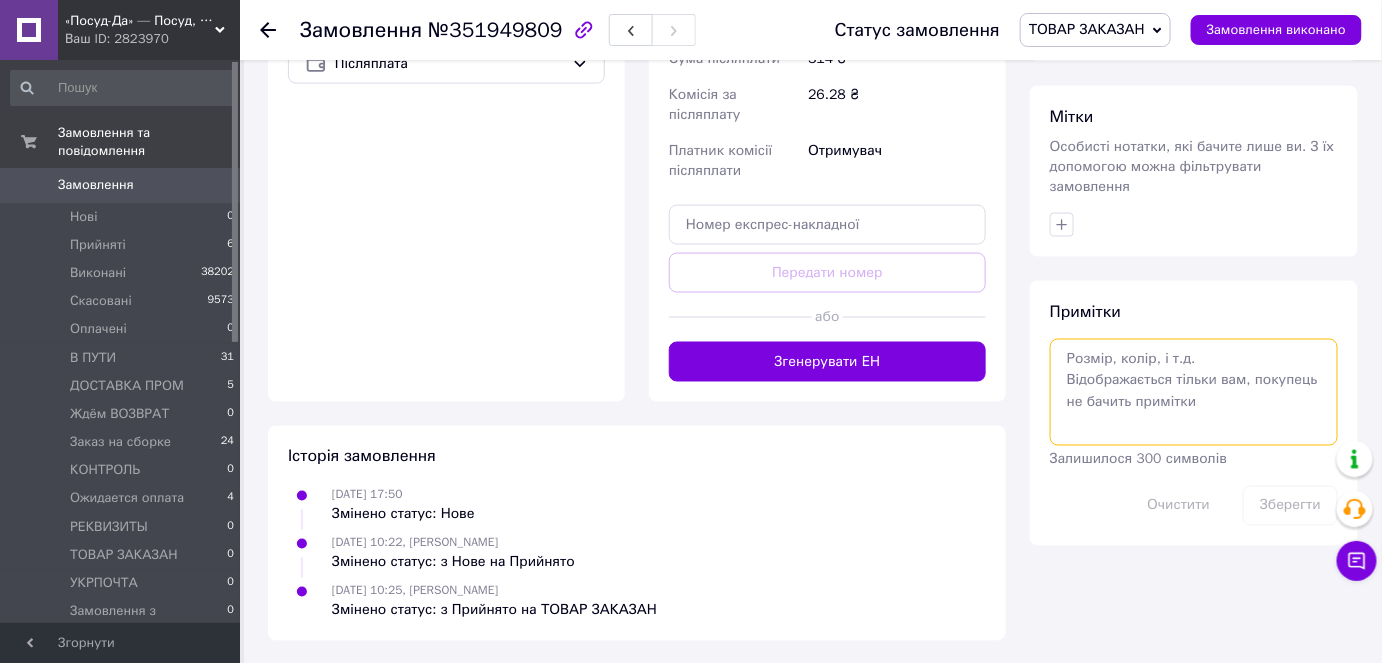 paste on "максимально темні, не яскраві" 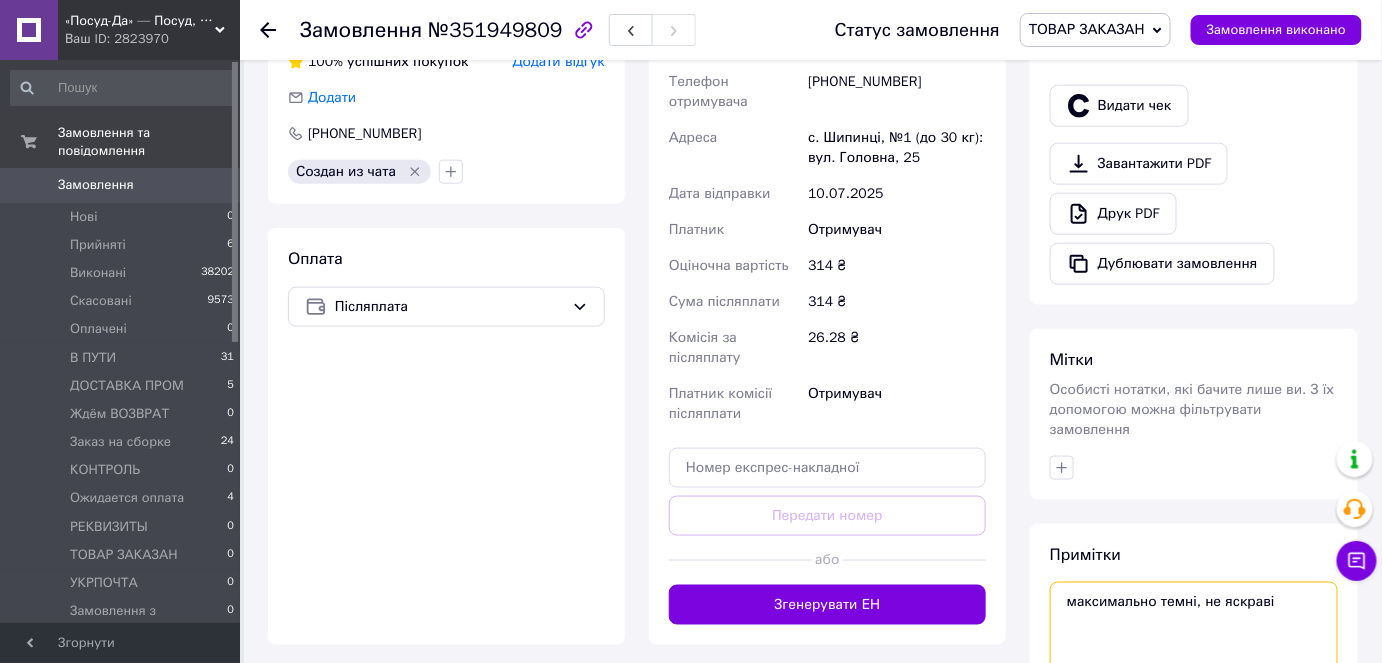 scroll, scrollTop: 893, scrollLeft: 0, axis: vertical 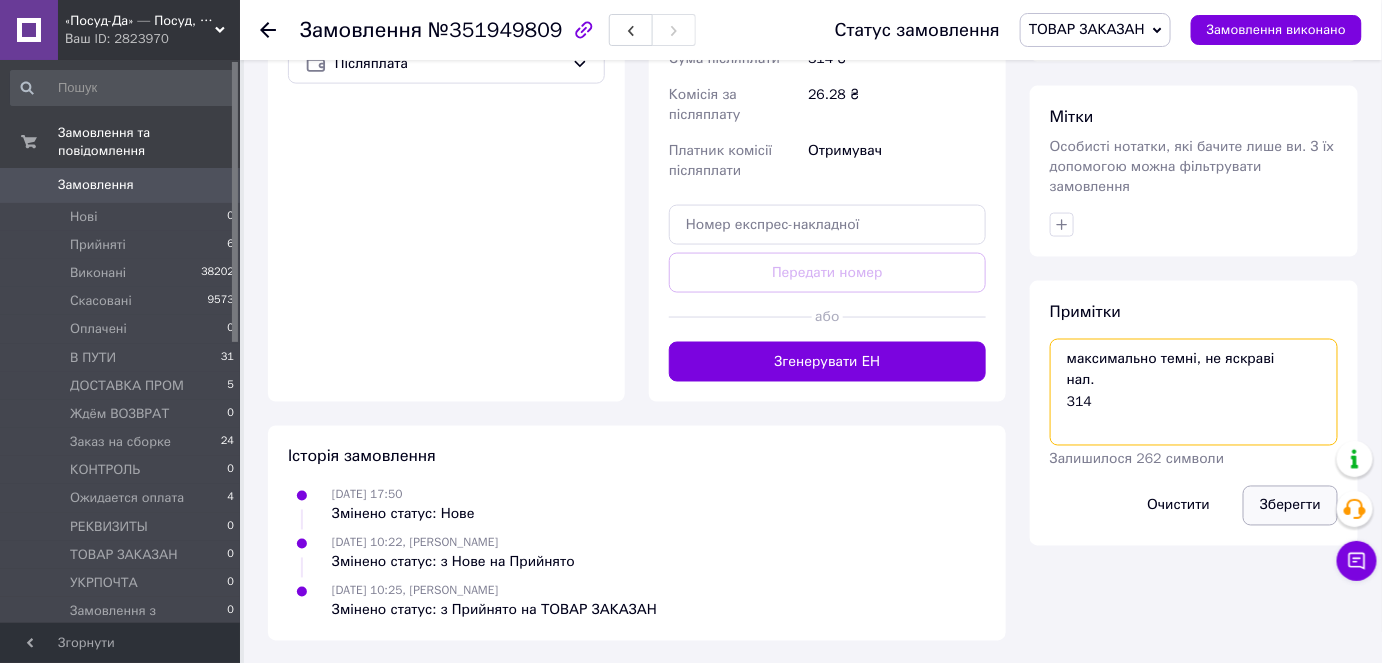 type on "максимально темні, не яскраві
нал.
314" 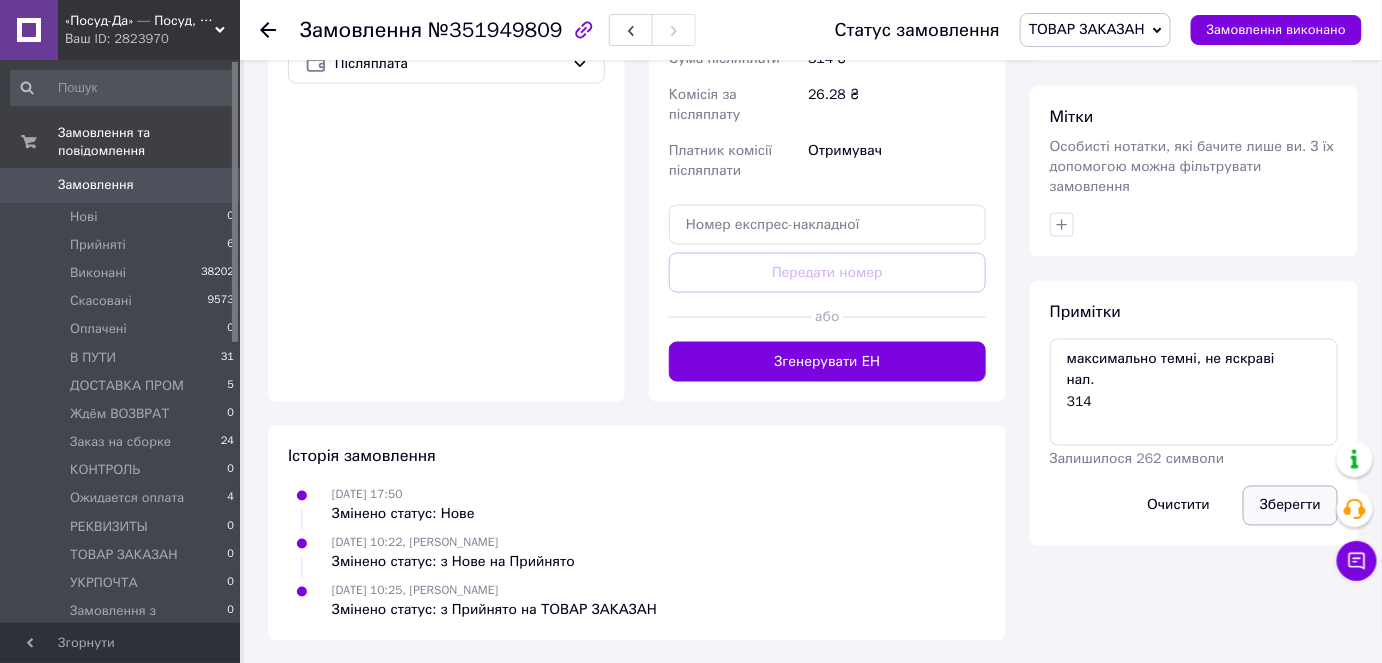 click on "Зберегти" at bounding box center [1290, 506] 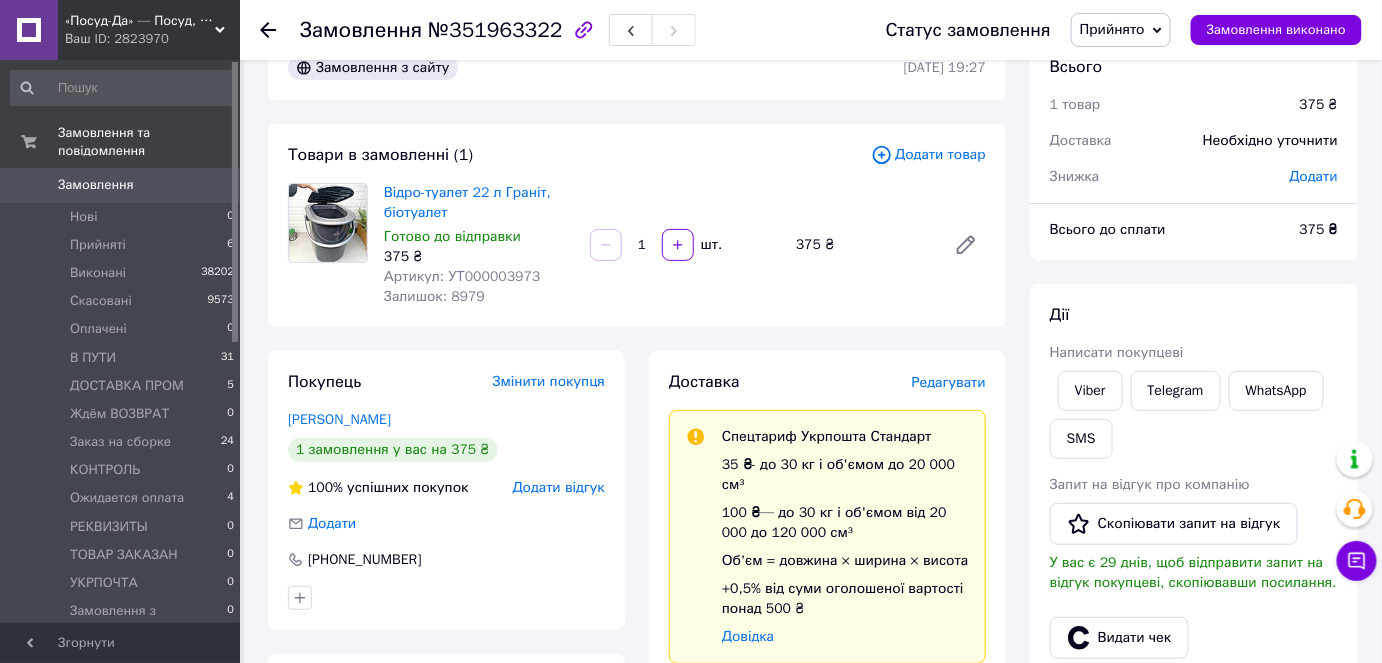scroll, scrollTop: 90, scrollLeft: 0, axis: vertical 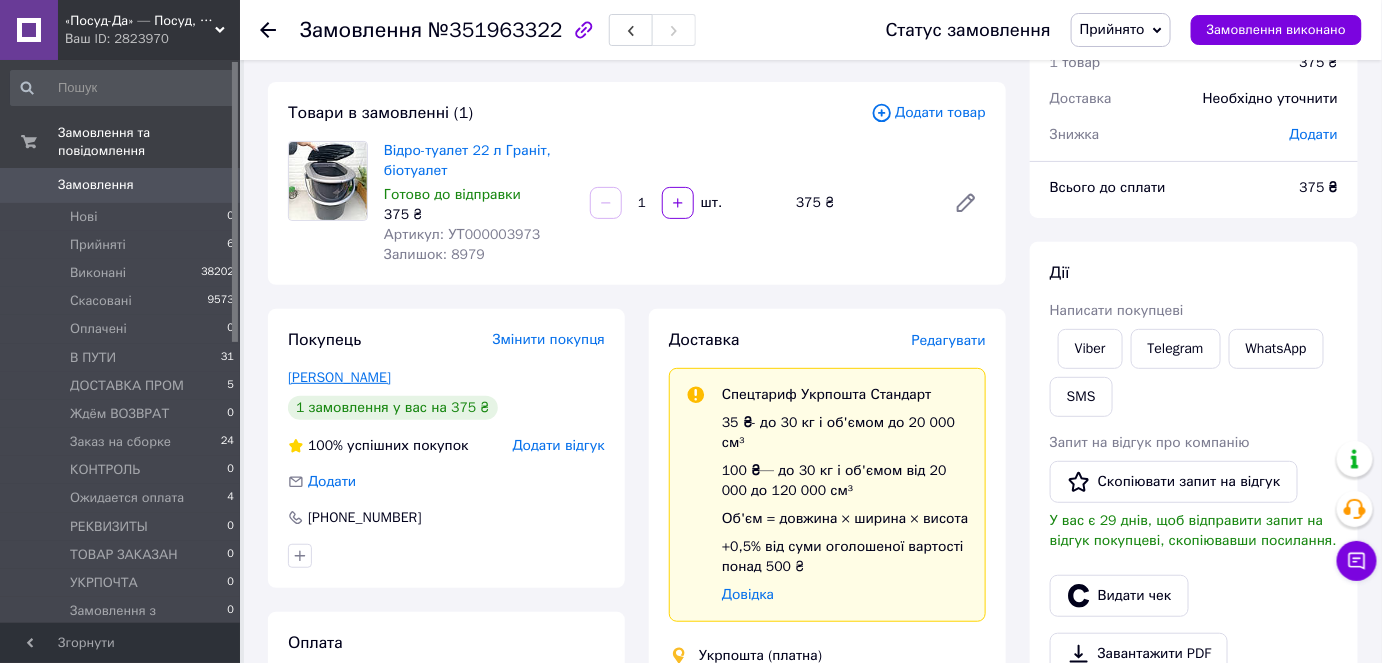 click on "[PERSON_NAME]" at bounding box center [339, 377] 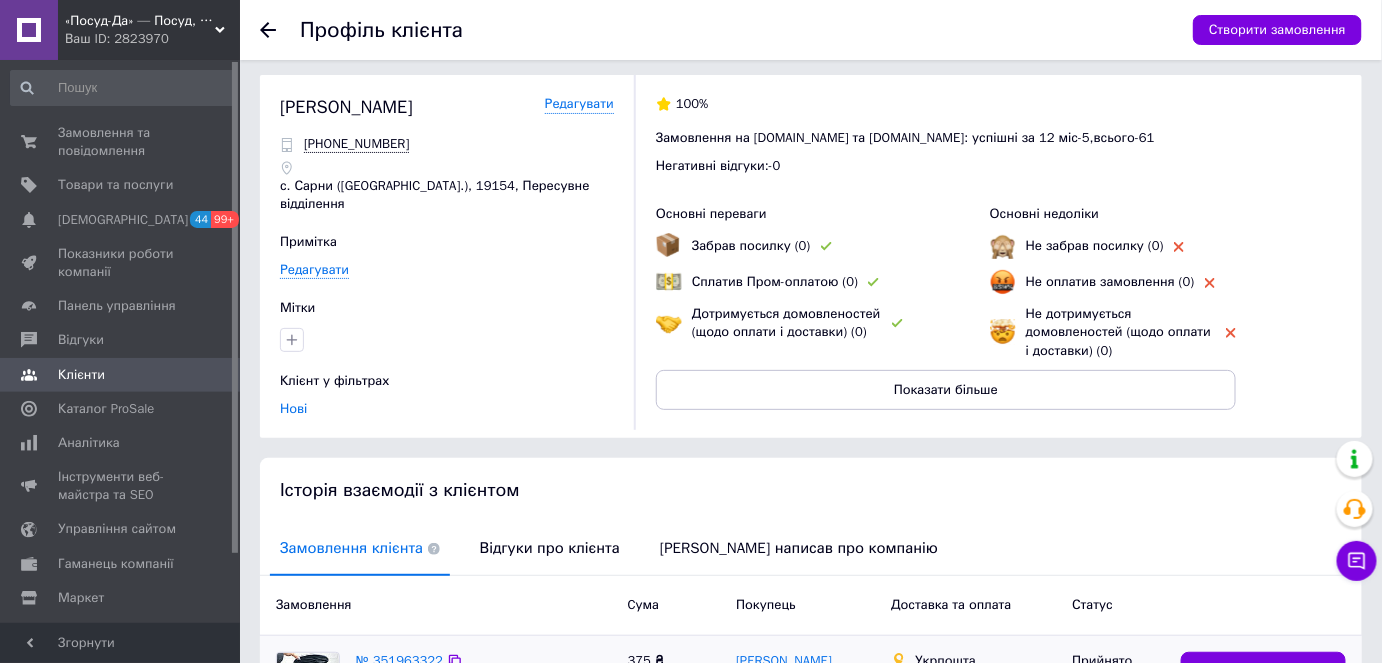 scroll, scrollTop: 205, scrollLeft: 0, axis: vertical 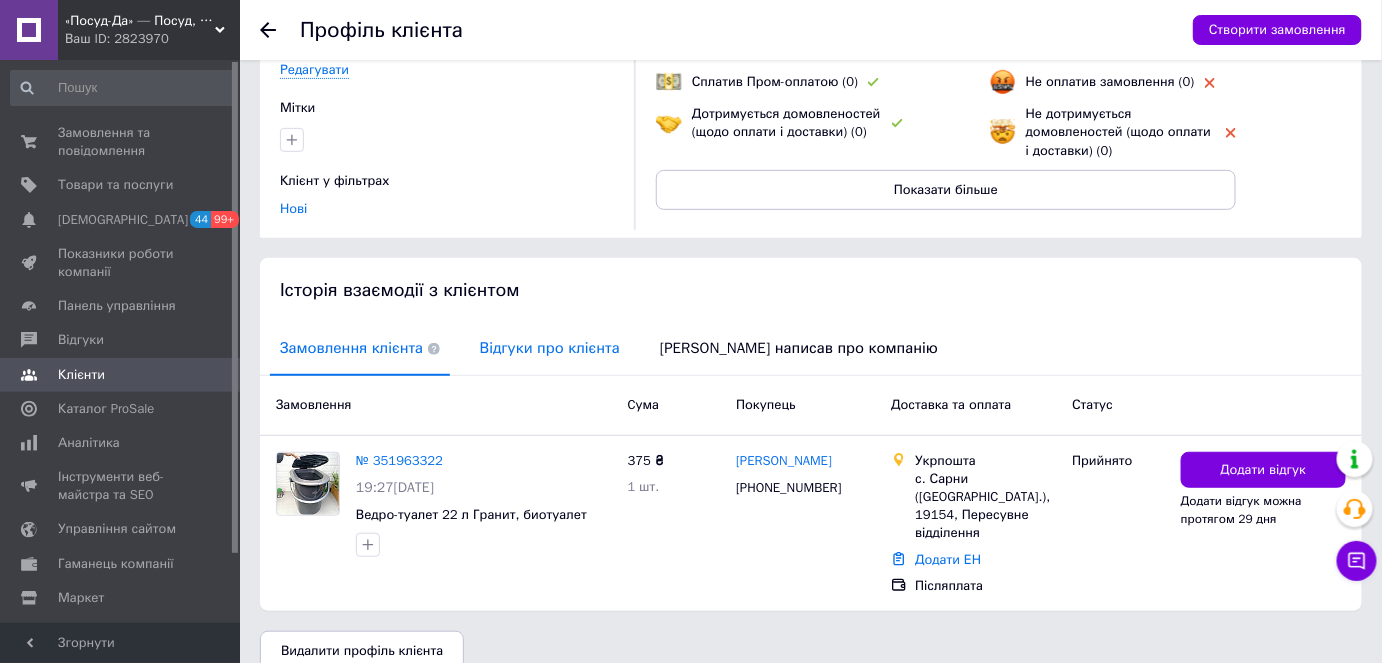click on "Відгуки про клієнта" at bounding box center [550, 348] 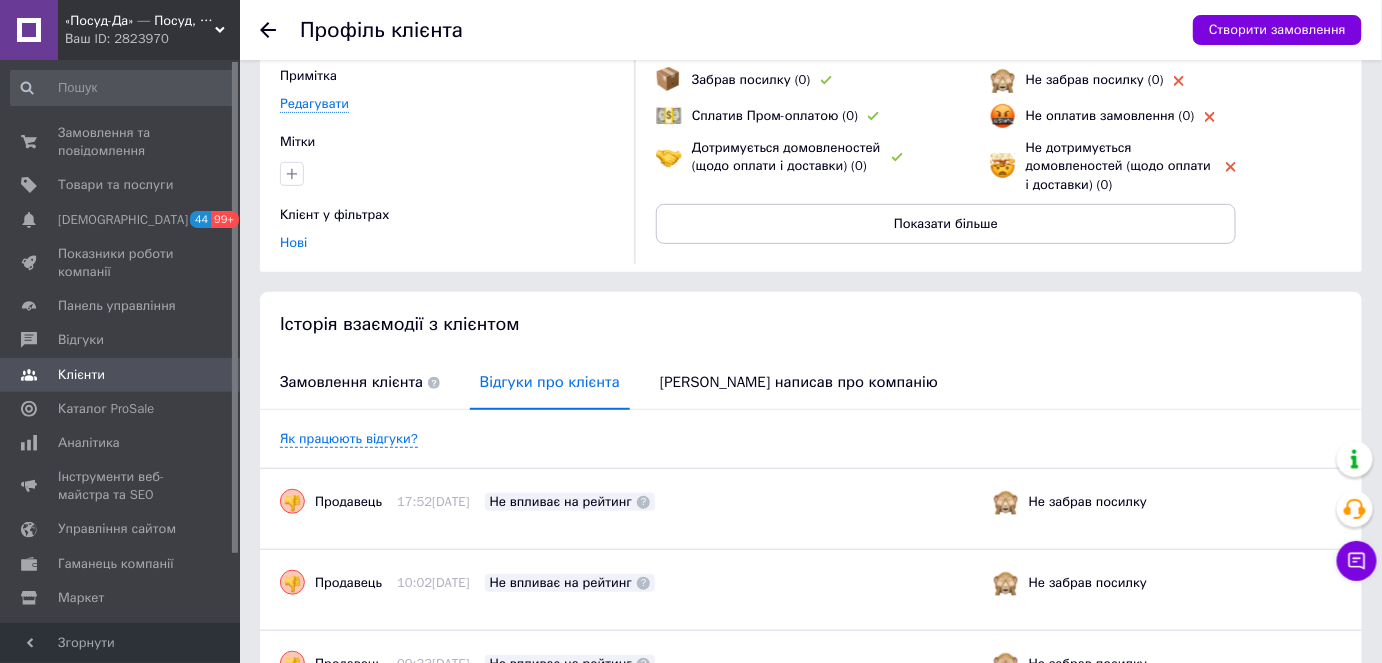 scroll, scrollTop: 181, scrollLeft: 0, axis: vertical 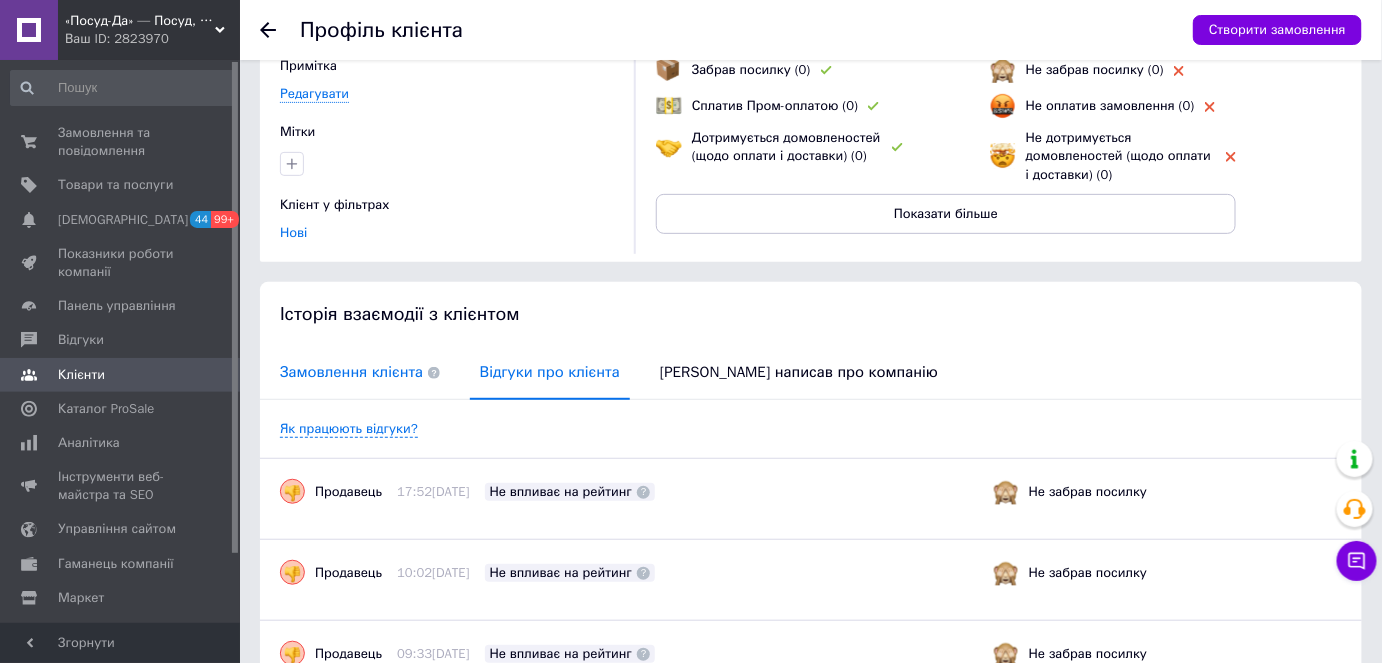 click on "Замовлення клієнта" at bounding box center [360, 372] 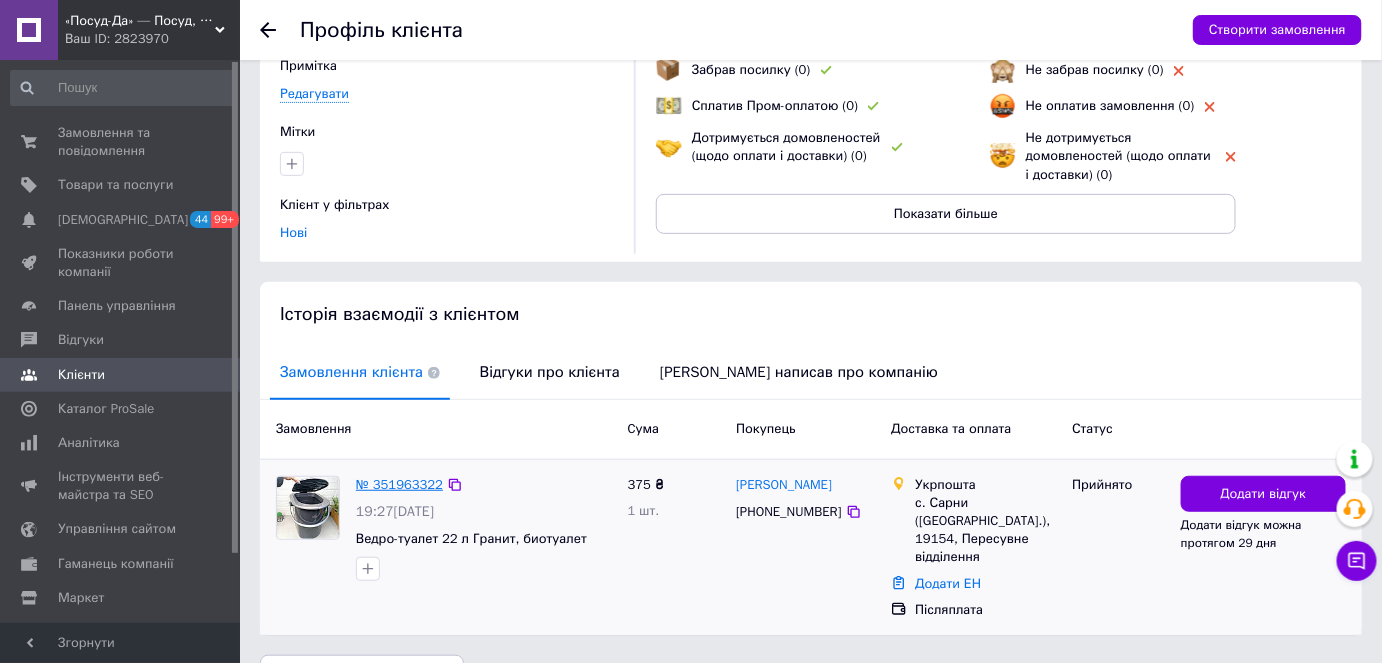 click on "№ 351963322" at bounding box center (399, 484) 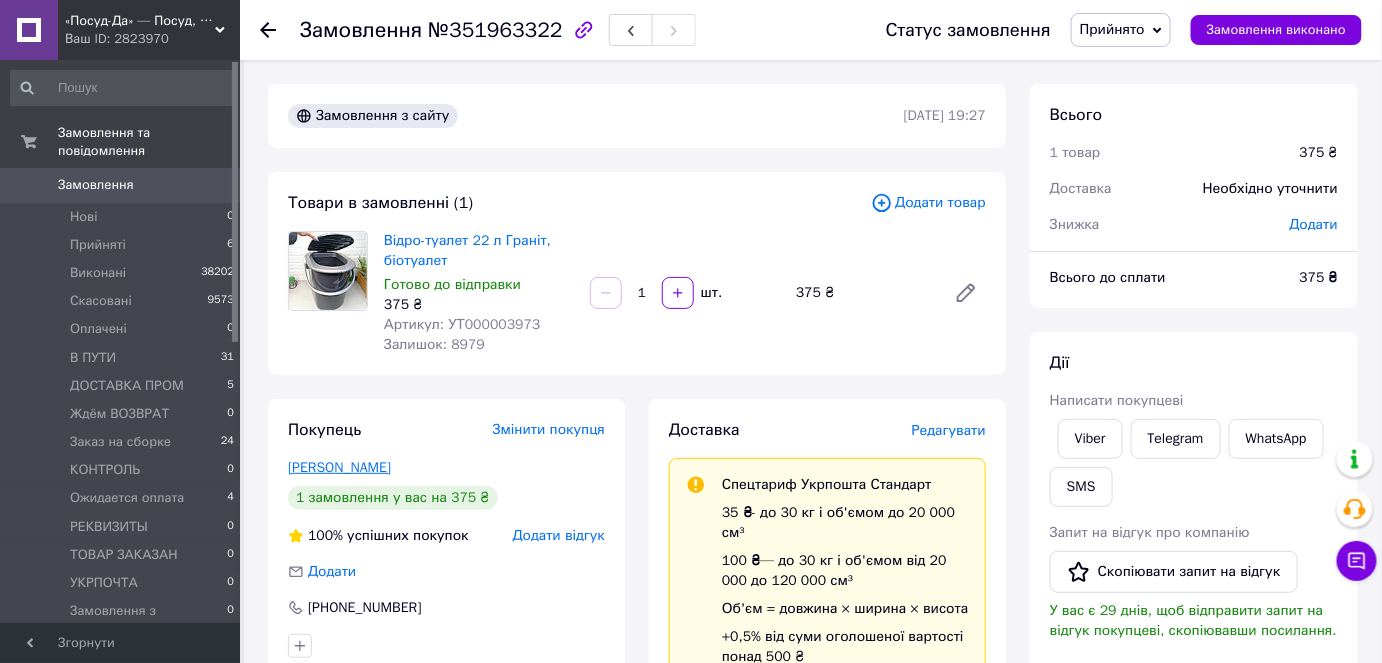click on "[PERSON_NAME]" at bounding box center (339, 467) 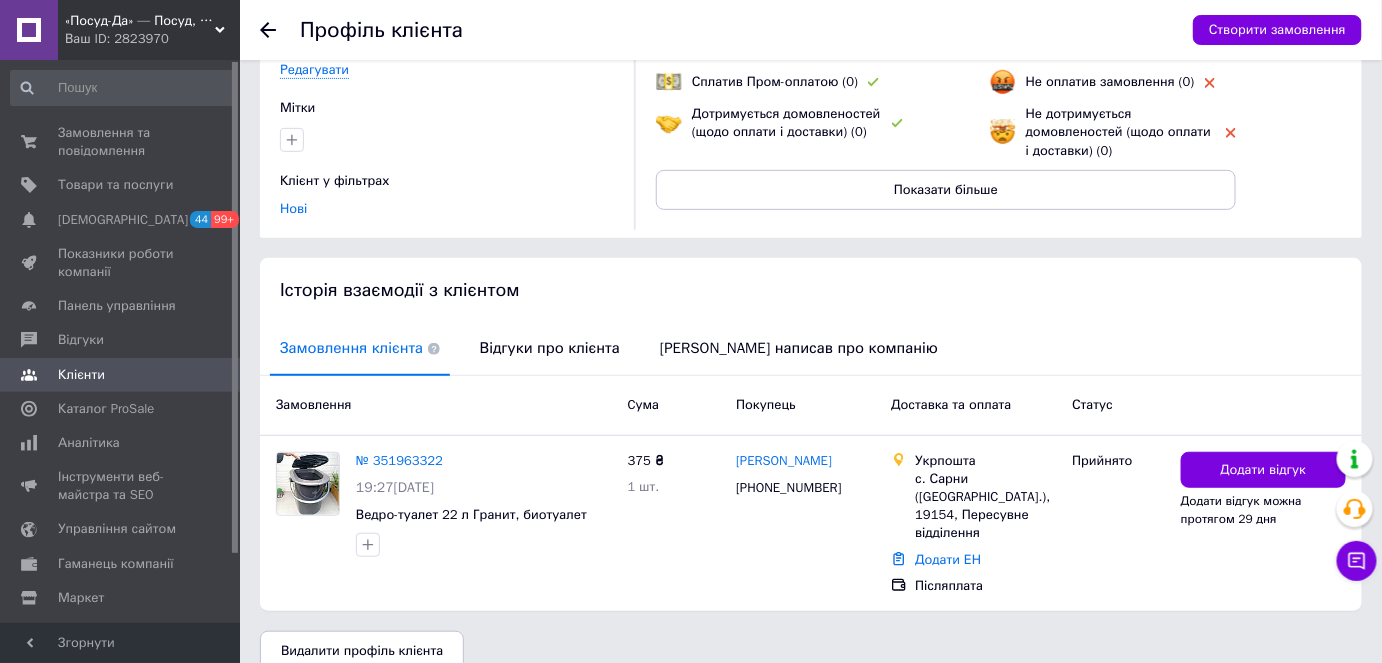 scroll, scrollTop: 205, scrollLeft: 0, axis: vertical 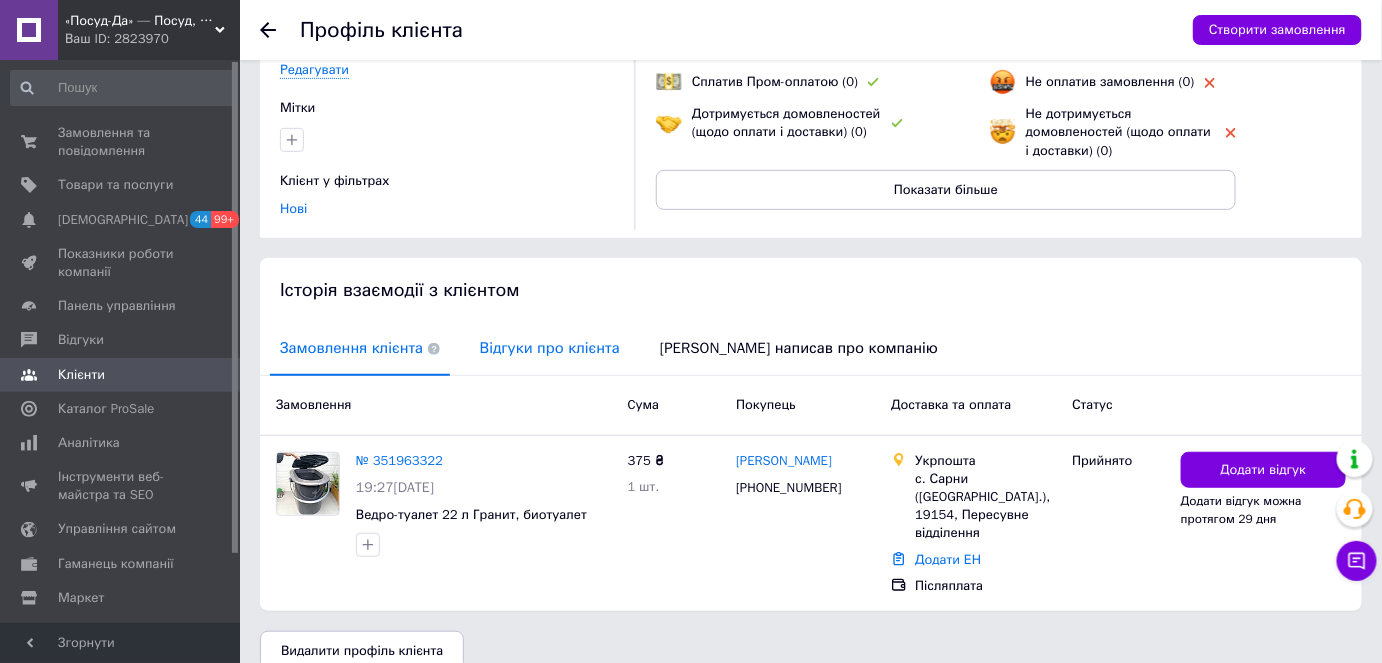 click on "Відгуки про клієнта" at bounding box center (550, 348) 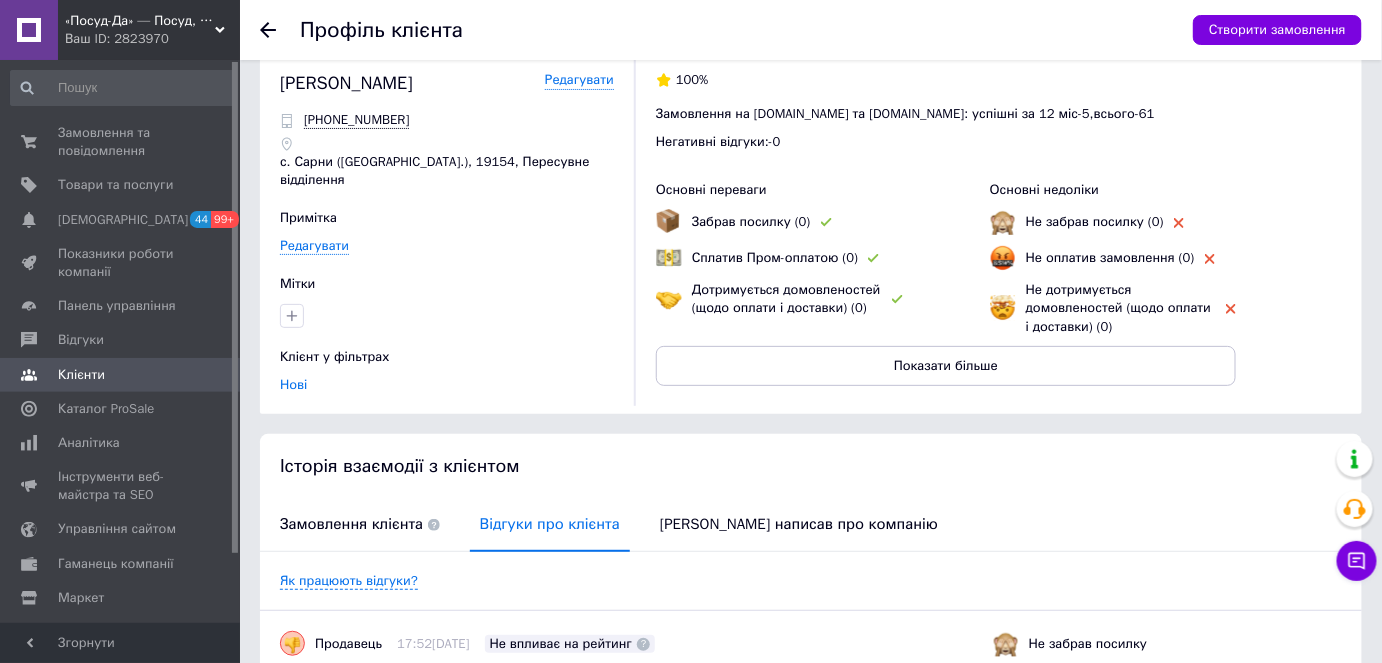 scroll, scrollTop: 0, scrollLeft: 0, axis: both 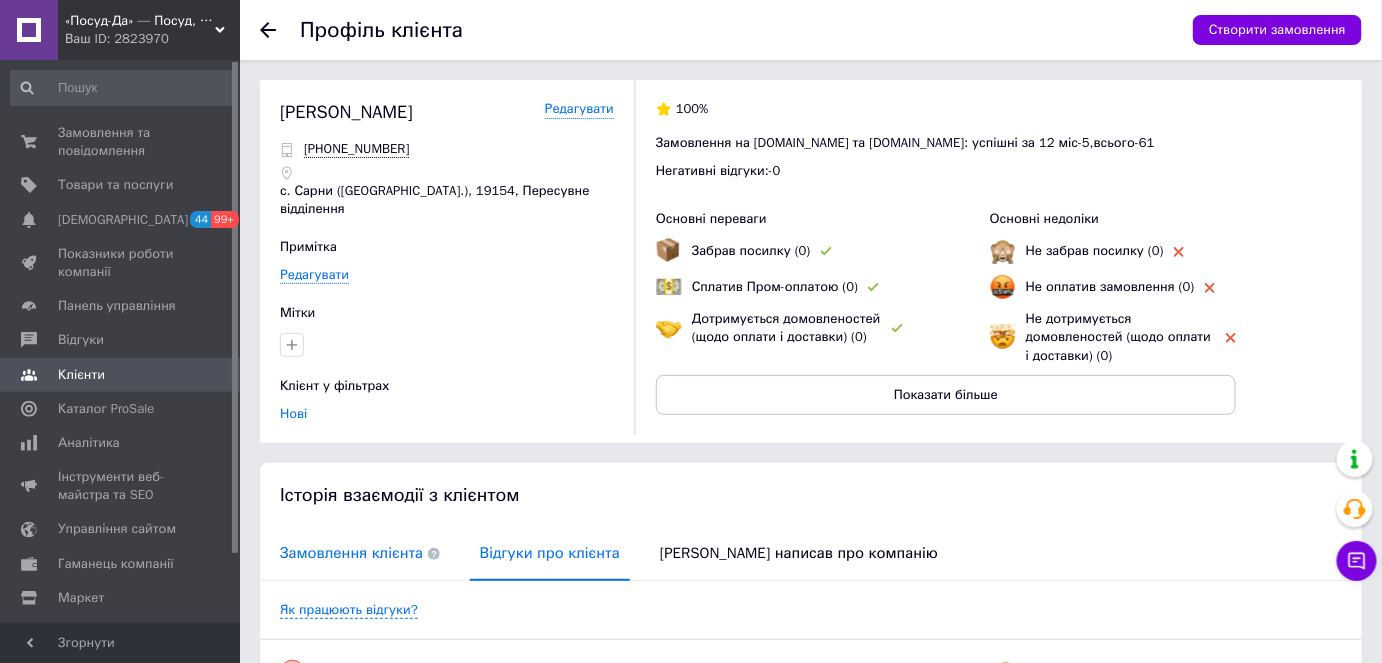 click on "Замовлення клієнта" at bounding box center [360, 553] 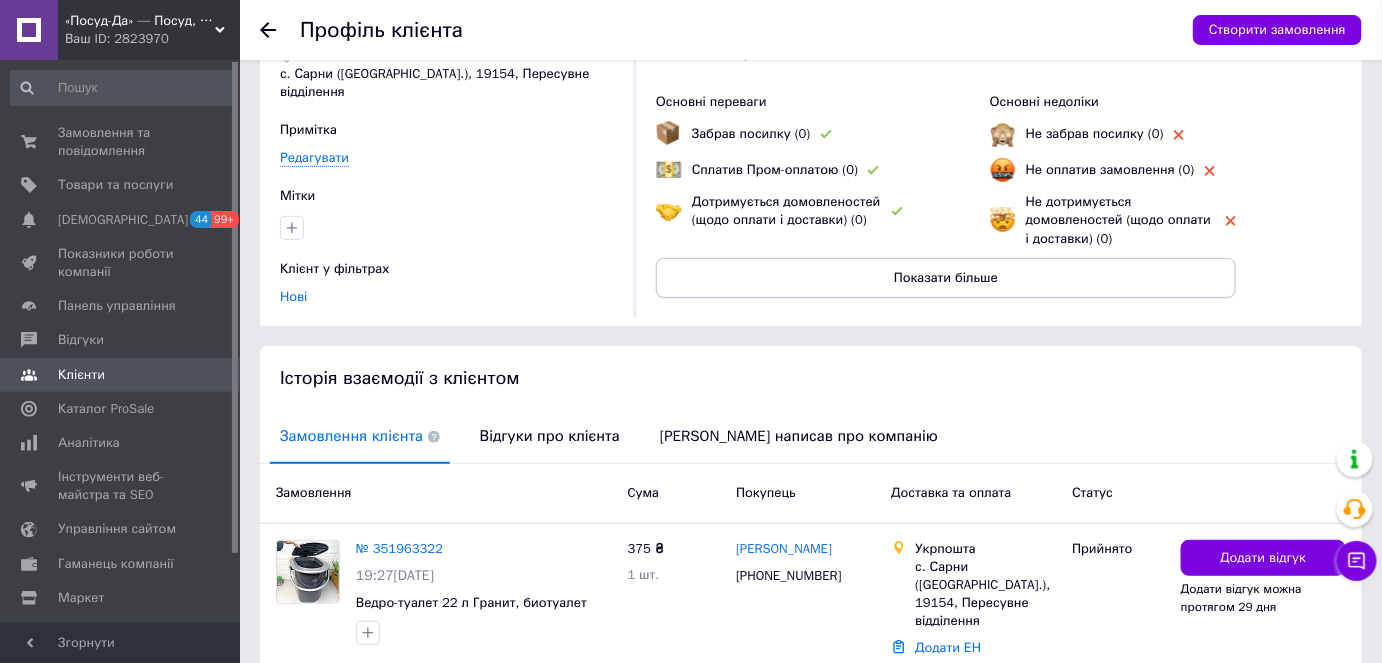 scroll, scrollTop: 205, scrollLeft: 0, axis: vertical 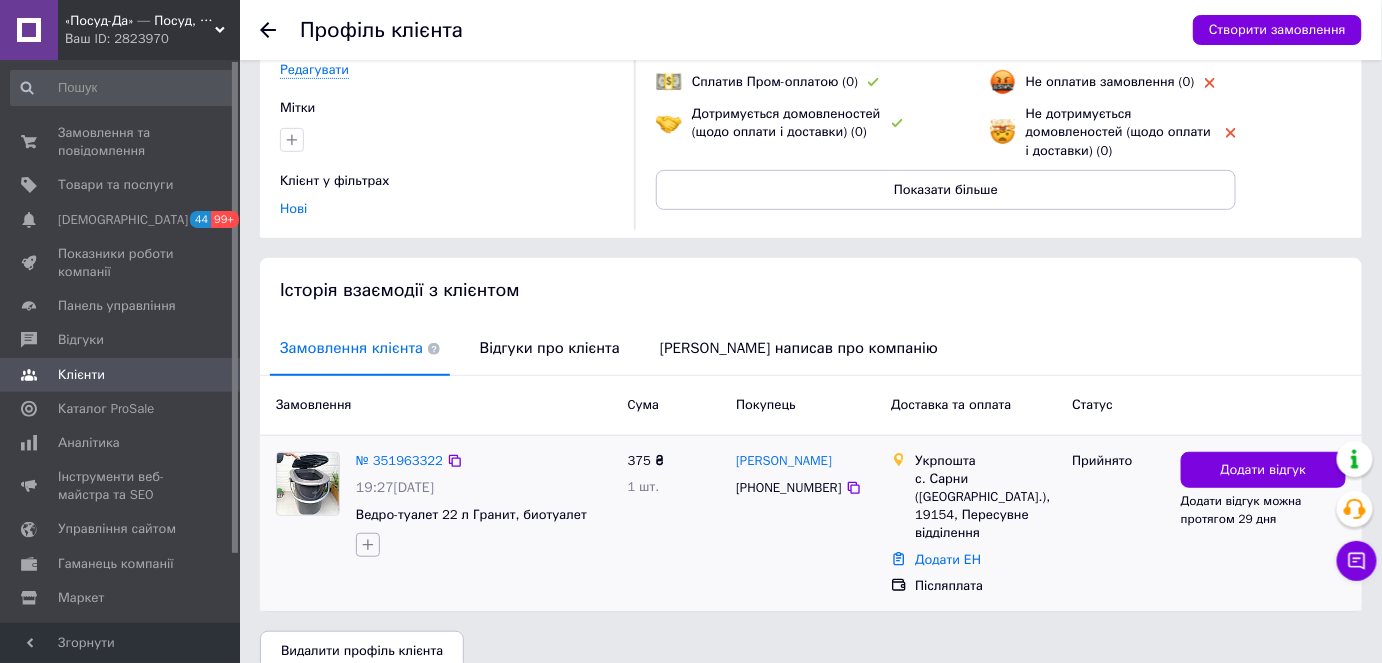 click at bounding box center [368, 545] 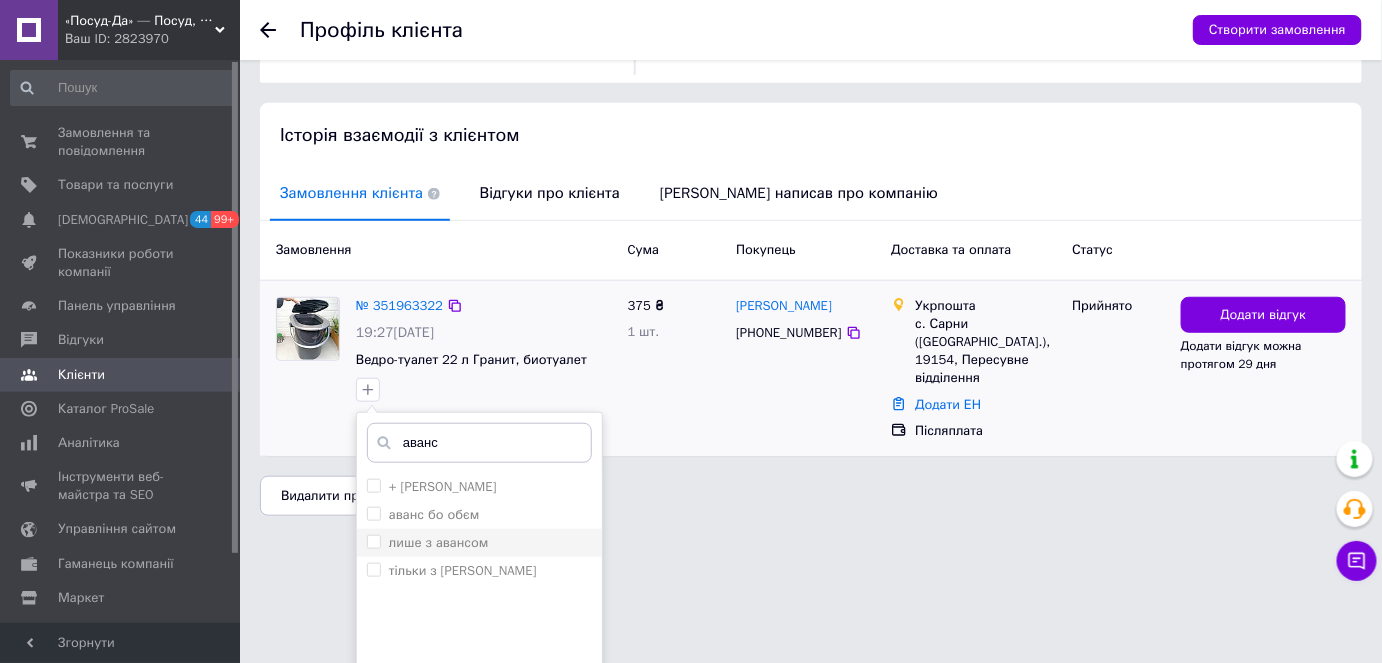 scroll, scrollTop: 387, scrollLeft: 0, axis: vertical 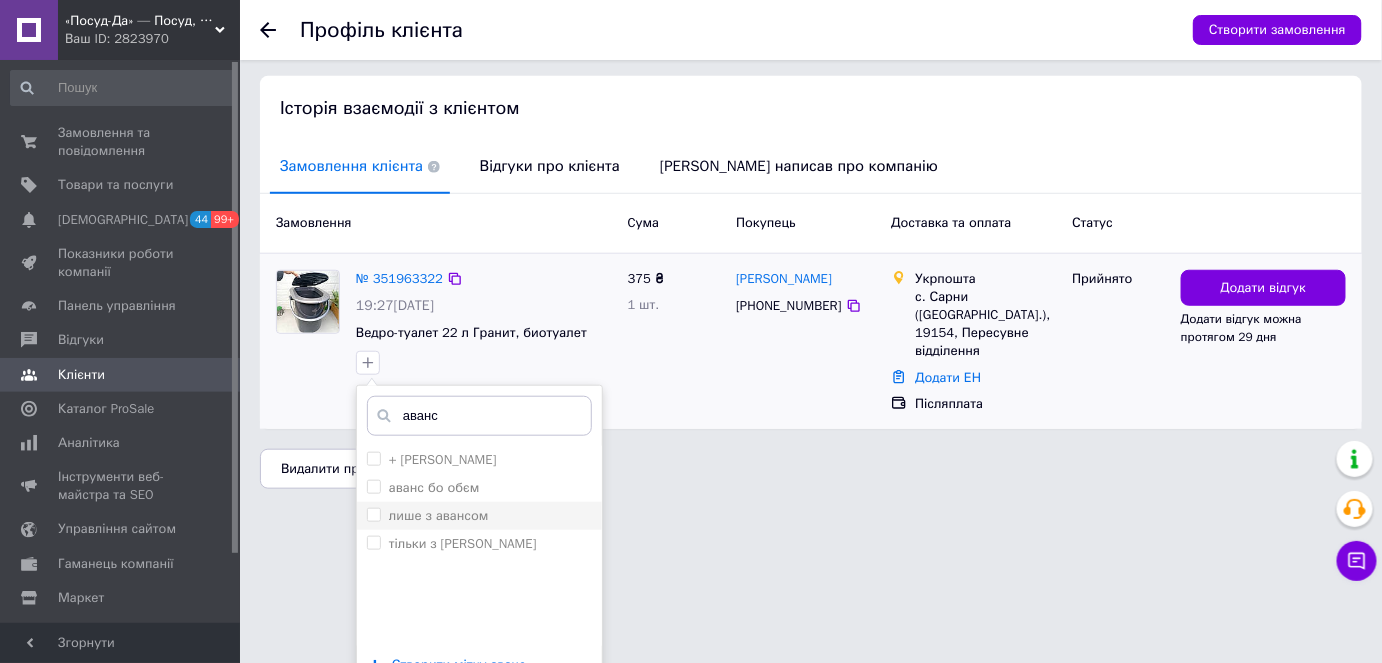 type on "аванс" 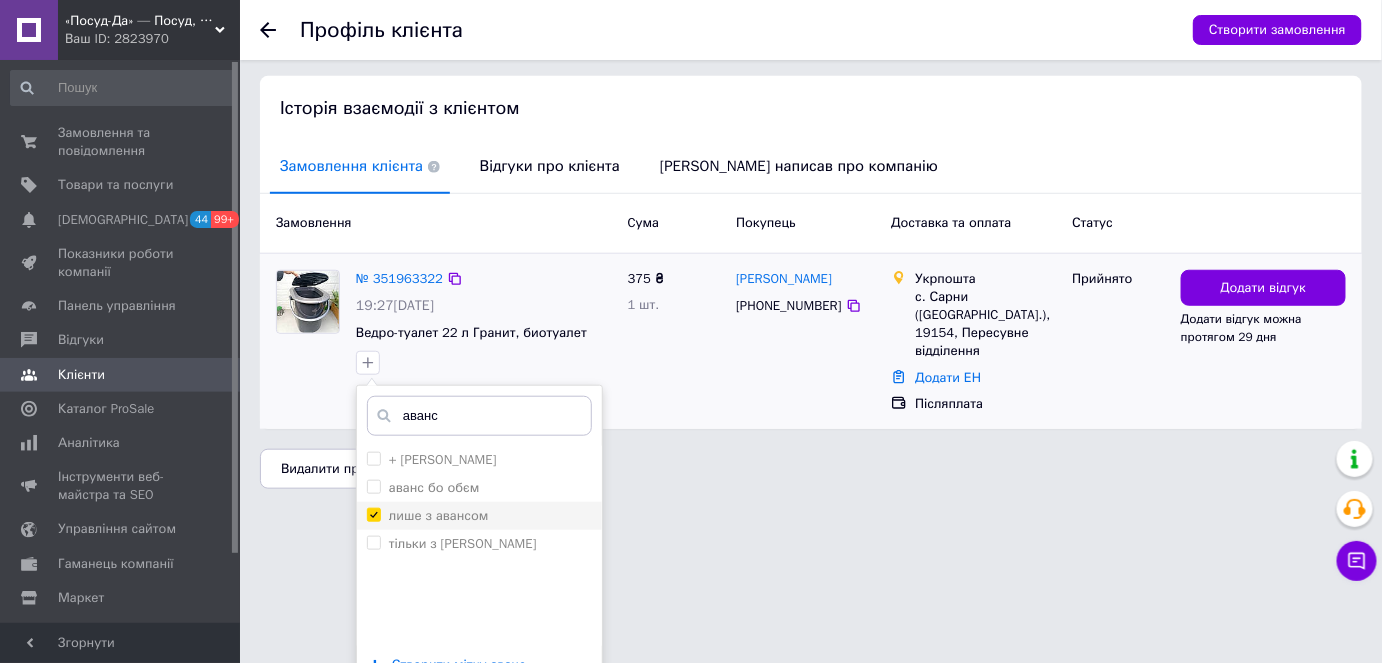 checkbox on "true" 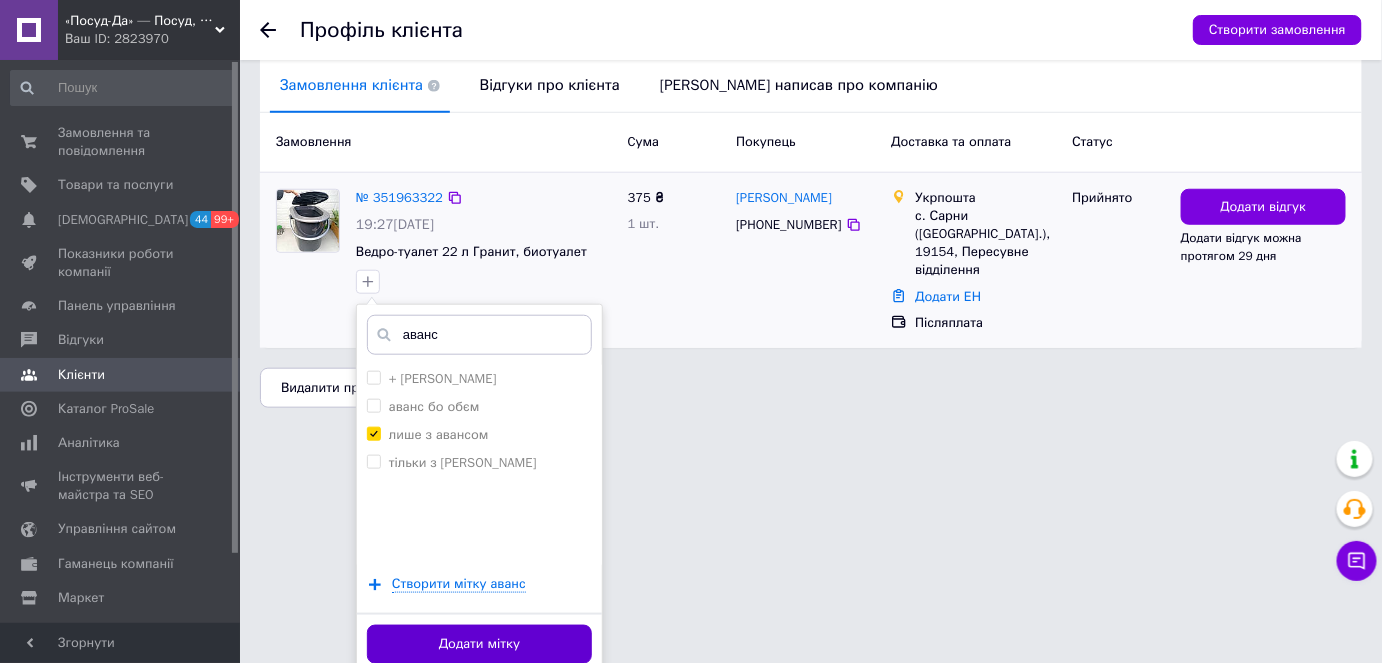 click on "Додати мітку" at bounding box center [479, 644] 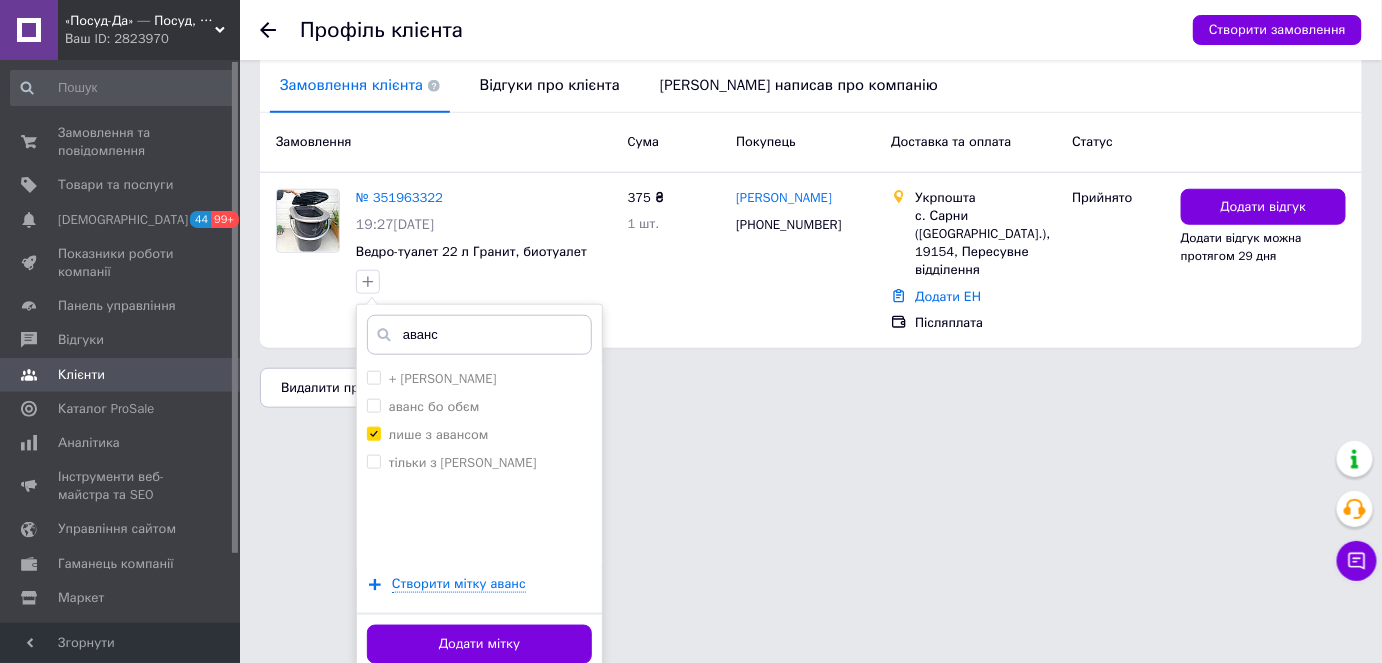 scroll, scrollTop: 205, scrollLeft: 0, axis: vertical 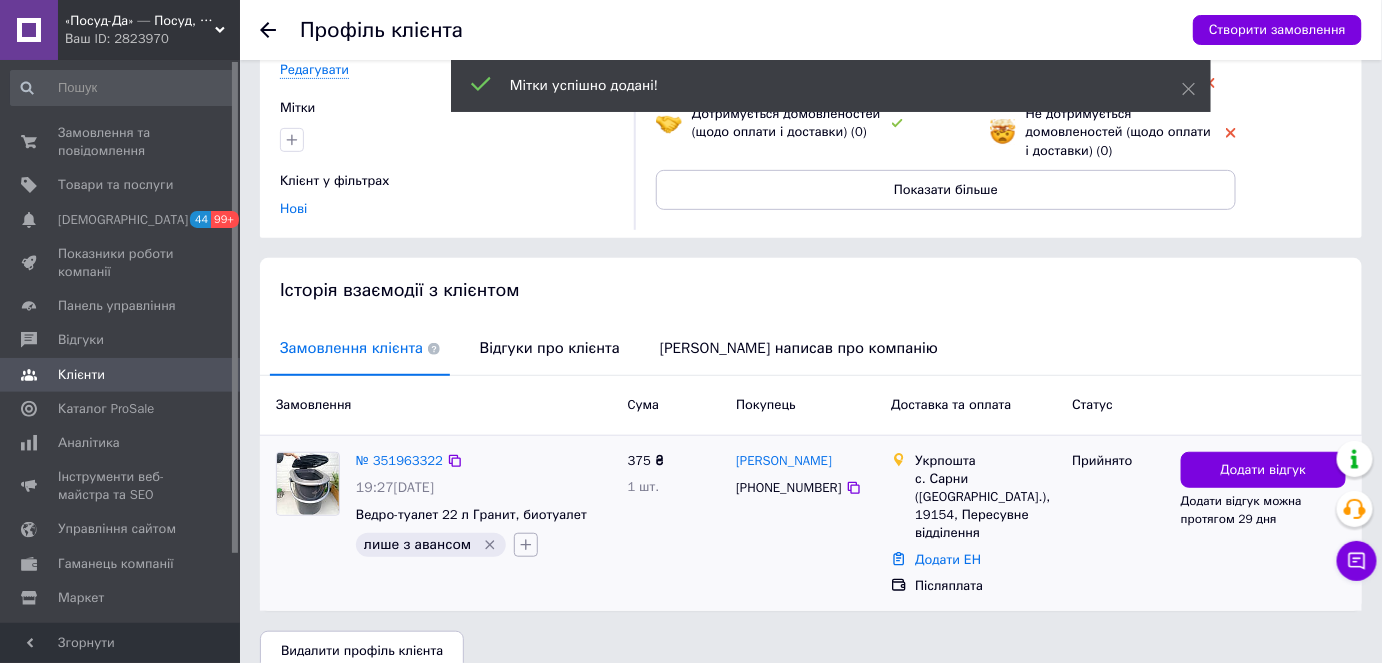 click 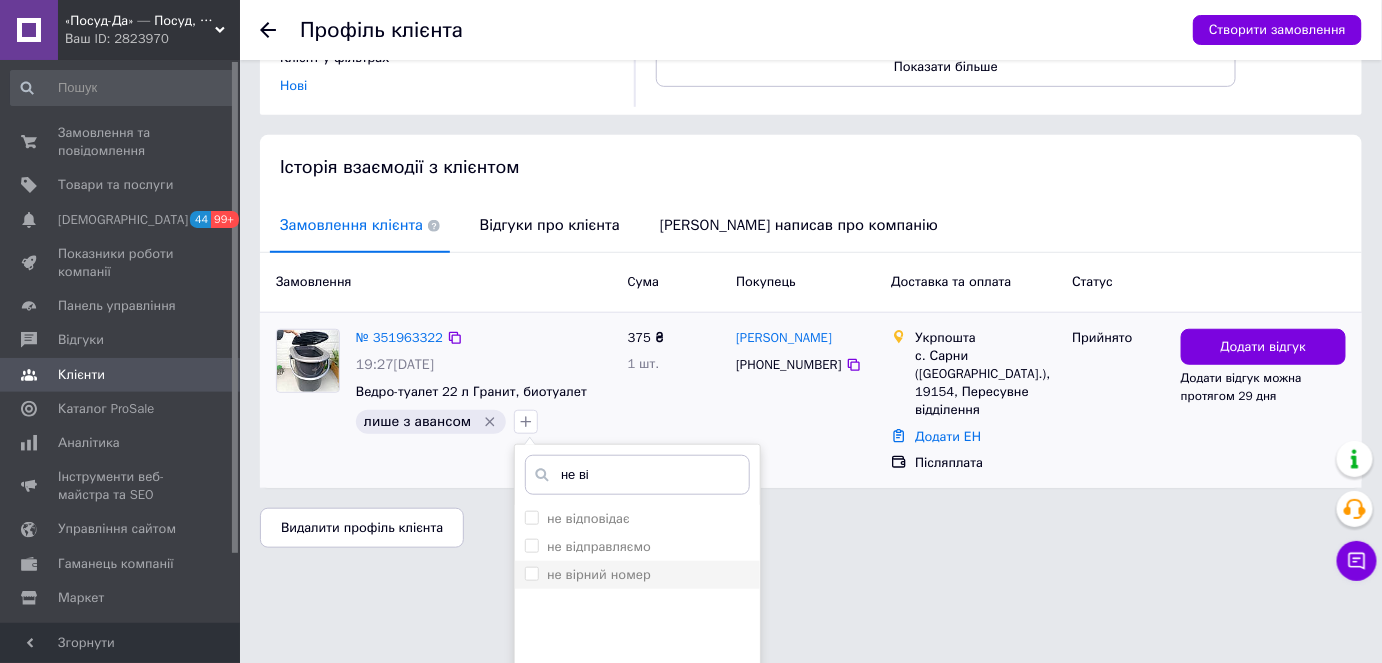 scroll, scrollTop: 468, scrollLeft: 0, axis: vertical 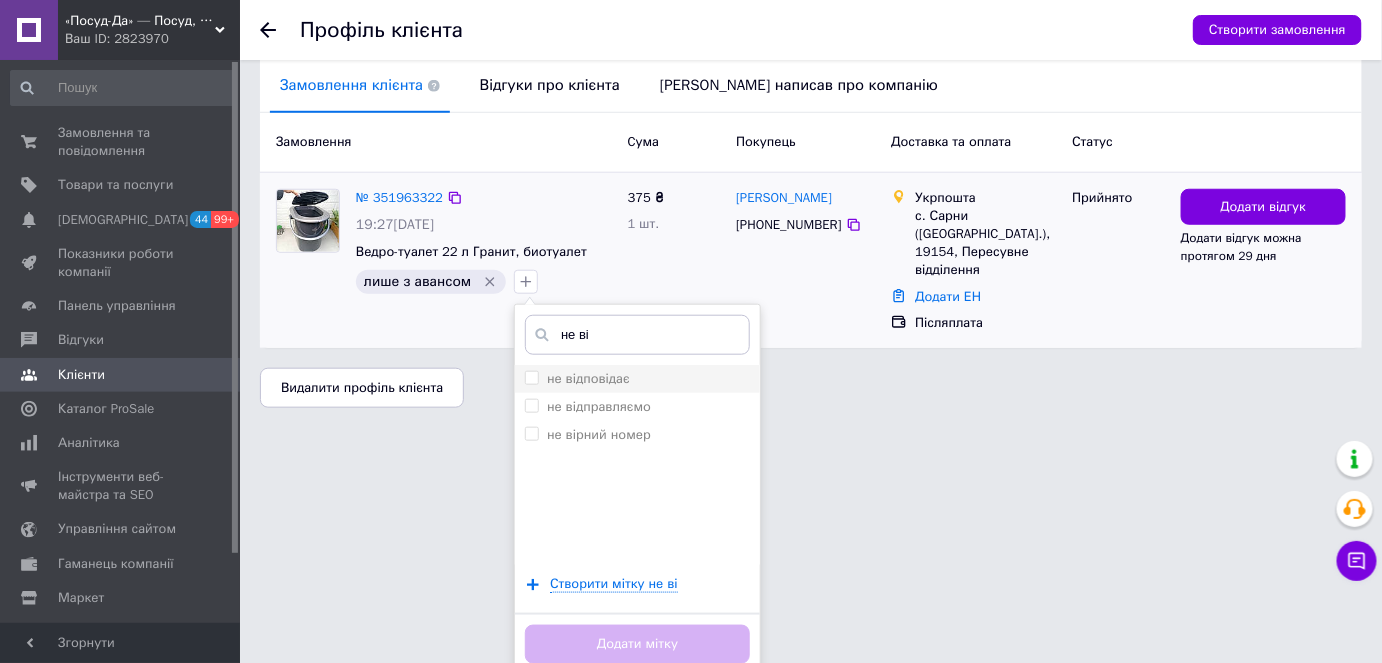 type on "не ві" 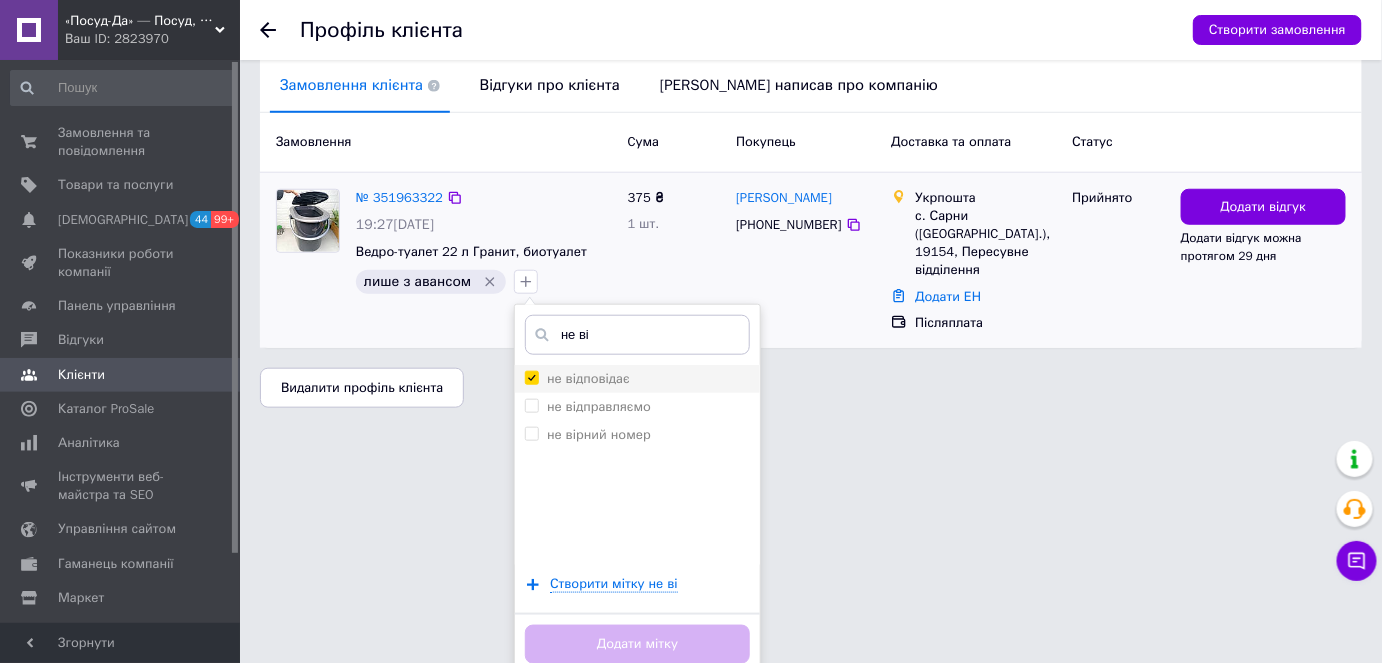 checkbox on "true" 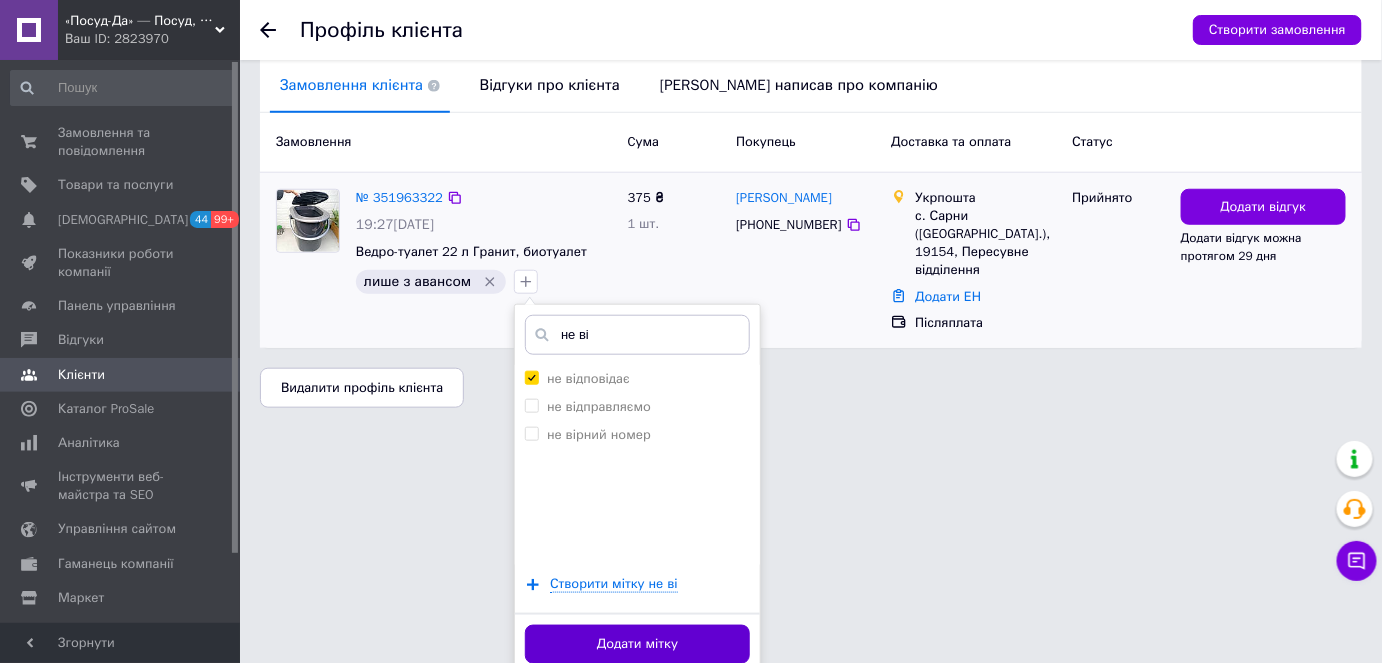 click on "Додати мітку" at bounding box center (637, 644) 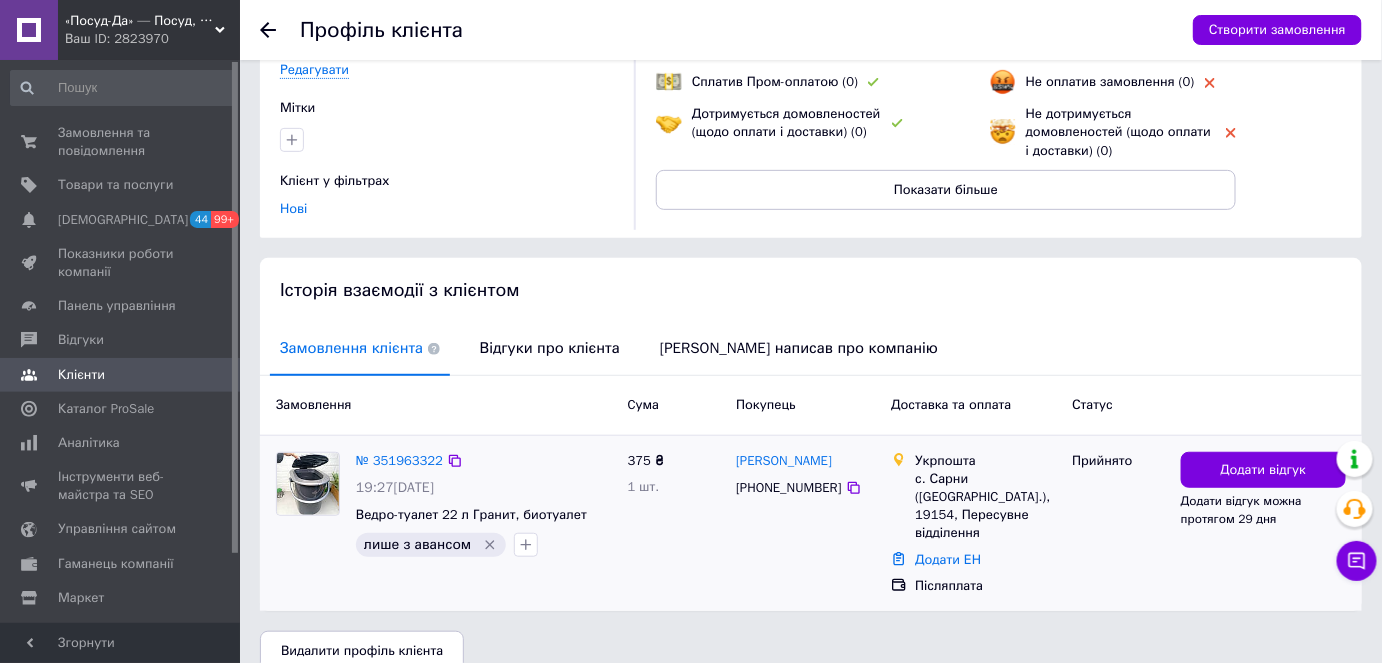 scroll, scrollTop: 217, scrollLeft: 0, axis: vertical 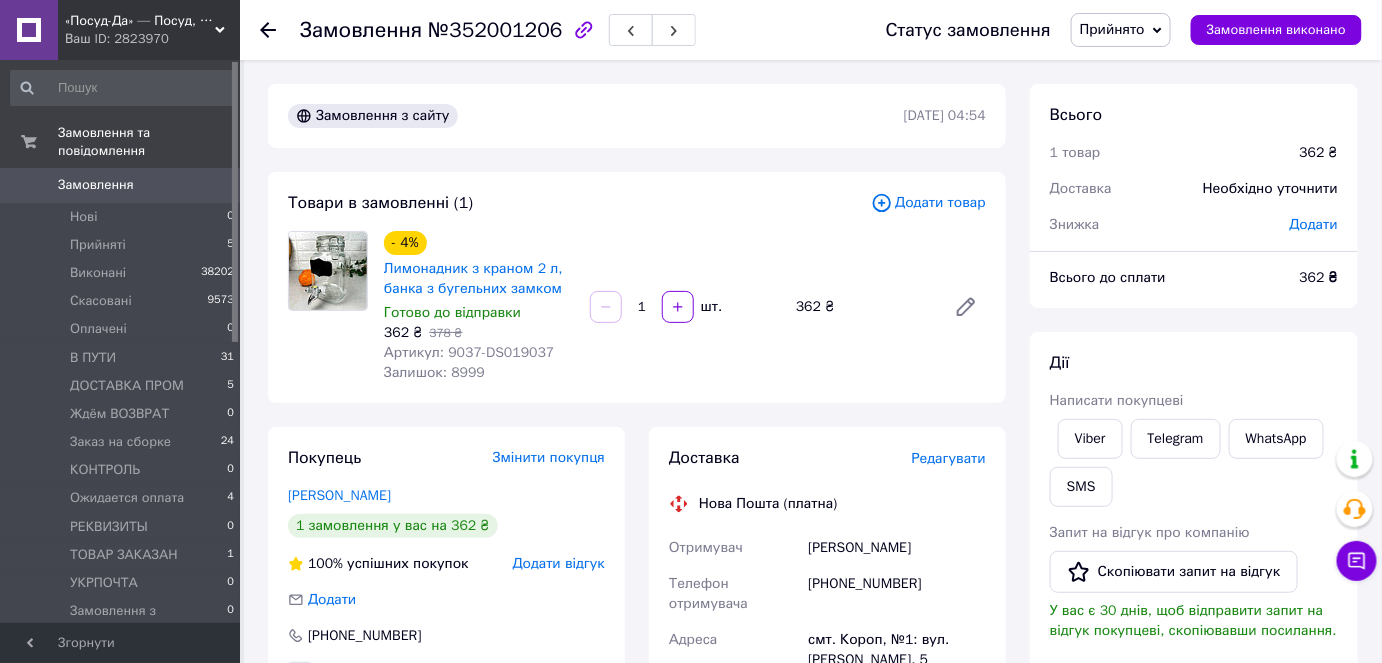 click on "[PHONE_NUMBER]" at bounding box center [897, 594] 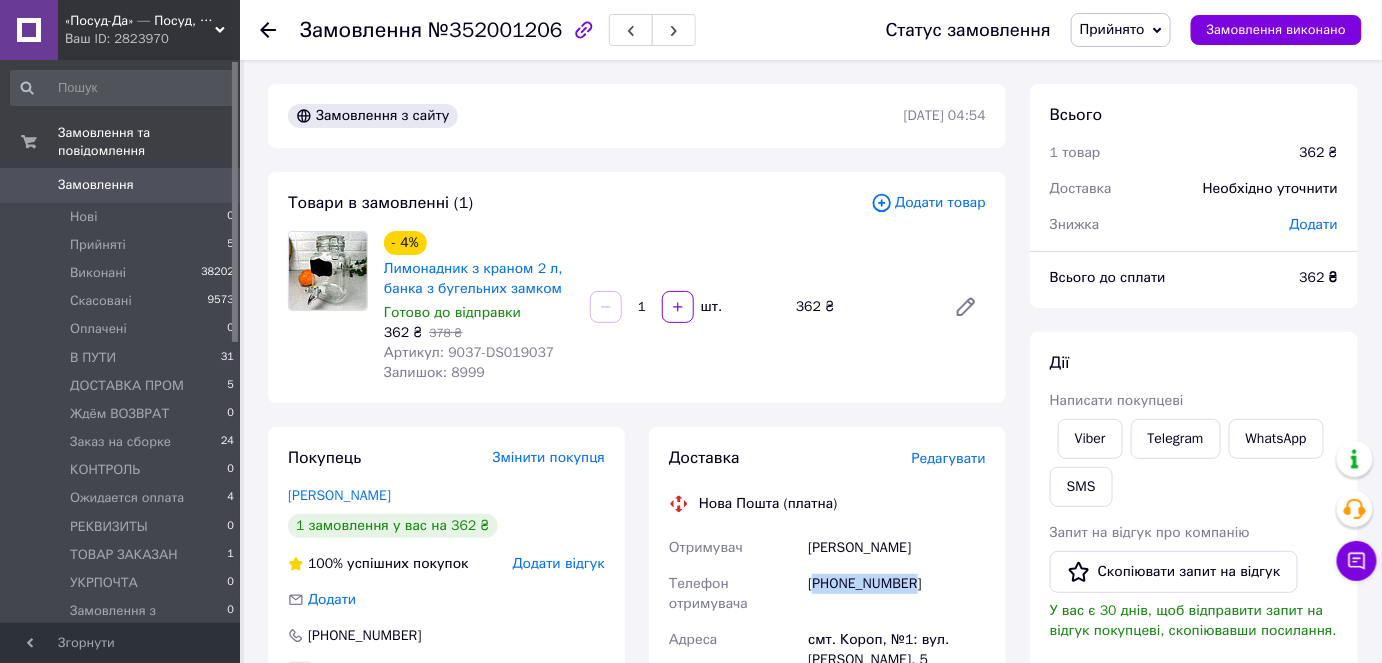 click on "[PHONE_NUMBER]" at bounding box center (897, 594) 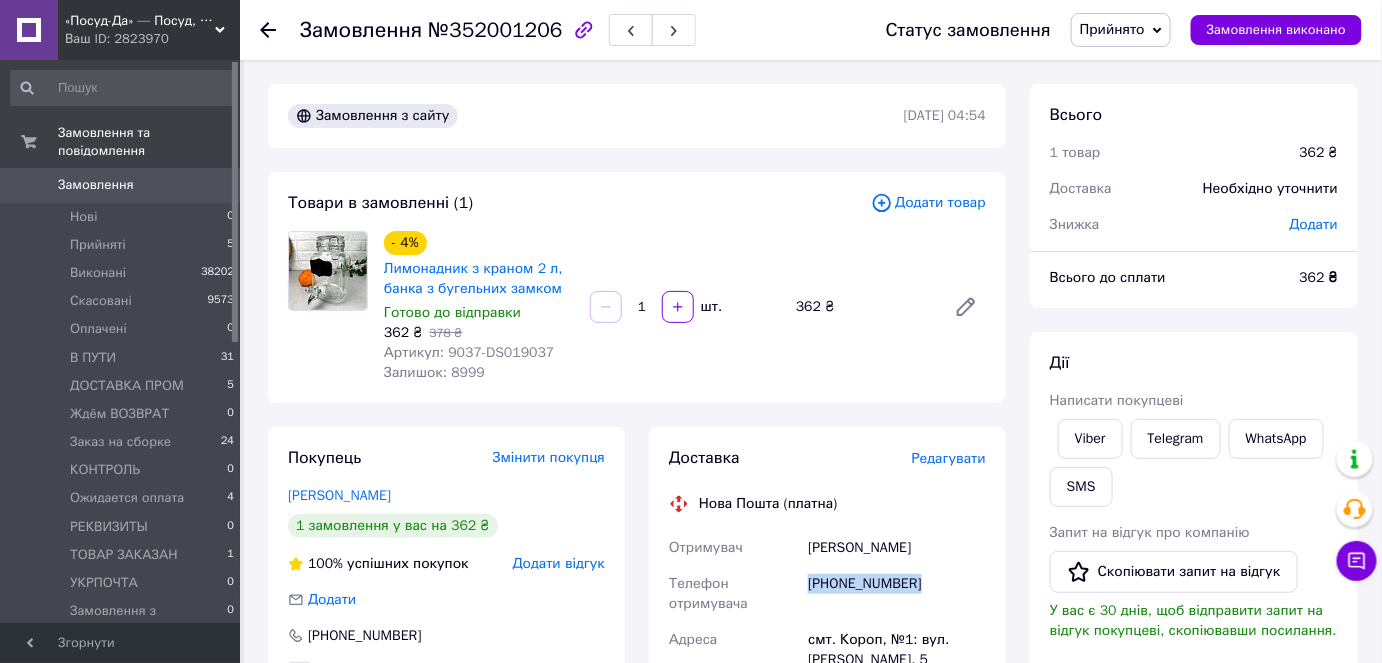 click on "[PHONE_NUMBER]" at bounding box center [897, 594] 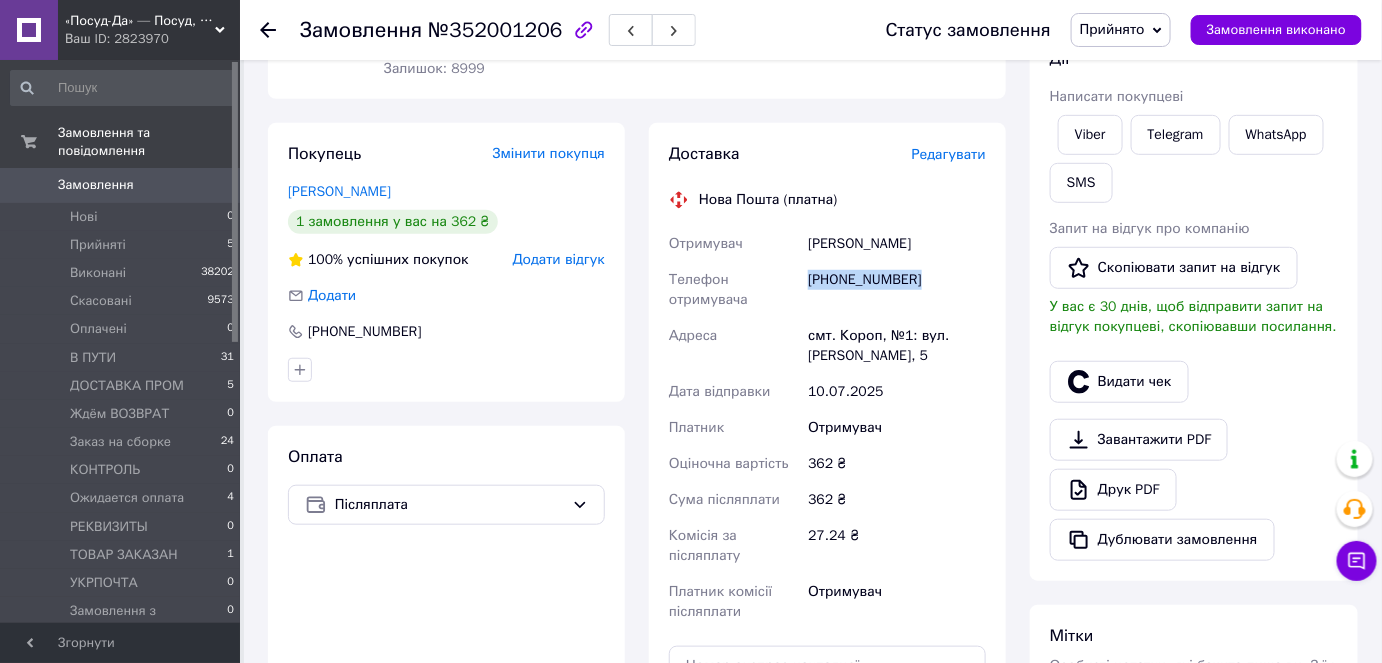 scroll, scrollTop: 454, scrollLeft: 0, axis: vertical 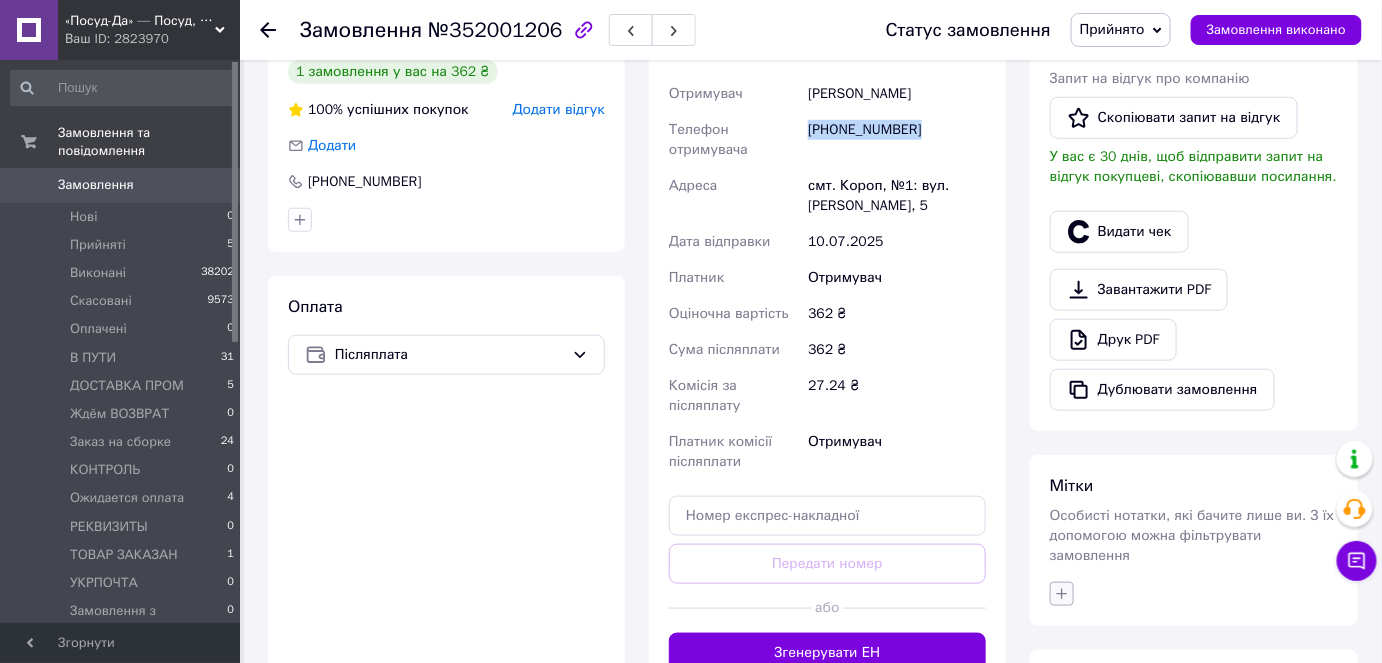 click 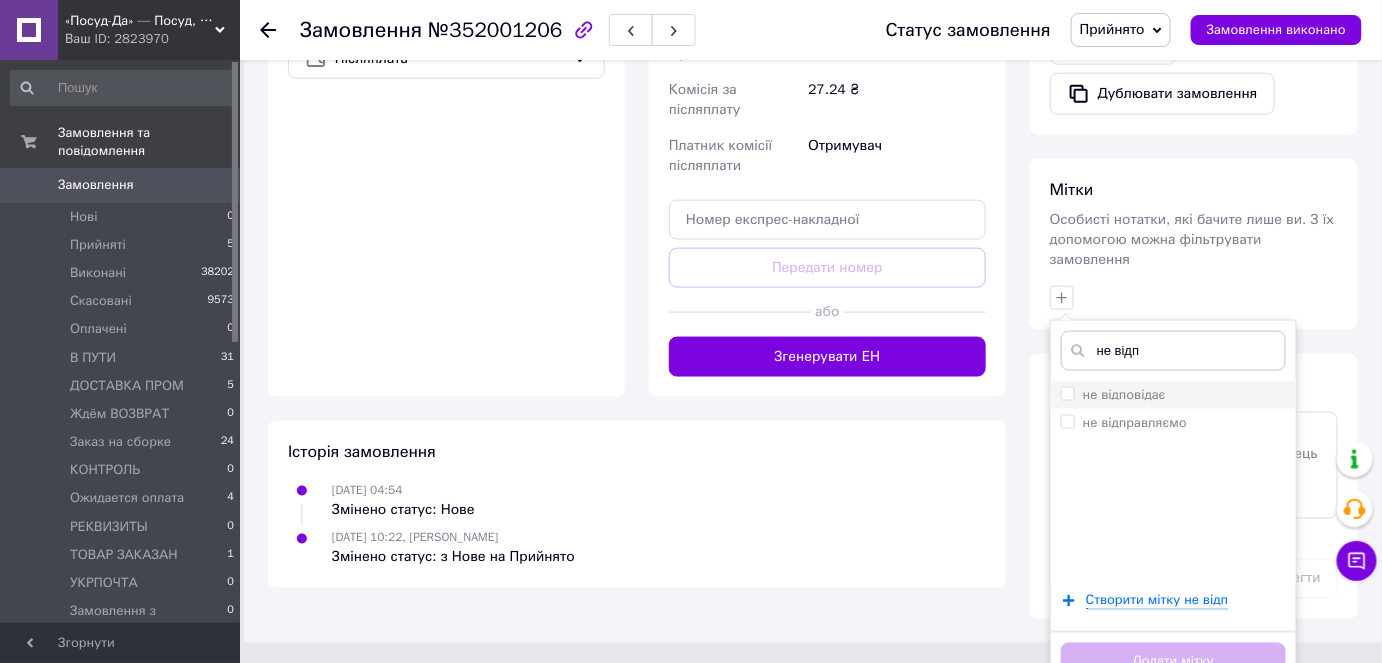 scroll, scrollTop: 753, scrollLeft: 0, axis: vertical 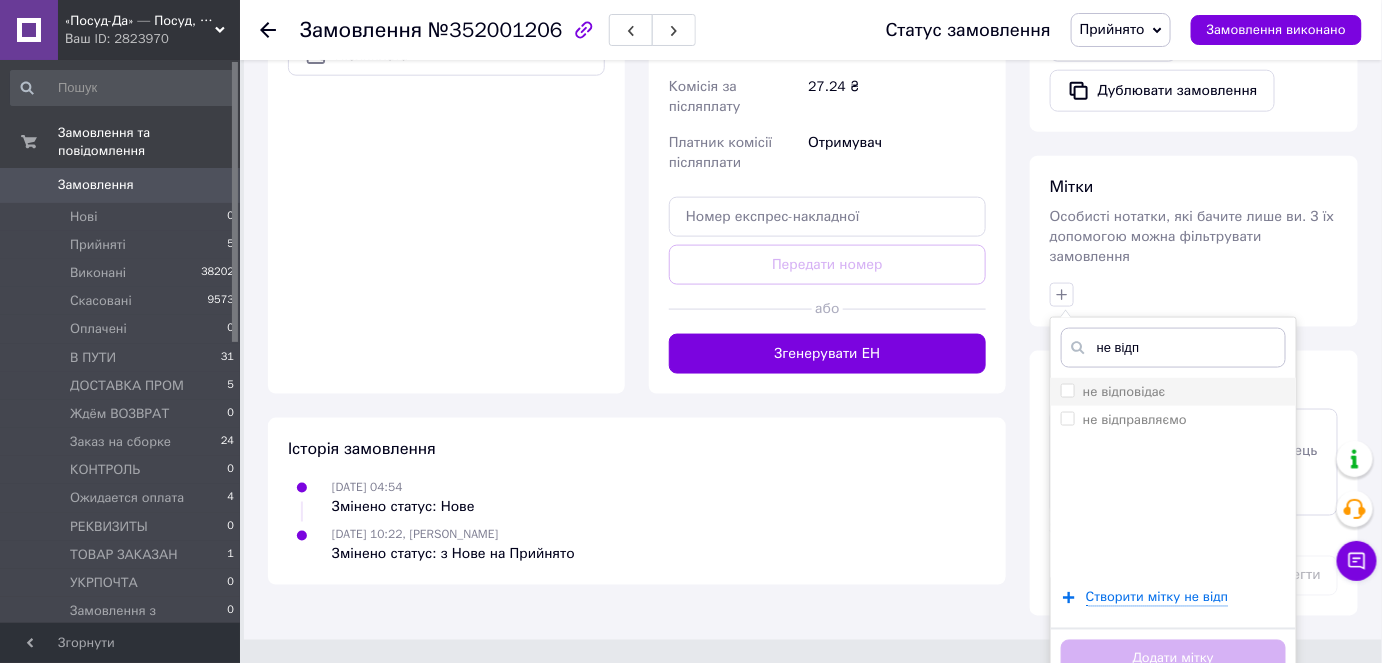 type on "не відп" 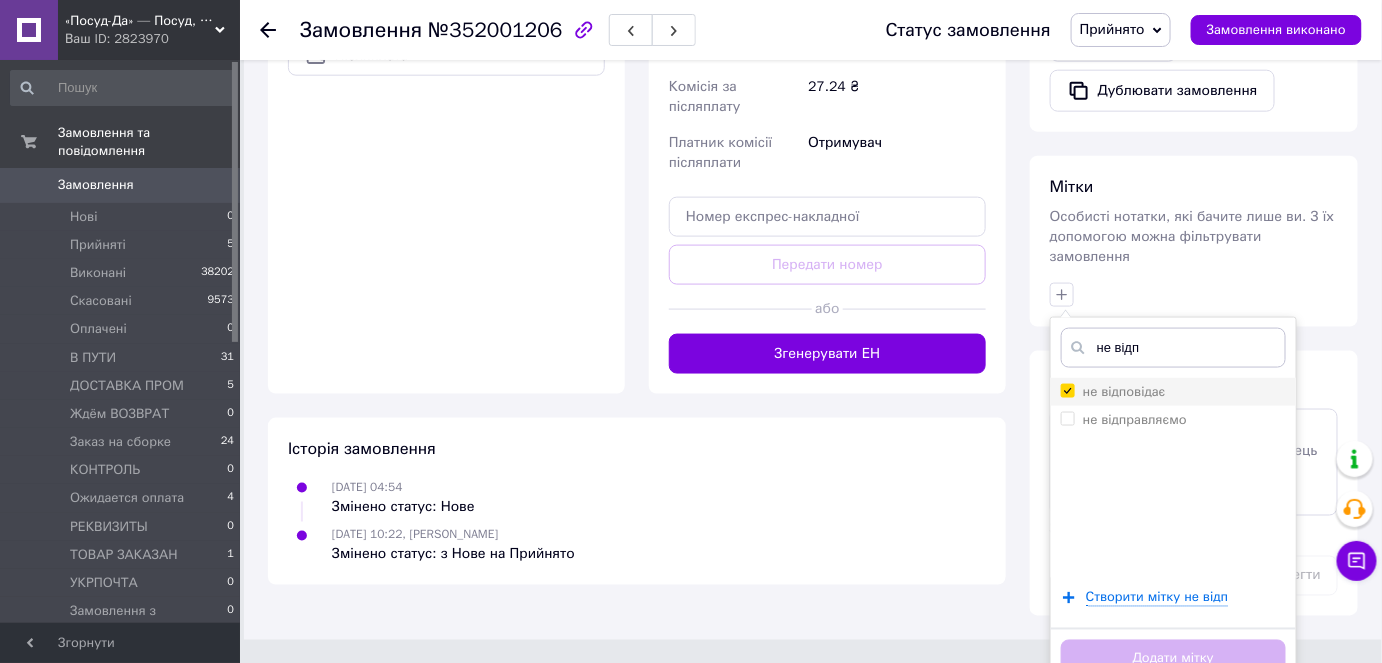 checkbox on "true" 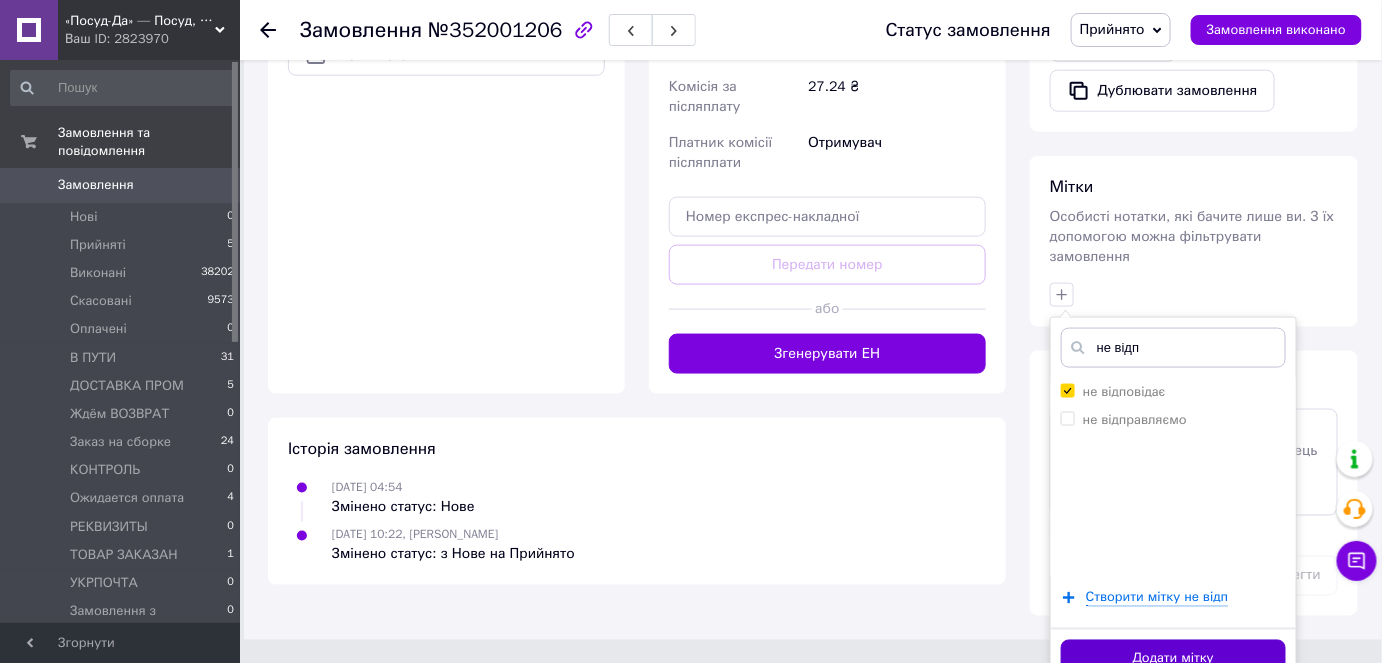 click on "Додати мітку" at bounding box center [1173, 659] 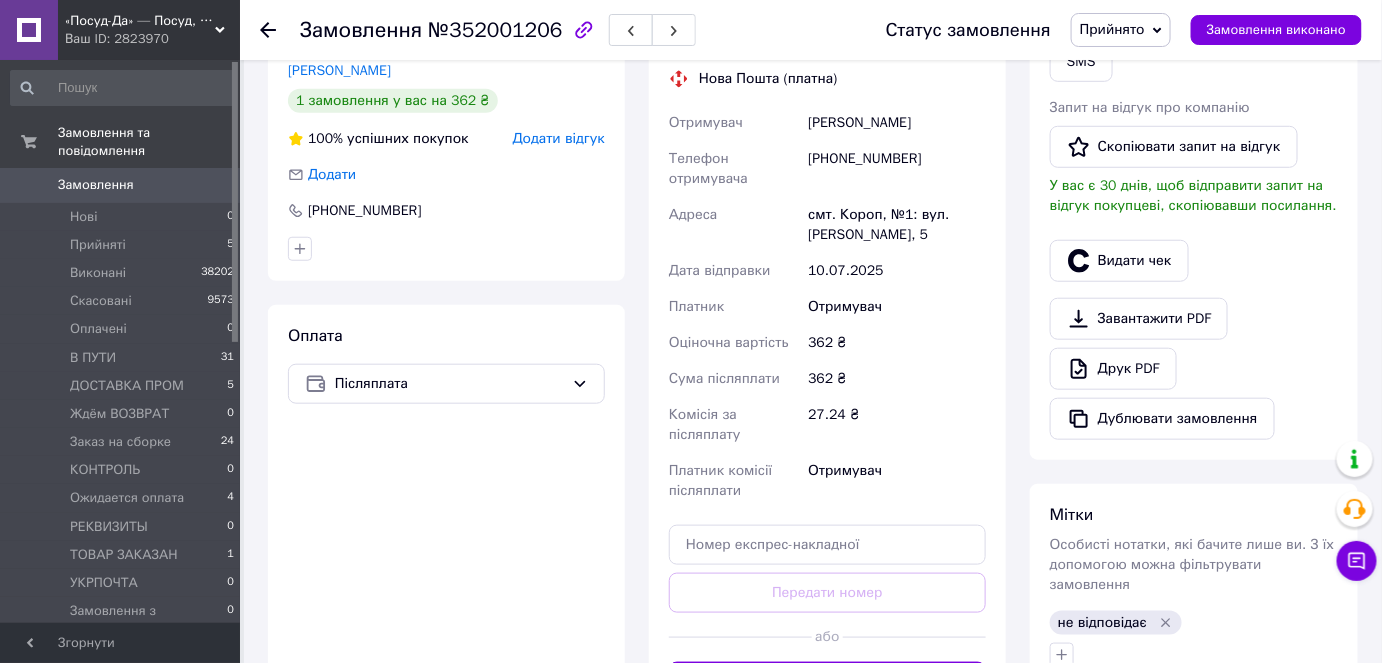 scroll, scrollTop: 454, scrollLeft: 0, axis: vertical 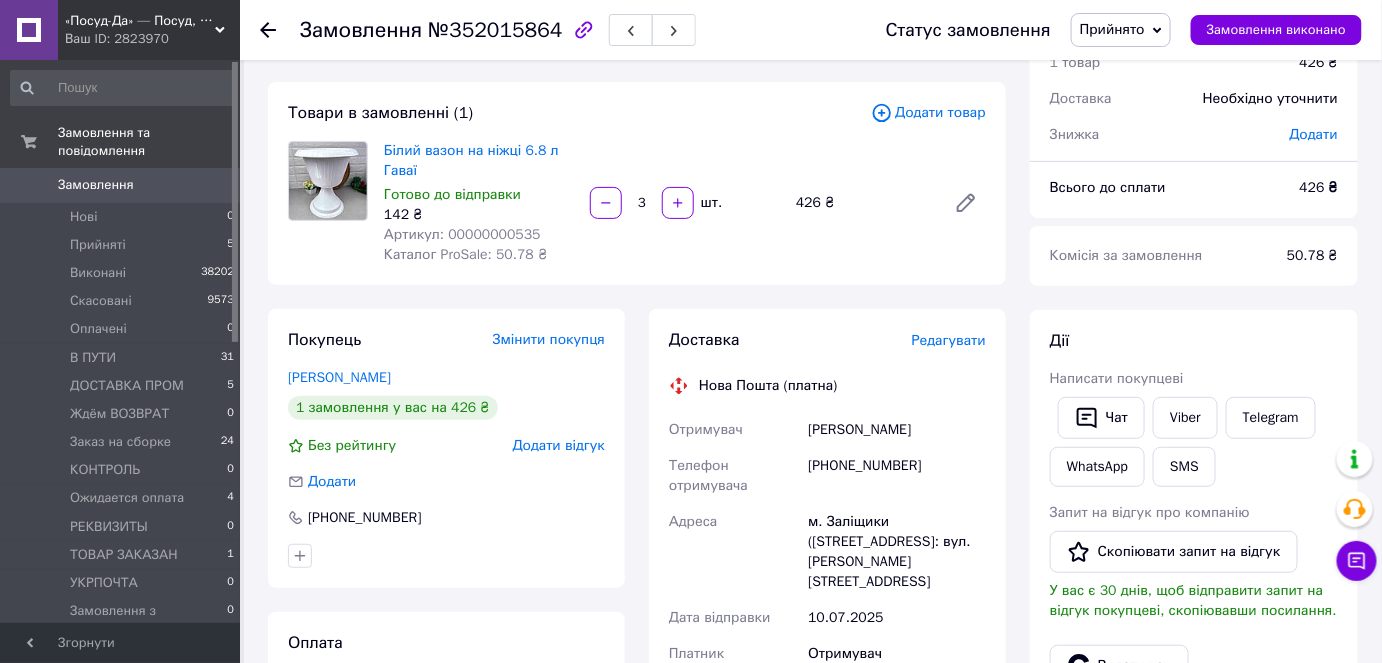 click on "Артикул: 00000000535" at bounding box center [462, 234] 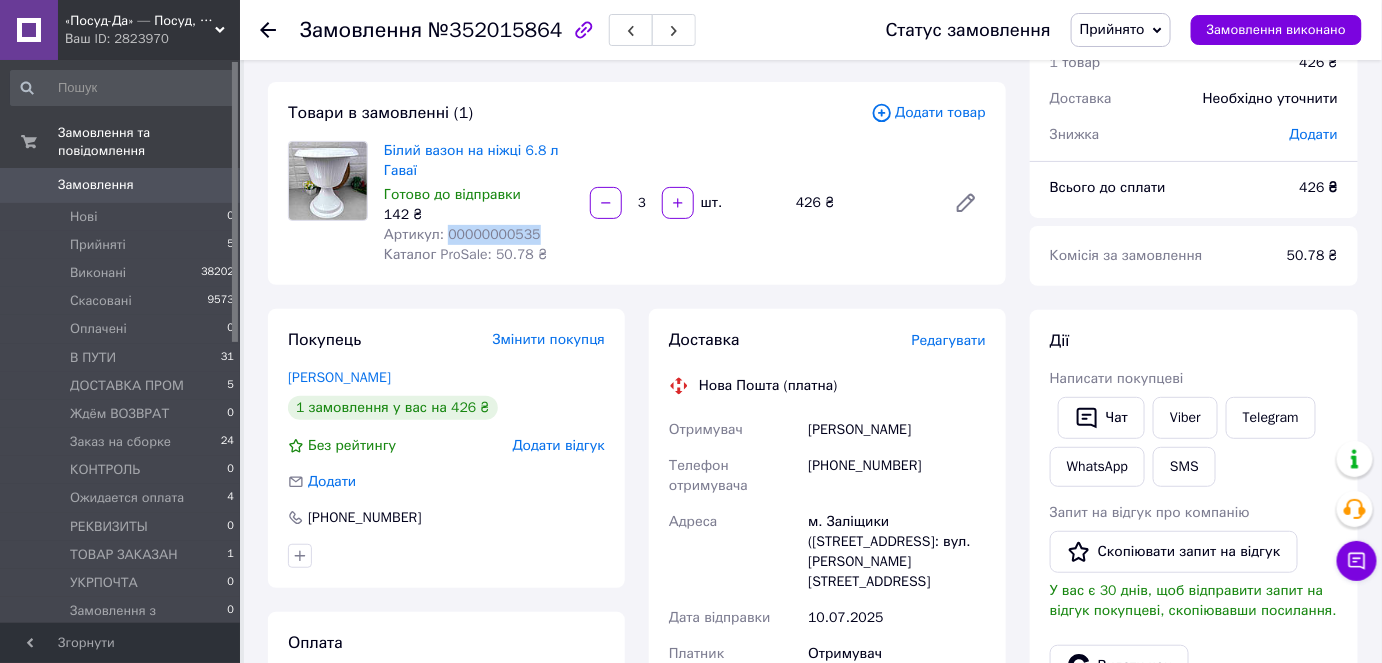 click on "Артикул: 00000000535" at bounding box center (462, 234) 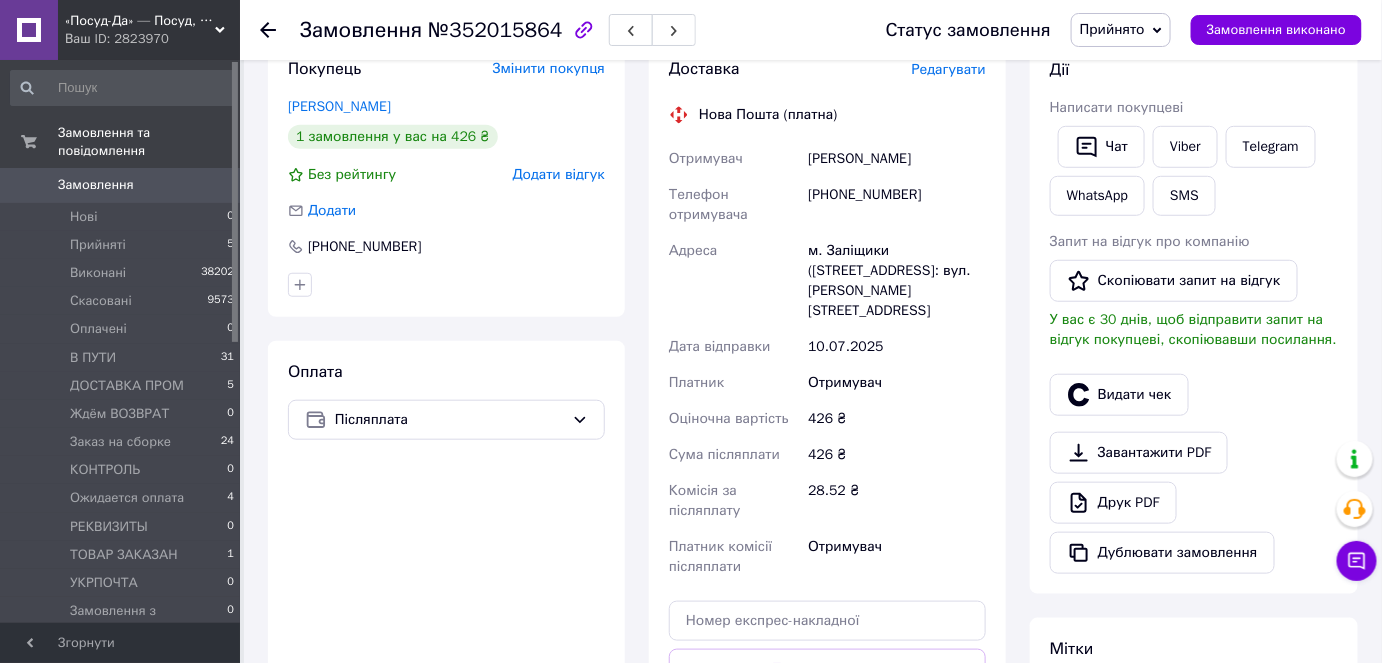 scroll, scrollTop: 363, scrollLeft: 0, axis: vertical 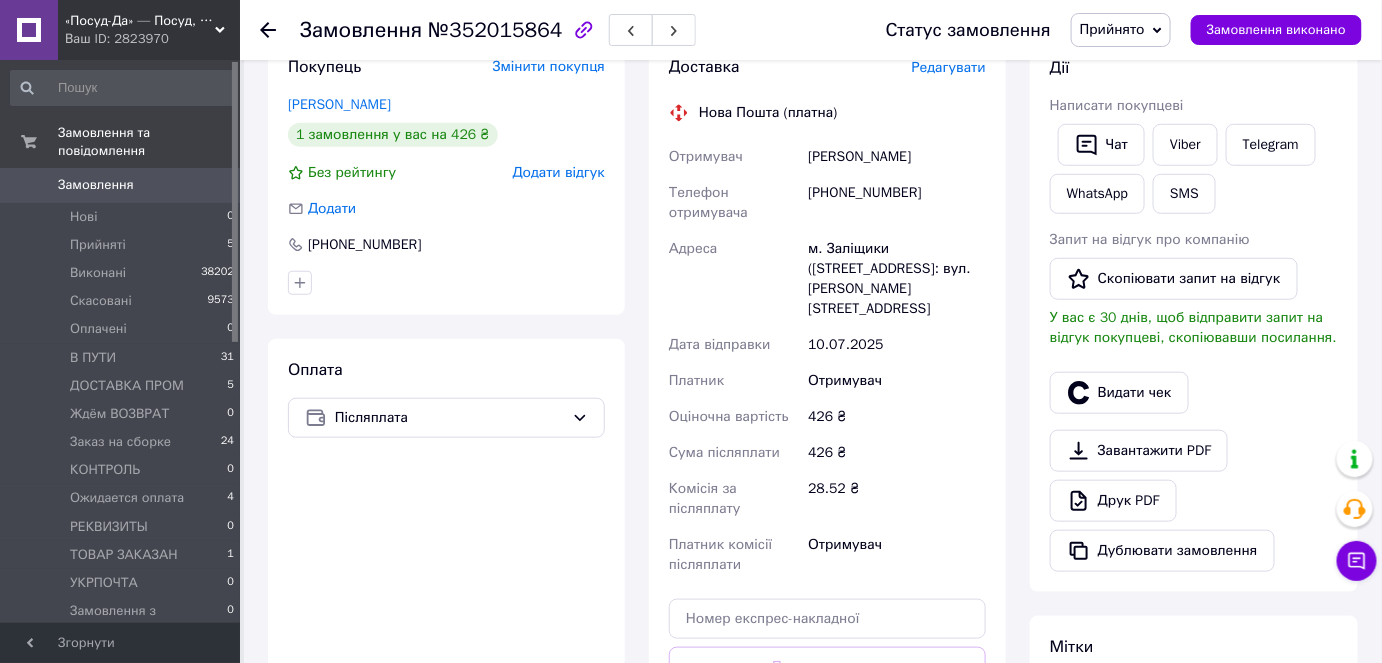 click on "[PHONE_NUMBER]" at bounding box center (897, 203) 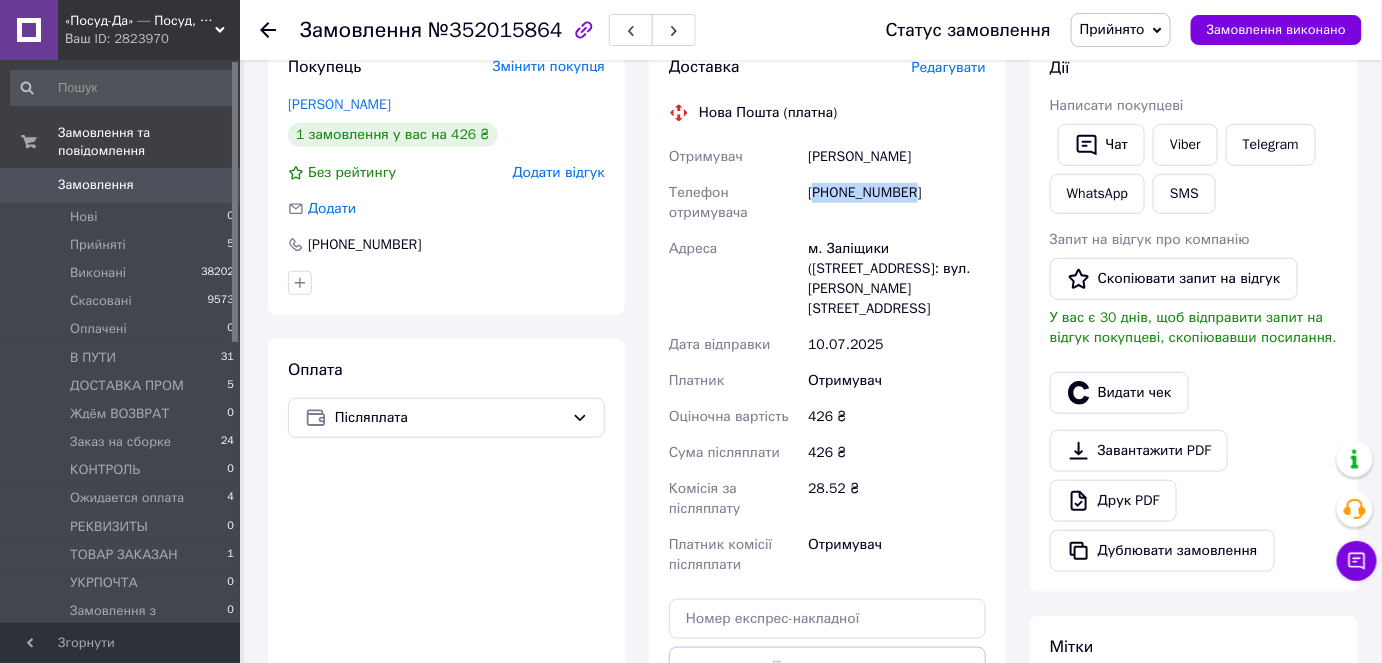 click on "[PHONE_NUMBER]" at bounding box center (897, 203) 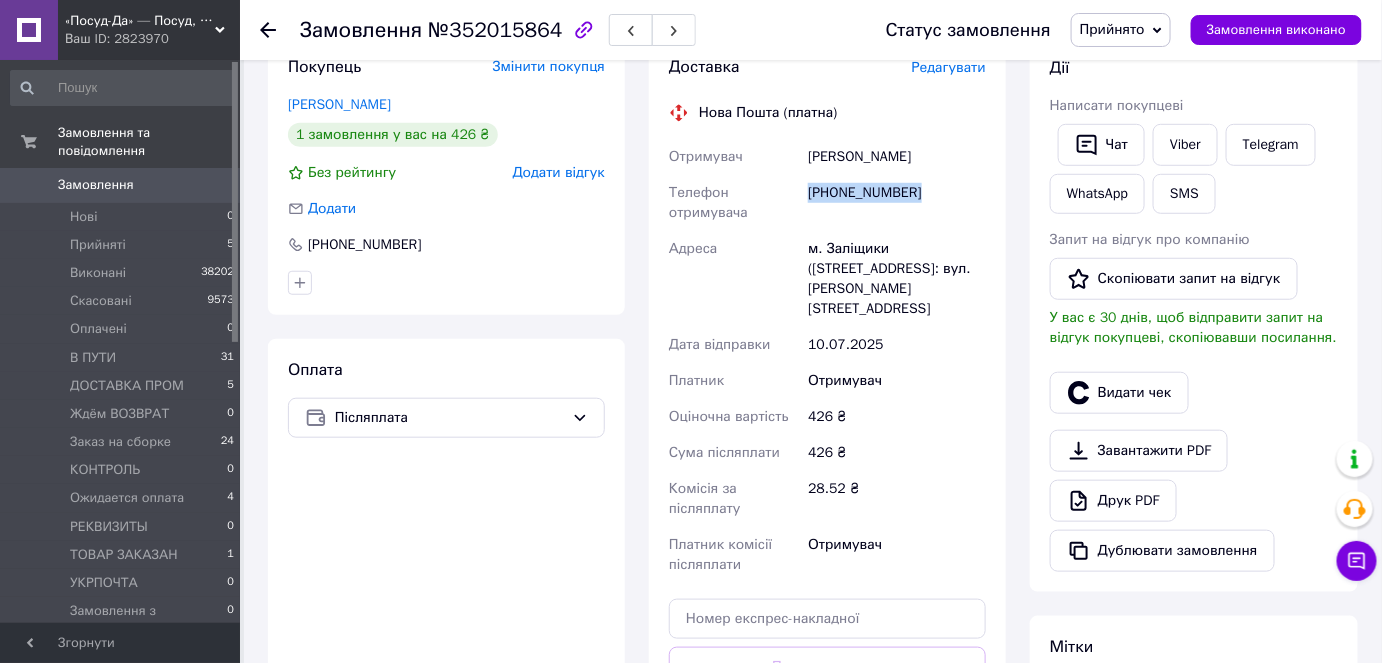 click on "[PHONE_NUMBER]" at bounding box center (897, 203) 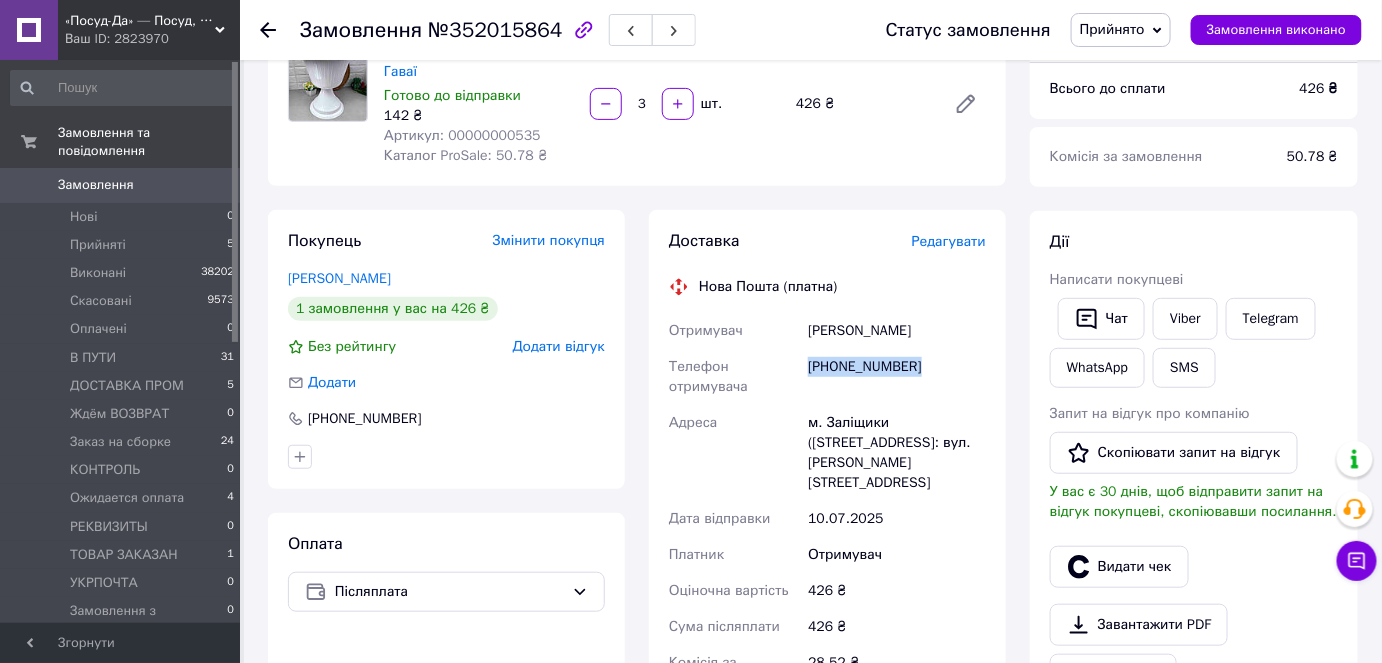 scroll, scrollTop: 181, scrollLeft: 0, axis: vertical 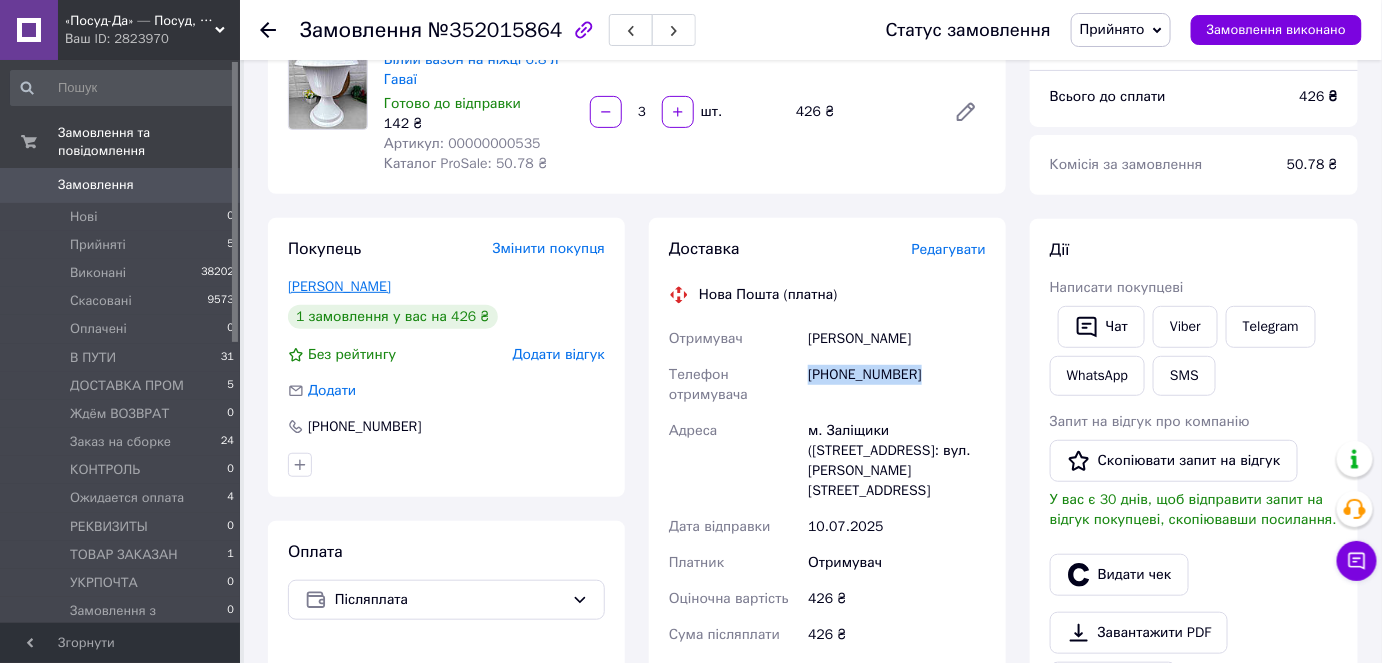 click on "[PERSON_NAME]" at bounding box center [339, 286] 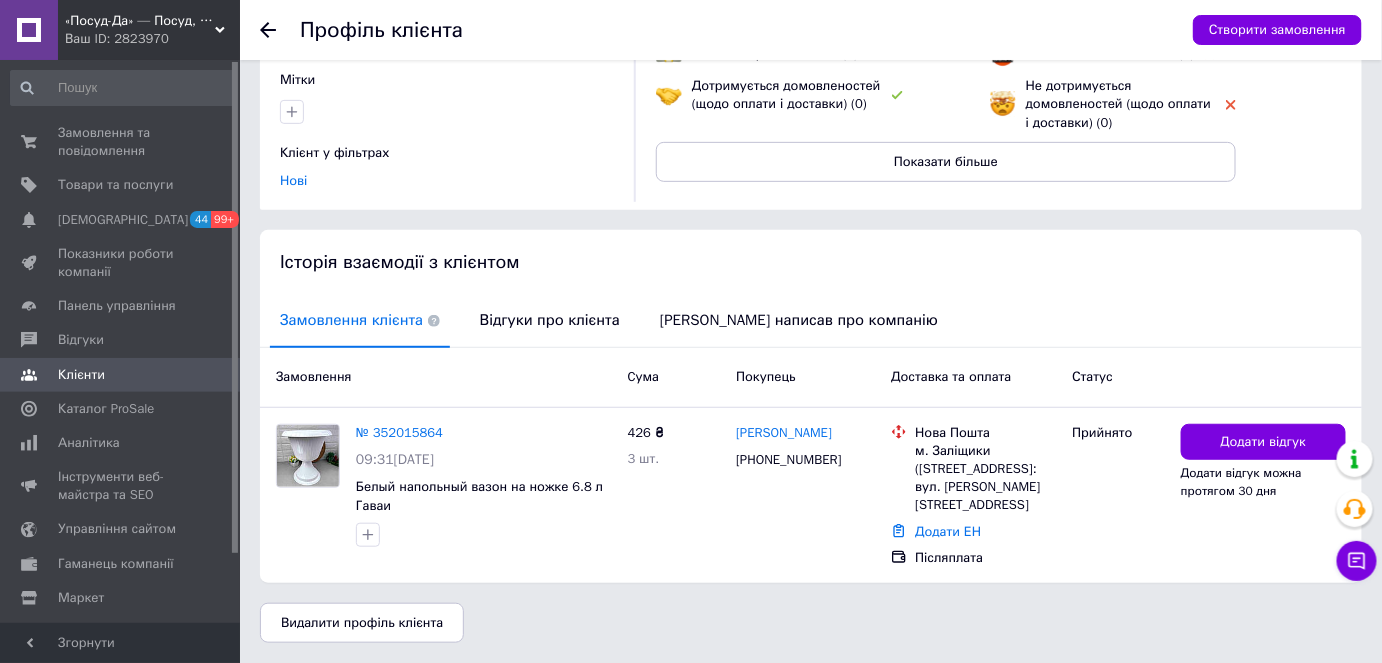 scroll, scrollTop: 250, scrollLeft: 0, axis: vertical 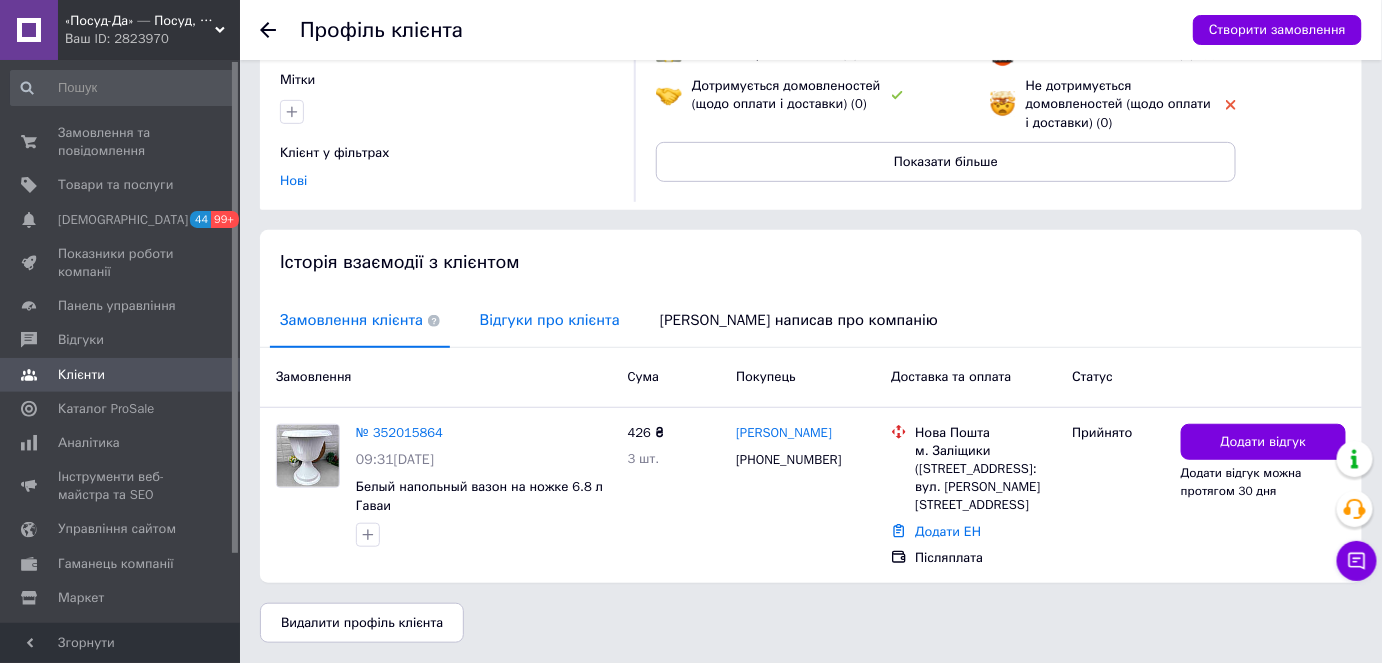 click on "Відгуки про клієнта" at bounding box center (550, 320) 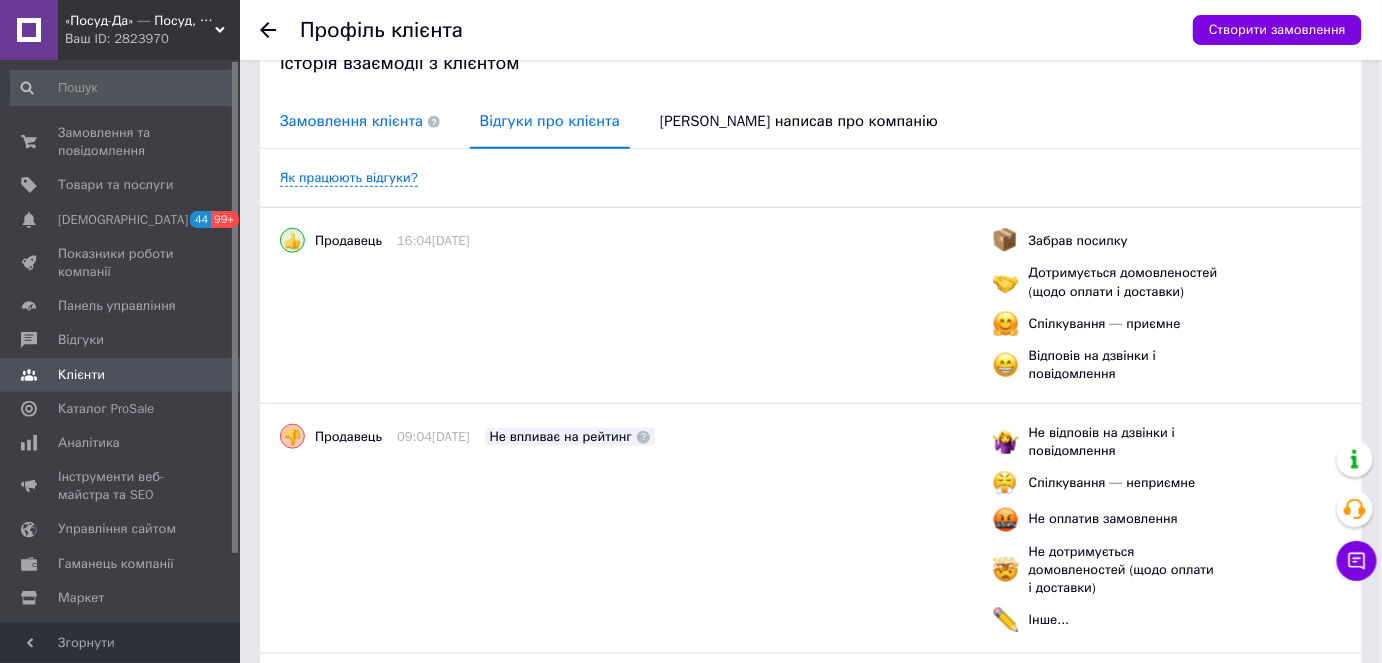 click on "Замовлення клієнта" at bounding box center (360, 121) 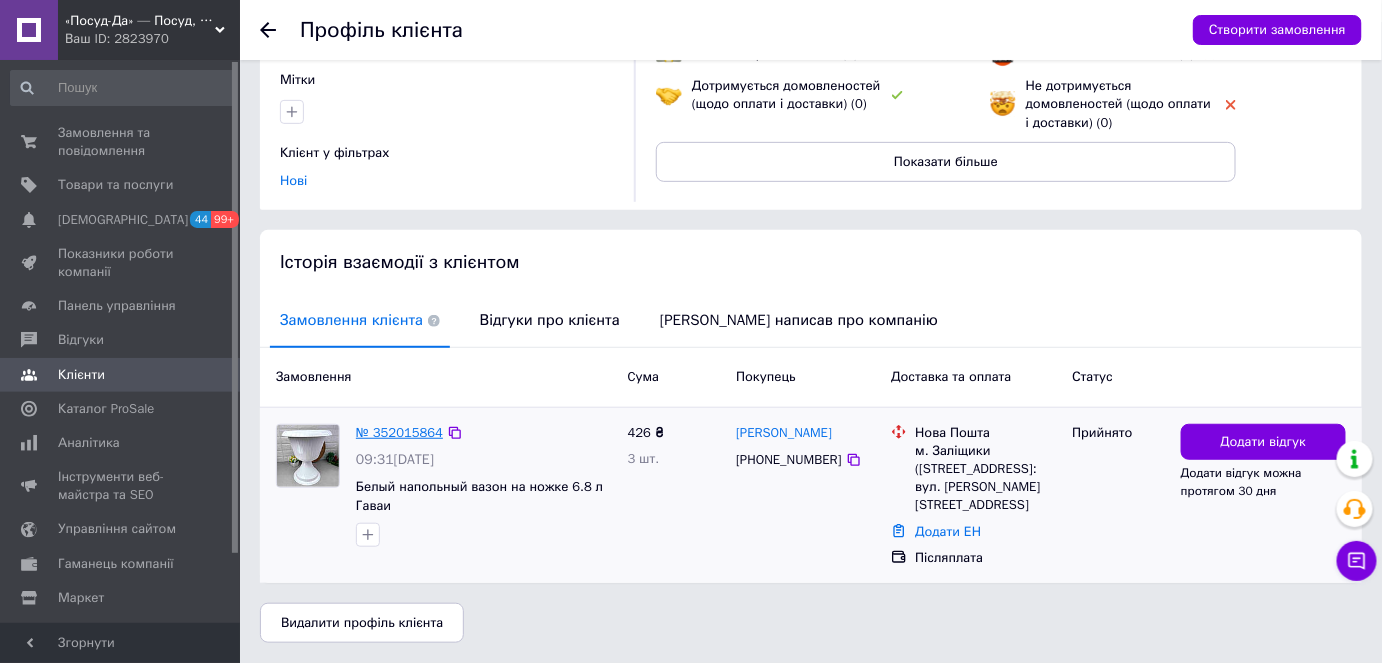 click on "№ 352015864" at bounding box center [399, 432] 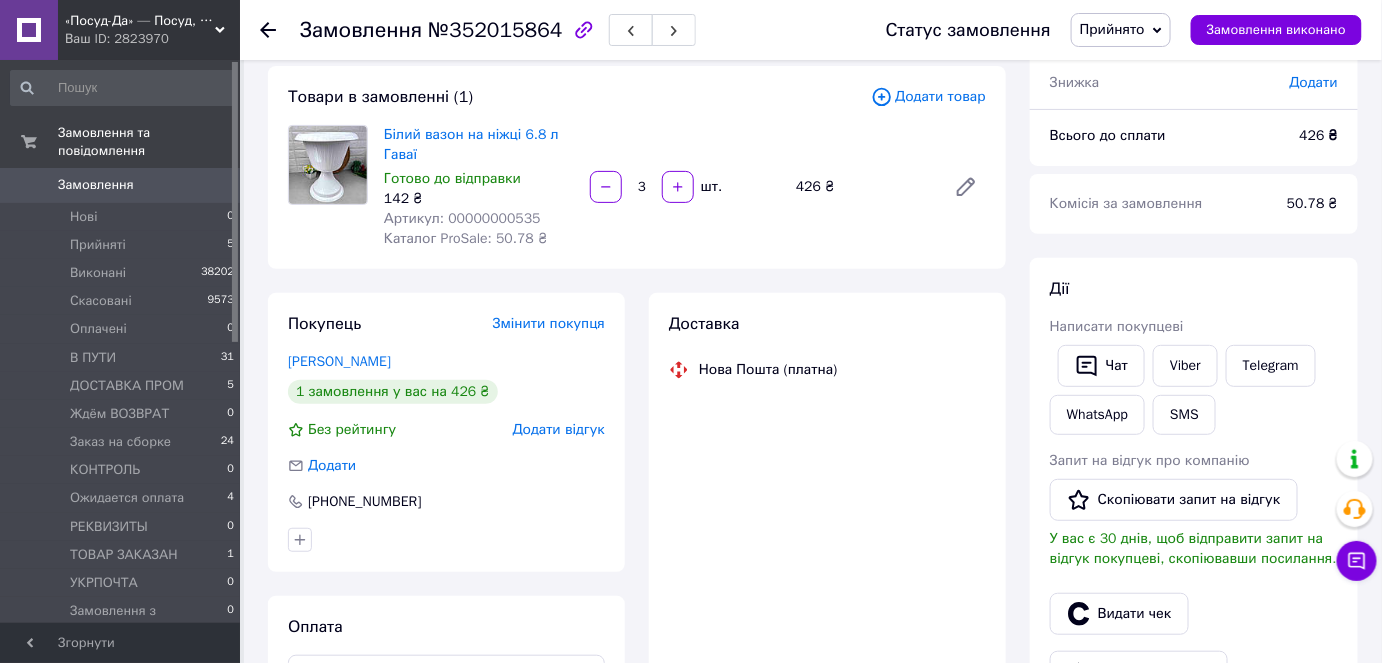 scroll, scrollTop: 208, scrollLeft: 0, axis: vertical 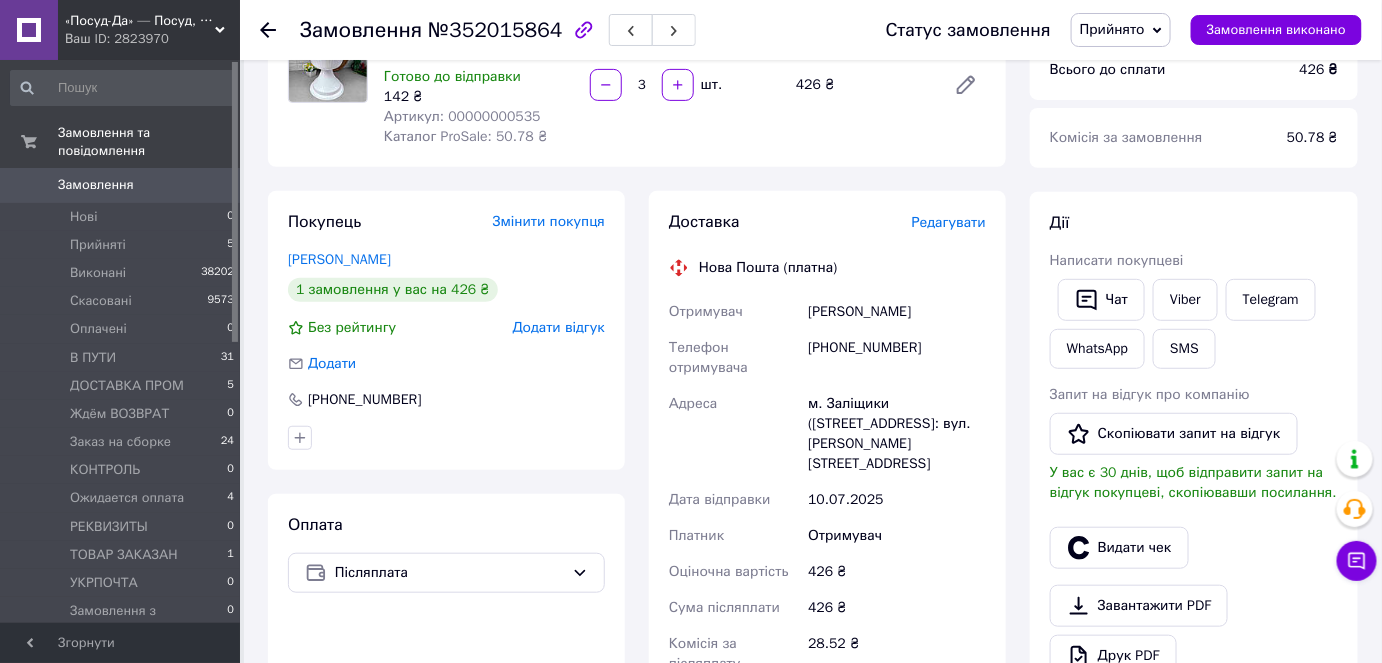 click on "+380935610381" at bounding box center (897, 358) 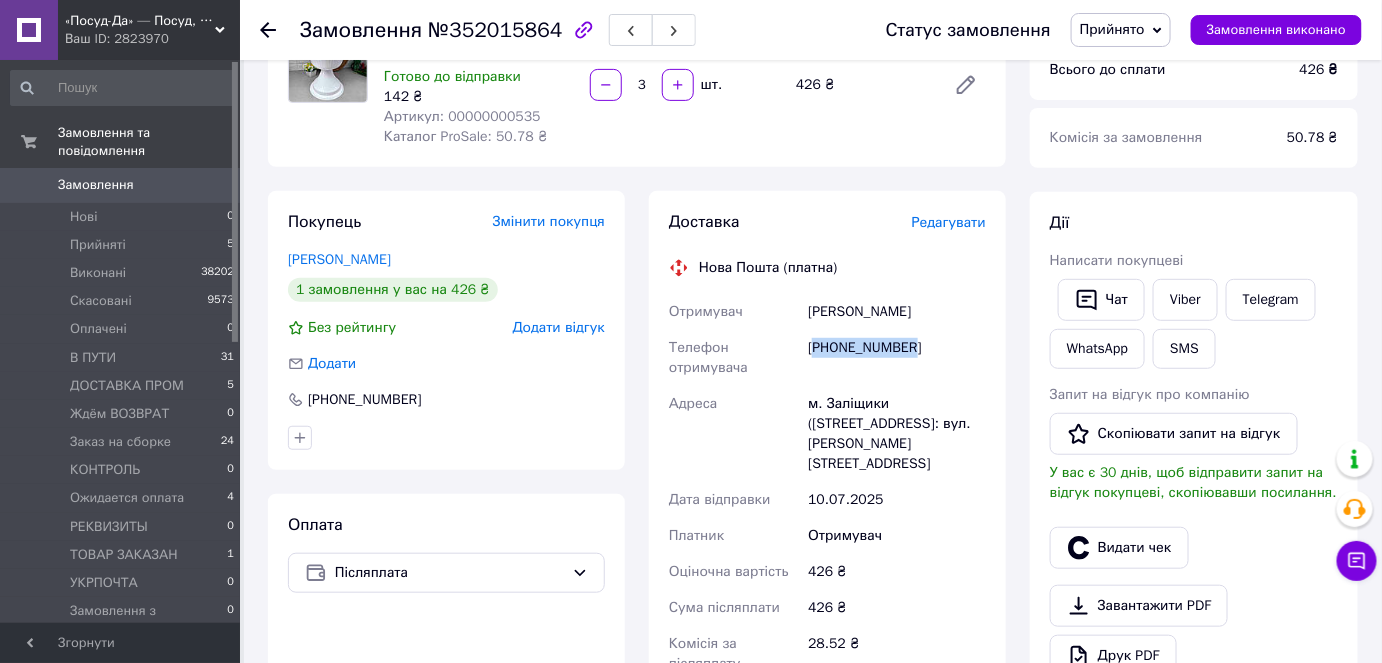 click on "+380935610381" at bounding box center [897, 358] 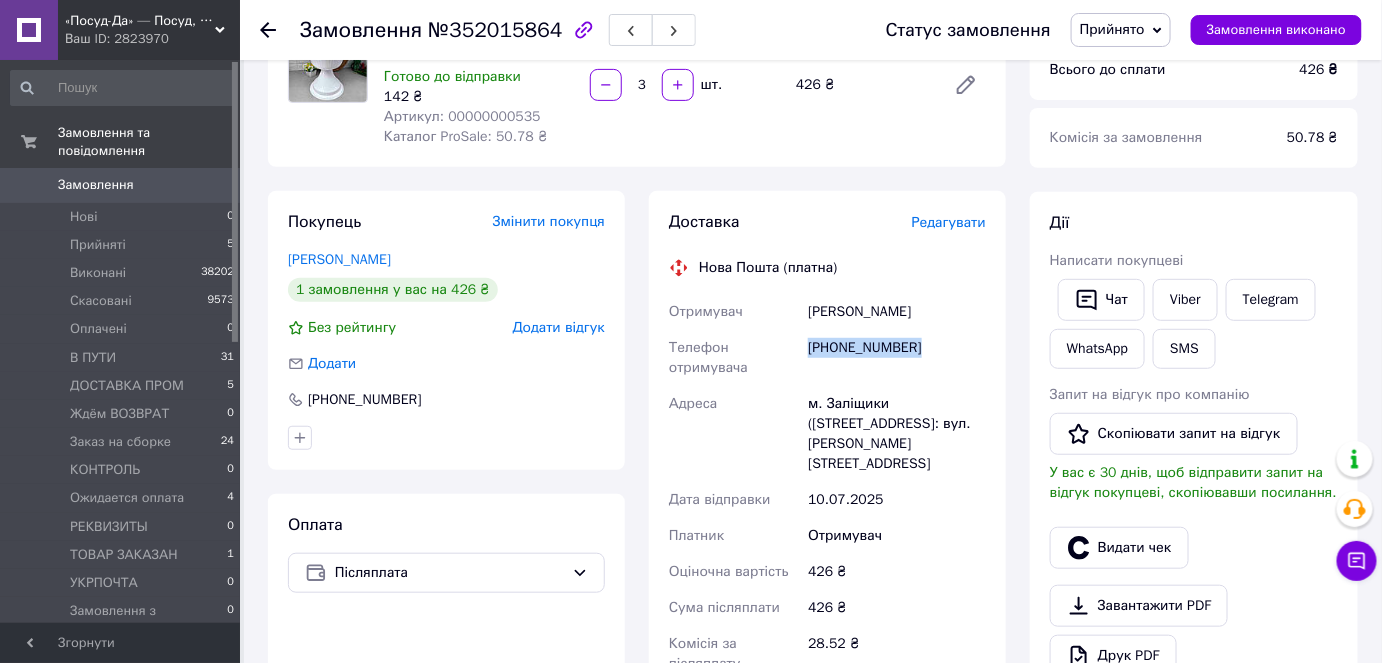 click on "+380935610381" at bounding box center [897, 358] 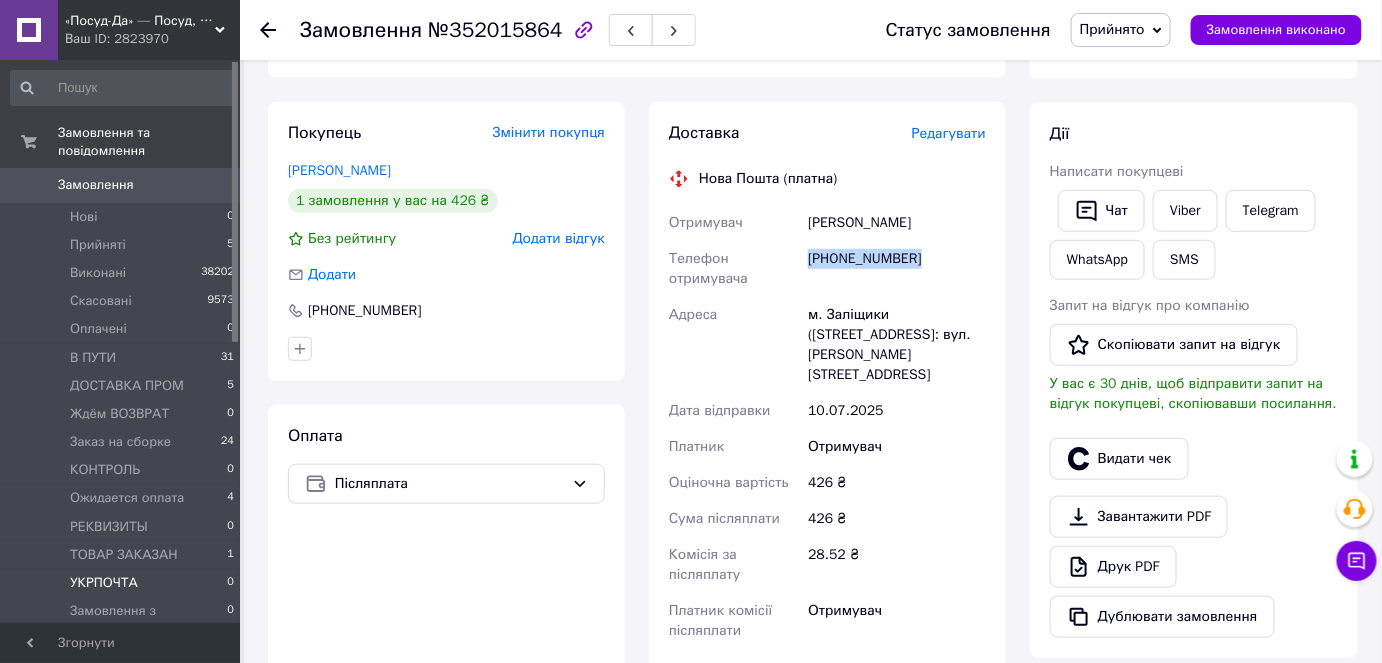 scroll, scrollTop: 299, scrollLeft: 0, axis: vertical 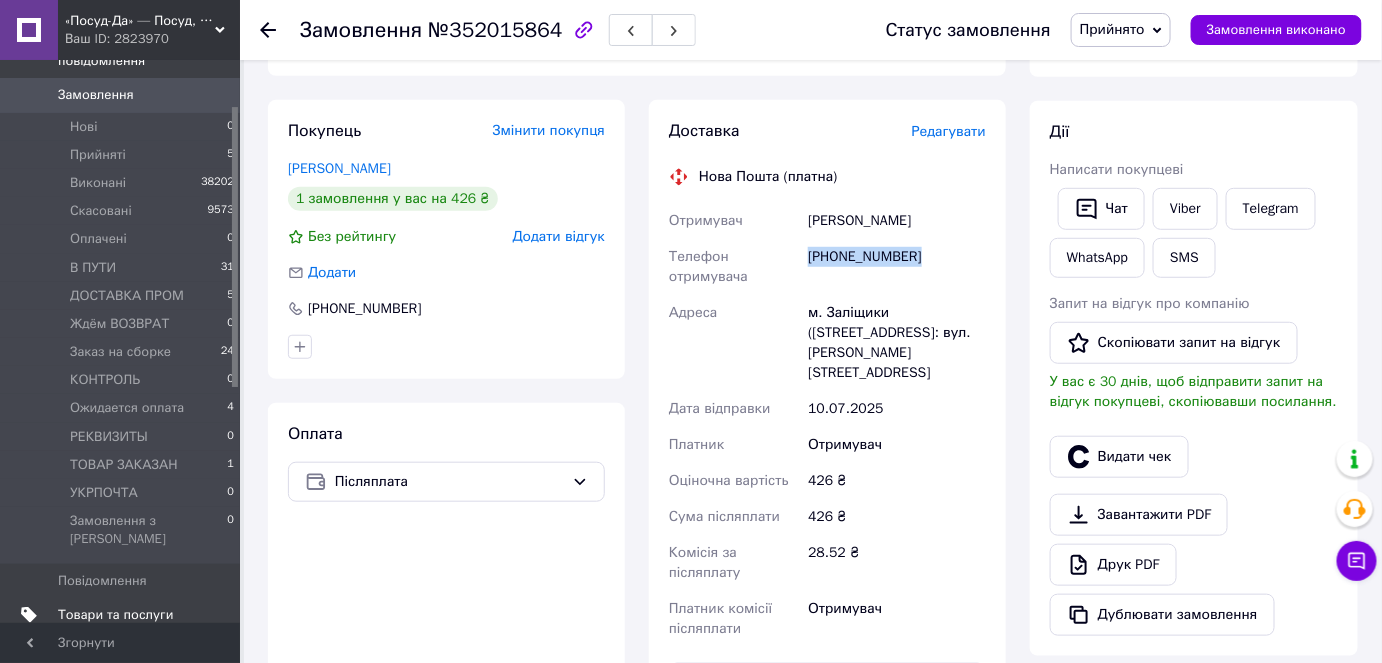 click on "Товари та послуги" at bounding box center [115, 615] 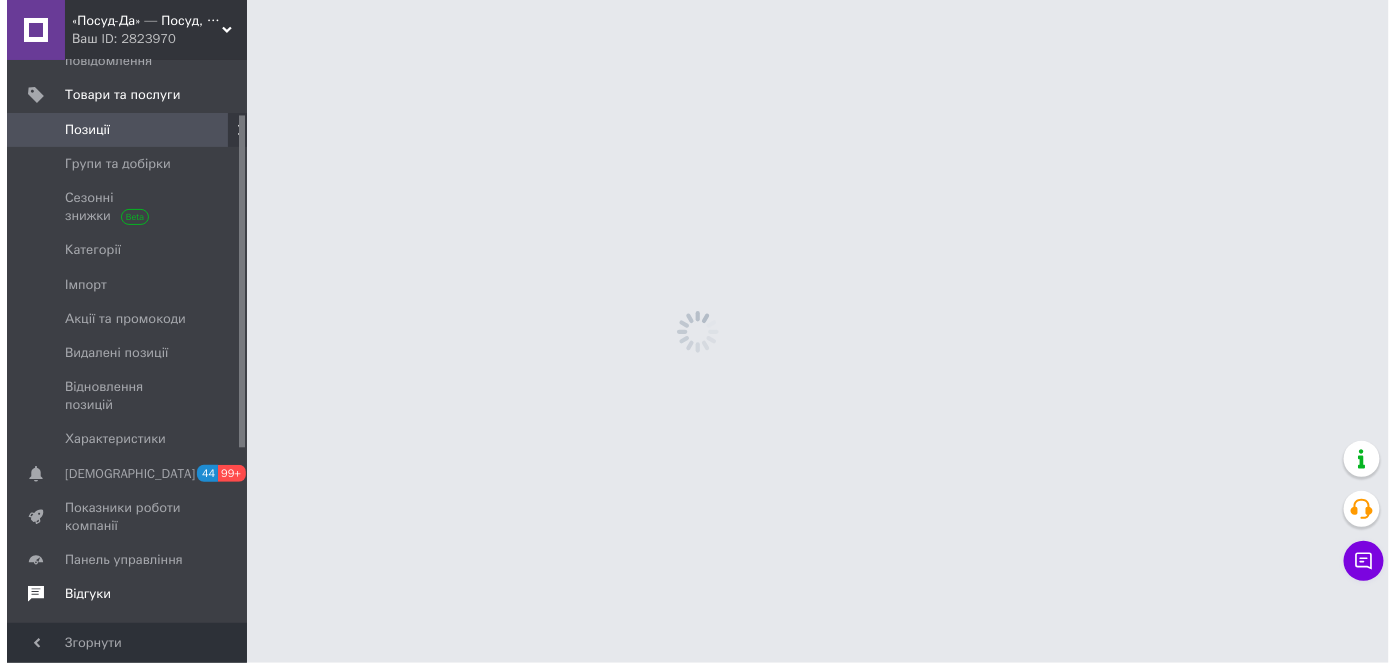 scroll, scrollTop: 0, scrollLeft: 0, axis: both 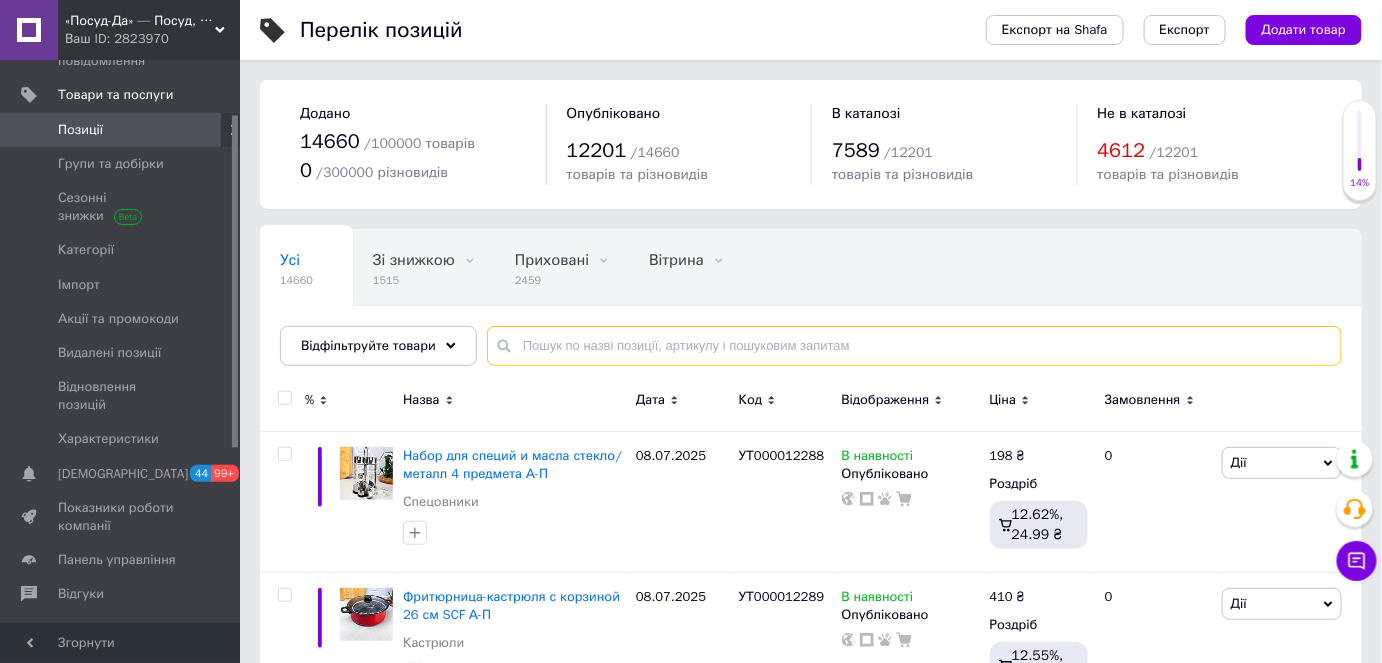 paste on "9423Ge" 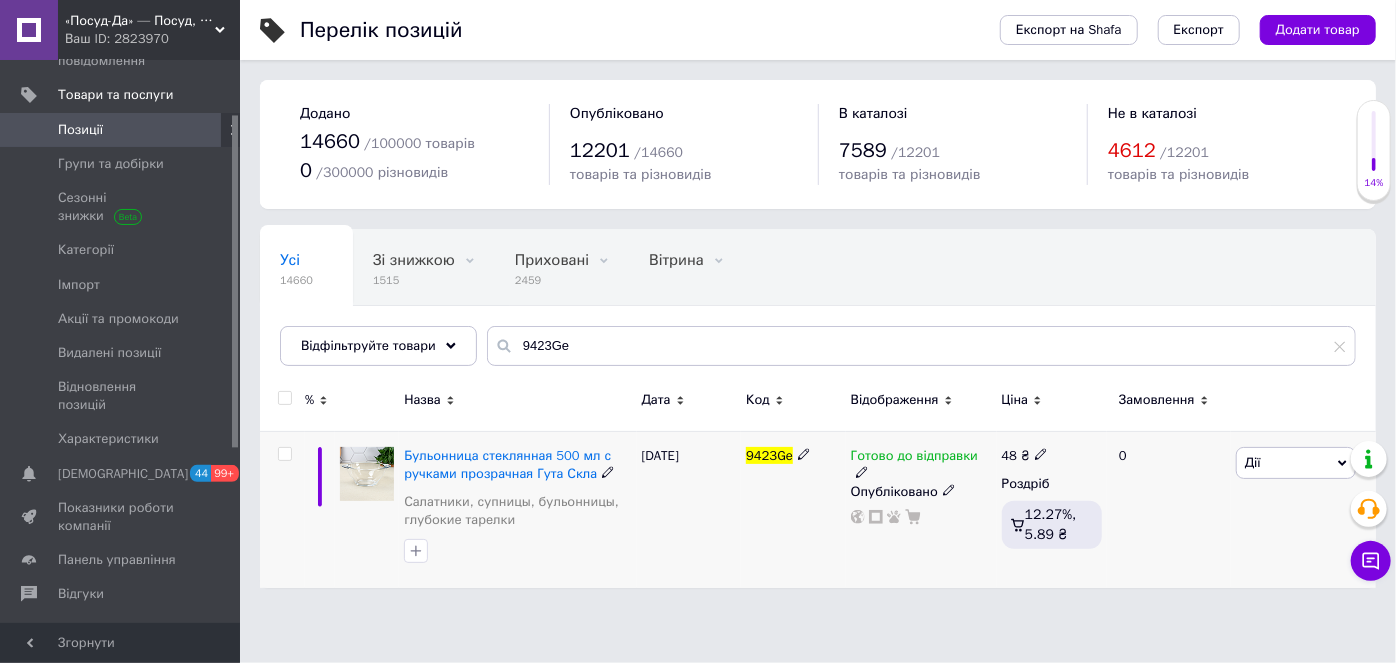 click on "Готово до відправки" at bounding box center [914, 458] 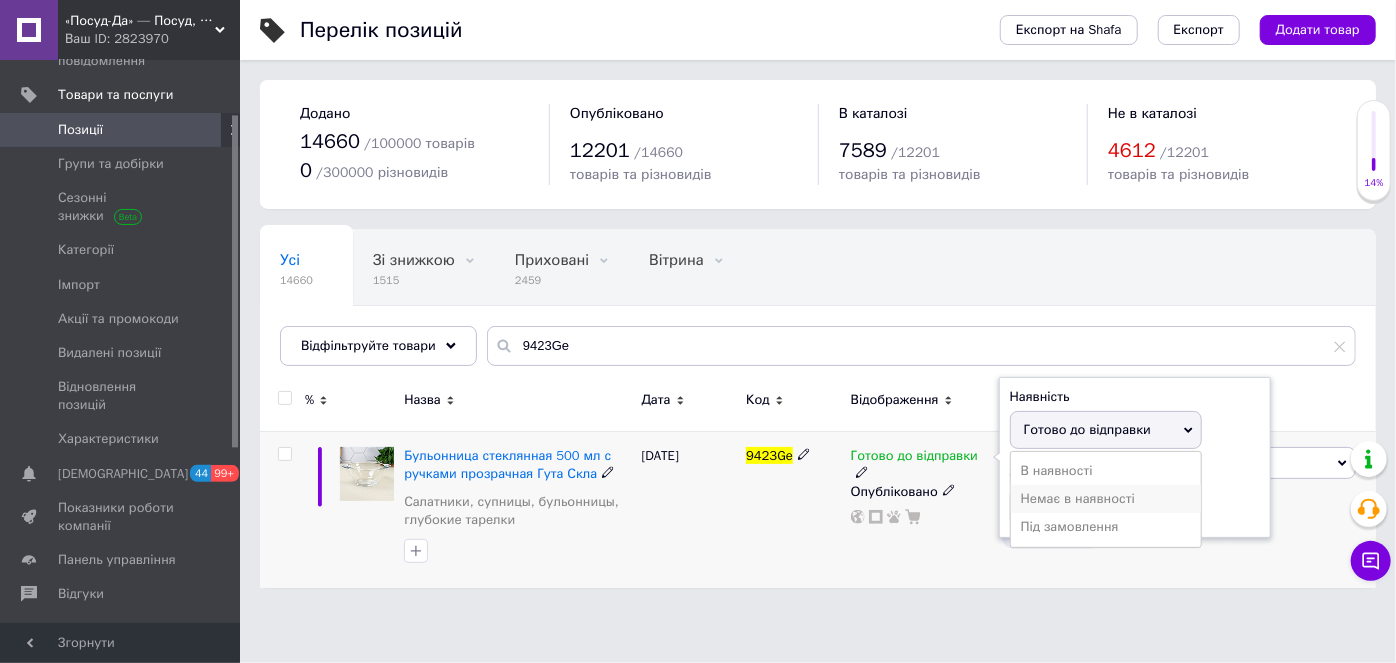 click on "Немає в наявності" at bounding box center [1106, 499] 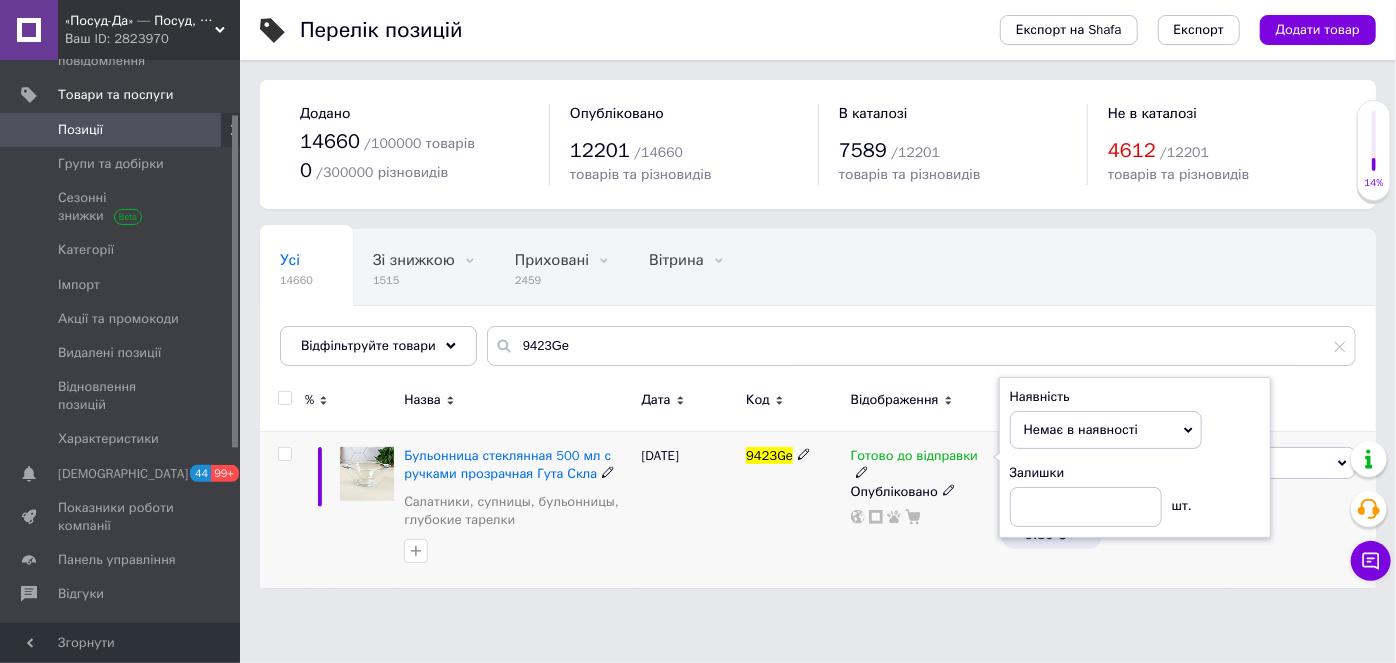 click on "Готово до відправки Наявність Немає в наявності В наявності Під замовлення Готово до відправки Залишки шт. Опубліковано" at bounding box center (921, 509) 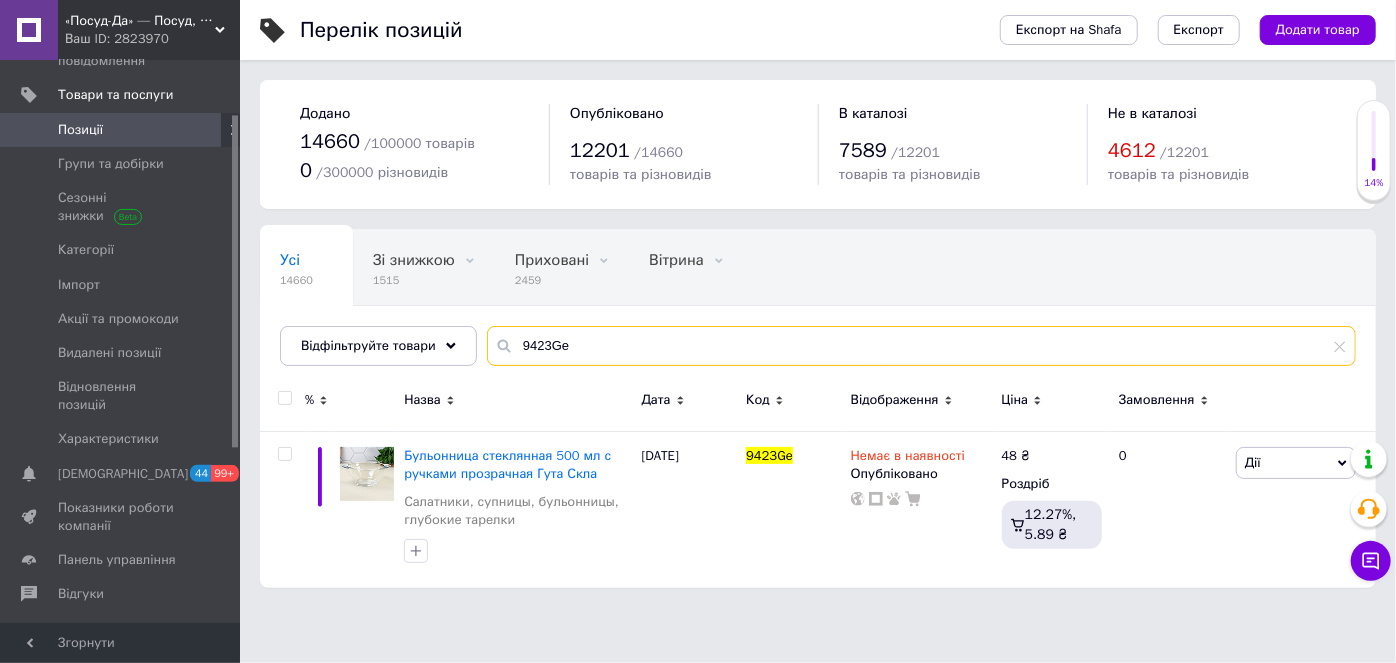 click on "9423Ge" at bounding box center (921, 346) 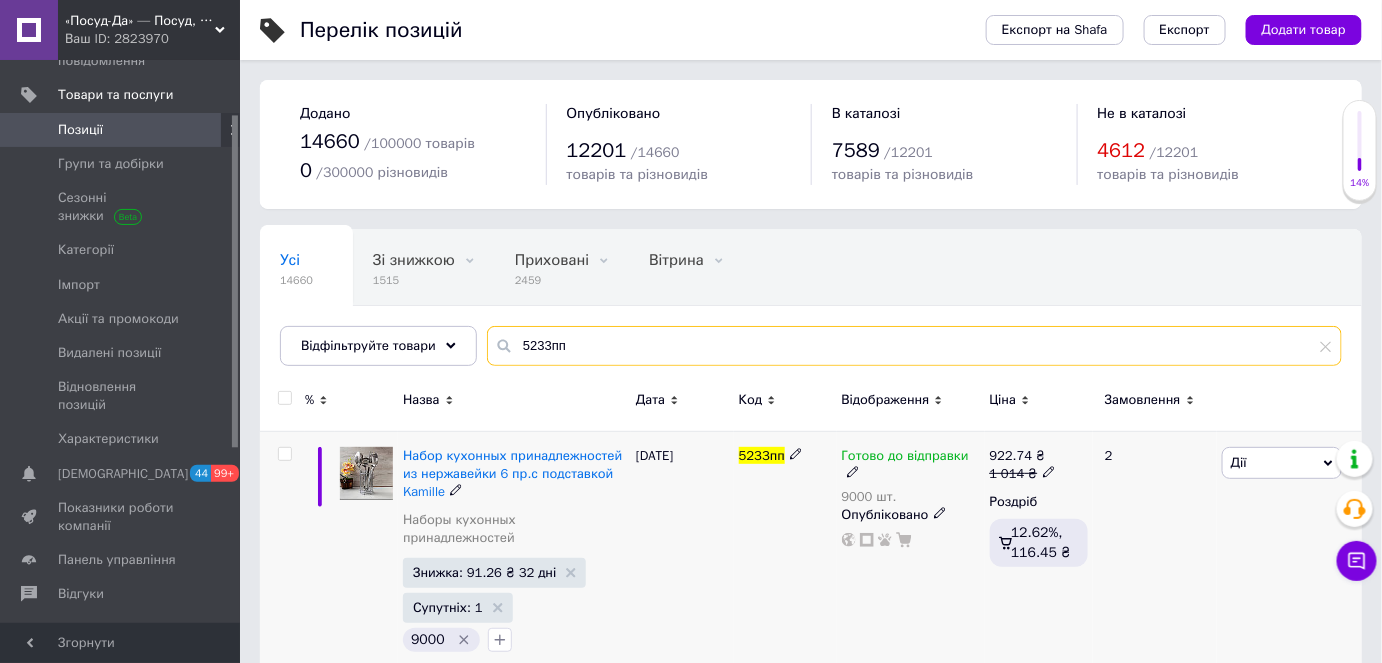 type on "5233пп" 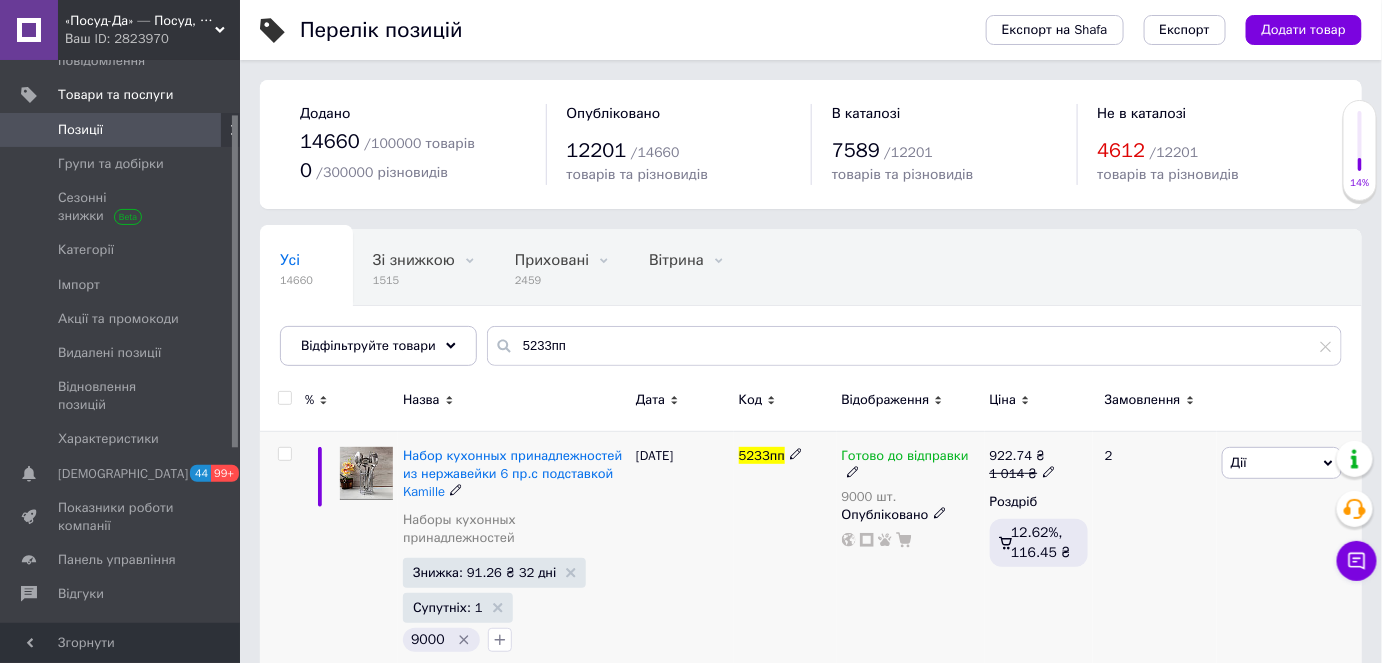 click on "Готово до відправки" at bounding box center [905, 458] 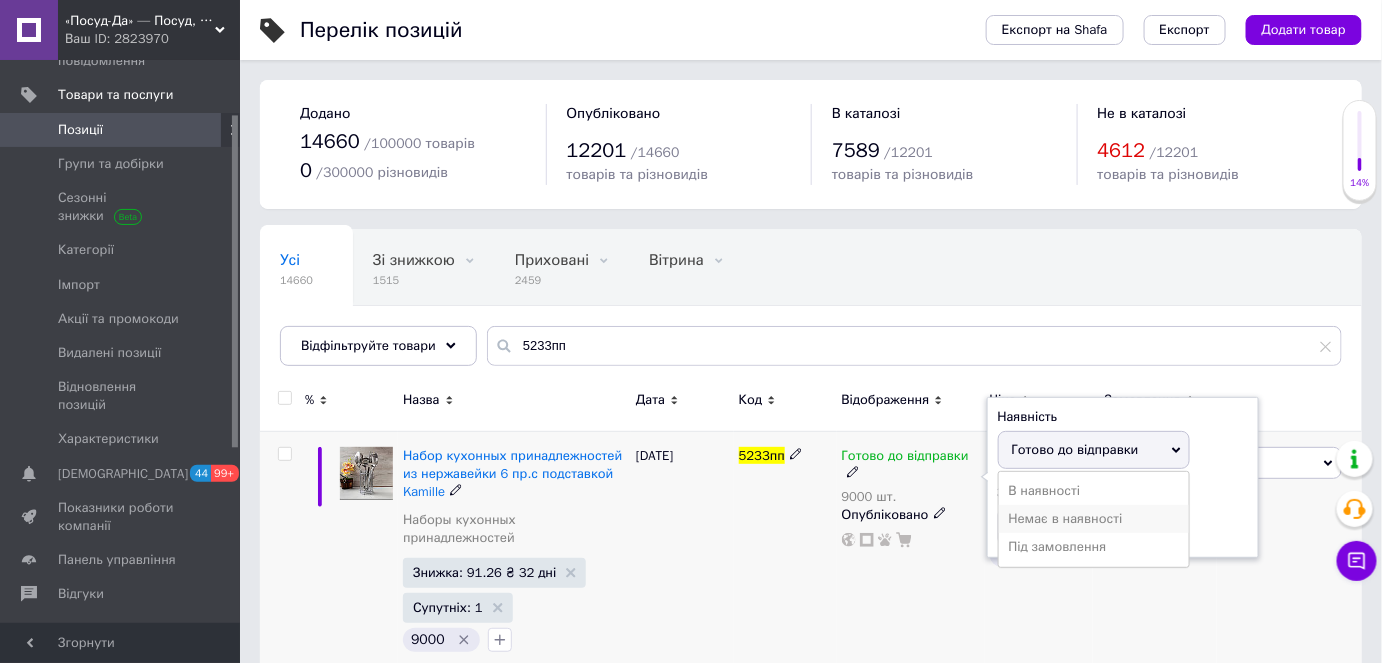 click on "Немає в наявності" at bounding box center (1094, 519) 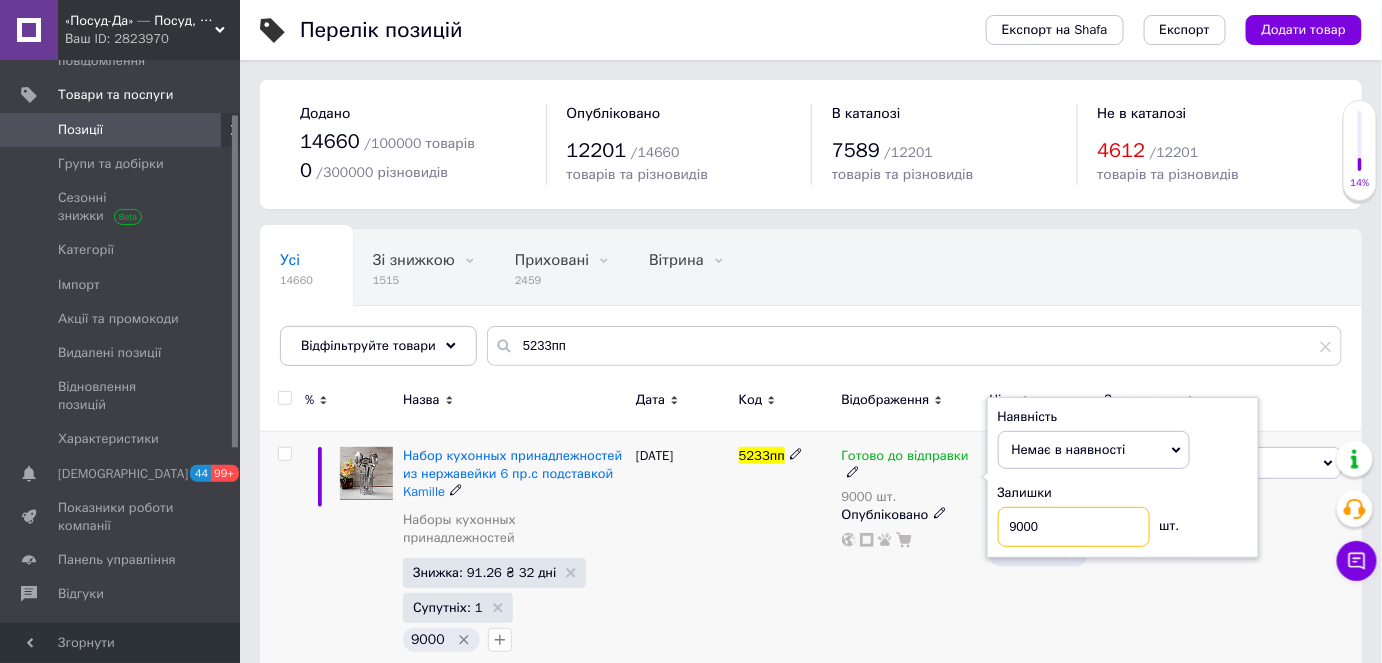 click on "9000" at bounding box center [1074, 527] 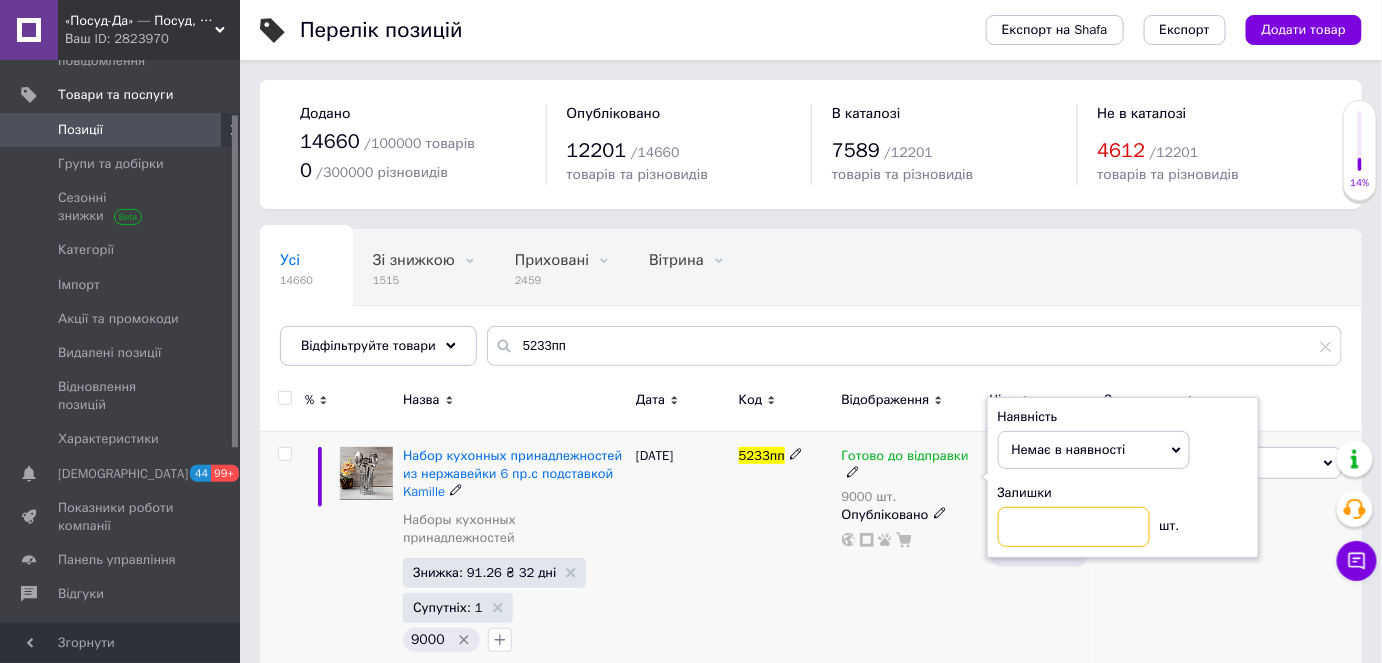 type 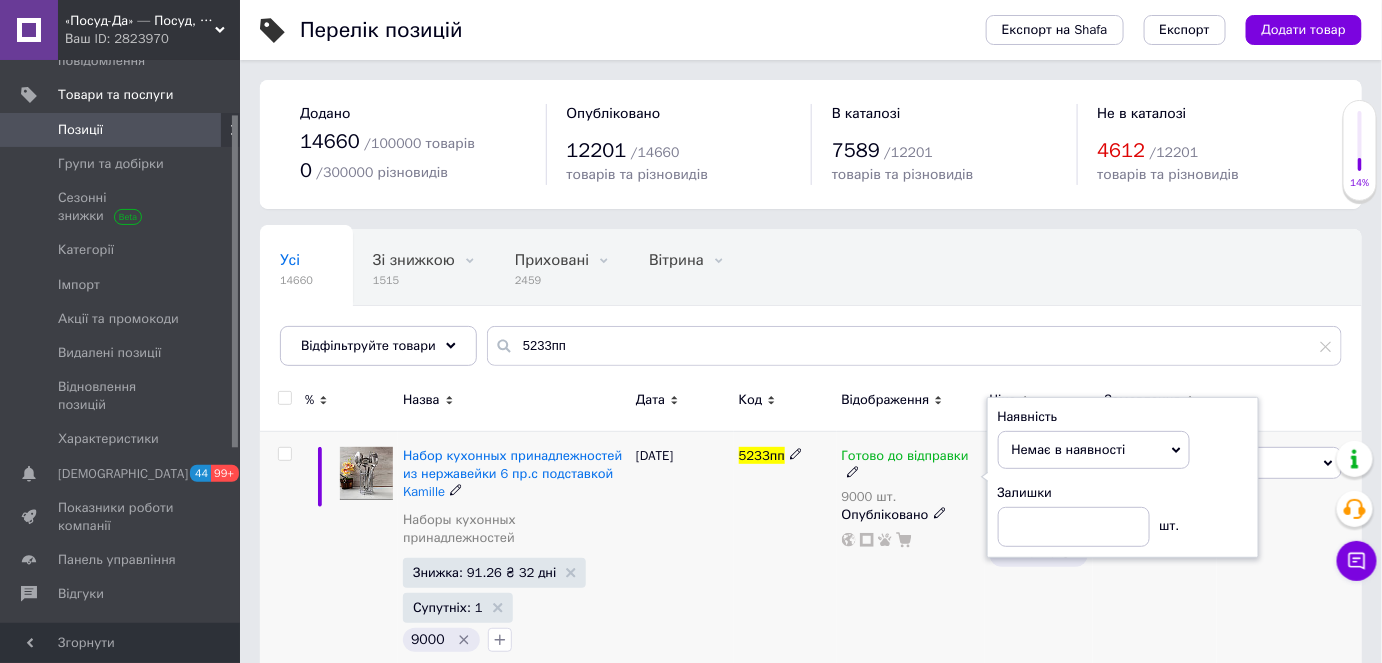 click on "Готово до відправки 9000 шт. Наявність Немає в наявності В наявності Під замовлення Готово до відправки Залишки шт. Опубліковано" at bounding box center [911, 554] 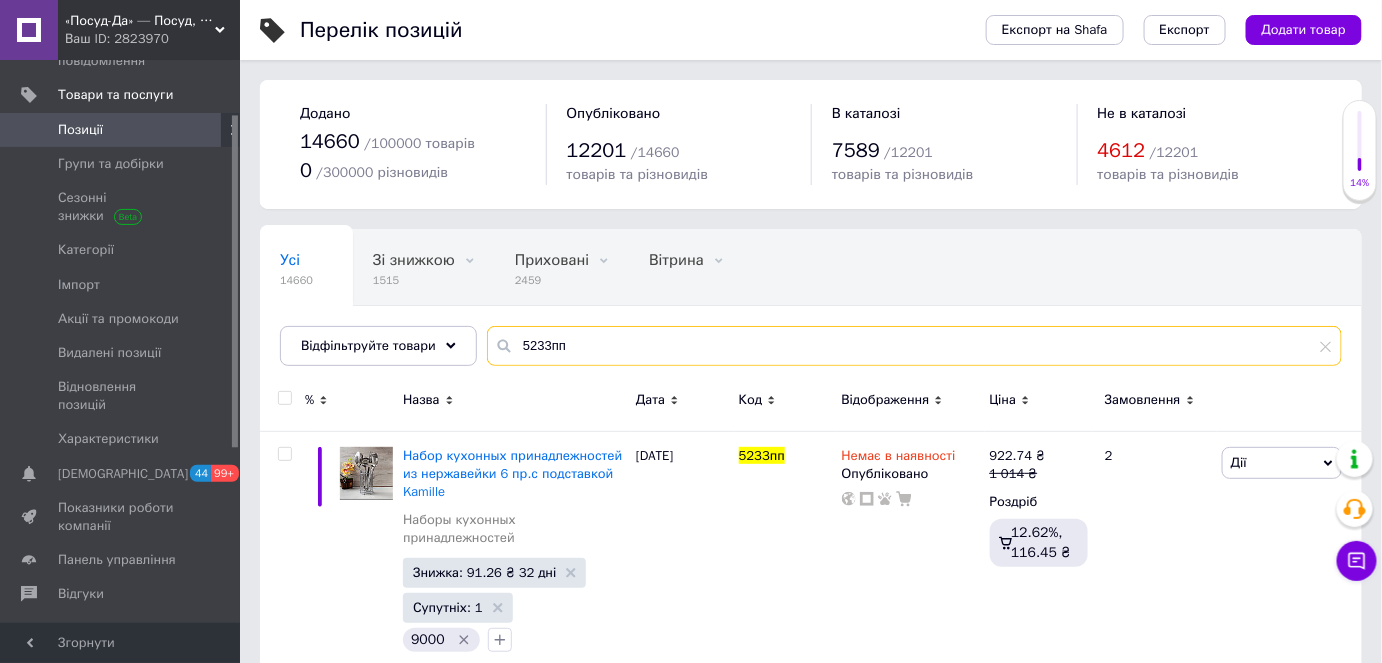 click on "5233пп" at bounding box center [914, 346] 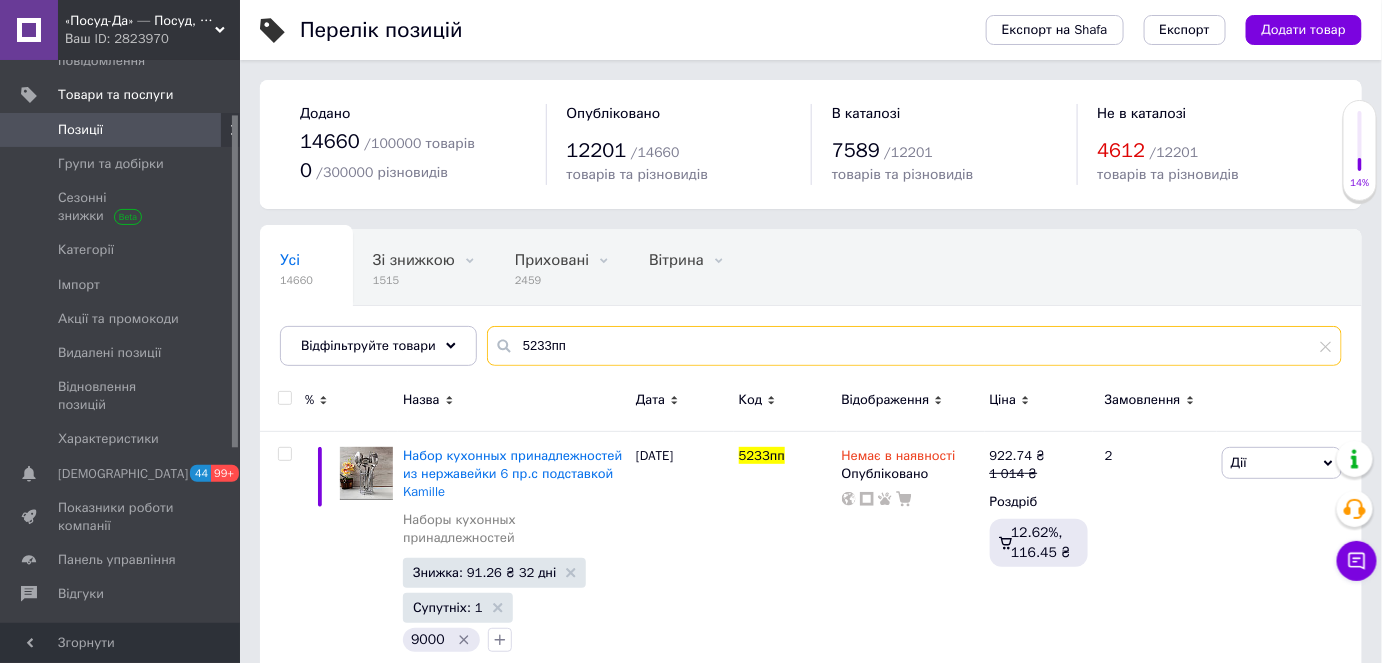 paste on "DS0190362" 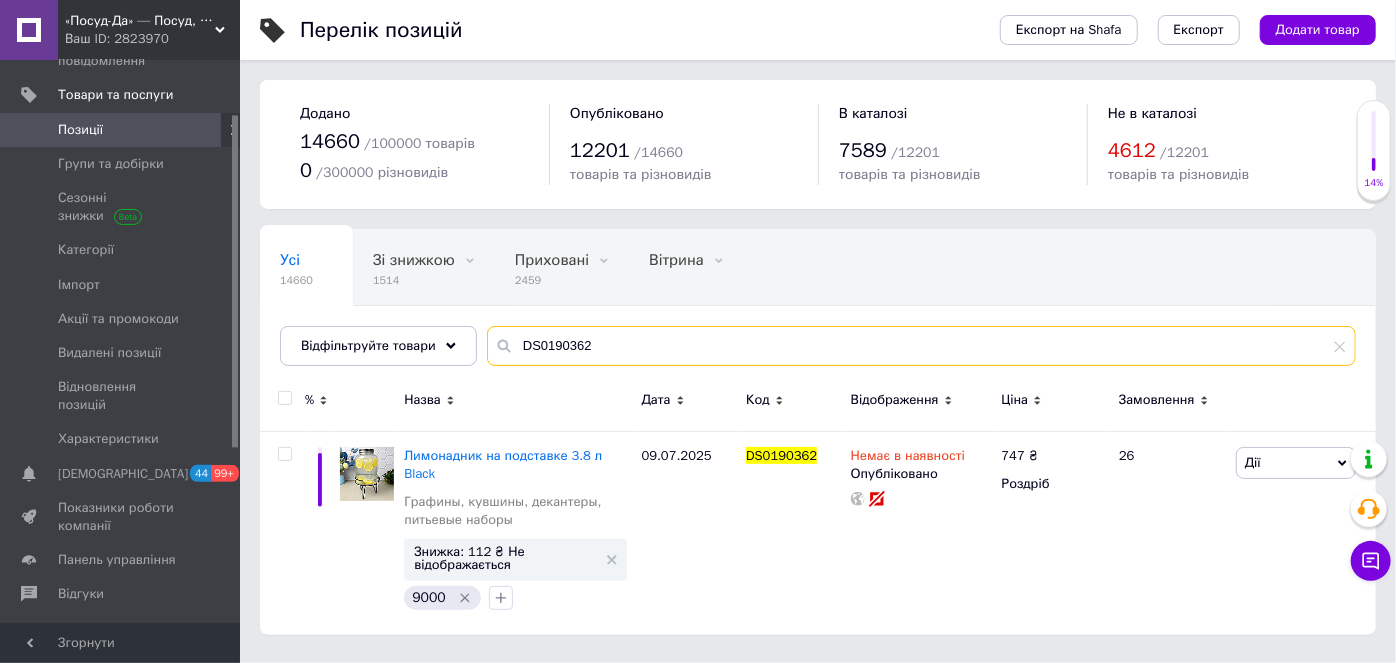type on "DS0190362" 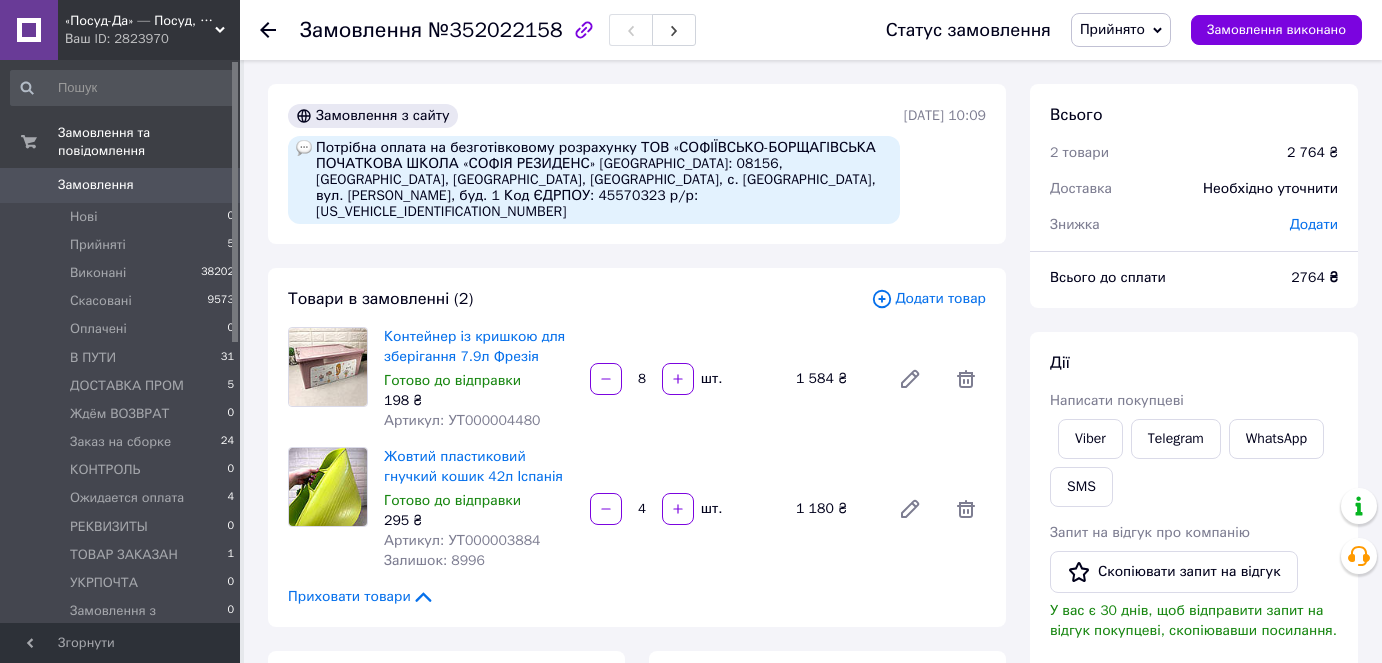 scroll, scrollTop: 0, scrollLeft: 0, axis: both 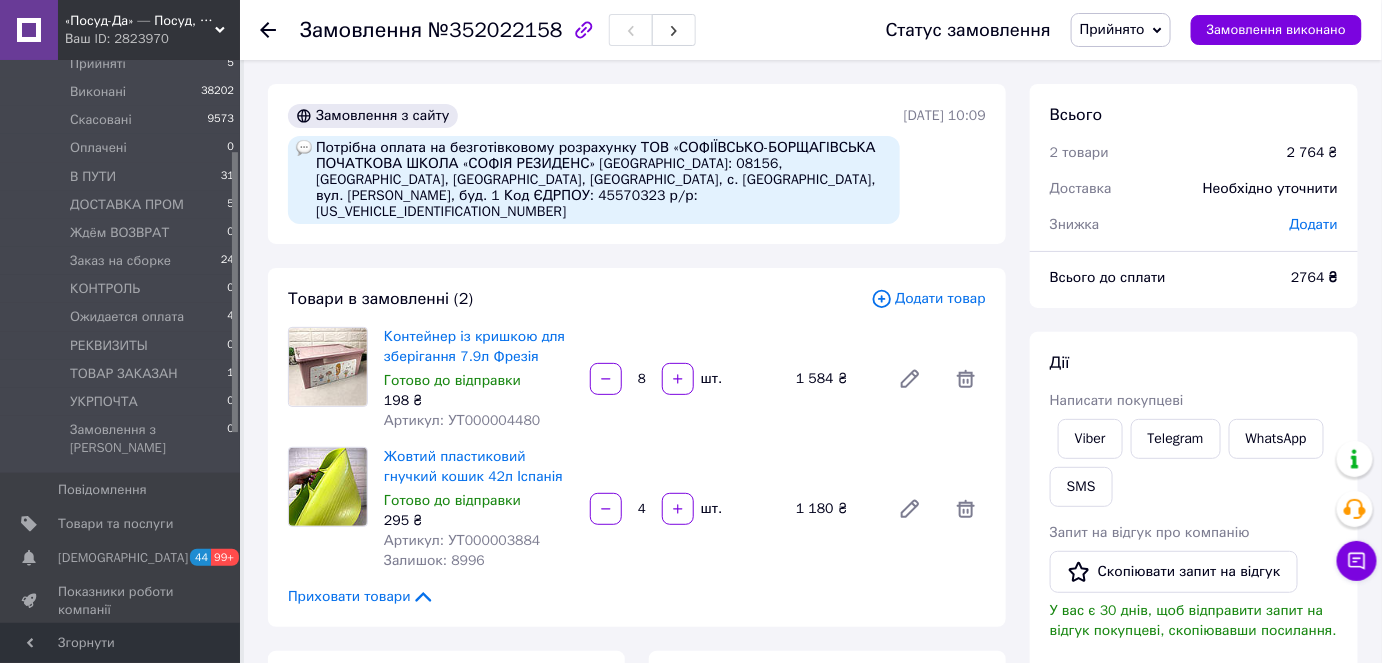 click on "Артикул: УТ000004480" at bounding box center (462, 420) 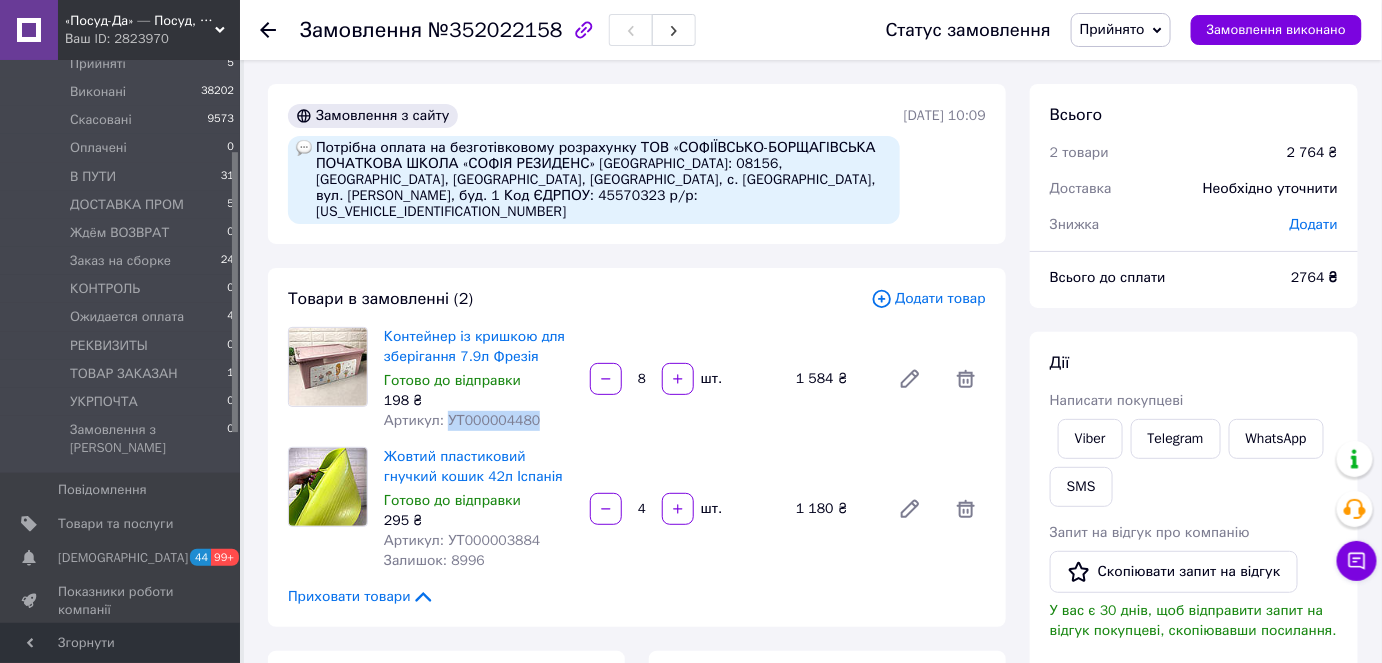click on "Артикул: УТ000004480" at bounding box center [462, 420] 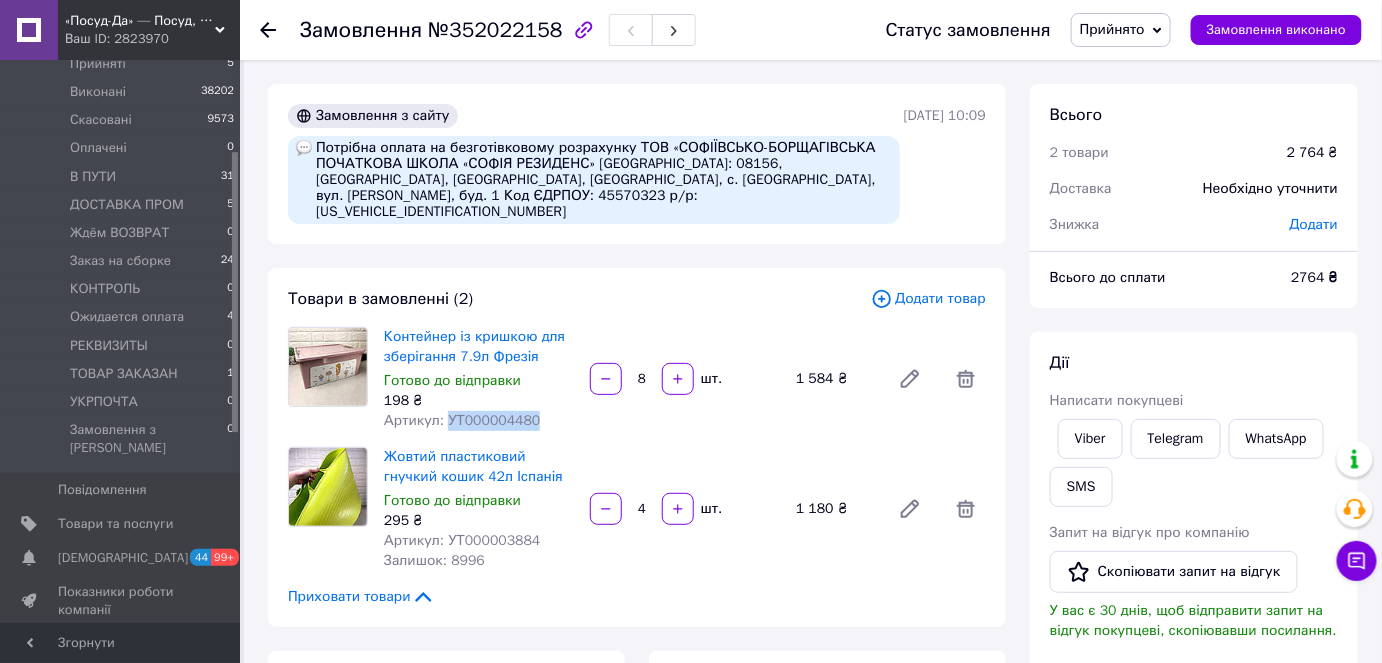 copy on "УТ000004480" 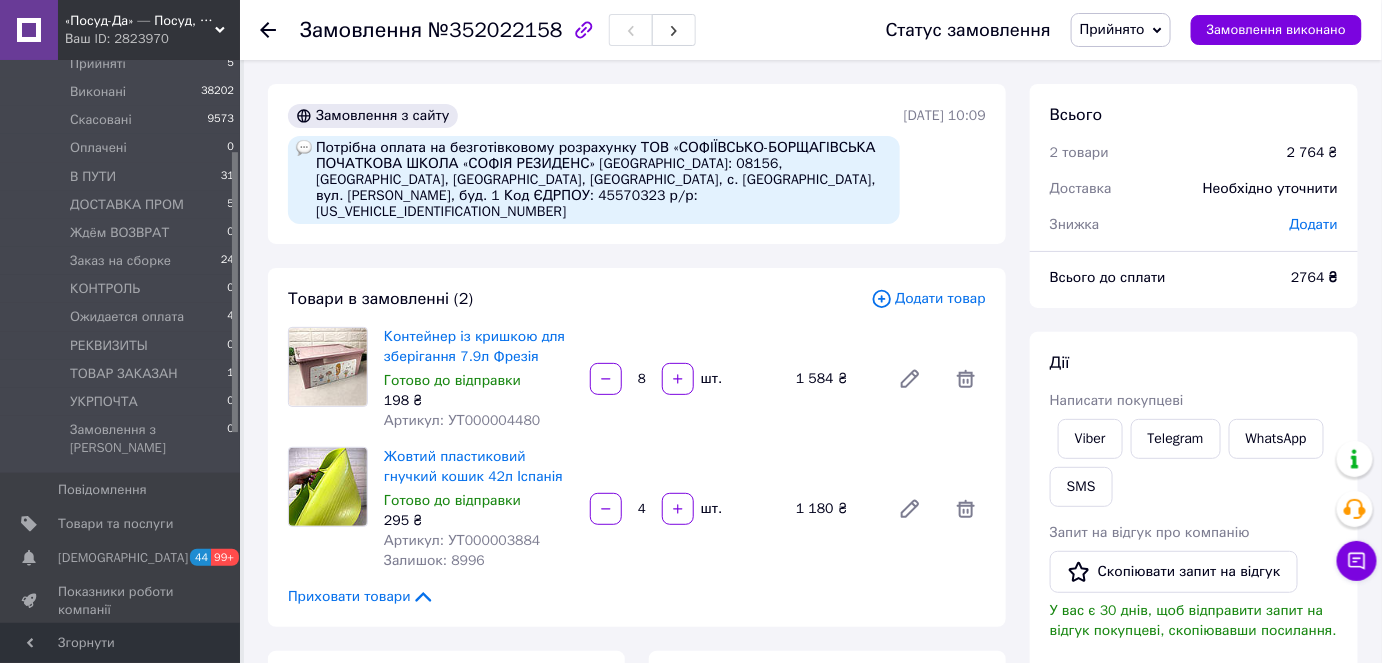 click on "Ваш ID: 2823970" at bounding box center (152, 39) 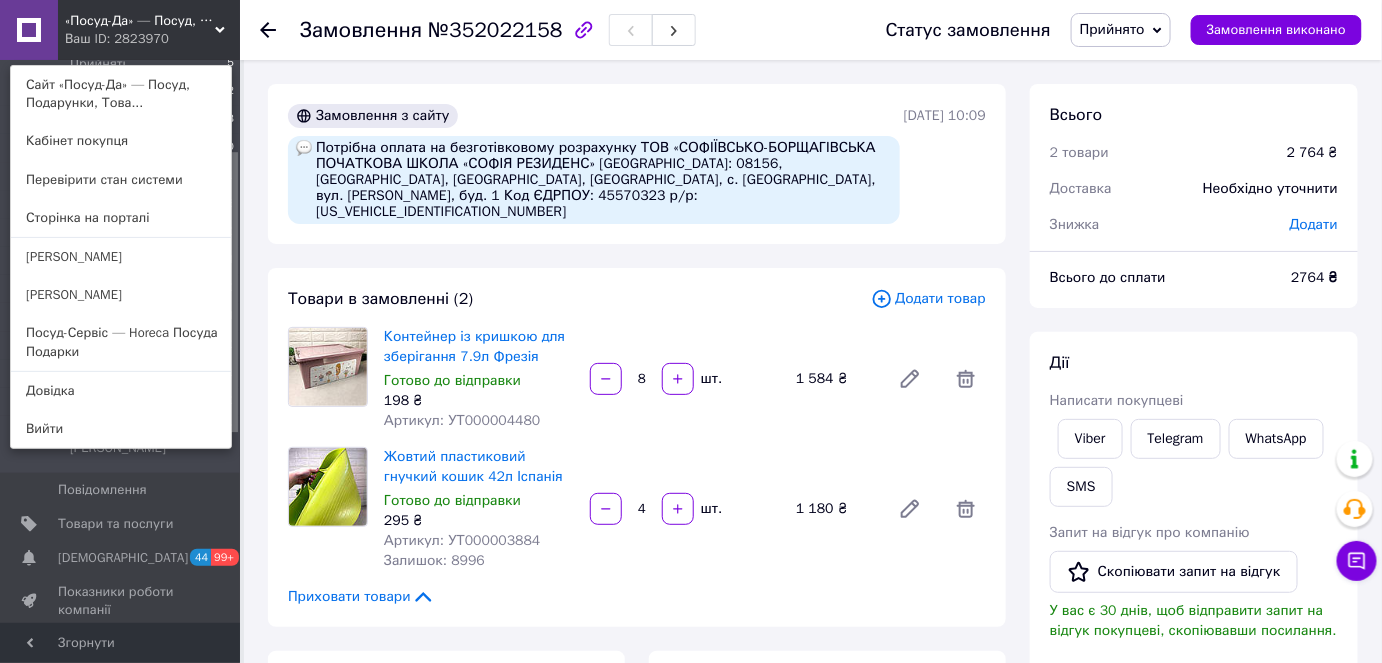 click on "Ваш ID: 2823970" at bounding box center (107, 39) 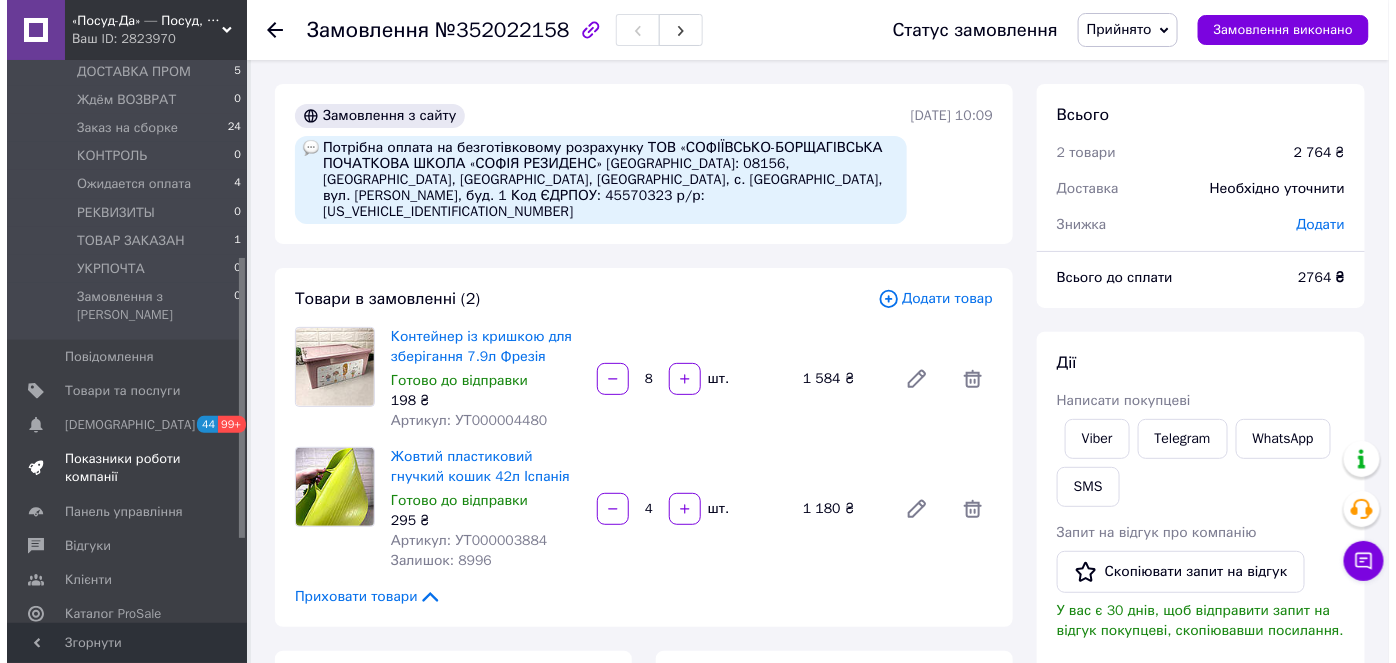 scroll, scrollTop: 288, scrollLeft: 0, axis: vertical 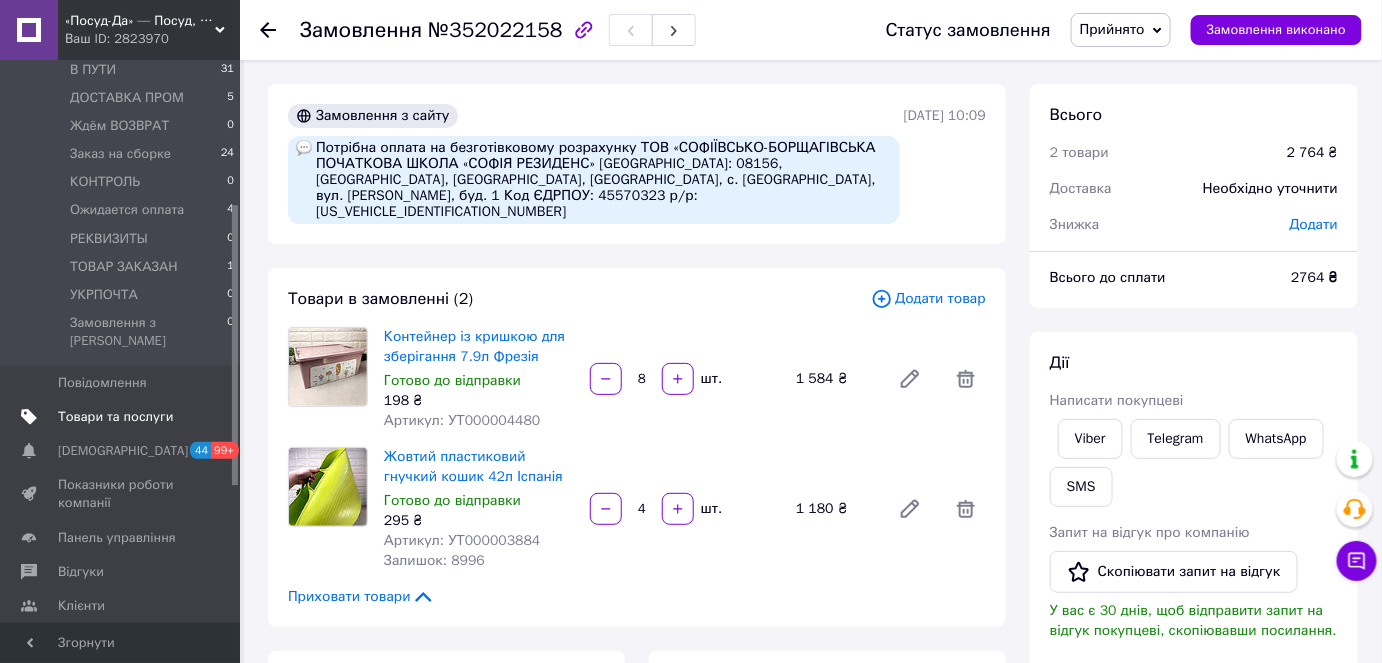 click on "Товари та послуги" at bounding box center [115, 417] 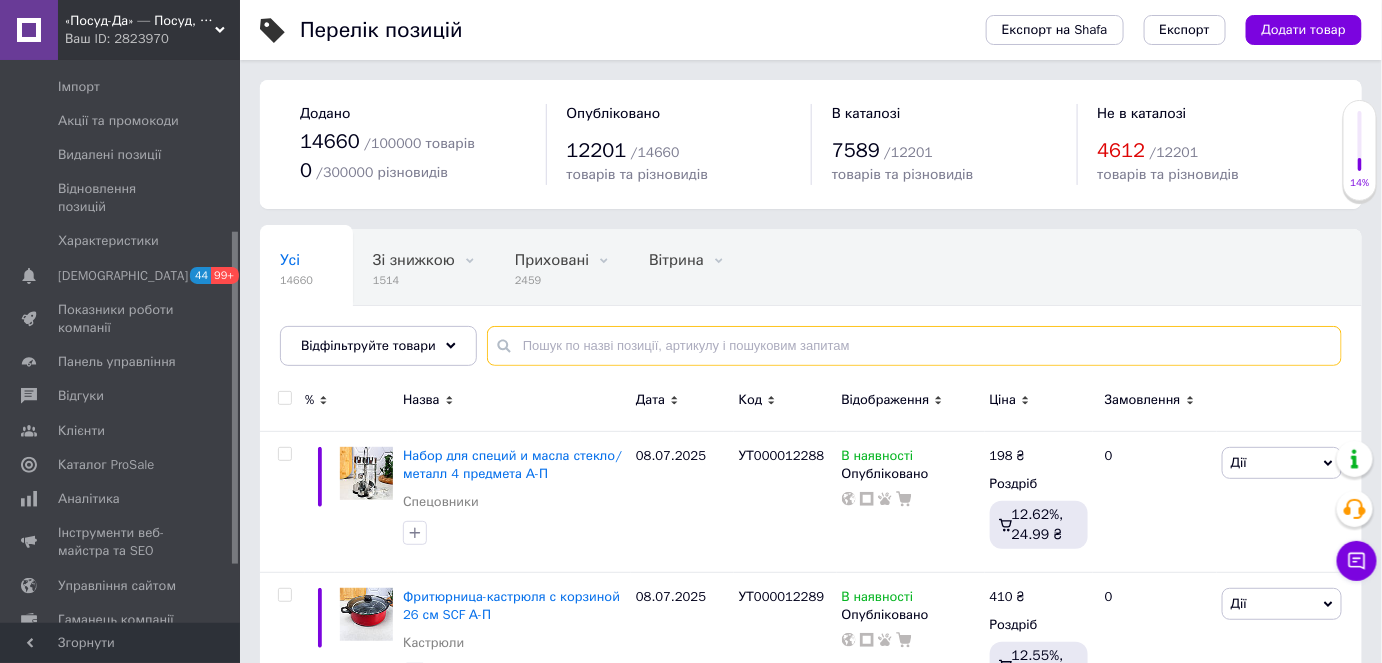 paste on "УТ000004480" 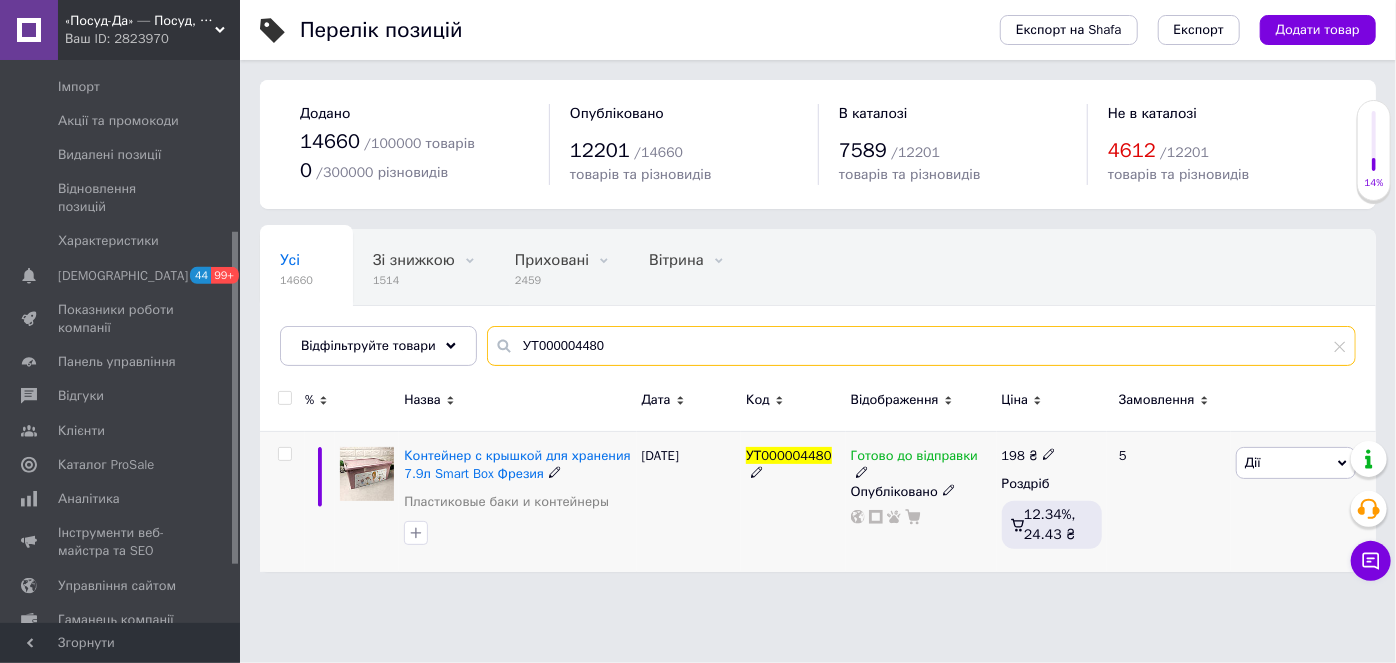 type on "УТ000004480" 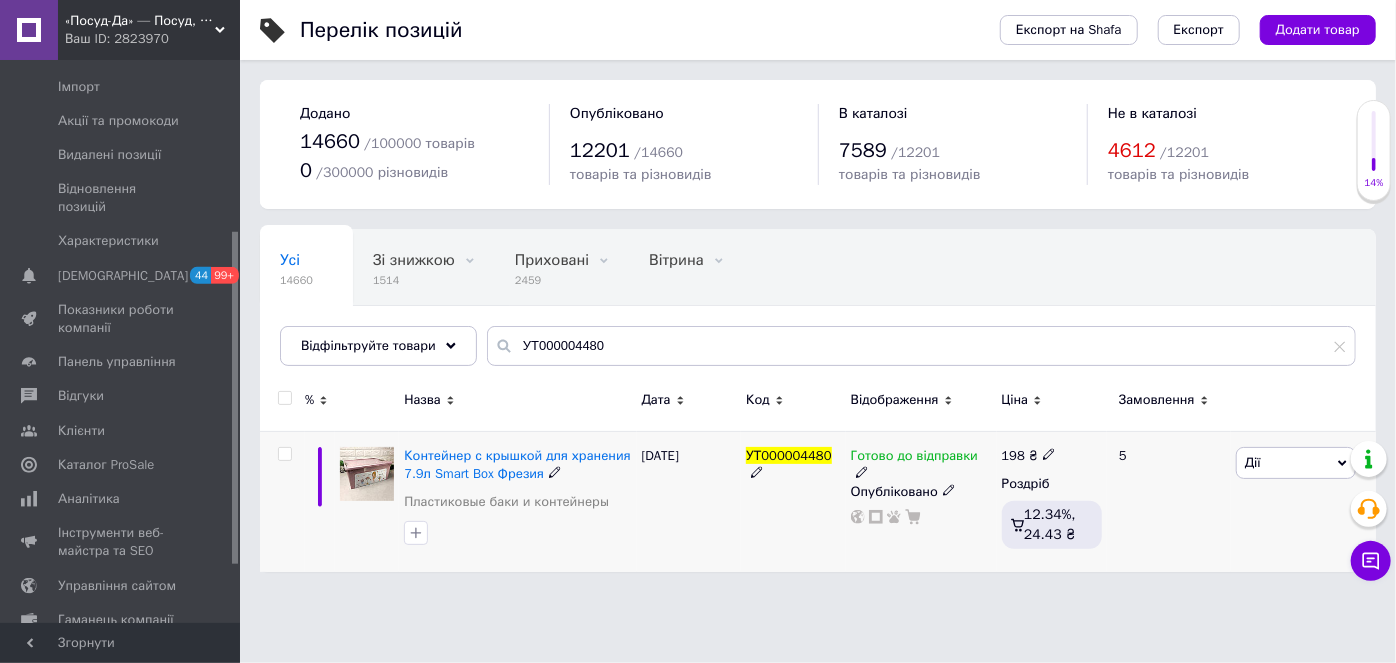 click on "Готово до відправки" at bounding box center (914, 458) 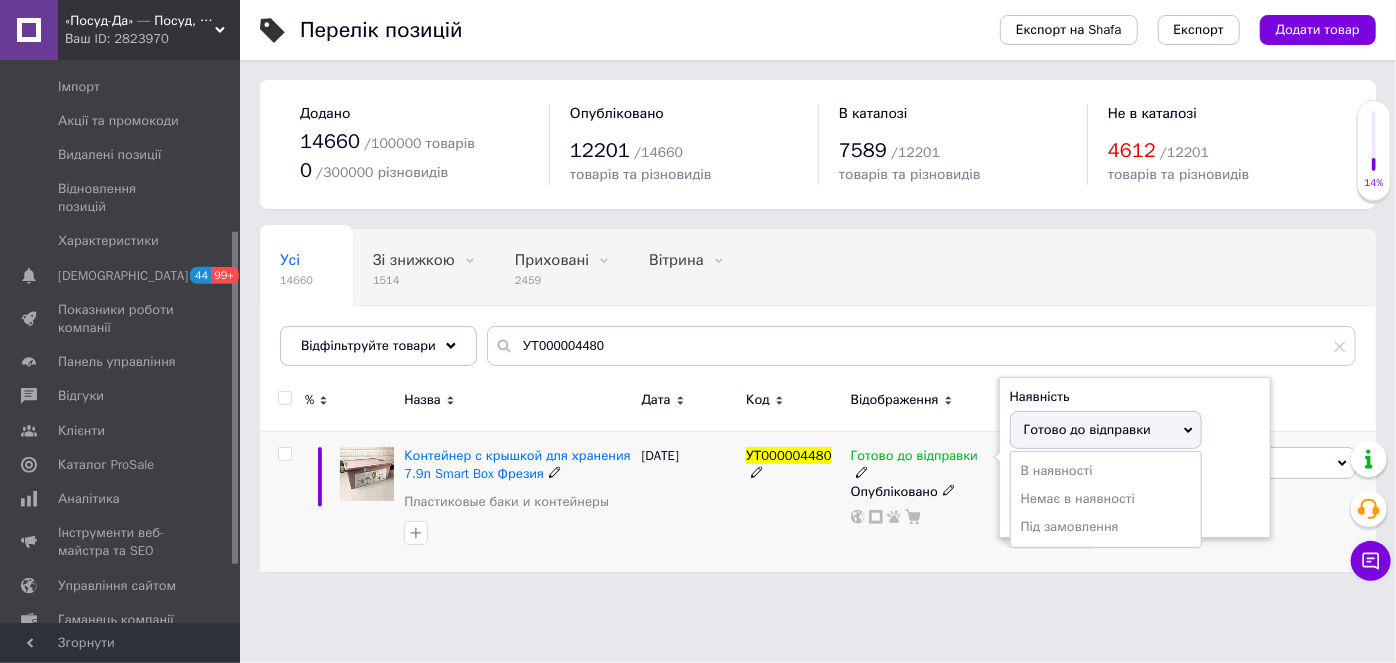 click on "Немає в наявності" at bounding box center (1106, 499) 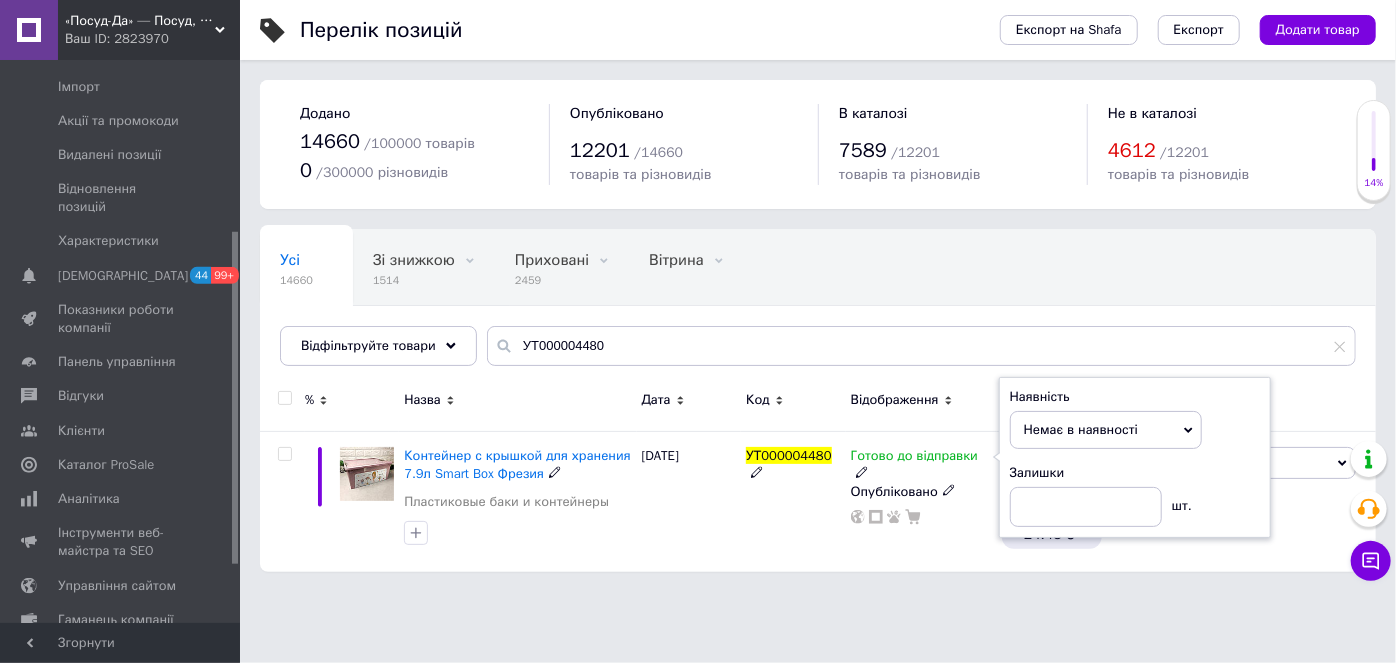 click on "Перелік позицій Експорт на Shafa Експорт Додати товар Додано 14660   / 100000   товарів 0   / 300000   різновидів Опубліковано 12201   / 14660 товарів та різновидів В каталозі 7589   / 12201 товарів та різновидів Не в каталозі 4612   / 12201 товарів та різновидів Усі 14660 Зі знижкою 1514 Видалити Редагувати Приховані 2459 Видалити Редагувати Вітрина 0 Видалити Редагувати Опубліковані 12201 Видалити Редагувати Ok Відфільтровано...  Зберегти Нічого не знайдено Можливо, помилка у слові  або немає відповідностей за вашим запитом. Усі 14660 Зі знижкою 1514 Приховані 2459 Вітрина 0 Опубліковані 12201 УТ000004480 % Код" at bounding box center (818, 296) 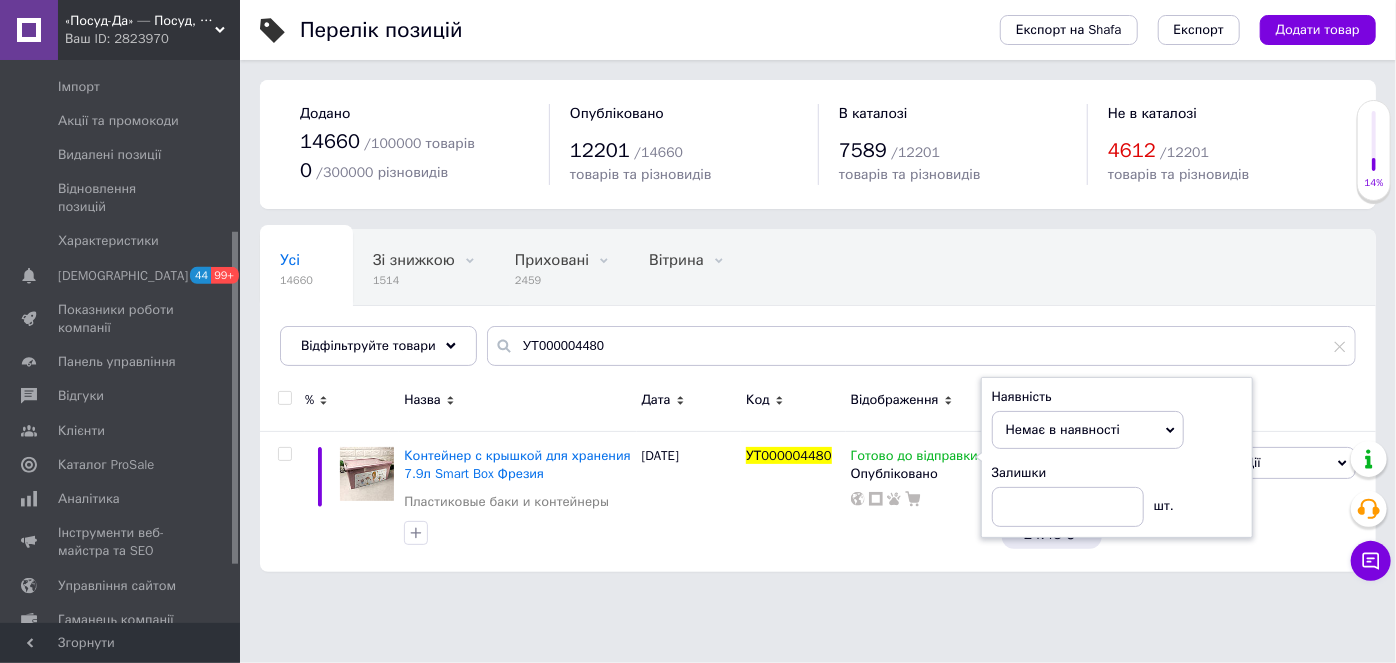 click on "«Посуд-Да» — Посуд, Подарунки, Товари для дому" at bounding box center [140, 21] 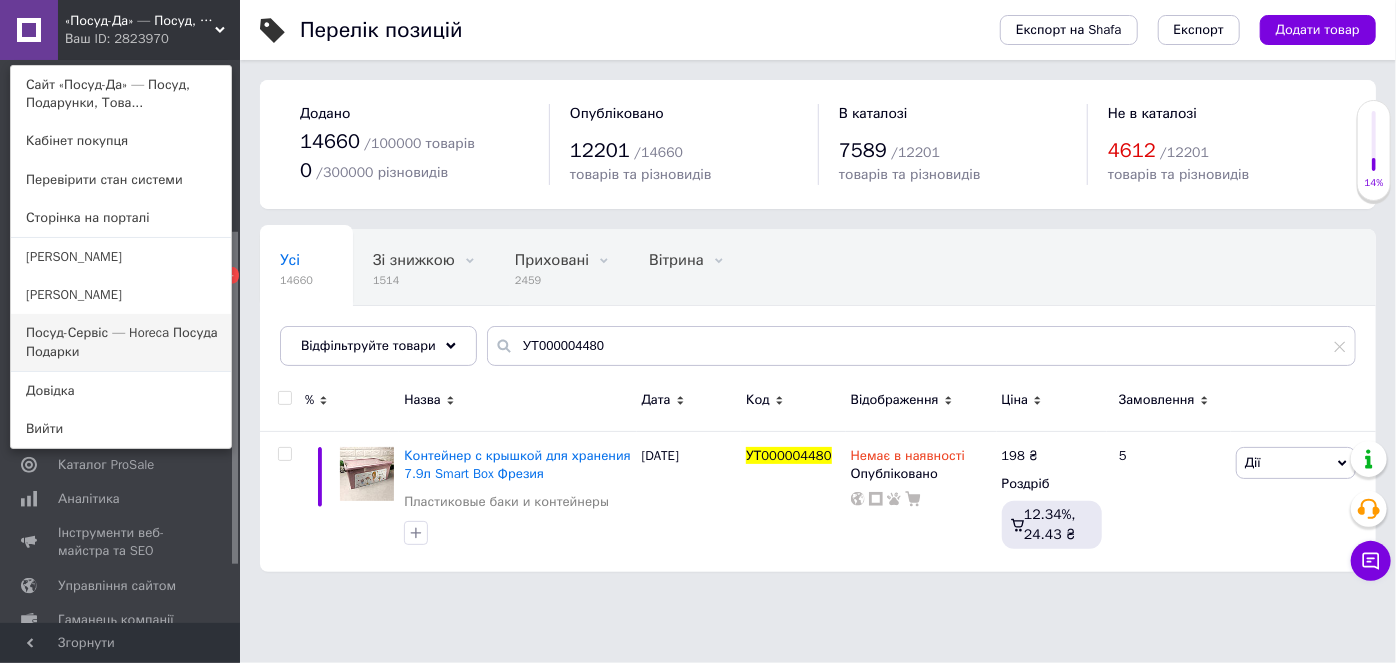 click on "Посуд-Сервіс — Horeca Посуда Подарки" at bounding box center [121, 342] 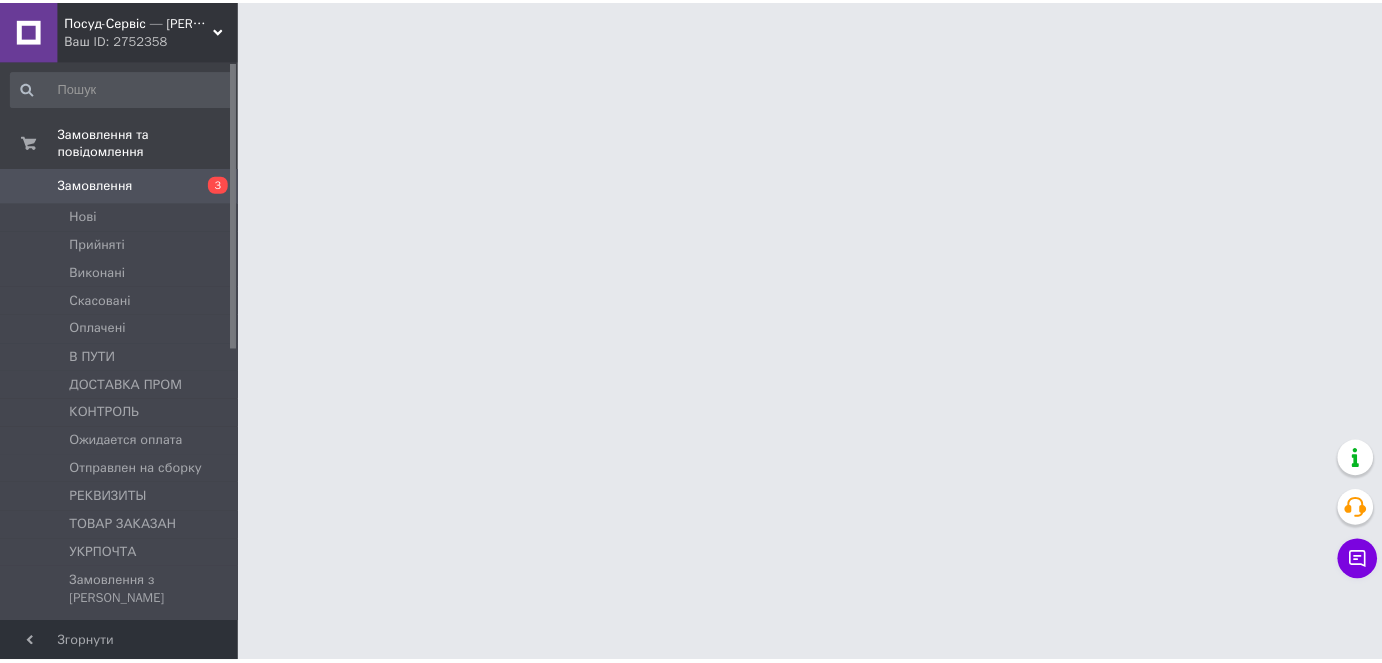 scroll, scrollTop: 0, scrollLeft: 0, axis: both 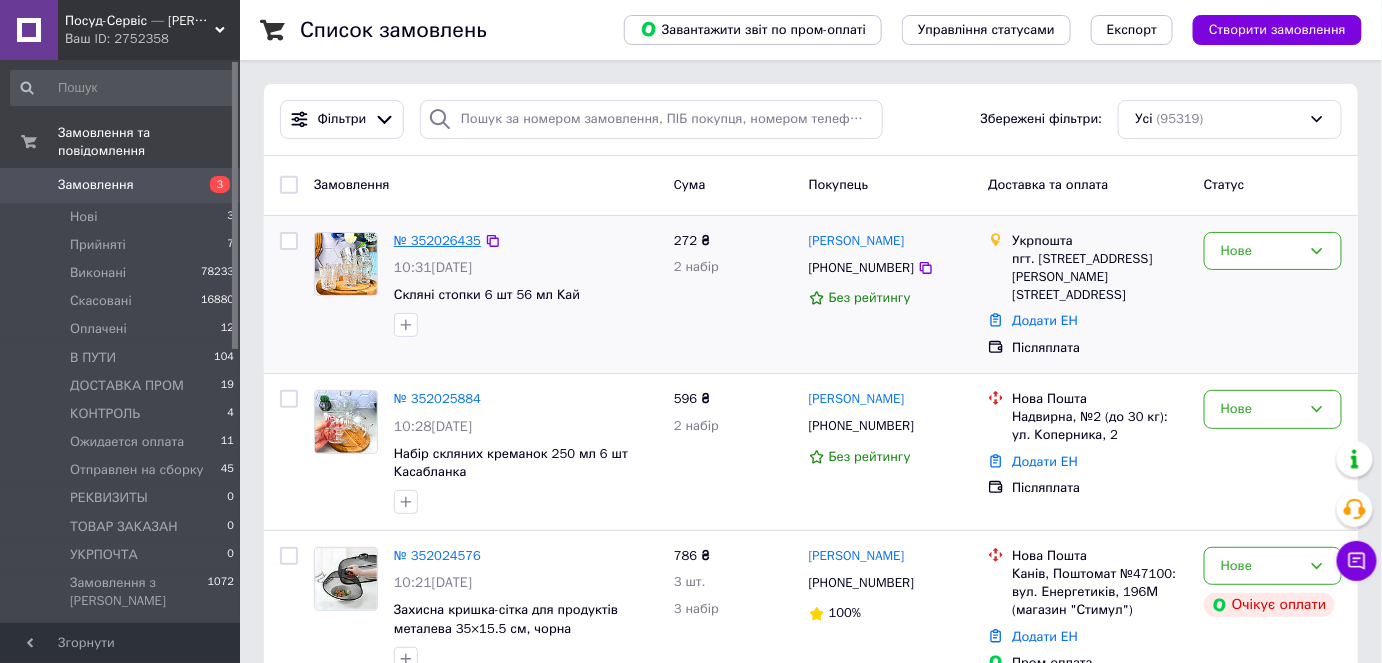 click on "№ 352026435" at bounding box center (437, 240) 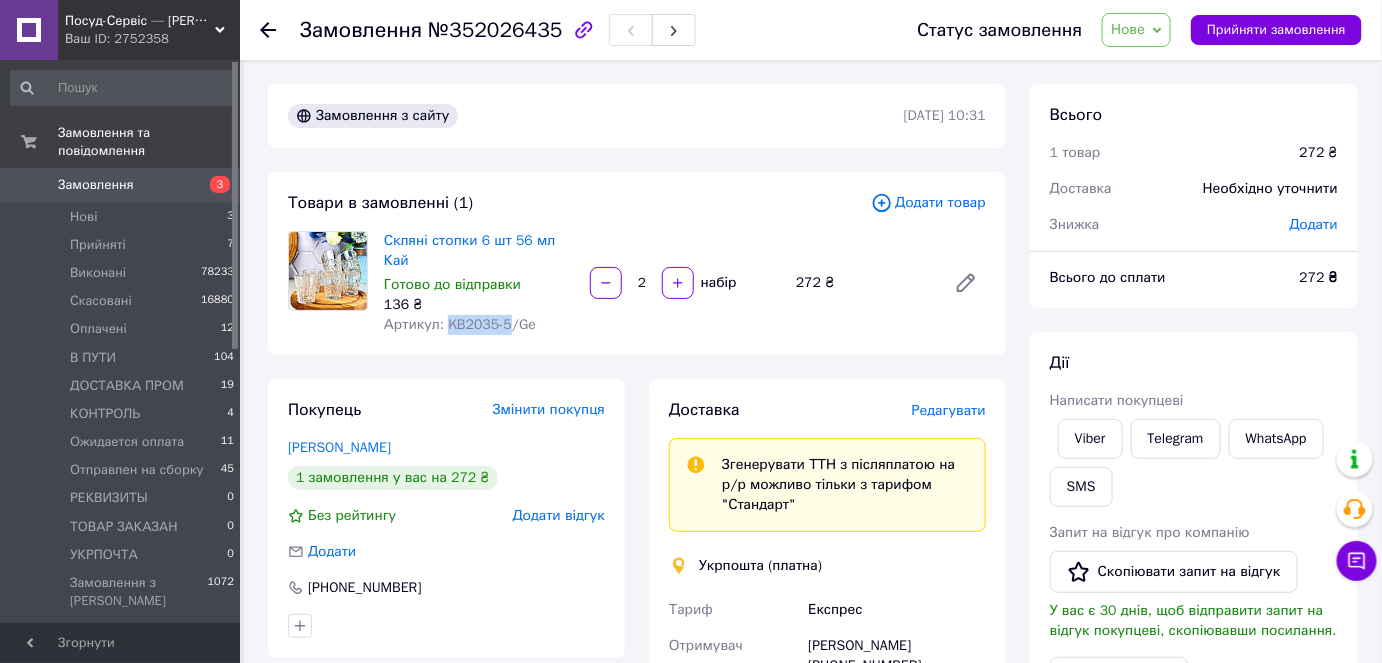 drag, startPoint x: 502, startPoint y: 307, endPoint x: 445, endPoint y: 305, distance: 57.035076 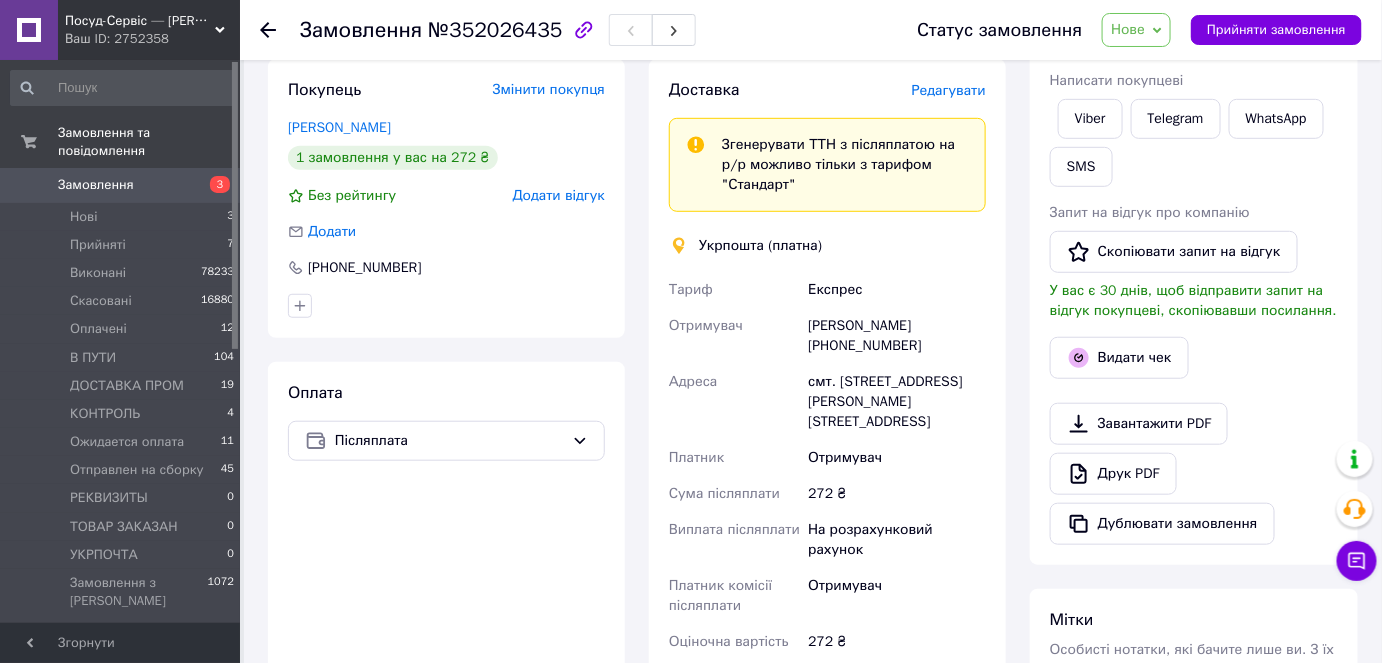 scroll, scrollTop: 363, scrollLeft: 0, axis: vertical 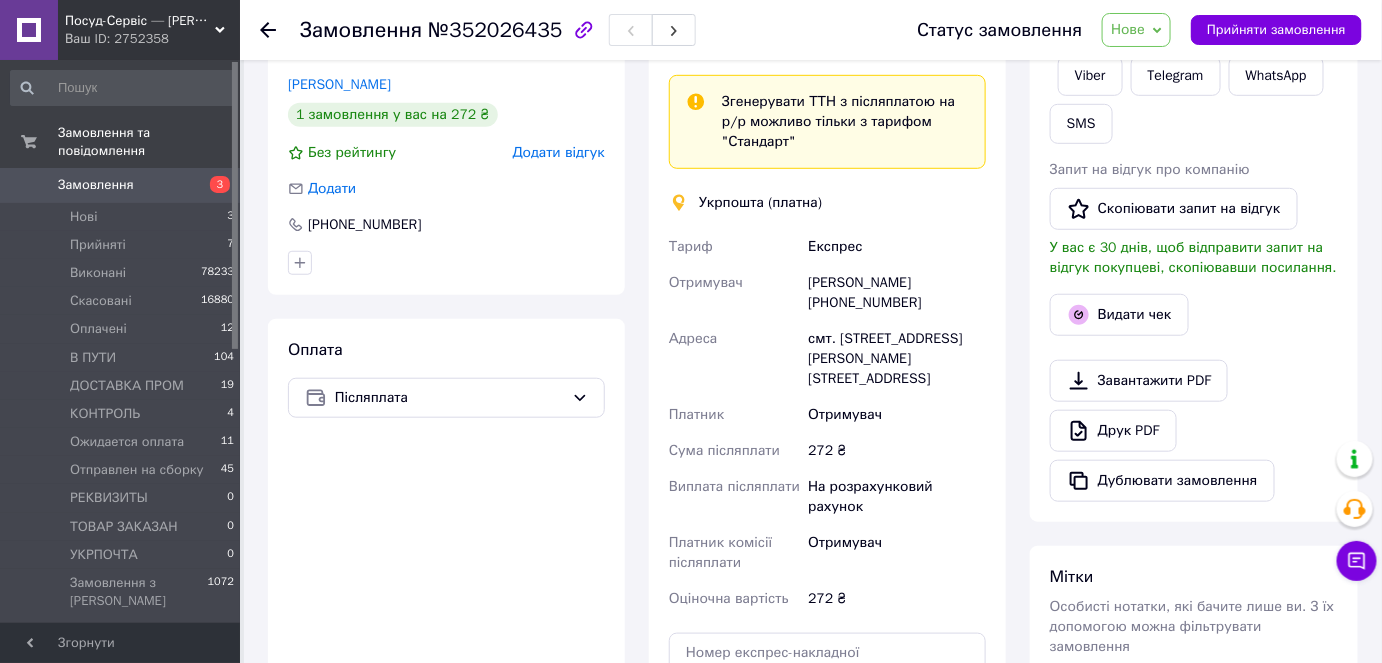 click on "Надія Ткаченко +380675958891" at bounding box center (897, 293) 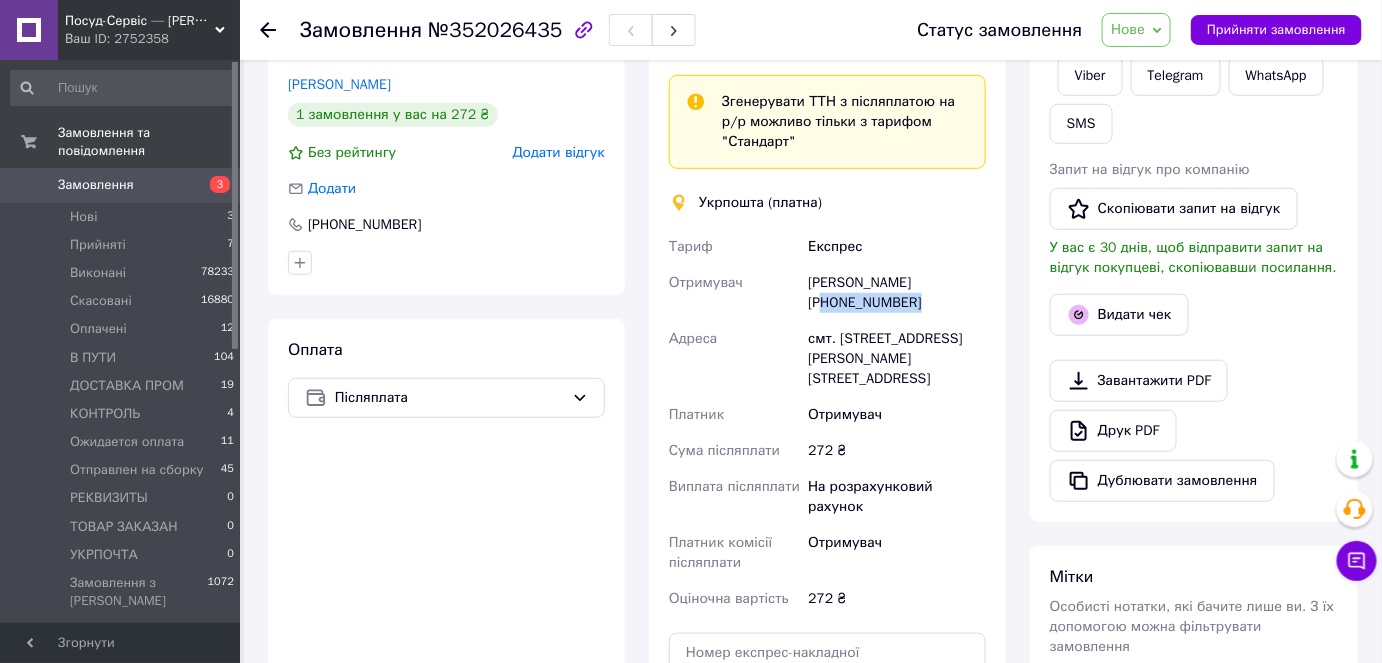 click on "Надія Ткаченко +380675958891" at bounding box center [897, 293] 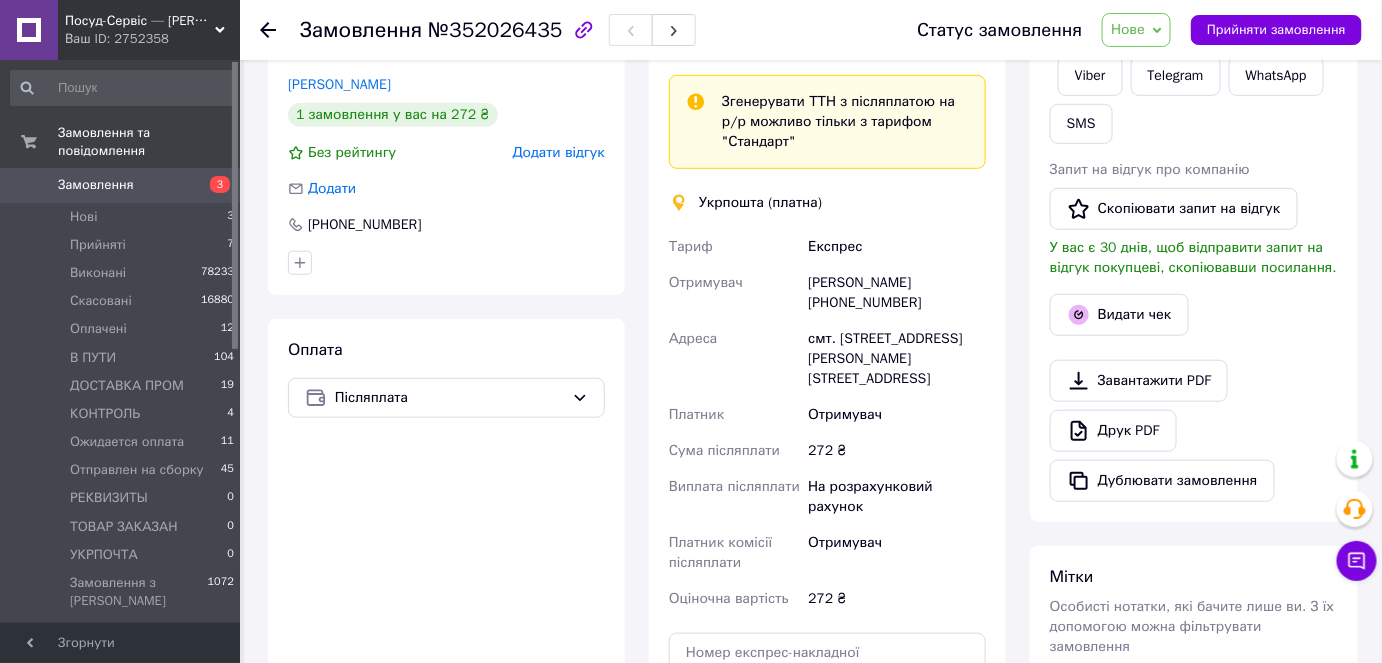 click on "смт. Золотий Потік, 48451, вул. Данила Галицького, 105" at bounding box center [897, 359] 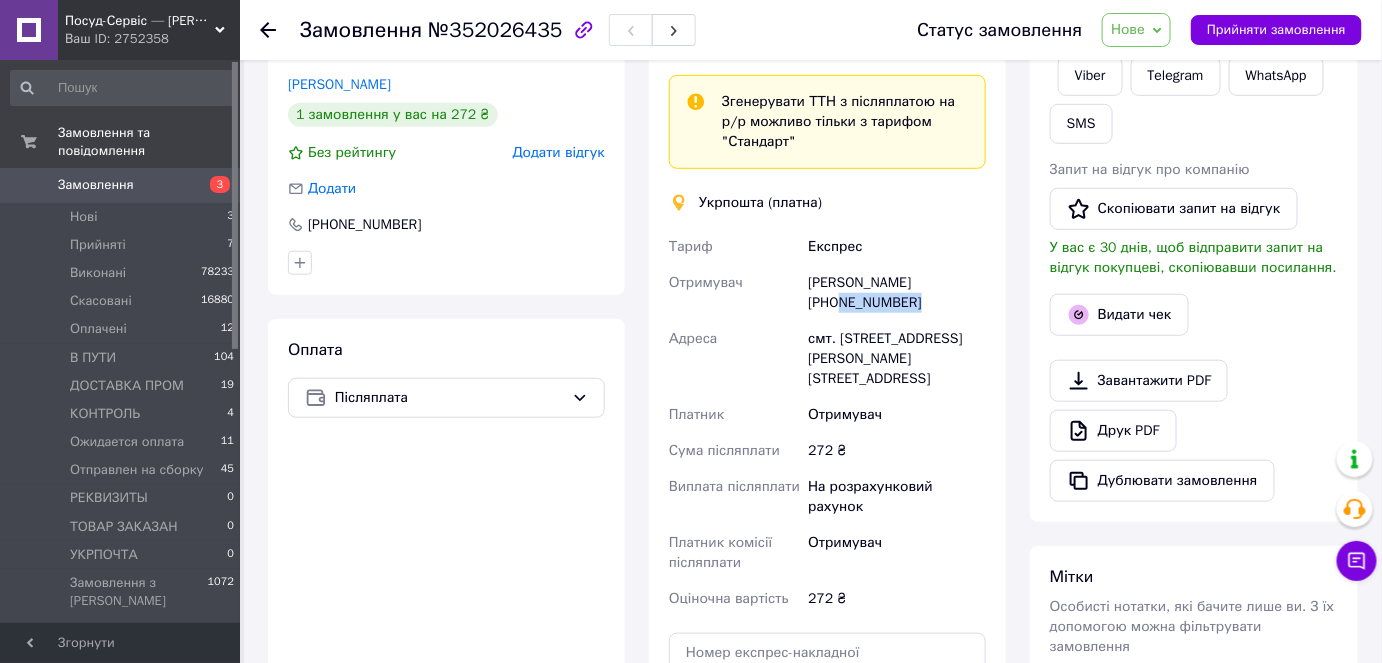 drag, startPoint x: 934, startPoint y: 278, endPoint x: 830, endPoint y: 280, distance: 104.019226 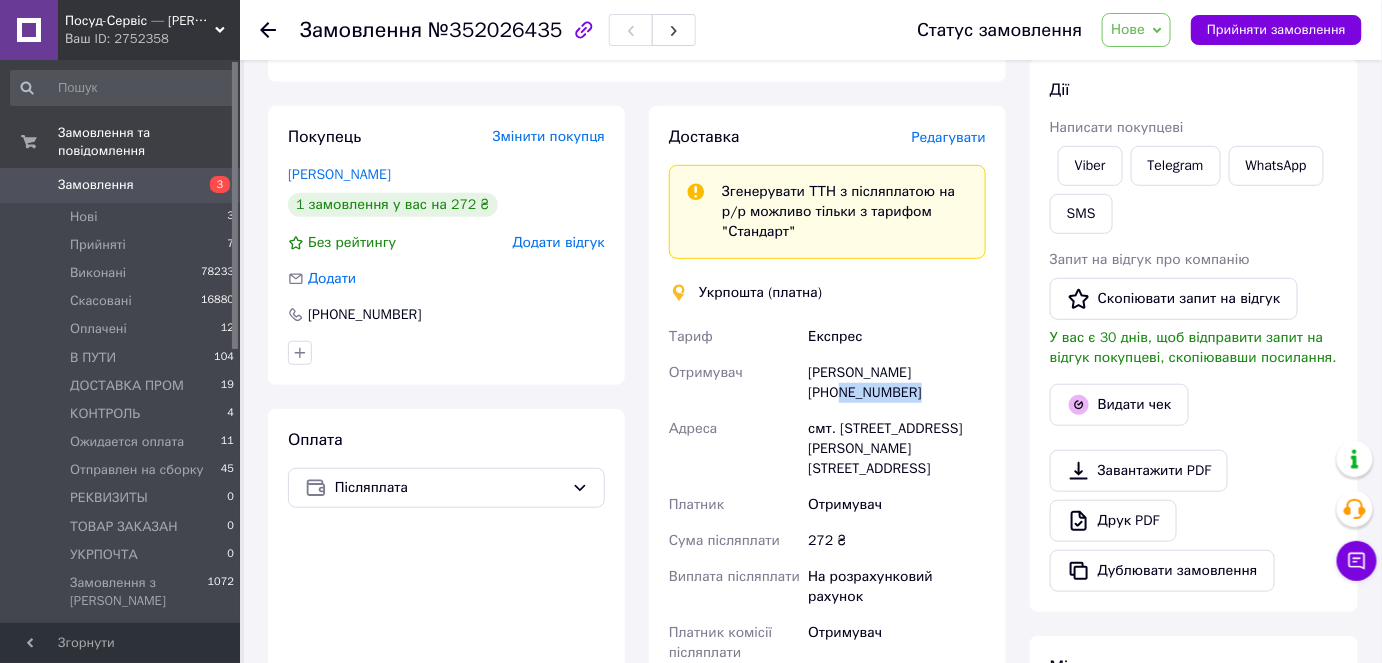 scroll, scrollTop: 181, scrollLeft: 0, axis: vertical 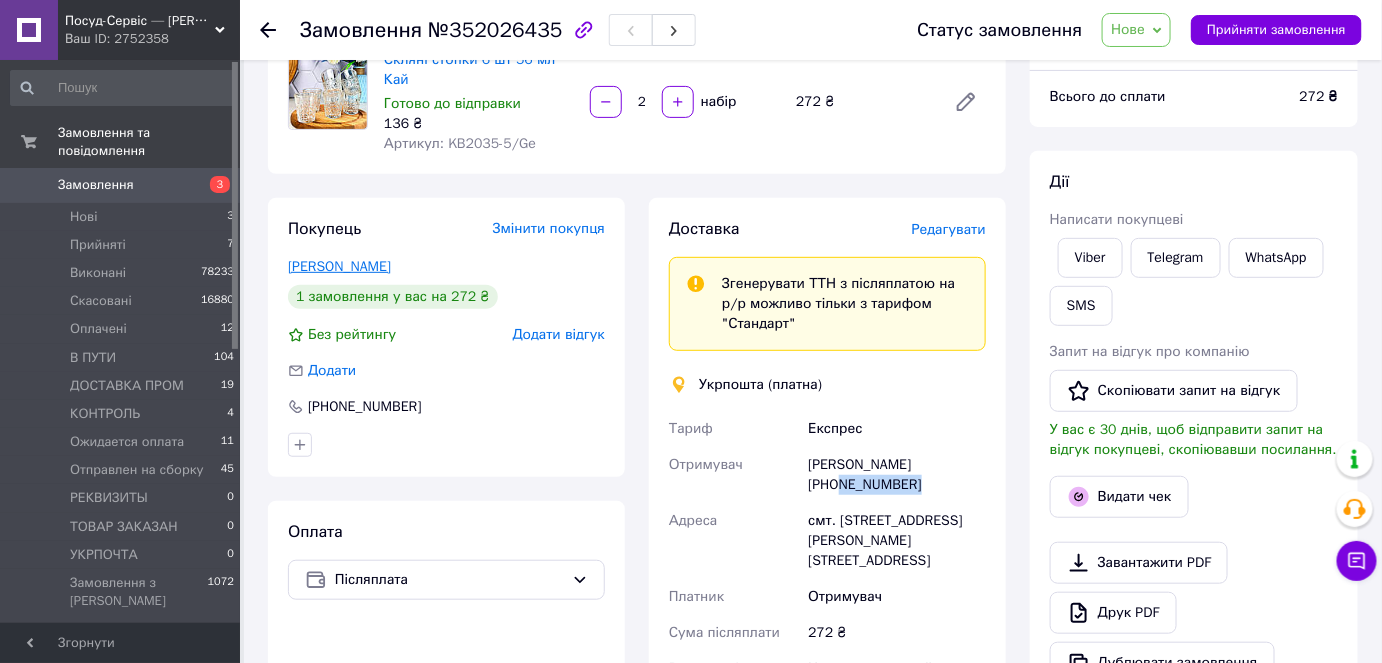 click on "Ткаченко Надія" at bounding box center (339, 266) 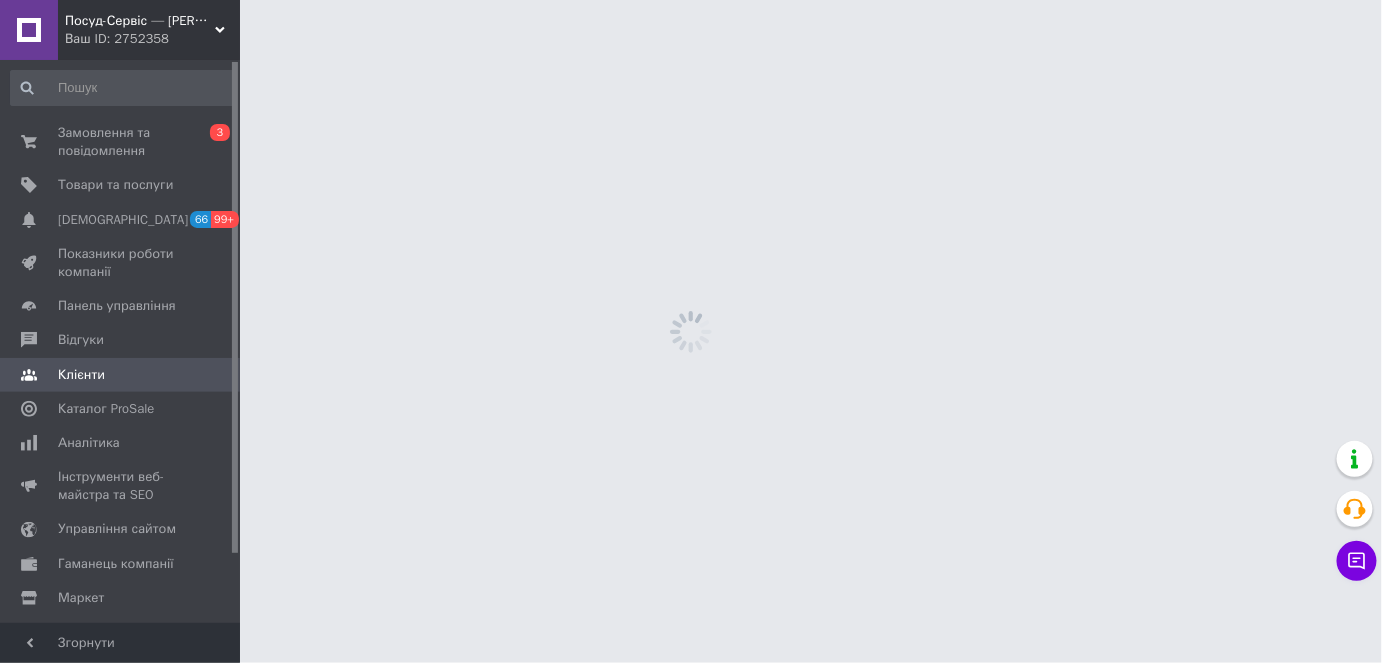 scroll, scrollTop: 0, scrollLeft: 0, axis: both 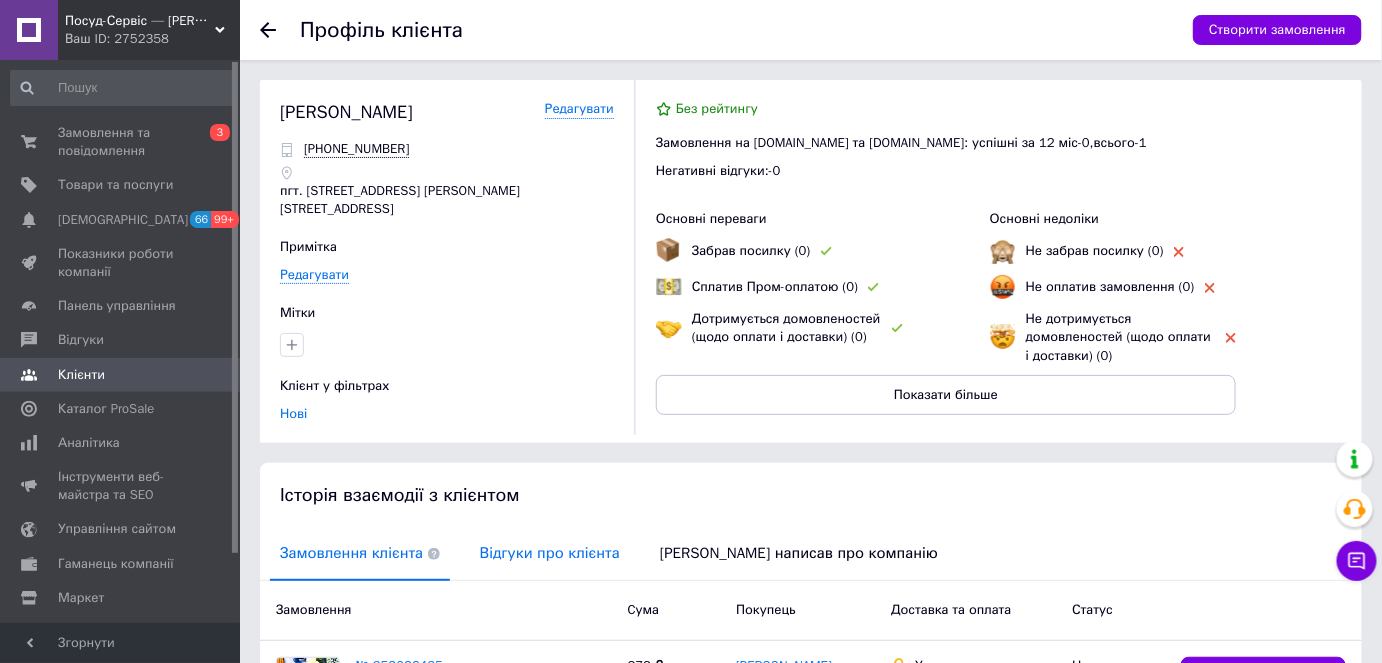 click on "Відгуки про клієнта" at bounding box center (550, 553) 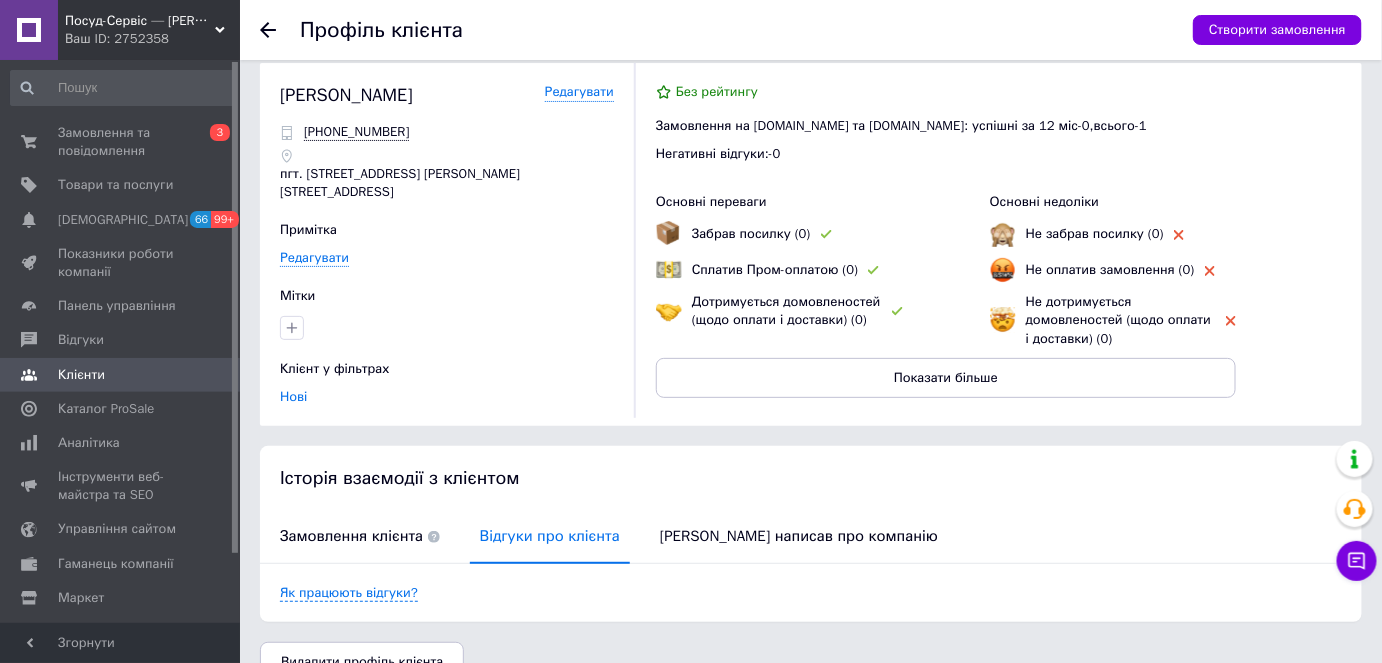 scroll, scrollTop: 47, scrollLeft: 0, axis: vertical 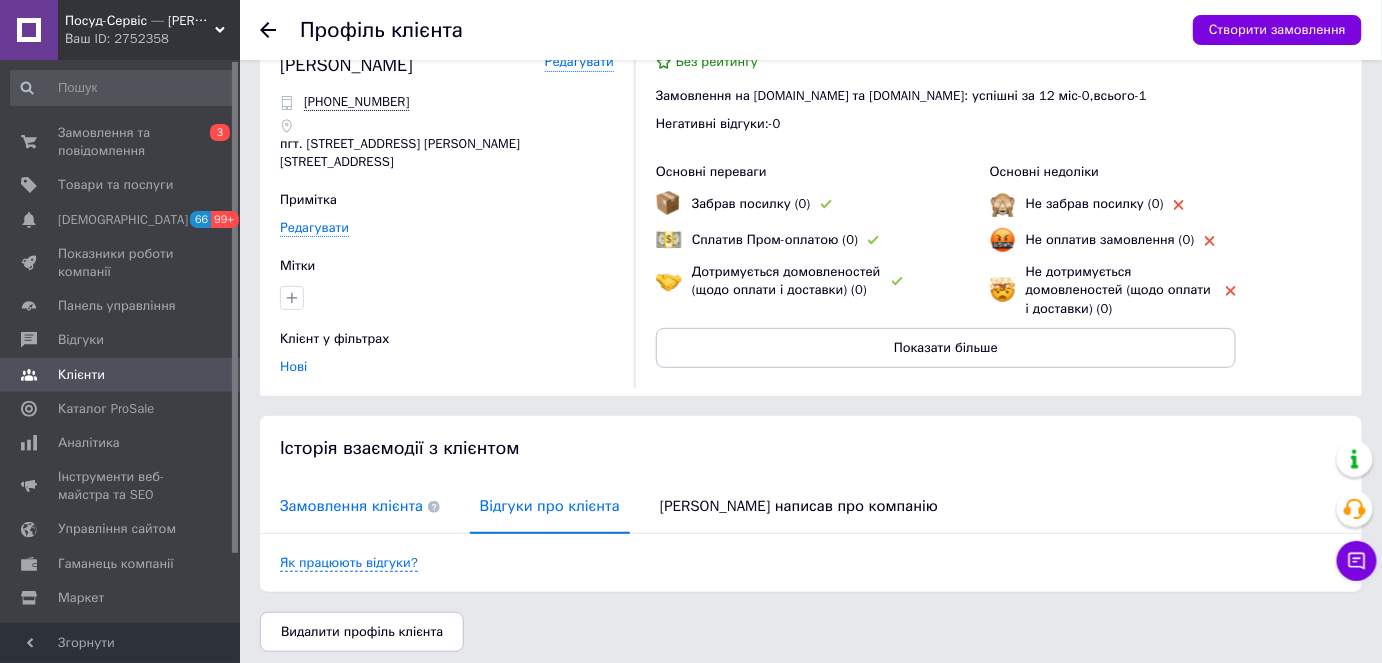 click on "Замовлення клієнта" at bounding box center (360, 506) 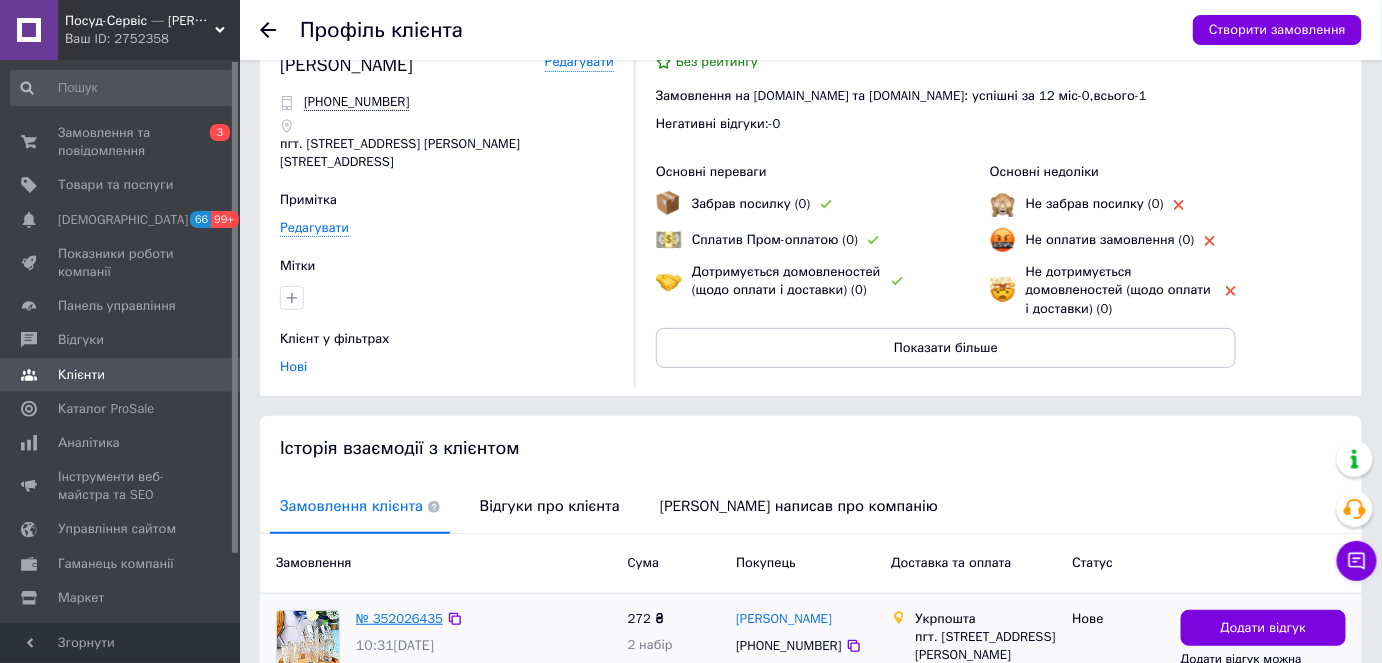 click on "№ 352026435" at bounding box center (399, 618) 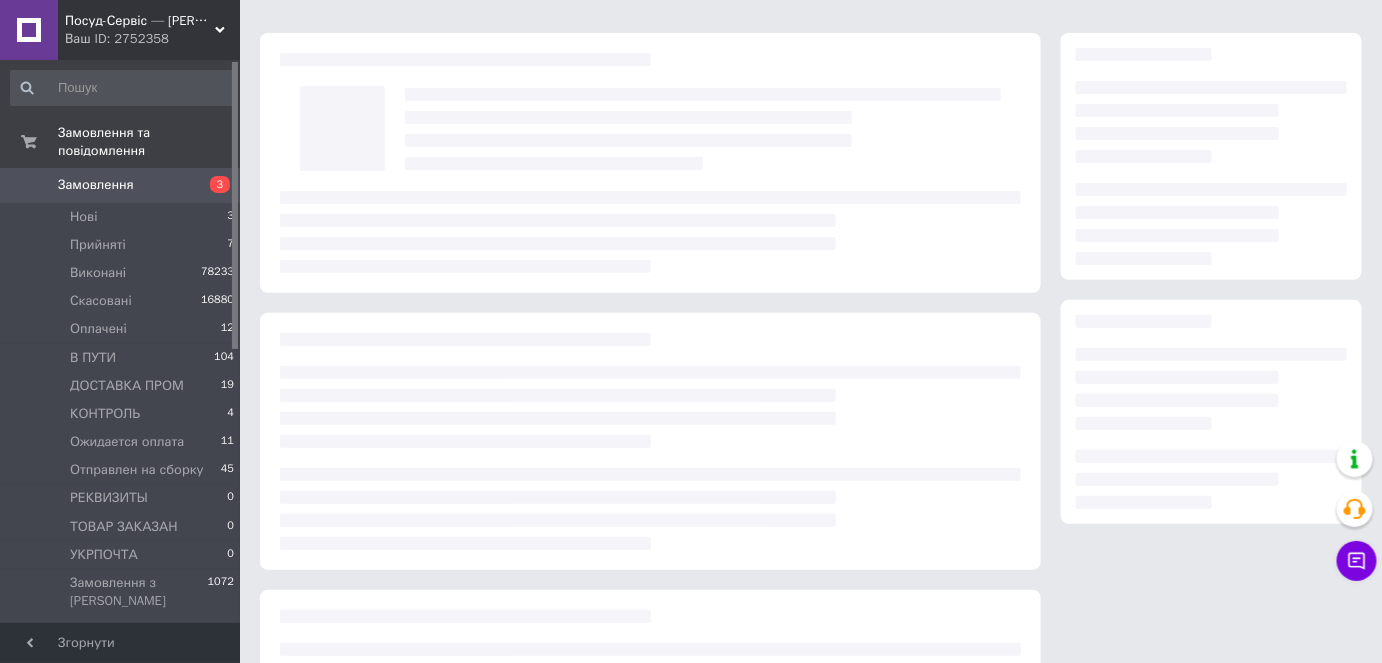 scroll, scrollTop: 0, scrollLeft: 0, axis: both 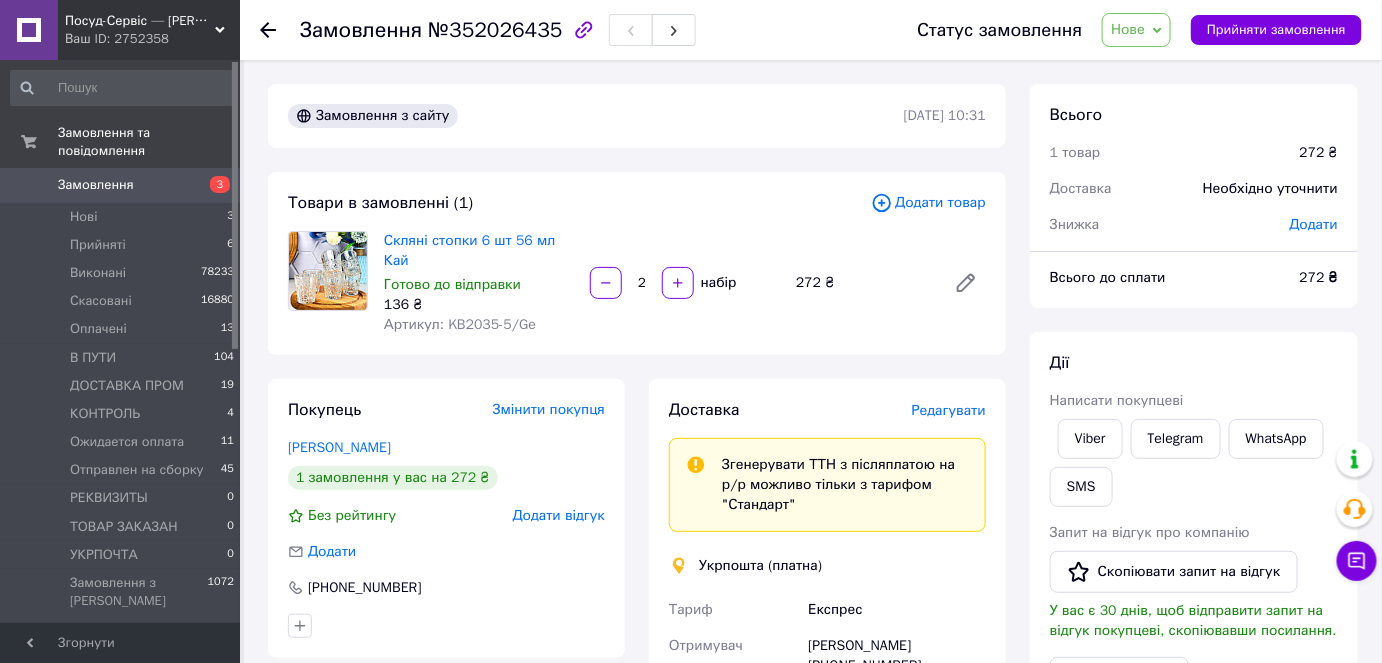 click on "Нове" at bounding box center (1128, 29) 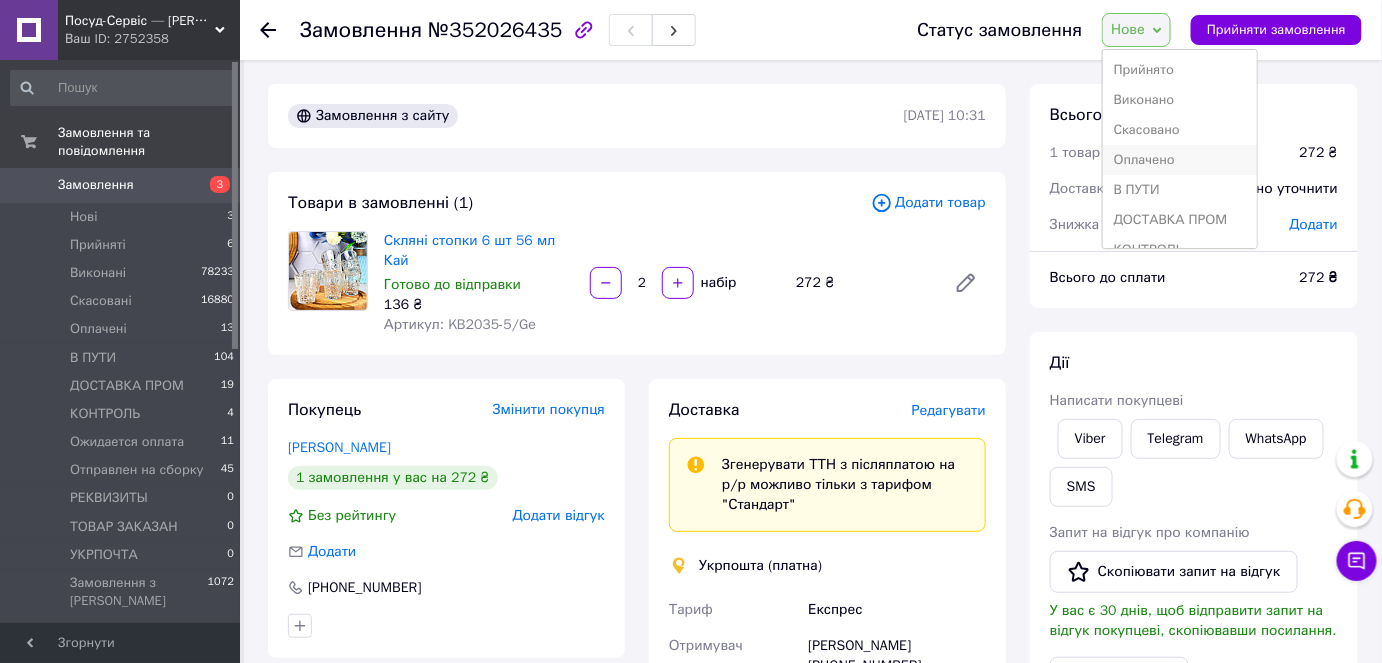 click on "Оплачено" at bounding box center [1180, 160] 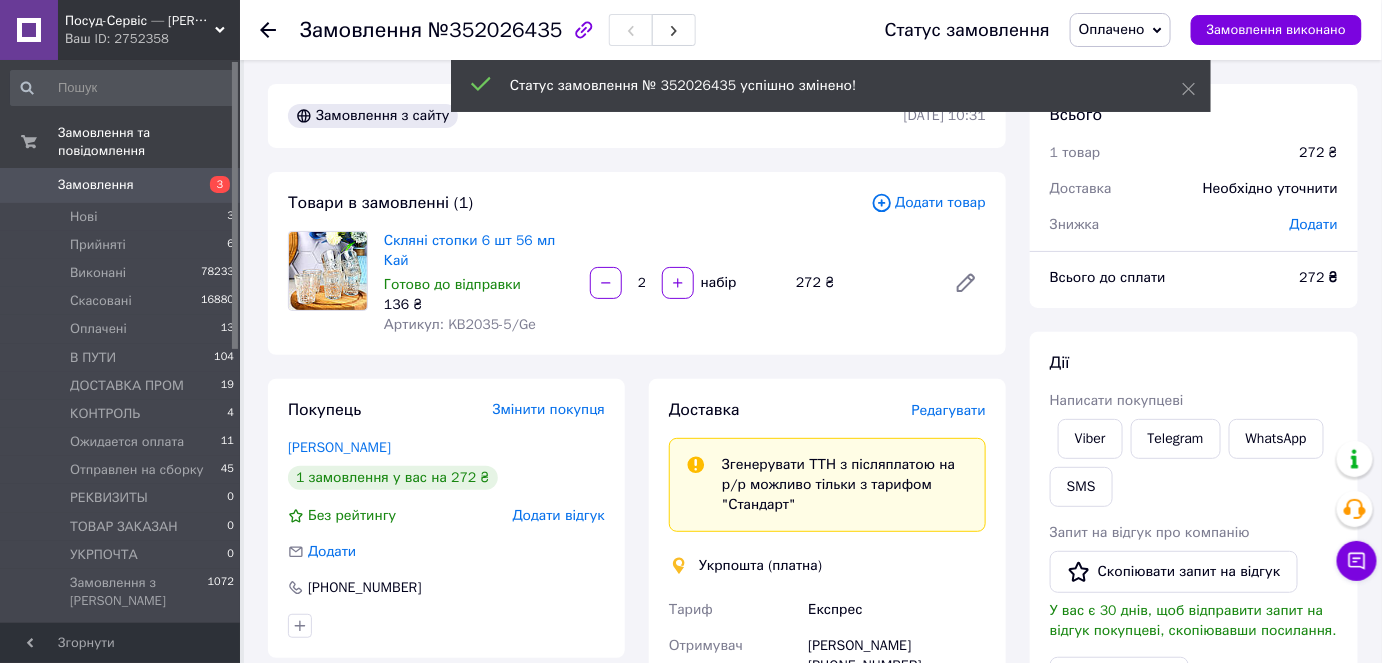 click on "272 ₴" at bounding box center (1319, 277) 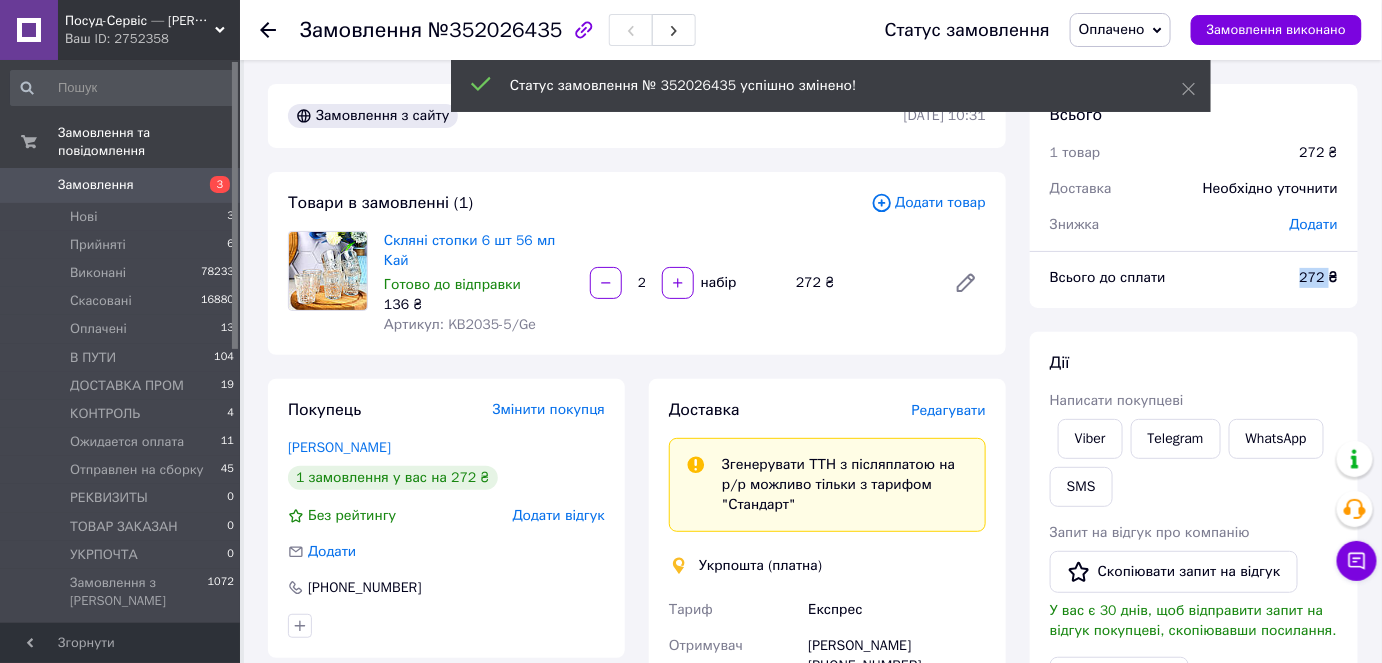 click on "272 ₴" at bounding box center [1319, 277] 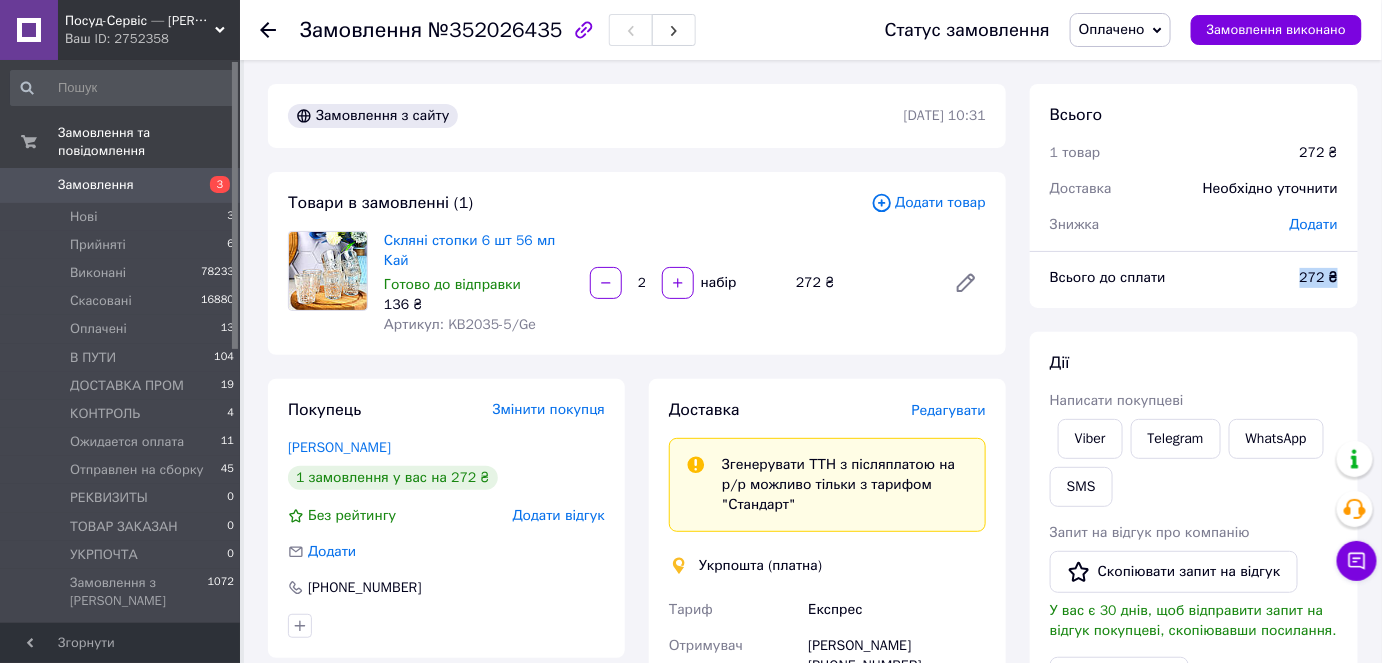 click on "272 ₴" at bounding box center [1319, 277] 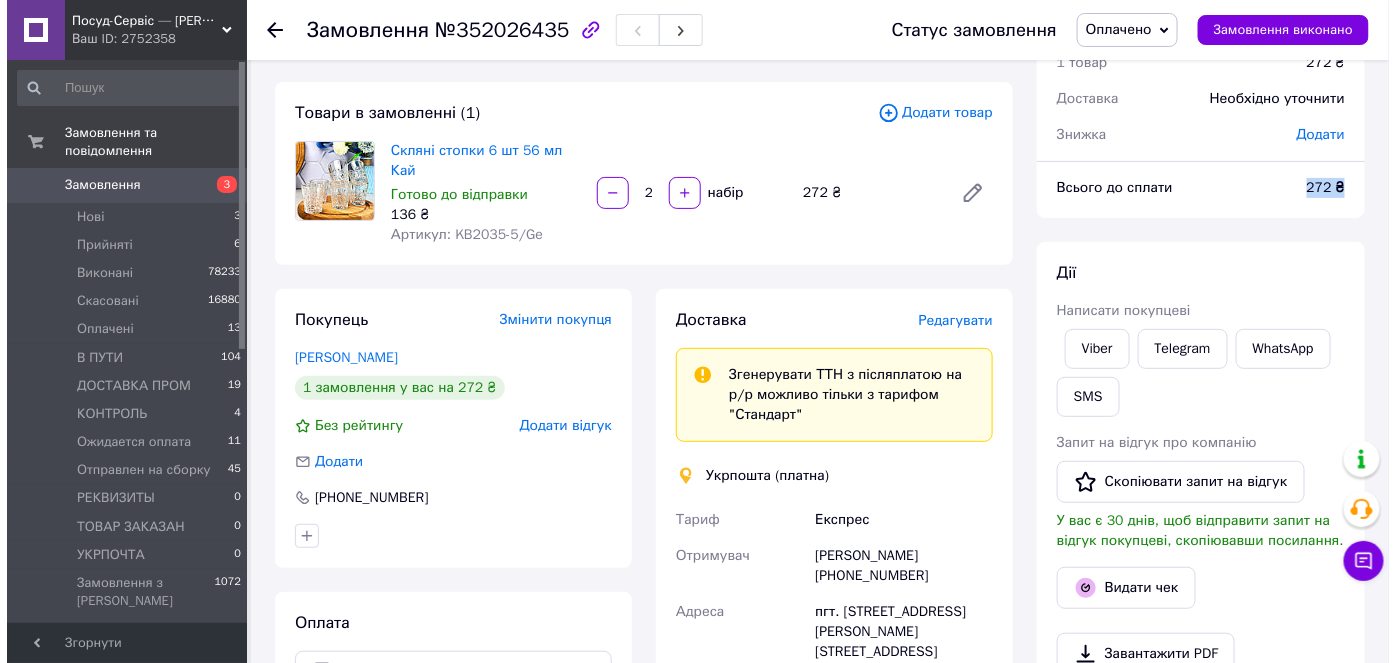 scroll, scrollTop: 181, scrollLeft: 0, axis: vertical 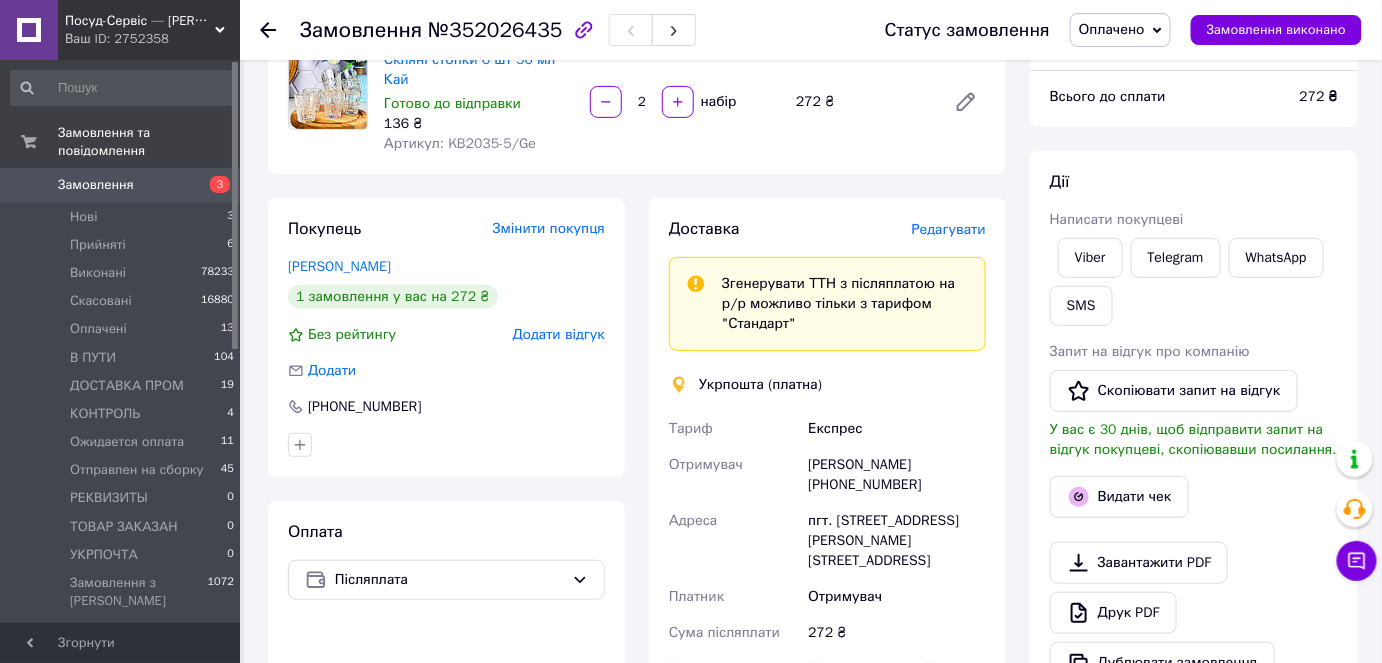 click on "Редагувати" at bounding box center (949, 229) 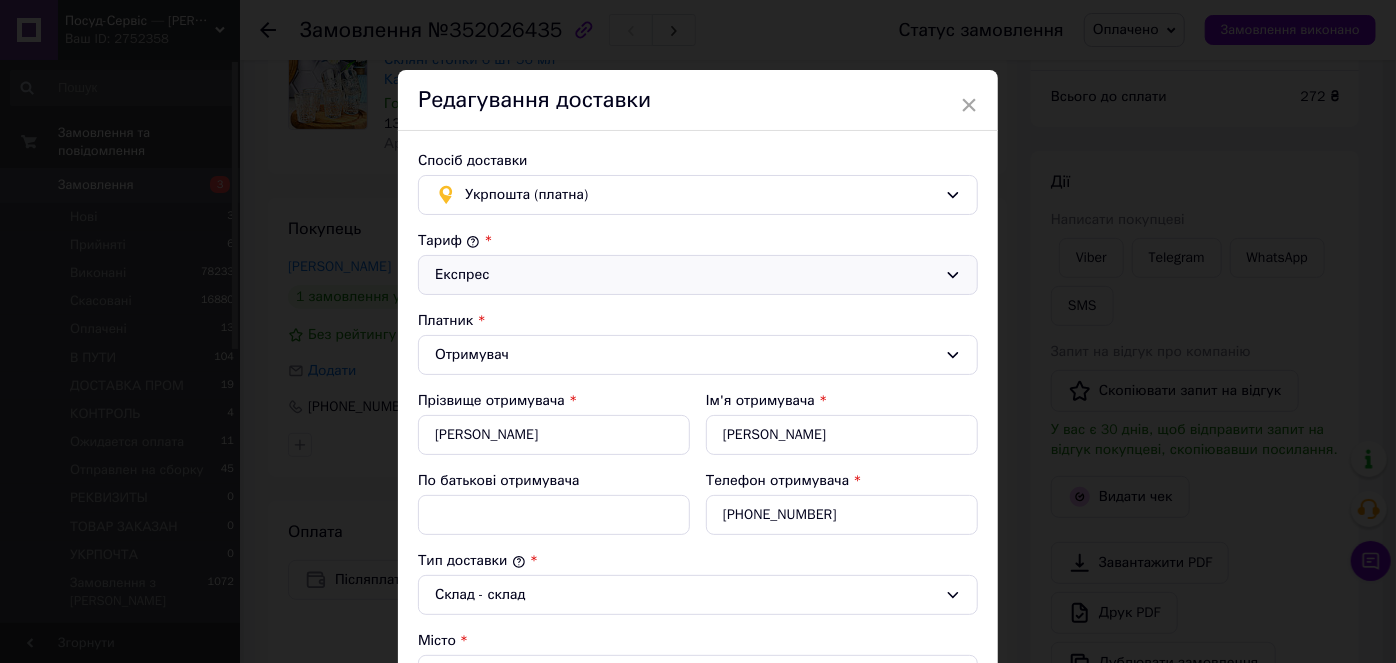 drag, startPoint x: 490, startPoint y: 259, endPoint x: 487, endPoint y: 272, distance: 13.341664 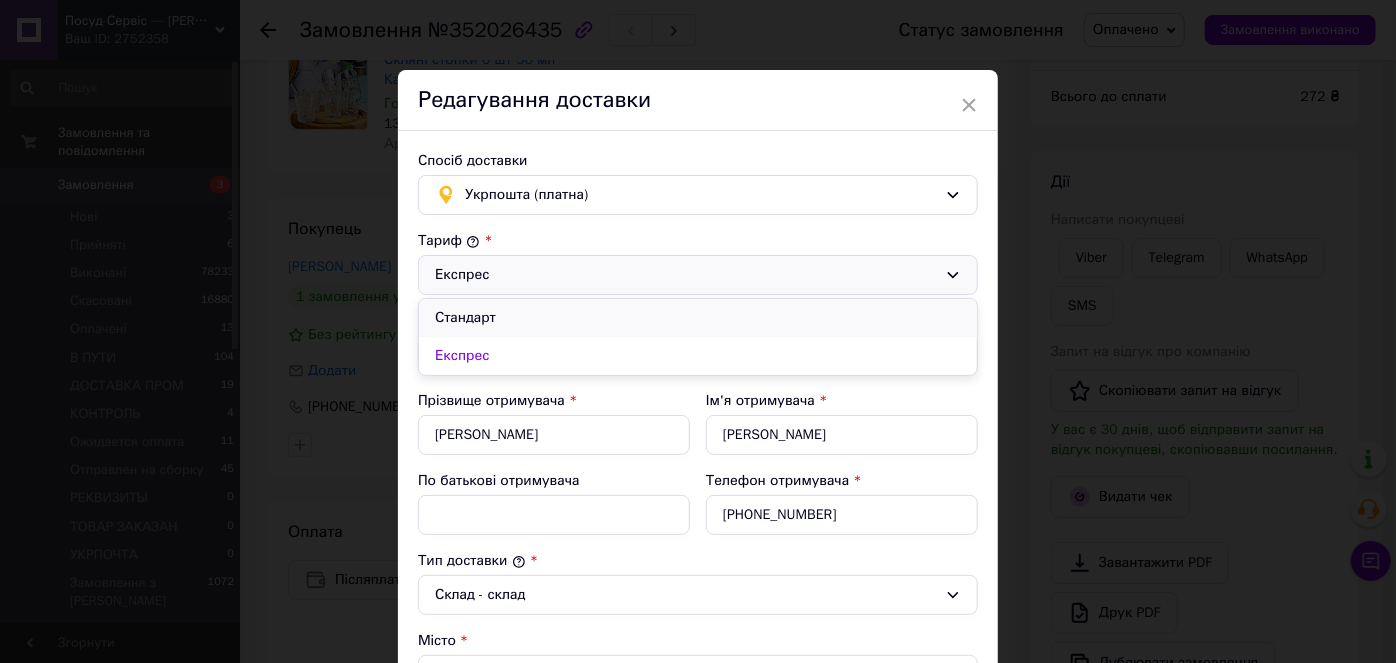 click on "Стандарт" at bounding box center (698, 318) 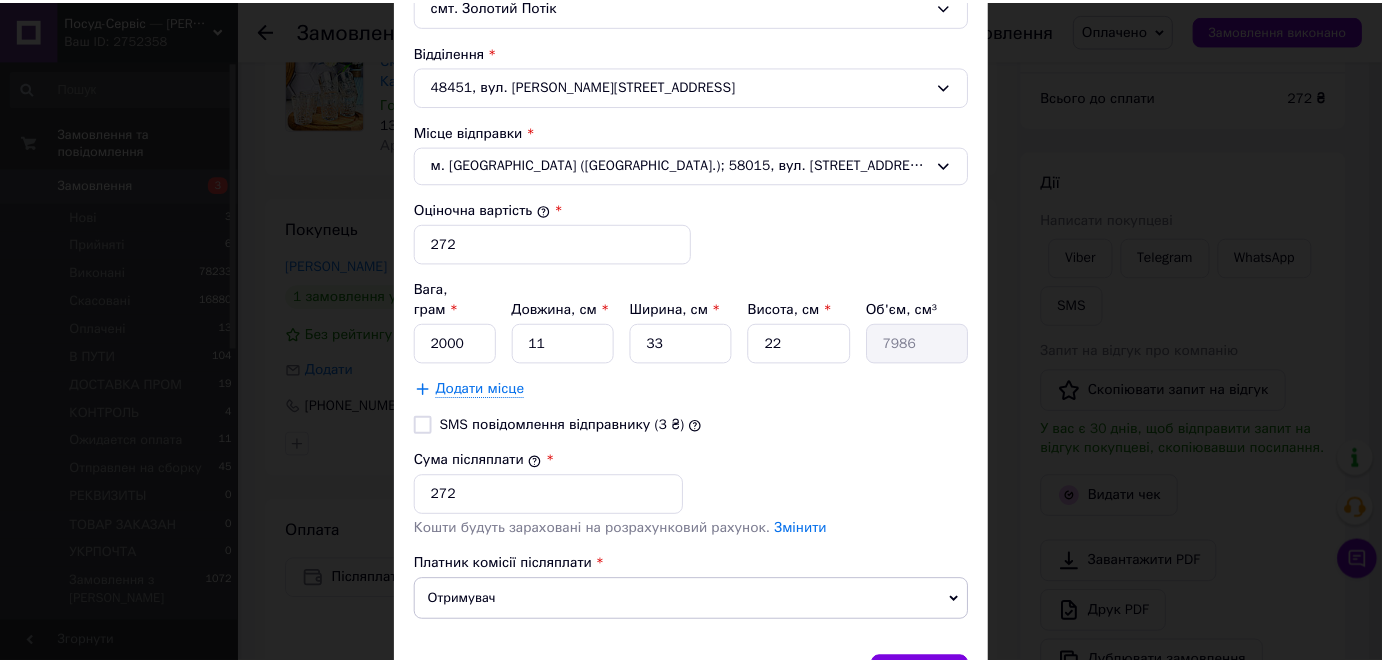 scroll, scrollTop: 765, scrollLeft: 0, axis: vertical 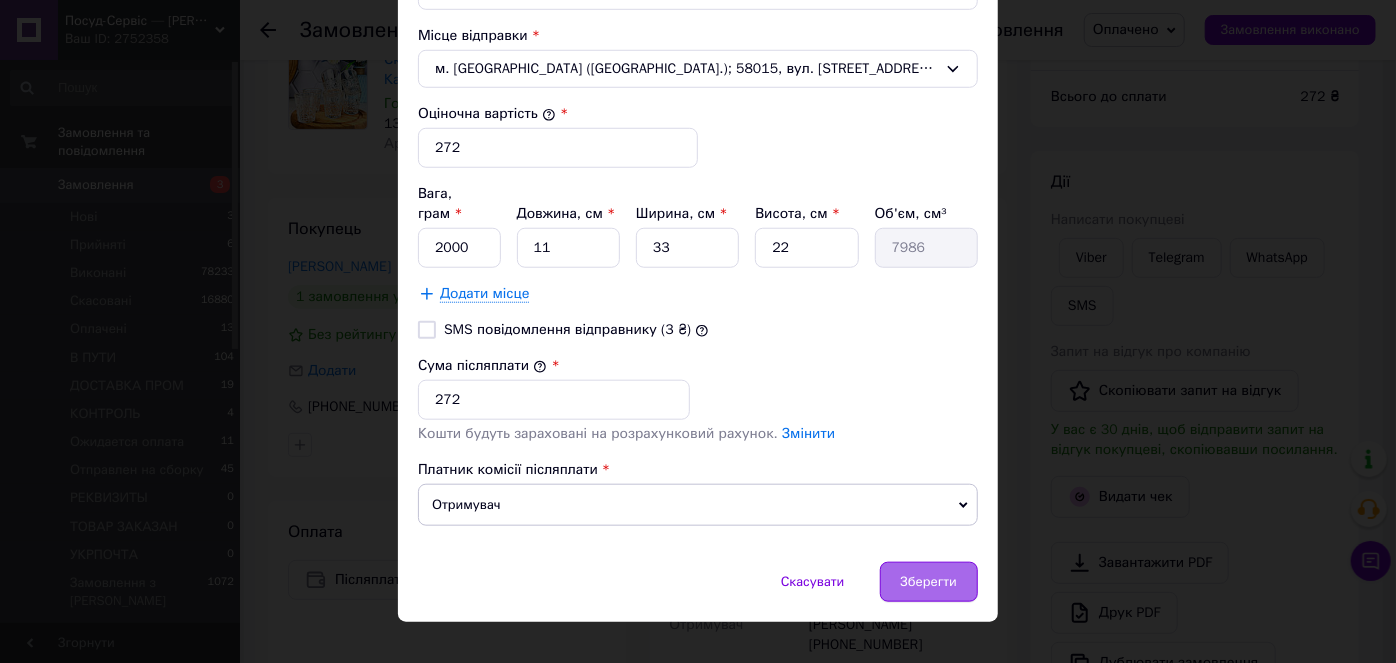 click on "Зберегти" at bounding box center [929, 582] 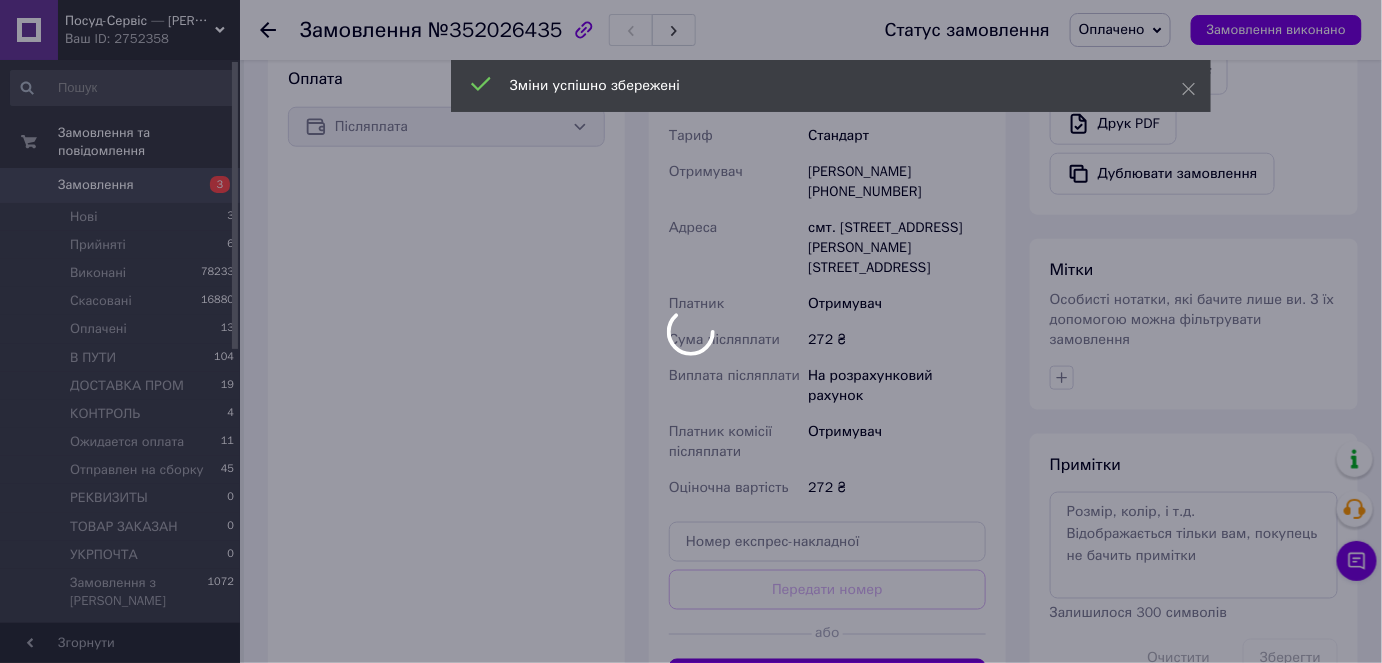 scroll, scrollTop: 636, scrollLeft: 0, axis: vertical 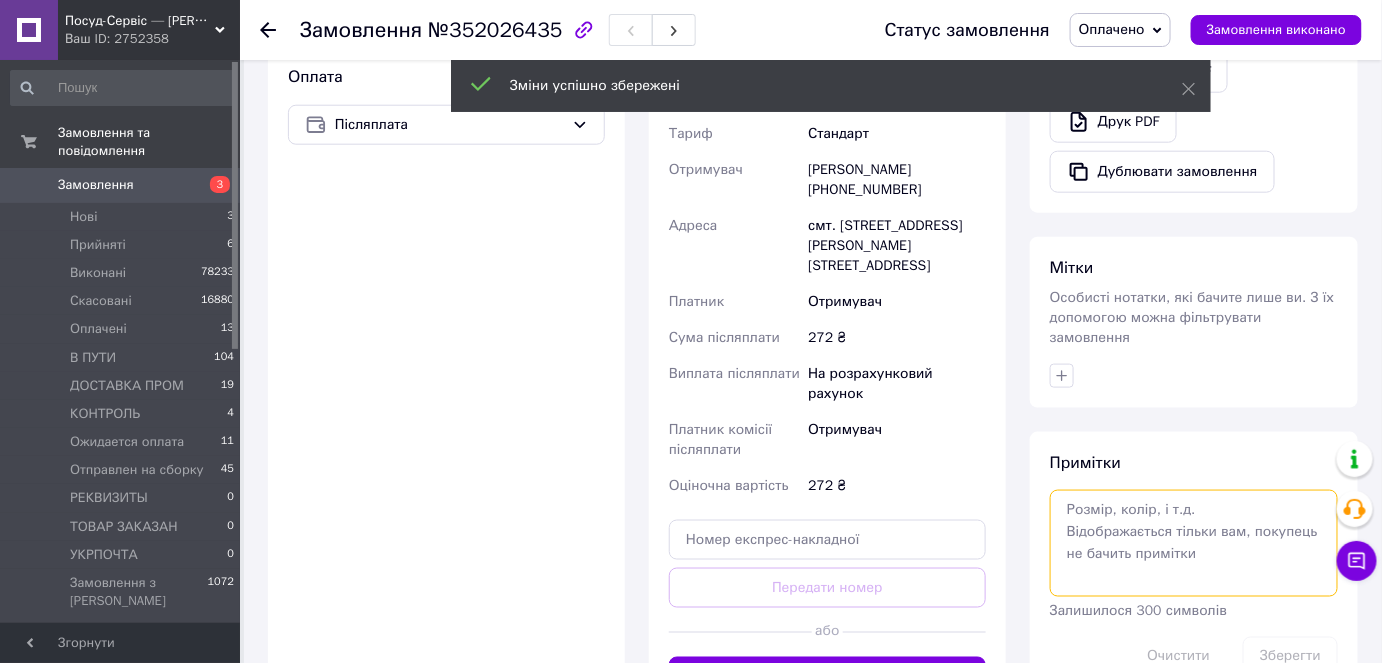 click at bounding box center [1194, 543] 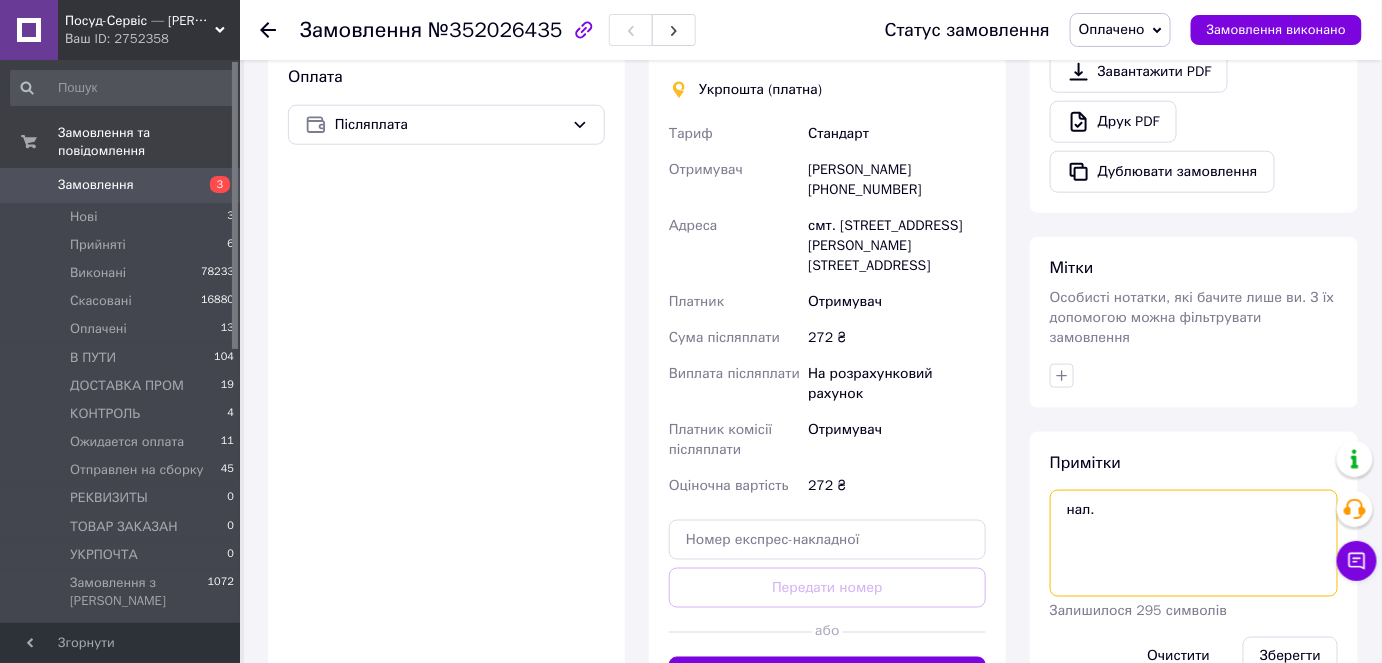paste on "272 ₴" 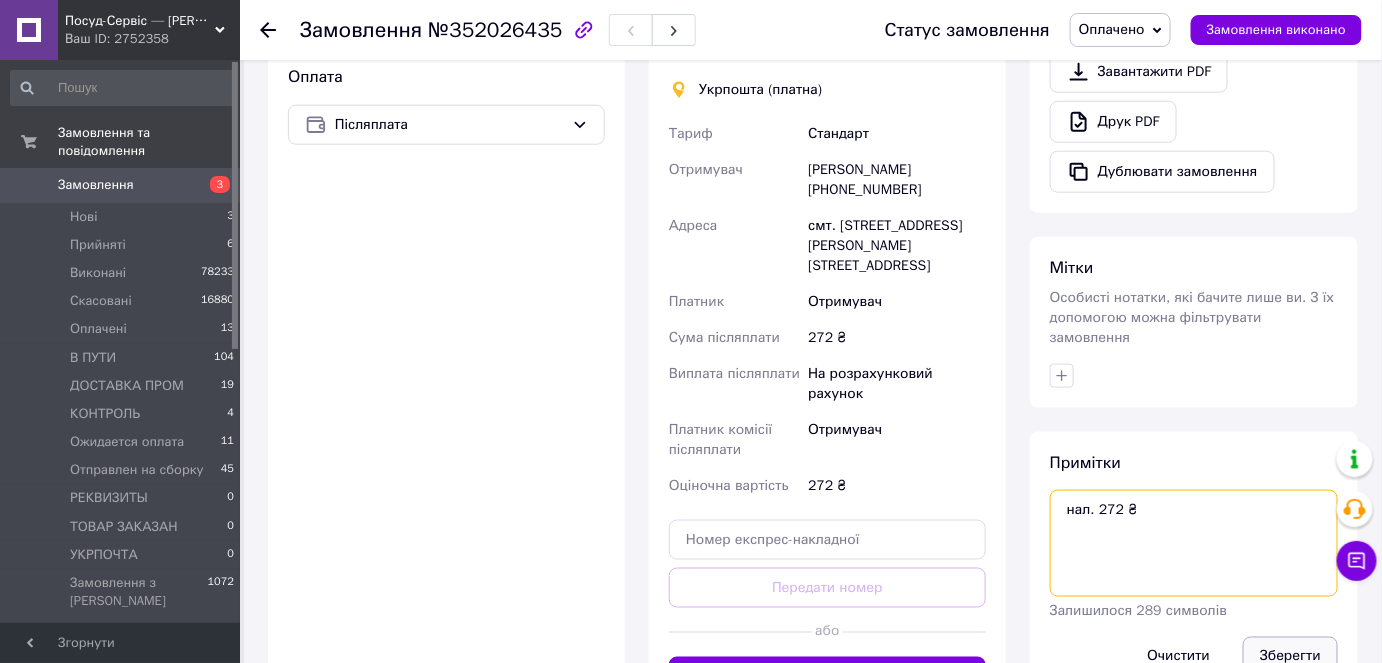 type on "нал. 272 ₴" 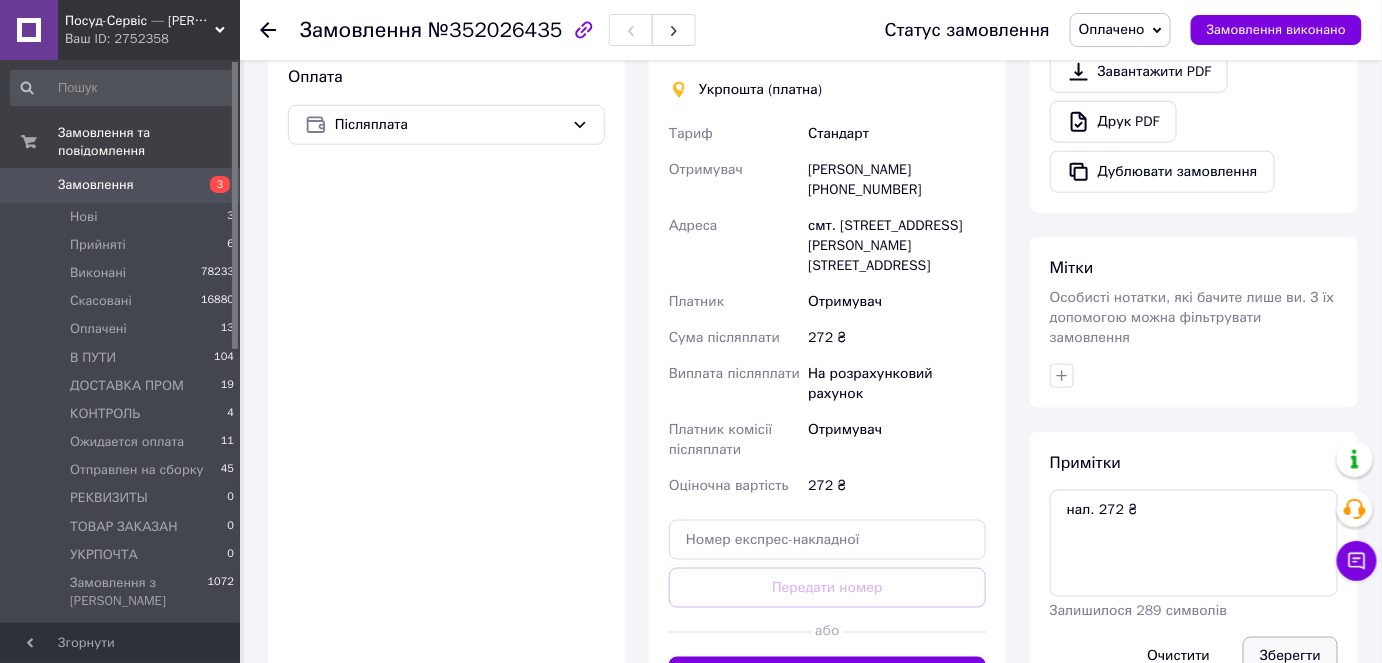 click on "Зберегти" at bounding box center [1290, 657] 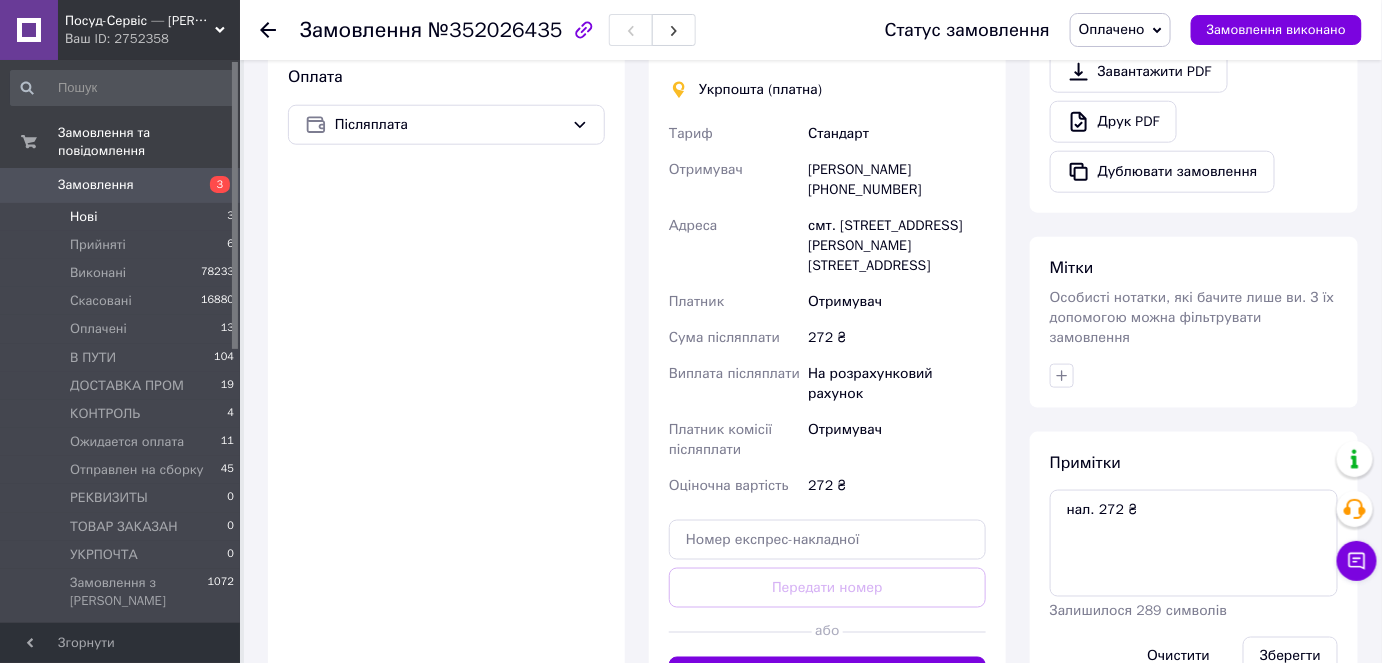 click on "Нові 3" at bounding box center (123, 217) 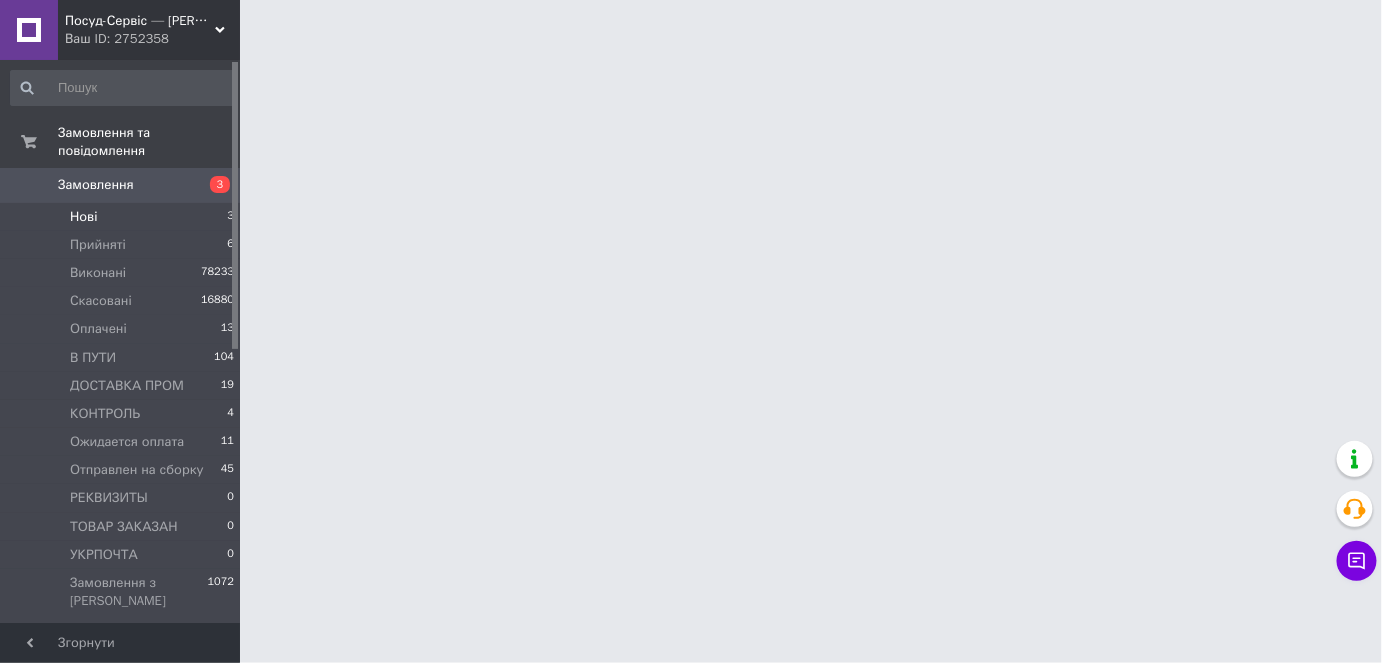 scroll, scrollTop: 0, scrollLeft: 0, axis: both 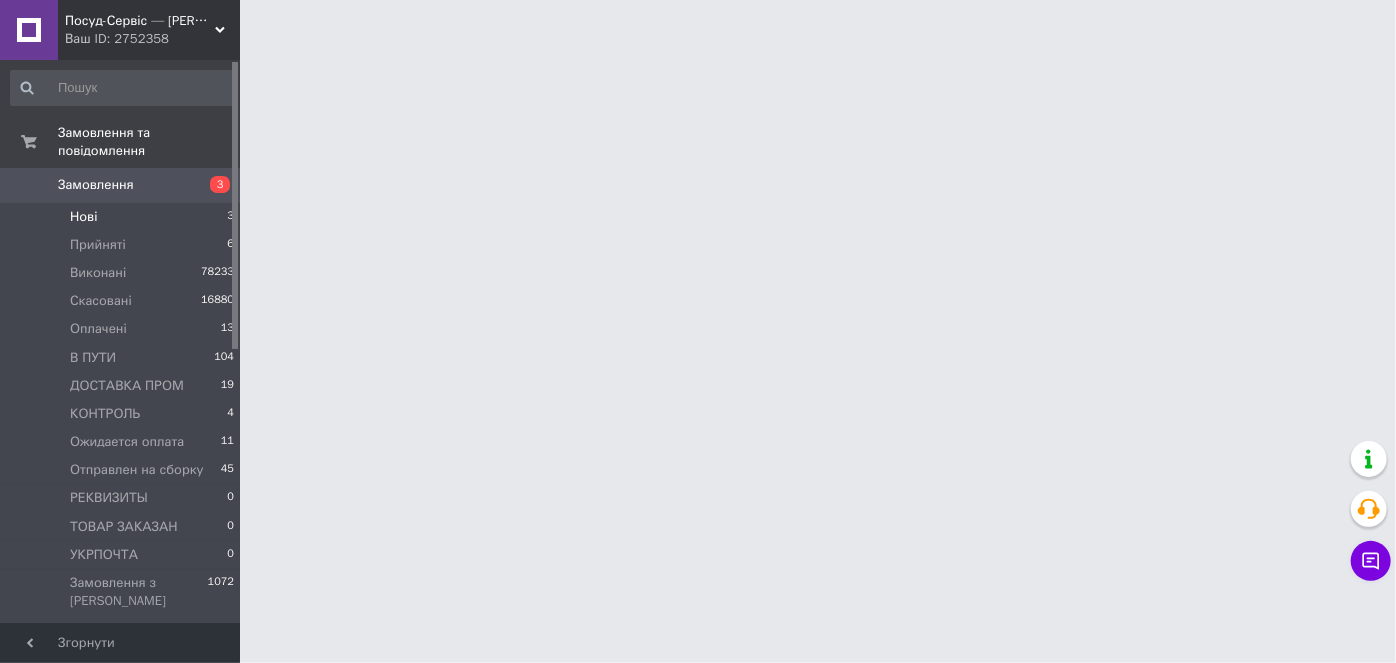 click on "Нові 3" at bounding box center (123, 217) 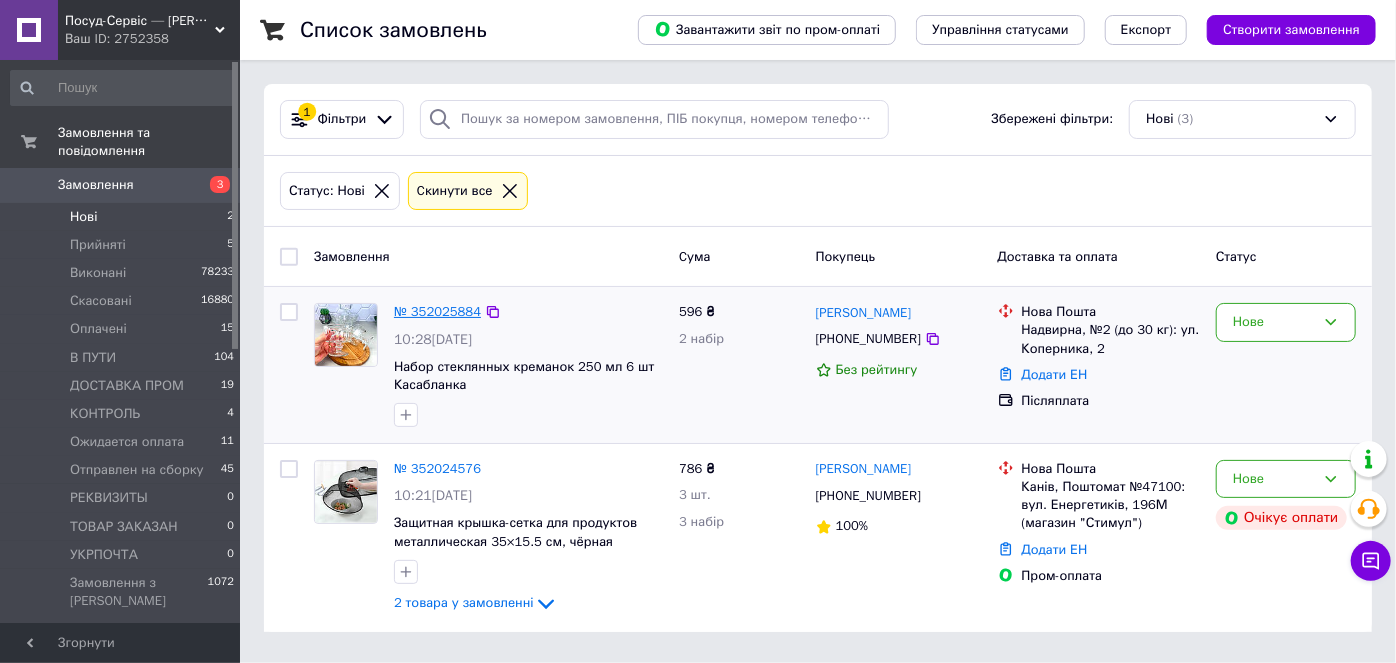 click on "№ 352025884" at bounding box center [437, 311] 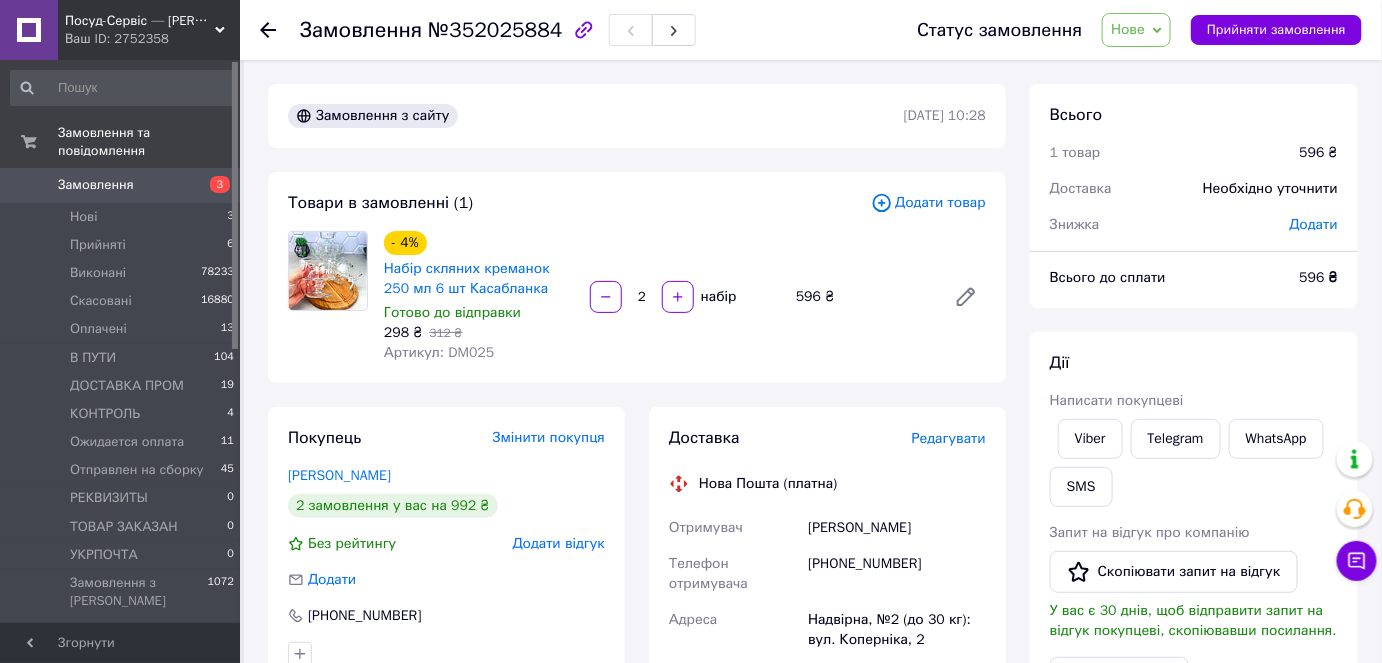 click on "Артикул: DM025" at bounding box center (439, 352) 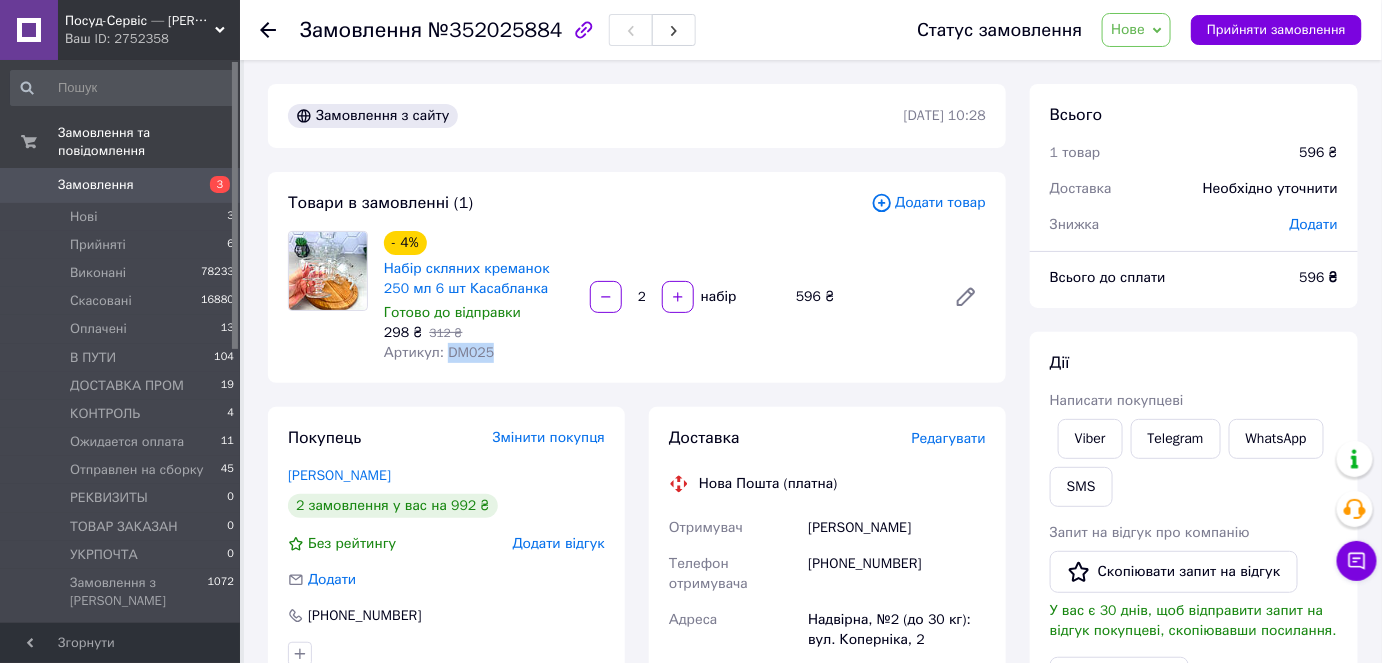 click on "Артикул: DM025" at bounding box center (439, 352) 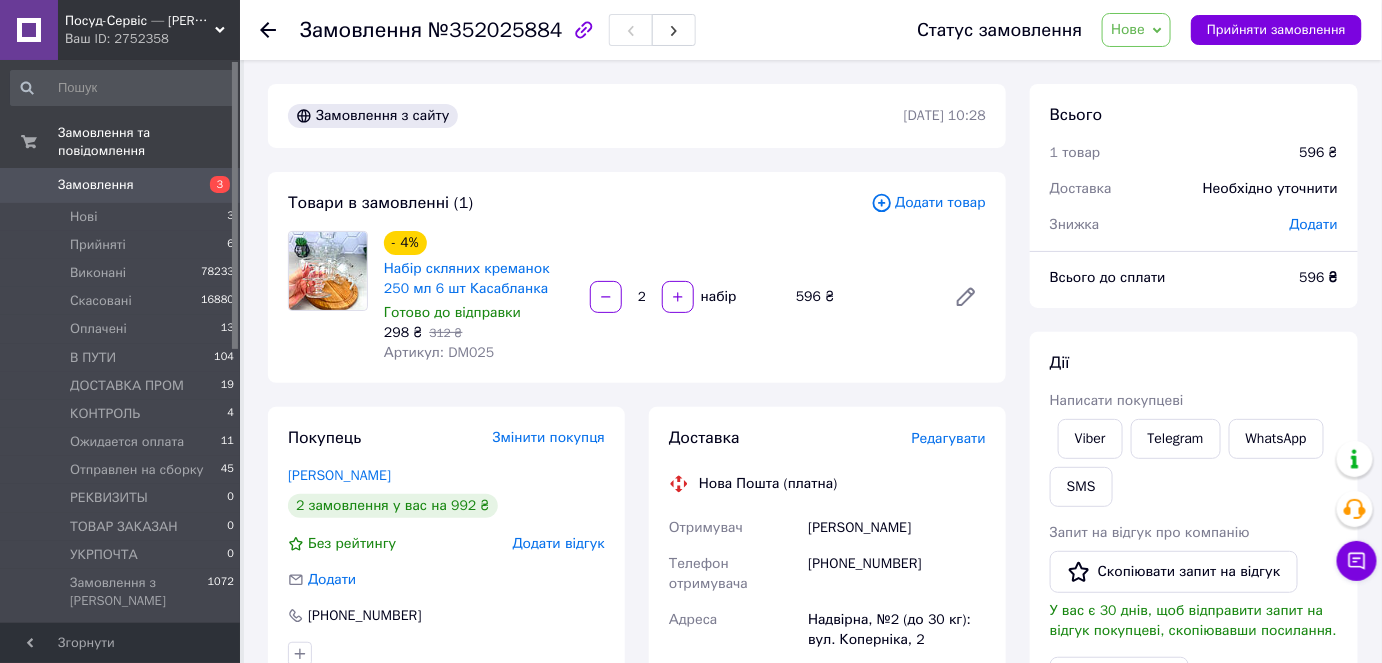 click on "+380987782318" at bounding box center (897, 574) 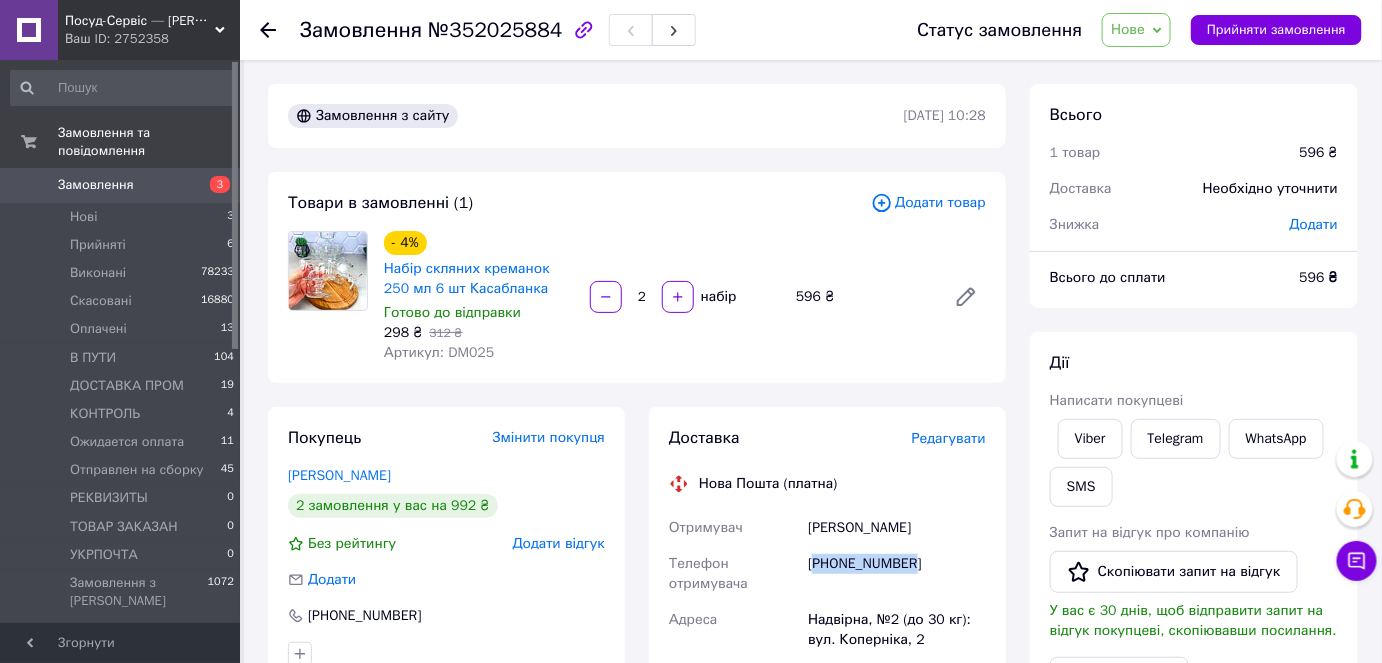 click on "+380987782318" at bounding box center [897, 574] 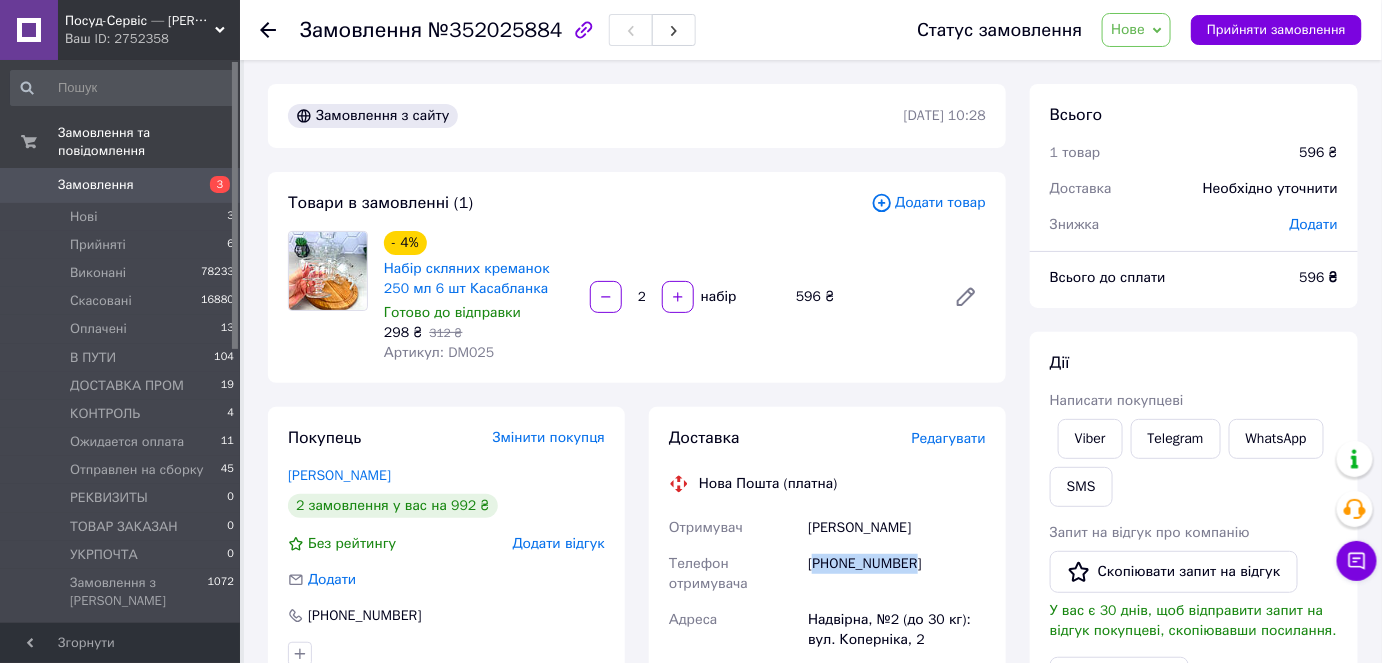 click on "+380987782318" at bounding box center [897, 574] 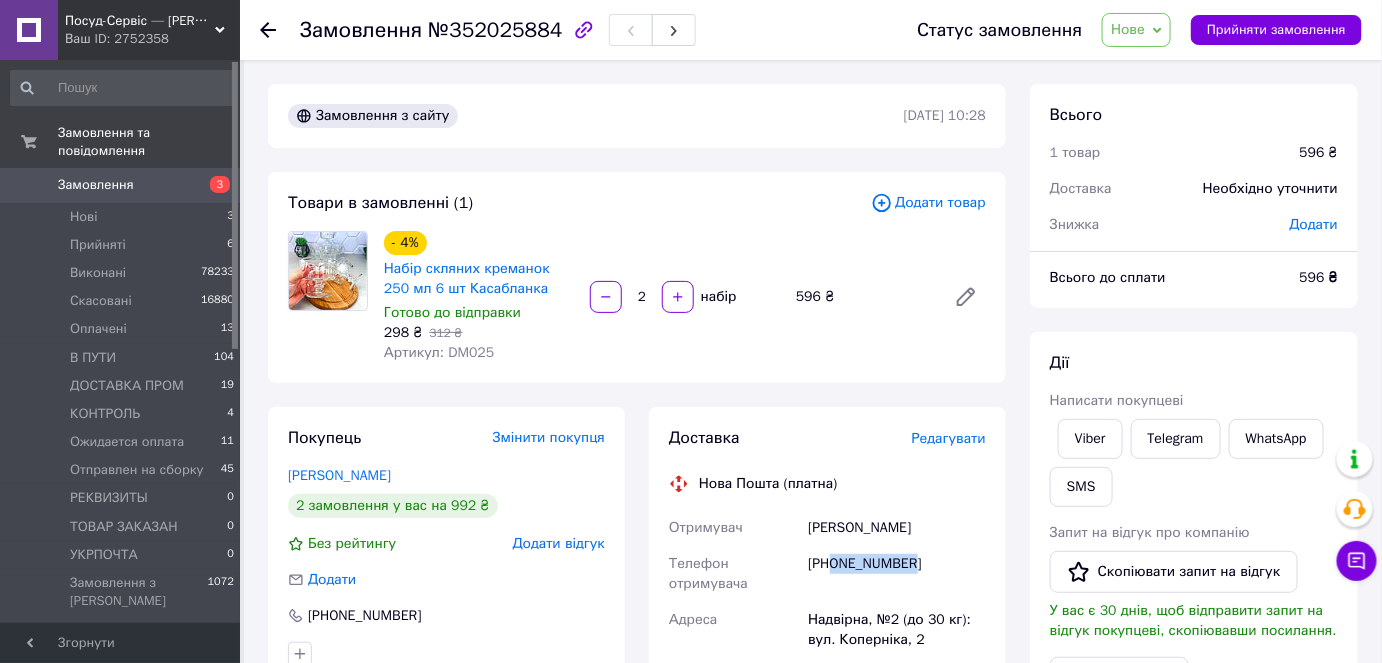 drag, startPoint x: 869, startPoint y: 560, endPoint x: 834, endPoint y: 560, distance: 35 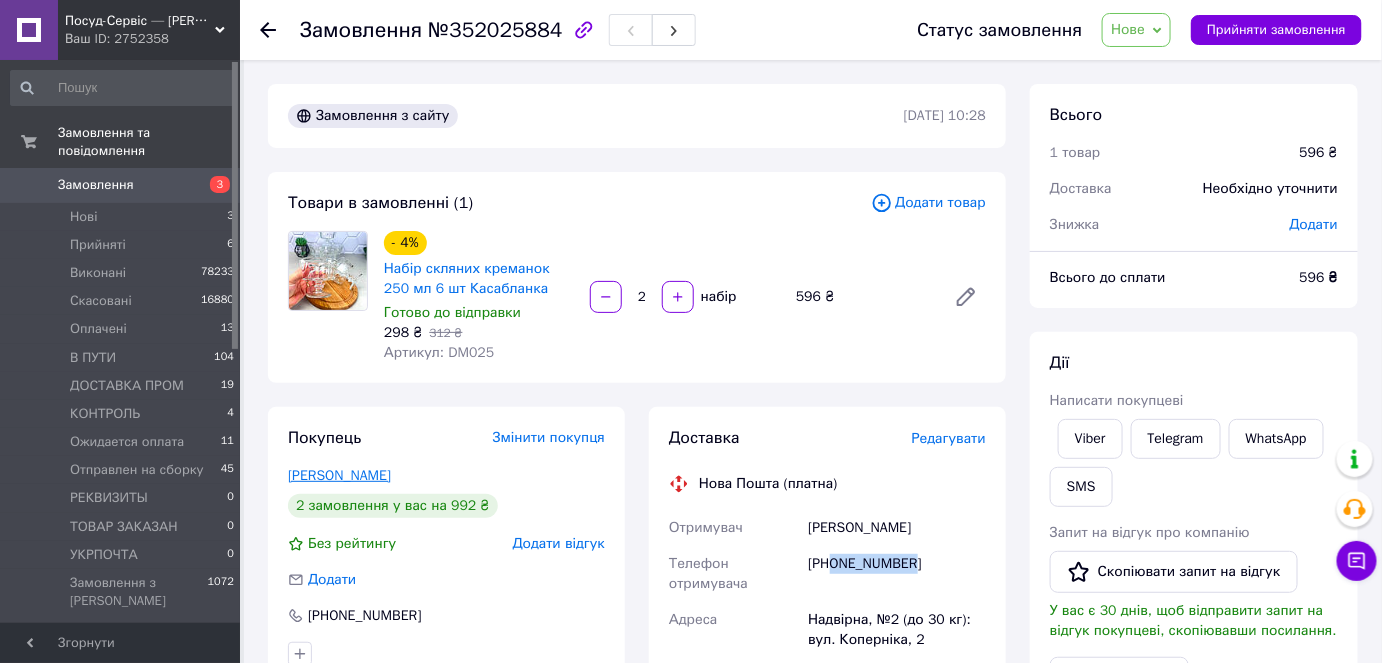 click on "Філімонова Мар'яна" at bounding box center (339, 475) 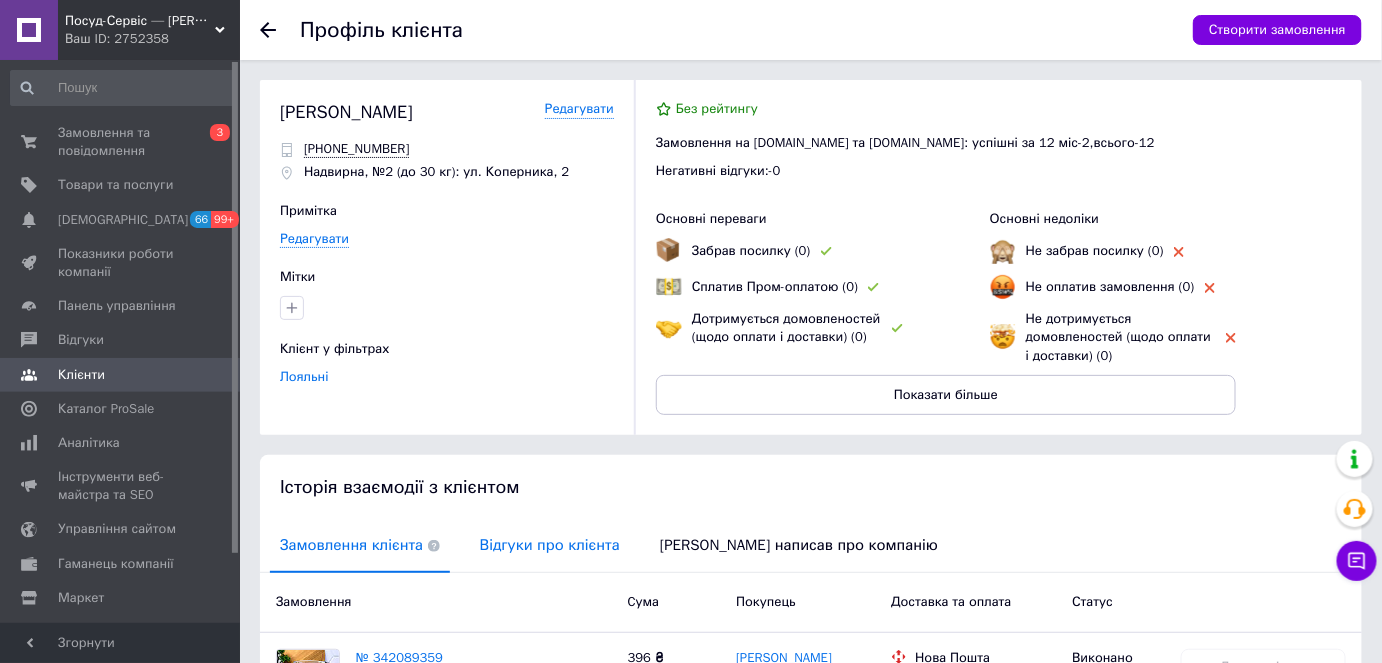 click on "Відгуки про клієнта" at bounding box center [550, 545] 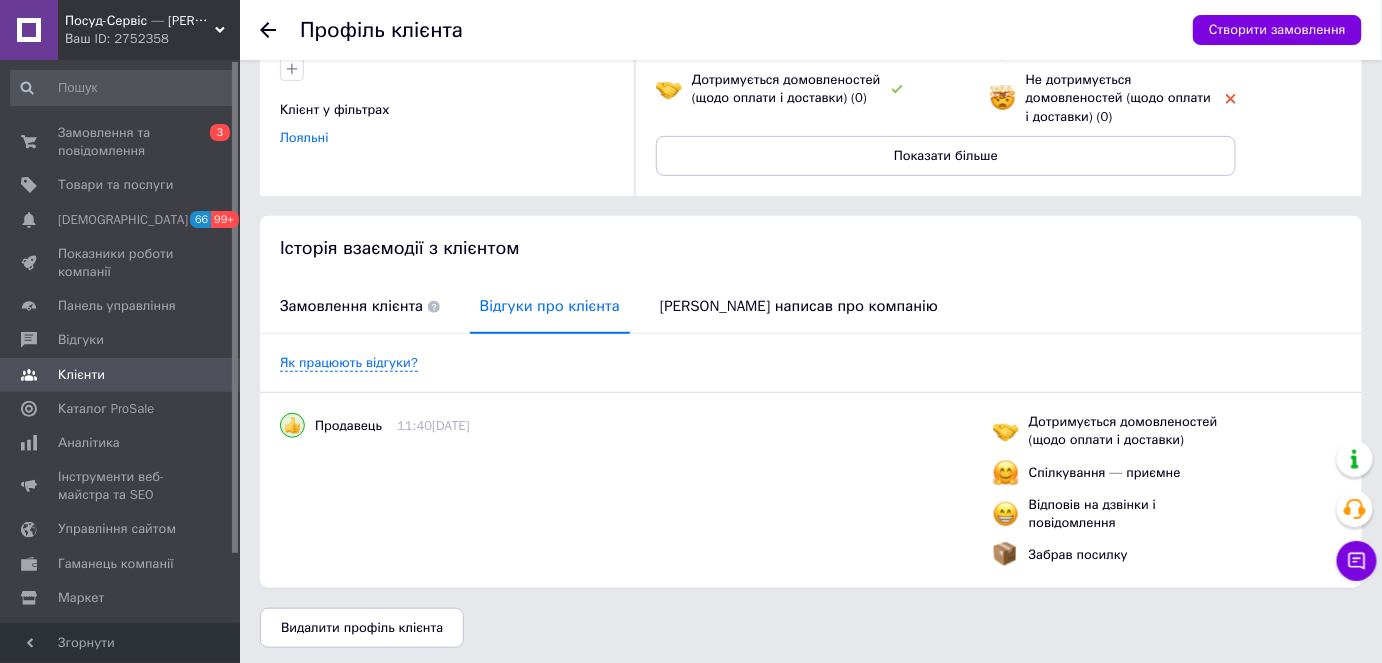 scroll, scrollTop: 242, scrollLeft: 0, axis: vertical 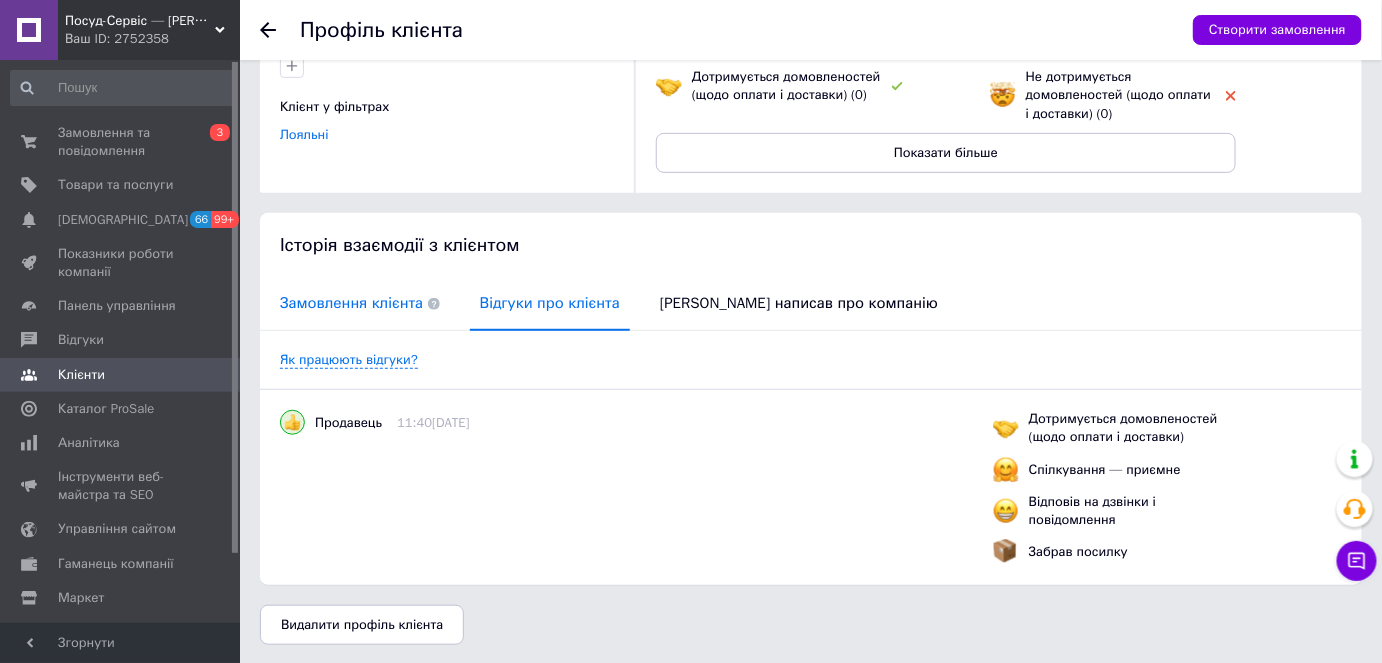 click on "Замовлення клієнта" at bounding box center [360, 303] 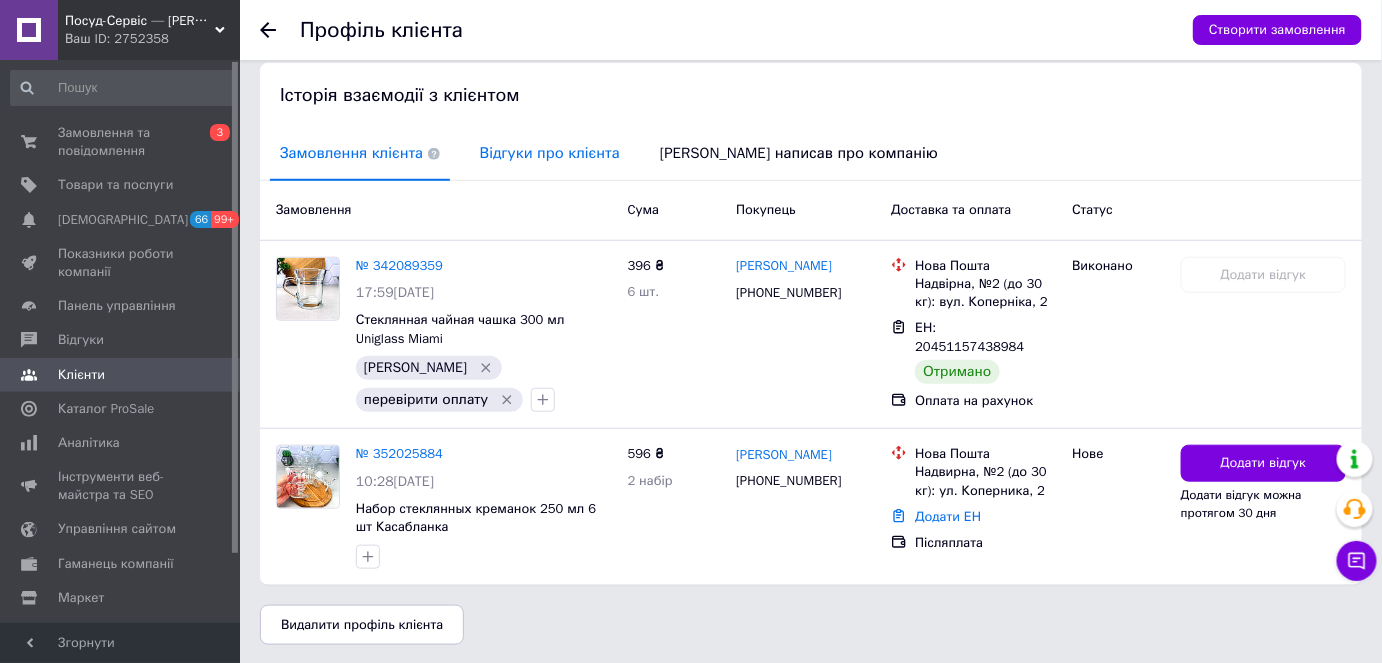 click on "Відгуки про клієнта" at bounding box center (550, 153) 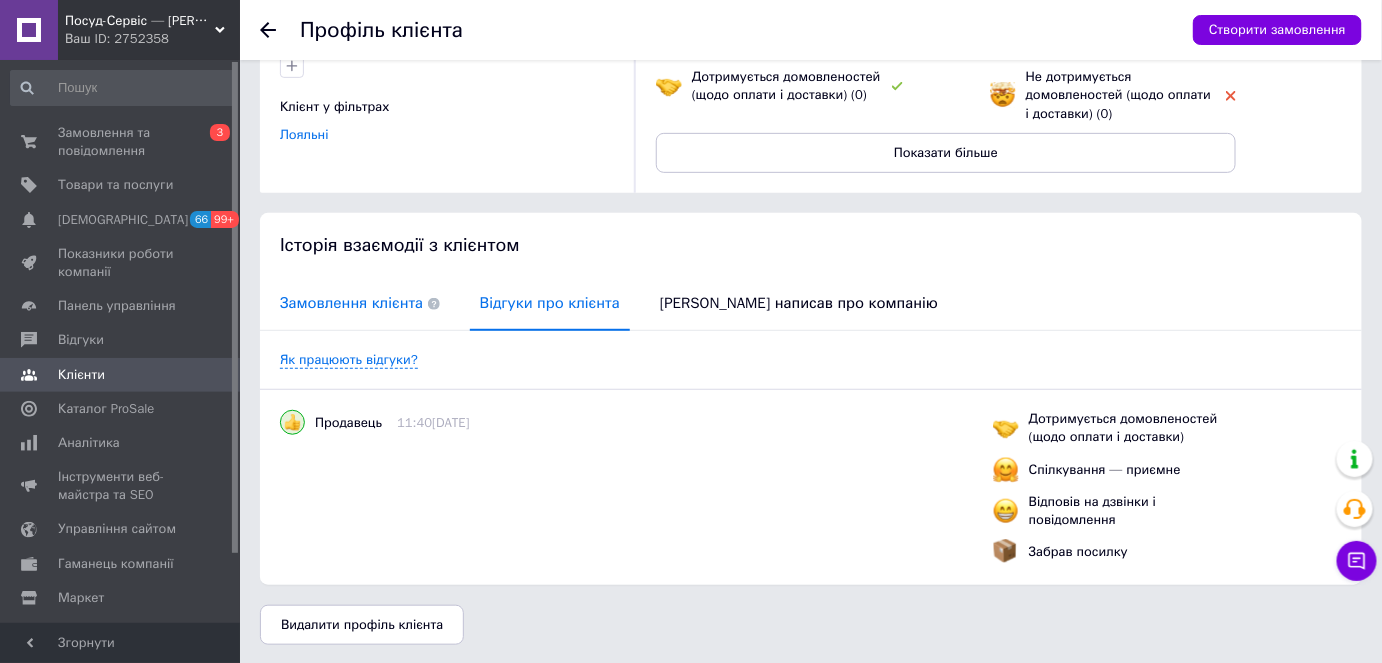 click on "Замовлення клієнта" at bounding box center (360, 303) 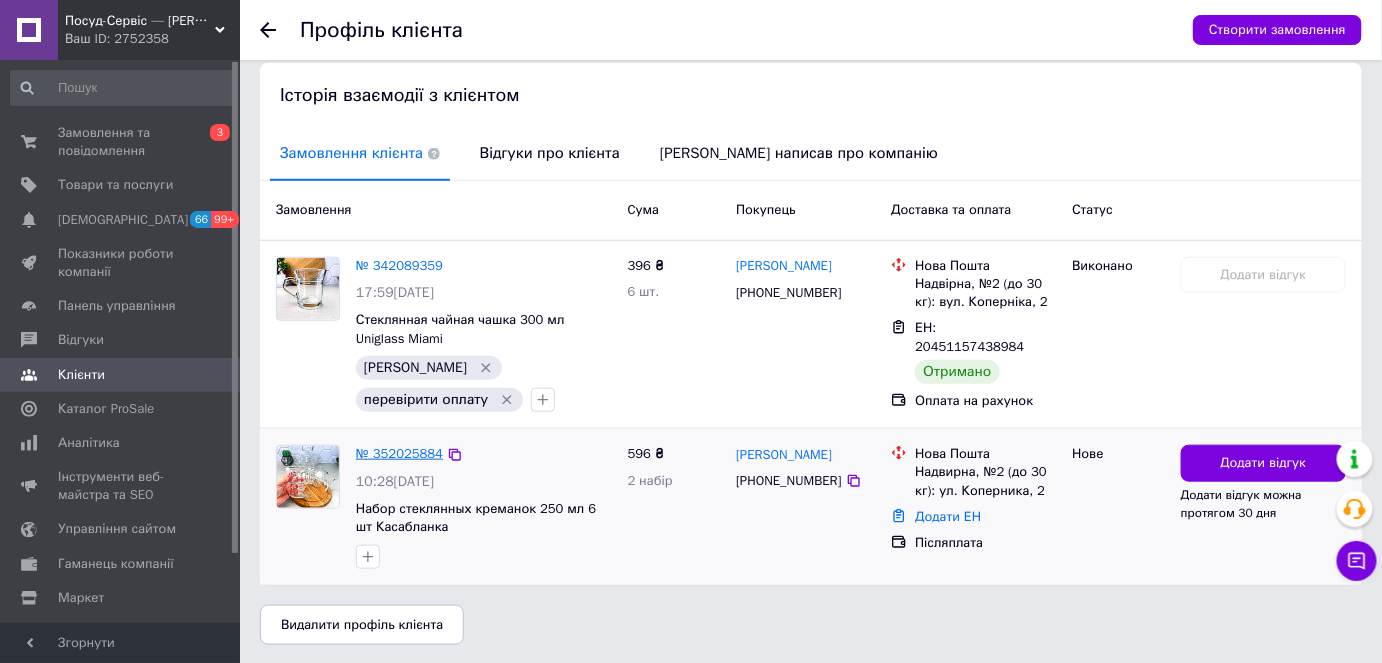 click on "№ 352025884" at bounding box center [399, 453] 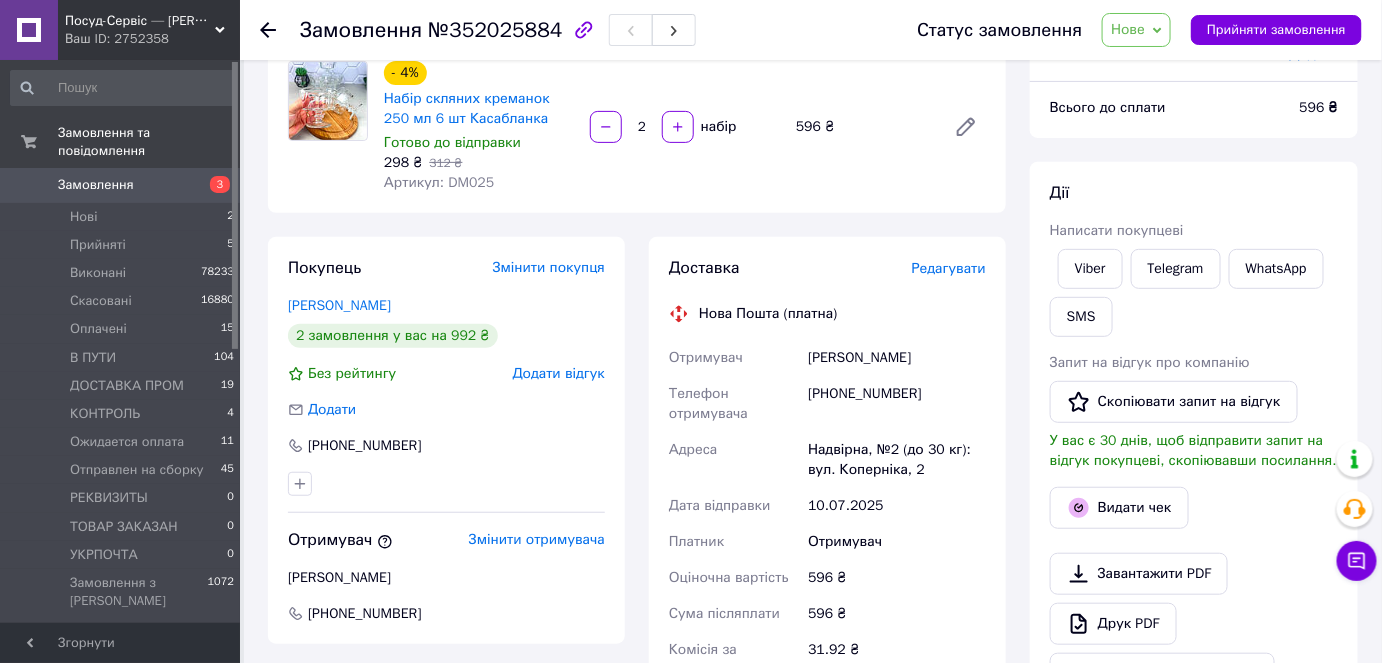 scroll, scrollTop: 181, scrollLeft: 0, axis: vertical 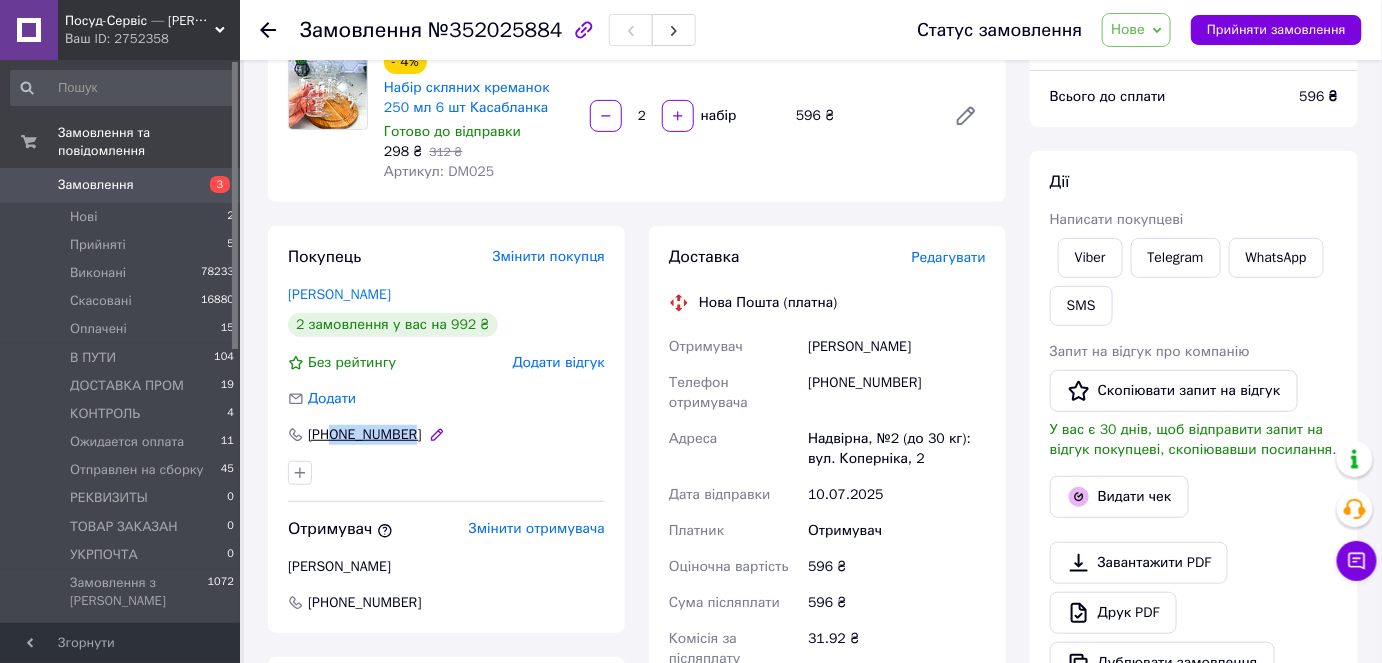 drag, startPoint x: 468, startPoint y: 442, endPoint x: 330, endPoint y: 437, distance: 138.09055 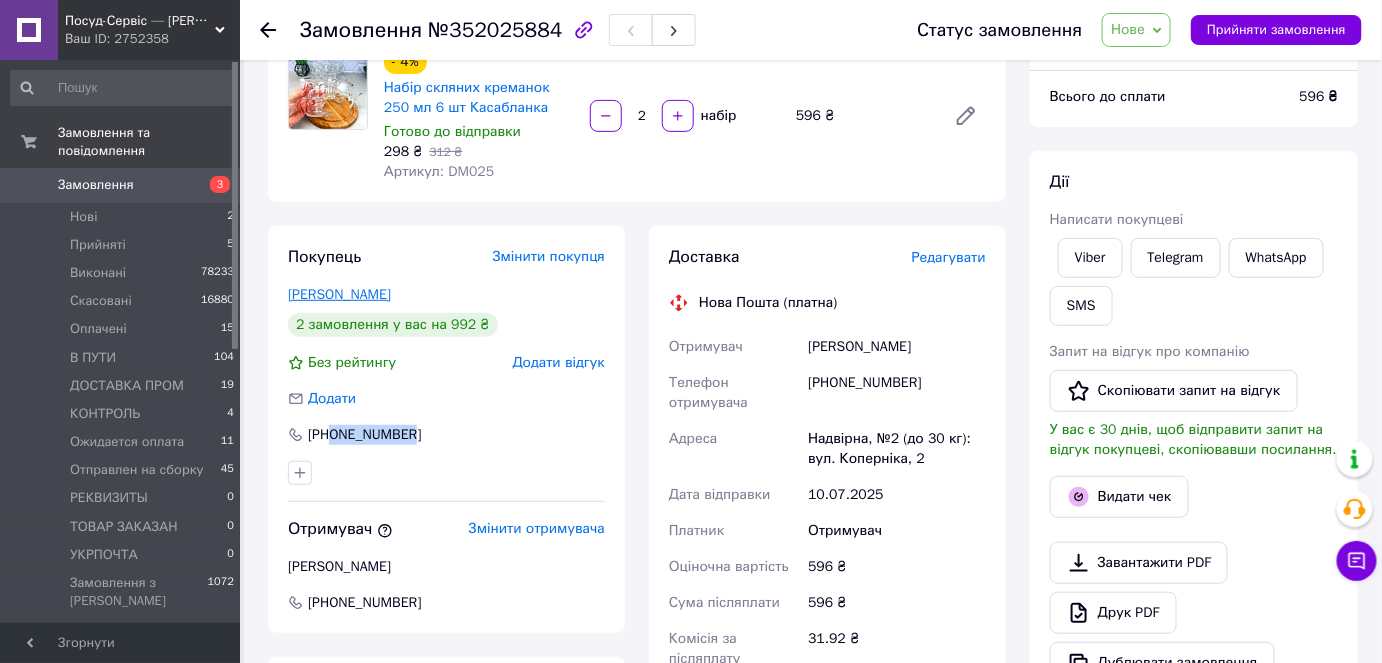 click on "Філімонова Мар'яна" at bounding box center (339, 294) 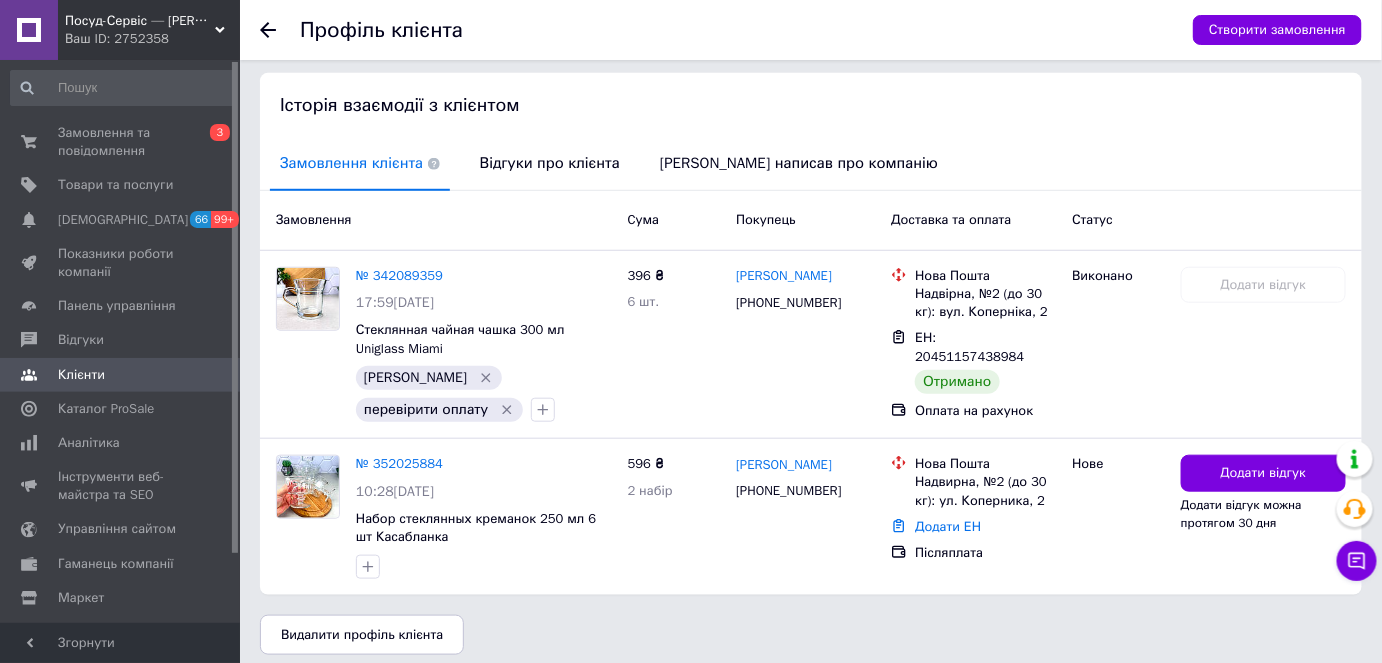 scroll, scrollTop: 392, scrollLeft: 0, axis: vertical 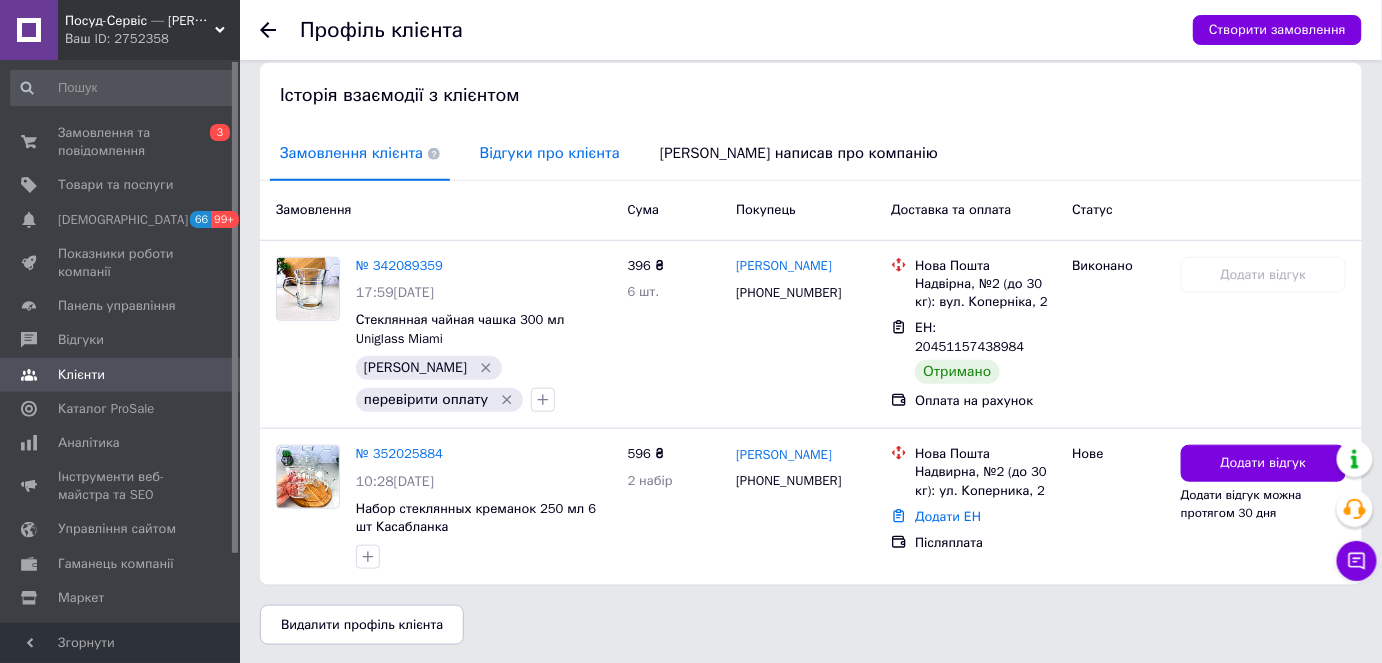 click on "Відгуки про клієнта" at bounding box center [550, 153] 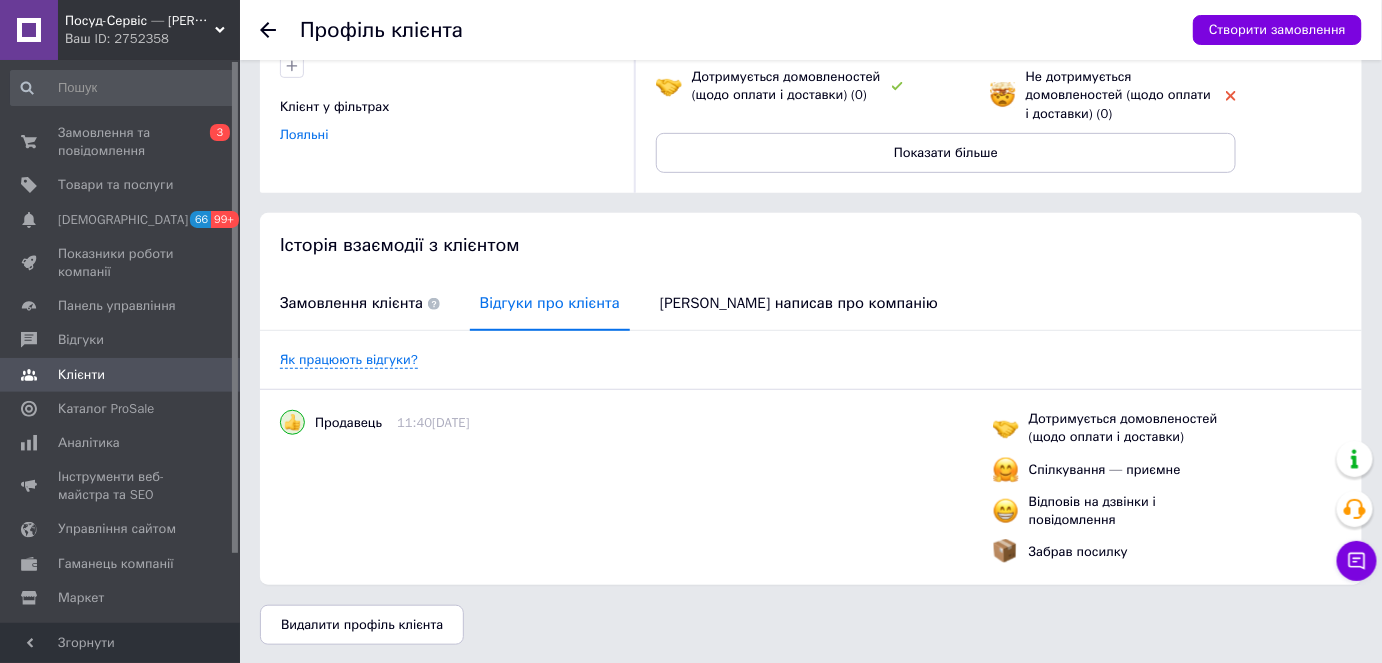 click on "Історія взаємодії з клієнтом" at bounding box center (811, 245) 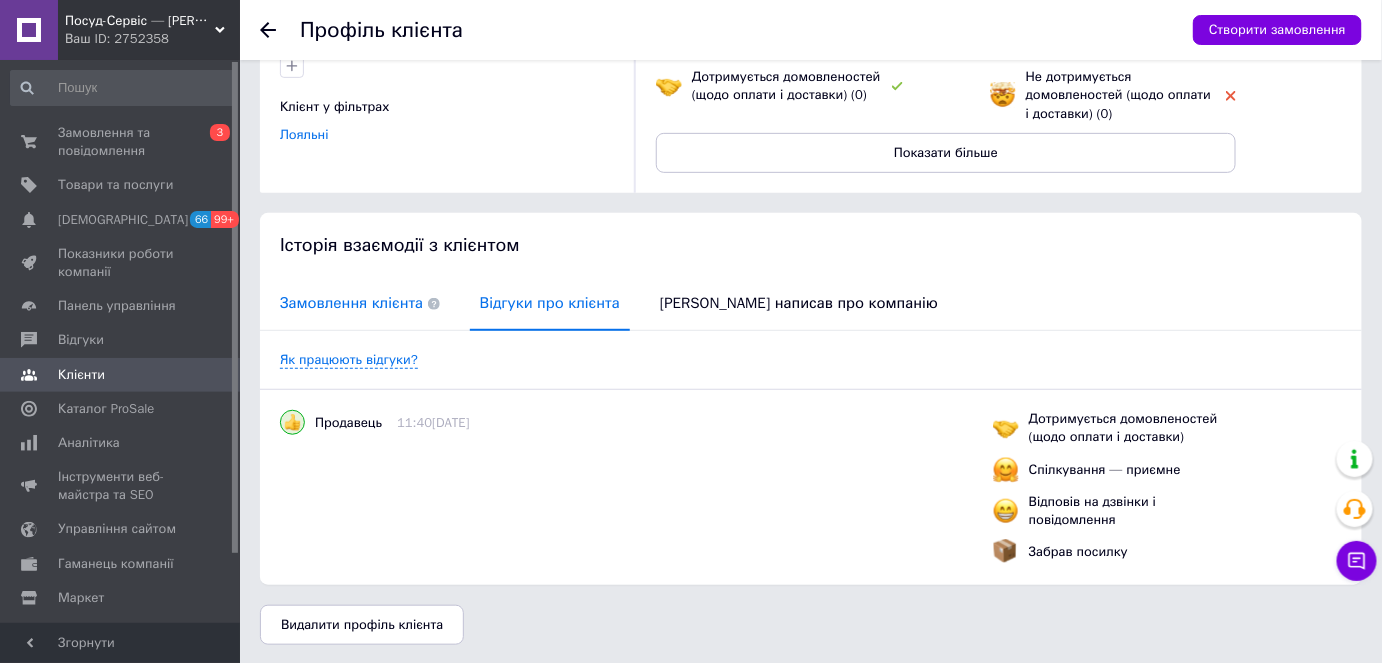 click on "Замовлення клієнта" at bounding box center (360, 303) 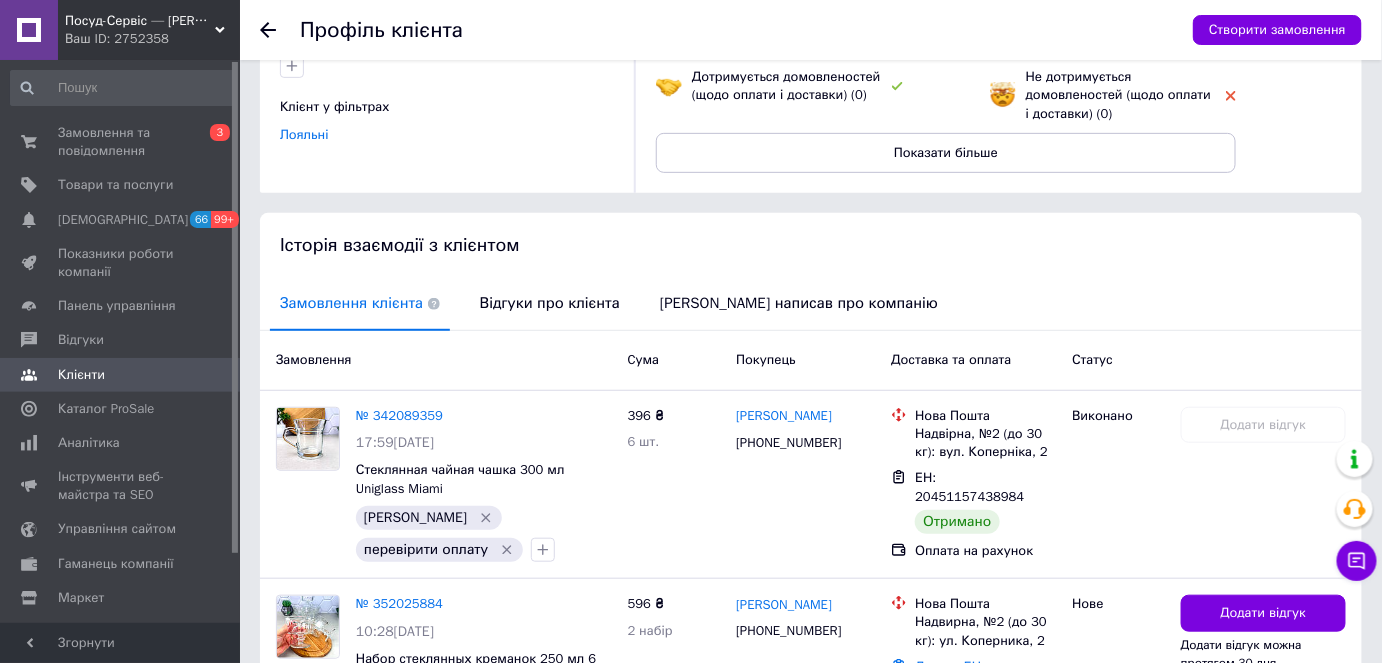 scroll, scrollTop: 392, scrollLeft: 0, axis: vertical 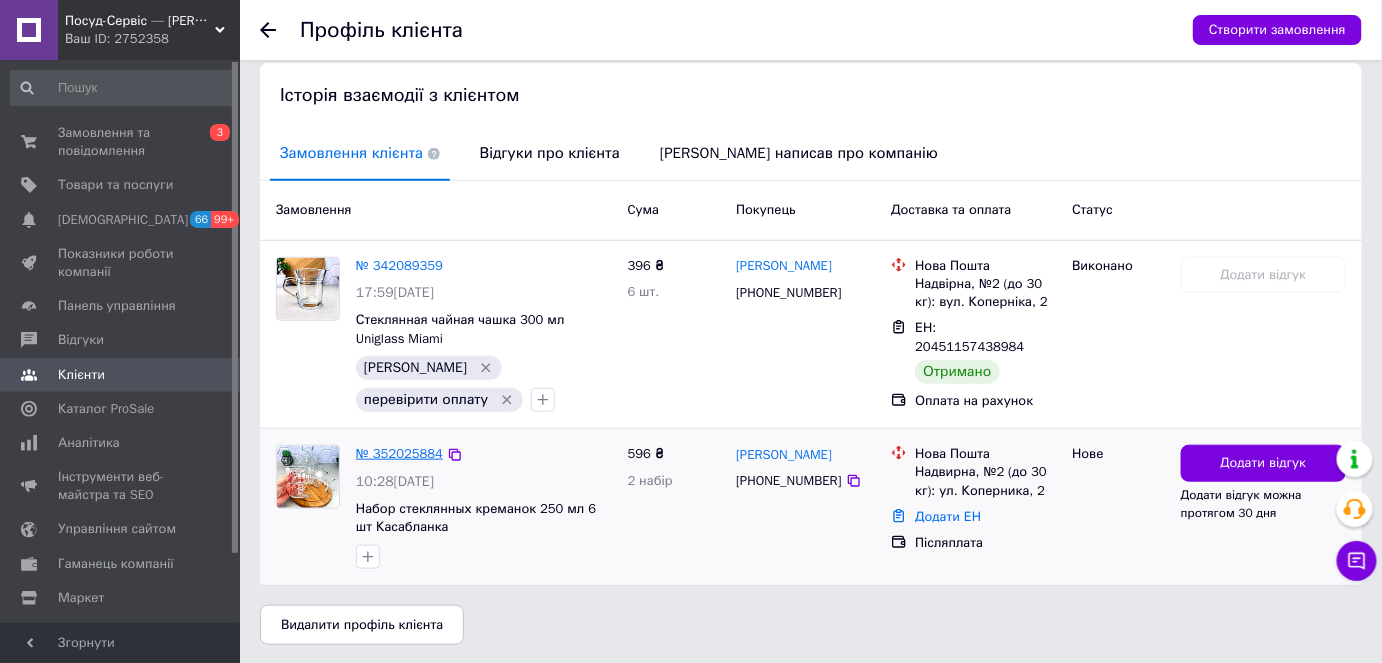 click on "№ 352025884" at bounding box center [399, 453] 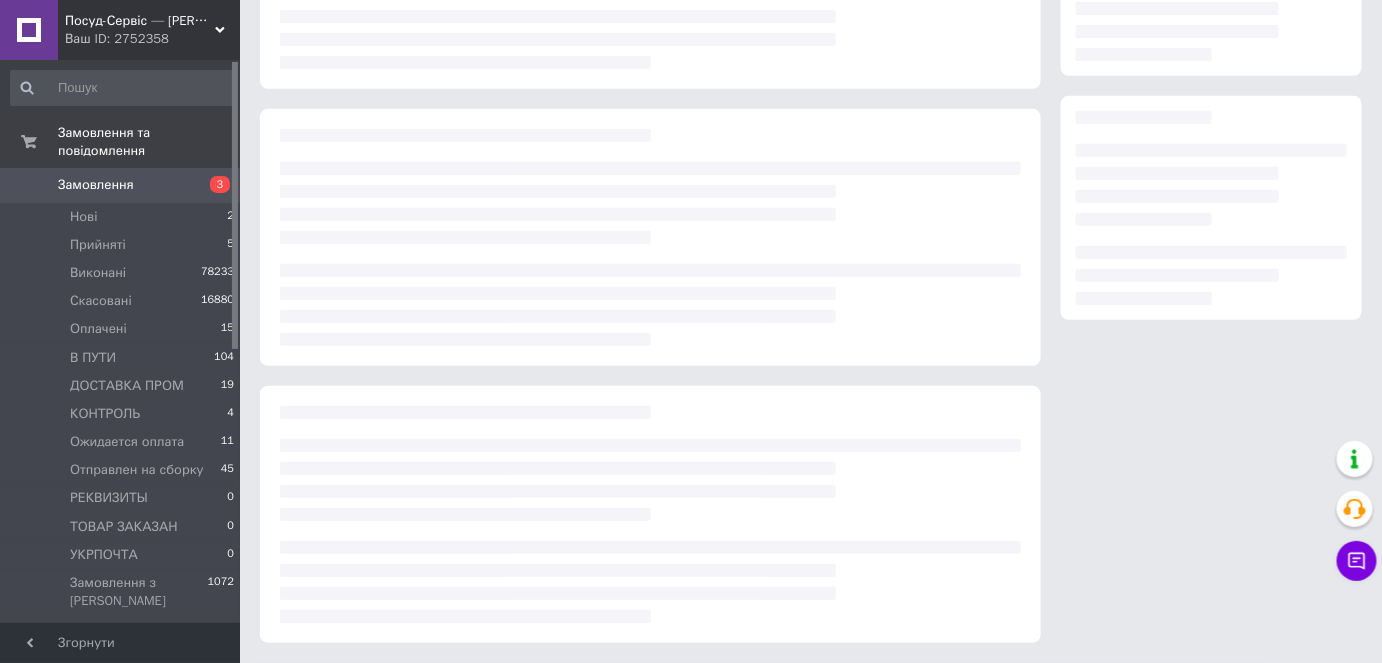 scroll, scrollTop: 0, scrollLeft: 0, axis: both 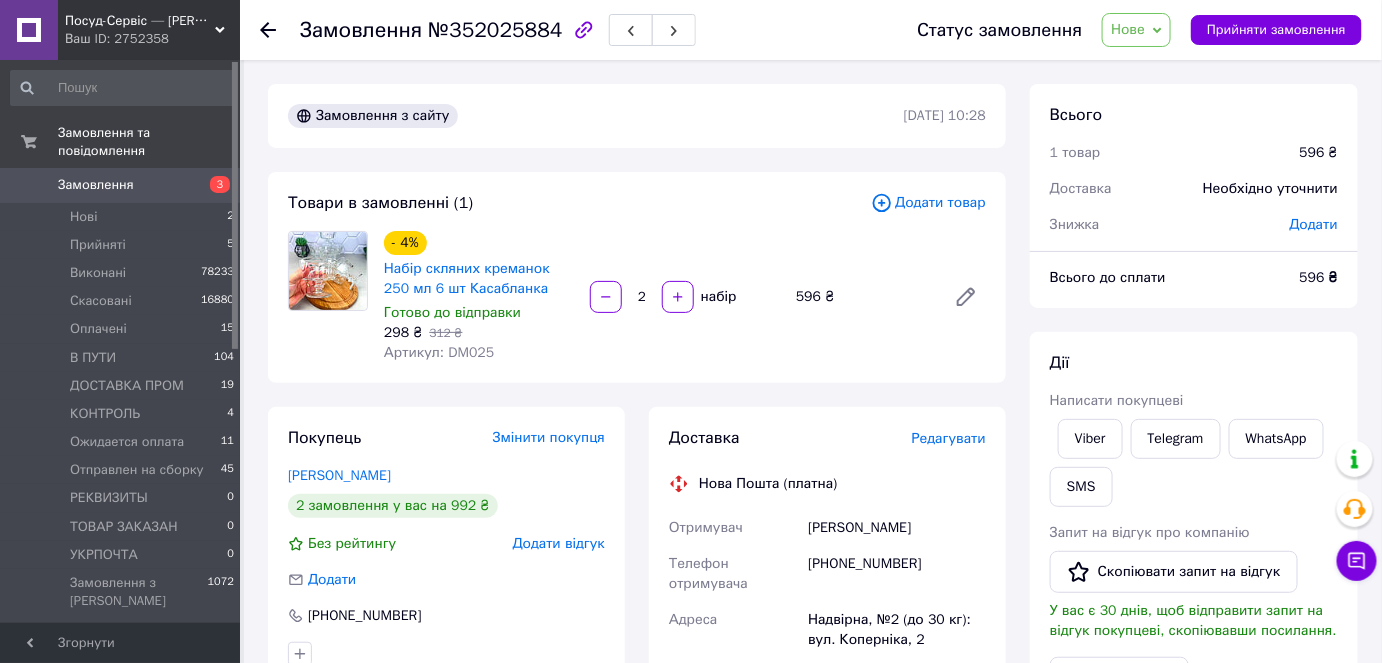click on "Нове" at bounding box center [1136, 30] 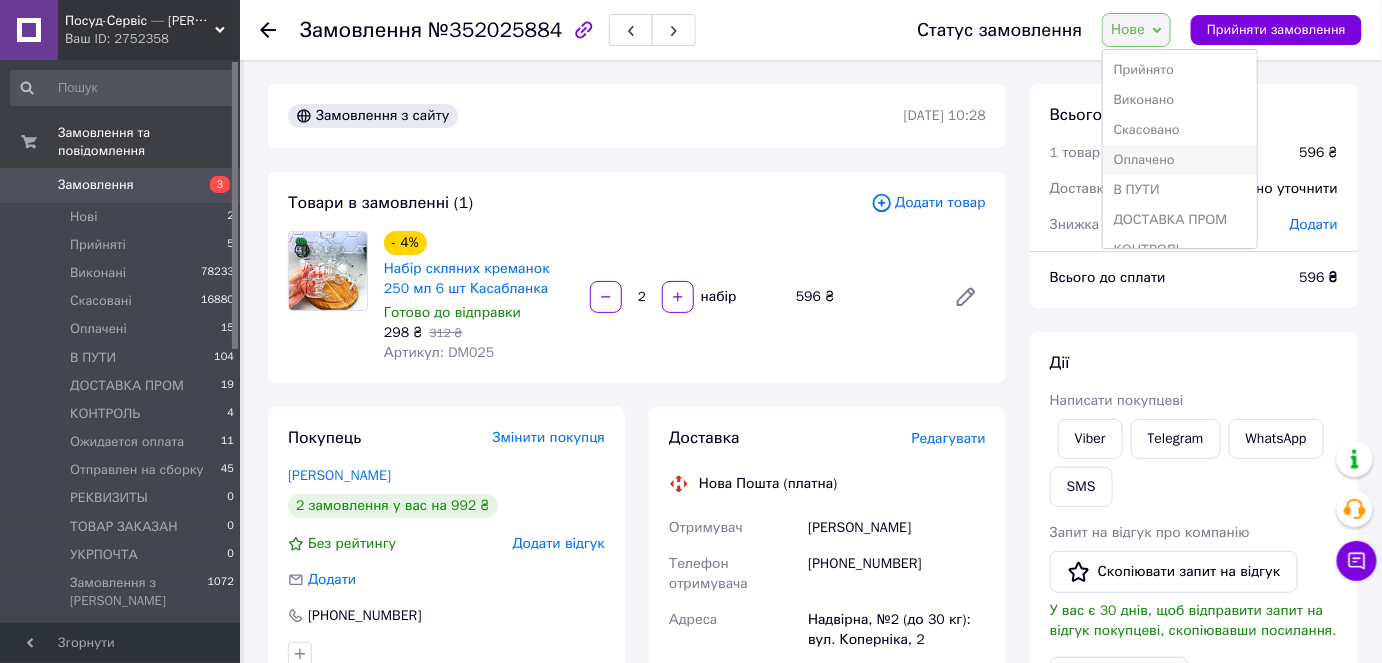 click on "Оплачено" at bounding box center [1180, 160] 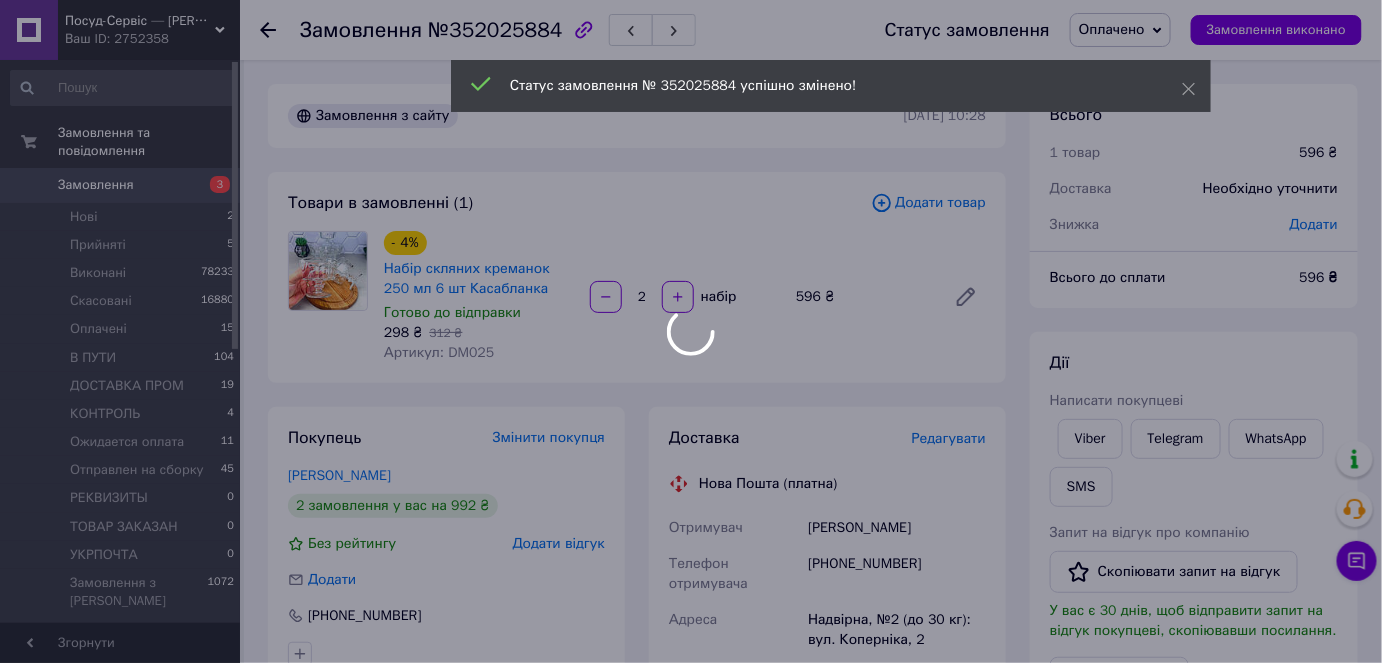 click at bounding box center [691, 331] 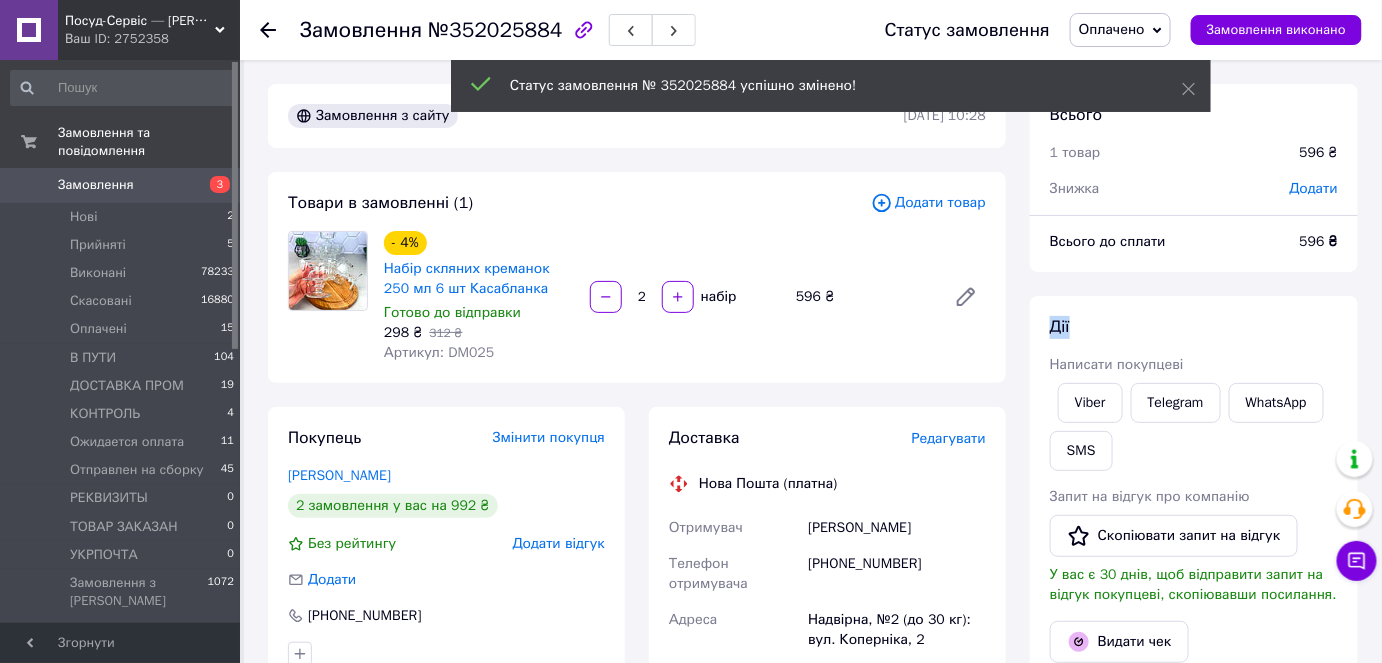 click on "Всього 1 товар 596 ₴ Знижка Додати Всього до сплати 596 ₴ Дії Написати покупцеві Viber Telegram WhatsApp SMS Запит на відгук про компанію   Скопіювати запит на відгук У вас є 30 днів, щоб відправити запит на відгук покупцеві, скопіювавши посилання.   Видати чек   Завантажити PDF   Друк PDF   Дублювати замовлення Мітки Особисті нотатки, які бачите лише ви. З їх допомогою можна фільтрувати замовлення Примітки Залишилося 300 символів Очистити Зберегти" at bounding box center [1194, 708] 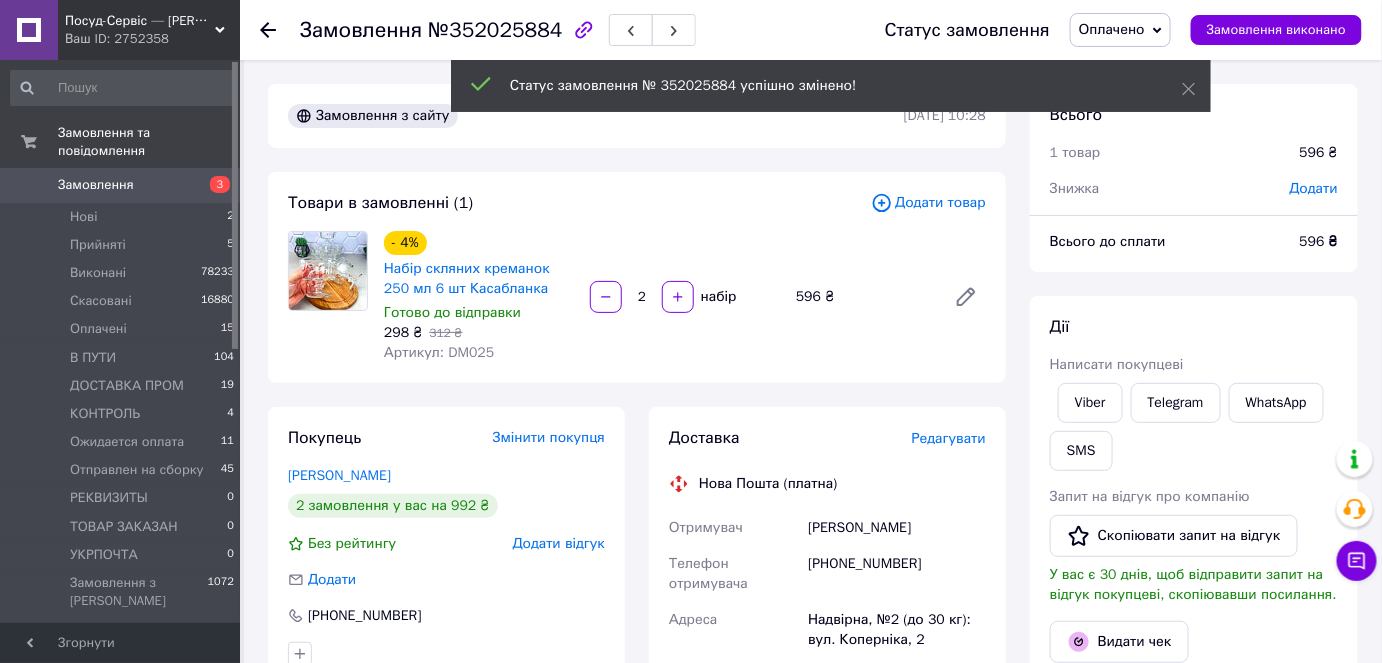 click on "Всього 1 товар 596 ₴ Знижка Додати Всього до сплати 596 ₴" at bounding box center [1194, 178] 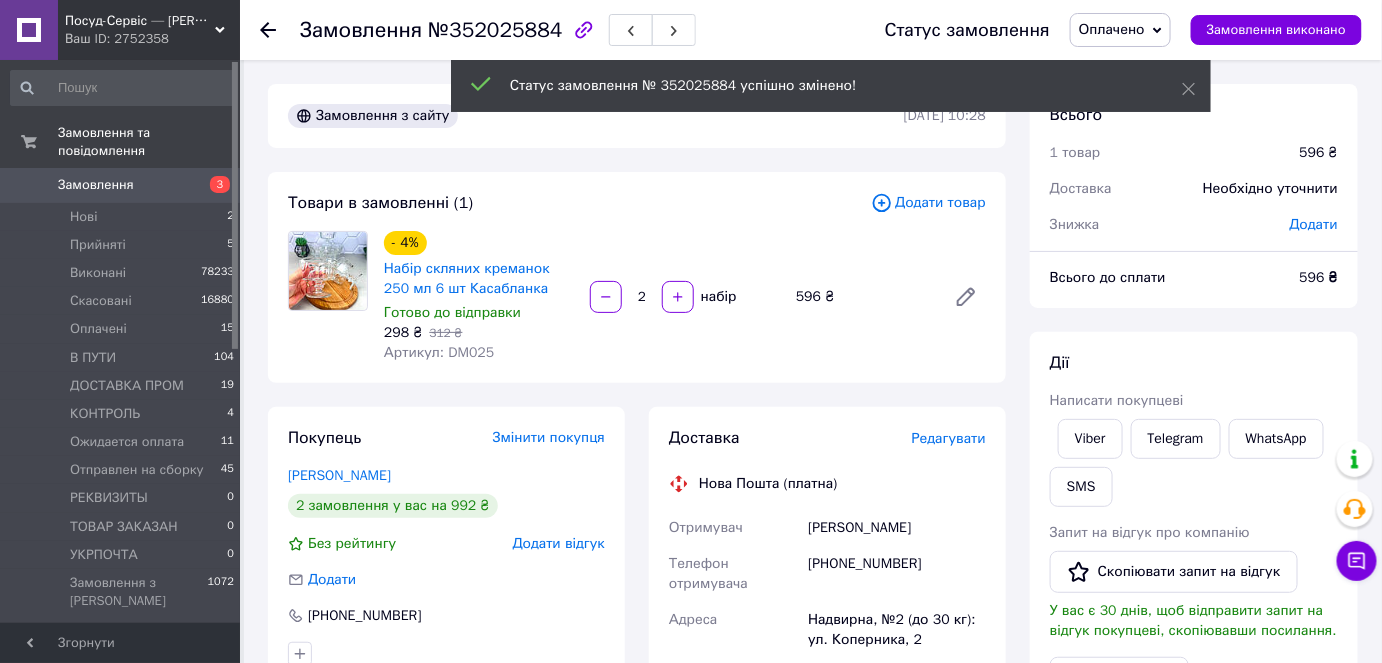 click on "Всього 1 товар 596 ₴ Доставка Необхідно уточнити Знижка Додати Всього до сплати 596 ₴" at bounding box center (1194, 196) 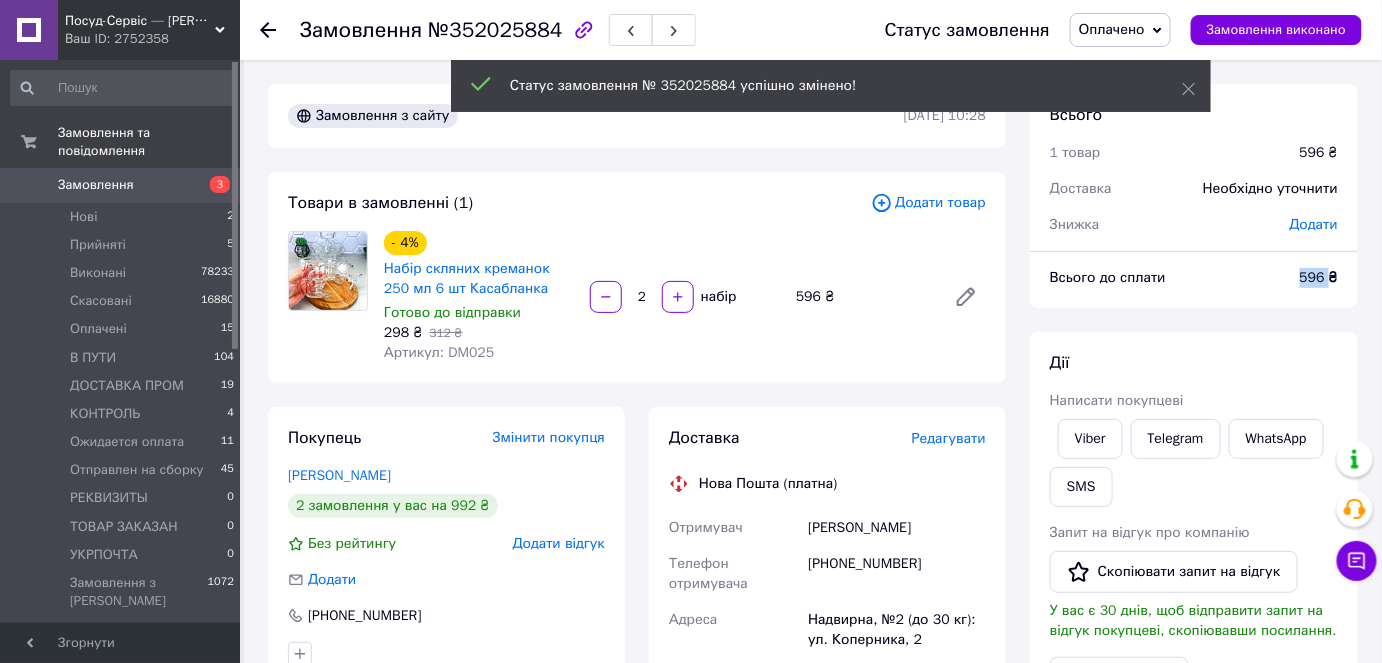 click on "596 ₴" at bounding box center (1319, 277) 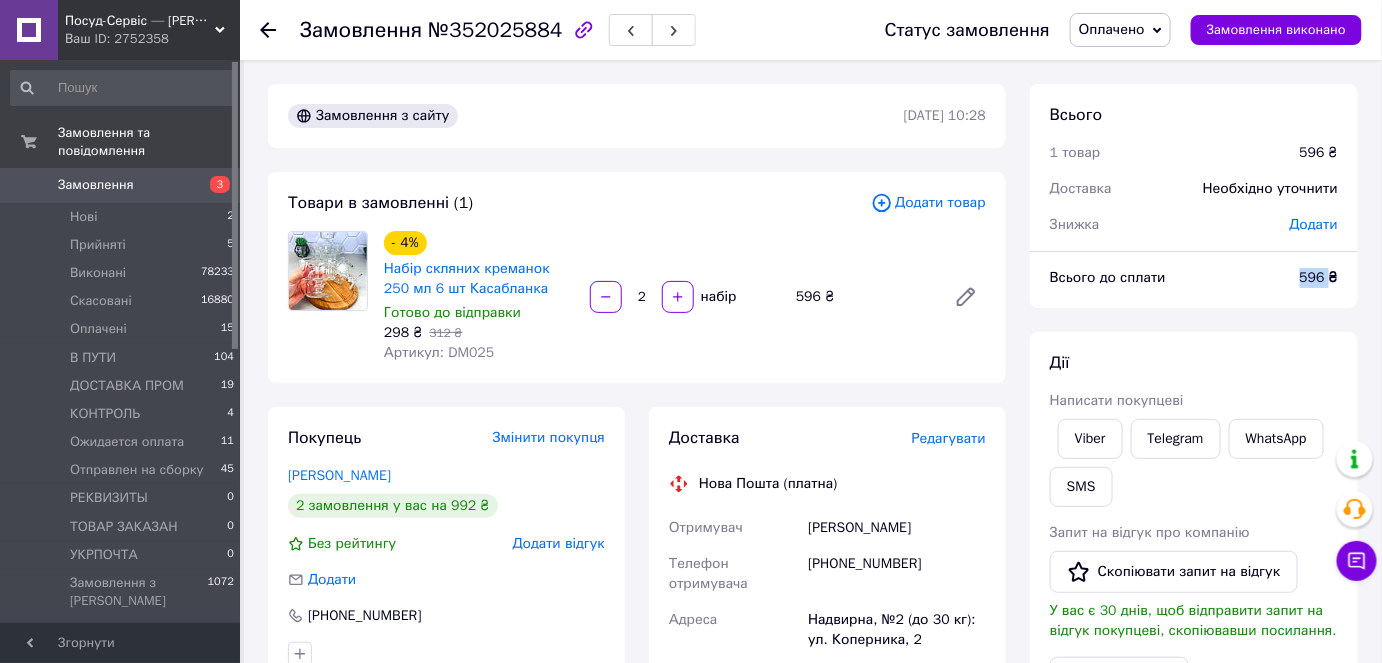 copy on "596" 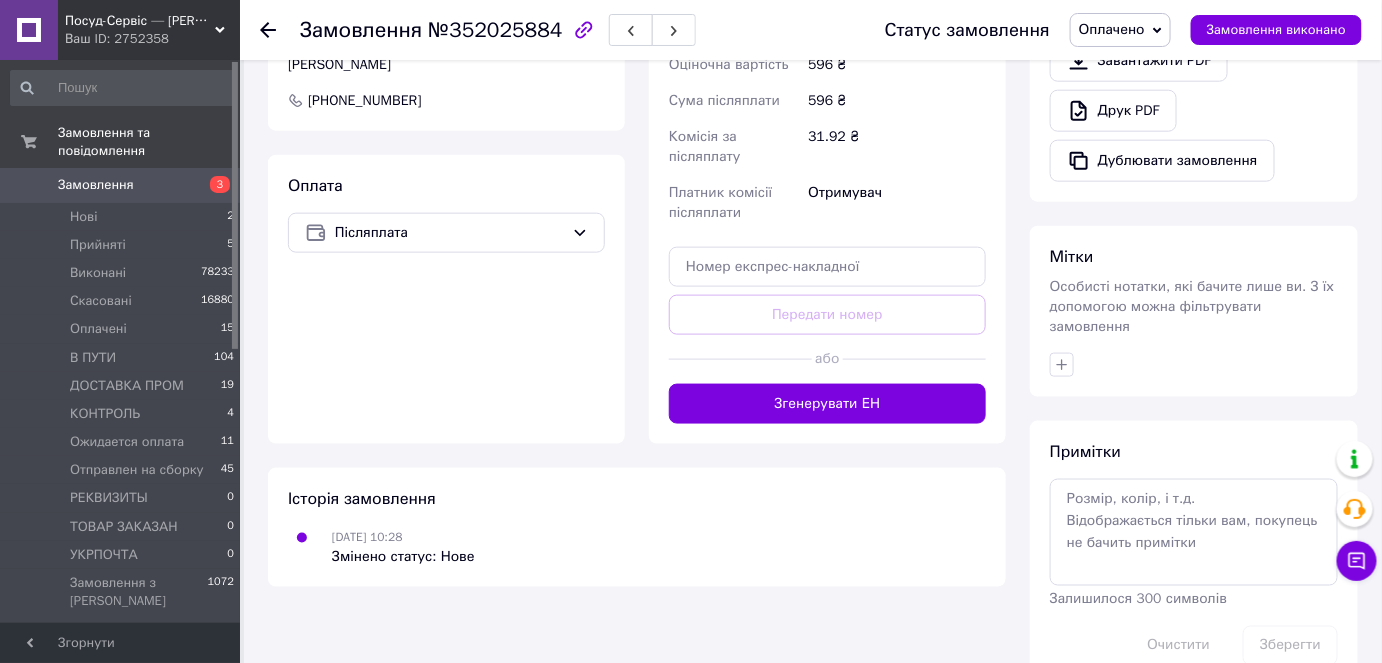 scroll, scrollTop: 705, scrollLeft: 0, axis: vertical 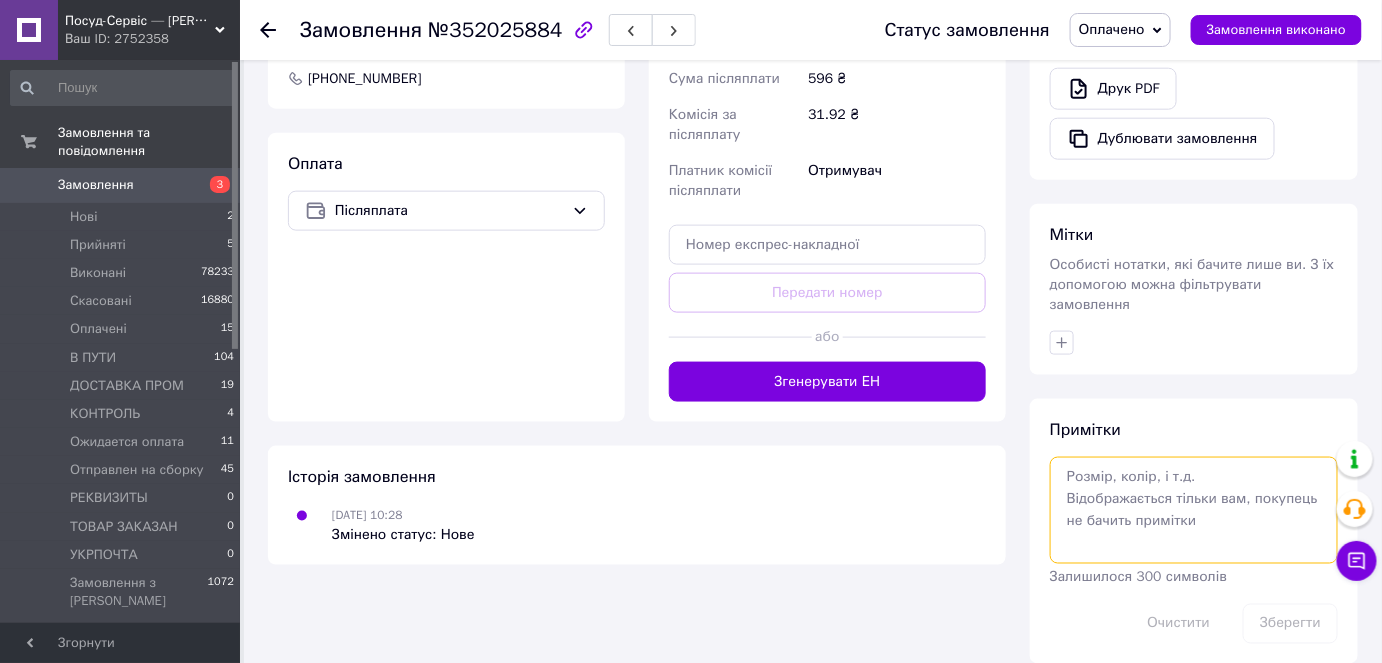 paste on "596" 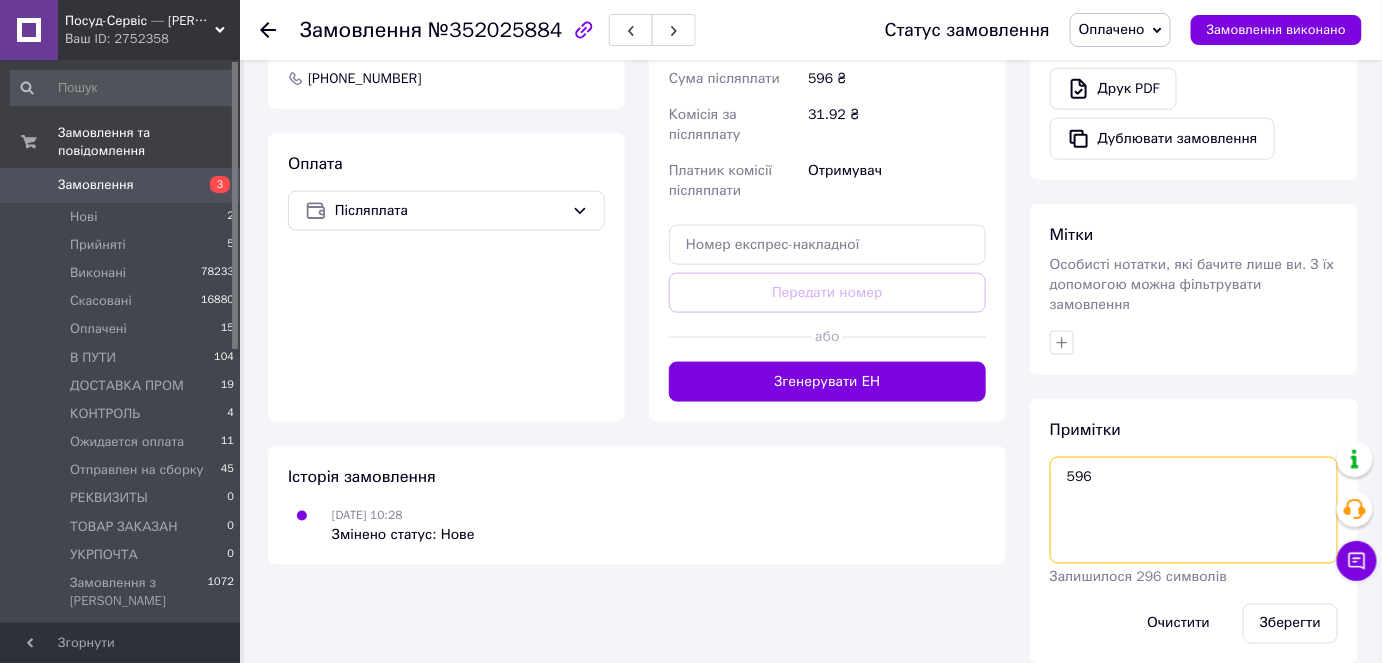 click on "596" at bounding box center (1194, 510) 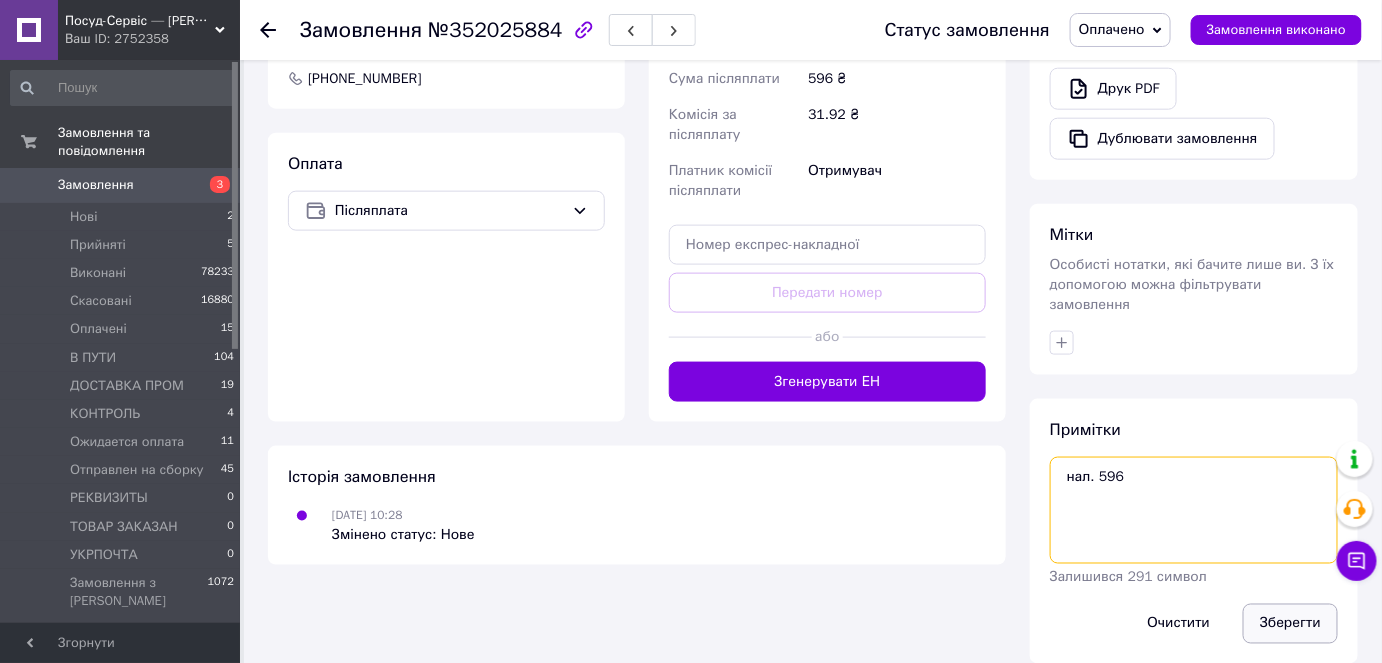 type on "нал. 596" 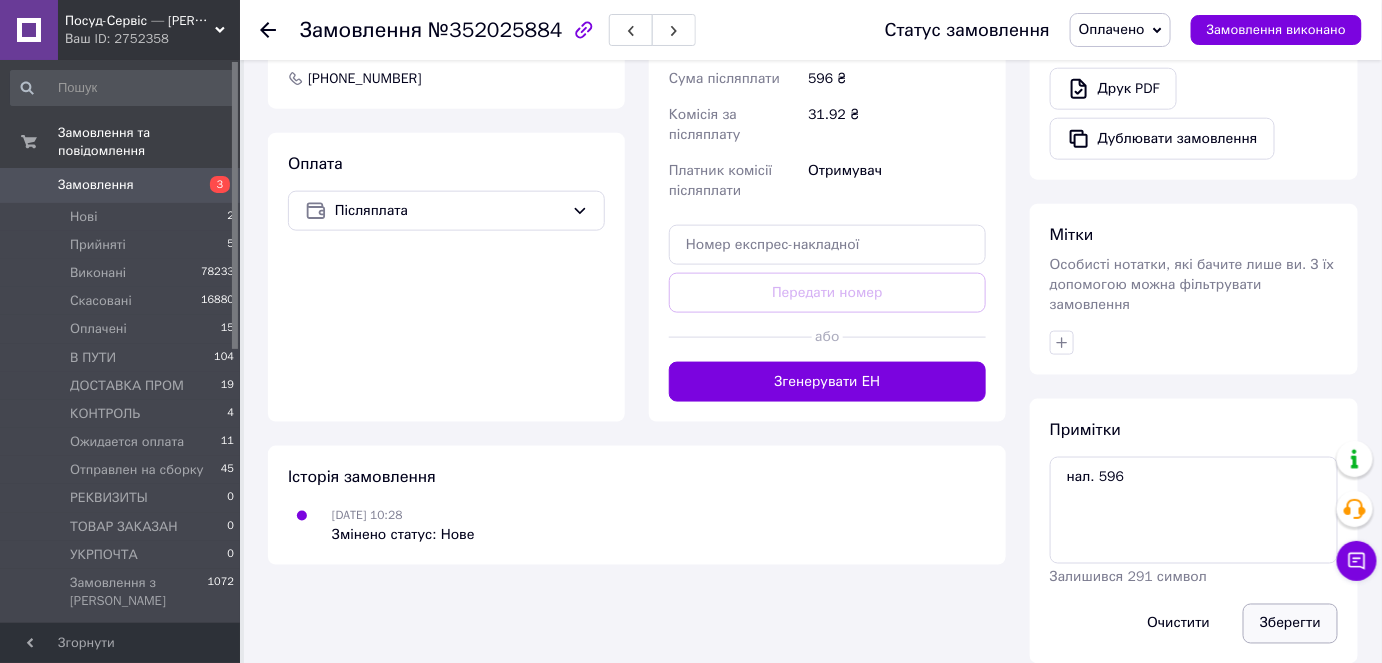click on "Зберегти" at bounding box center (1290, 624) 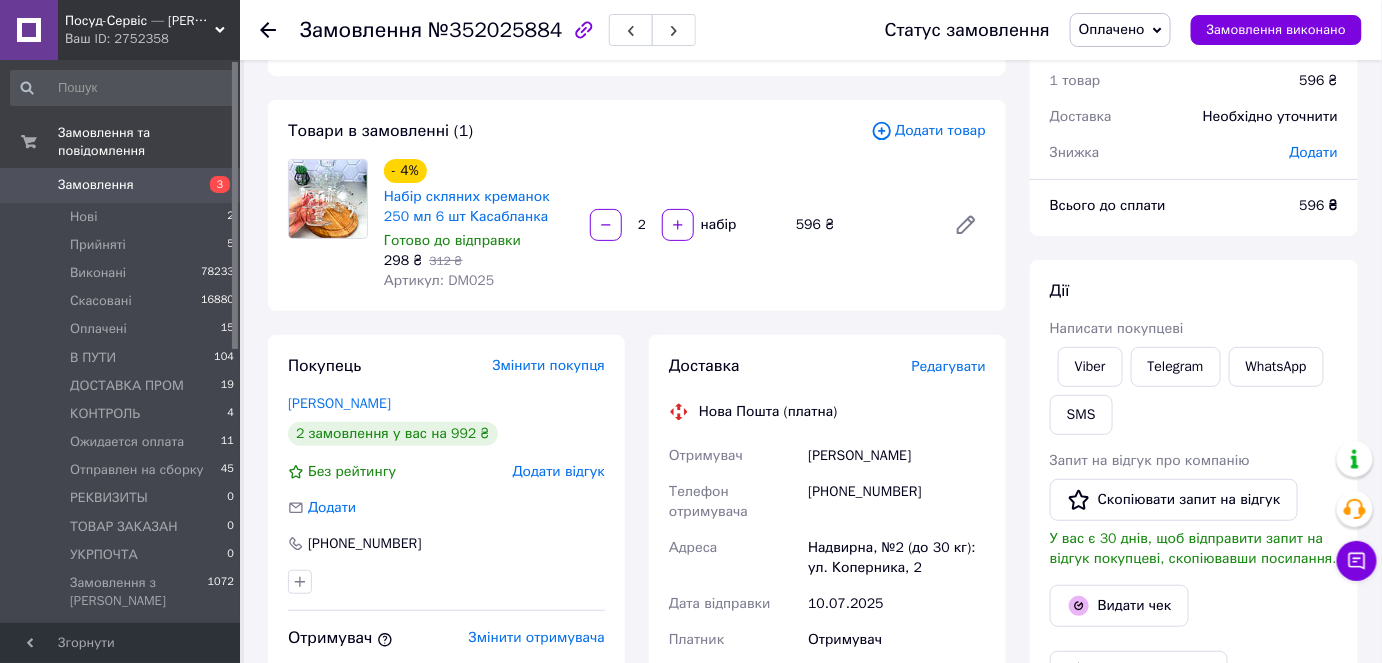 scroll, scrollTop: 0, scrollLeft: 0, axis: both 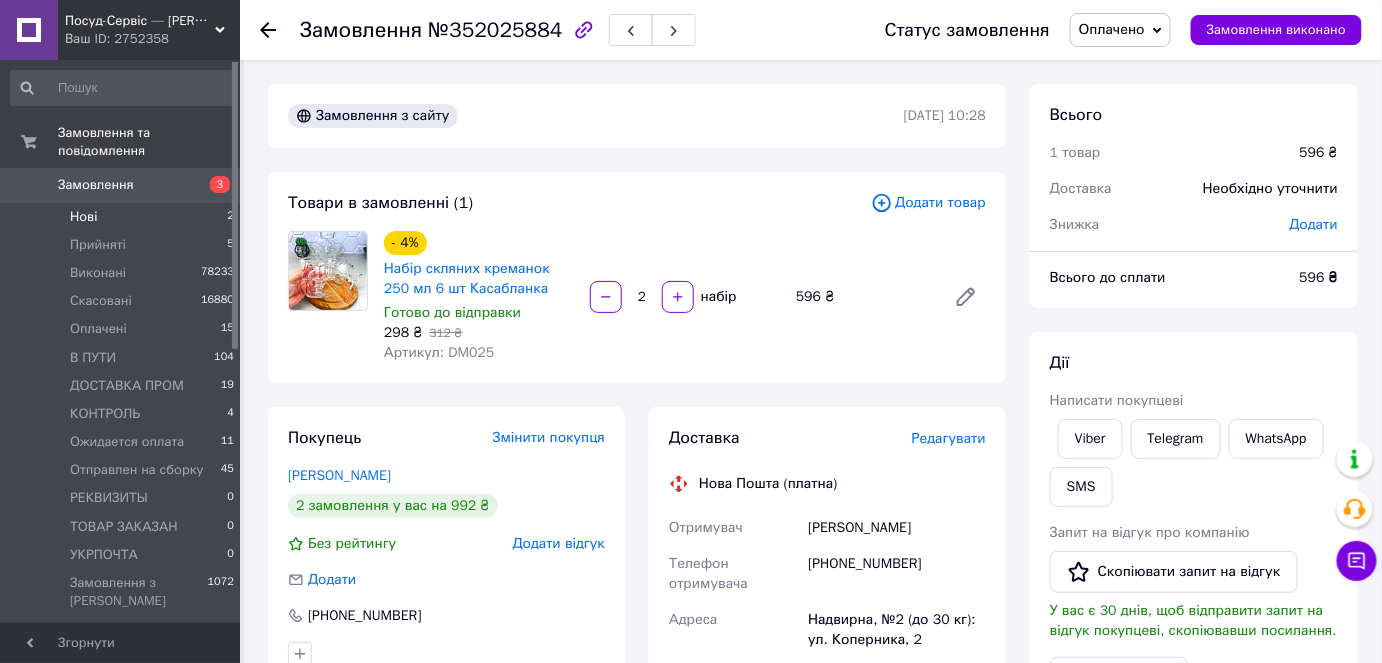 click on "Нові 2" at bounding box center (123, 217) 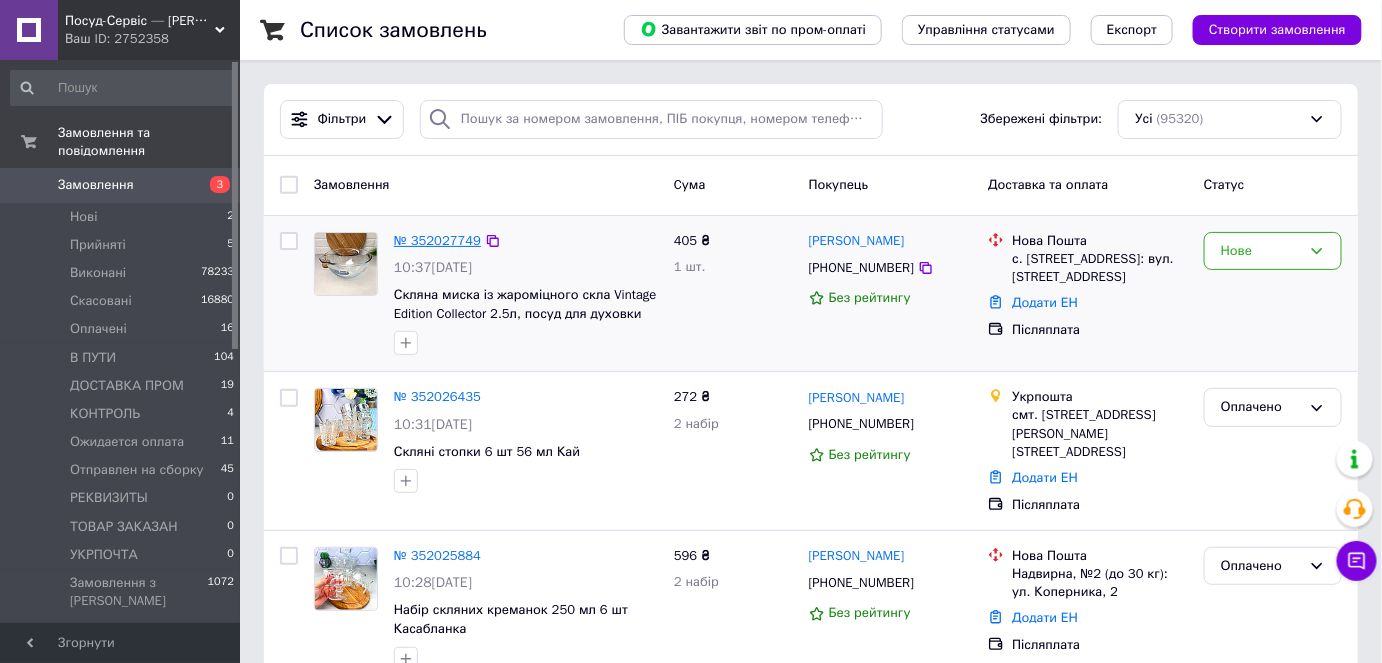 click on "№ 352027749" at bounding box center (437, 240) 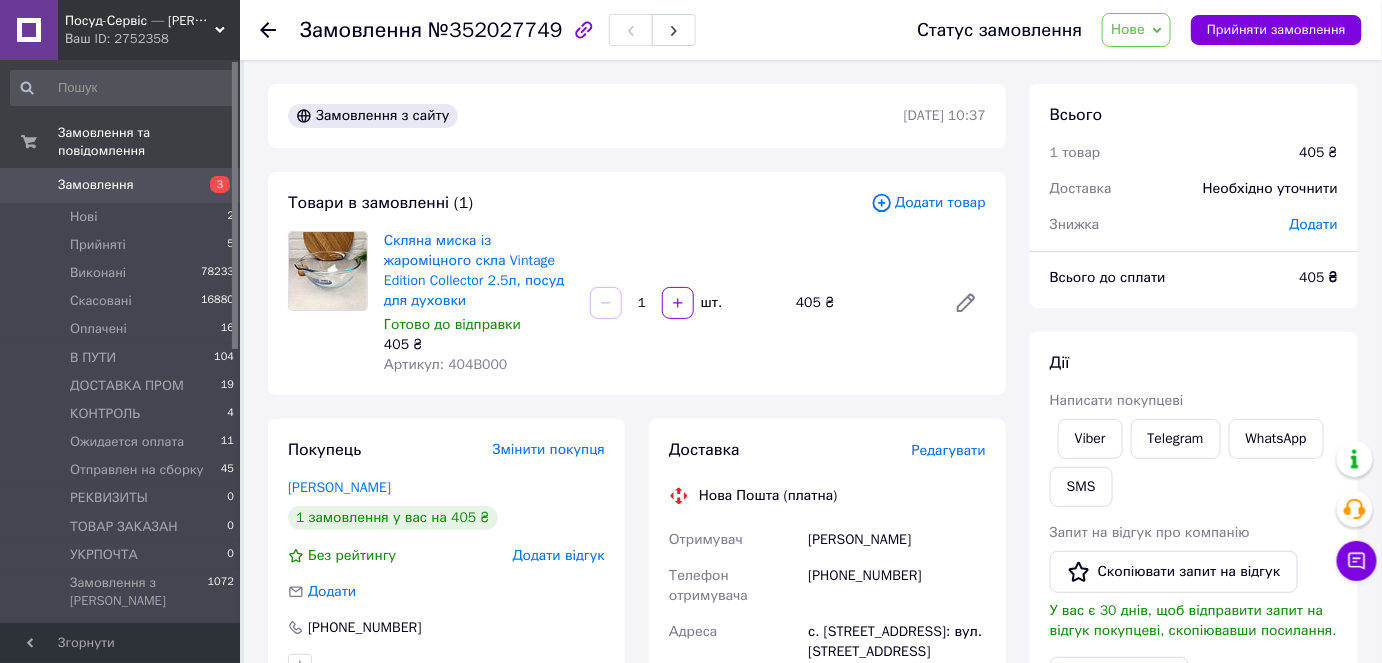 click on "Артикул: 404B000" at bounding box center (445, 364) 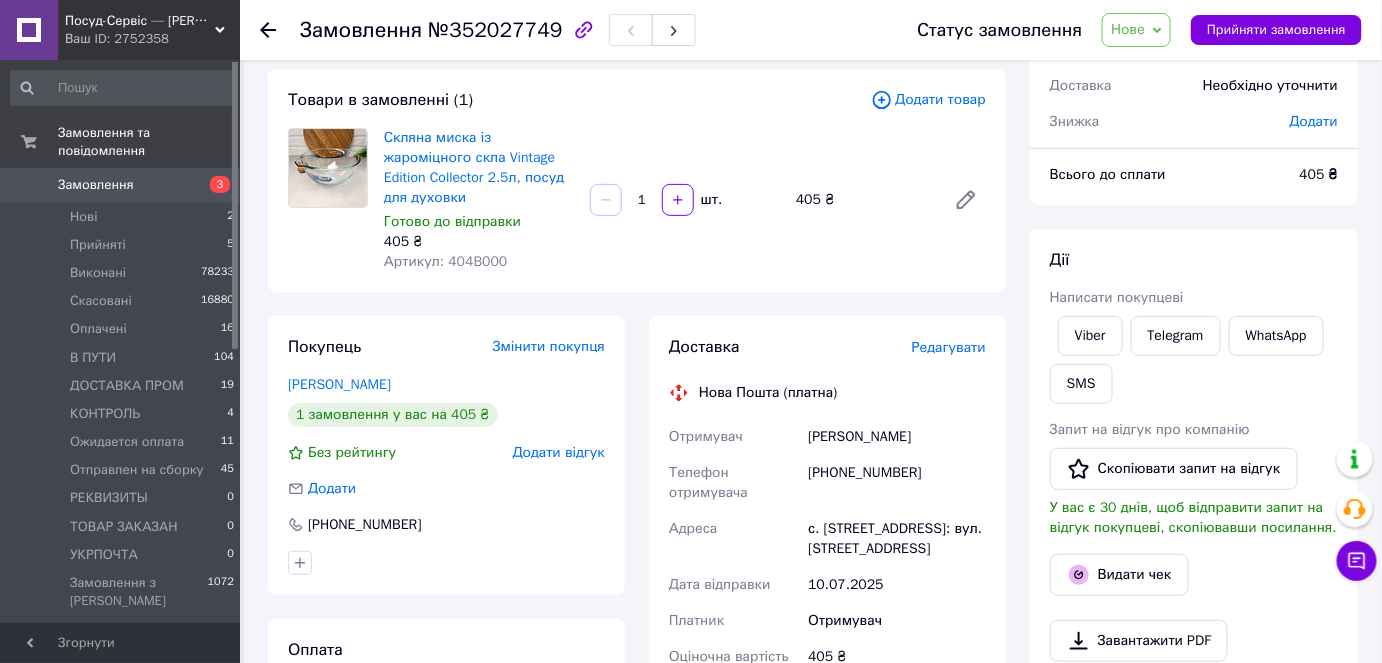 scroll, scrollTop: 181, scrollLeft: 0, axis: vertical 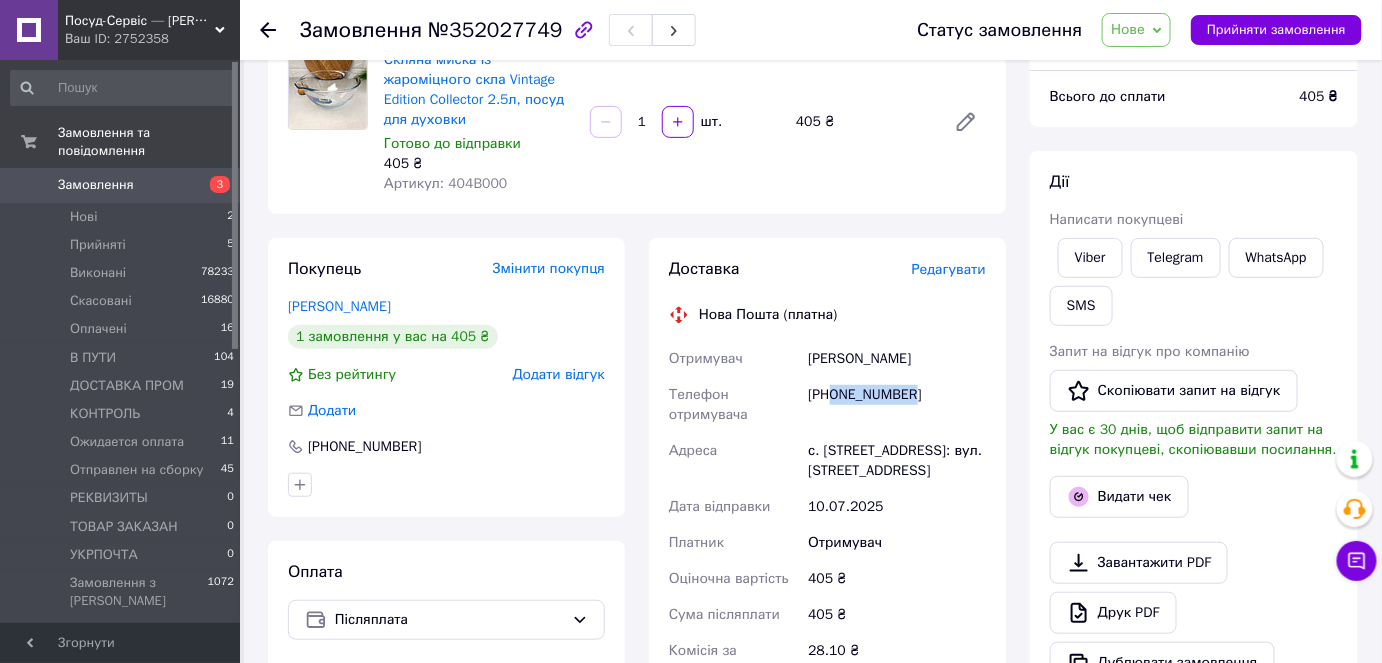 drag, startPoint x: 937, startPoint y: 396, endPoint x: 837, endPoint y: 392, distance: 100.07997 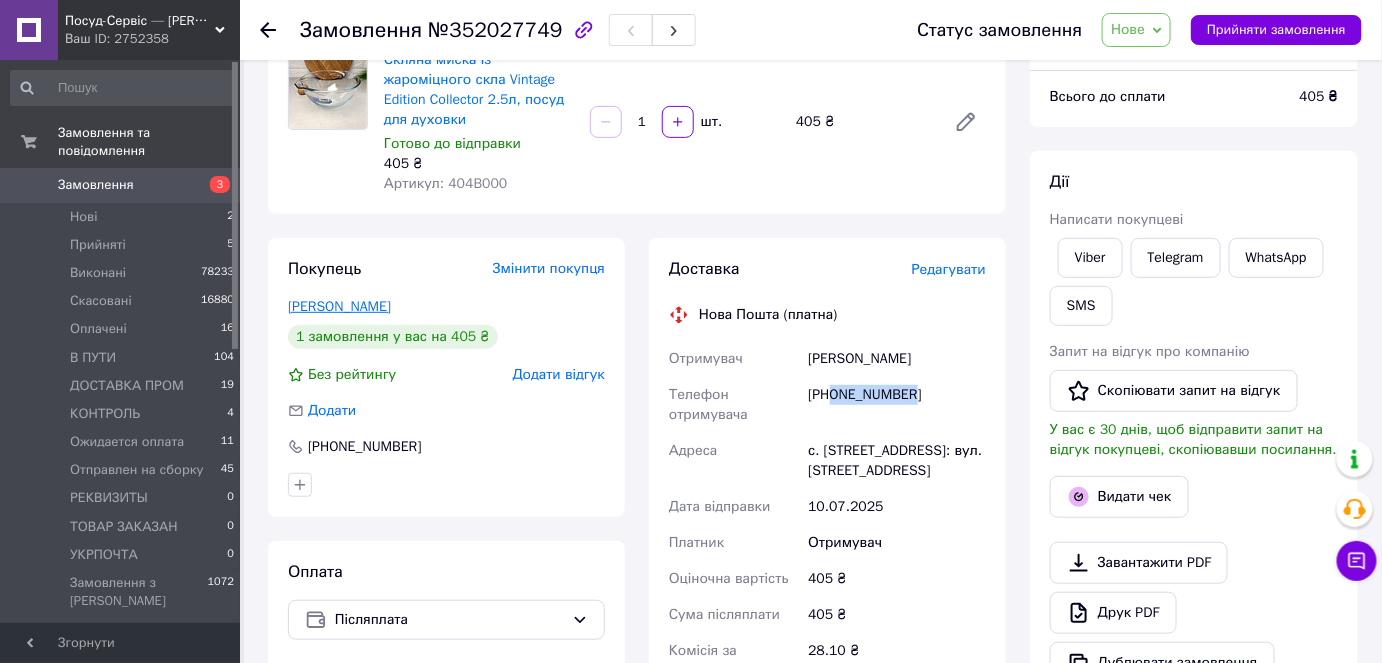 click on "Овдієнко Наталія" at bounding box center [339, 306] 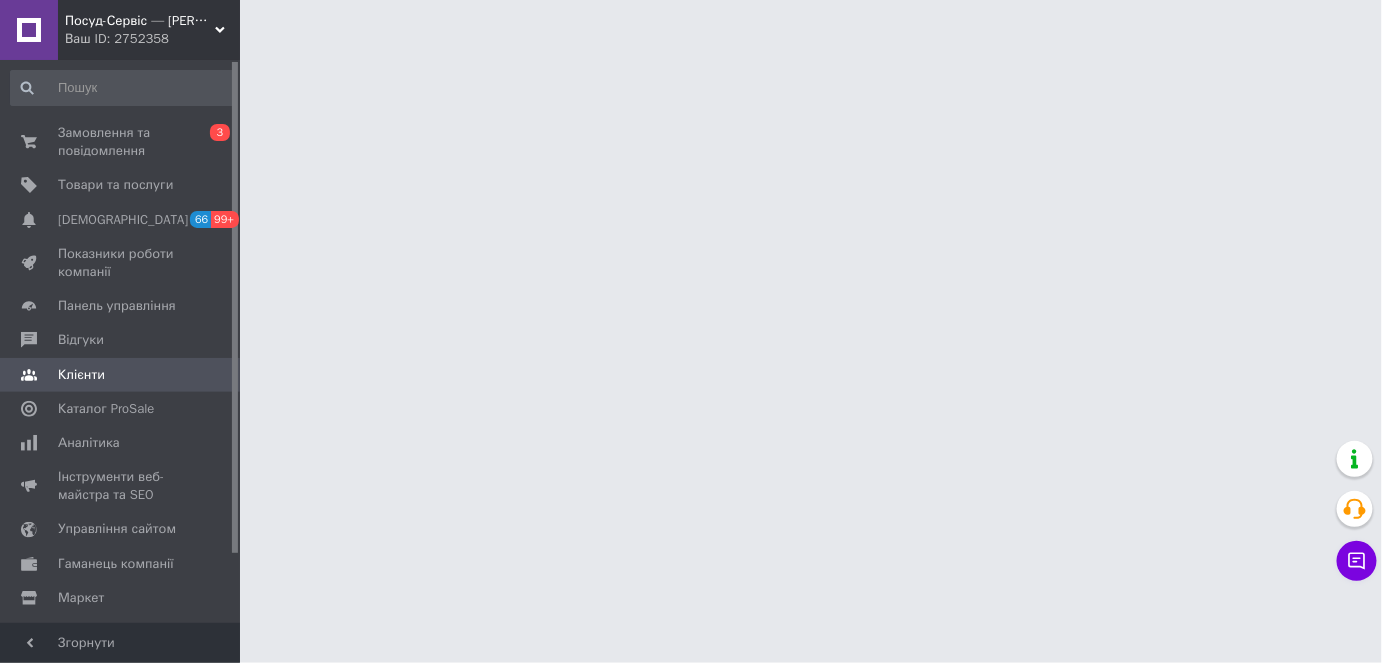 scroll, scrollTop: 0, scrollLeft: 0, axis: both 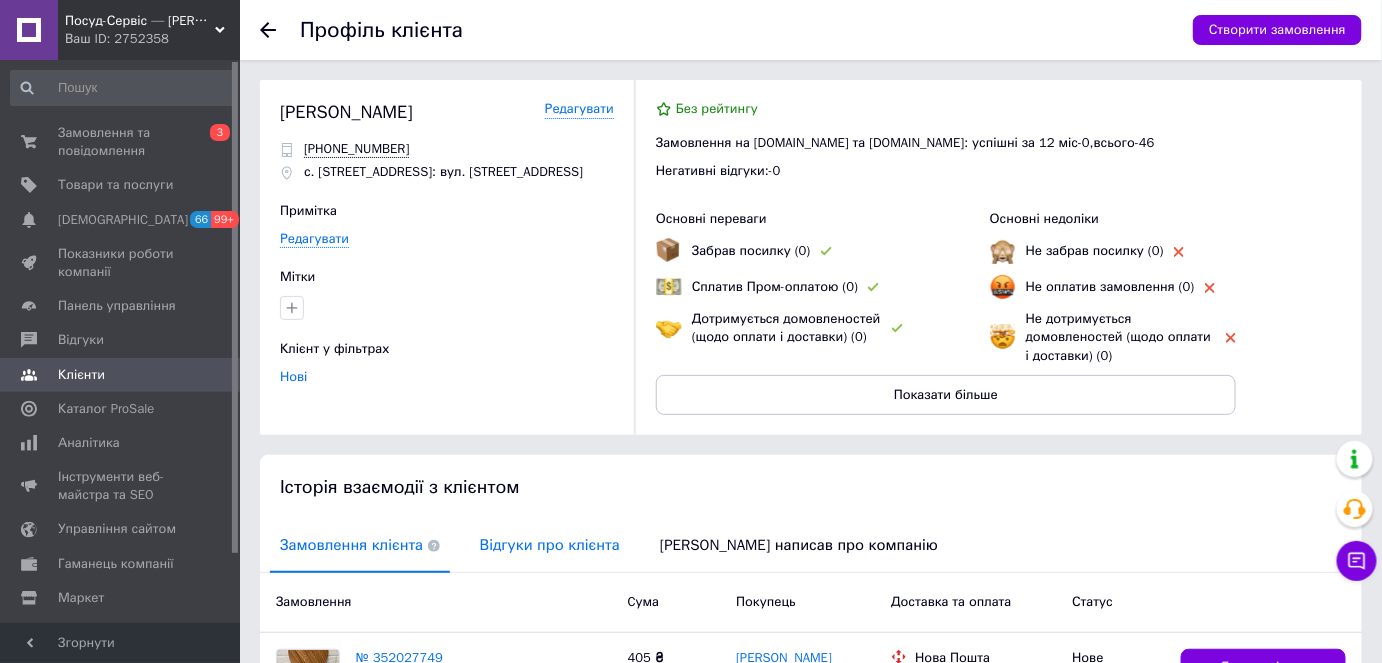 click on "Відгуки про клієнта" at bounding box center [550, 545] 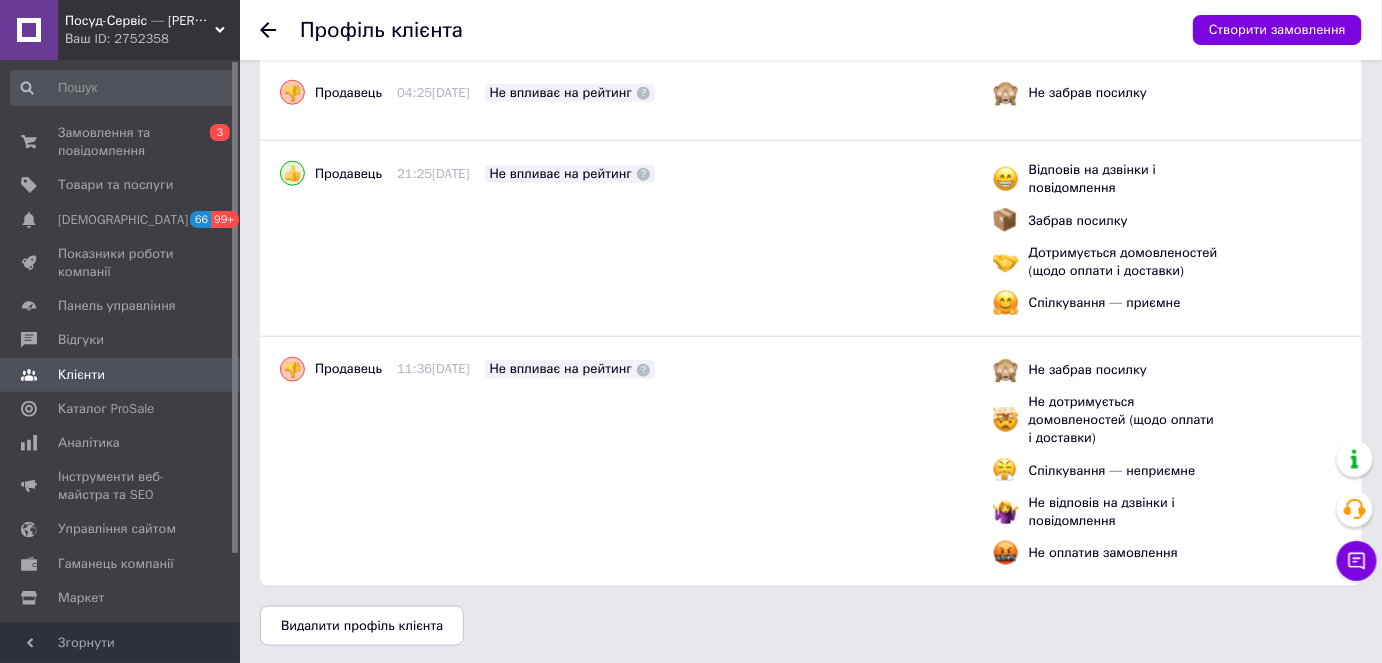 scroll, scrollTop: 573, scrollLeft: 0, axis: vertical 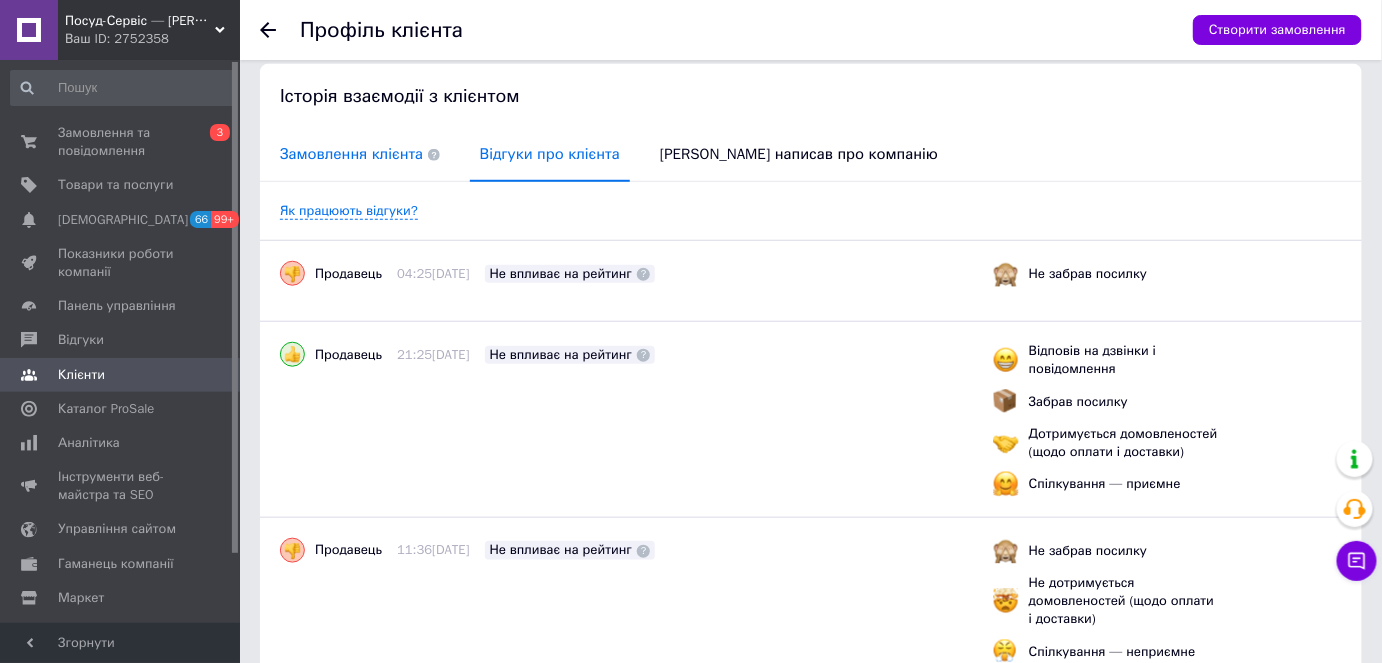 click on "Замовлення клієнта" at bounding box center [360, 154] 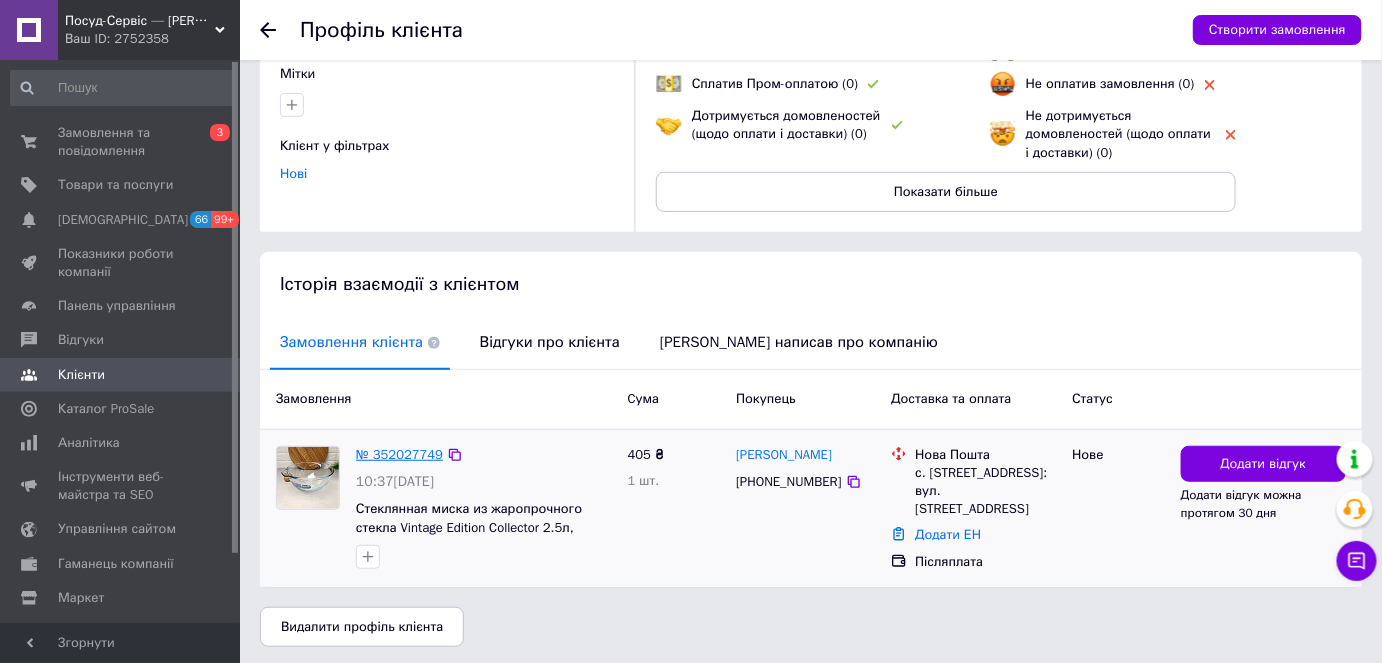 click on "№ 352027749" at bounding box center (399, 454) 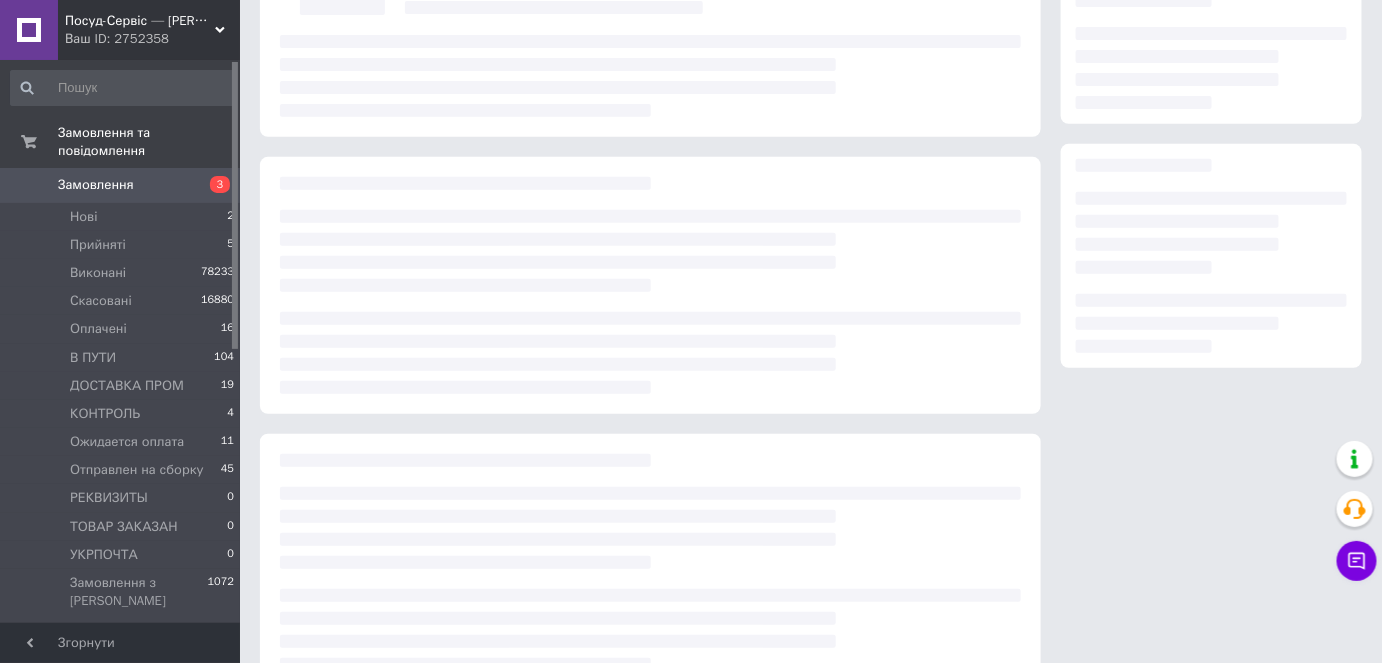 scroll, scrollTop: 0, scrollLeft: 0, axis: both 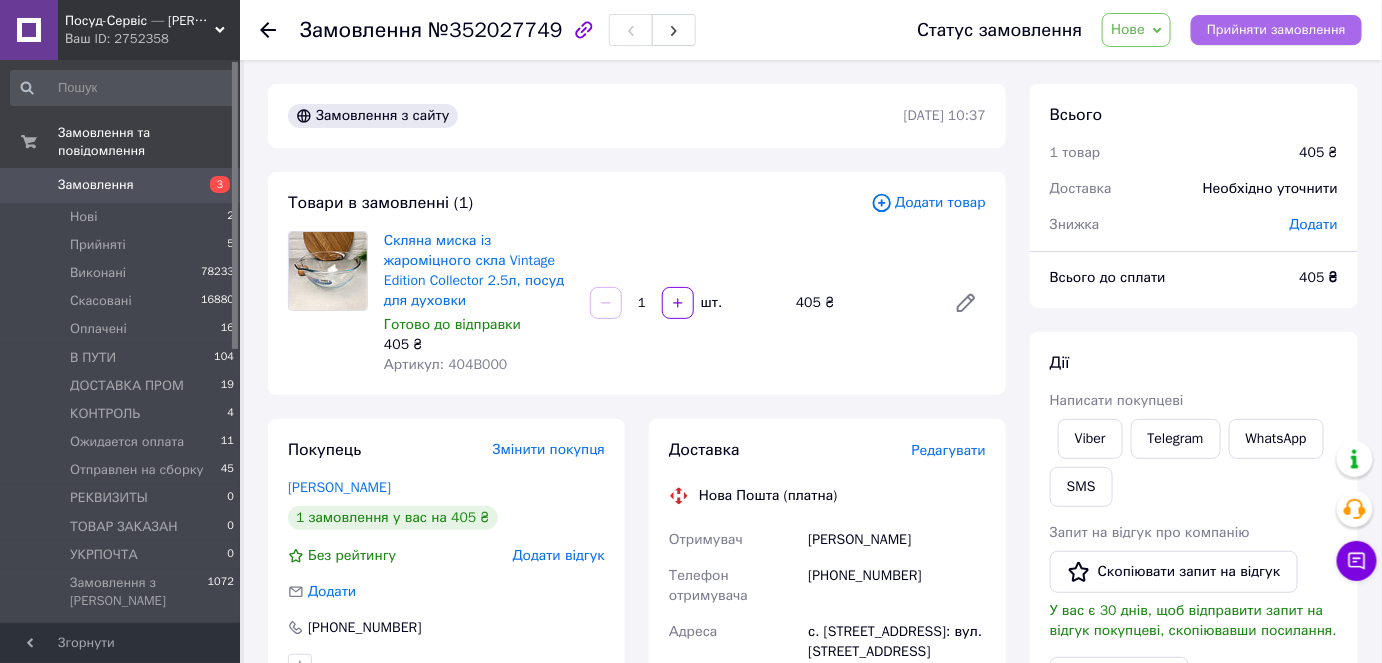 click on "Прийняти замовлення" at bounding box center (1276, 30) 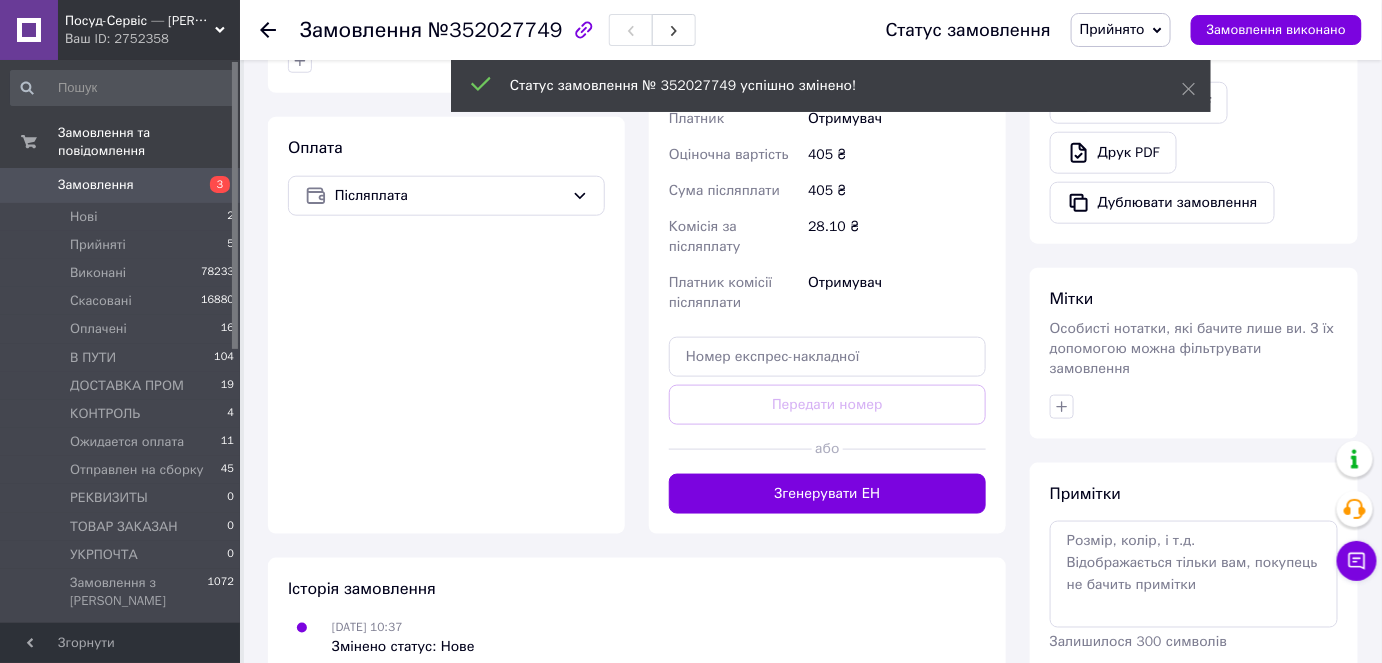scroll, scrollTop: 636, scrollLeft: 0, axis: vertical 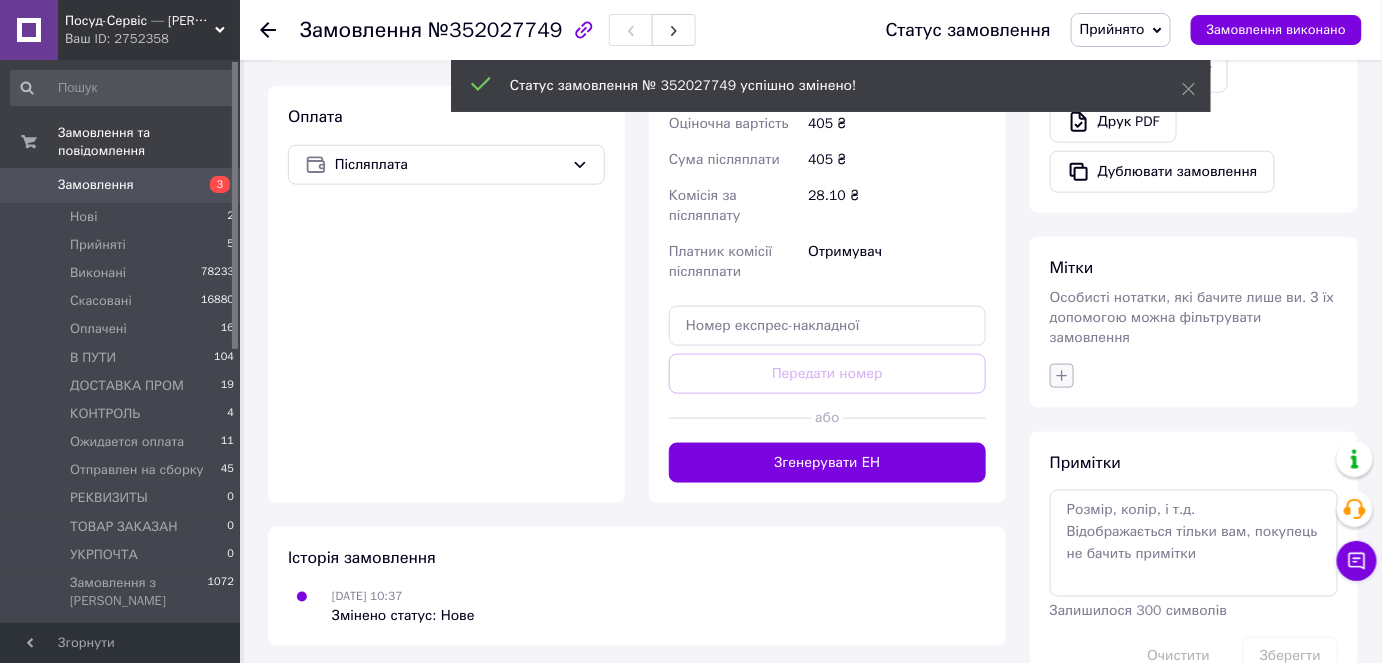 click 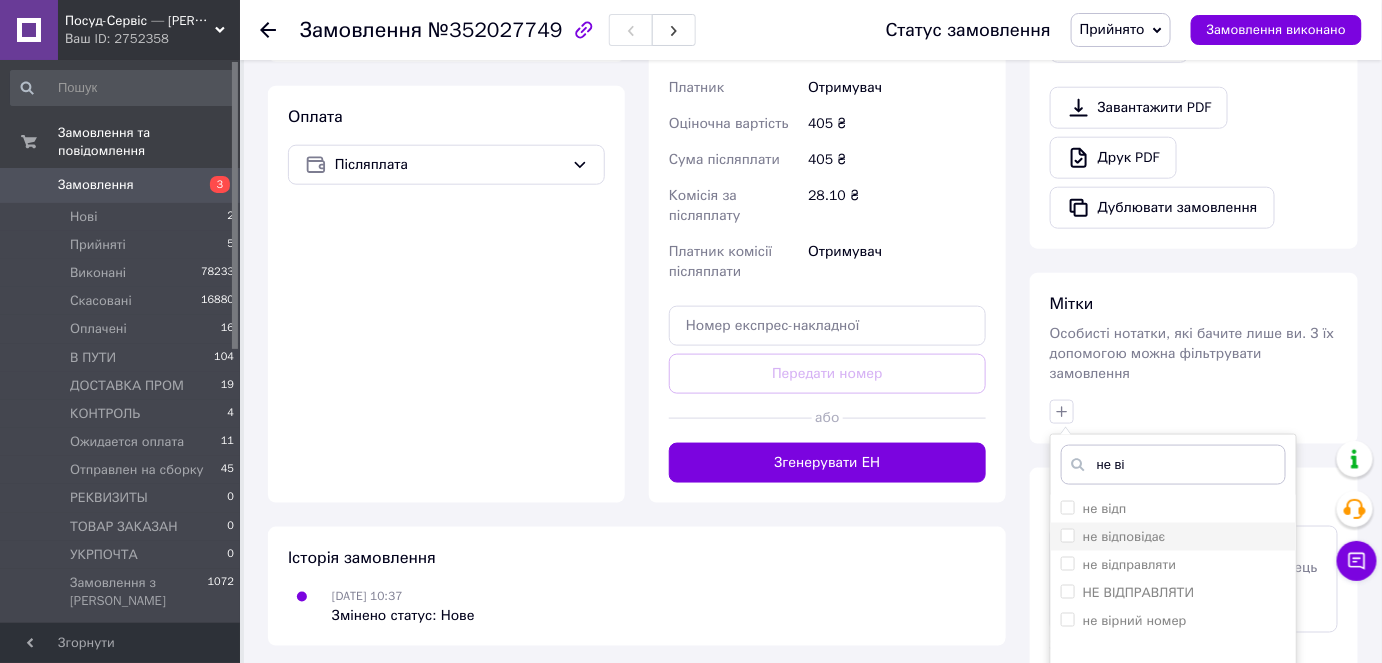 type on "не ві" 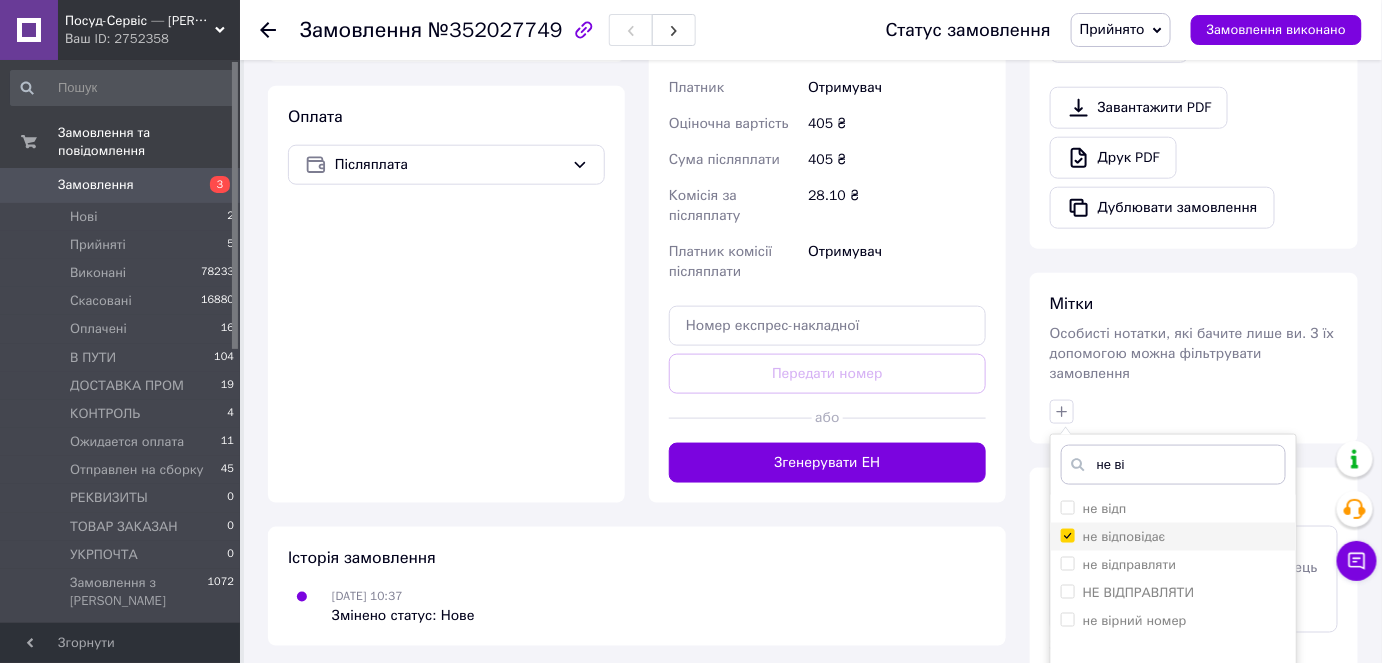 click on "не відповідає" at bounding box center [1067, 535] 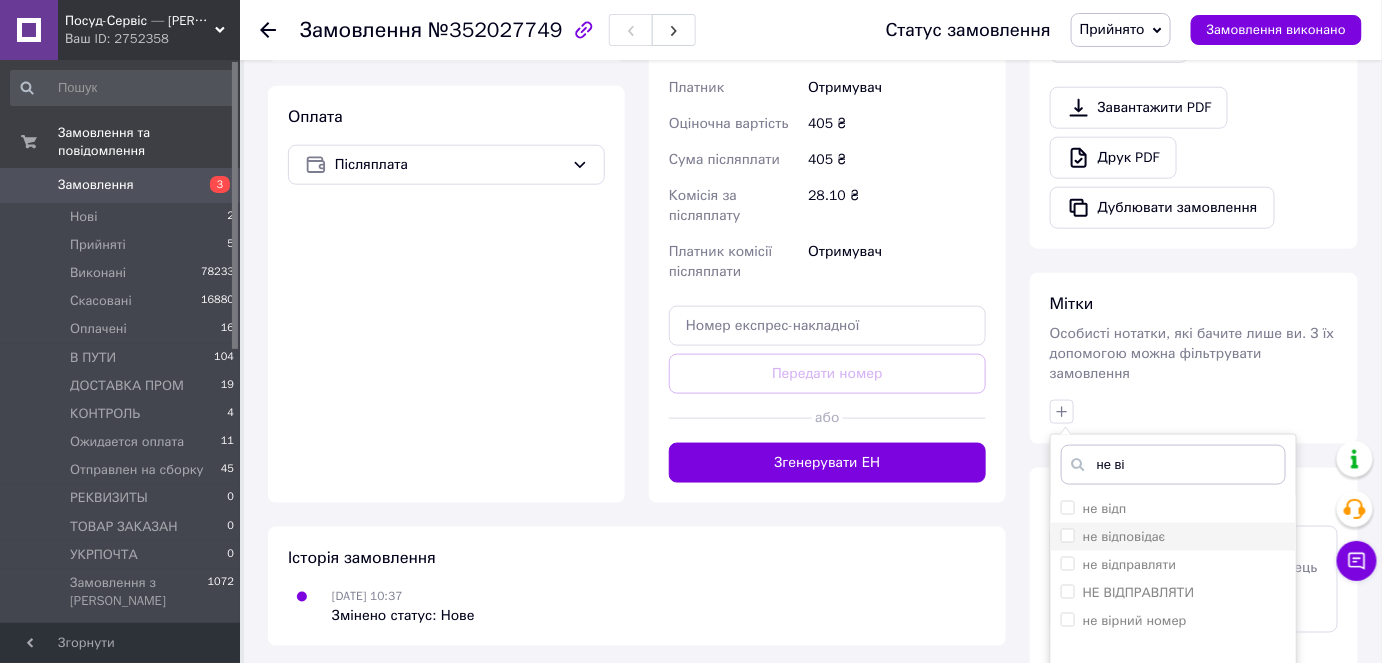 click on "не відповідає" at bounding box center (1067, 535) 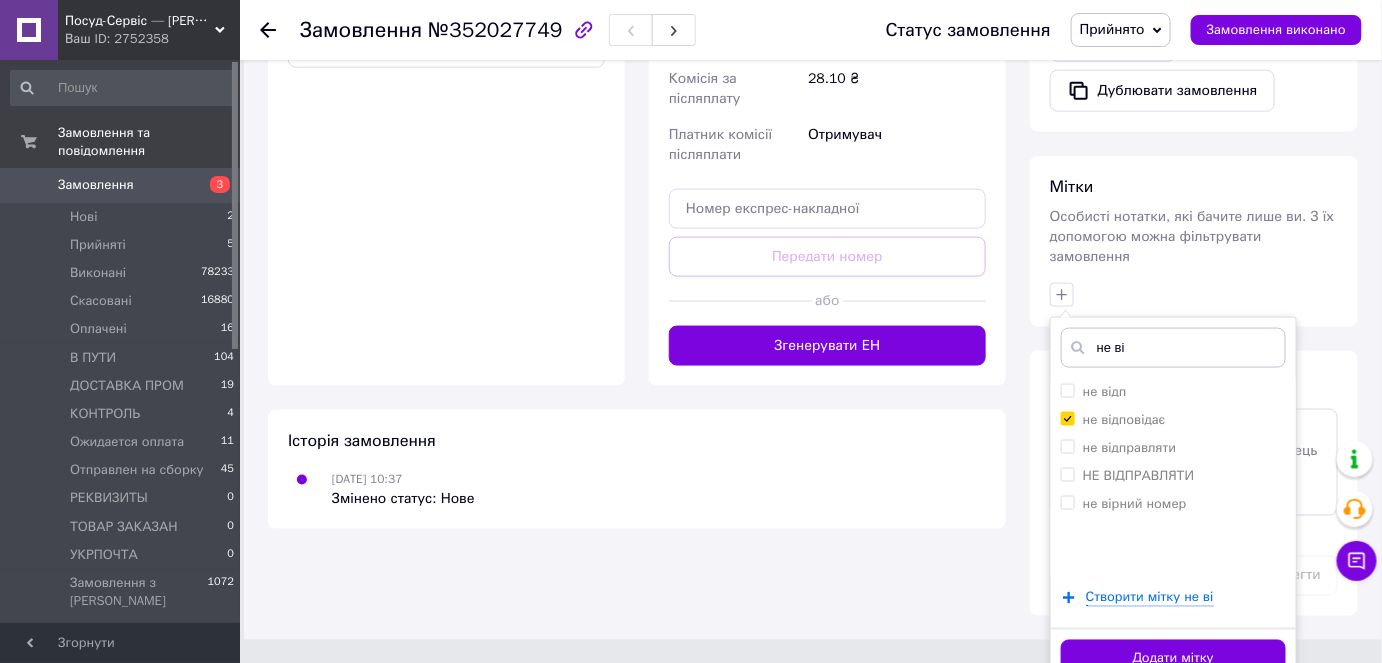 click on "Додати мітку" at bounding box center (1173, 659) 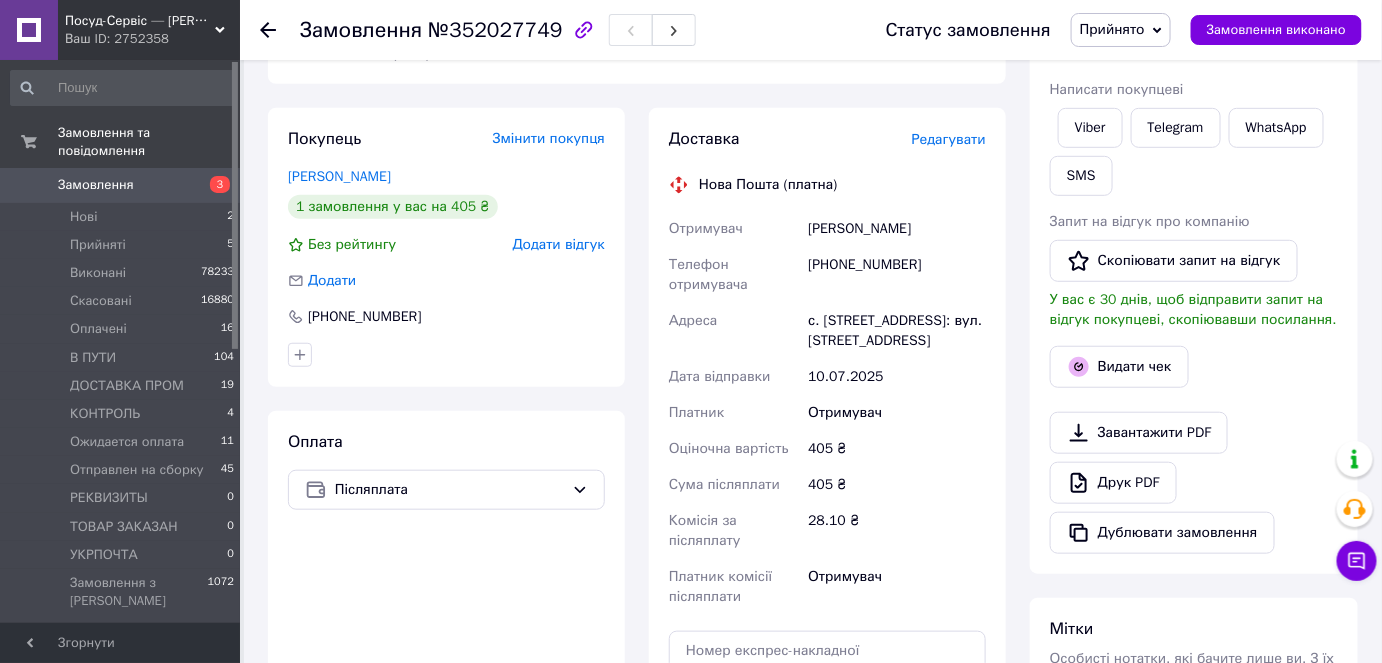 scroll, scrollTop: 282, scrollLeft: 0, axis: vertical 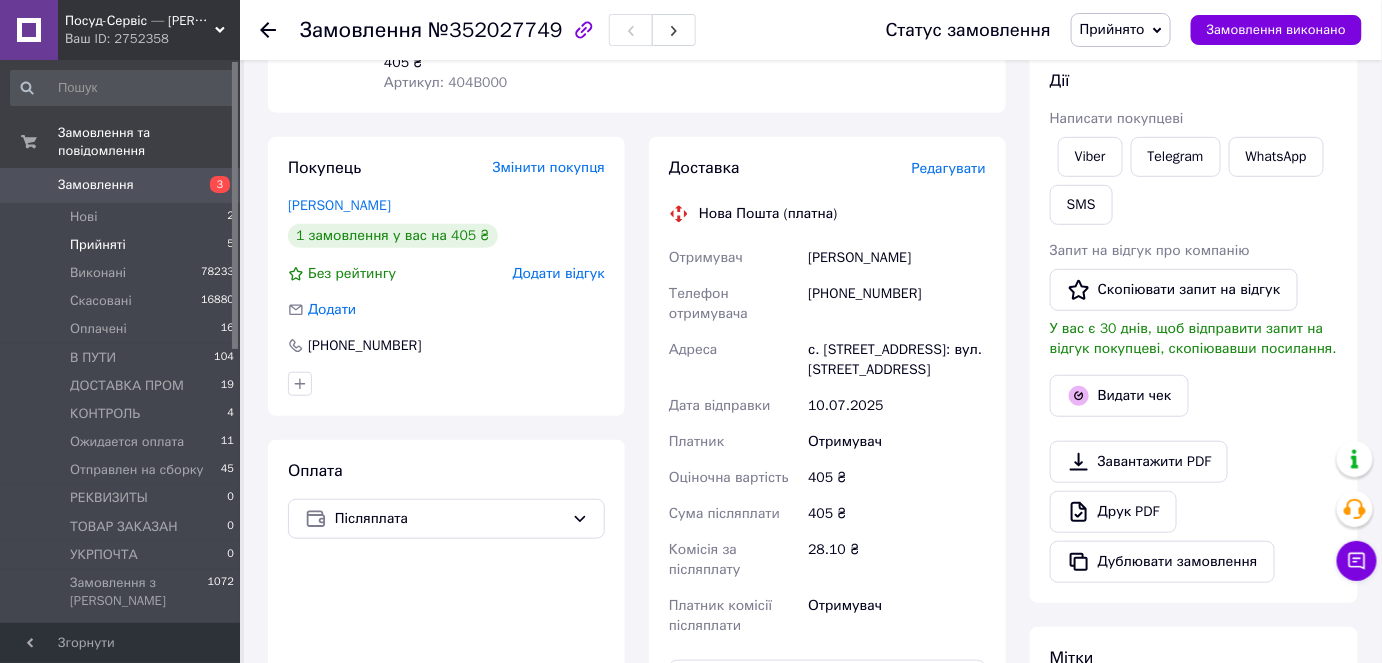 click on "Прийняті 5" at bounding box center (123, 245) 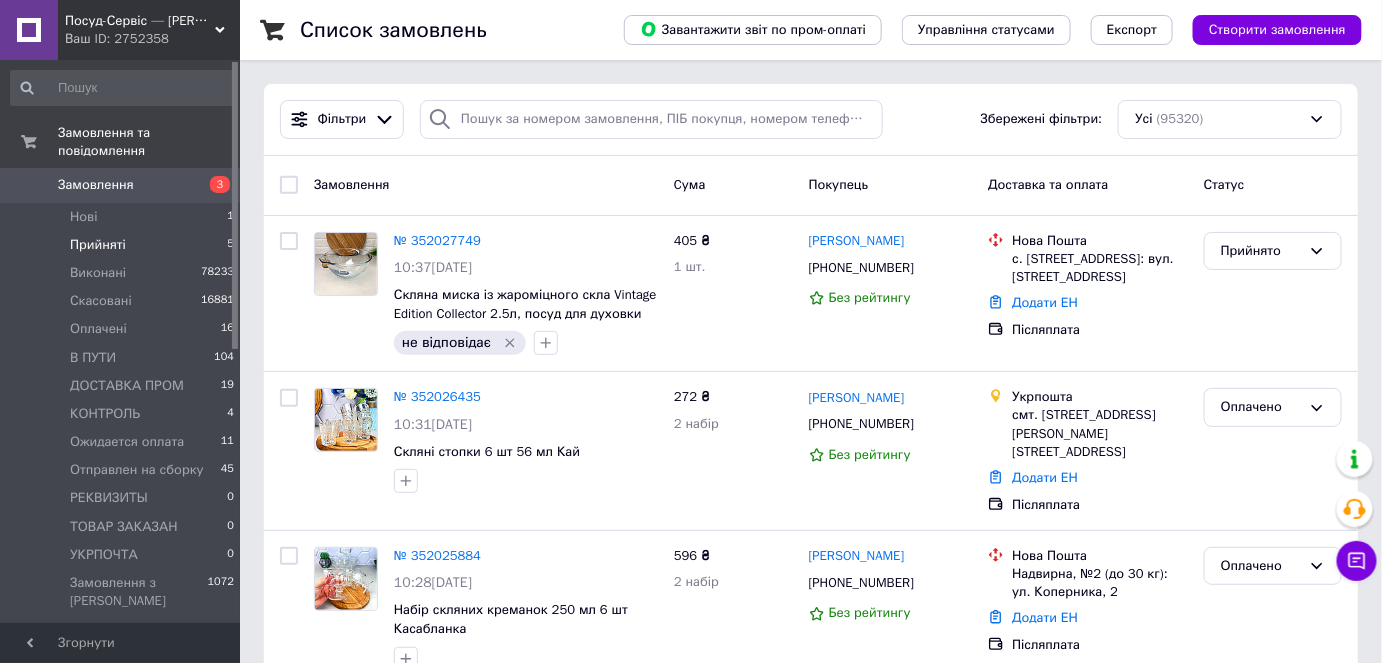 click on "Прийняті 5" at bounding box center (123, 245) 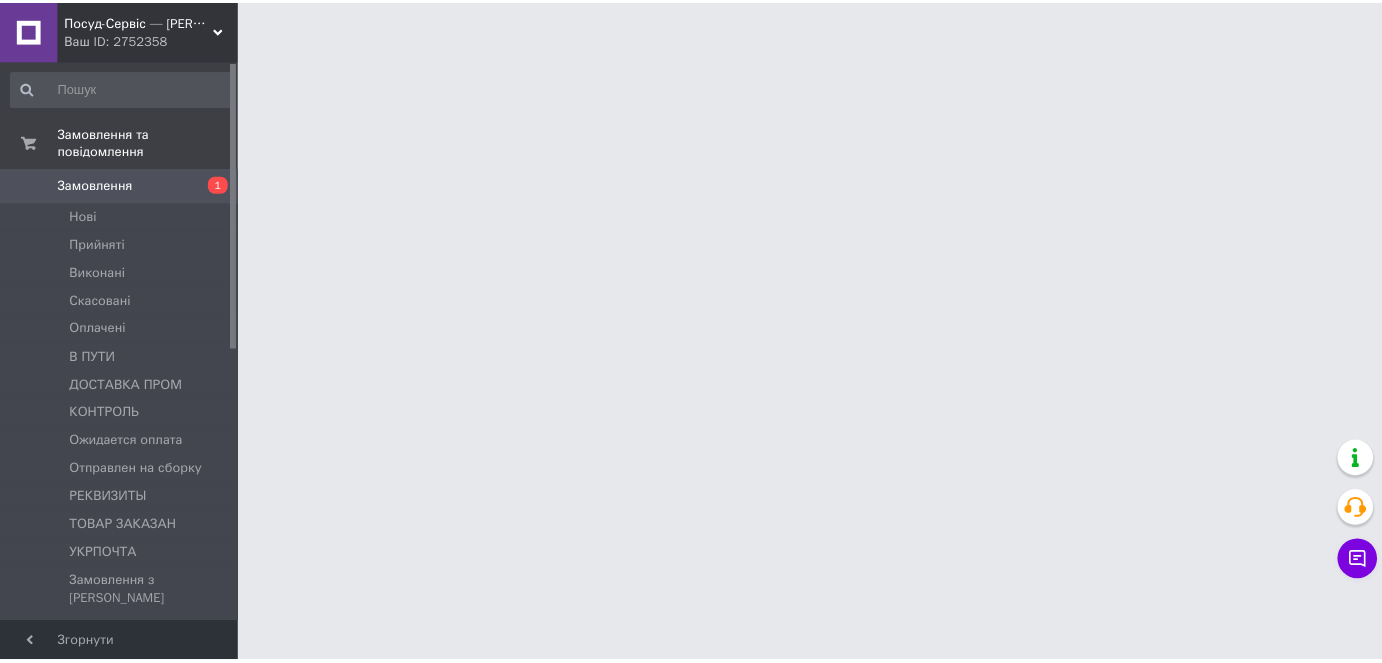 scroll, scrollTop: 0, scrollLeft: 0, axis: both 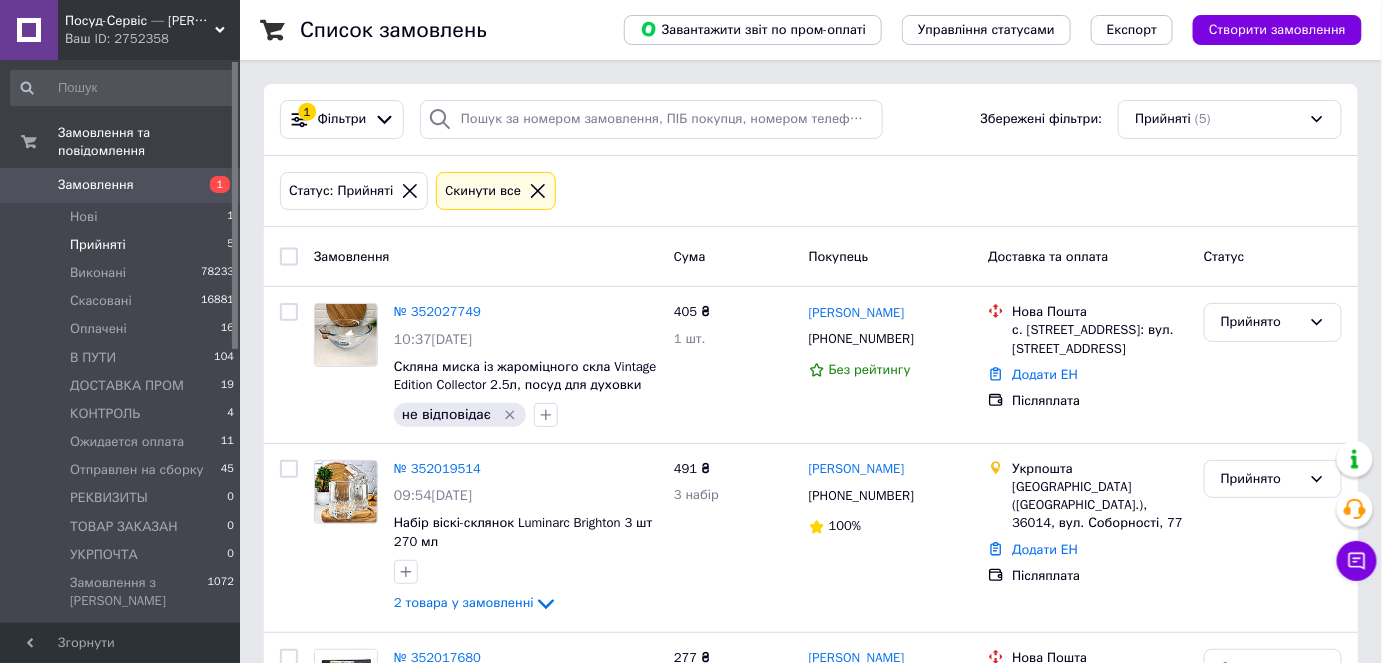 click on "Прийняті" at bounding box center (98, 245) 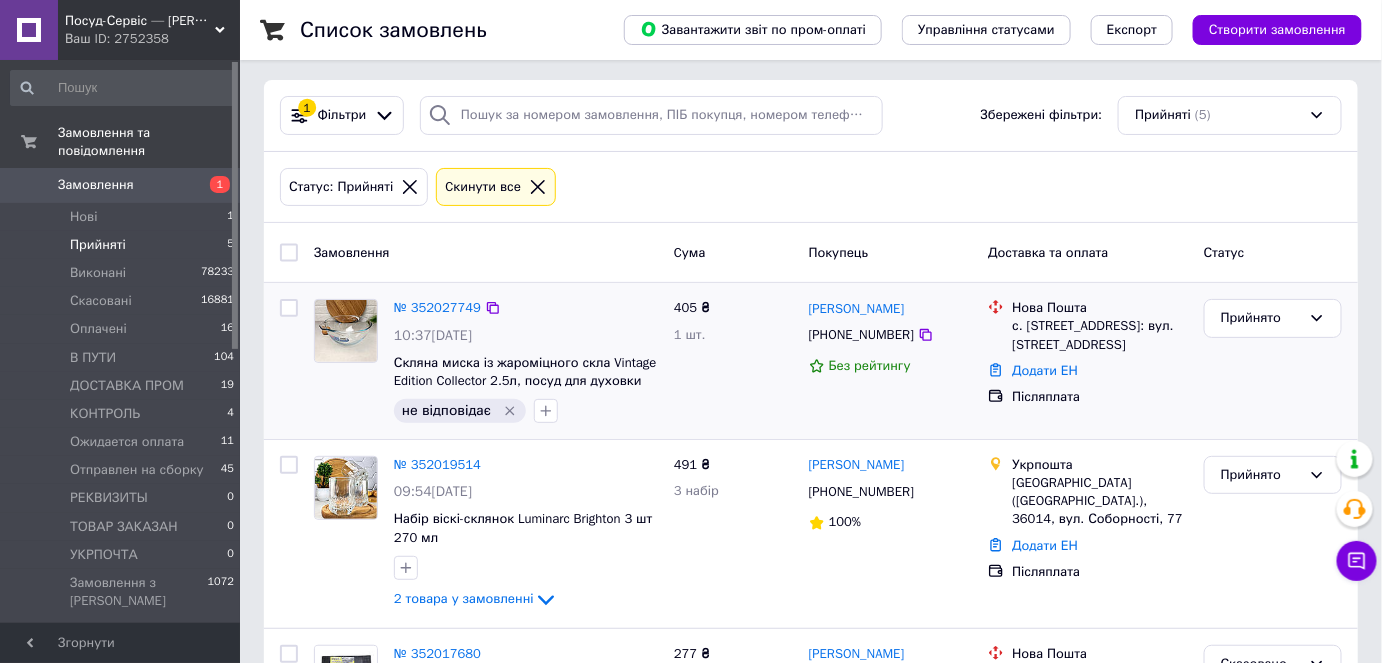 scroll, scrollTop: 0, scrollLeft: 0, axis: both 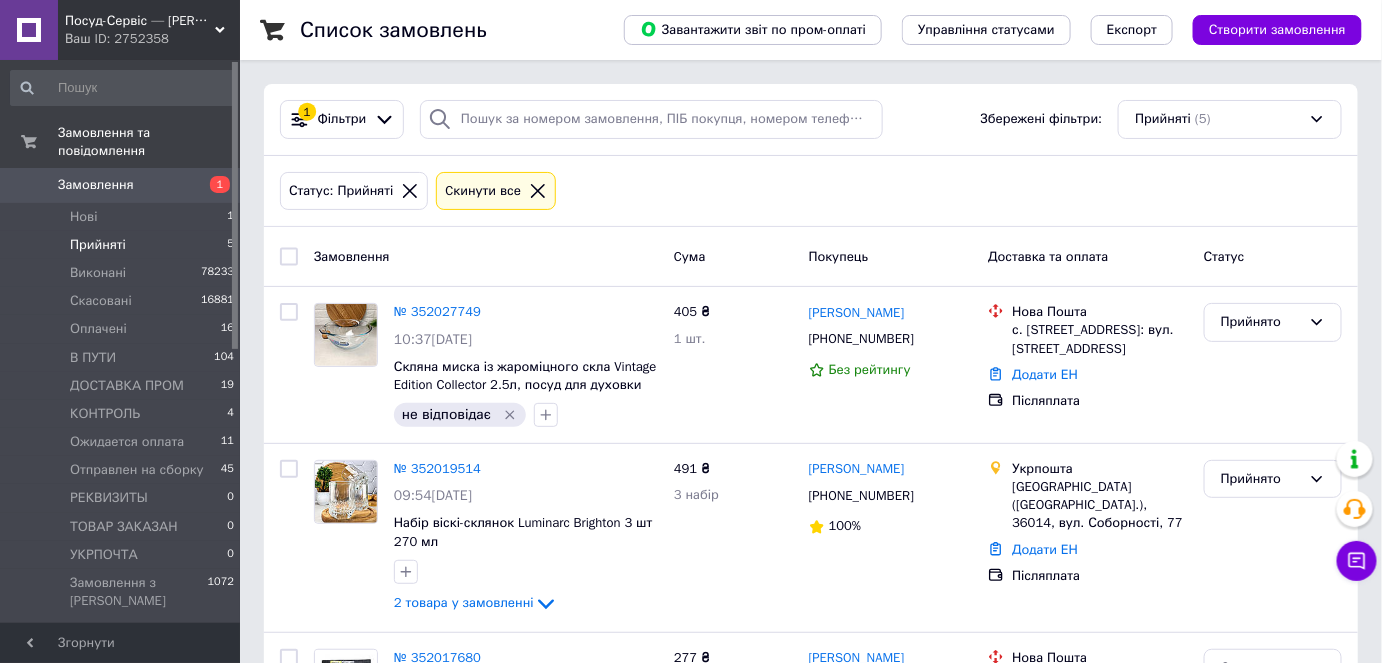 click on "Ваш ID: 2752358" at bounding box center (152, 39) 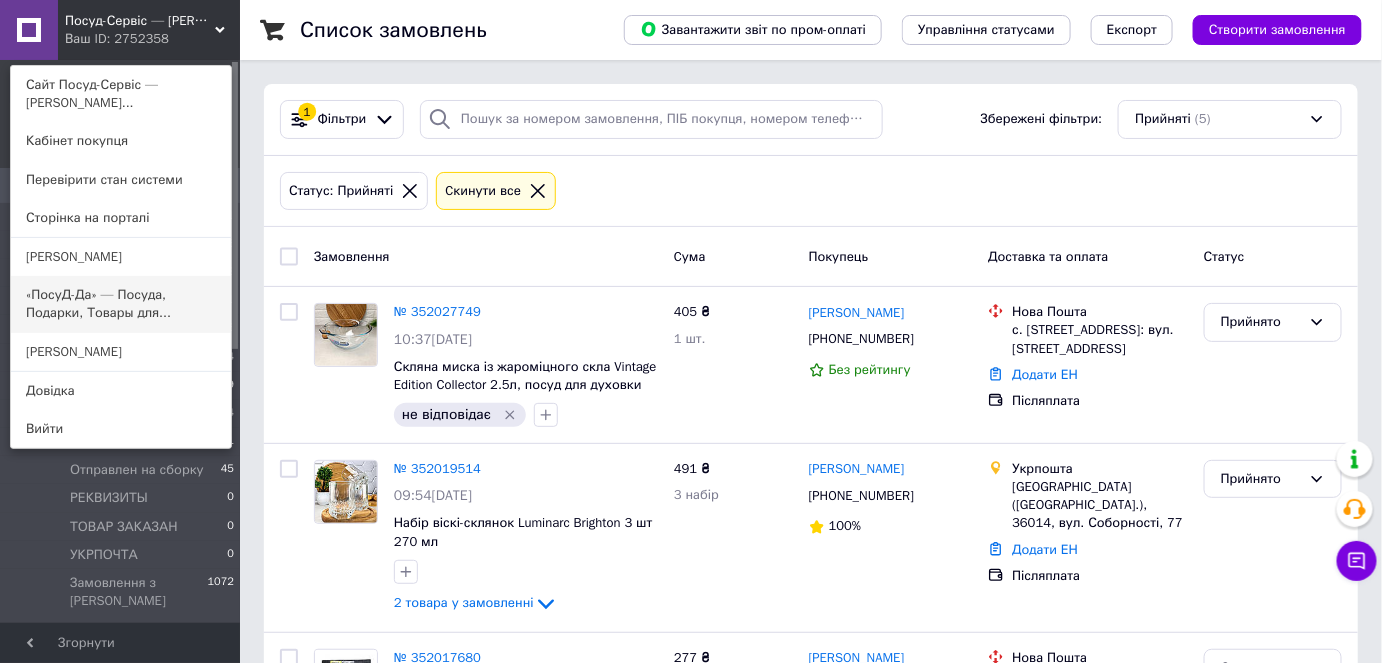click on "«ПосуД-Да» — Посуда, Подарки, Товары для..." at bounding box center [121, 304] 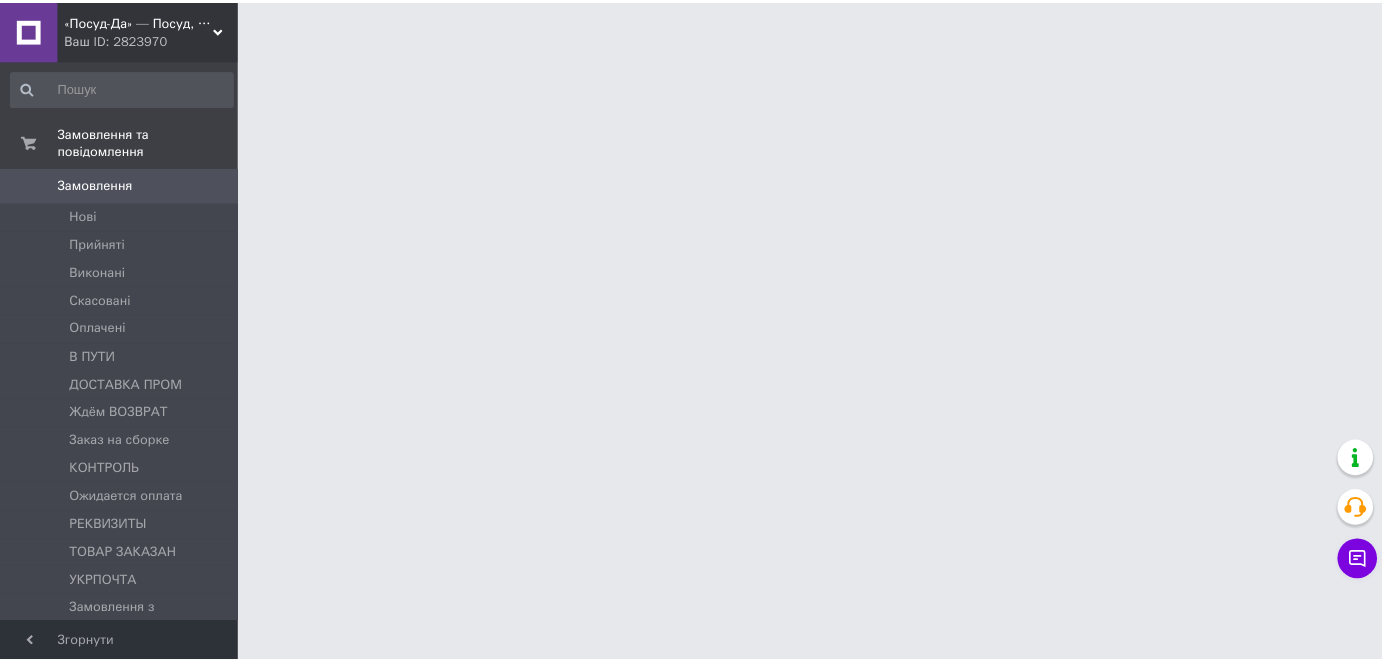 scroll, scrollTop: 0, scrollLeft: 0, axis: both 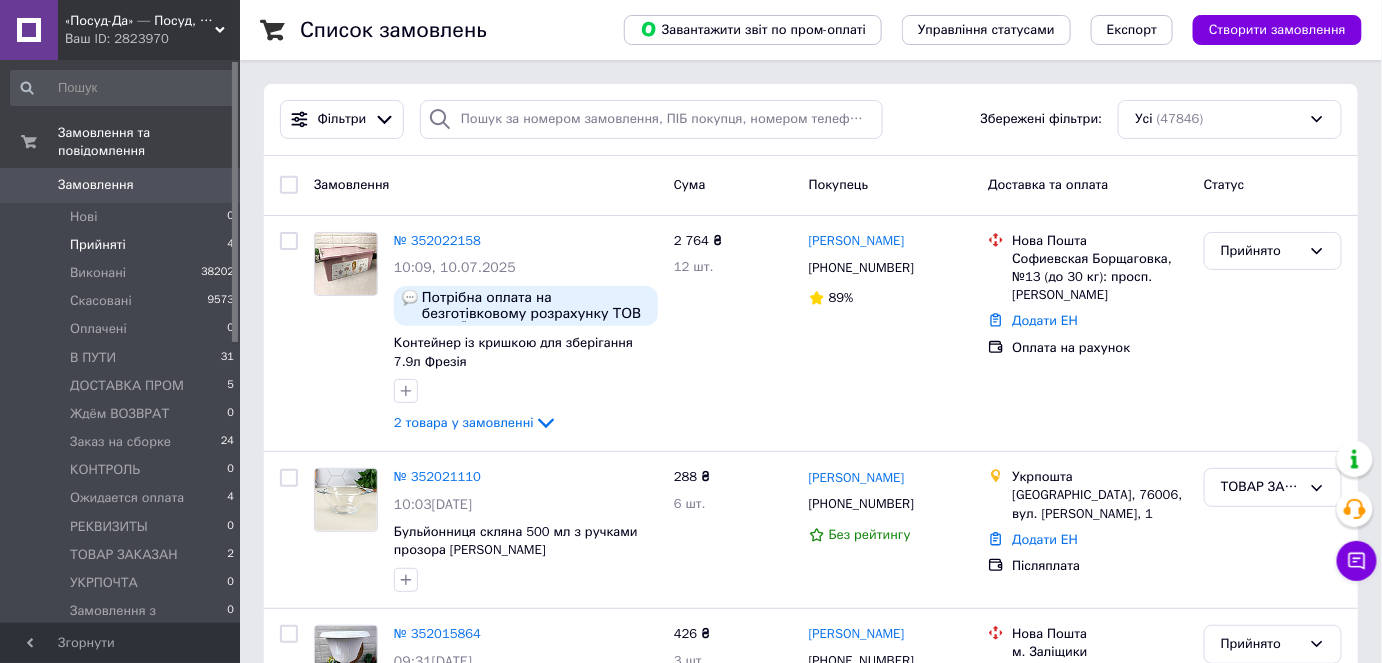 click on "Прийняті 4" at bounding box center (123, 245) 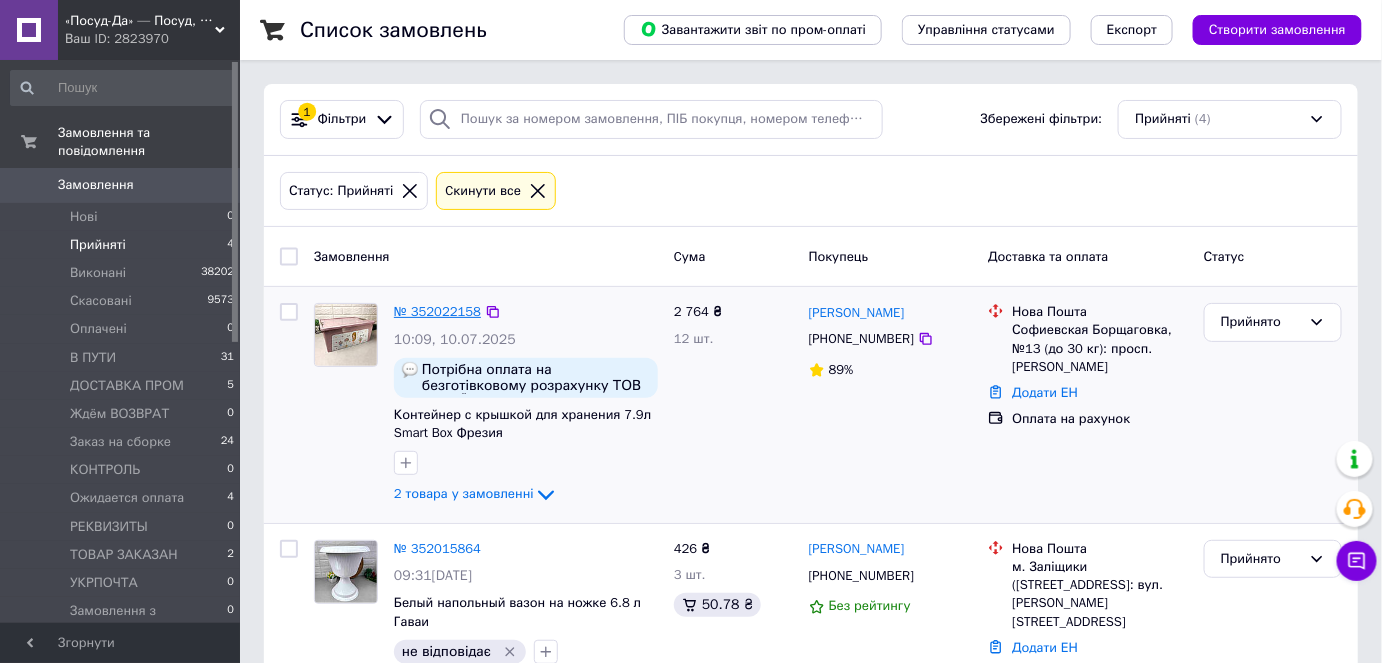 click on "№ 352022158" at bounding box center (437, 311) 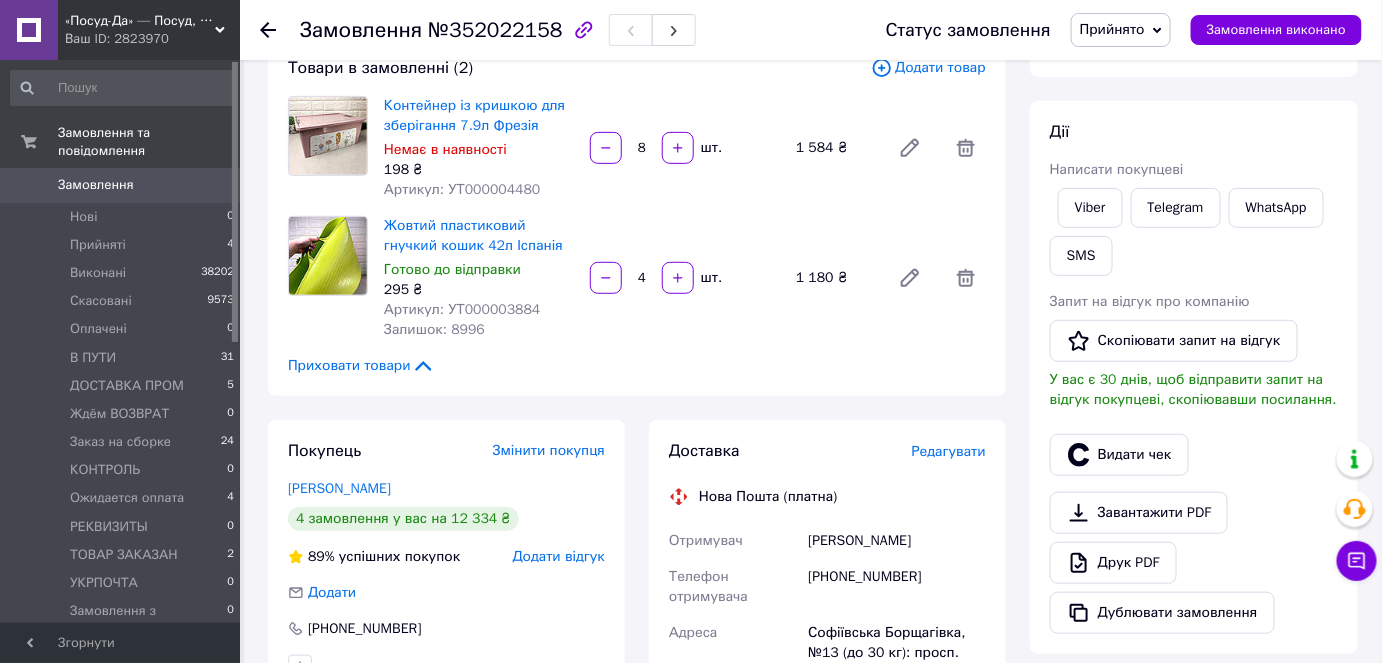 scroll, scrollTop: 0, scrollLeft: 0, axis: both 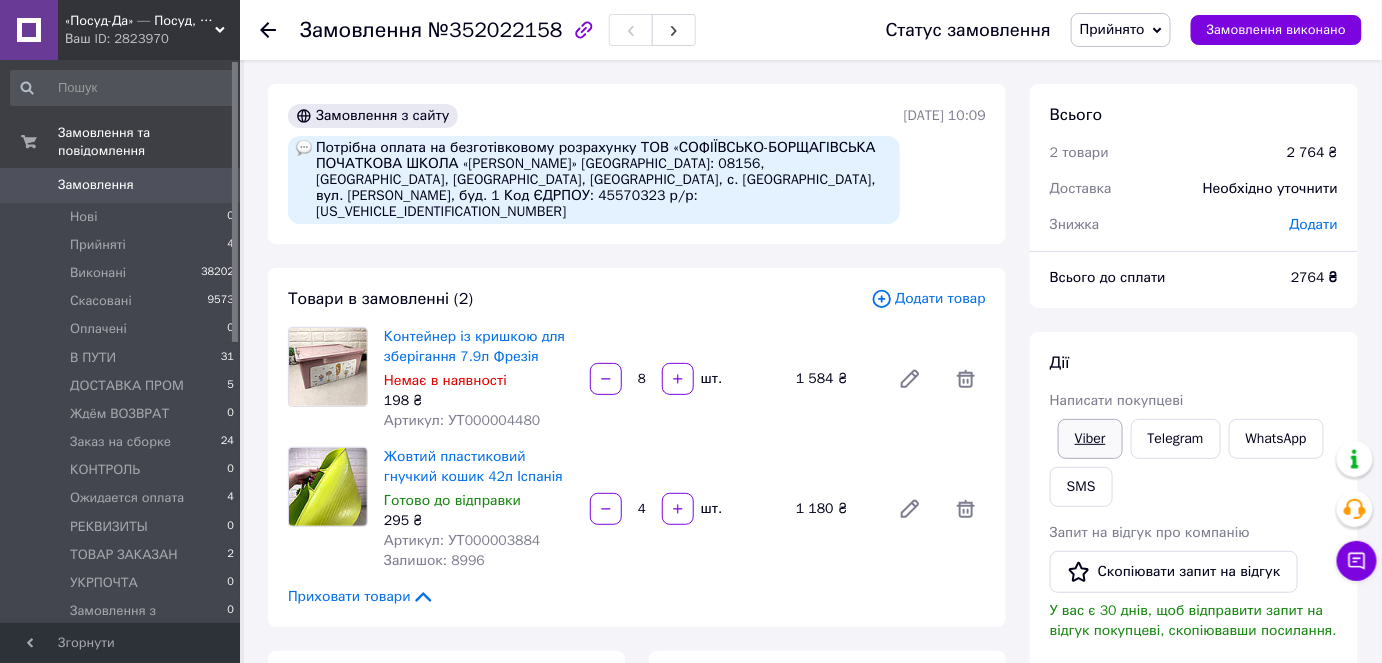 click on "Viber" at bounding box center [1090, 439] 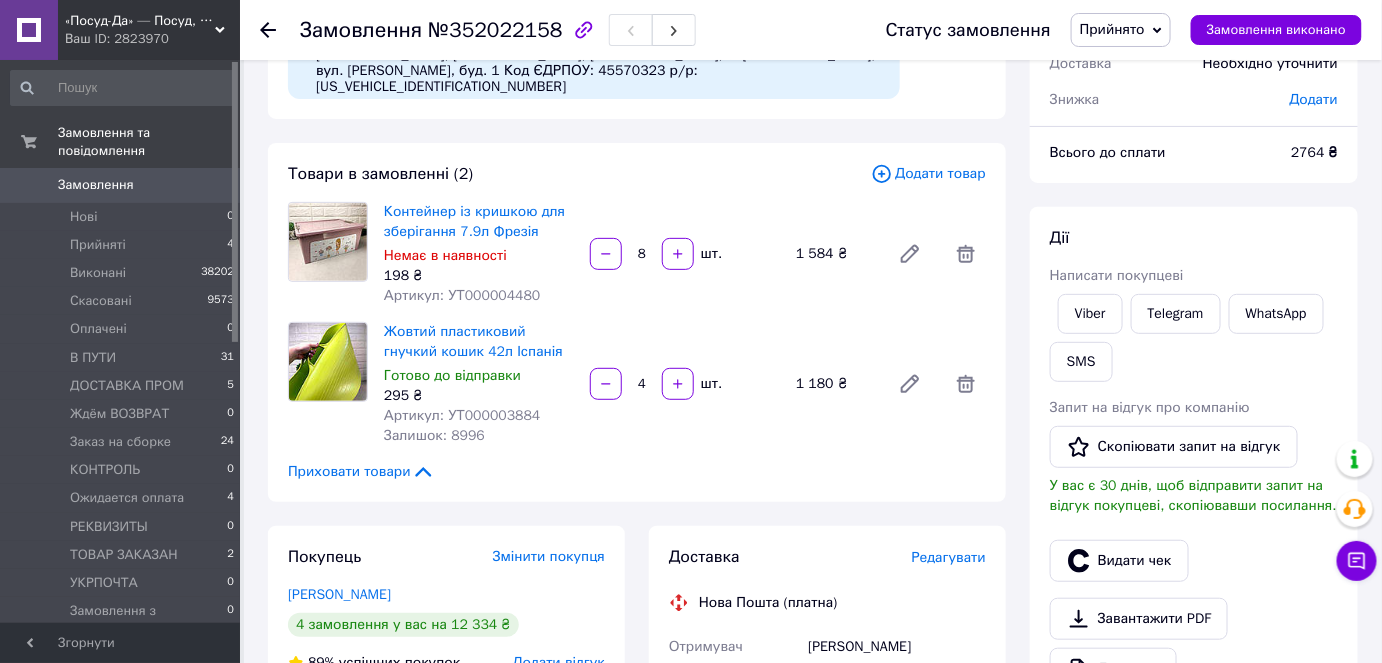 scroll, scrollTop: 0, scrollLeft: 0, axis: both 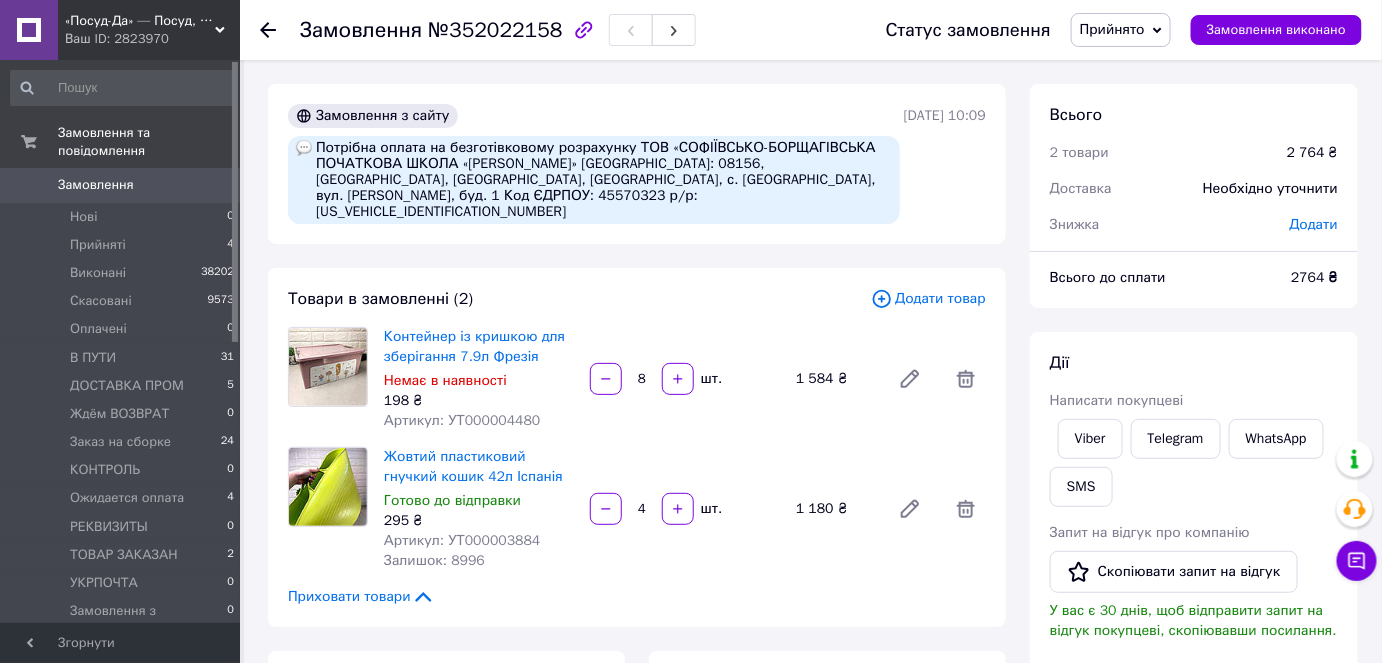 click on "«Посуд-Да» — Посуд, Подарунки, Товари для дому" at bounding box center (140, 21) 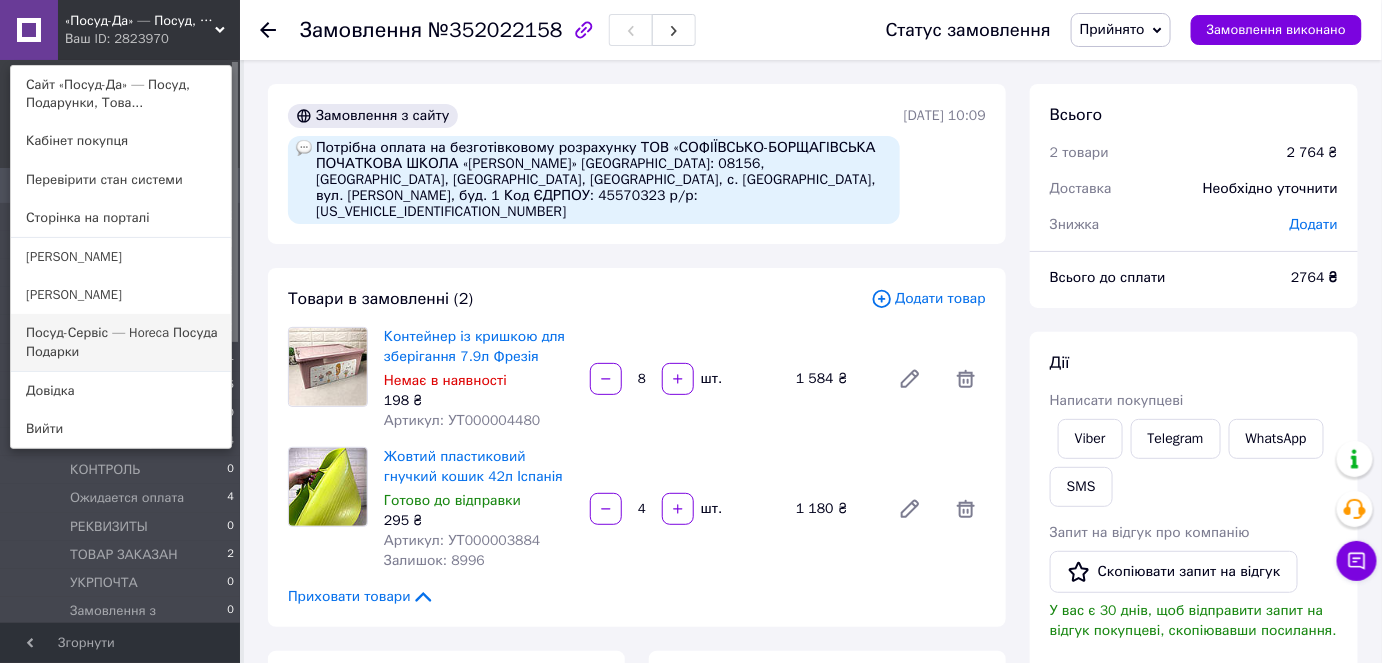 click on "Посуд-Сервіс — Horeca Посуда Подарки" at bounding box center [121, 342] 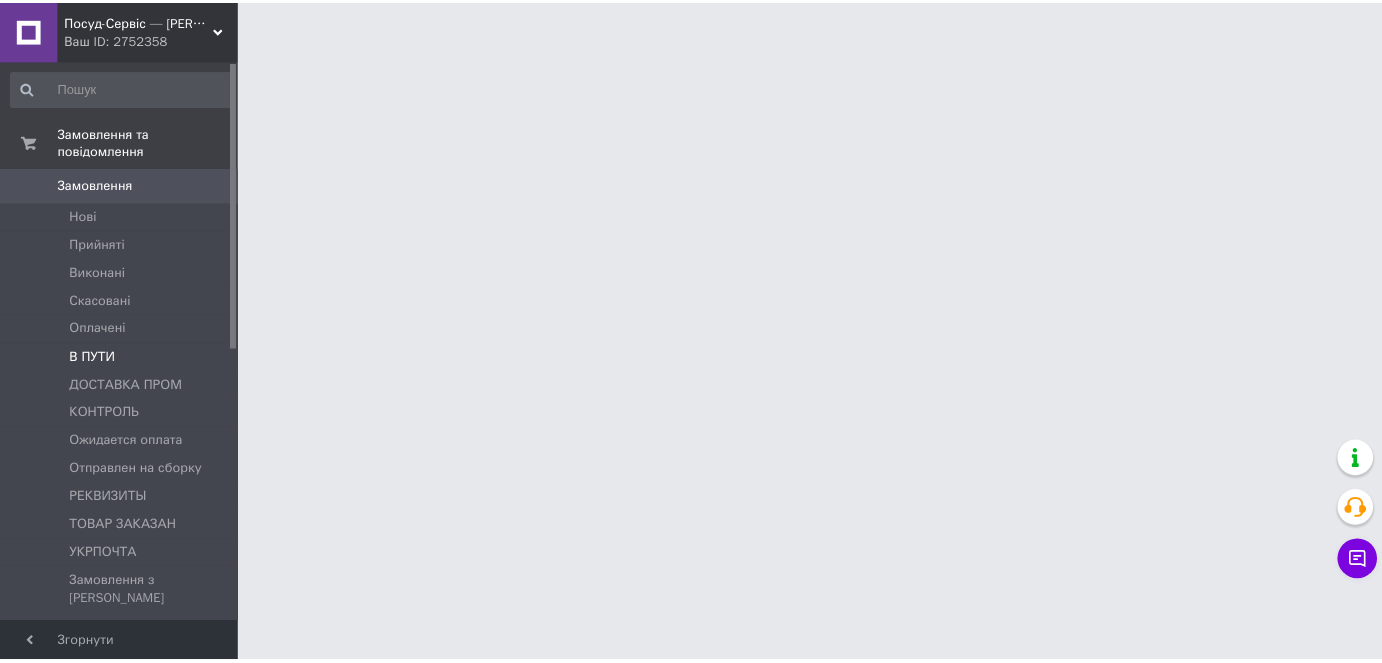 scroll, scrollTop: 0, scrollLeft: 0, axis: both 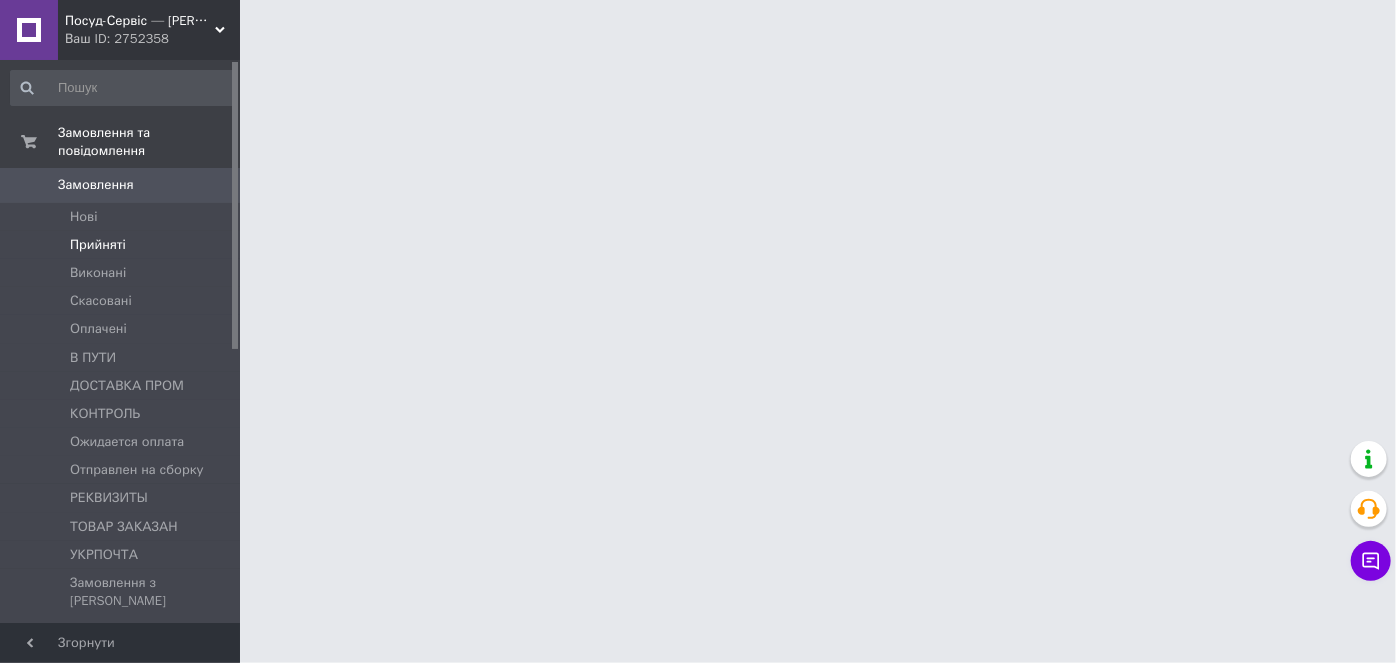 click on "Прийняті" at bounding box center (98, 245) 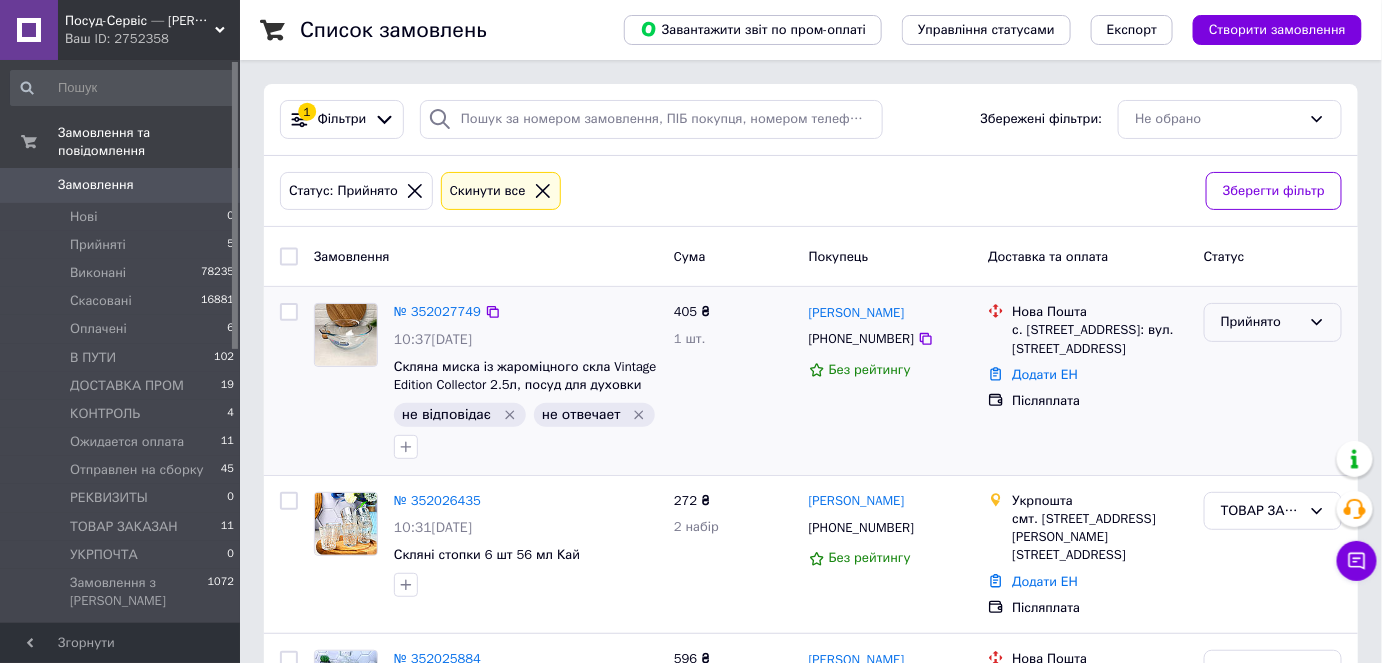 click 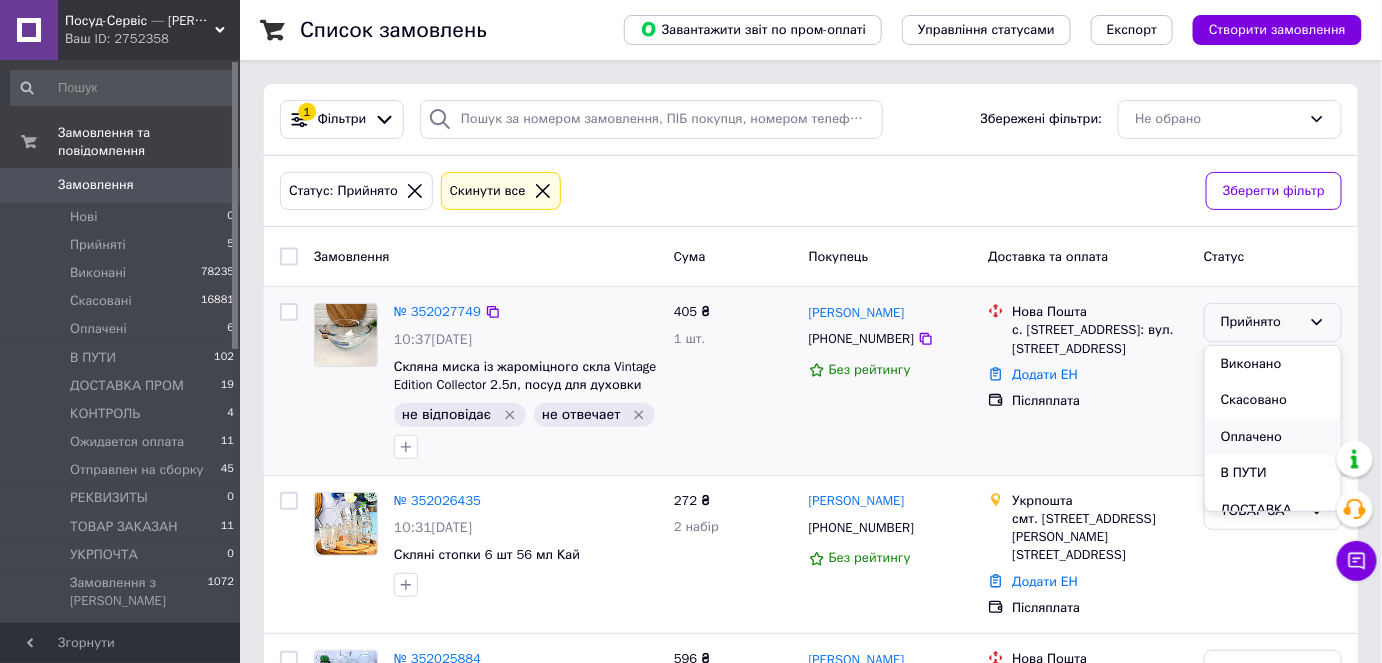 click on "Оплачено" at bounding box center [1273, 437] 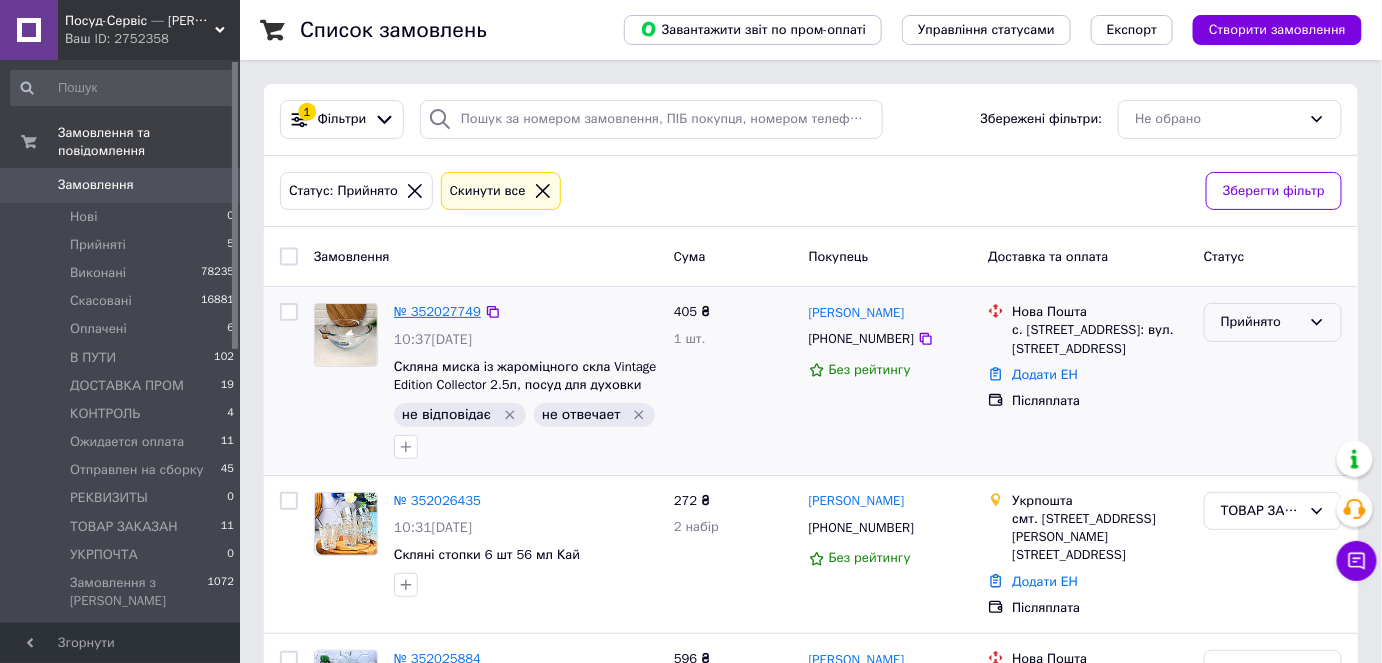 click on "№ 352027749" at bounding box center (437, 311) 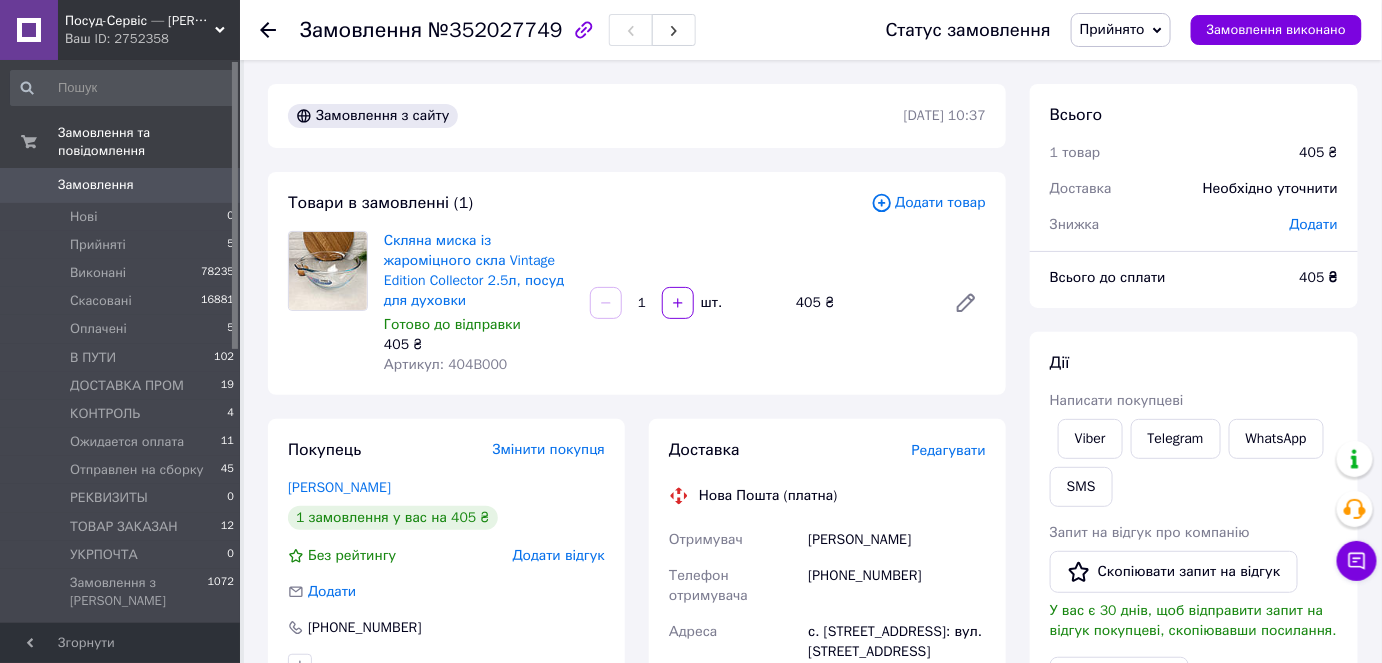 scroll, scrollTop: 0, scrollLeft: 0, axis: both 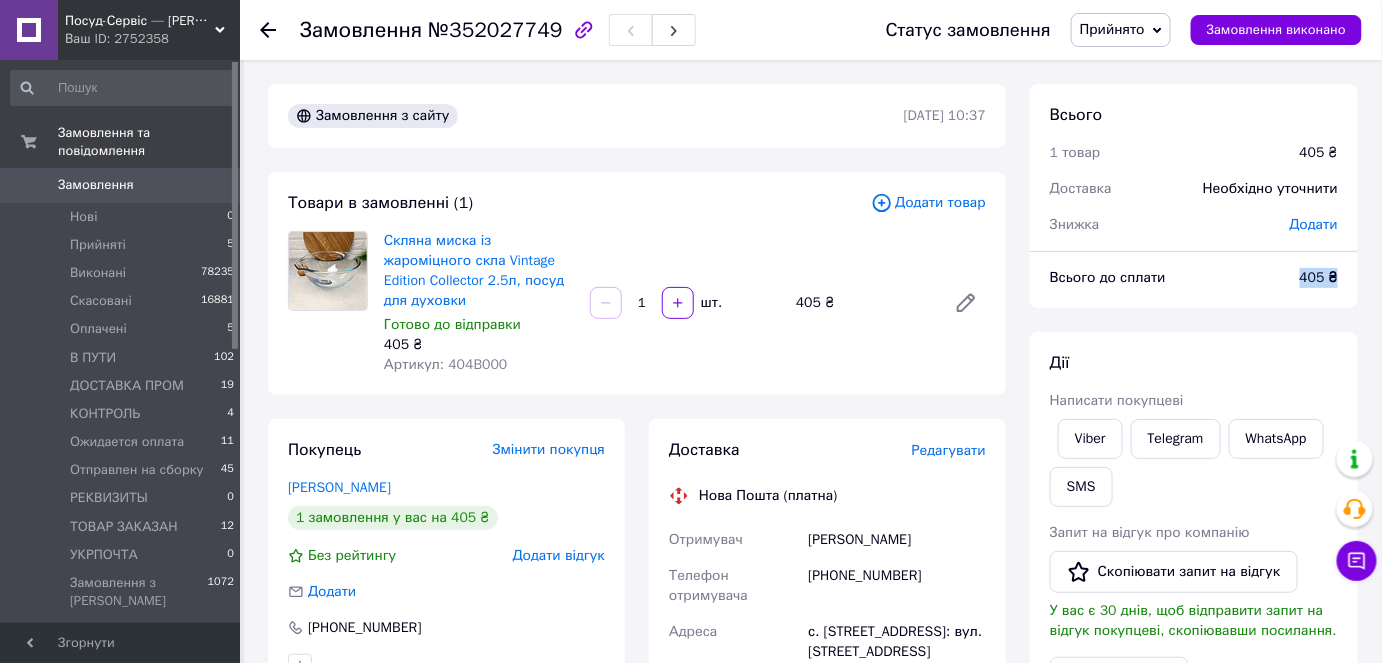 drag, startPoint x: 1338, startPoint y: 286, endPoint x: 1290, endPoint y: 279, distance: 48.507732 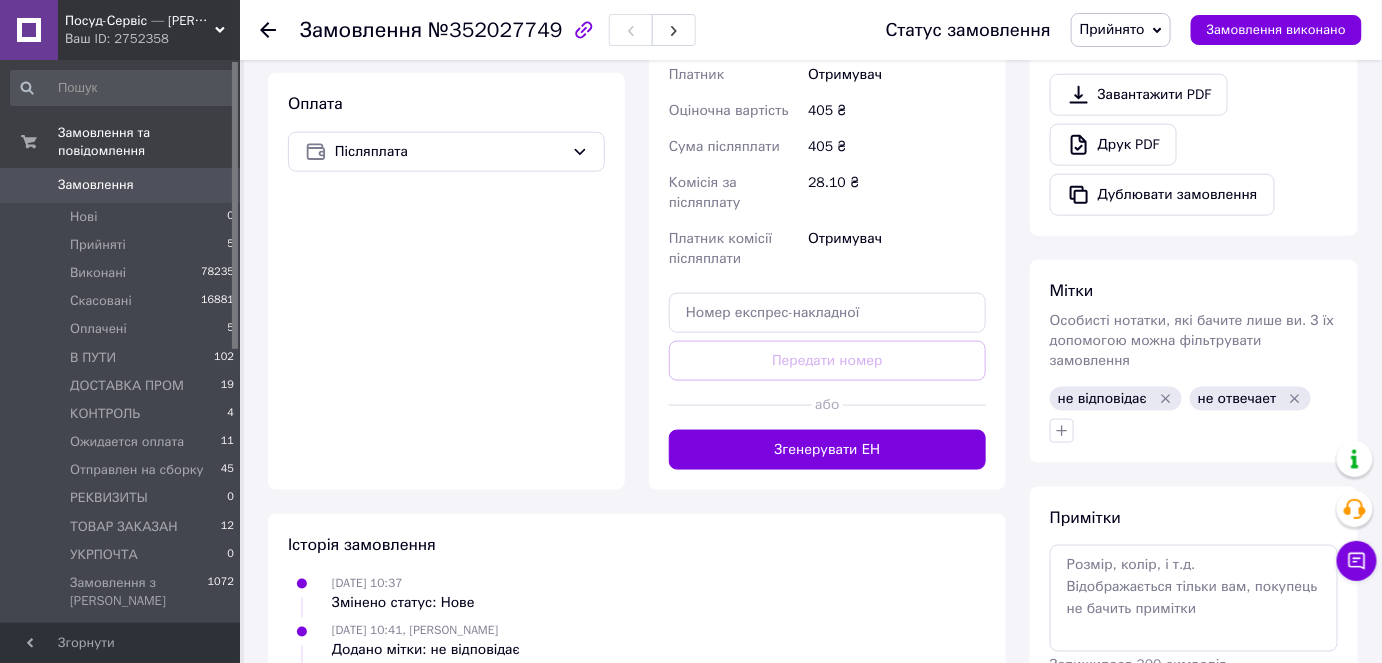 scroll, scrollTop: 784, scrollLeft: 0, axis: vertical 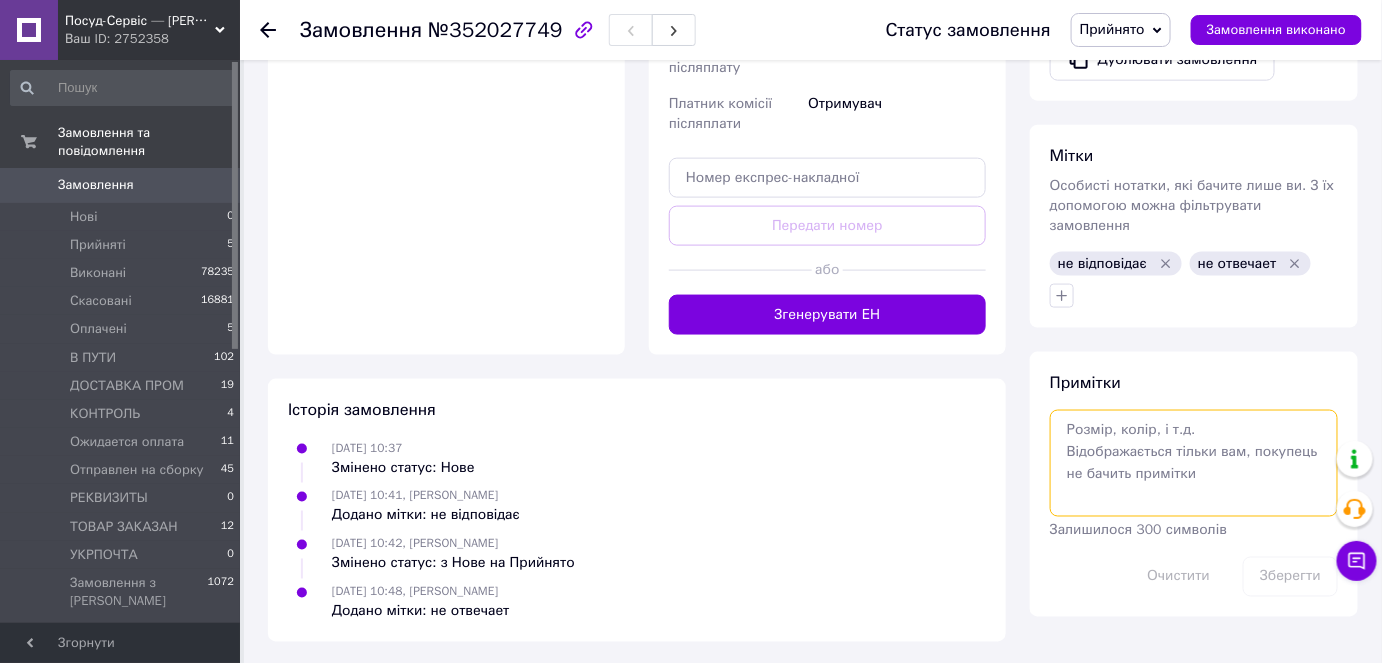 click at bounding box center [1194, 463] 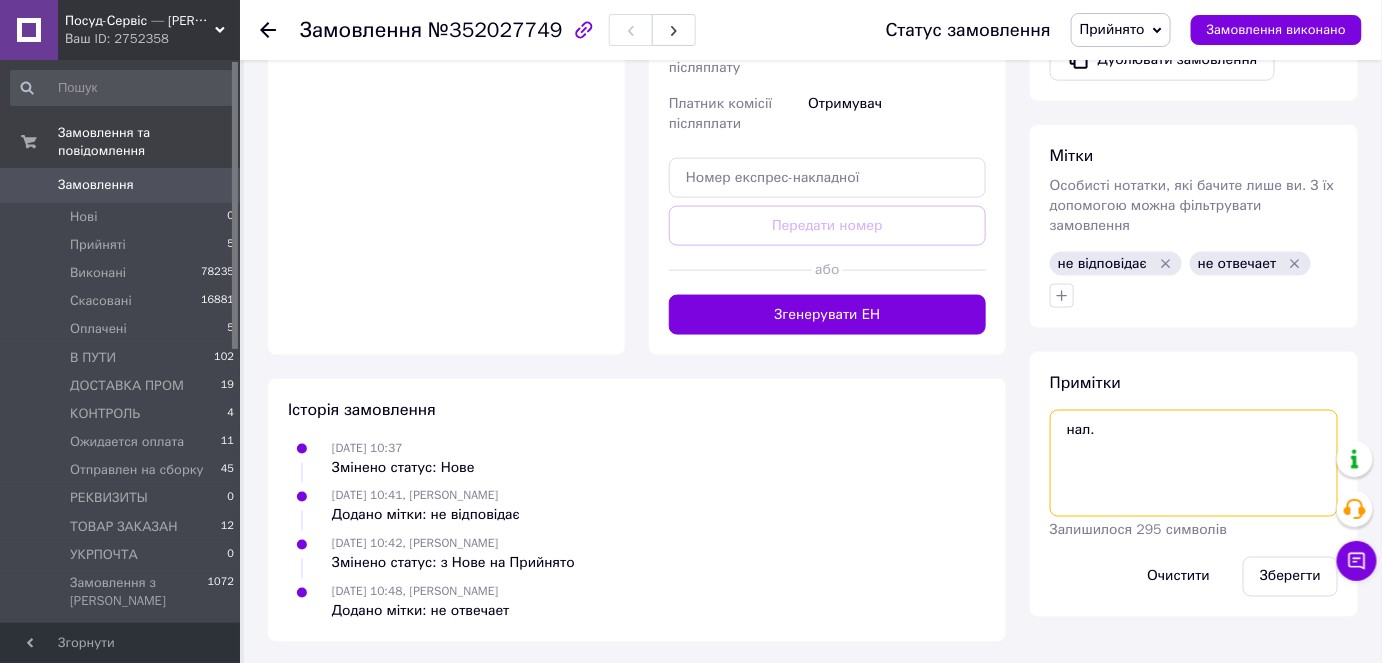 paste on "405 ₴" 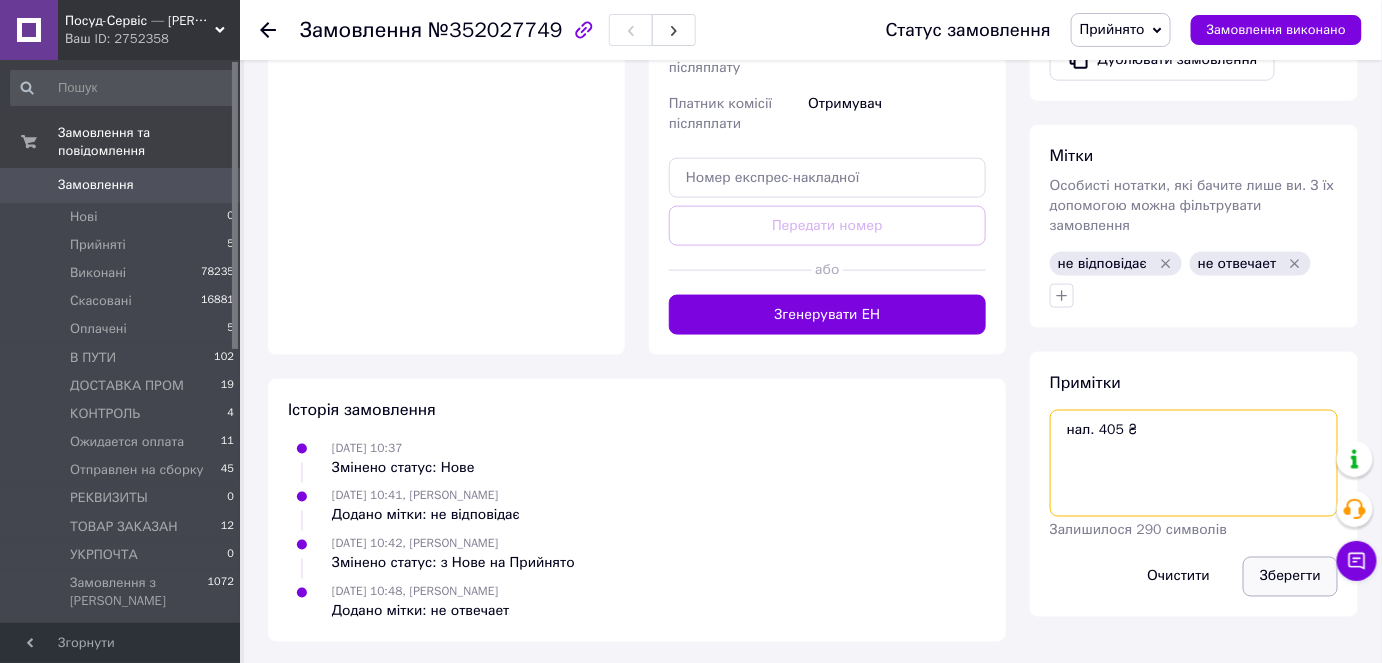 type on "нал. 405 ₴" 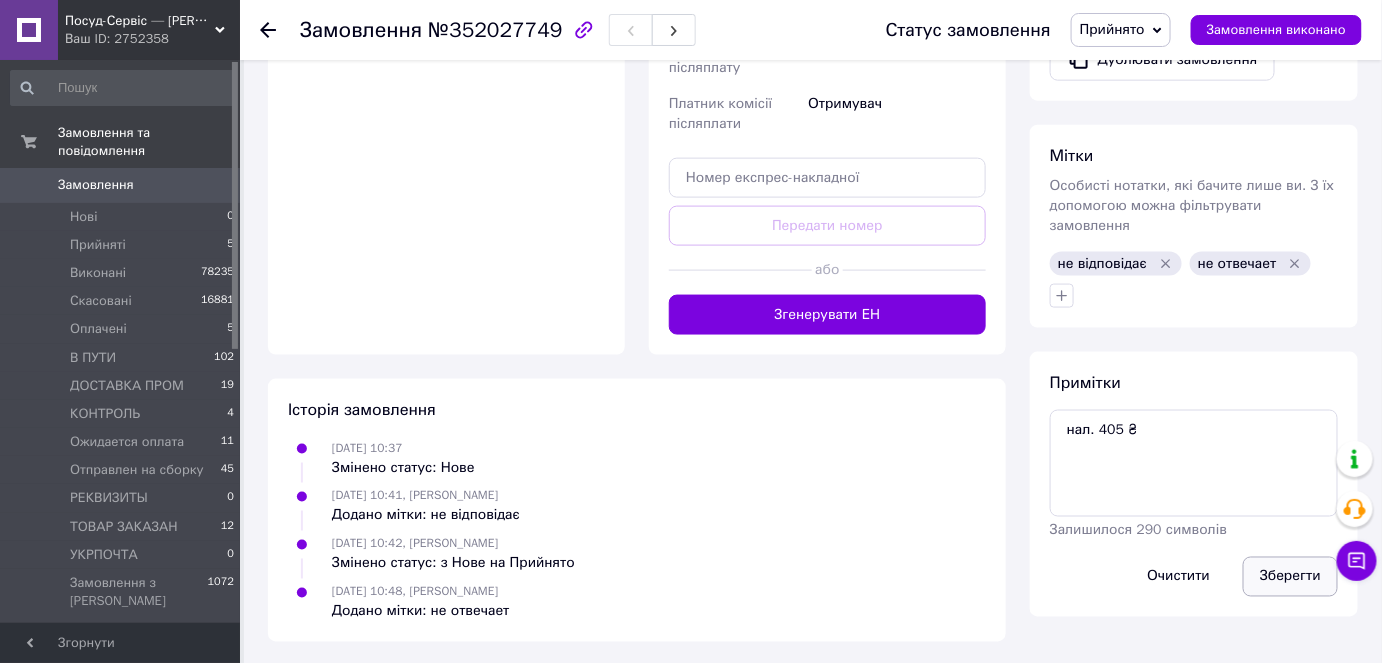 click on "Зберегти" at bounding box center [1290, 577] 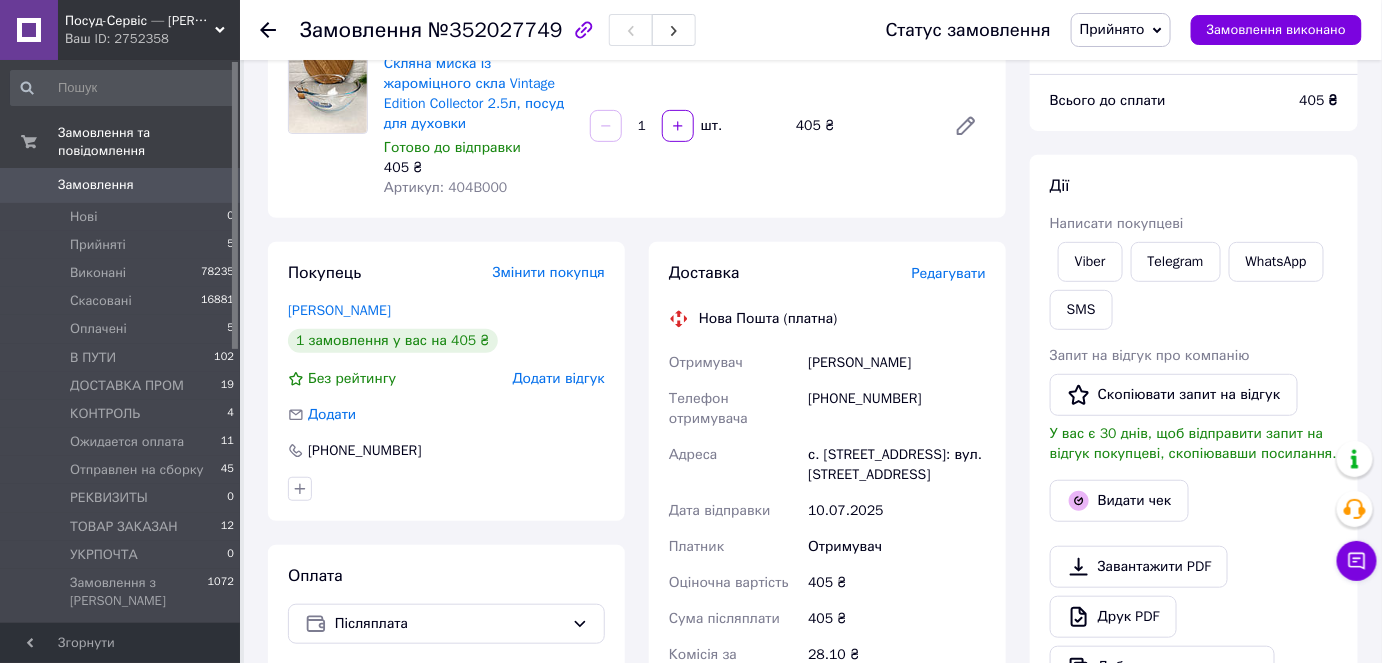 scroll, scrollTop: 0, scrollLeft: 0, axis: both 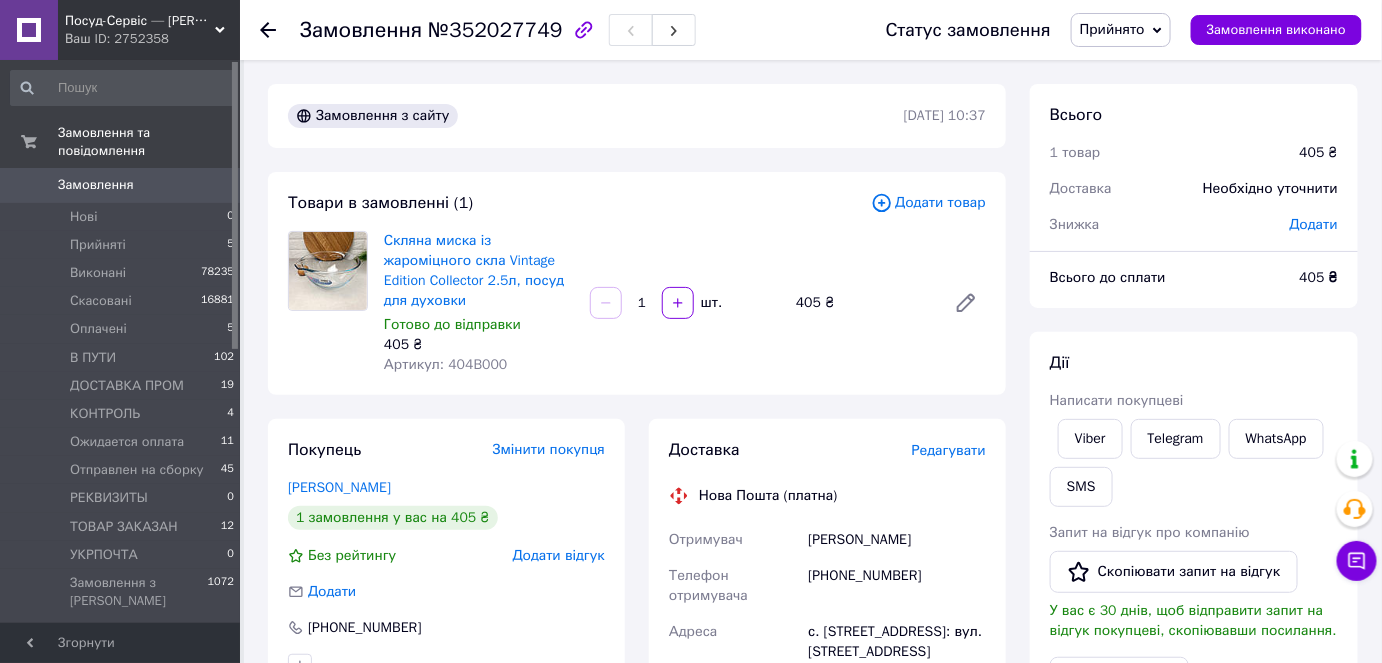 click on "Посуд-Сервіс — Horeca Посуд Подарунки" at bounding box center [140, 21] 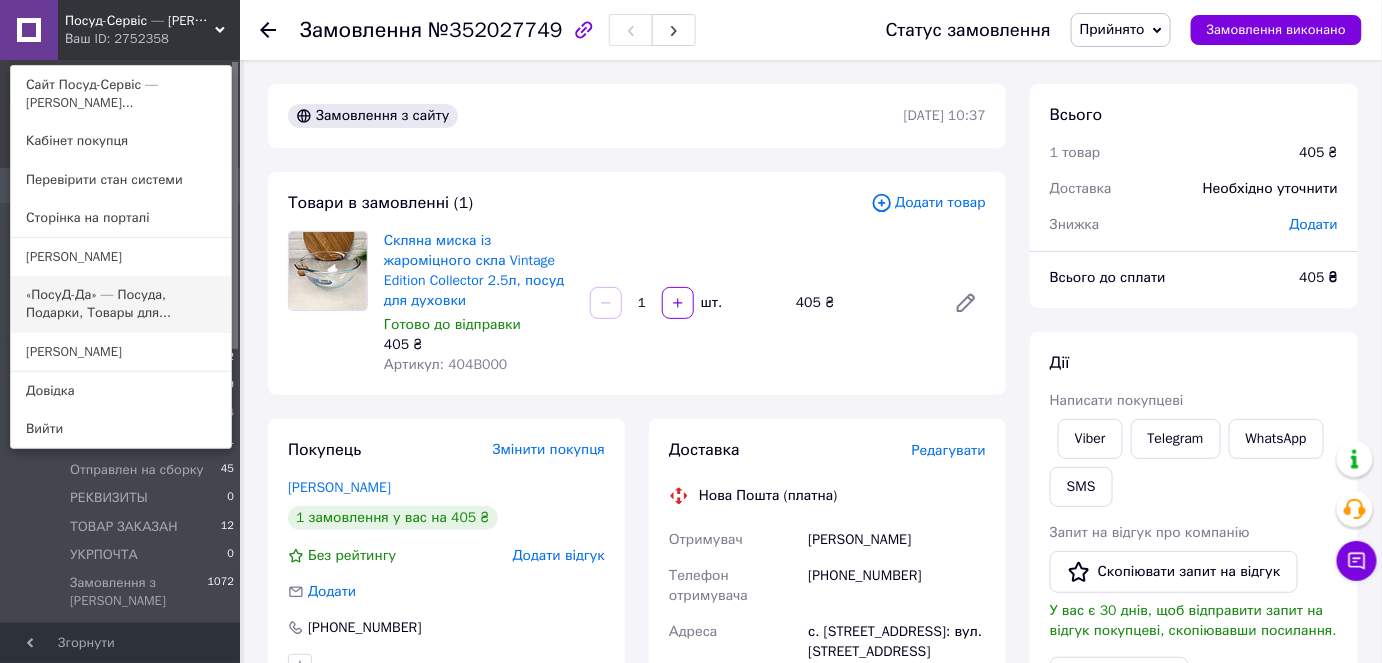 click on "«ПосуД-Да» — Посуда, Подарки, Товары для..." at bounding box center [121, 304] 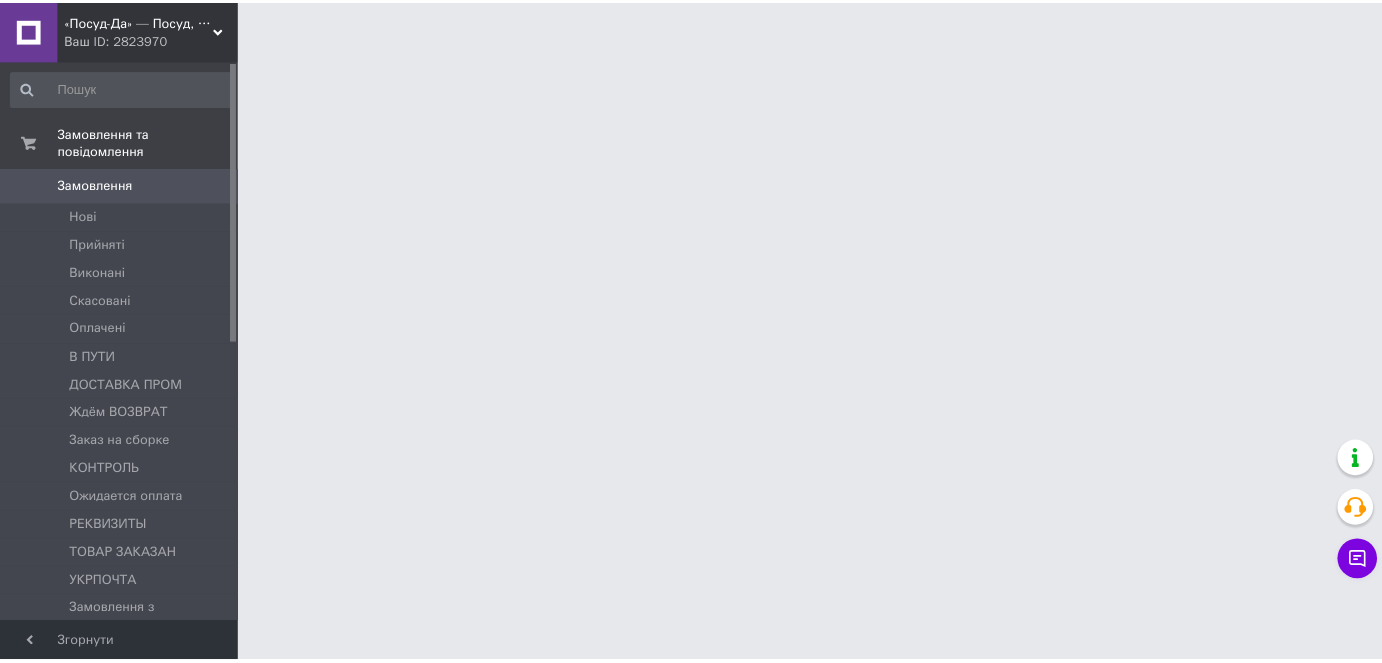 scroll, scrollTop: 0, scrollLeft: 0, axis: both 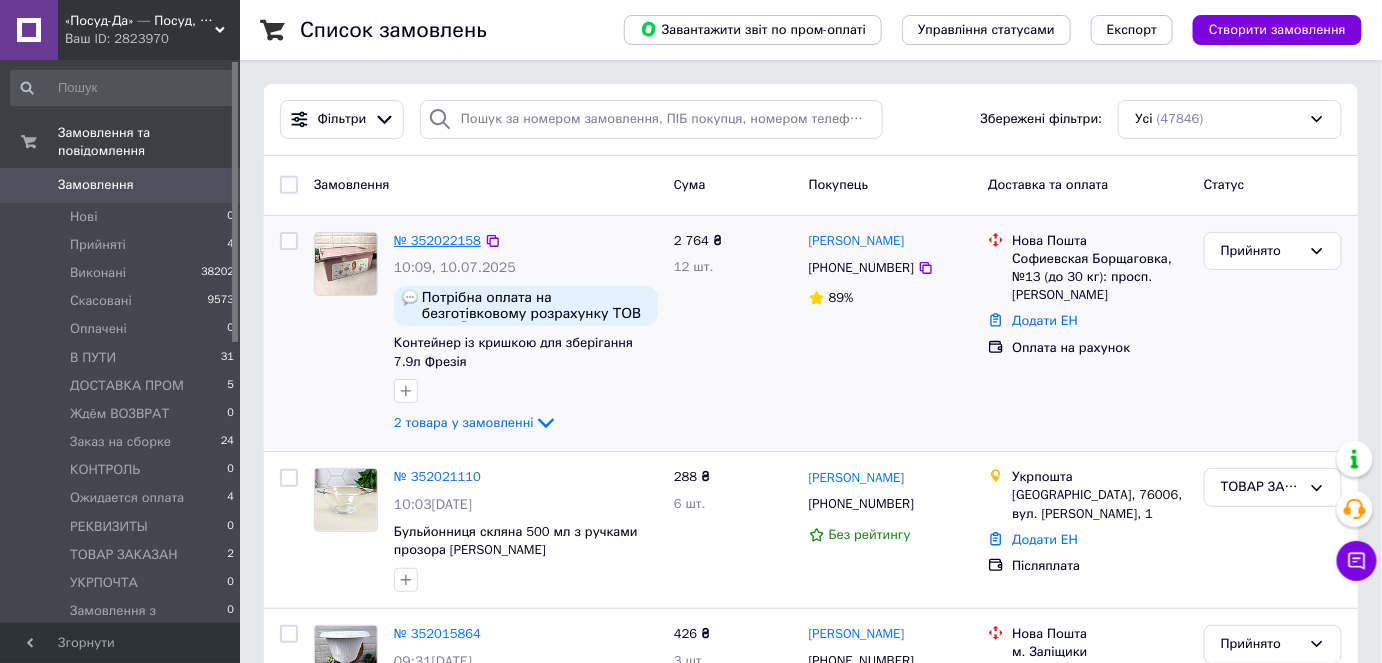 click on "№ 352022158" at bounding box center [437, 240] 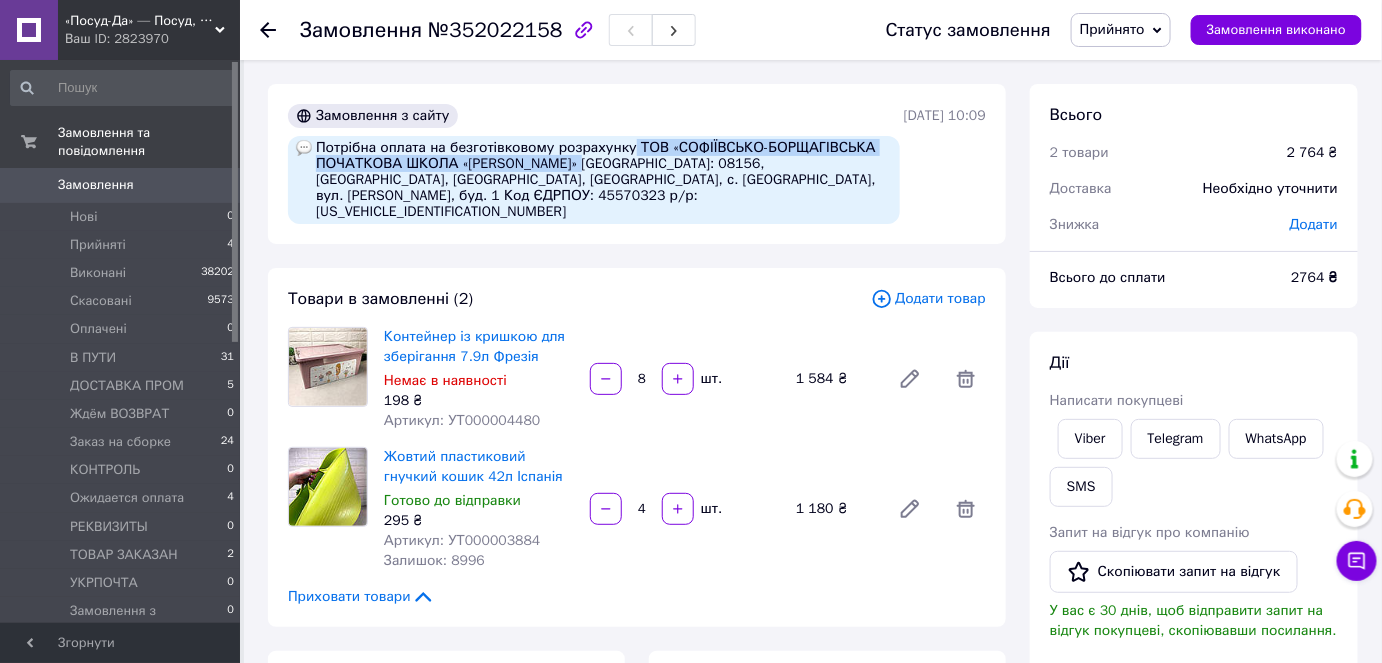 drag, startPoint x: 622, startPoint y: 151, endPoint x: 584, endPoint y: 158, distance: 38.63936 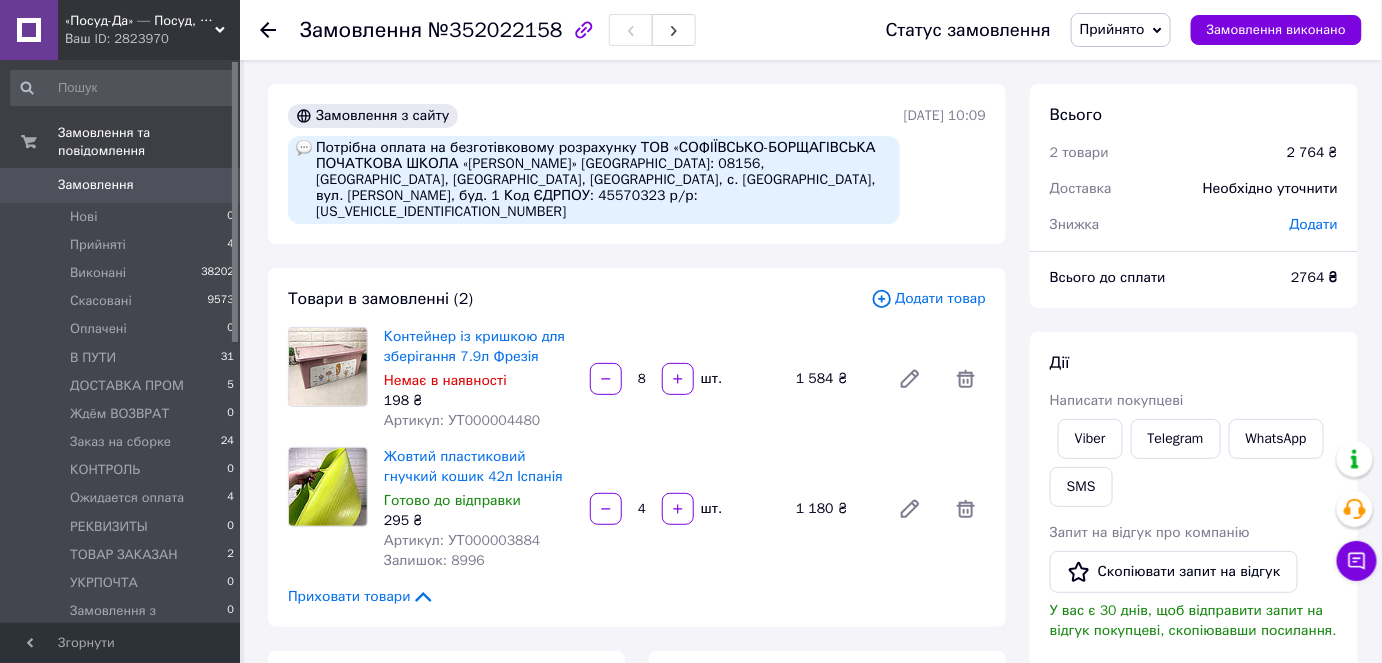 click on "198 ₴" at bounding box center [479, 401] 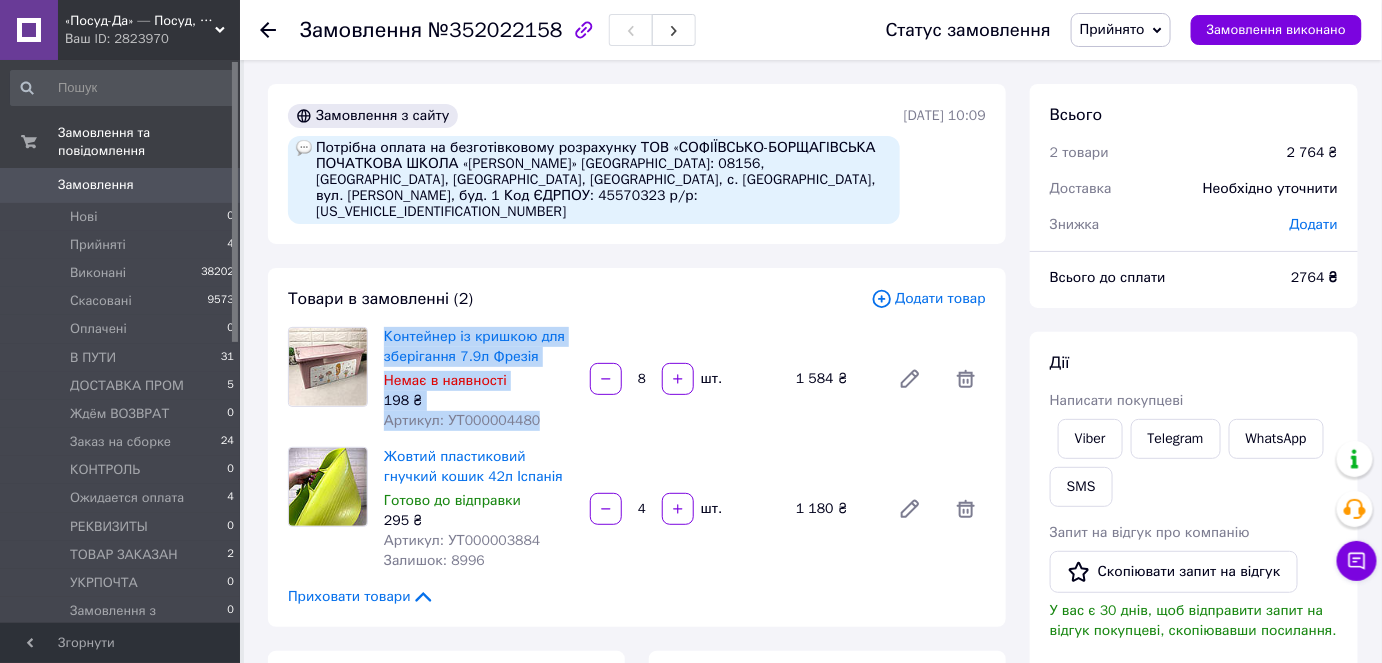 drag, startPoint x: 538, startPoint y: 410, endPoint x: 378, endPoint y: 320, distance: 183.57559 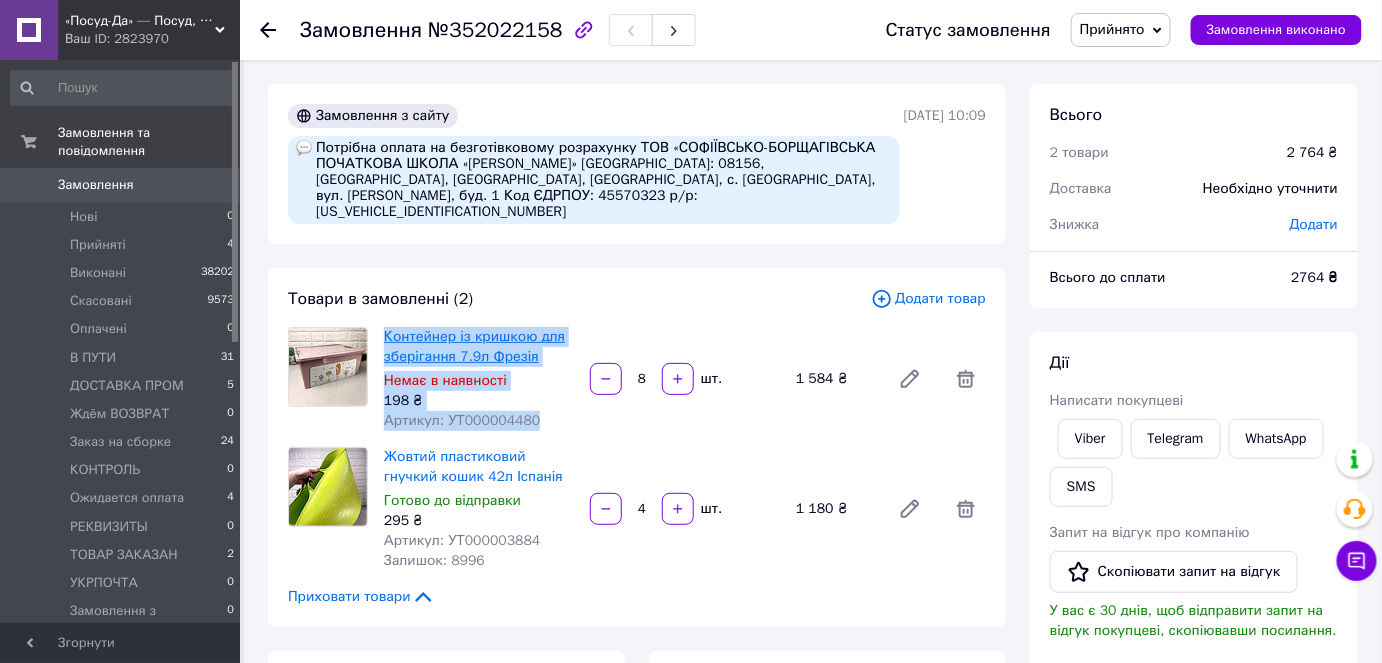 copy on "Контейнер із кришкою для зберігання 7.9л Фрезія Немає в наявності 198 ₴ Артикул: УТ000004480" 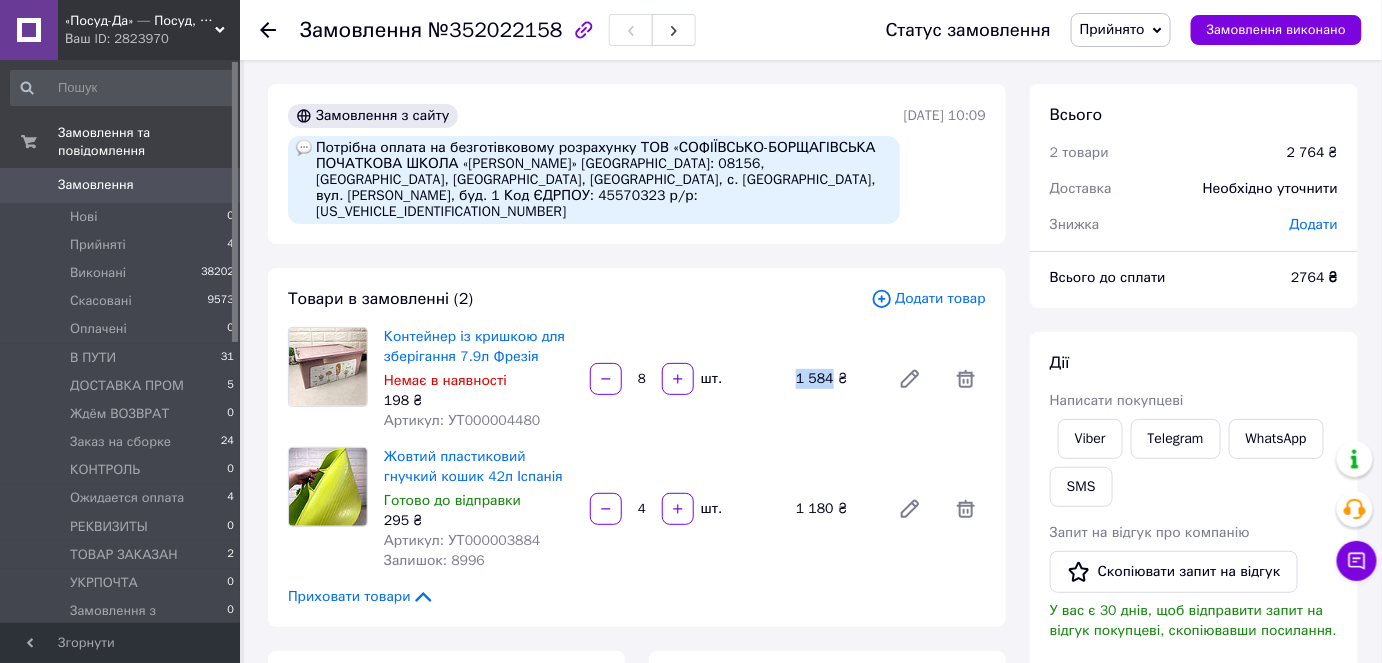 drag, startPoint x: 831, startPoint y: 361, endPoint x: 793, endPoint y: 364, distance: 38.118237 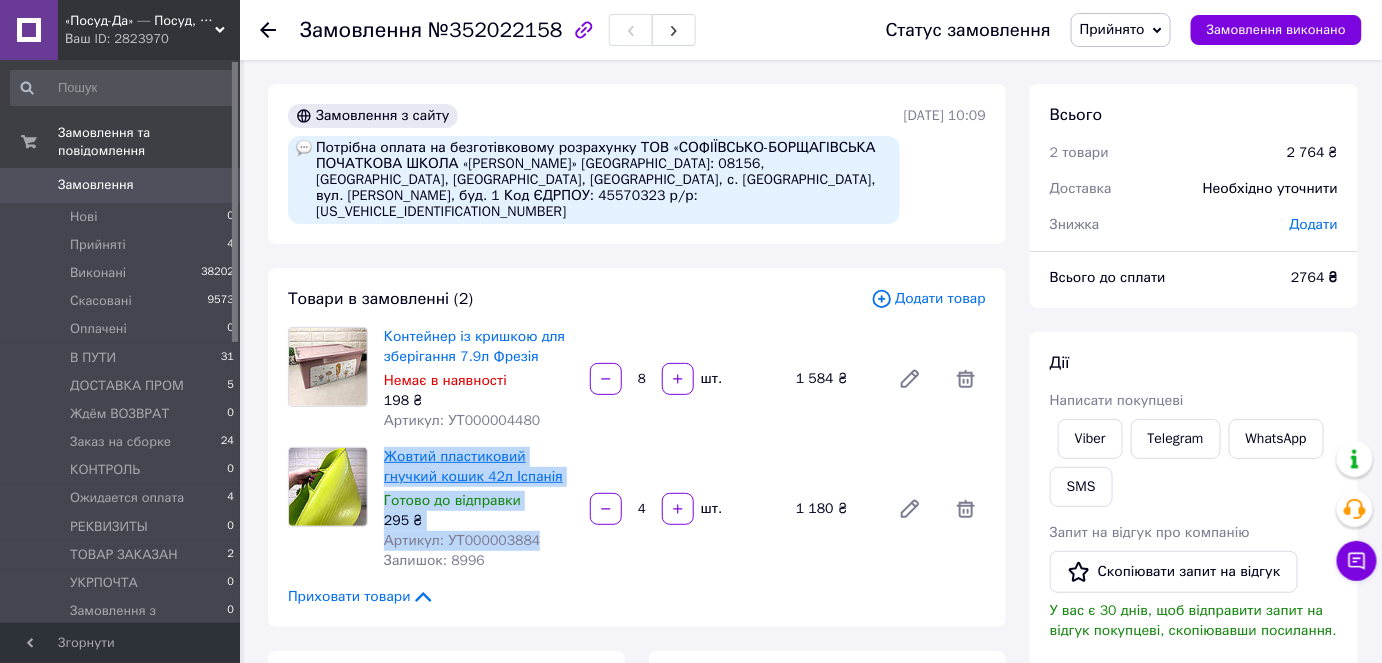 drag, startPoint x: 539, startPoint y: 529, endPoint x: 387, endPoint y: 446, distance: 173.18488 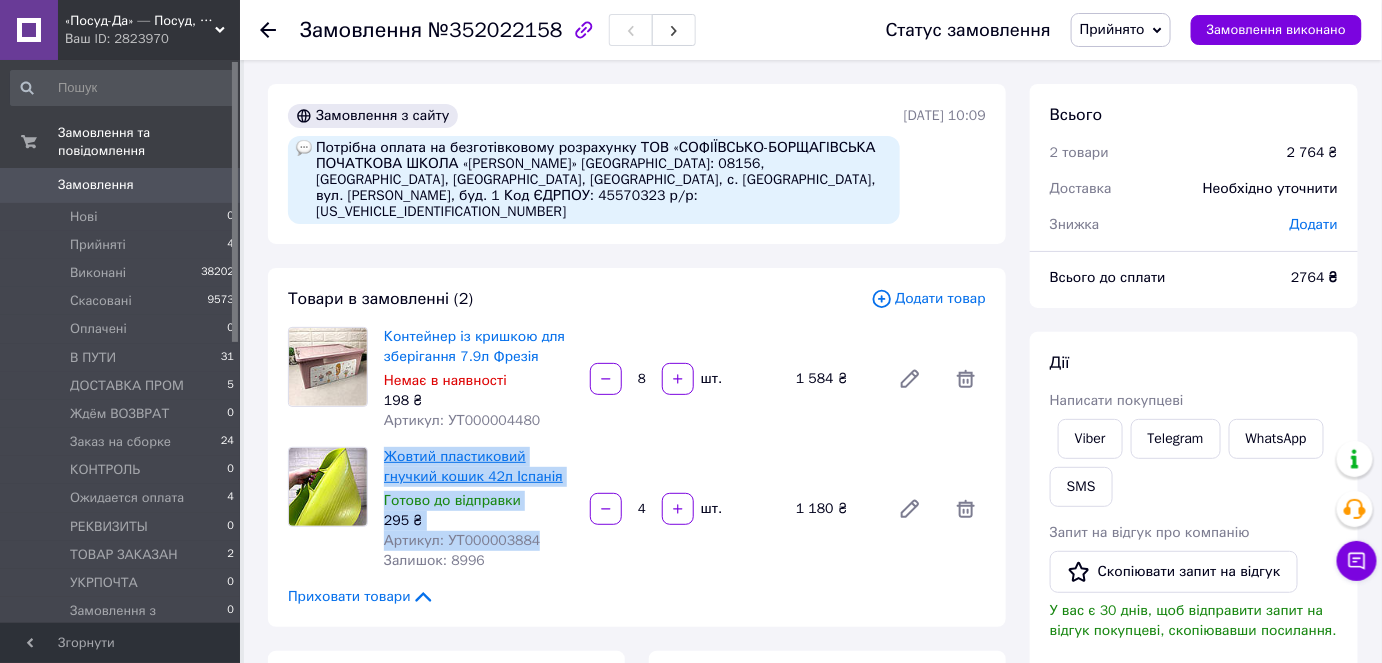 copy on "Жовтий пластиковий гнучкий кошик 42л Іспанія Готово до відправки 295 ₴ Артикул: УТ000003884" 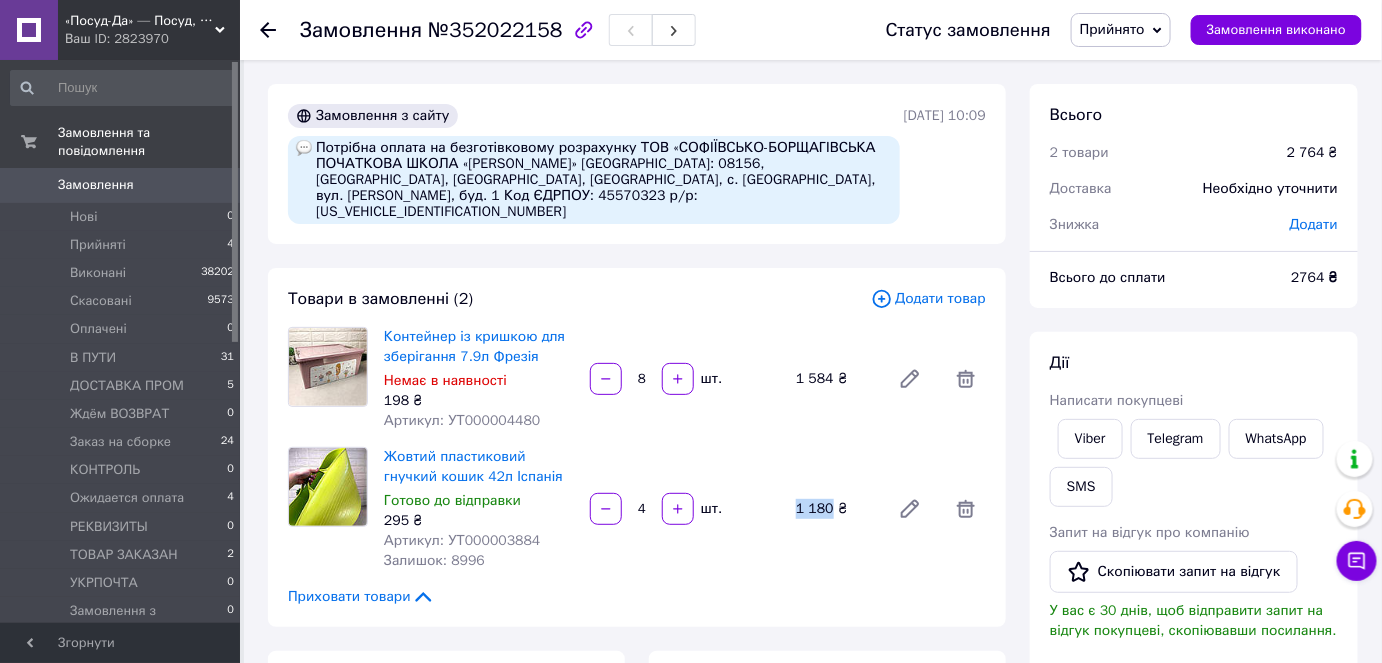 drag, startPoint x: 829, startPoint y: 497, endPoint x: 800, endPoint y: 499, distance: 29.068884 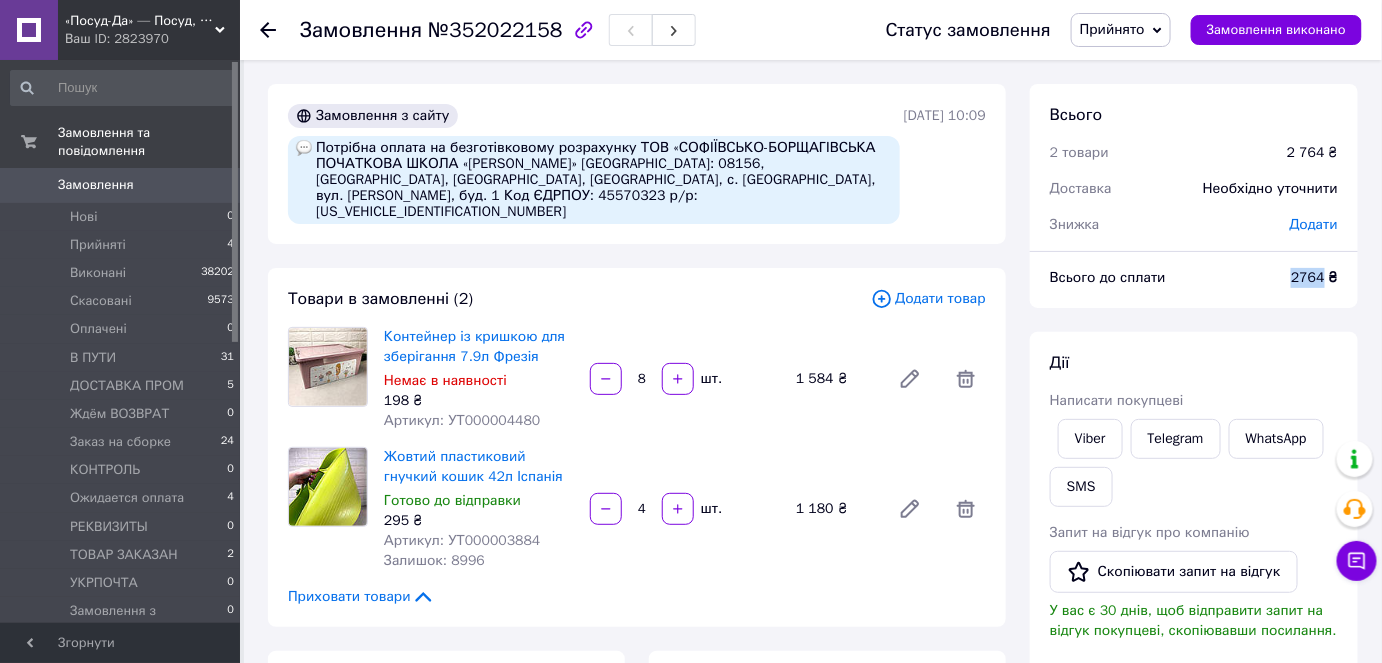 drag, startPoint x: 1325, startPoint y: 276, endPoint x: 1294, endPoint y: 279, distance: 31.144823 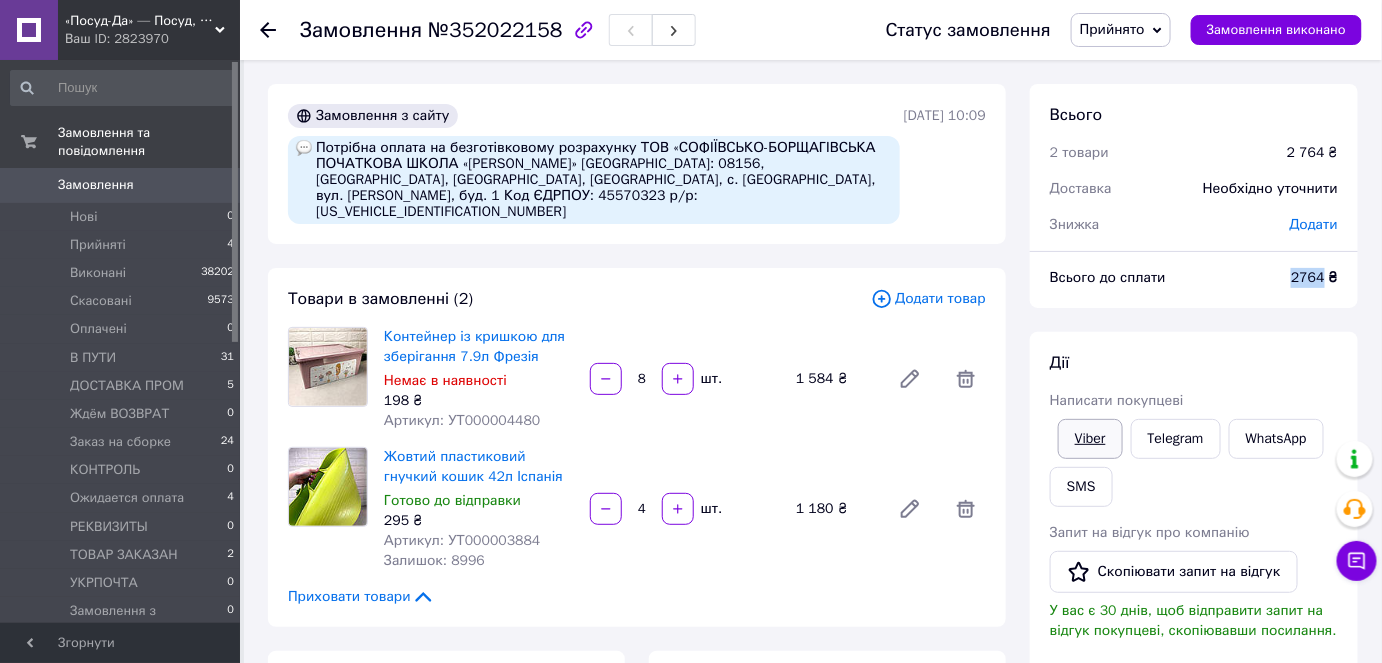 click on "Viber" at bounding box center (1090, 439) 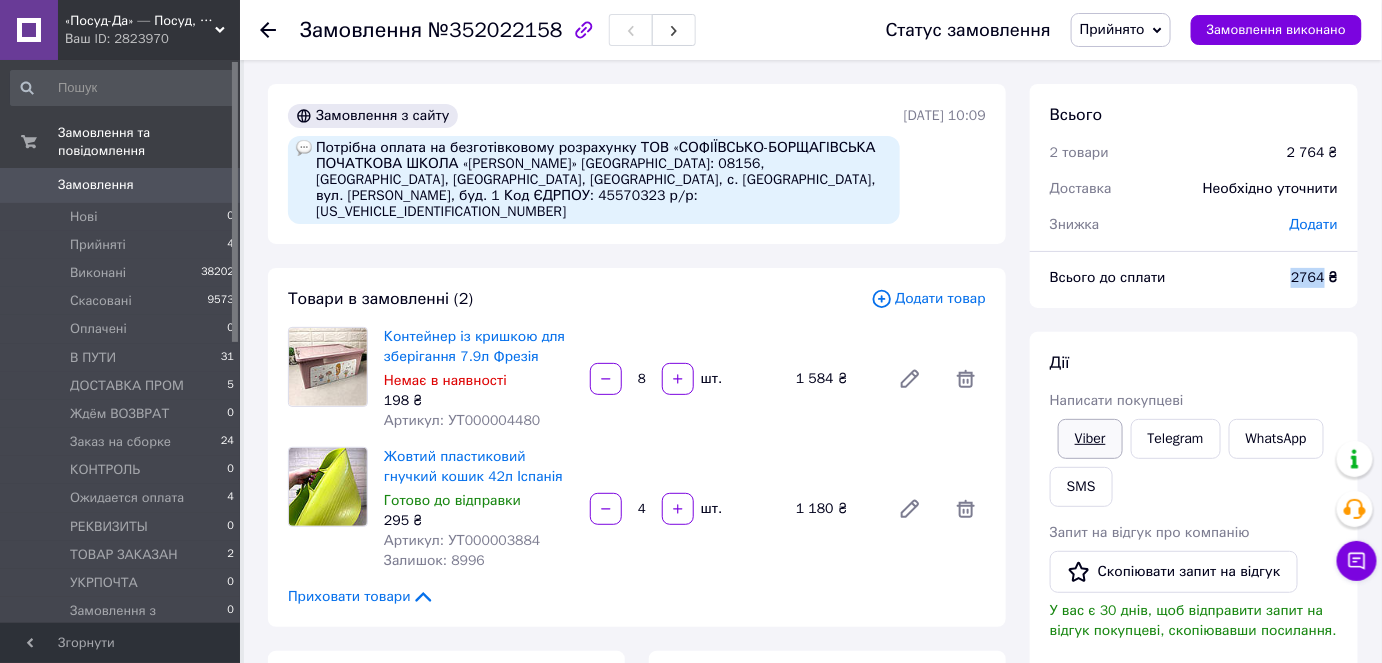 click on "Viber" at bounding box center (1090, 439) 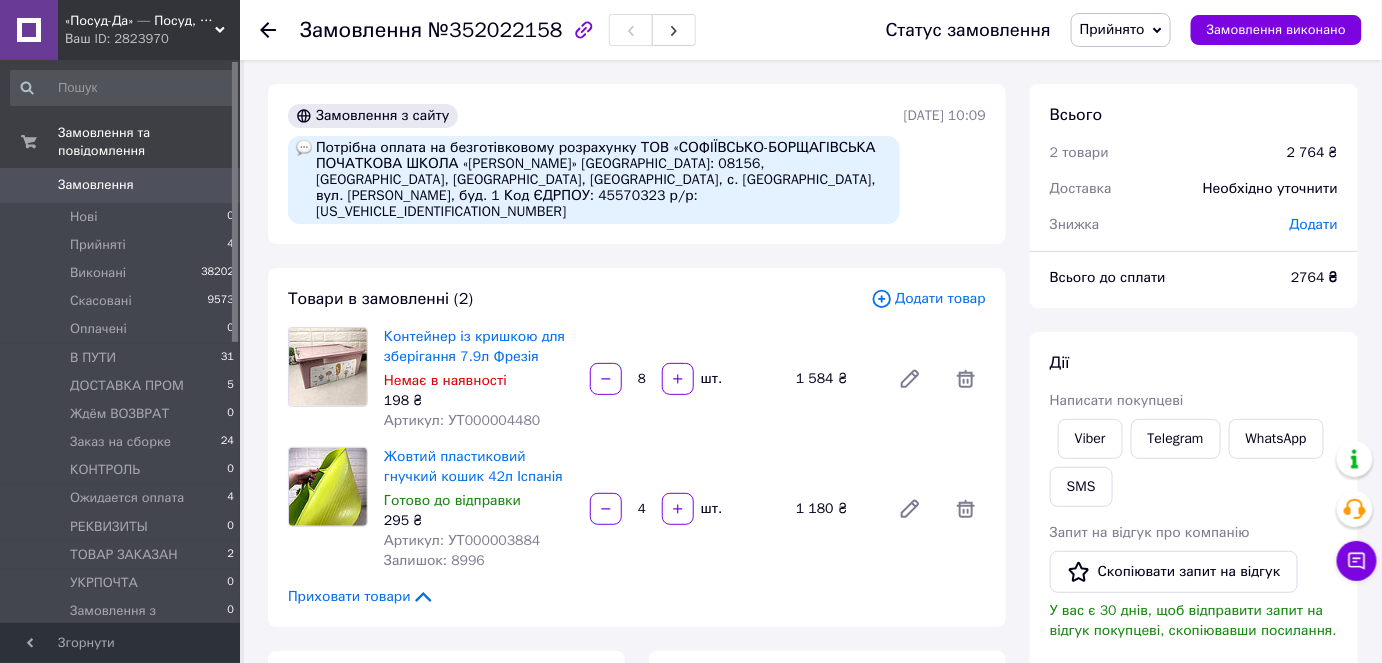 click on "Замовлення з сайту Потрібна оплата на безготівковому розрахунку
ТОВ «СОФІЇВСЬКО-БОРЩАГІВСЬКА ПОЧАТКОВА ШКОЛА «СОФІЯ РЕЗИДЕНС»
Адреса: 08156, Україна, Київська обл., Бучанський р-н, с. Софіївська Борщагівка, вул. Радісна, буд. 1
Код ЄДРПОУ: 45570323
р/р: UA303052990000026 10.07.2025 | 10:09 Товари в замовленні (2) Додати товар Контейнер із кришкою для зберігання 7.9л Фрезія Немає в наявності 198 ₴ Артикул: УТ000004480 8   шт. 1 584 ₴ Жовтий пластиковий гнучкий кошик 42л Іспанія Готово до відправки 295 ₴ Артикул: УТ000003884 Залишок: 8996 4   шт. 1 180 ₴ Приховати товари Покупець Змінити покупця 89%   або" at bounding box center [637, 759] 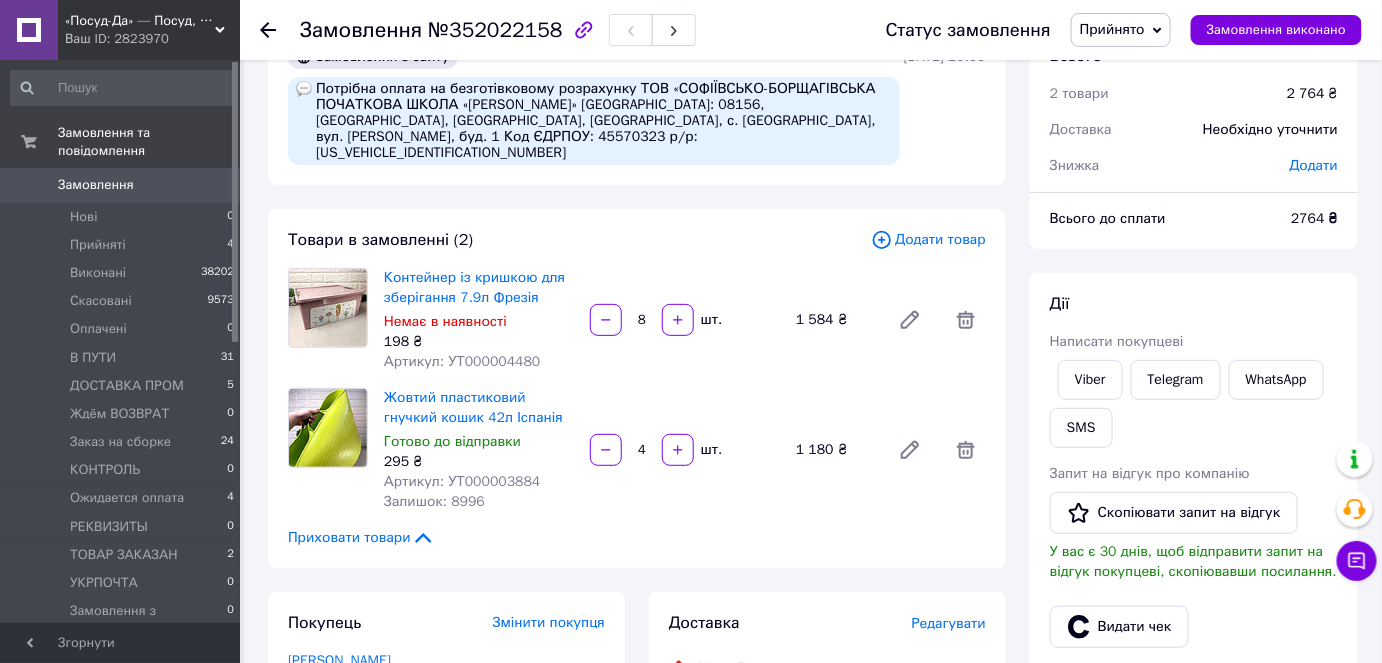 scroll, scrollTop: 90, scrollLeft: 0, axis: vertical 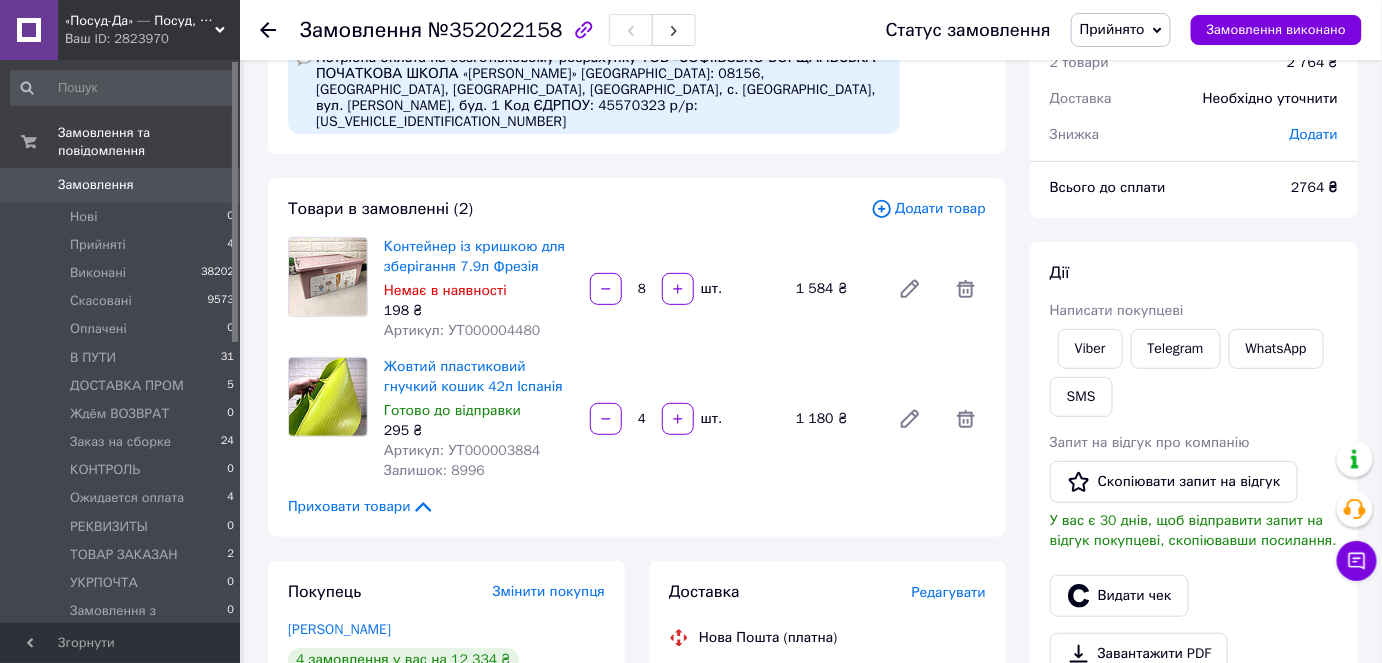 click on "Прийнято" at bounding box center [1112, 29] 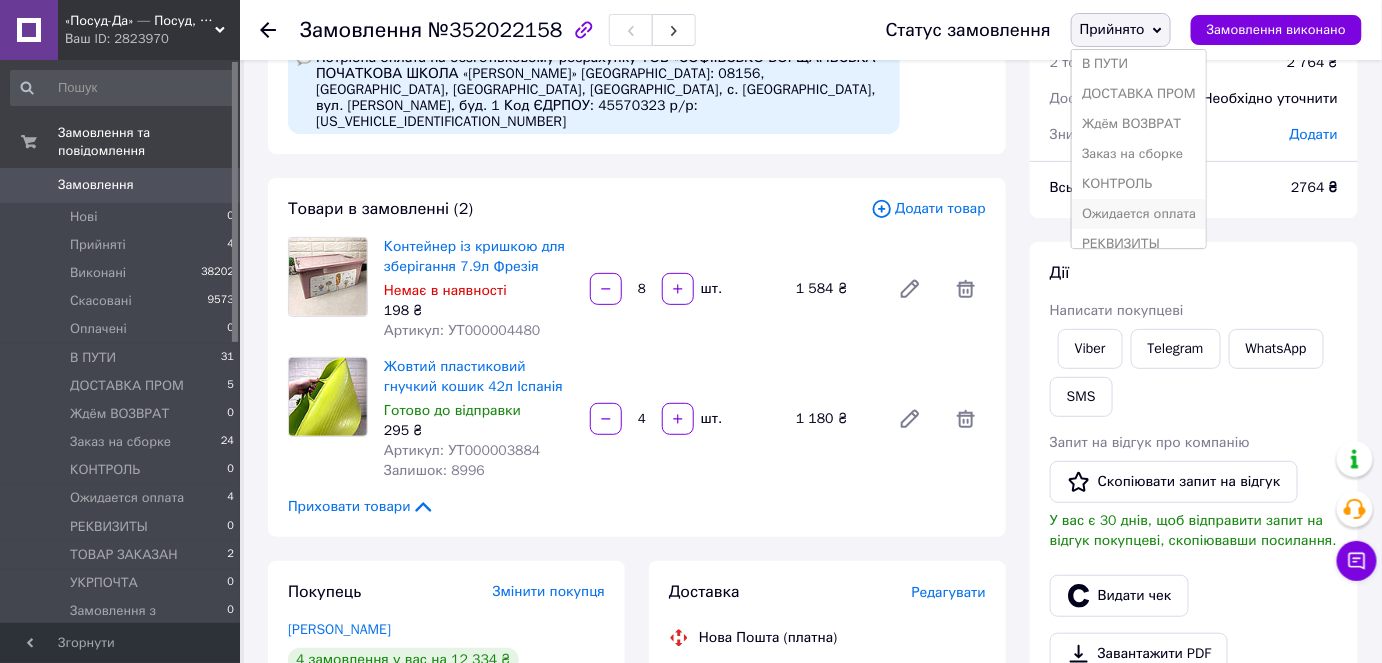 scroll, scrollTop: 171, scrollLeft: 0, axis: vertical 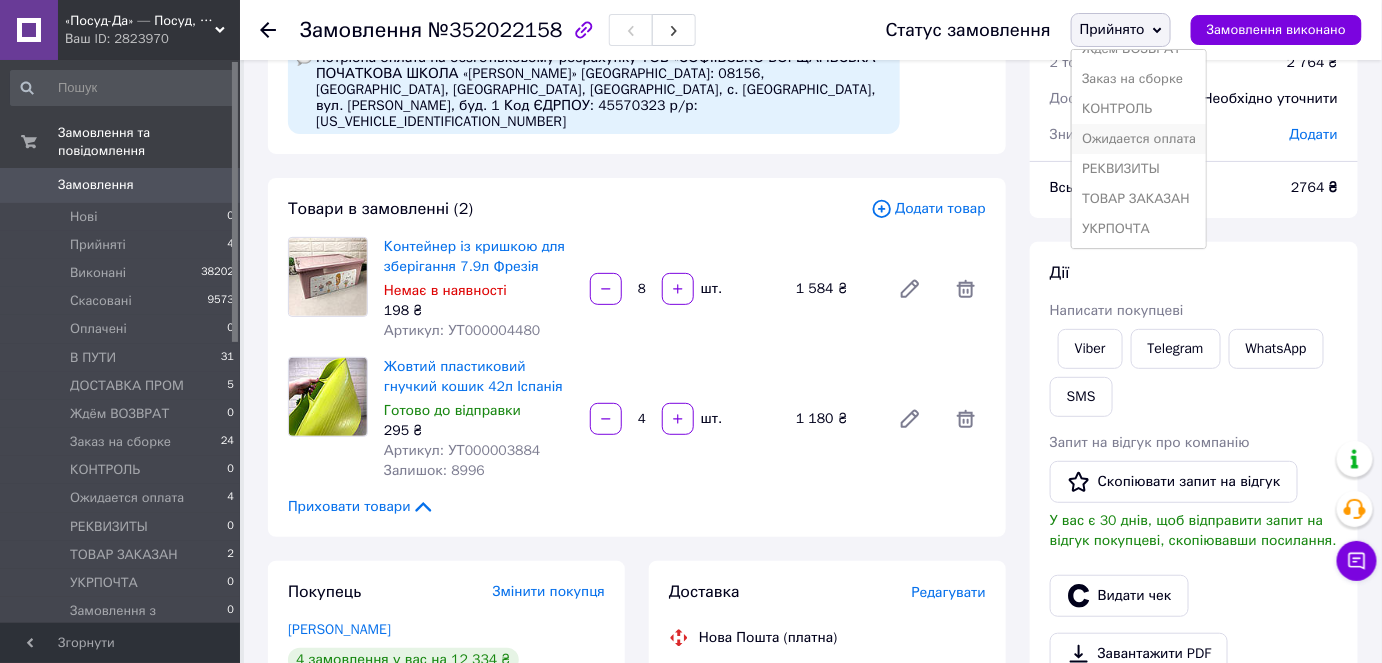 click on "Ожидается оплата" at bounding box center [1139, 139] 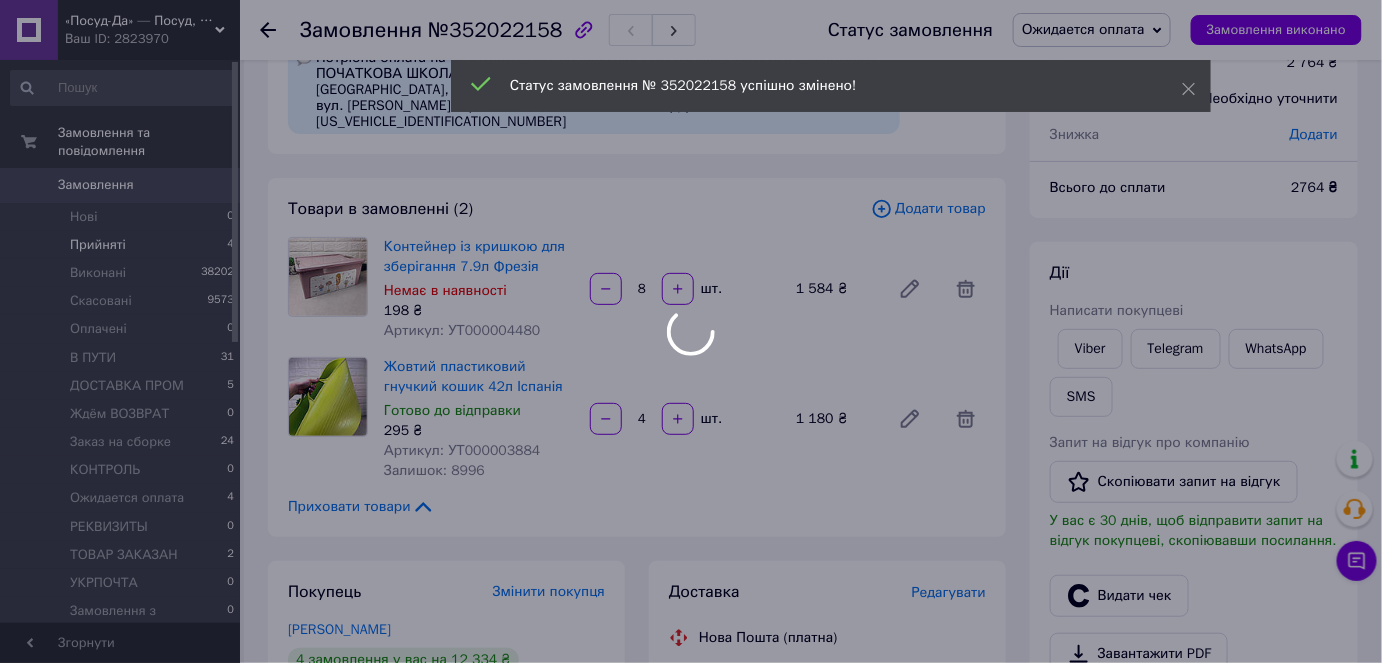 click on "«Посуд-Да» — Посуд, Подарунки, Товари для дому Ваш ID: 2823970 Сайт «Посуд-Да» — Посуд, Подарунки, Това... Кабінет покупця Перевірити стан системи Сторінка на порталі Тетяна Меркєєва Татьяна Меркеева Посуд-Сервіс — Horeca Посуда Подарки Довідка Вийти Замовлення та повідомлення Замовлення 0 Нові 0 Прийняті 4 Виконані 38202 Скасовані 9573 Оплачені 0 В ПУТИ 31 ДОСТАВКА ПРОМ 5 Ждём ВОЗВРАТ 0 Заказ на сборке 24 КОНТРОЛЬ 0 Ожидается оплата 4 РЕКВИЗИТЫ 0 ТОВАР ЗАКАЗАН 2 УКРПОЧТА 0 Замовлення з Розетки 0 Повідомлення 0 Сповіщення 44 99+ 8 4" at bounding box center [691, 639] 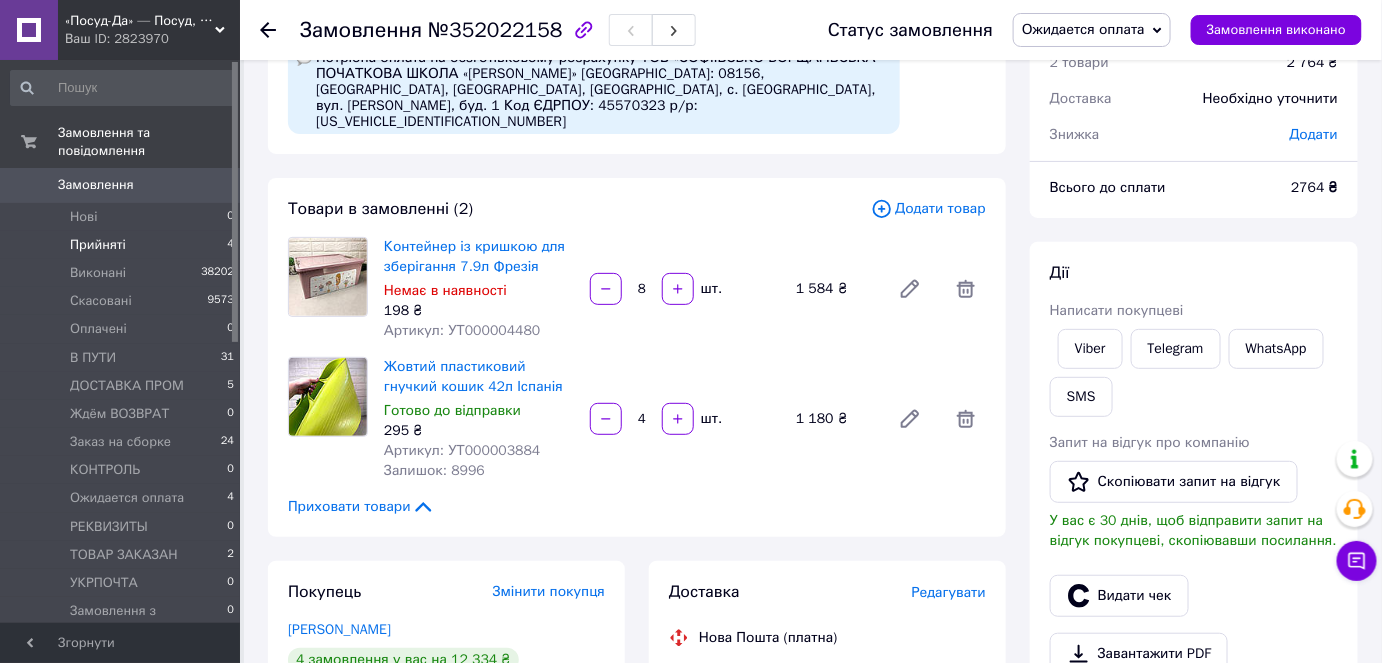click on "Прийняті" at bounding box center [98, 245] 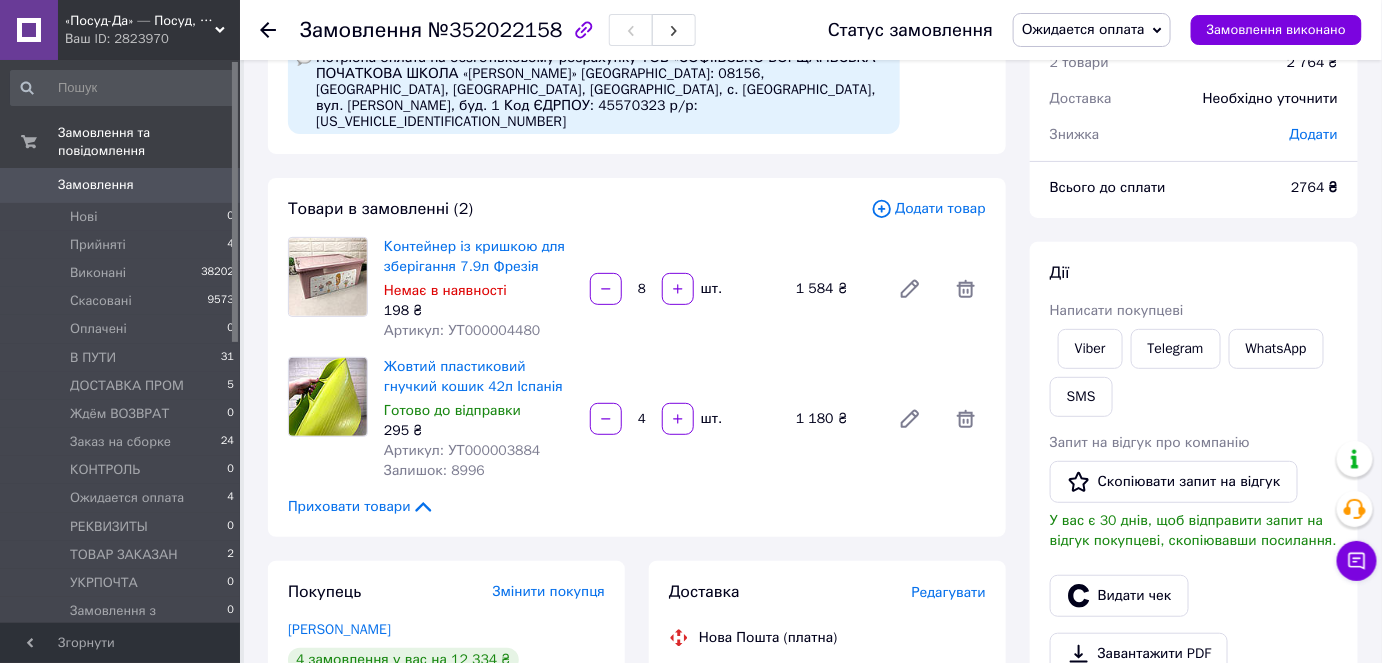 scroll, scrollTop: 0, scrollLeft: 0, axis: both 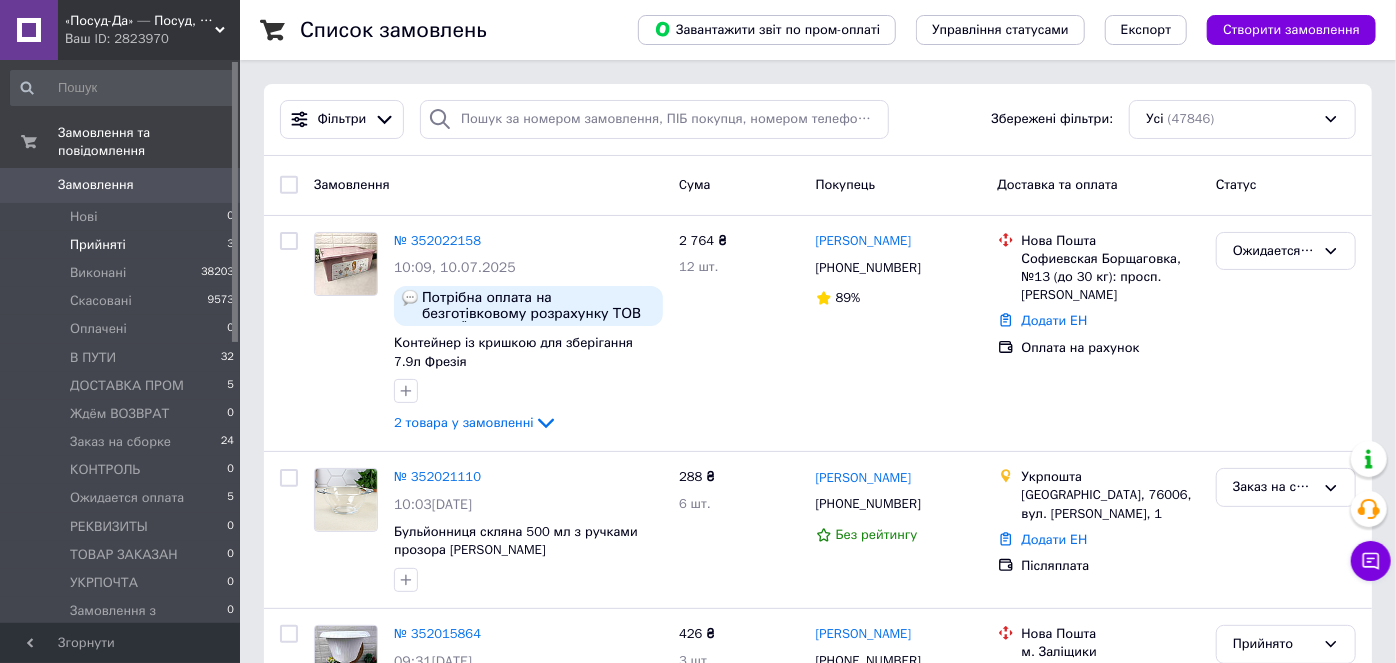 click on "Прийняті" at bounding box center [98, 245] 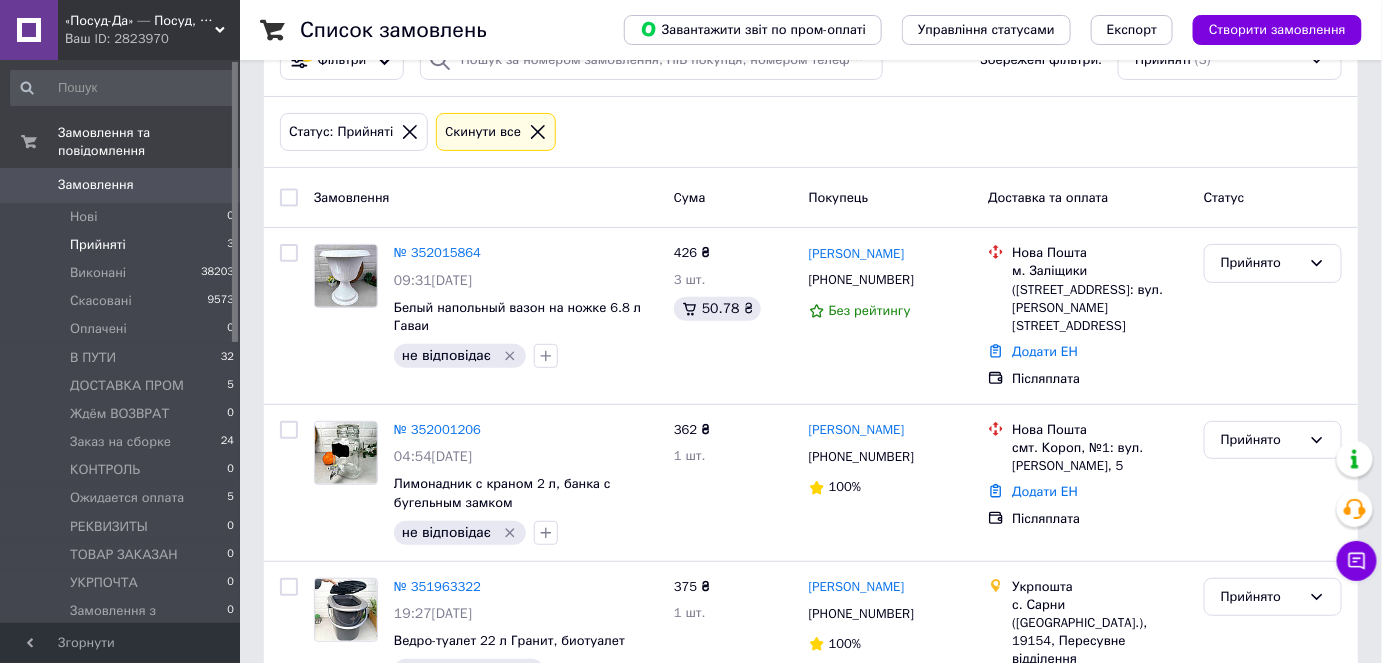 scroll, scrollTop: 130, scrollLeft: 0, axis: vertical 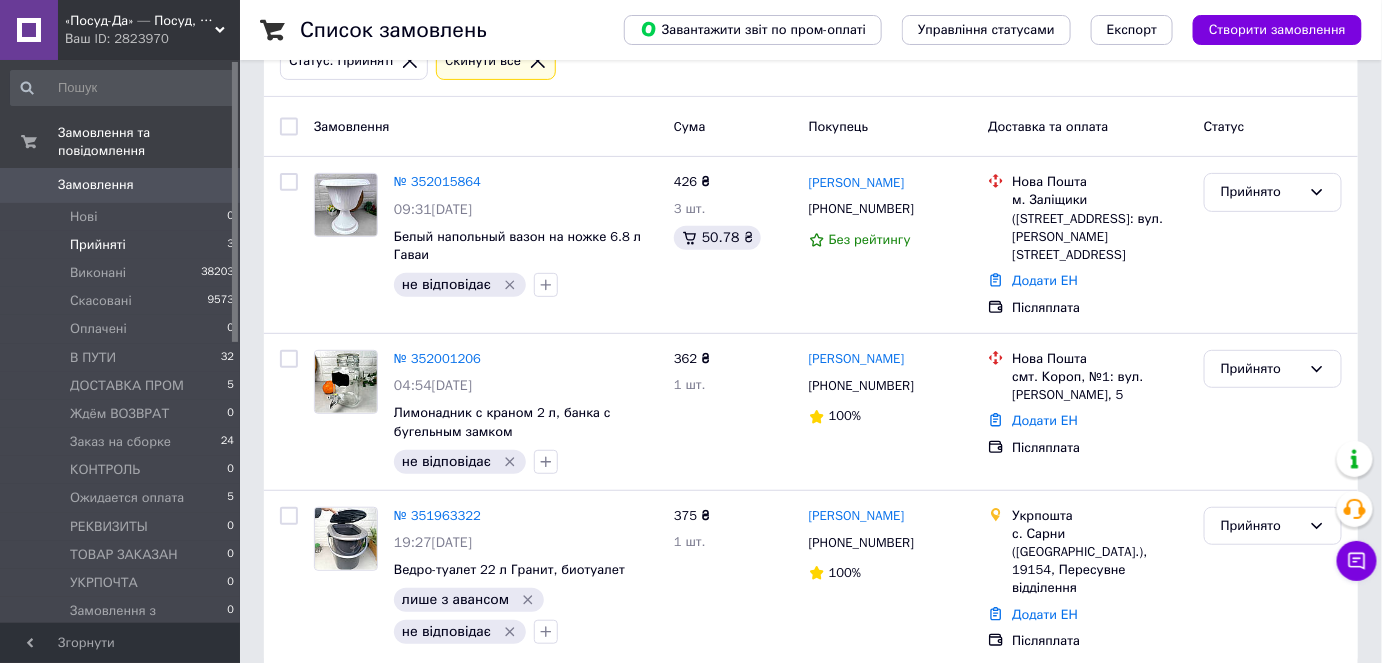 drag, startPoint x: 101, startPoint y: 14, endPoint x: 101, endPoint y: 118, distance: 104 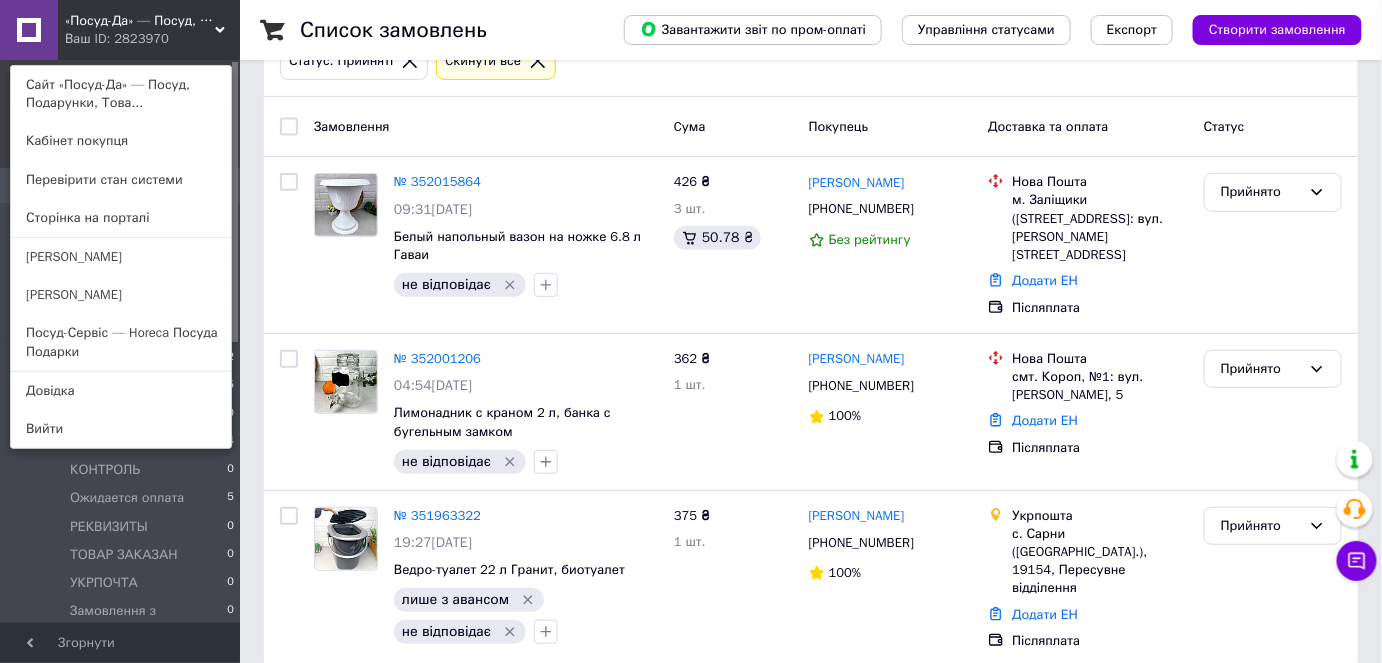click on "Замовлення Cума Покупець Доставка та оплата Статус" at bounding box center (811, 127) 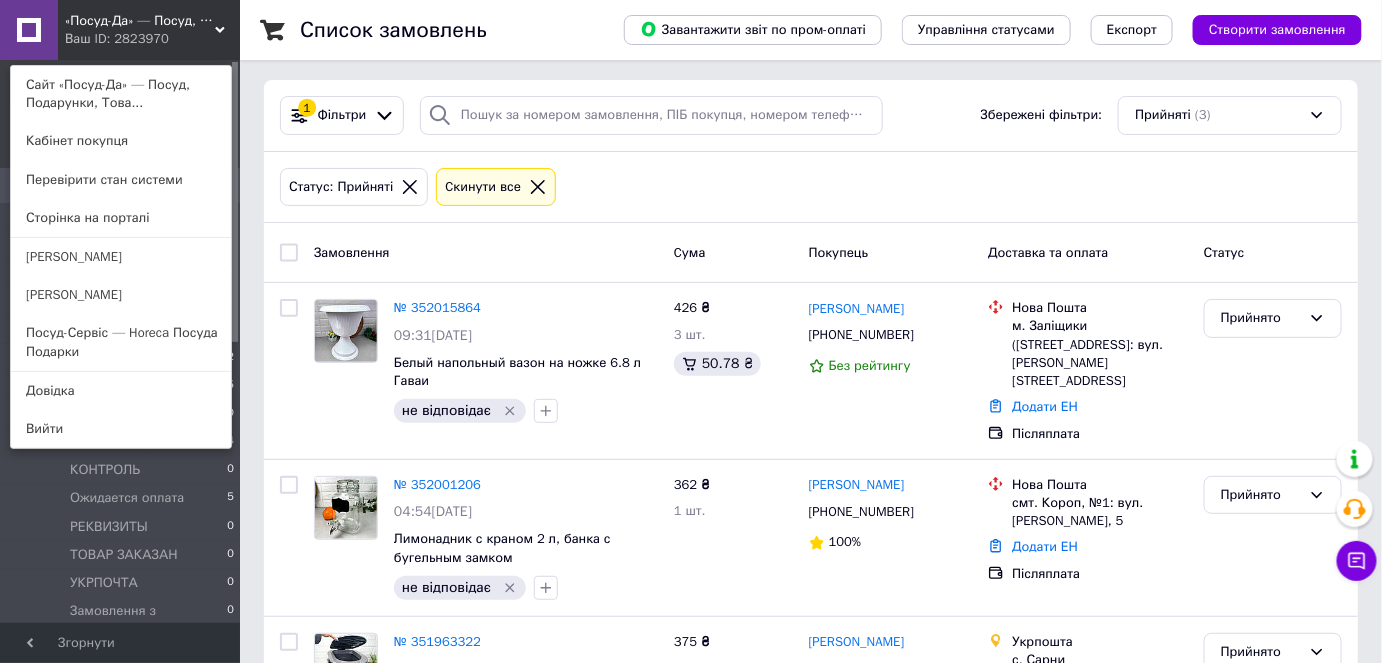 scroll, scrollTop: 0, scrollLeft: 0, axis: both 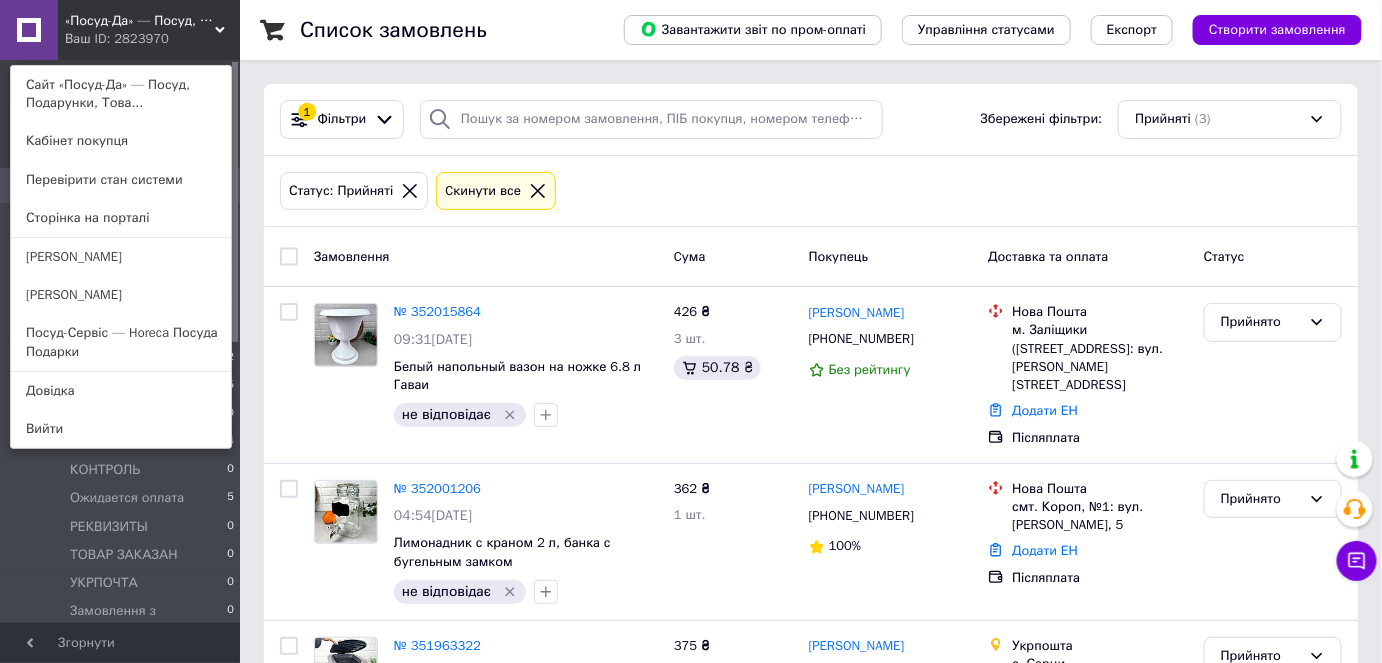 click on "Ваш ID: 2823970" at bounding box center (107, 39) 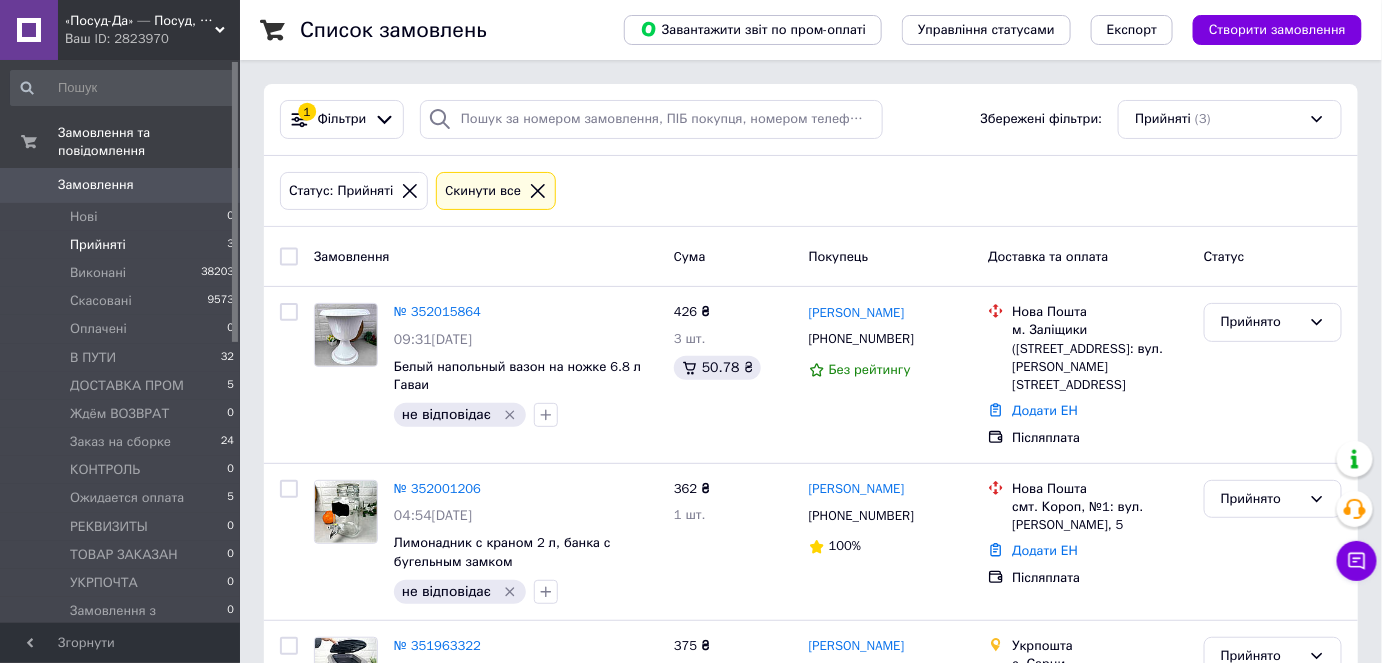 click on "Замовлення" at bounding box center (96, 185) 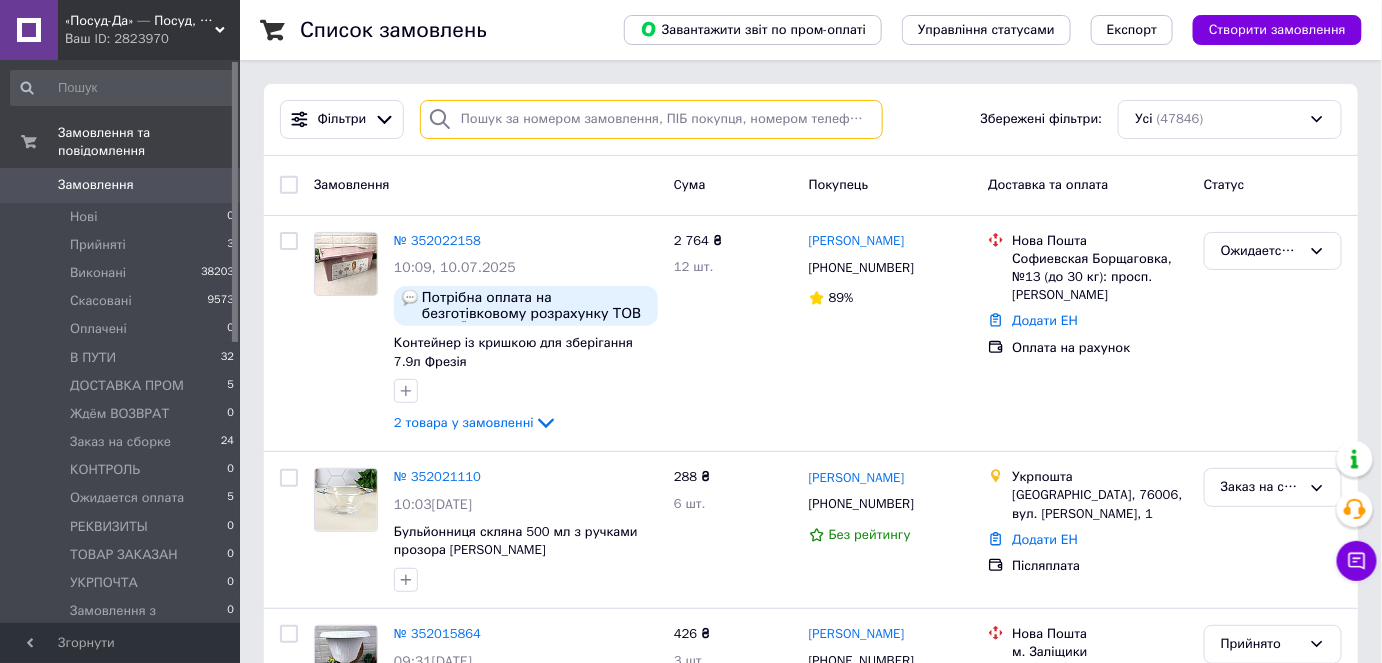 paste on "066 016 08 72" 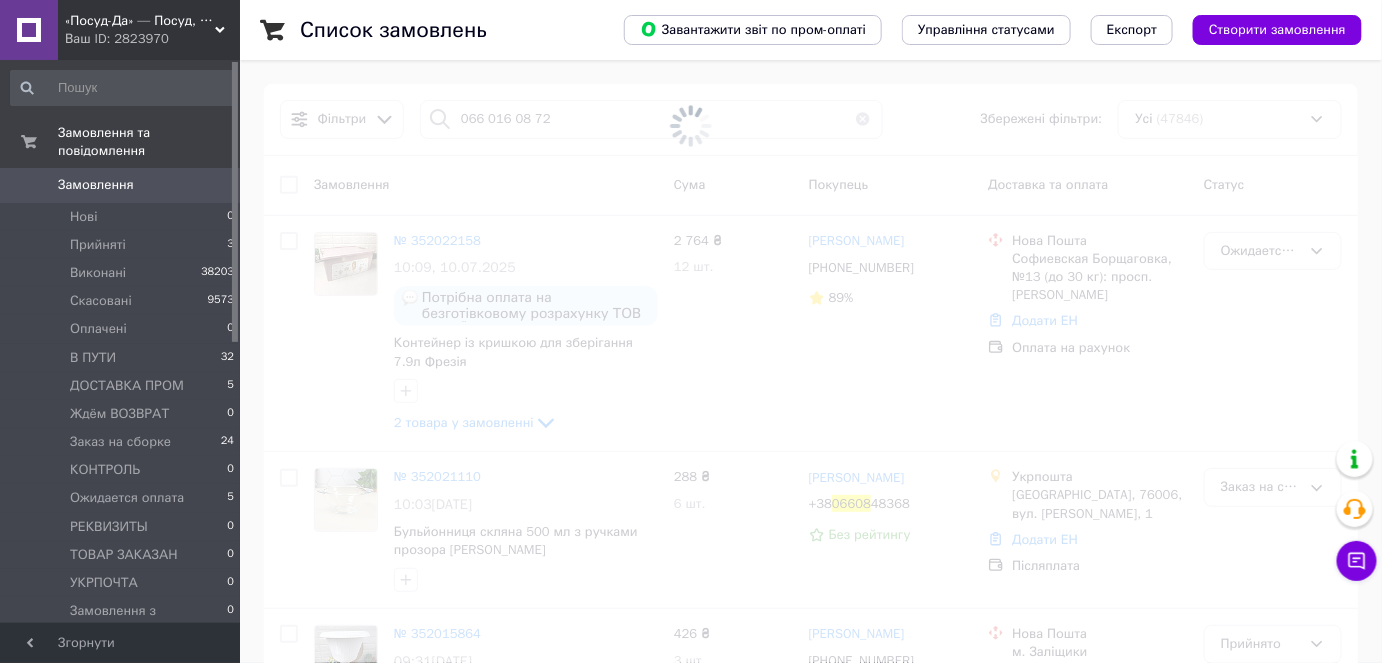 click at bounding box center [691, 126] 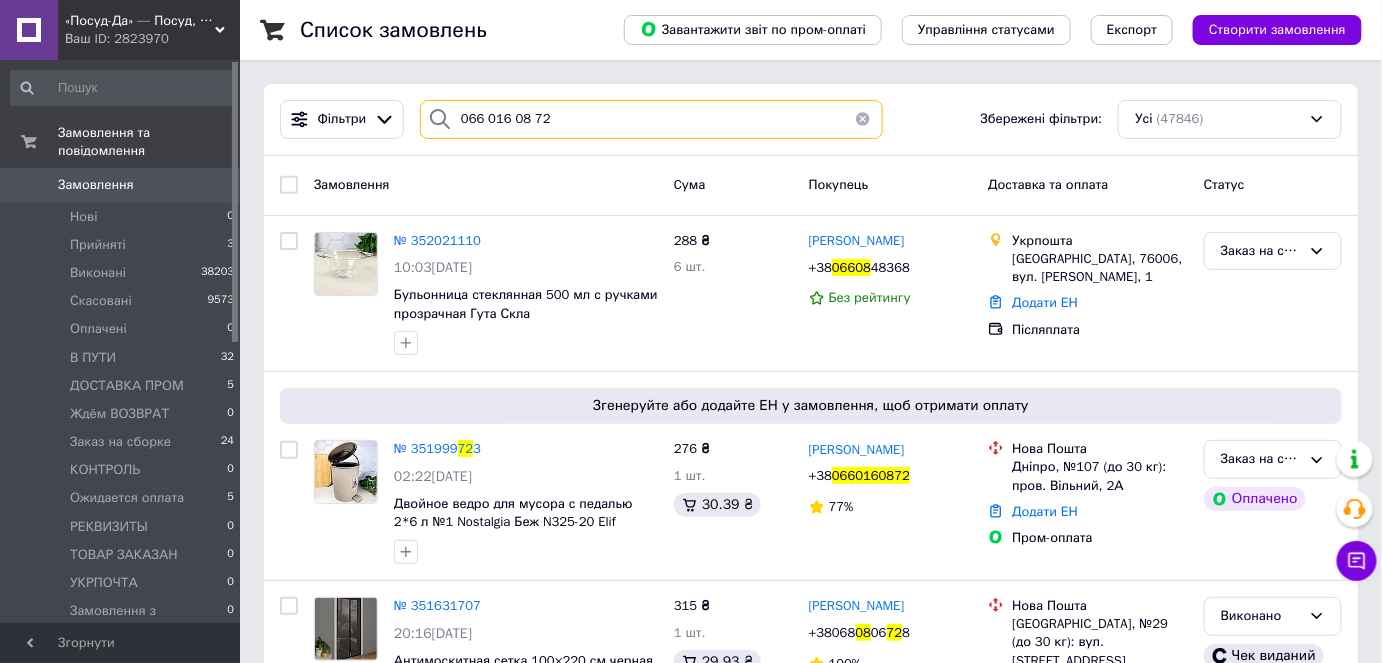 click on "066 016 08 72" at bounding box center [651, 119] 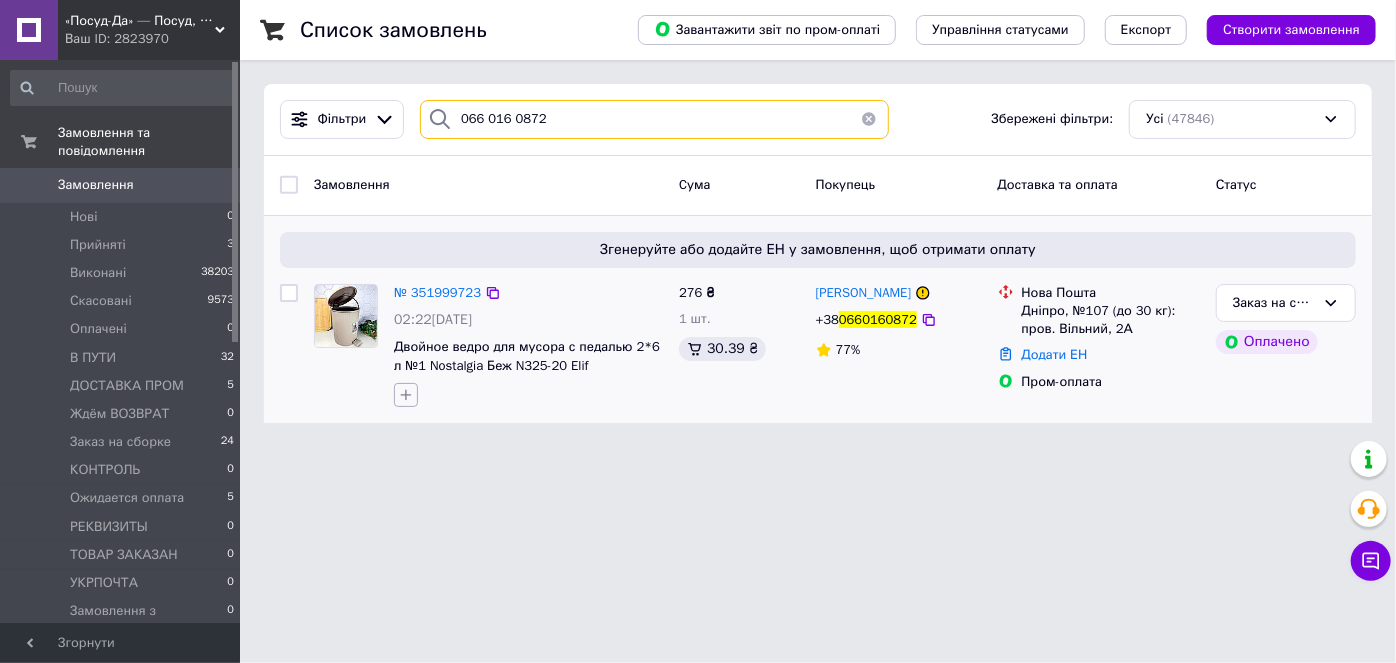 type on "066 016 0872" 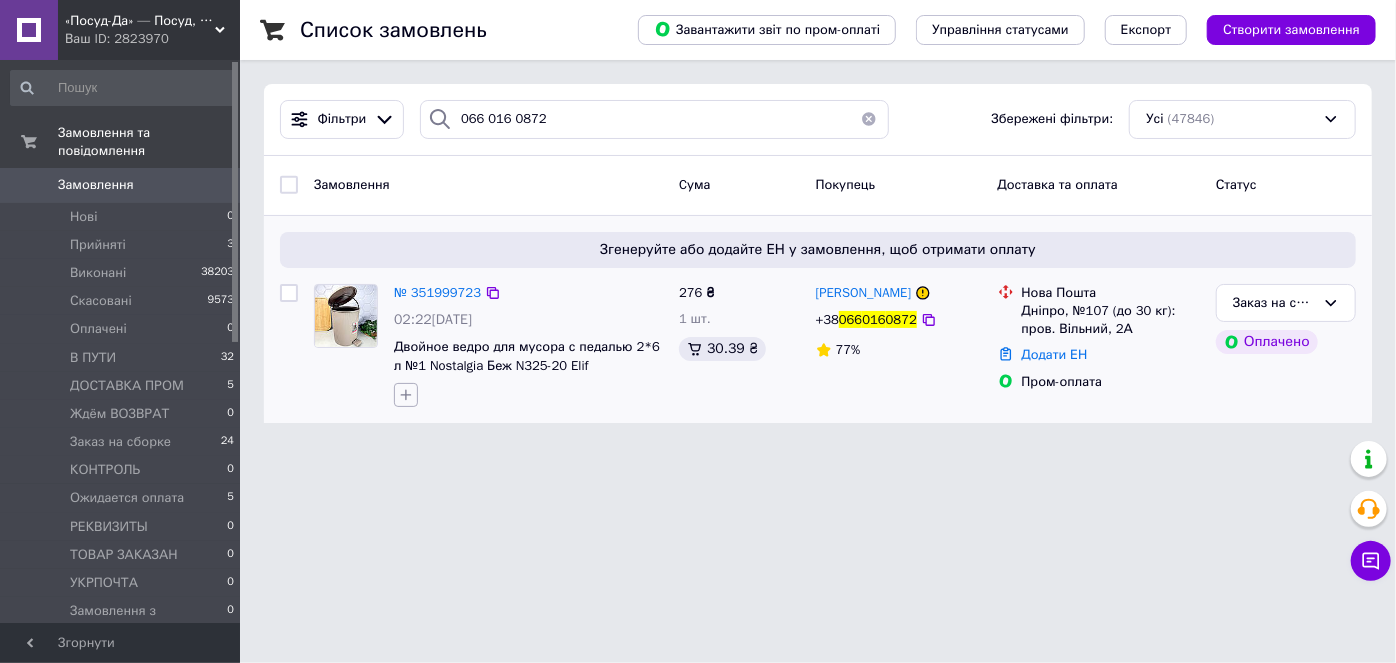 click at bounding box center [406, 395] 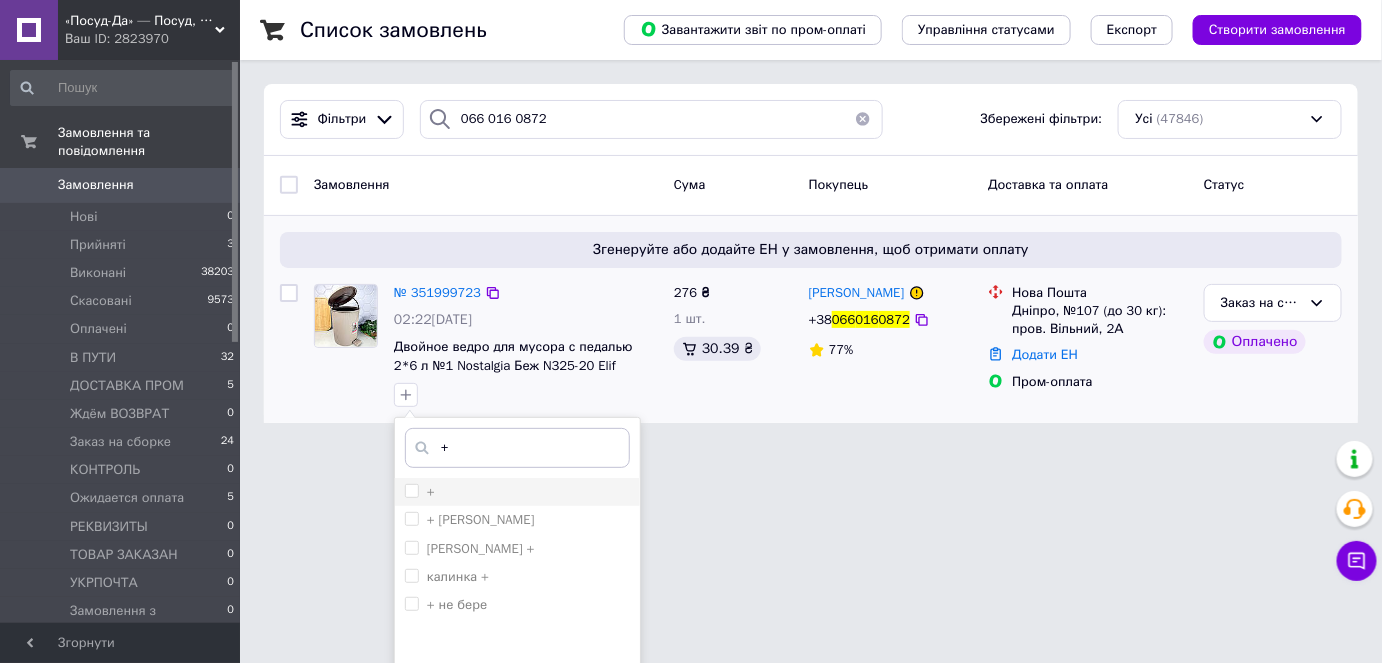 type on "+" 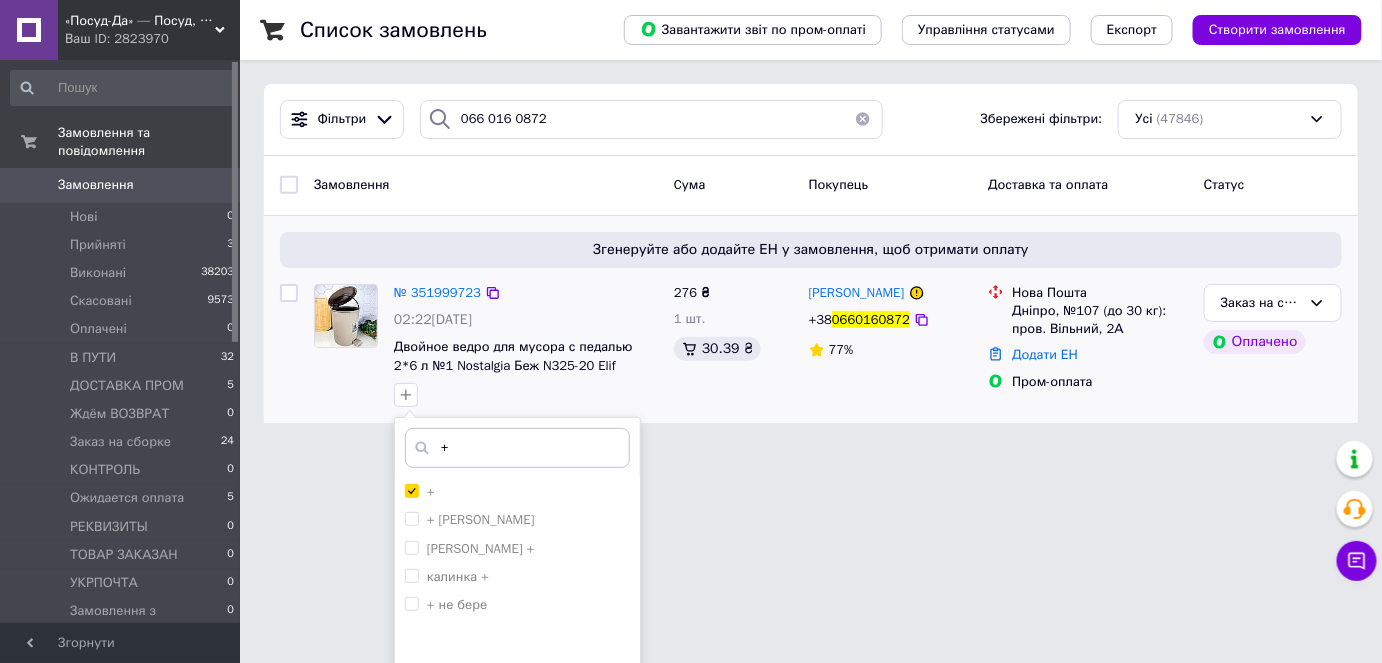 scroll, scrollTop: 79, scrollLeft: 0, axis: vertical 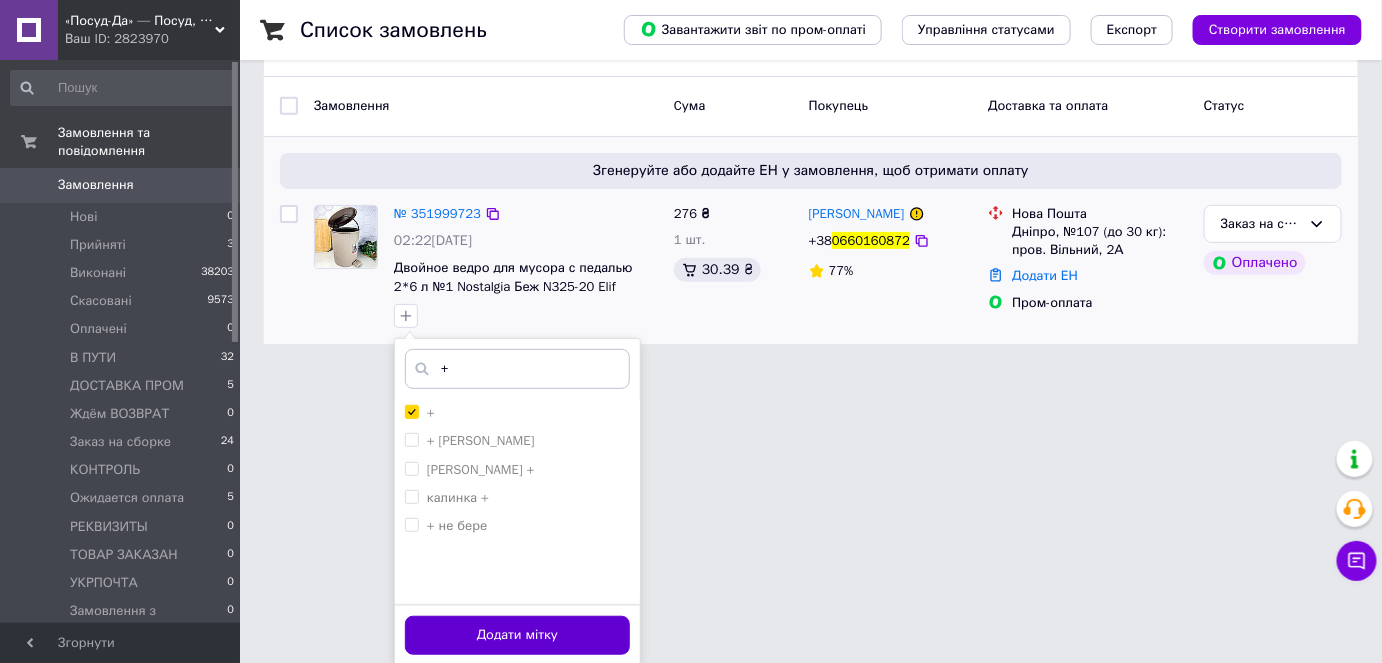 click on "Додати мітку" at bounding box center (517, 635) 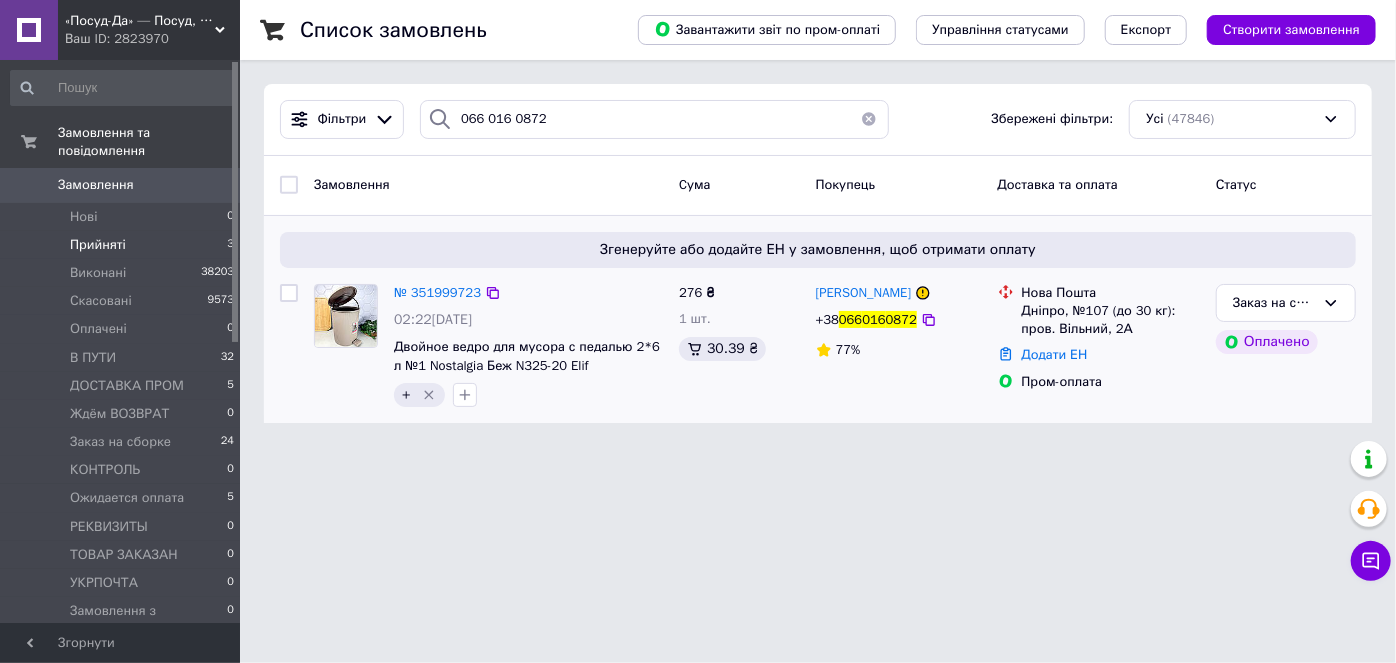 click on "Прийняті 3" at bounding box center [123, 245] 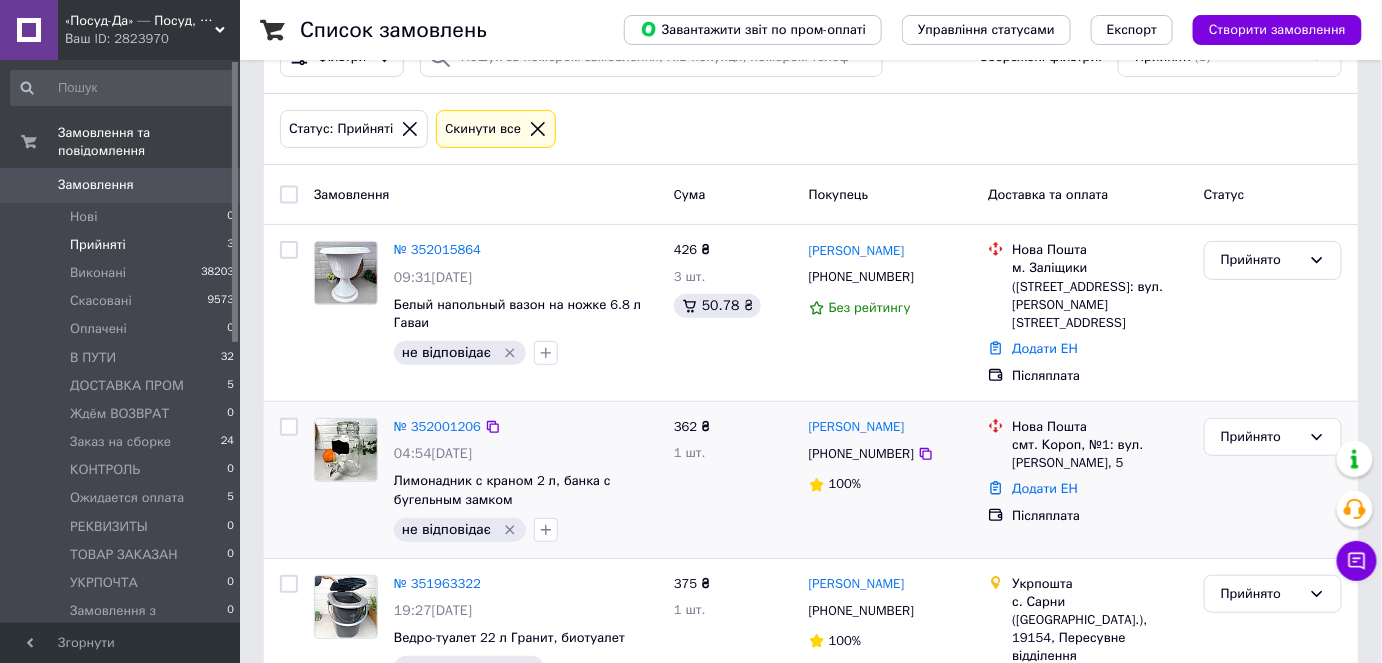 scroll, scrollTop: 130, scrollLeft: 0, axis: vertical 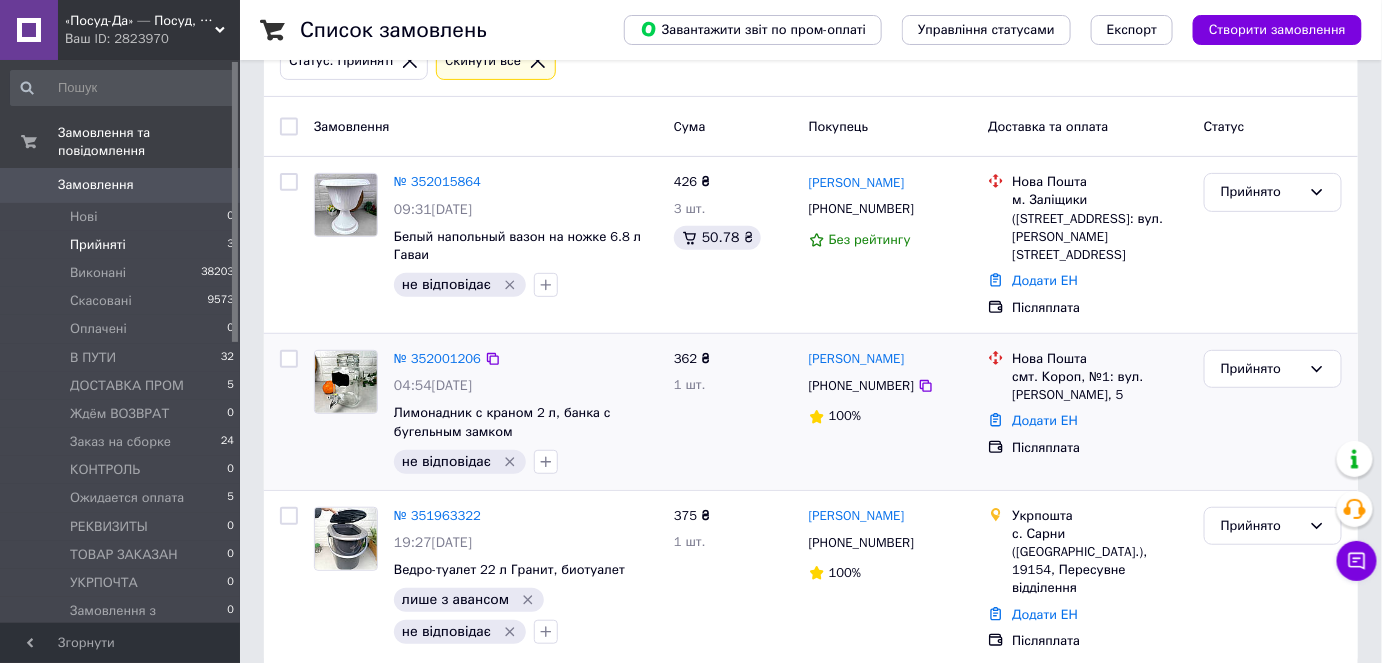 drag, startPoint x: 946, startPoint y: 379, endPoint x: 934, endPoint y: 433, distance: 55.31727 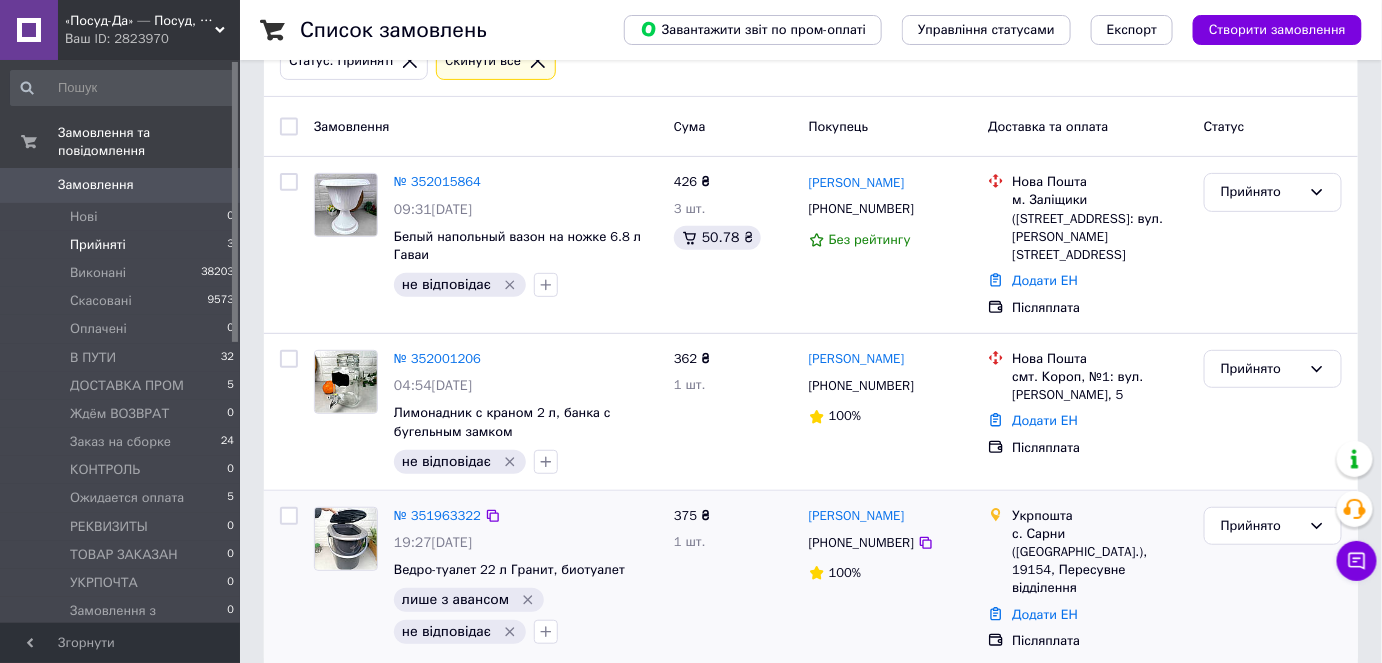 click on "+380962041506" at bounding box center (891, 543) 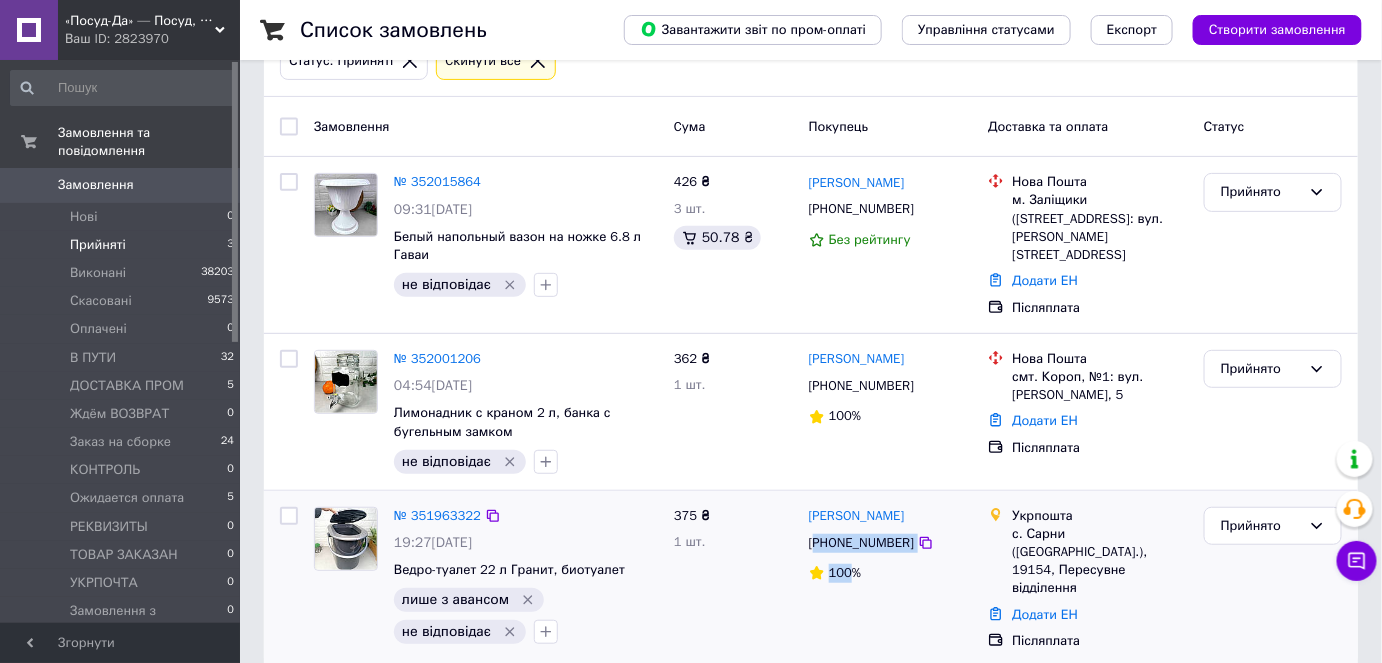 drag, startPoint x: 954, startPoint y: 531, endPoint x: 845, endPoint y: 521, distance: 109.457756 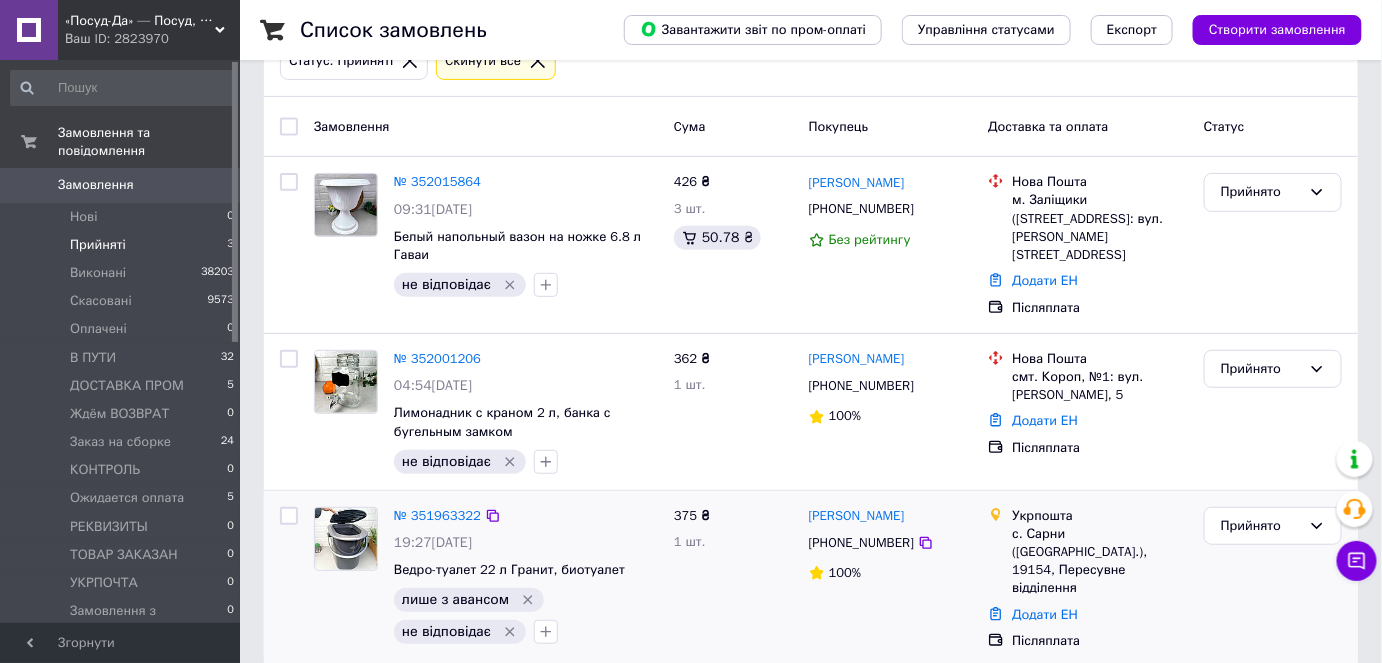 click on "Олександра Бережанська +380962041506 100%" at bounding box center [891, 579] 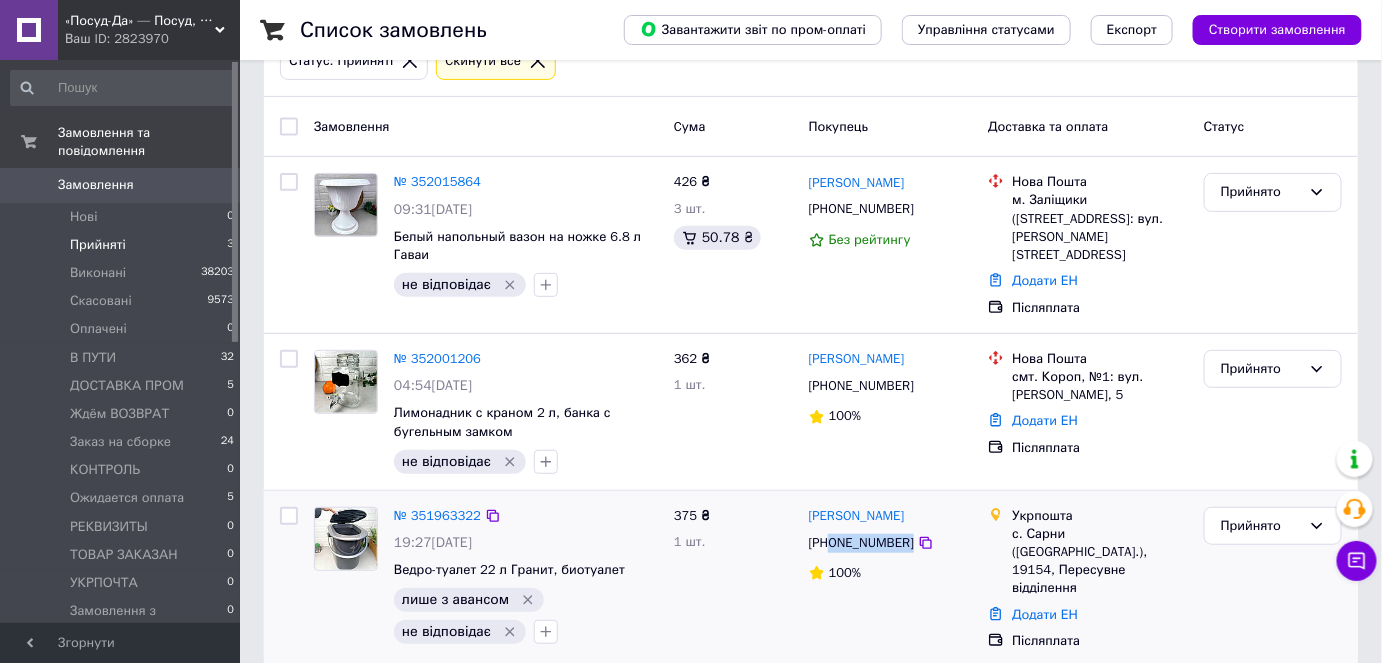drag, startPoint x: 949, startPoint y: 516, endPoint x: 832, endPoint y: 526, distance: 117.426575 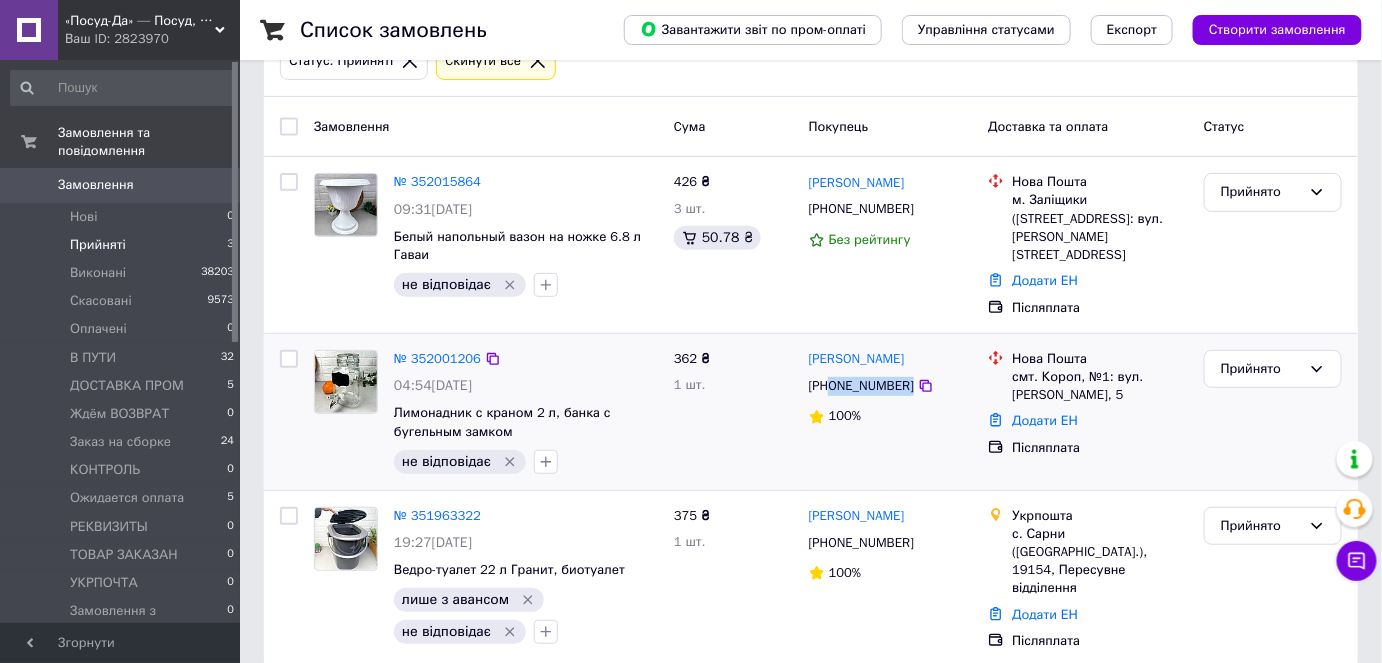 drag, startPoint x: 869, startPoint y: 368, endPoint x: 834, endPoint y: 369, distance: 35.014282 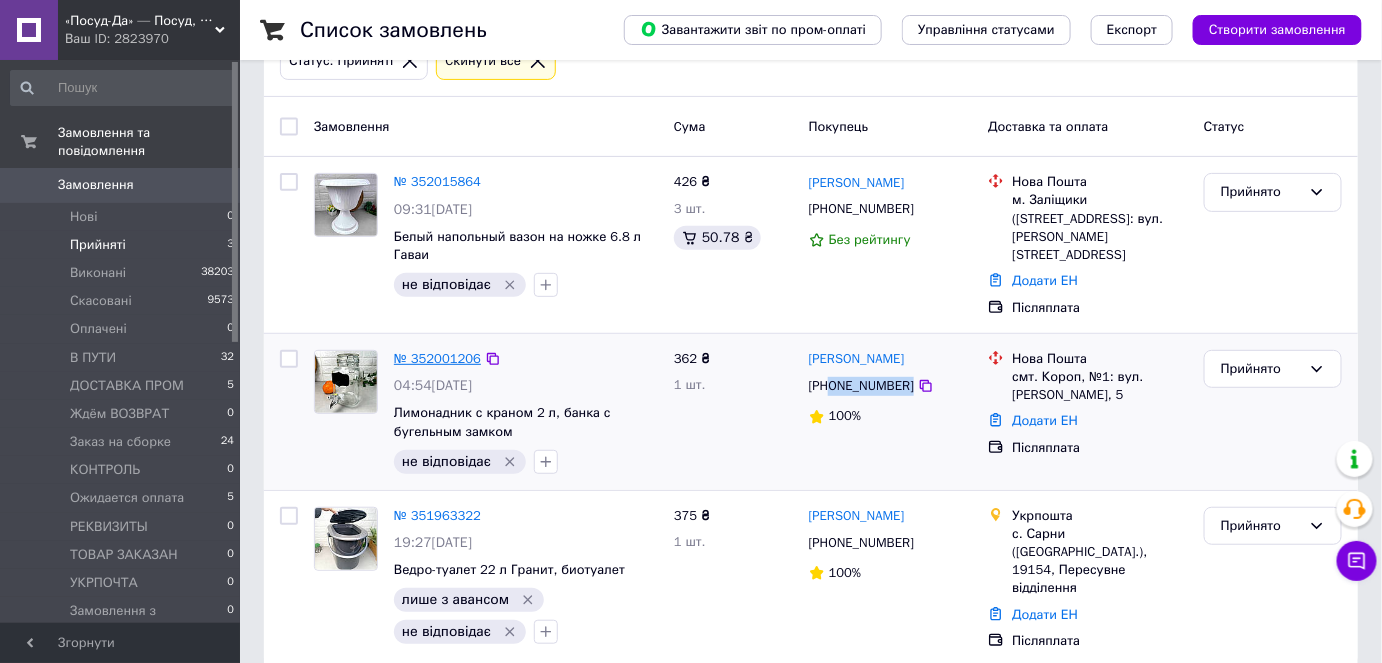 click on "№ 352001206" at bounding box center (437, 358) 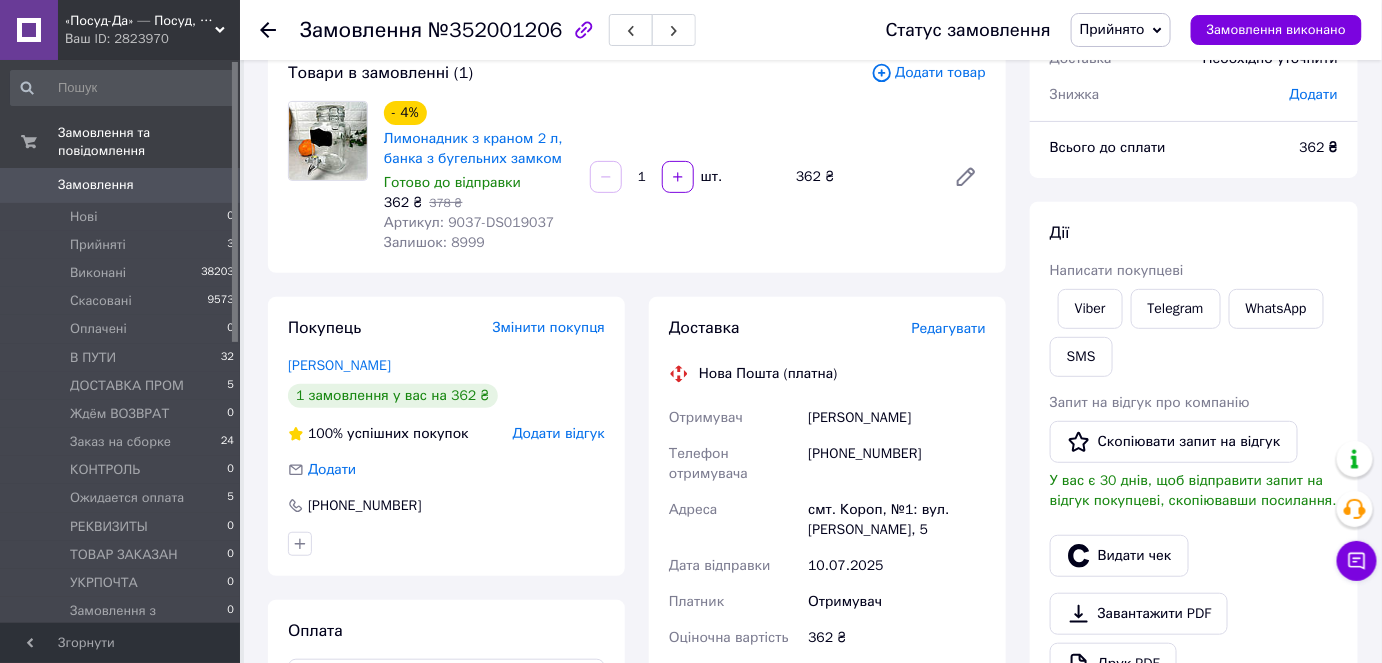 click on "Артикул: 9037-DS019037" at bounding box center [469, 222] 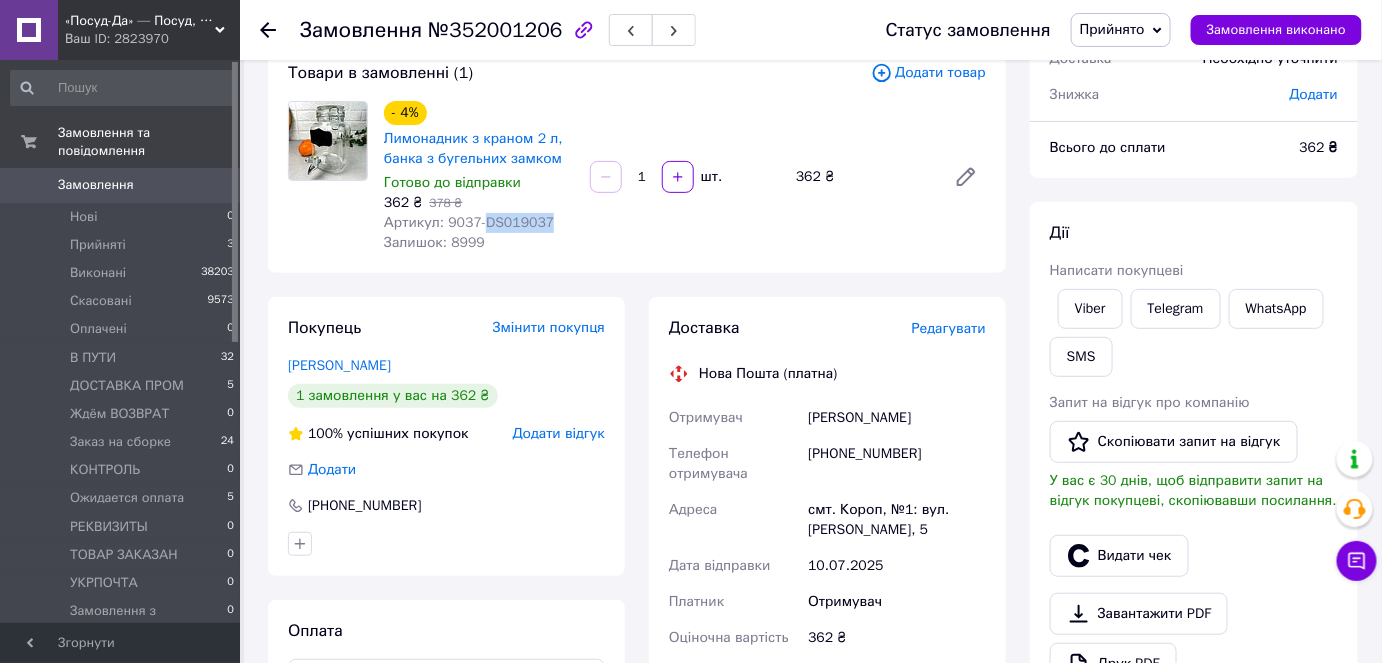 click on "Артикул: 9037-DS019037" at bounding box center [469, 222] 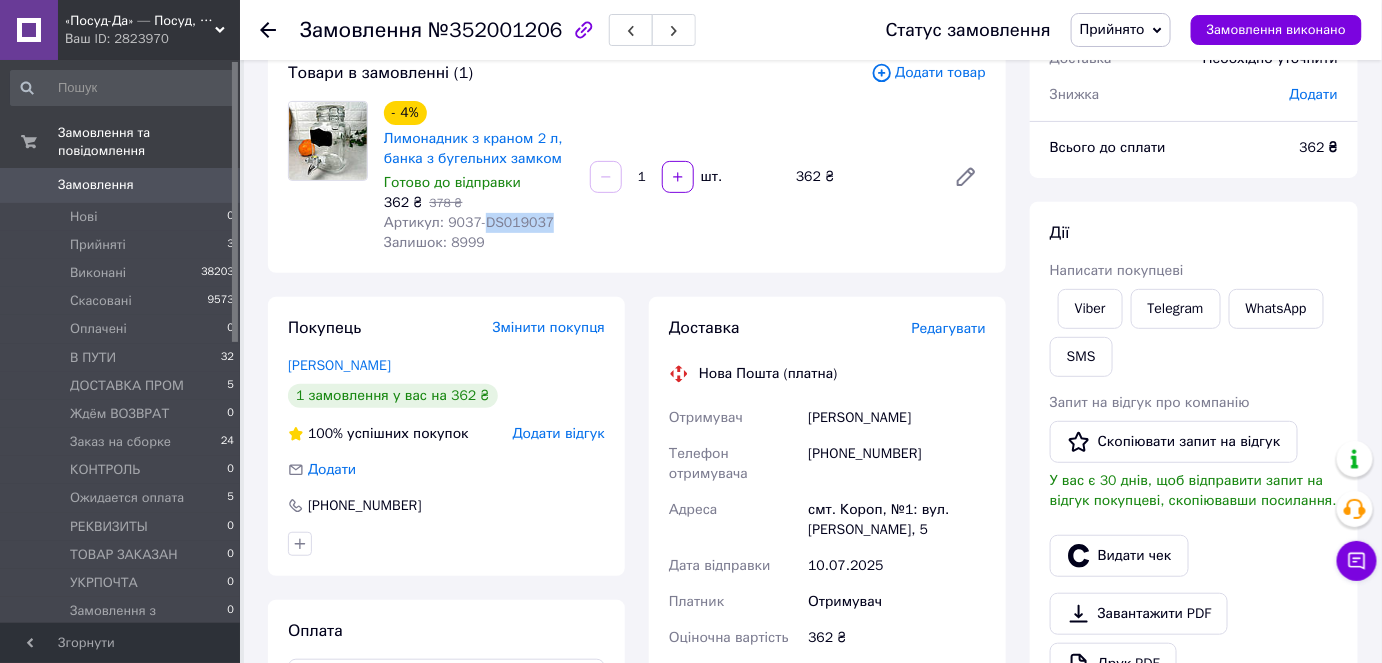 copy on "DS019037" 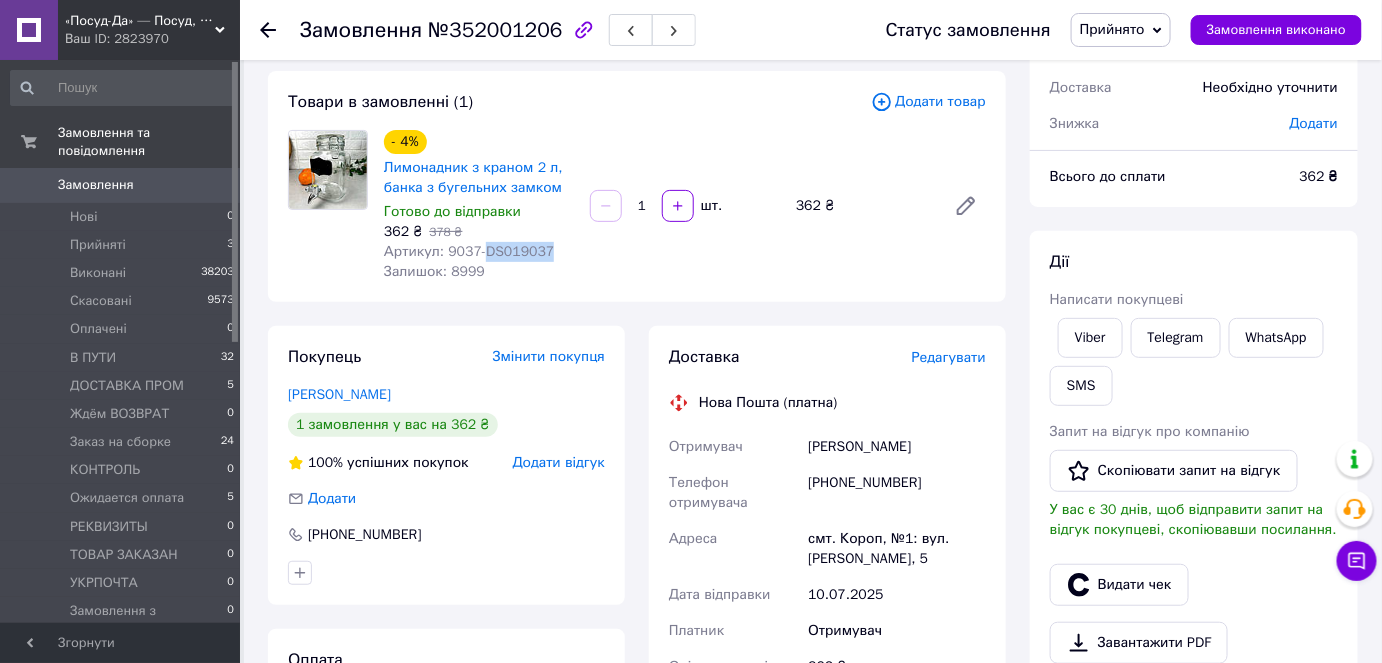 scroll, scrollTop: 39, scrollLeft: 0, axis: vertical 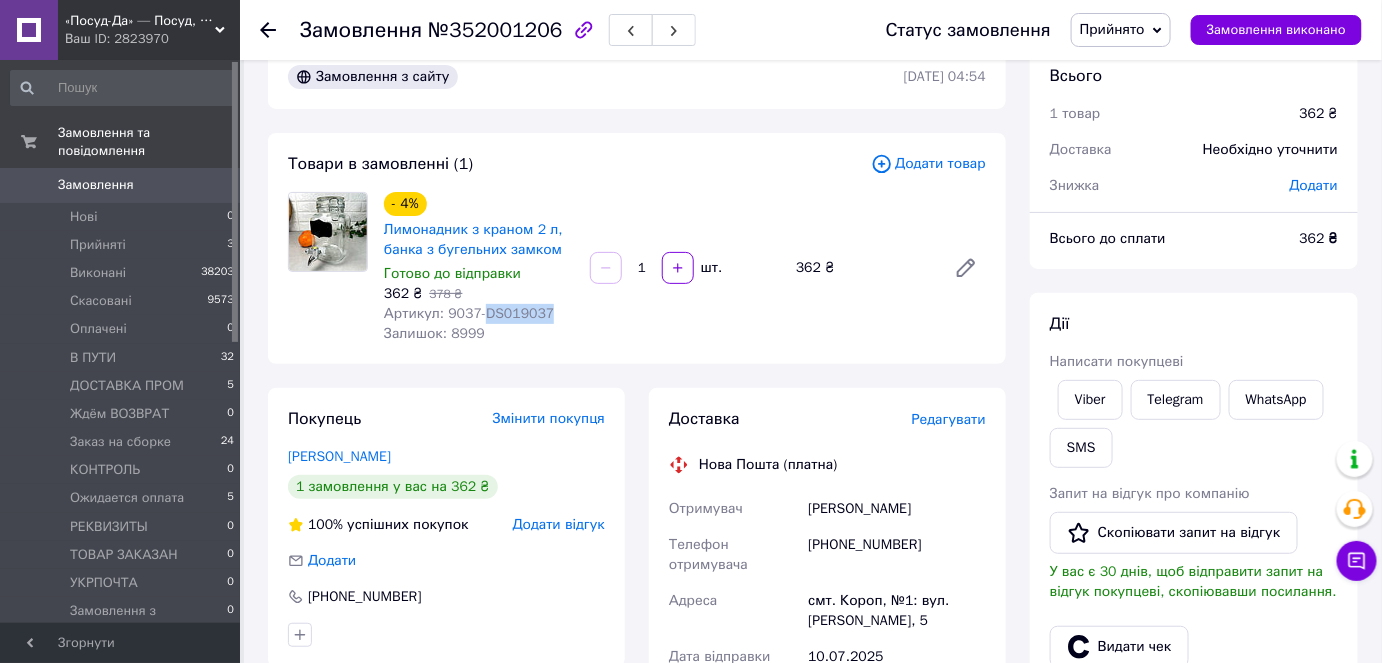 click on "Прийнято" at bounding box center [1112, 29] 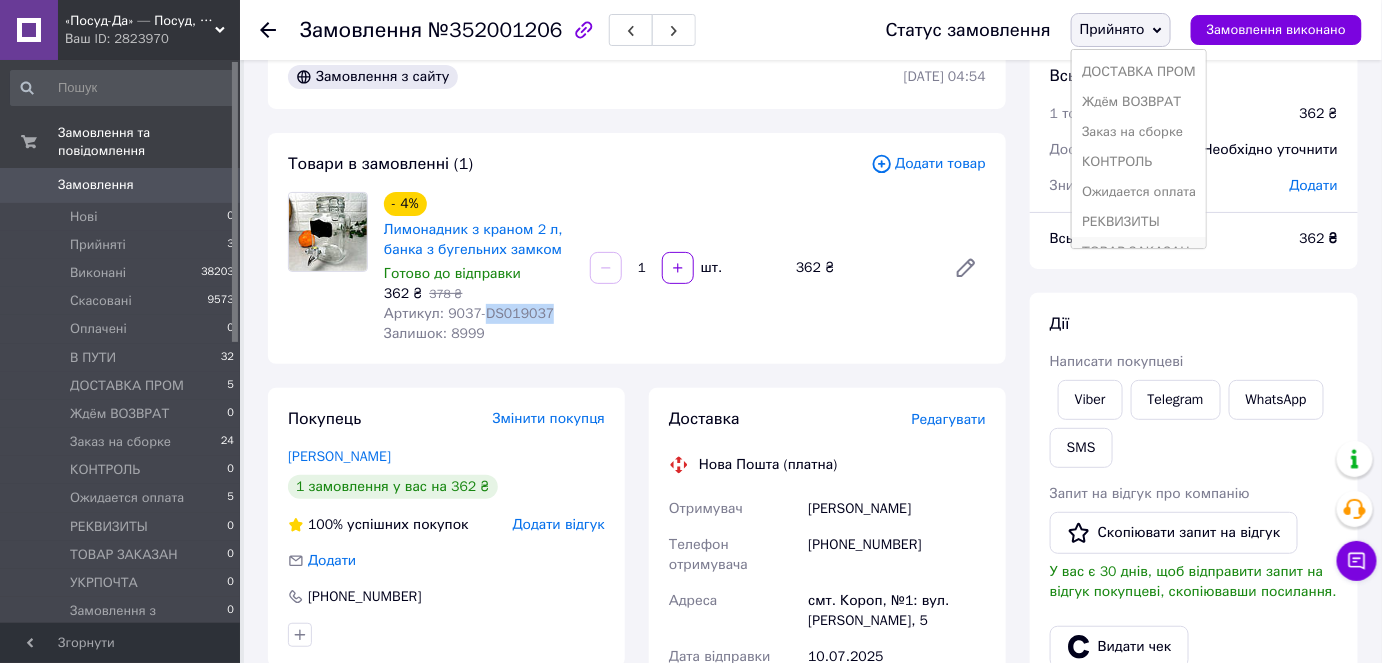 scroll, scrollTop: 171, scrollLeft: 0, axis: vertical 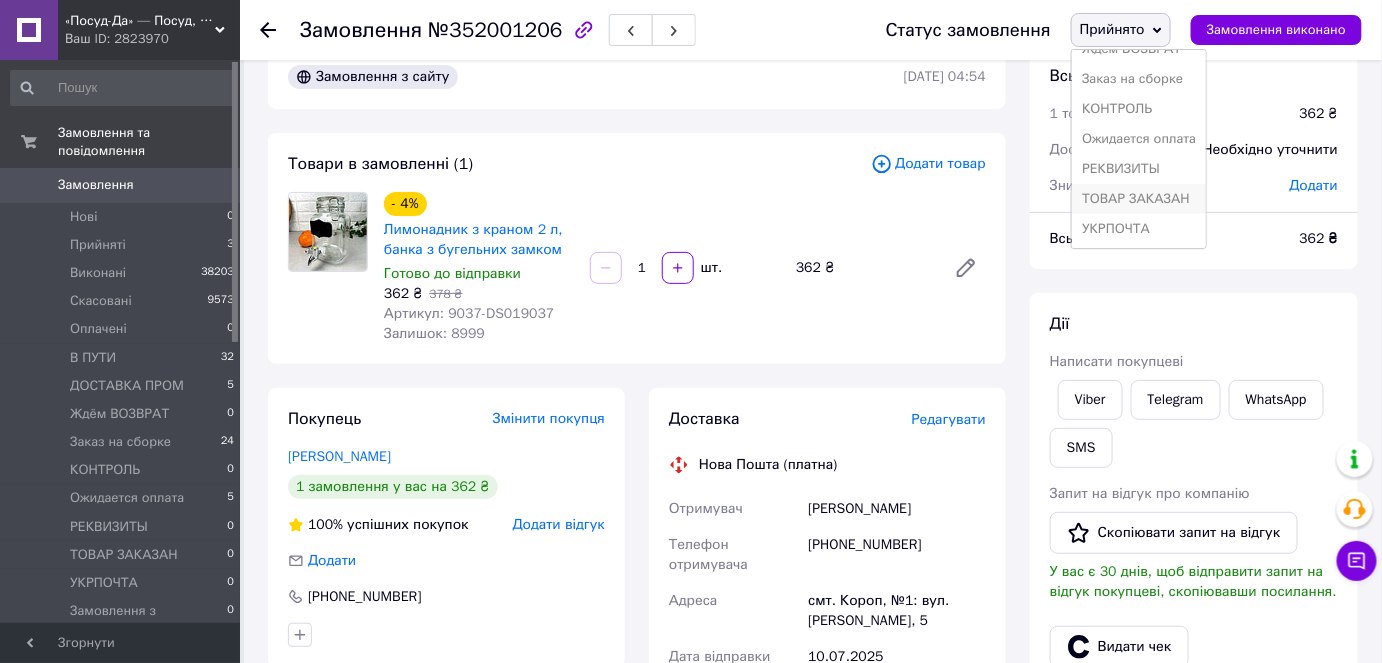 click on "ТОВАР ЗАКАЗАН" at bounding box center [1139, 199] 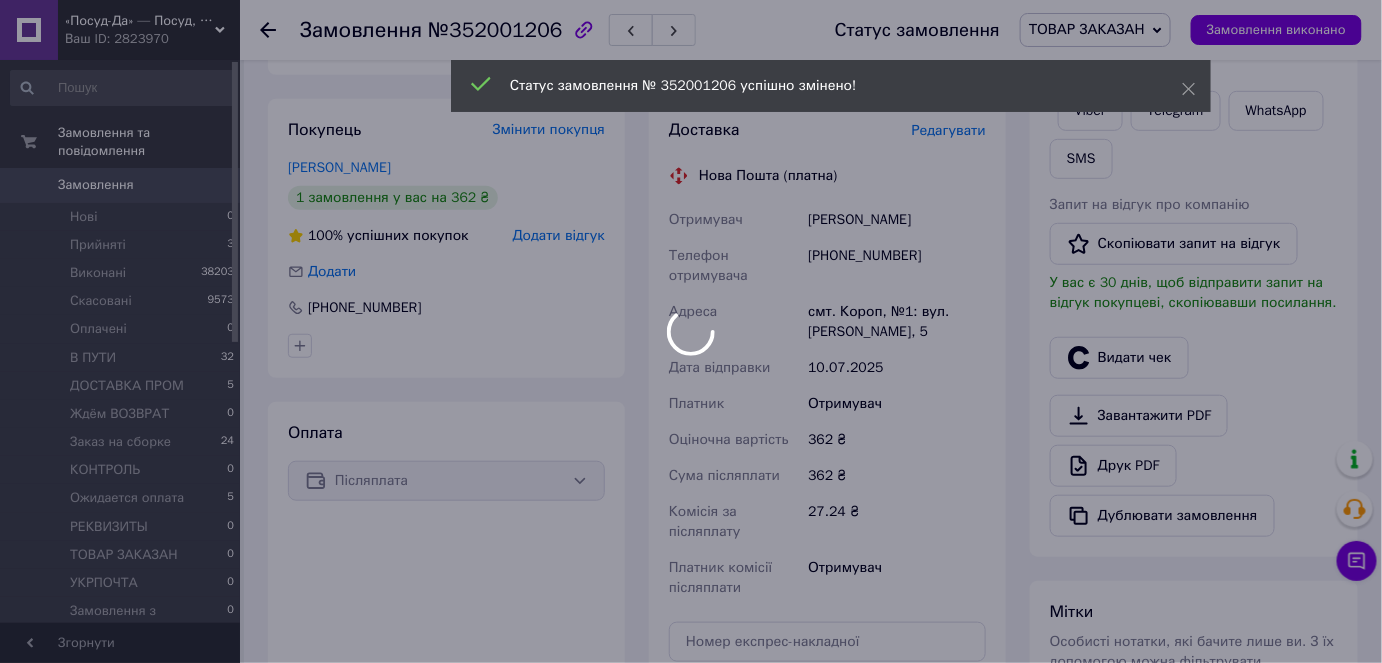 scroll, scrollTop: 675, scrollLeft: 0, axis: vertical 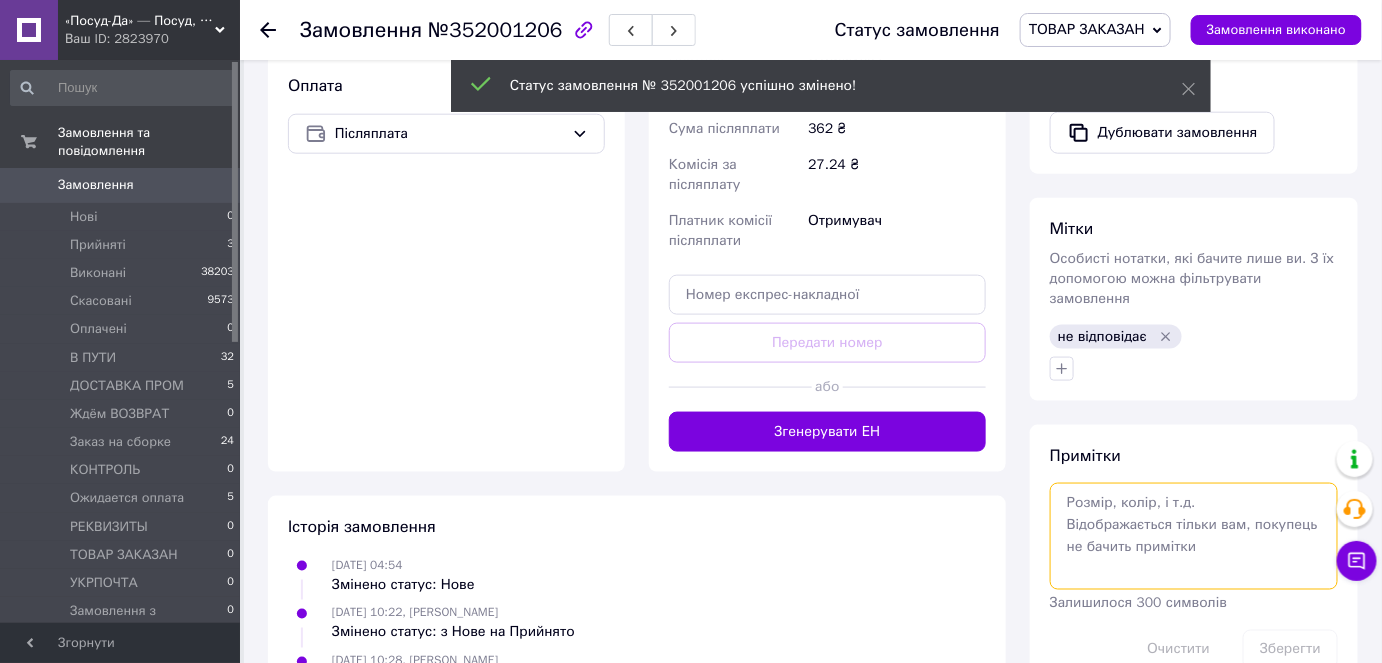 click at bounding box center [1194, 536] 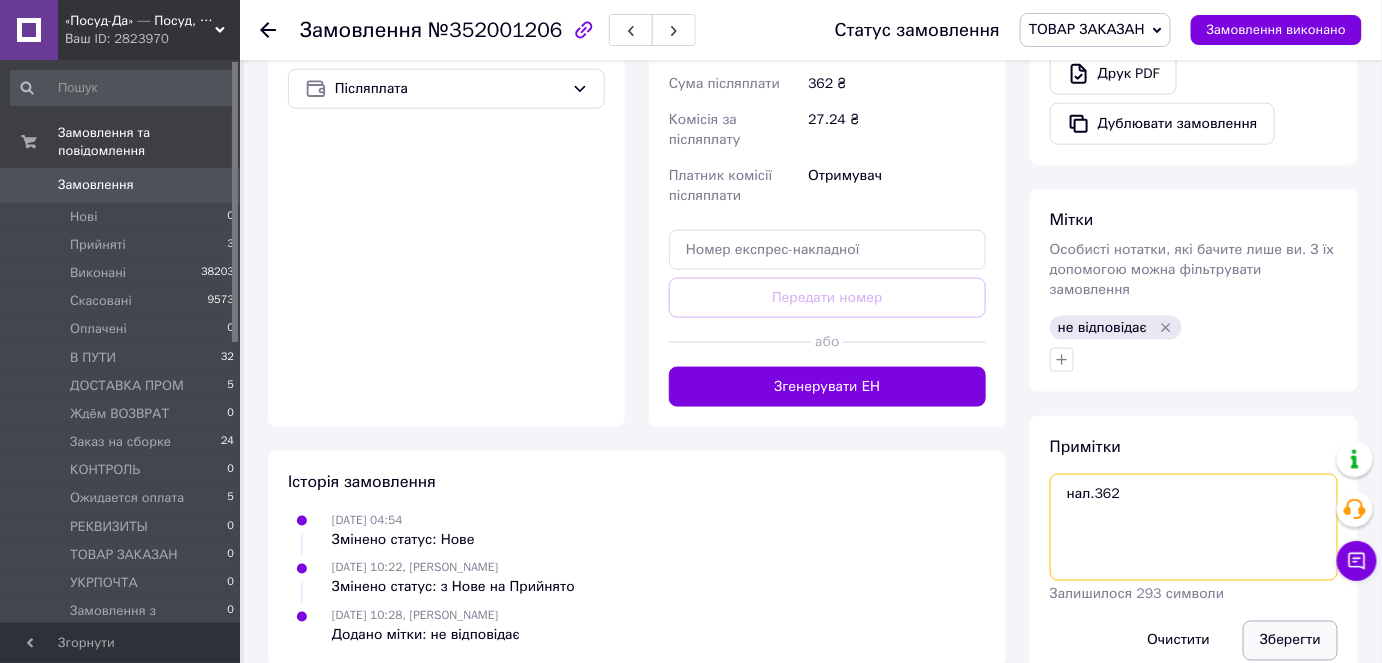 scroll, scrollTop: 744, scrollLeft: 0, axis: vertical 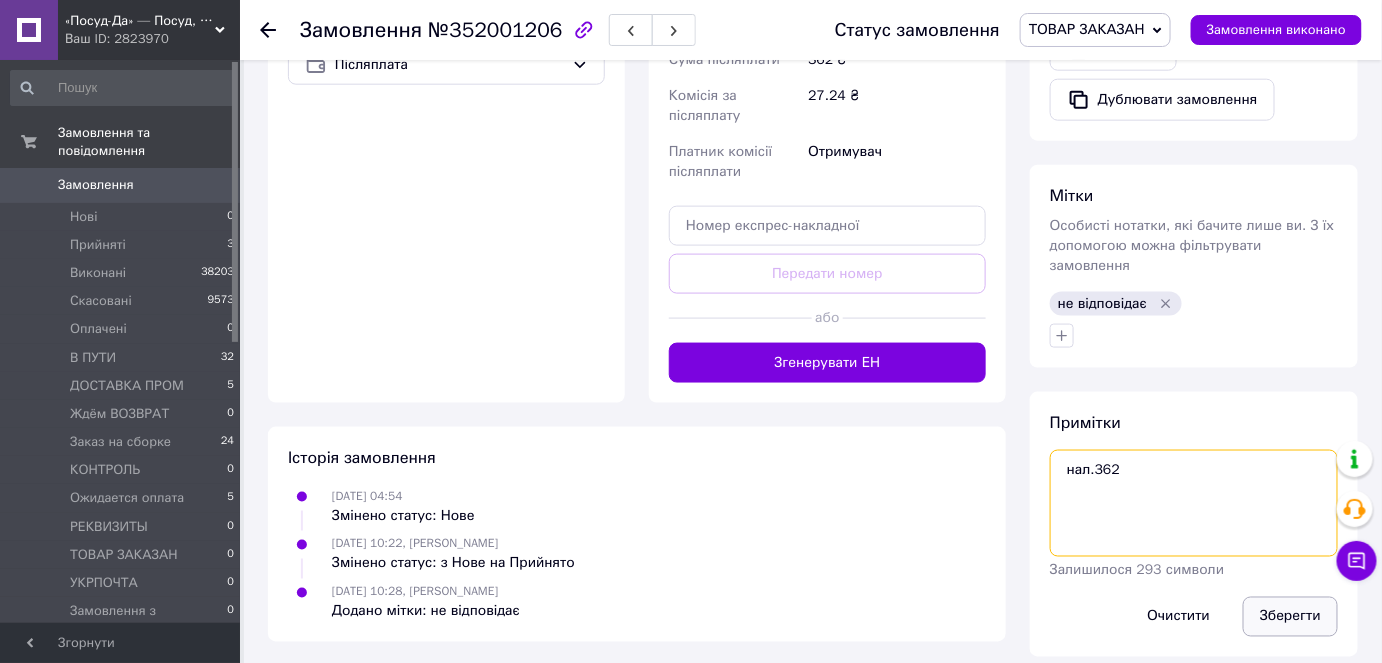 type on "нал.362" 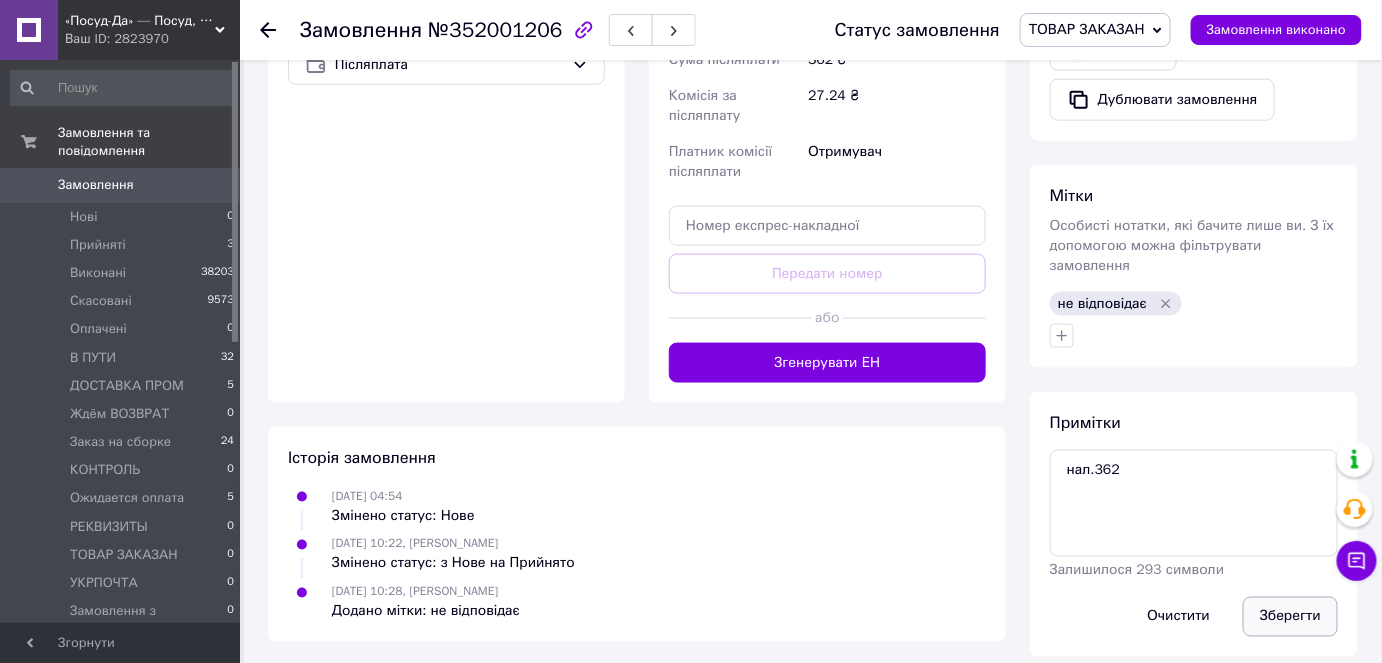 click on "Зберегти" at bounding box center [1290, 617] 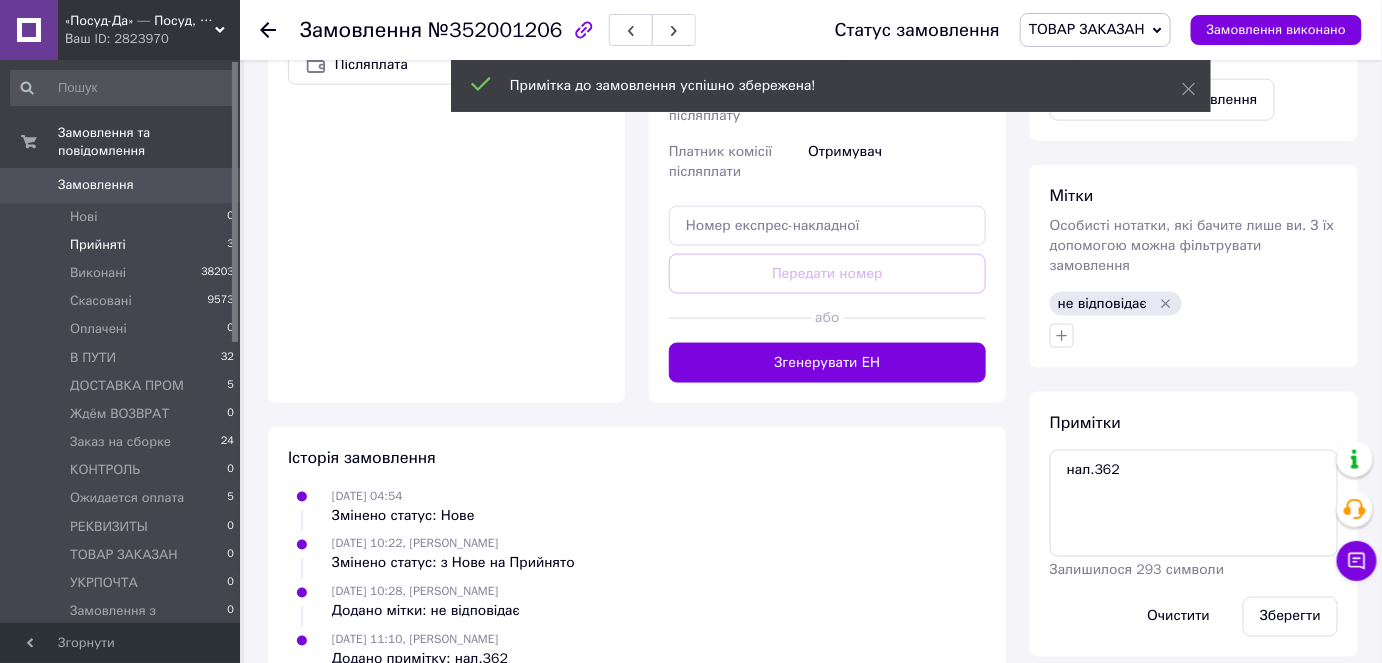 click on "Прийняті 3" at bounding box center [123, 245] 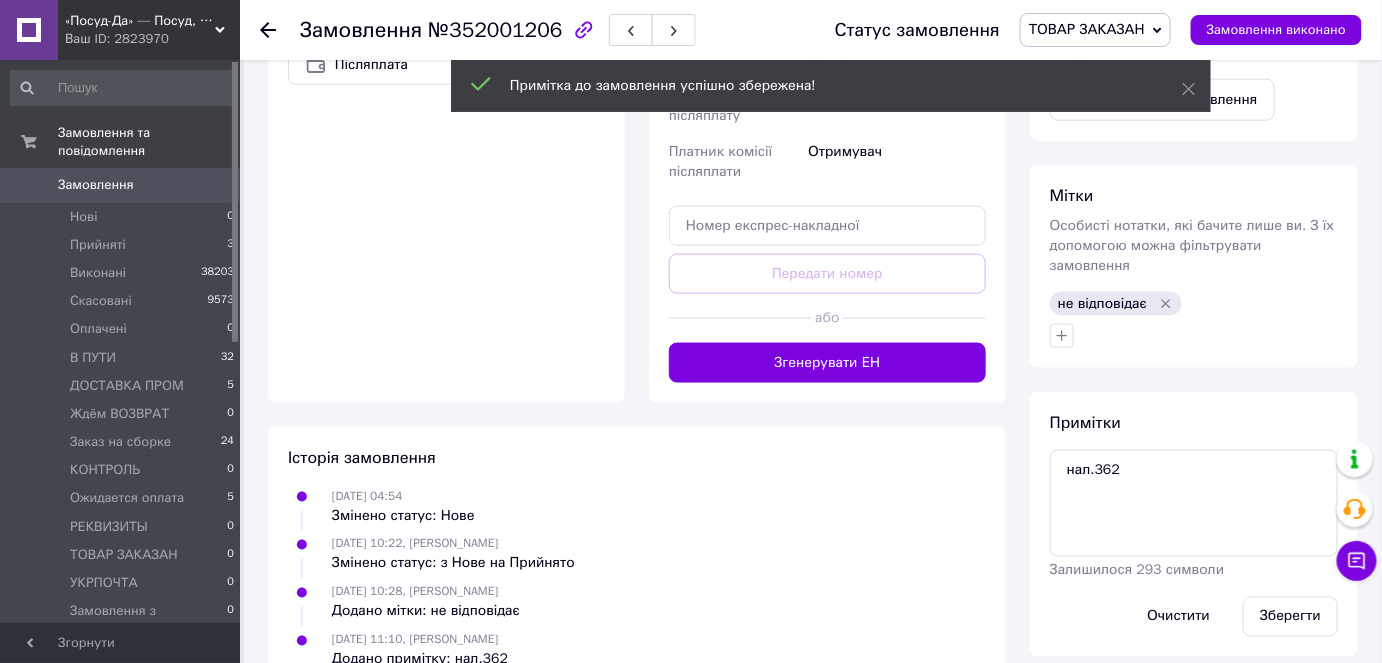 scroll, scrollTop: 0, scrollLeft: 0, axis: both 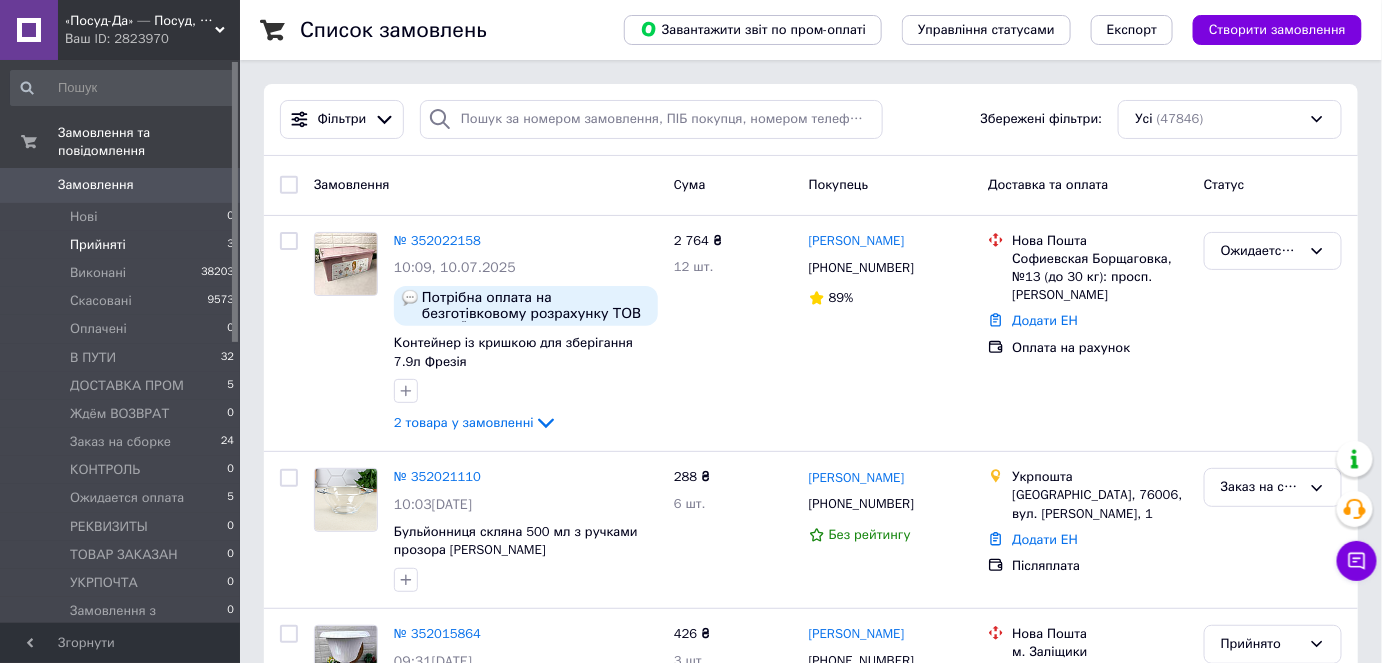 click on "Прийняті" at bounding box center (98, 245) 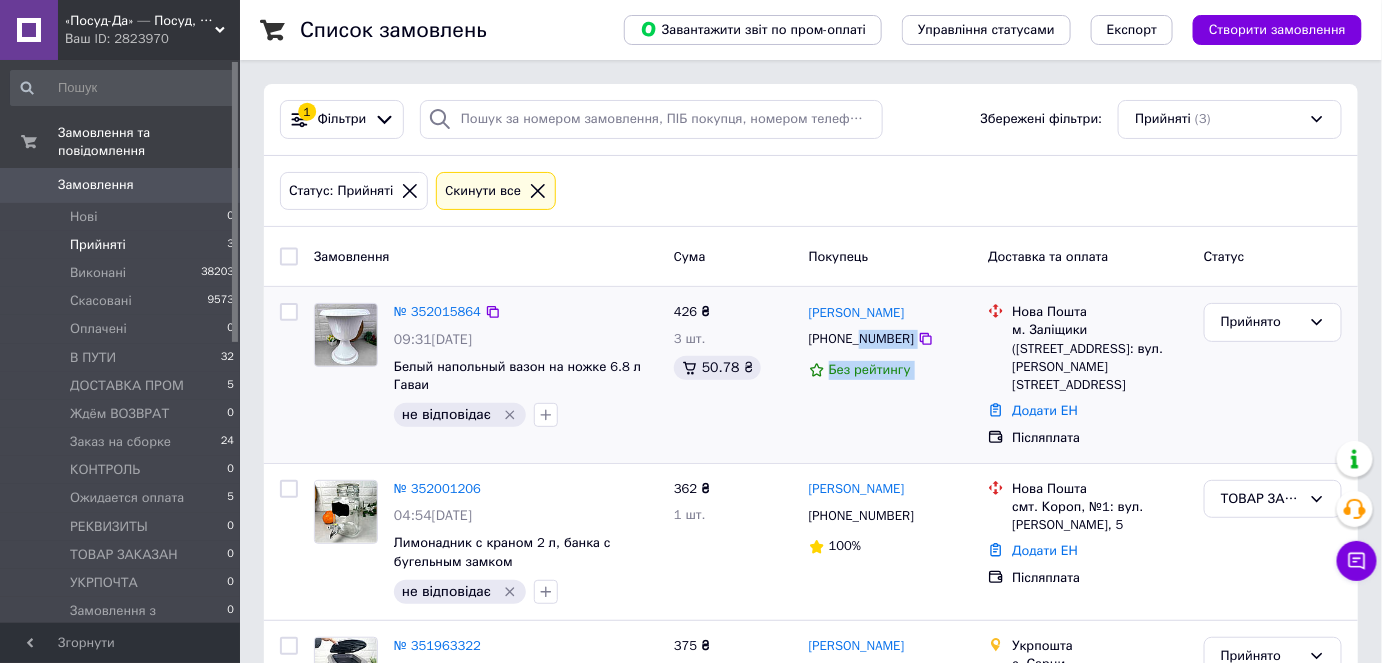 drag, startPoint x: 934, startPoint y: 341, endPoint x: 859, endPoint y: 339, distance: 75.026665 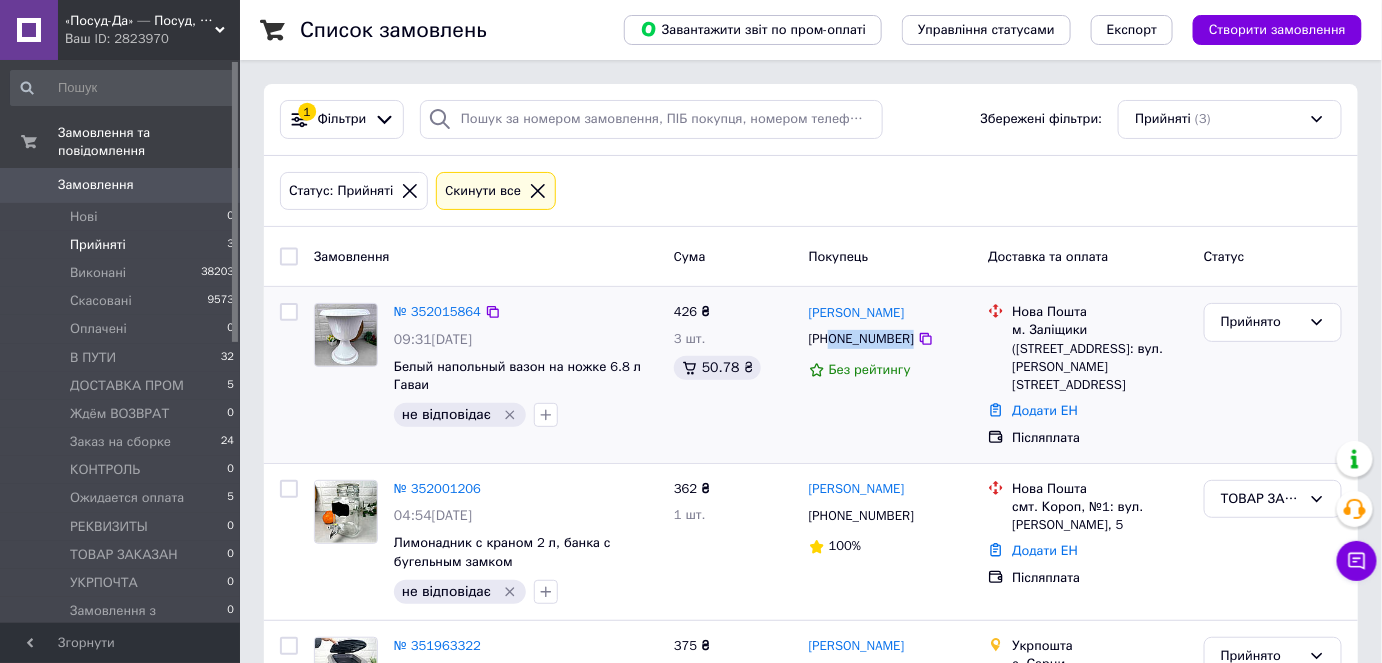 drag, startPoint x: 953, startPoint y: 333, endPoint x: 831, endPoint y: 344, distance: 122.494896 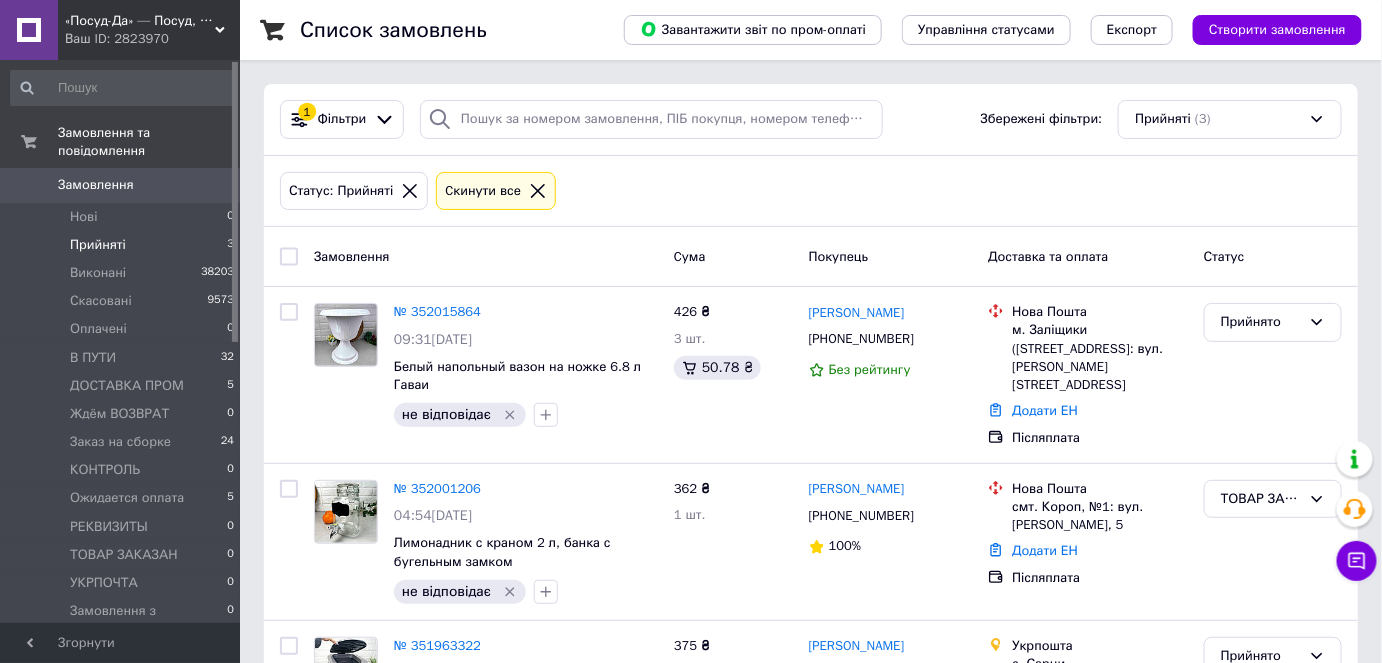 click on "Прийняті 3" at bounding box center (123, 245) 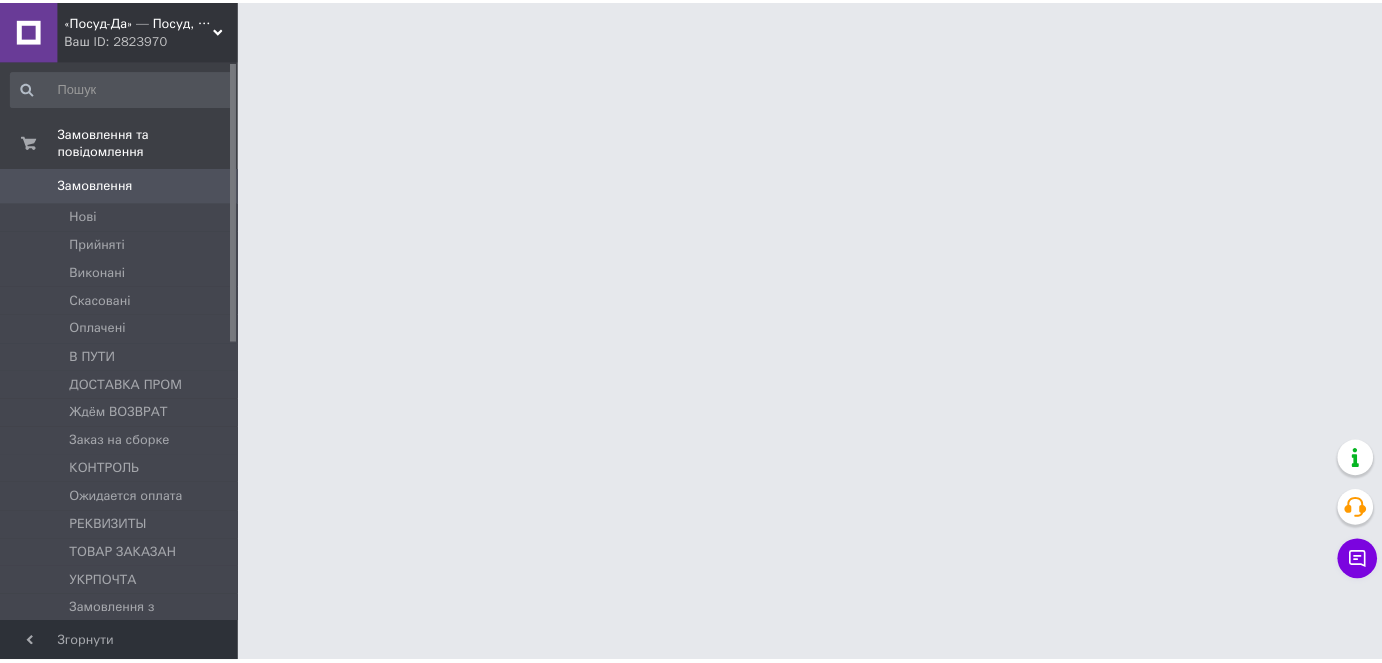 scroll, scrollTop: 0, scrollLeft: 0, axis: both 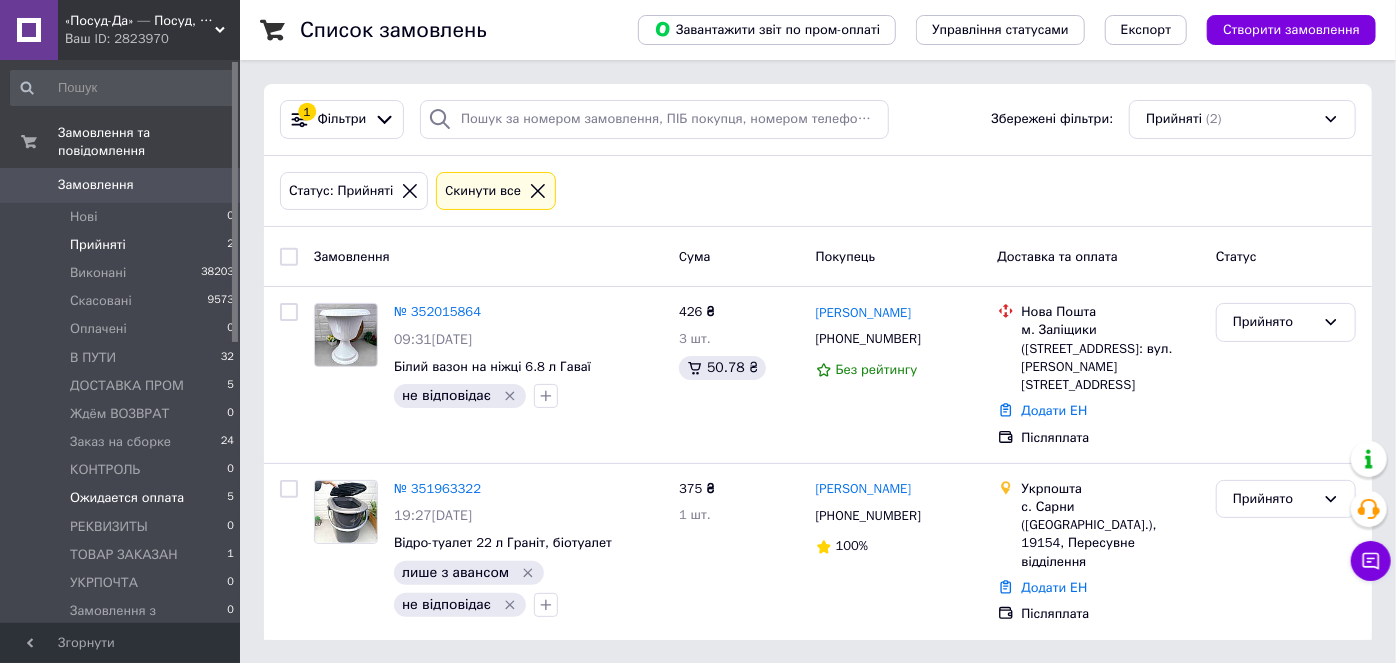 click on "Ожидается оплата" at bounding box center (127, 498) 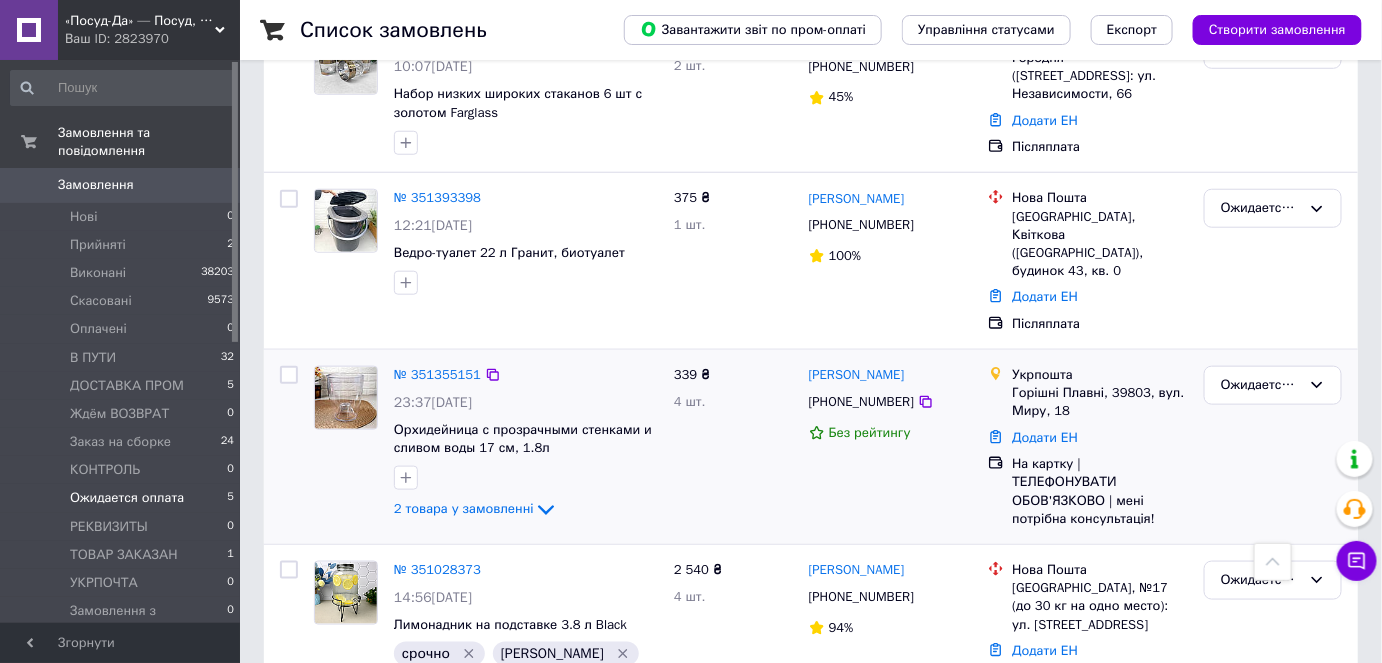 scroll, scrollTop: 538, scrollLeft: 0, axis: vertical 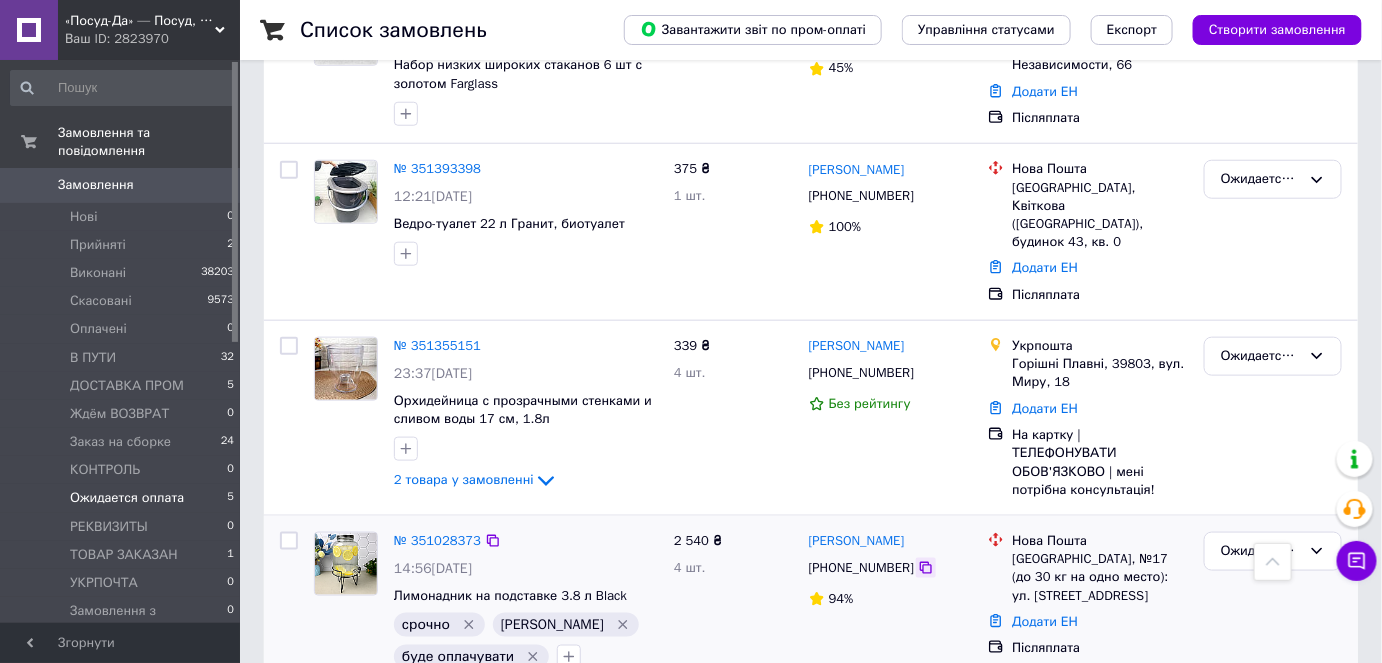 click 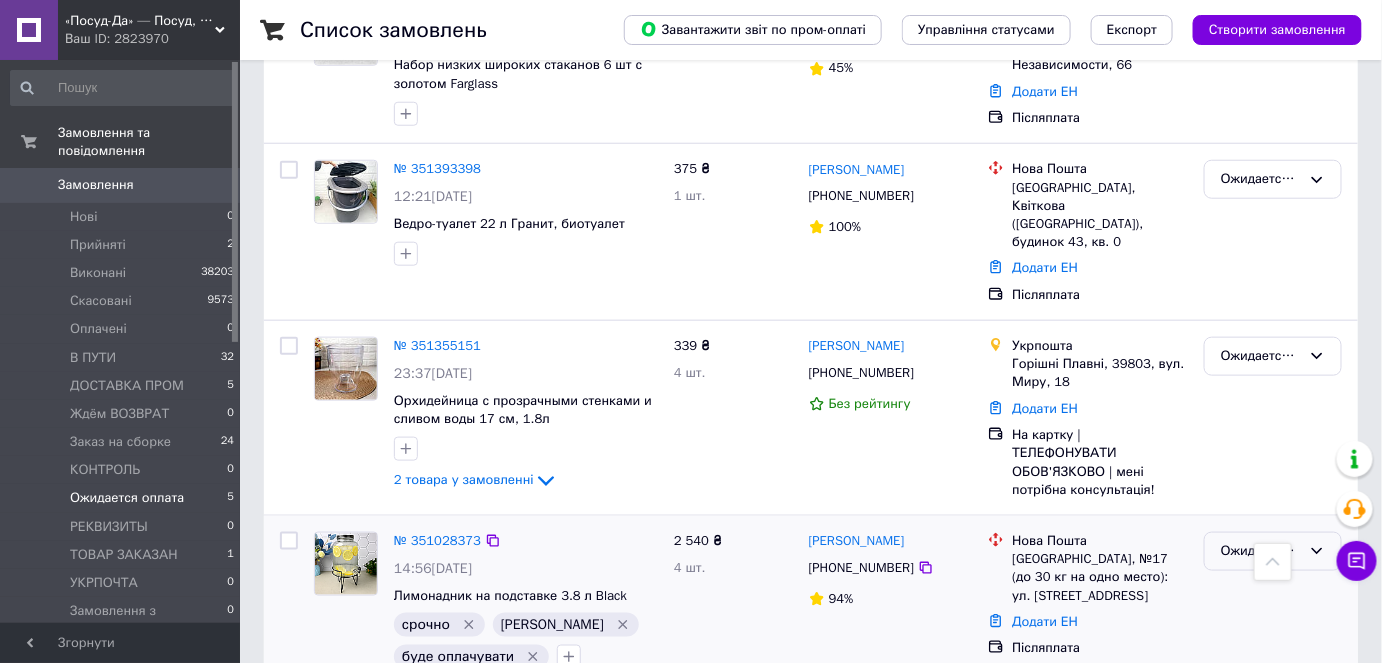 click on "Ожидается оплата" at bounding box center (1273, 551) 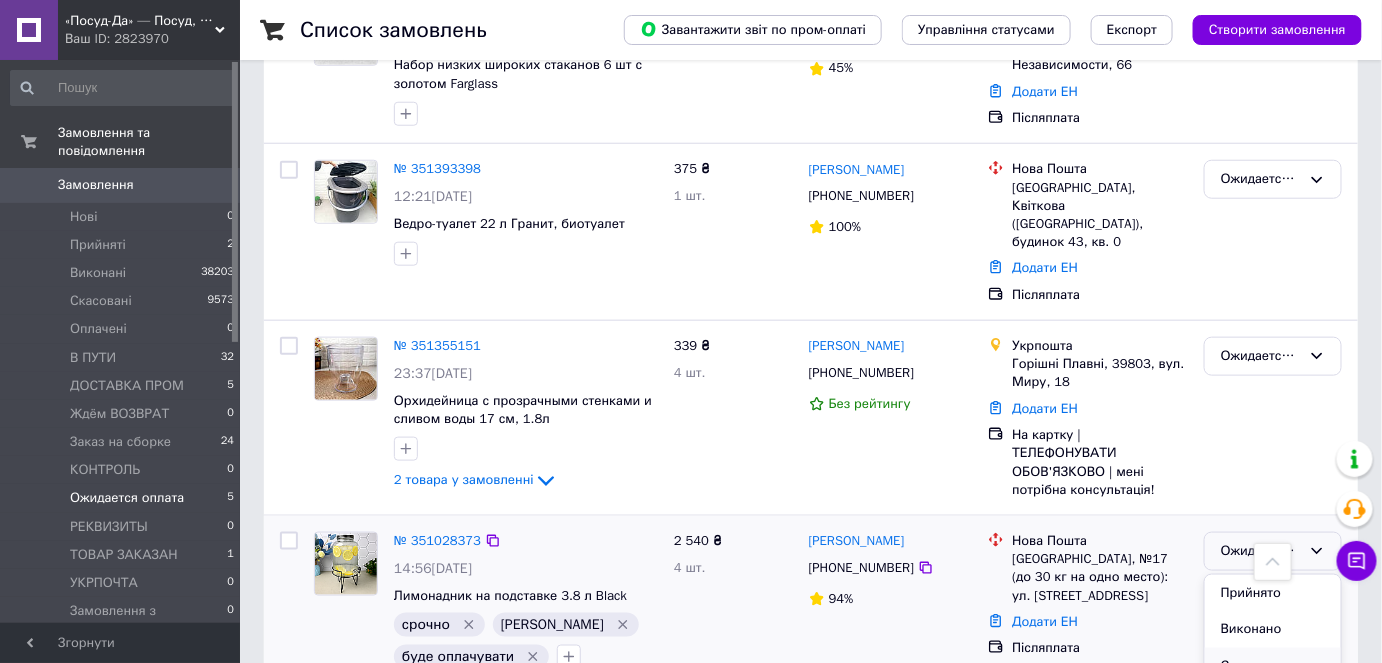 click on "Скасовано" at bounding box center [1273, 666] 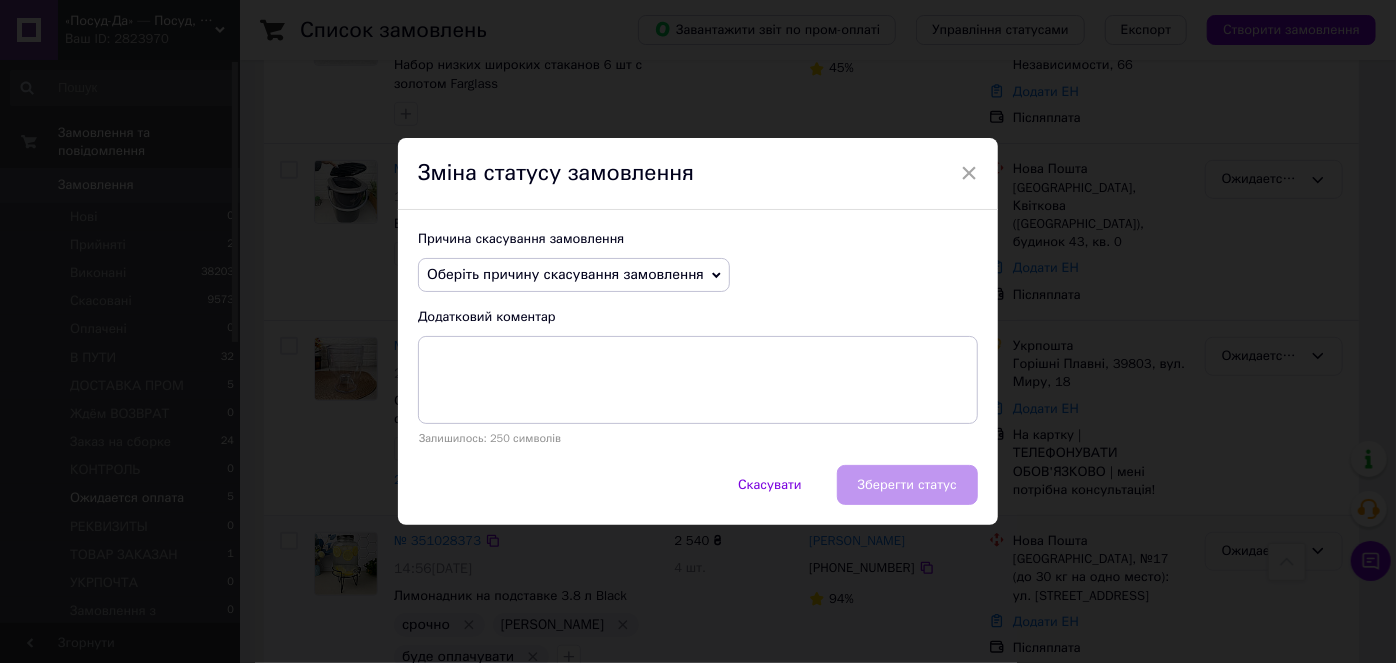click on "Оберіть причину скасування замовлення" at bounding box center [565, 274] 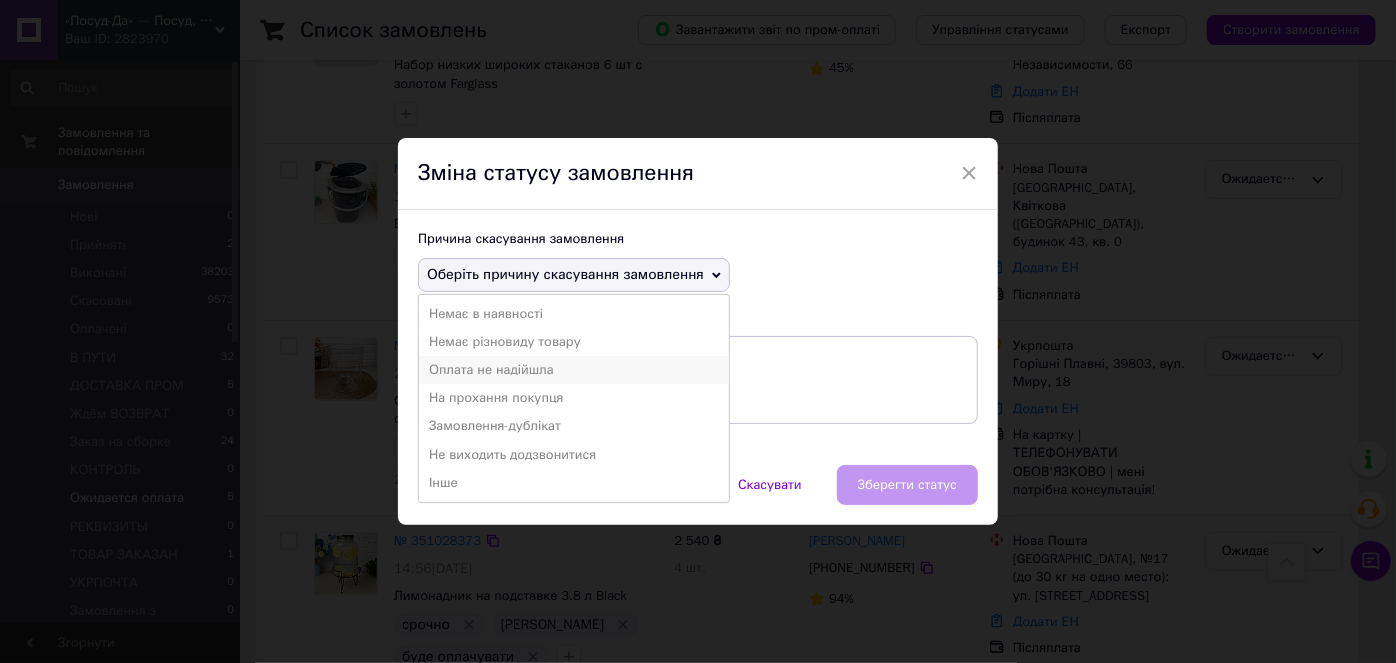 click on "Оплата не надійшла" at bounding box center [574, 370] 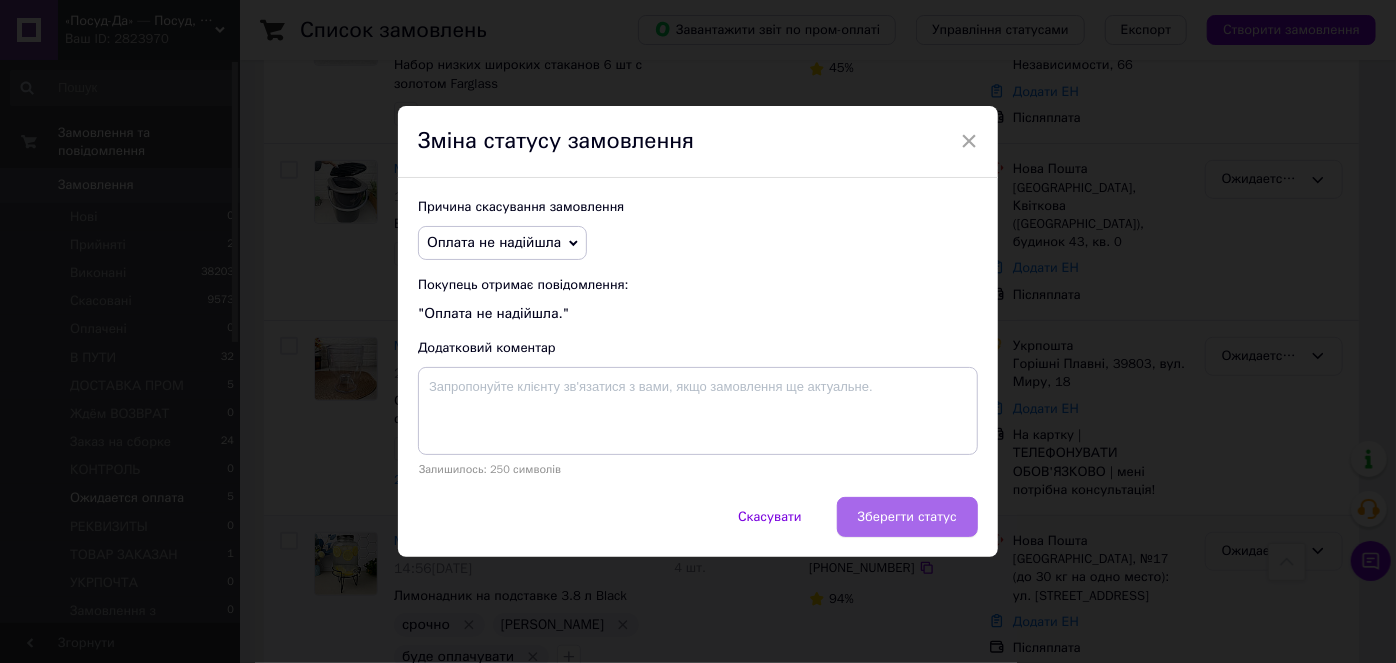click on "Зберегти статус" at bounding box center (907, 517) 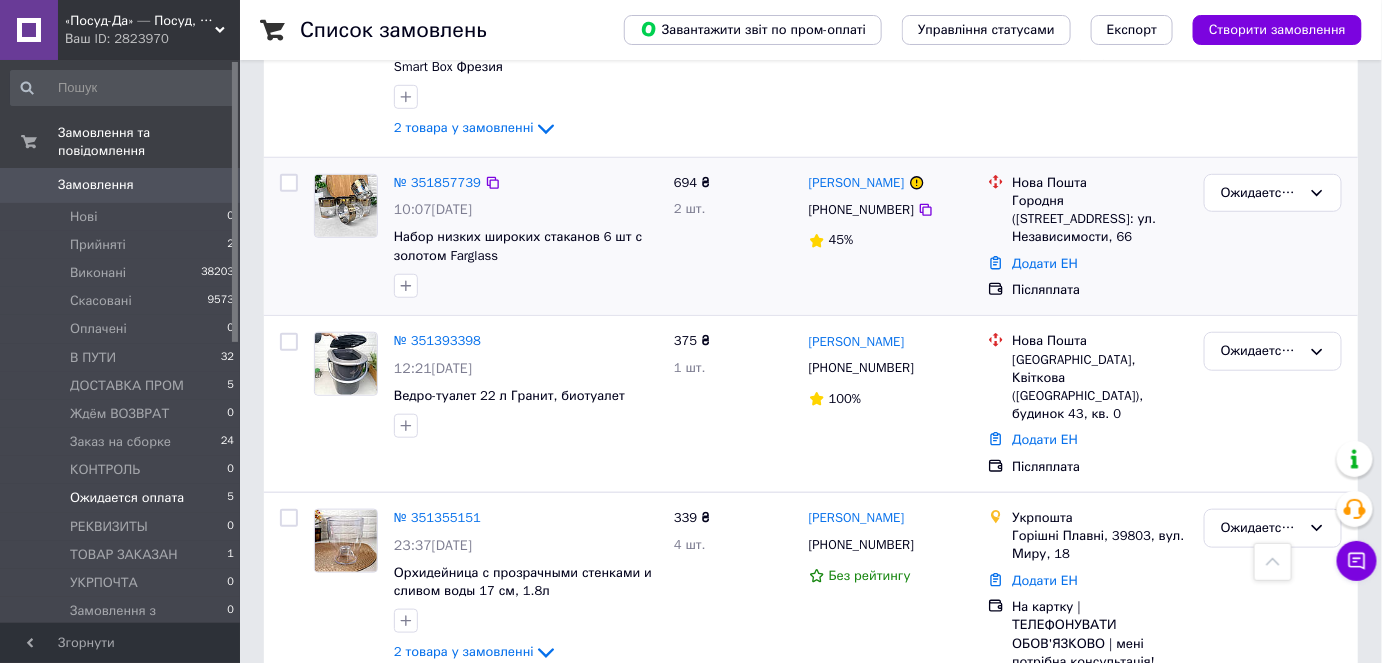 scroll, scrollTop: 357, scrollLeft: 0, axis: vertical 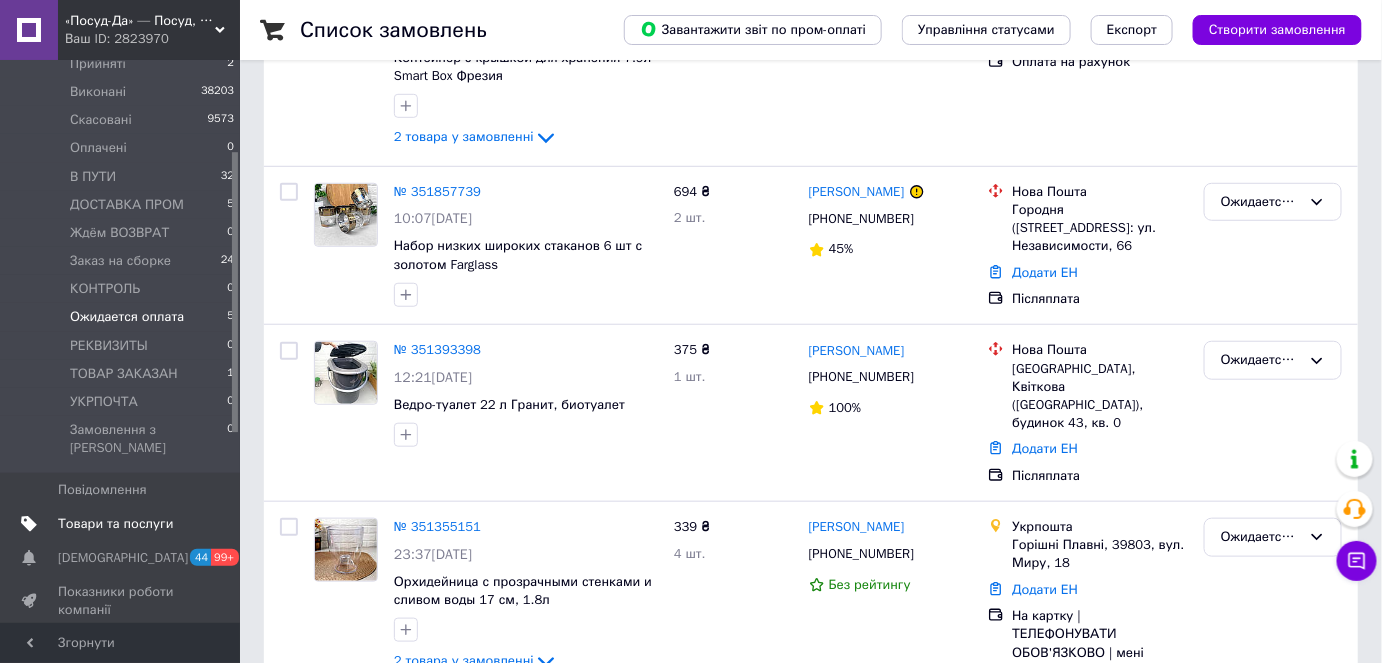 click on "Товари та послуги" at bounding box center (115, 524) 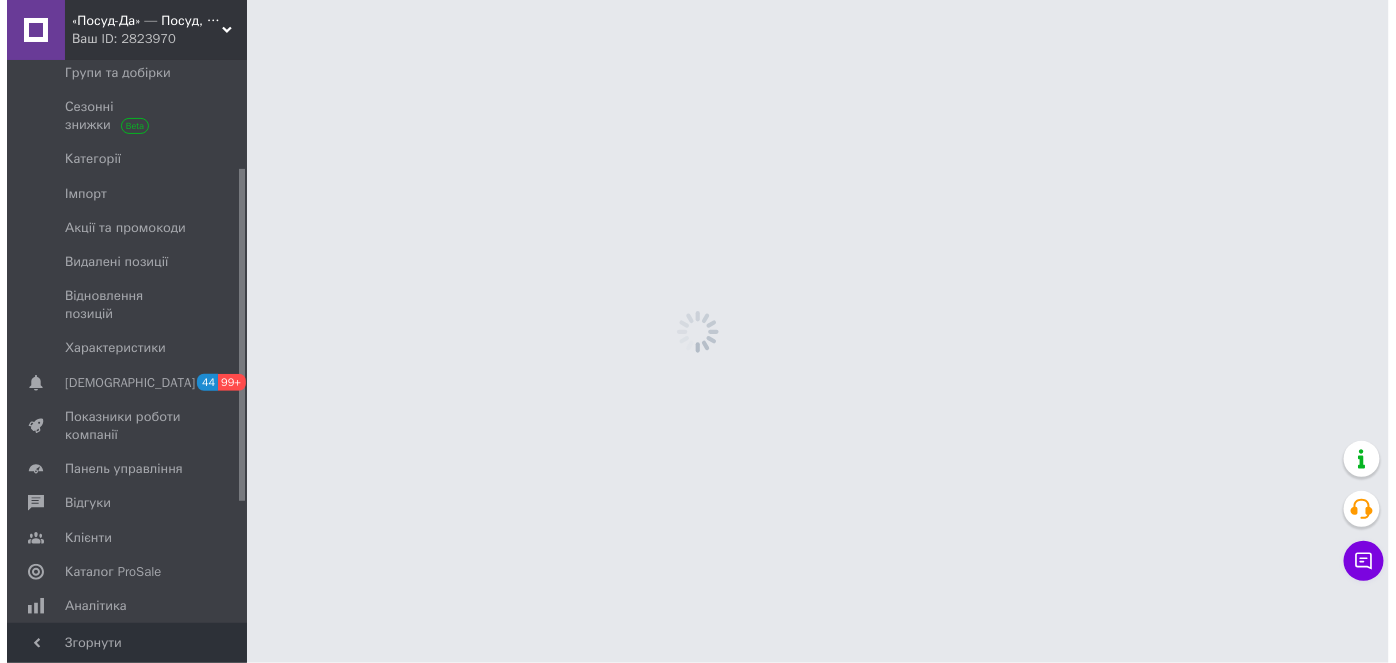 scroll, scrollTop: 0, scrollLeft: 0, axis: both 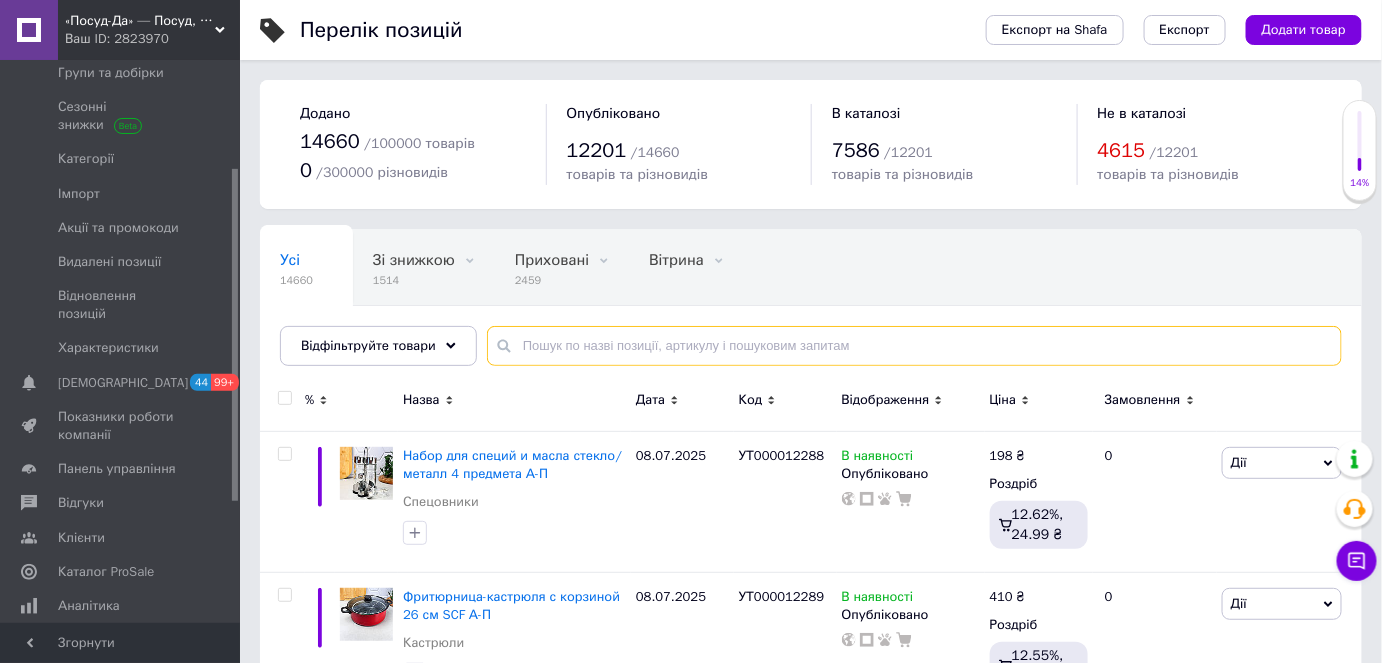 paste on "00000002373" 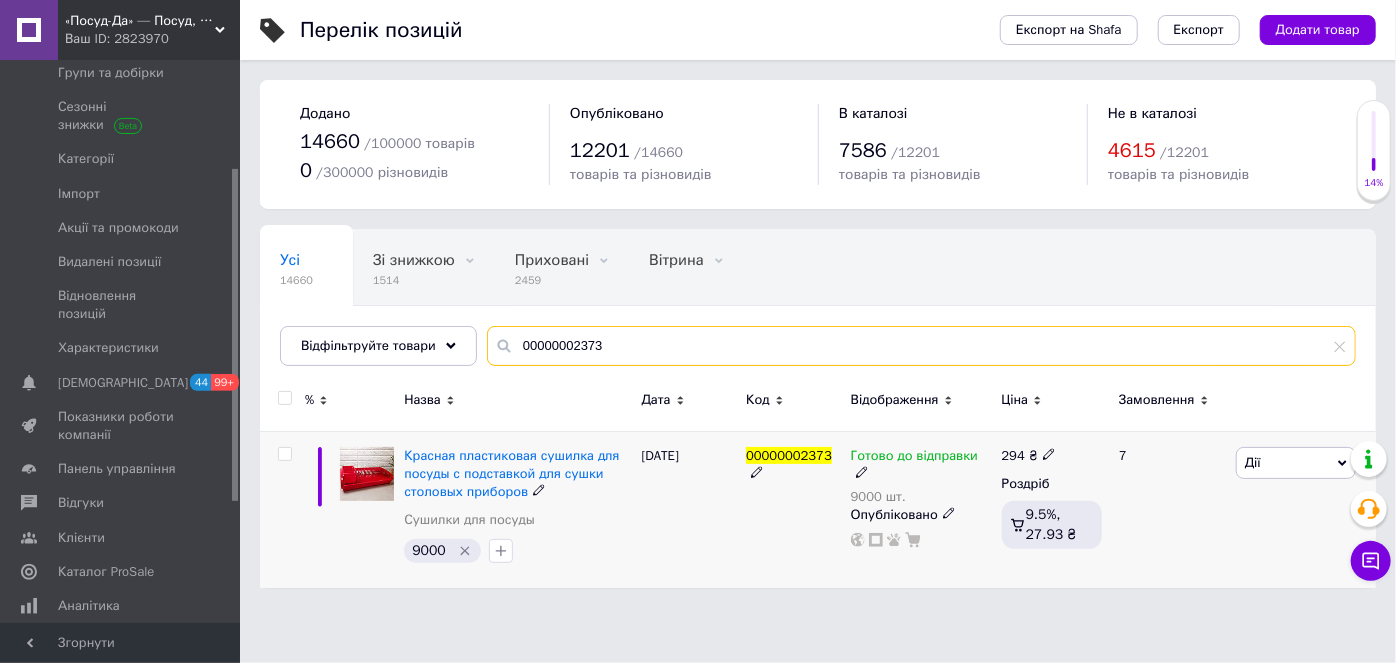 type on "00000002373" 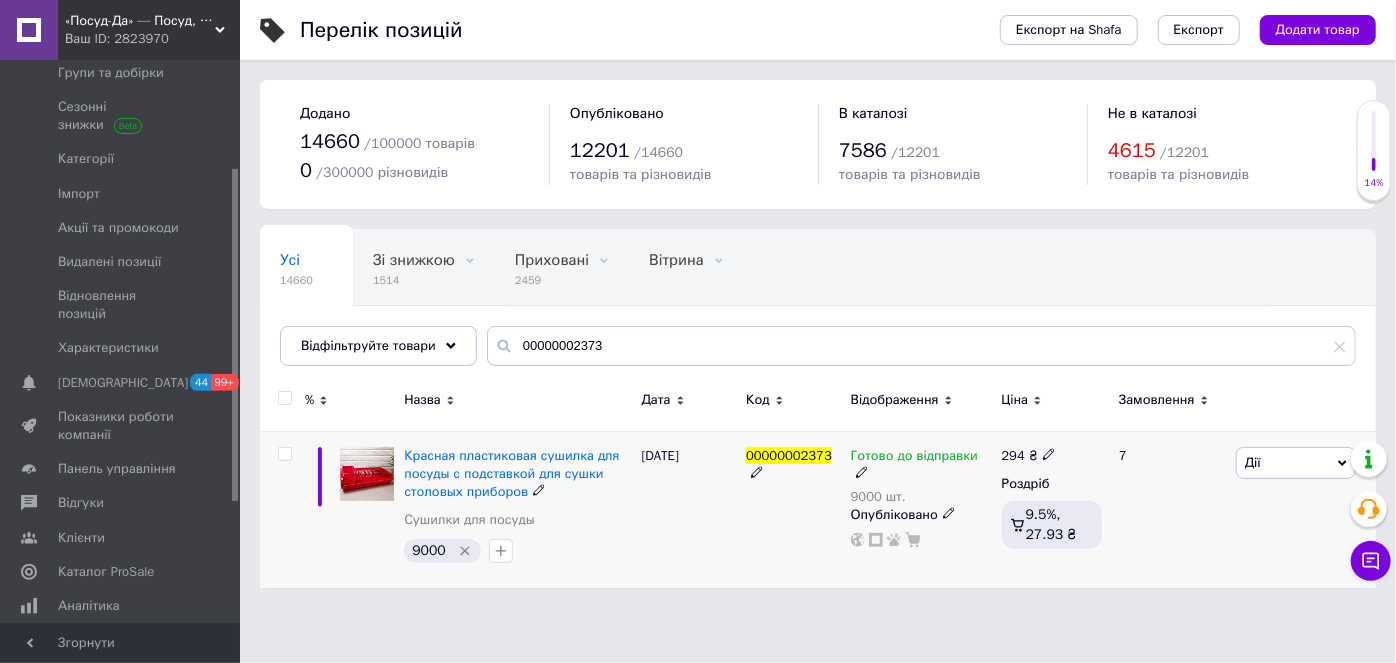 click on "Готово до відправки" at bounding box center [914, 458] 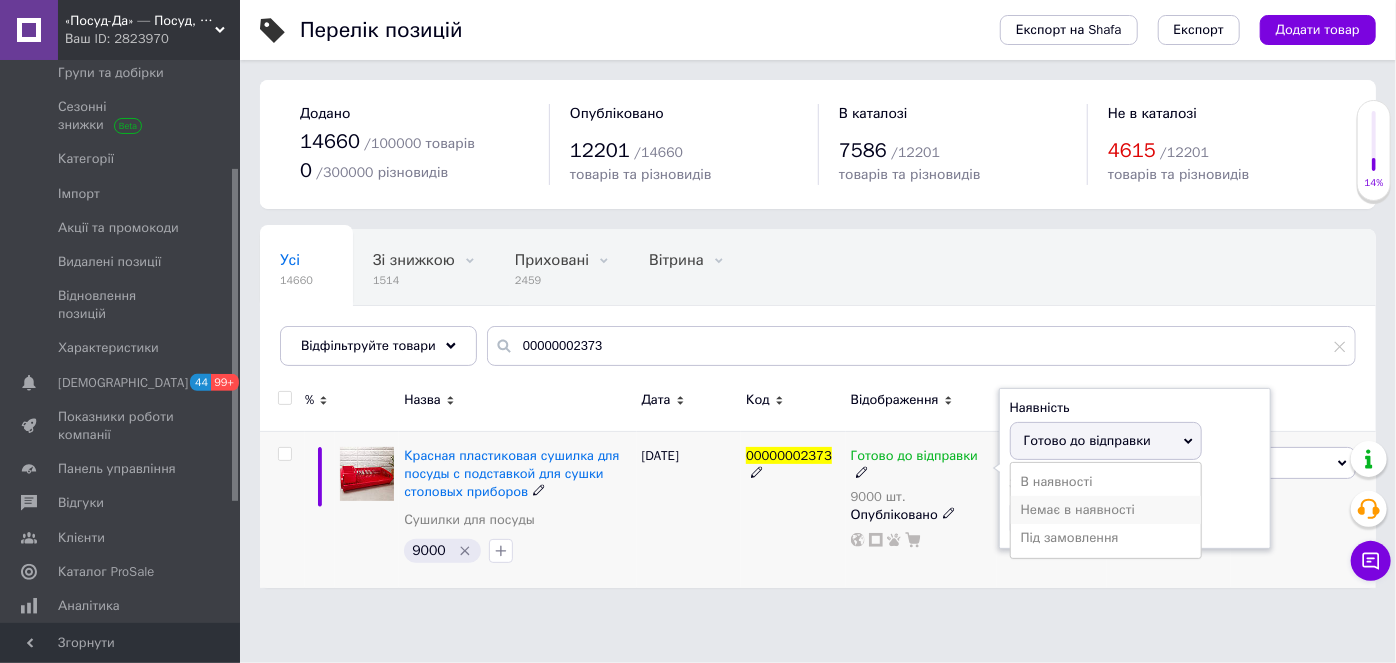 click on "Немає в наявності" at bounding box center [1106, 510] 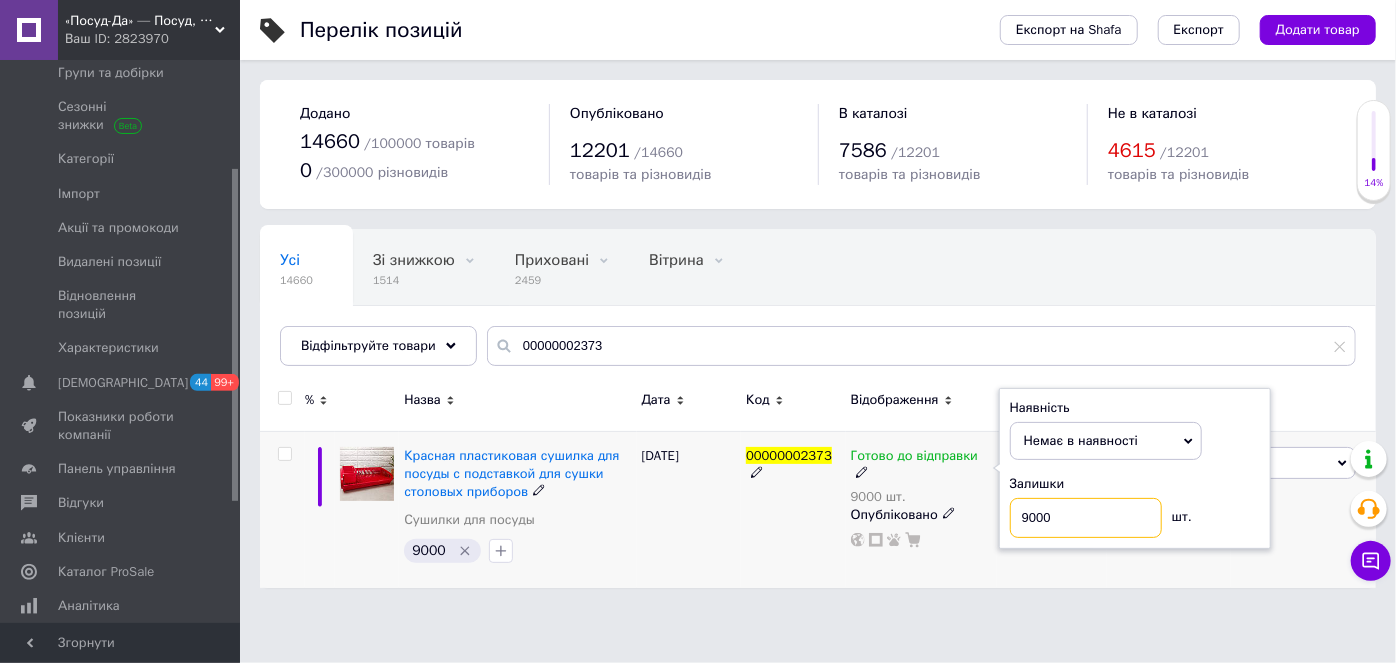 click on "9000" at bounding box center [1086, 518] 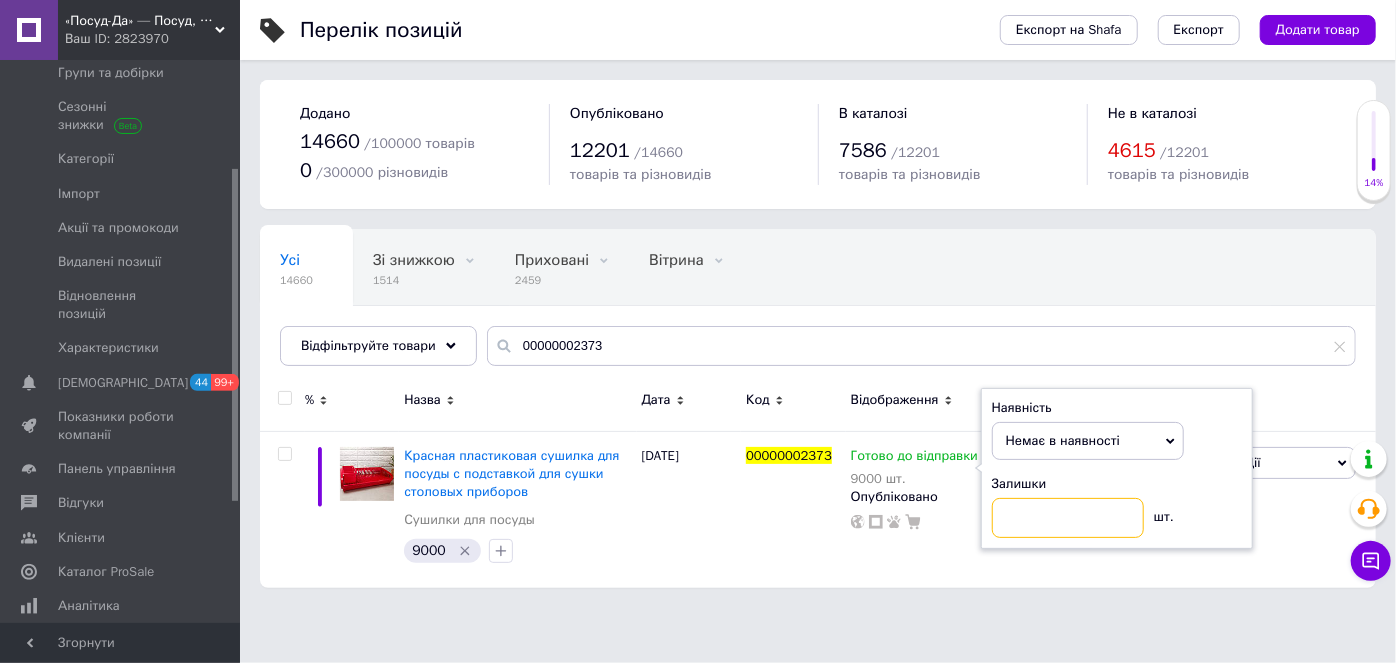 type 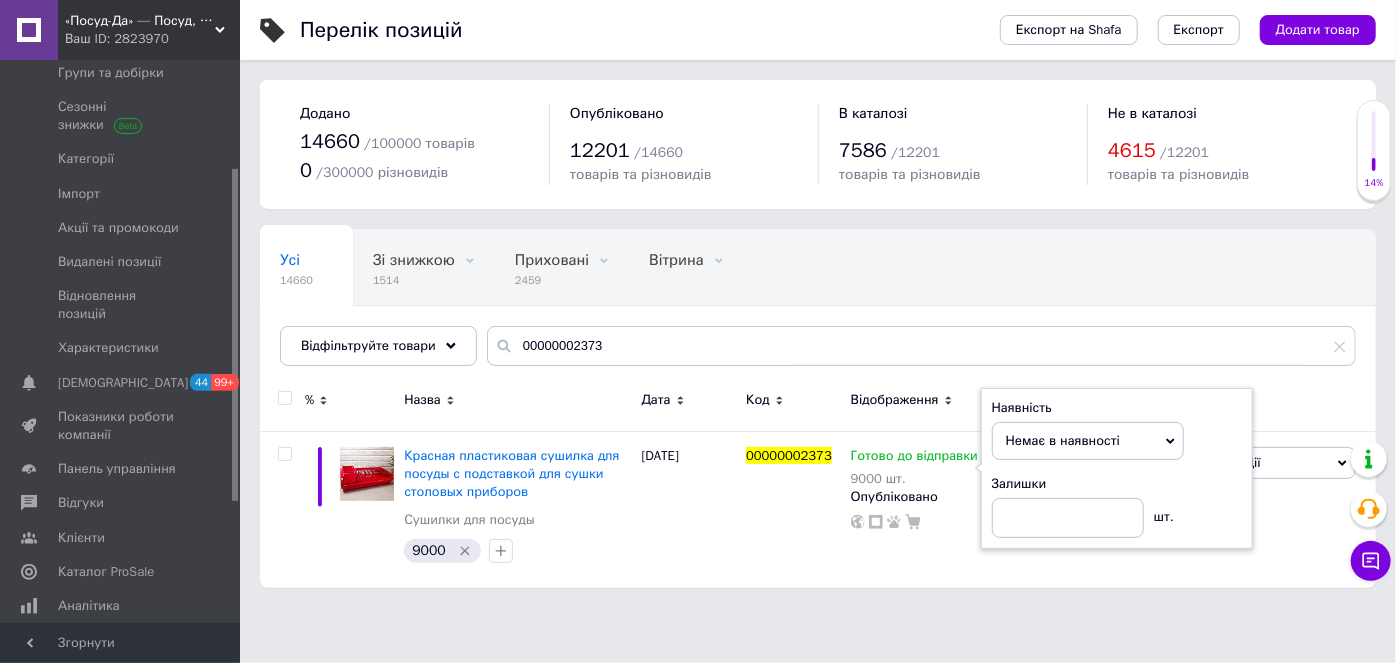 click on "«Посуд-Да» — Посуд, Подарунки, Товари для дому Ваш ID: 2823970 Сайт «Посуд-Да» — Посуд, Подарунки, Това... Кабінет покупця Перевірити стан системи Сторінка на порталі Тетяна Меркєєва Татьяна Меркеева Посуд-Сервіс — Horeca Посуда Подарки Довідка Вийти Замовлення та повідомлення 0 0 Товари та послуги Позиції Групи та добірки Сезонні знижки Категорії Імпорт Акції та промокоди Видалені позиції Відновлення позицій Характеристики Сповіщення 44 99+ Показники роботи компанії Панель управління Відгуки Клієнти Маркет   /" at bounding box center (698, 304) 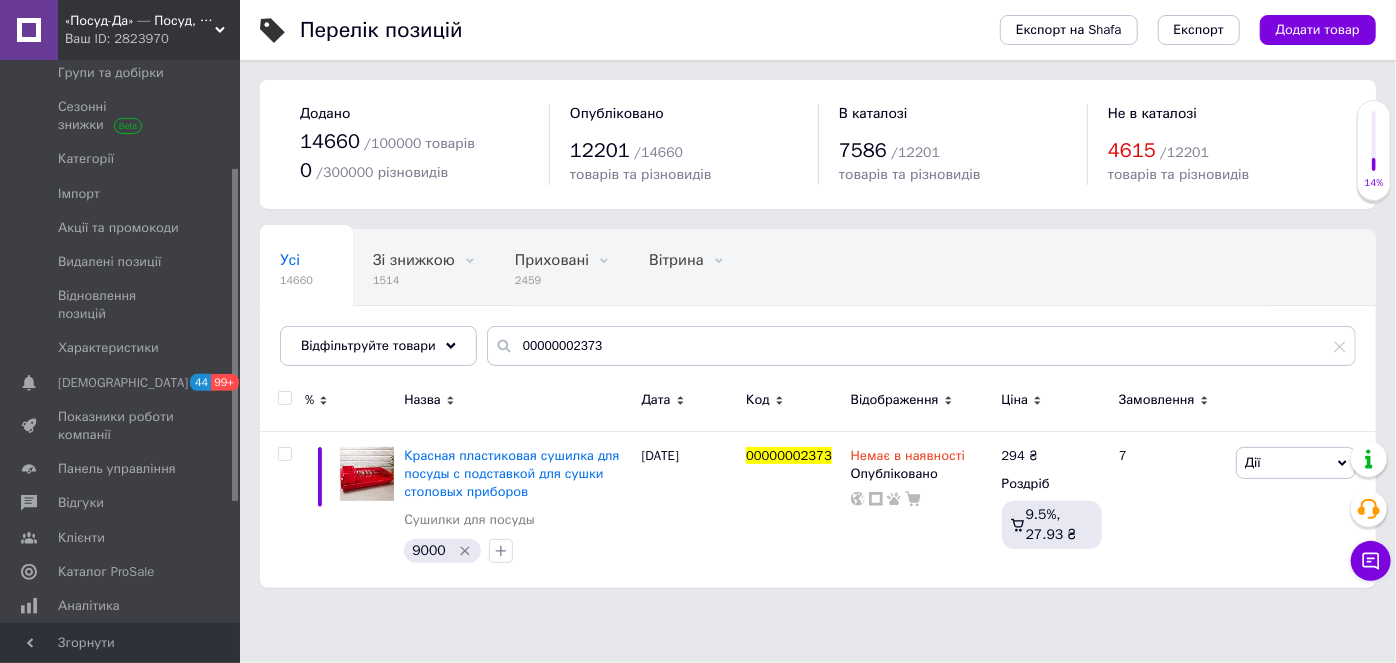 click on "«Посуд-Да» — Посуд, Подарунки, Товари для дому Ваш ID: 2823970" at bounding box center [149, 30] 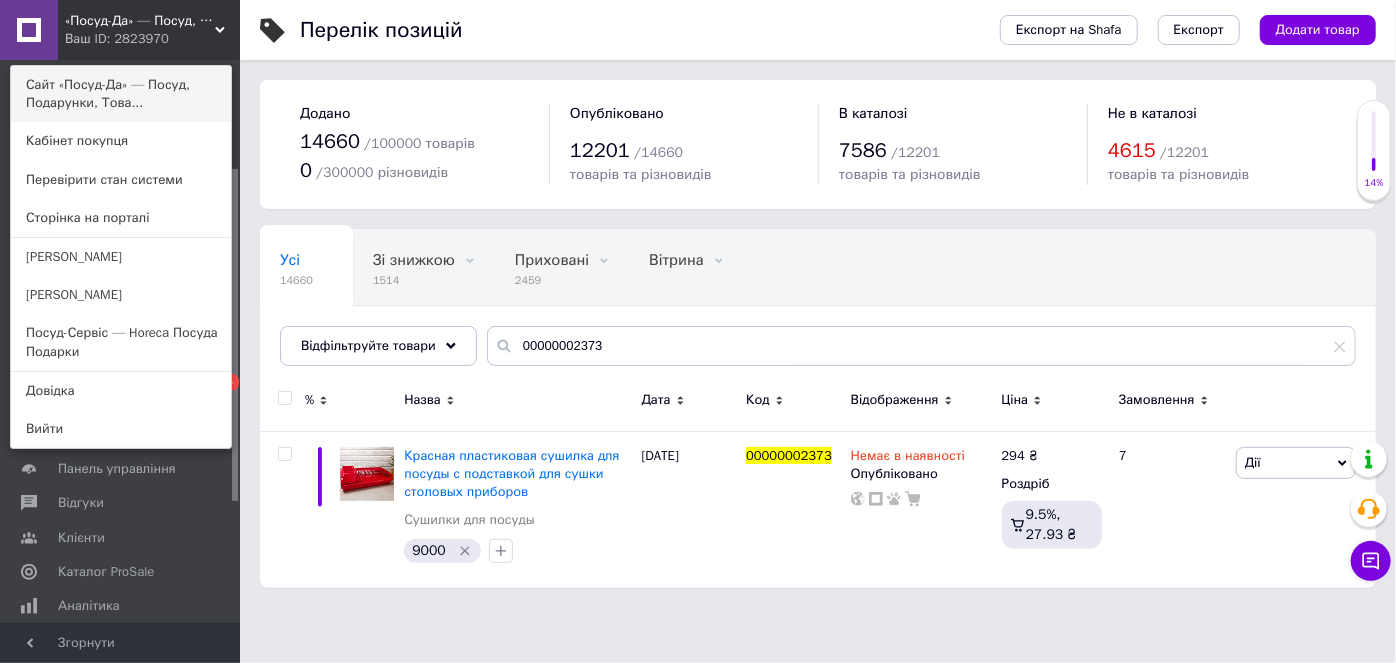 click on "Сайт «Посуд-Да» — Посуд, Подарунки, Това..." at bounding box center (121, 94) 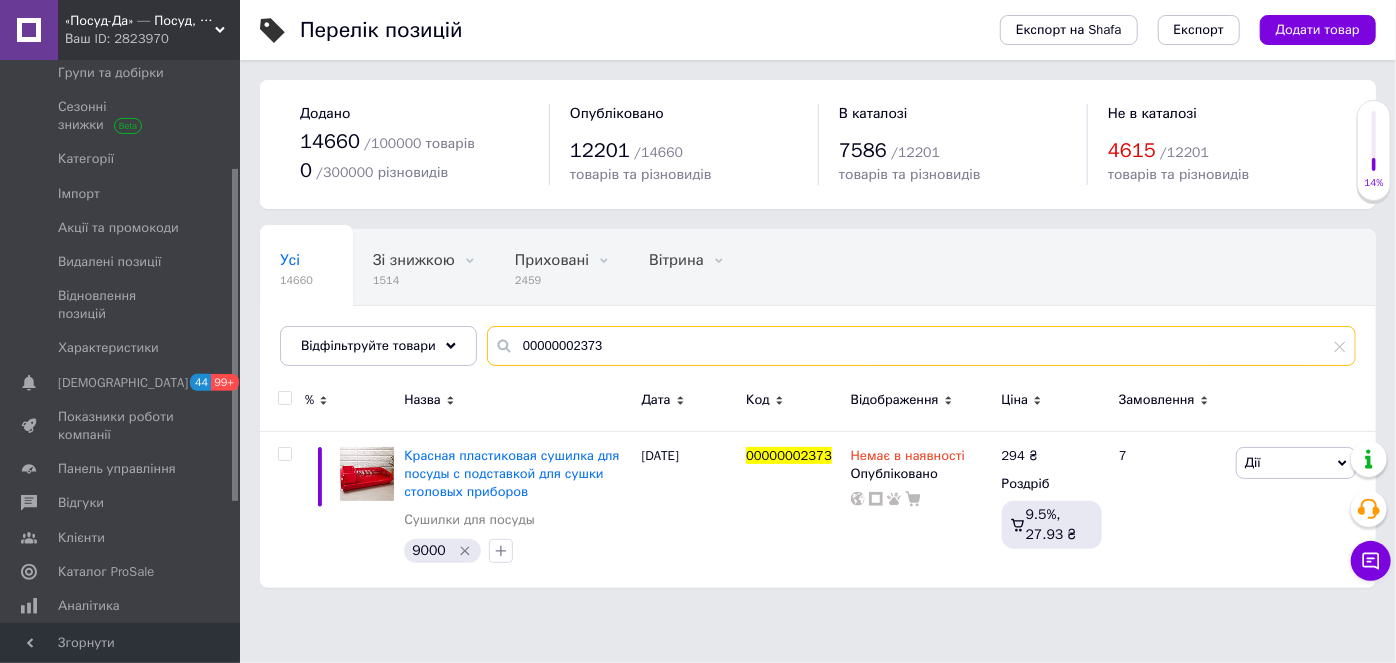 click on "00000002373" at bounding box center [921, 346] 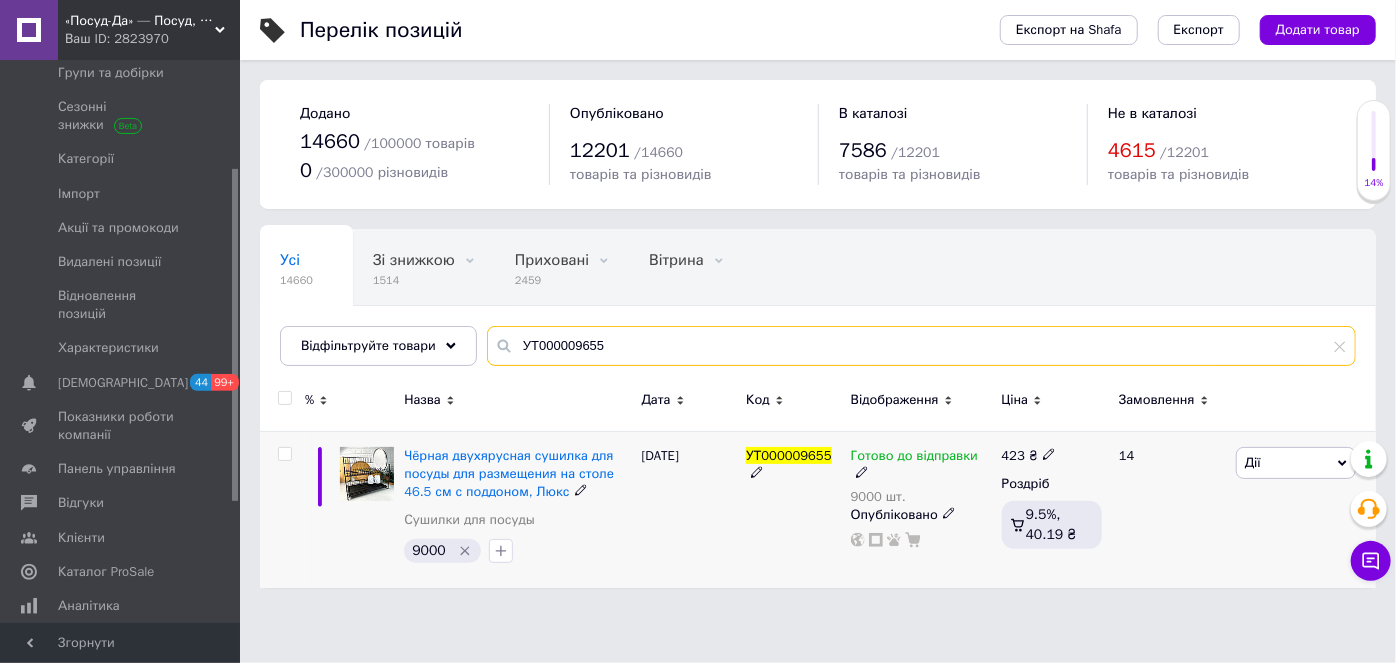 type on "УТ000009655" 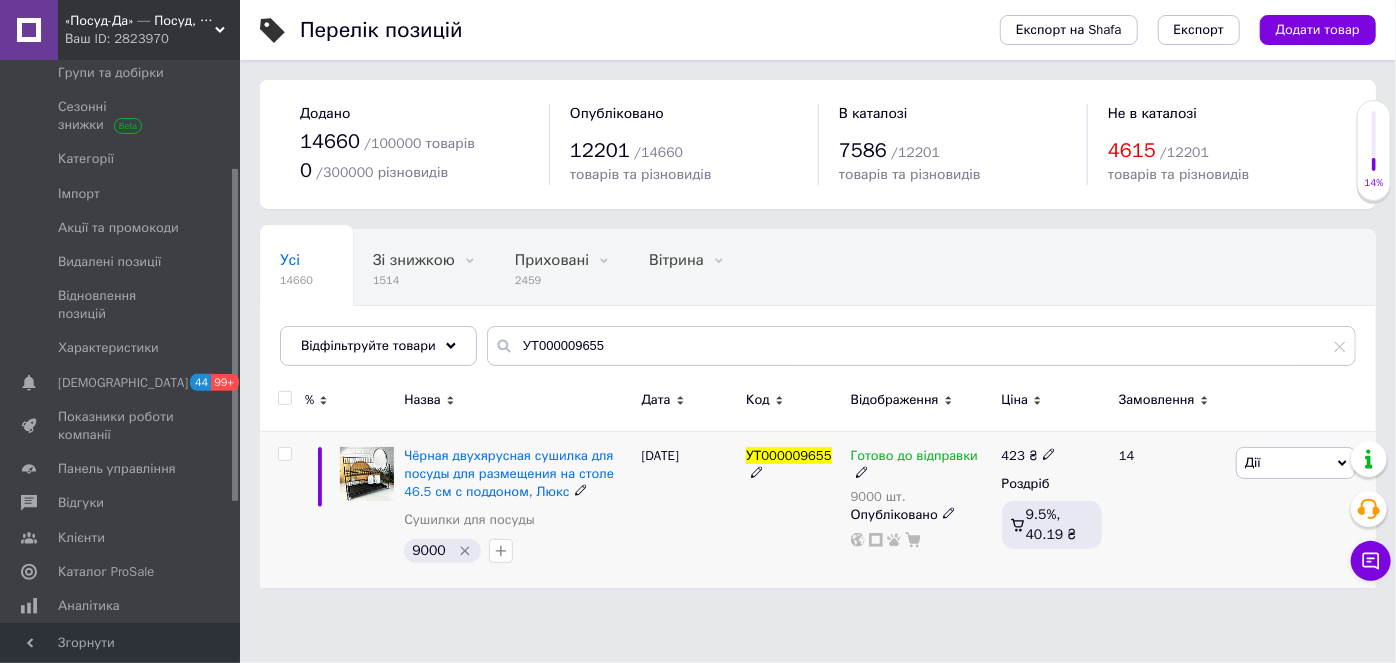 click on "Готово до відправки" at bounding box center (914, 458) 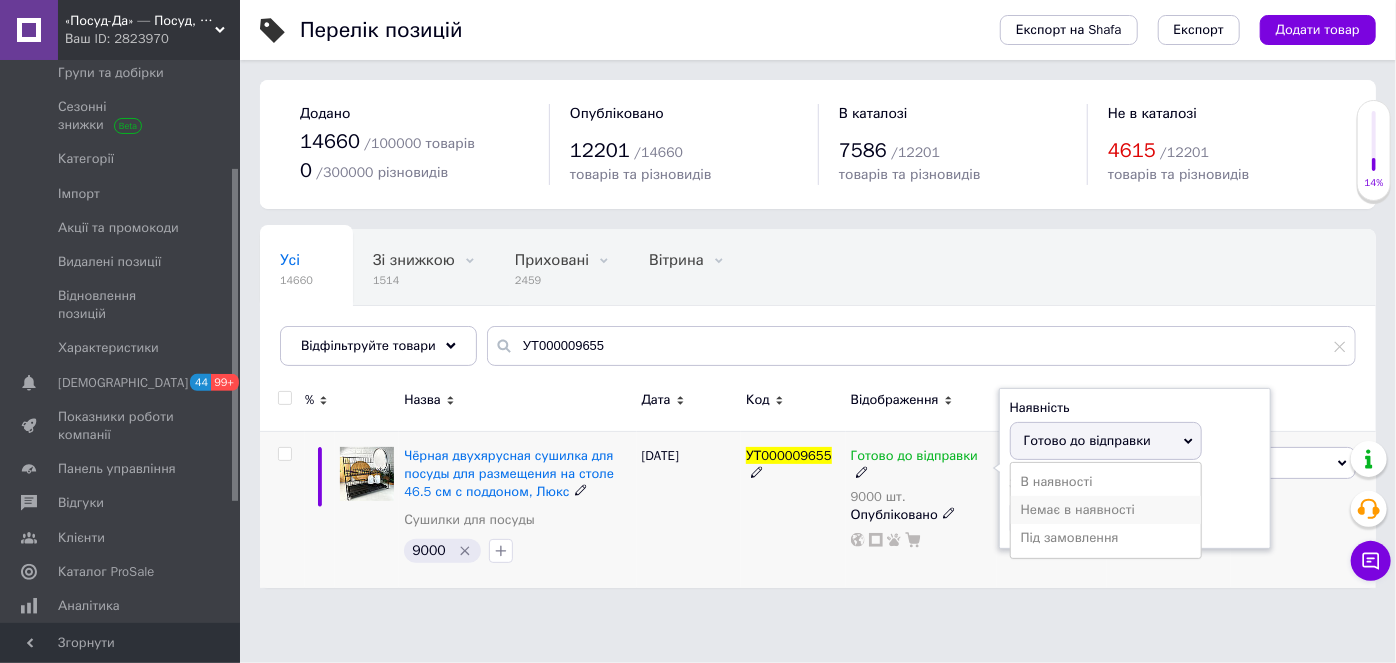 click on "Немає в наявності" at bounding box center (1106, 510) 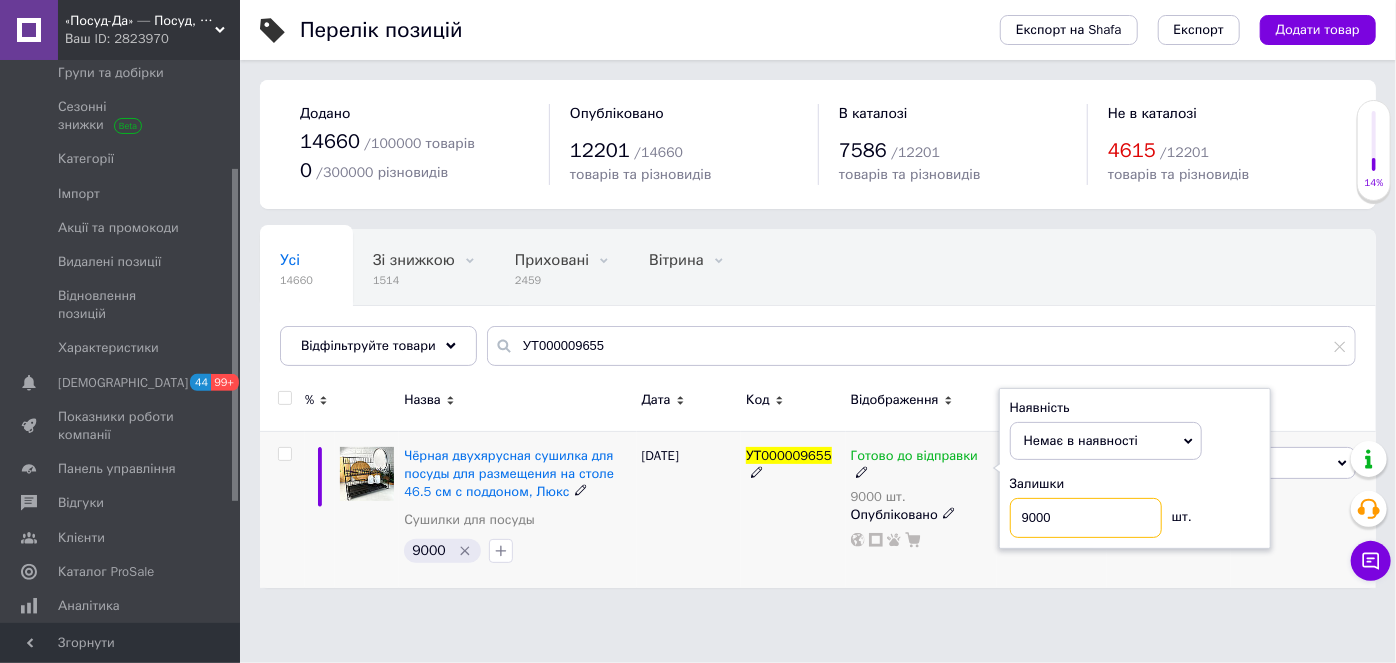 click on "9000" at bounding box center [1086, 518] 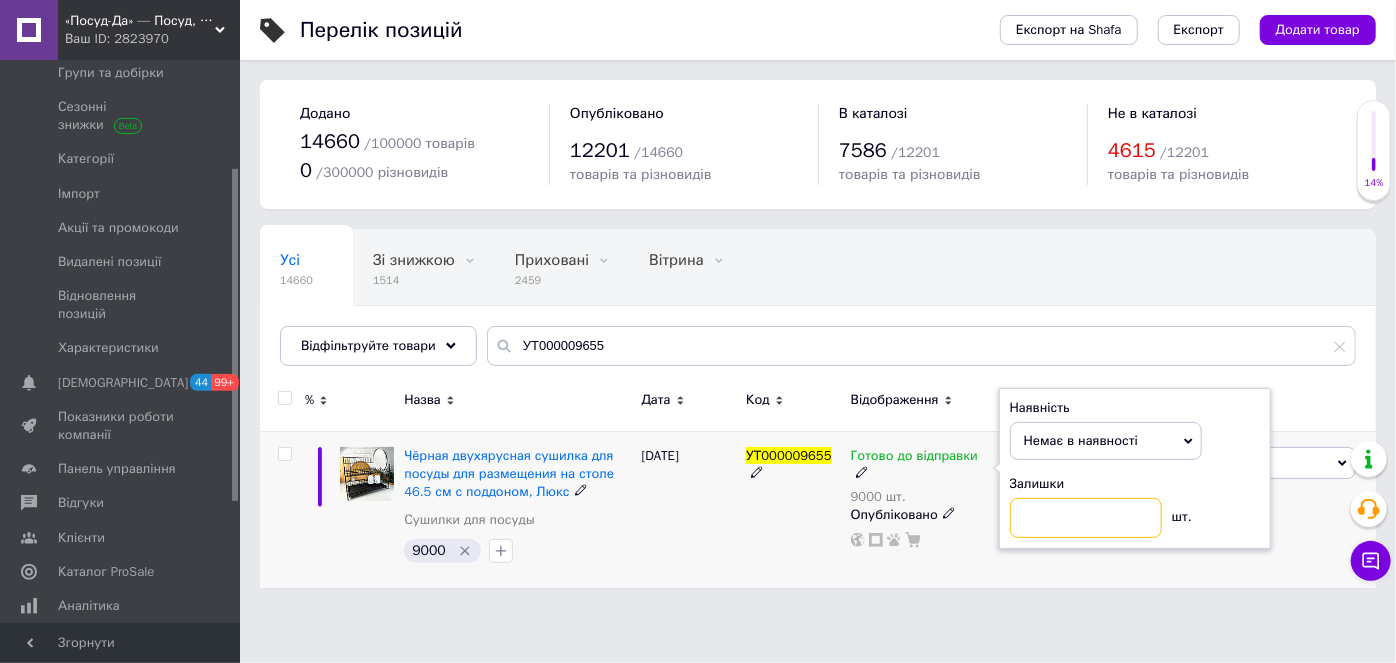 type 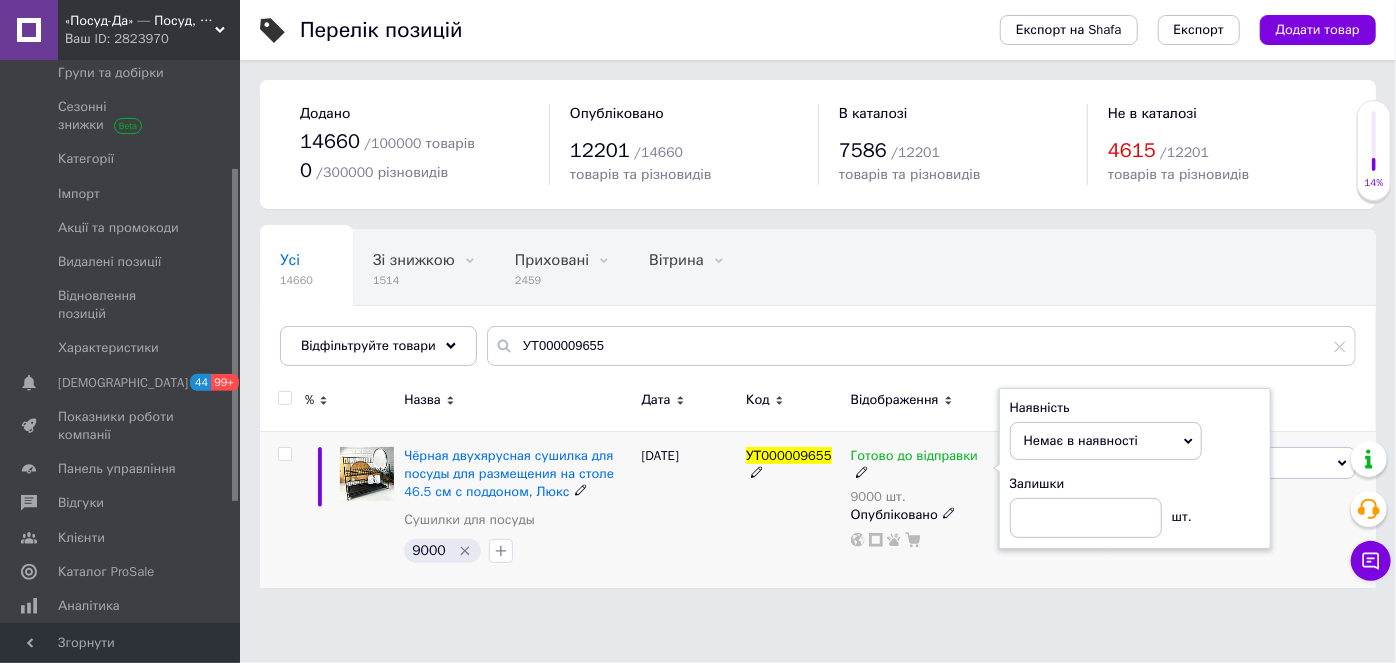 click on "Готово до відправки 9000 шт. Наявність Немає в наявності В наявності Під замовлення Готово до відправки Залишки шт. Опубліковано" at bounding box center [921, 509] 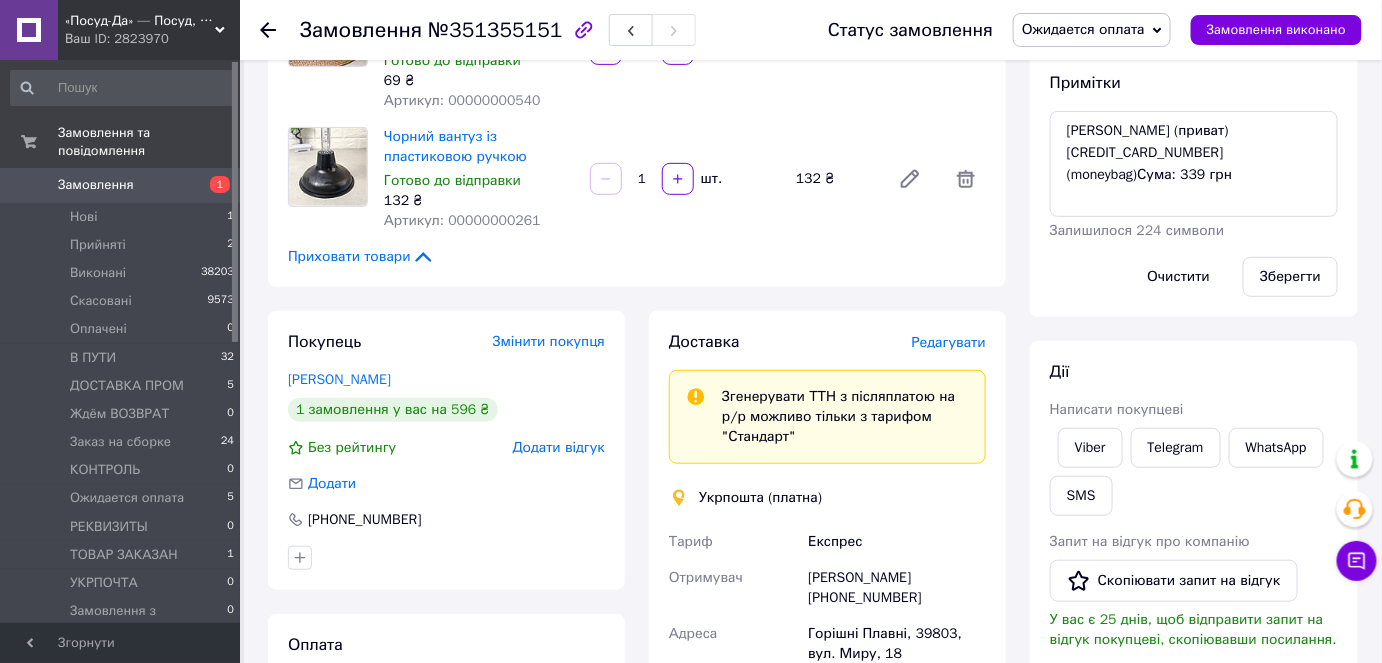 scroll, scrollTop: 272, scrollLeft: 0, axis: vertical 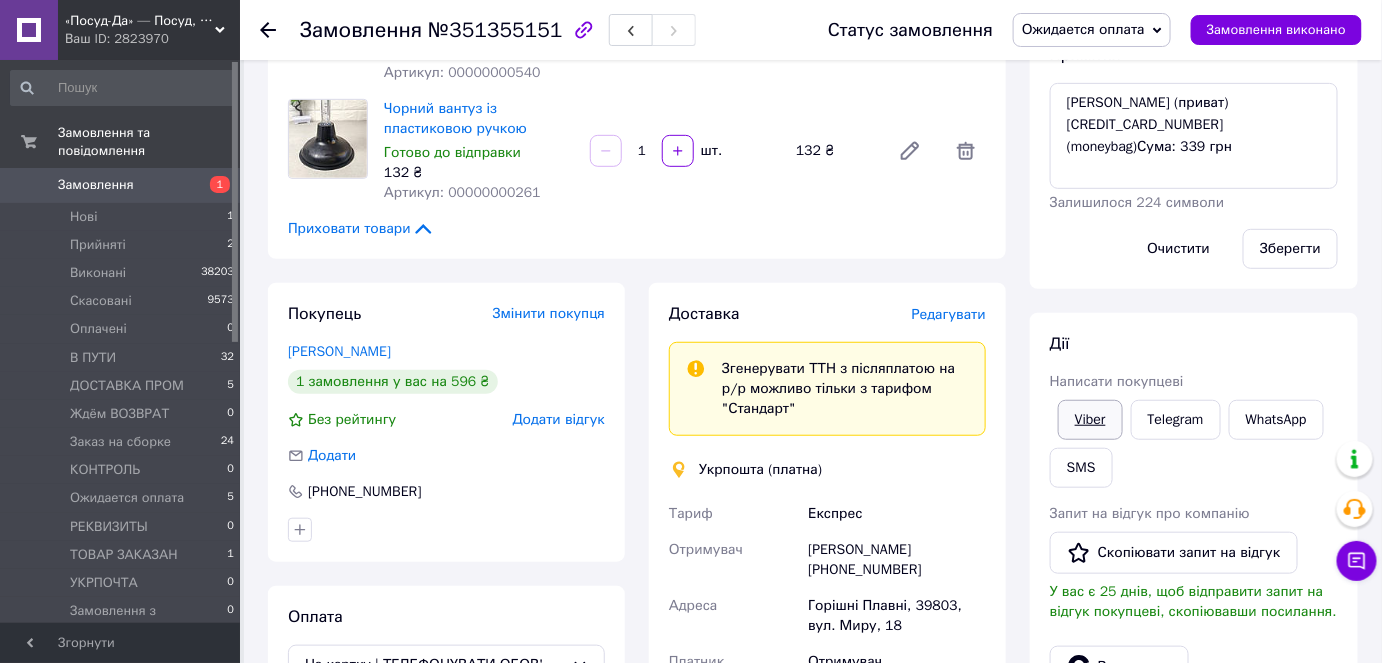 click on "Viber" at bounding box center [1090, 420] 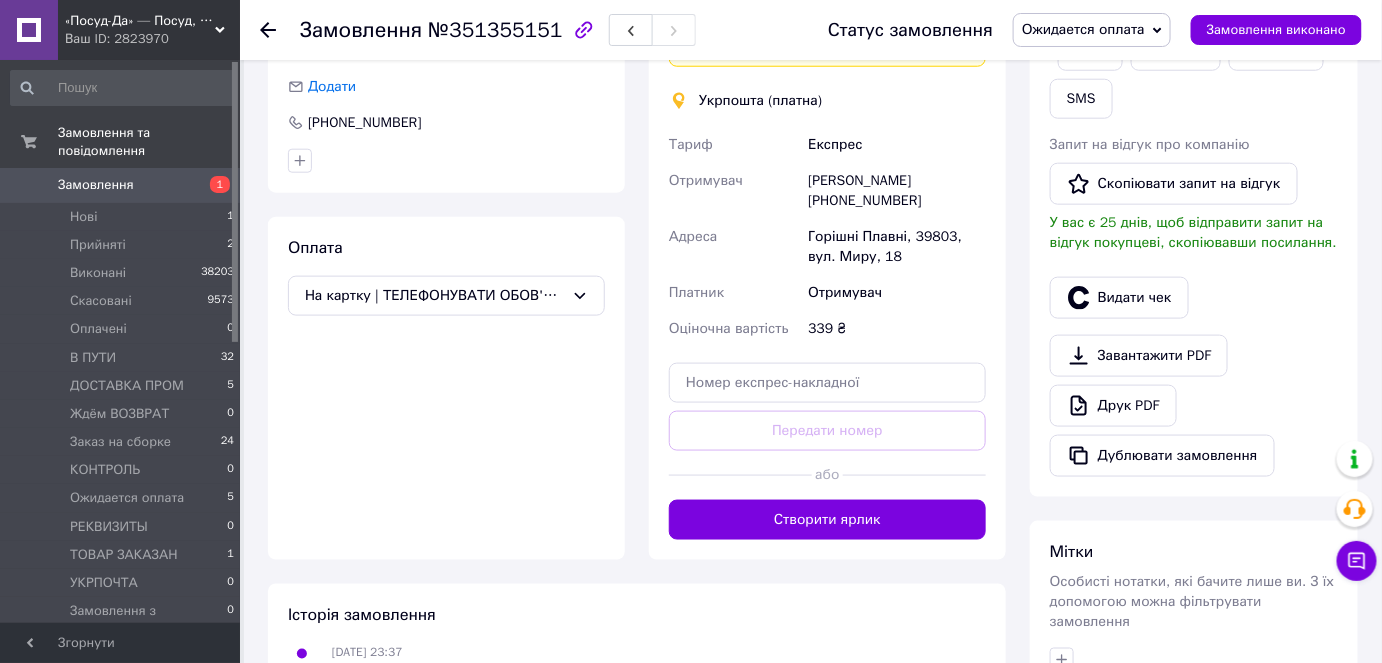 scroll, scrollTop: 727, scrollLeft: 0, axis: vertical 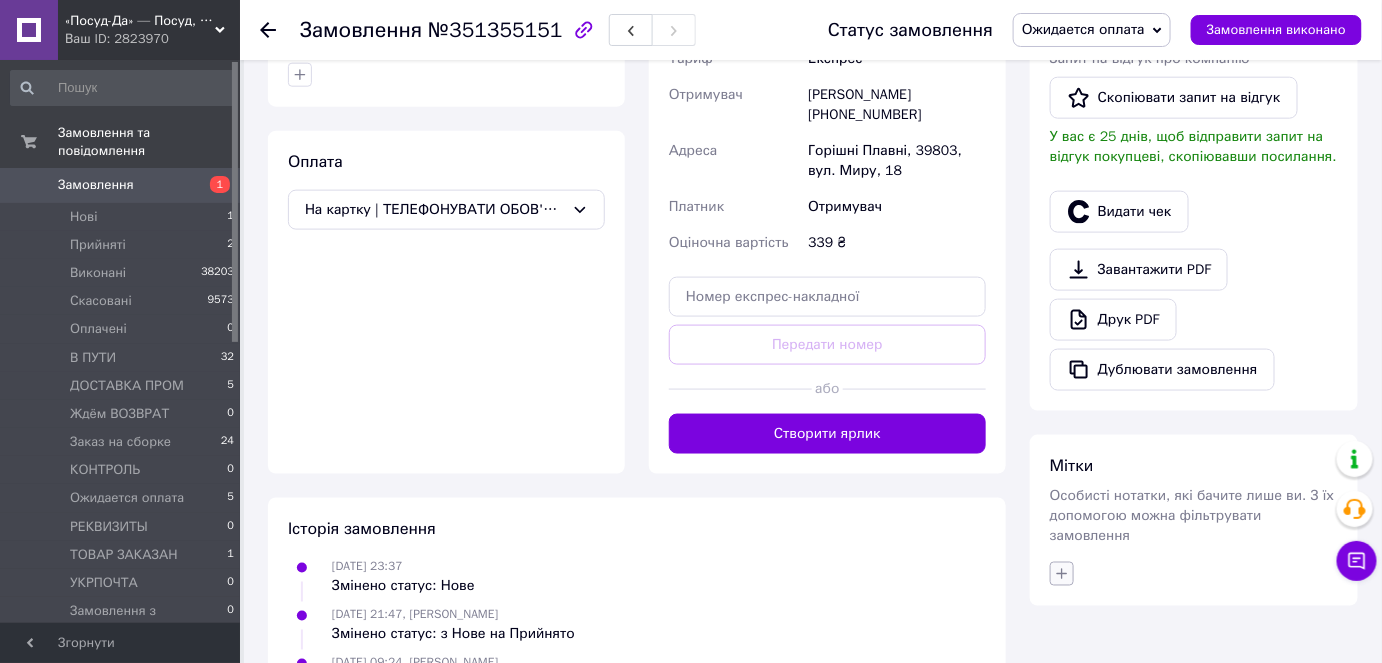 click 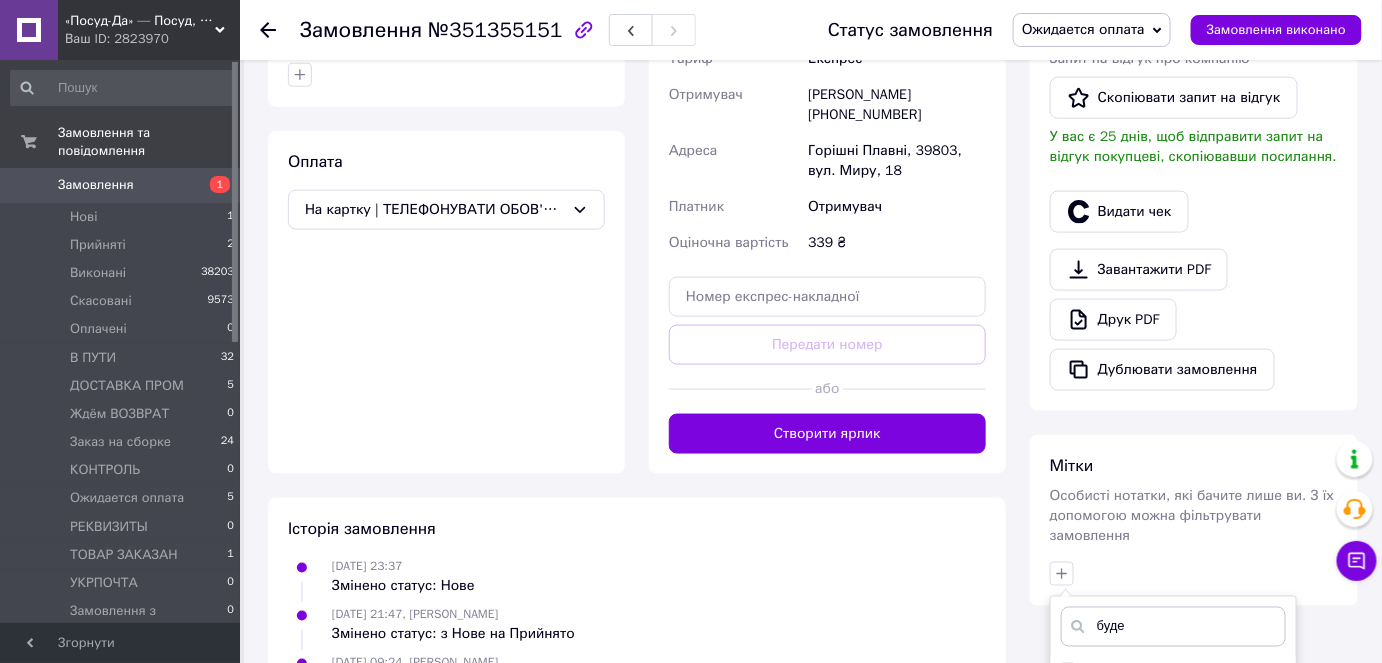 scroll, scrollTop: 909, scrollLeft: 0, axis: vertical 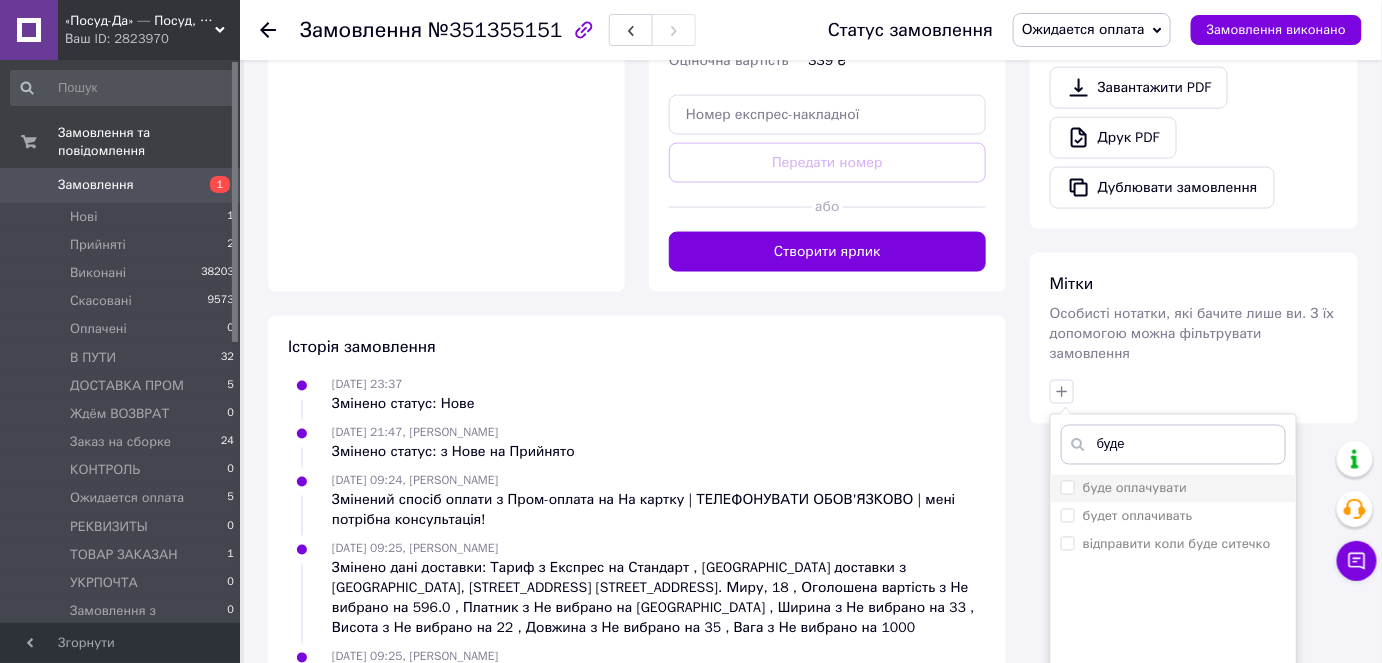 type on "буде" 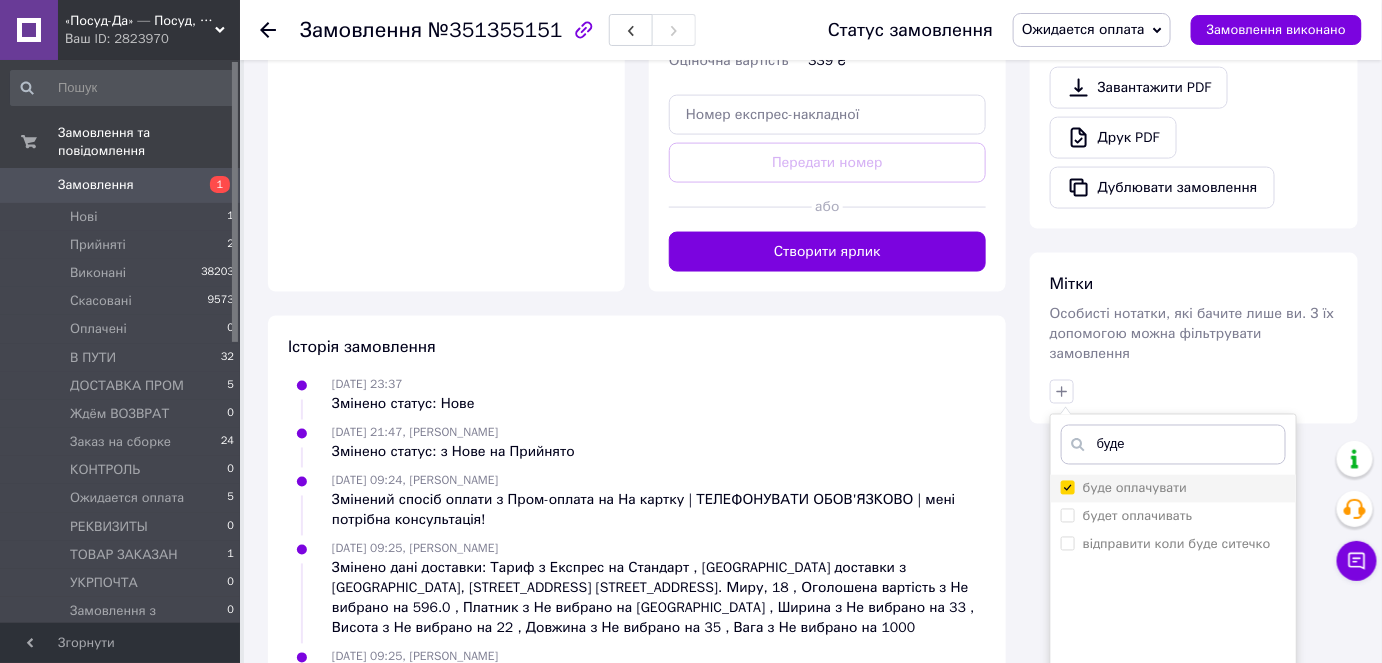 checkbox on "true" 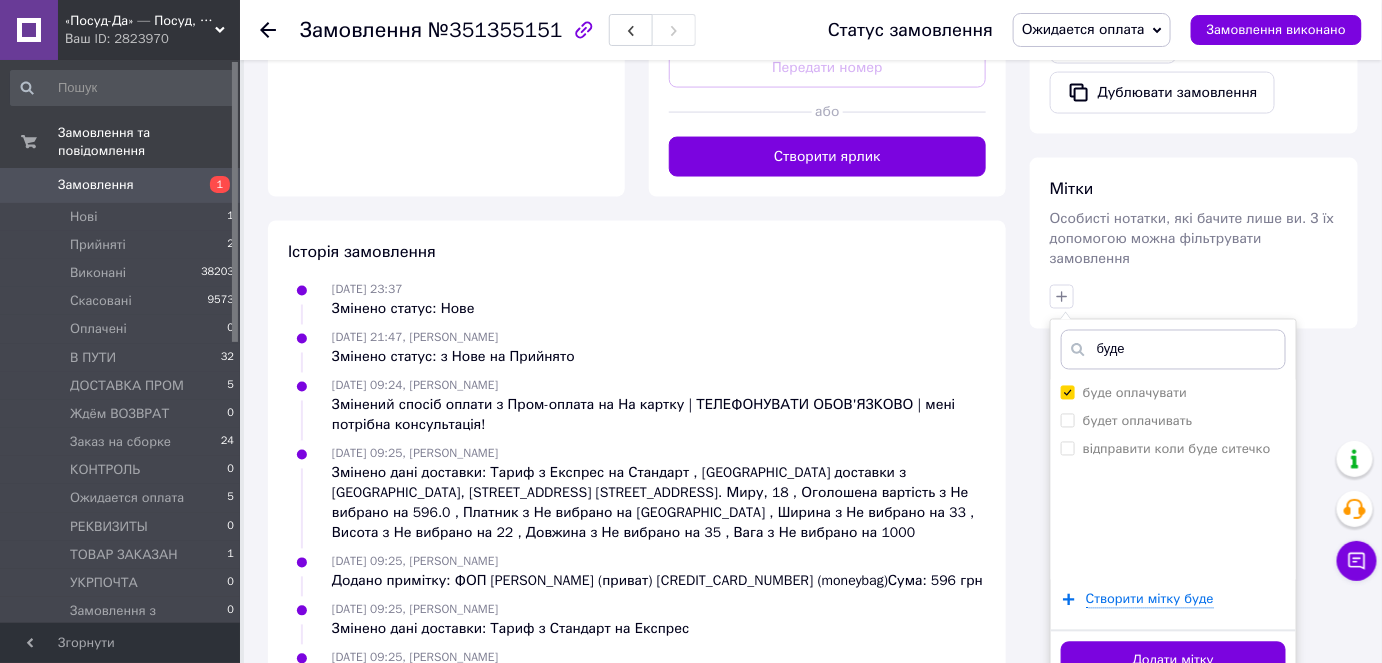scroll, scrollTop: 1090, scrollLeft: 0, axis: vertical 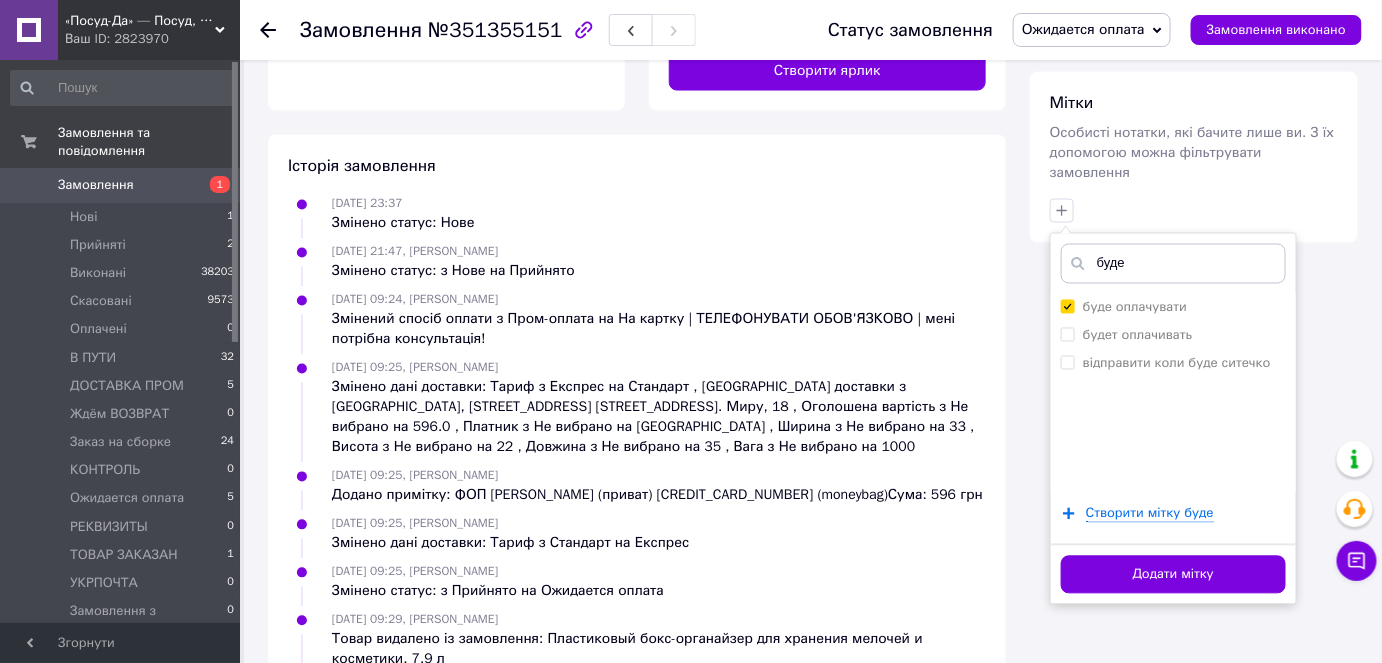 click on "Додати мітку" at bounding box center [1173, 575] 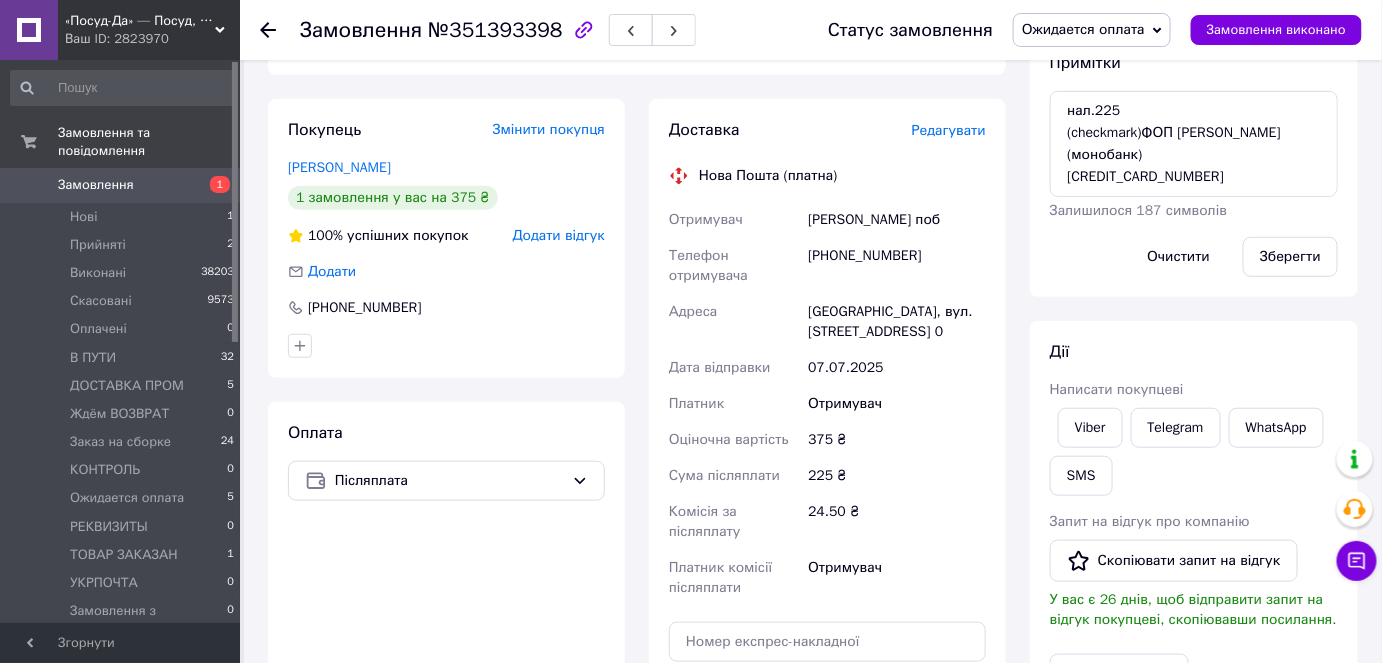scroll, scrollTop: 363, scrollLeft: 0, axis: vertical 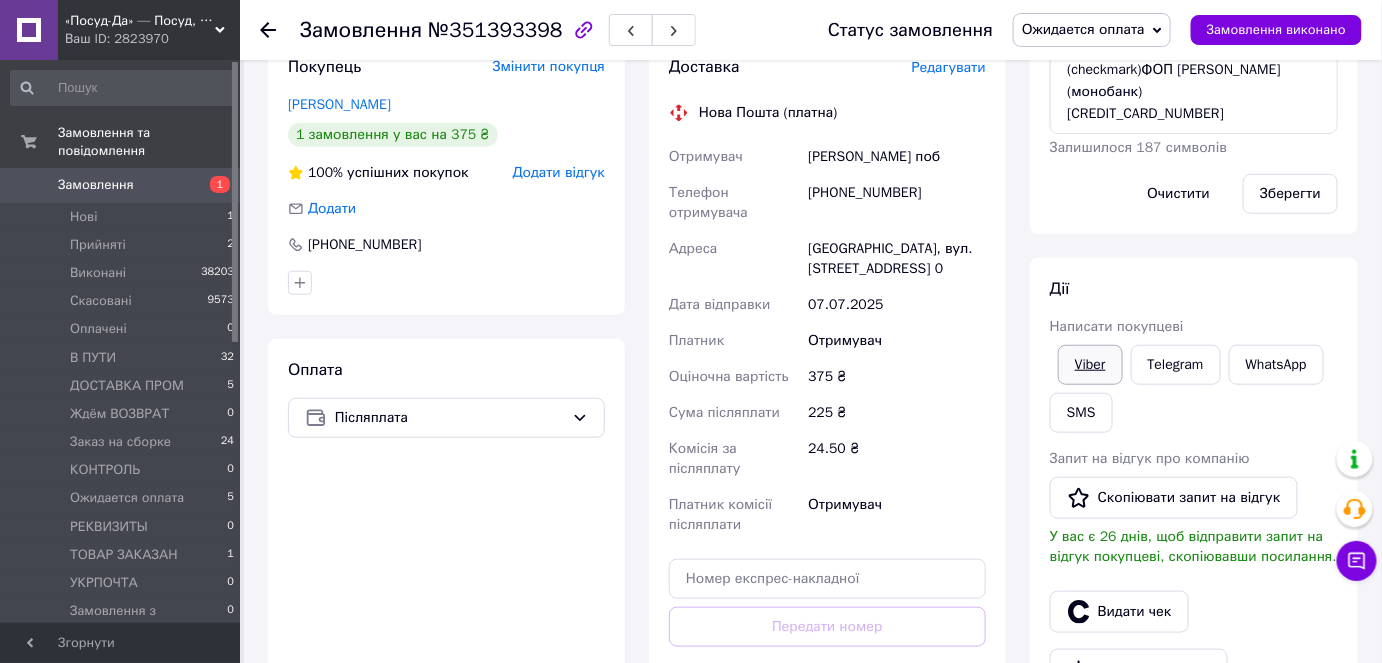 click on "Viber" at bounding box center (1090, 365) 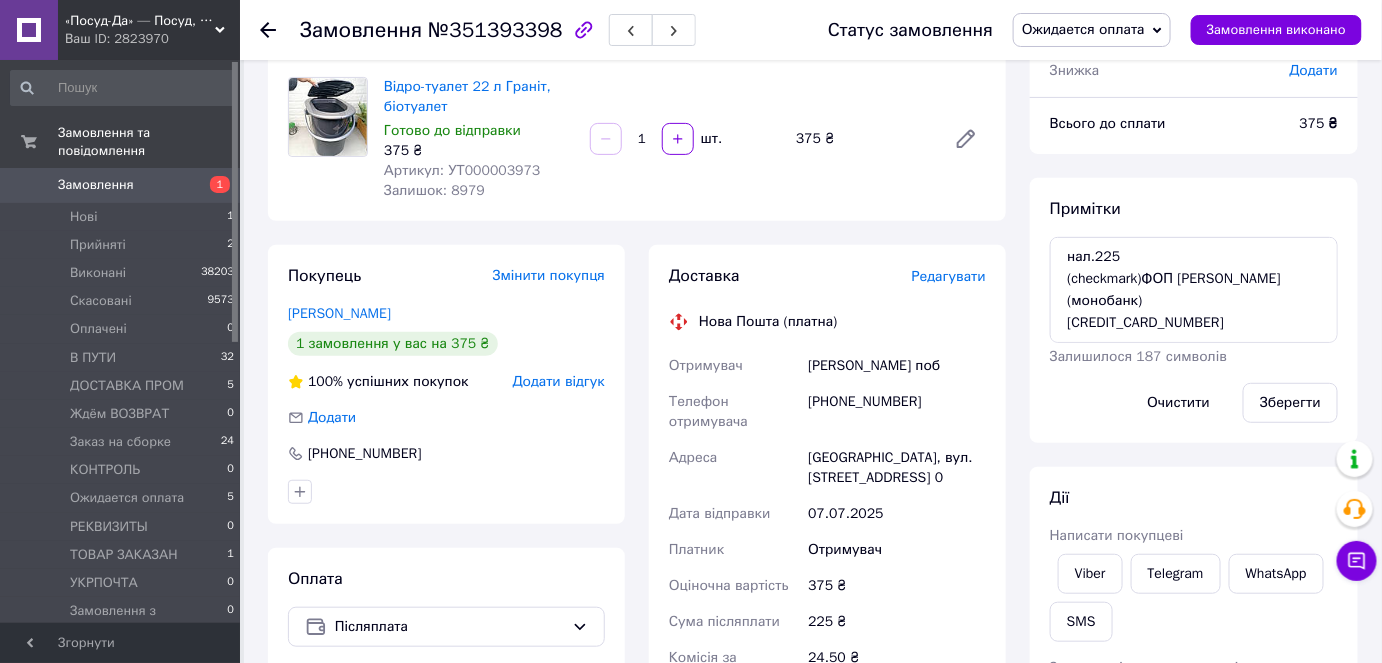 scroll, scrollTop: 90, scrollLeft: 0, axis: vertical 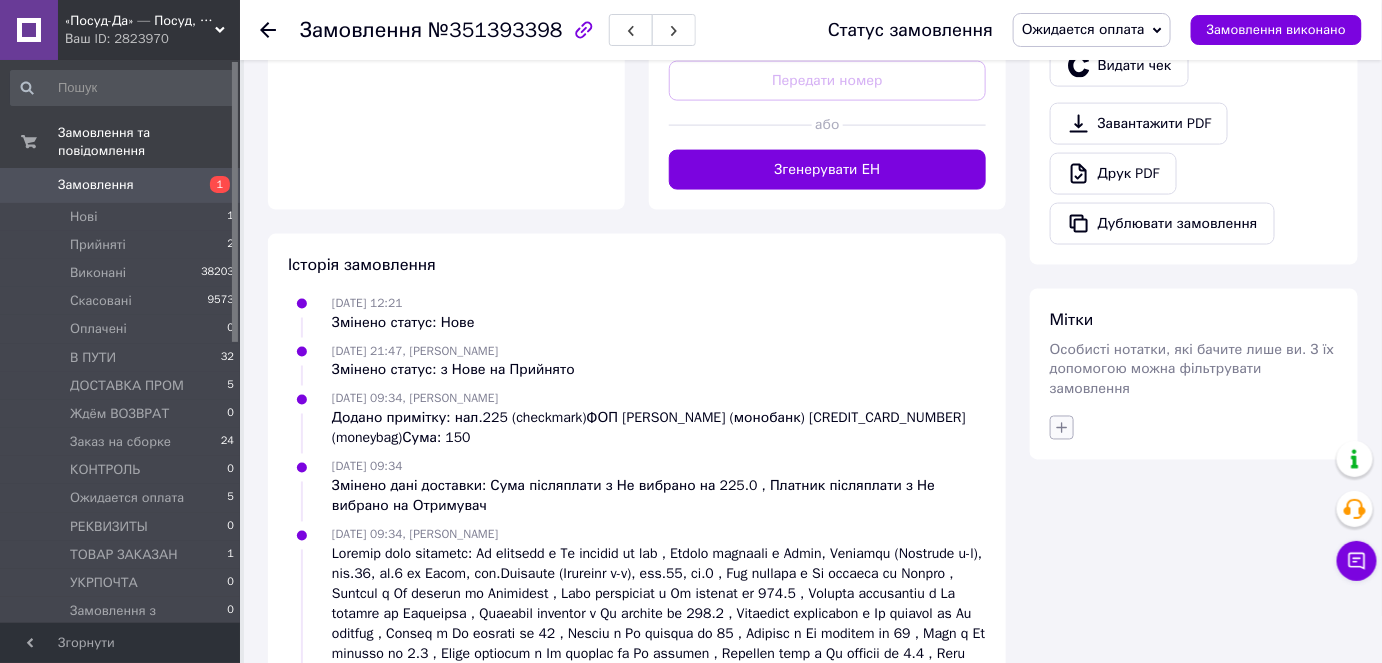 click 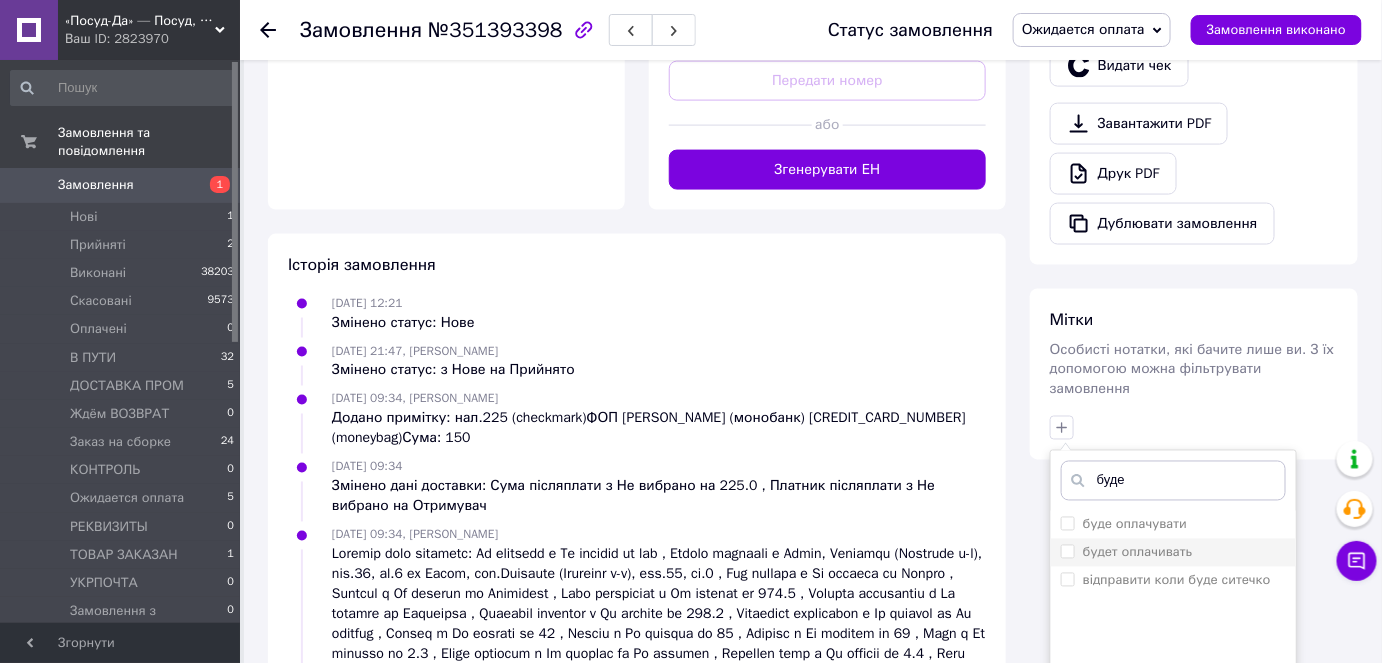 type on "буде" 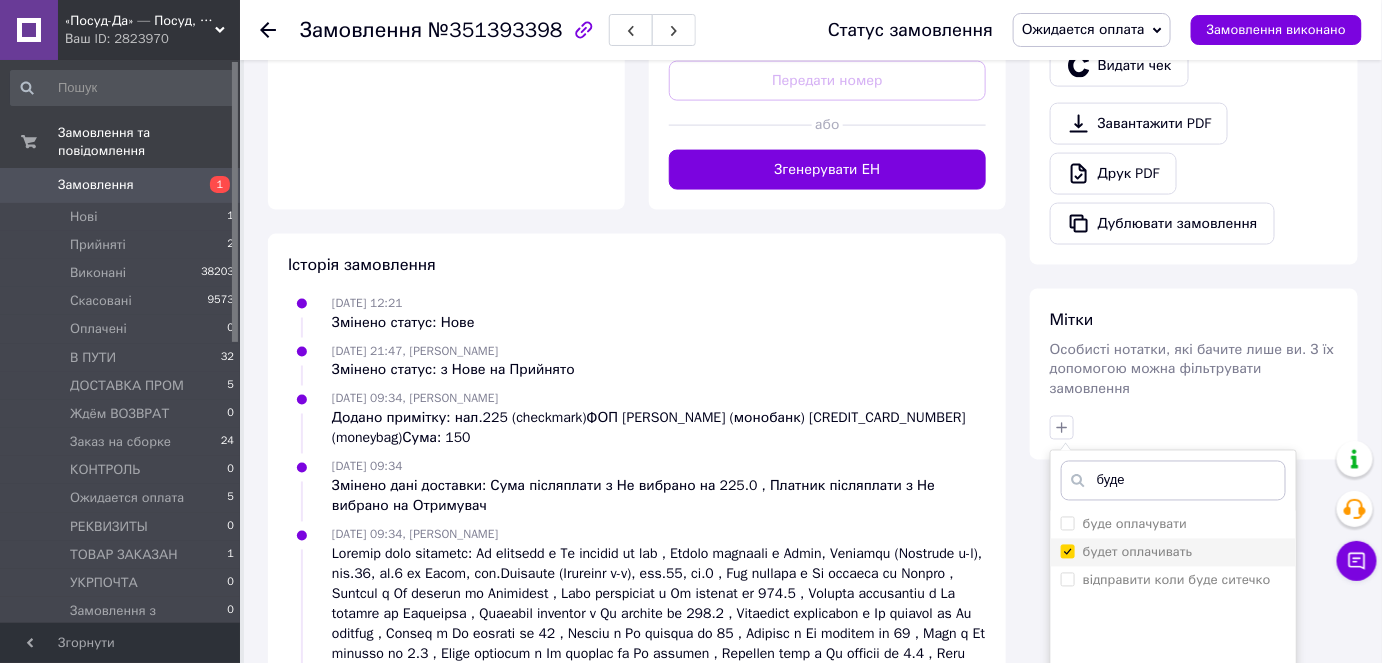 checkbox on "true" 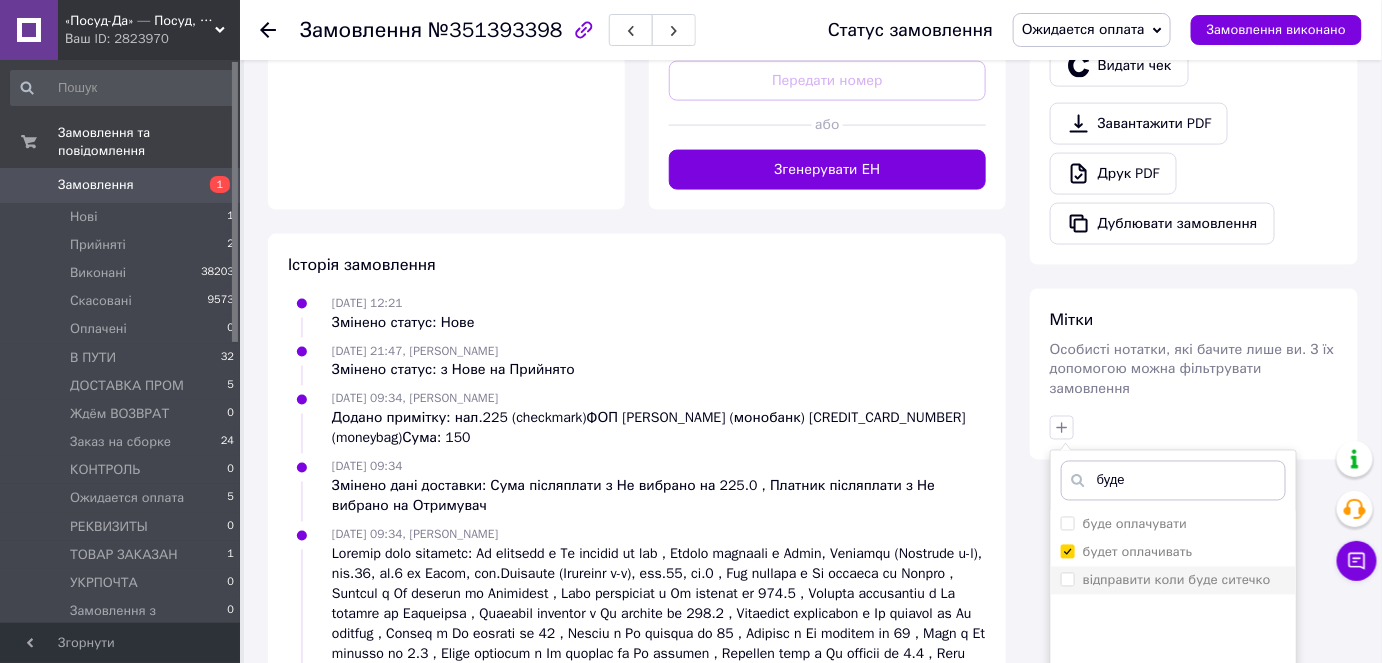 scroll, scrollTop: 1061, scrollLeft: 0, axis: vertical 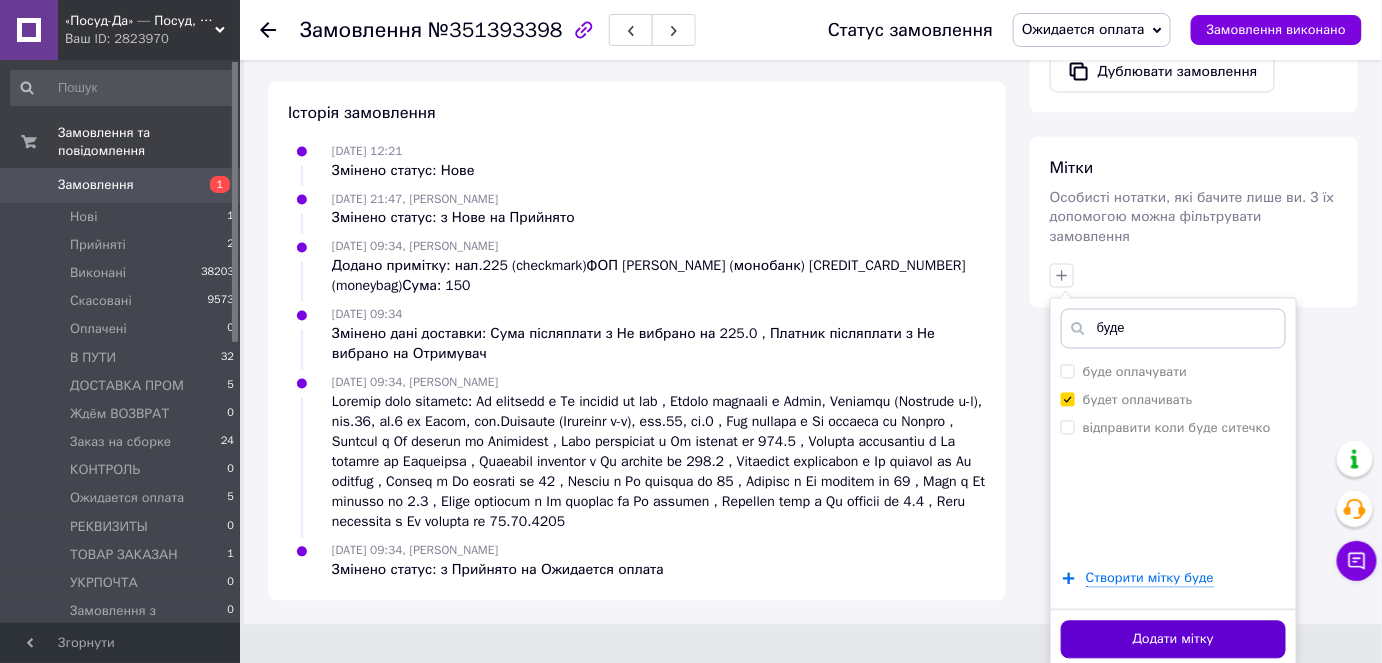 click on "Додати мітку" at bounding box center [1173, 640] 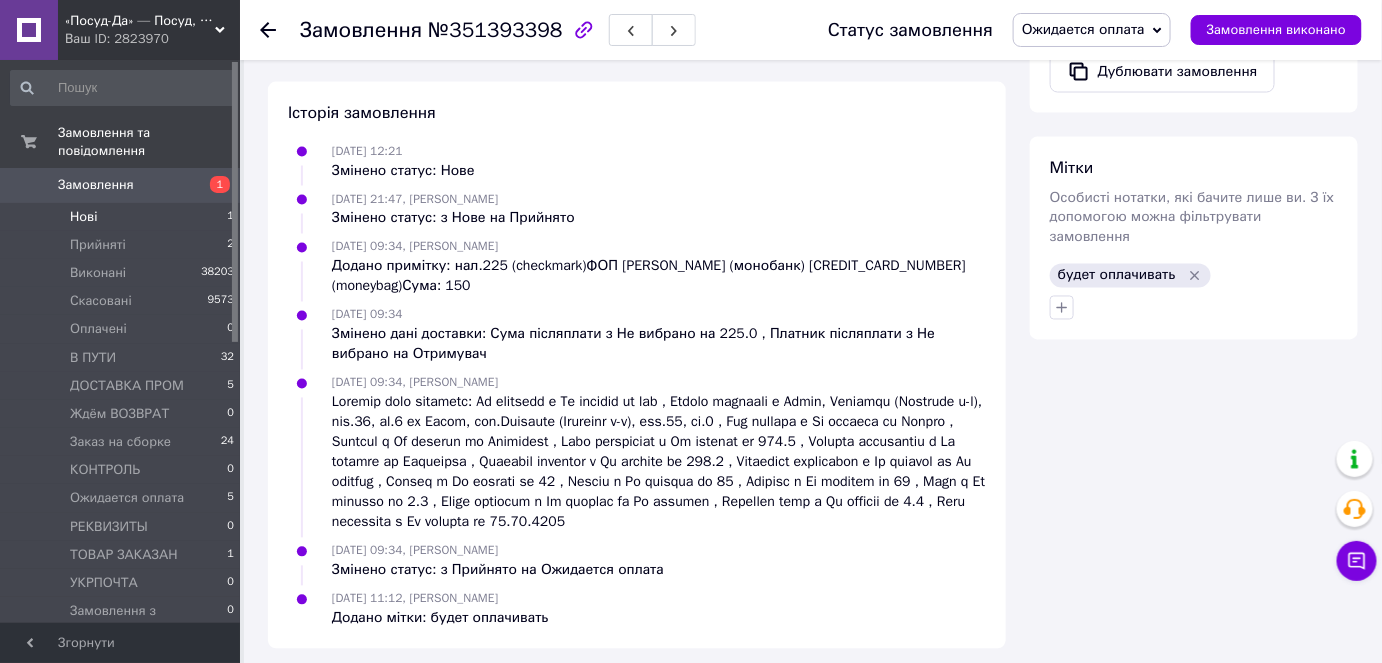 click on "Нові 1" at bounding box center (123, 217) 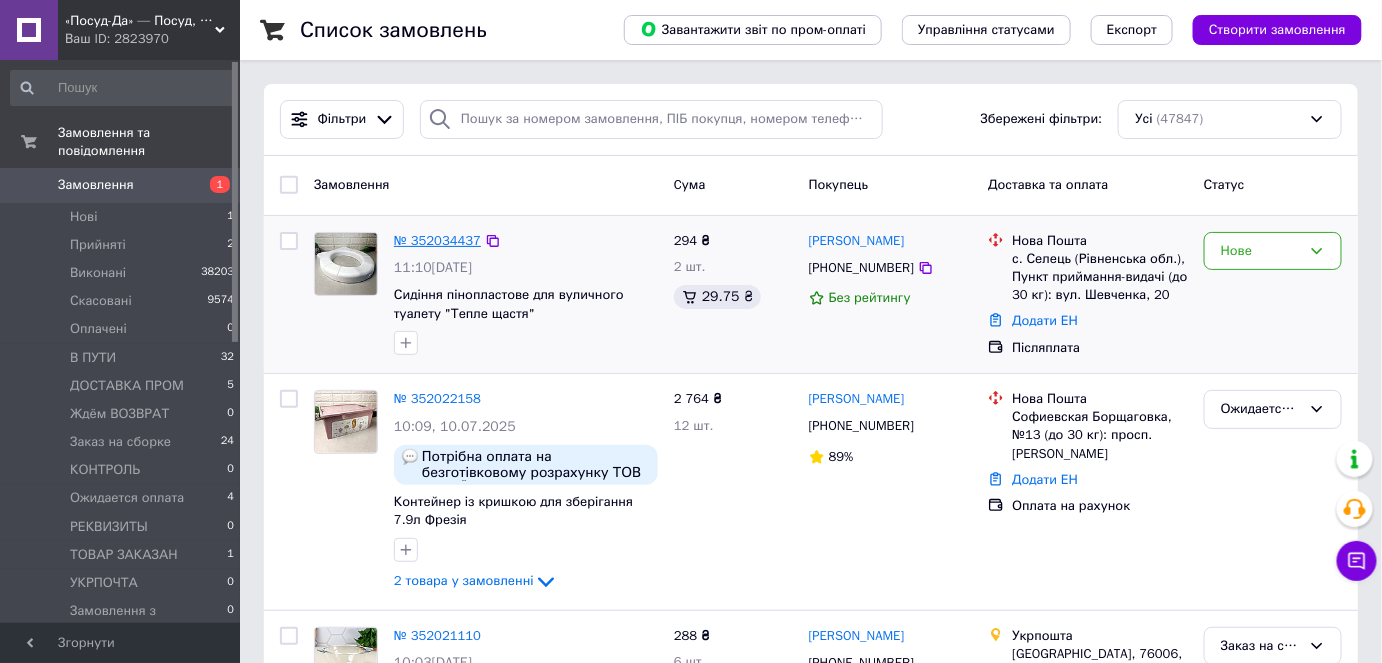 click on "№ 352034437" at bounding box center [437, 240] 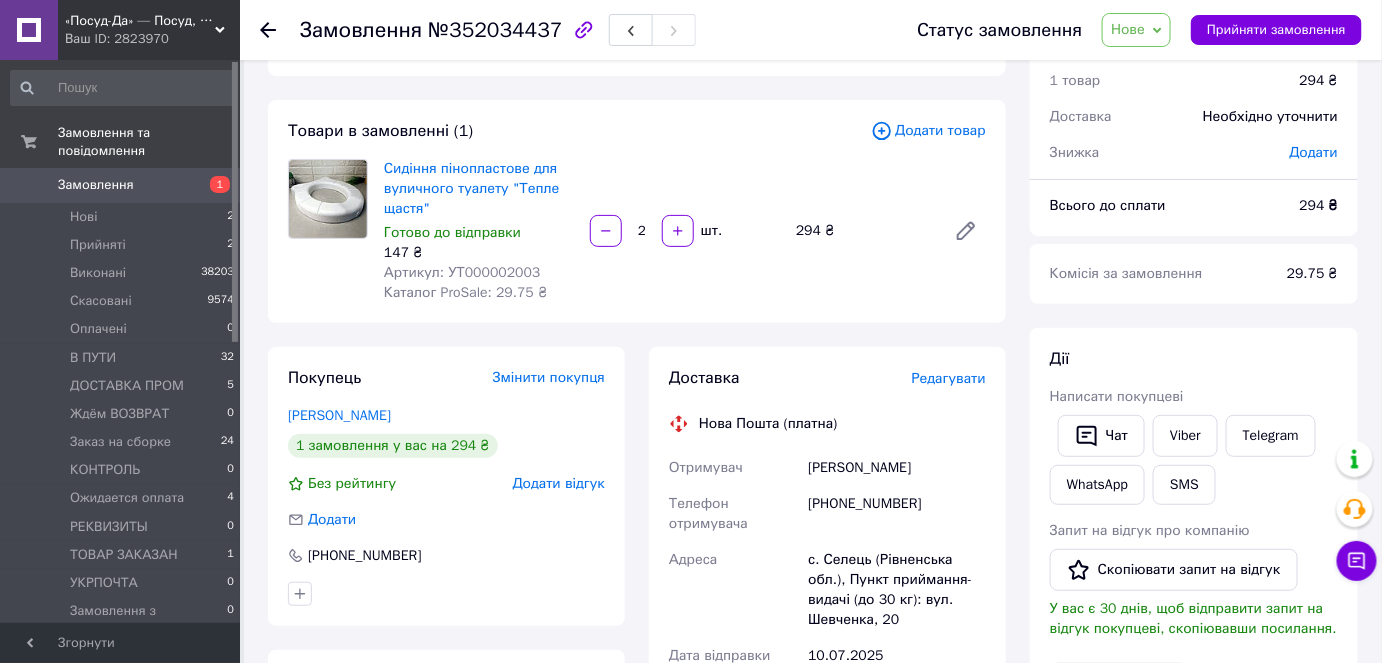 scroll, scrollTop: 181, scrollLeft: 0, axis: vertical 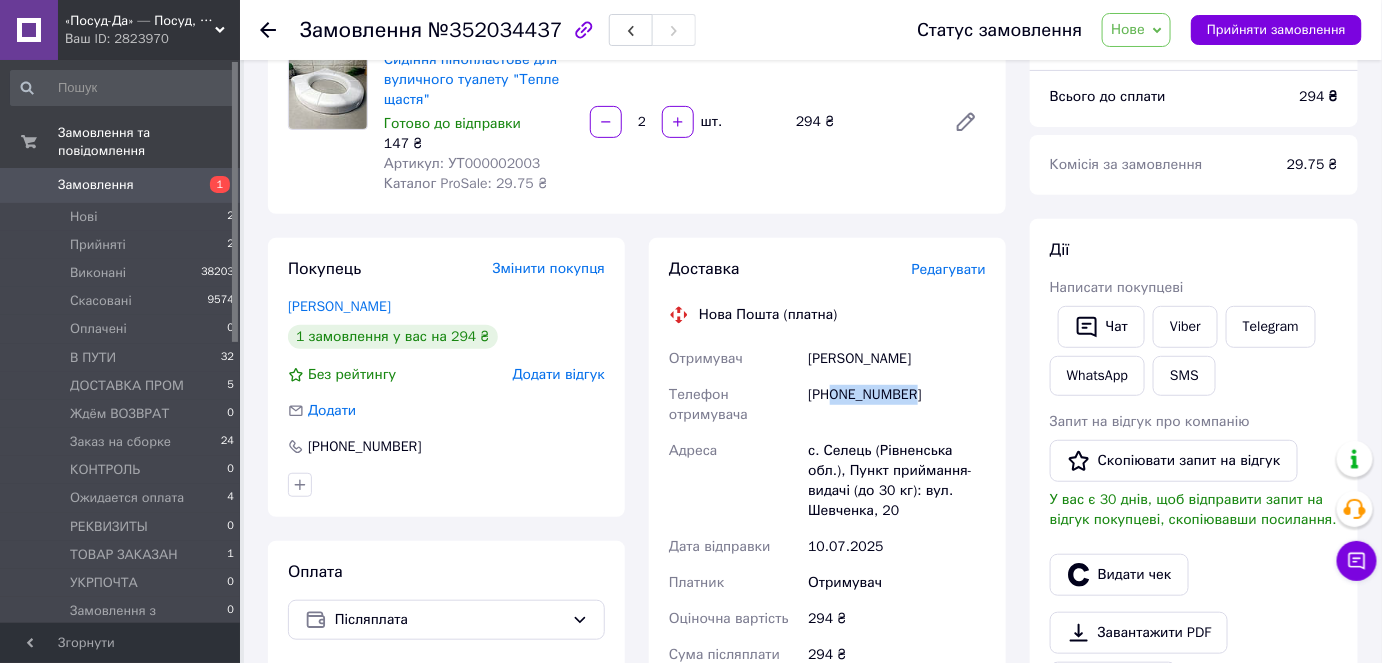 drag, startPoint x: 909, startPoint y: 391, endPoint x: 831, endPoint y: 391, distance: 78 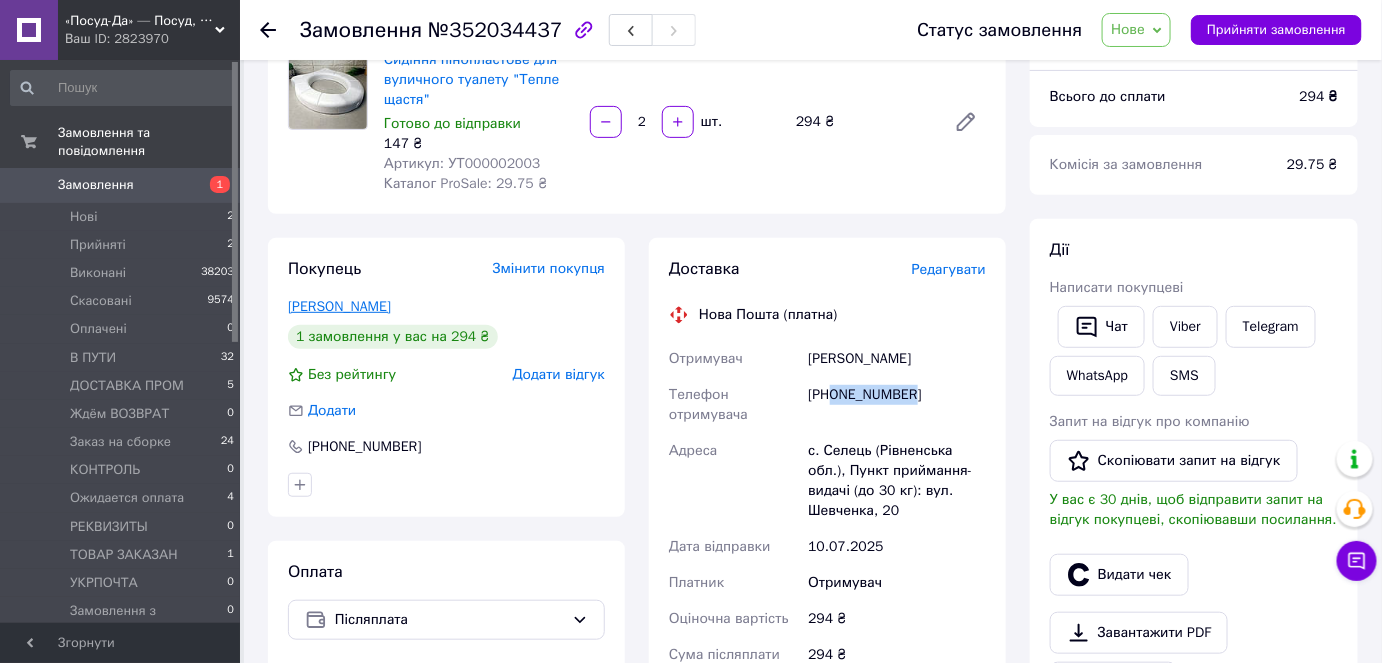 click on "[PERSON_NAME]" at bounding box center (339, 306) 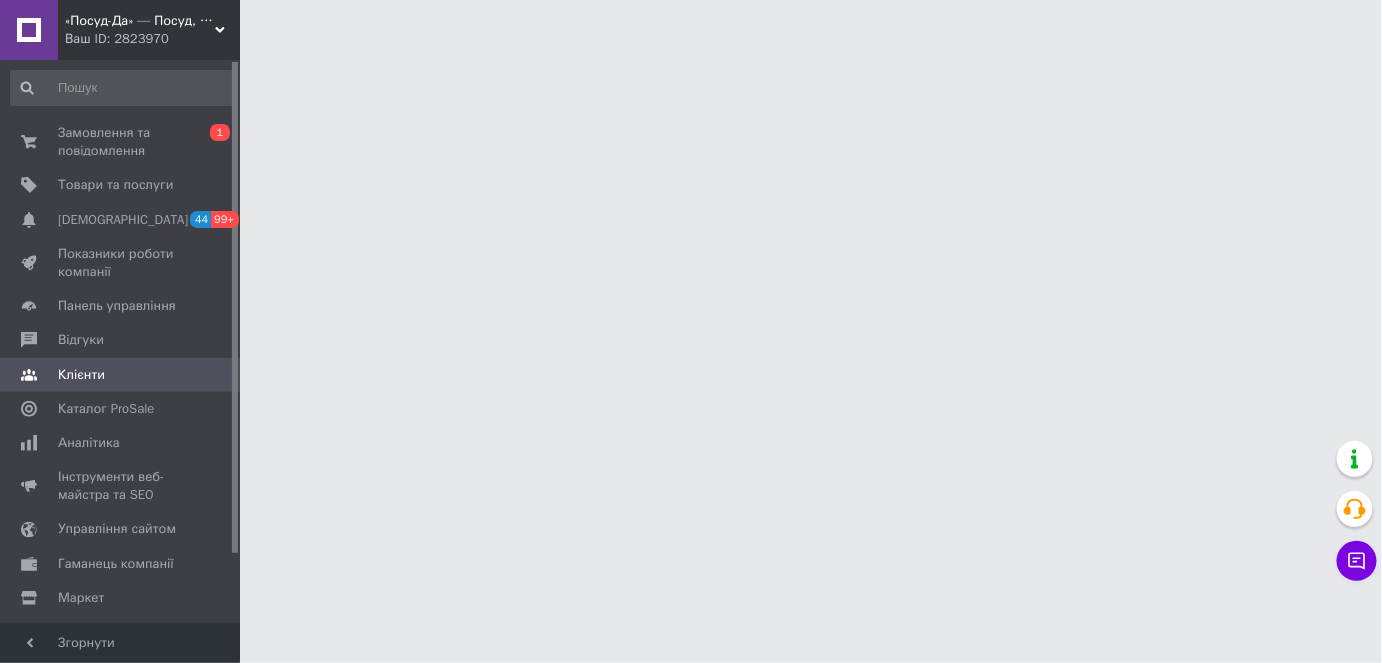 scroll, scrollTop: 0, scrollLeft: 0, axis: both 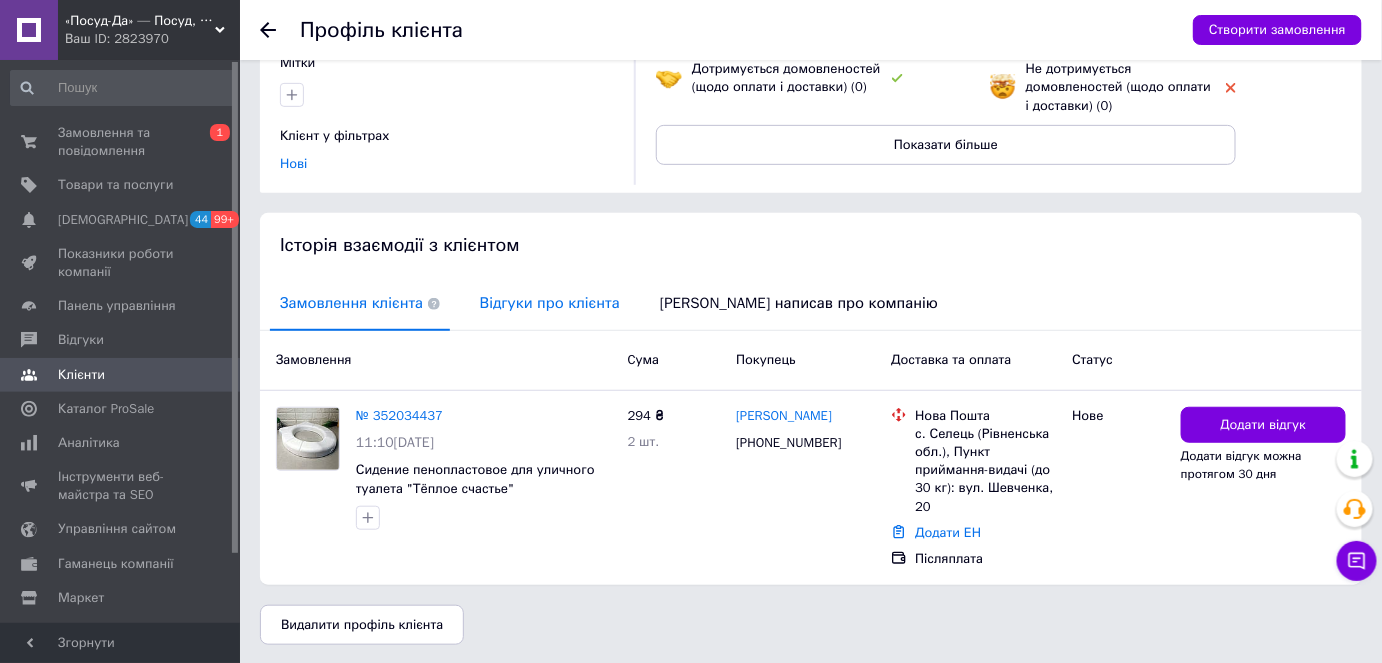 click on "Відгуки про клієнта" at bounding box center [550, 303] 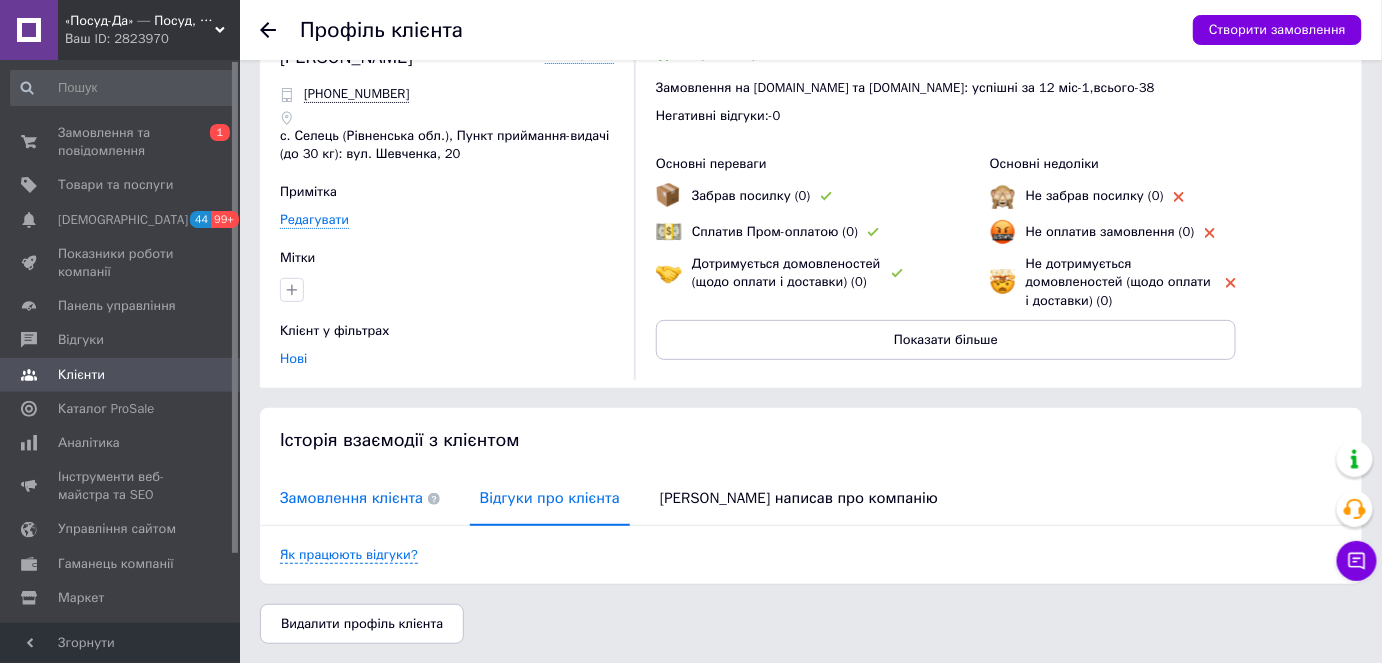 click on "Замовлення клієнта" at bounding box center [360, 498] 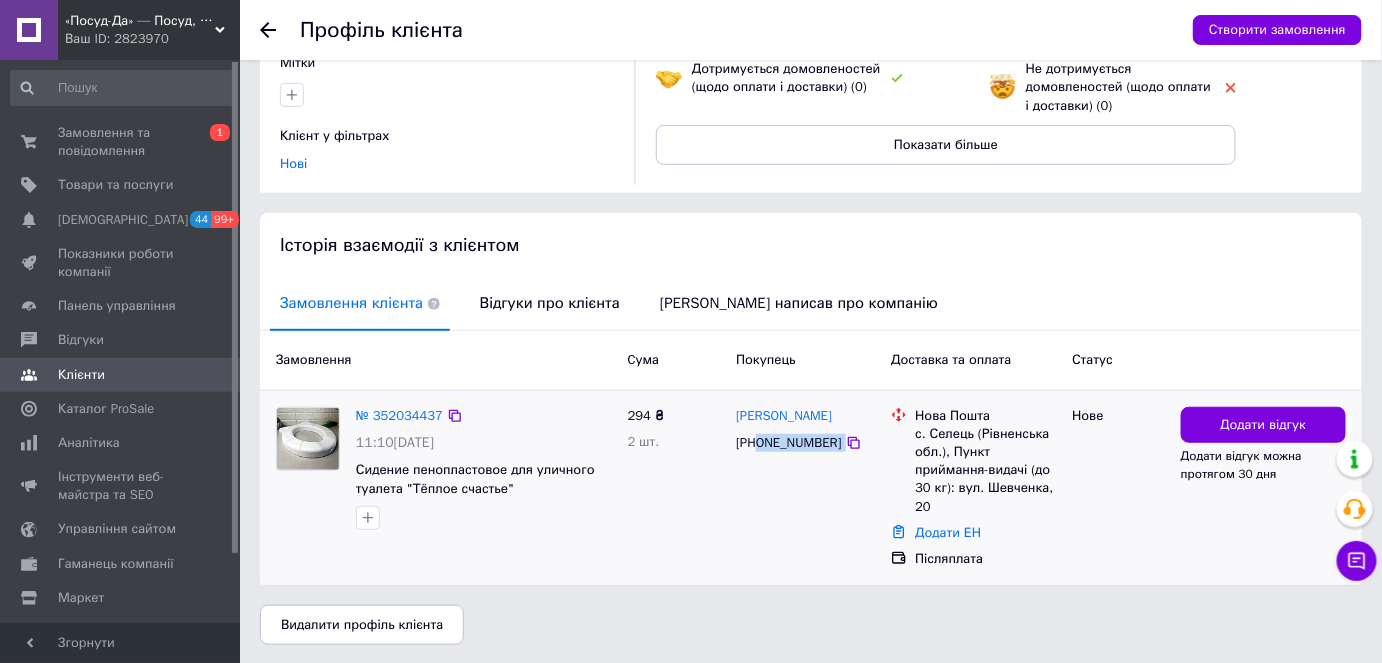 drag, startPoint x: 853, startPoint y: 444, endPoint x: 757, endPoint y: 451, distance: 96.25487 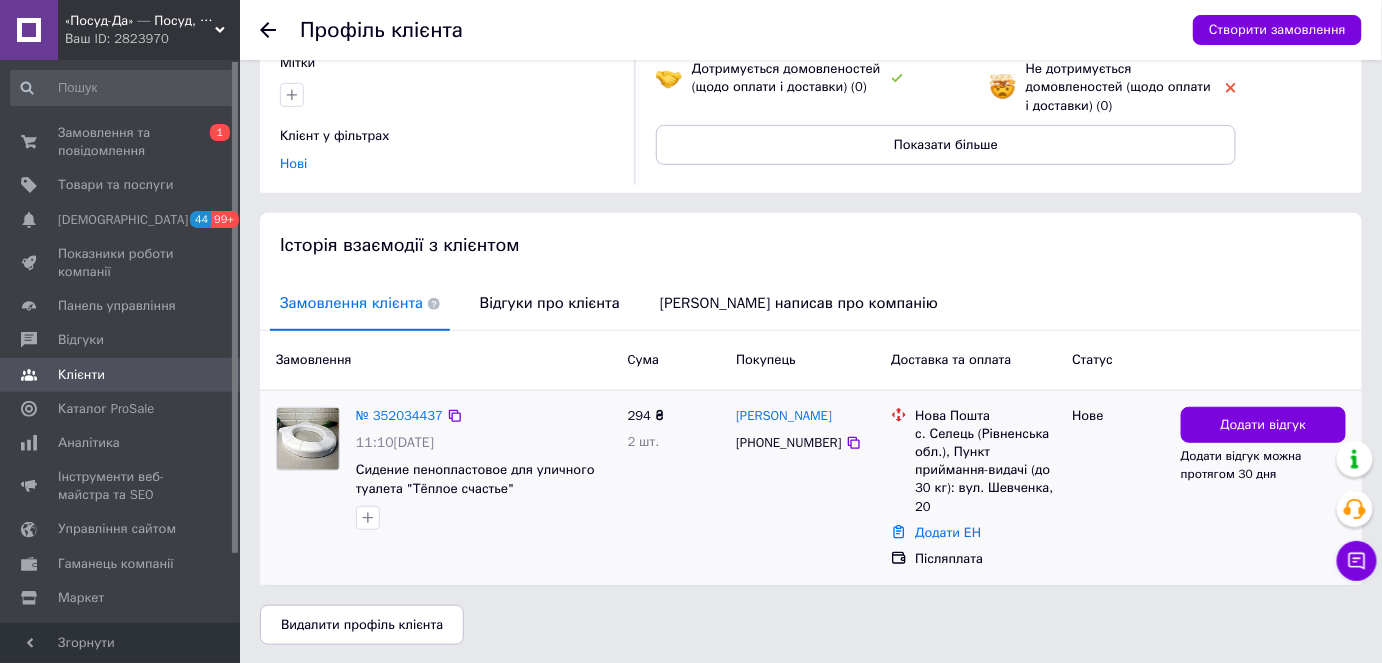 click on "№ 352034437" at bounding box center [399, 416] 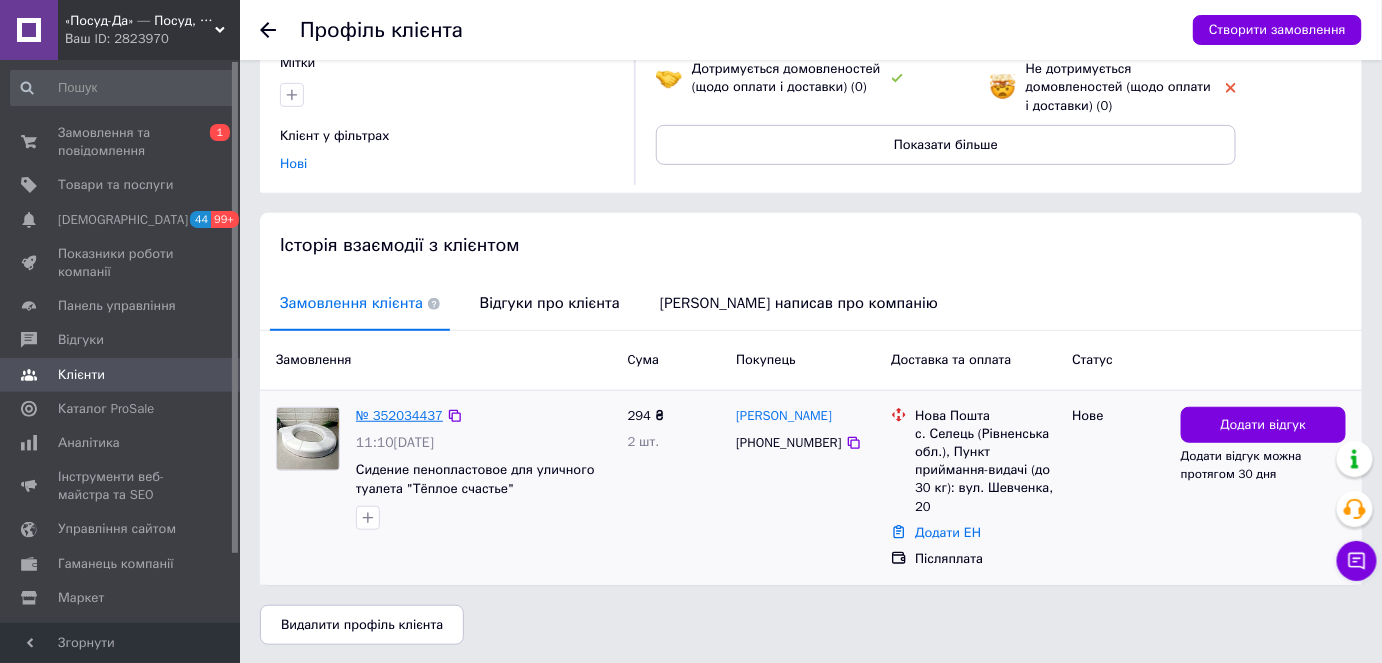 click on "№ 352034437" at bounding box center [399, 415] 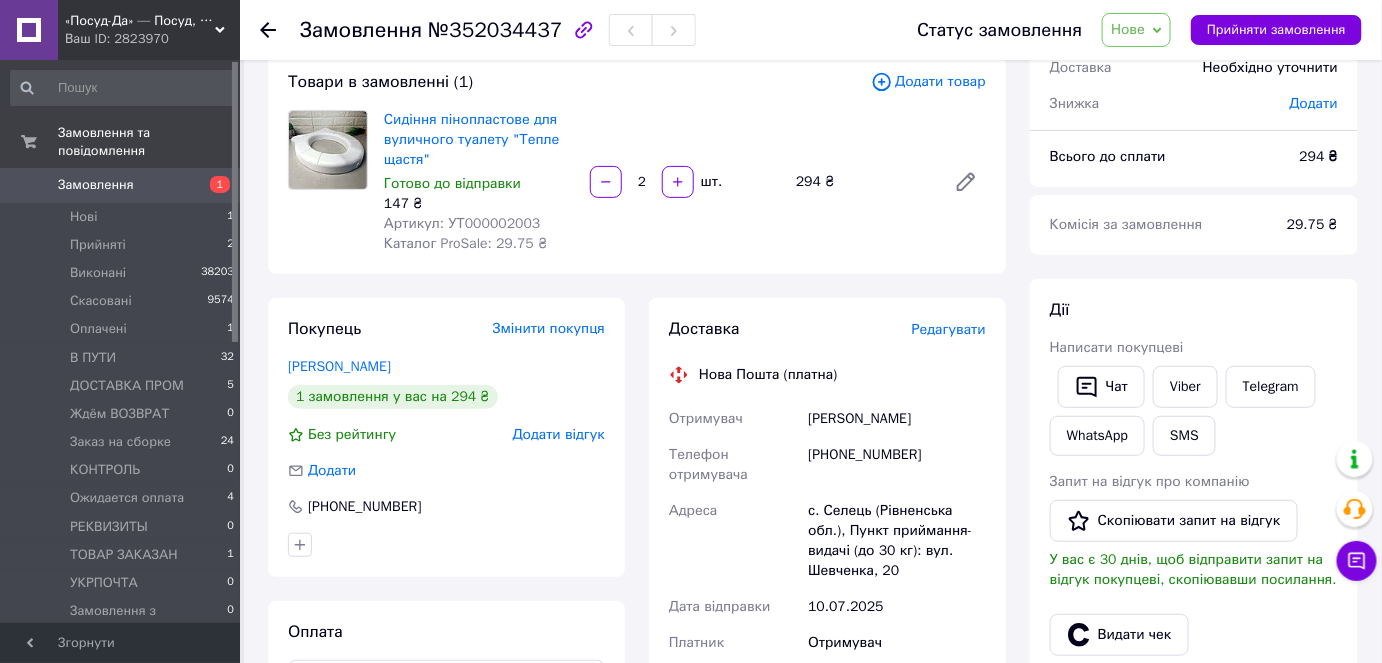 scroll, scrollTop: 363, scrollLeft: 0, axis: vertical 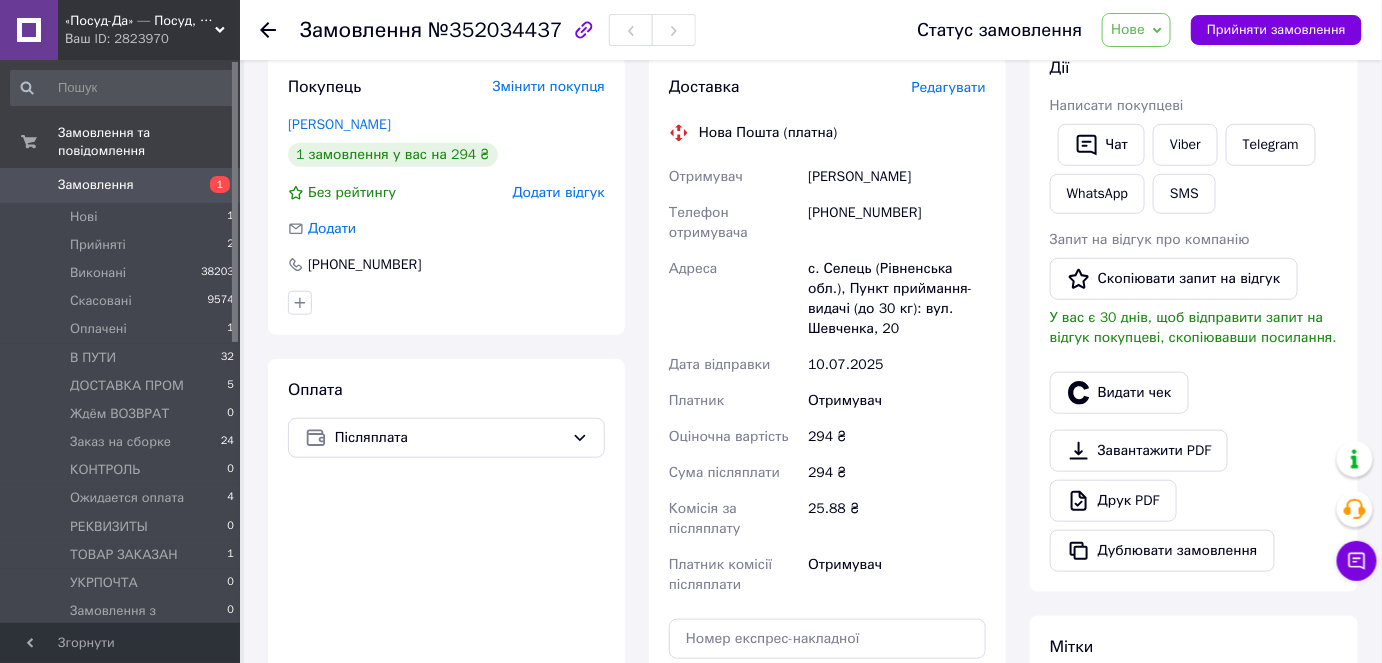 click on "[PHONE_NUMBER]" at bounding box center [897, 223] 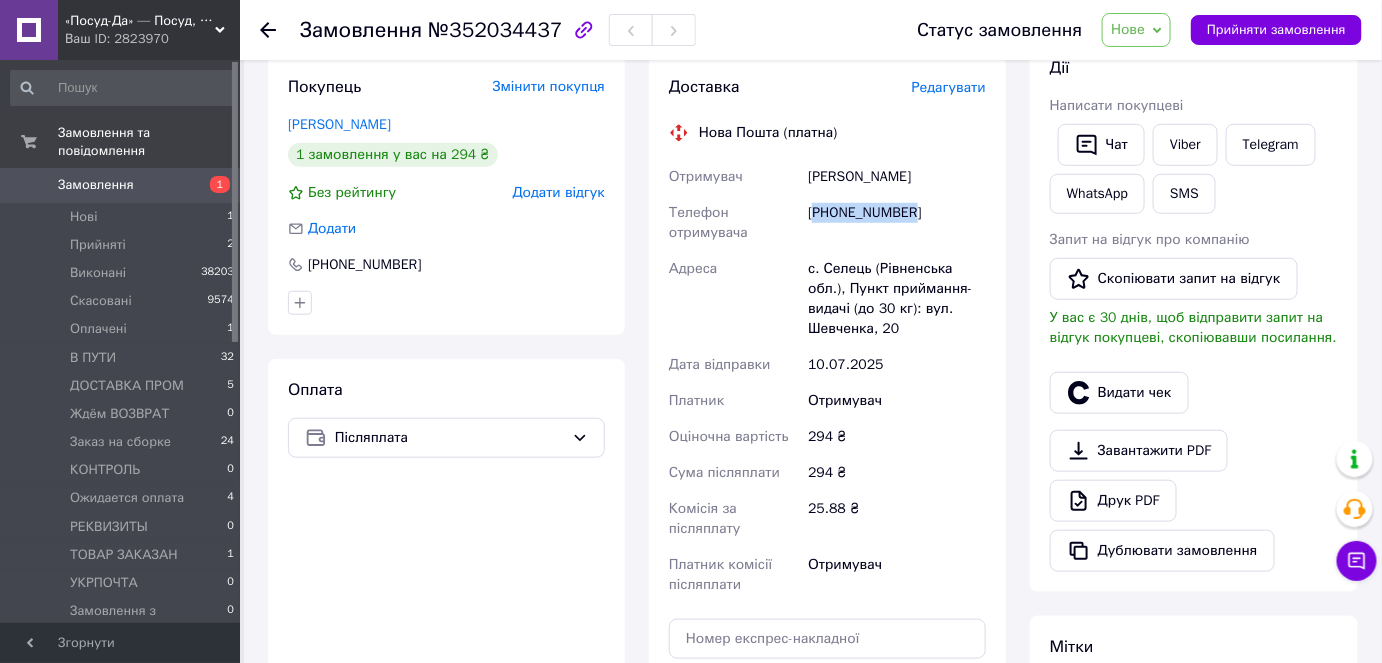 click on "[PHONE_NUMBER]" at bounding box center (897, 223) 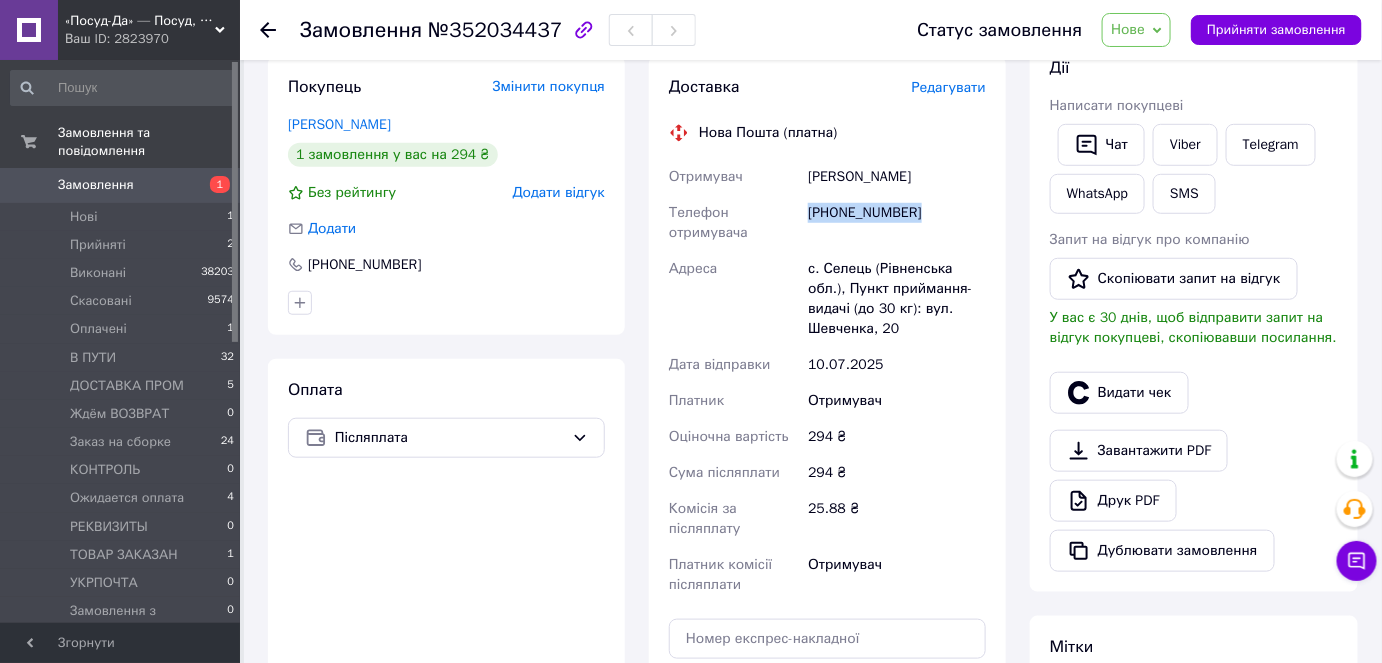 click on "[PHONE_NUMBER]" at bounding box center [897, 223] 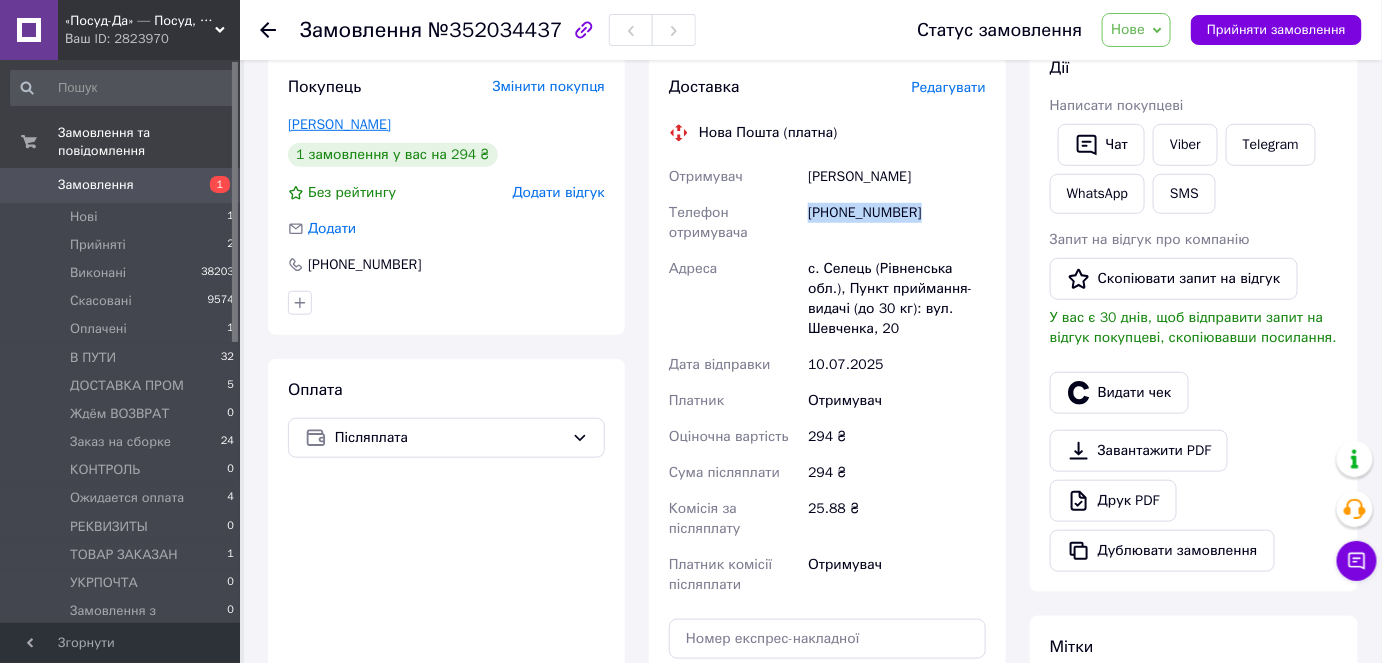 click on "Москалюк Денис" at bounding box center (339, 124) 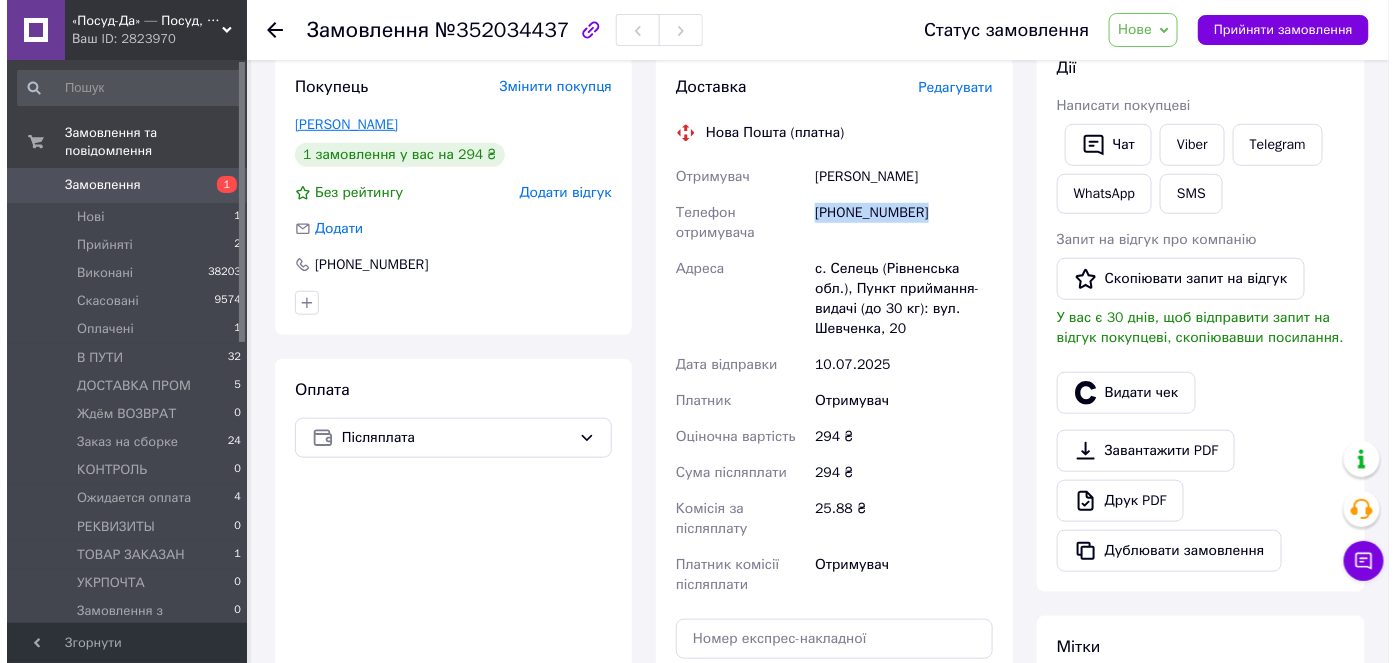 scroll, scrollTop: 0, scrollLeft: 0, axis: both 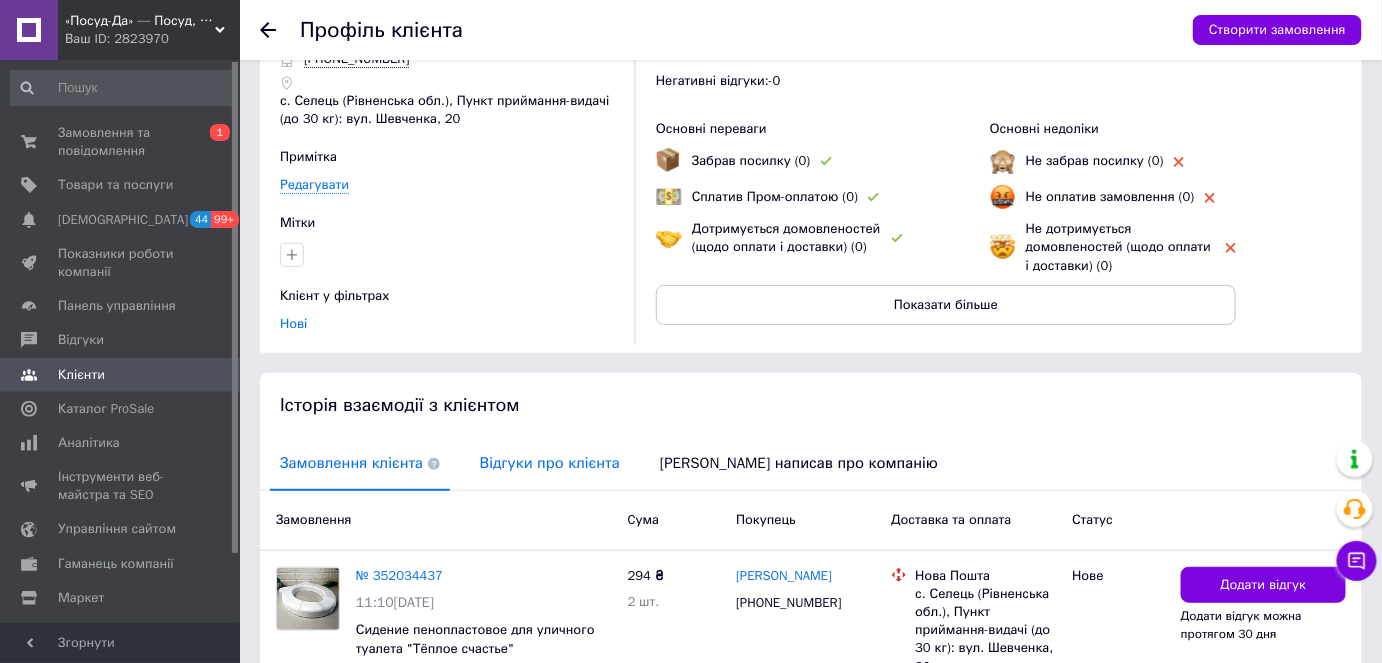 click on "Відгуки про клієнта" at bounding box center [550, 463] 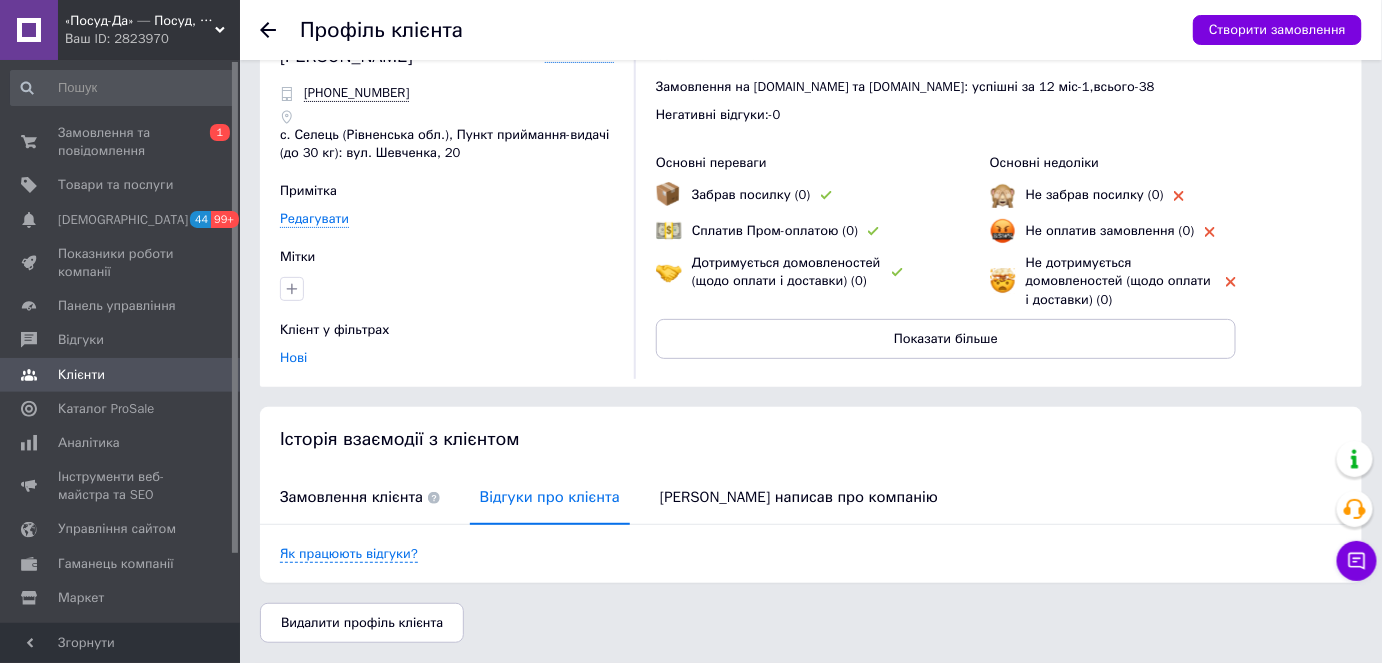 scroll, scrollTop: 55, scrollLeft: 0, axis: vertical 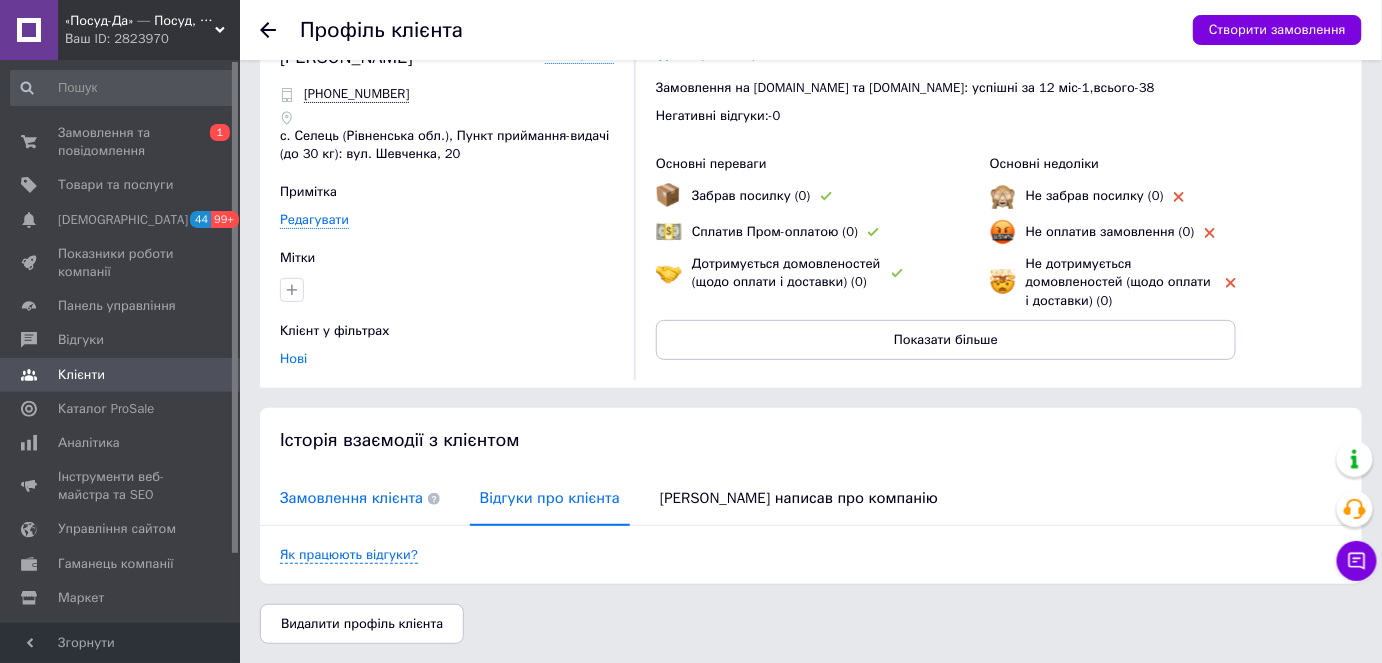 click on "Замовлення клієнта" at bounding box center [360, 498] 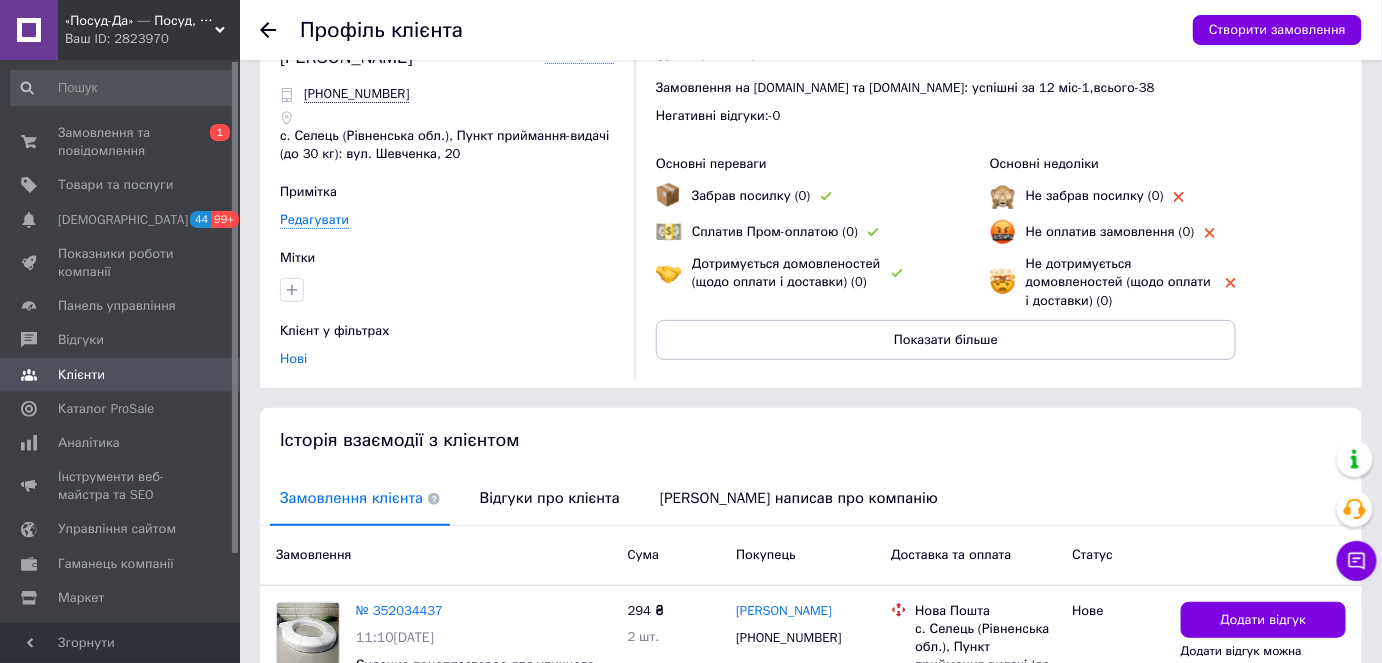 scroll, scrollTop: 90, scrollLeft: 0, axis: vertical 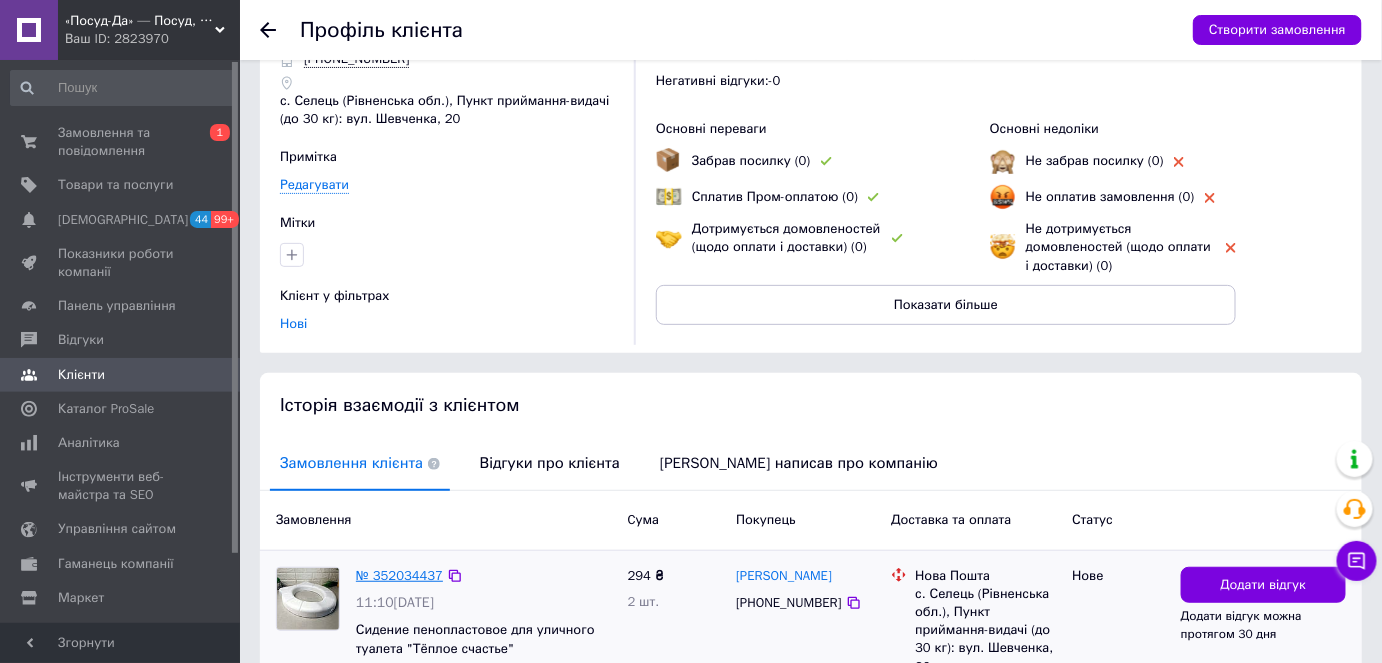 click on "№ 352034437" at bounding box center [399, 575] 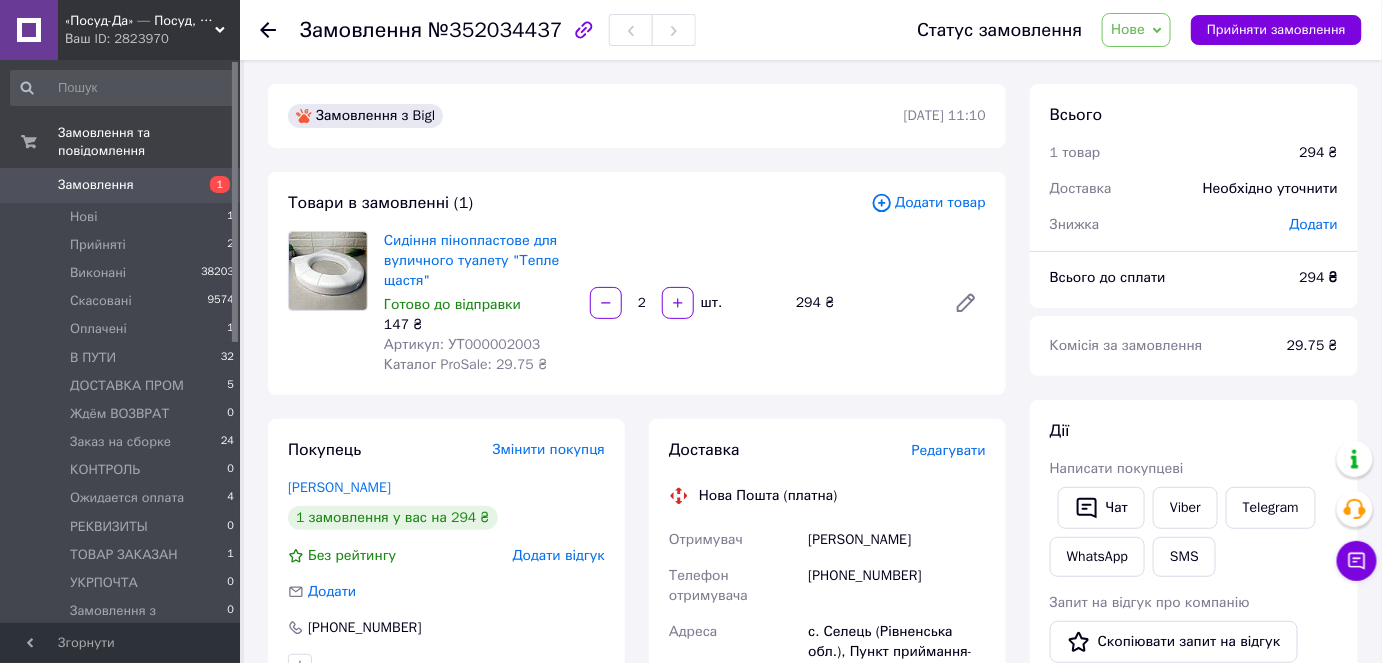 scroll, scrollTop: 0, scrollLeft: 0, axis: both 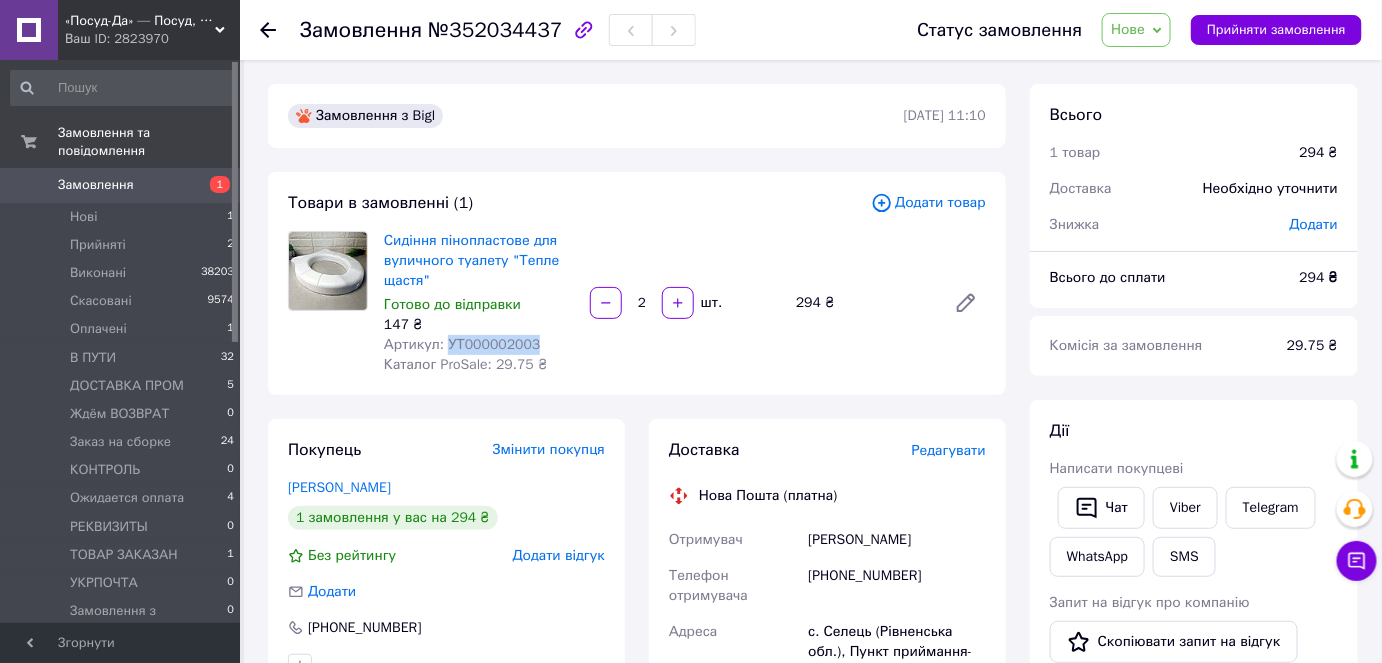 click on "Артикул: УТ000002003" at bounding box center (462, 344) 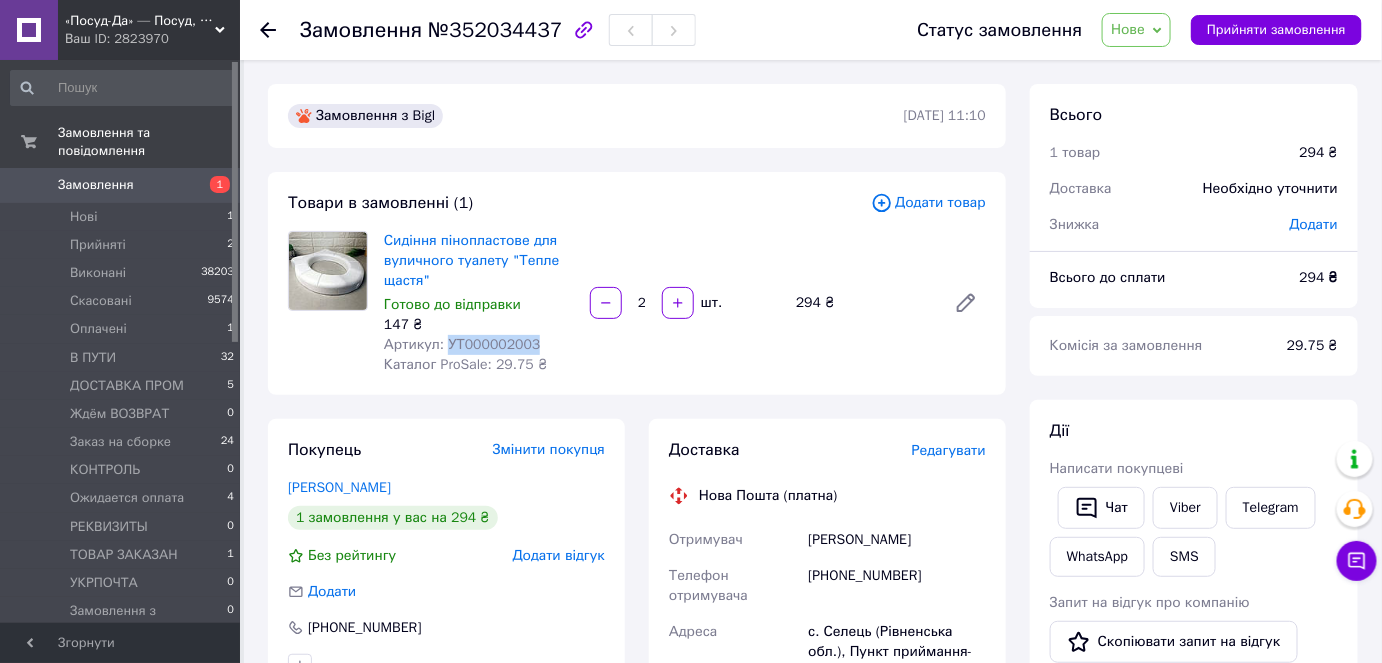 click on "Нове" at bounding box center (1136, 30) 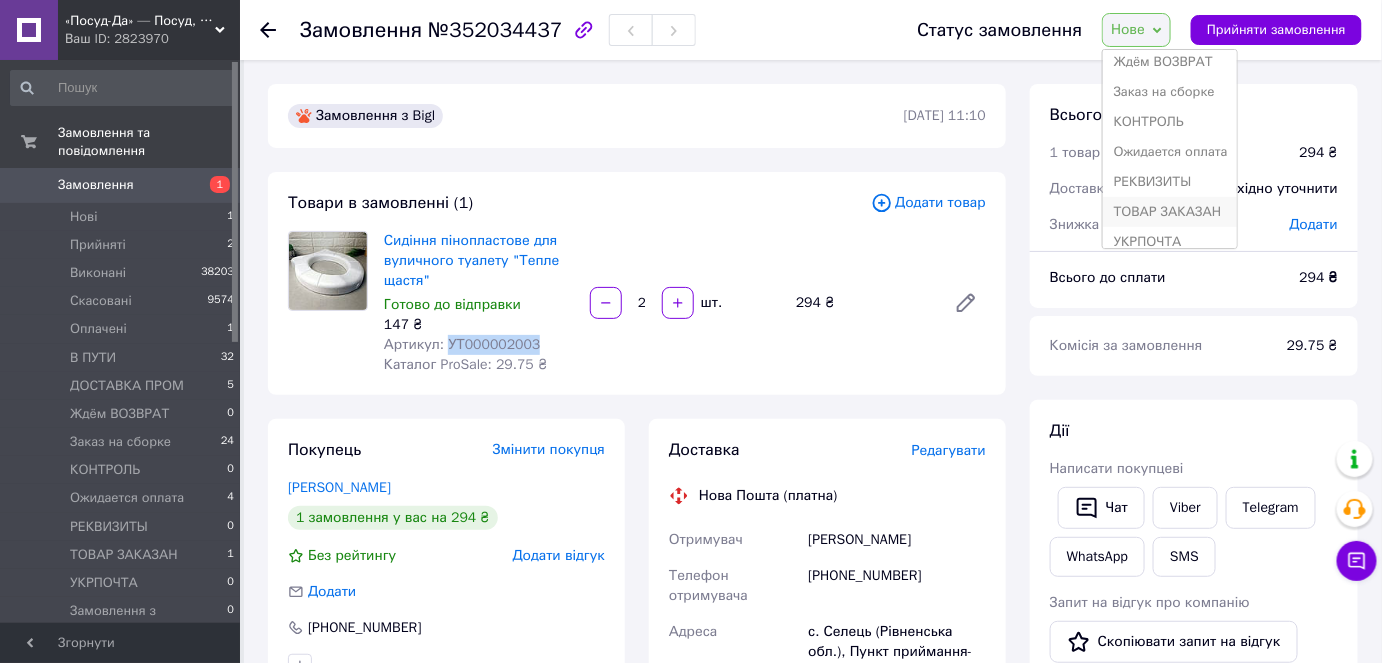 scroll, scrollTop: 201, scrollLeft: 0, axis: vertical 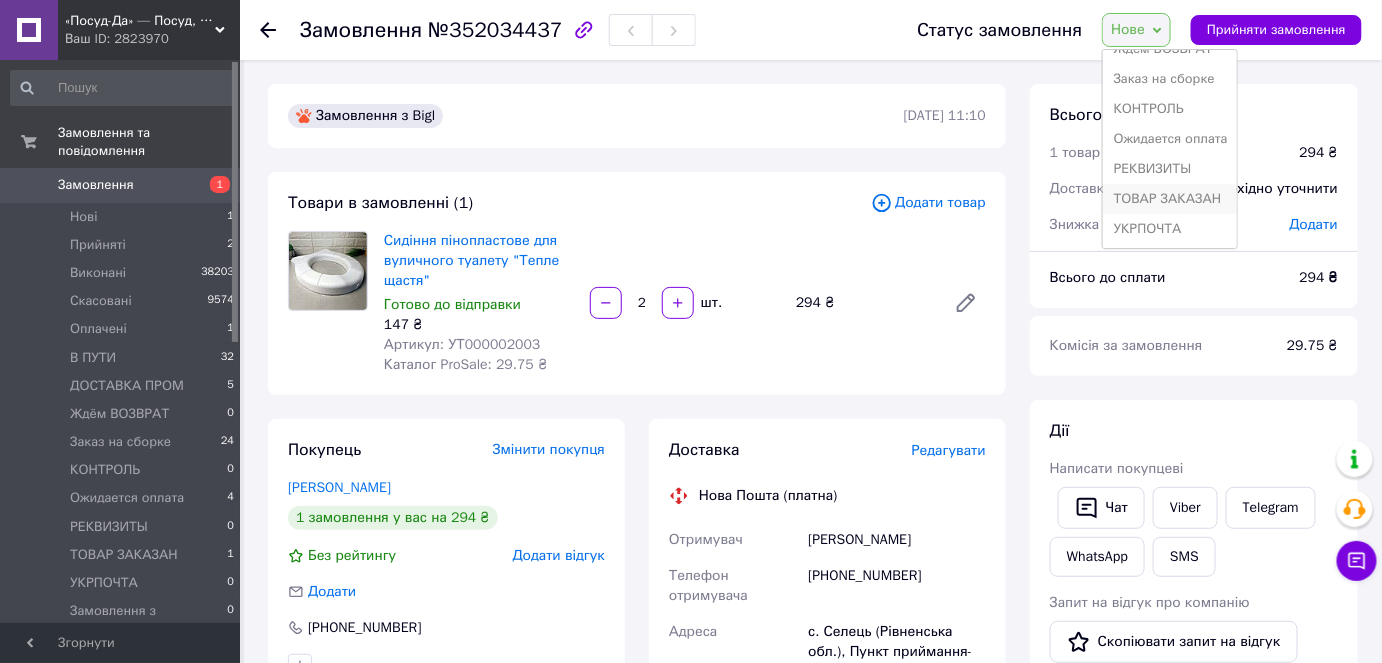 click on "ТОВАР ЗАКАЗАН" at bounding box center [1170, 199] 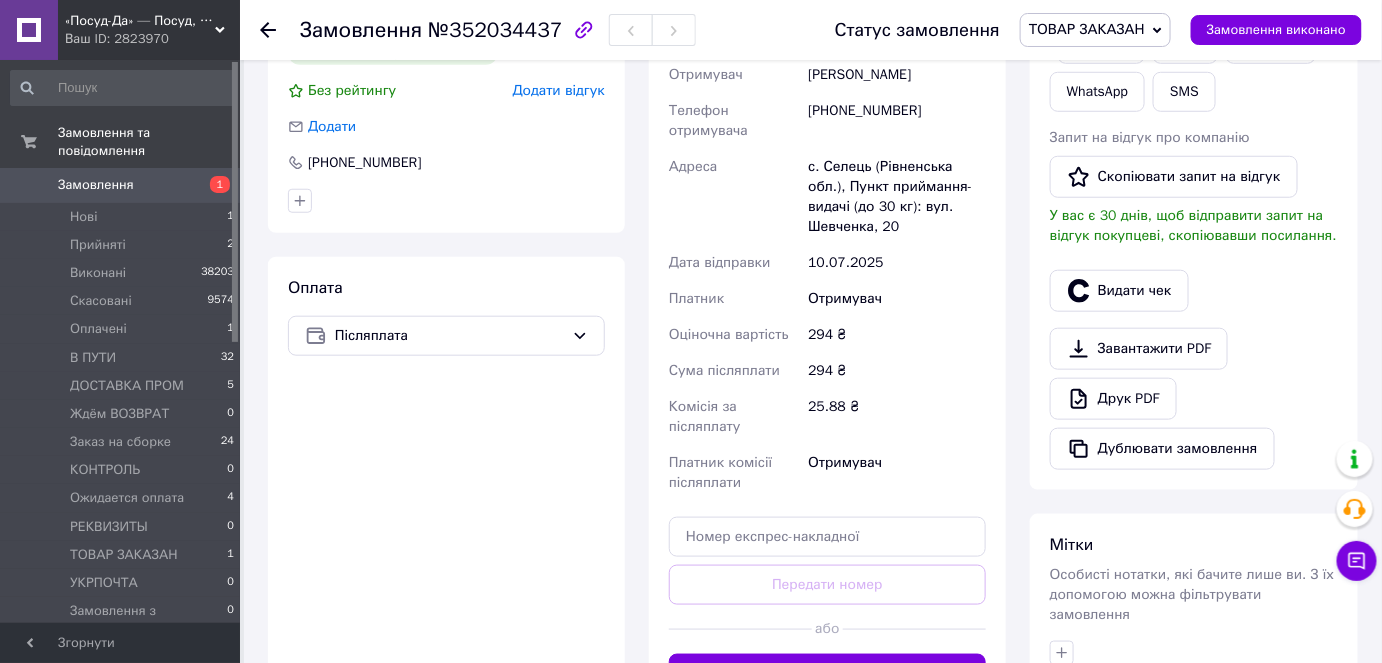 scroll, scrollTop: 636, scrollLeft: 0, axis: vertical 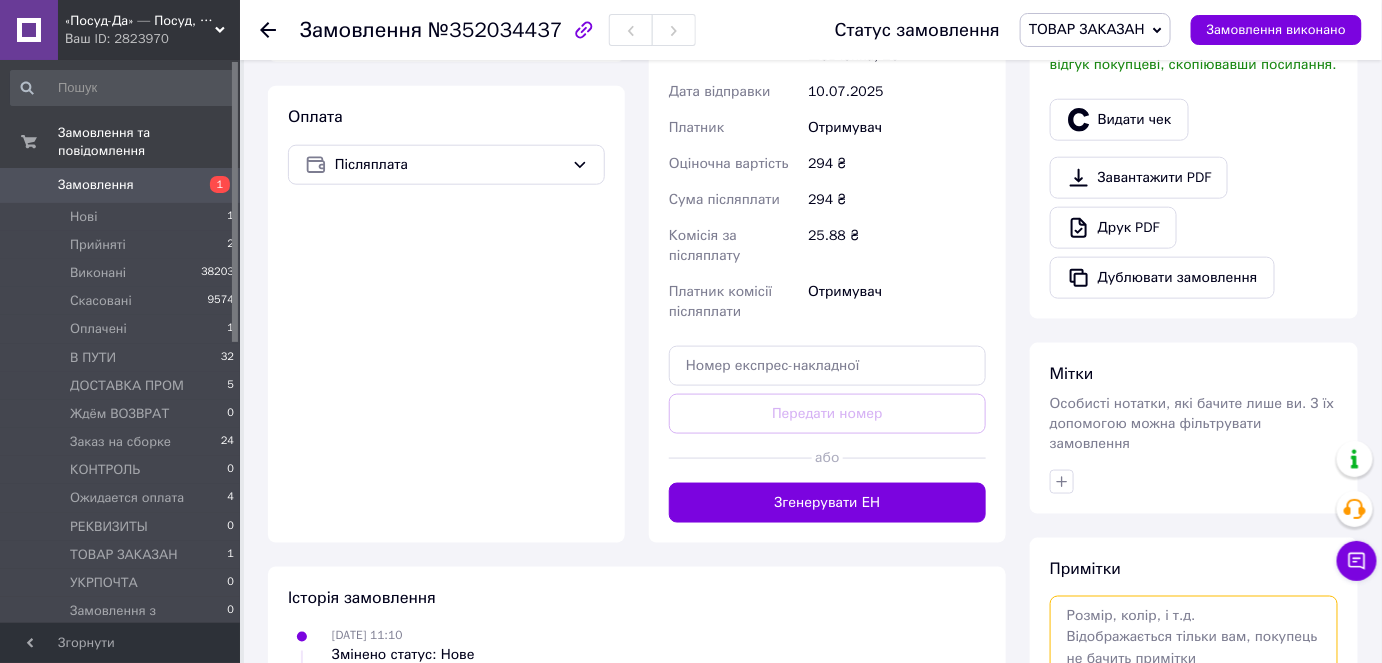 click at bounding box center (1194, 649) 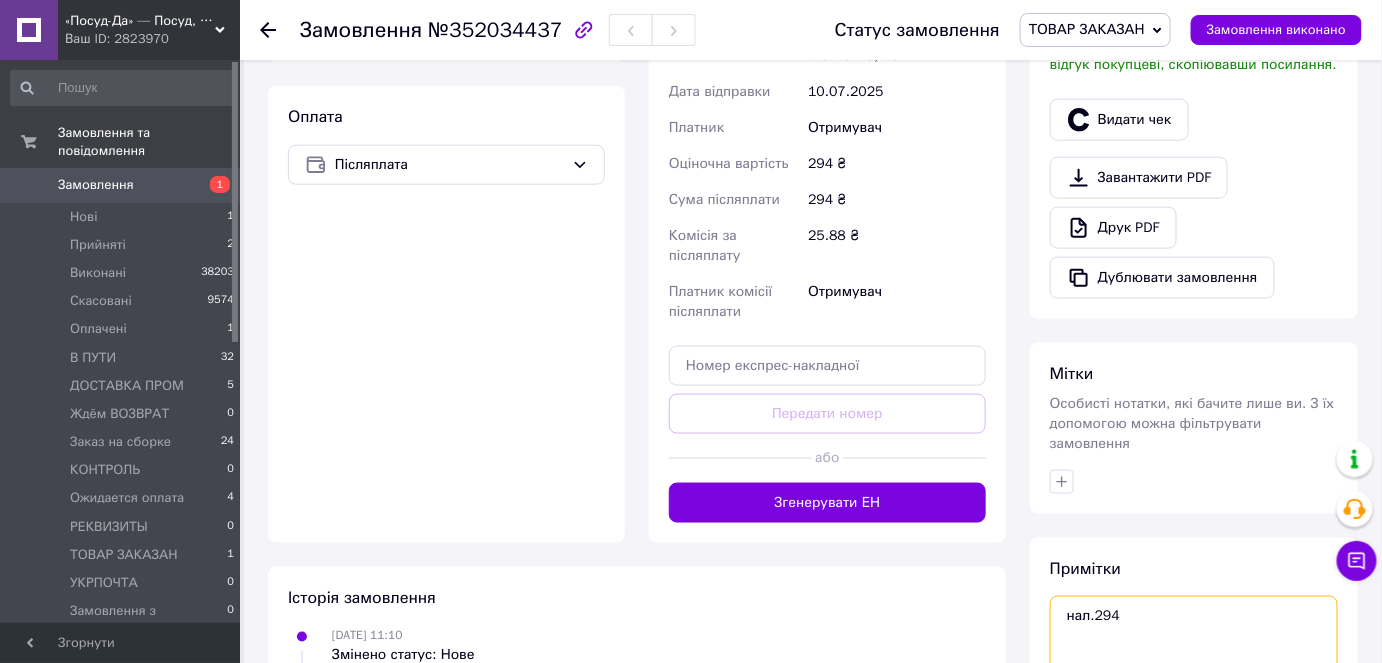 scroll, scrollTop: 775, scrollLeft: 0, axis: vertical 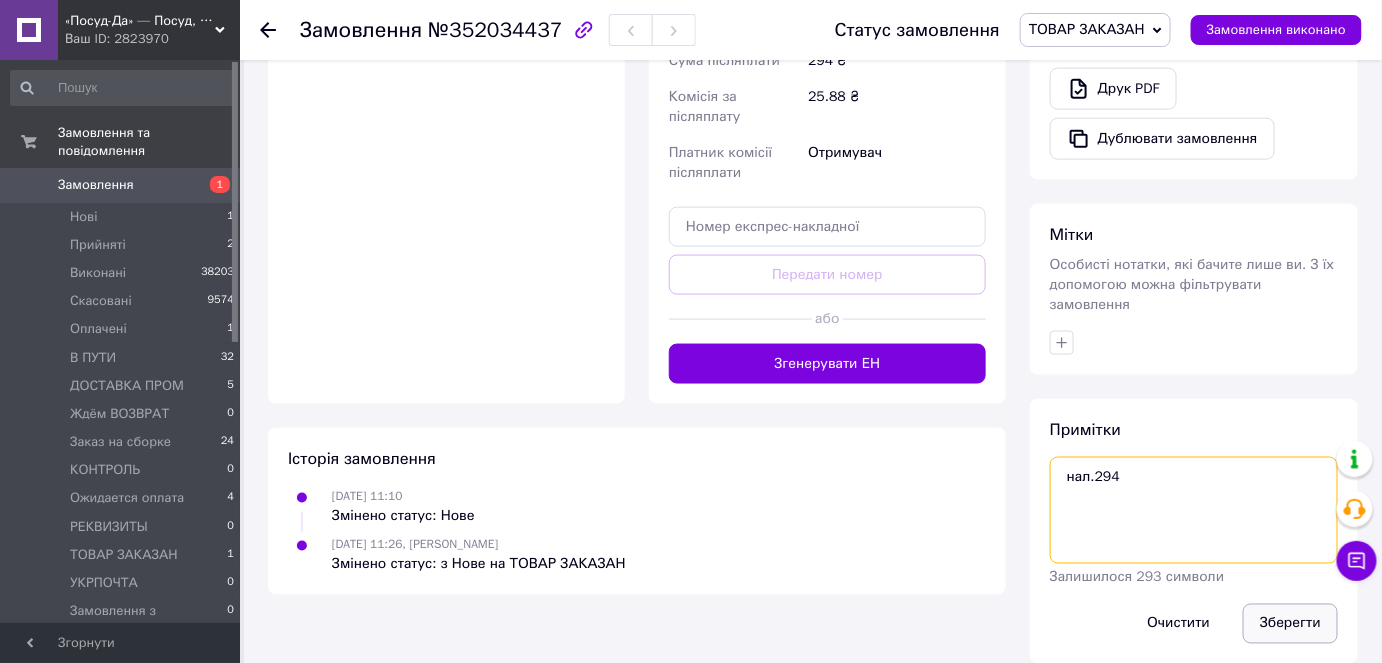 type on "нал.294" 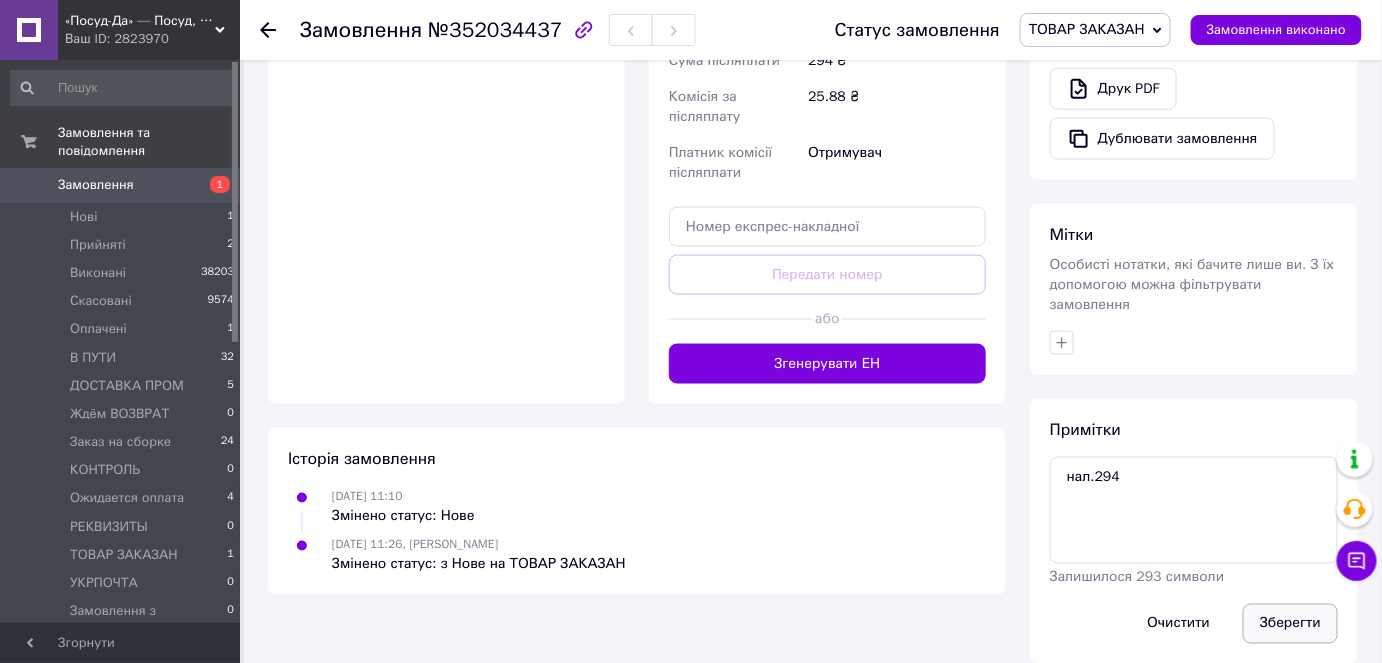 click on "Зберегти" at bounding box center (1290, 624) 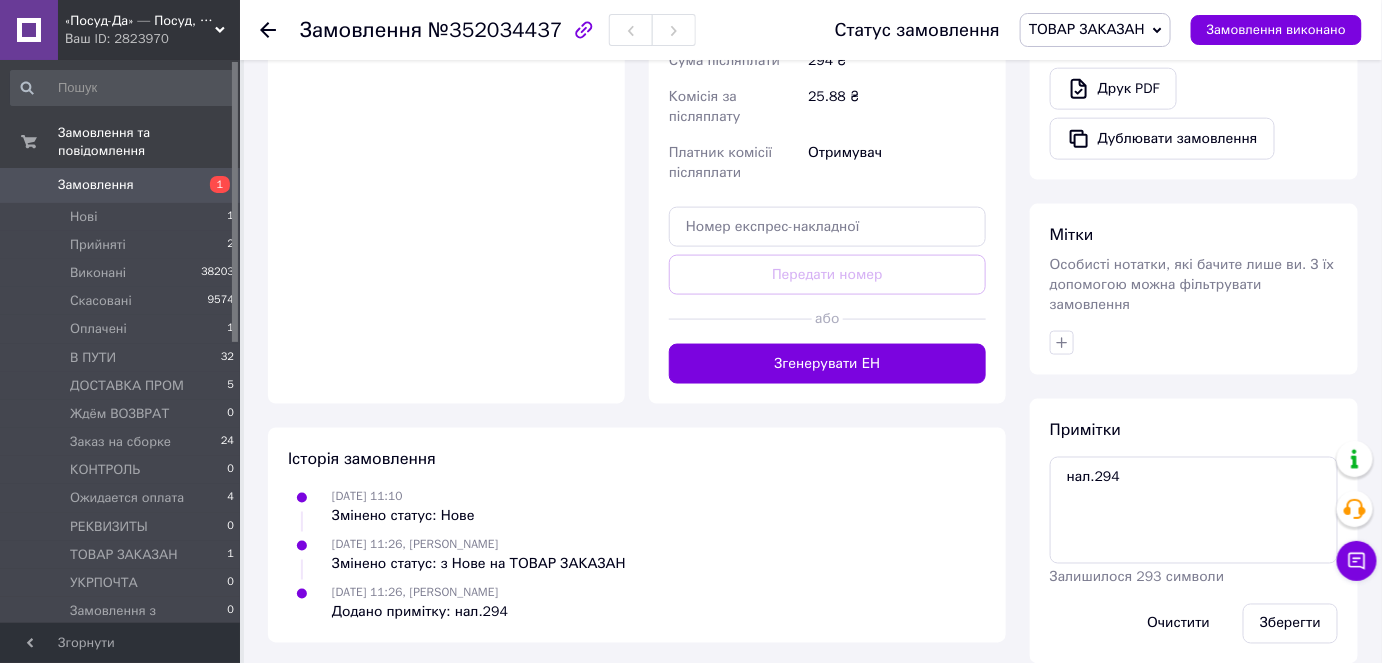 click on "Замовлення" at bounding box center (96, 185) 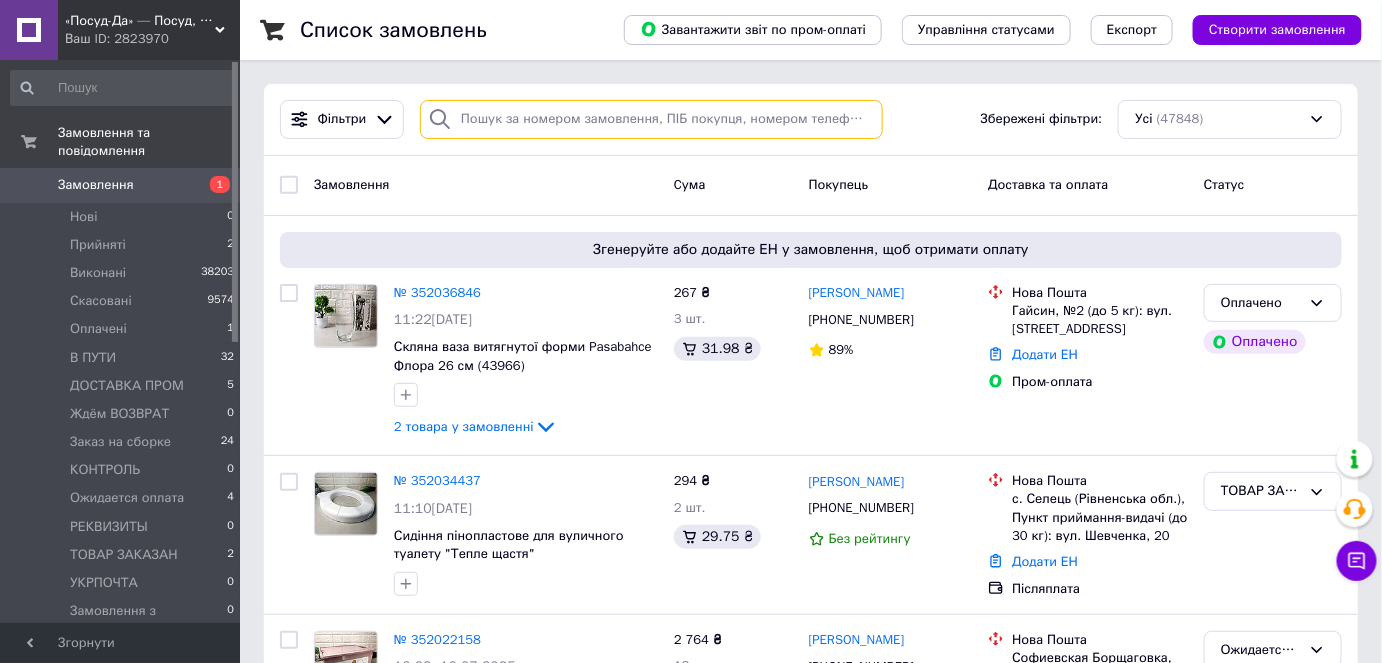 click at bounding box center (651, 119) 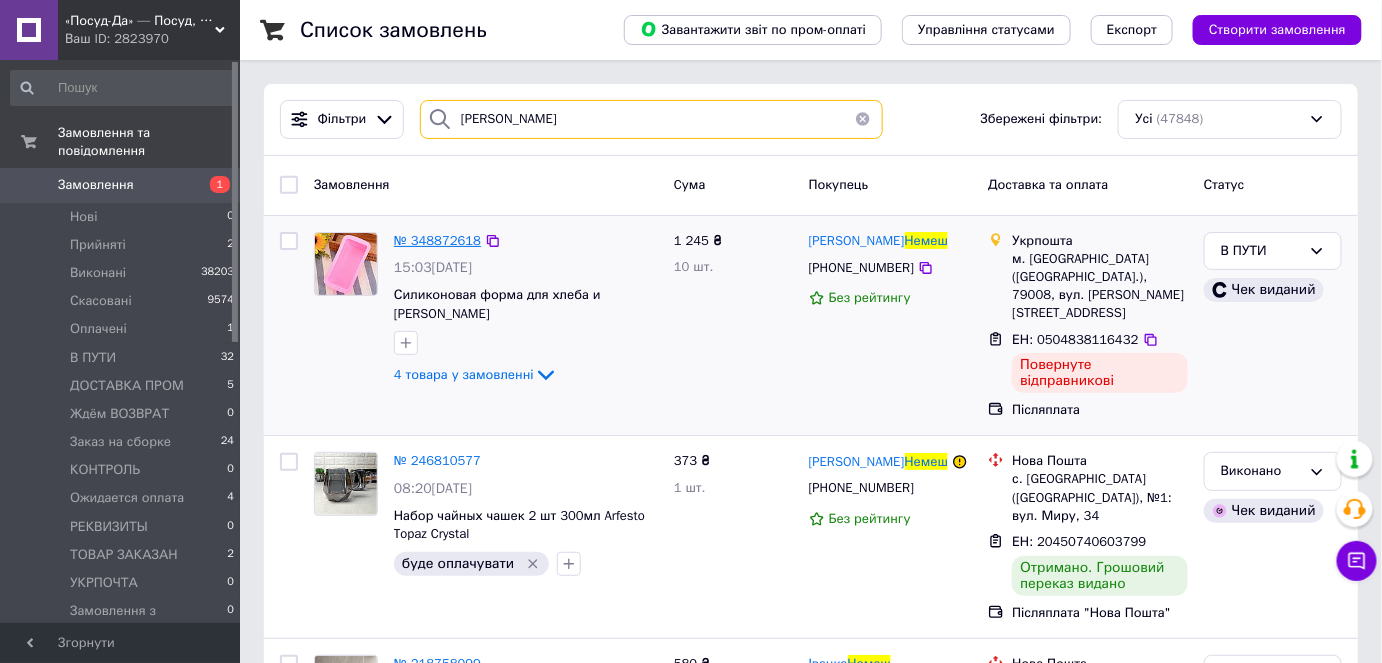 type on "НЕМЕШ" 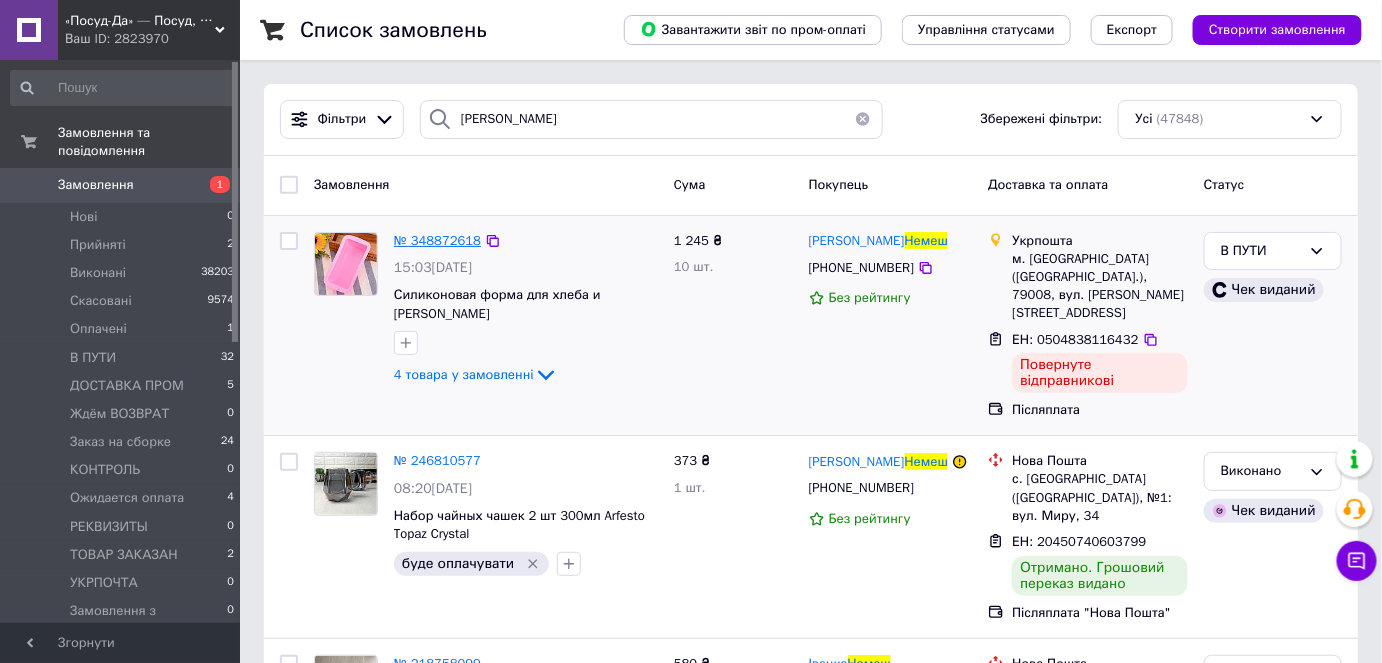click on "№ 348872618" at bounding box center (437, 240) 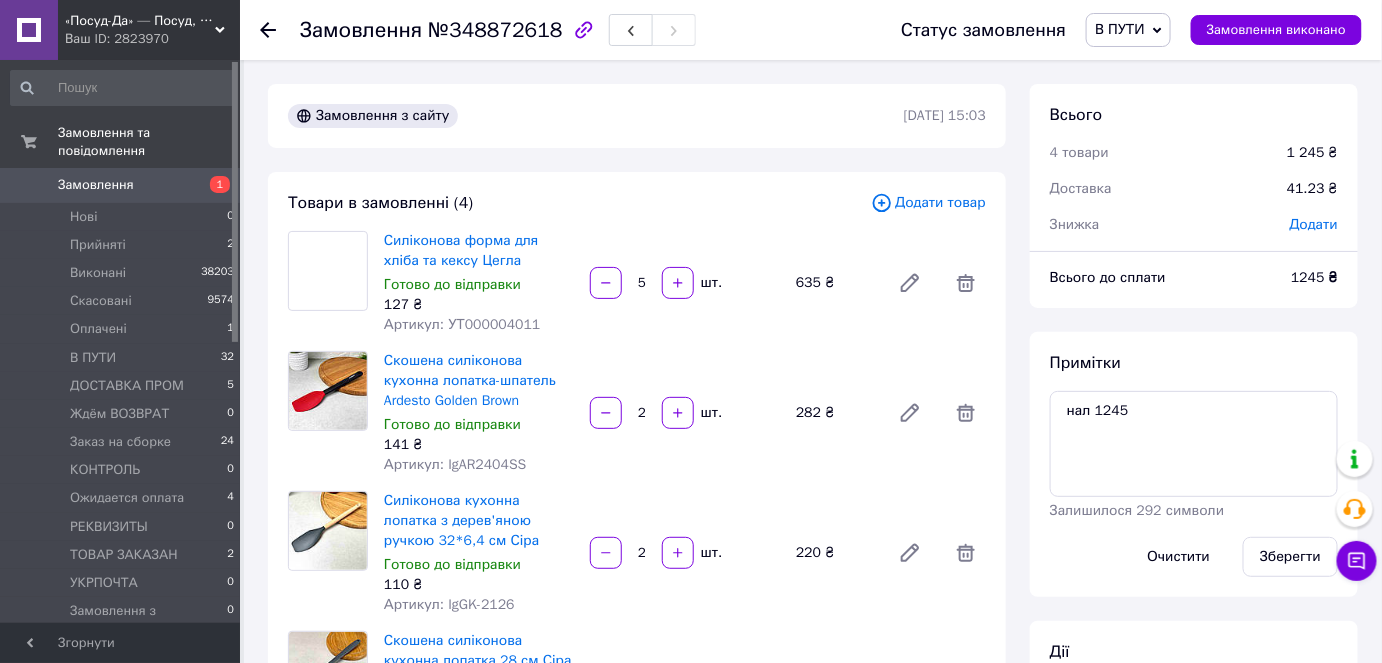 scroll, scrollTop: 116, scrollLeft: 0, axis: vertical 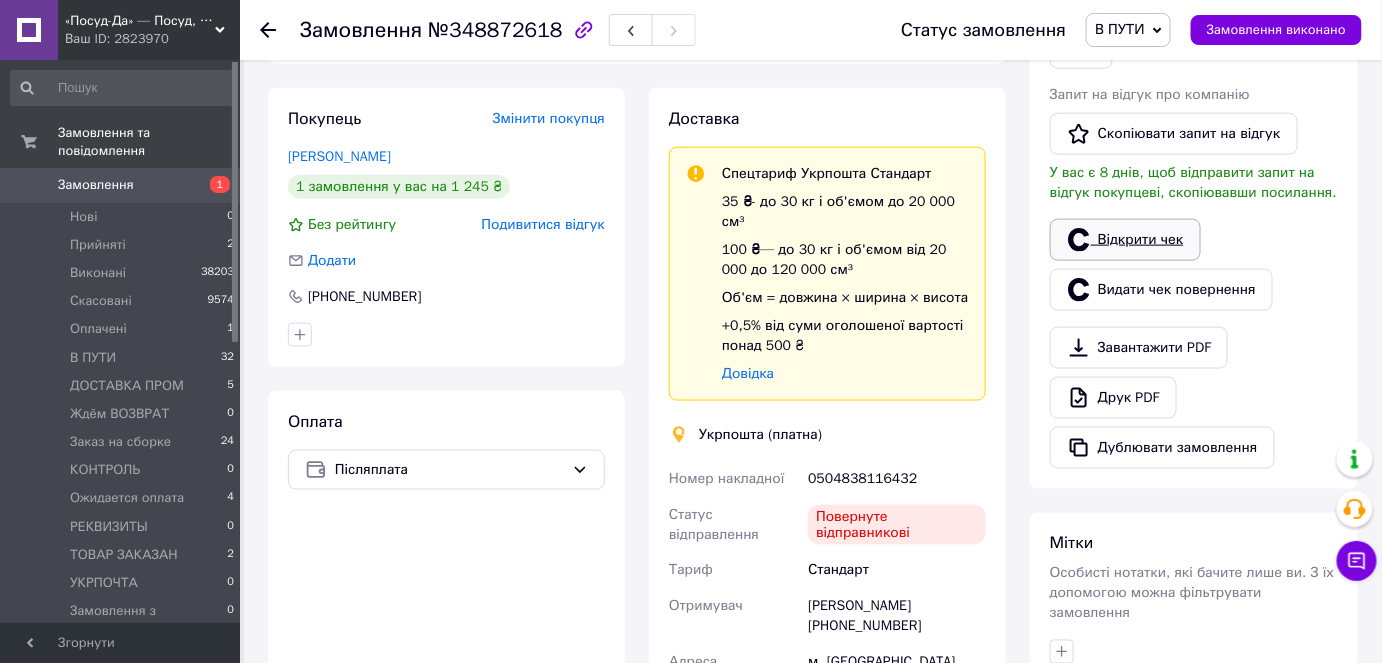 click on "Відкрити чек" at bounding box center [1125, 240] 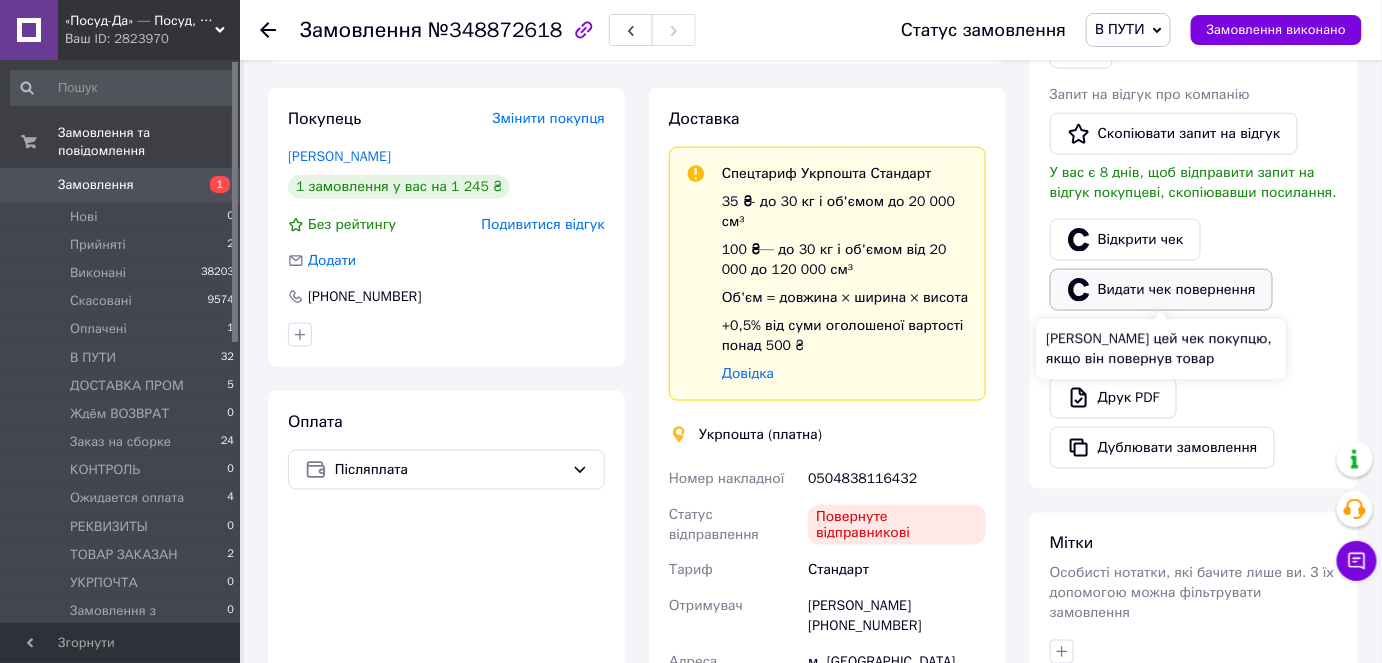 click on "Видати чек повернення" at bounding box center [1161, 290] 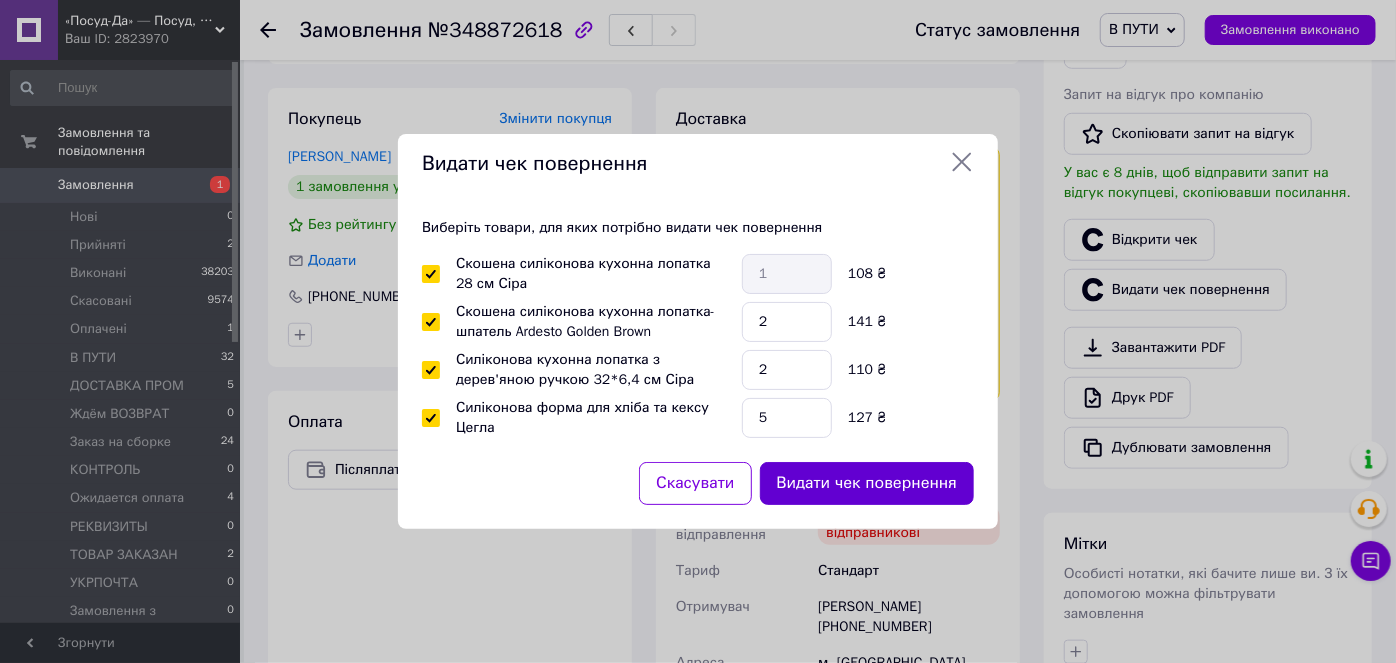click on "Видати чек повернення" at bounding box center [867, 483] 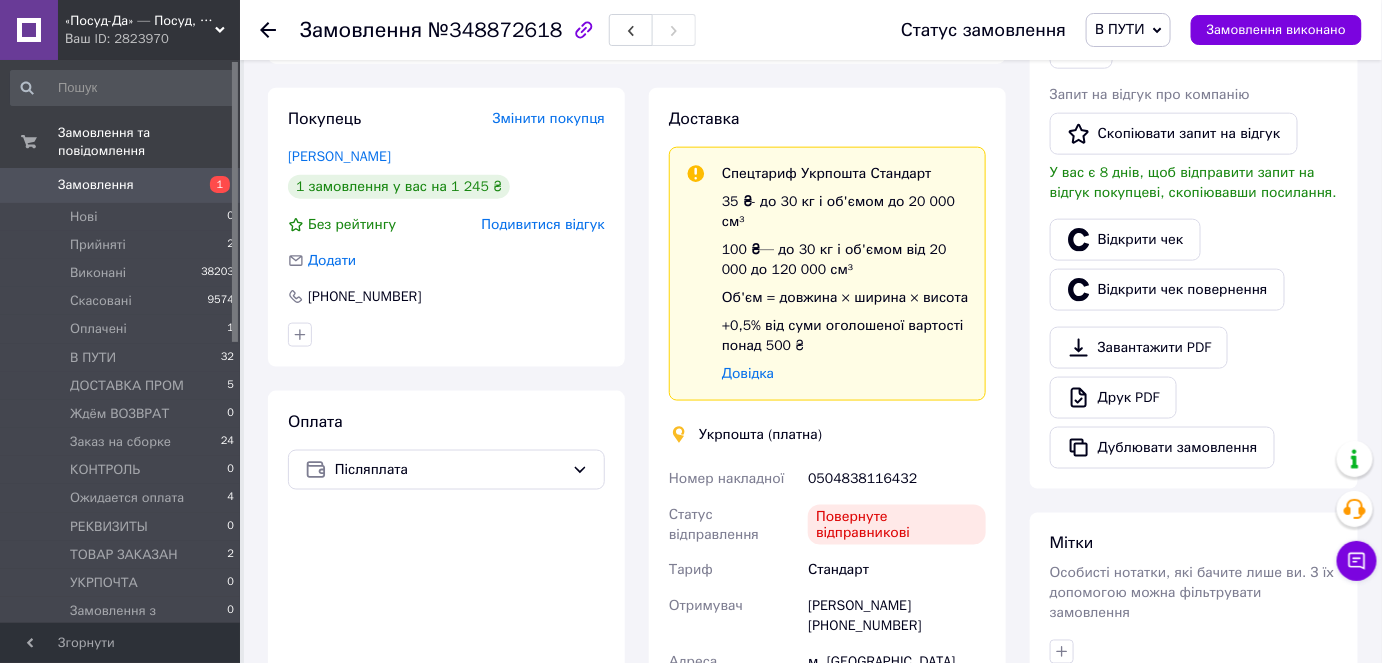 click on "«Посуд-Да» — Посуд, Подарунки, Товари для дому" at bounding box center [140, 21] 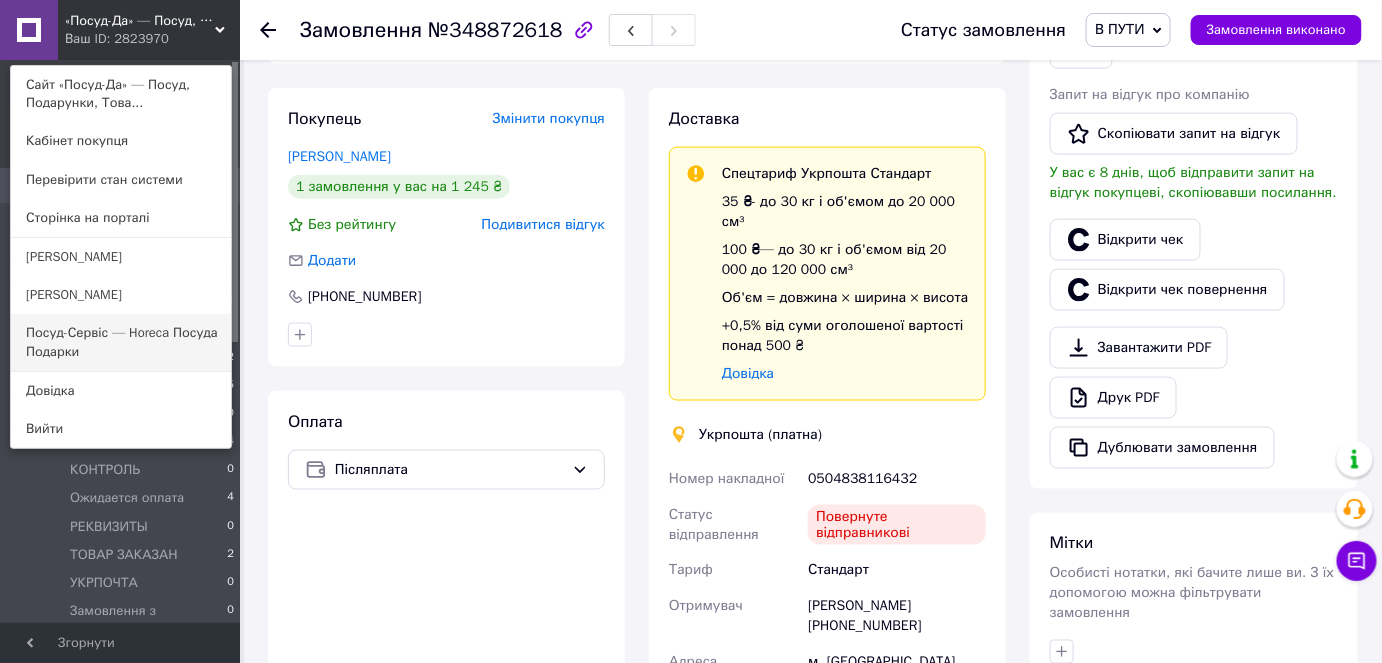 click on "Посуд-Сервіс — Horeca Посуда Подарки" at bounding box center (121, 342) 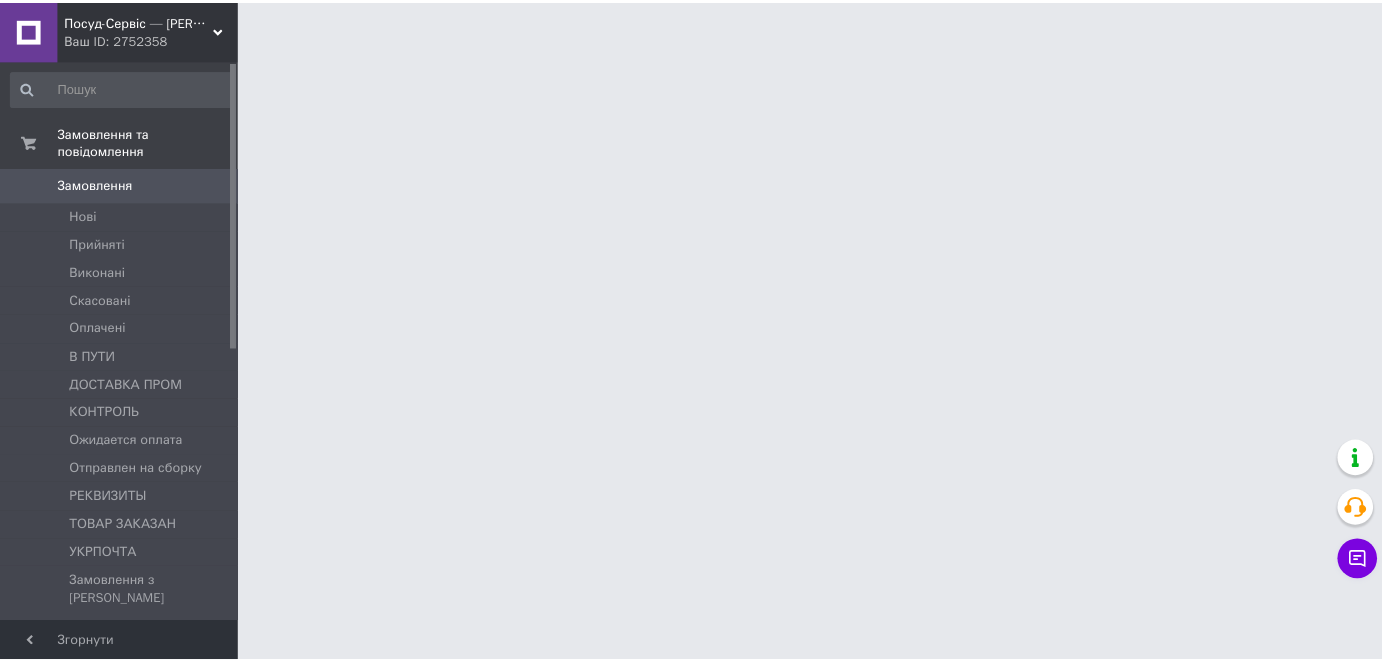 scroll, scrollTop: 0, scrollLeft: 0, axis: both 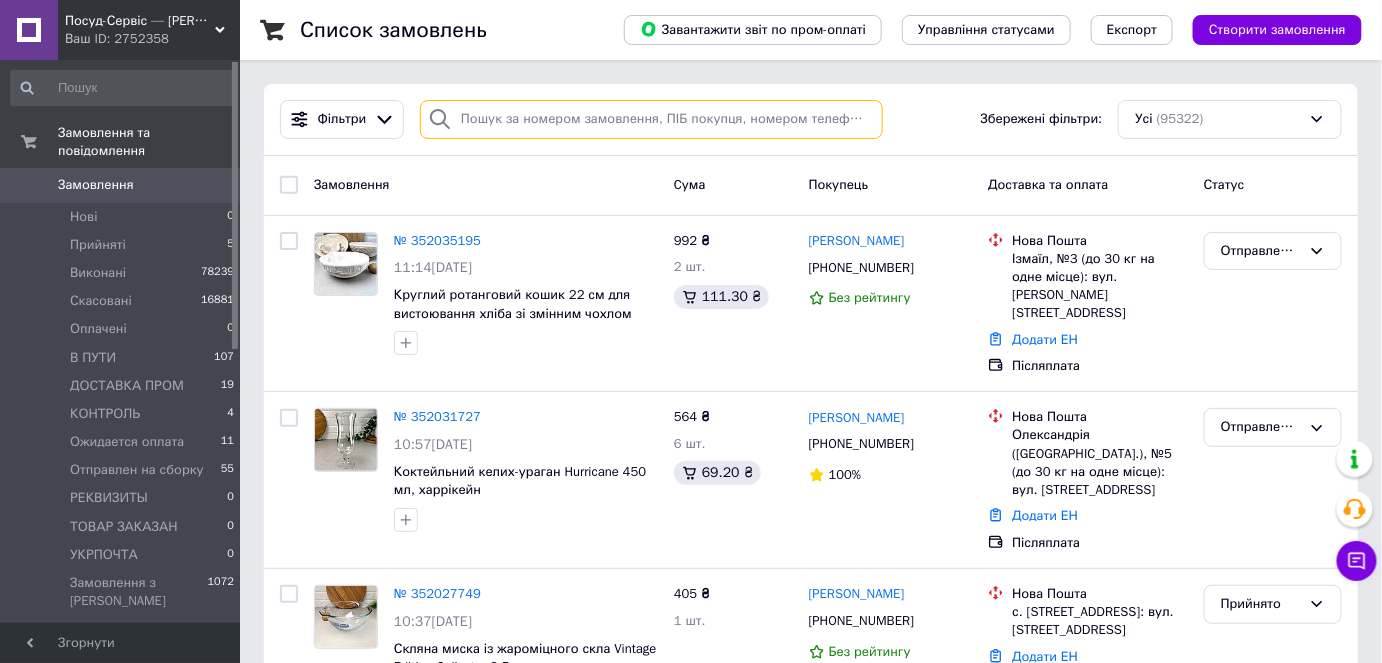 click at bounding box center (651, 119) 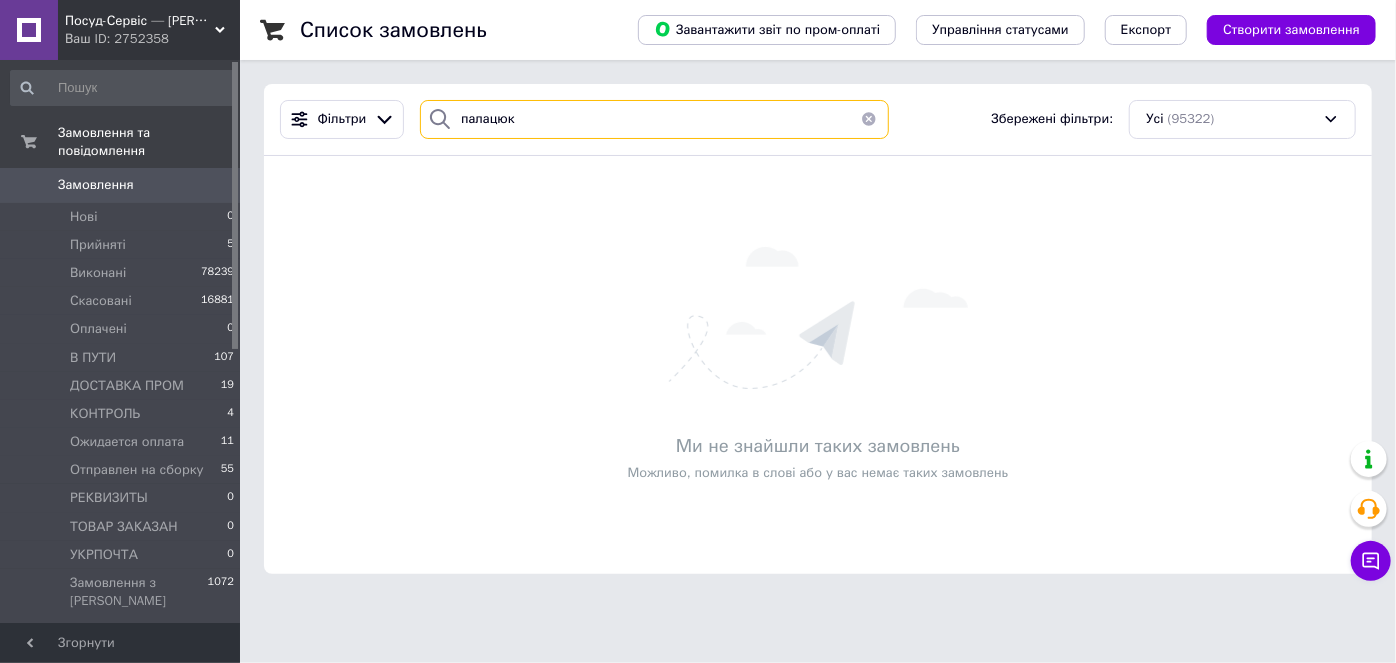 drag, startPoint x: 564, startPoint y: 120, endPoint x: 472, endPoint y: 120, distance: 92 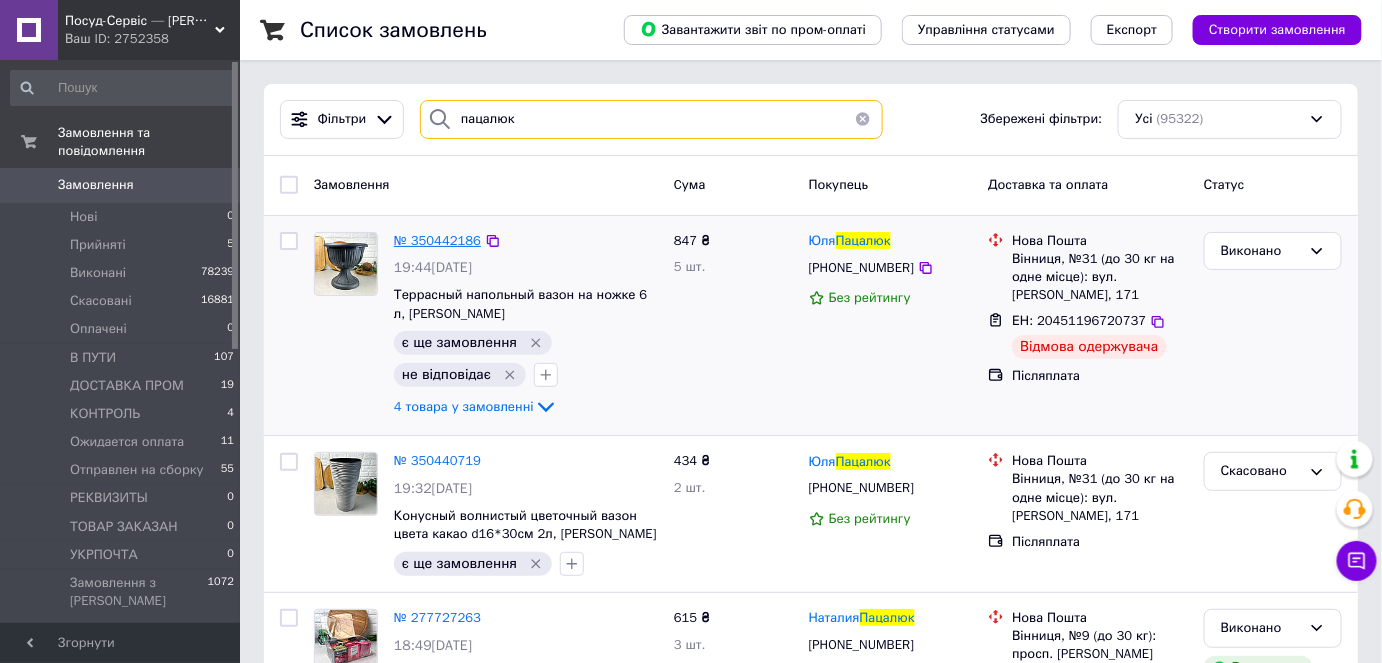type on "пацалюк" 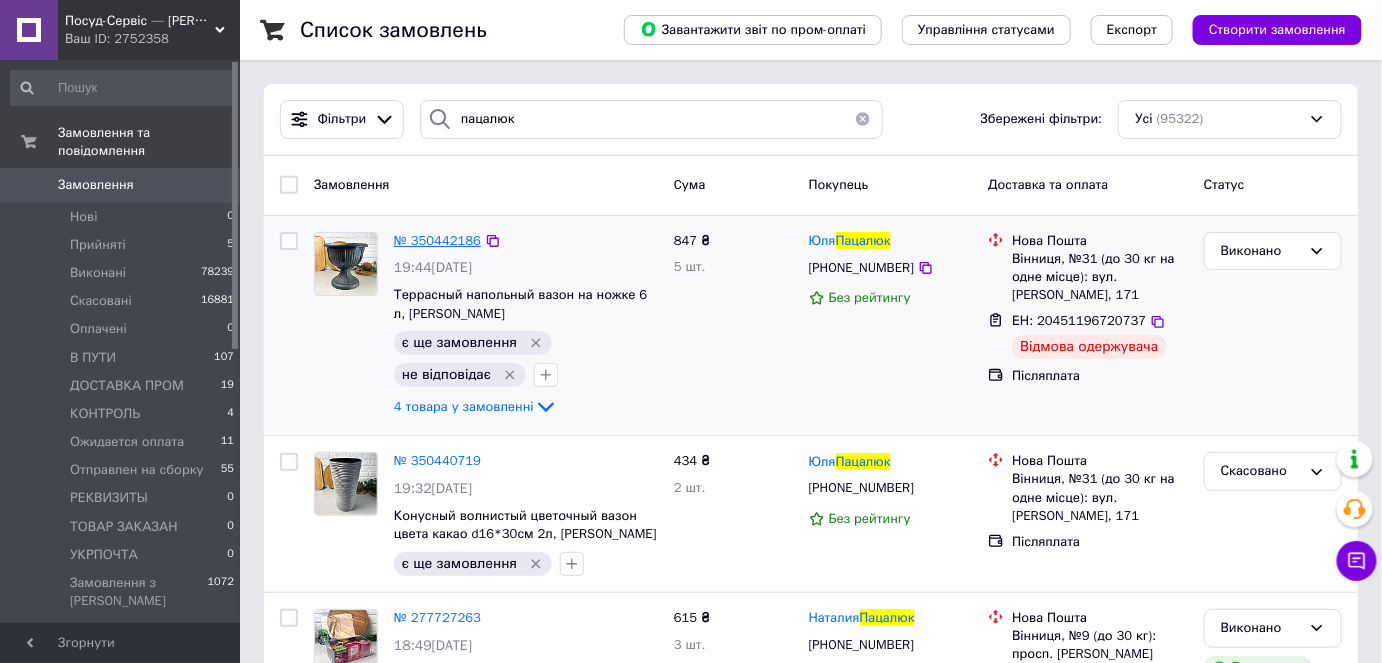 click on "№ 350442186" at bounding box center [437, 240] 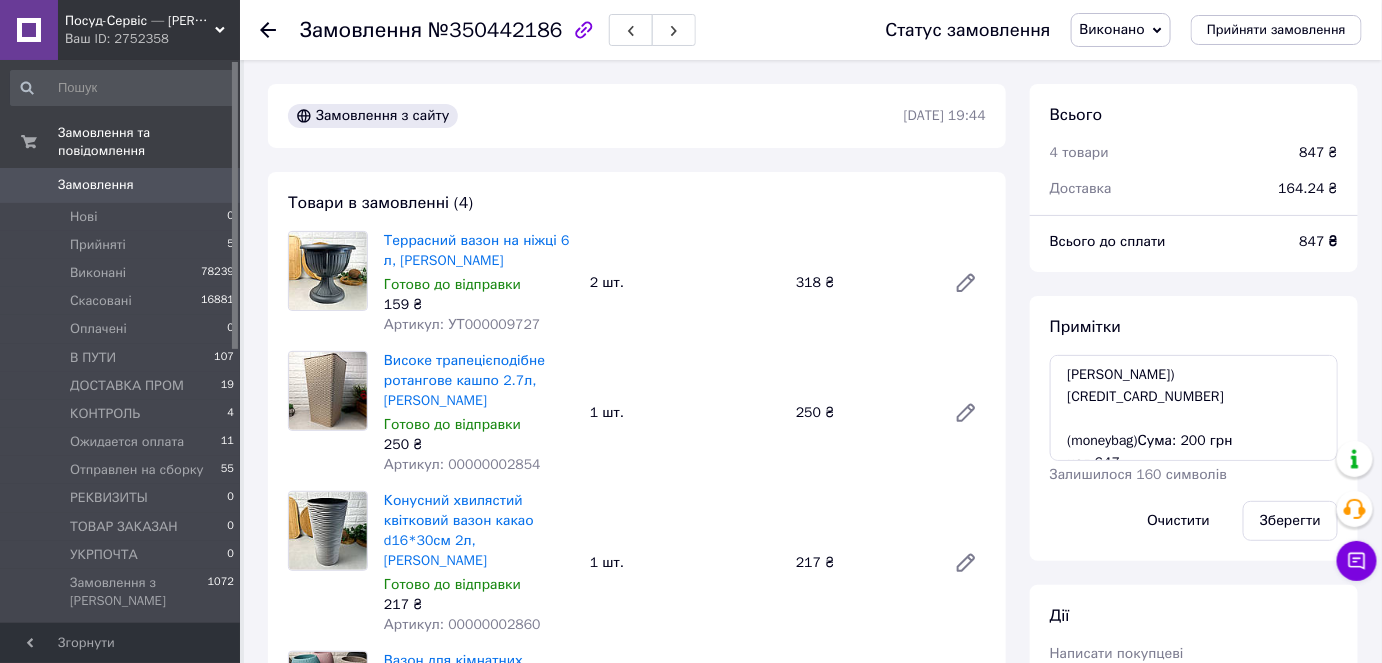scroll, scrollTop: 668, scrollLeft: 0, axis: vertical 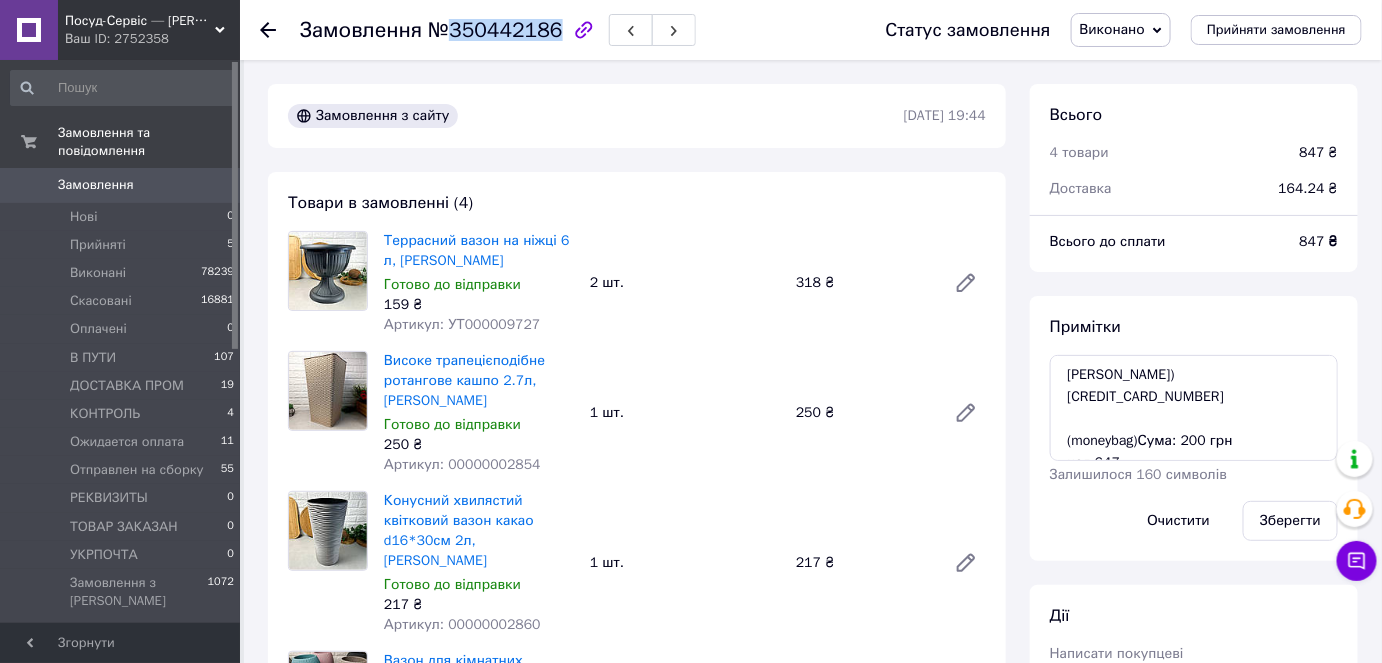 click on "№350442186" at bounding box center [495, 30] 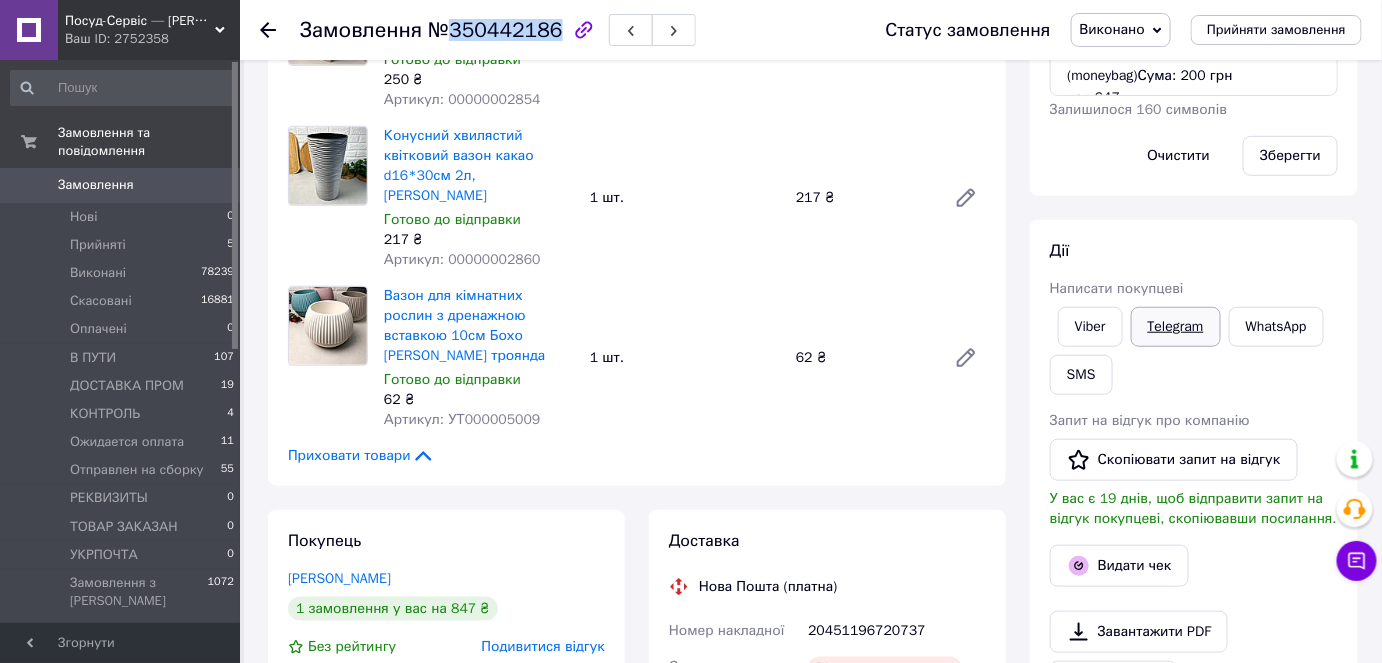 scroll, scrollTop: 363, scrollLeft: 0, axis: vertical 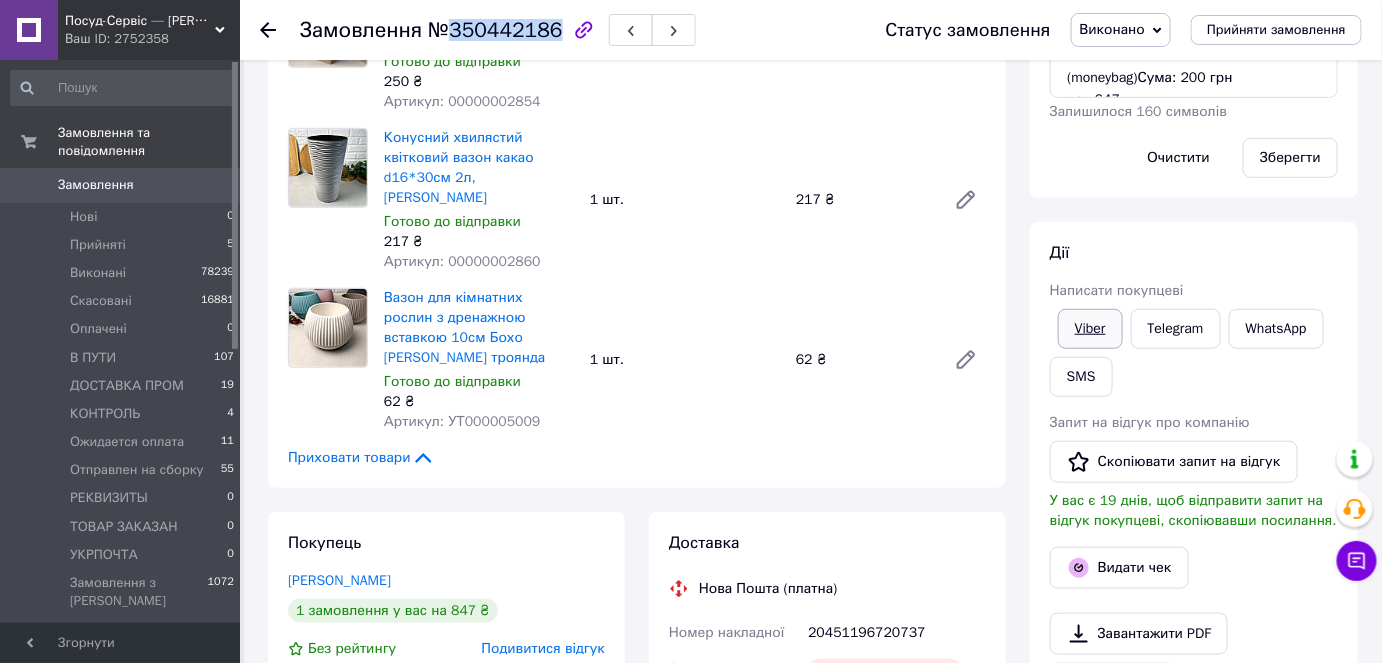 click on "Viber" at bounding box center (1090, 329) 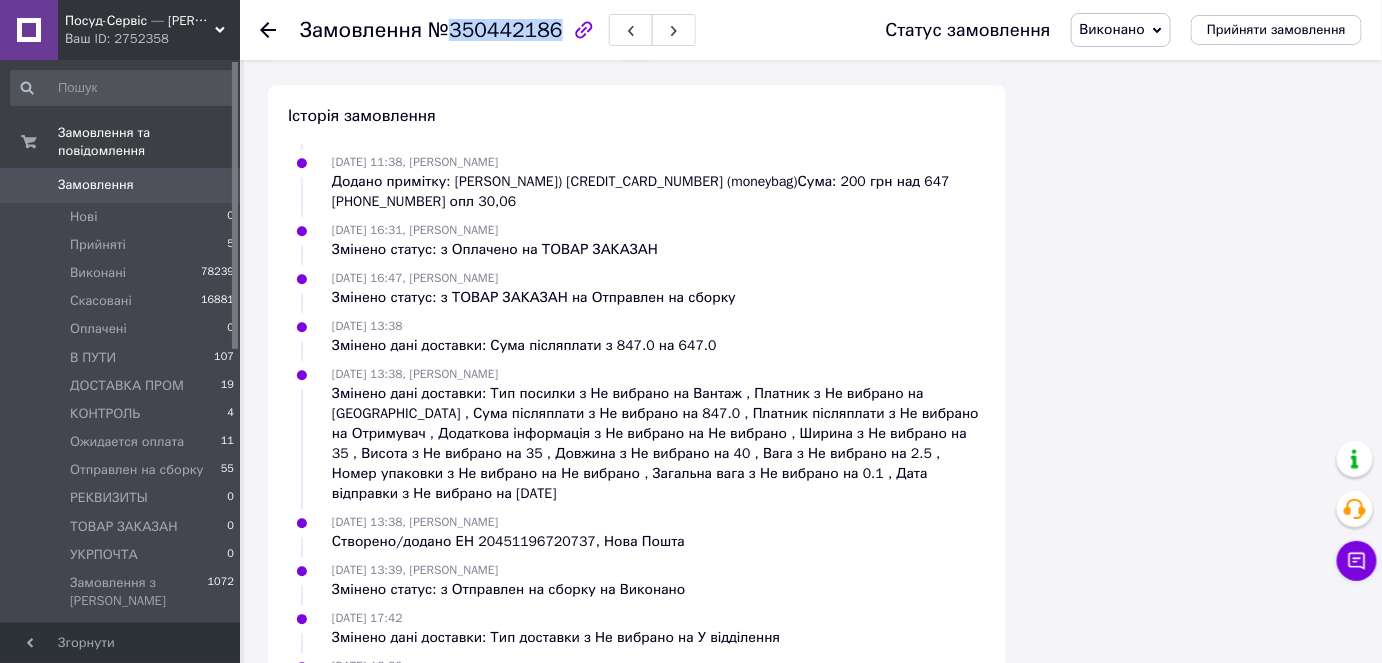 scroll, scrollTop: 1629, scrollLeft: 0, axis: vertical 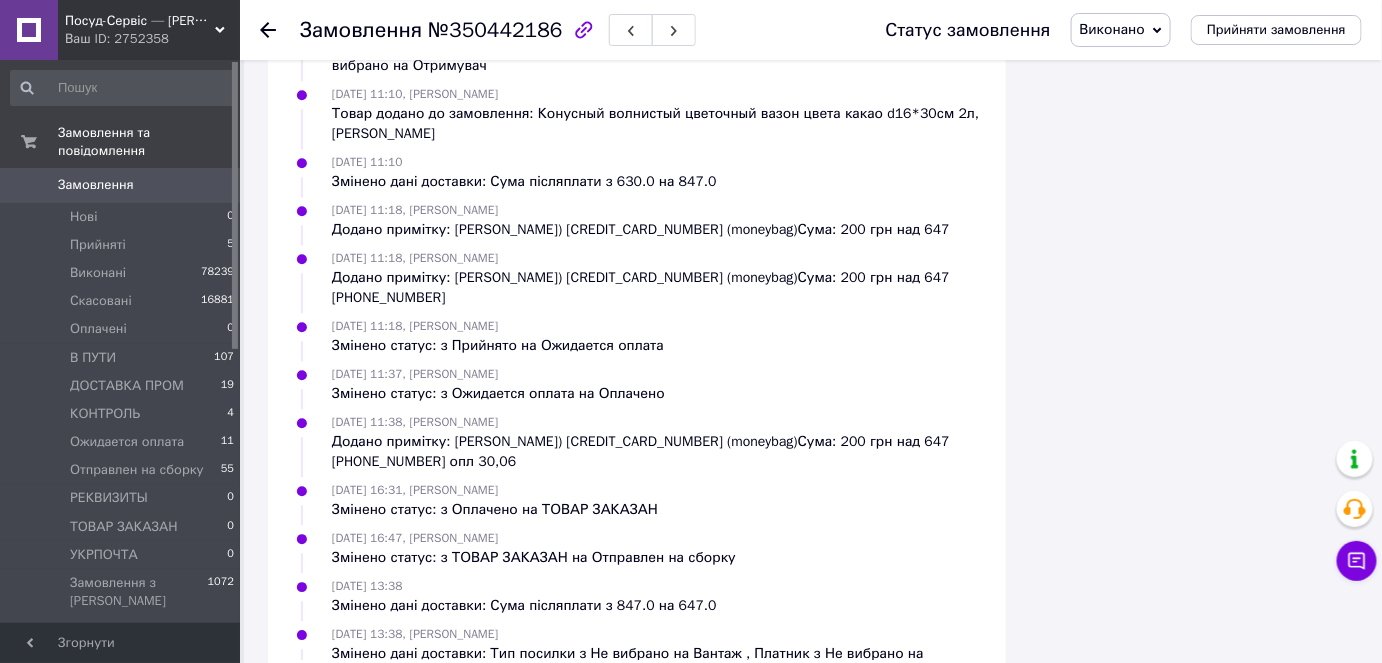 click on "01.07.2025 13:38 Змінено дані доставки: Сума післяплати з 847.0 на 647.0" at bounding box center [637, 596] 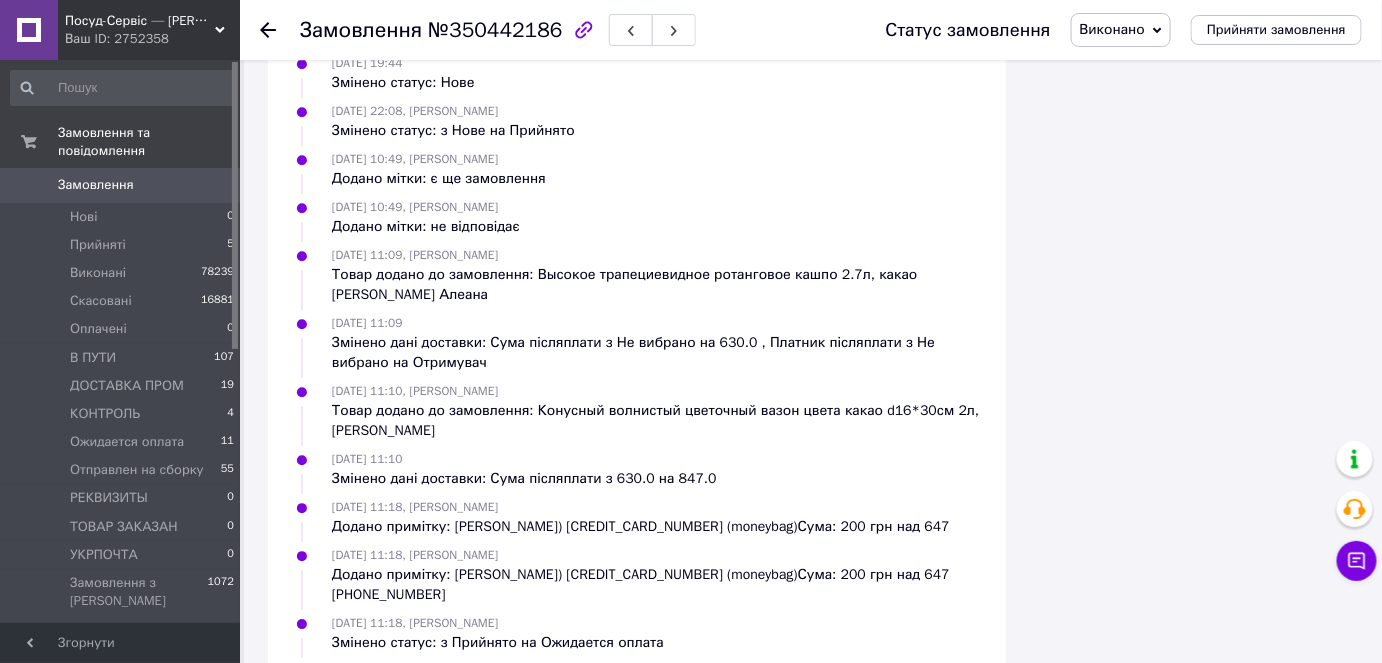 scroll, scrollTop: 0, scrollLeft: 0, axis: both 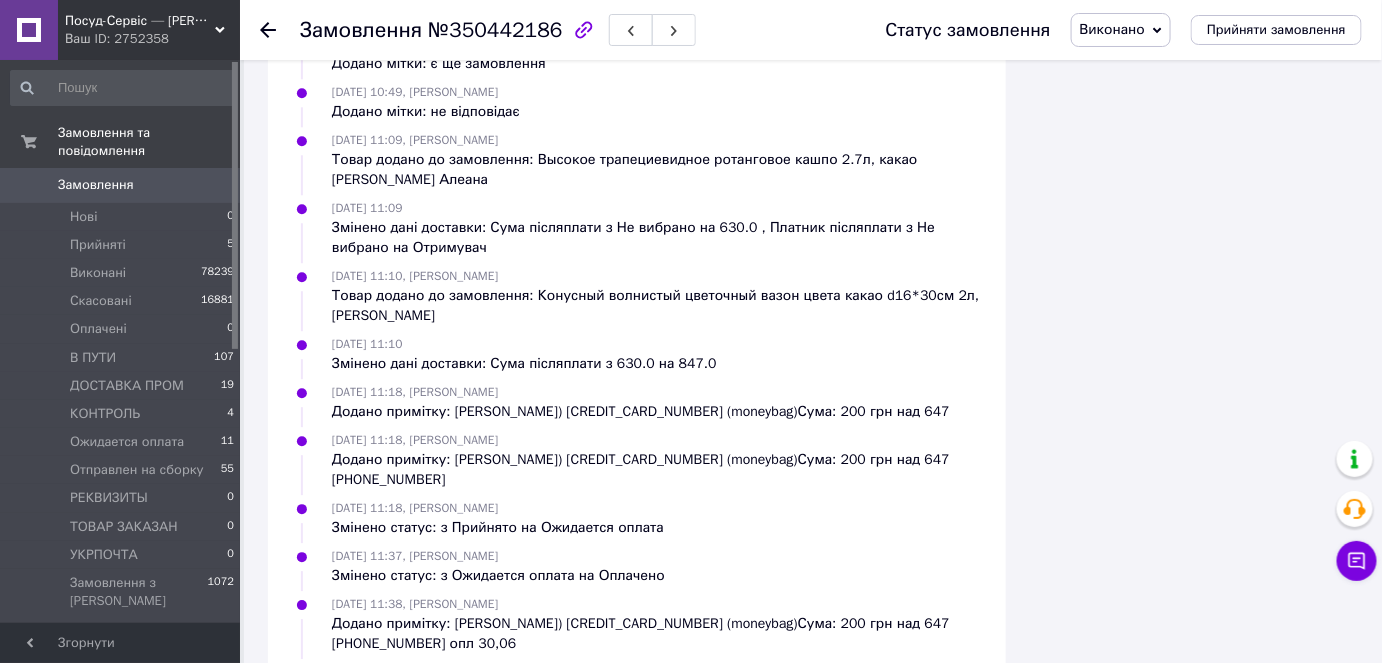 click on "№350442186" at bounding box center (495, 30) 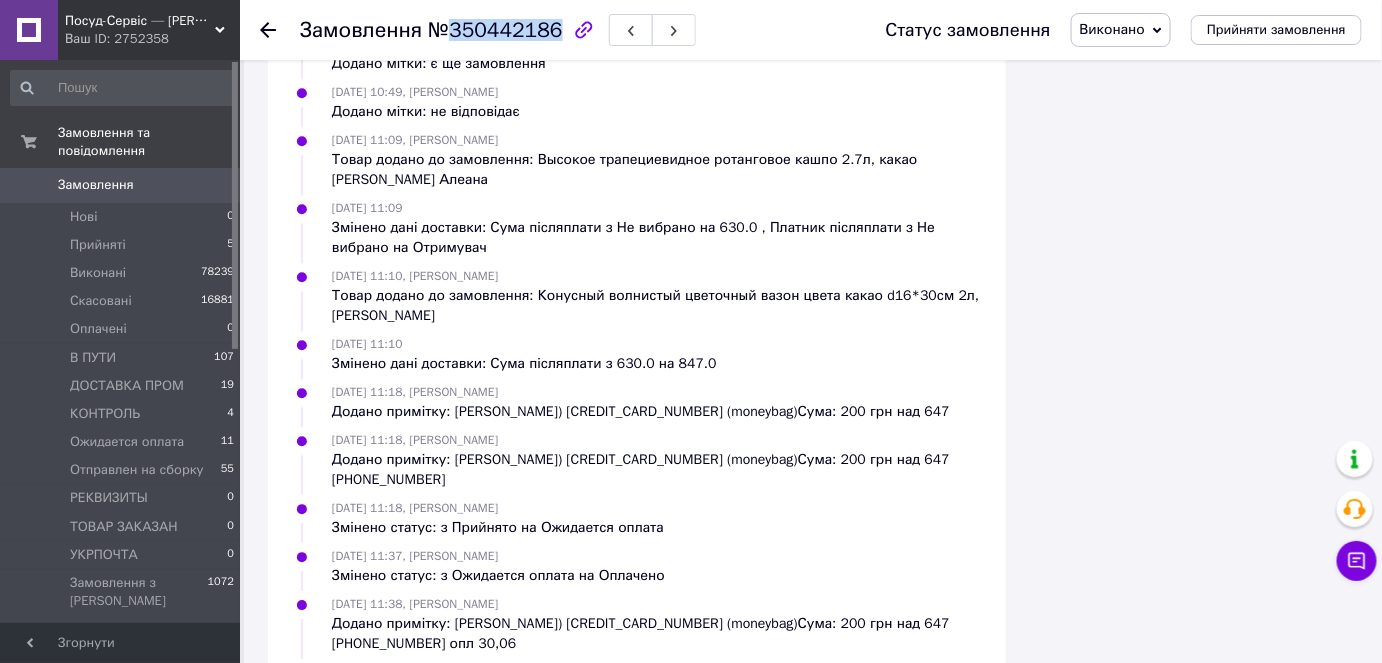 click on "№350442186" at bounding box center (495, 30) 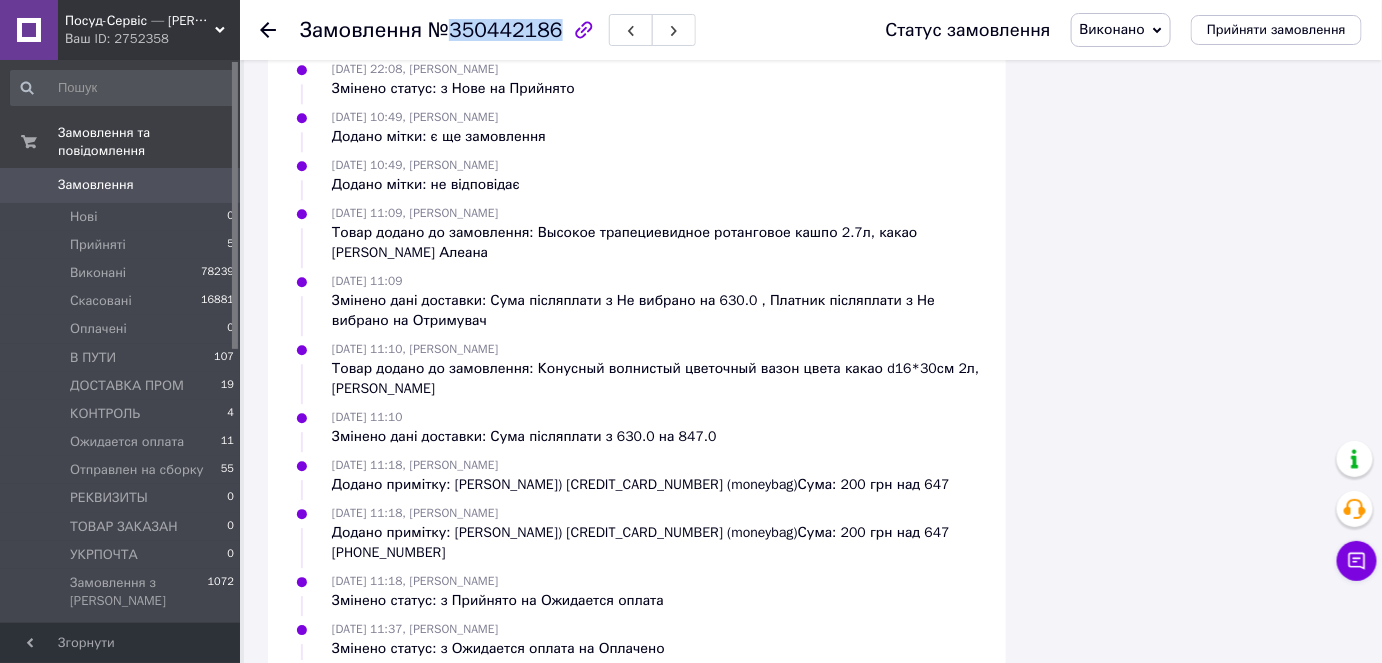 scroll, scrollTop: 0, scrollLeft: 0, axis: both 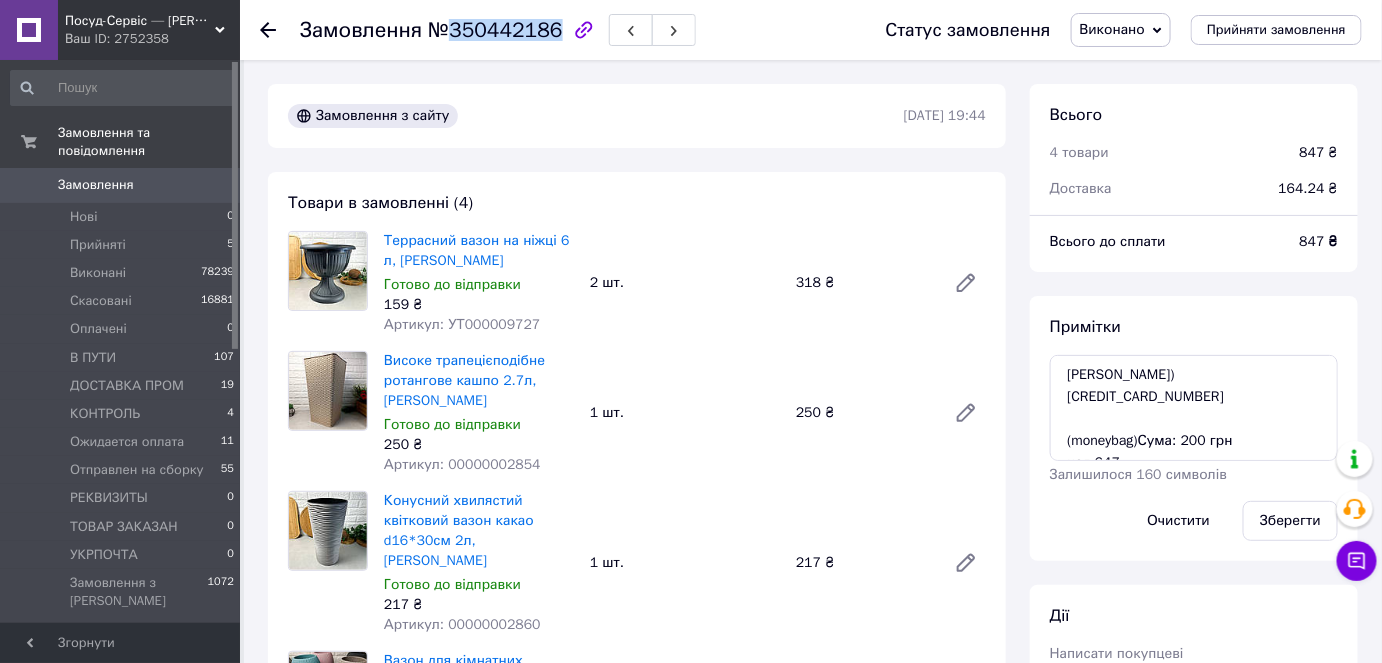 copy on "350442186" 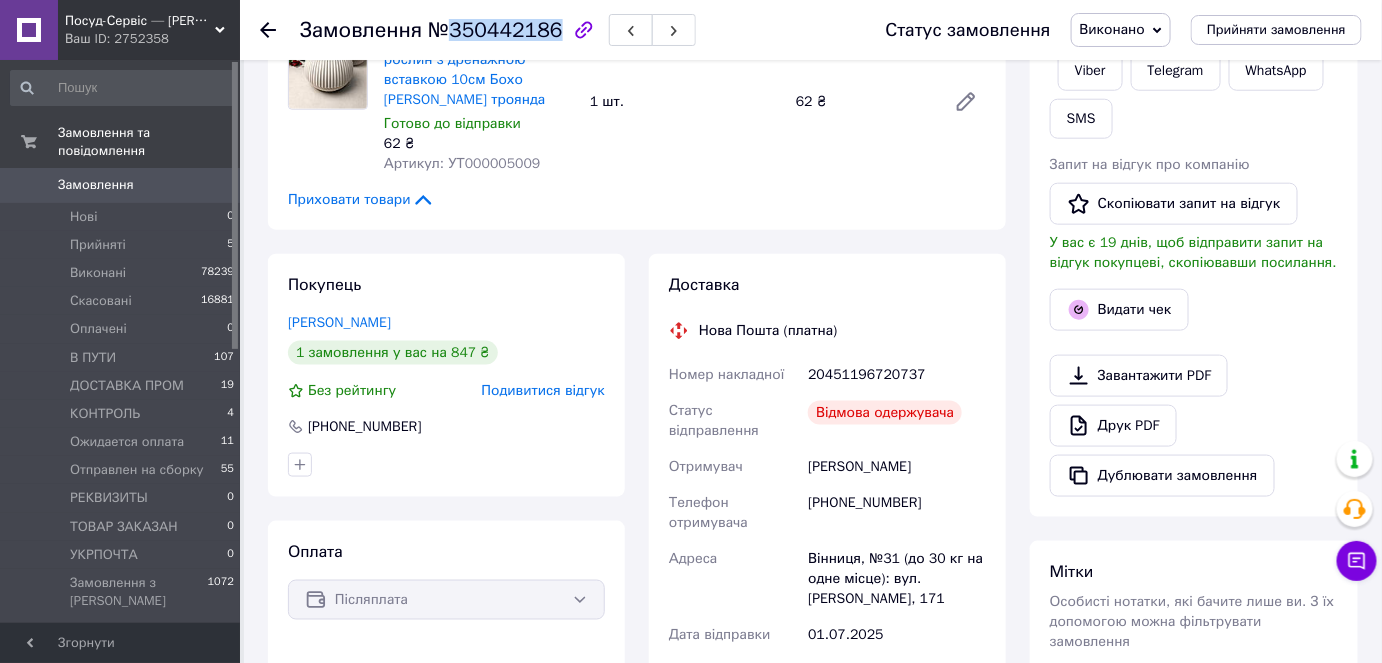scroll, scrollTop: 636, scrollLeft: 0, axis: vertical 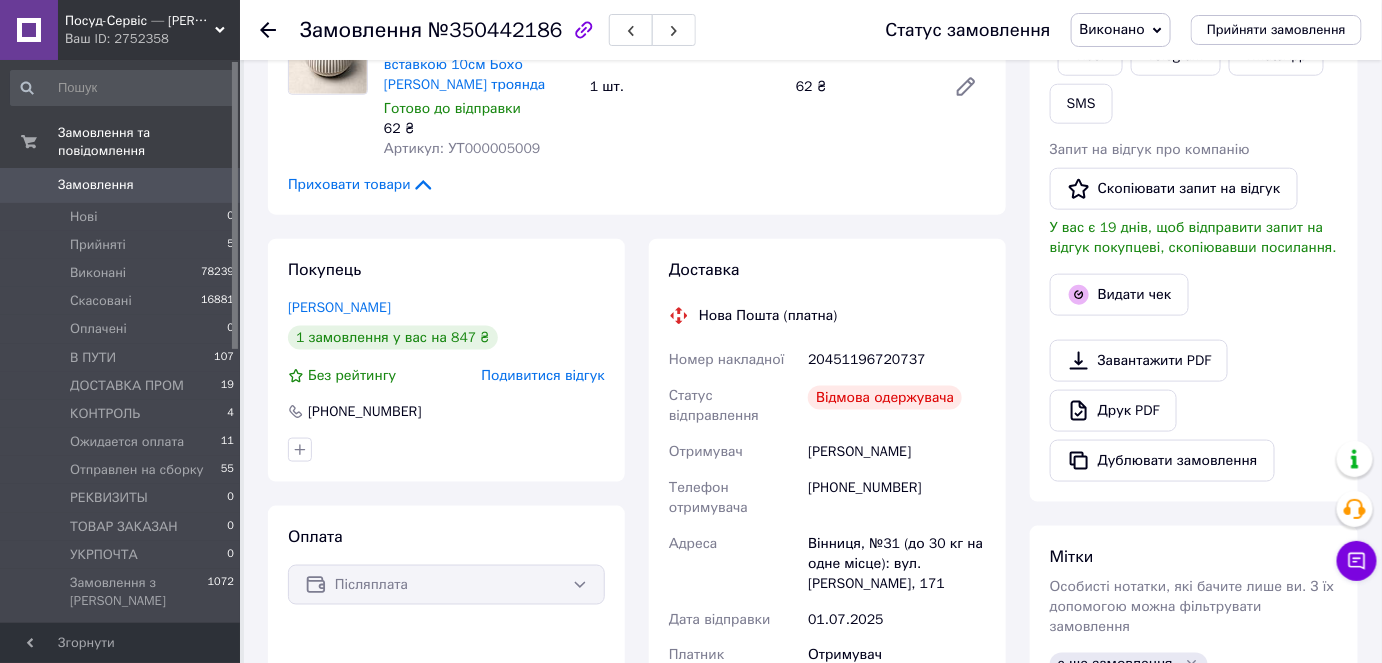 click on "+380689778468" at bounding box center [897, 498] 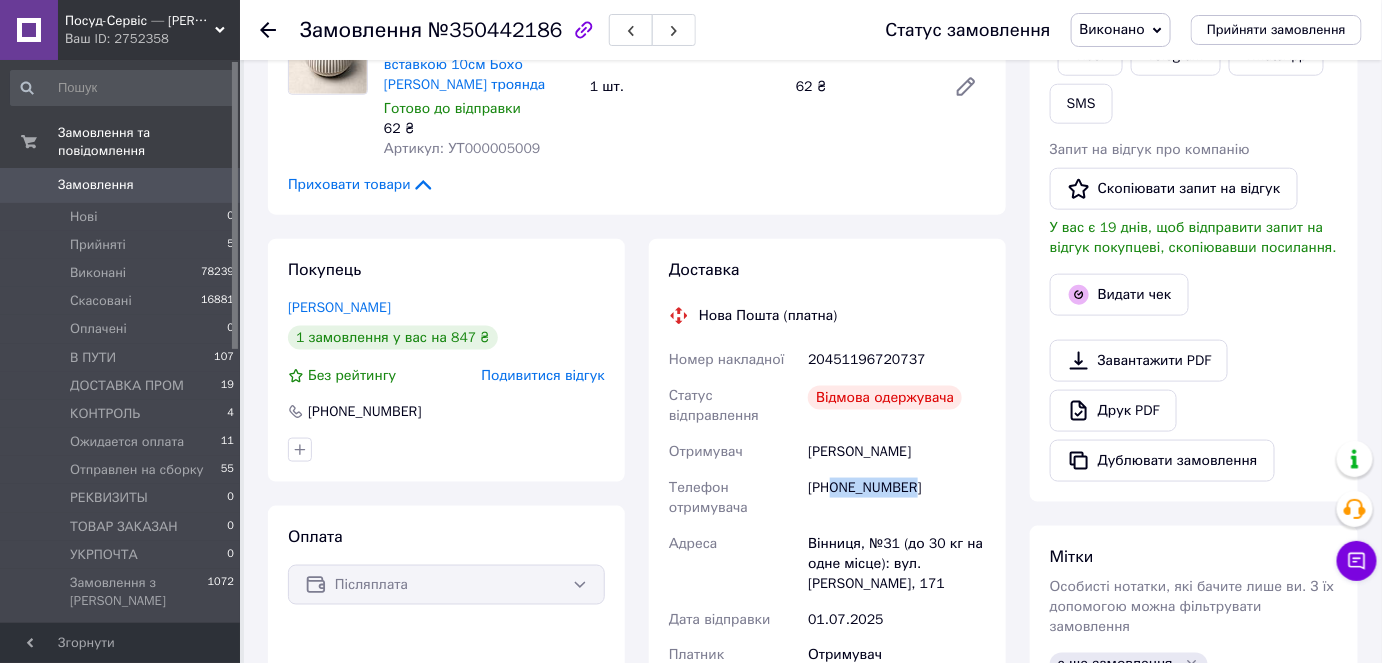 drag, startPoint x: 928, startPoint y: 444, endPoint x: 832, endPoint y: 451, distance: 96.25487 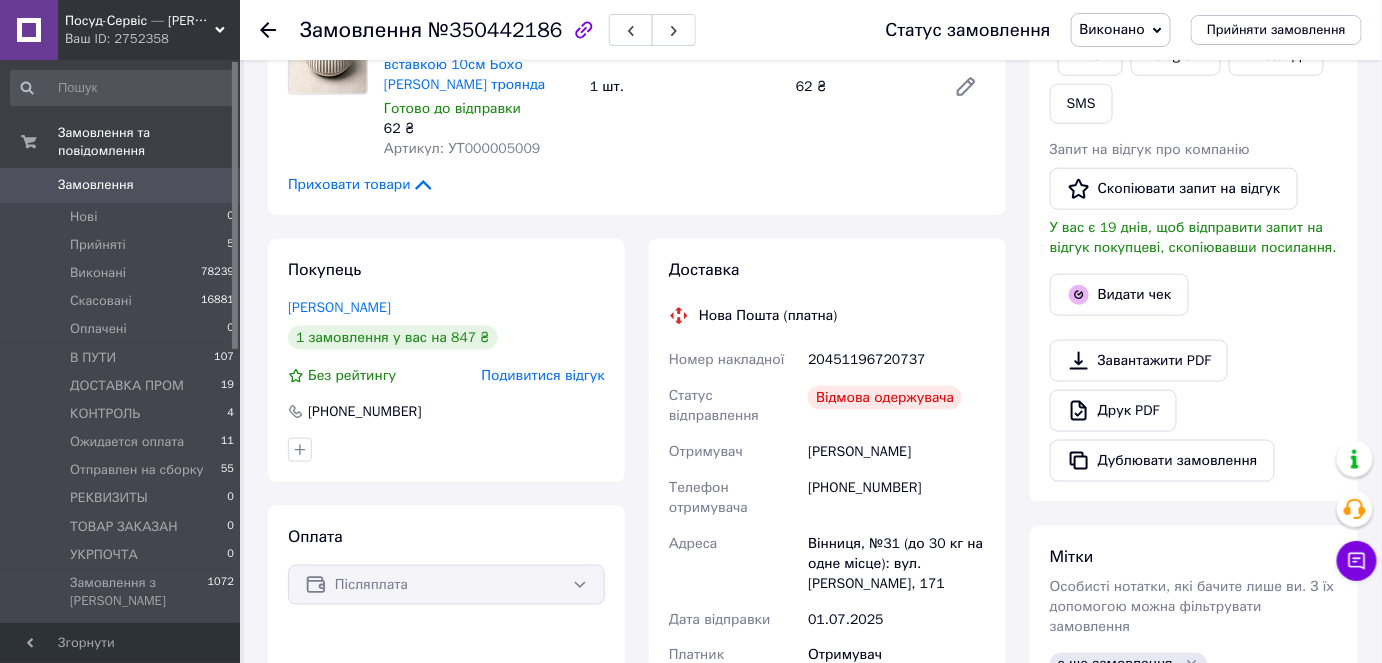 click on "20451196720737" at bounding box center [897, 360] 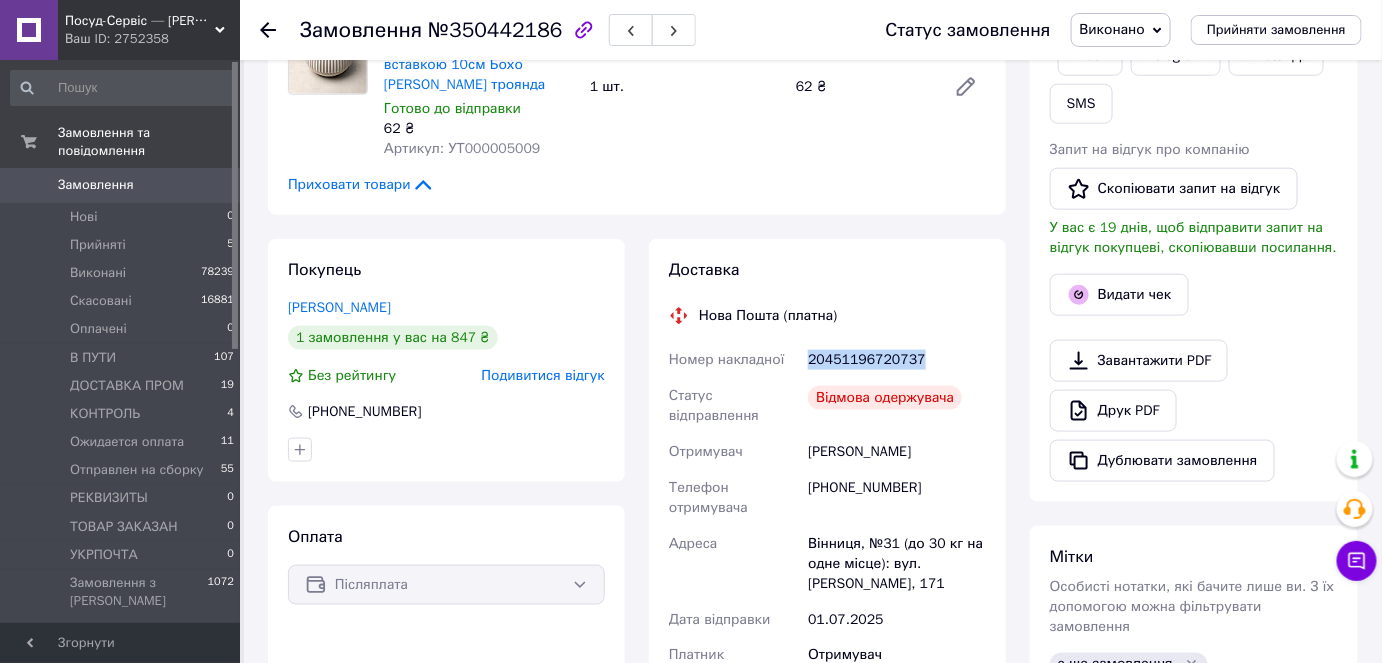 click on "20451196720737" at bounding box center (897, 360) 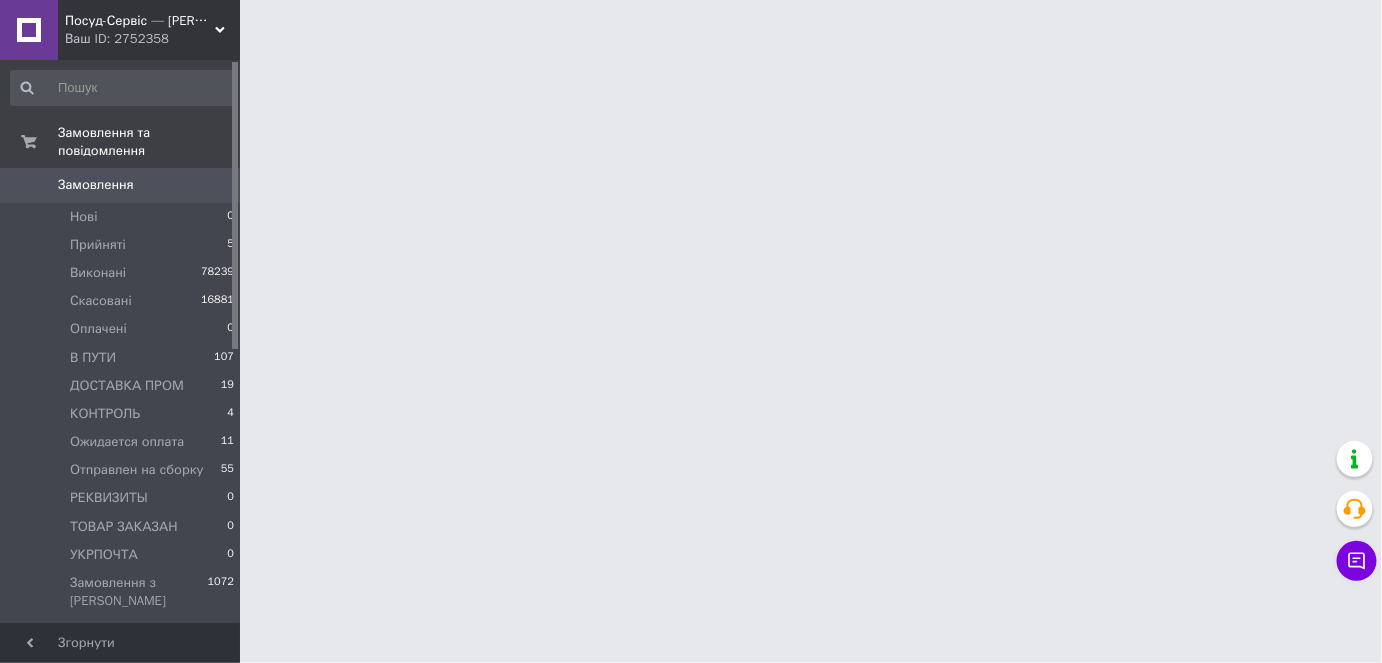 scroll, scrollTop: 0, scrollLeft: 0, axis: both 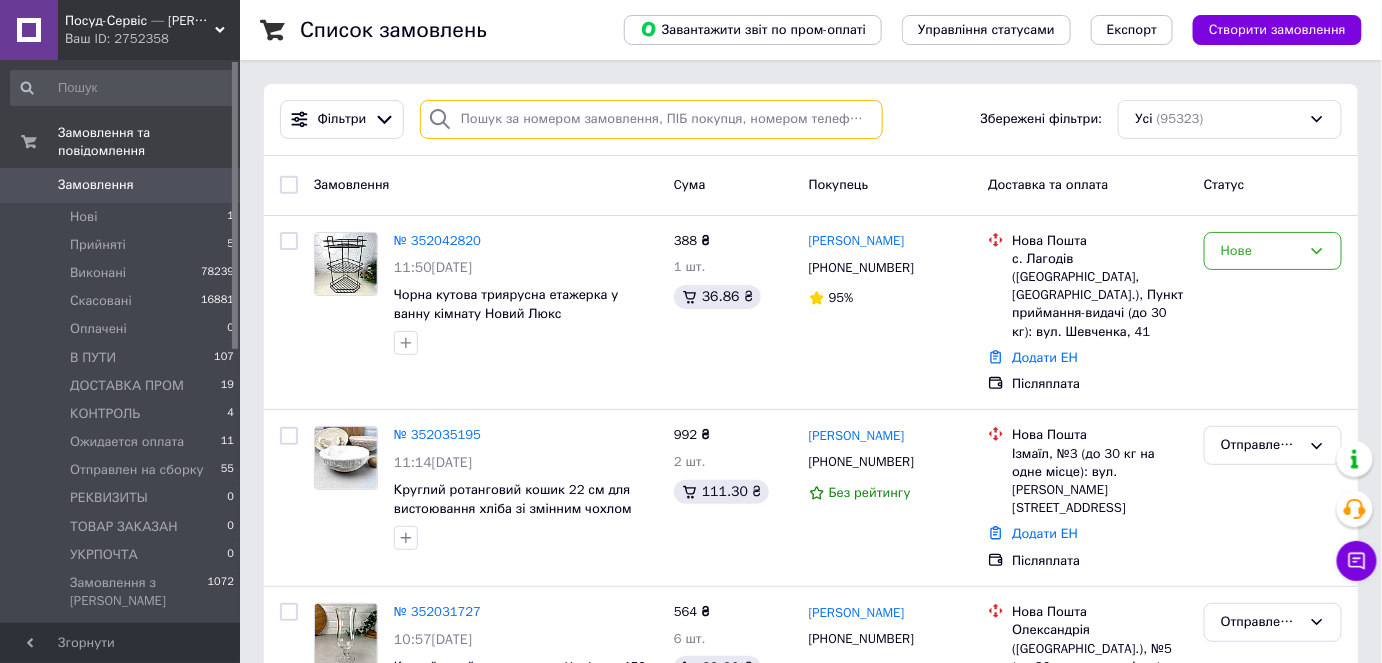 click at bounding box center [651, 119] 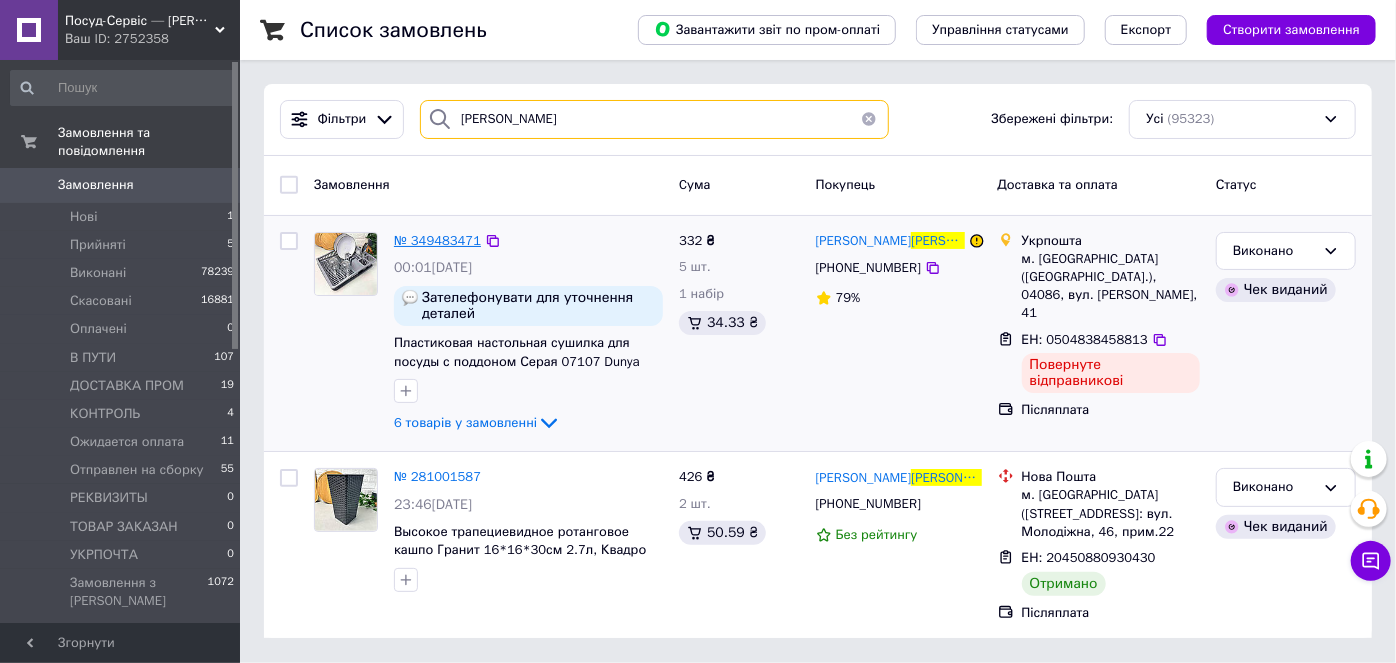 type on "шуптар" 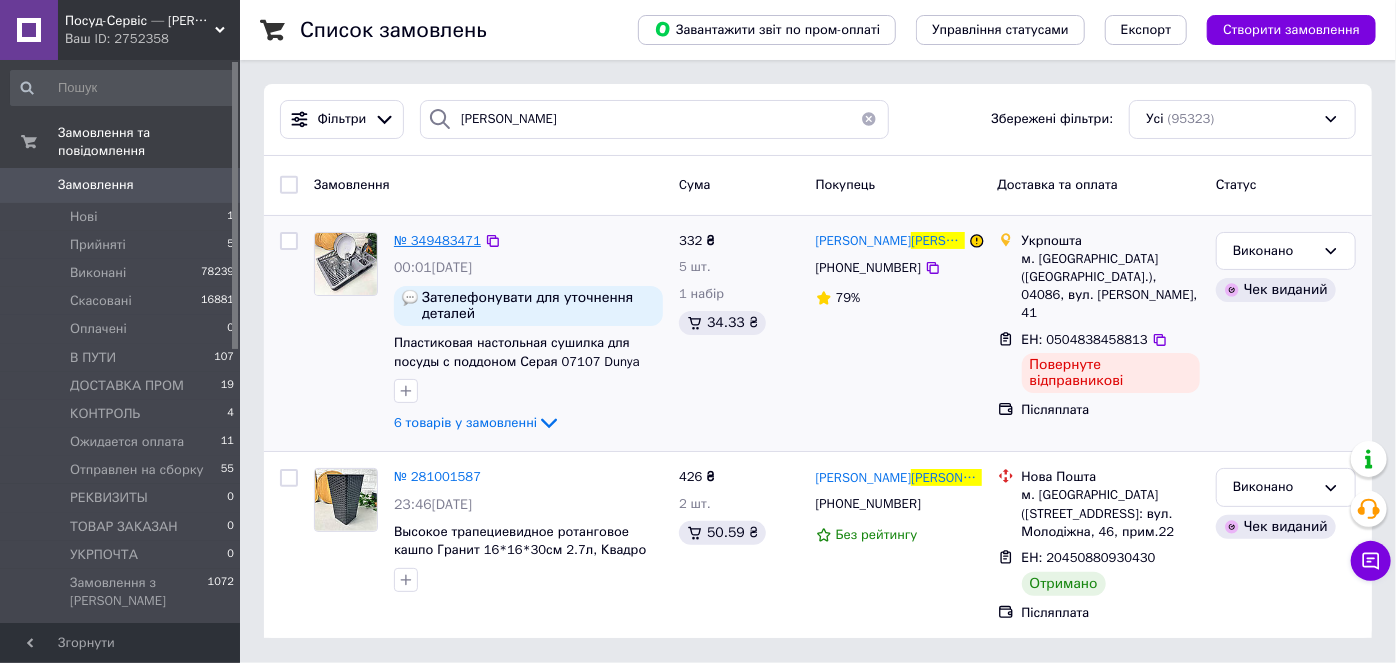 click on "№ 349483471" at bounding box center [437, 240] 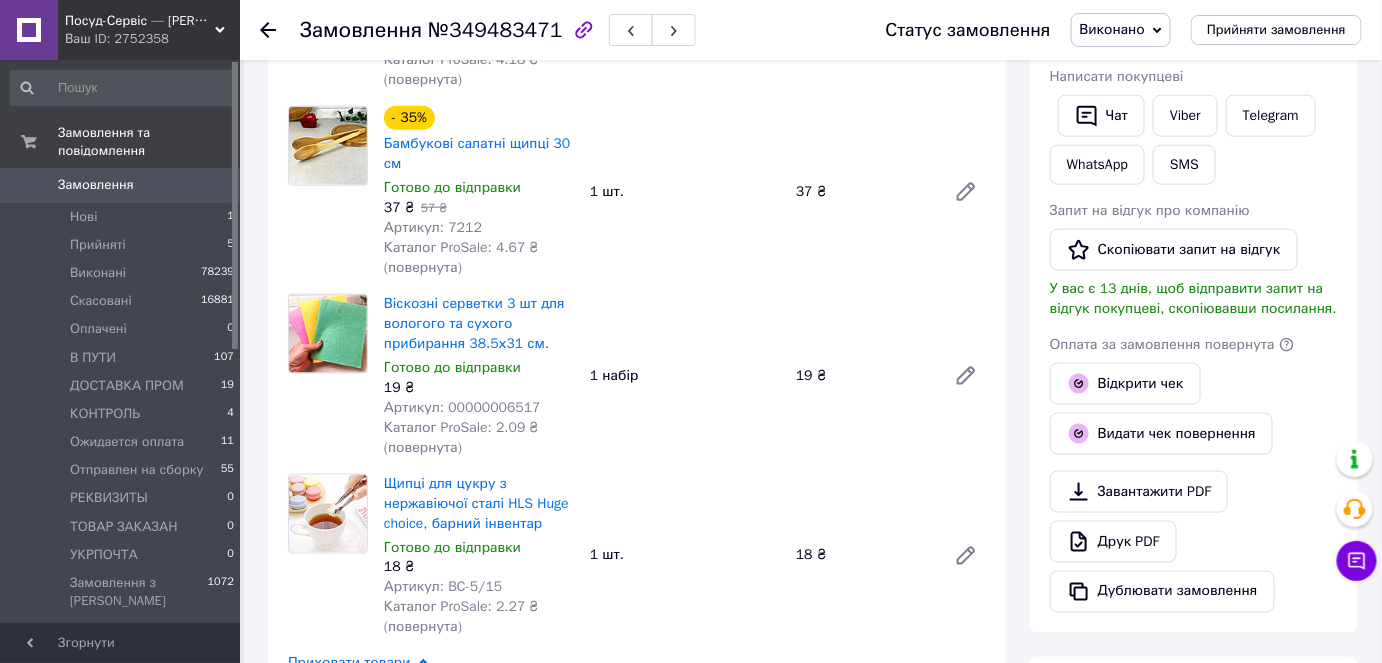 scroll, scrollTop: 720, scrollLeft: 0, axis: vertical 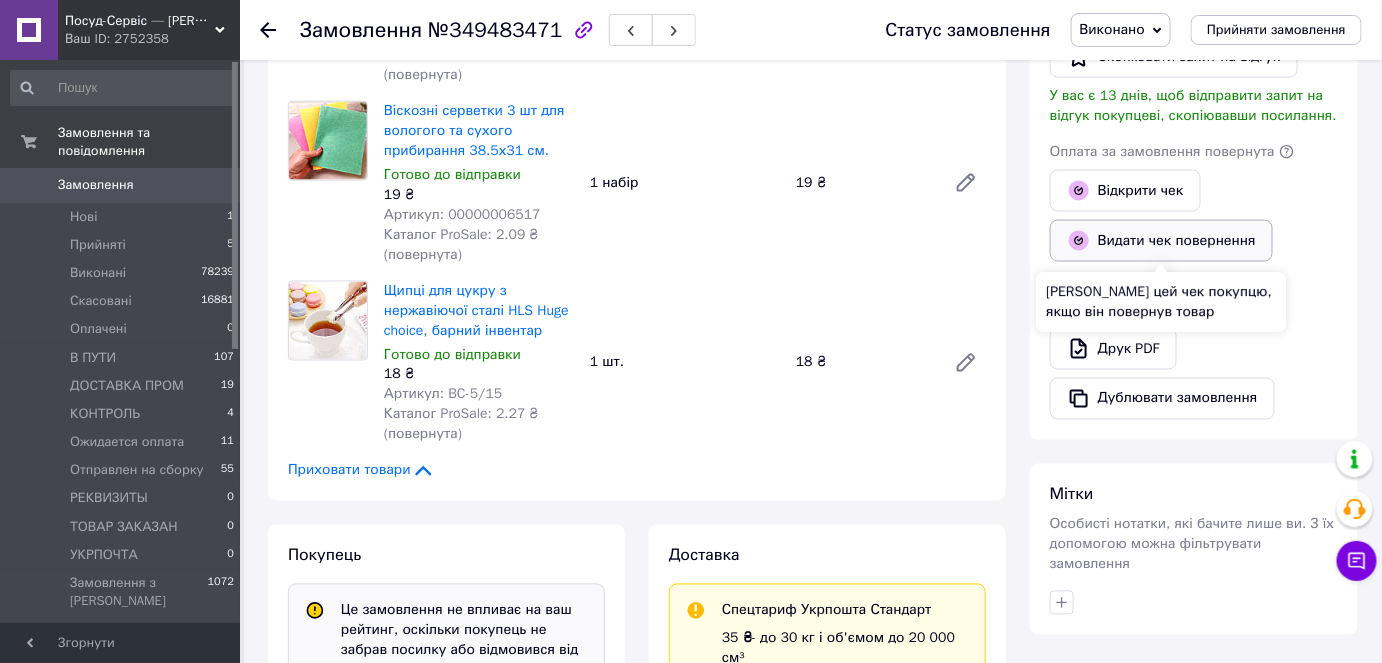 click on "Видати чек повернення" at bounding box center (1161, 241) 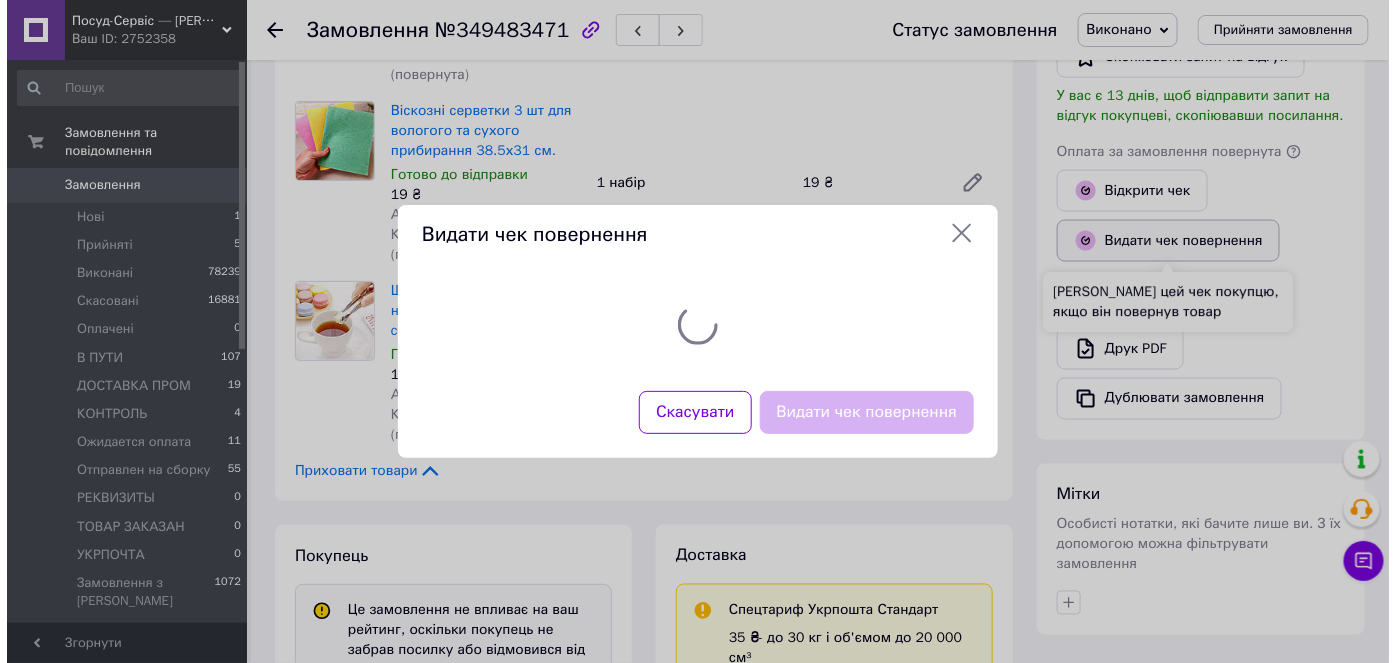 scroll, scrollTop: 882, scrollLeft: 0, axis: vertical 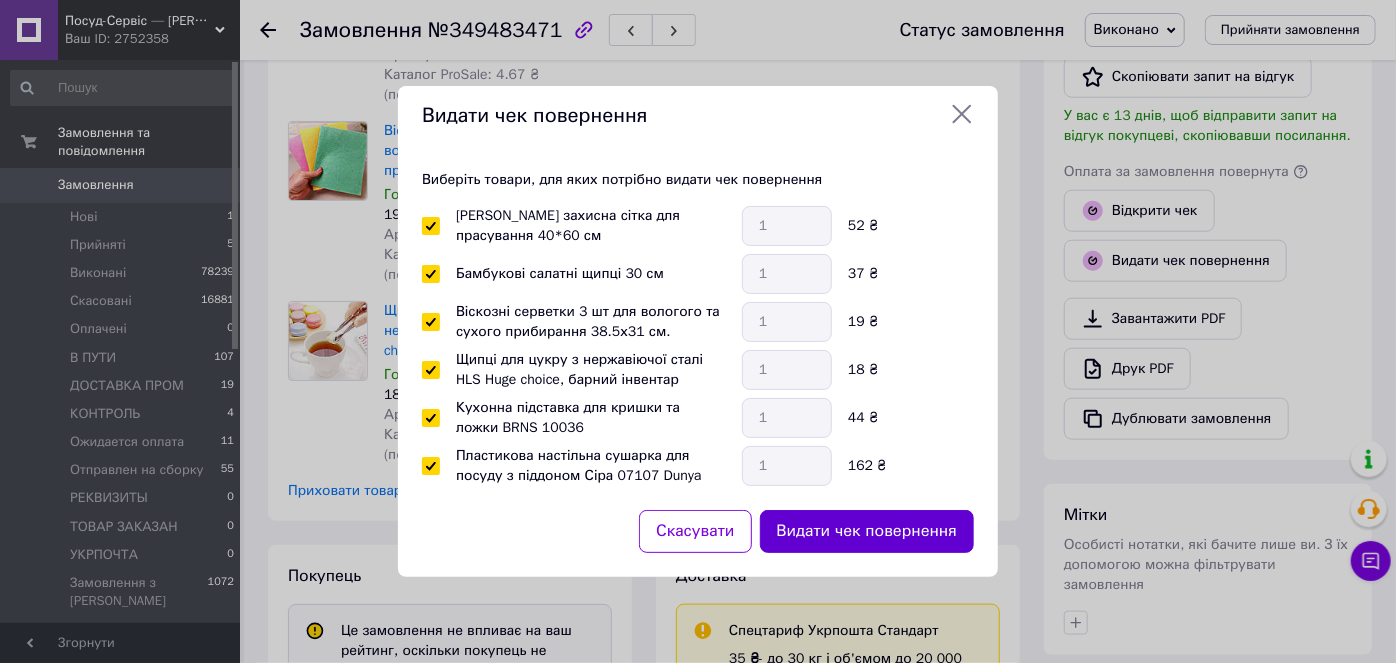 click on "Видати чек повернення" at bounding box center [867, 531] 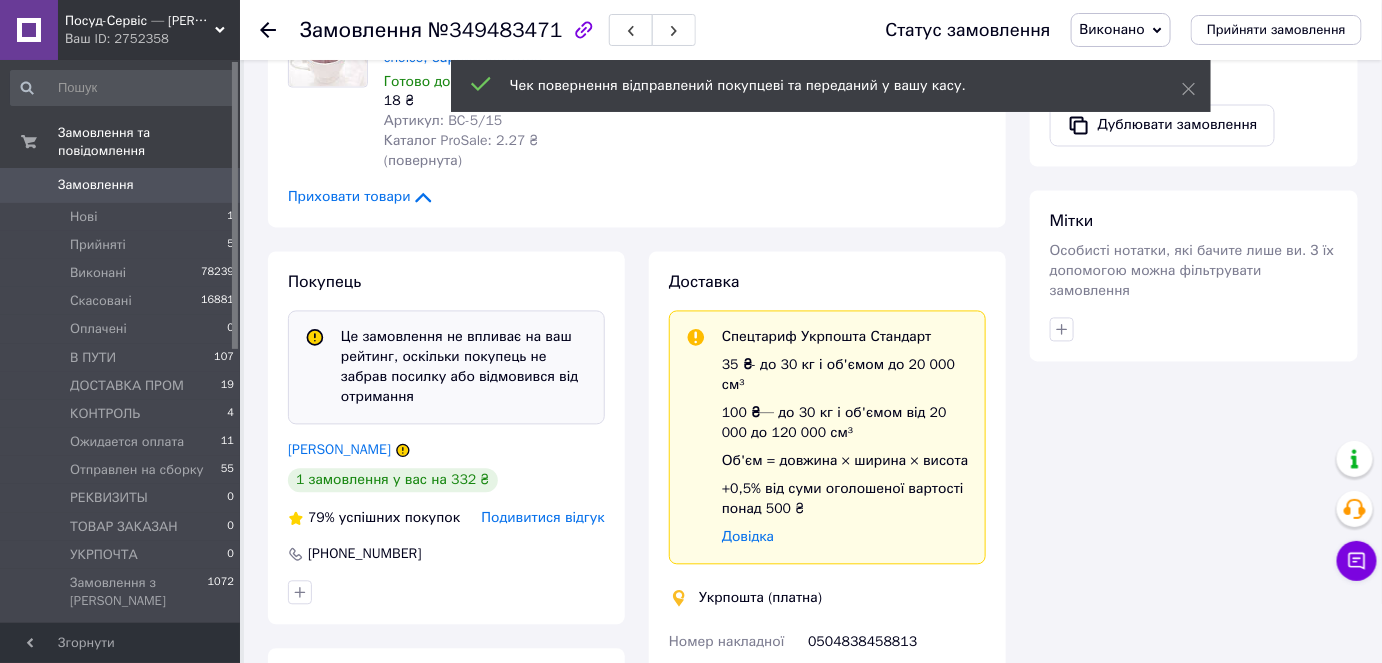 scroll, scrollTop: 1448, scrollLeft: 0, axis: vertical 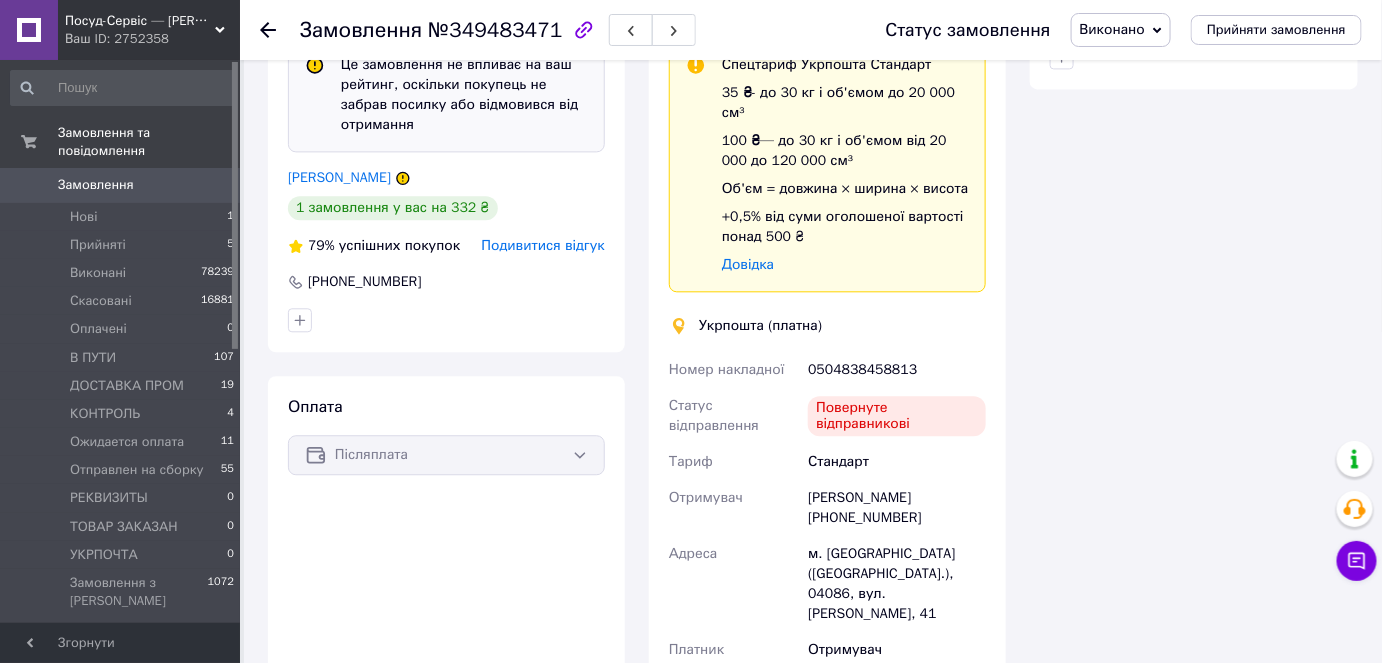 click on "Замовлення" at bounding box center [96, 185] 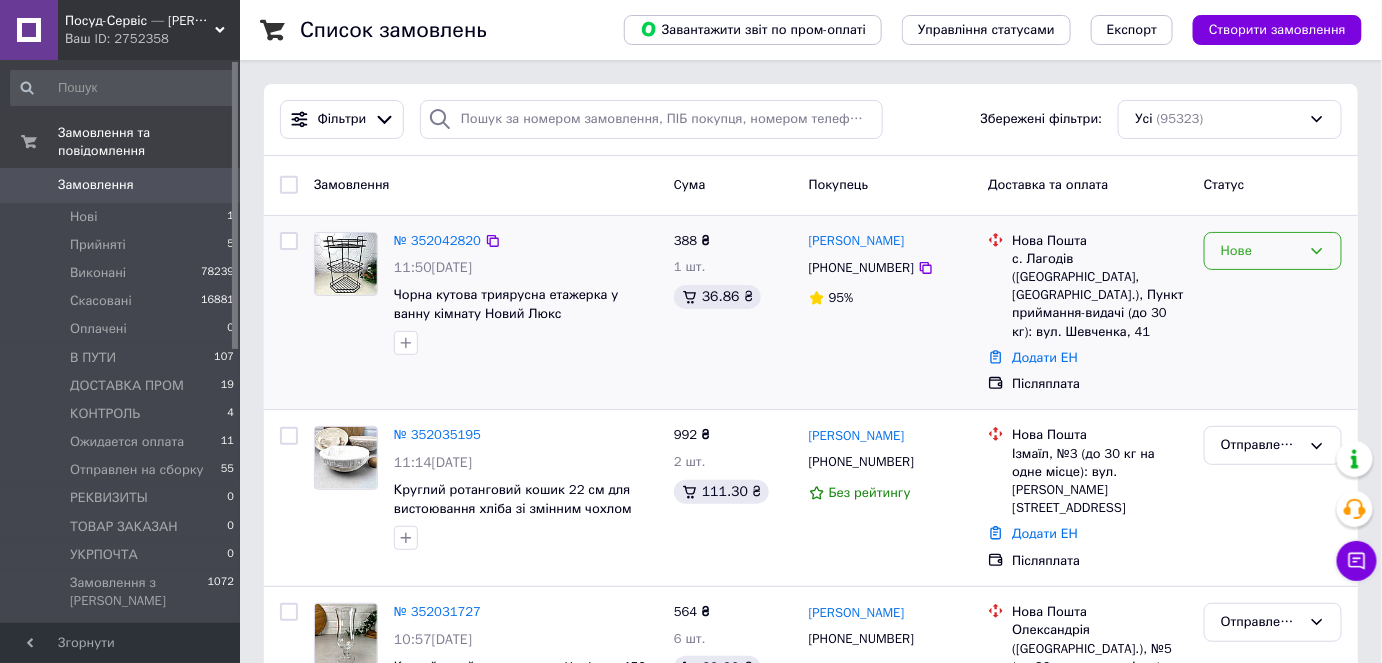 click on "Нове" at bounding box center (1261, 251) 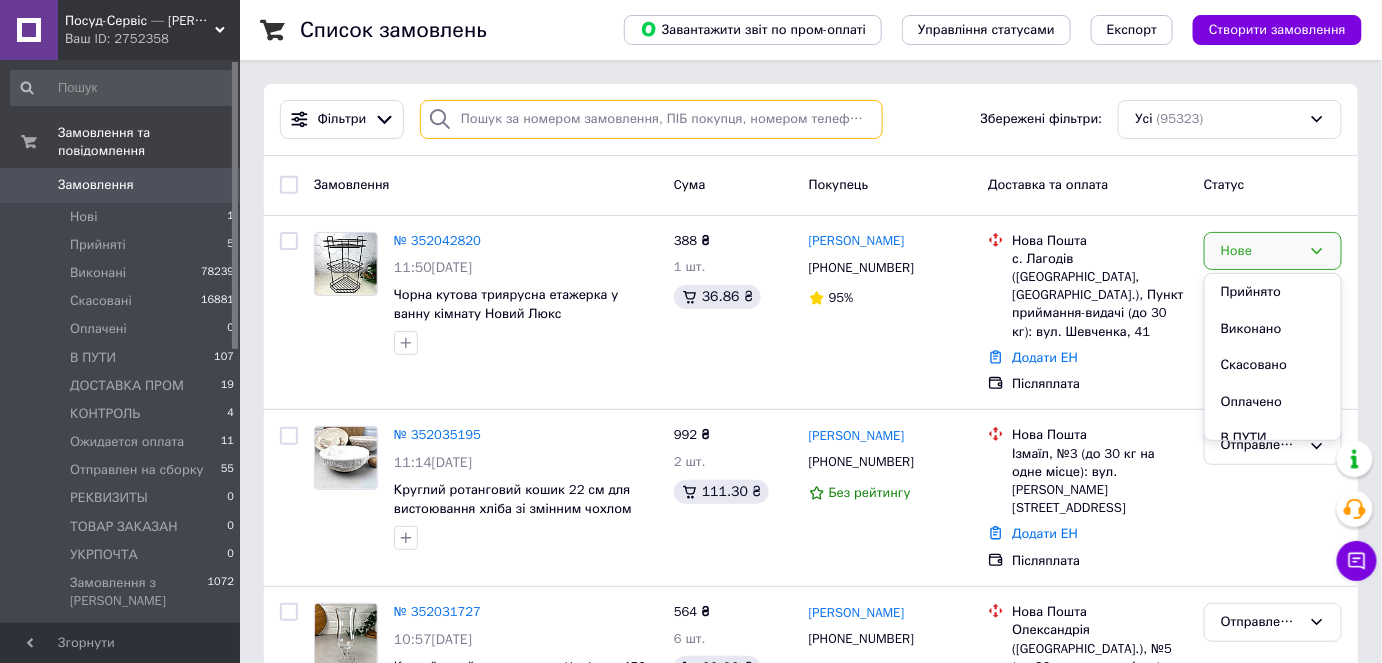 click at bounding box center [651, 119] 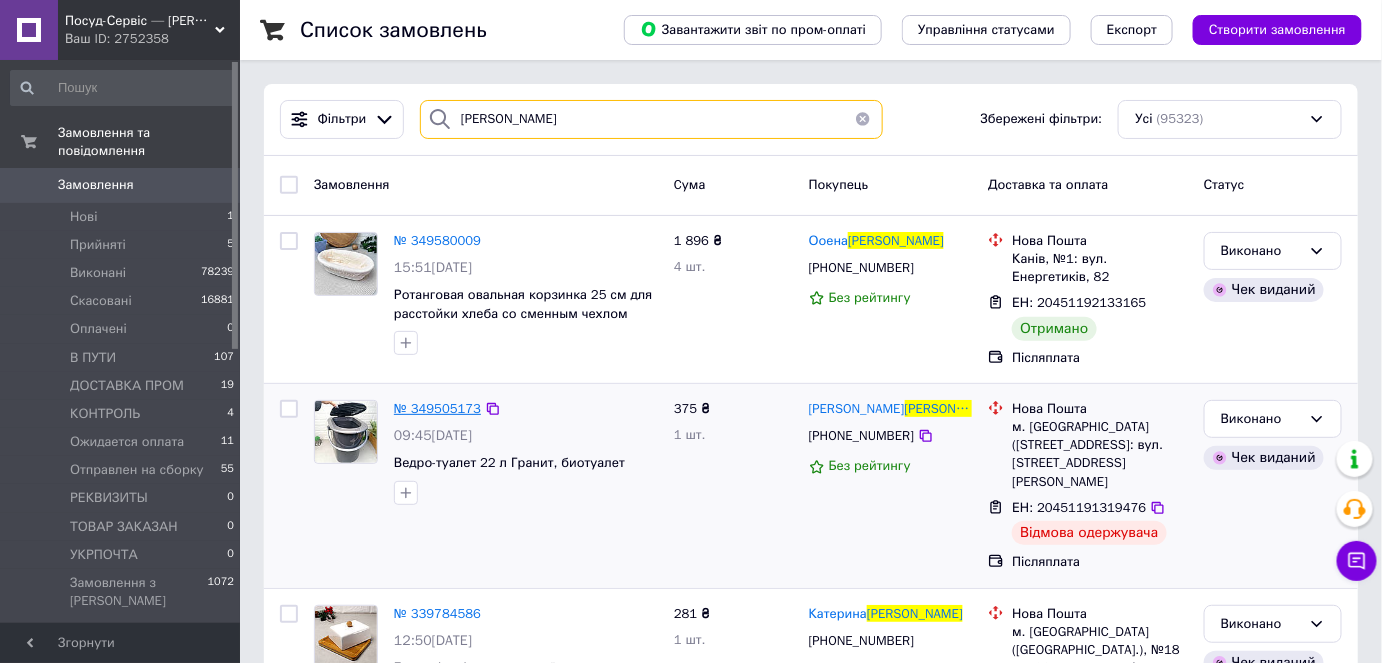 type on "петренко" 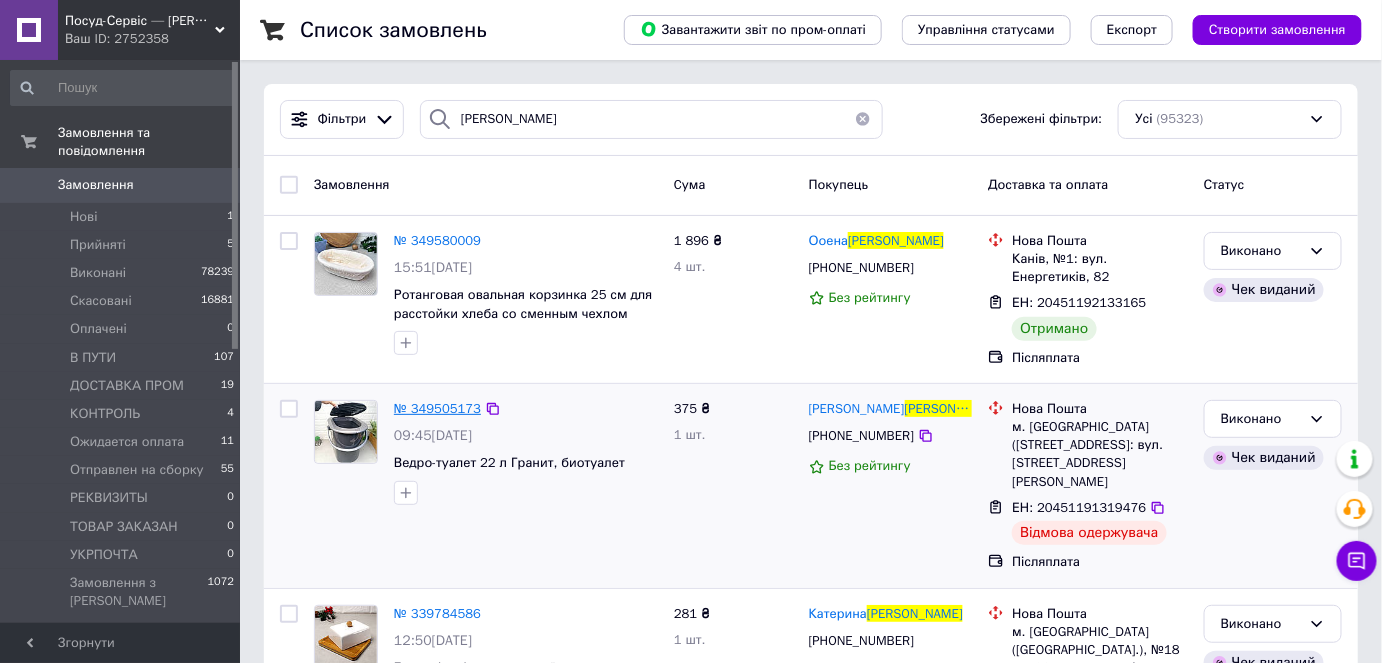 click on "№ 349505173" at bounding box center [437, 408] 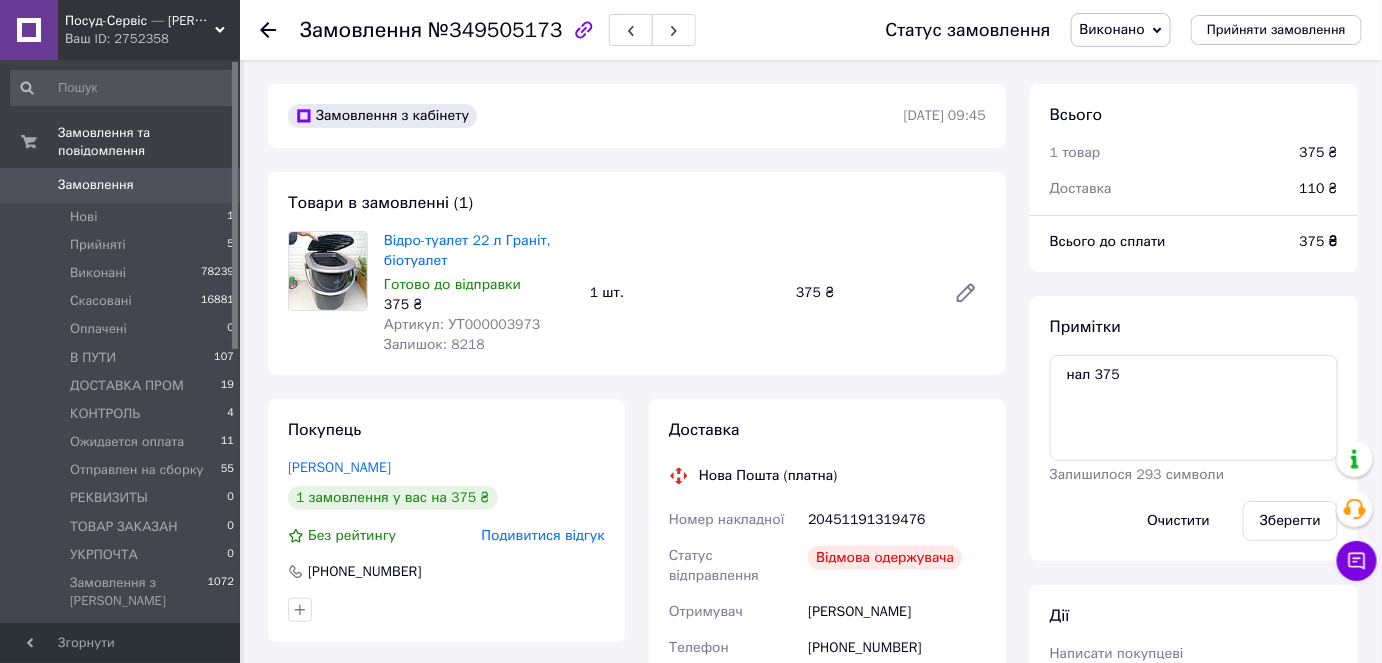 scroll, scrollTop: 70, scrollLeft: 0, axis: vertical 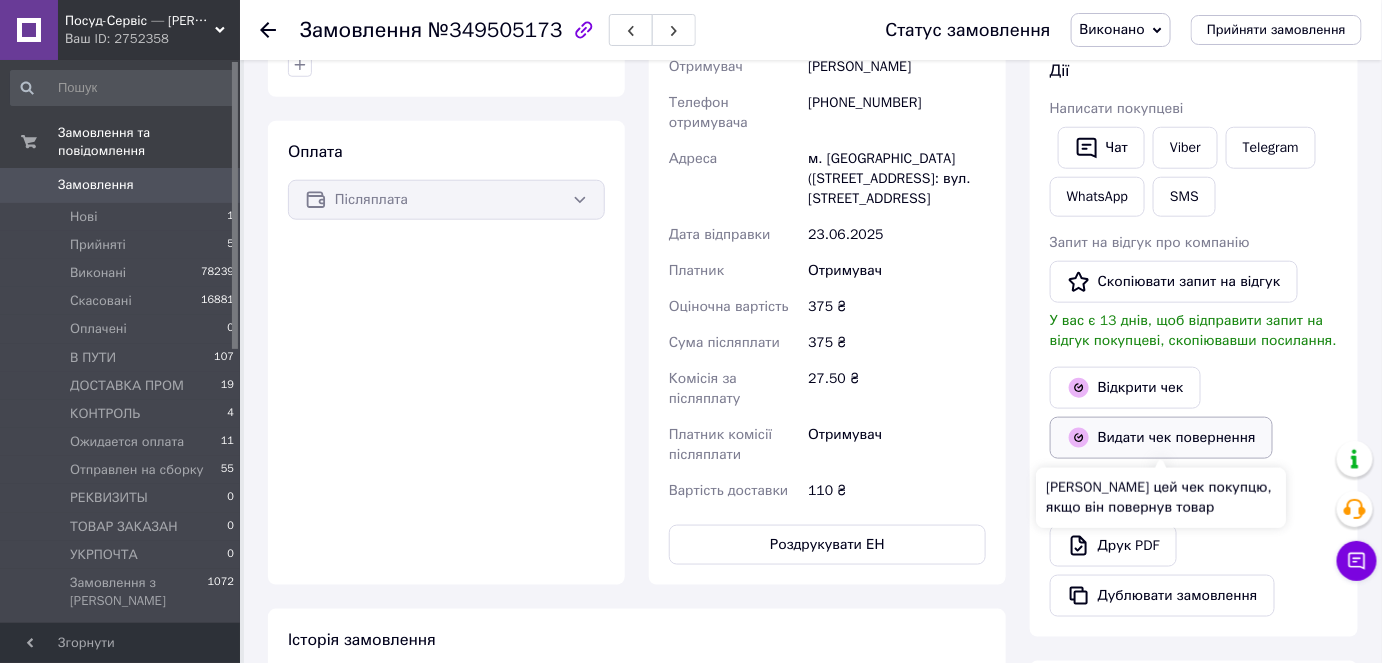 click on "Видати чек повернення" at bounding box center [1161, 438] 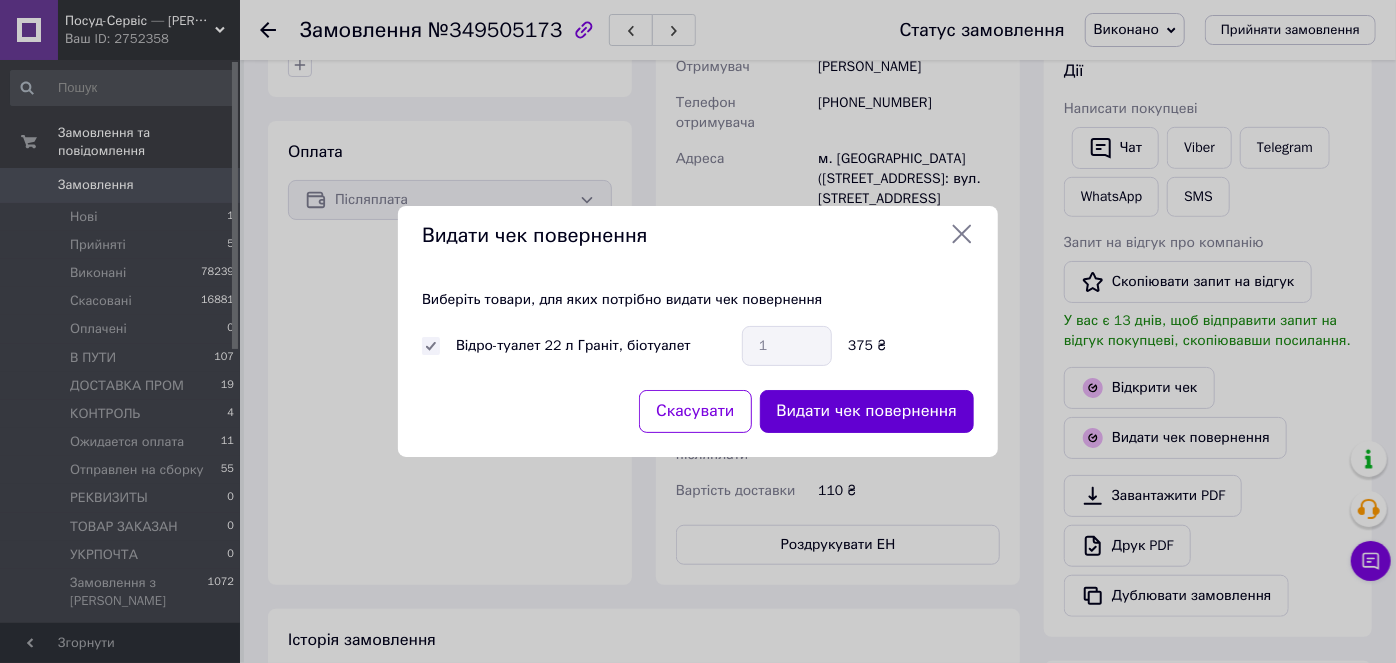 click on "Видати чек повернення" at bounding box center [867, 411] 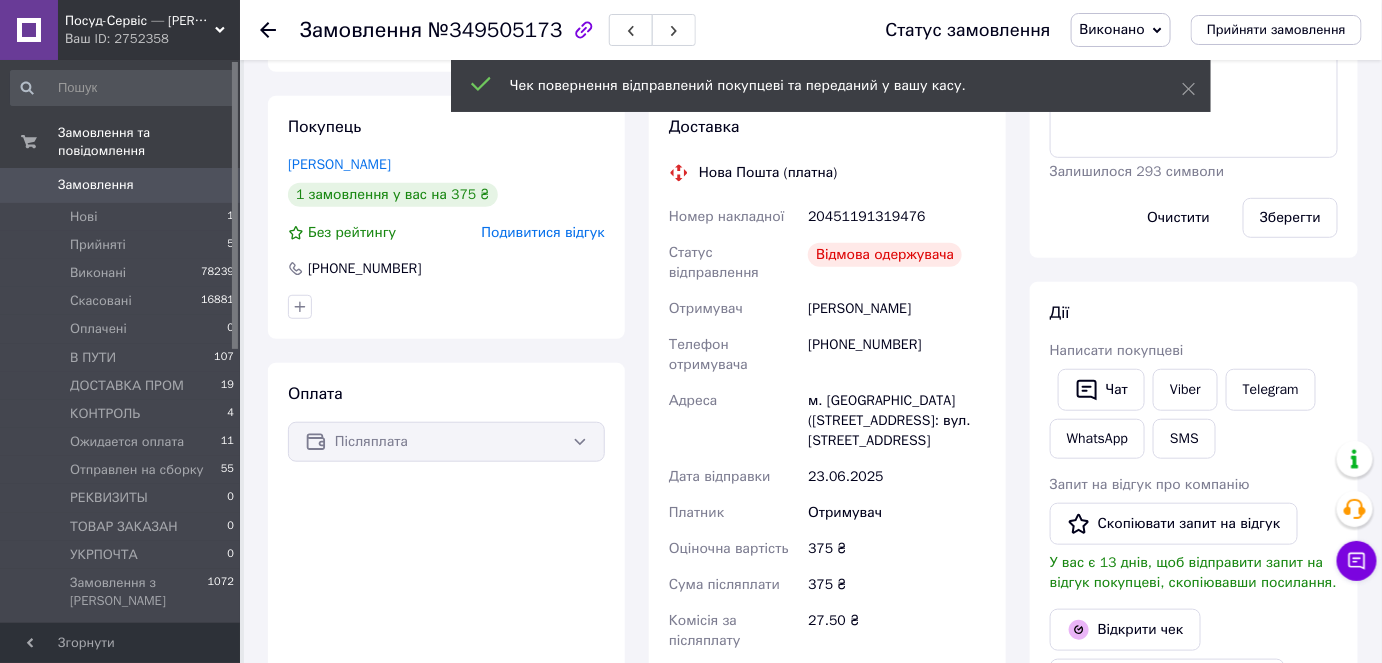 scroll, scrollTop: 272, scrollLeft: 0, axis: vertical 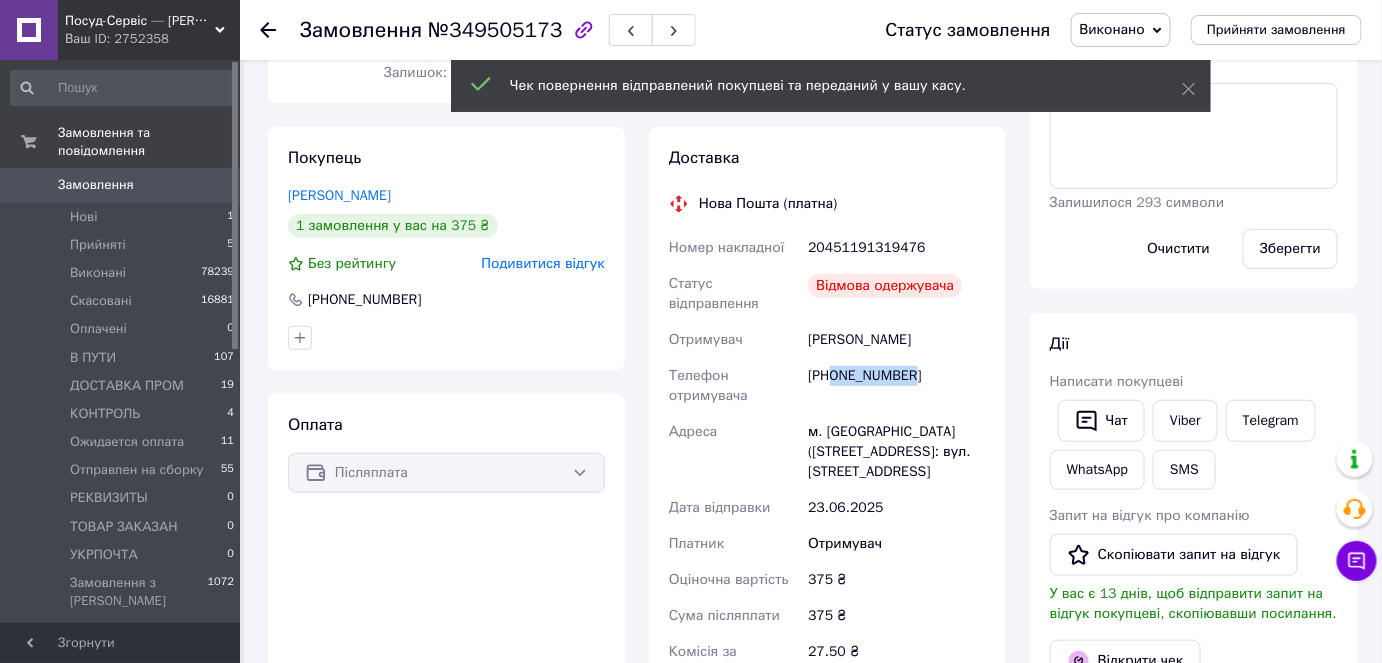 drag, startPoint x: 944, startPoint y: 369, endPoint x: 833, endPoint y: 377, distance: 111.28792 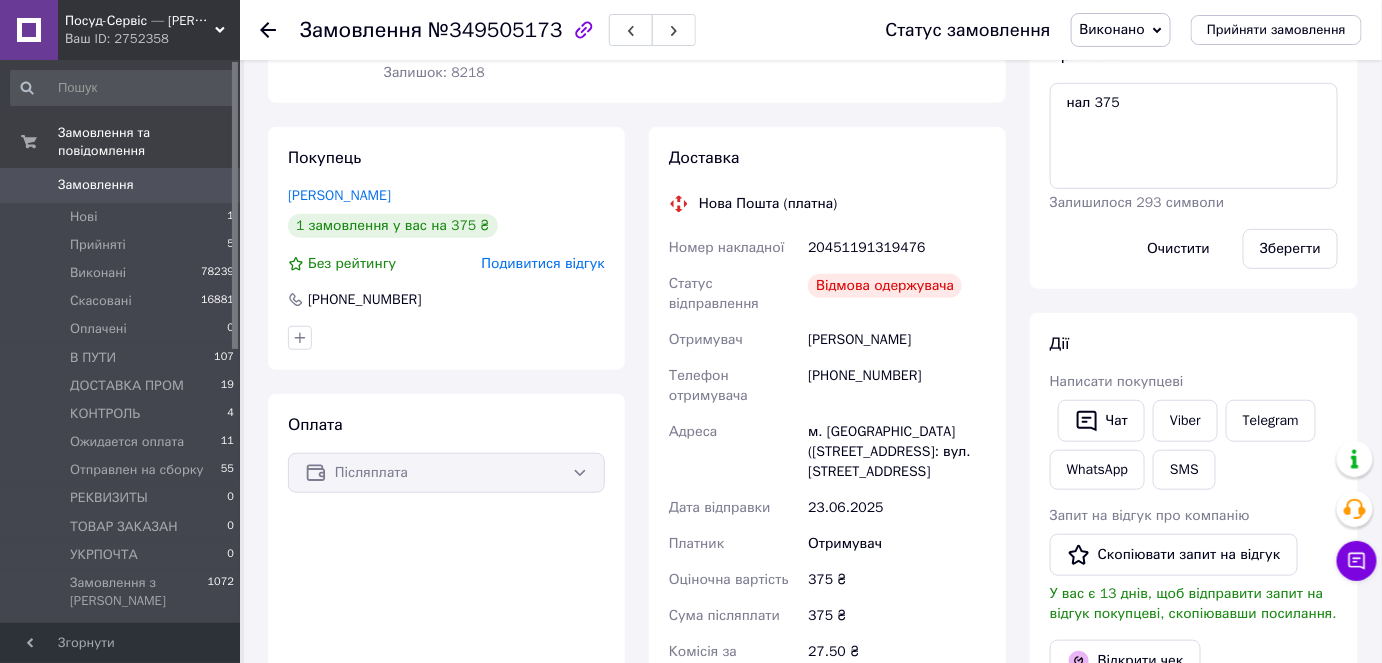 click on "20451191319476" at bounding box center (897, 248) 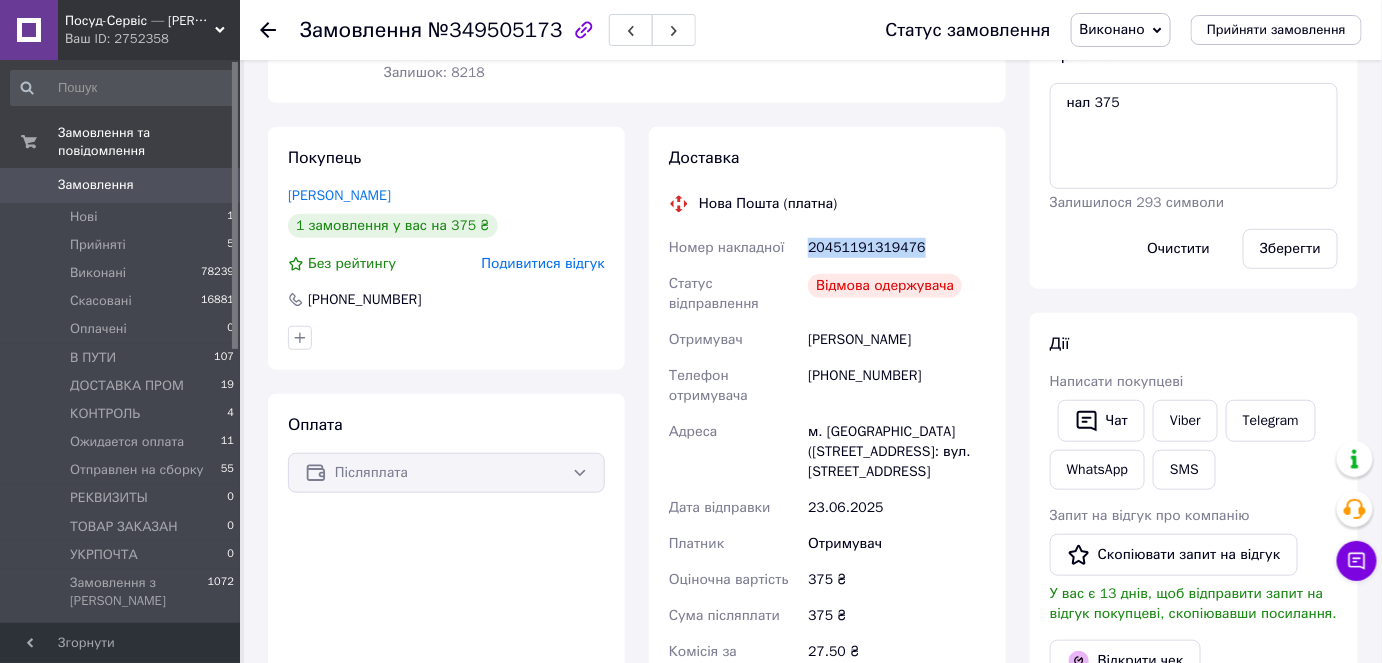click on "20451191319476" at bounding box center (897, 248) 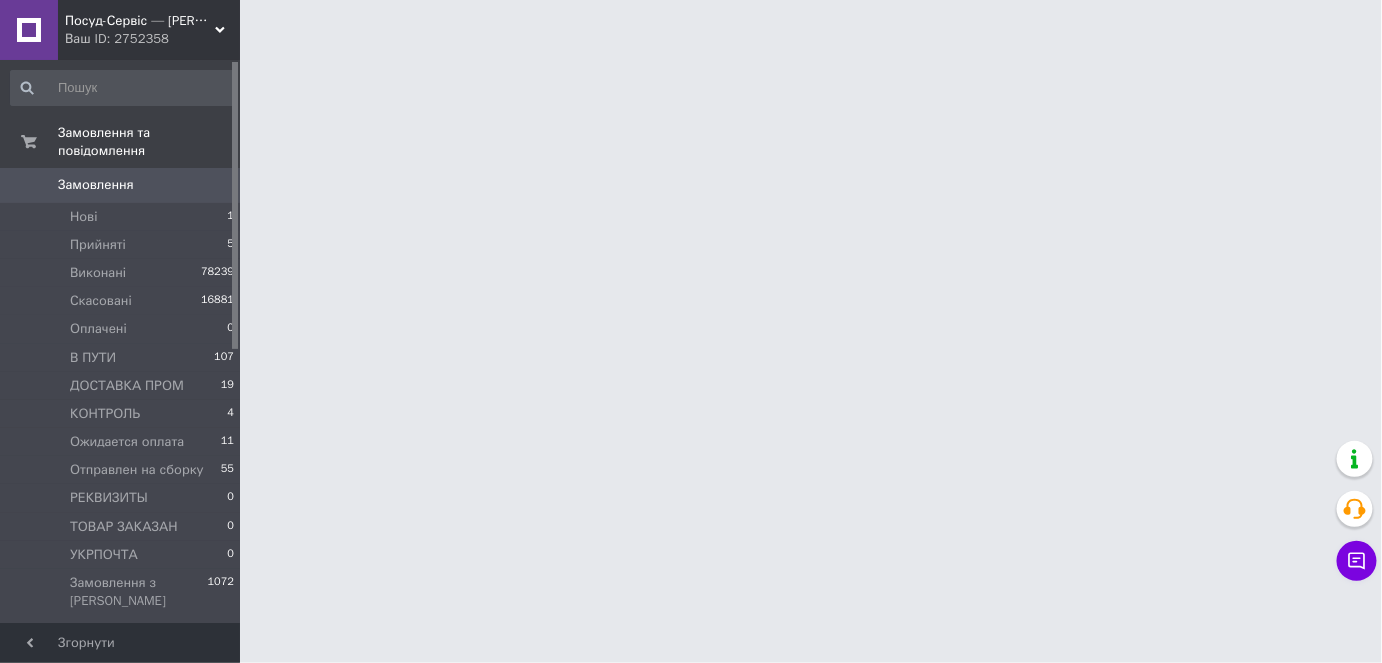 scroll, scrollTop: 0, scrollLeft: 0, axis: both 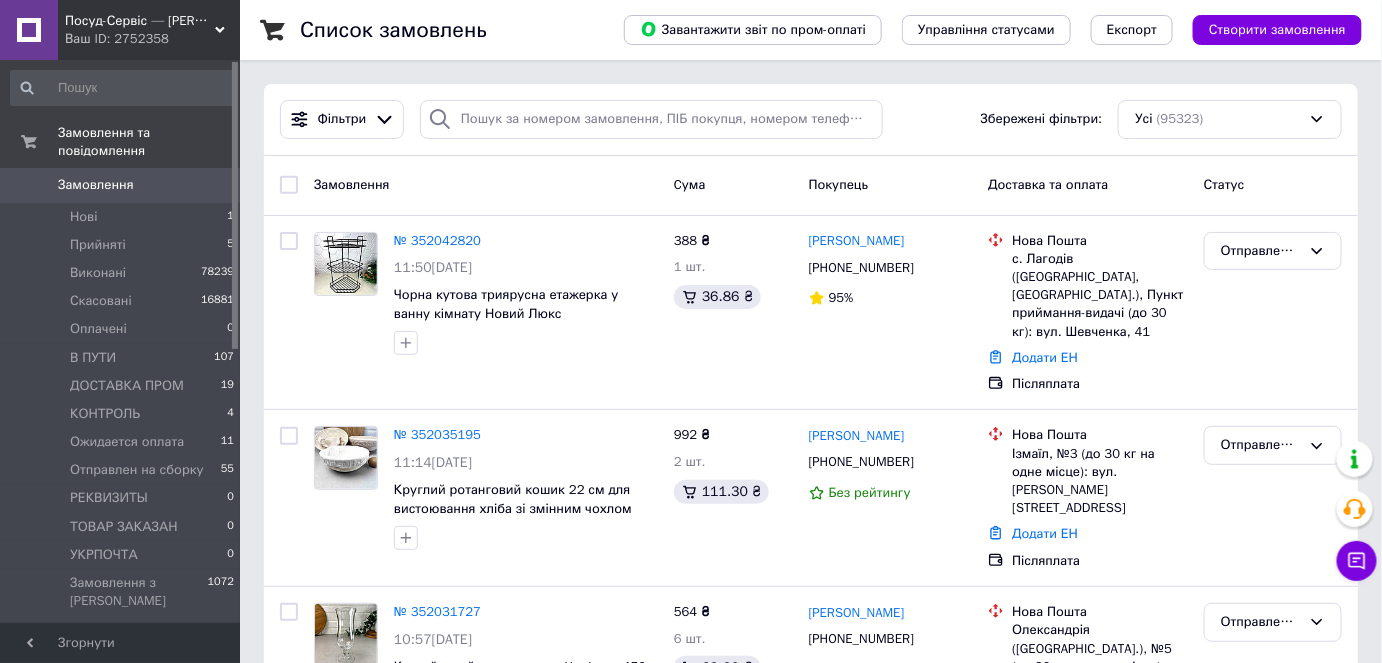 click on "Ваш ID: 2752358" at bounding box center (152, 39) 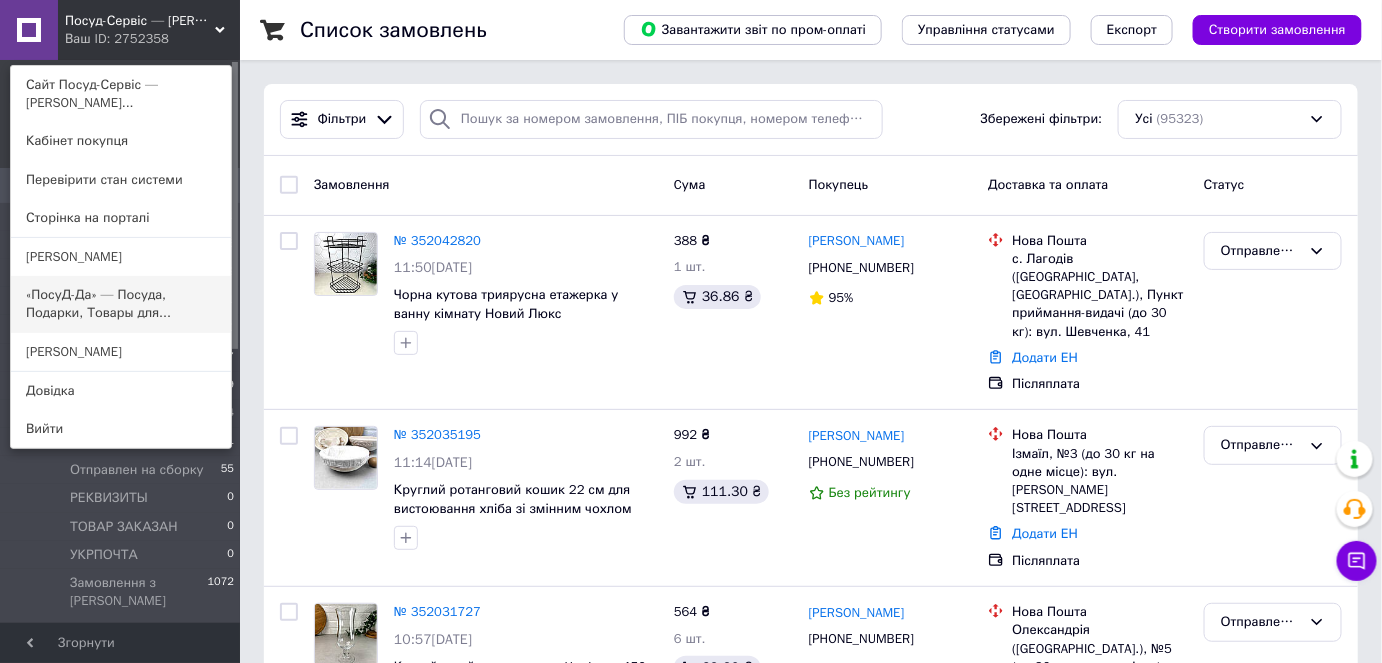 click on "«ПосуД-Да» — Посуда, Подарки, Товары для..." at bounding box center [121, 304] 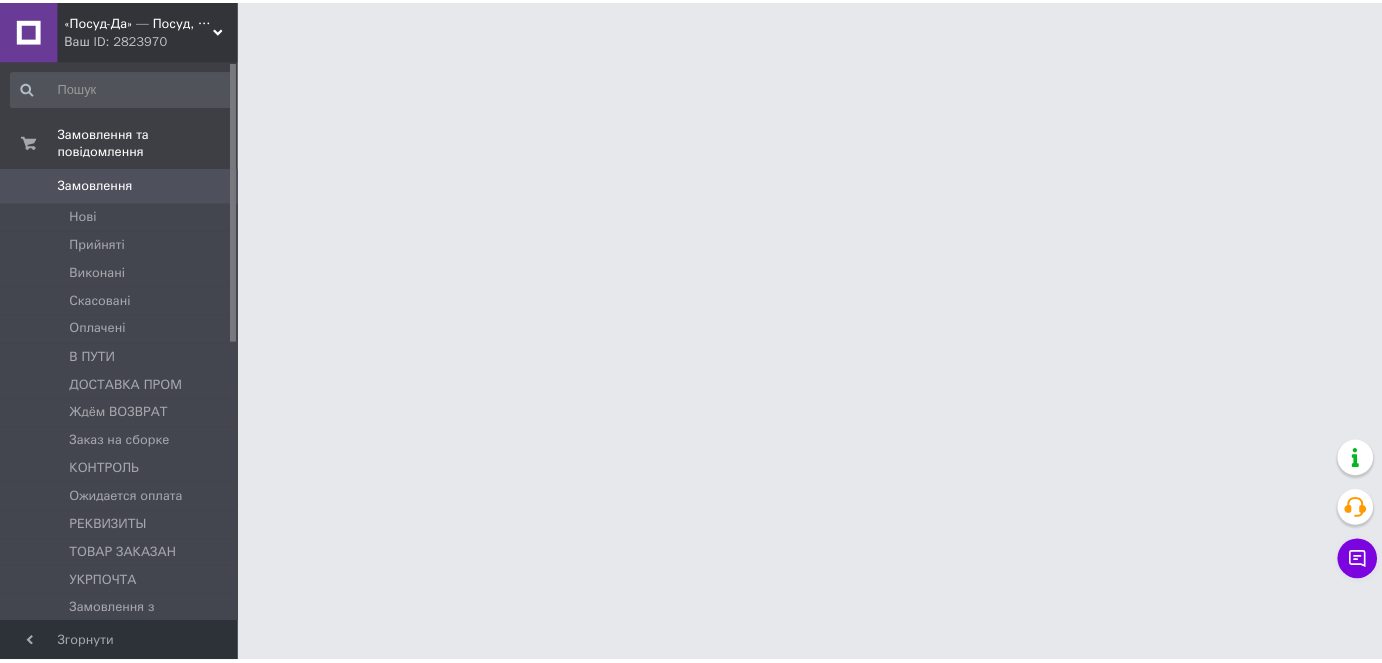 scroll, scrollTop: 0, scrollLeft: 0, axis: both 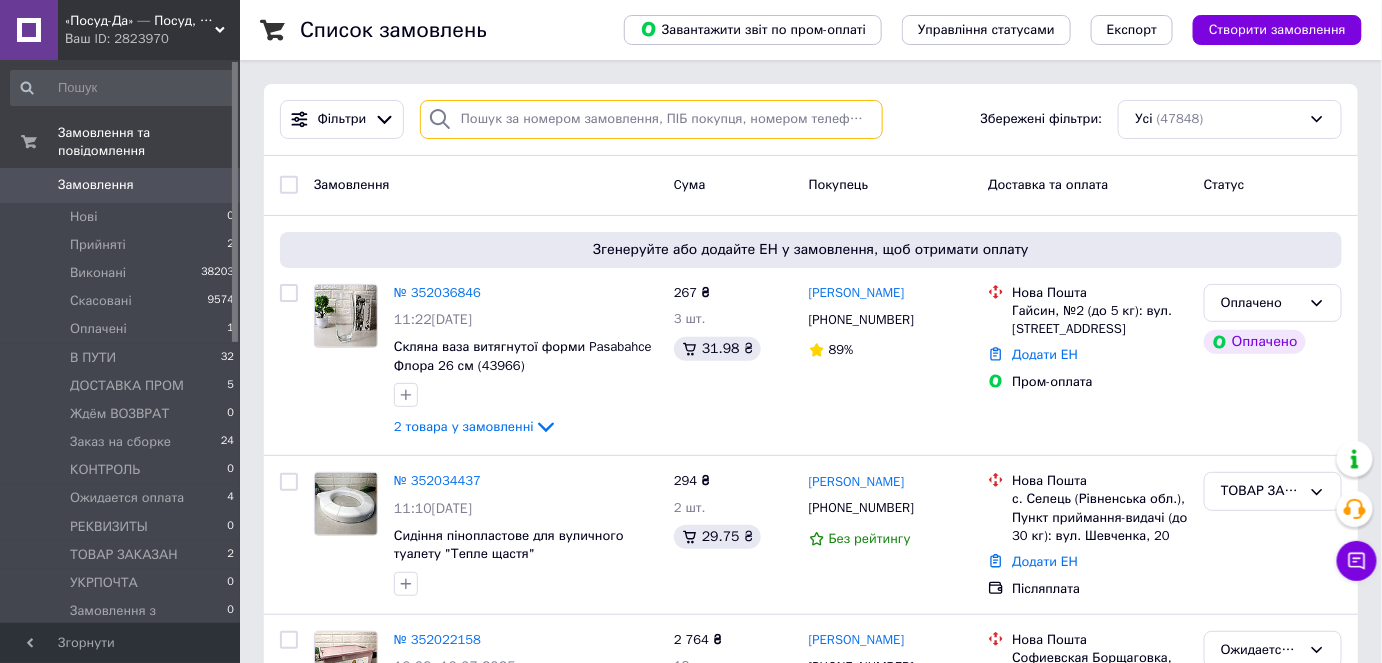 paste on "[PHONE_NUMBER]" 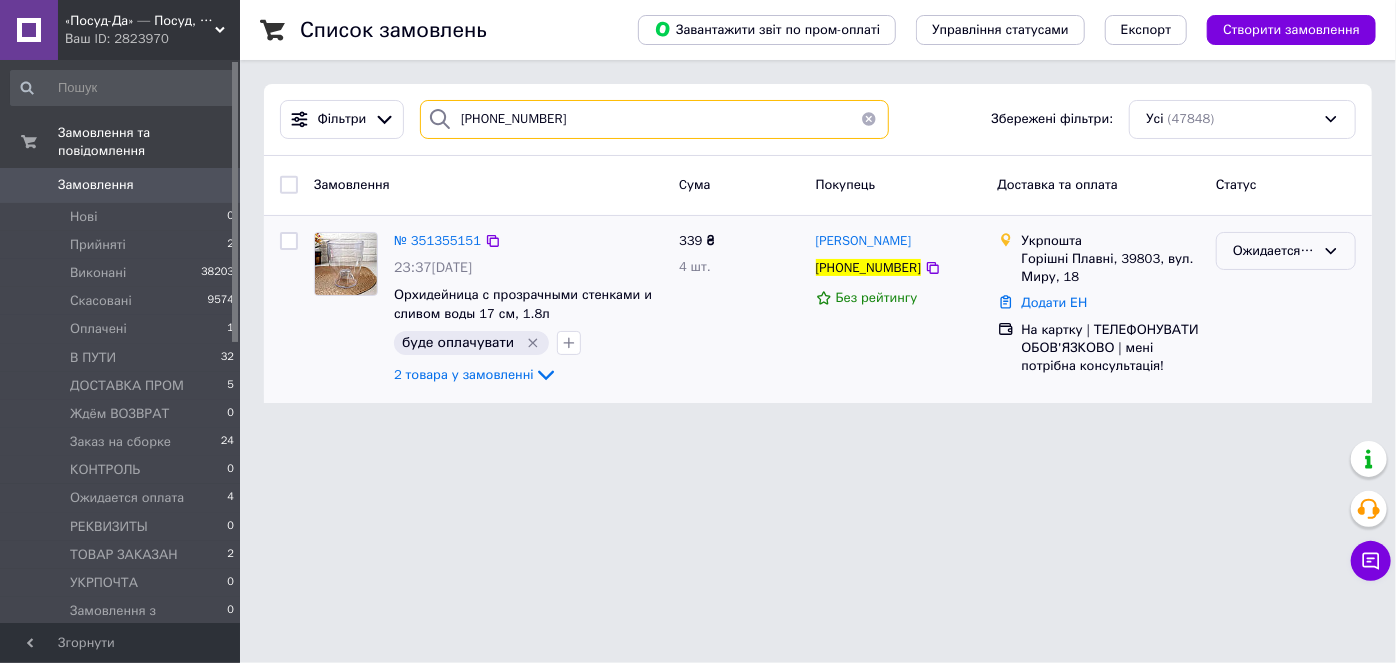 type on "[PHONE_NUMBER]" 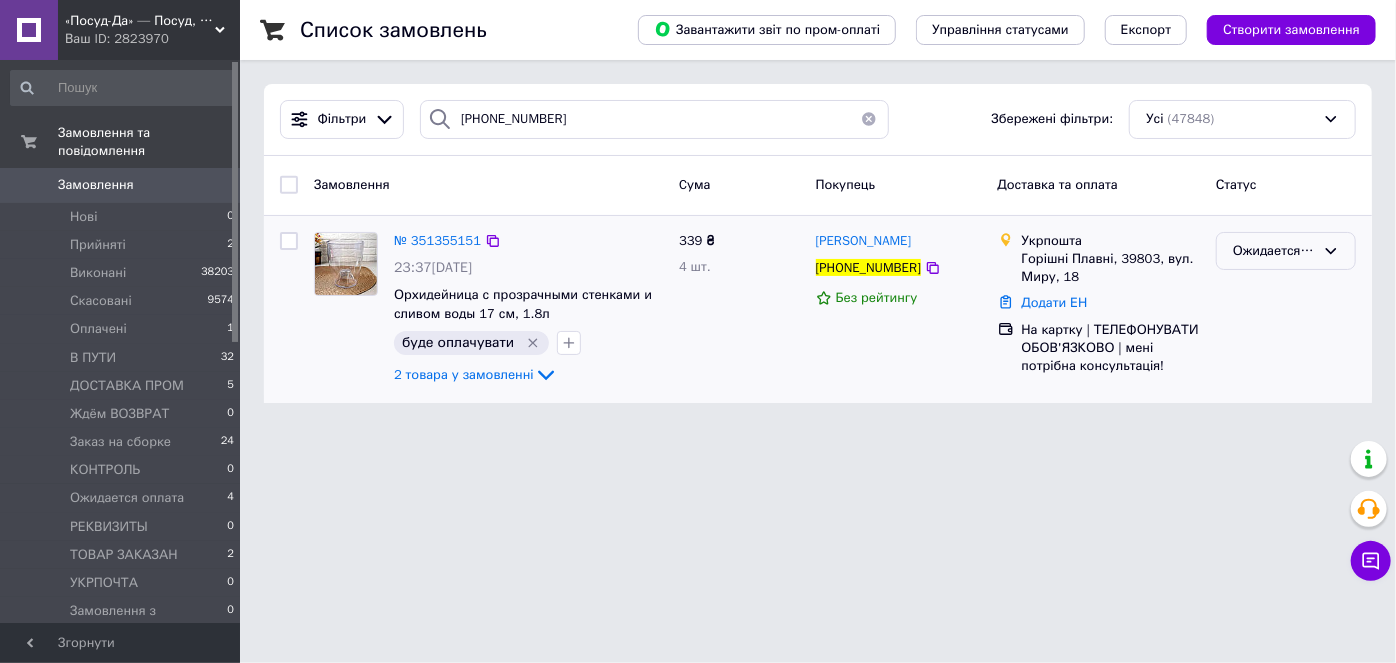 click on "Ожидается оплата" at bounding box center [1274, 251] 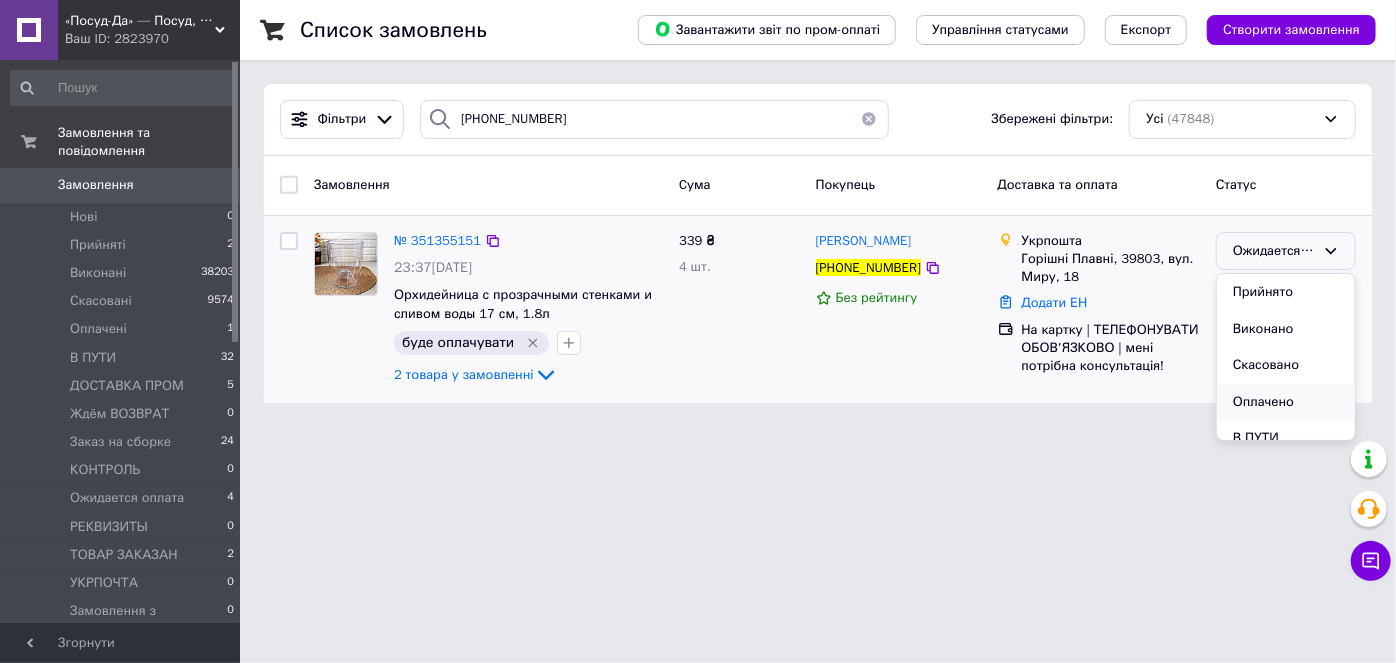 click on "Оплачено" at bounding box center [1286, 402] 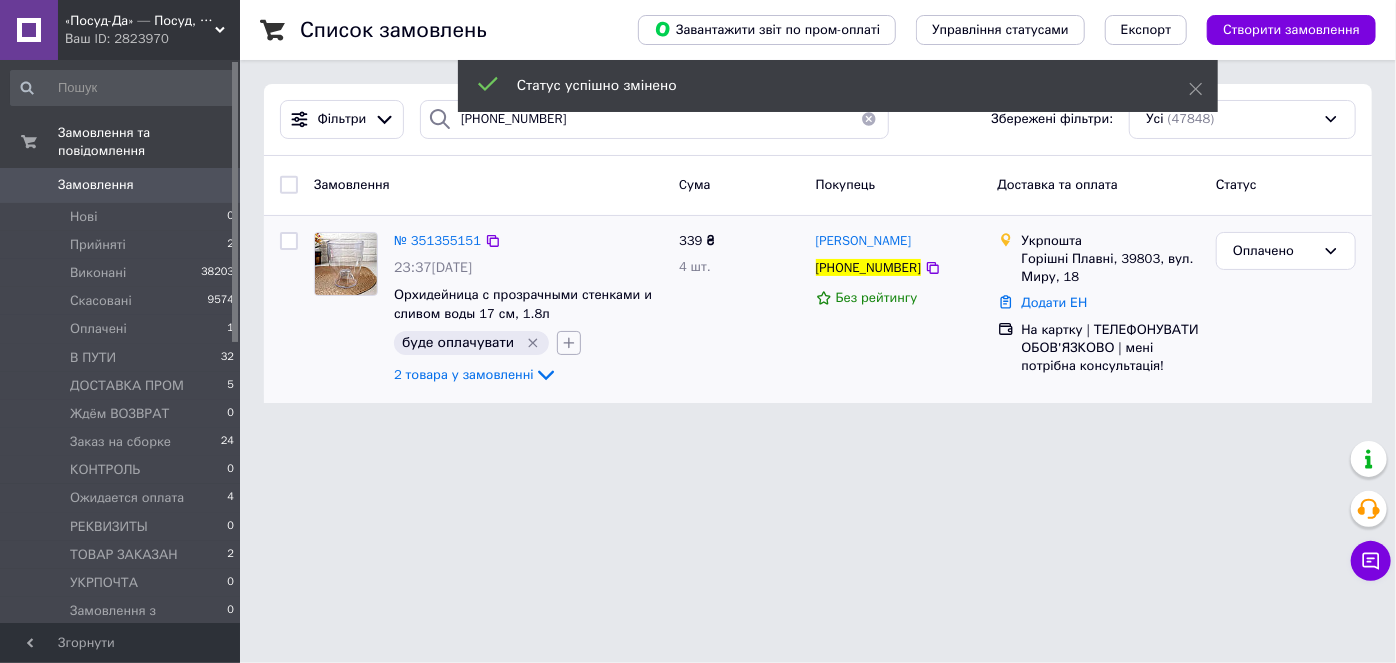 click at bounding box center [569, 343] 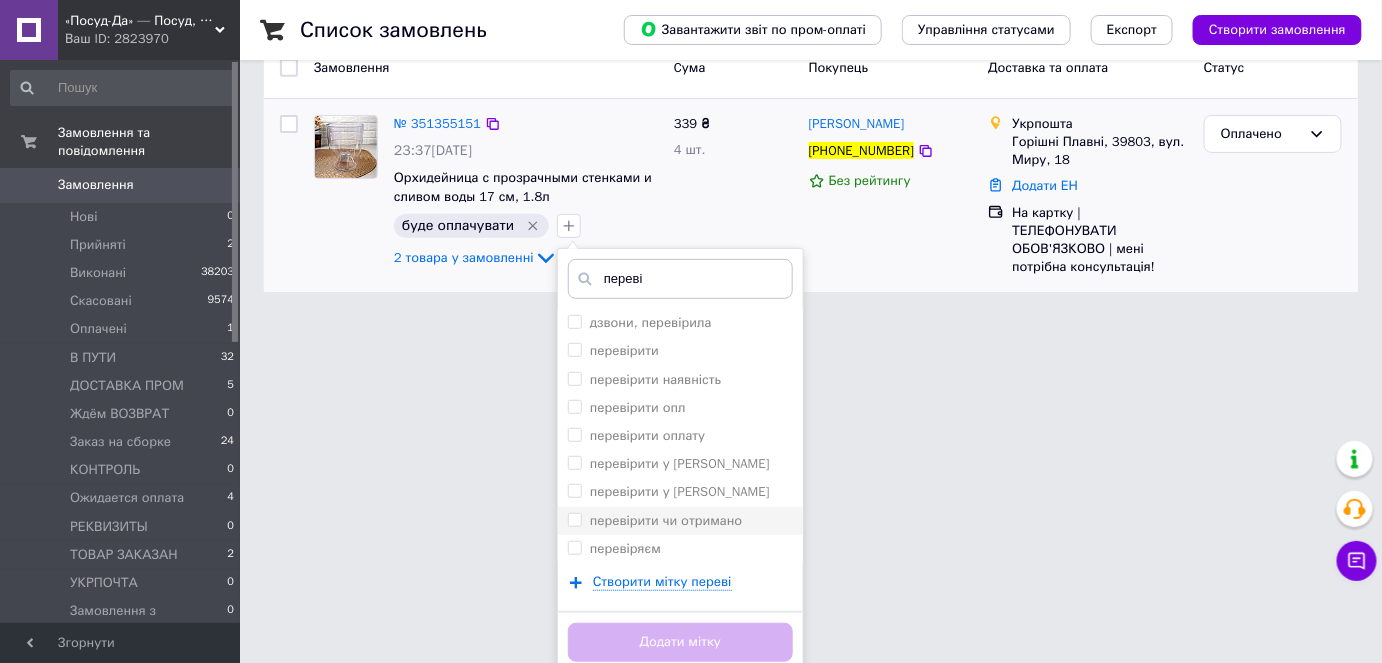 scroll, scrollTop: 124, scrollLeft: 0, axis: vertical 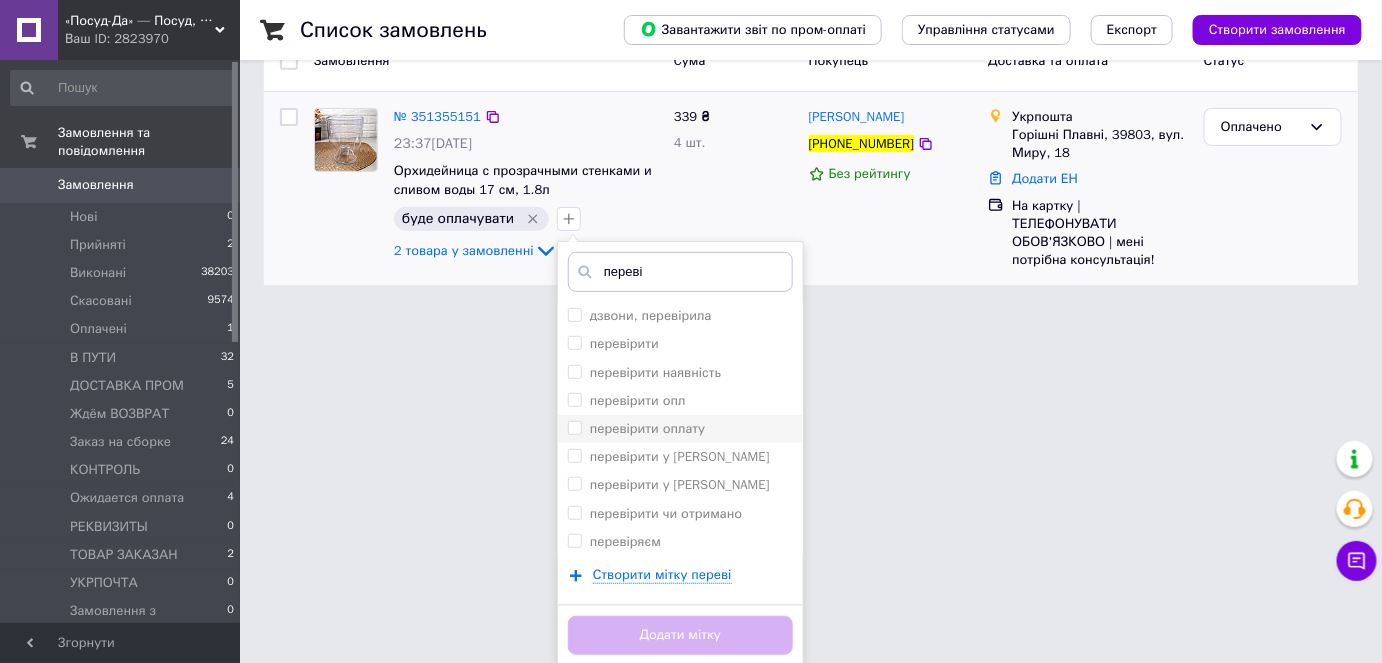 type on "переві" 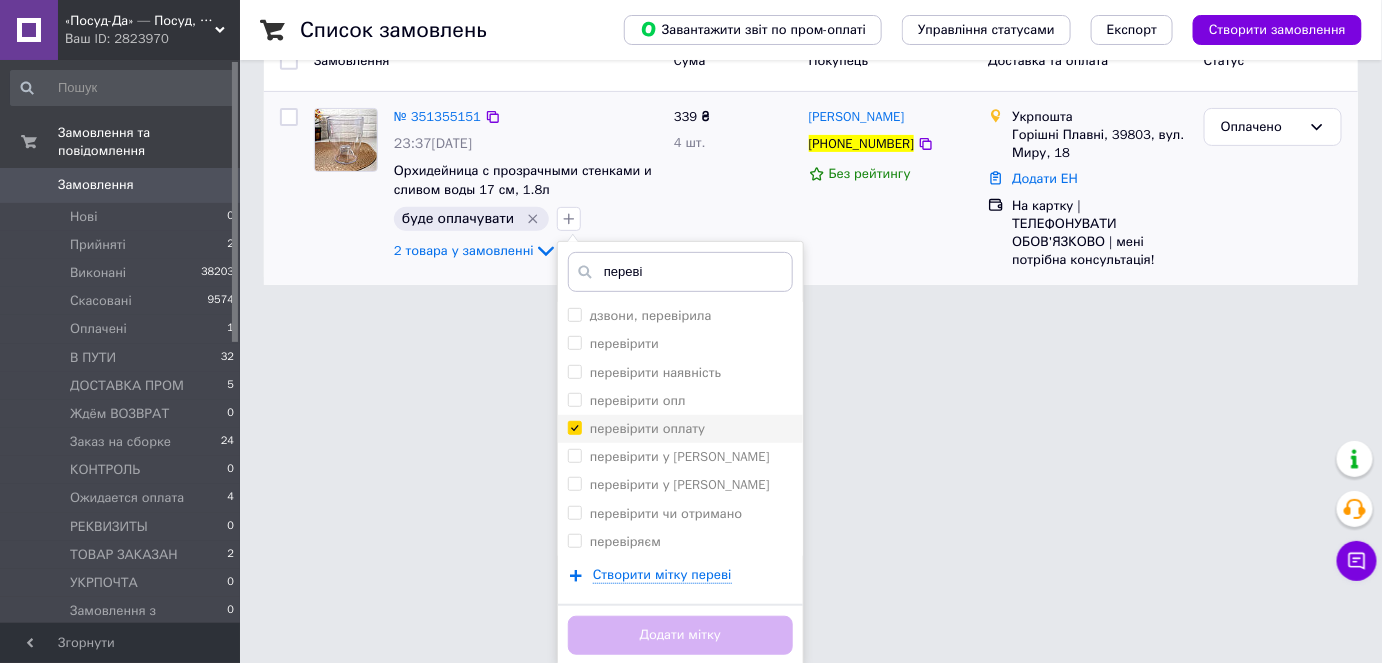 checkbox on "true" 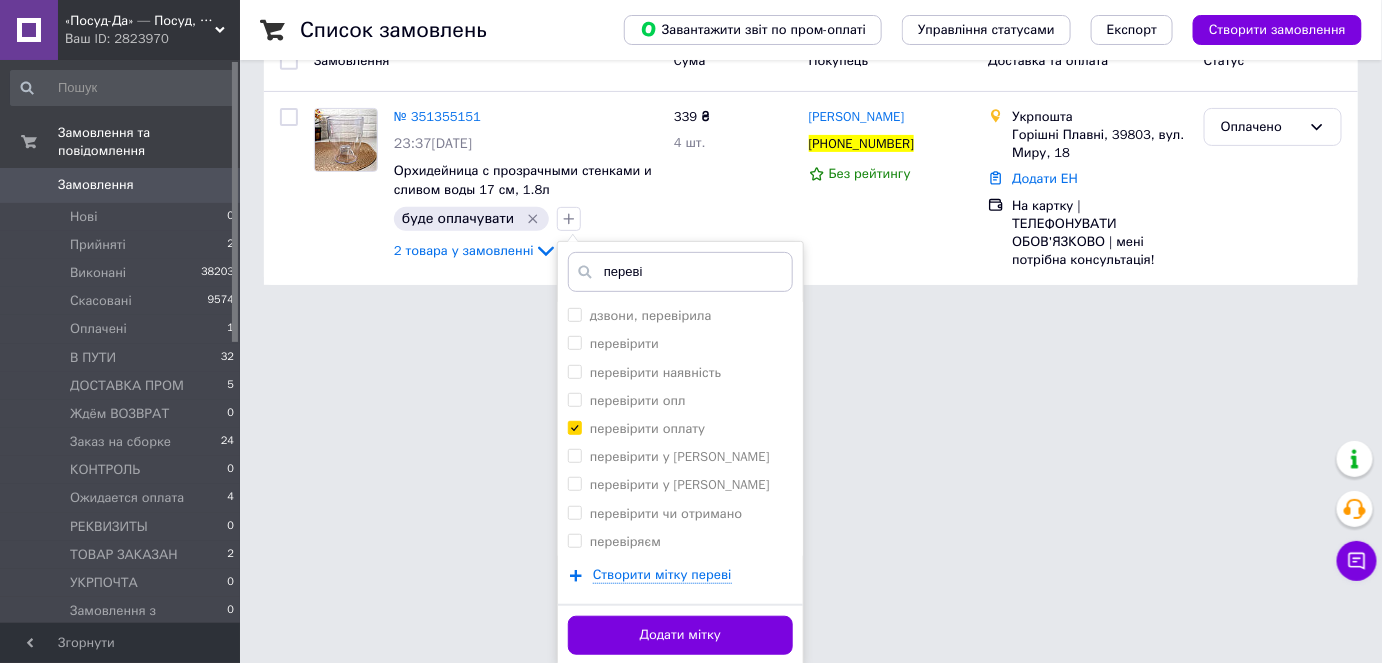 click on "Додати мітку" at bounding box center (680, 635) 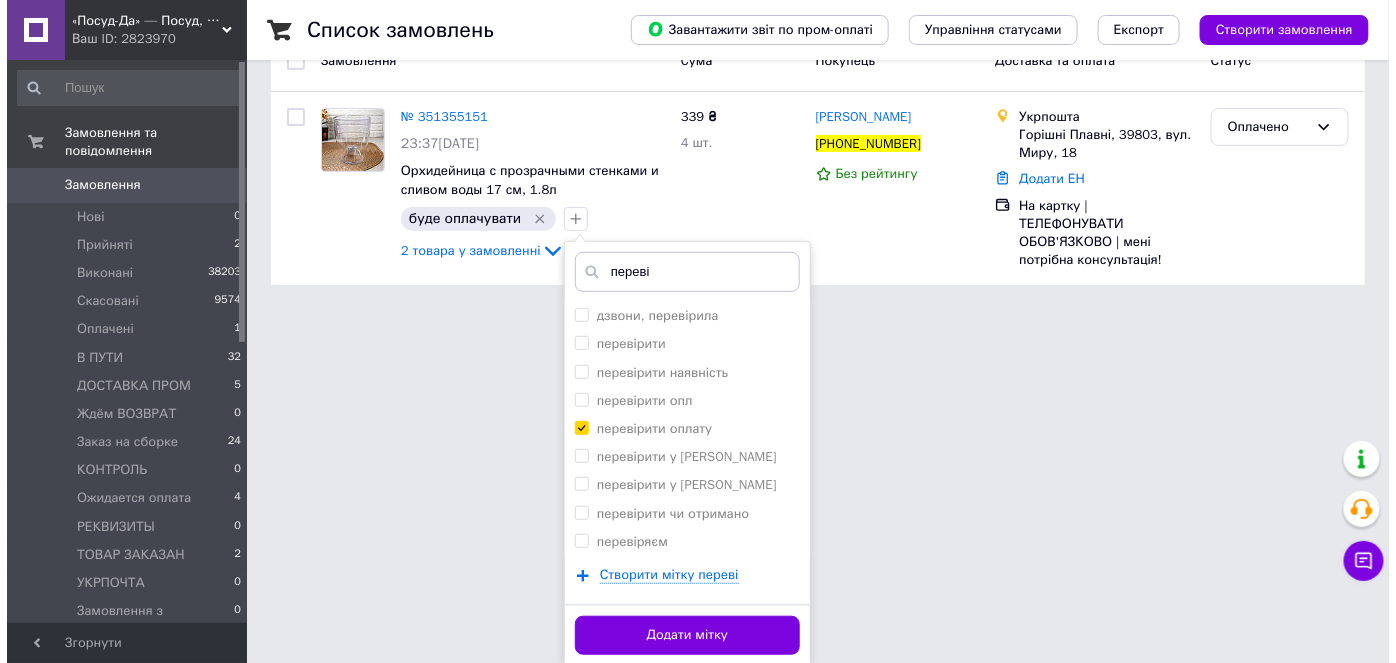 scroll, scrollTop: 0, scrollLeft: 0, axis: both 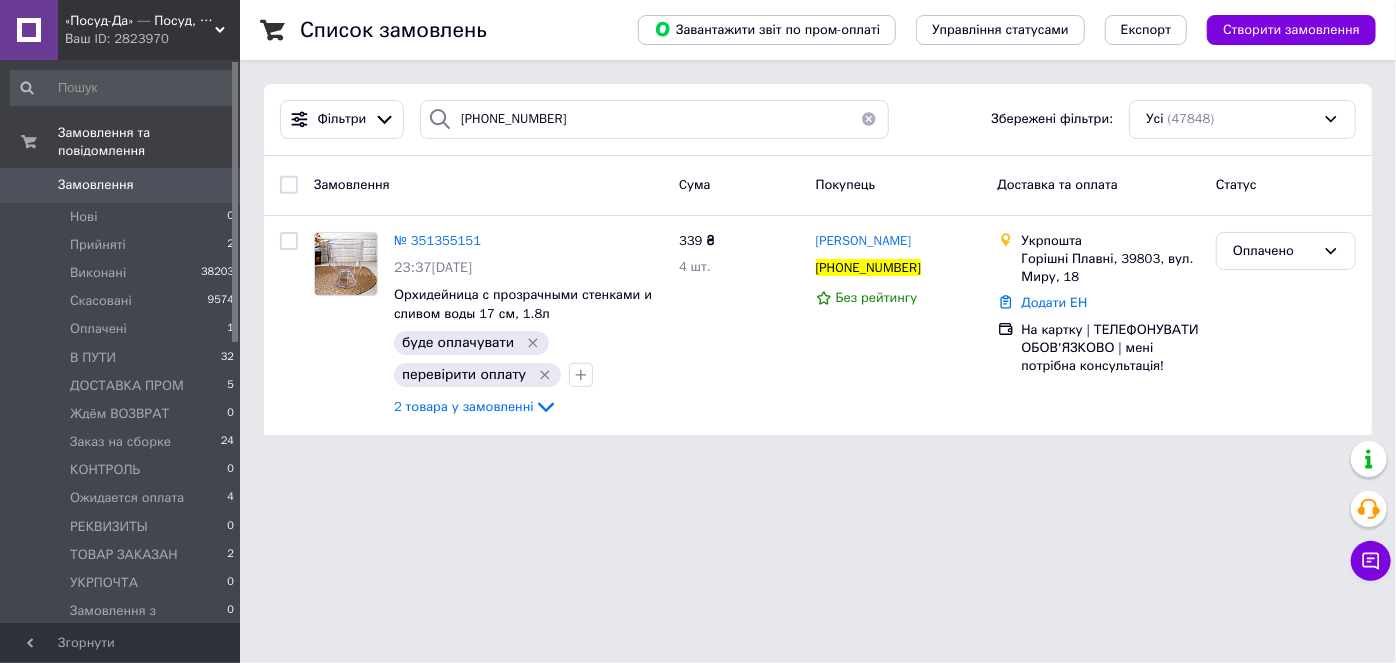click on "Ваш ID: 2823970" at bounding box center (152, 39) 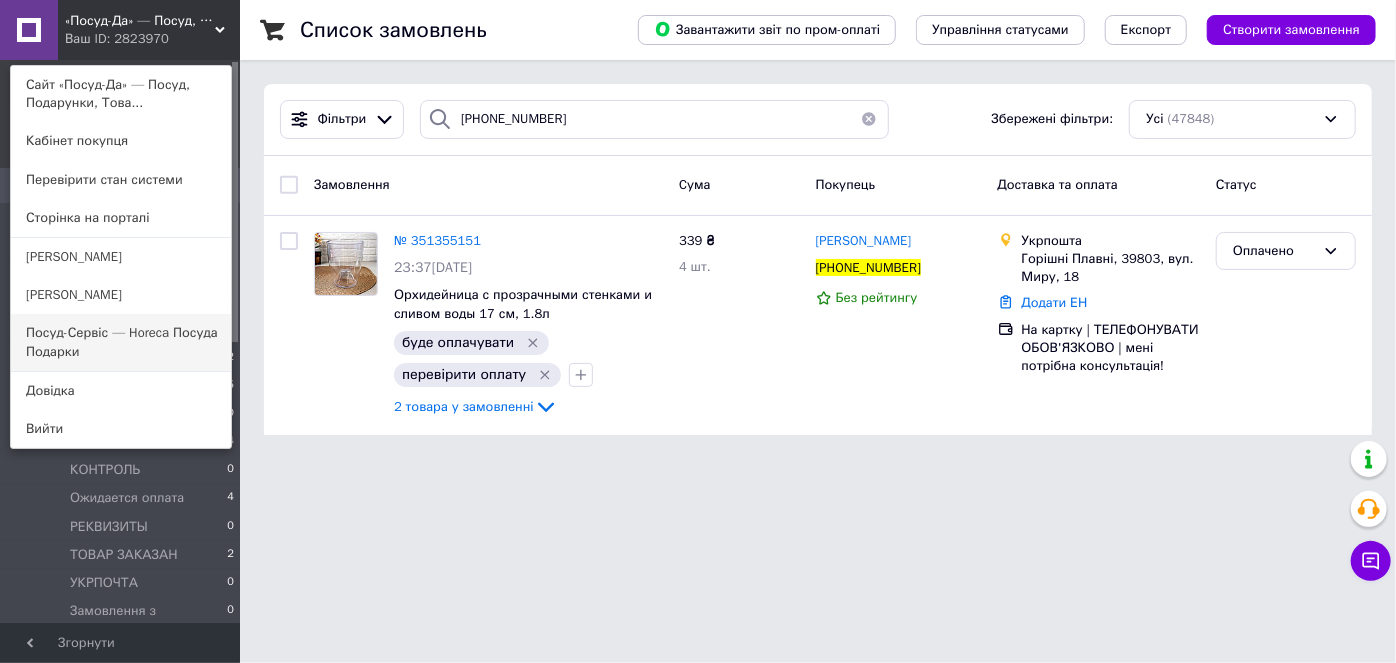 click on "Посуд-Сервіс — Horeca Посуда Подарки" at bounding box center (121, 342) 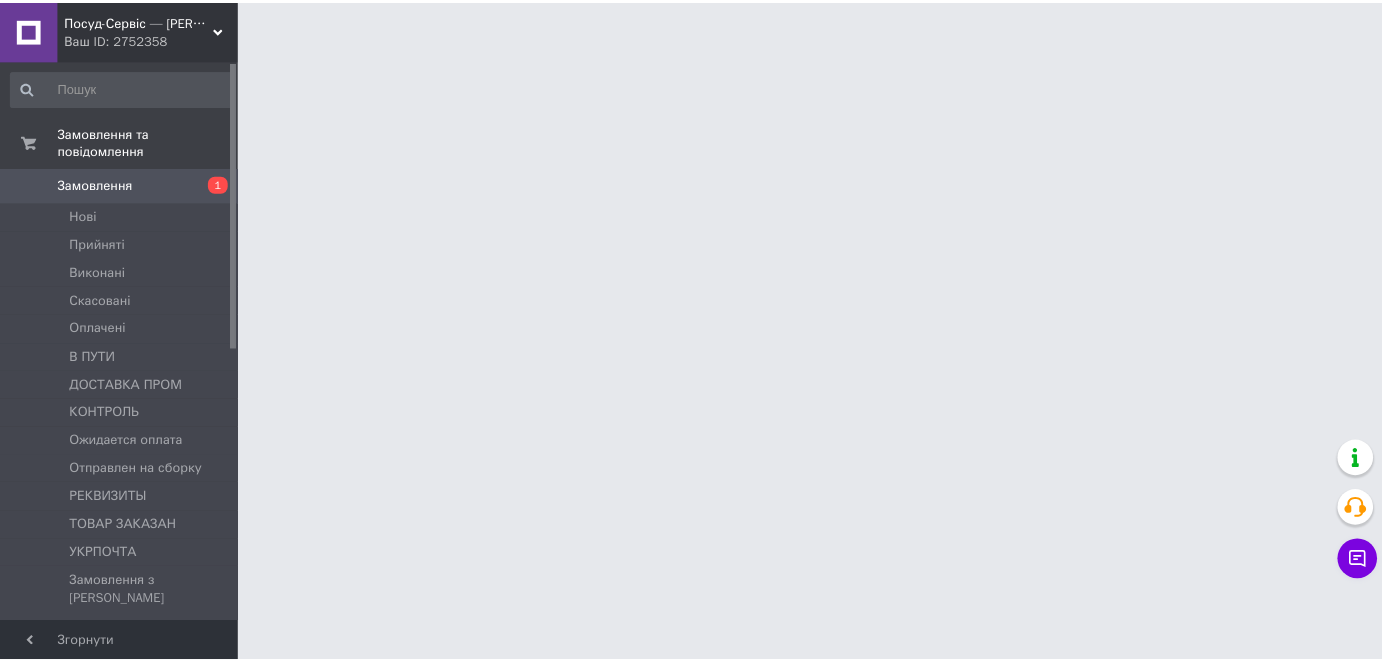 scroll, scrollTop: 0, scrollLeft: 0, axis: both 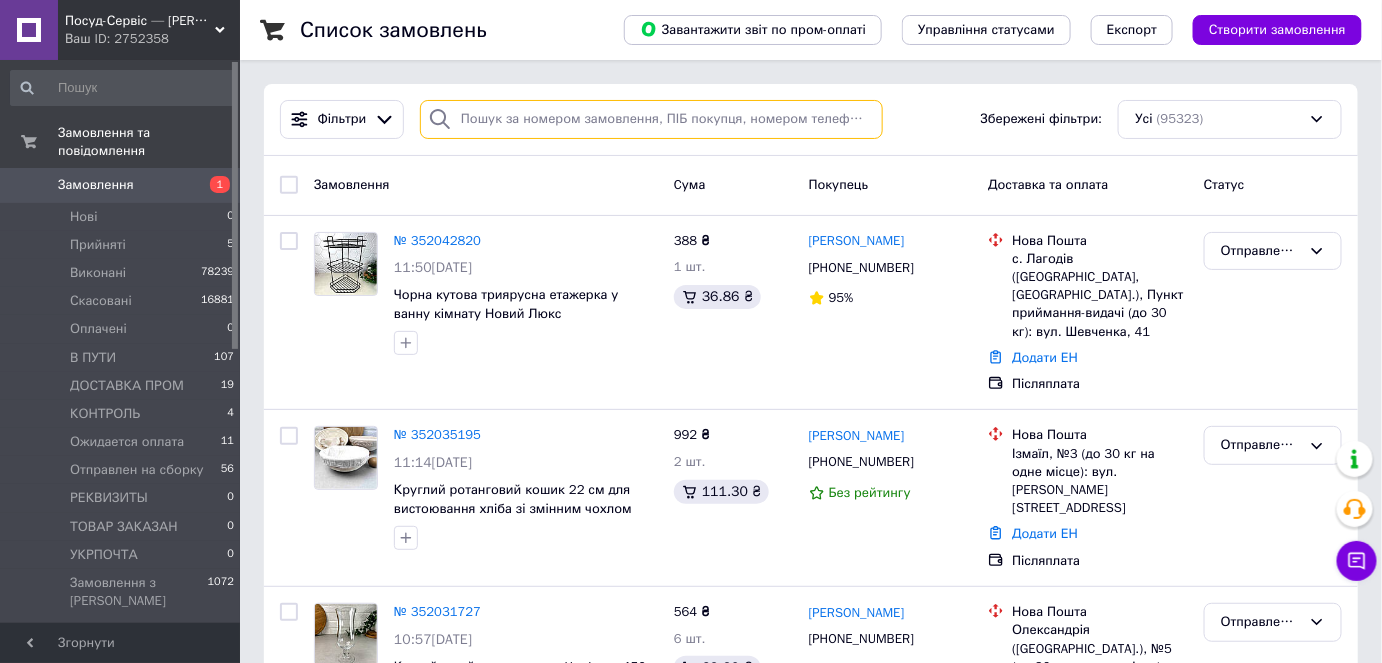 click at bounding box center [651, 119] 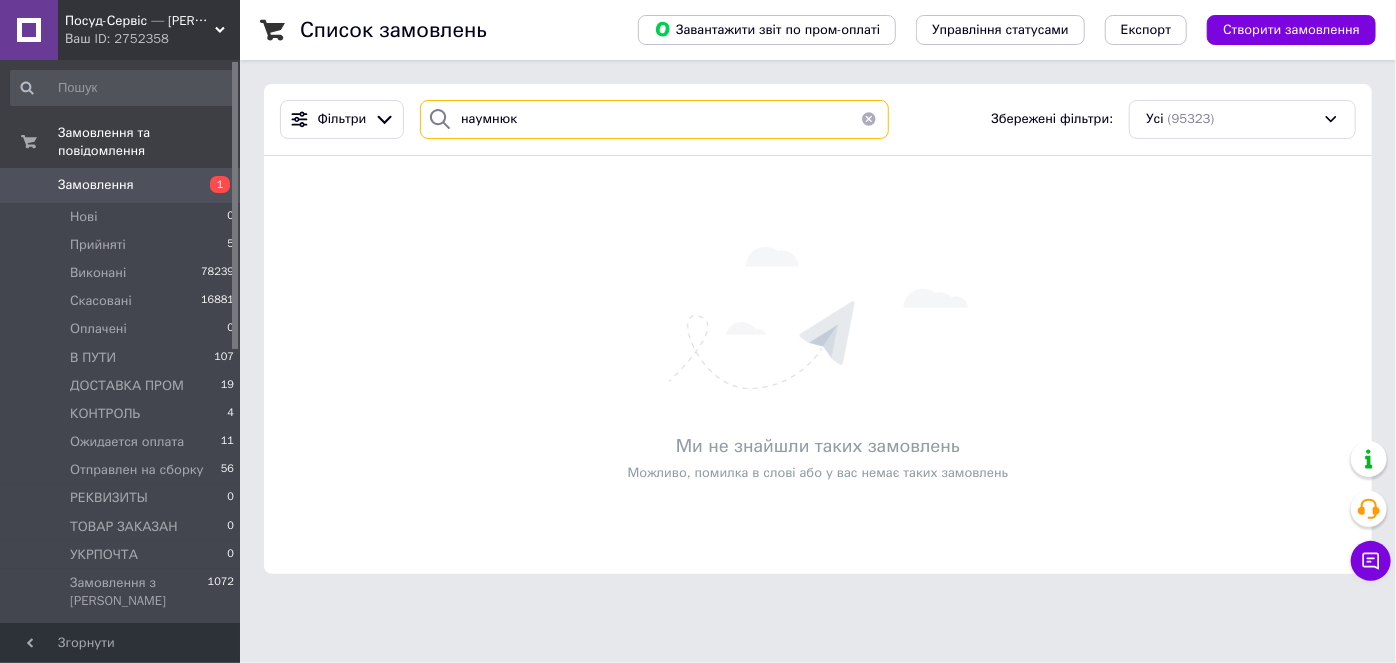 click on "наумнюк" at bounding box center [654, 119] 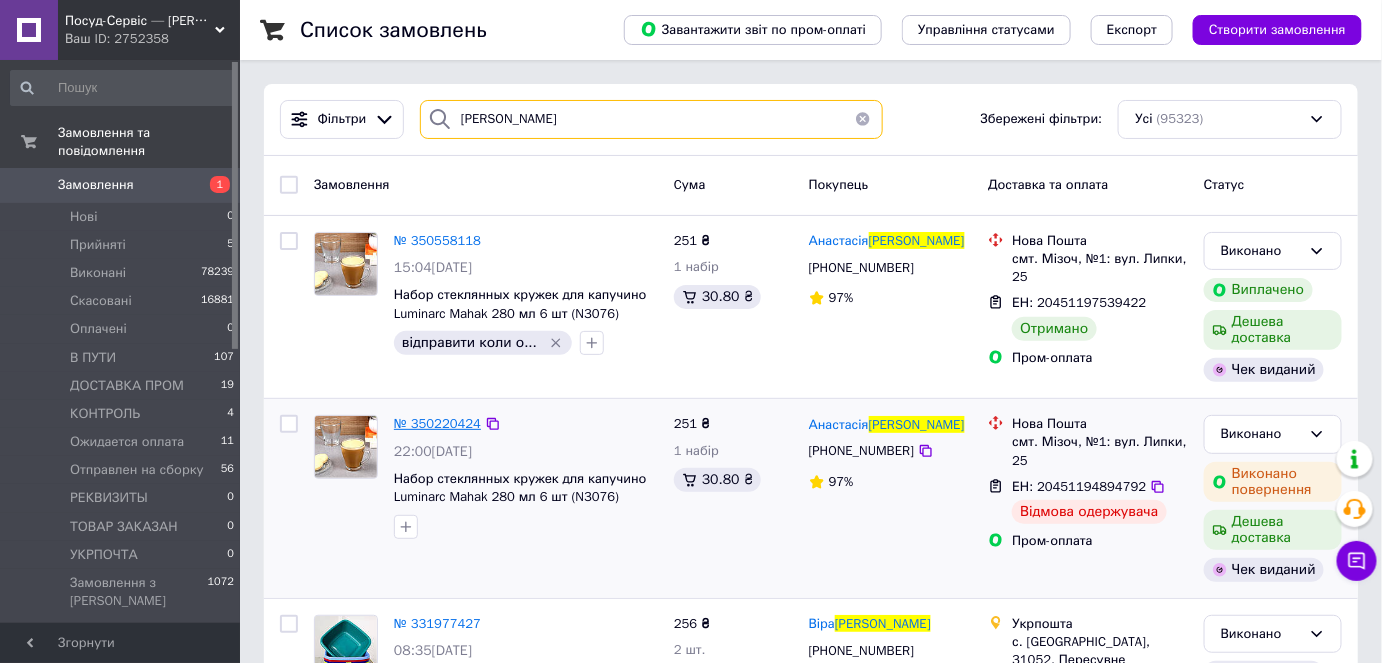 type on "[PERSON_NAME]" 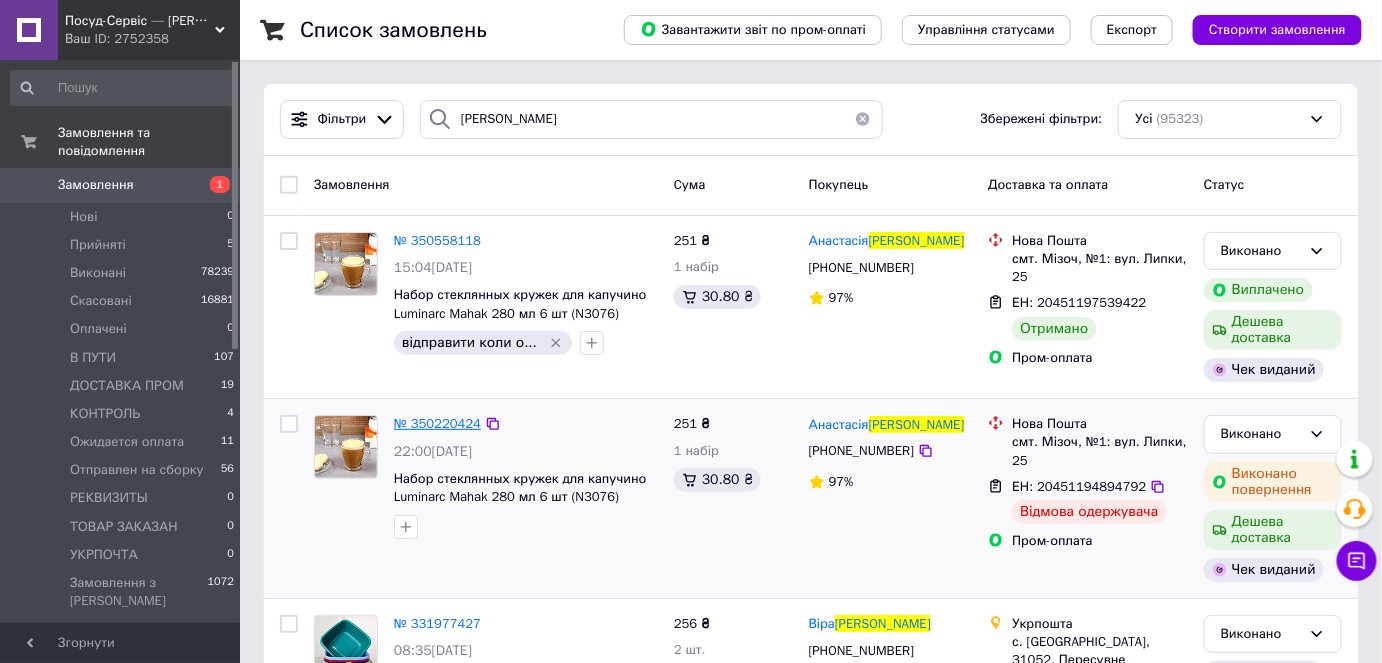 click on "№ 350220424" at bounding box center [437, 423] 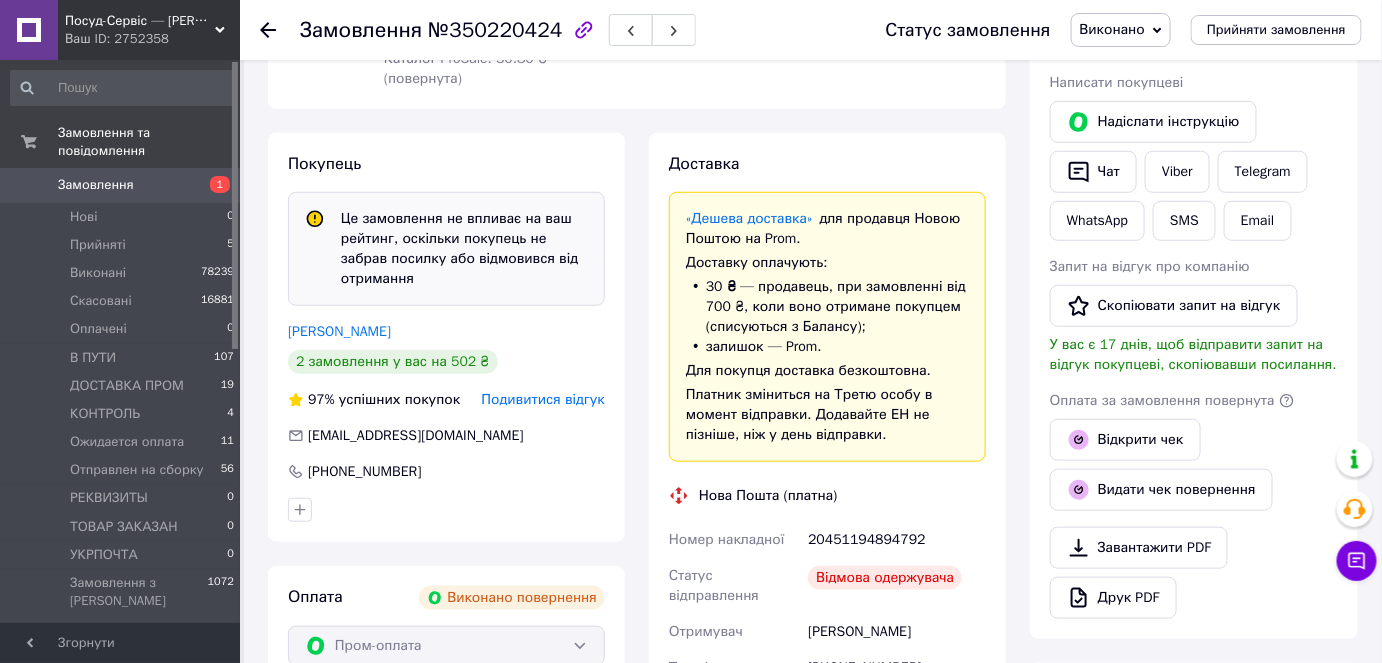 scroll, scrollTop: 689, scrollLeft: 0, axis: vertical 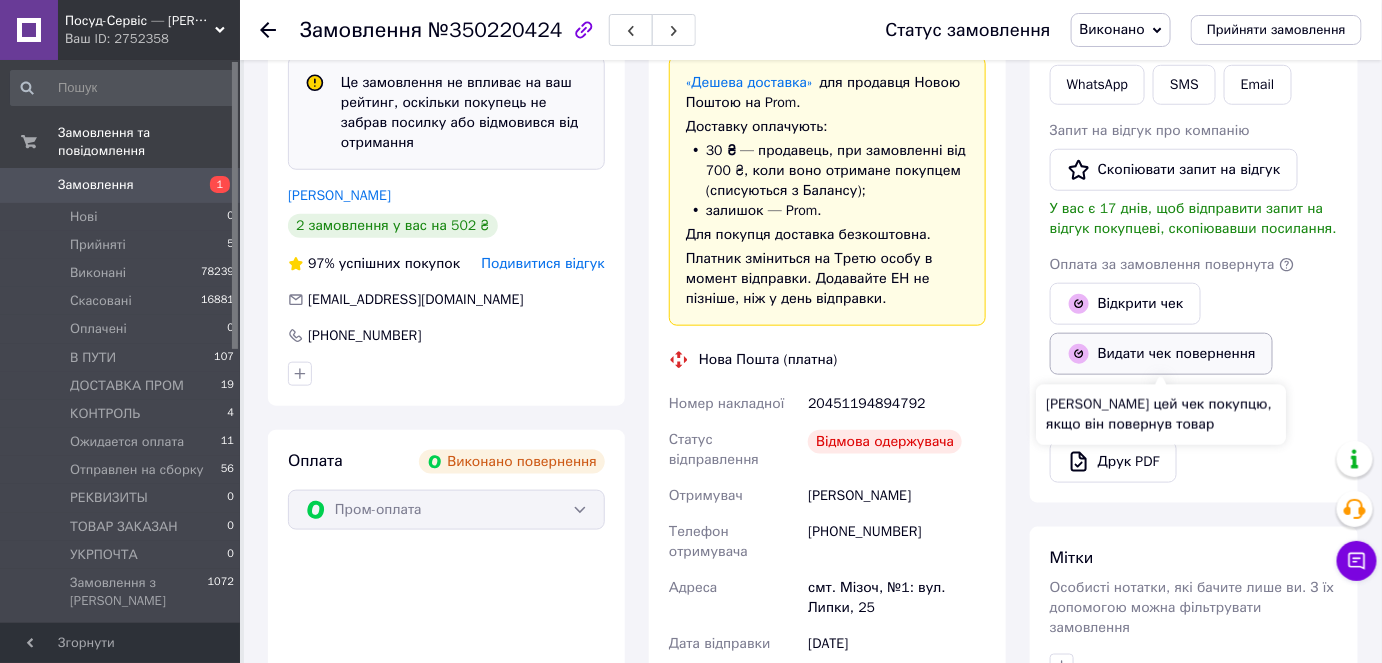 click on "Видати чек повернення" at bounding box center [1161, 354] 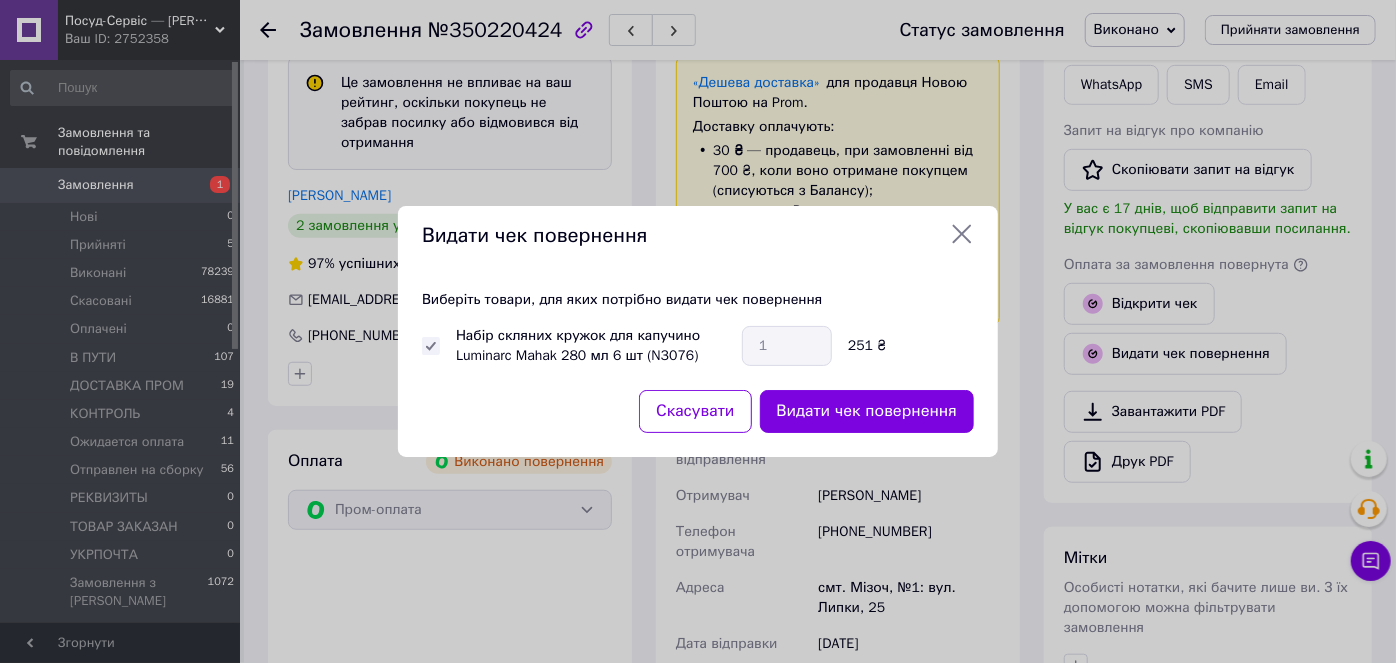 click on "Видати чек повернення" at bounding box center (867, 411) 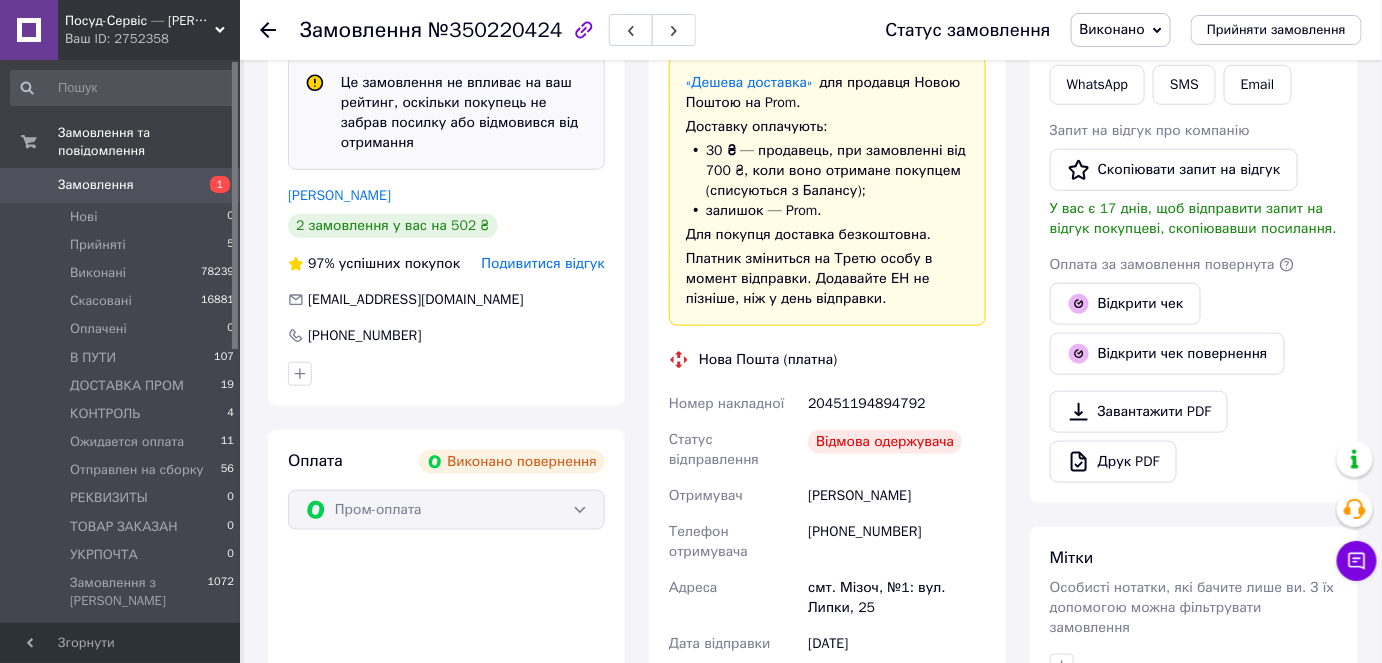 click on "Замовлення" at bounding box center [121, 185] 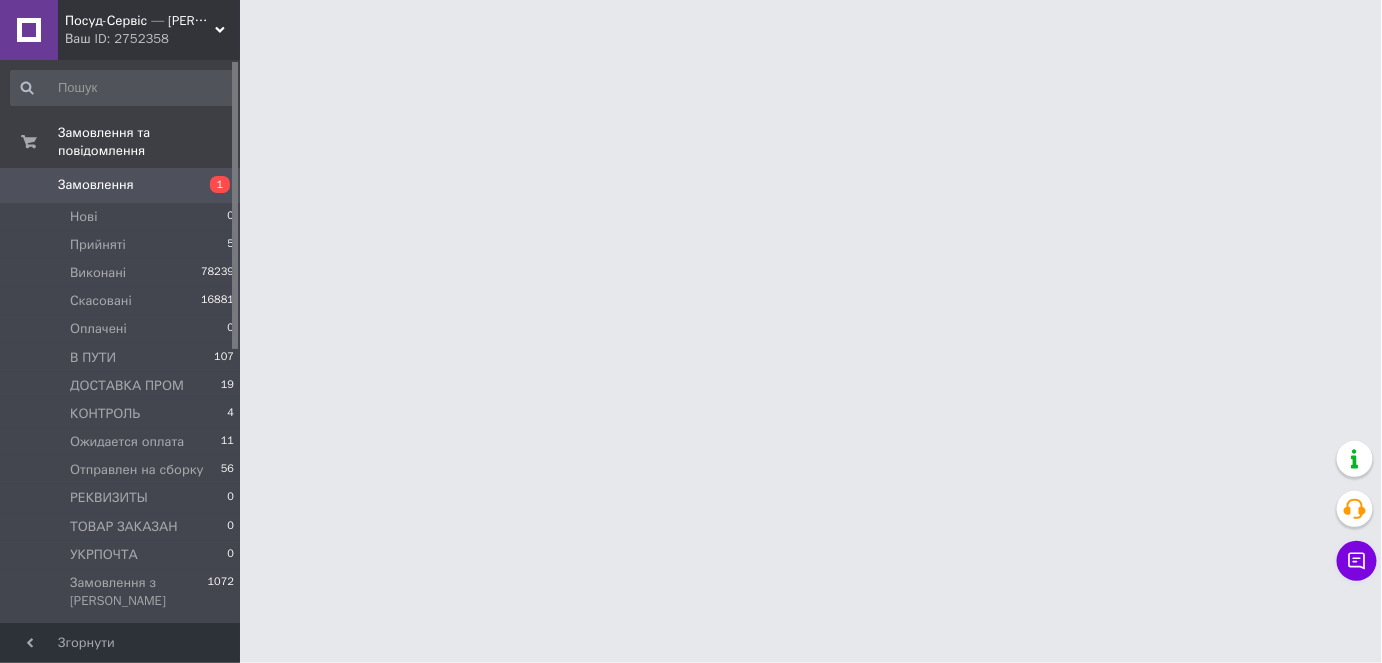 scroll, scrollTop: 0, scrollLeft: 0, axis: both 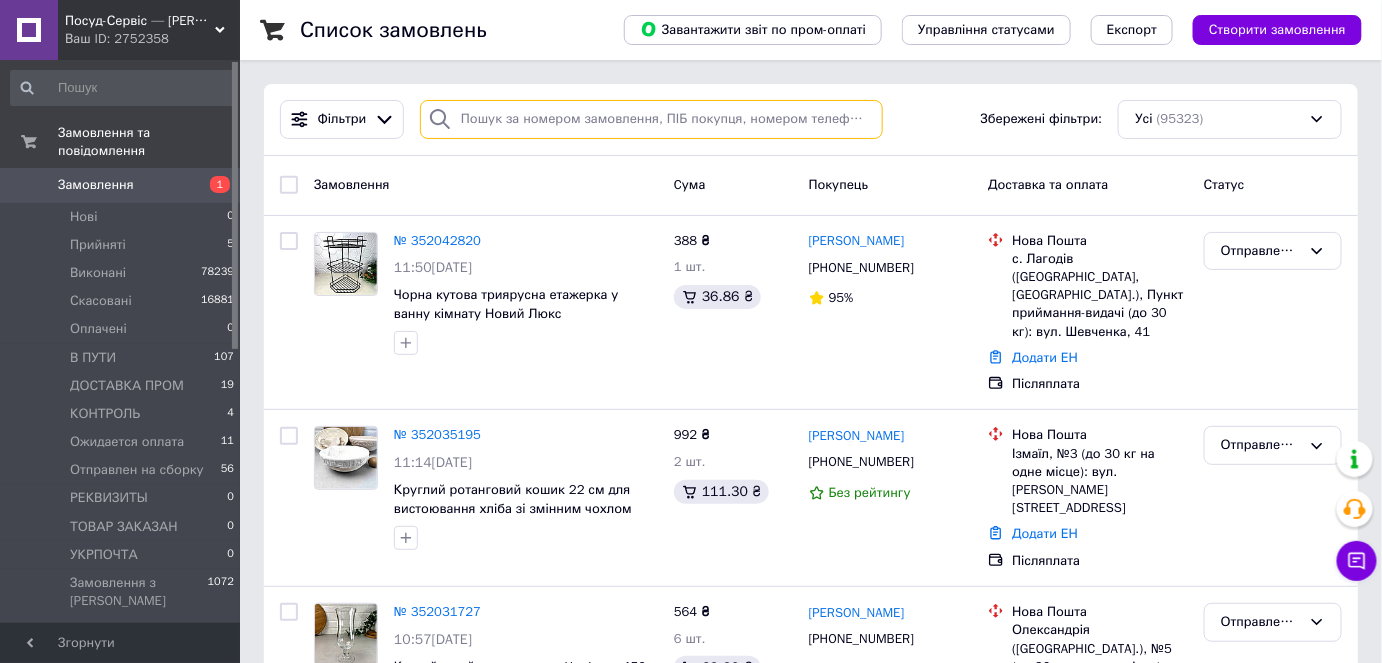 click at bounding box center [651, 119] 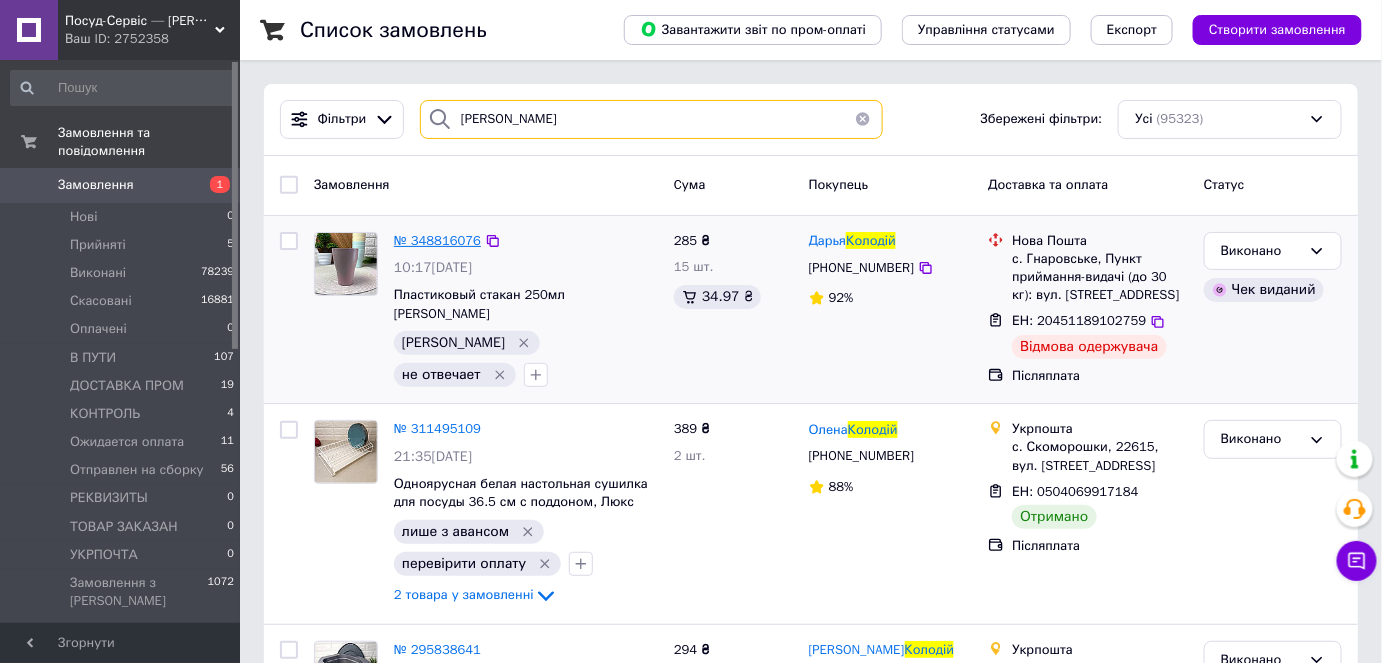type on "[PERSON_NAME]" 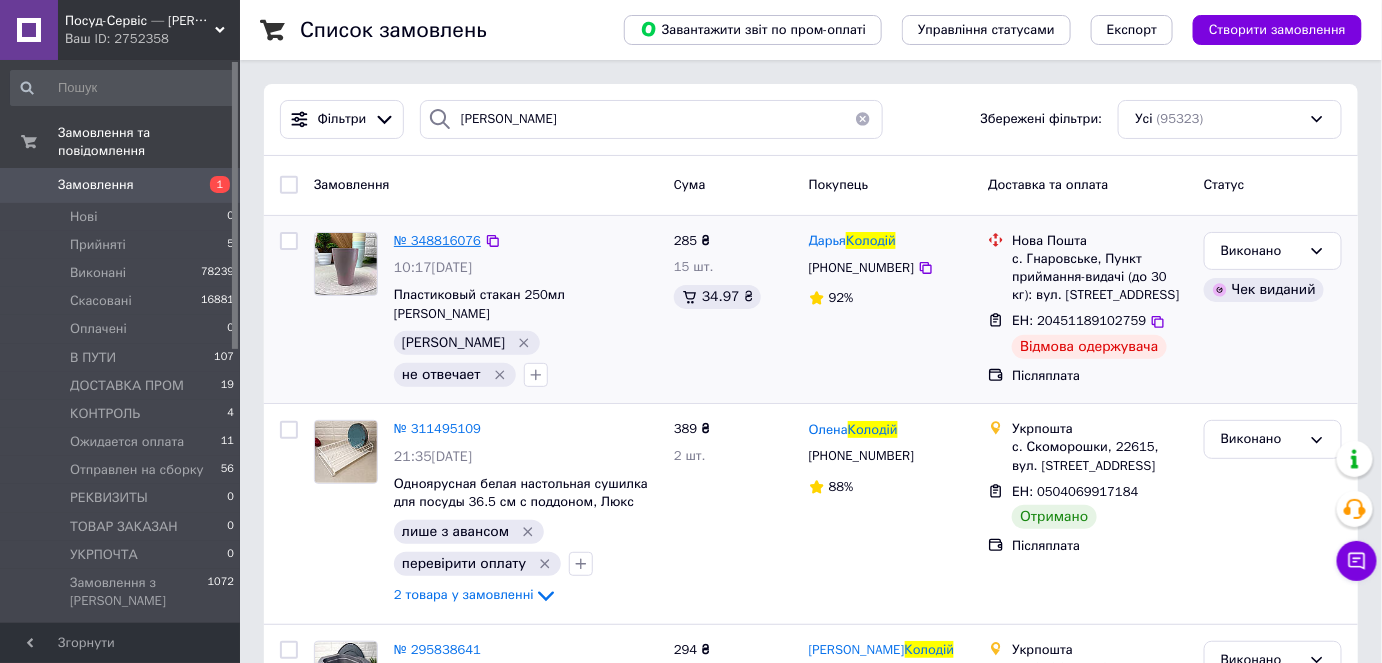 click on "№ 348816076" at bounding box center [437, 240] 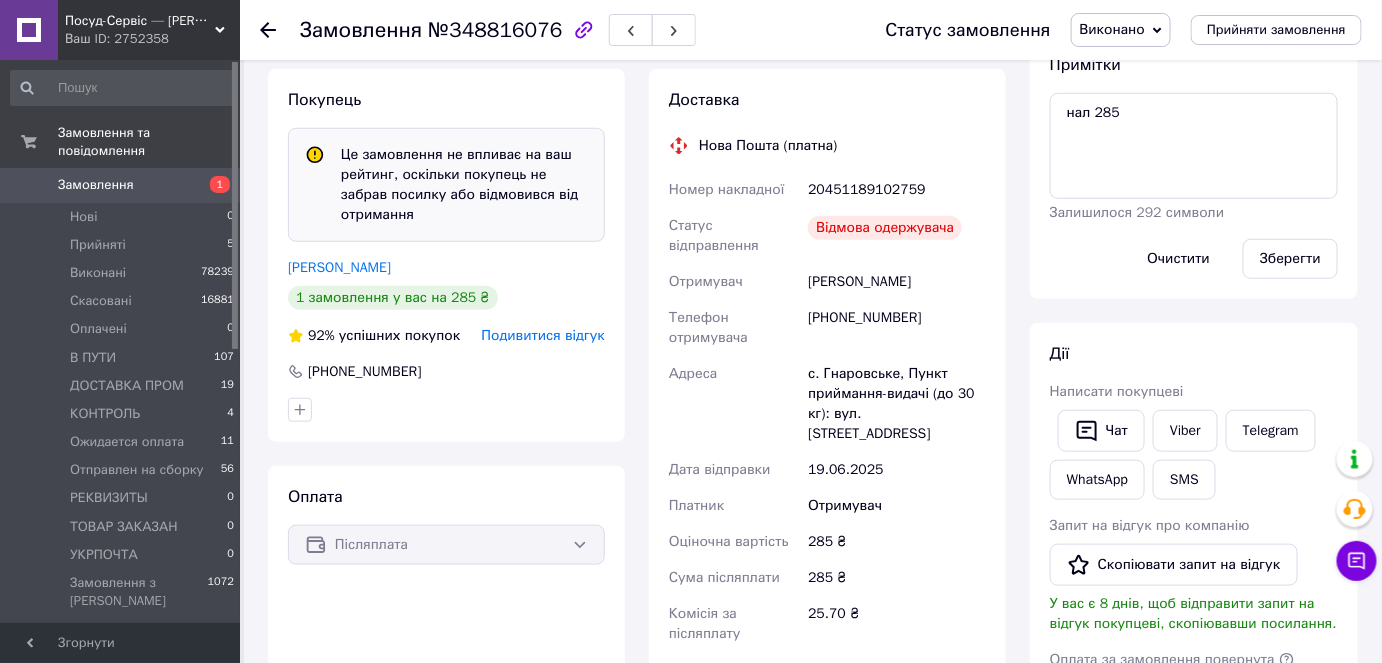 scroll, scrollTop: 408, scrollLeft: 0, axis: vertical 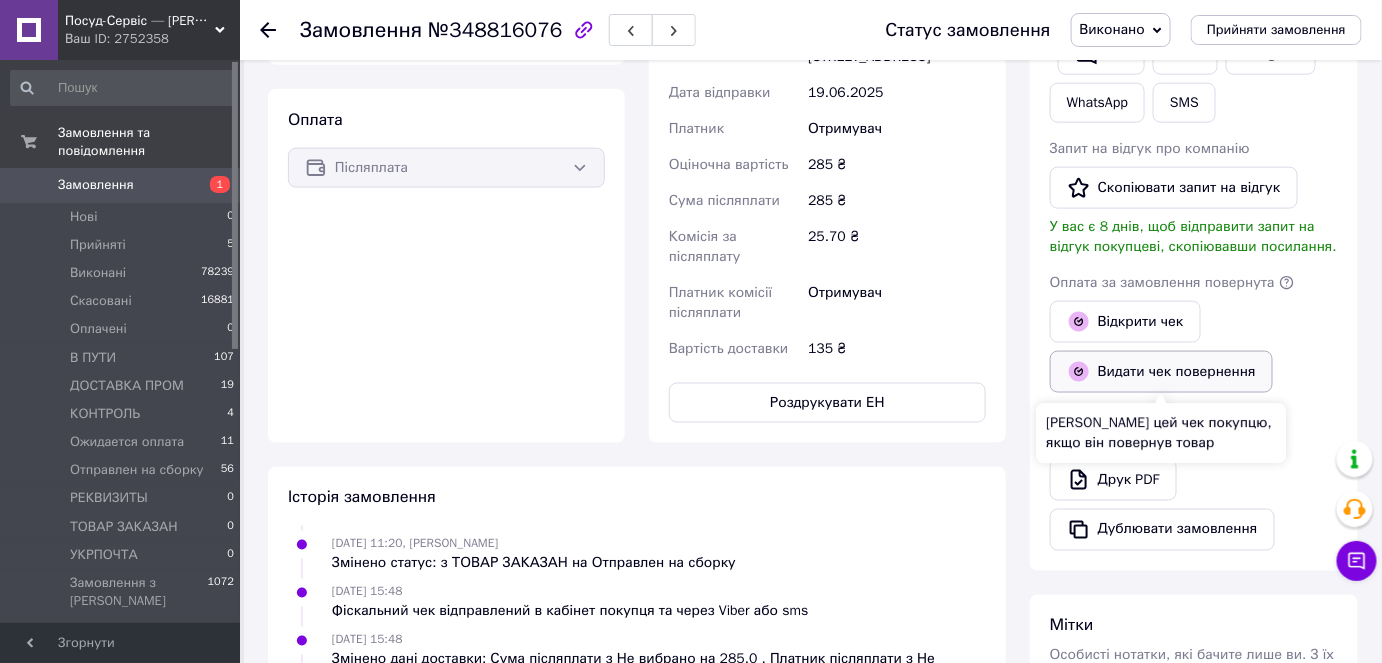 click on "Видати чек повернення" at bounding box center [1161, 372] 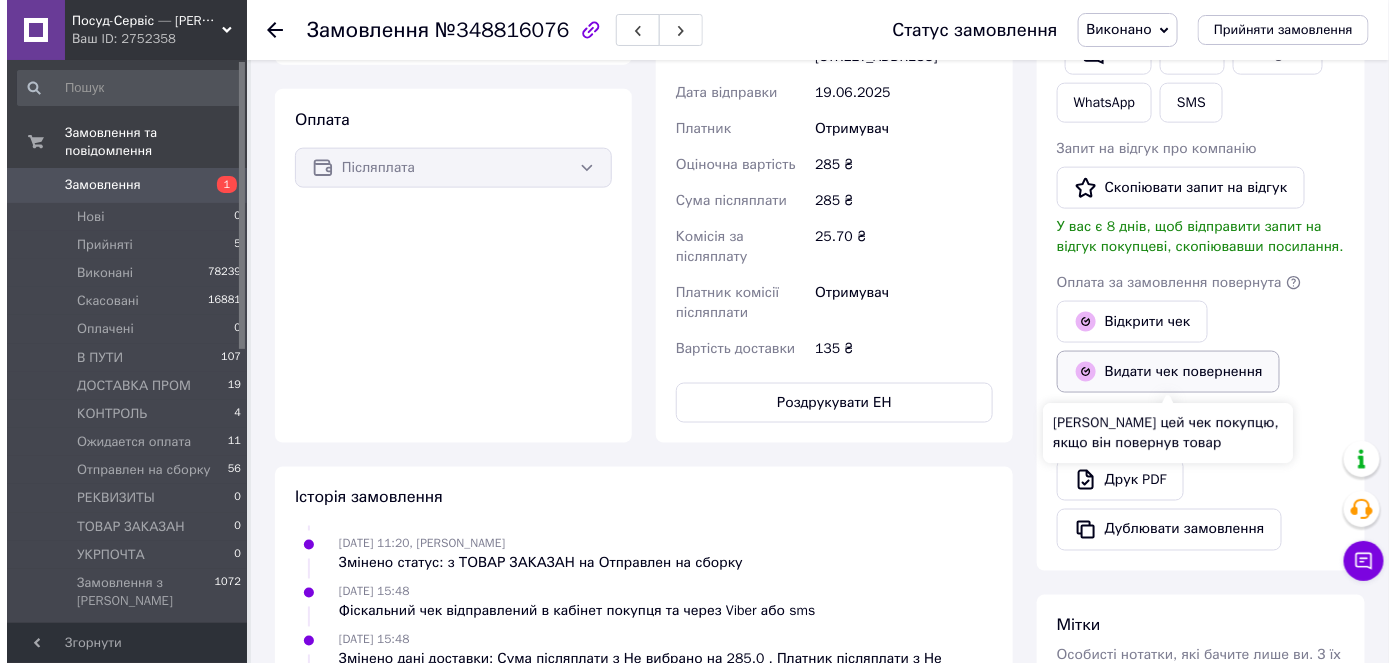 scroll, scrollTop: 752, scrollLeft: 0, axis: vertical 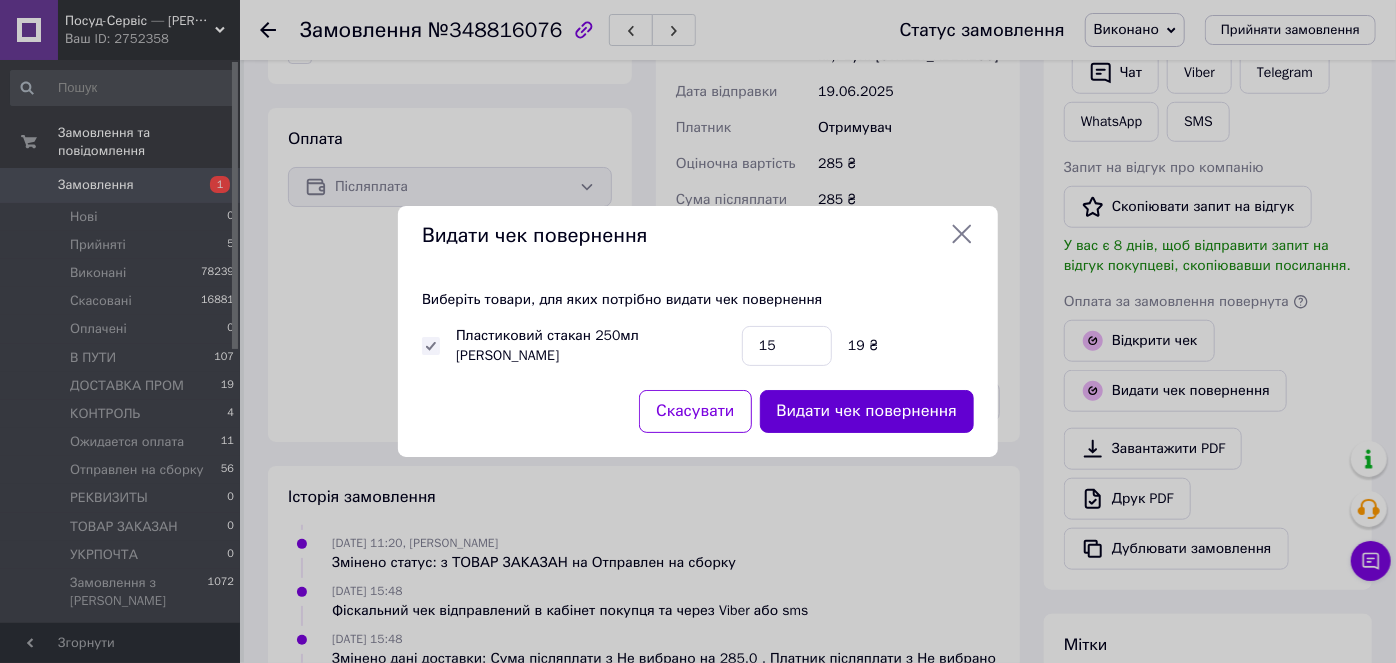 click on "Видати чек повернення" at bounding box center (867, 411) 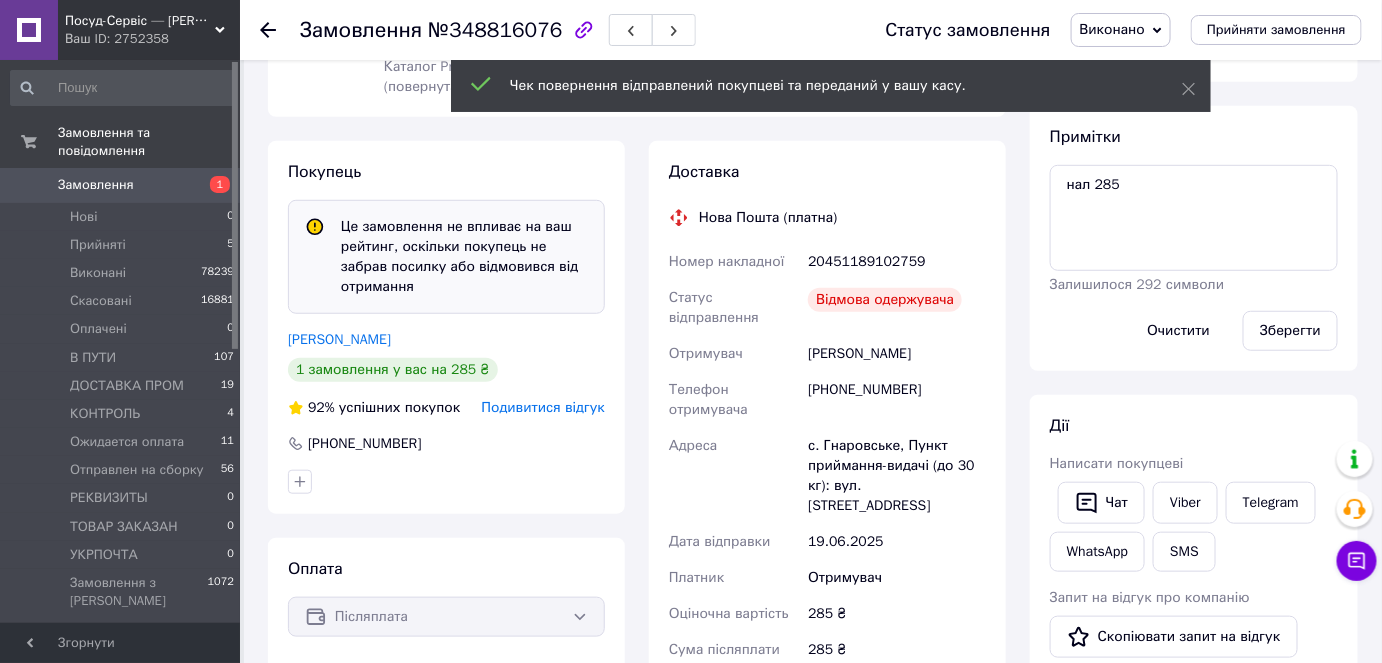 scroll, scrollTop: 317, scrollLeft: 0, axis: vertical 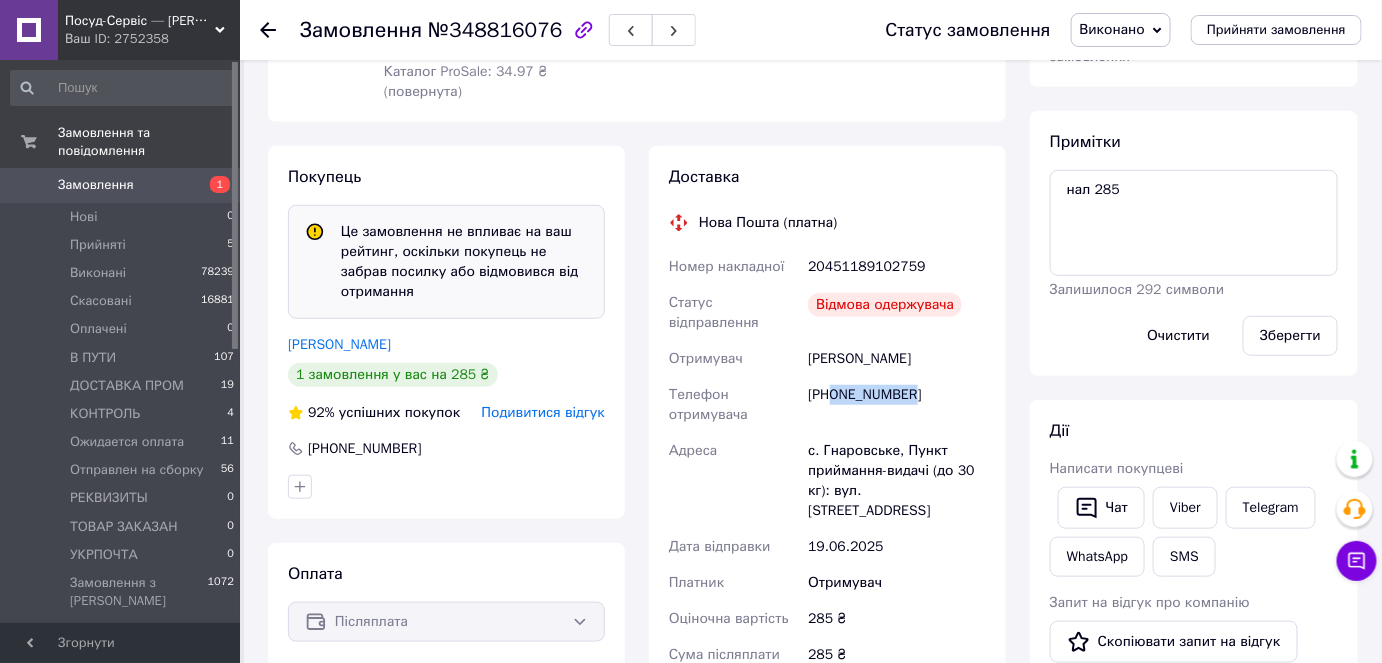 drag, startPoint x: 930, startPoint y: 392, endPoint x: 834, endPoint y: 390, distance: 96.02083 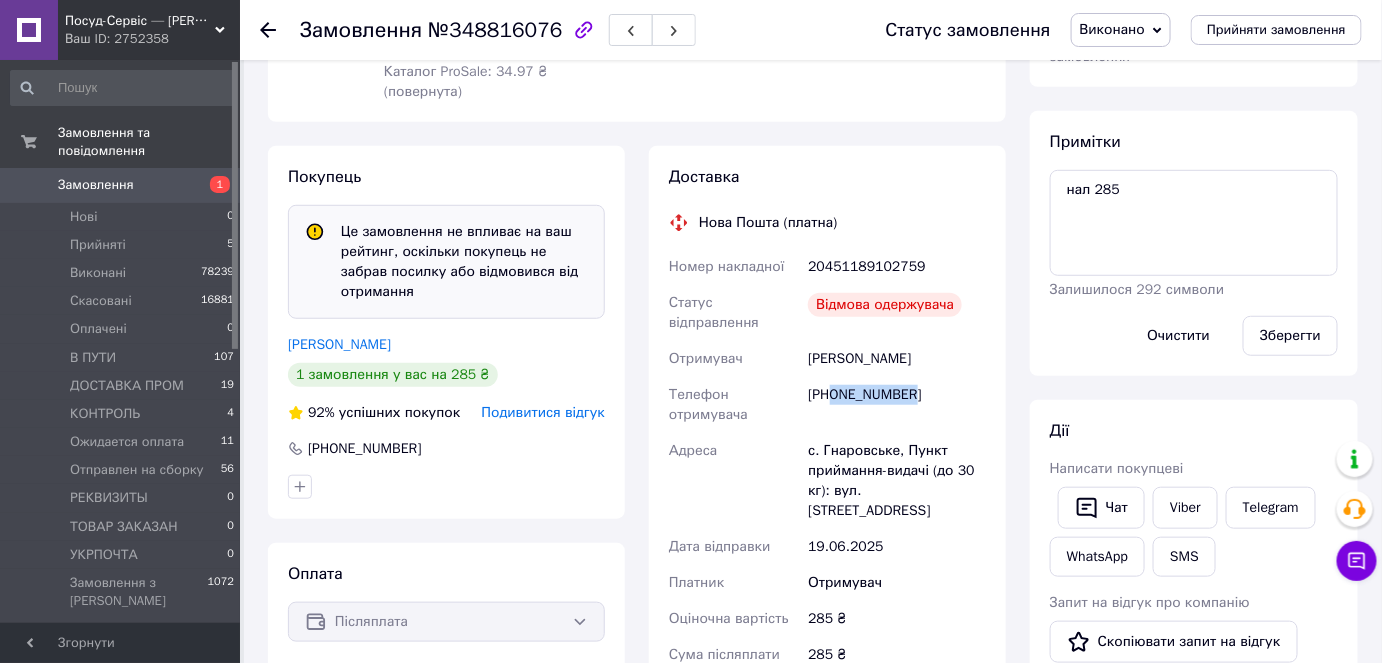 copy on "0994144750" 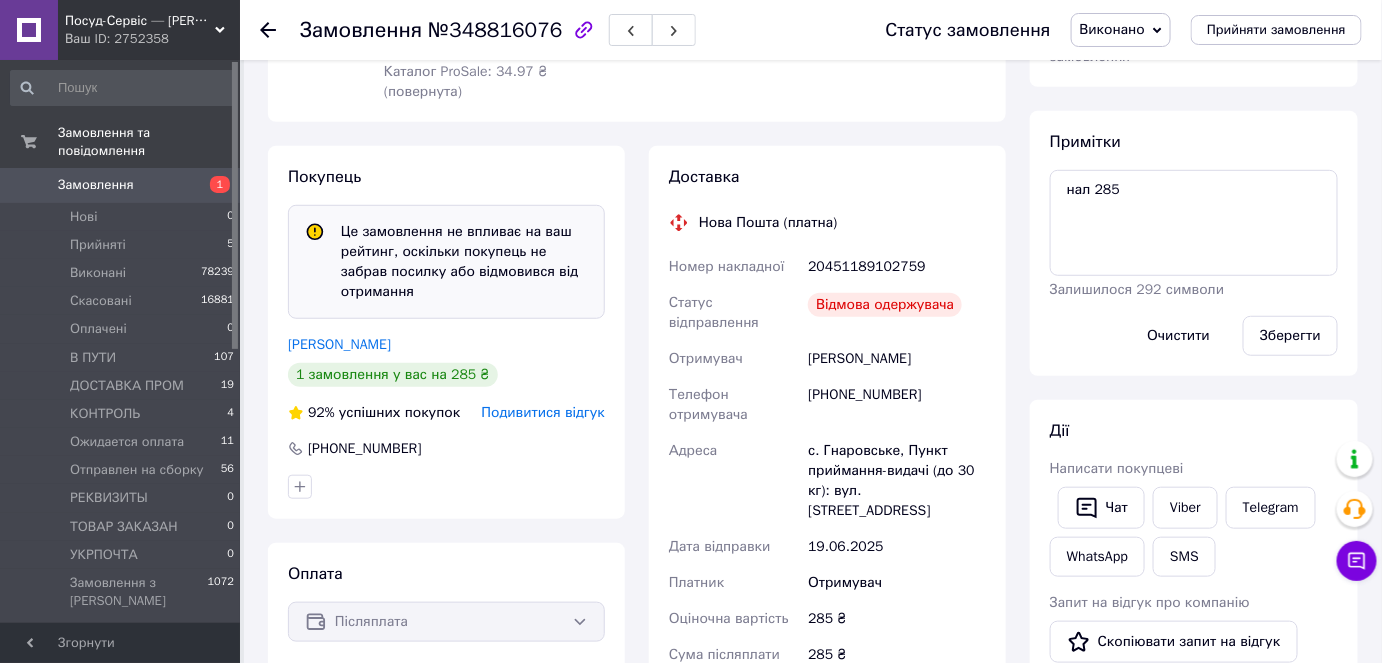click on "20451189102759" at bounding box center [897, 267] 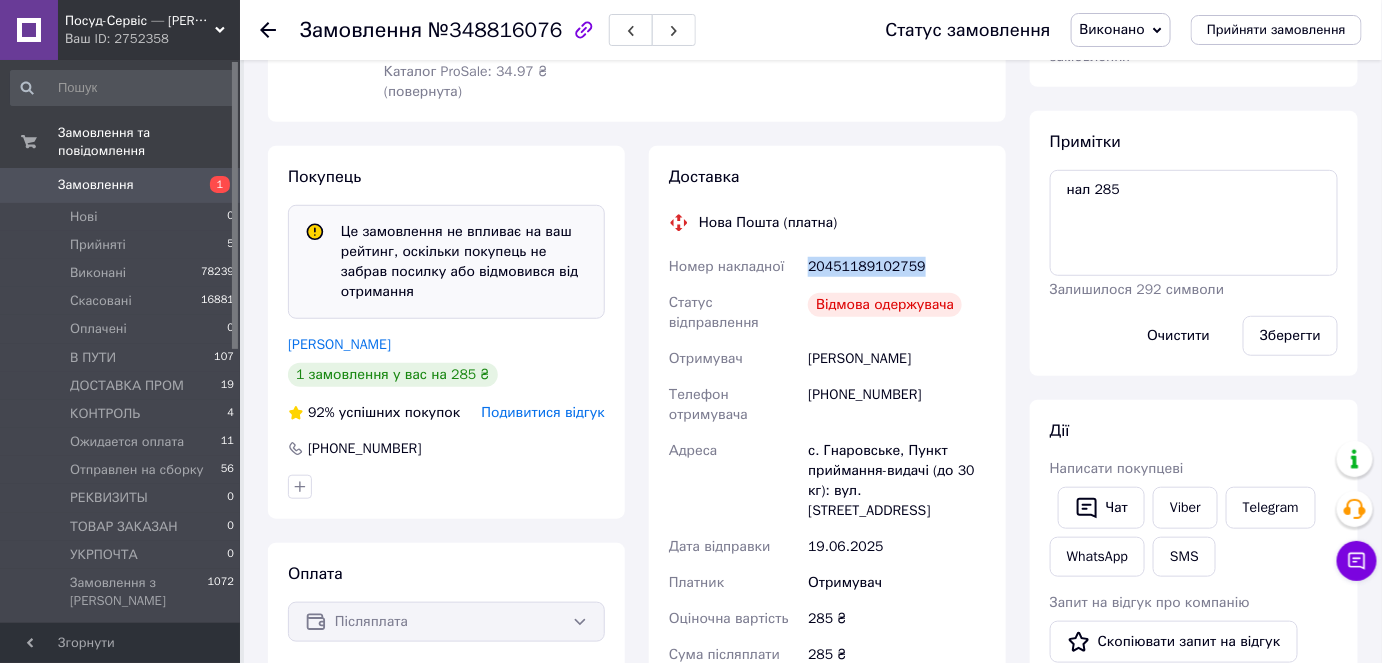 click on "20451189102759" at bounding box center [897, 267] 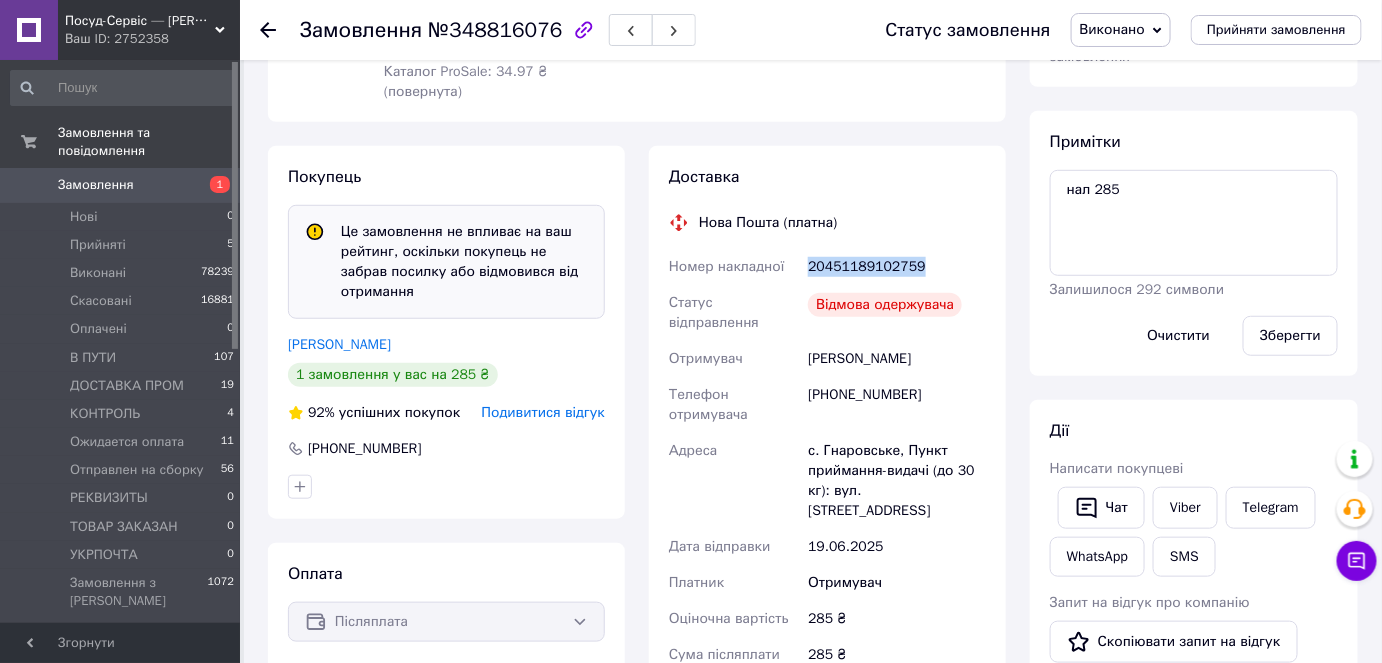 click on "Замовлення 1" at bounding box center (123, 185) 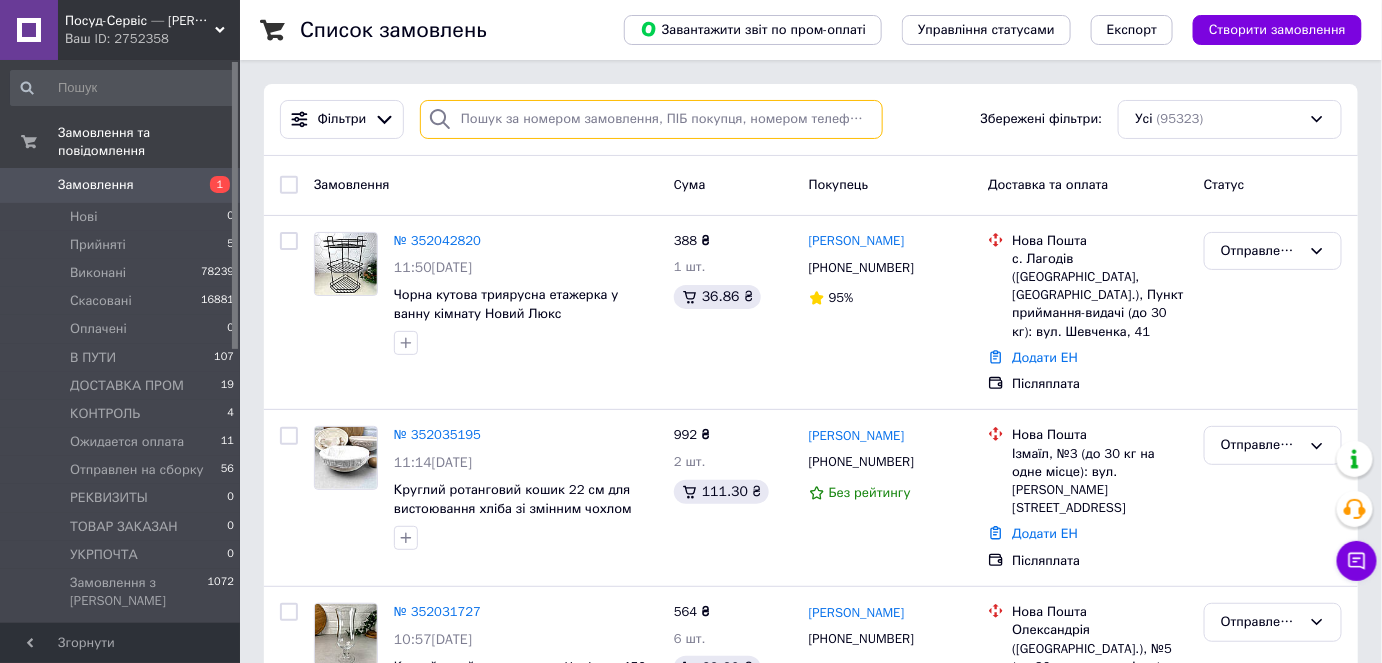click at bounding box center (651, 119) 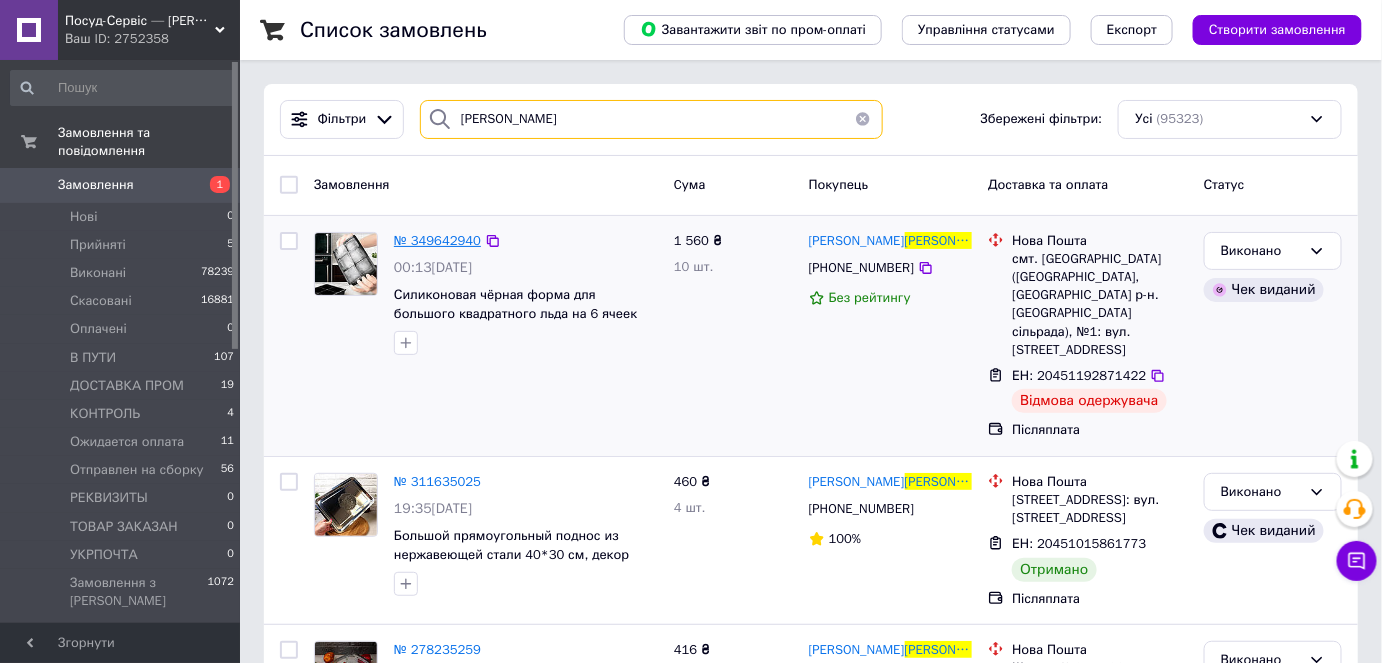 type on "[PERSON_NAME]" 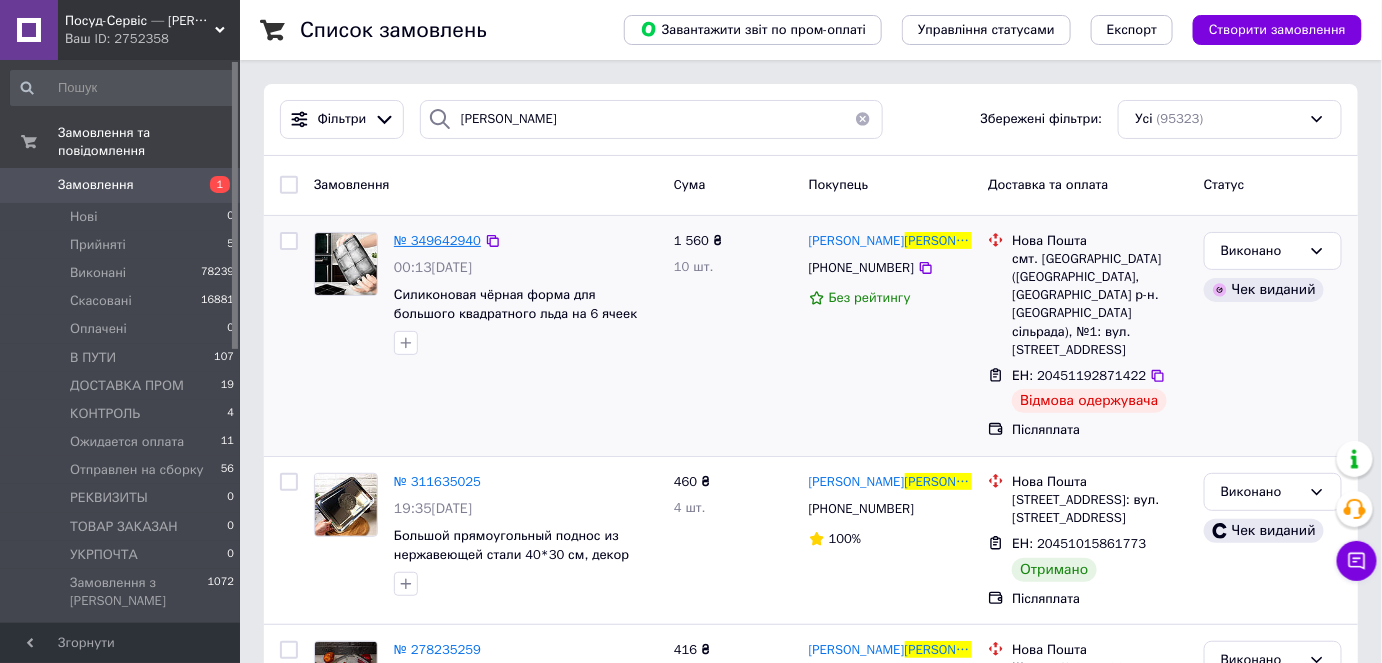 click on "№ 349642940" at bounding box center (437, 240) 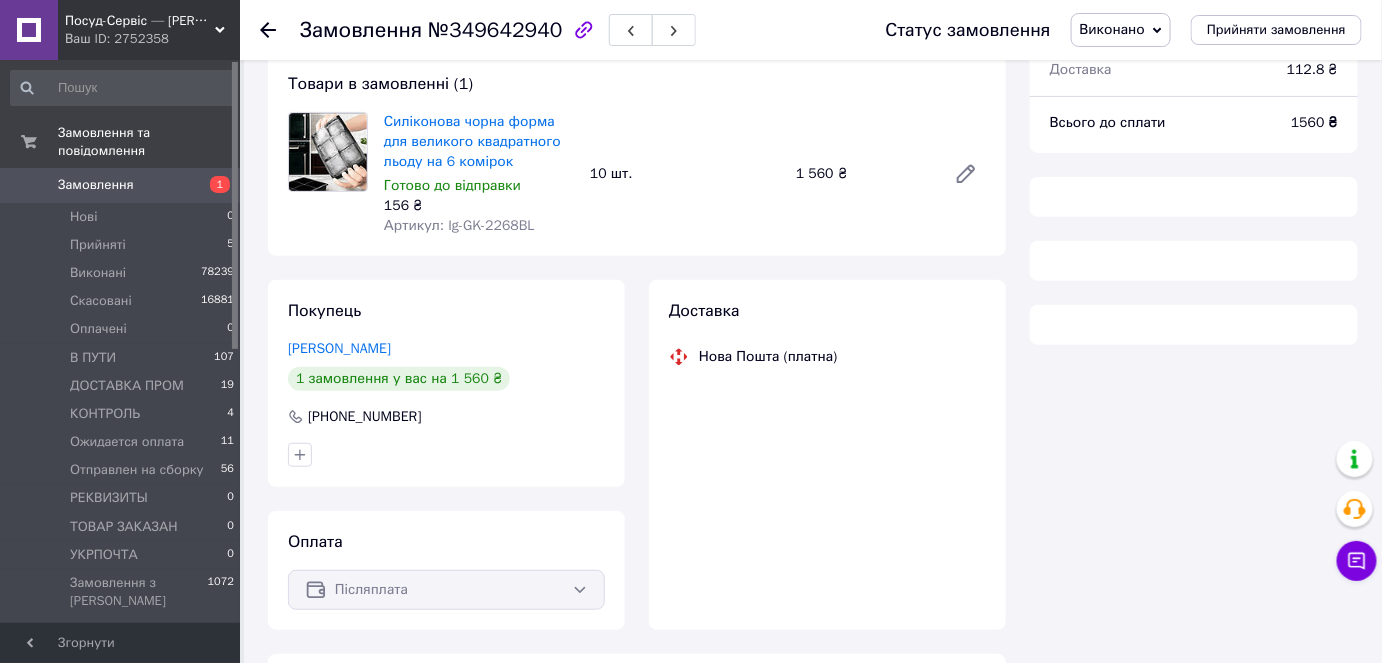 scroll, scrollTop: 173, scrollLeft: 0, axis: vertical 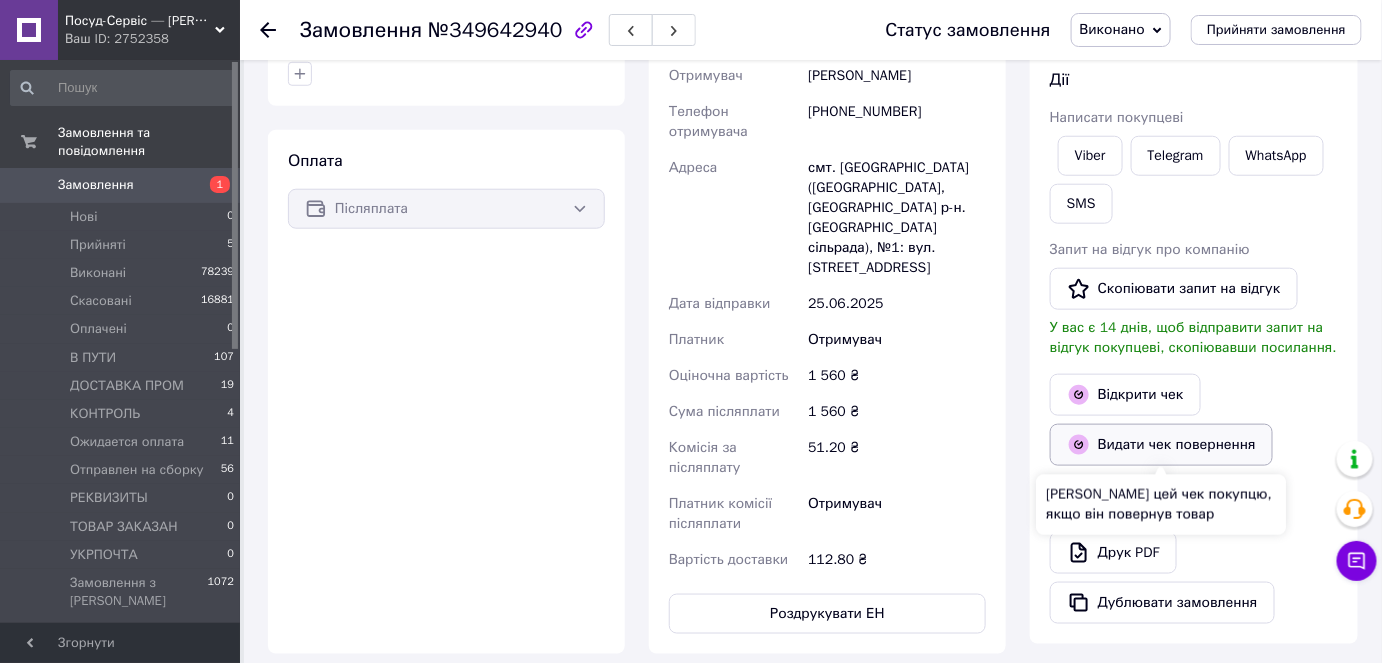 click on "Видати чек повернення" at bounding box center (1161, 445) 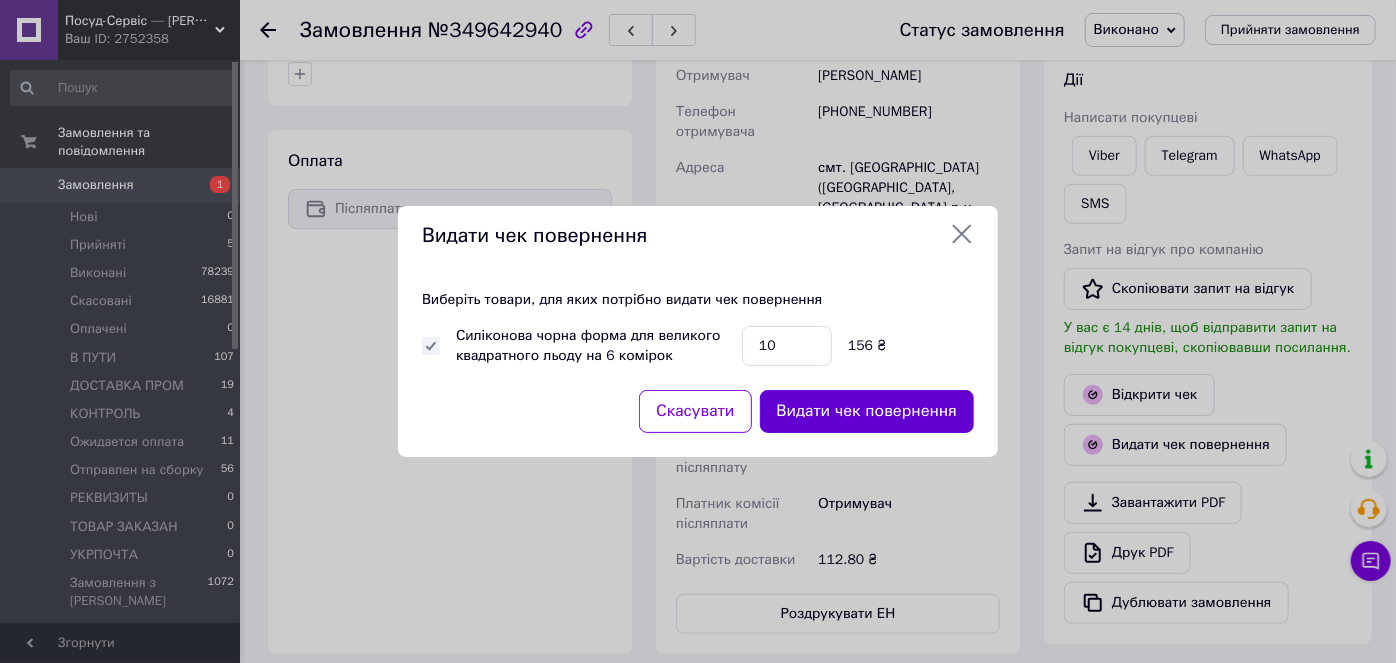 click on "Видати чек повернення" at bounding box center (867, 411) 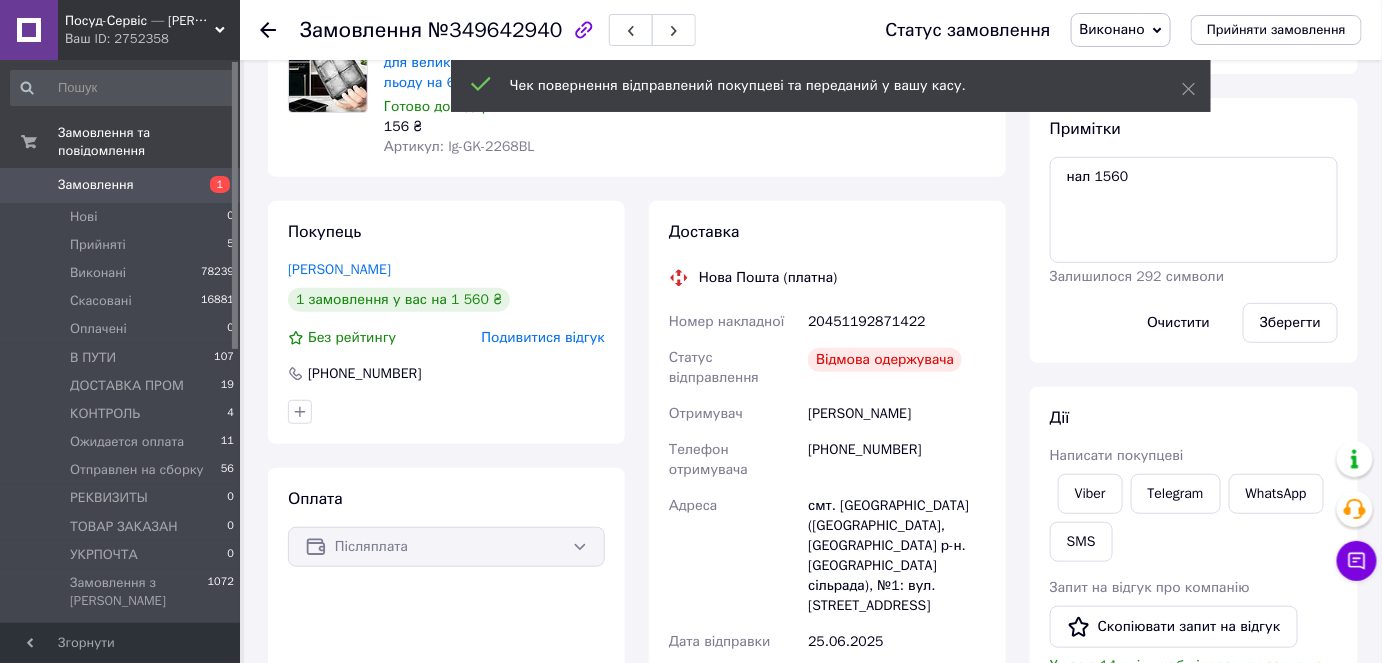scroll, scrollTop: 173, scrollLeft: 0, axis: vertical 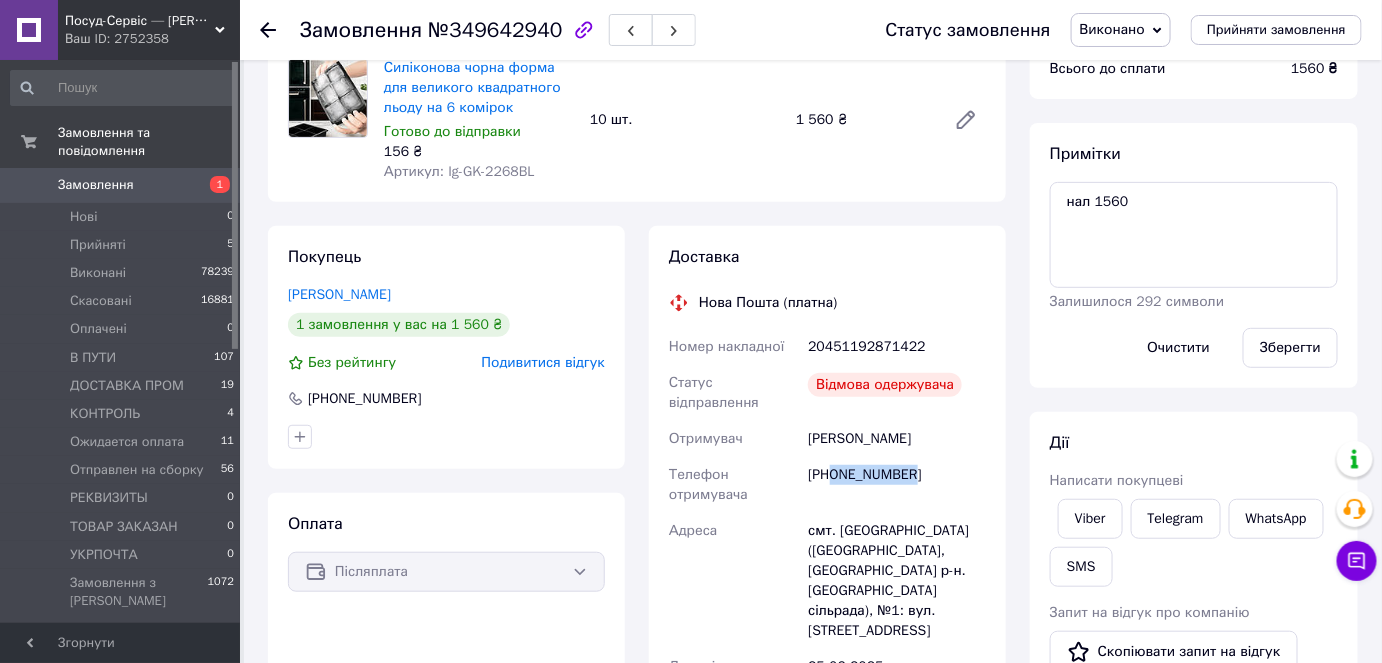 drag, startPoint x: 930, startPoint y: 477, endPoint x: 834, endPoint y: 480, distance: 96.04687 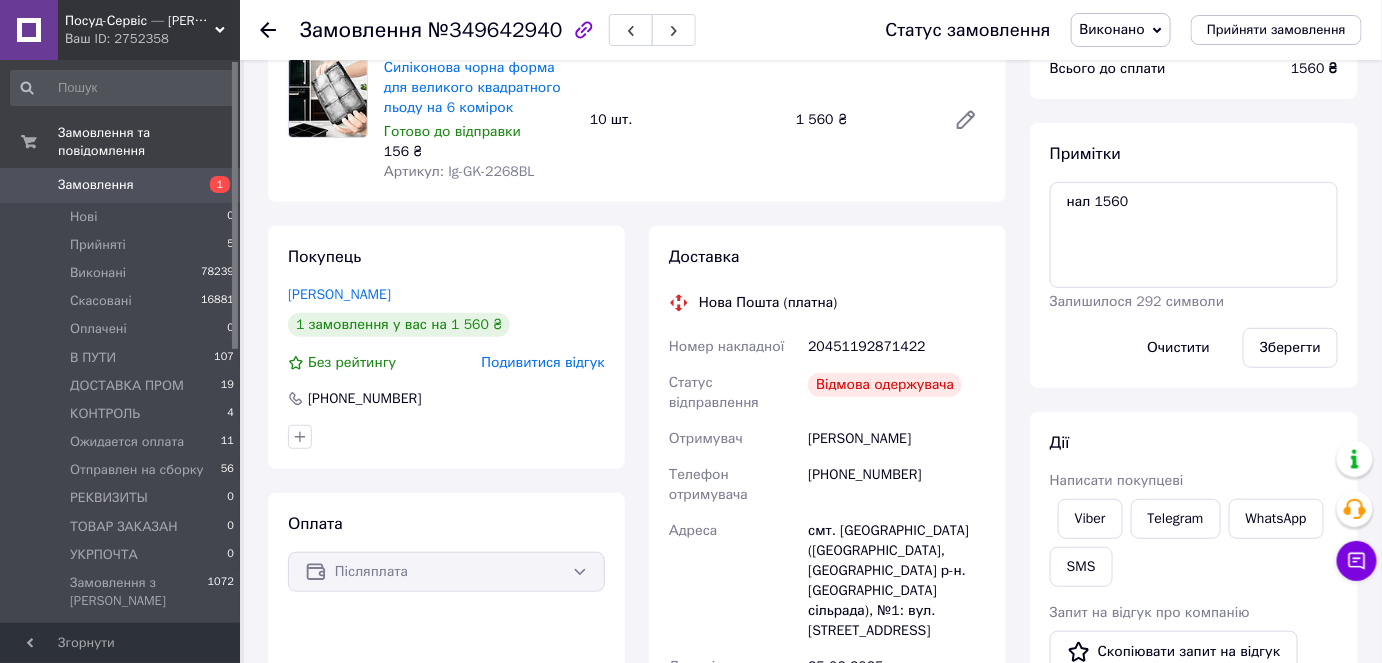 click on "20451192871422" at bounding box center (897, 347) 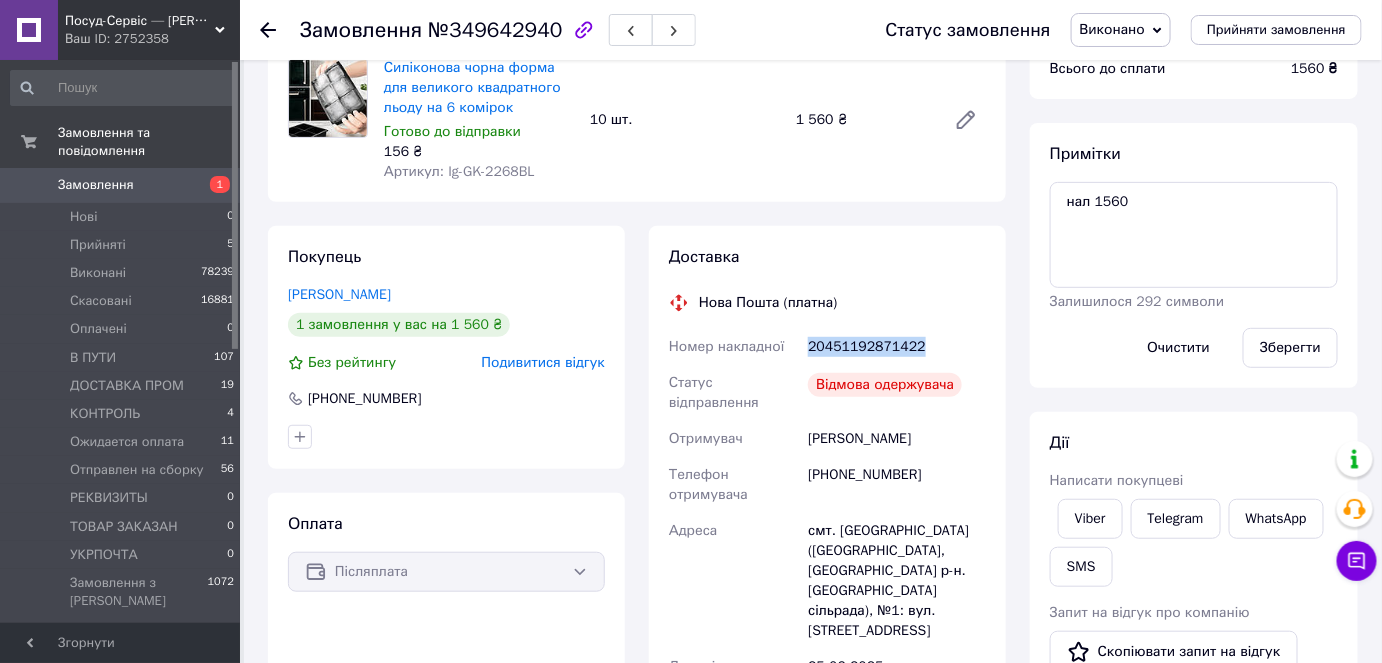 click on "20451192871422" at bounding box center (897, 347) 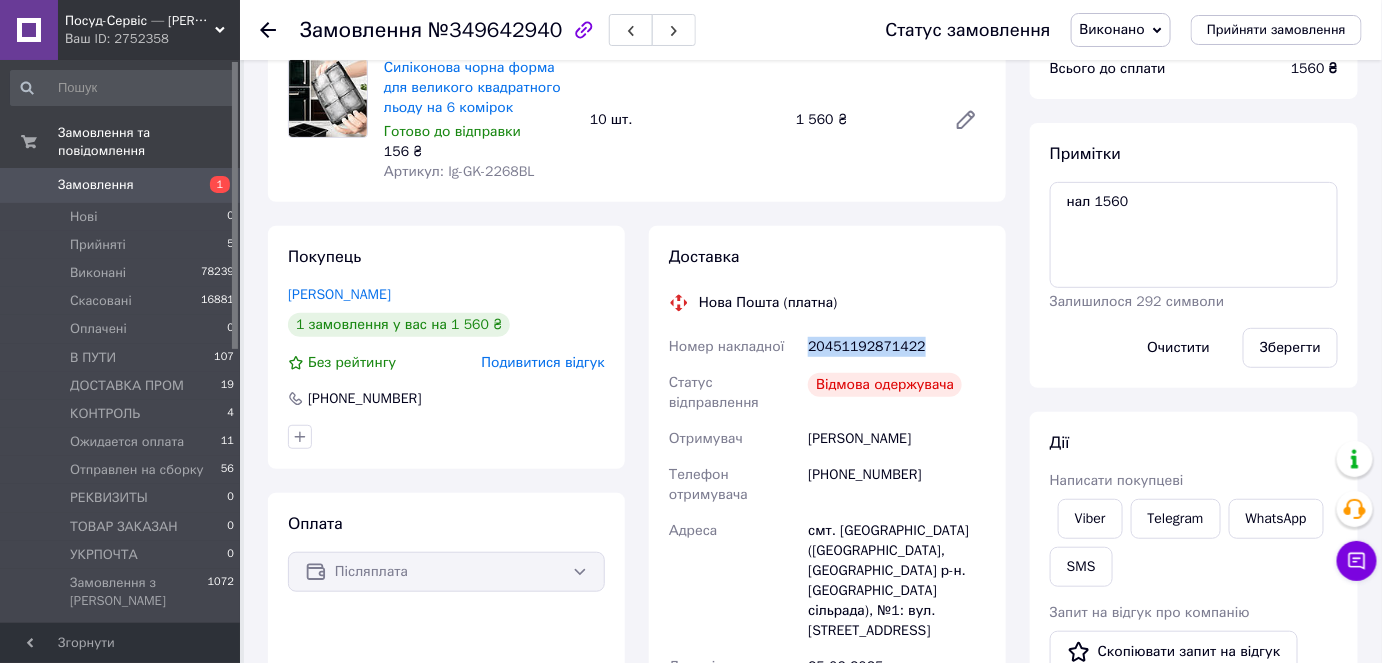click on "Замовлення" at bounding box center (96, 185) 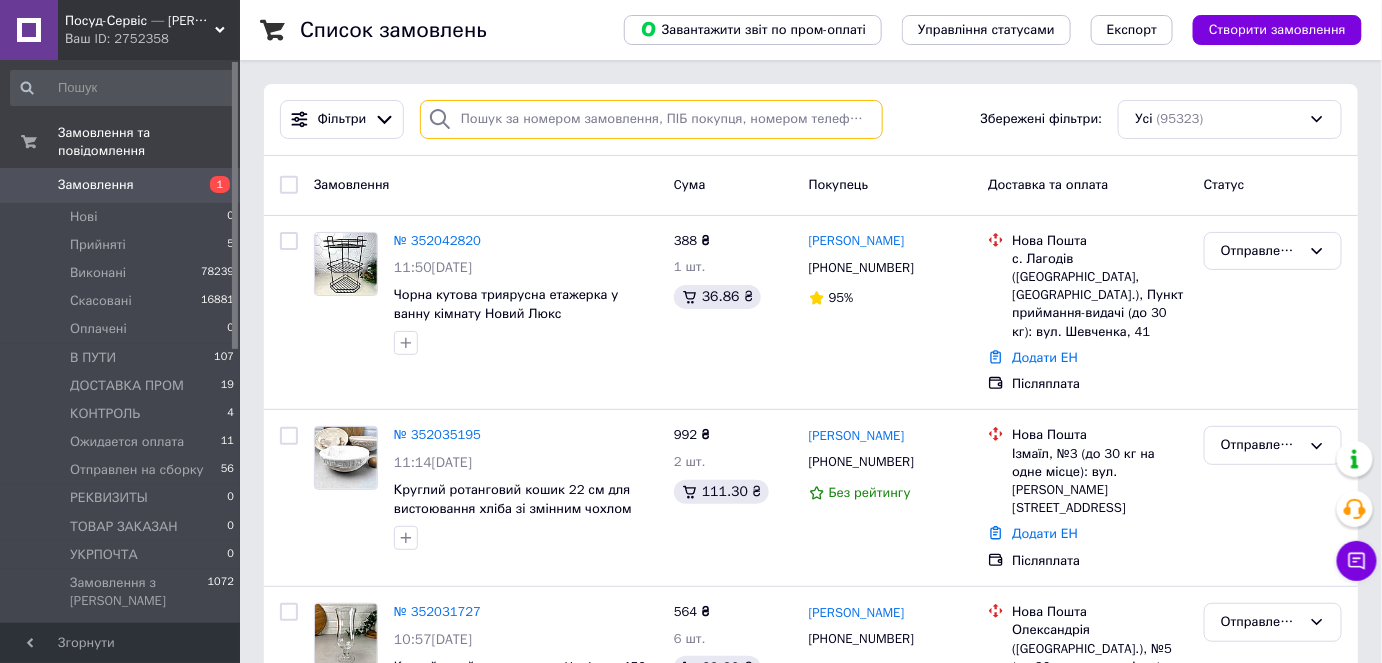 click at bounding box center (651, 119) 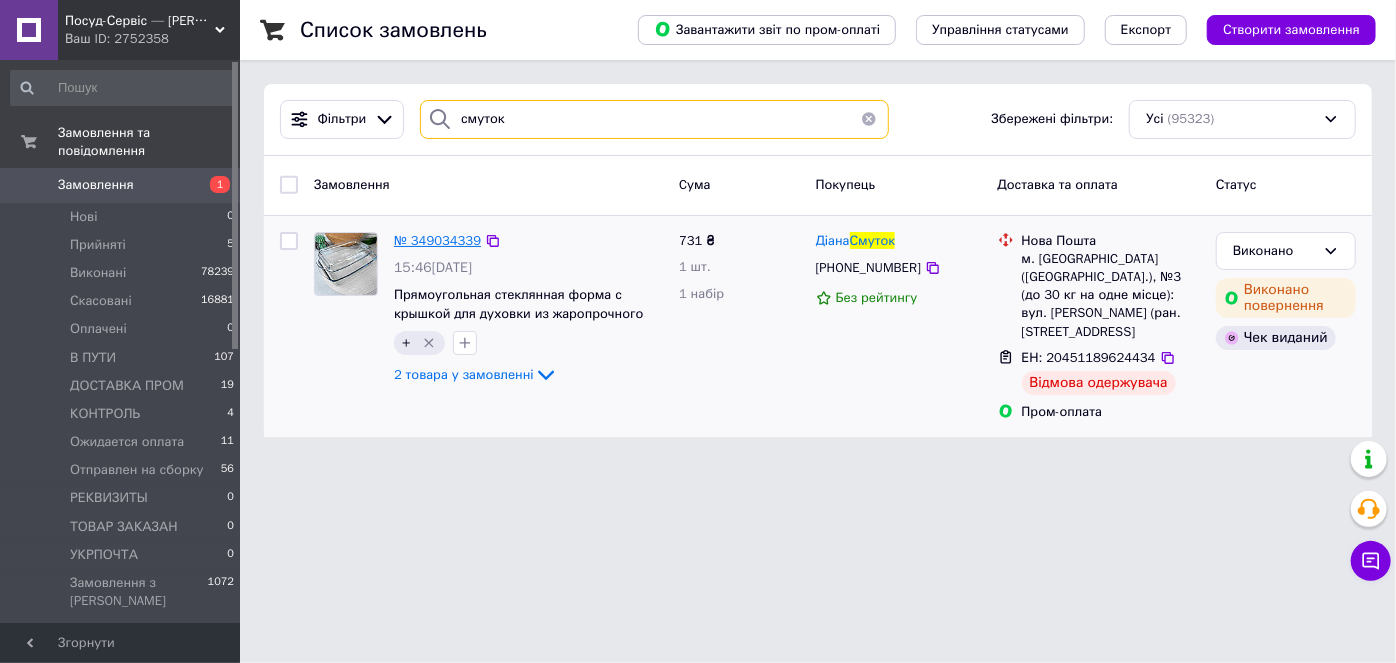 type on "смуток" 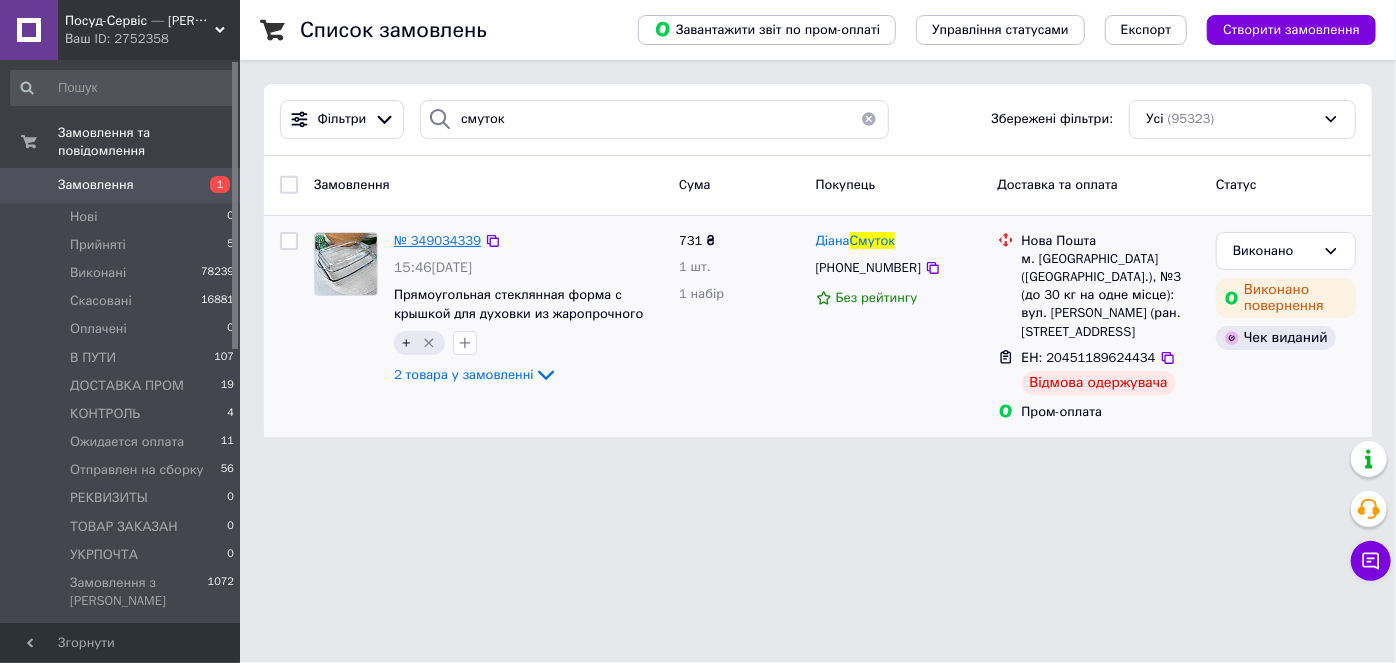 click on "№ 349034339" at bounding box center (437, 240) 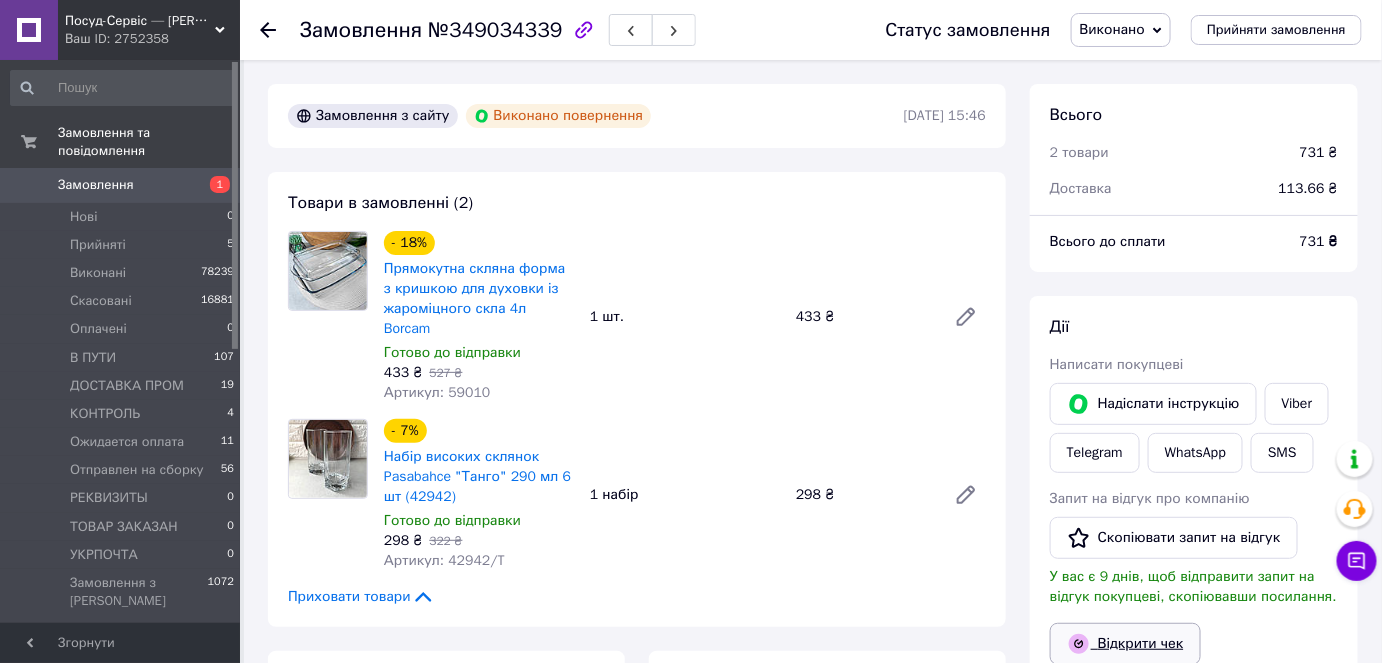 scroll, scrollTop: 504, scrollLeft: 0, axis: vertical 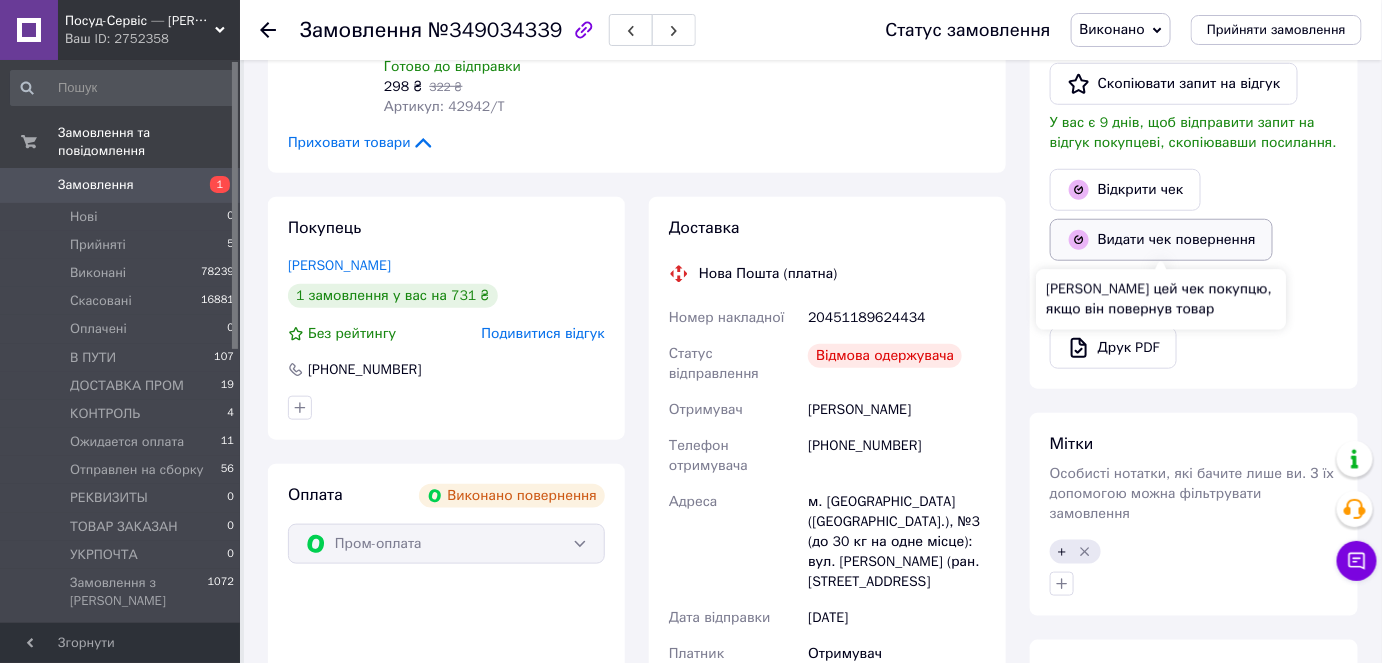 click on "Видати чек повернення" at bounding box center [1161, 240] 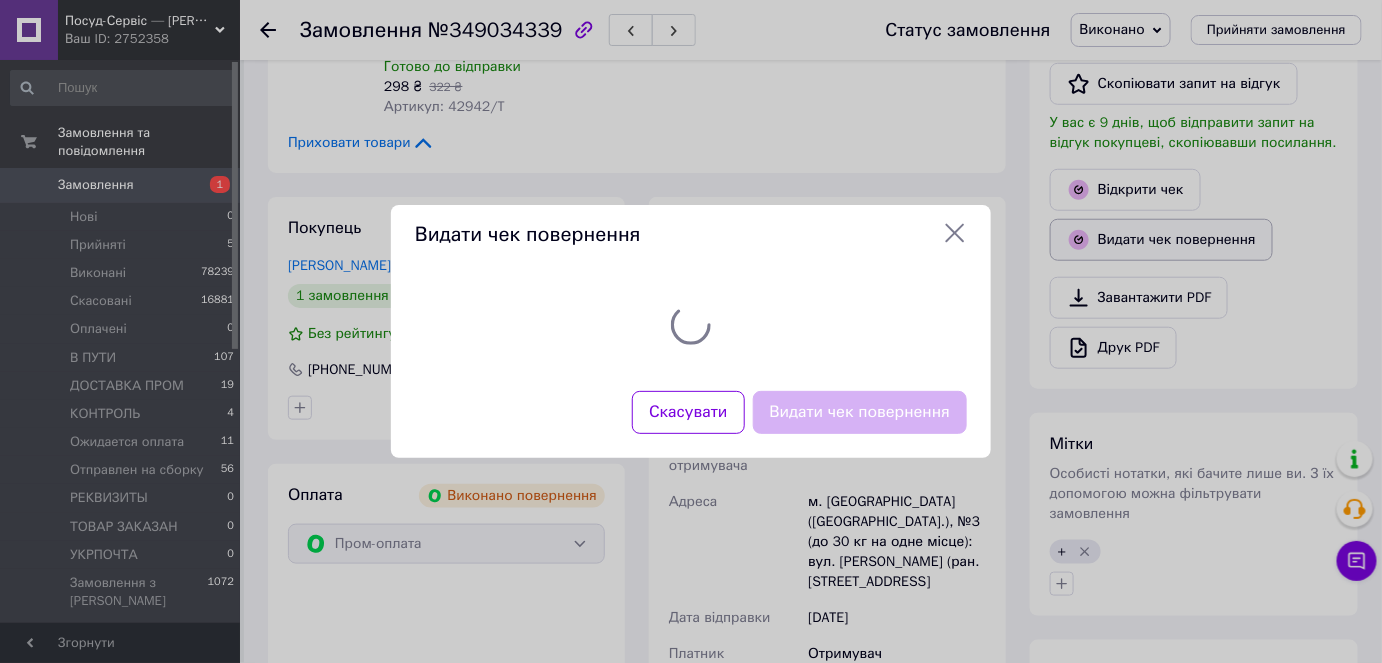 scroll, scrollTop: 484, scrollLeft: 0, axis: vertical 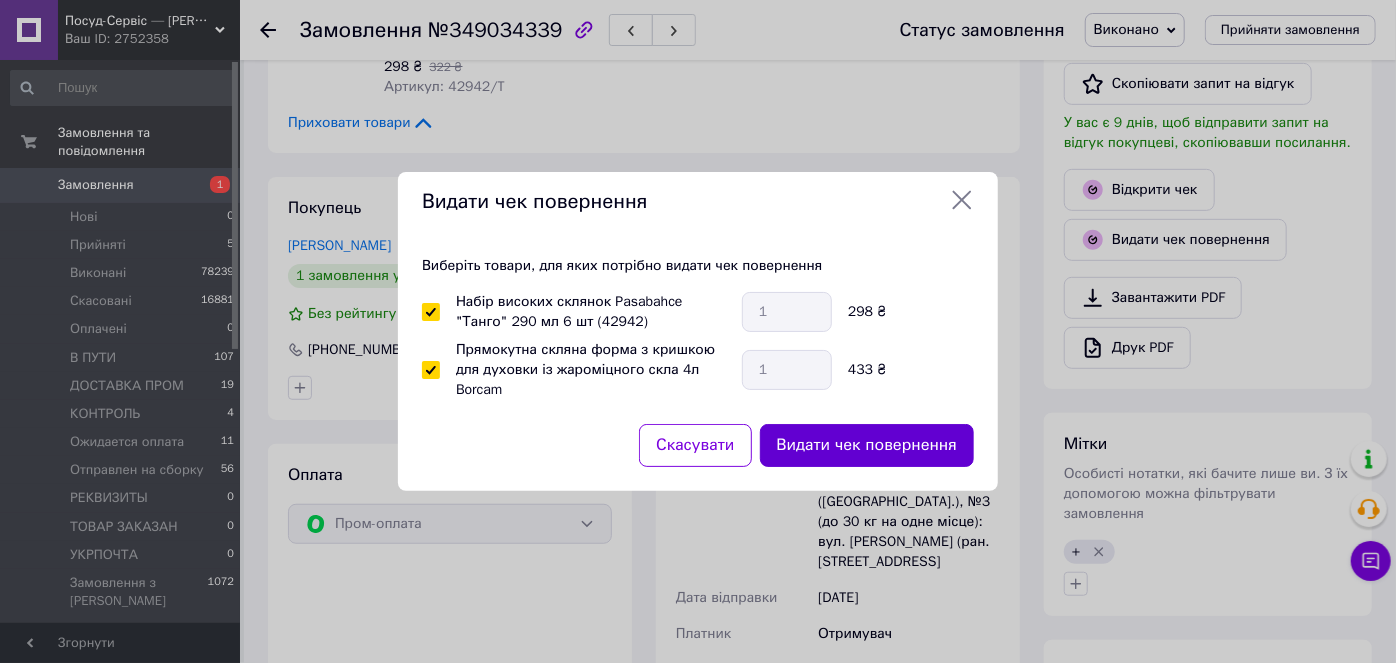 click on "Видати чек повернення" at bounding box center [867, 445] 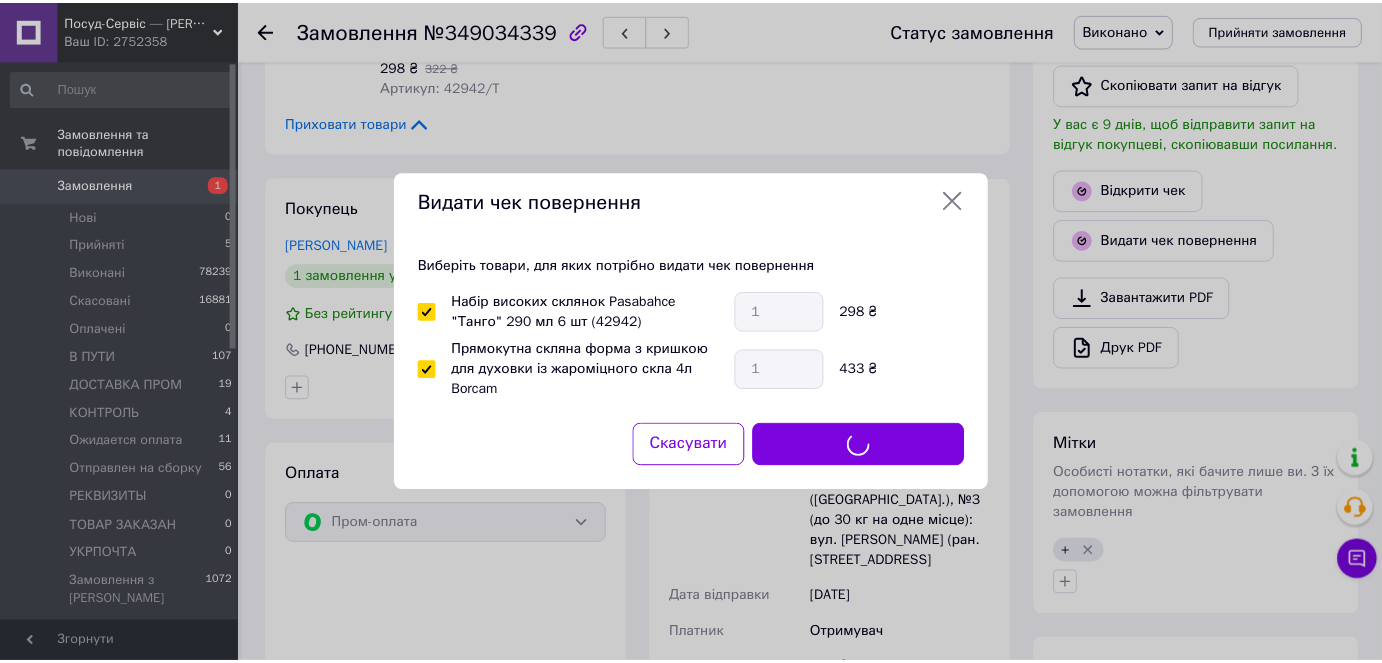 scroll, scrollTop: 504, scrollLeft: 0, axis: vertical 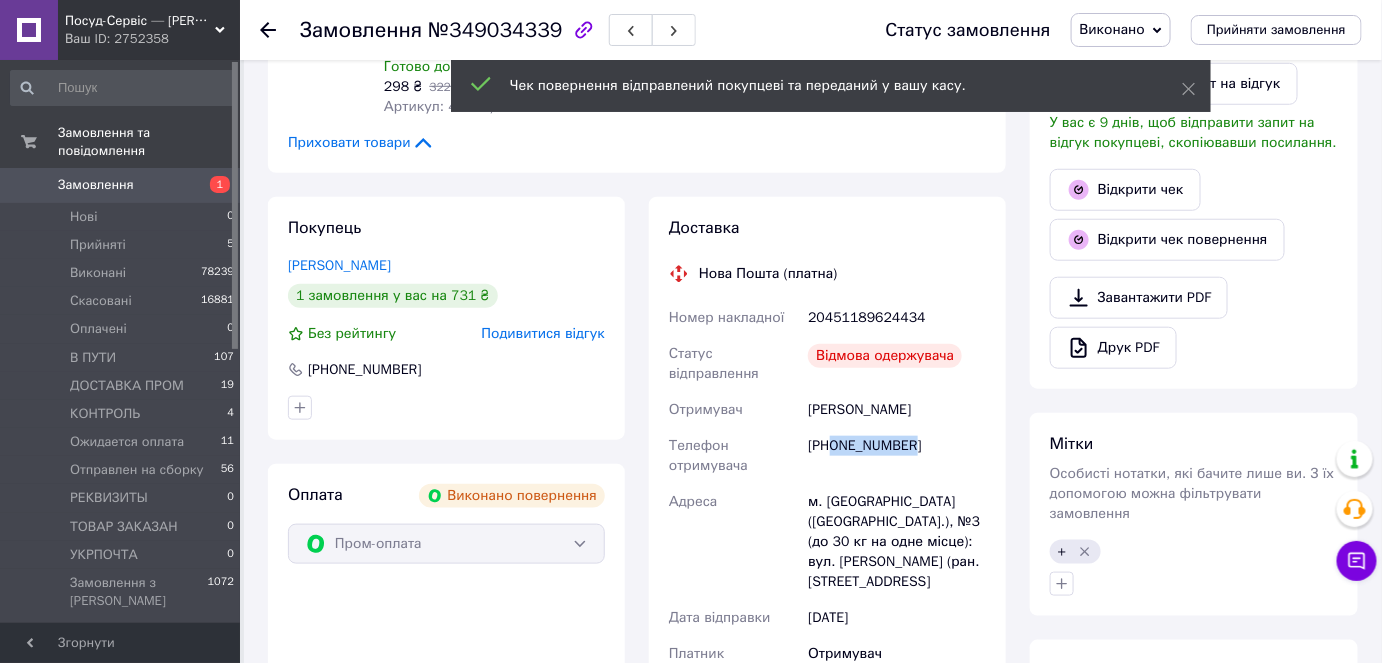 drag, startPoint x: 919, startPoint y: 427, endPoint x: 833, endPoint y: 419, distance: 86.37129 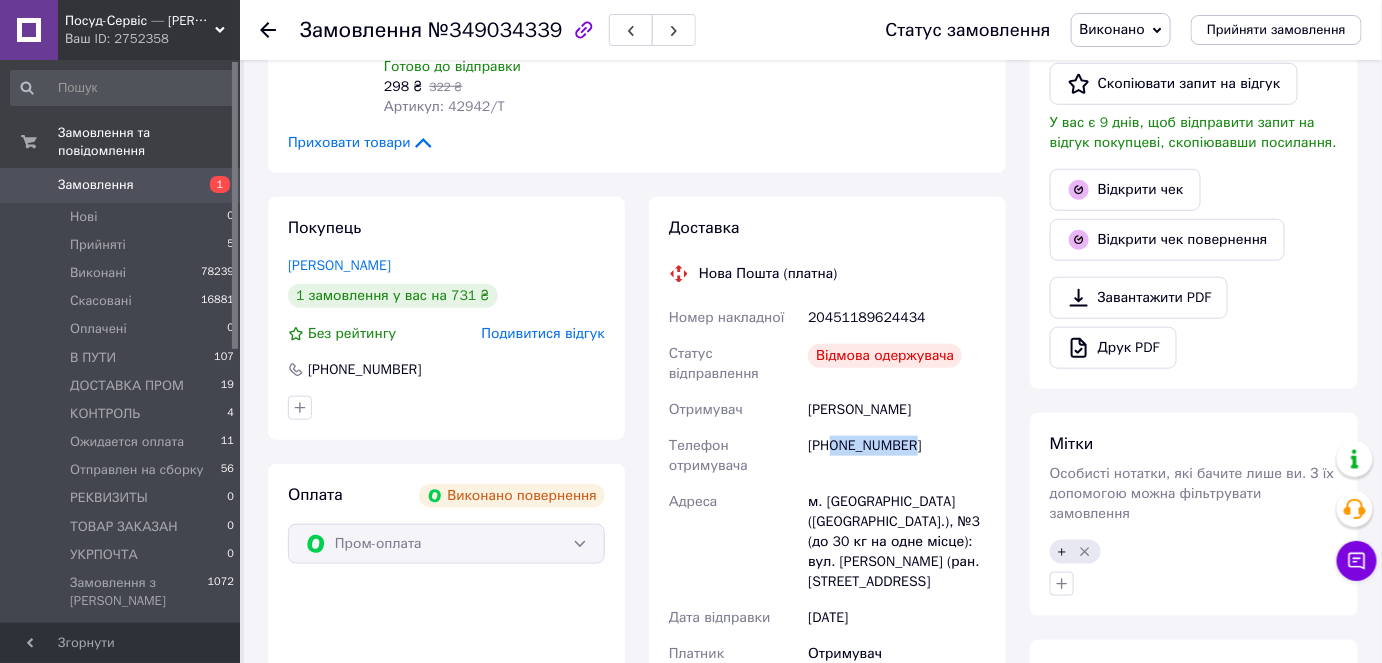 copy on "0662804265" 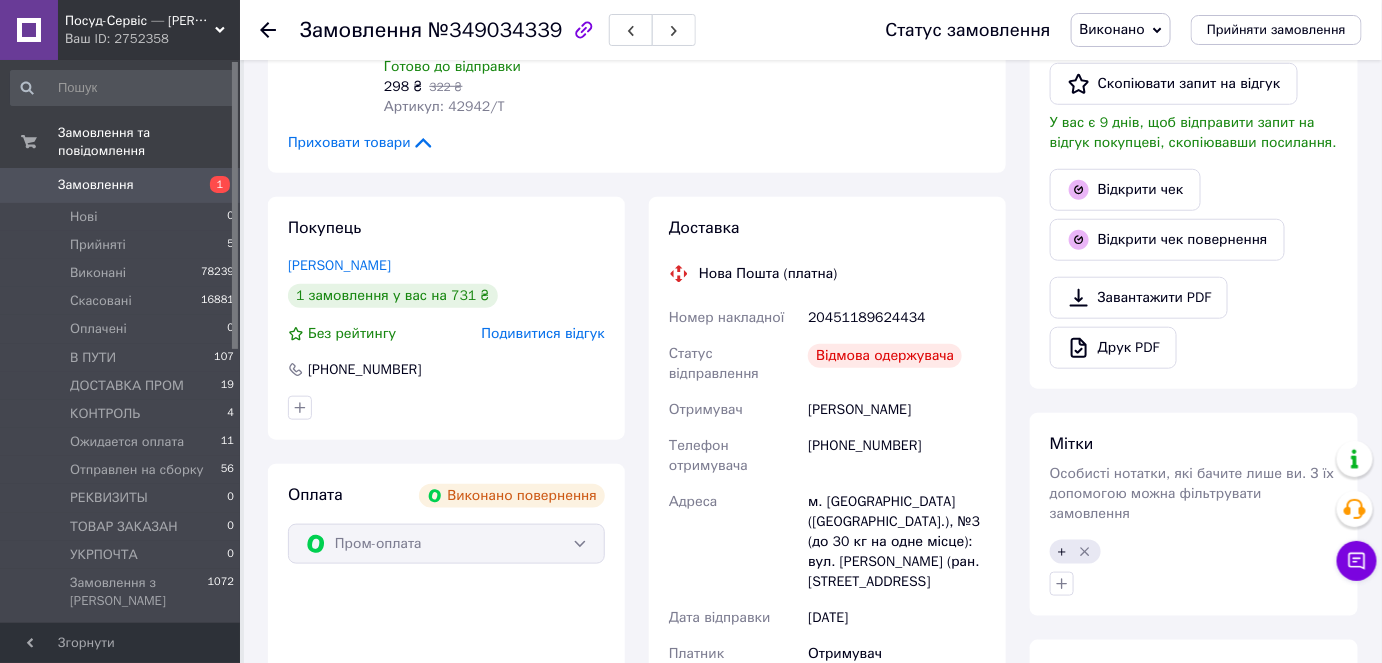 click on "20451189624434" at bounding box center [897, 318] 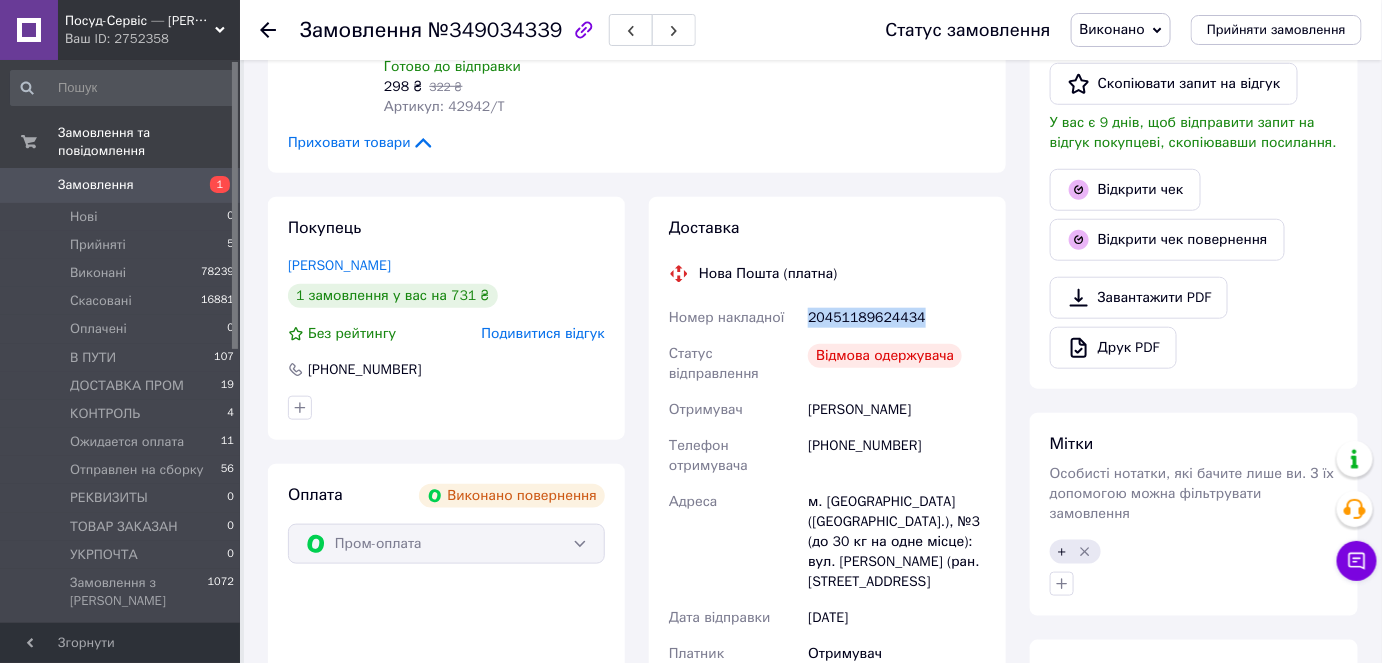 click on "20451189624434" at bounding box center (897, 318) 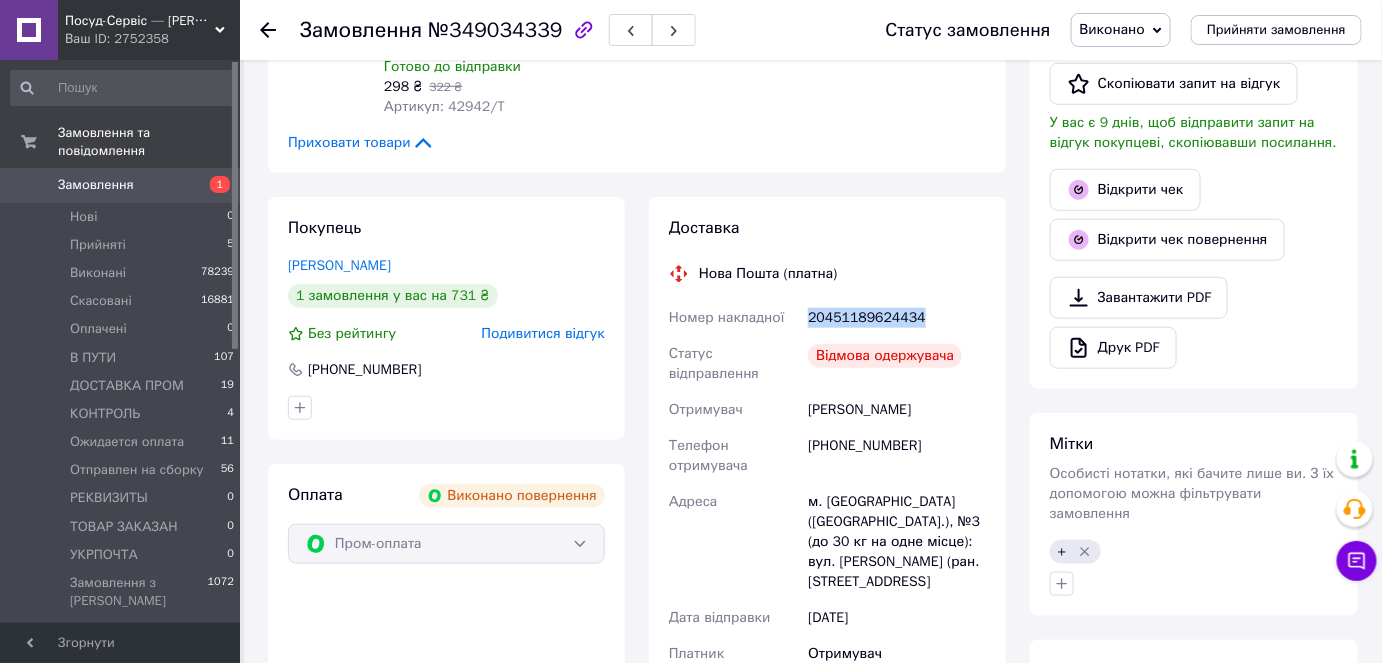 click on "Замовлення" at bounding box center (121, 185) 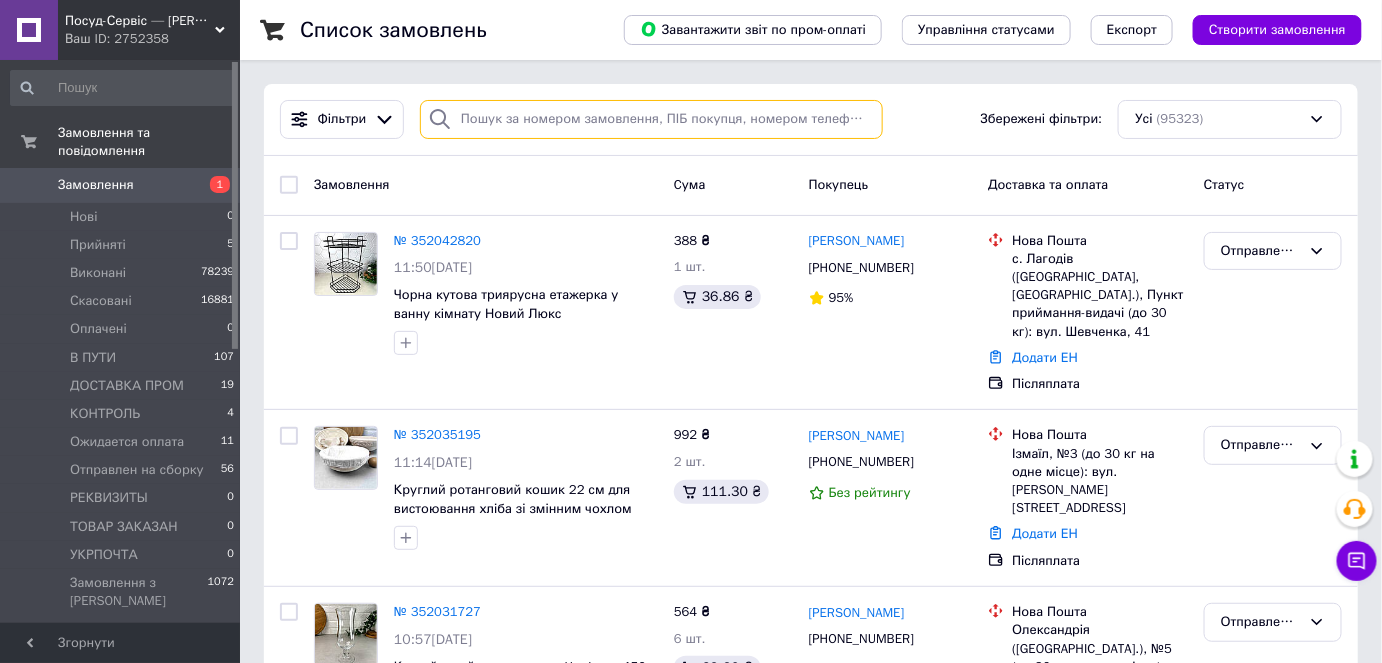 click at bounding box center (651, 119) 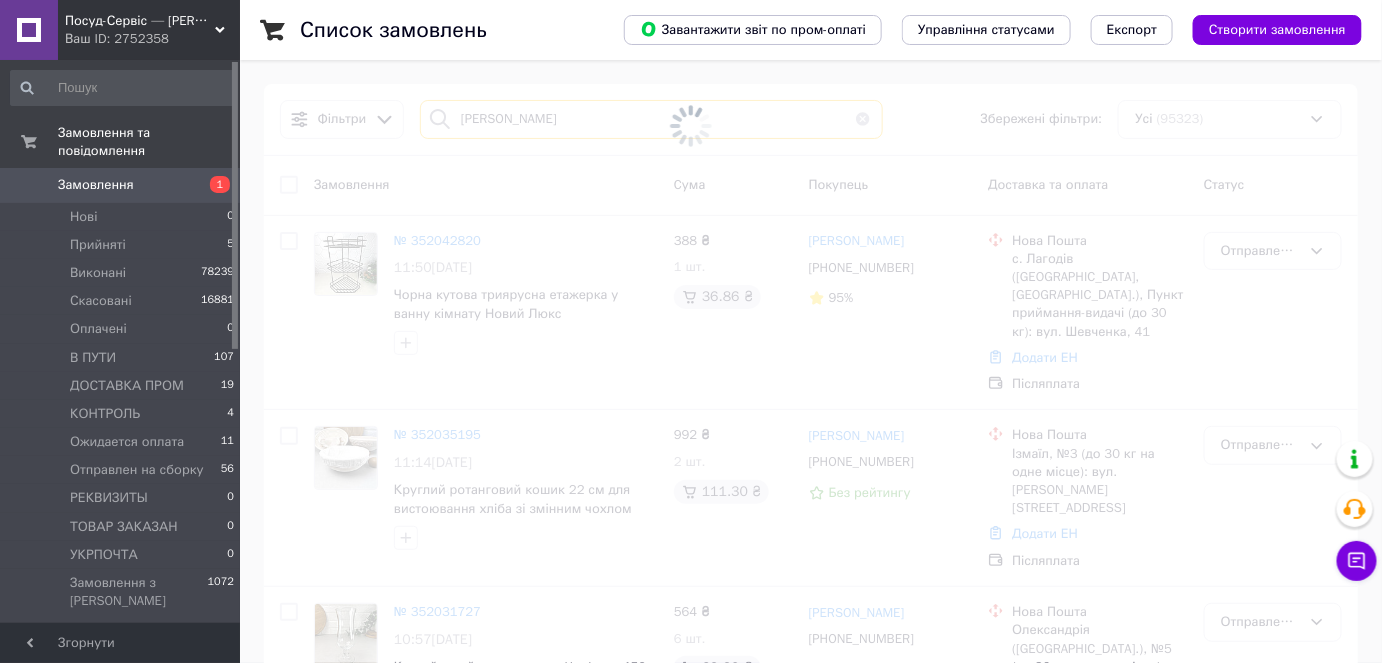 type on "[PERSON_NAME]" 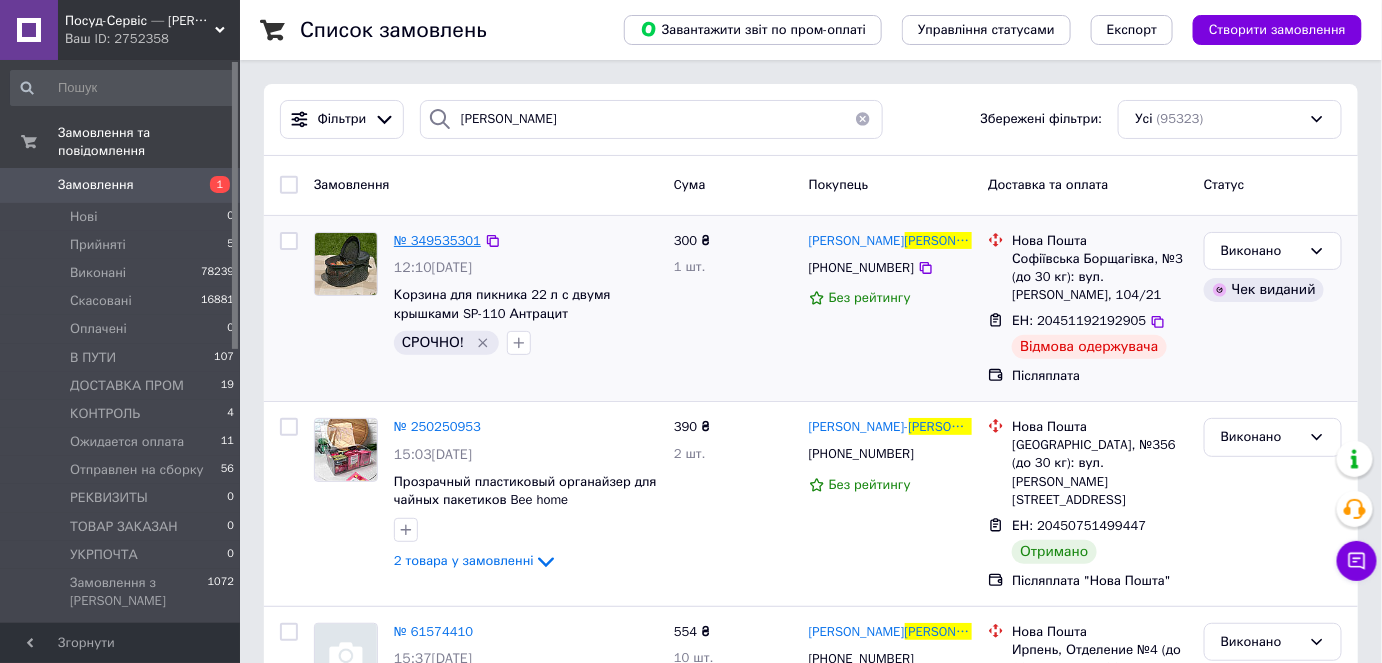 click on "№ 349535301" at bounding box center [437, 240] 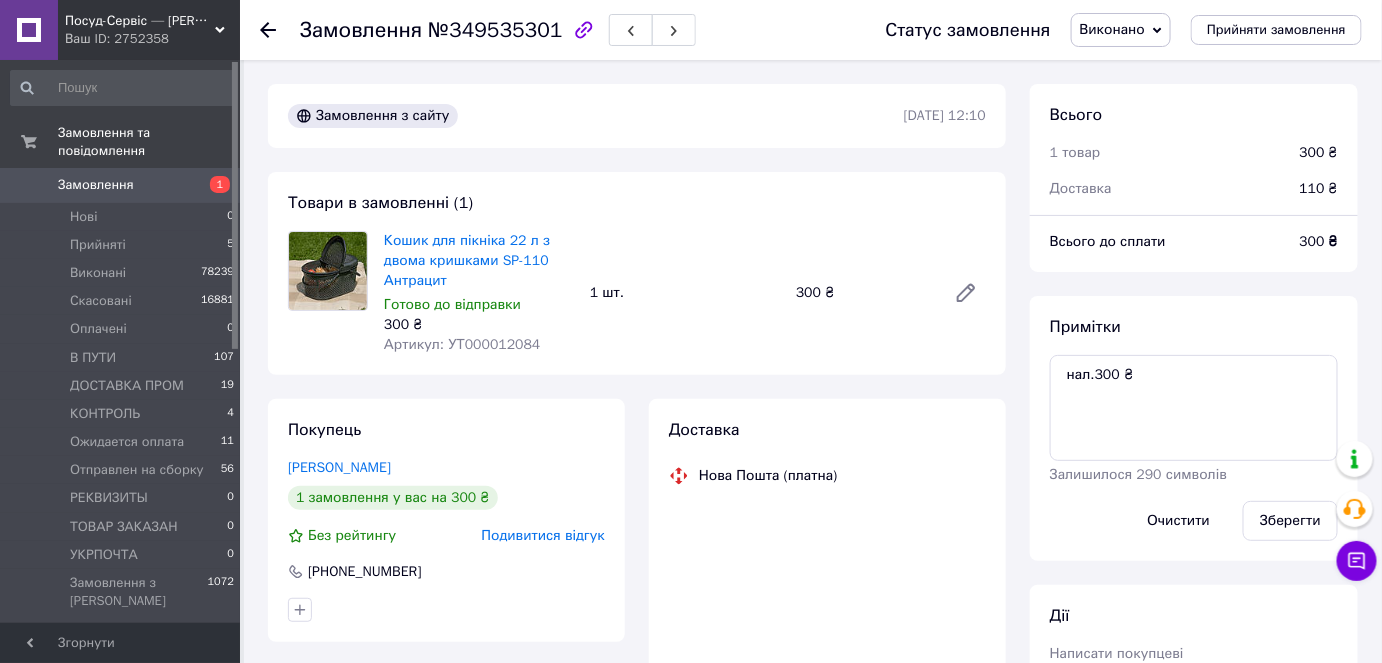 scroll, scrollTop: 348, scrollLeft: 0, axis: vertical 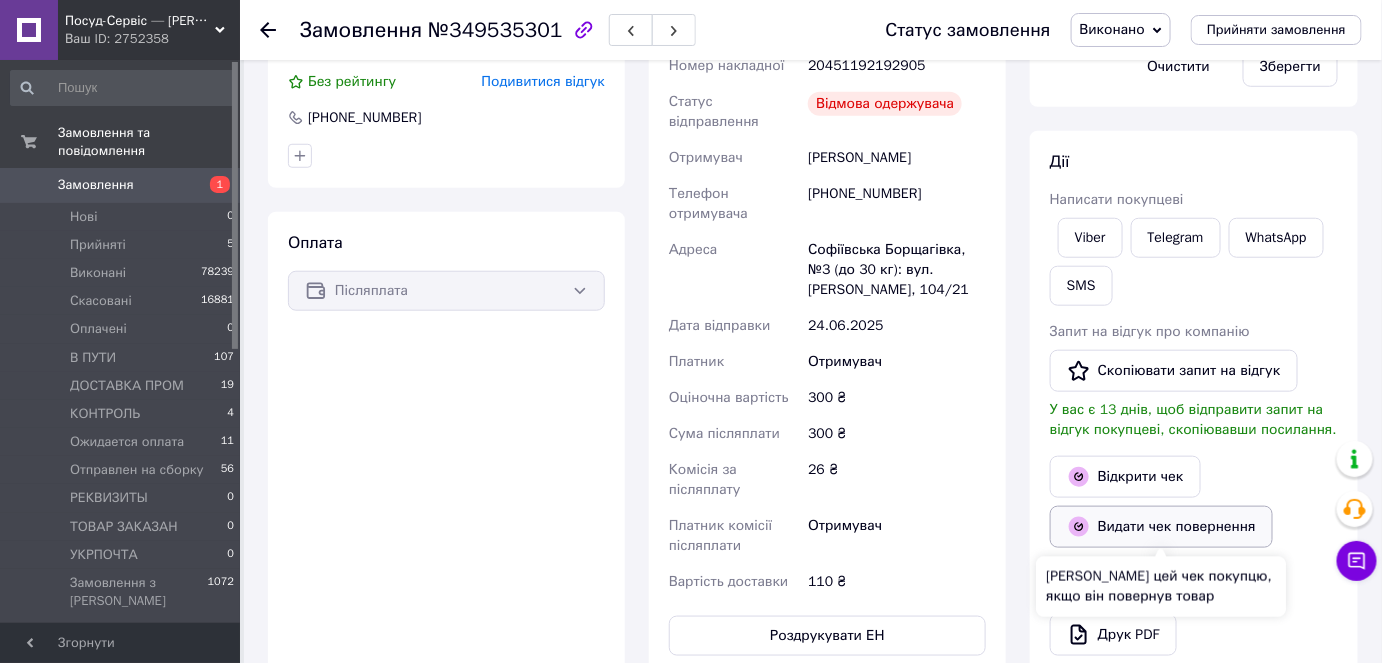 click on "Видати чек повернення" at bounding box center (1161, 527) 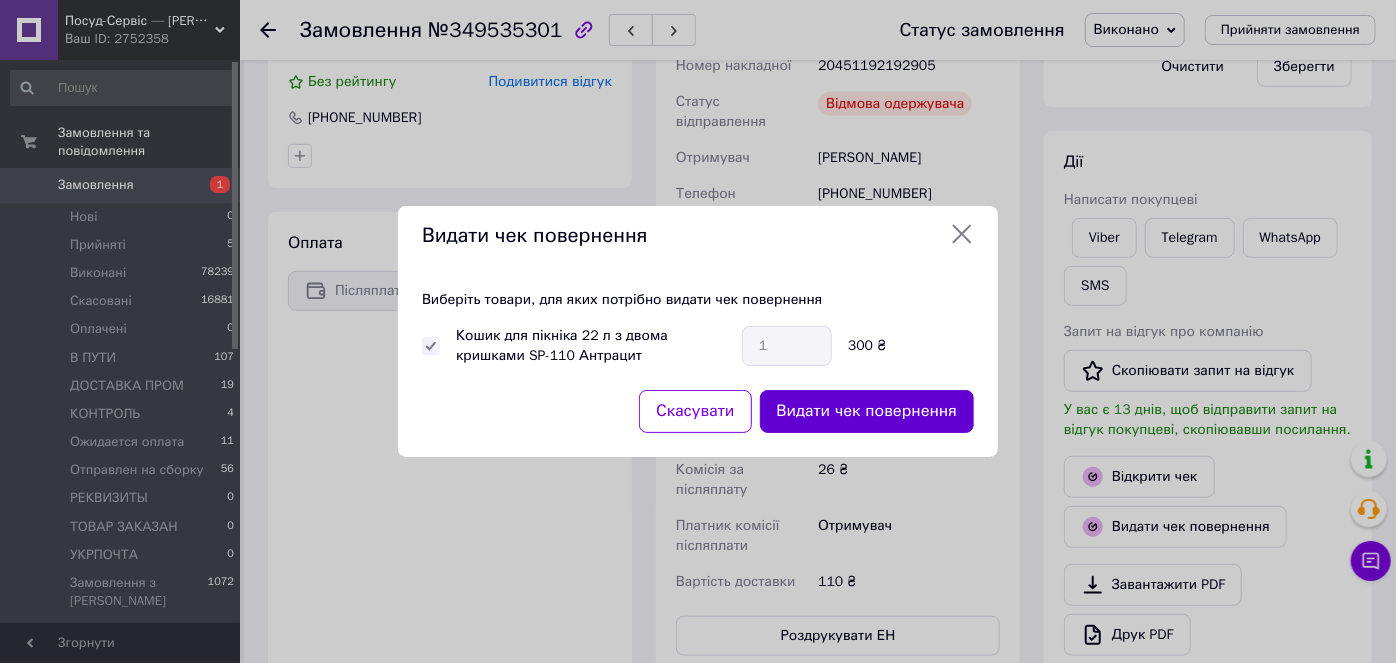 click on "Видати чек повернення" at bounding box center (867, 411) 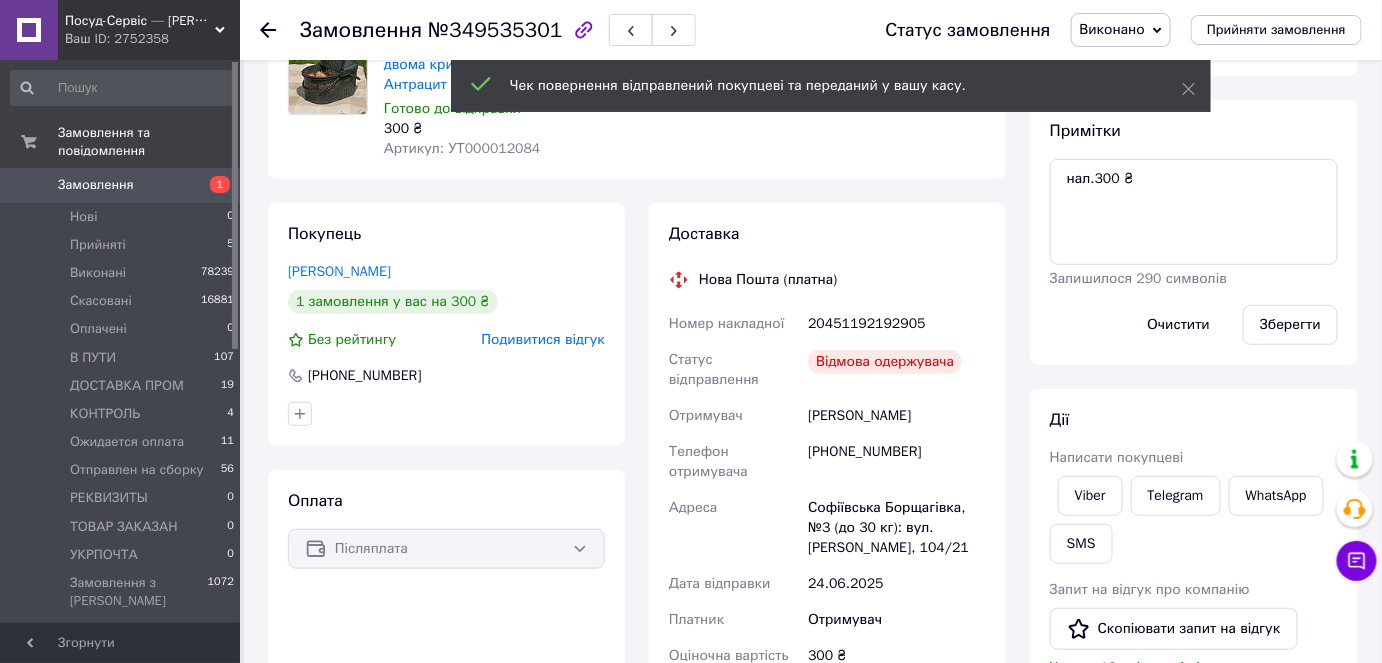 scroll, scrollTop: 181, scrollLeft: 0, axis: vertical 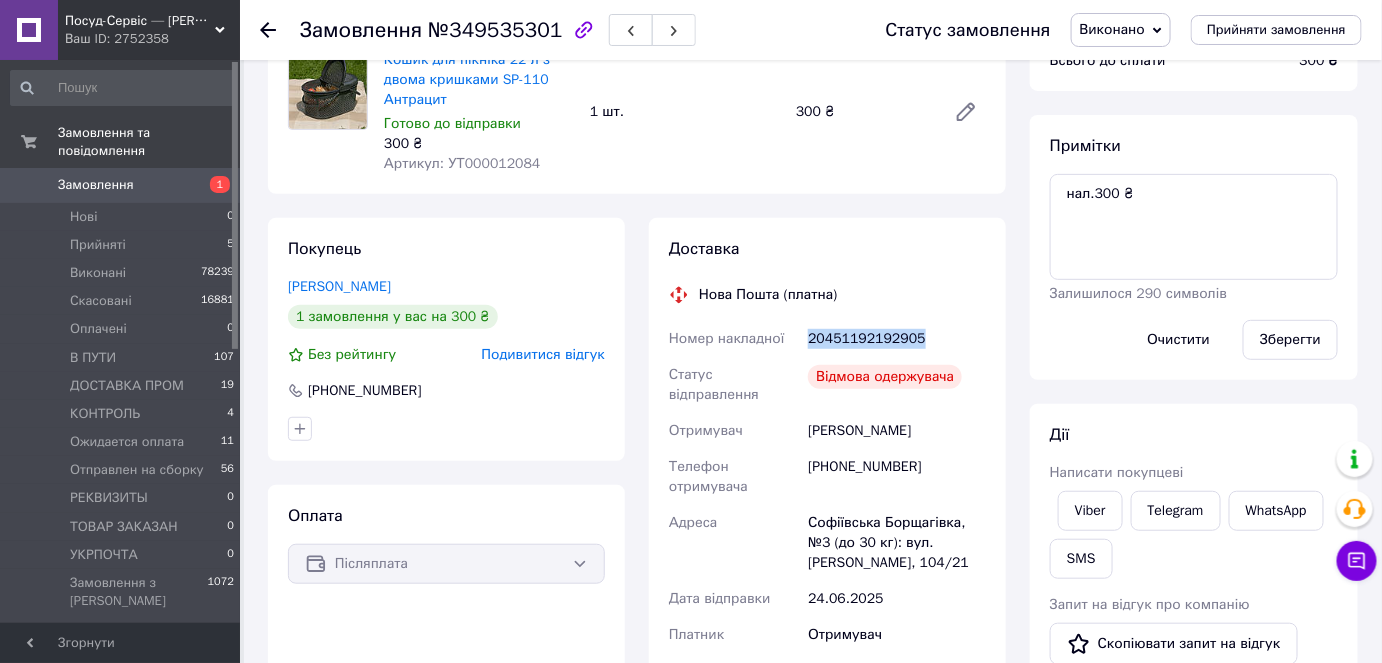 drag, startPoint x: 941, startPoint y: 340, endPoint x: 808, endPoint y: 334, distance: 133.13527 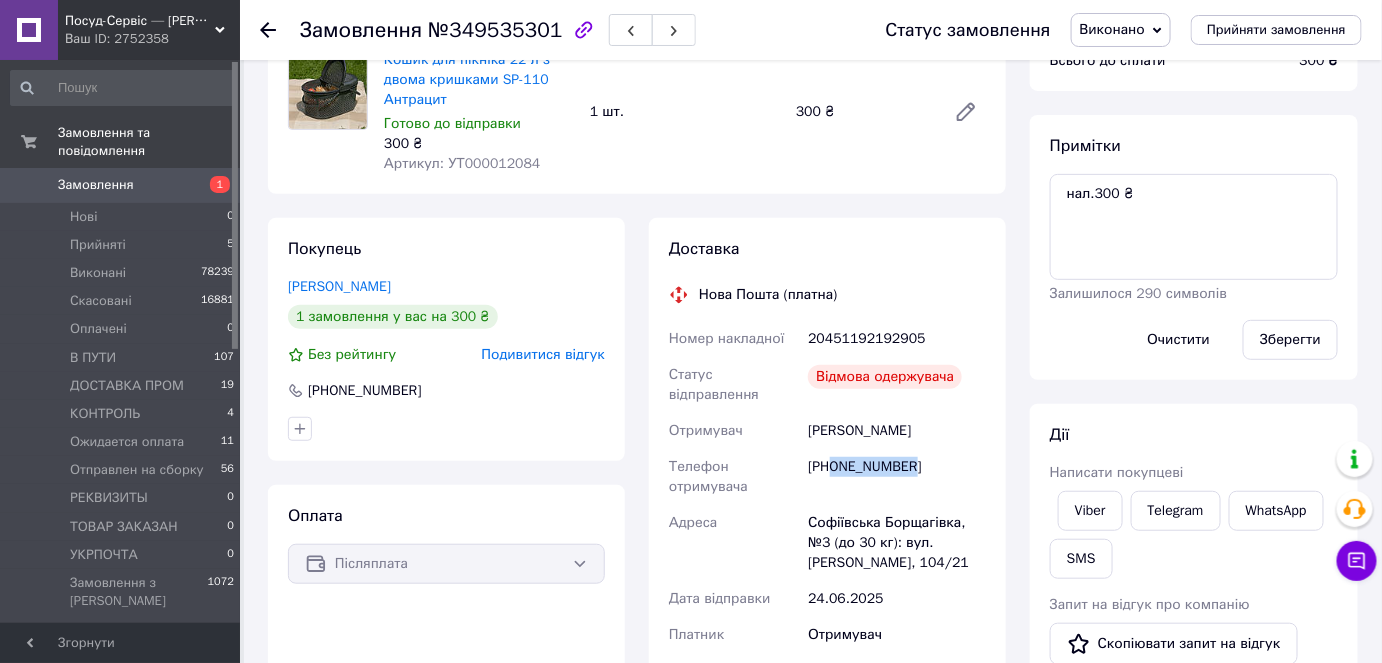 drag, startPoint x: 933, startPoint y: 459, endPoint x: 833, endPoint y: 462, distance: 100.04499 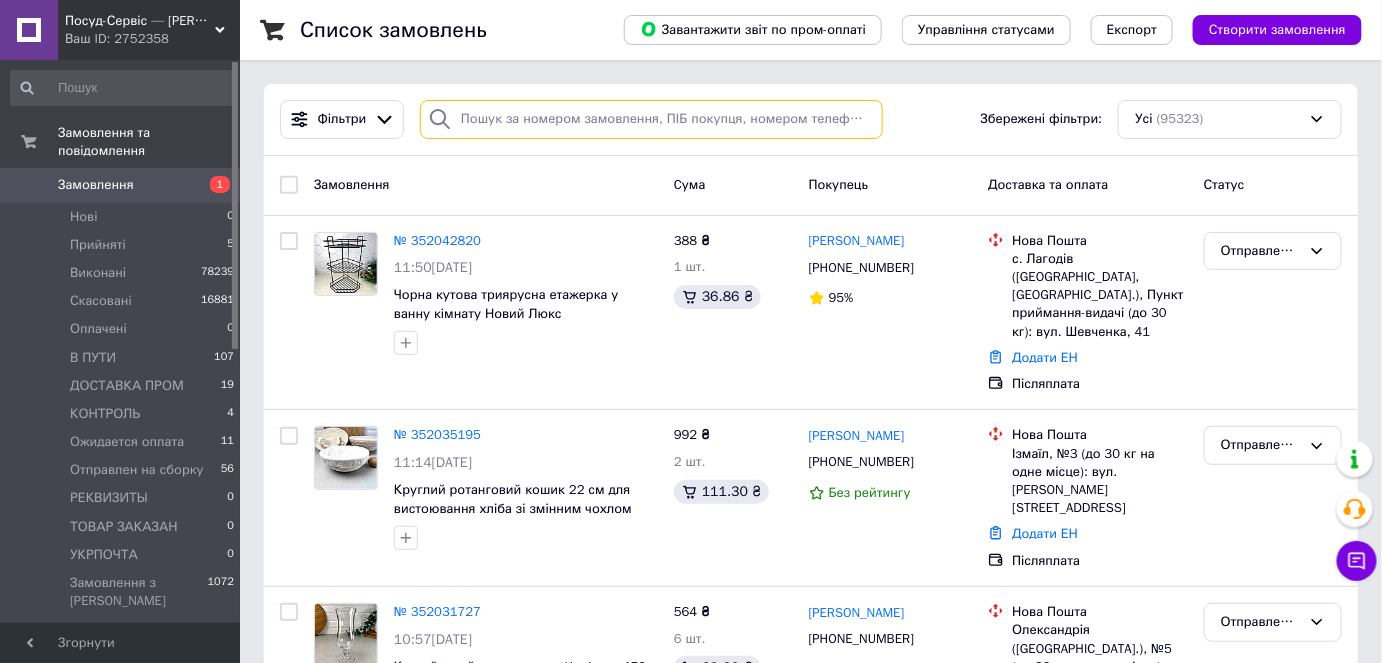 click at bounding box center (651, 119) 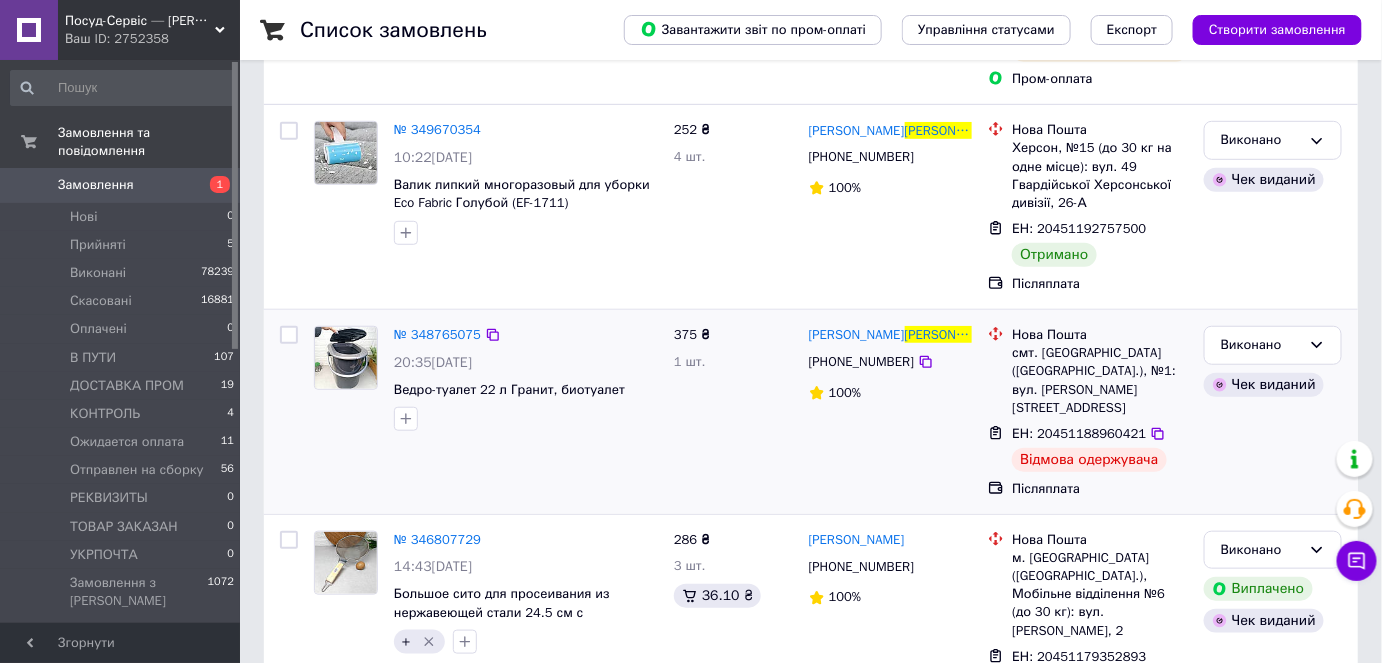 scroll, scrollTop: 363, scrollLeft: 0, axis: vertical 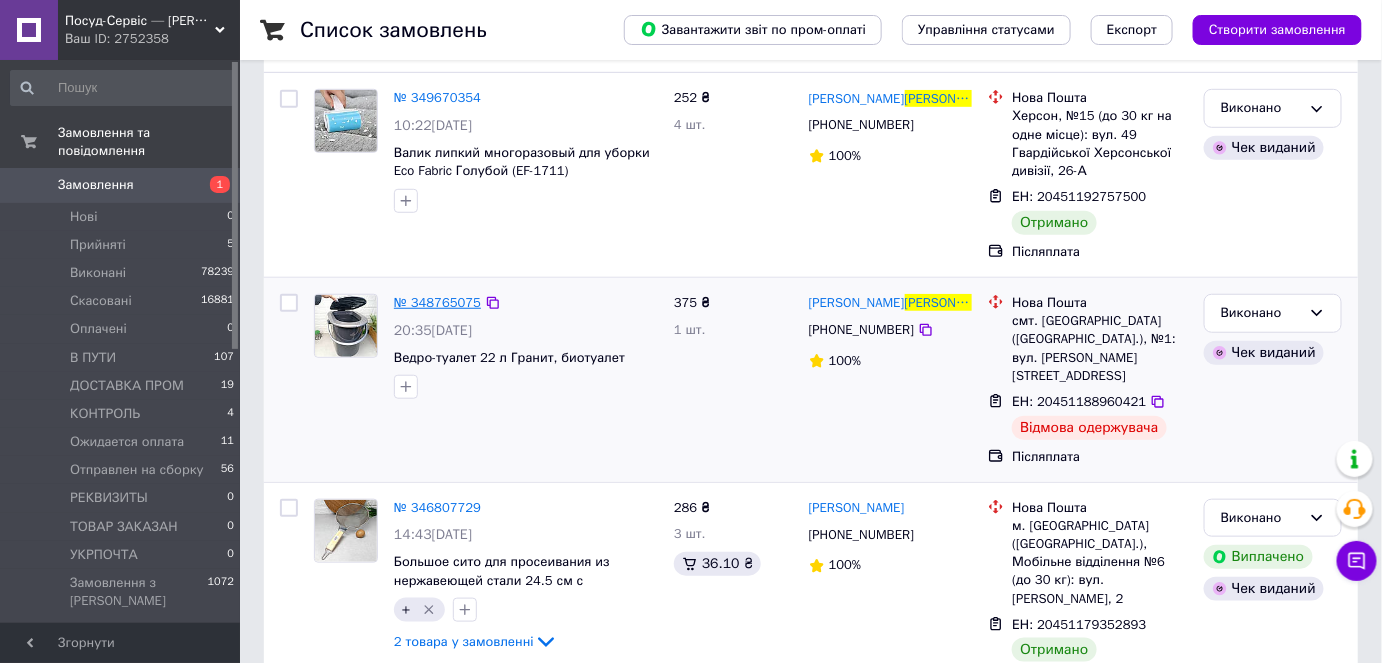 type on "[PERSON_NAME]" 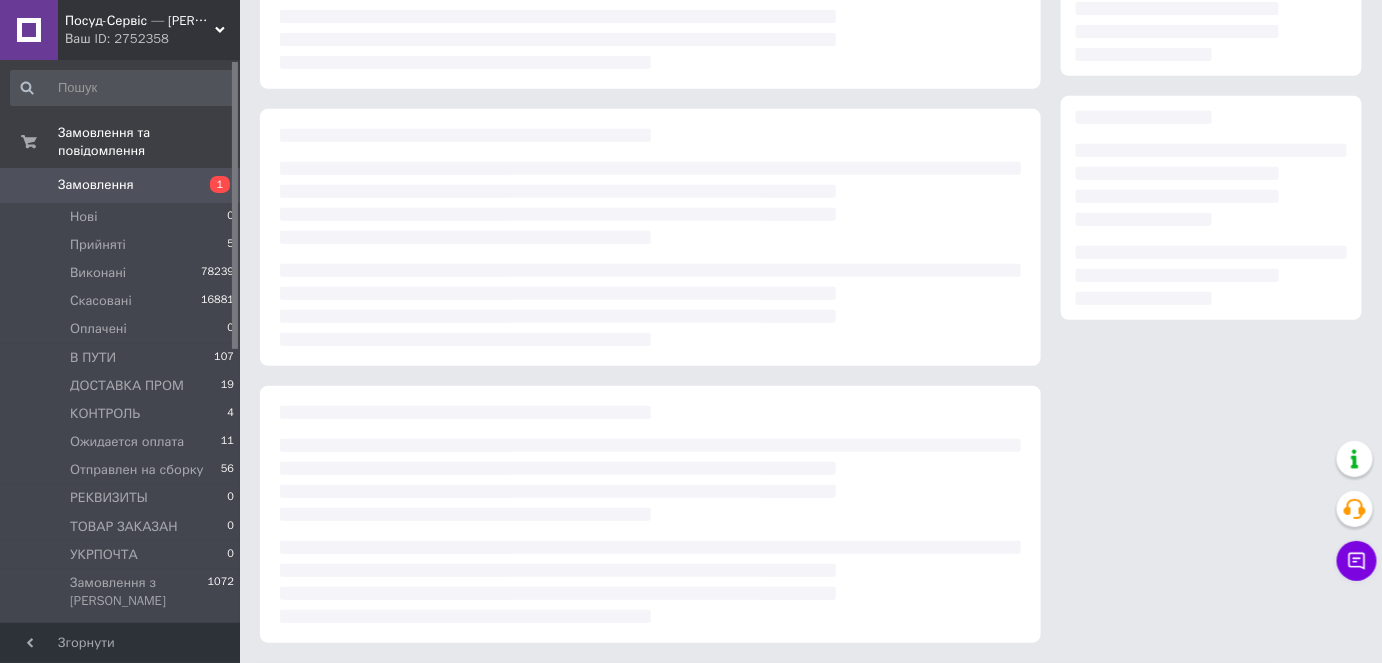scroll, scrollTop: 0, scrollLeft: 0, axis: both 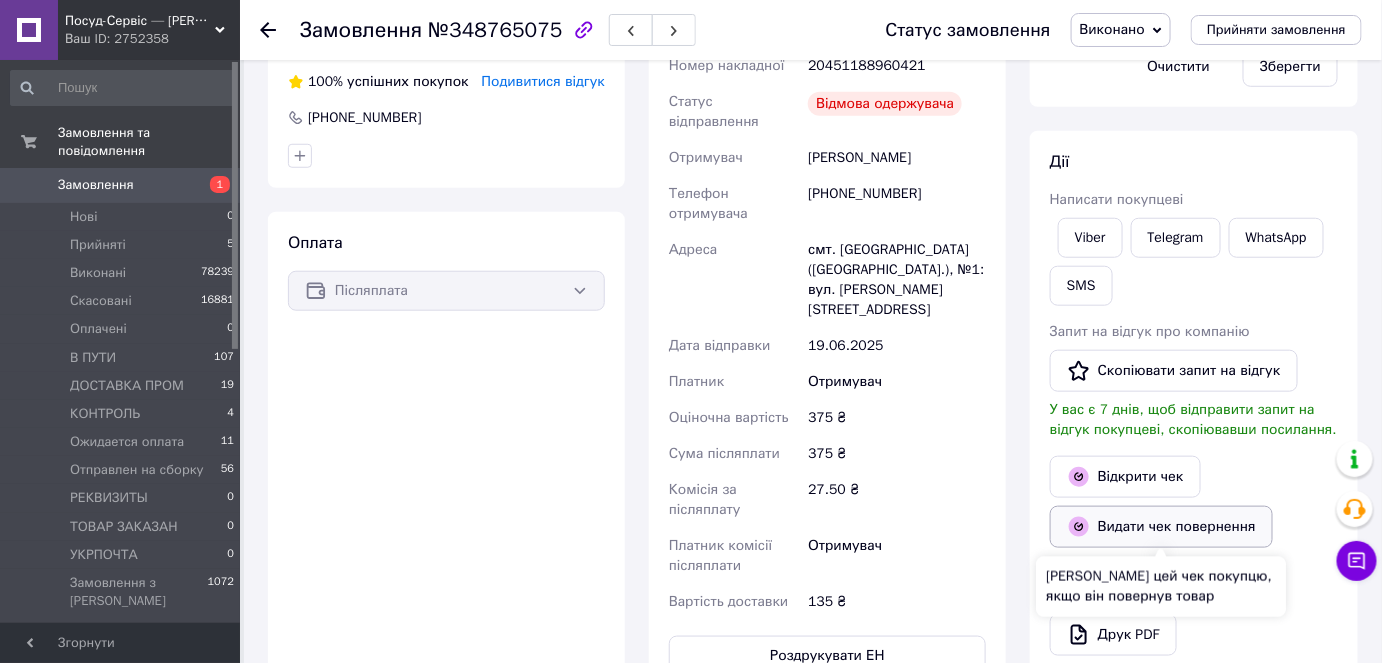 click on "Видати чек повернення" at bounding box center [1161, 527] 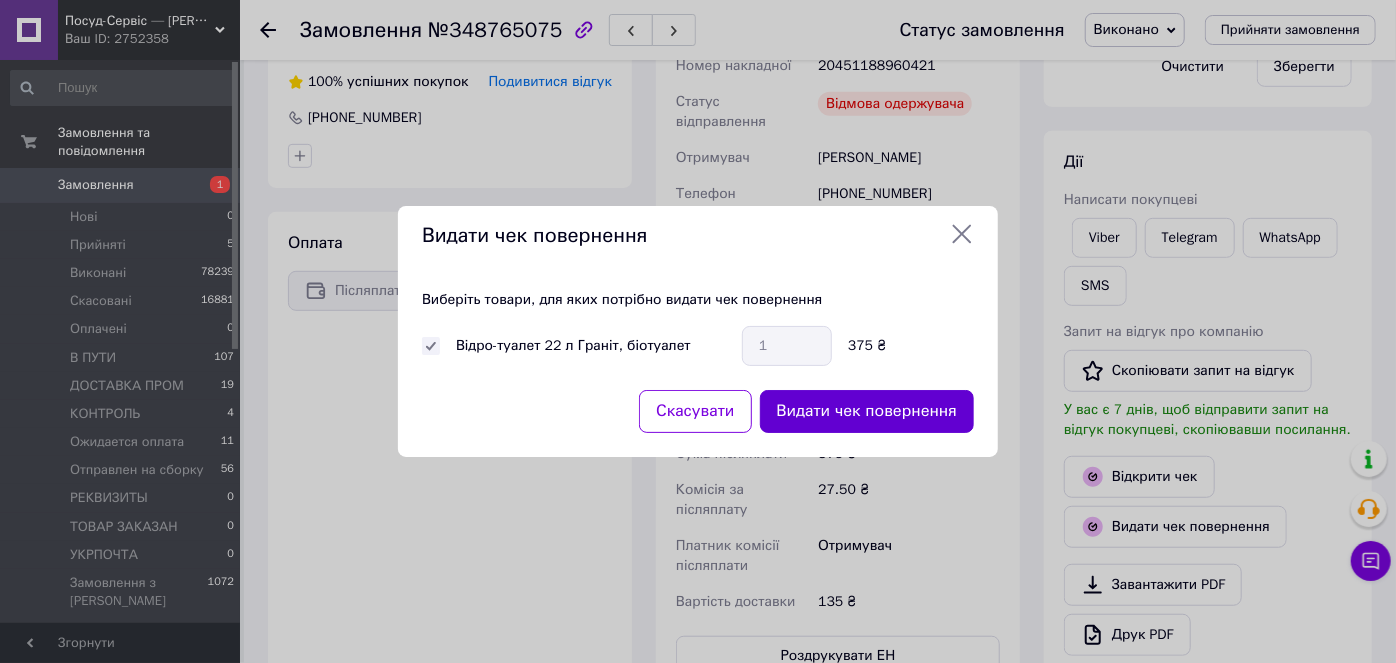 click on "Видати чек повернення" at bounding box center [867, 411] 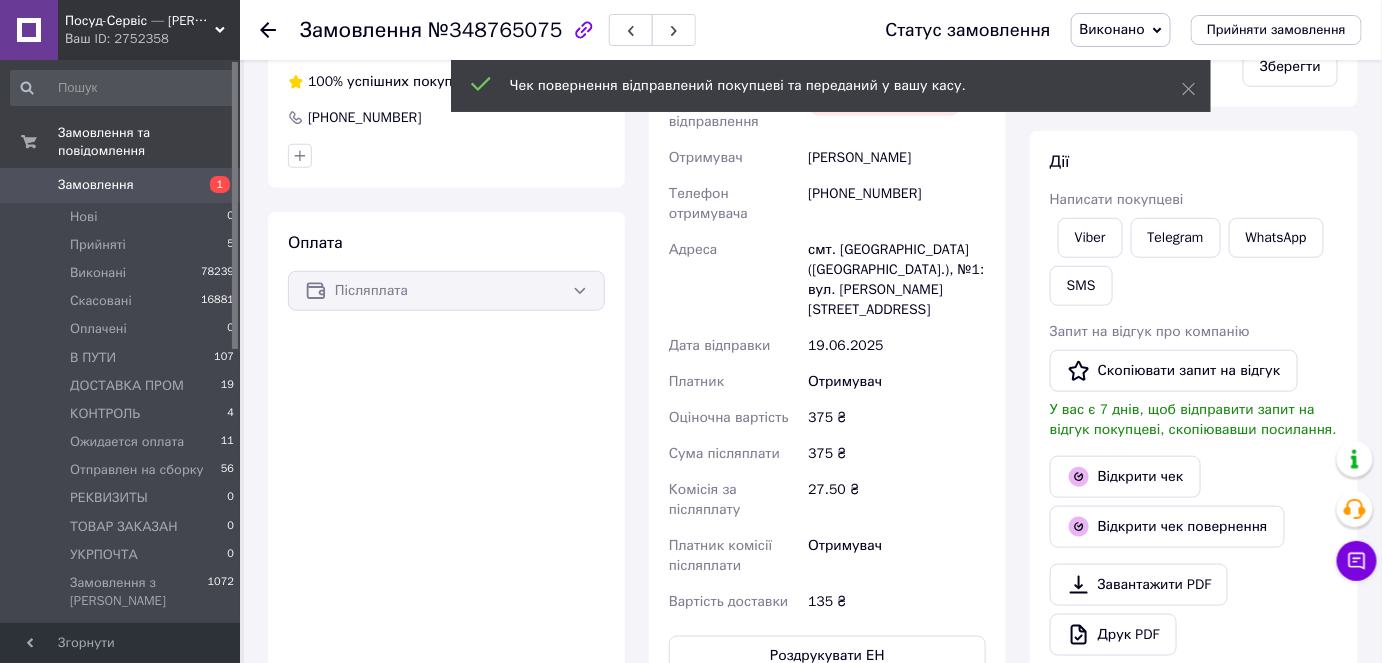 scroll, scrollTop: 363, scrollLeft: 0, axis: vertical 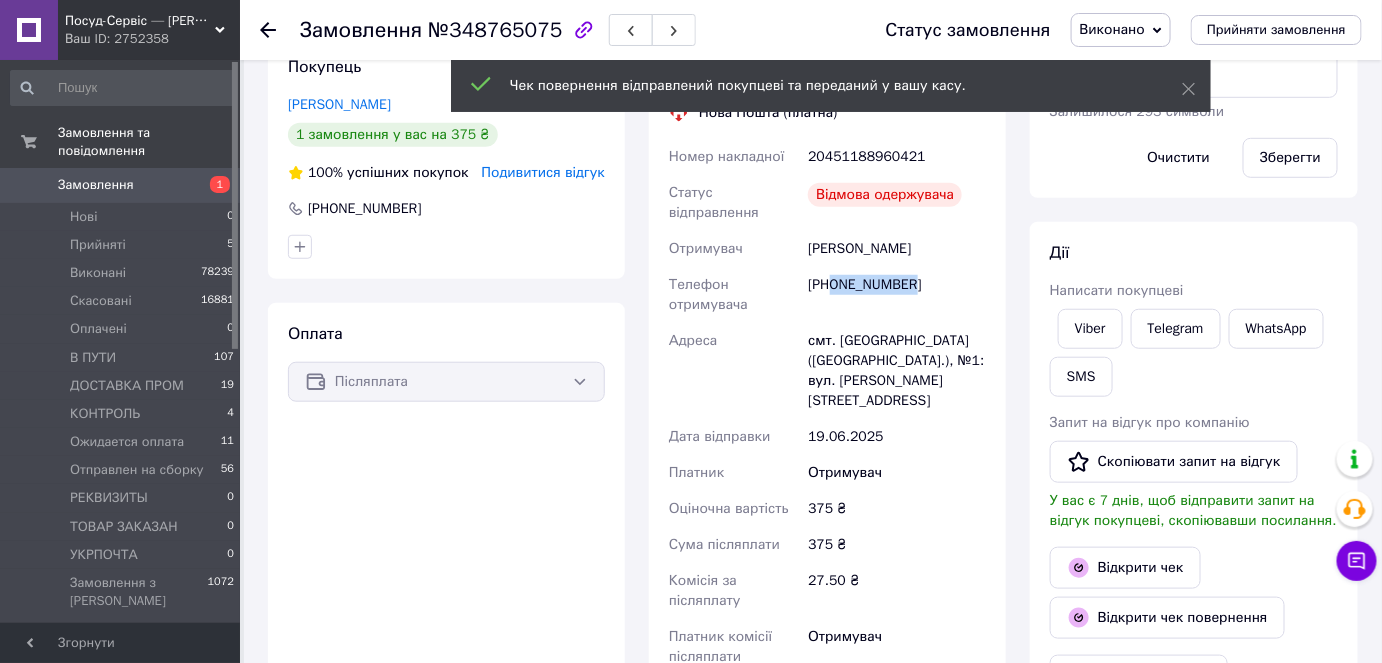 drag, startPoint x: 866, startPoint y: 278, endPoint x: 832, endPoint y: 278, distance: 34 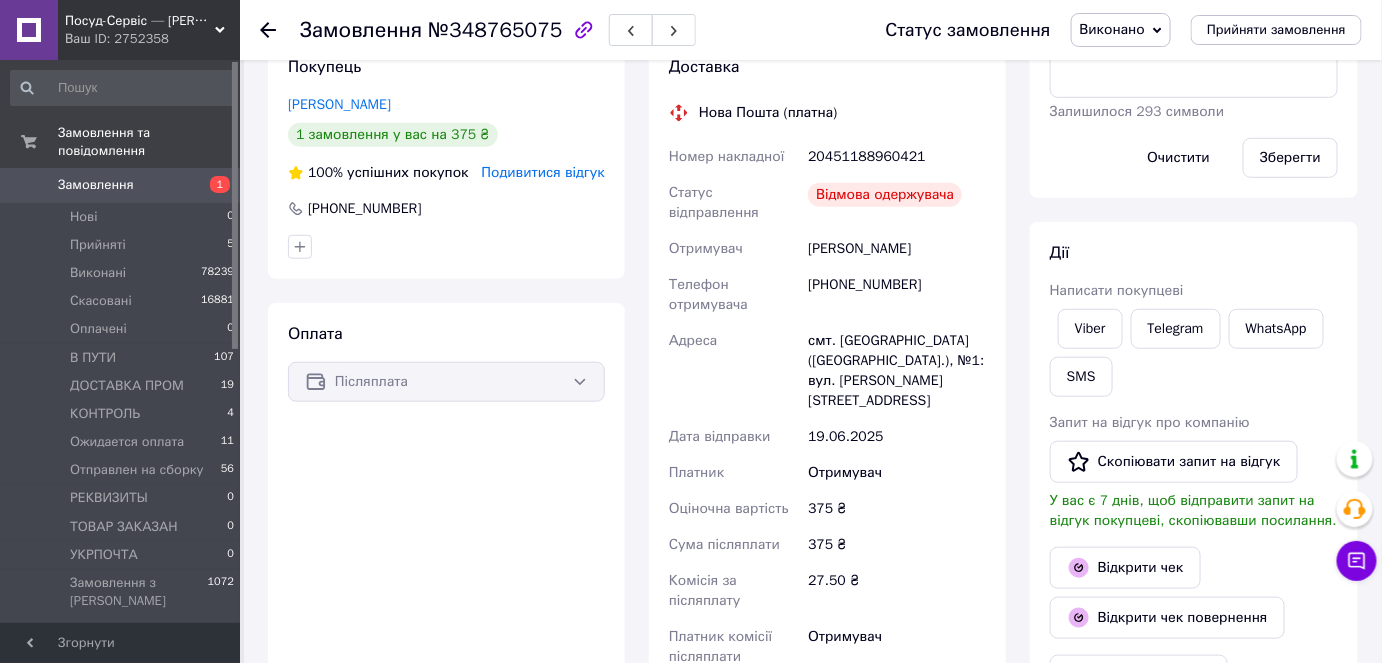click on "20451188960421" at bounding box center (897, 157) 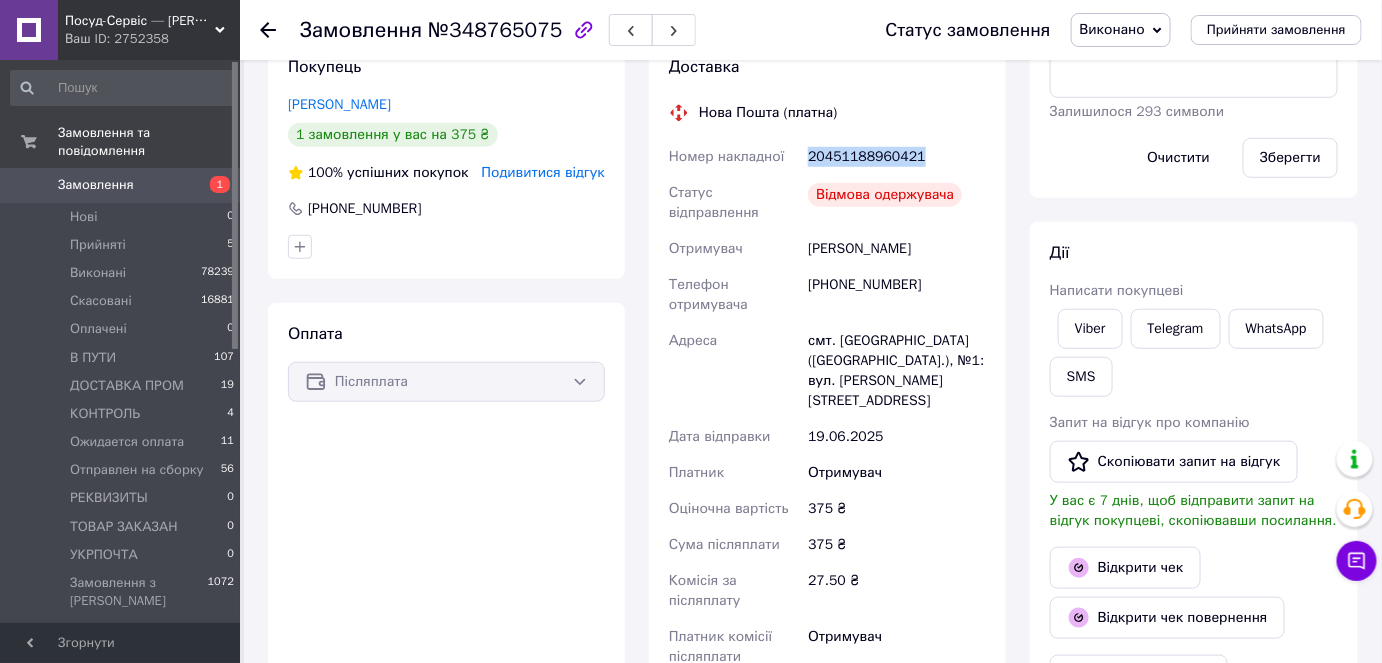 click on "20451188960421" at bounding box center (897, 157) 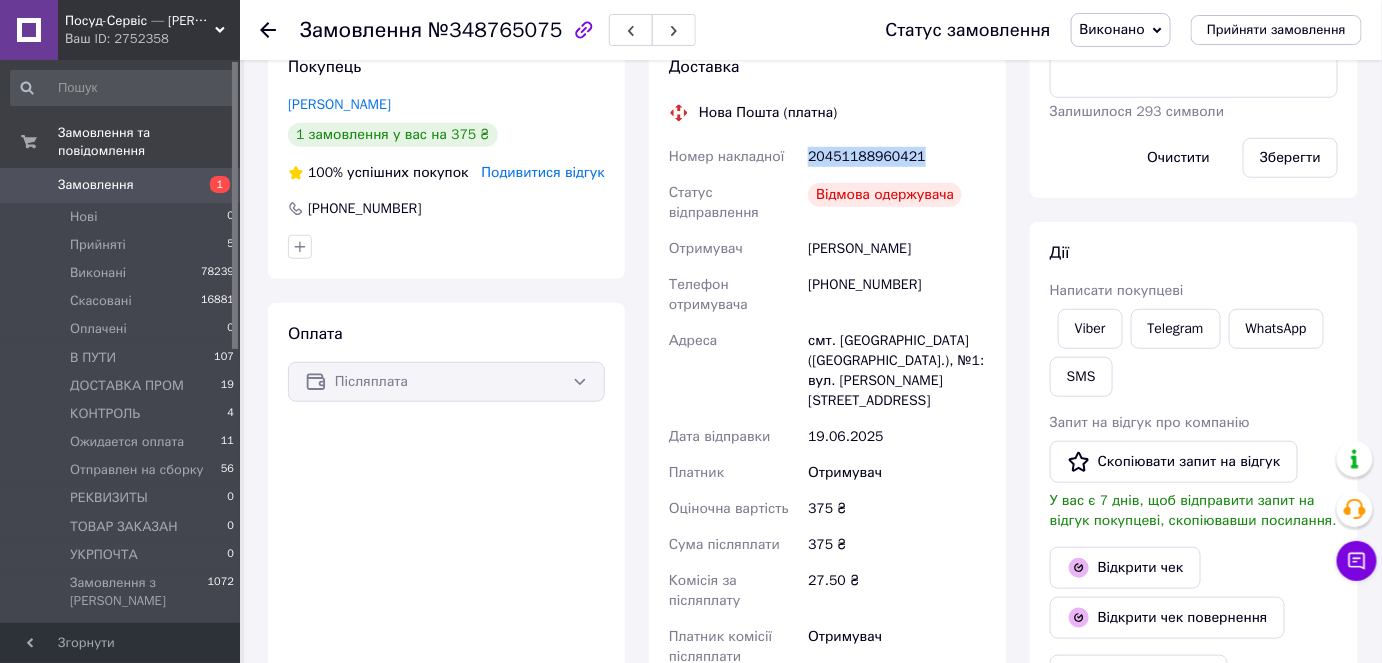 click on "Замовлення 1" at bounding box center [123, 185] 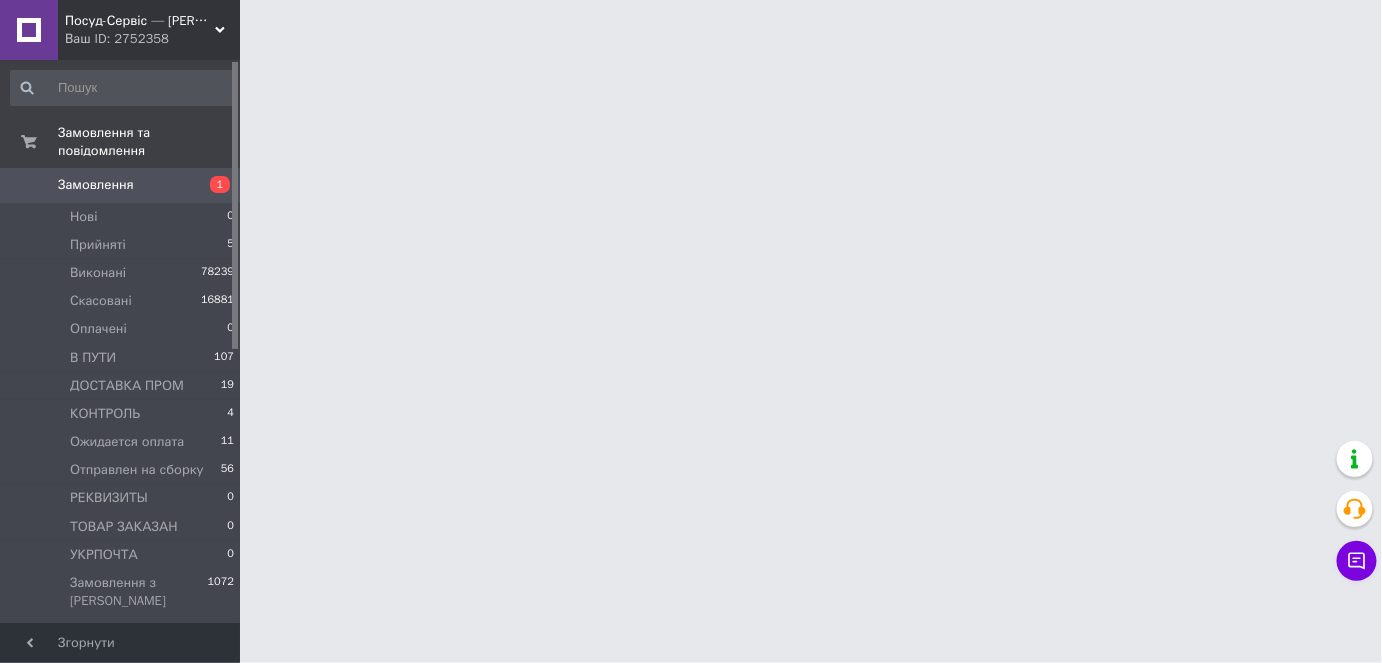 scroll, scrollTop: 0, scrollLeft: 0, axis: both 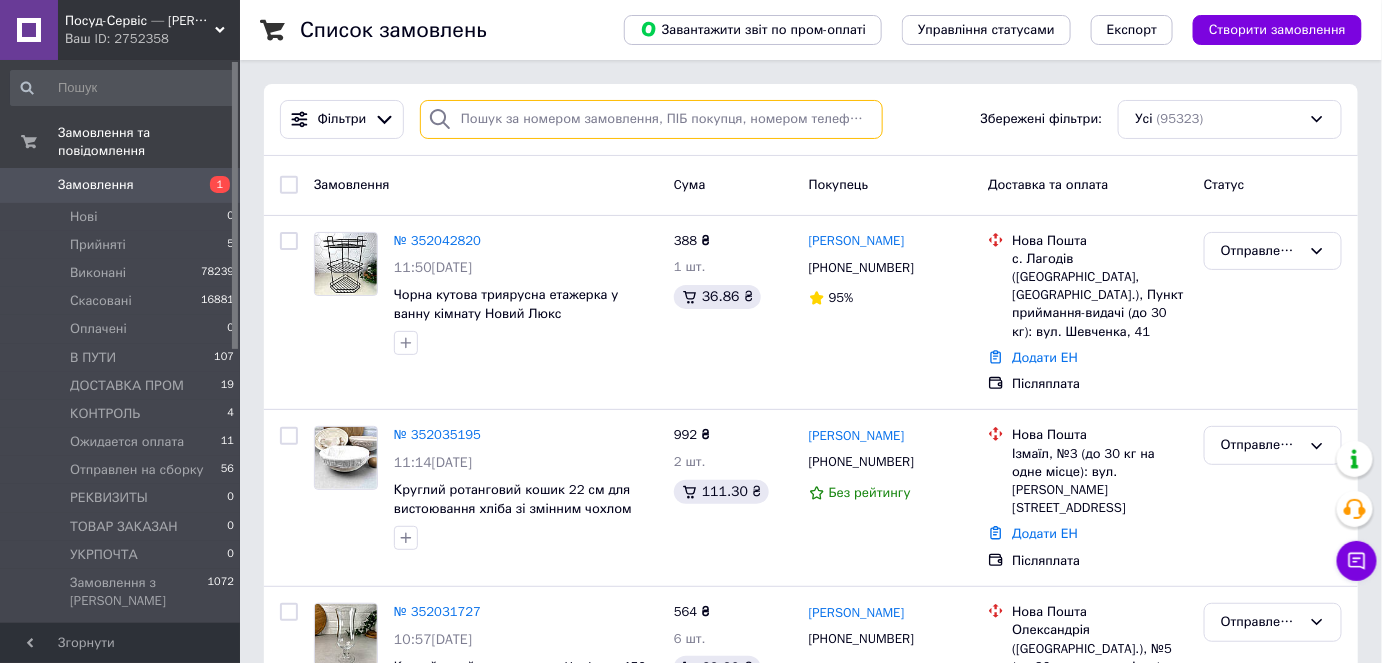 click at bounding box center [651, 119] 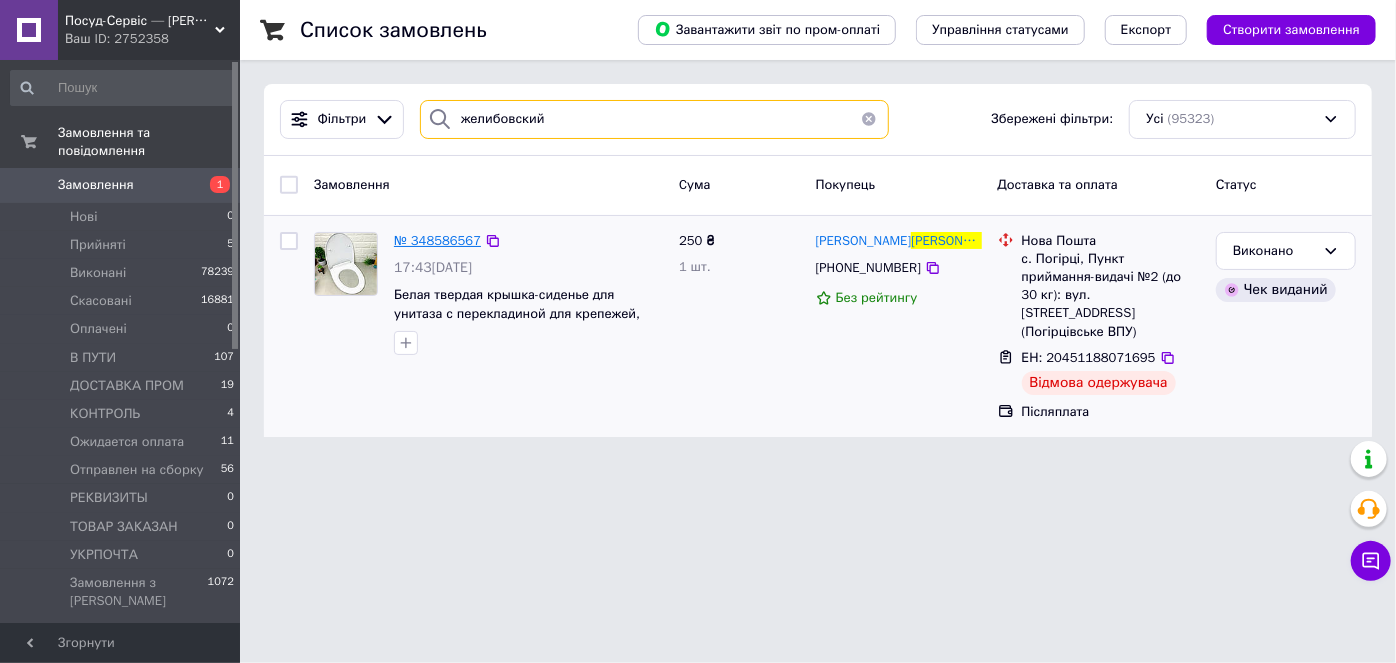 type on "желибовский" 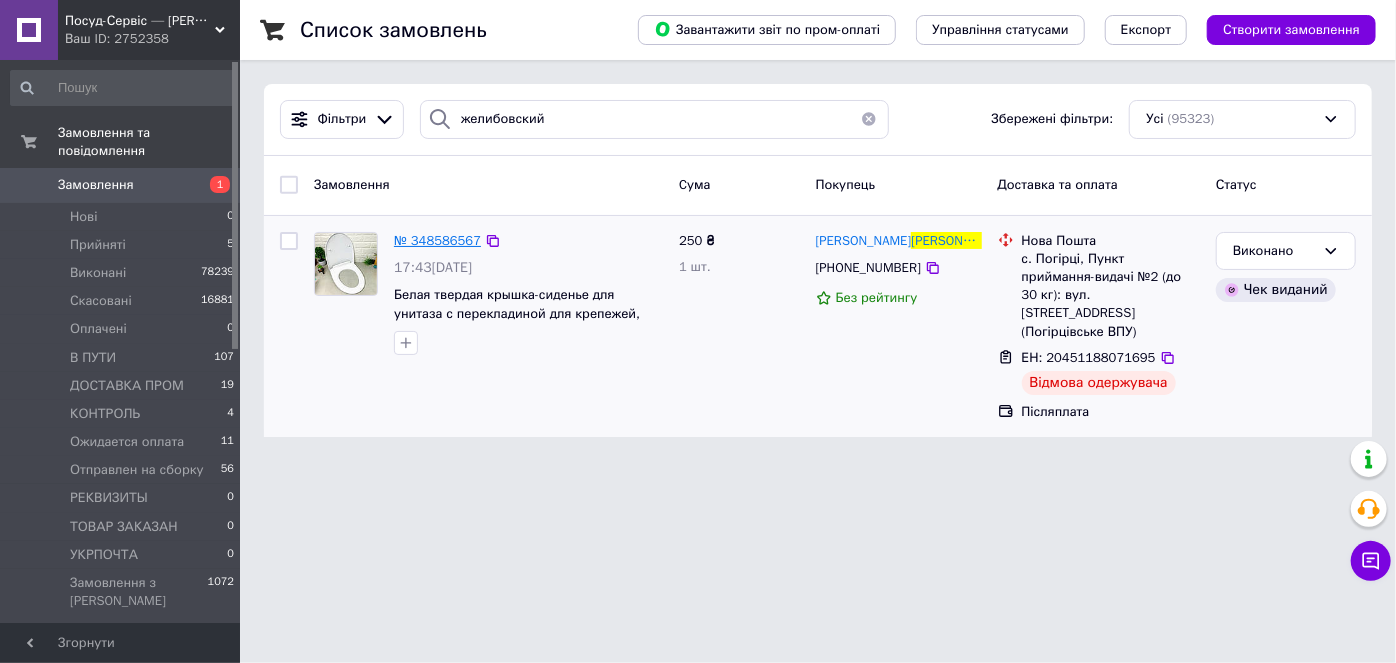 click on "№ 348586567" at bounding box center [437, 240] 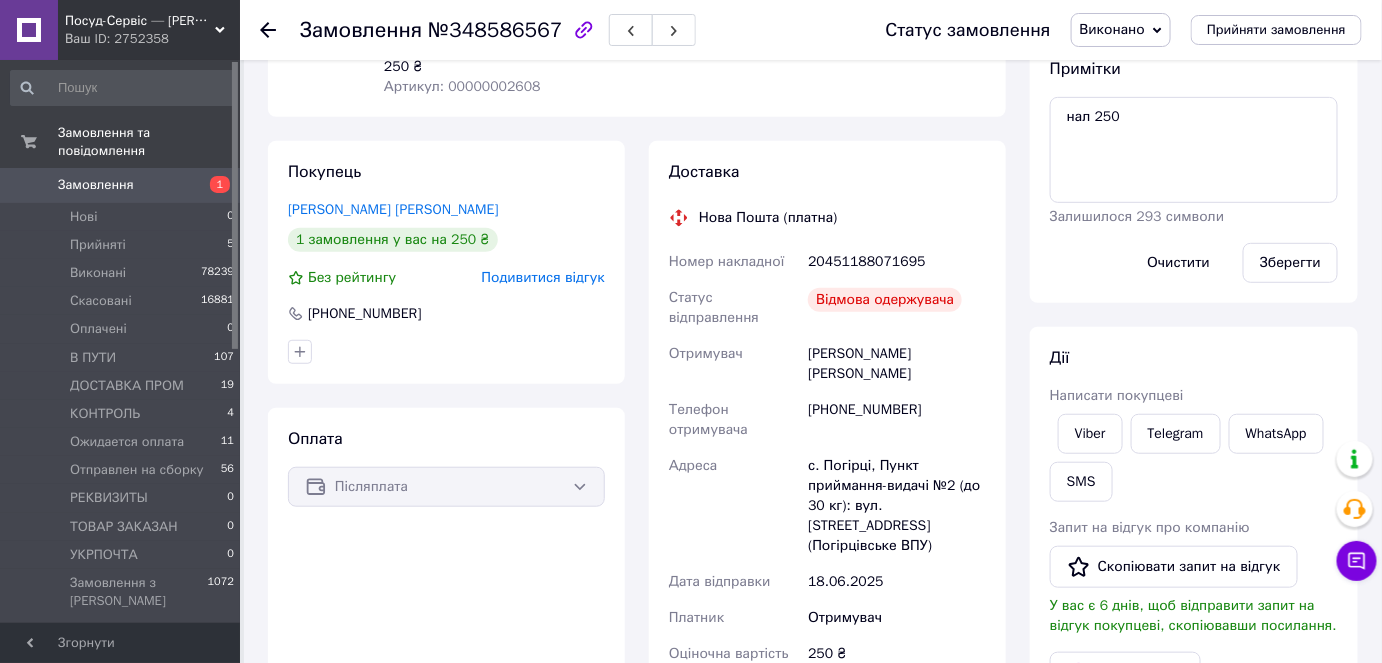 scroll, scrollTop: 489, scrollLeft: 0, axis: vertical 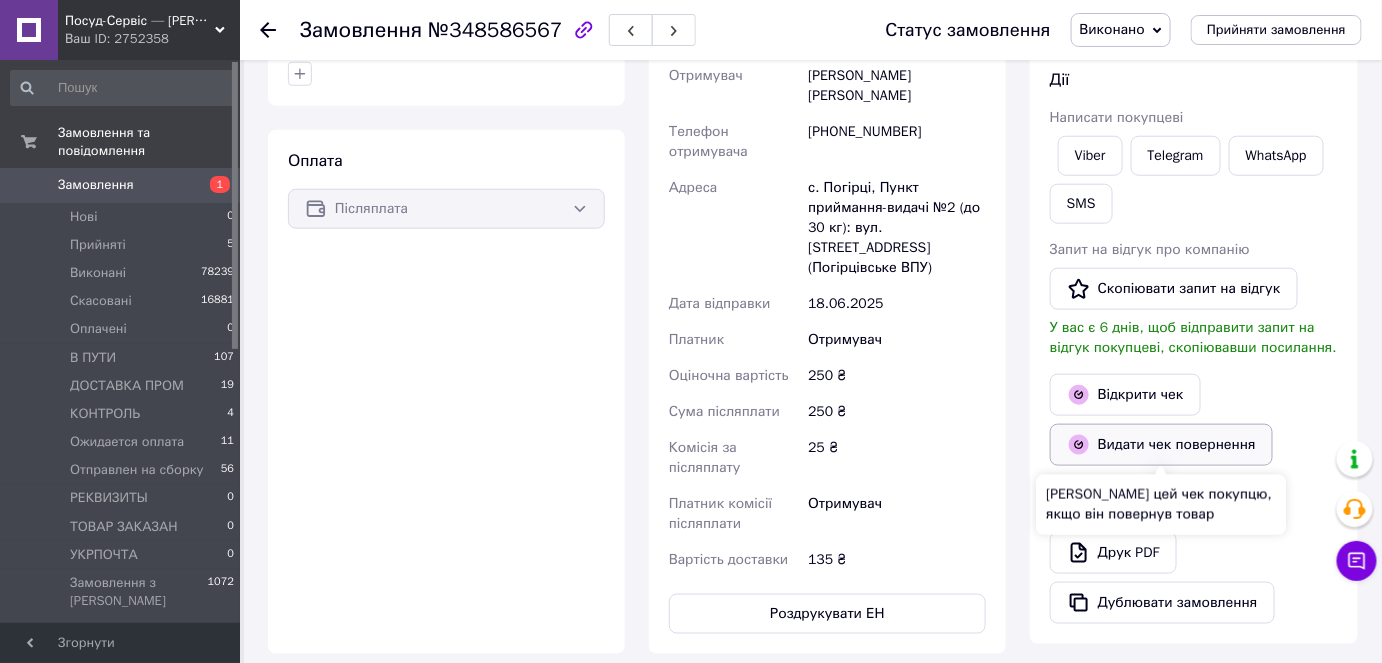 click on "Видати чек повернення" at bounding box center (1161, 445) 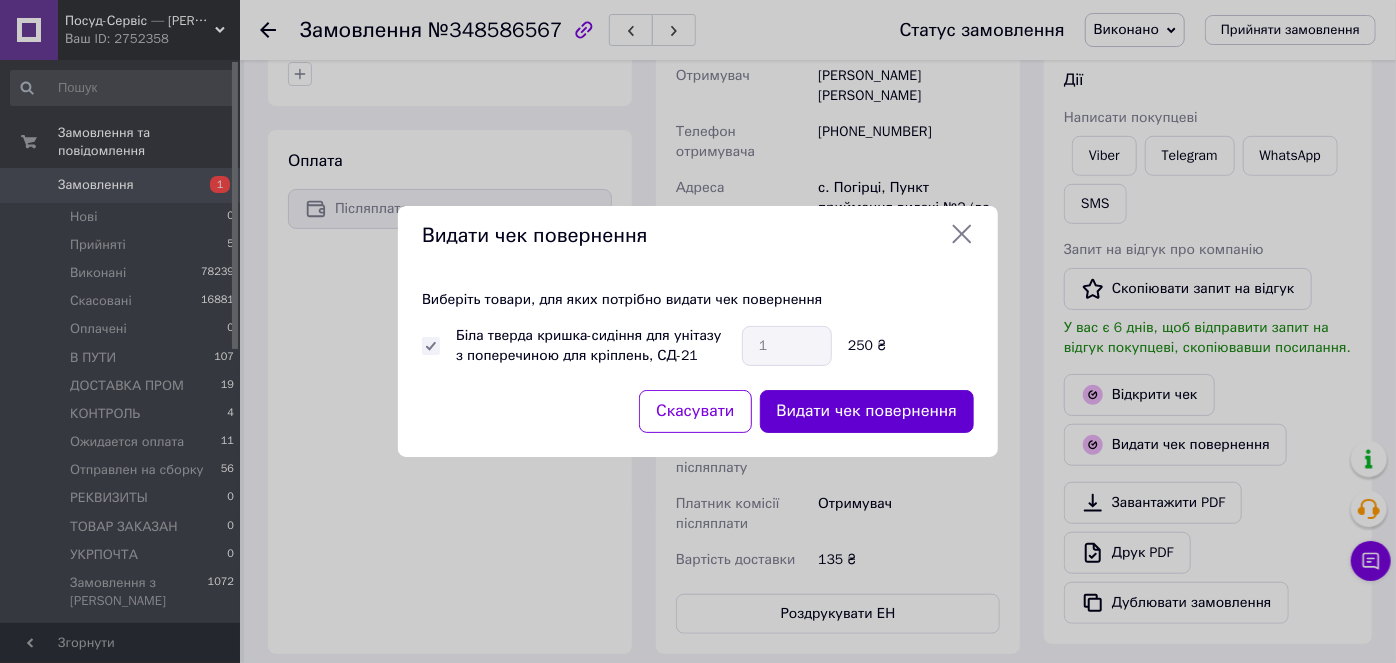 click on "Видати чек повернення" at bounding box center [867, 411] 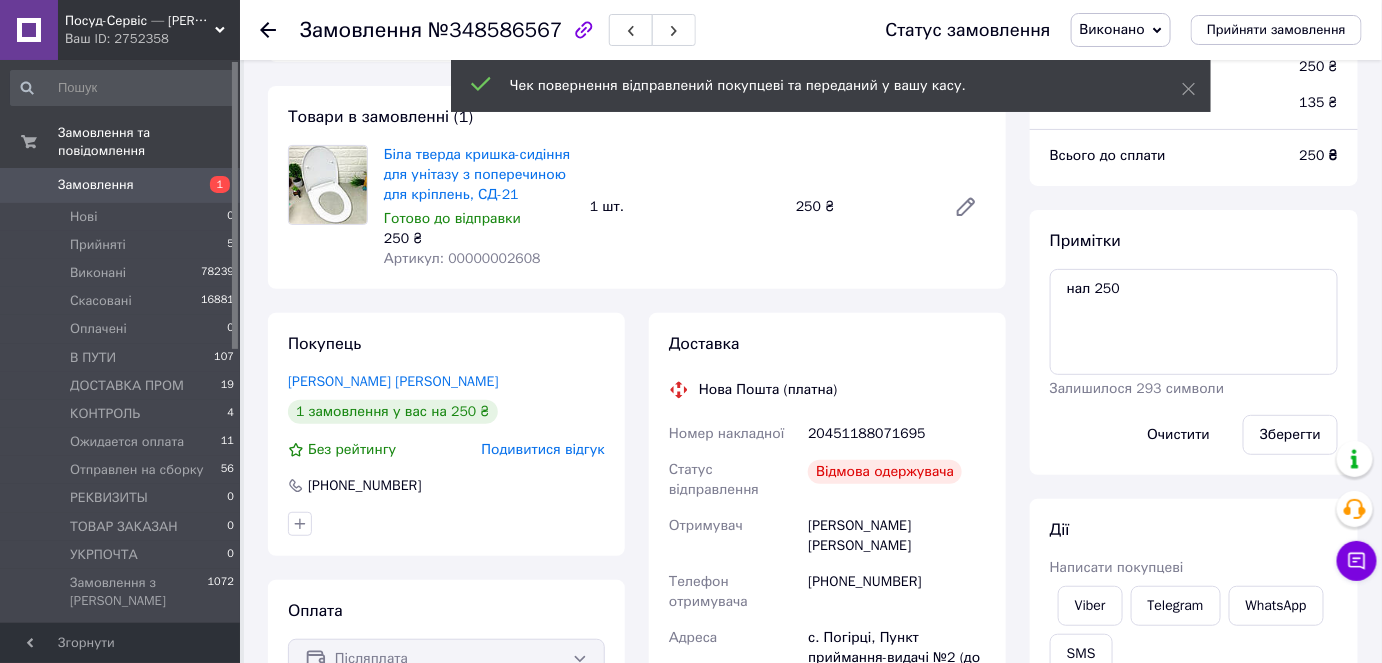 scroll, scrollTop: 82, scrollLeft: 0, axis: vertical 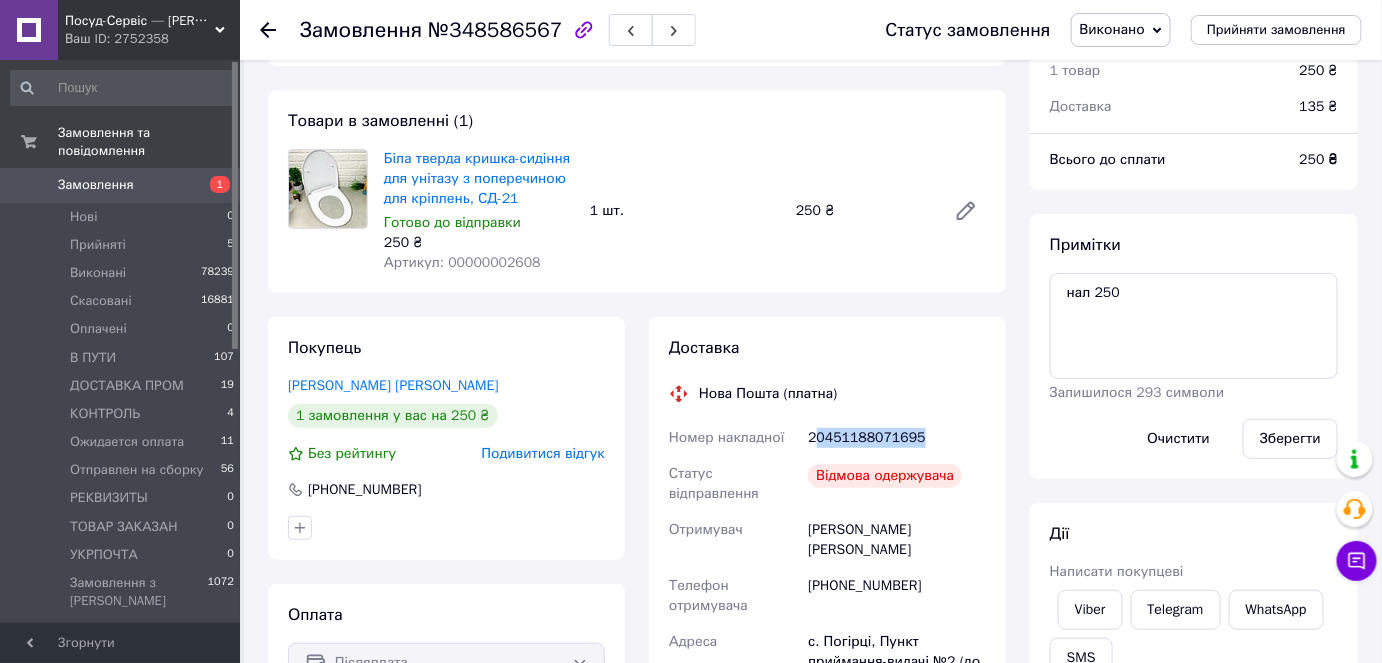 drag, startPoint x: 945, startPoint y: 441, endPoint x: 813, endPoint y: 429, distance: 132.54433 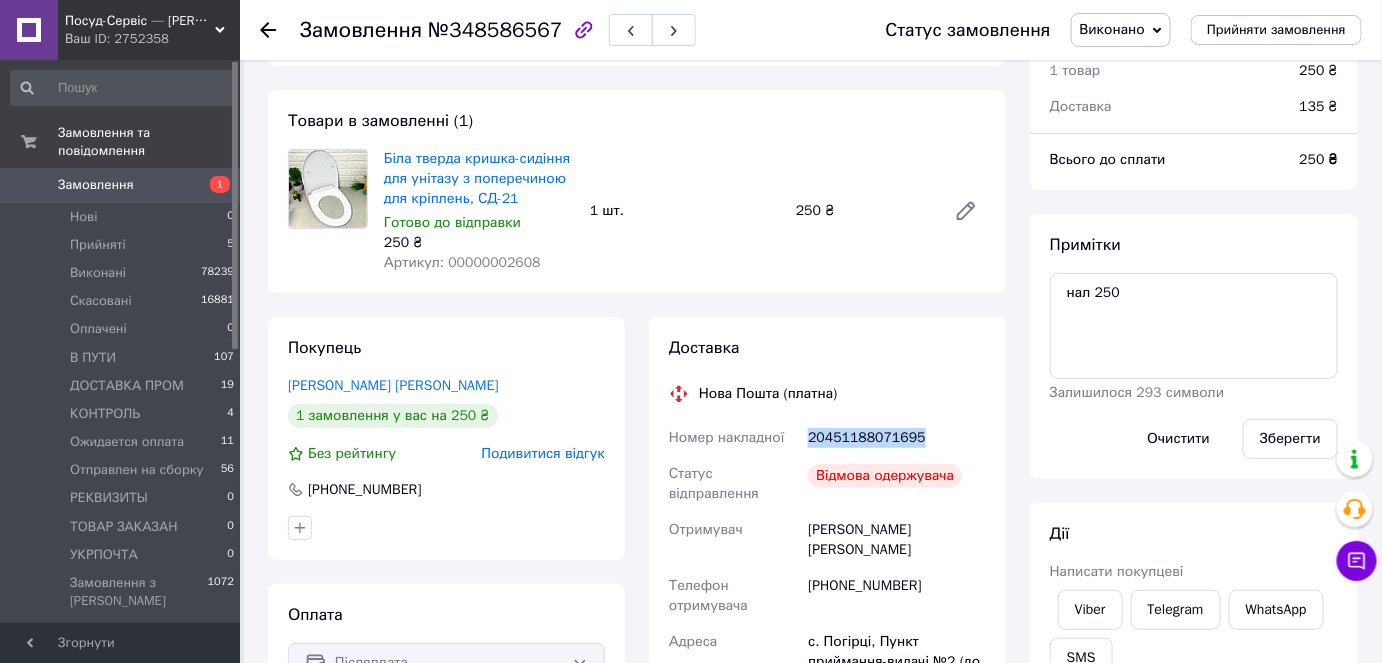 click on "20451188071695" at bounding box center [897, 438] 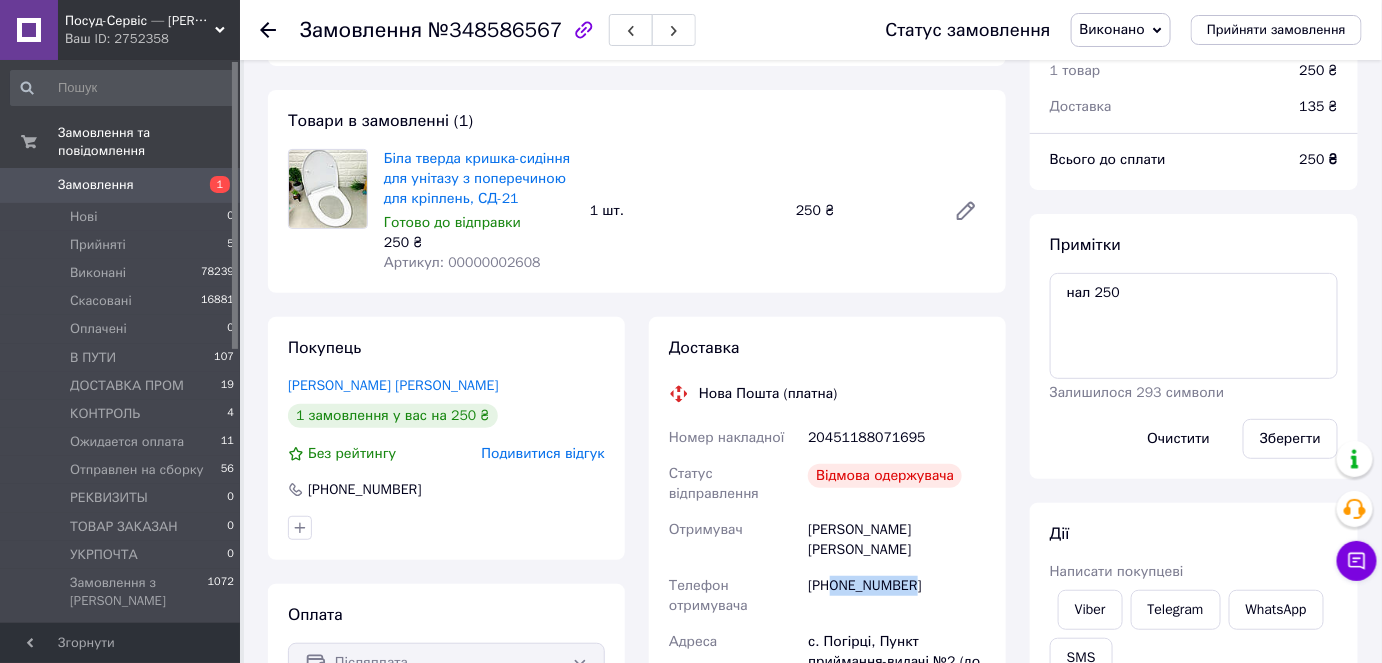 drag, startPoint x: 929, startPoint y: 564, endPoint x: 833, endPoint y: 561, distance: 96.04687 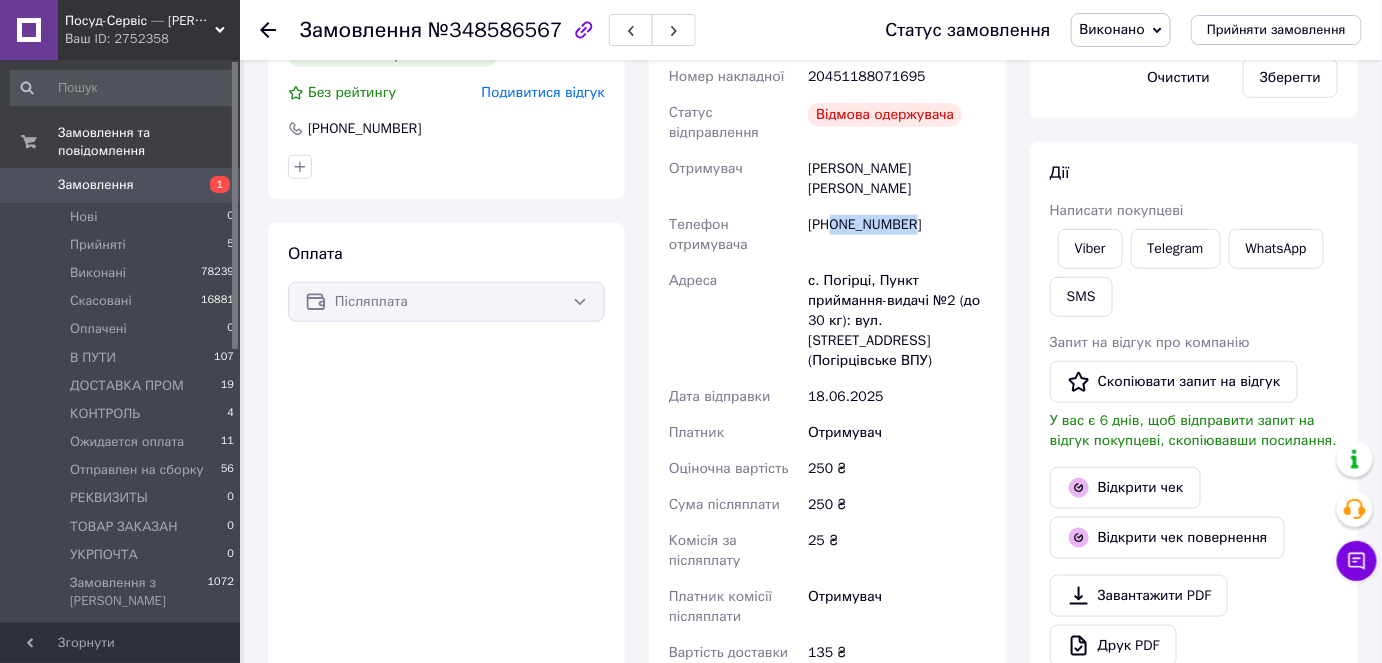scroll, scrollTop: 445, scrollLeft: 0, axis: vertical 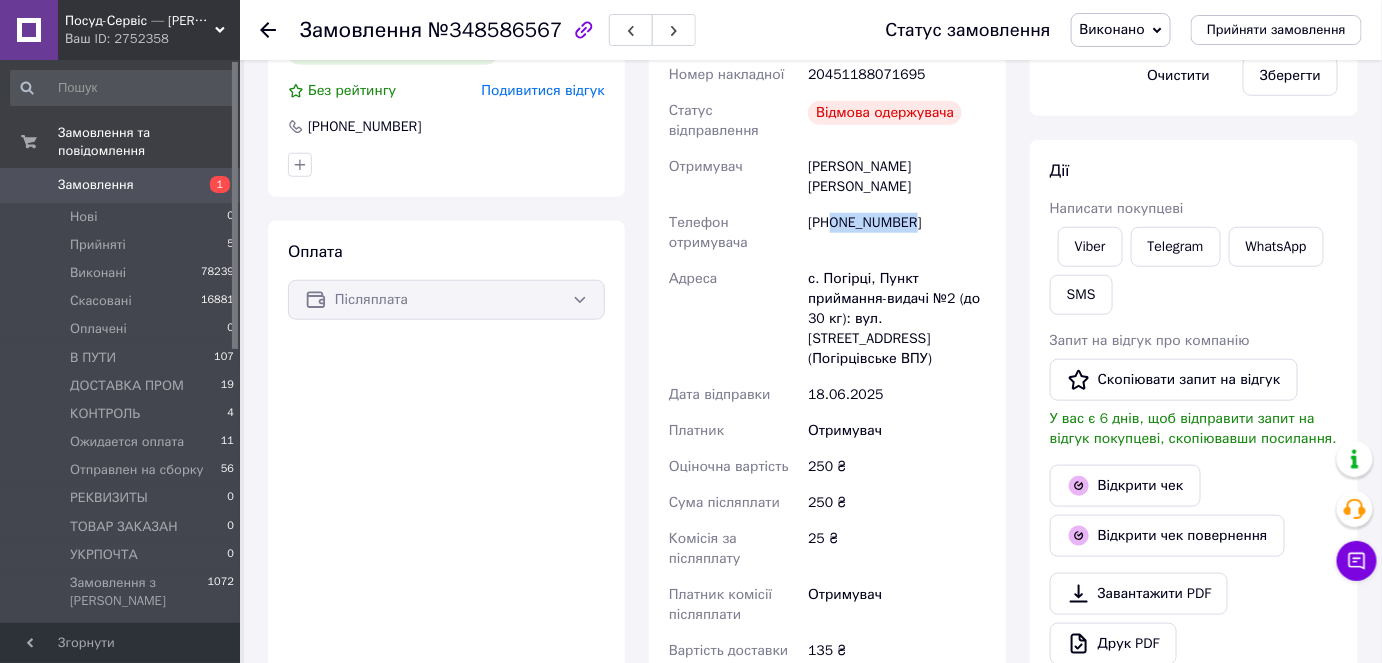 click on "Замовлення" at bounding box center (96, 185) 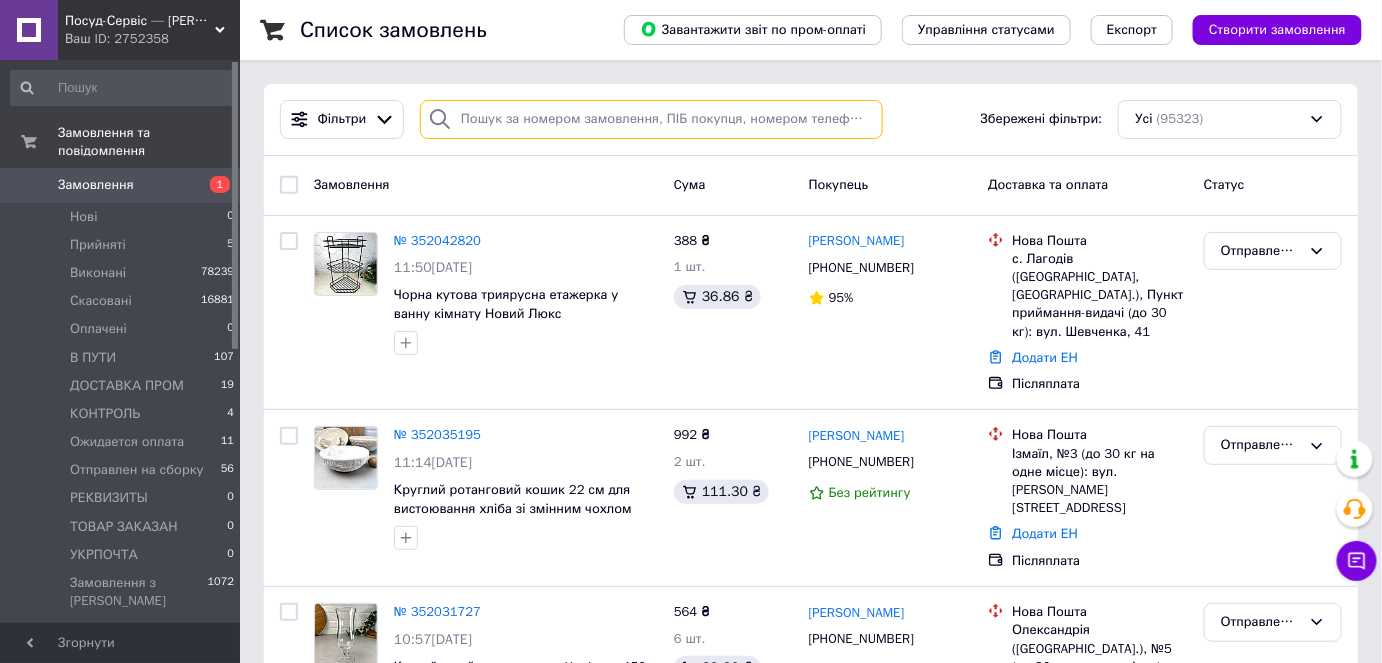 click at bounding box center (651, 119) 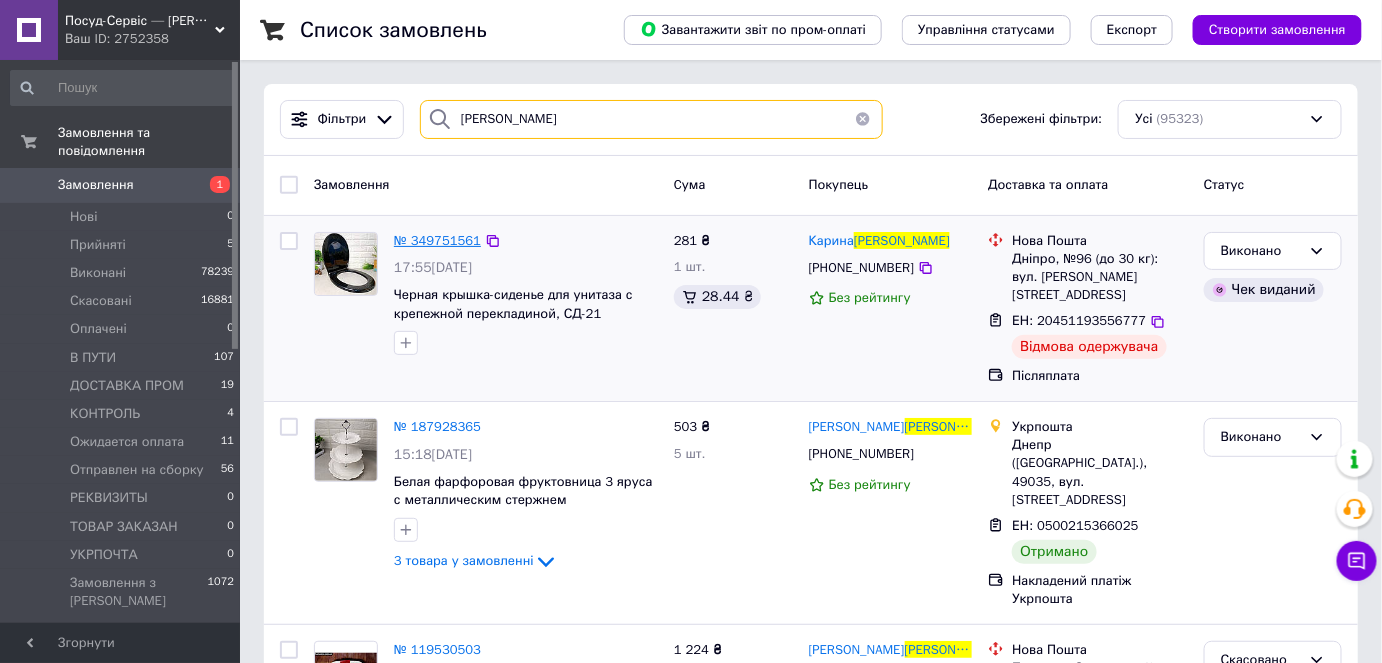 type on "[PERSON_NAME]" 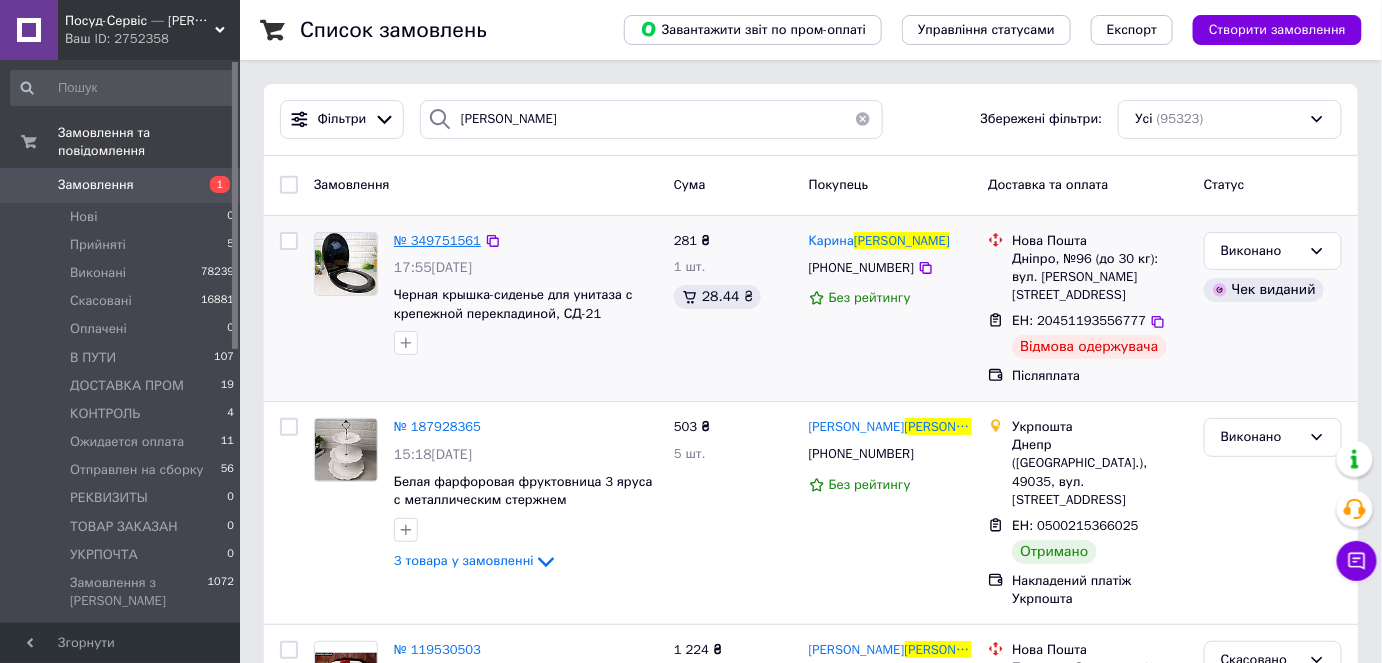 click on "№ 349751561" at bounding box center (437, 240) 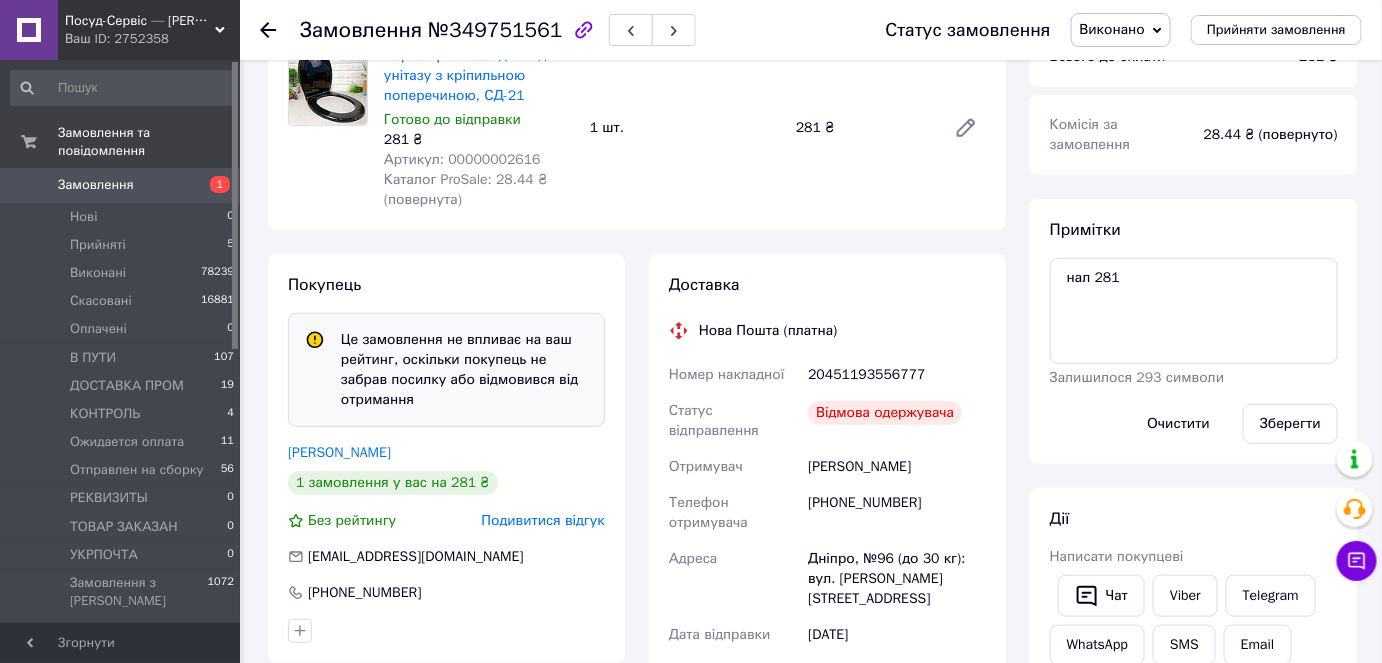 scroll, scrollTop: 273, scrollLeft: 0, axis: vertical 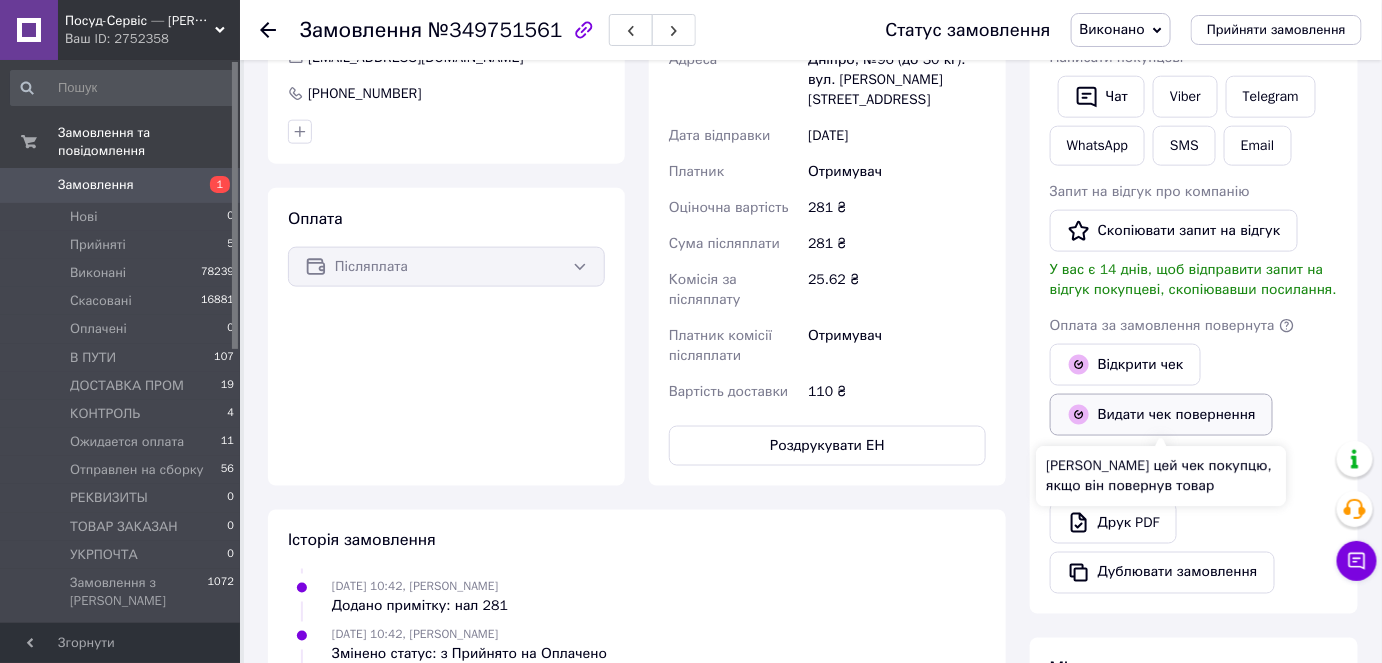 click on "Видати чек повернення" at bounding box center [1161, 415] 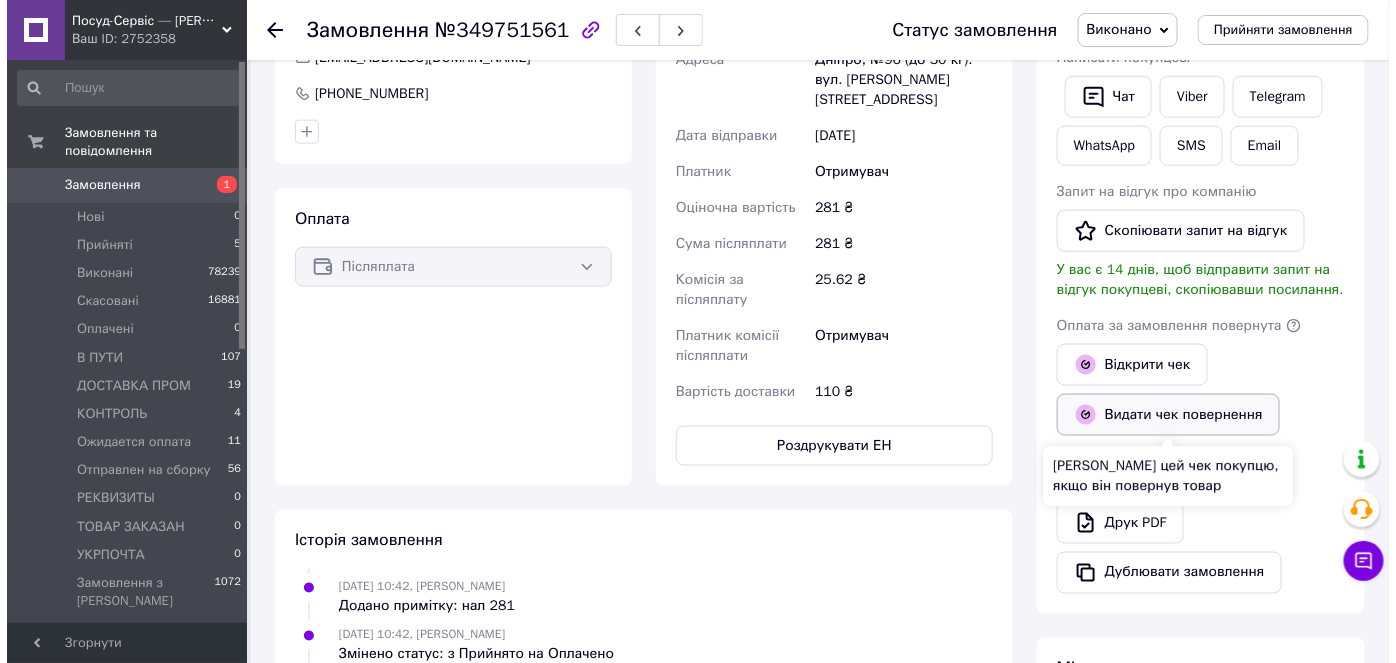 scroll, scrollTop: 707, scrollLeft: 0, axis: vertical 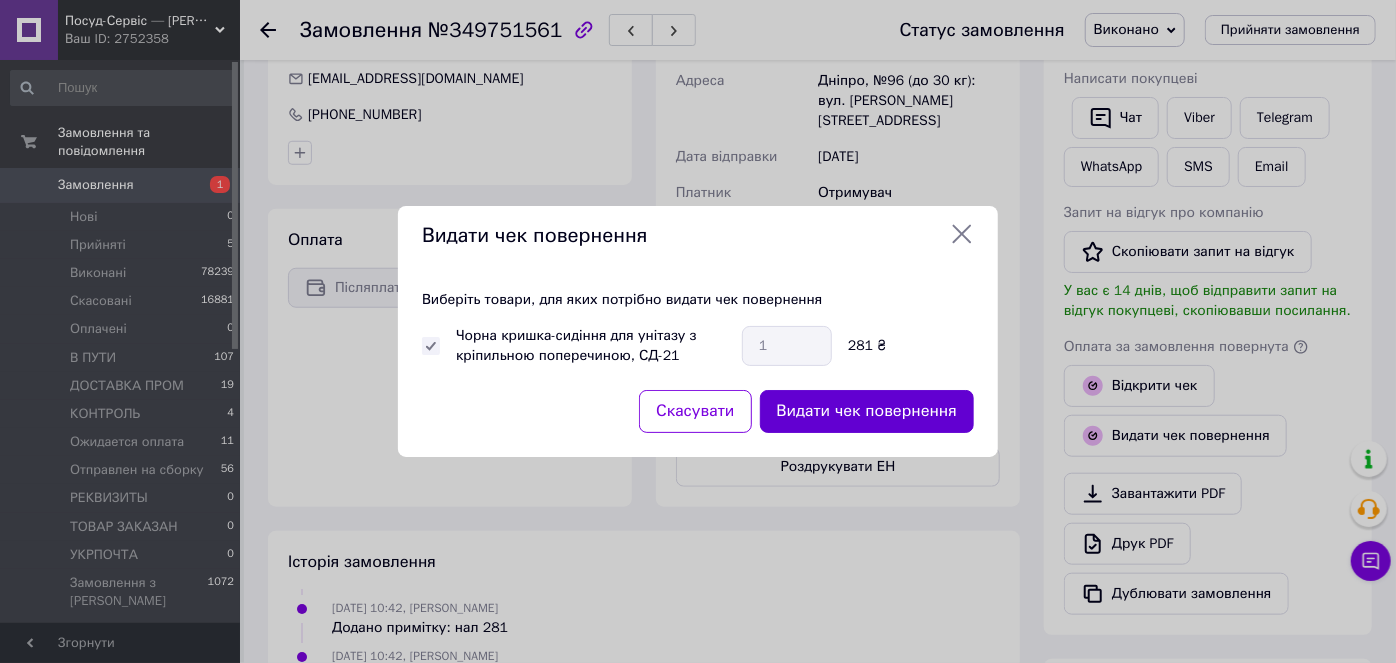 click on "Видати чек повернення" at bounding box center [867, 411] 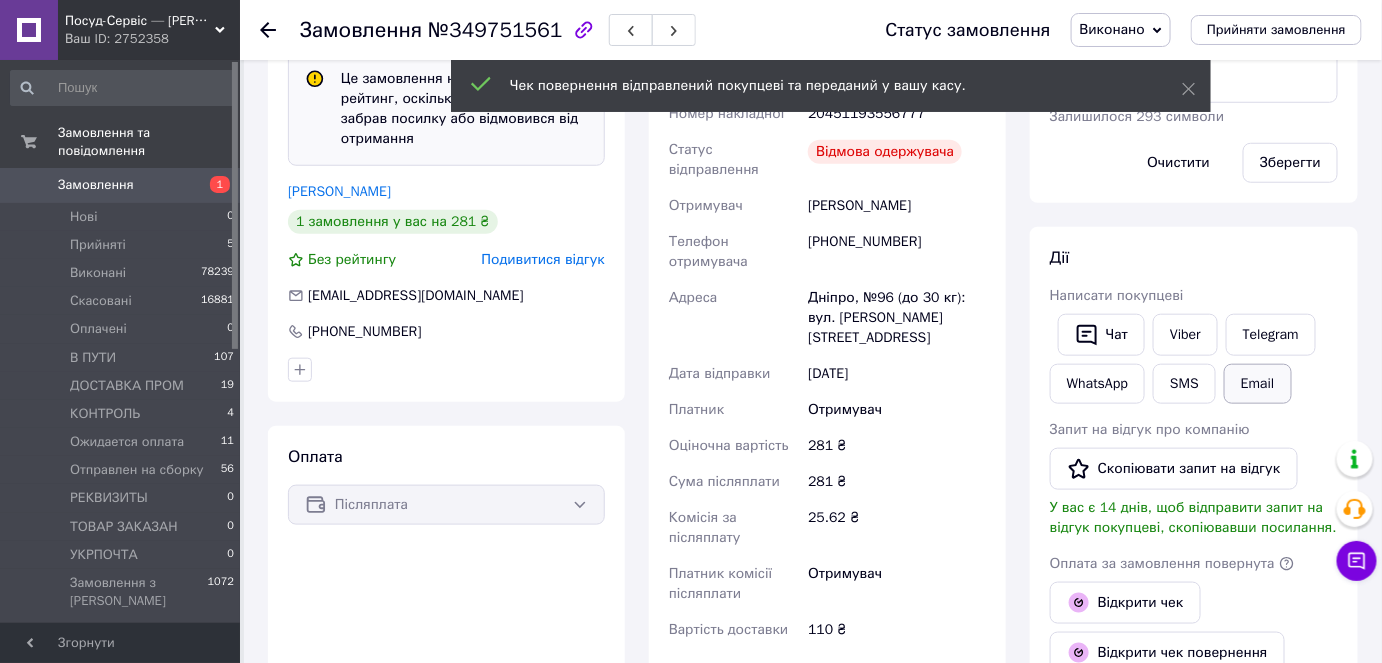scroll, scrollTop: 455, scrollLeft: 0, axis: vertical 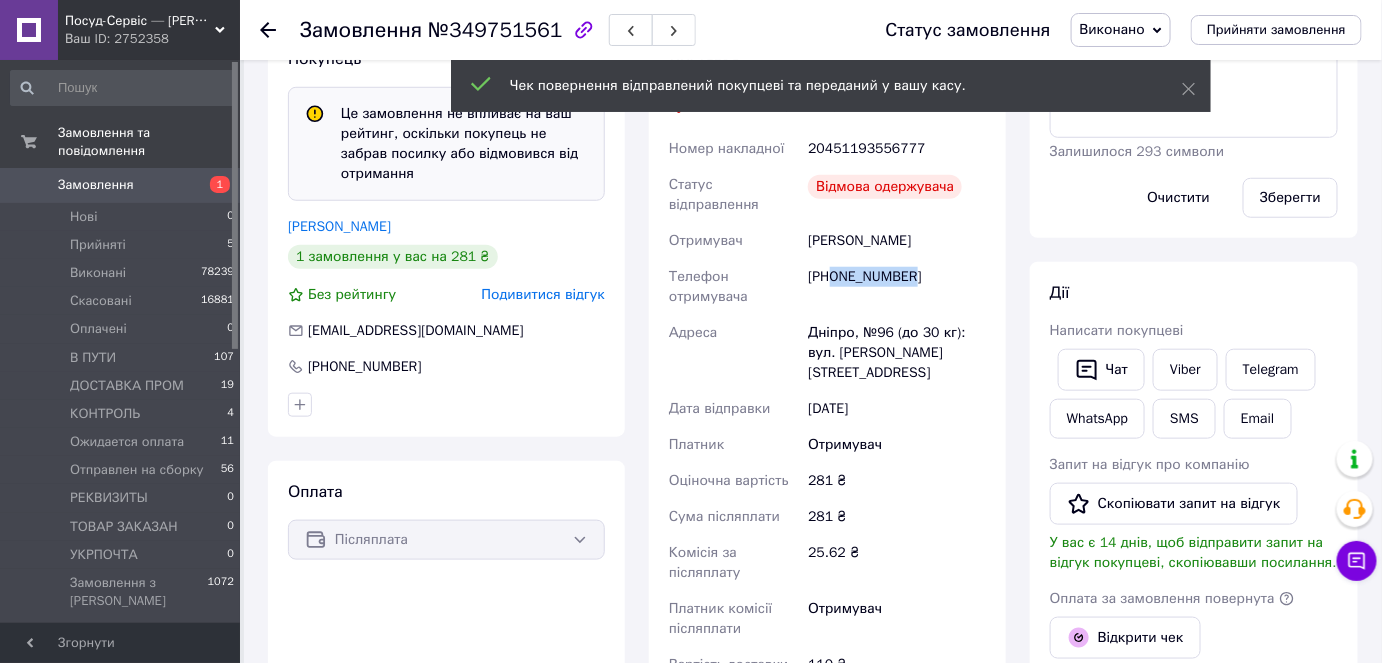 drag, startPoint x: 938, startPoint y: 267, endPoint x: 834, endPoint y: 272, distance: 104.120125 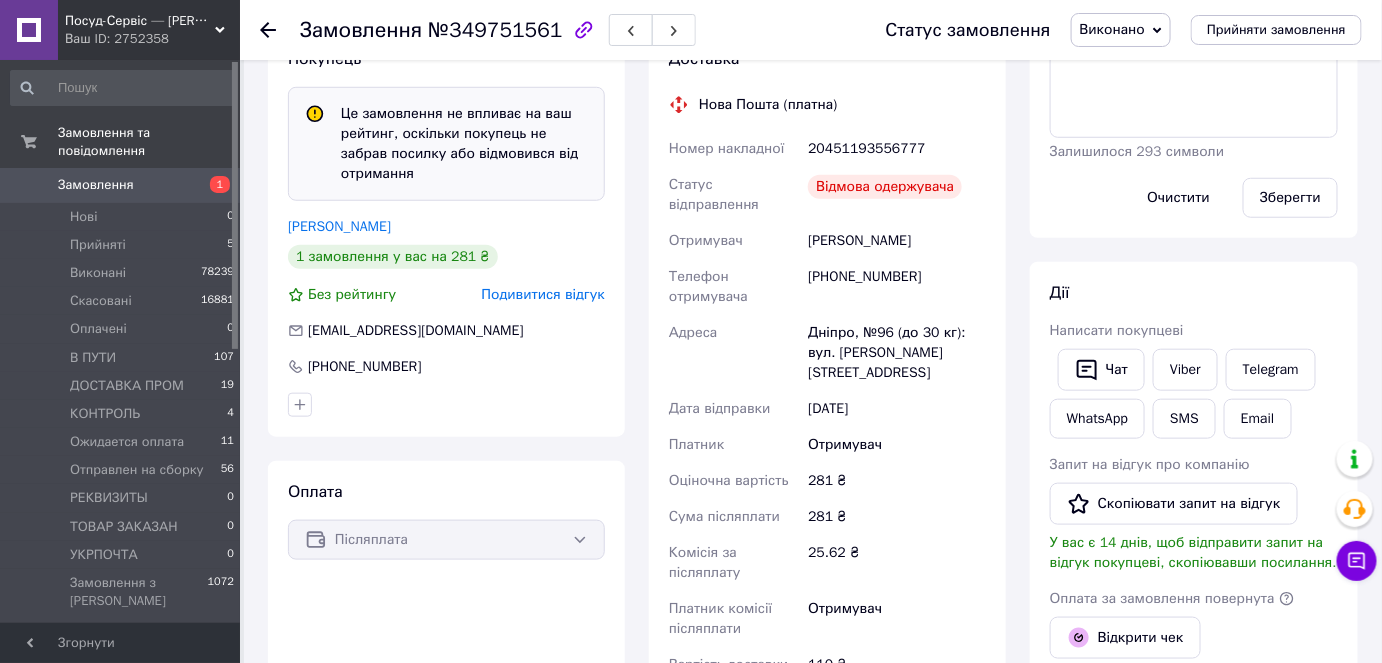 click on "20451193556777" at bounding box center (897, 149) 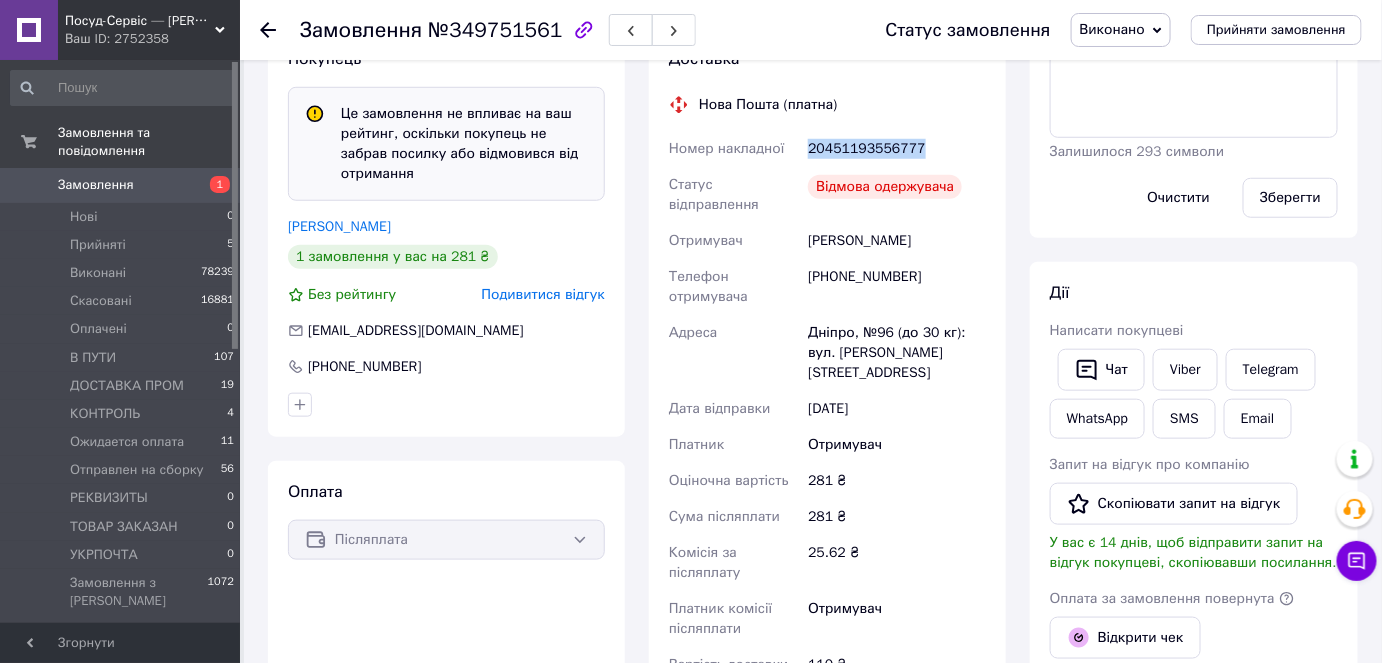 click on "20451193556777" at bounding box center (897, 149) 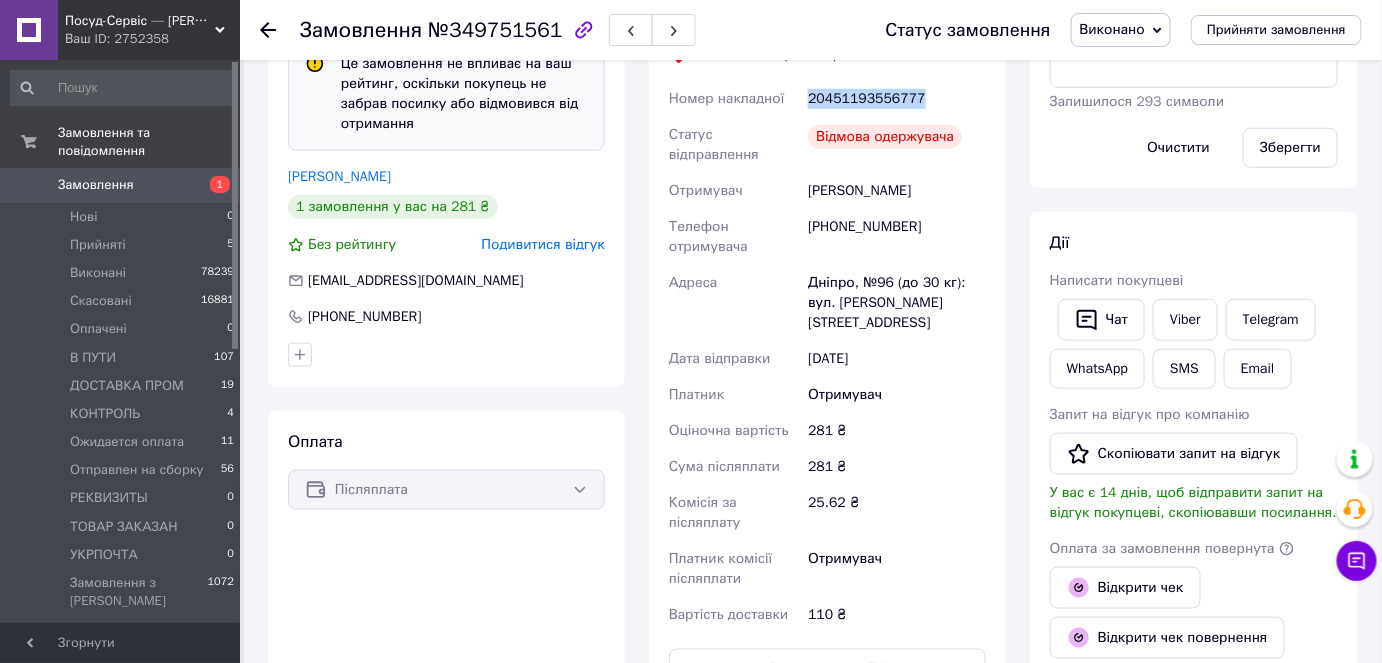 scroll, scrollTop: 546, scrollLeft: 0, axis: vertical 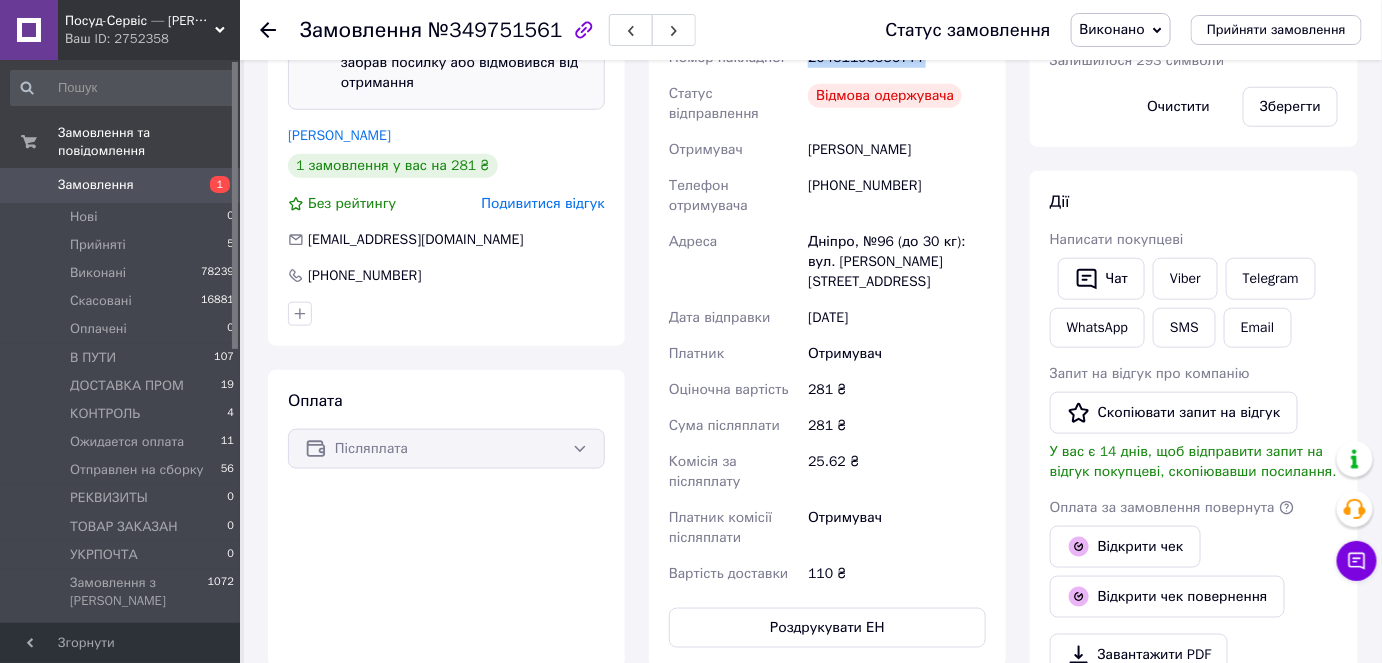 click on "Замовлення" at bounding box center [121, 185] 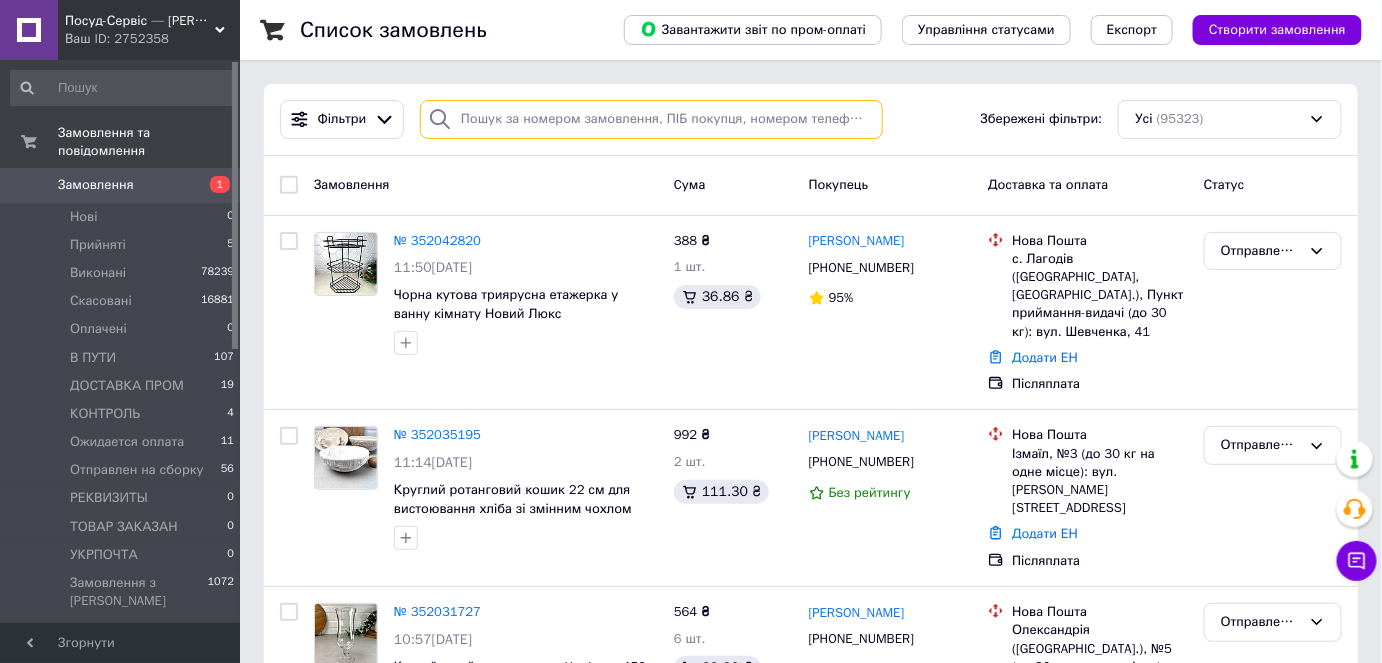 click at bounding box center (651, 119) 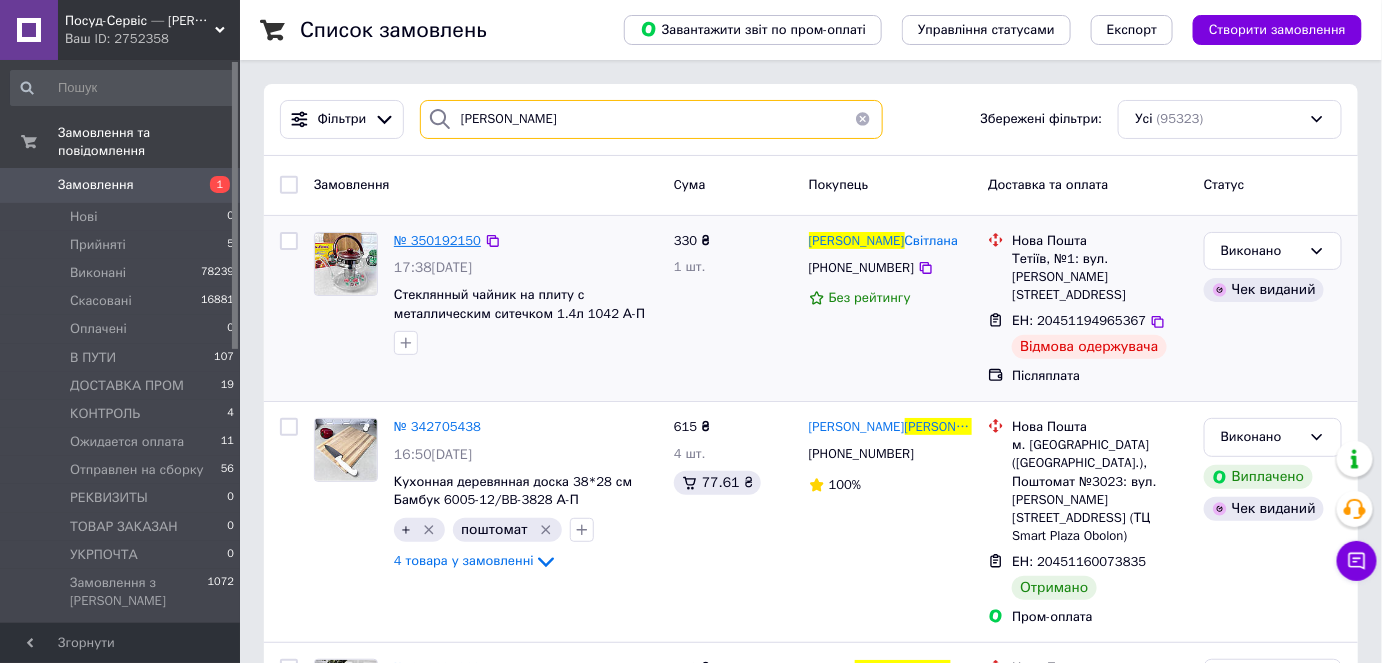 type on "[PERSON_NAME]" 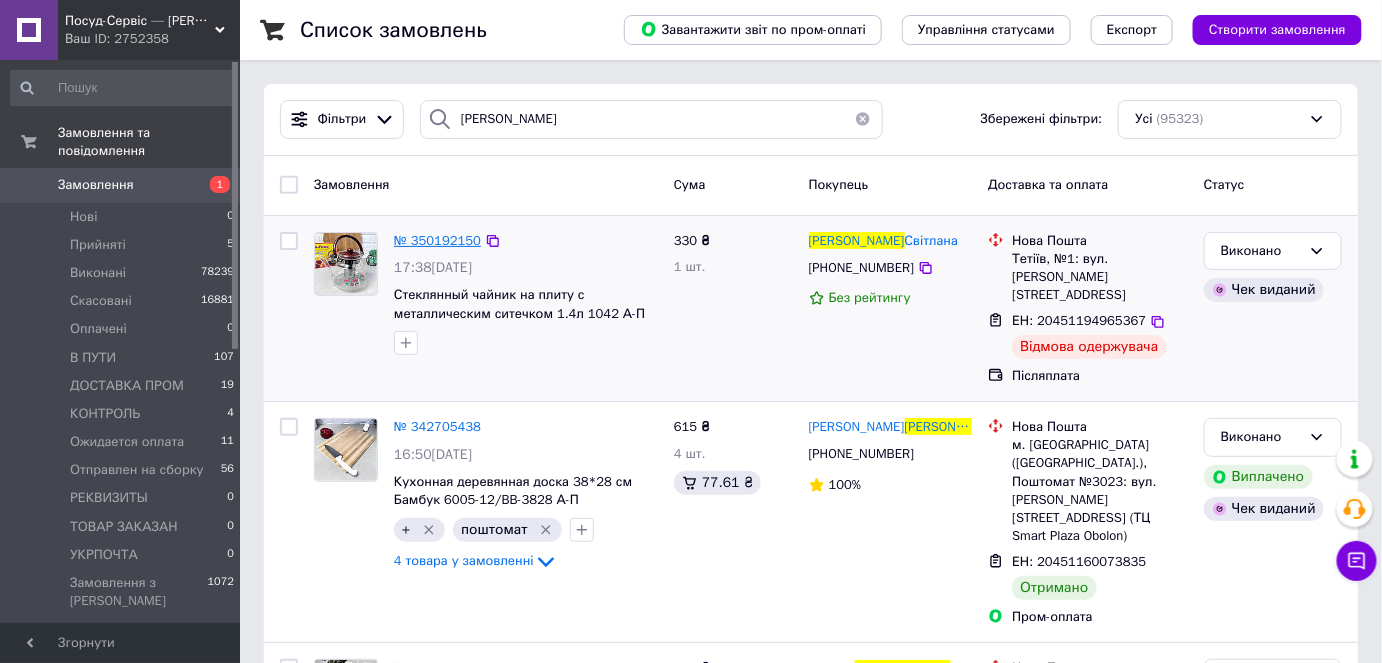 click on "№ 350192150" at bounding box center (437, 240) 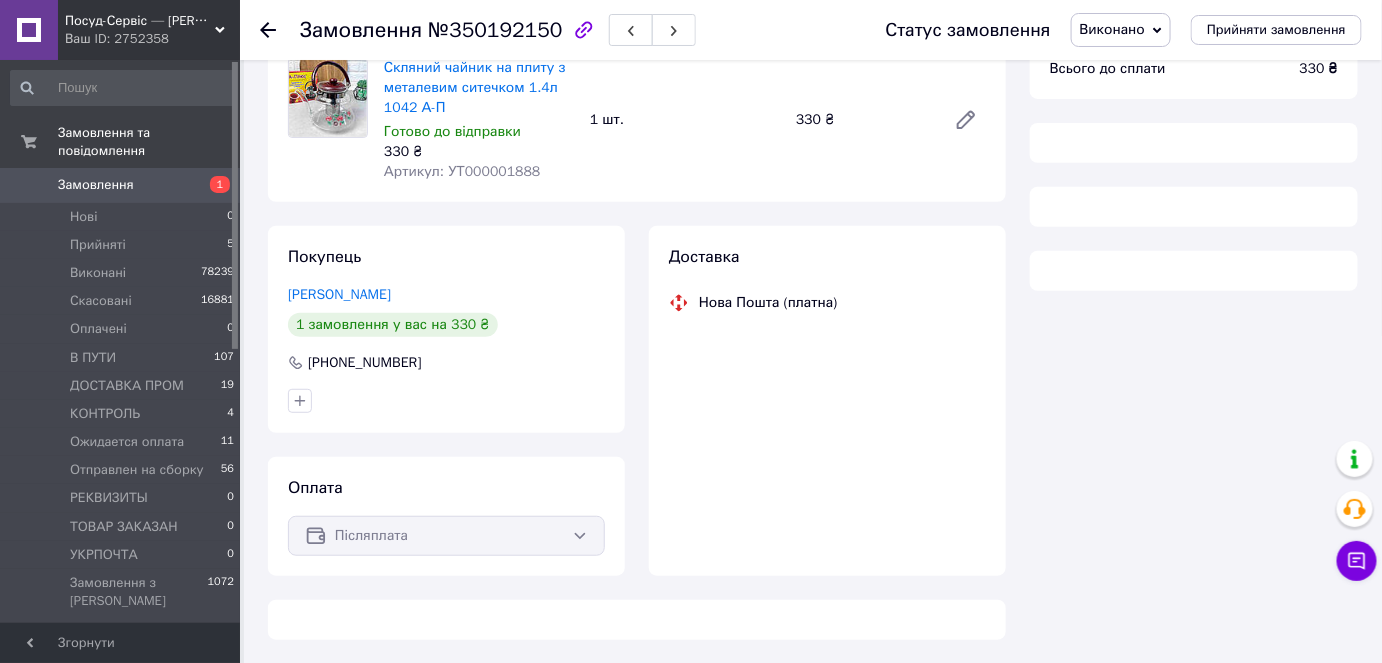 scroll, scrollTop: 250, scrollLeft: 0, axis: vertical 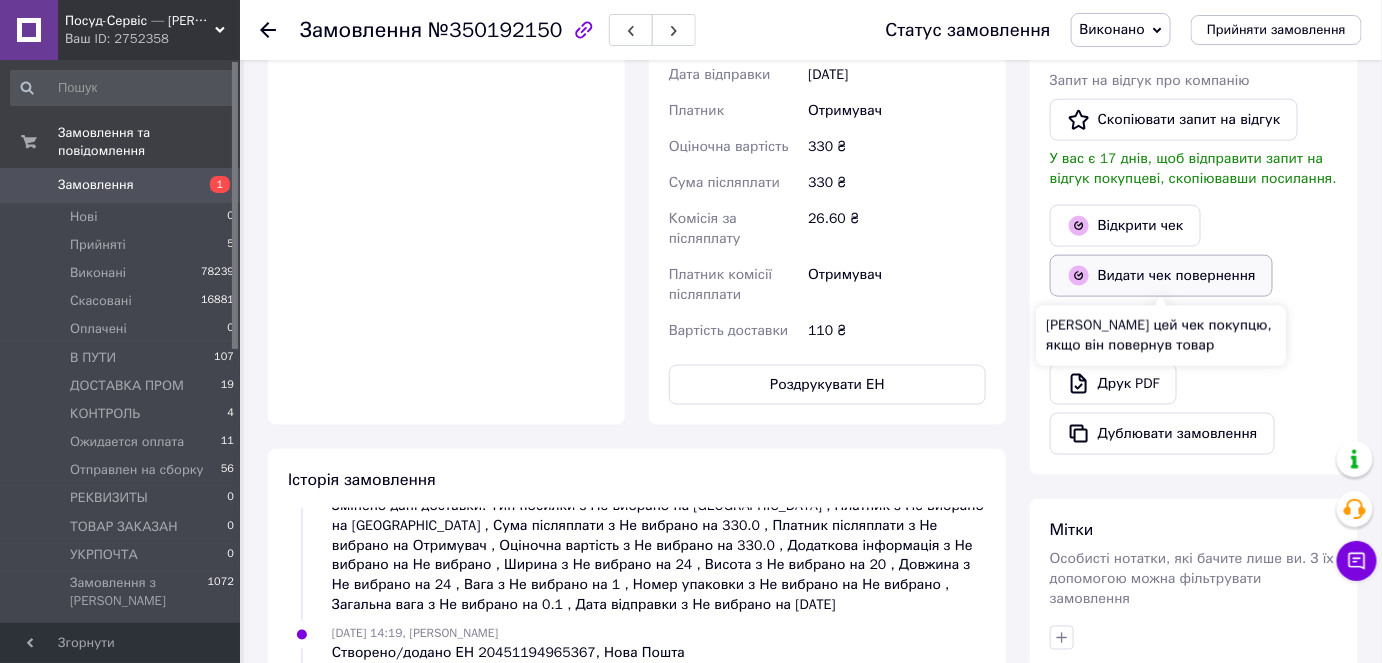 click on "Видати чек повернення" at bounding box center (1161, 276) 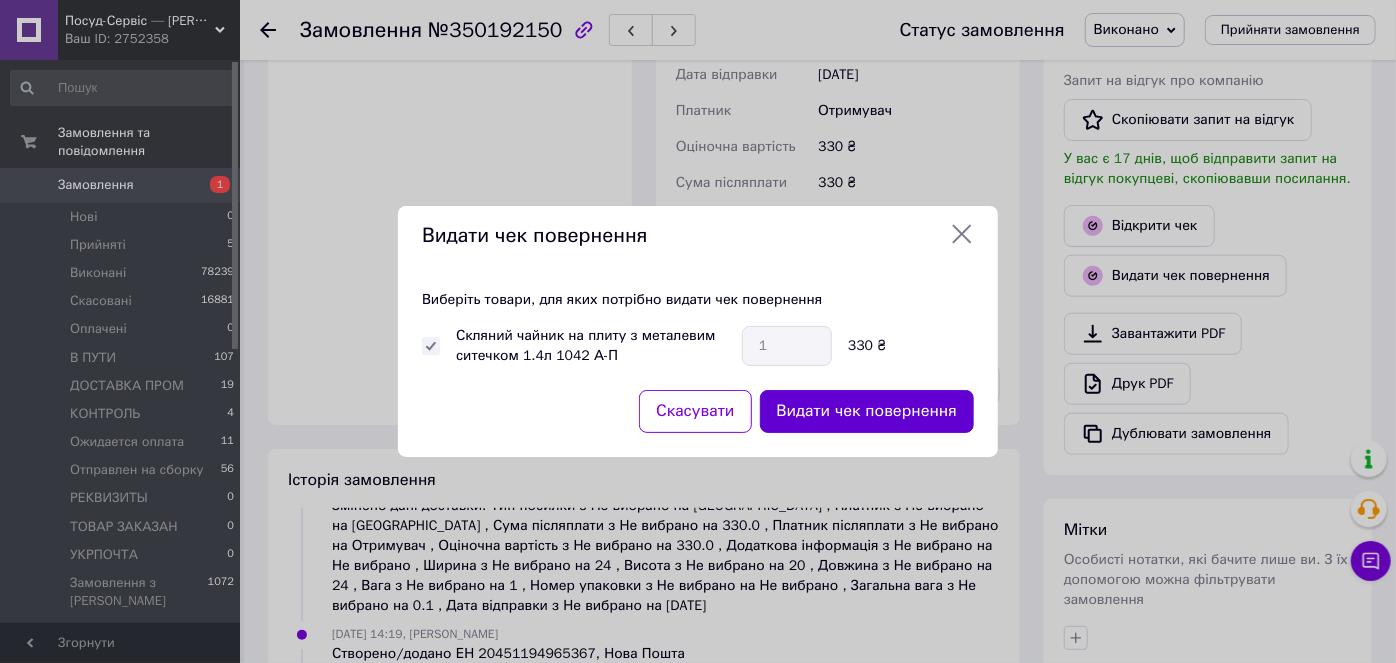 click on "Видати чек повернення" at bounding box center (867, 411) 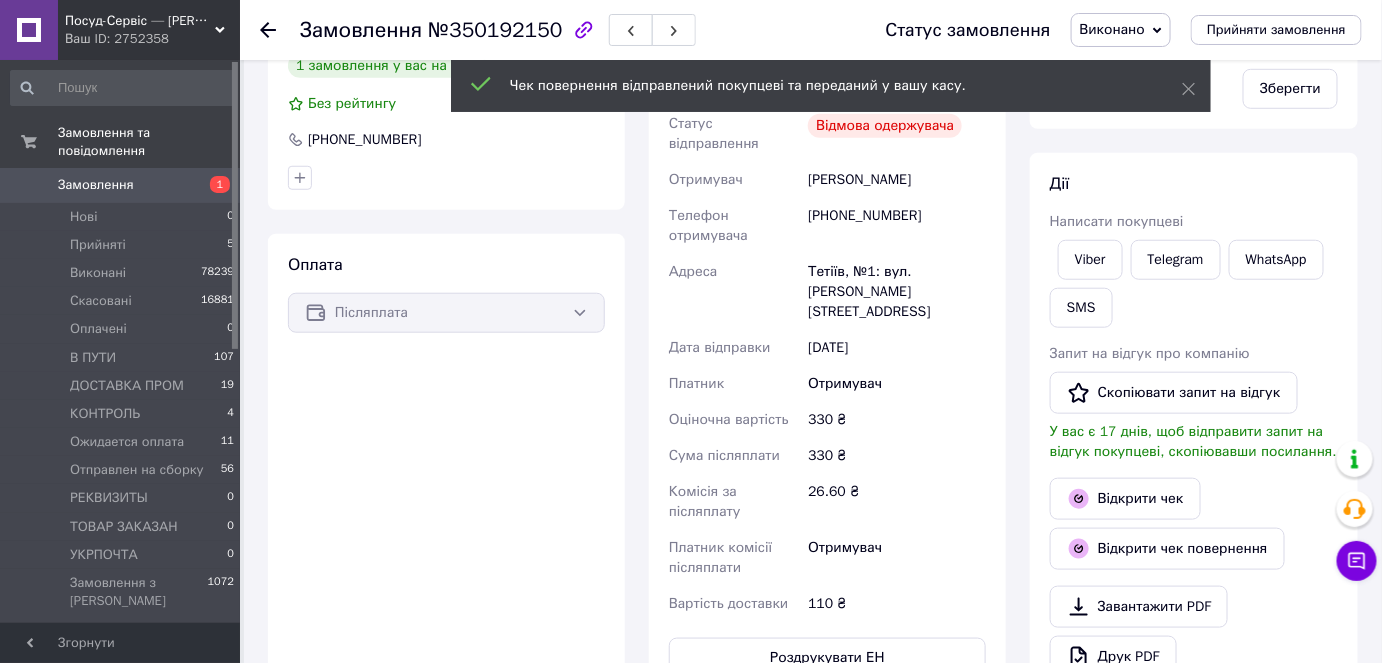 scroll, scrollTop: 341, scrollLeft: 0, axis: vertical 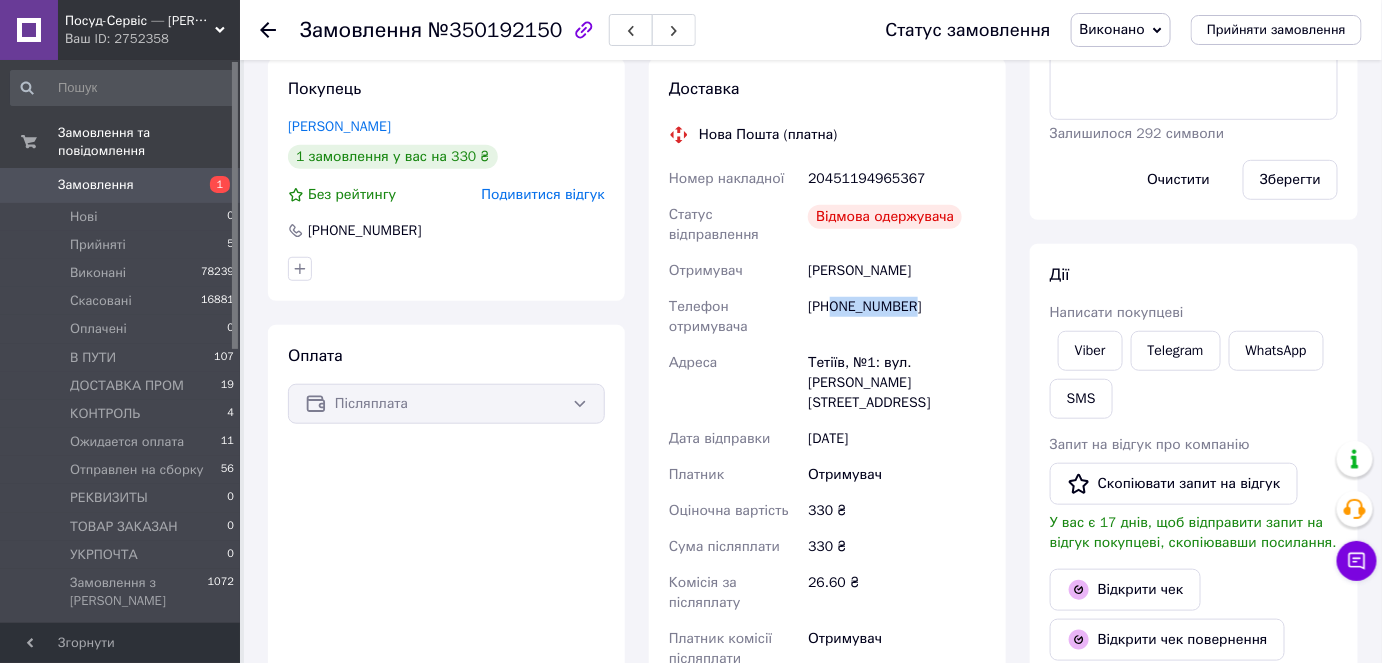 drag, startPoint x: 952, startPoint y: 307, endPoint x: 834, endPoint y: 307, distance: 118 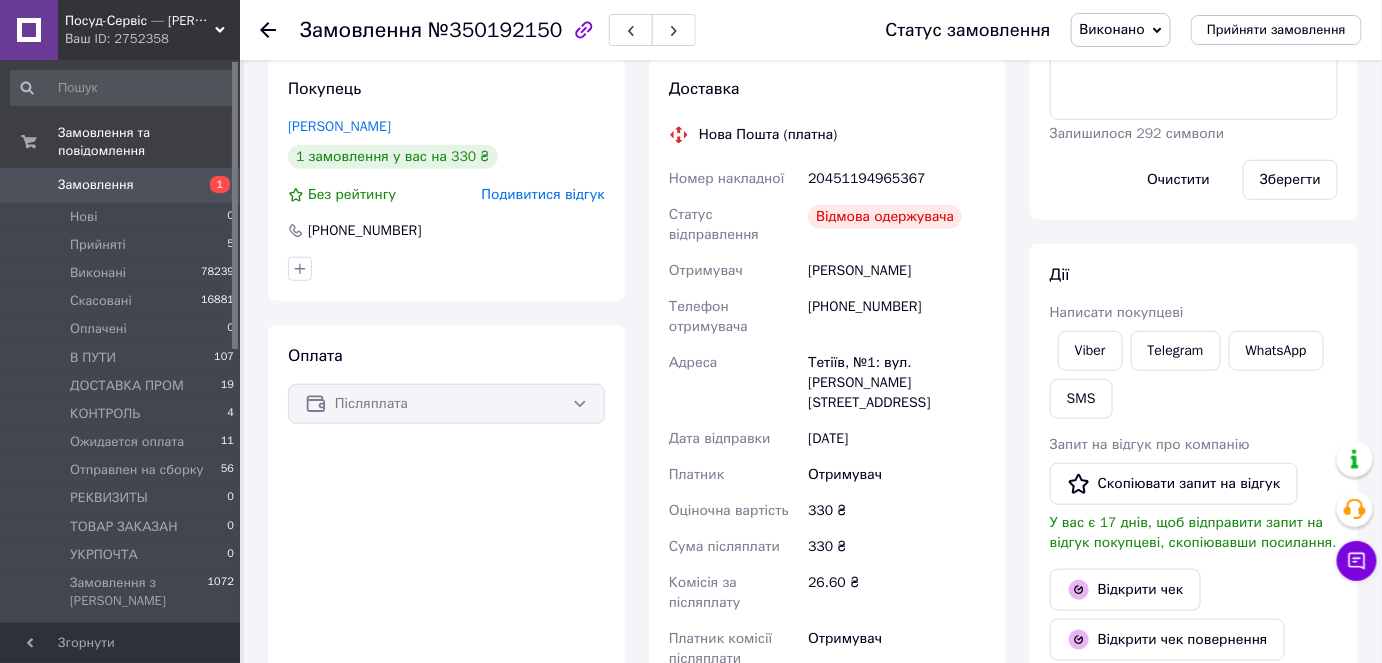 click on "20451194965367" at bounding box center [897, 179] 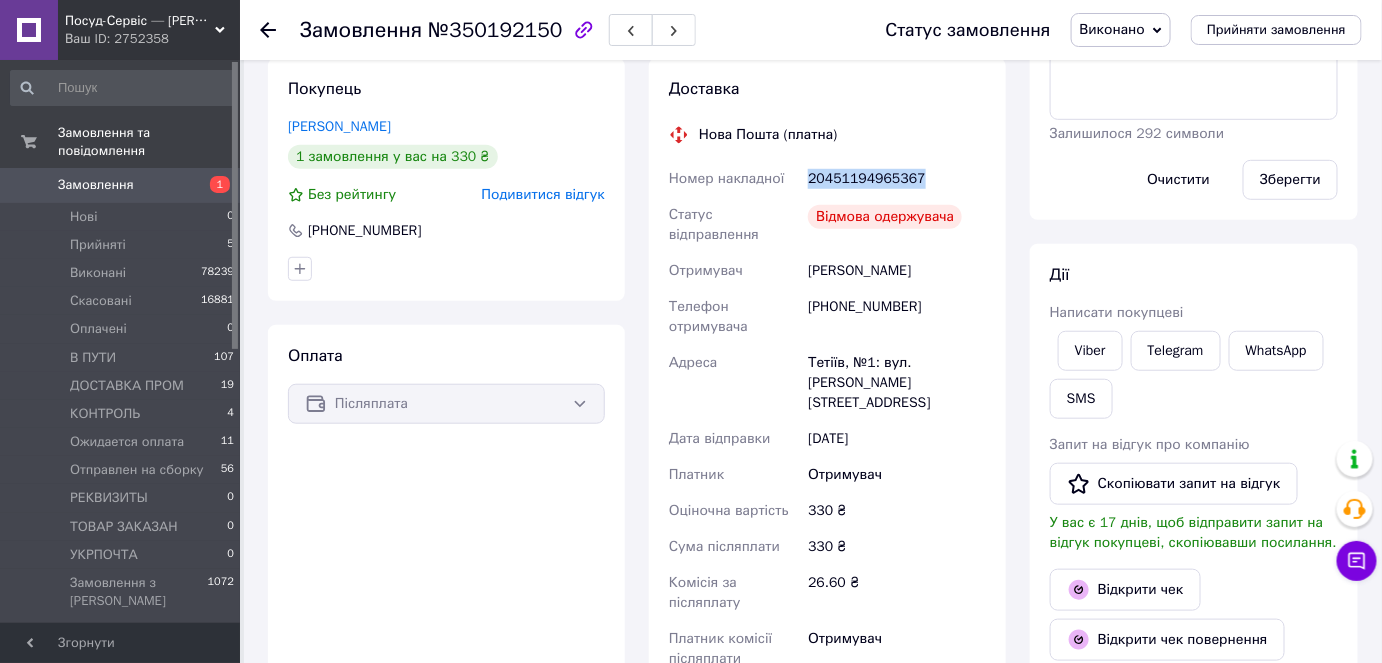 click on "20451194965367" at bounding box center [897, 179] 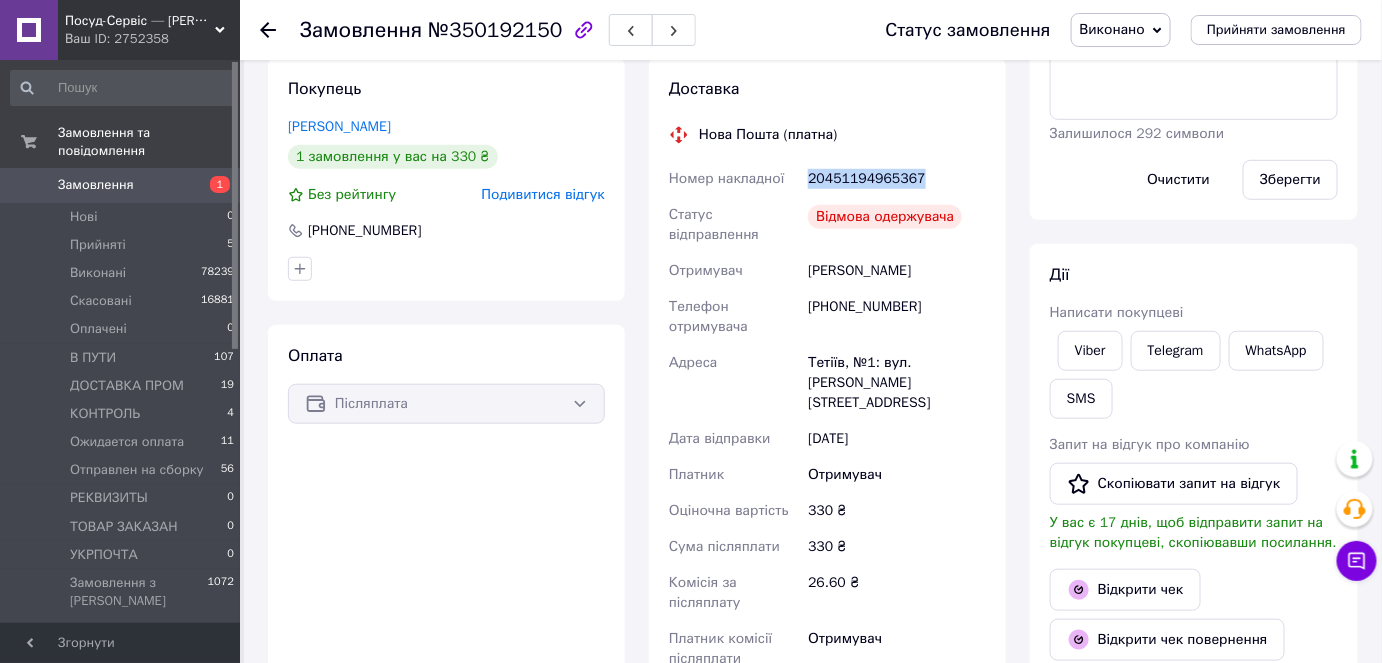 click on "Замовлення" at bounding box center (96, 185) 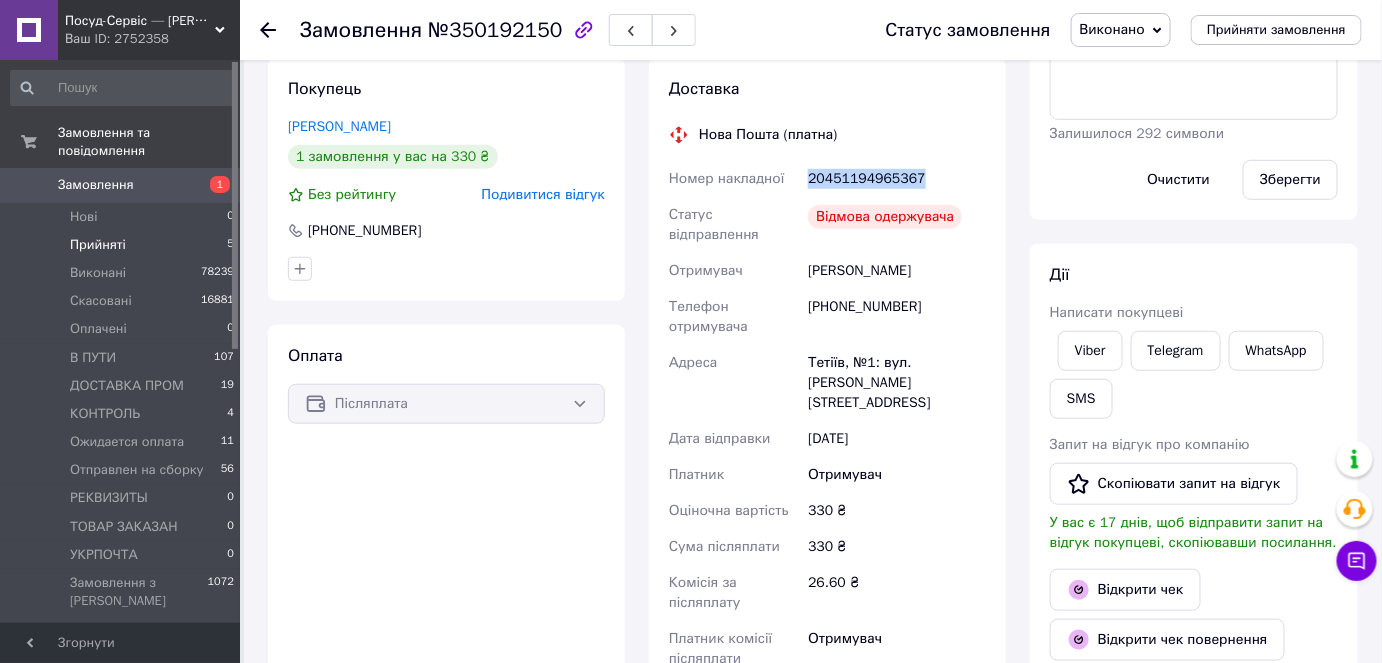 scroll, scrollTop: 0, scrollLeft: 0, axis: both 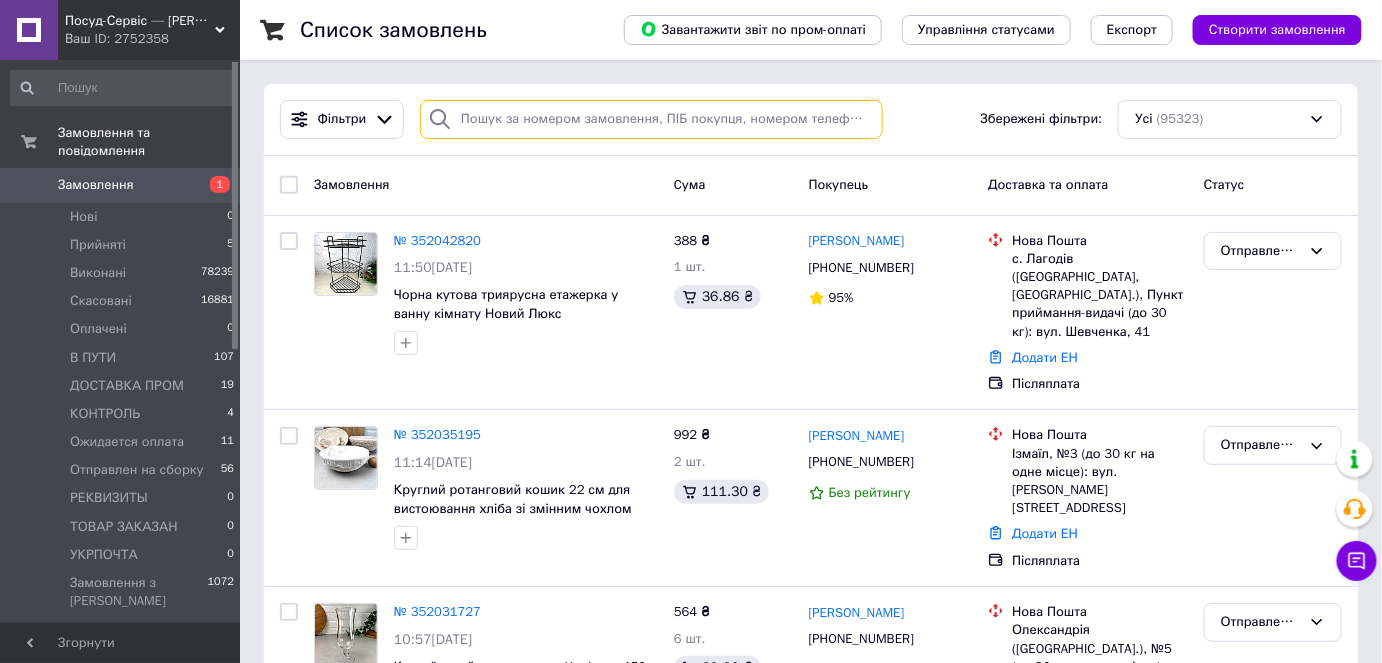 click at bounding box center [651, 119] 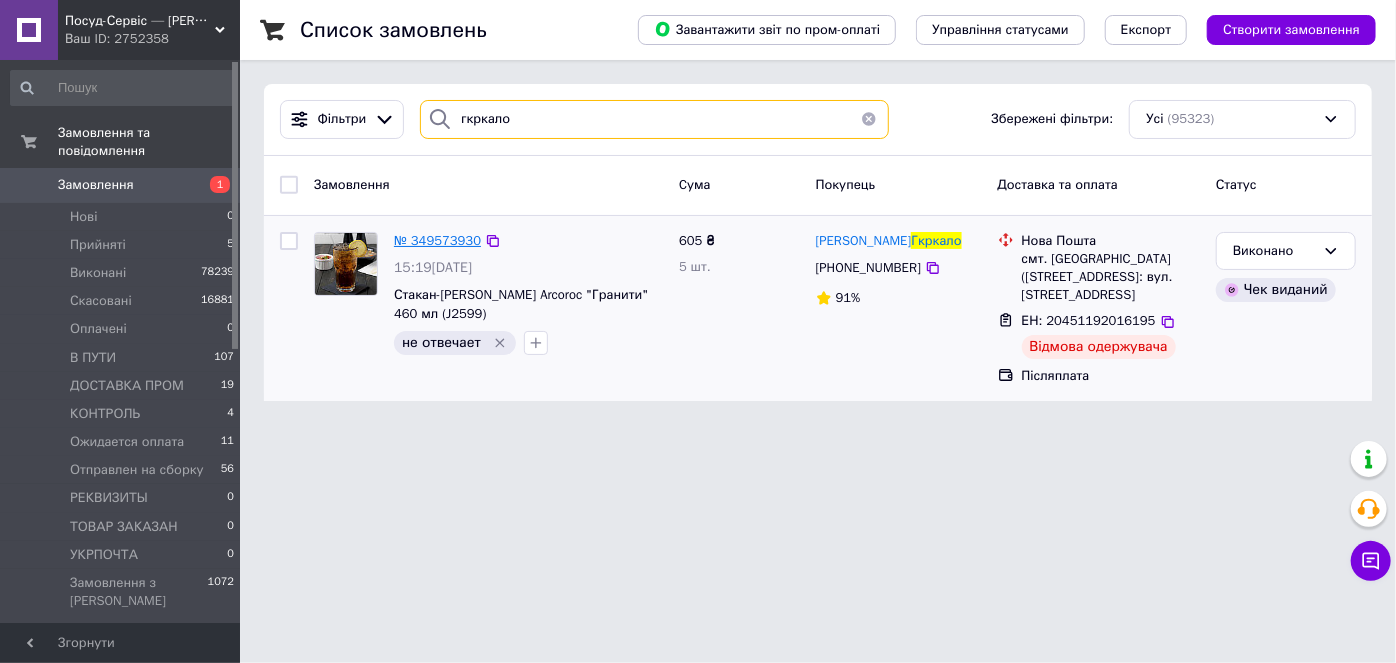 type on "гкркало" 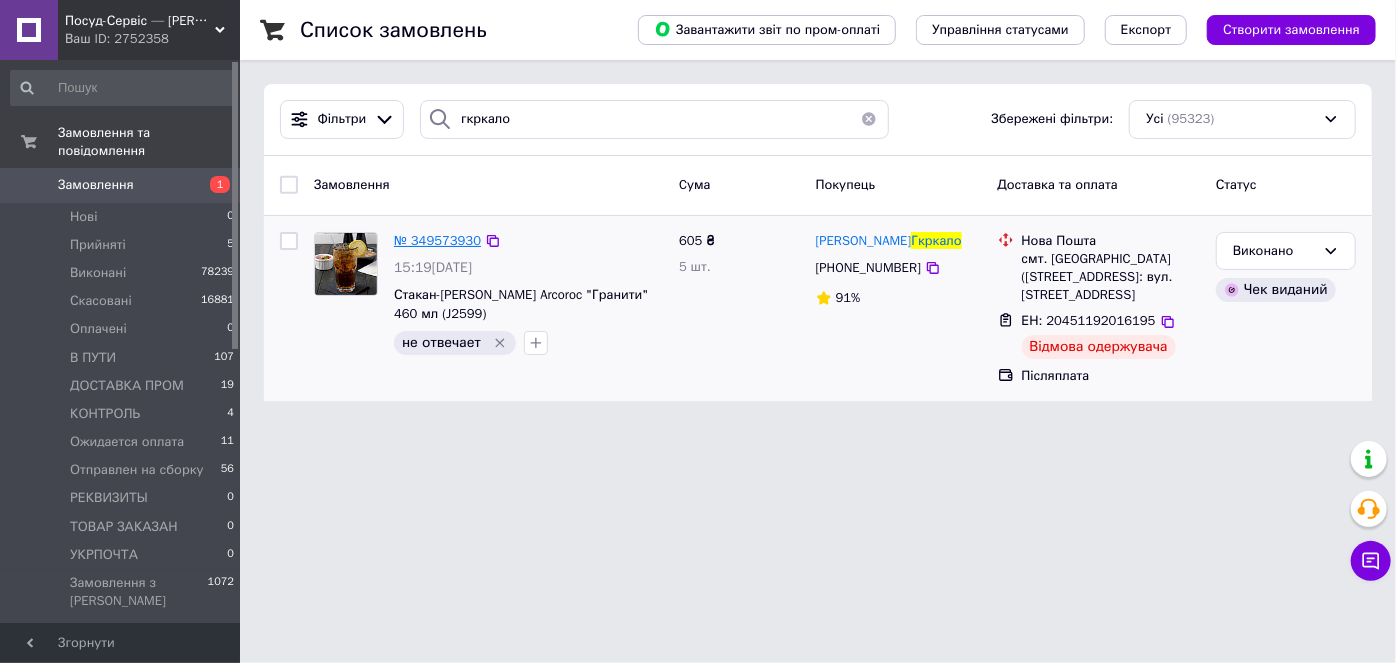 click on "№ 349573930" at bounding box center (437, 240) 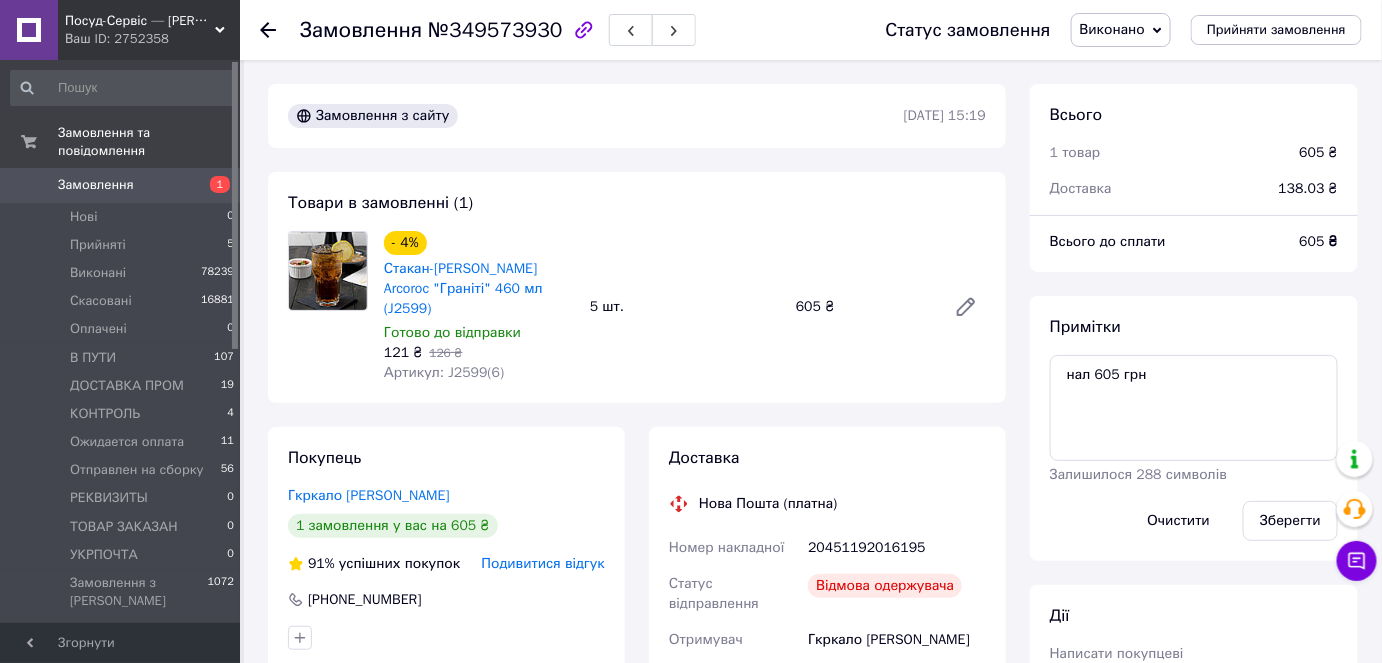 scroll, scrollTop: 348, scrollLeft: 0, axis: vertical 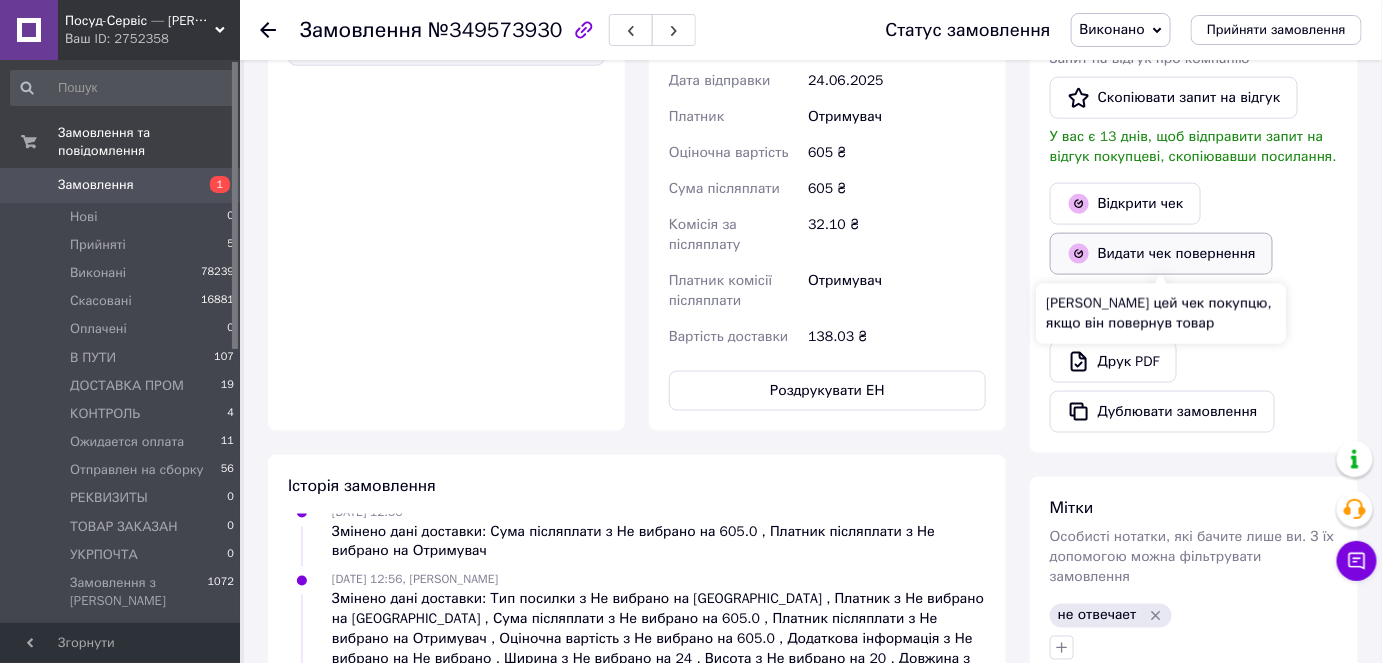 click on "Видати чек повернення" at bounding box center [1161, 254] 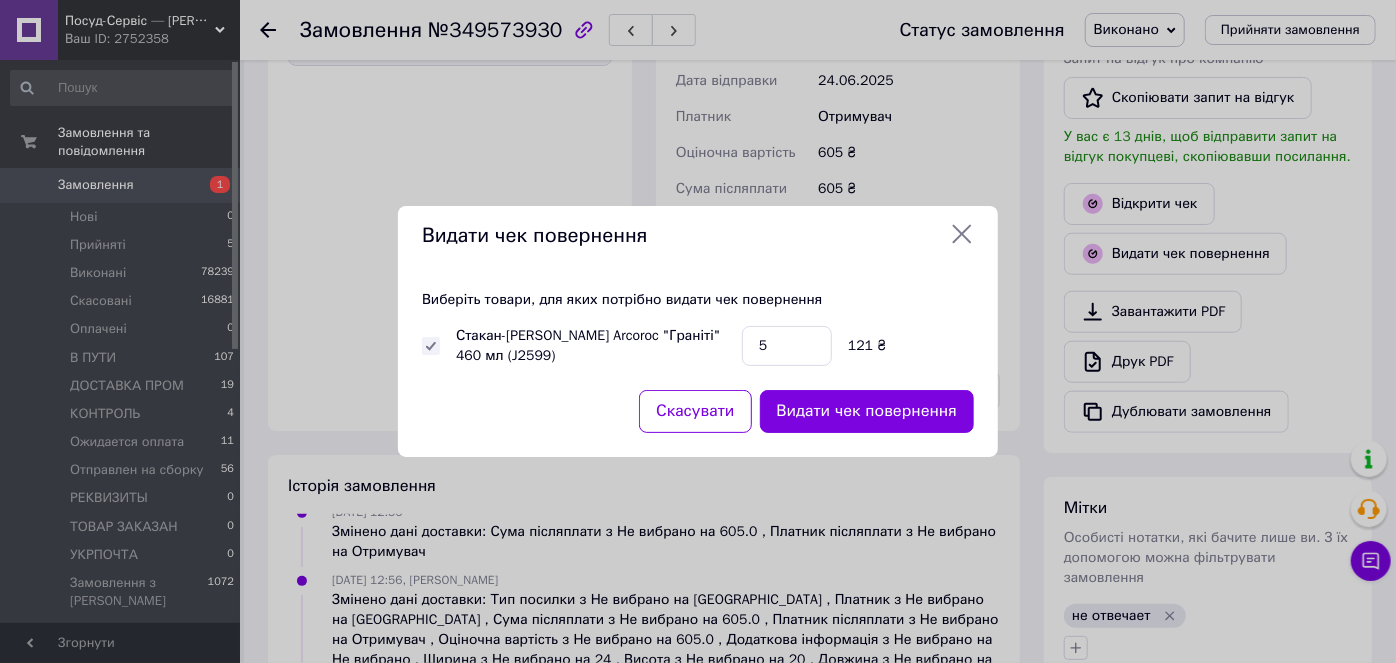 click on "Видати чек повернення" at bounding box center (867, 411) 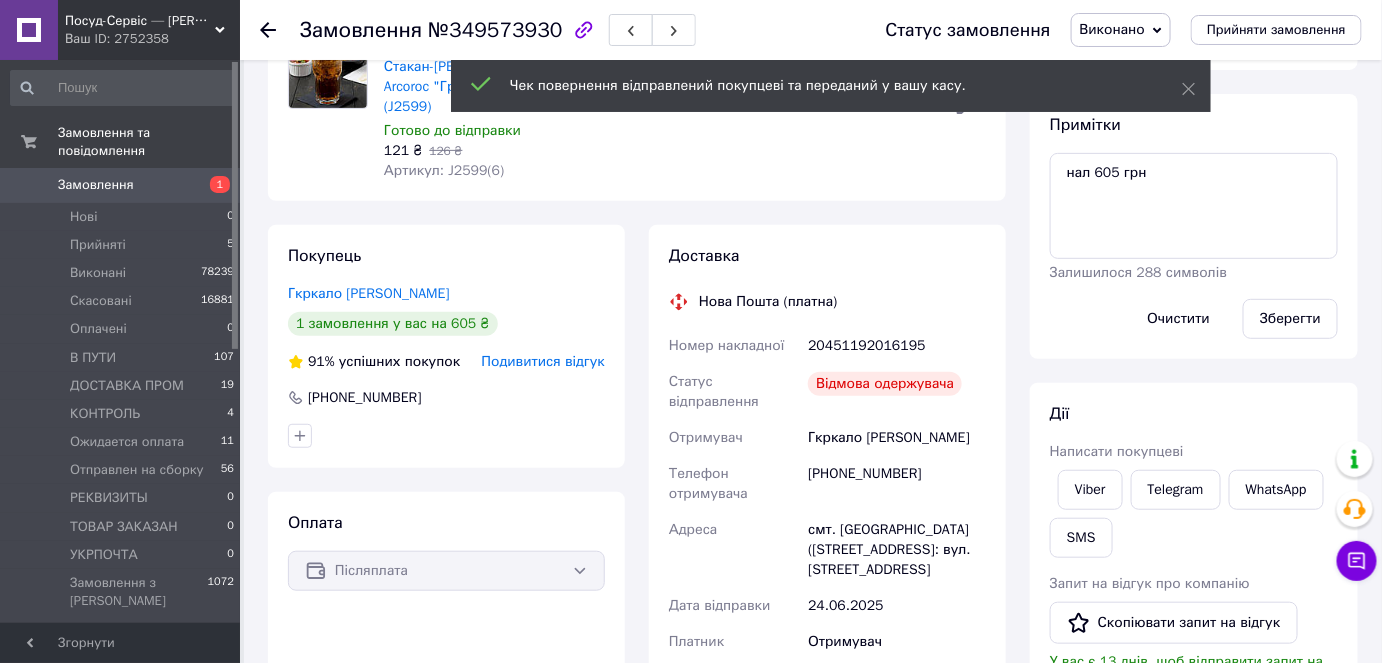 scroll, scrollTop: 181, scrollLeft: 0, axis: vertical 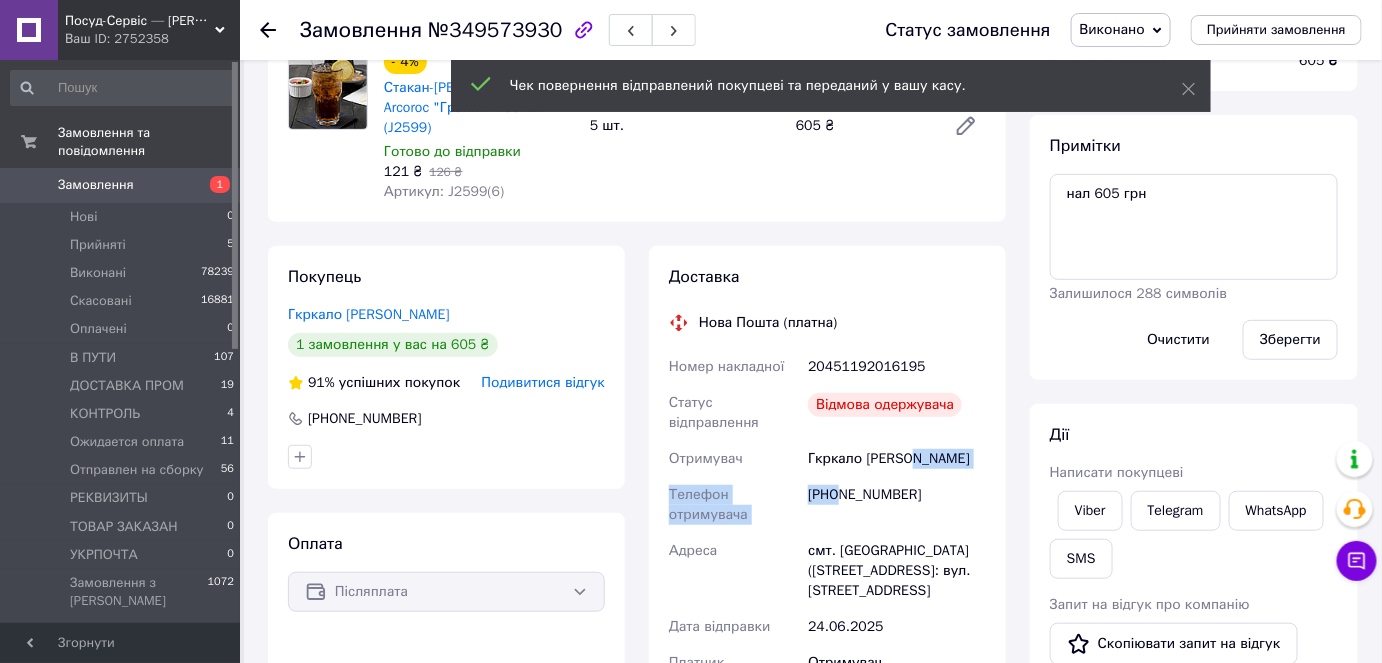 drag, startPoint x: 942, startPoint y: 454, endPoint x: 840, endPoint y: 471, distance: 103.40696 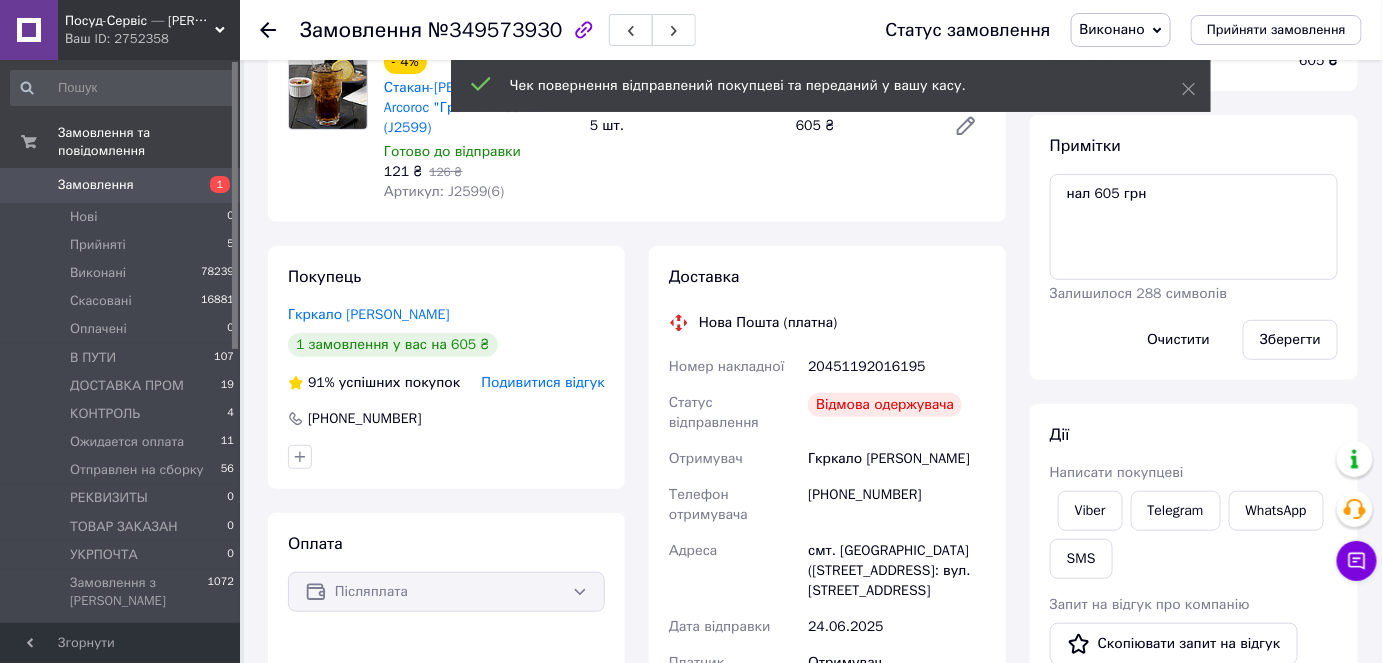 click on "[PHONE_NUMBER]" at bounding box center [897, 505] 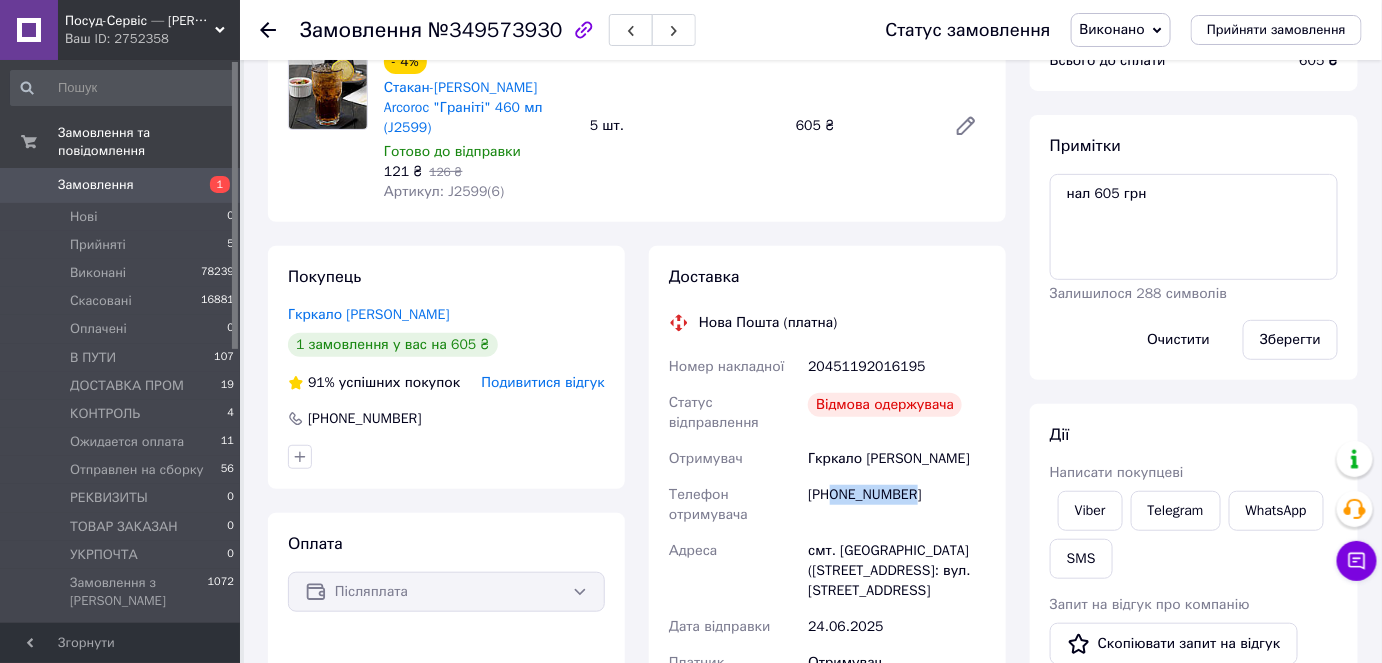drag, startPoint x: 908, startPoint y: 476, endPoint x: 830, endPoint y: 478, distance: 78.025635 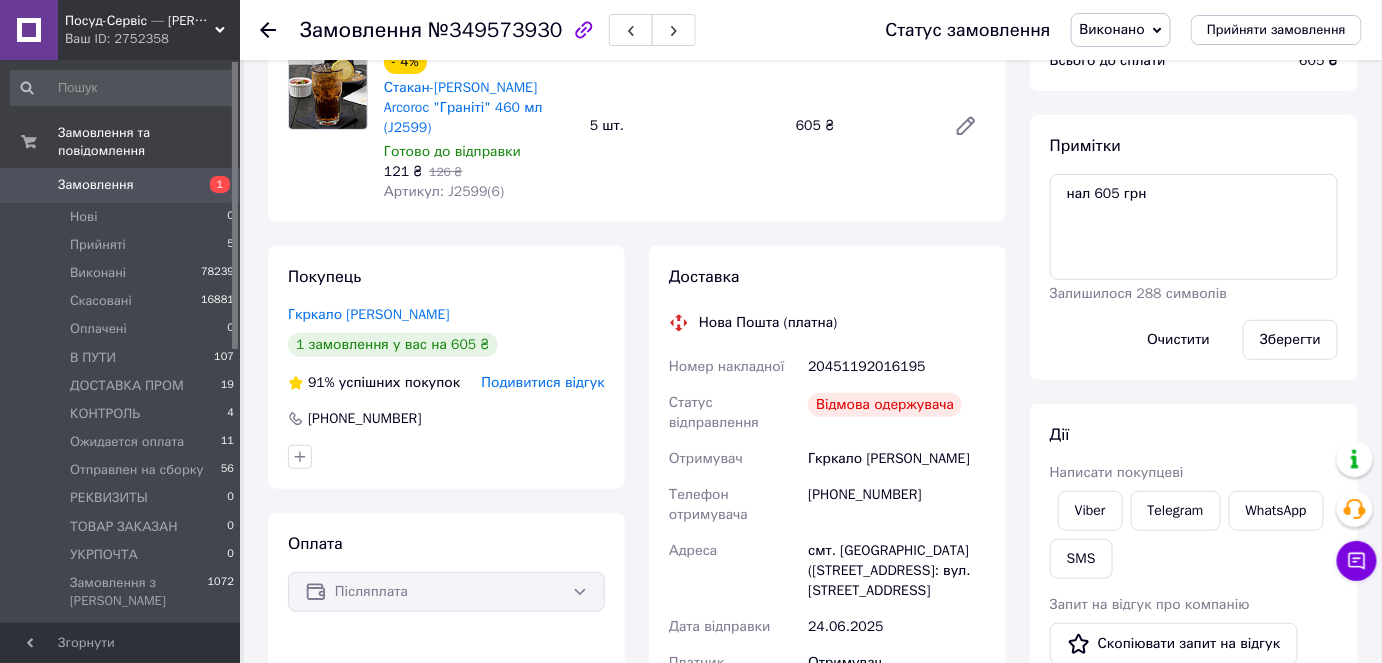 click on "20451192016195" at bounding box center (897, 367) 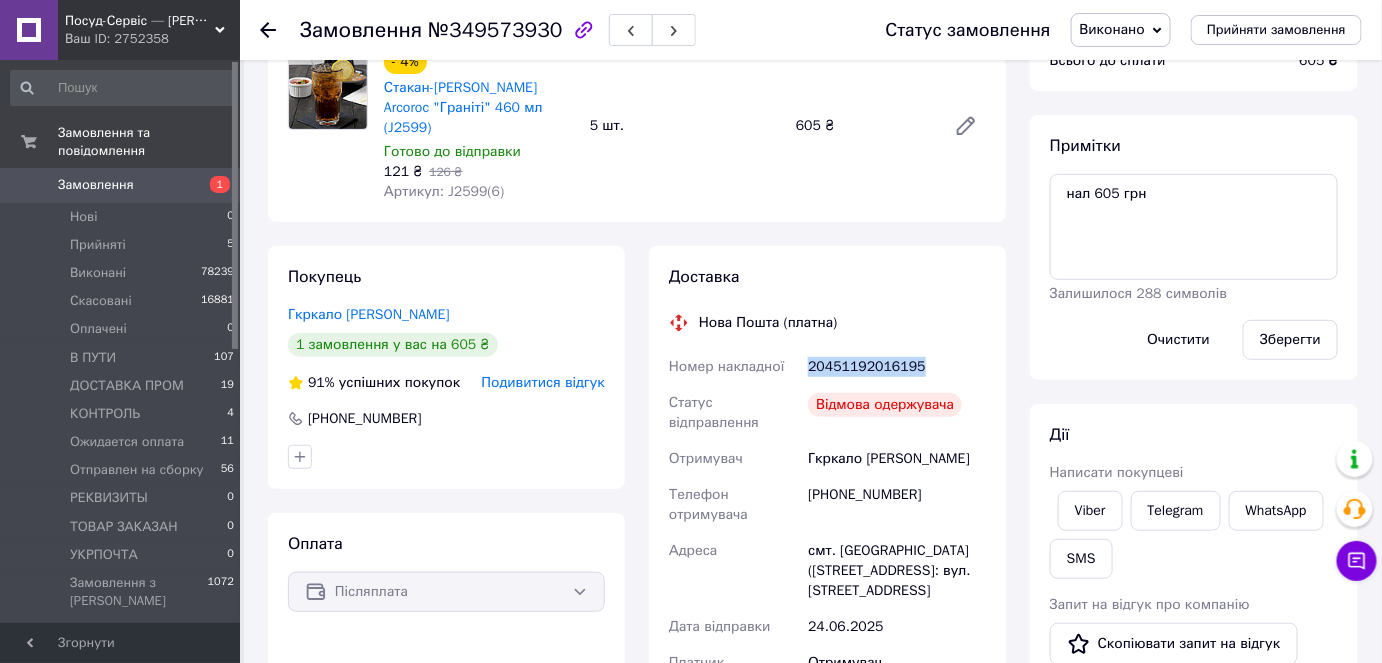 click on "20451192016195" at bounding box center (897, 367) 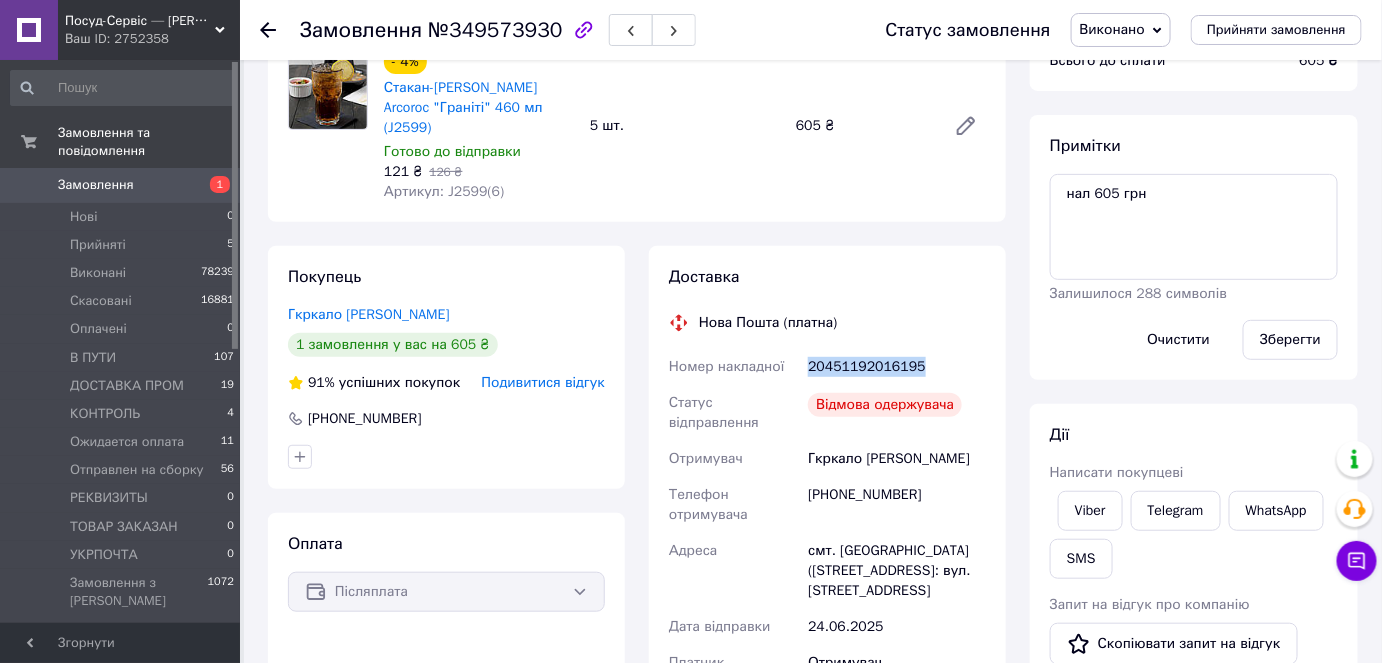 click on "Замовлення" at bounding box center [96, 185] 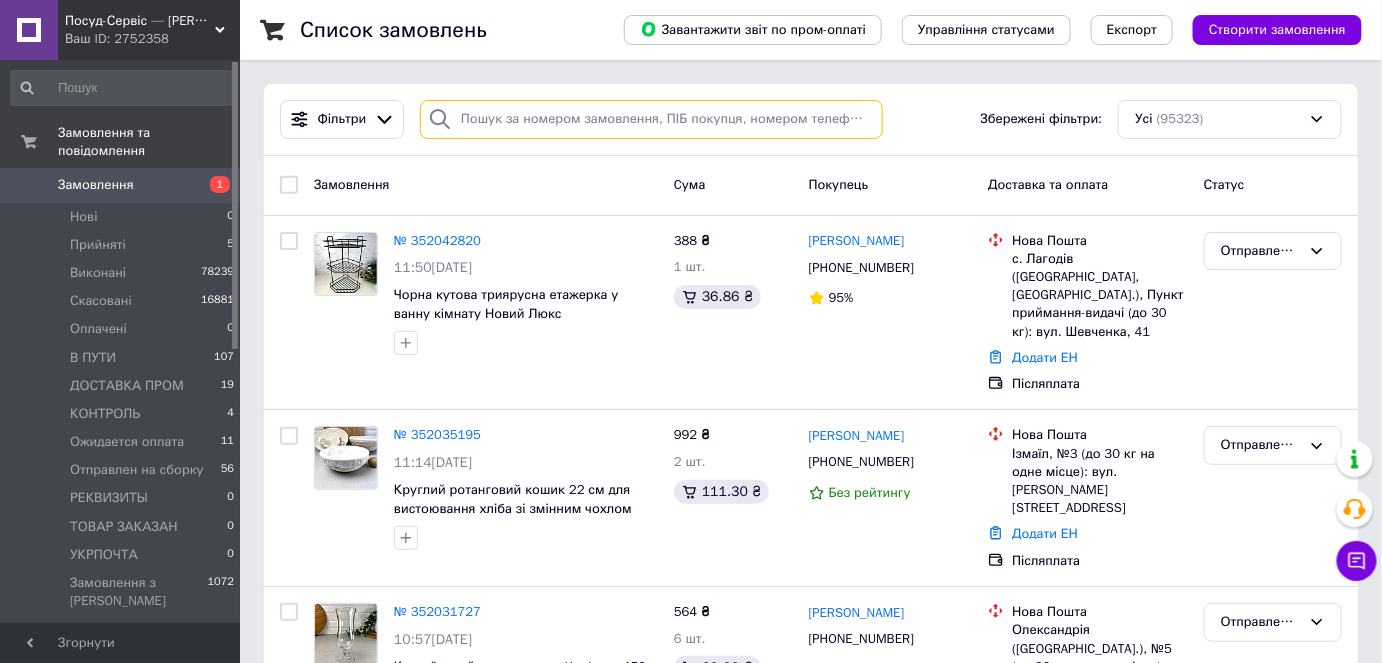 click at bounding box center (651, 119) 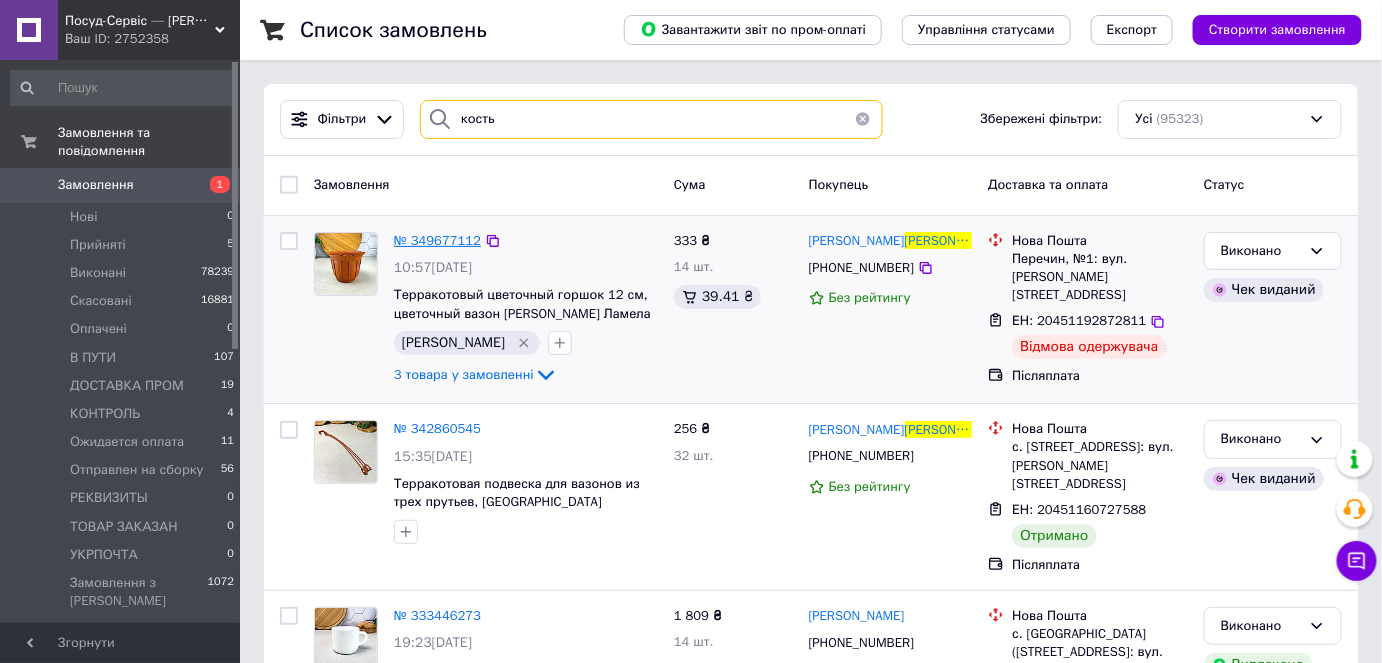 type on "кость" 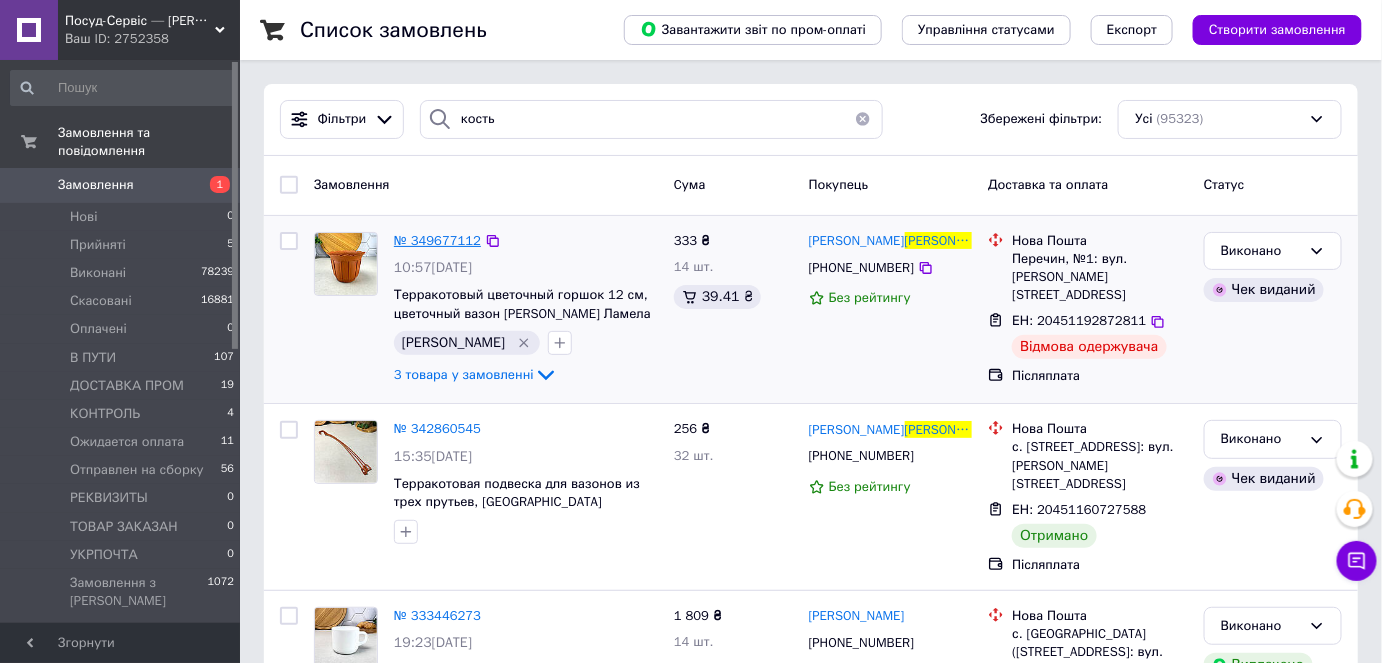 click on "№ 349677112" at bounding box center [437, 240] 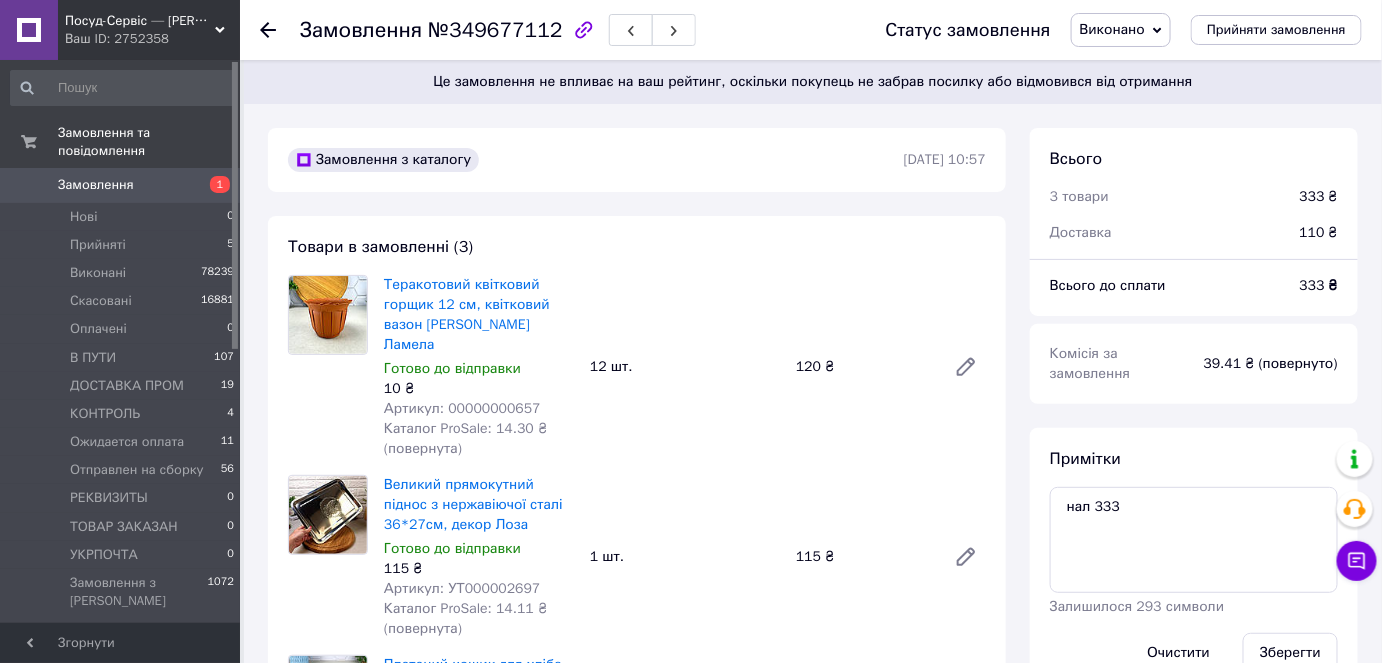scroll, scrollTop: 424, scrollLeft: 0, axis: vertical 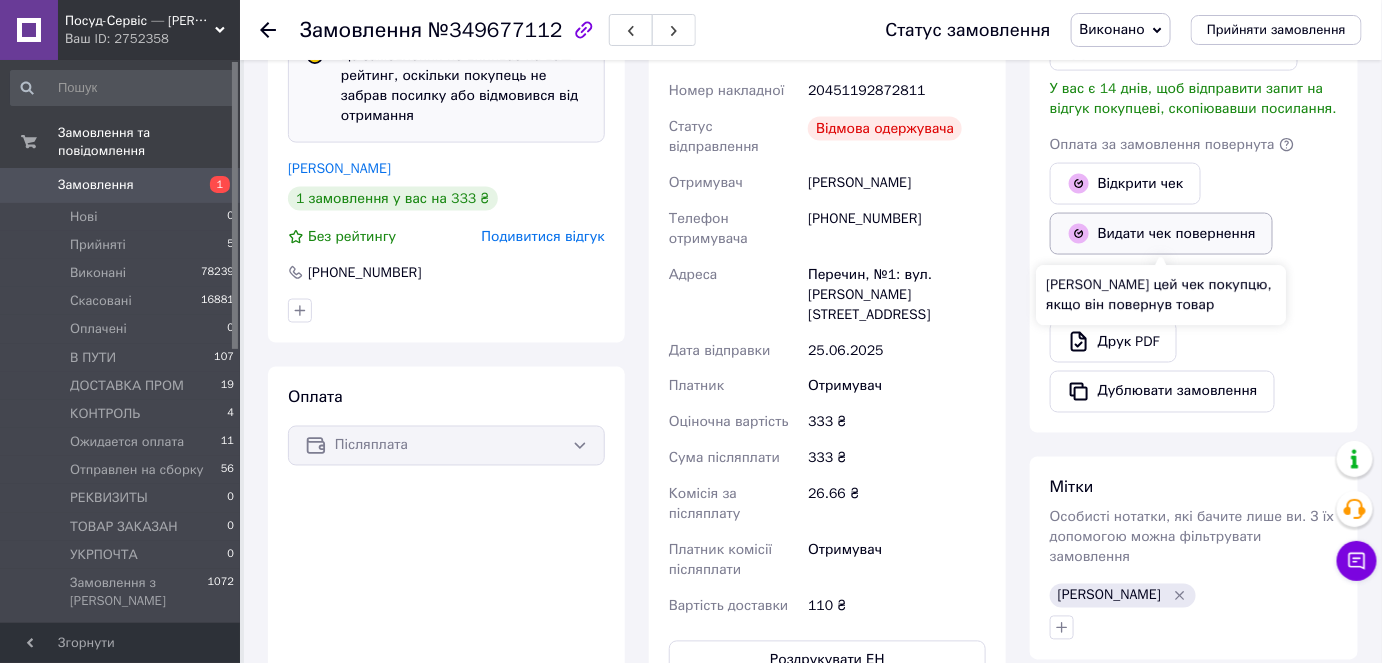 click on "Видати чек повернення" at bounding box center (1161, 234) 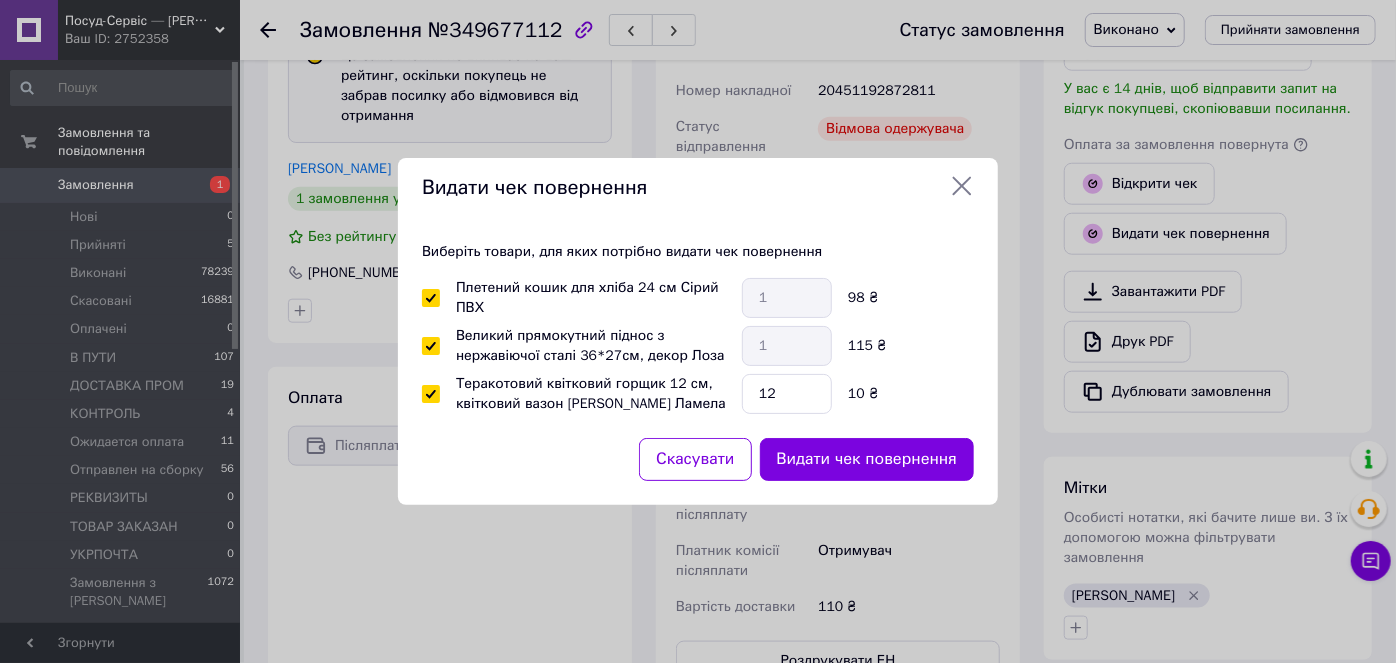 click on "Виберіть товари, для яких потрібно видати чек повернення Плетений кошик для хліба 24 см Сірий ПВХ 1 98 ₴ Великий прямокутний піднос з нержавіючої сталі 36*27см, декор Лоза 1 115 ₴ Теракотовий квітковий горщик 12 см, квітковий вазон [PERSON_NAME] Ламела 12 10 ₴" at bounding box center [698, 328] 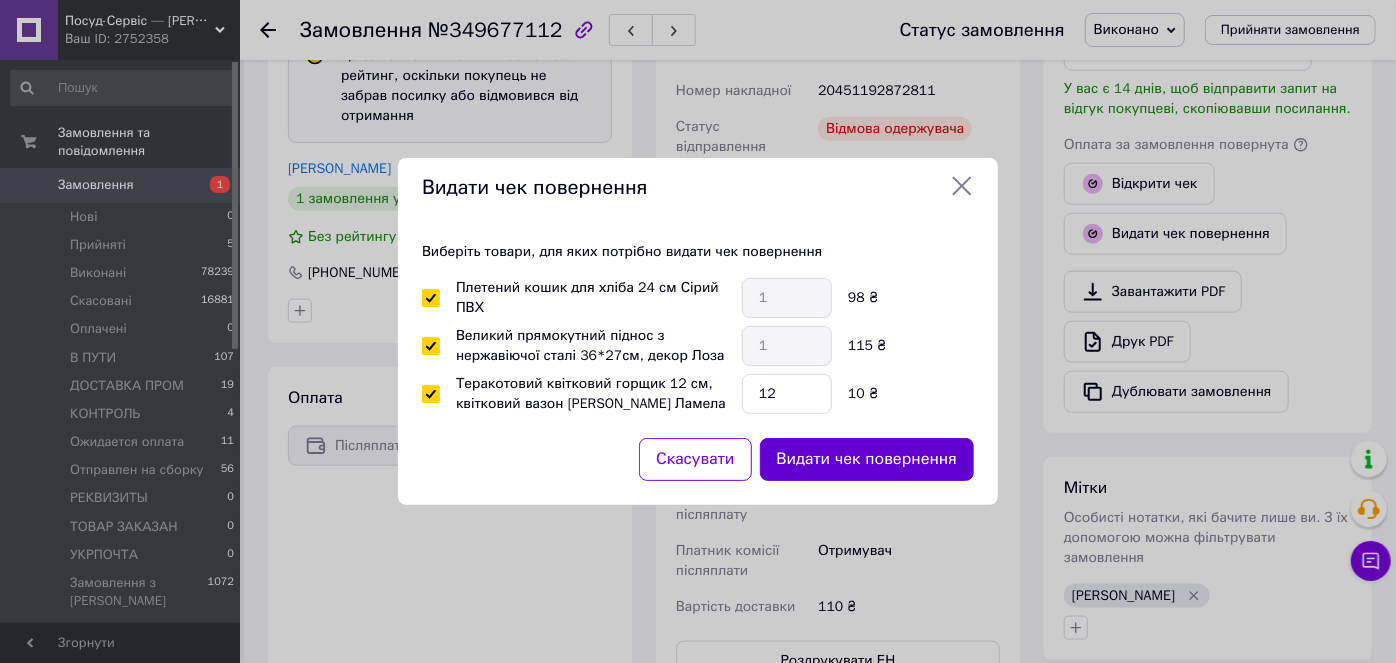 click on "Видати чек повернення" at bounding box center [867, 459] 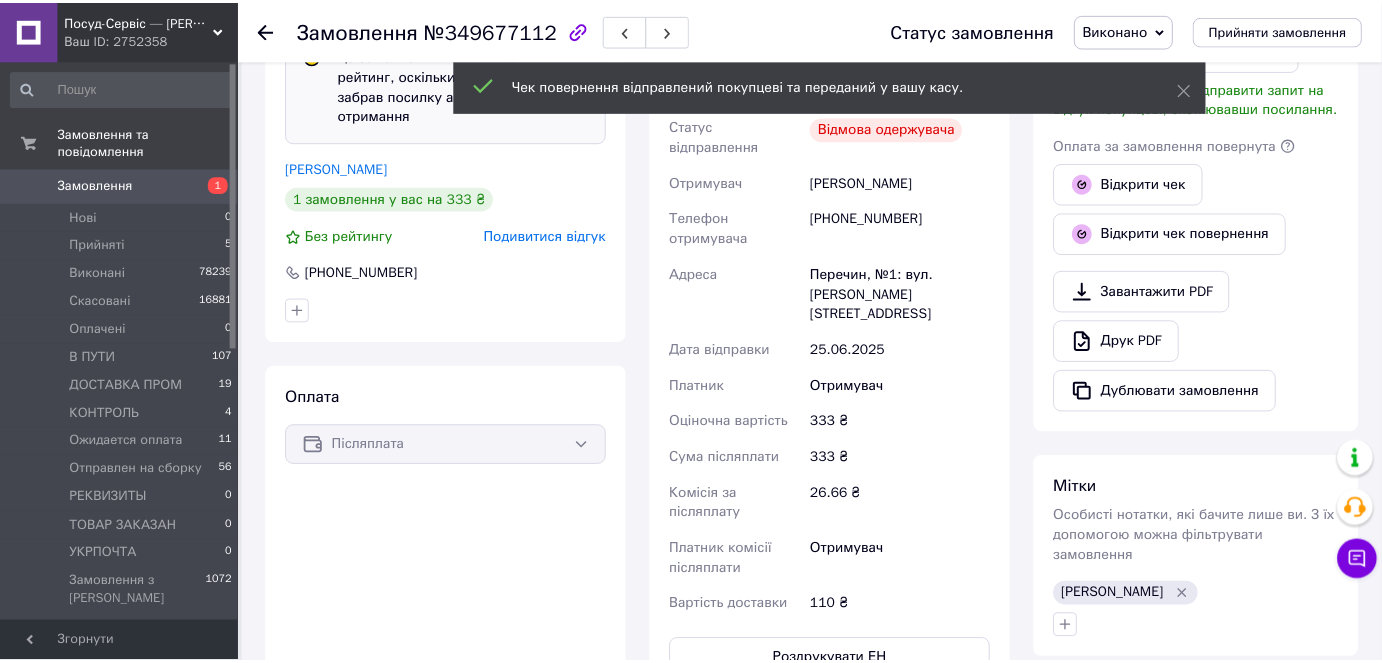scroll, scrollTop: 424, scrollLeft: 0, axis: vertical 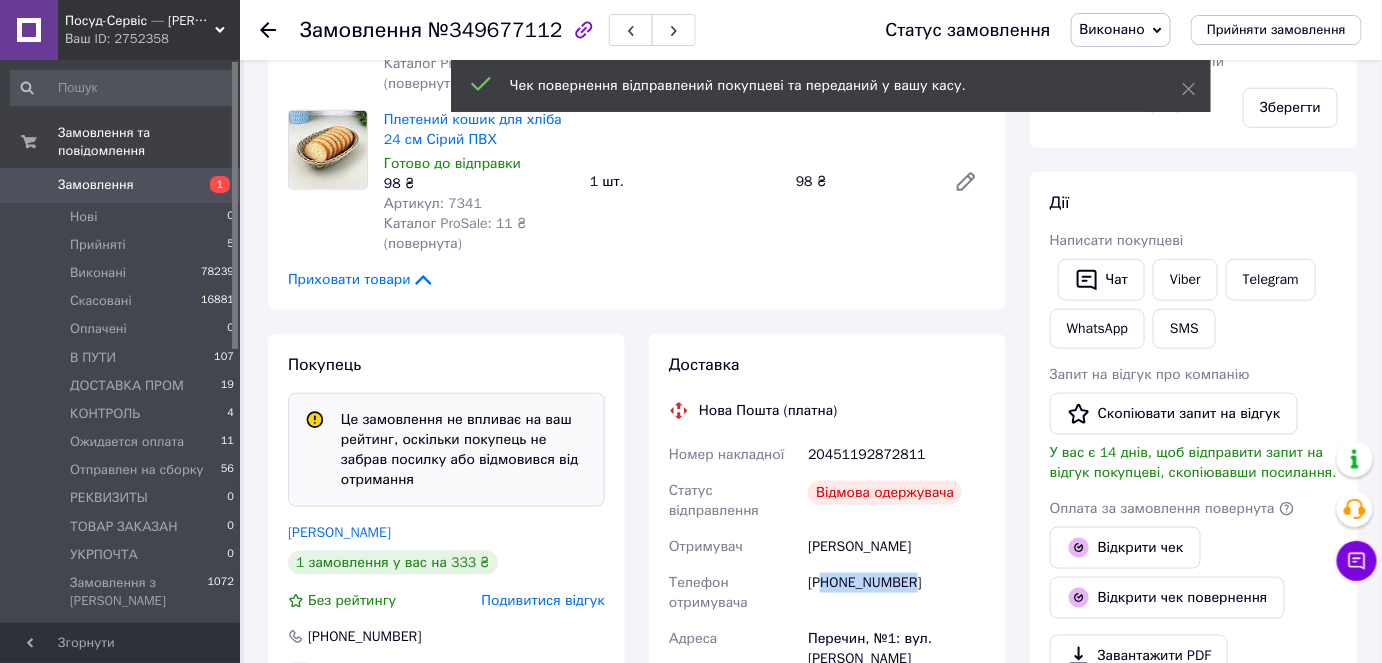 drag, startPoint x: 889, startPoint y: 564, endPoint x: 828, endPoint y: 560, distance: 61.13101 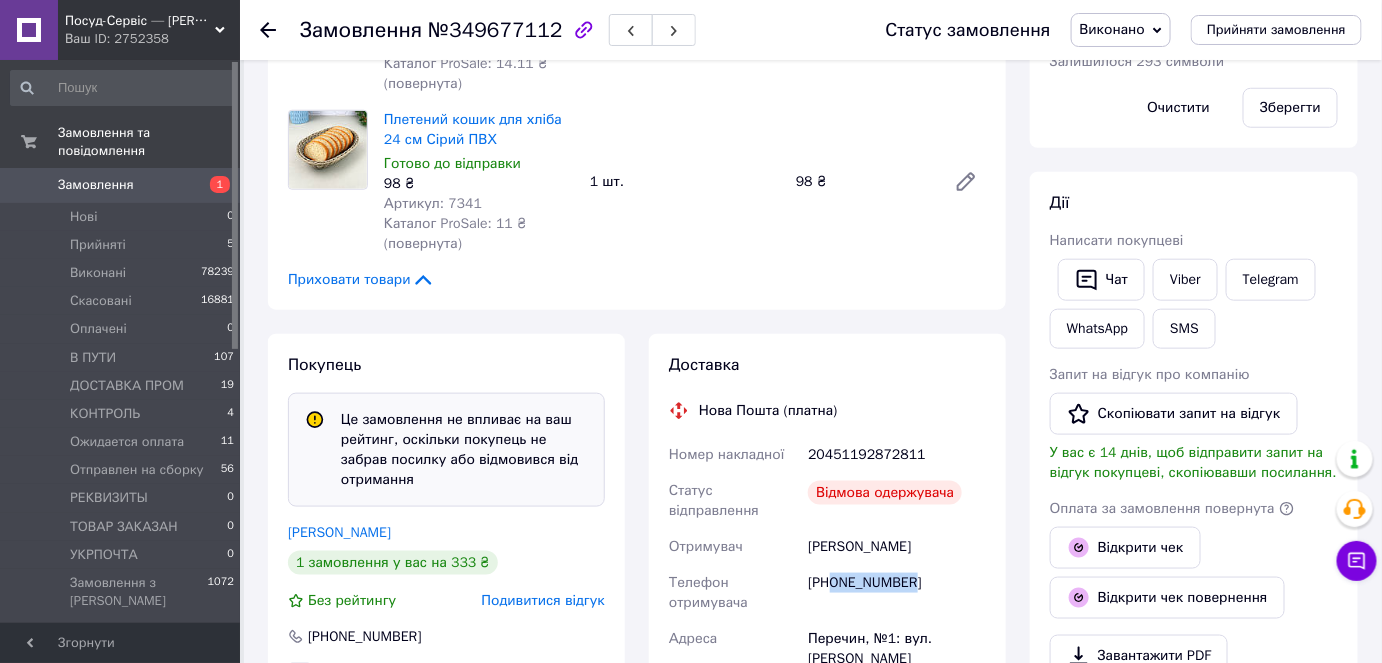 drag, startPoint x: 930, startPoint y: 573, endPoint x: 833, endPoint y: 563, distance: 97.5141 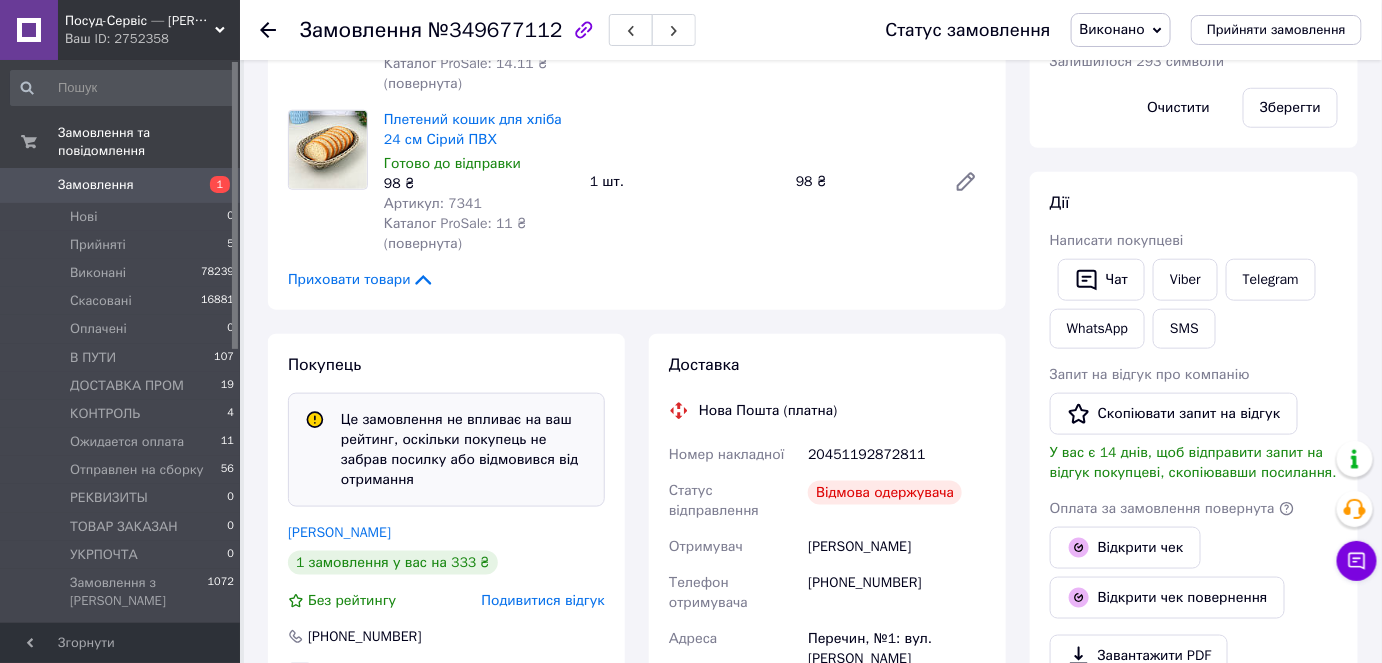 click on "20451192872811" at bounding box center (897, 455) 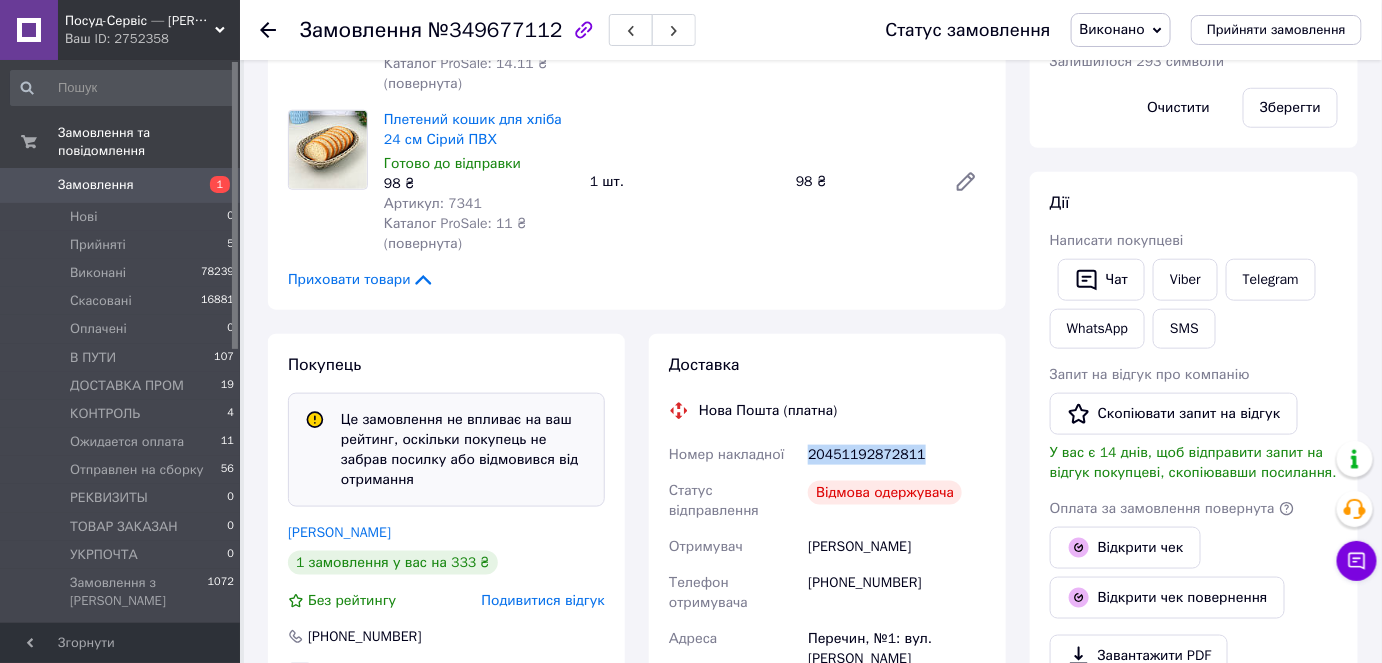 click on "20451192872811" at bounding box center [897, 455] 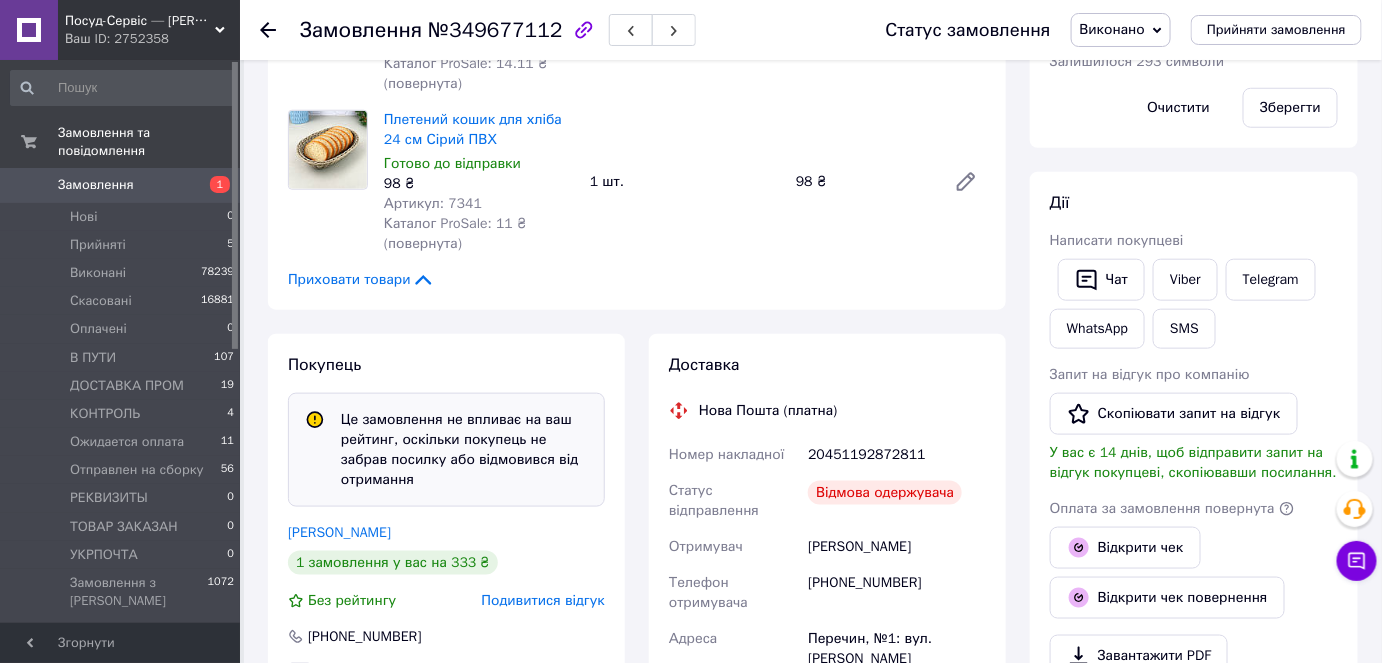 drag, startPoint x: 863, startPoint y: 428, endPoint x: 930, endPoint y: 155, distance: 281.1014 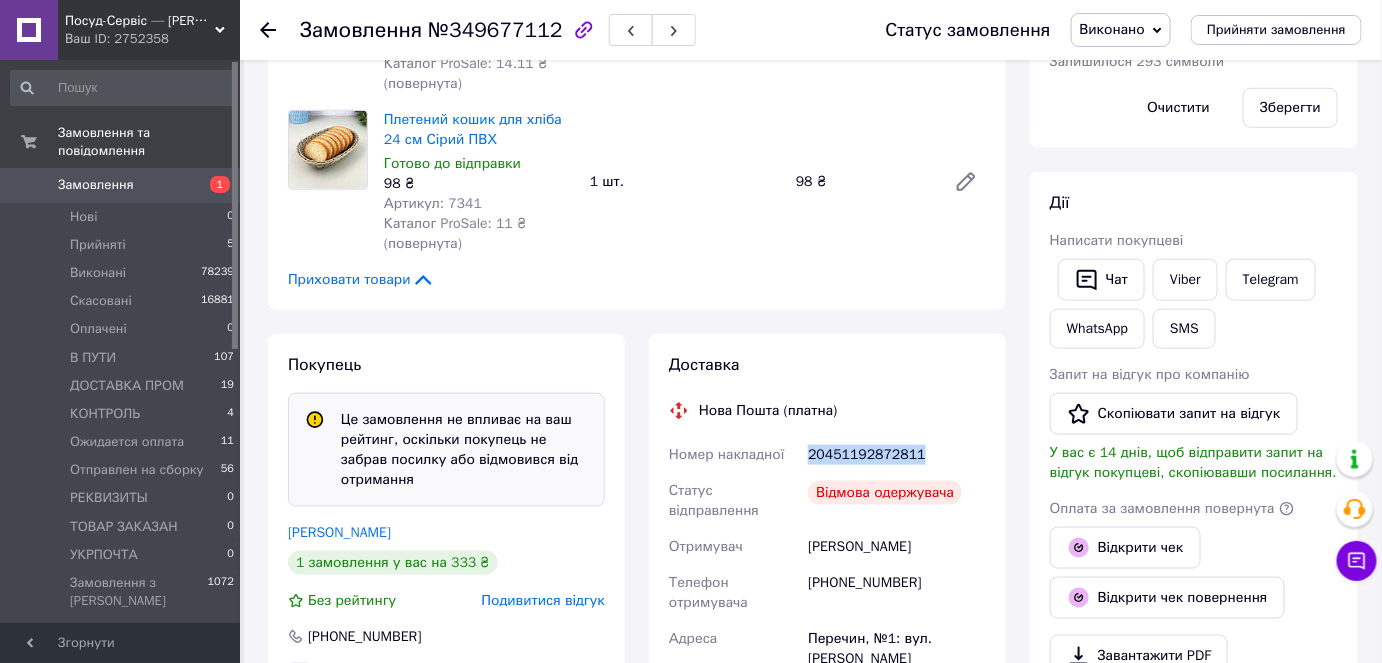 click on "20451192872811" at bounding box center (897, 455) 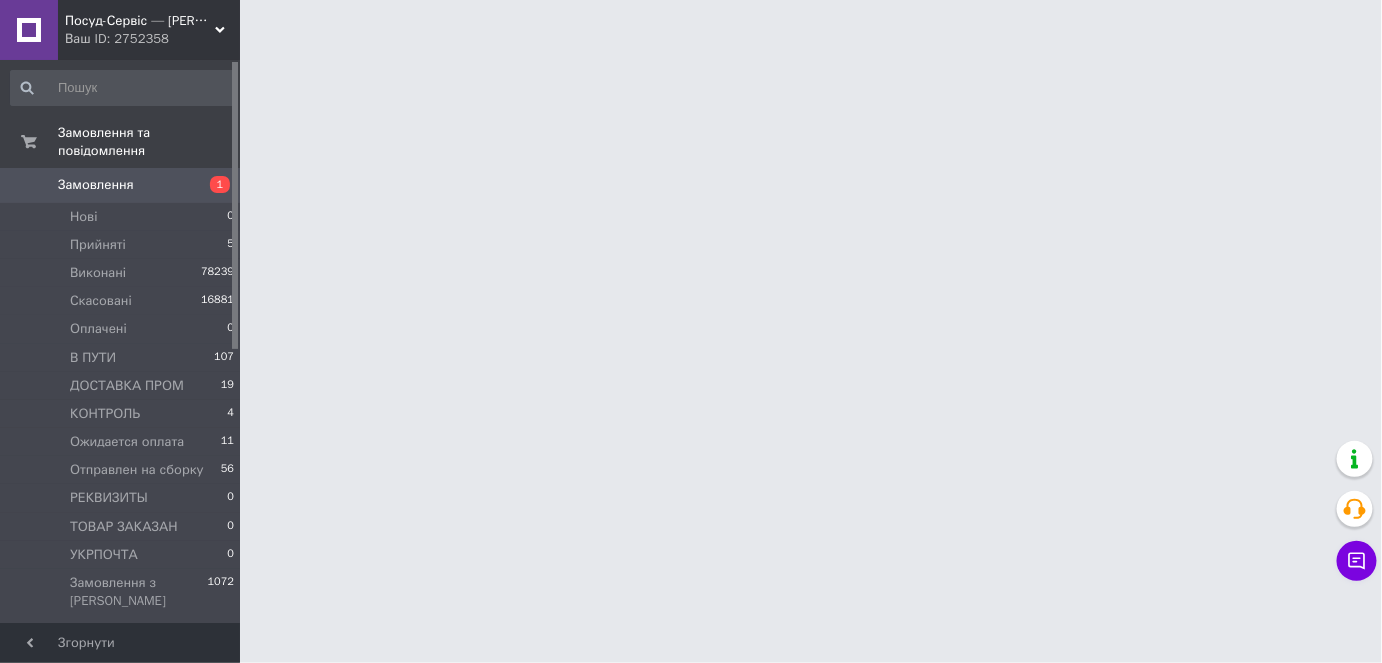 scroll, scrollTop: 0, scrollLeft: 0, axis: both 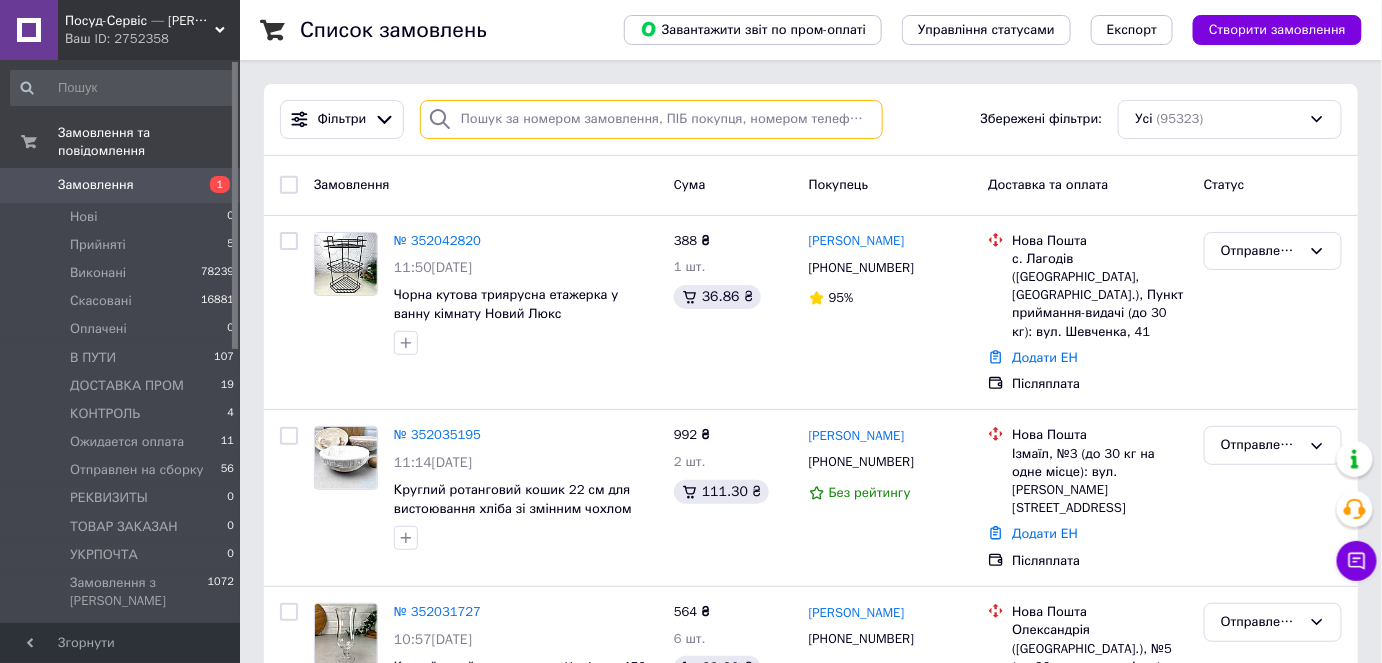 click at bounding box center [651, 119] 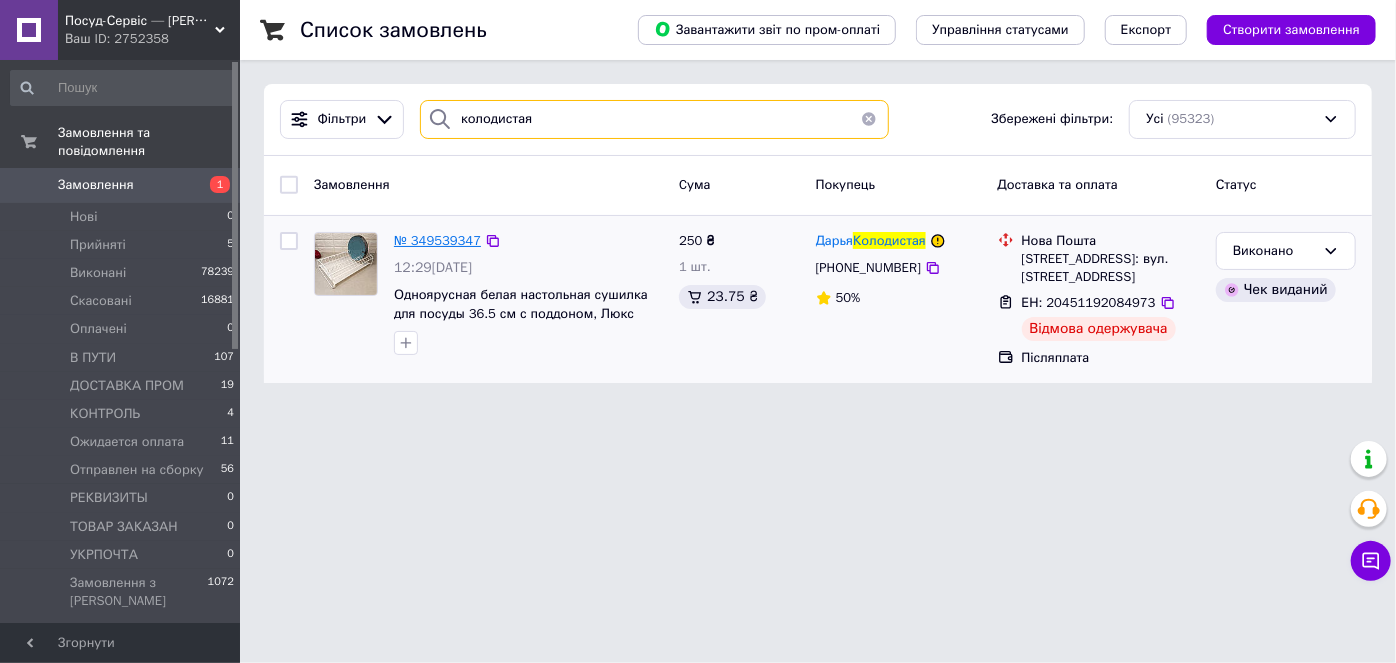 type on "колодистая" 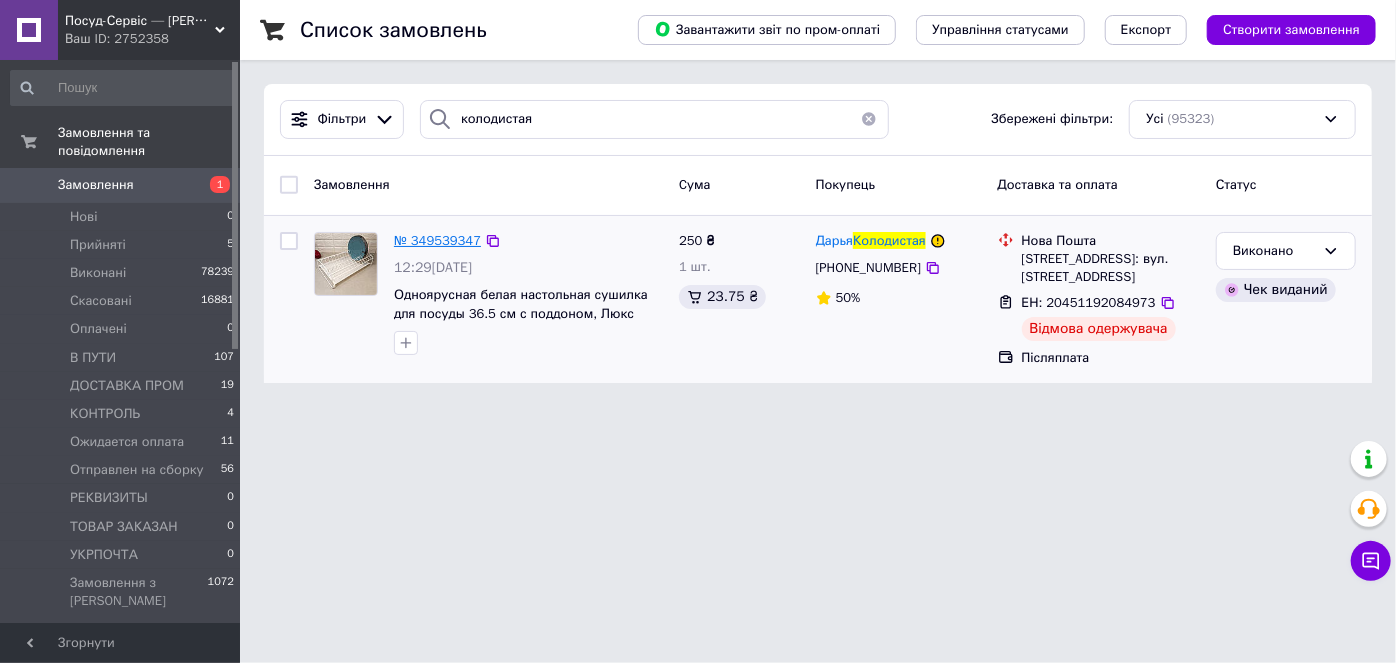 click on "№ 349539347" at bounding box center (437, 240) 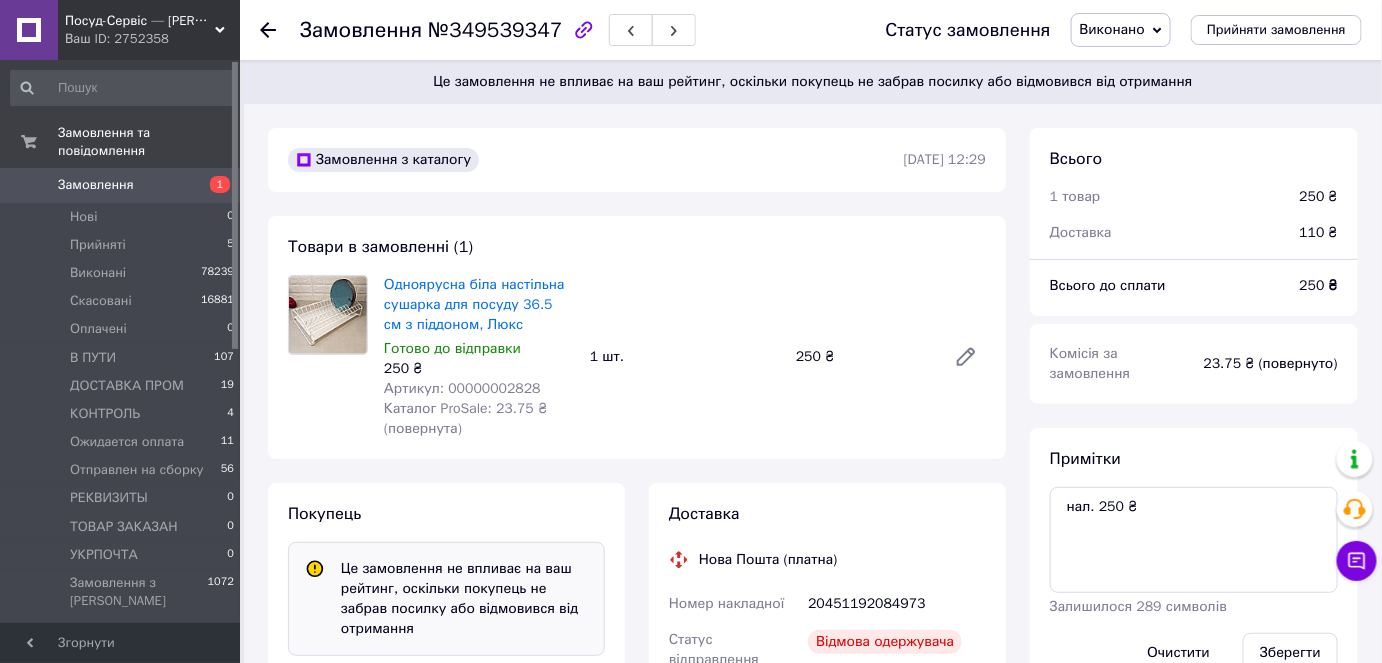 scroll, scrollTop: 232, scrollLeft: 0, axis: vertical 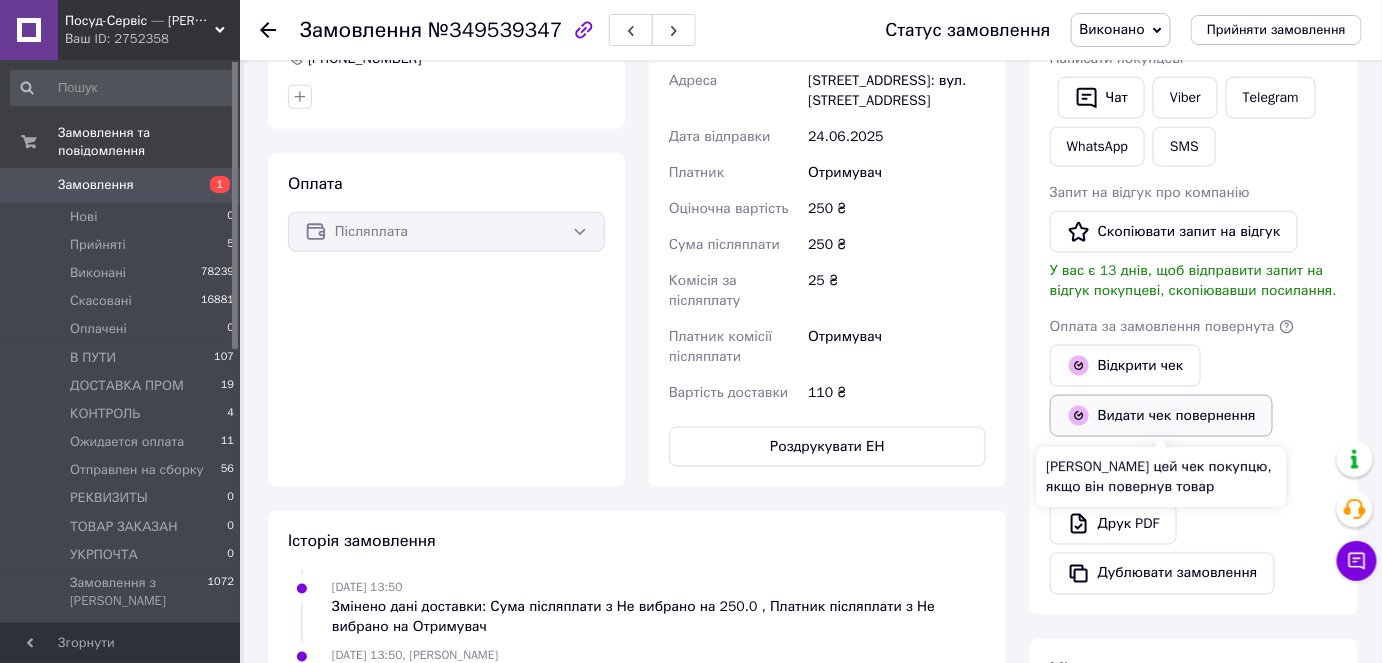 click on "Видати чек повернення" at bounding box center [1161, 416] 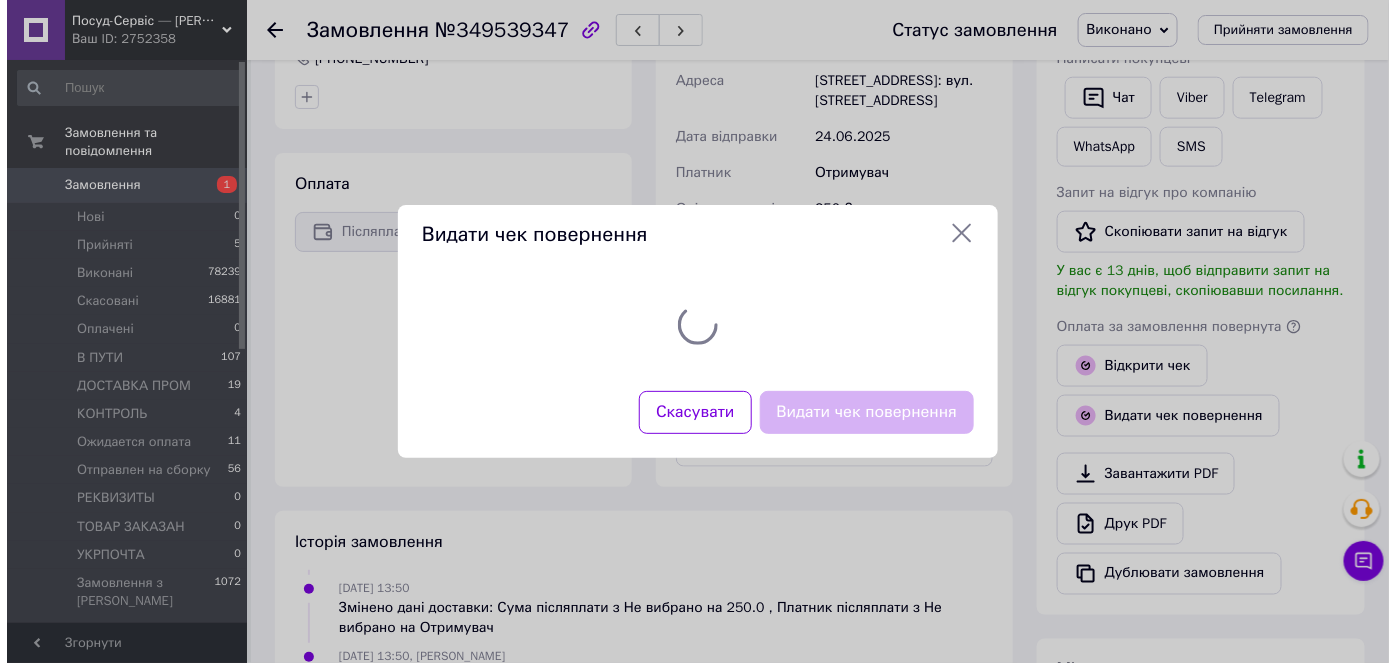 scroll, scrollTop: 706, scrollLeft: 0, axis: vertical 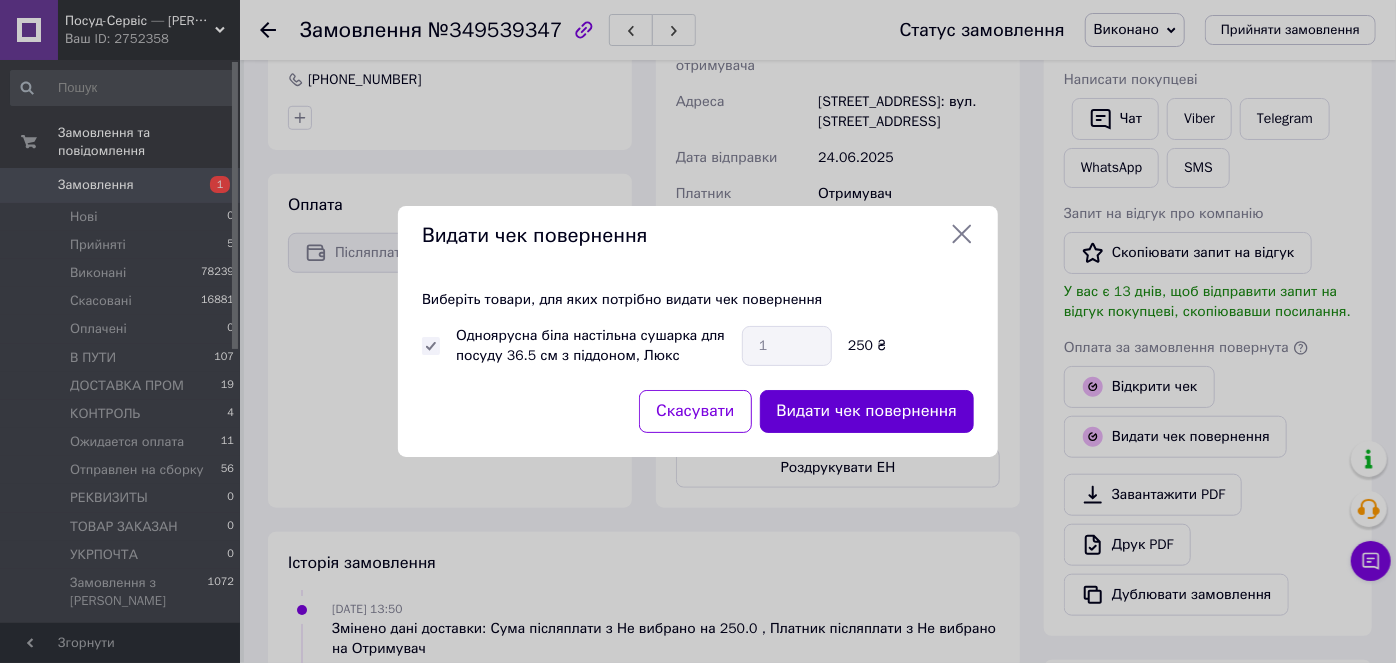 click on "Видати чек повернення" at bounding box center [867, 411] 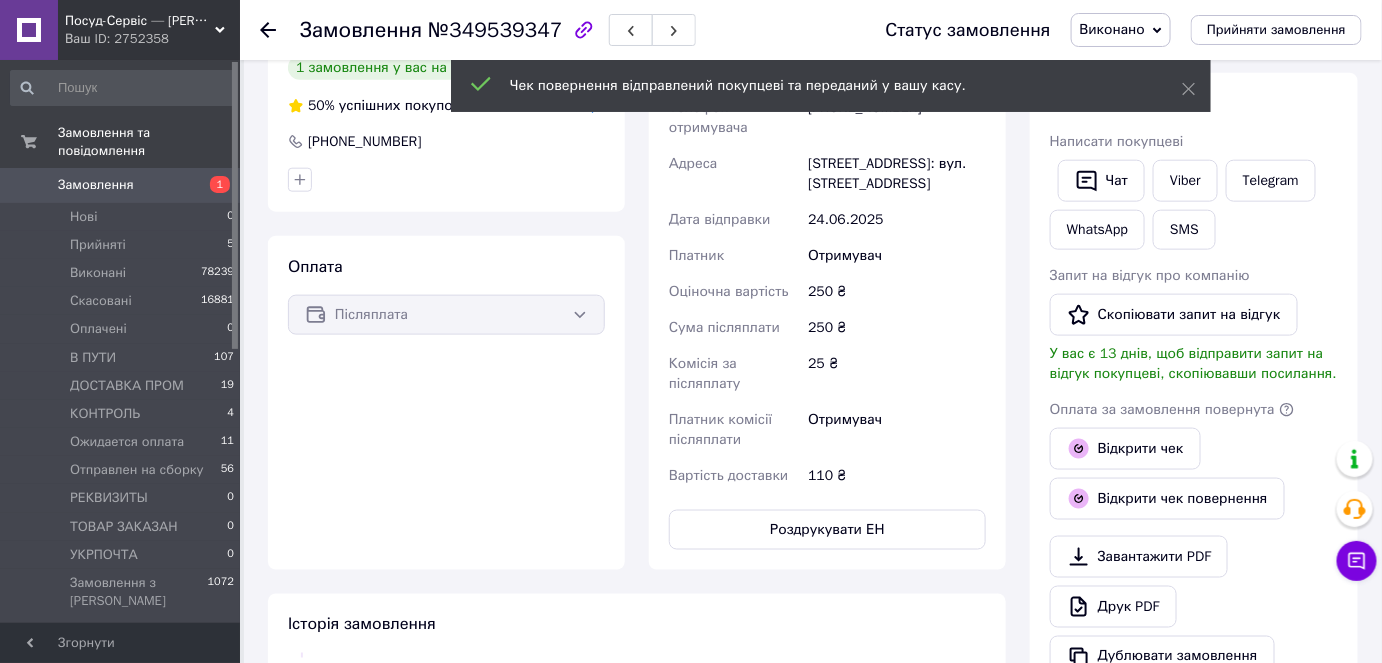 scroll, scrollTop: 454, scrollLeft: 0, axis: vertical 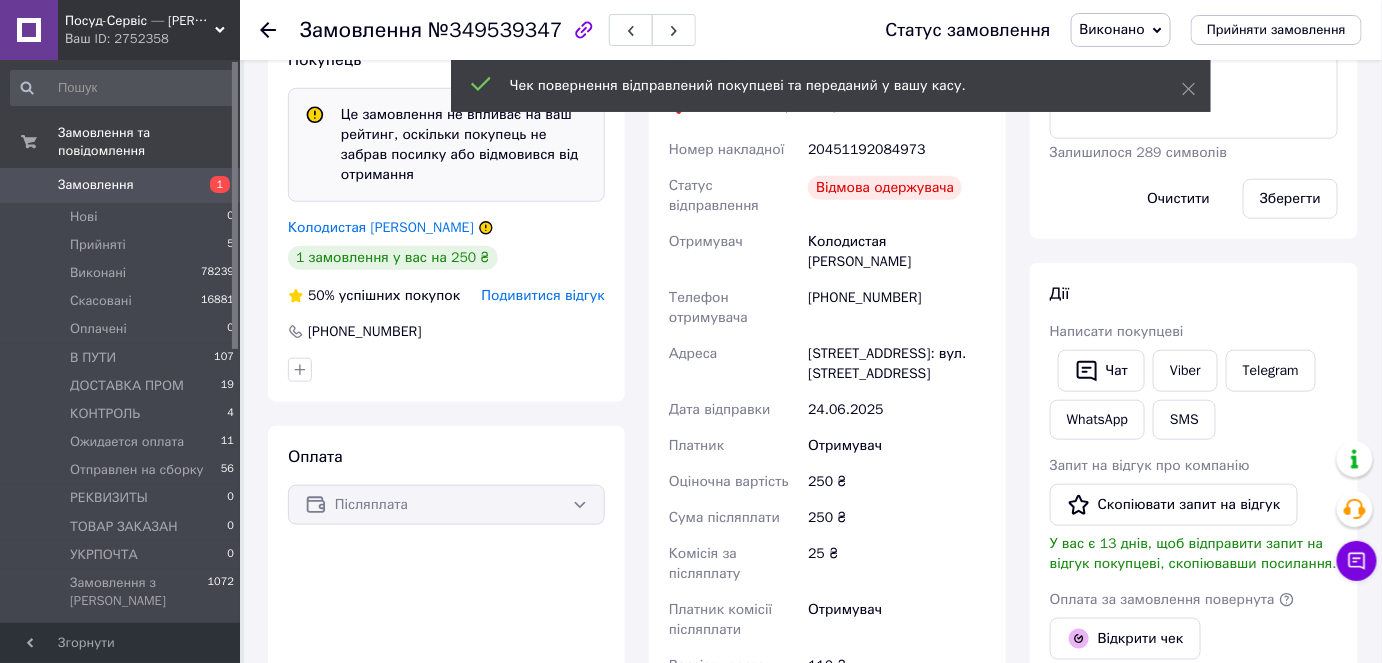 click on "20451192084973" at bounding box center (897, 150) 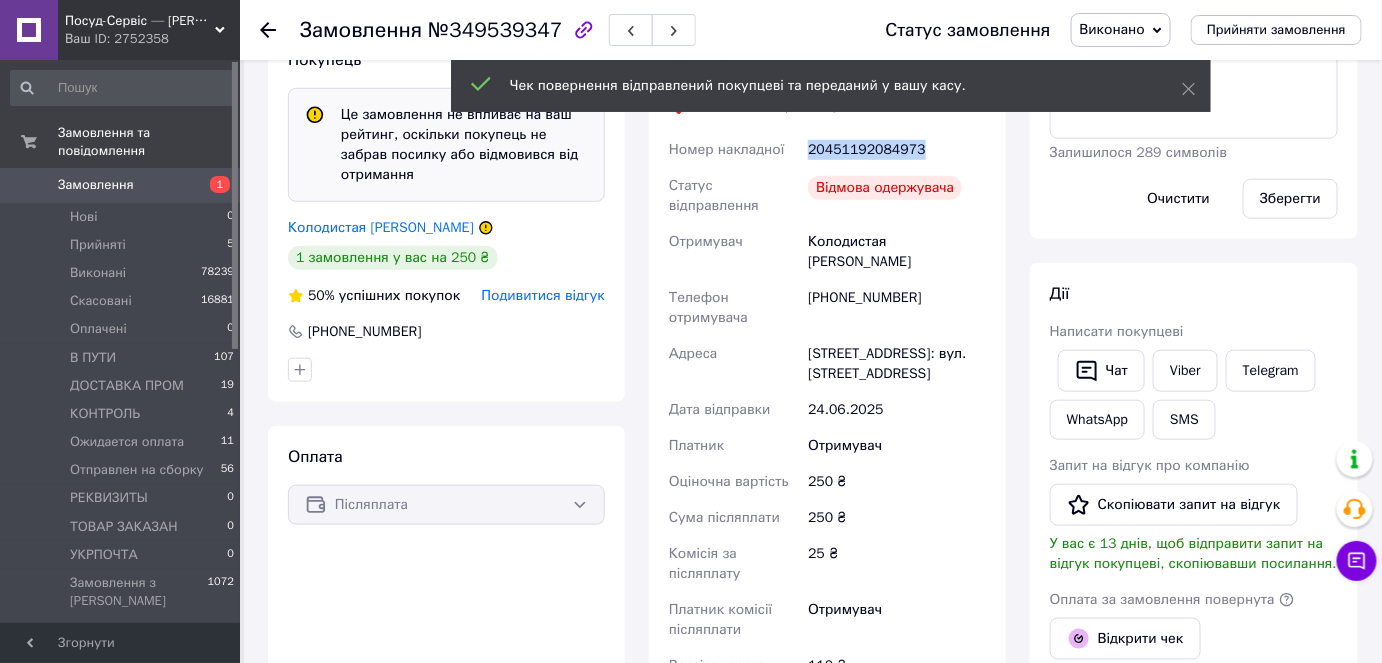 click on "20451192084973" at bounding box center (897, 150) 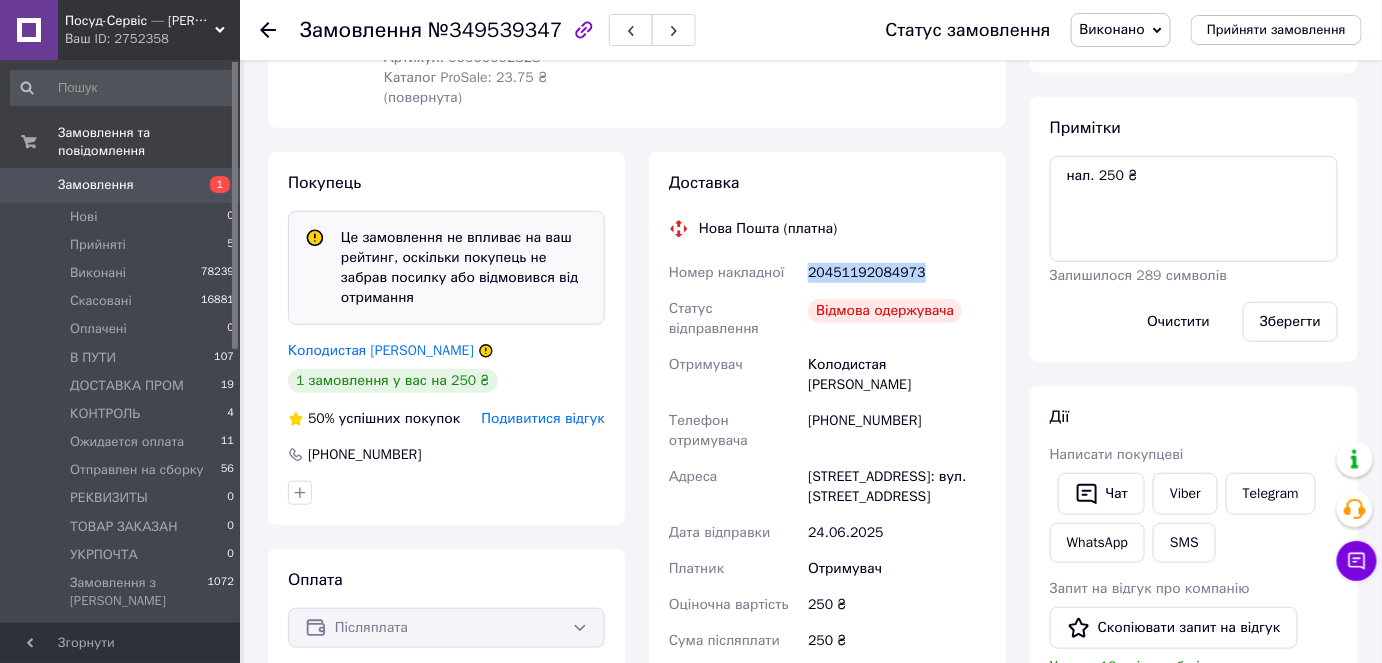 scroll, scrollTop: 363, scrollLeft: 0, axis: vertical 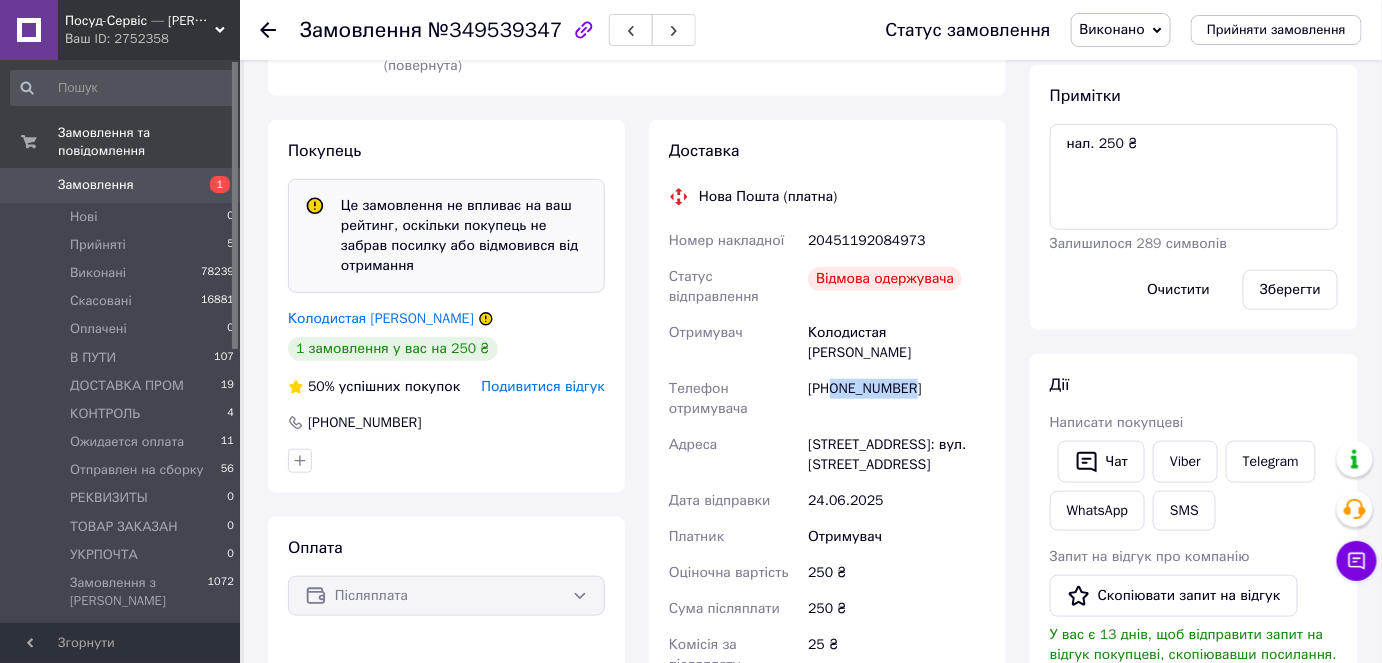 drag, startPoint x: 938, startPoint y: 376, endPoint x: 833, endPoint y: 371, distance: 105.11898 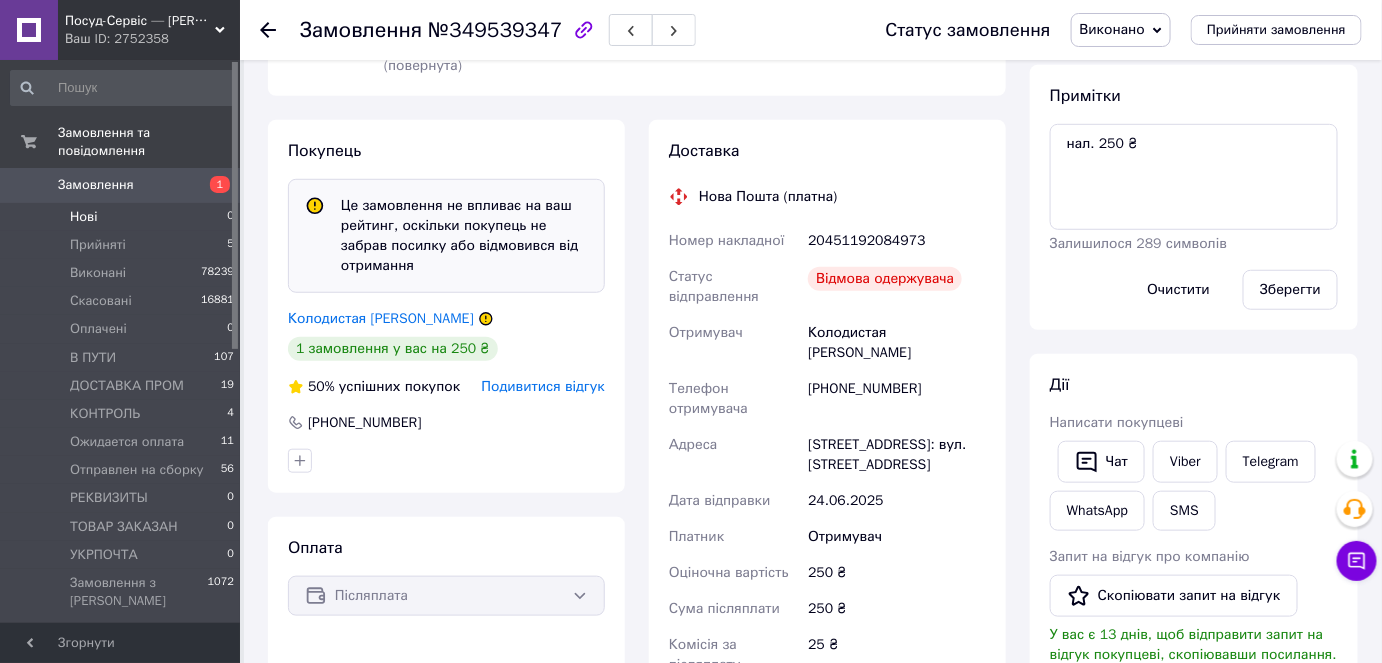 click on "Нові 0" at bounding box center (123, 217) 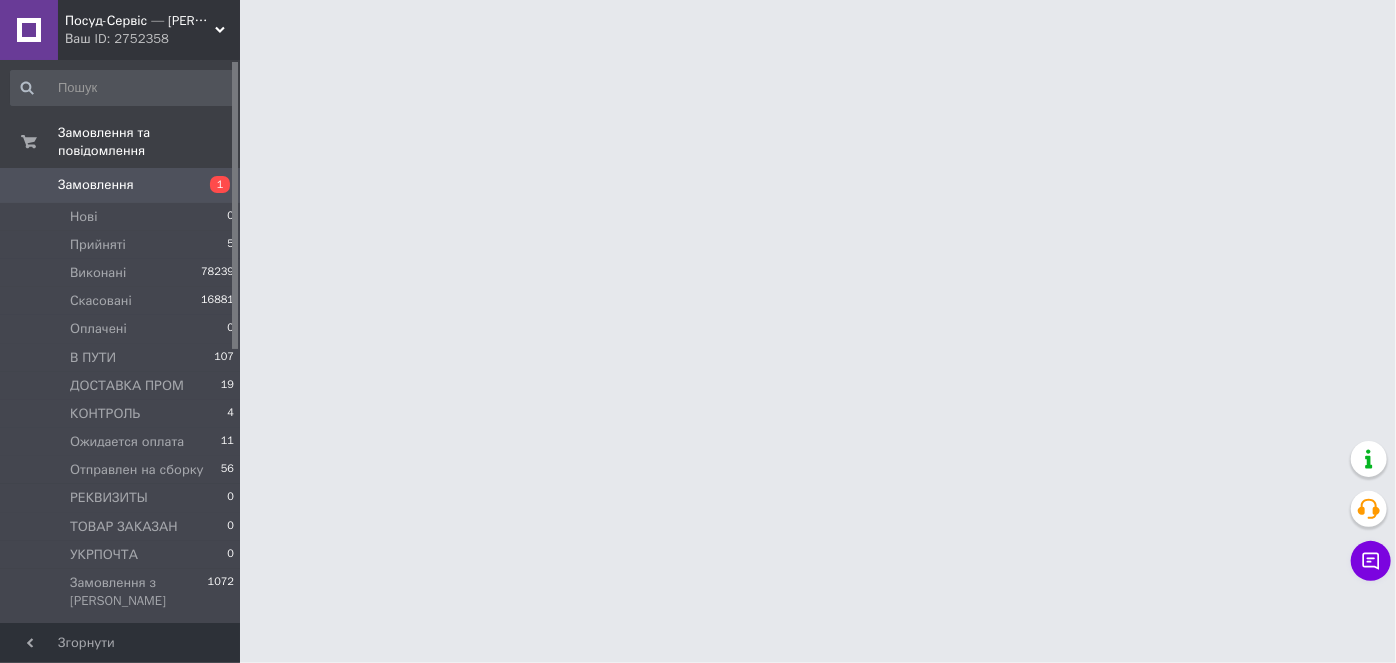 click on "Ваш ID: 2752358" at bounding box center (152, 39) 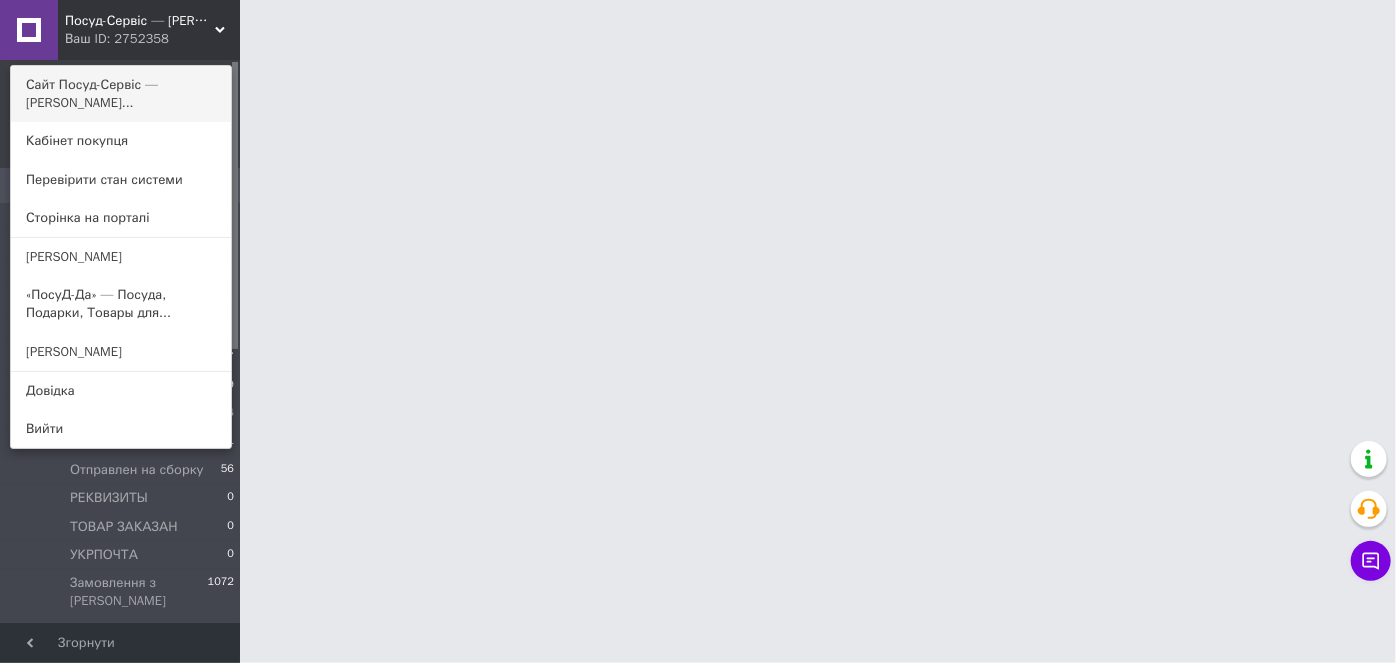click on "Сайт Посуд-Сервіс — [PERSON_NAME]..." at bounding box center (121, 94) 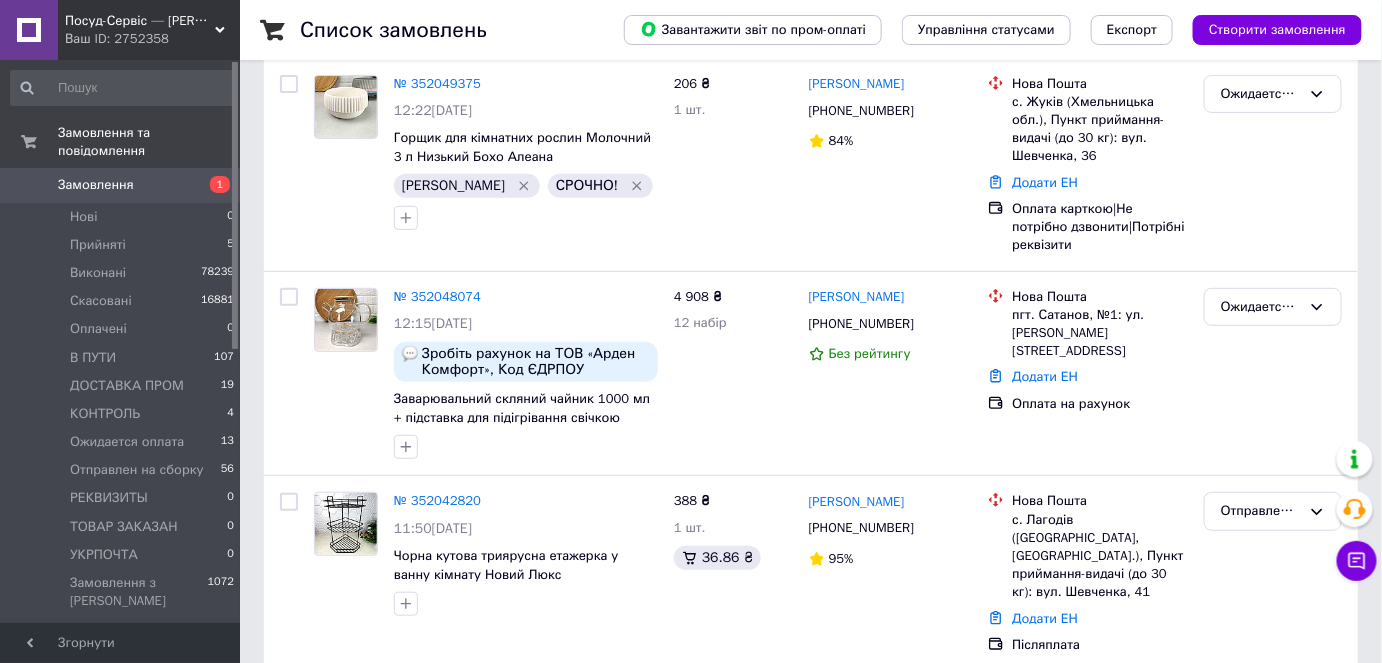 scroll, scrollTop: 181, scrollLeft: 0, axis: vertical 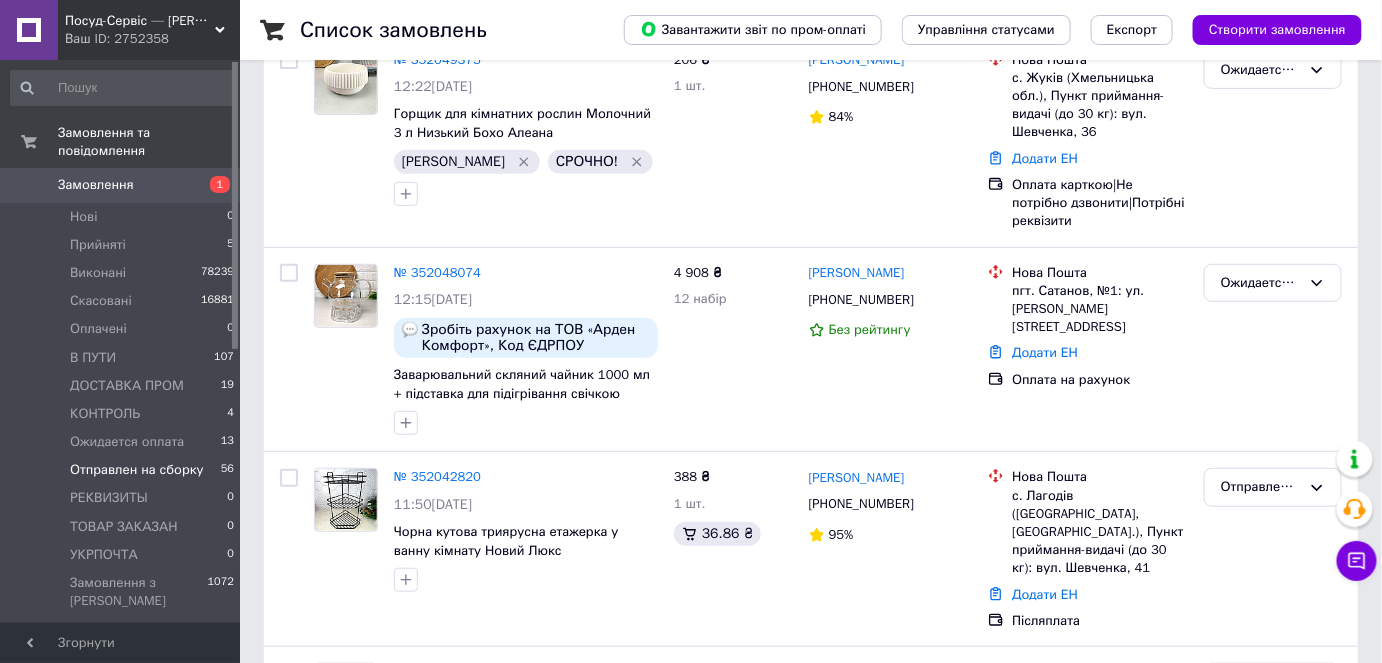 click on "Отправлен на сборку" at bounding box center (137, 470) 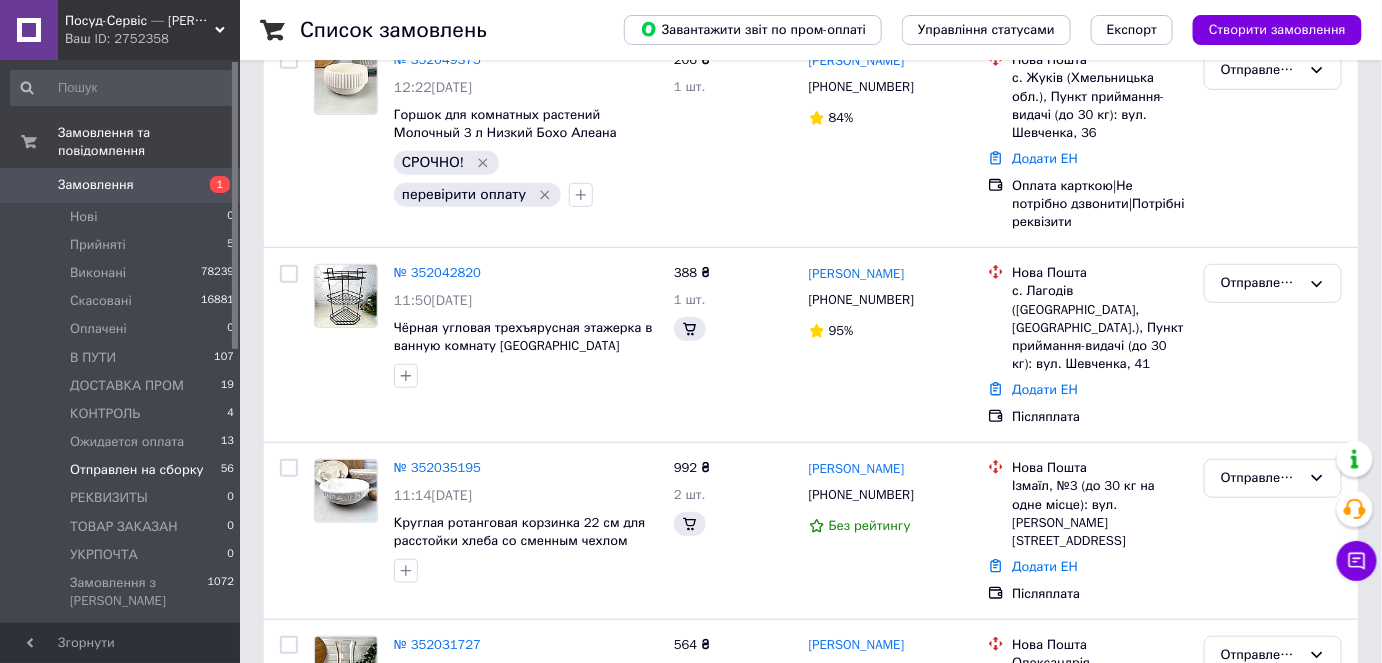 scroll, scrollTop: 0, scrollLeft: 0, axis: both 